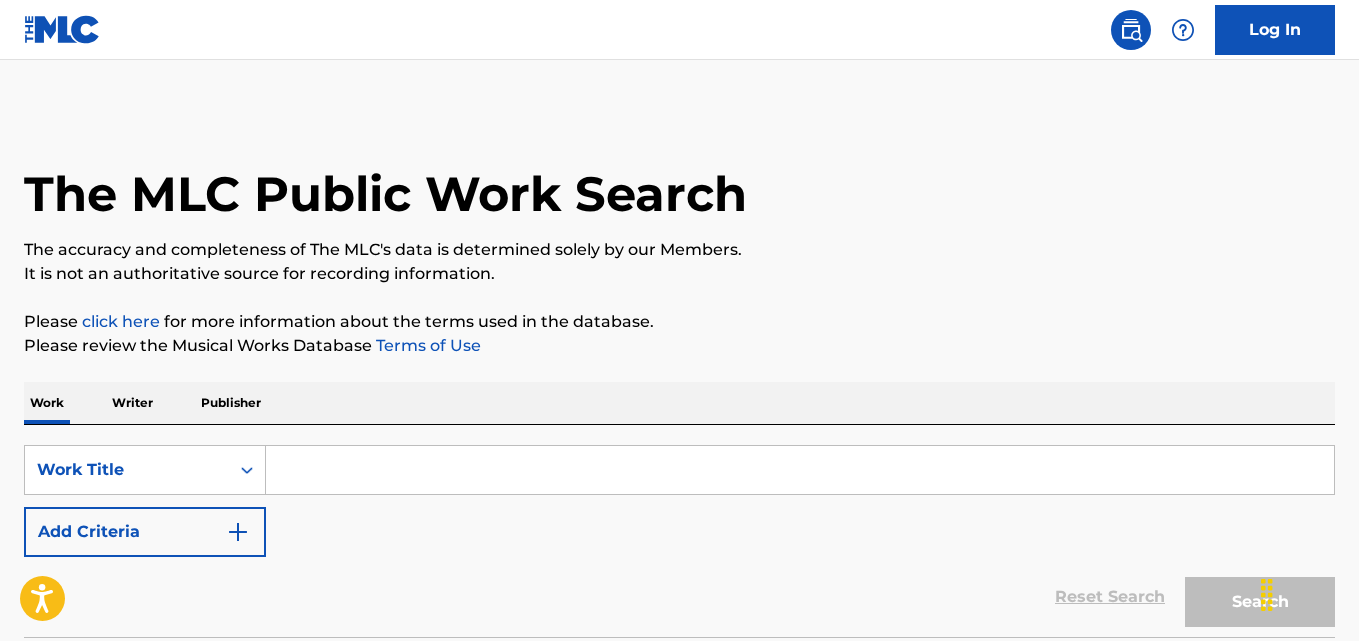 scroll, scrollTop: 0, scrollLeft: 0, axis: both 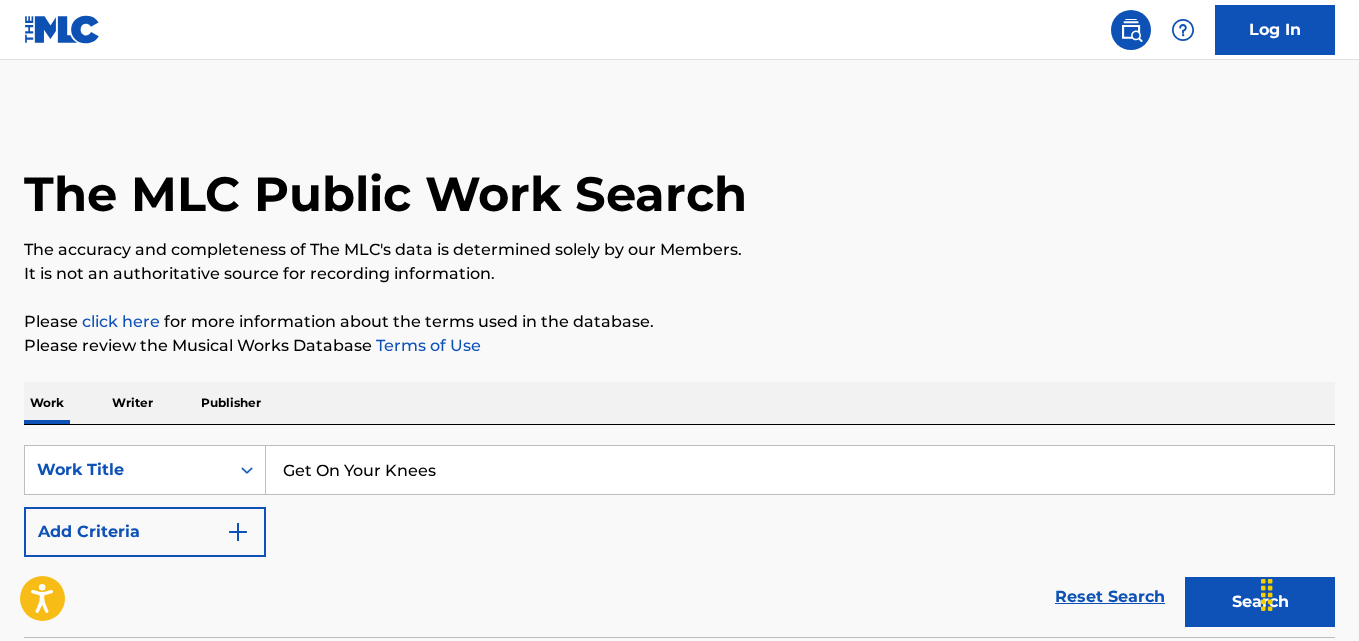 type on "Get On Your Knees" 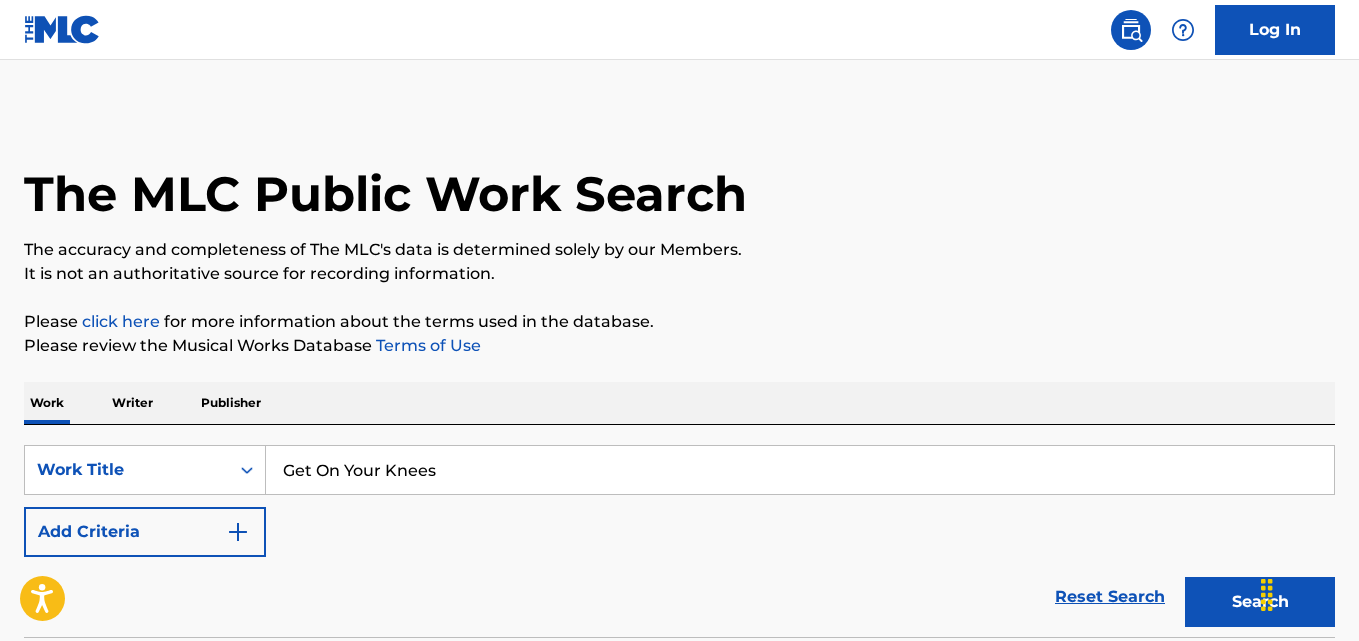 drag, startPoint x: 666, startPoint y: 390, endPoint x: 394, endPoint y: 484, distance: 287.78464 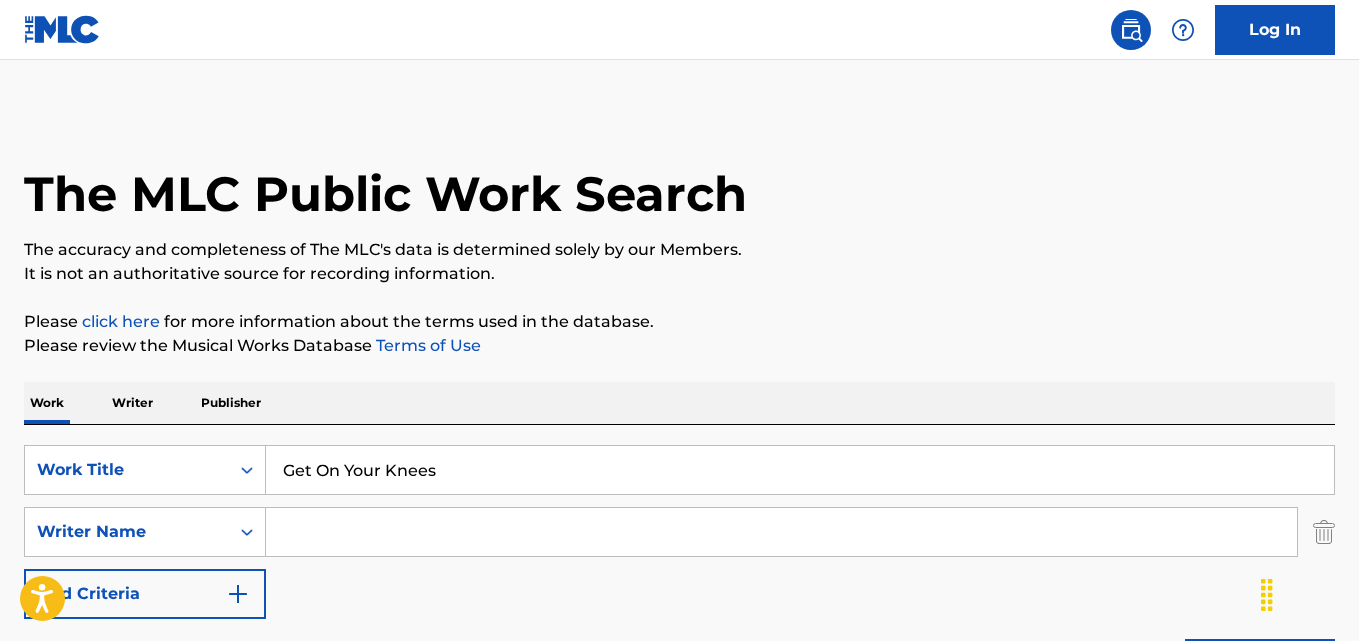 click at bounding box center (781, 532) 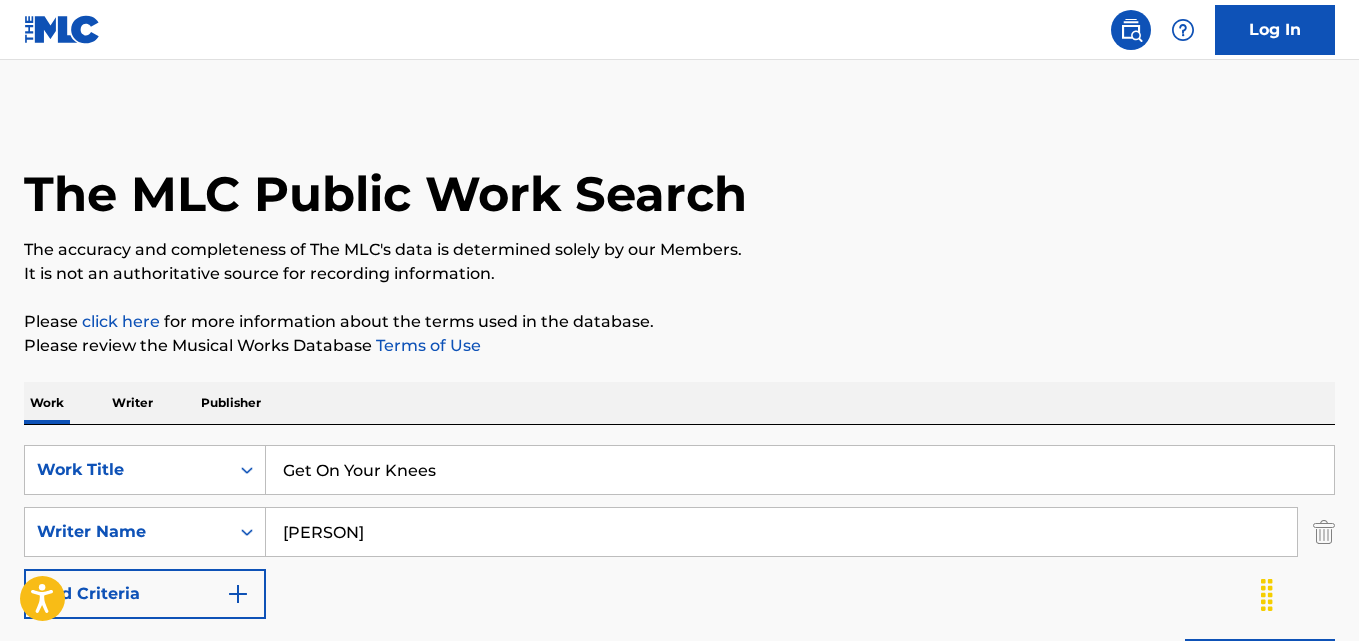 click on "Search" at bounding box center (1260, 664) 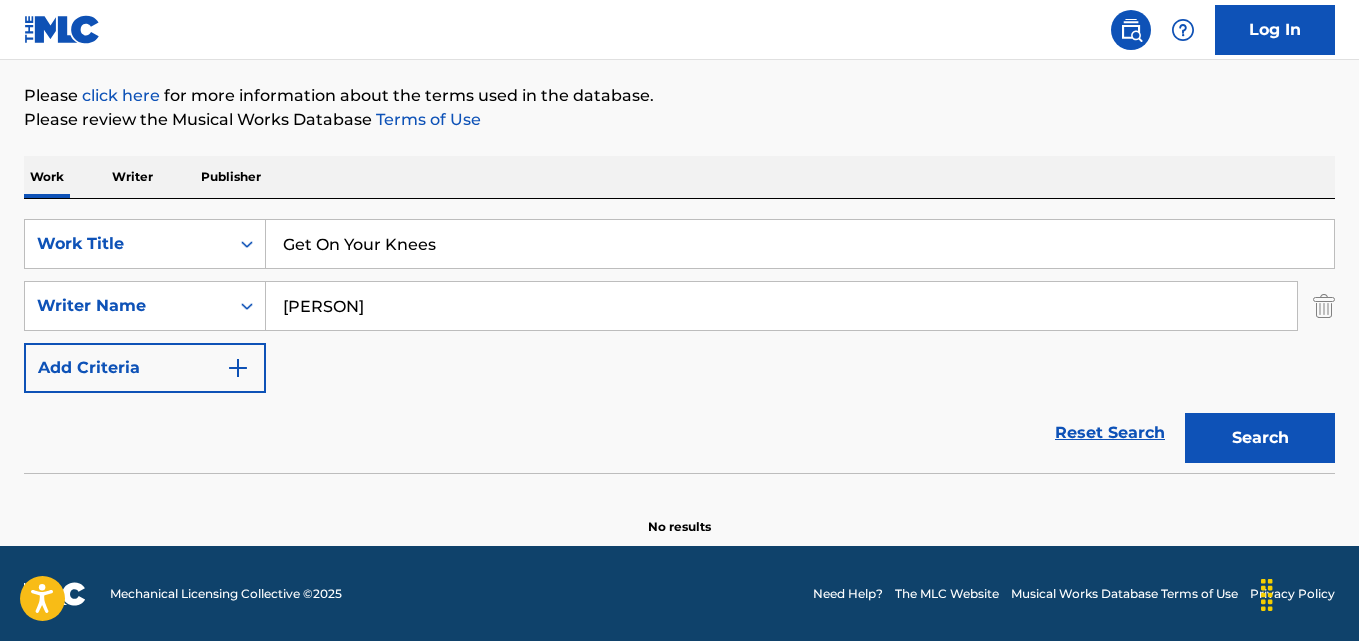 scroll, scrollTop: 227, scrollLeft: 0, axis: vertical 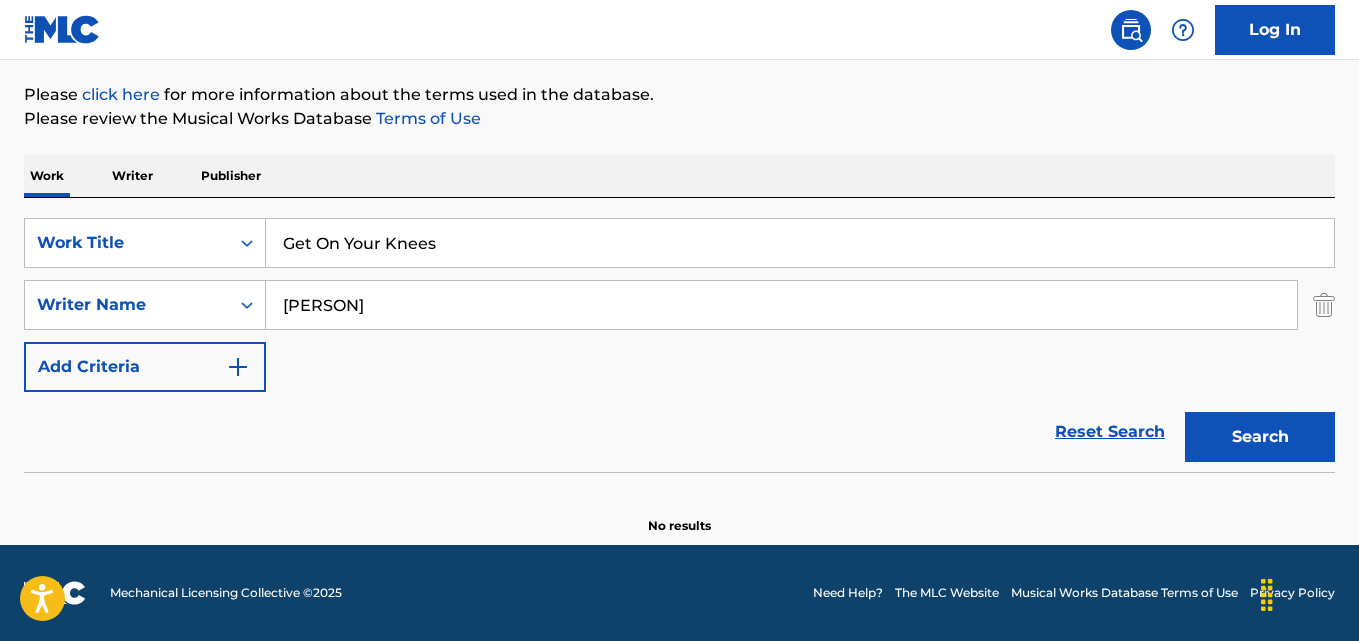 click on "Search" at bounding box center (1260, 437) 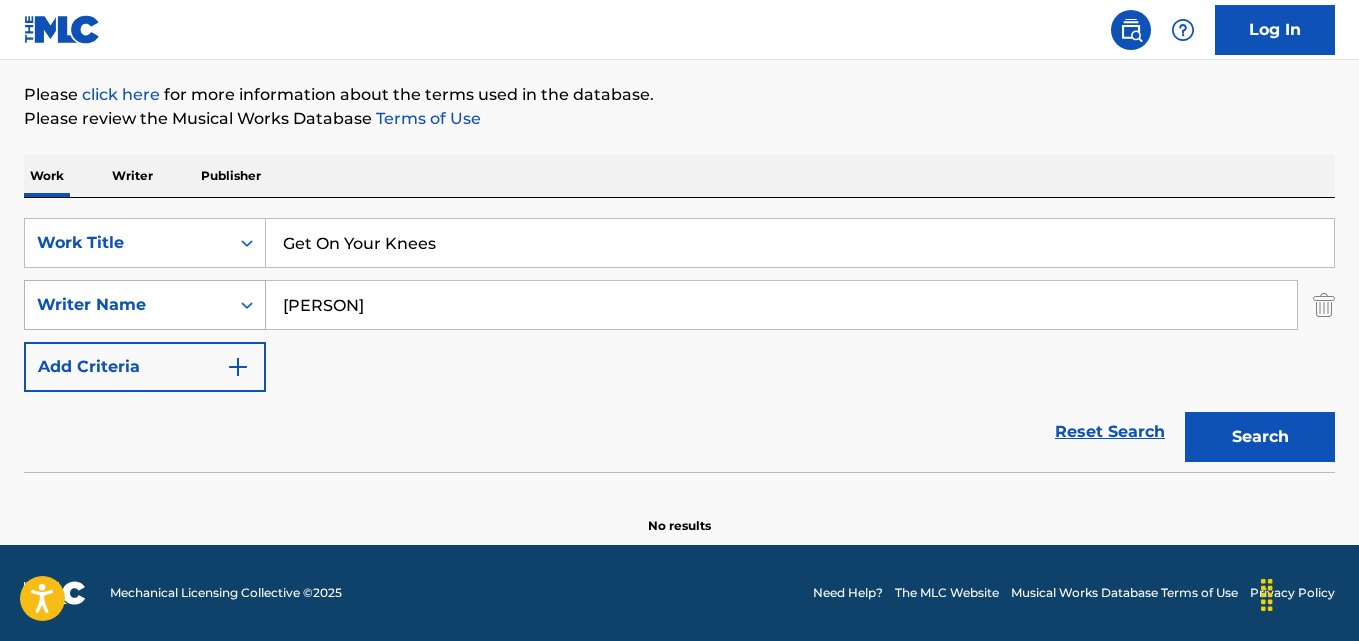 drag, startPoint x: 405, startPoint y: 308, endPoint x: 148, endPoint y: 312, distance: 257.03113 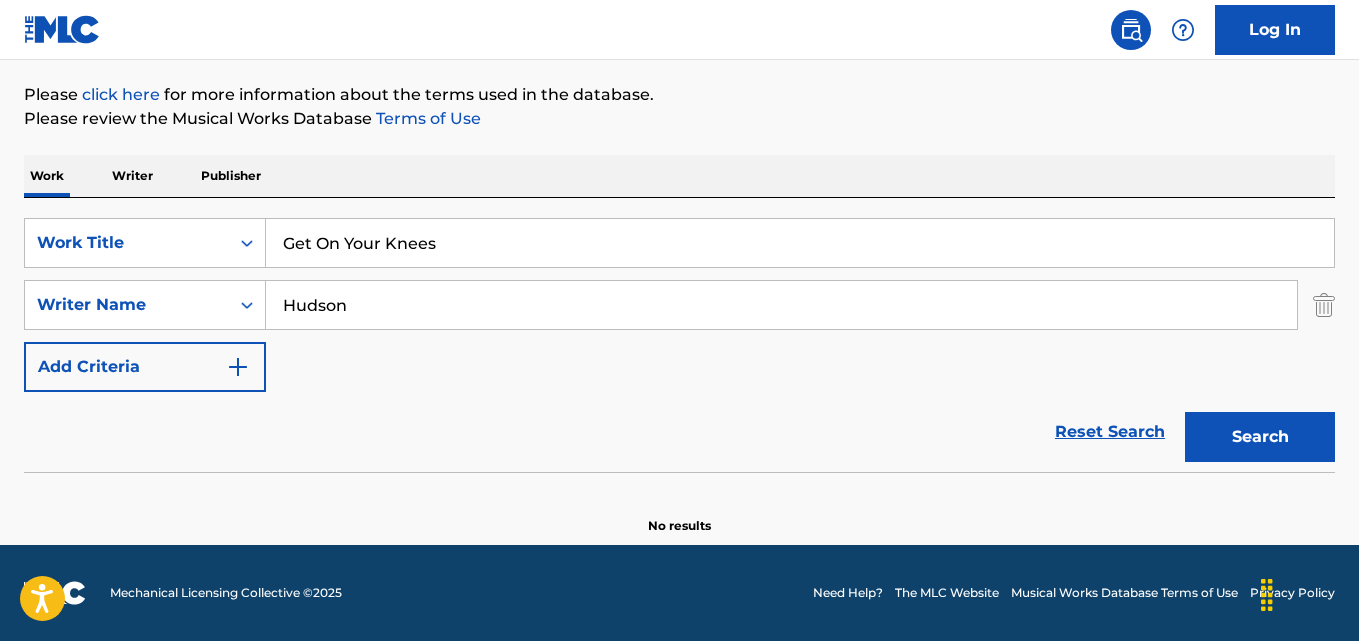 type on "Hudson" 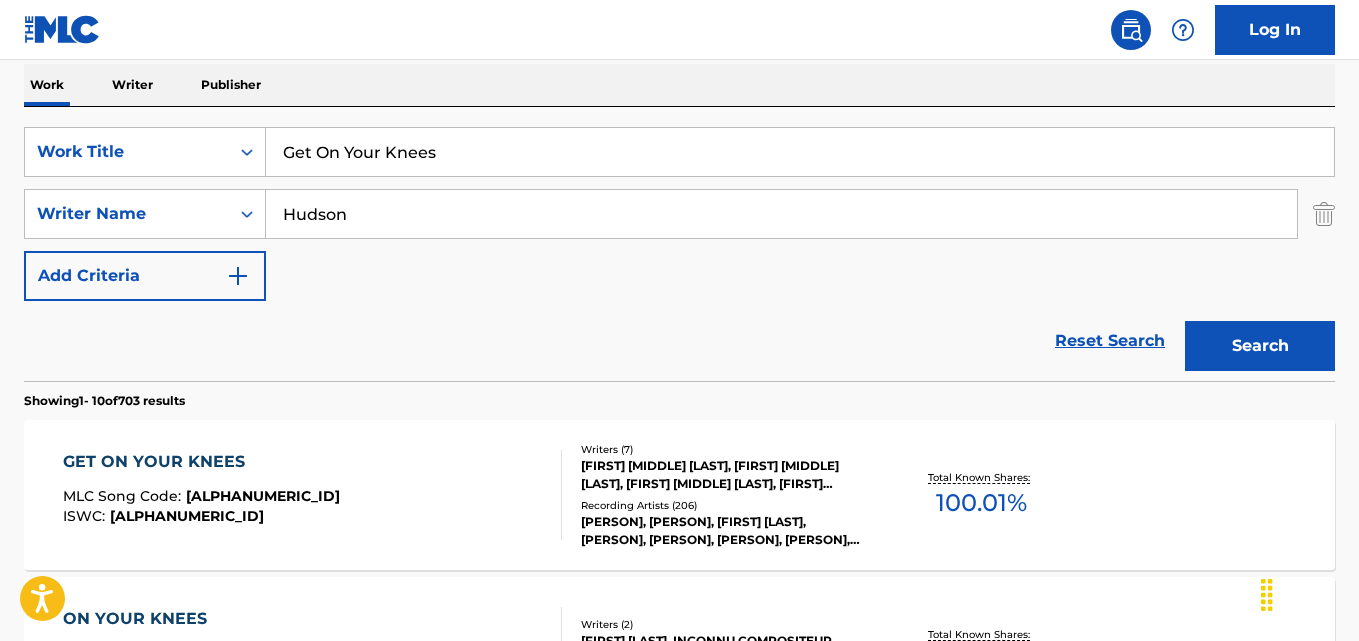 scroll, scrollTop: 427, scrollLeft: 0, axis: vertical 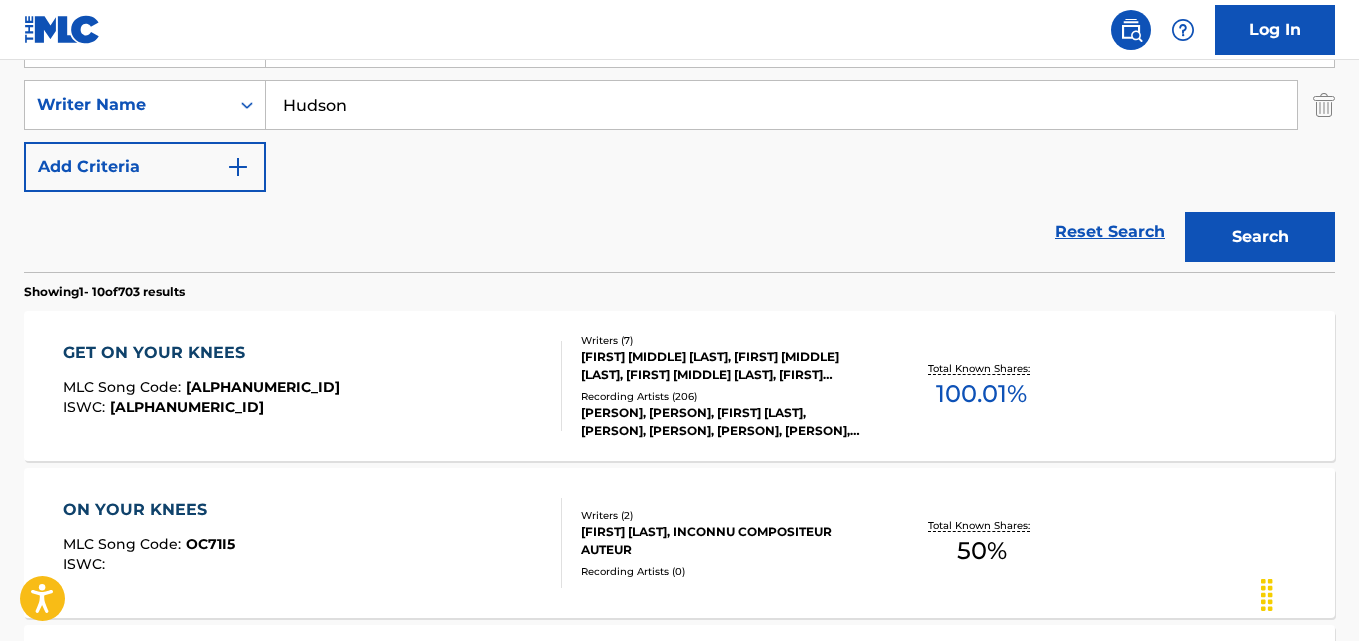 click on "GET ON YOUR KNEES" at bounding box center [201, 353] 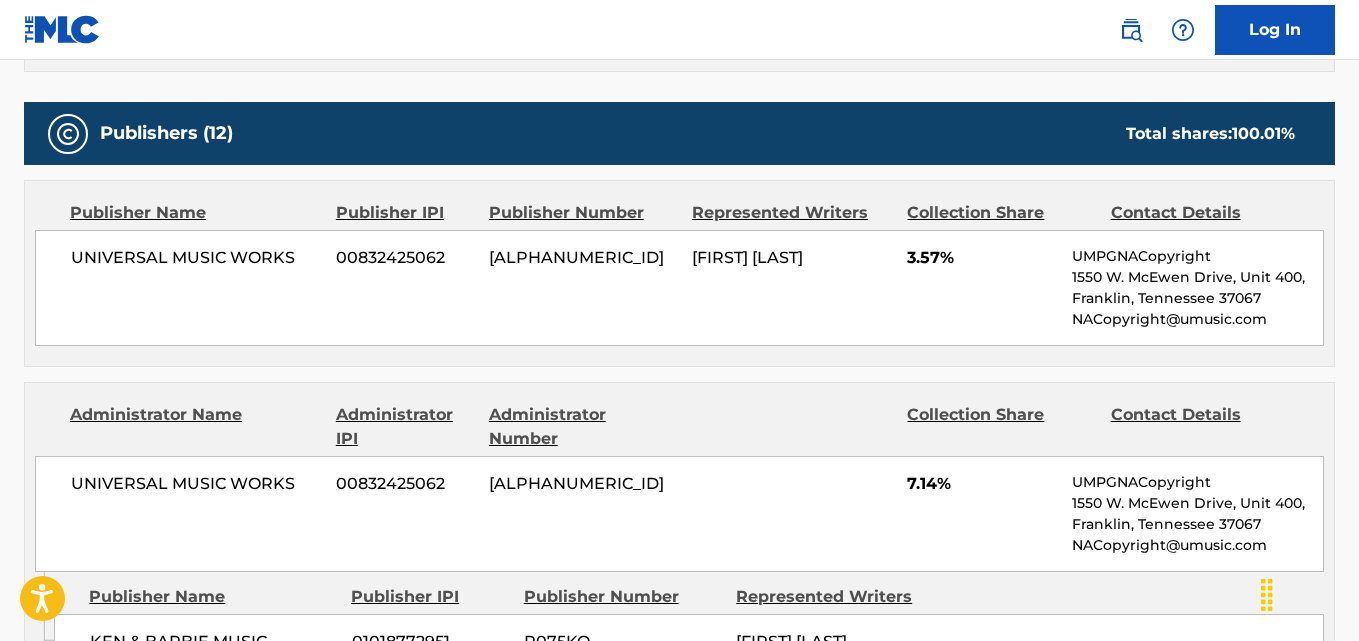 scroll, scrollTop: 1000, scrollLeft: 0, axis: vertical 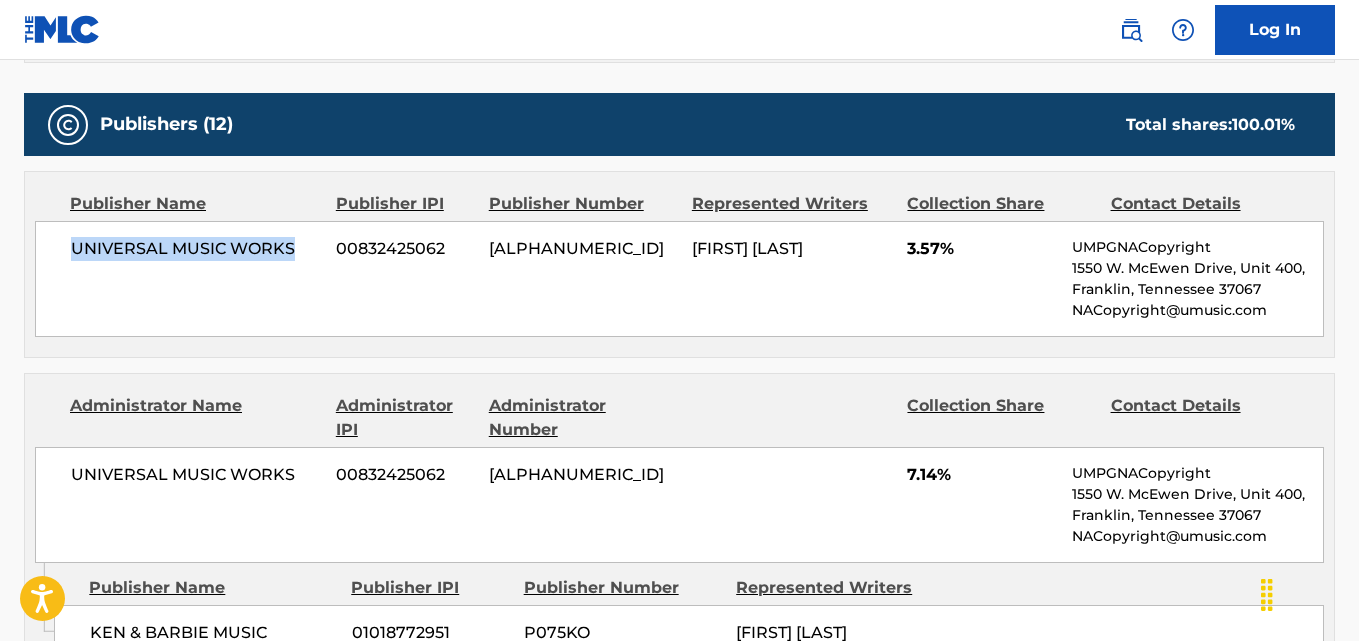 drag, startPoint x: 75, startPoint y: 247, endPoint x: 292, endPoint y: 226, distance: 218.01376 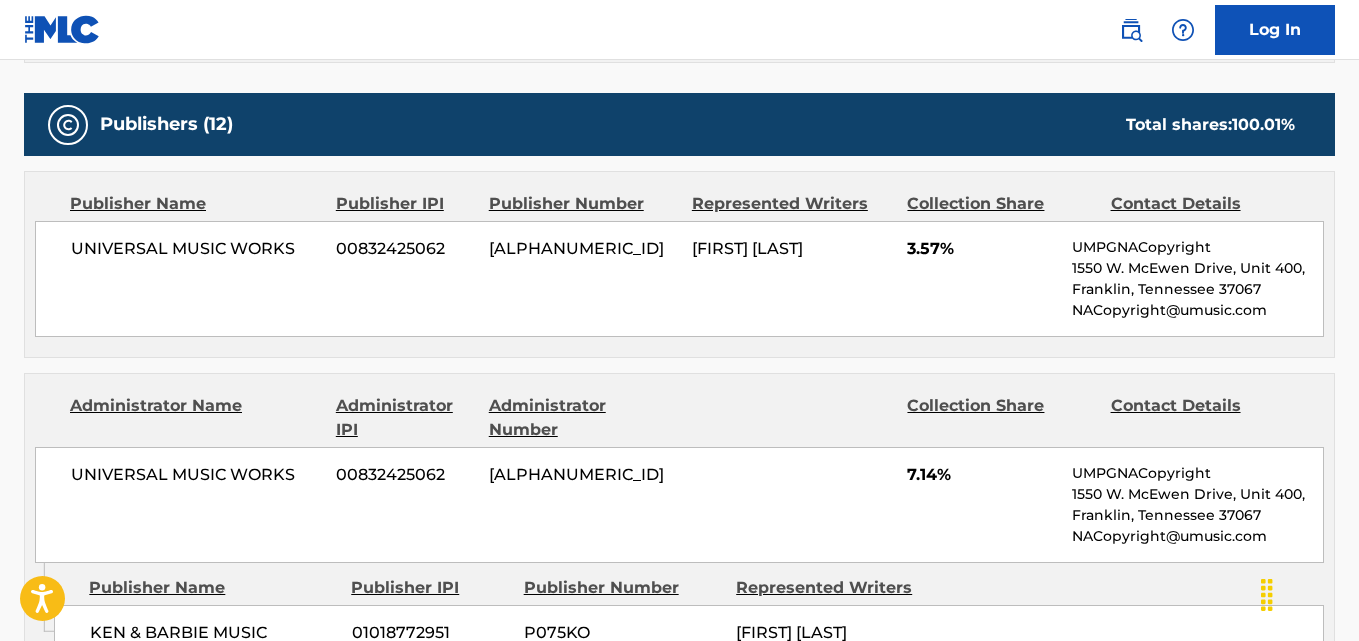 click on "UNIVERSAL MUSIC WORKS 00832425062 PA08VP ONIKA TANYA MARAJ 3.57% UMPGNACopyright 1550 W. McEwen Drive, Unit 400,  Franklin, Tennessee 37067 NACopyright@umusic.com" at bounding box center [679, 279] 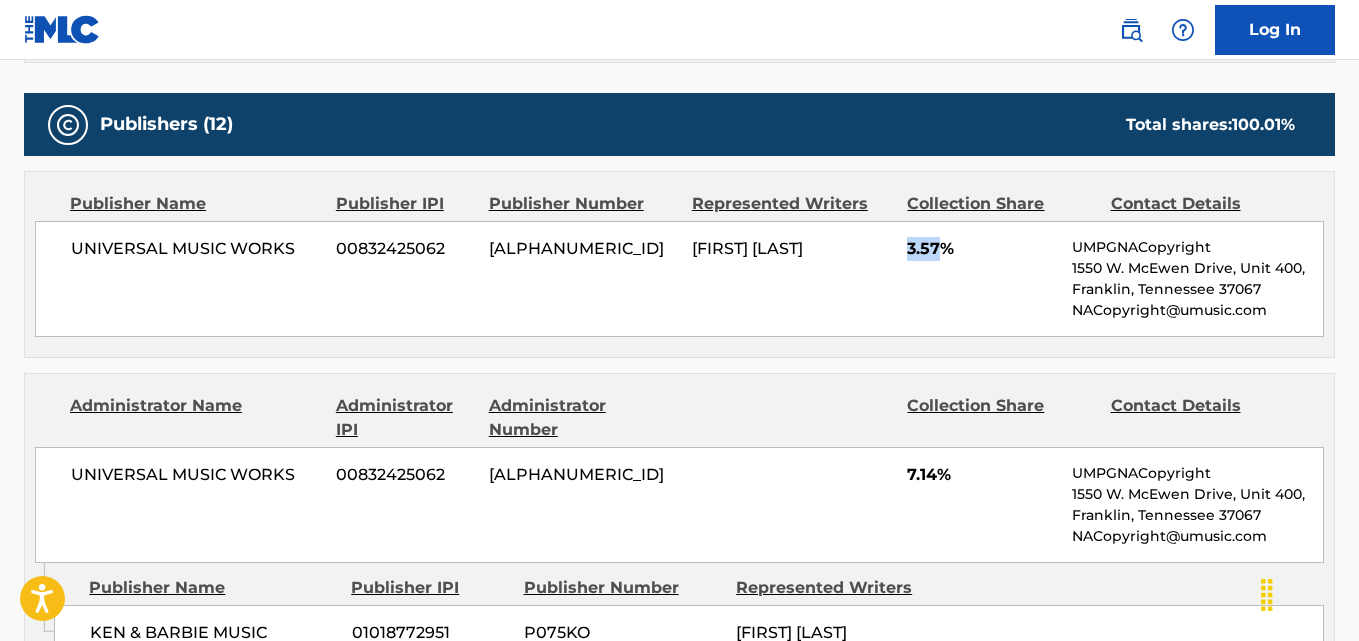click on "UNIVERSAL MUSIC WORKS 00832425062 PA08VP ONIKA TANYA MARAJ 3.57% UMPGNACopyright 1550 W. McEwen Drive, Unit 400,  Franklin, Tennessee 37067 NACopyright@umusic.com" at bounding box center (679, 279) 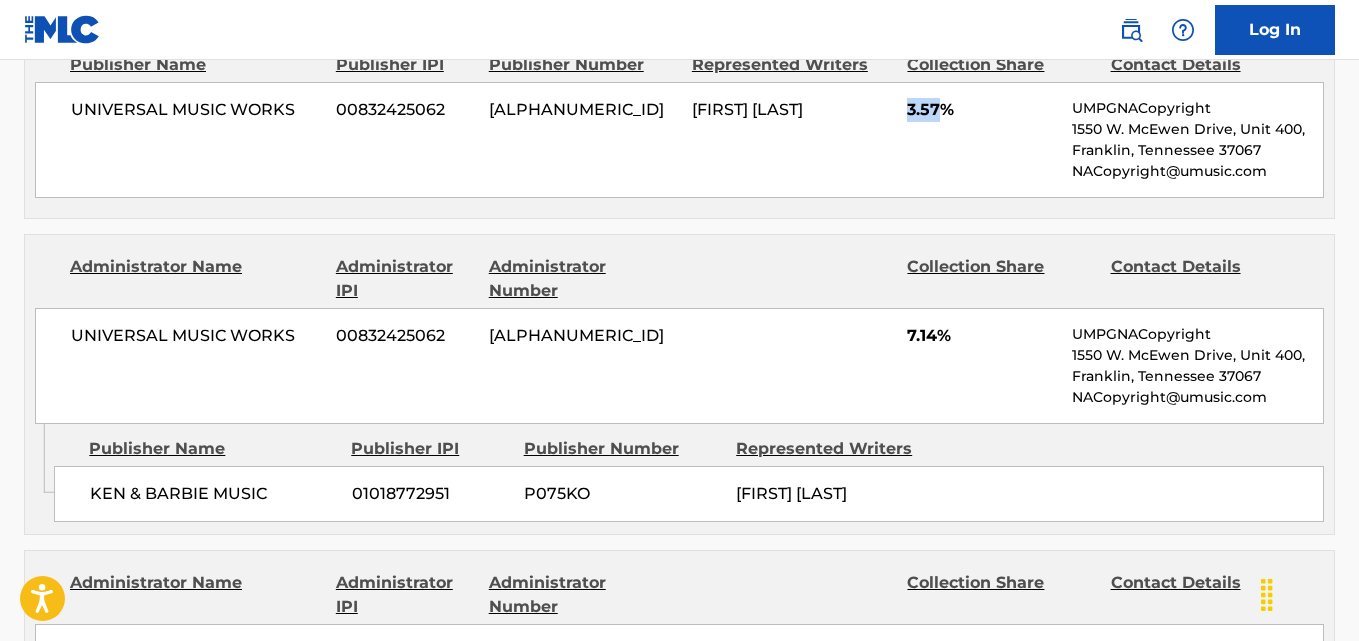 scroll, scrollTop: 1200, scrollLeft: 0, axis: vertical 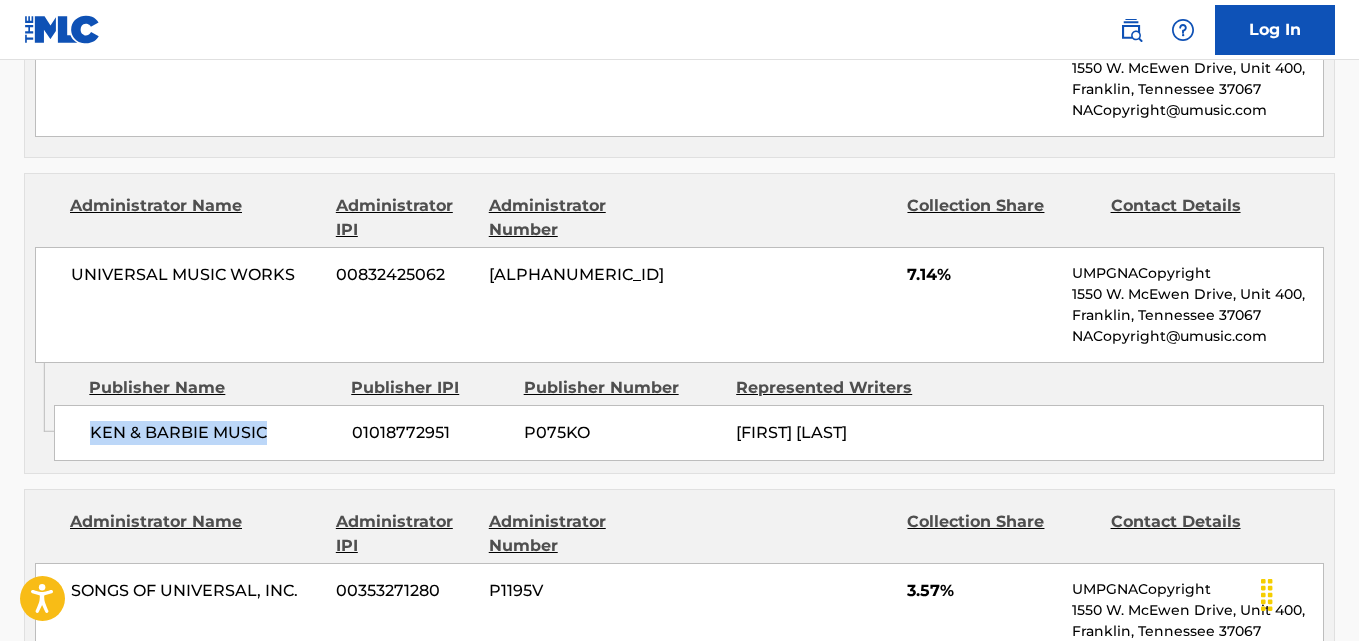 drag, startPoint x: 92, startPoint y: 435, endPoint x: 318, endPoint y: 432, distance: 226.01991 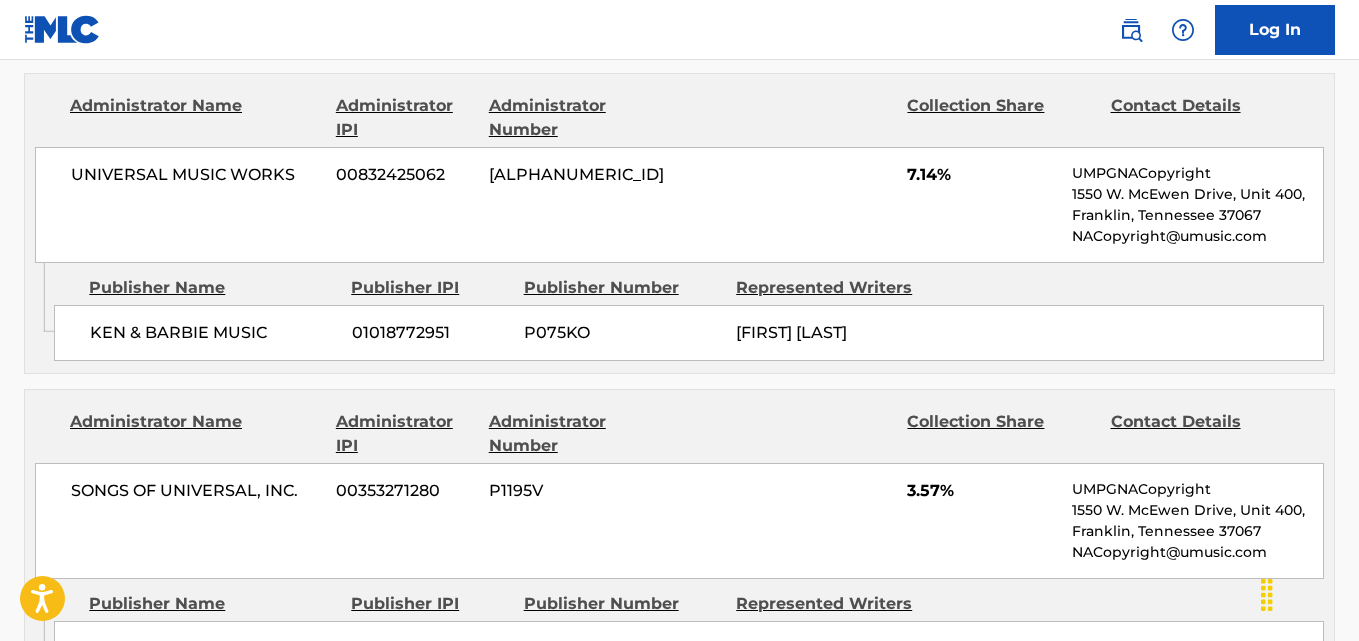 click on "7.14%" at bounding box center [982, 175] 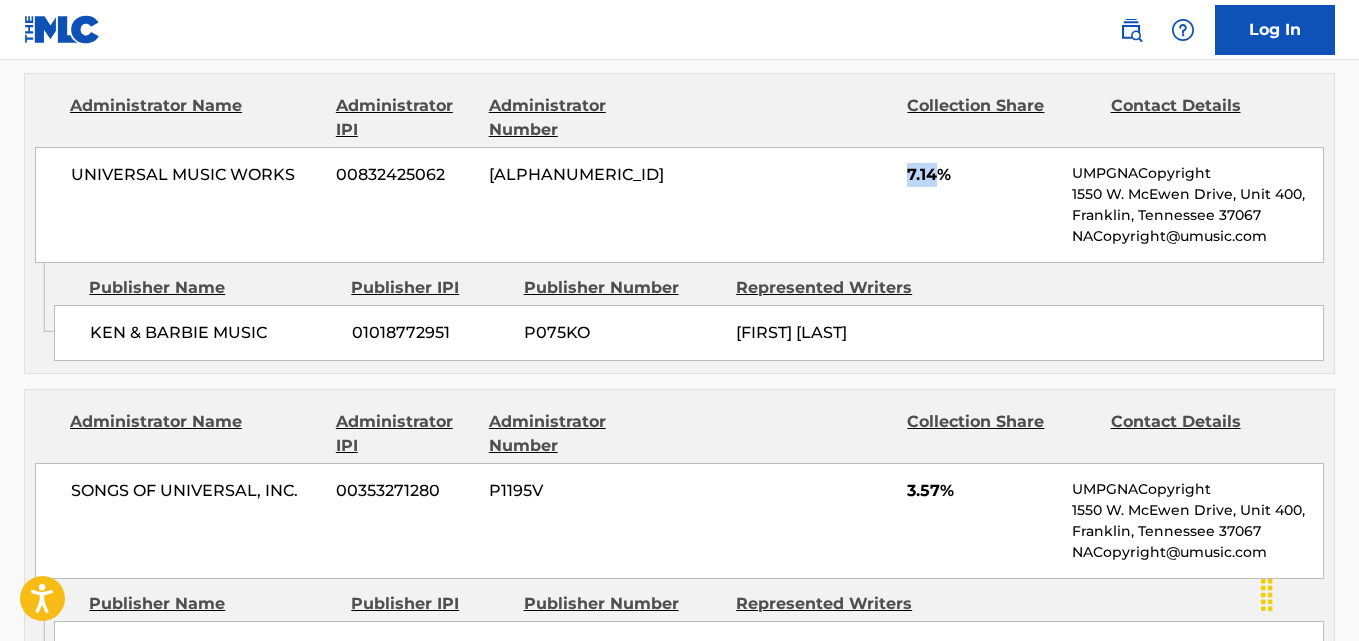 click on "7.14%" at bounding box center [982, 175] 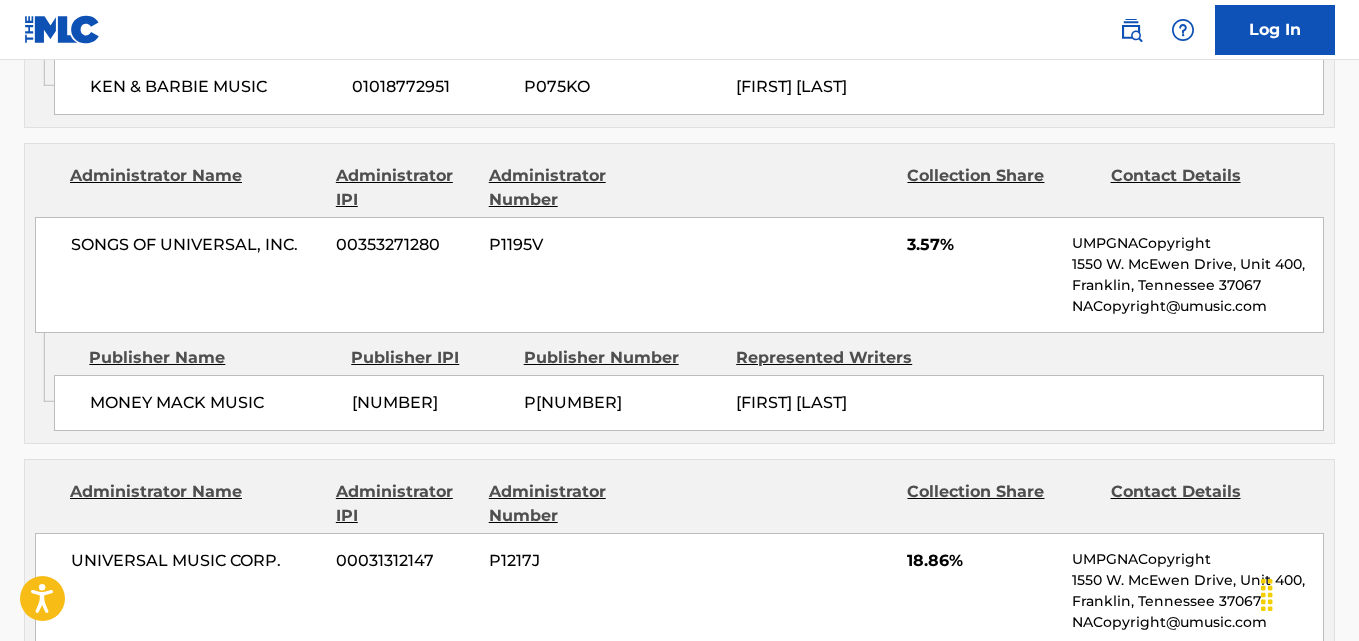 scroll, scrollTop: 1600, scrollLeft: 0, axis: vertical 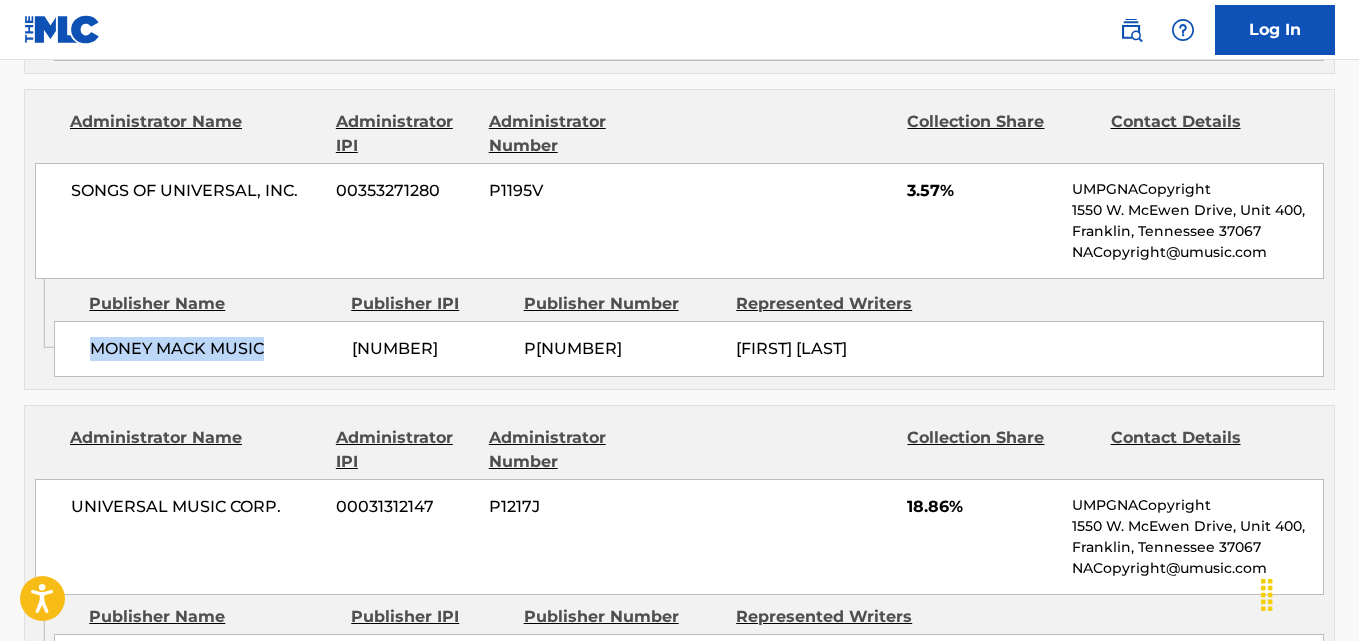 drag, startPoint x: 82, startPoint y: 358, endPoint x: 305, endPoint y: 364, distance: 223.0807 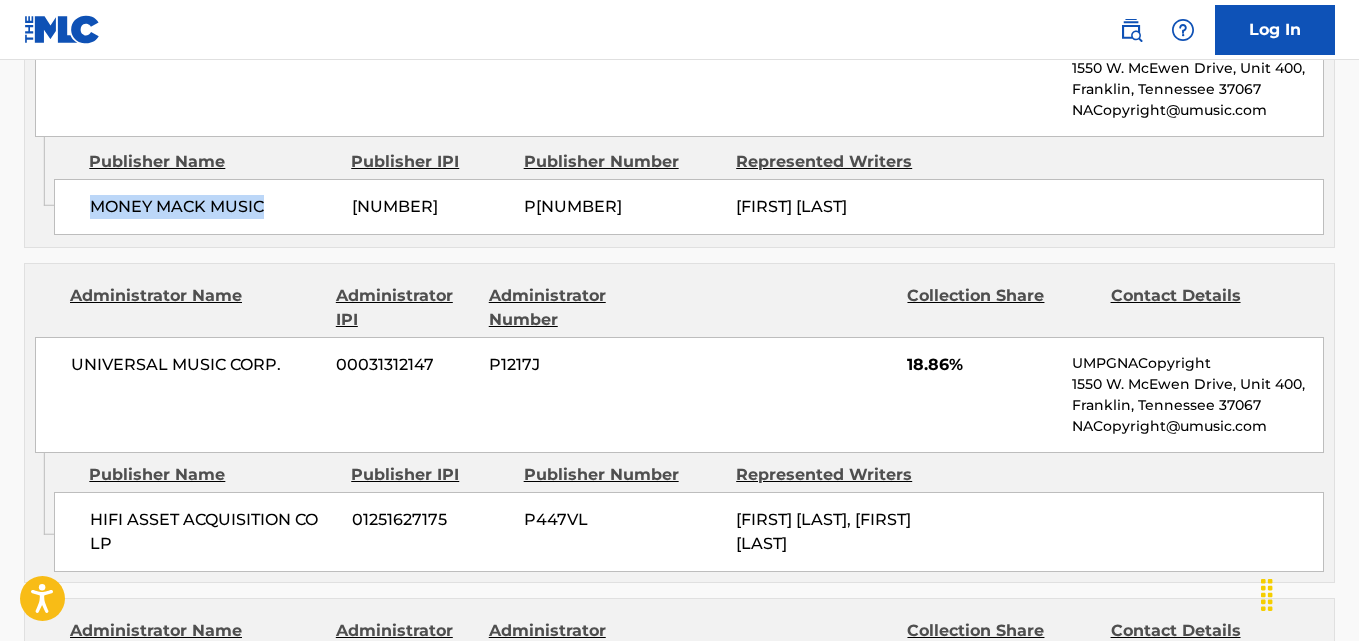 scroll, scrollTop: 1800, scrollLeft: 0, axis: vertical 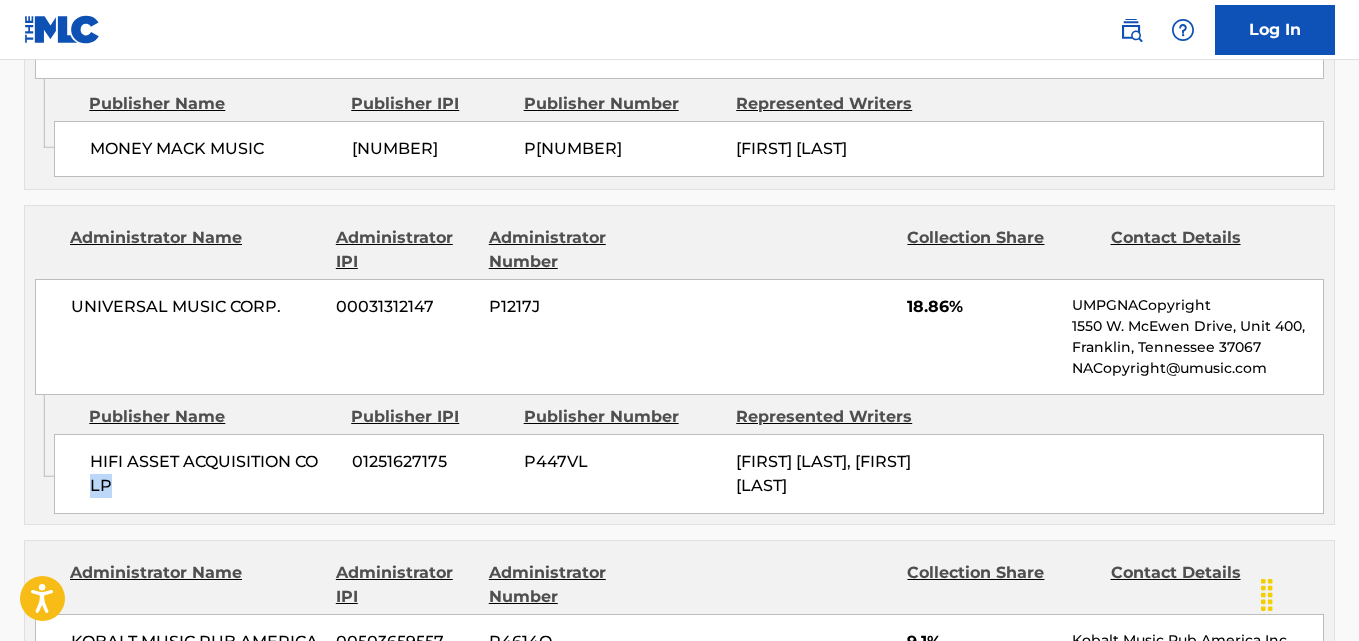 drag, startPoint x: 90, startPoint y: 475, endPoint x: 192, endPoint y: 496, distance: 104.13933 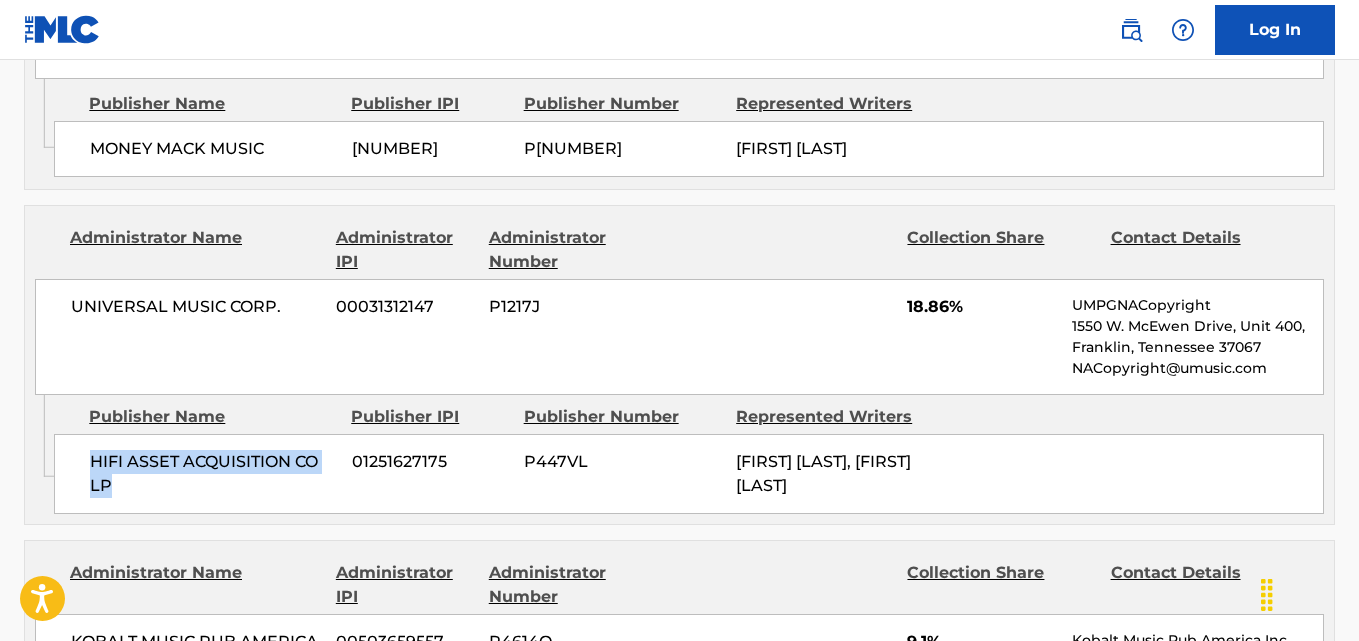 drag, startPoint x: 87, startPoint y: 462, endPoint x: 193, endPoint y: 497, distance: 111.62885 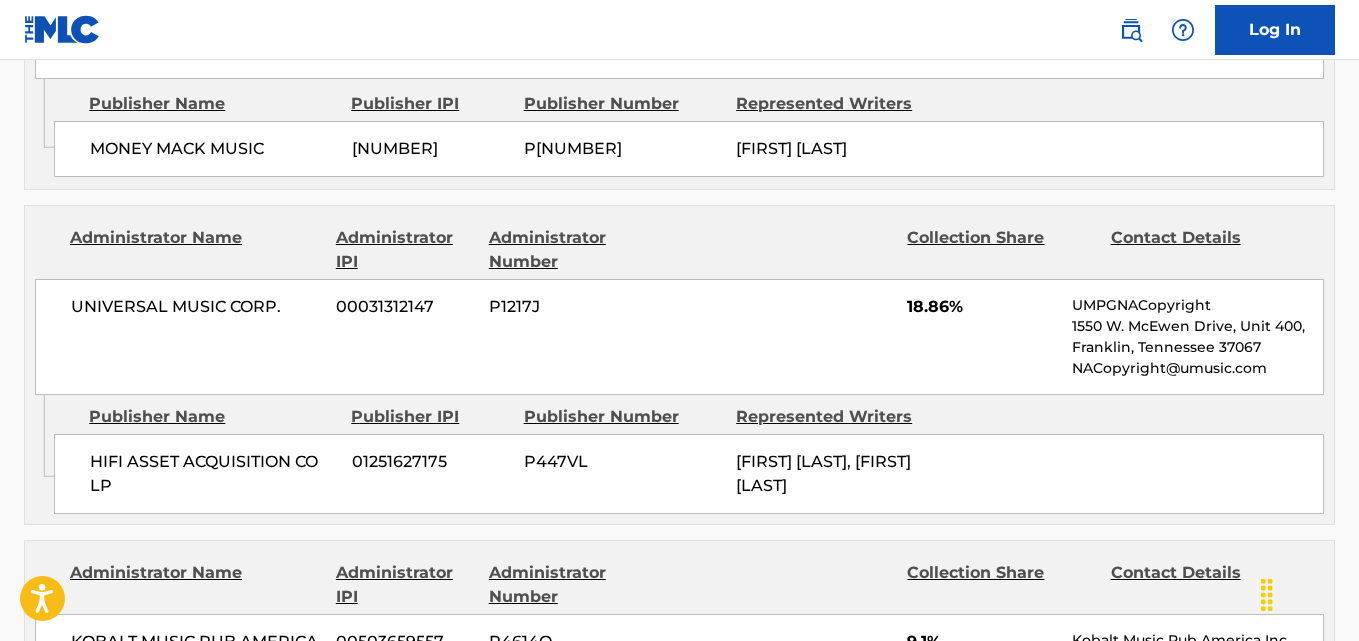 click on "18.86%" at bounding box center [982, 307] 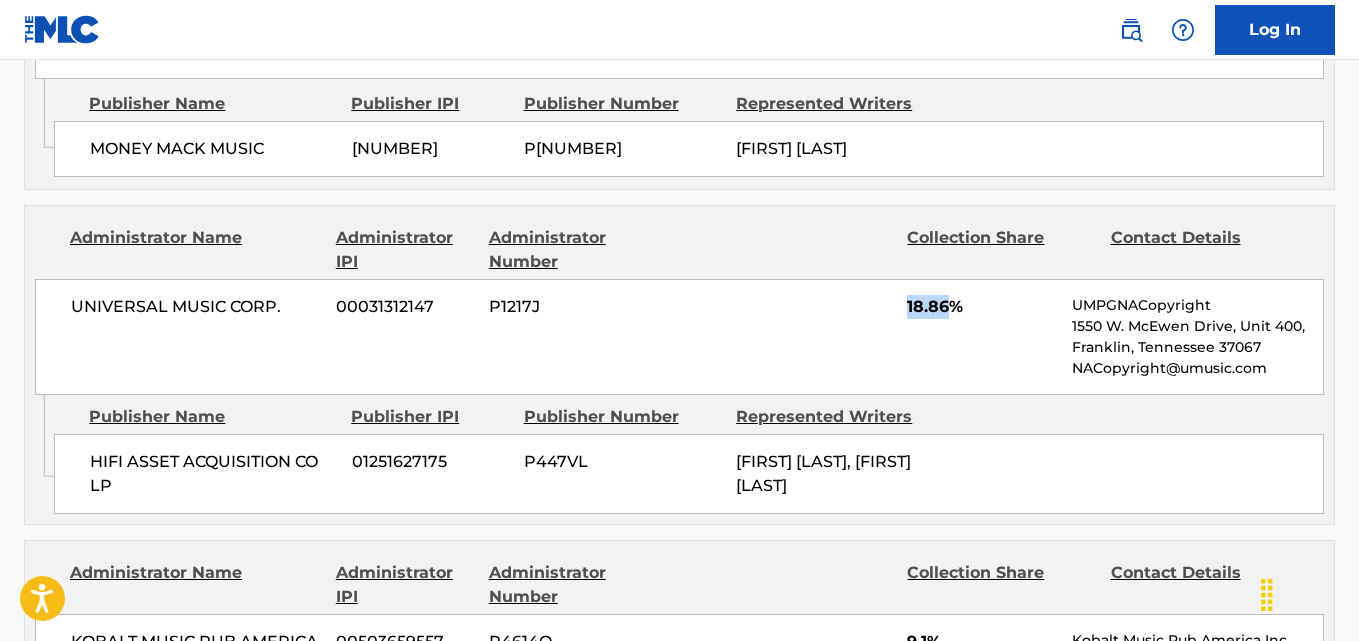 click on "18.86%" at bounding box center [982, 307] 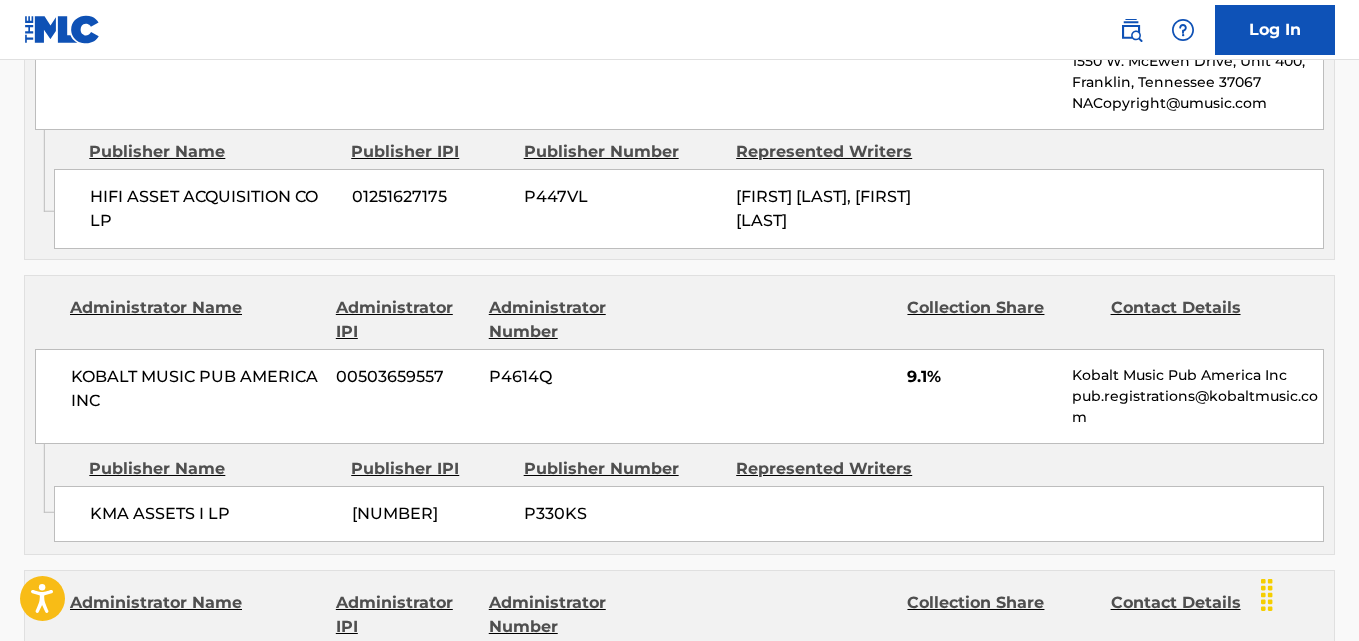 scroll, scrollTop: 2100, scrollLeft: 0, axis: vertical 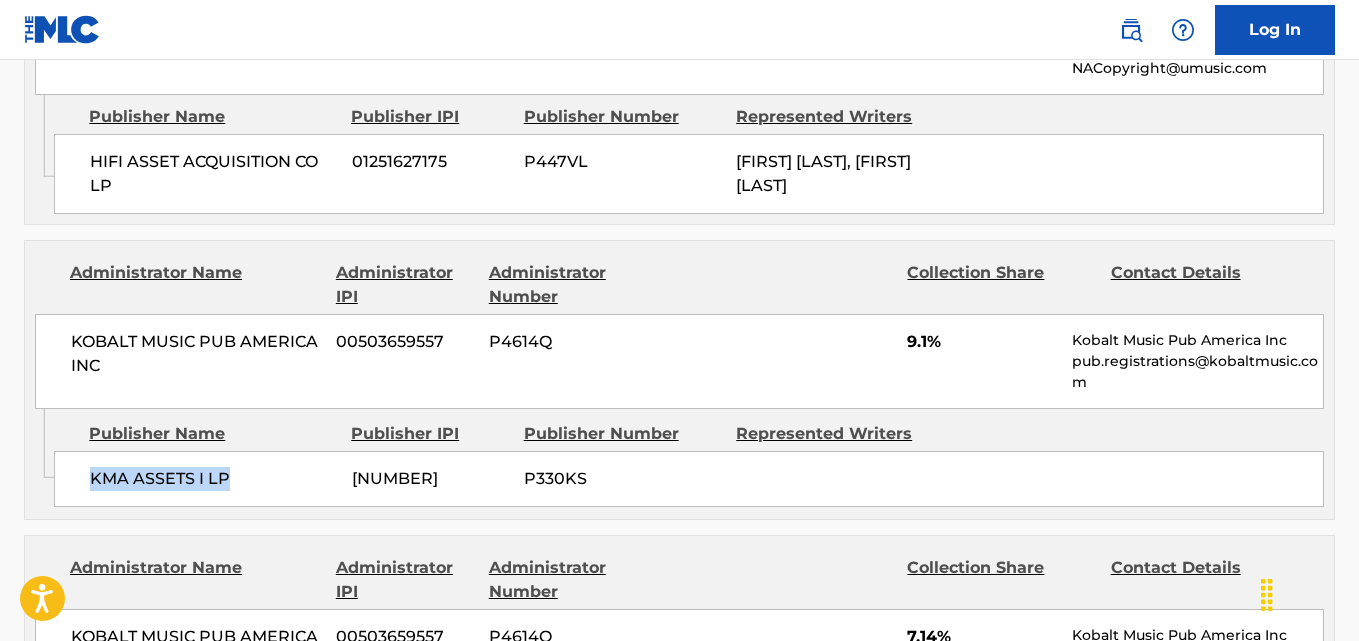 drag, startPoint x: 77, startPoint y: 504, endPoint x: 261, endPoint y: 505, distance: 184.00272 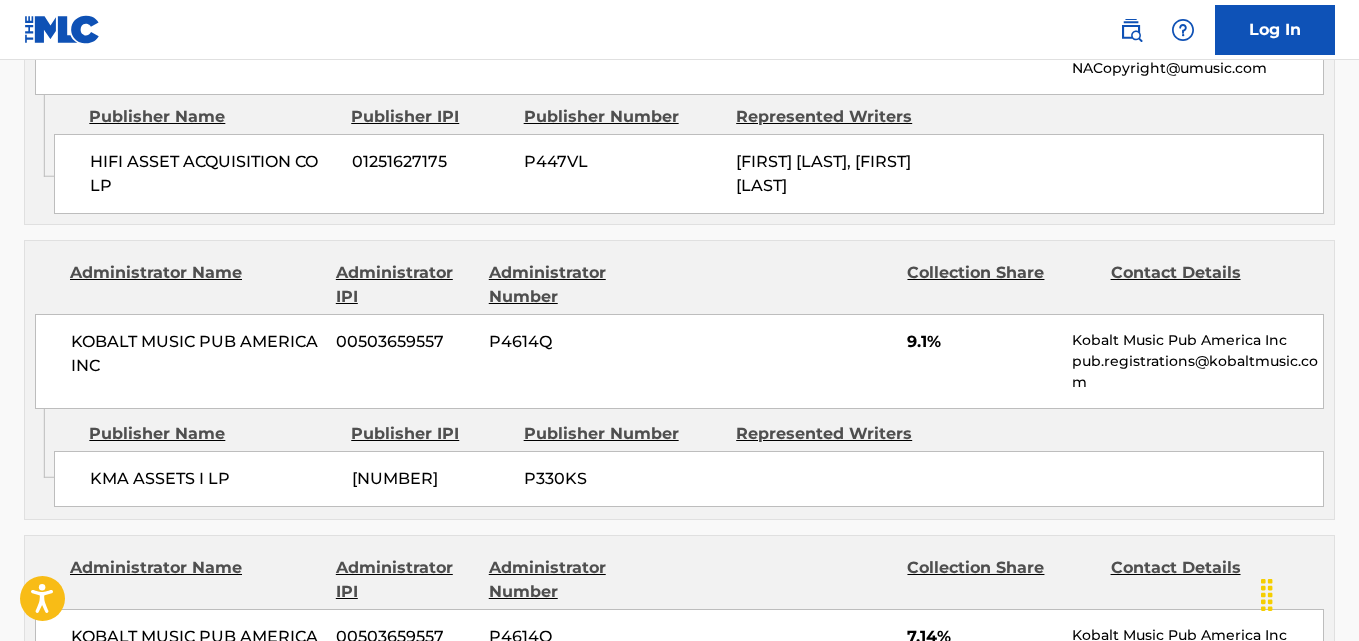click on "9.1%" at bounding box center (982, 342) 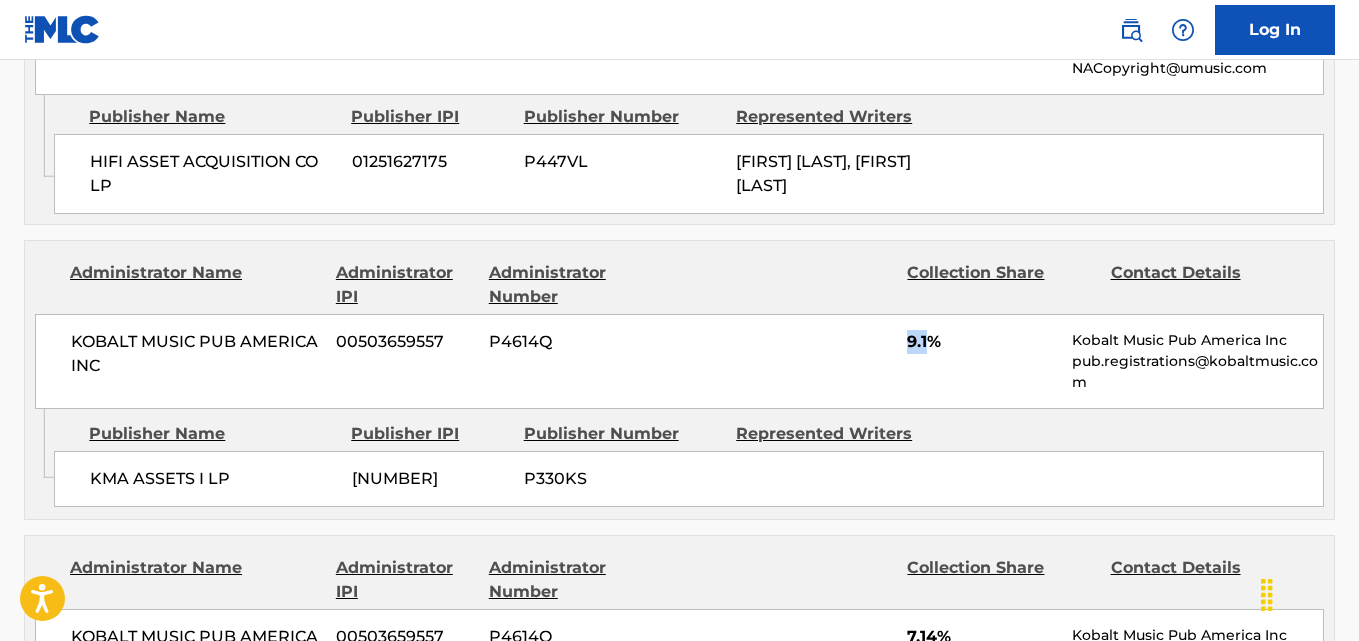 click on "9.1%" at bounding box center (982, 342) 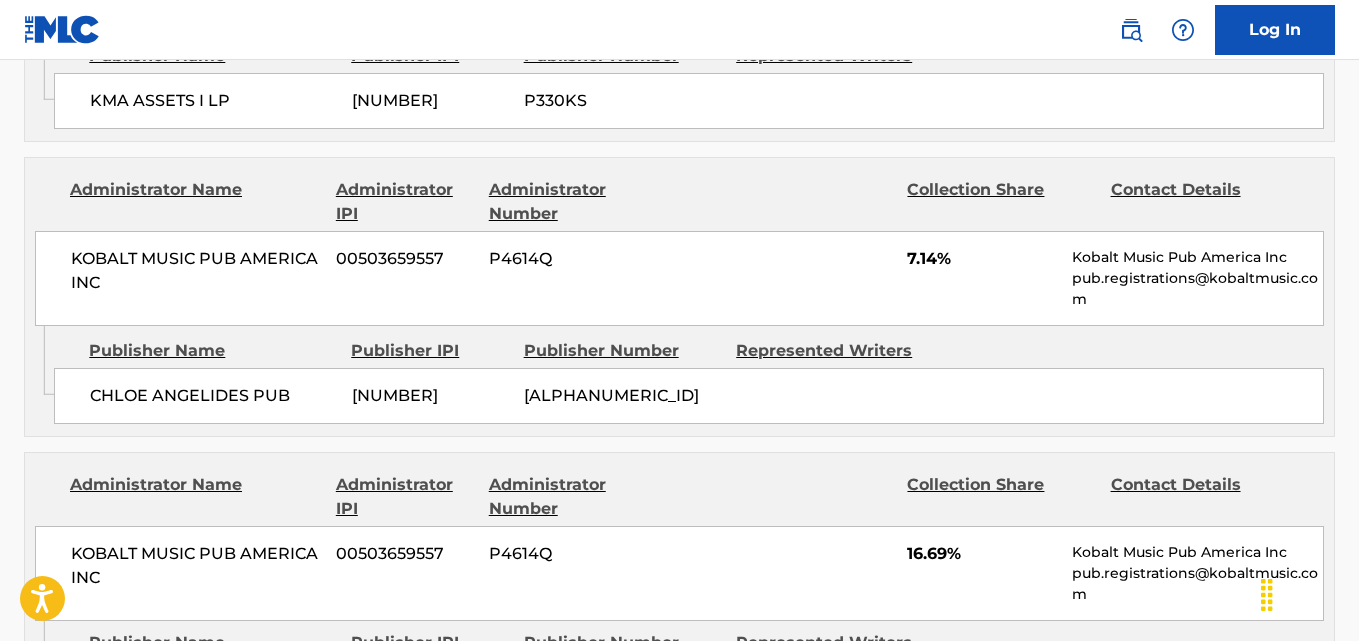 scroll, scrollTop: 2500, scrollLeft: 0, axis: vertical 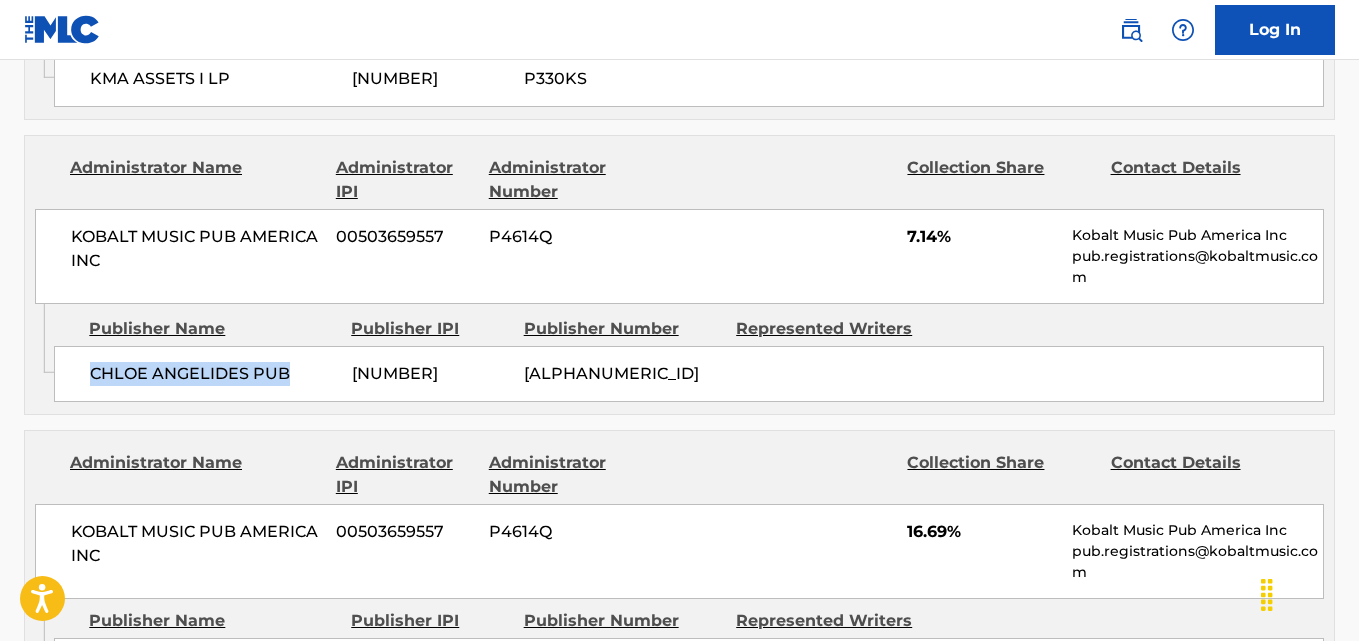 drag, startPoint x: 95, startPoint y: 396, endPoint x: 308, endPoint y: 396, distance: 213 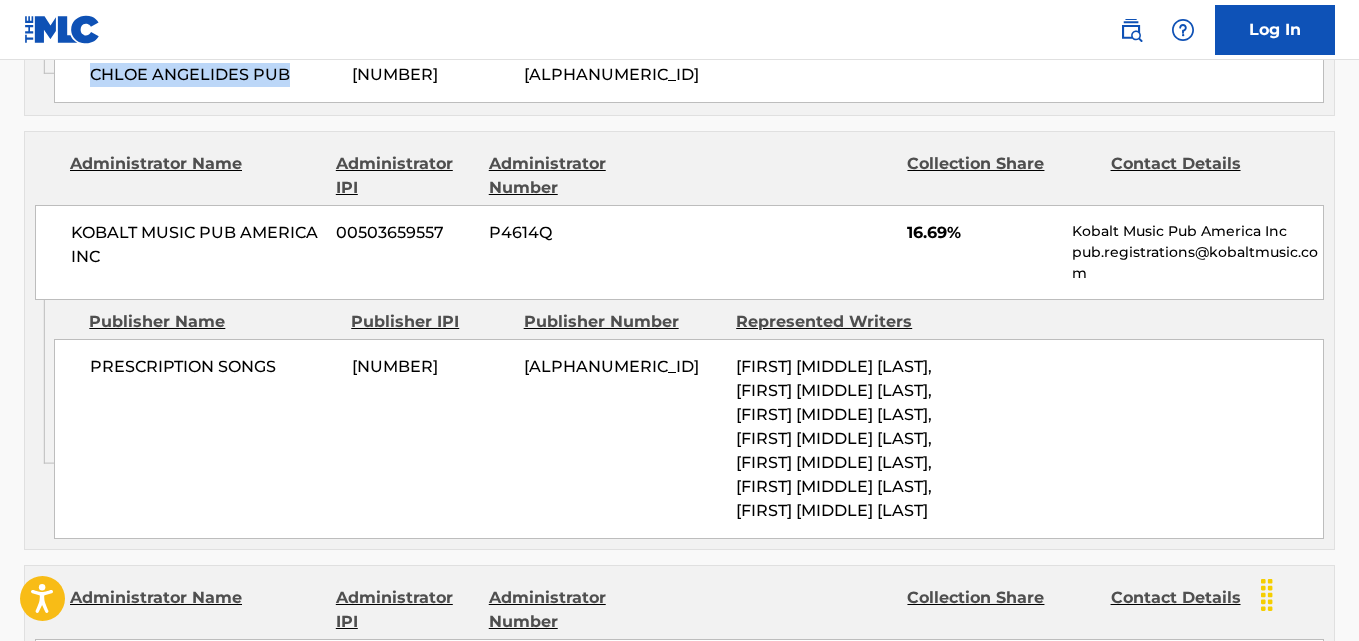 scroll, scrollTop: 2800, scrollLeft: 0, axis: vertical 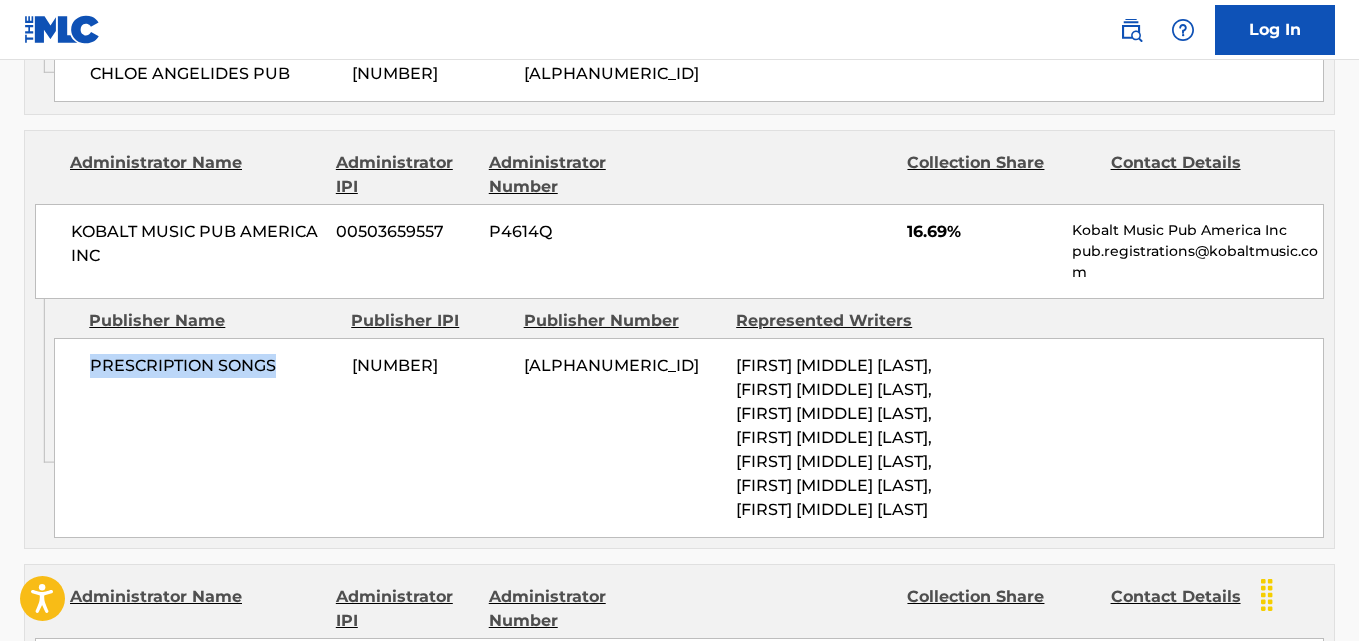 drag, startPoint x: 94, startPoint y: 385, endPoint x: 278, endPoint y: 404, distance: 184.97838 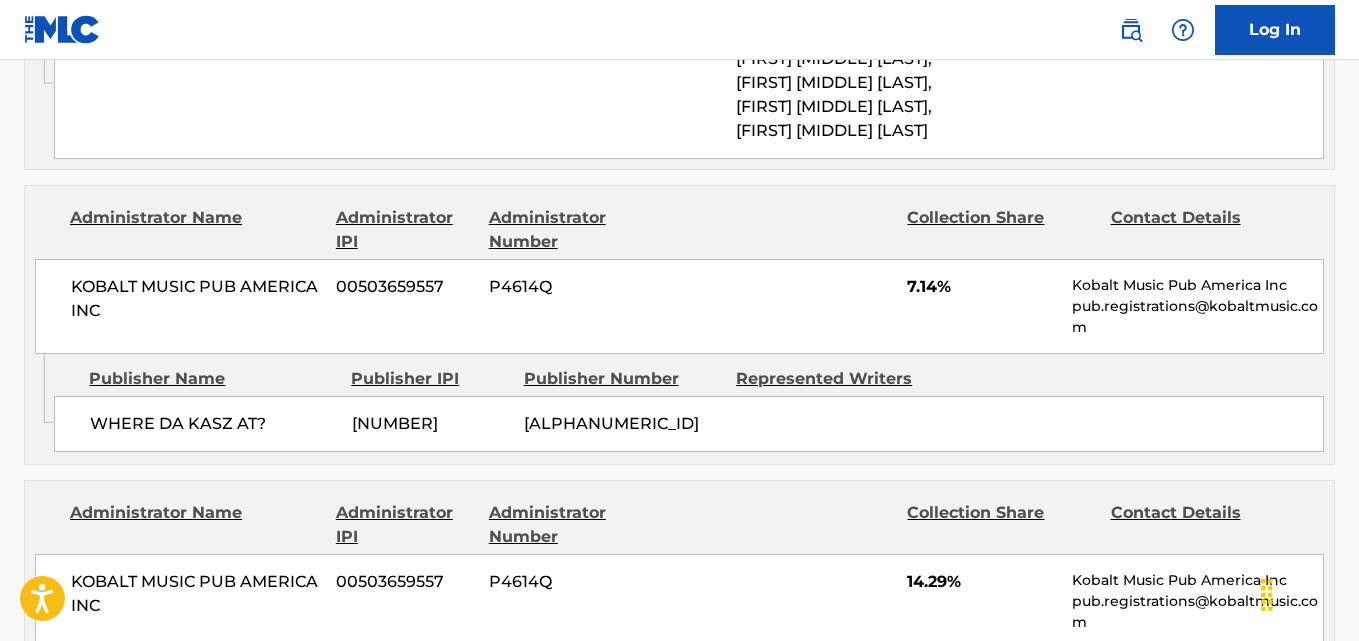 scroll, scrollTop: 3300, scrollLeft: 0, axis: vertical 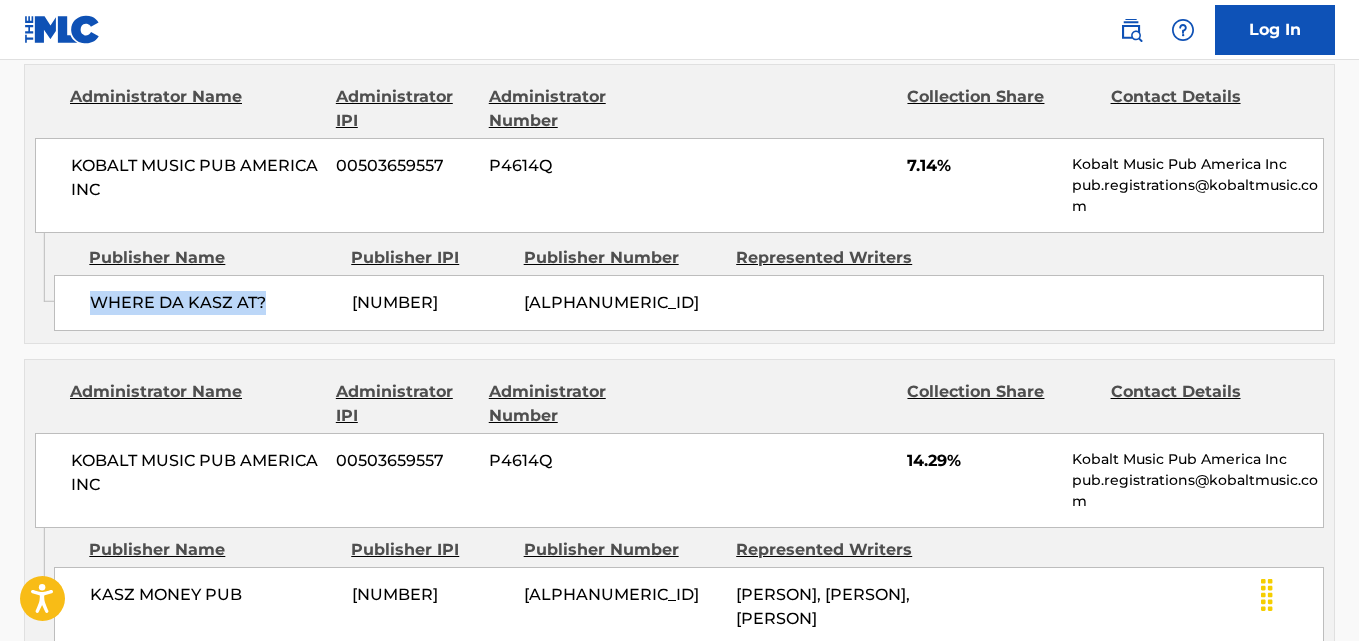 drag, startPoint x: 88, startPoint y: 428, endPoint x: 283, endPoint y: 428, distance: 195 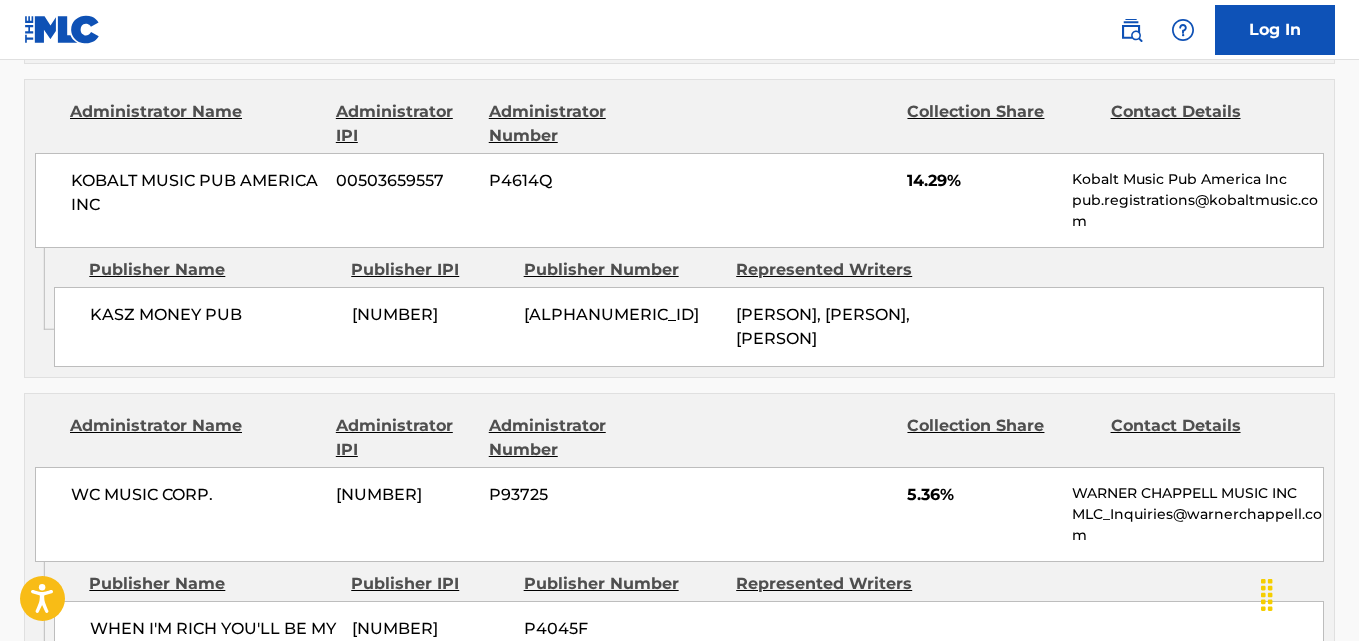 scroll, scrollTop: 3600, scrollLeft: 0, axis: vertical 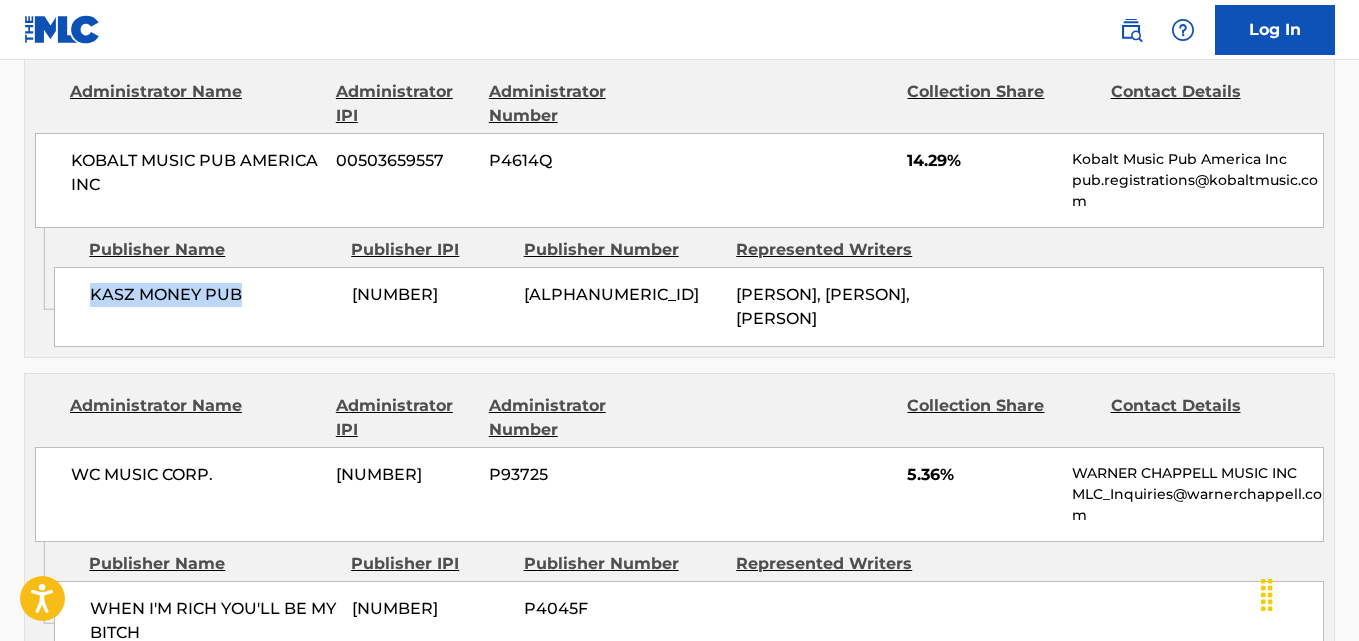 drag, startPoint x: 75, startPoint y: 411, endPoint x: 298, endPoint y: 413, distance: 223.00897 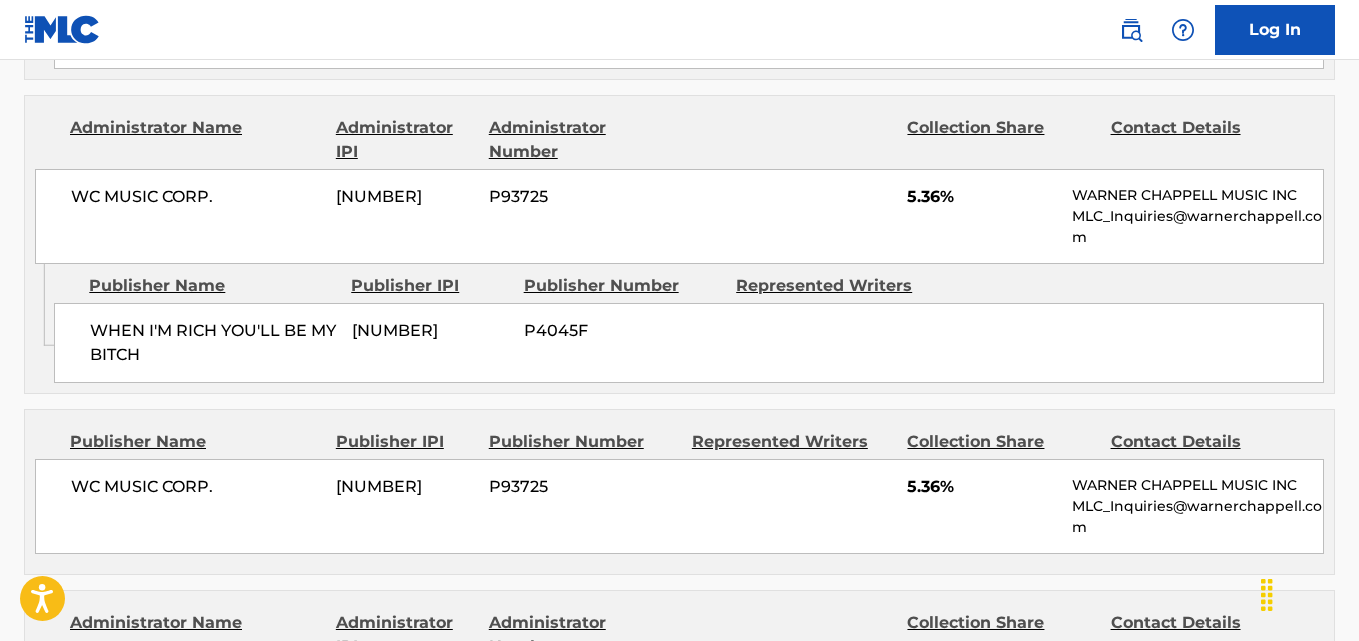 scroll, scrollTop: 3900, scrollLeft: 0, axis: vertical 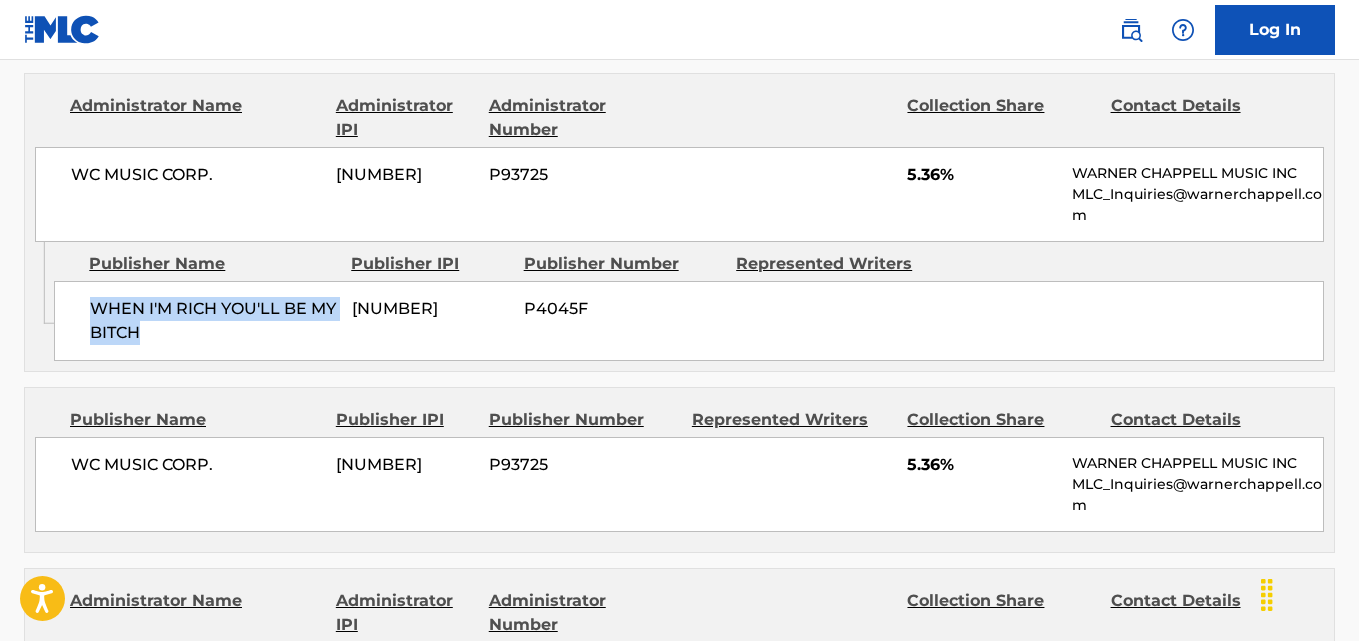 drag, startPoint x: 93, startPoint y: 447, endPoint x: 257, endPoint y: 485, distance: 168.34488 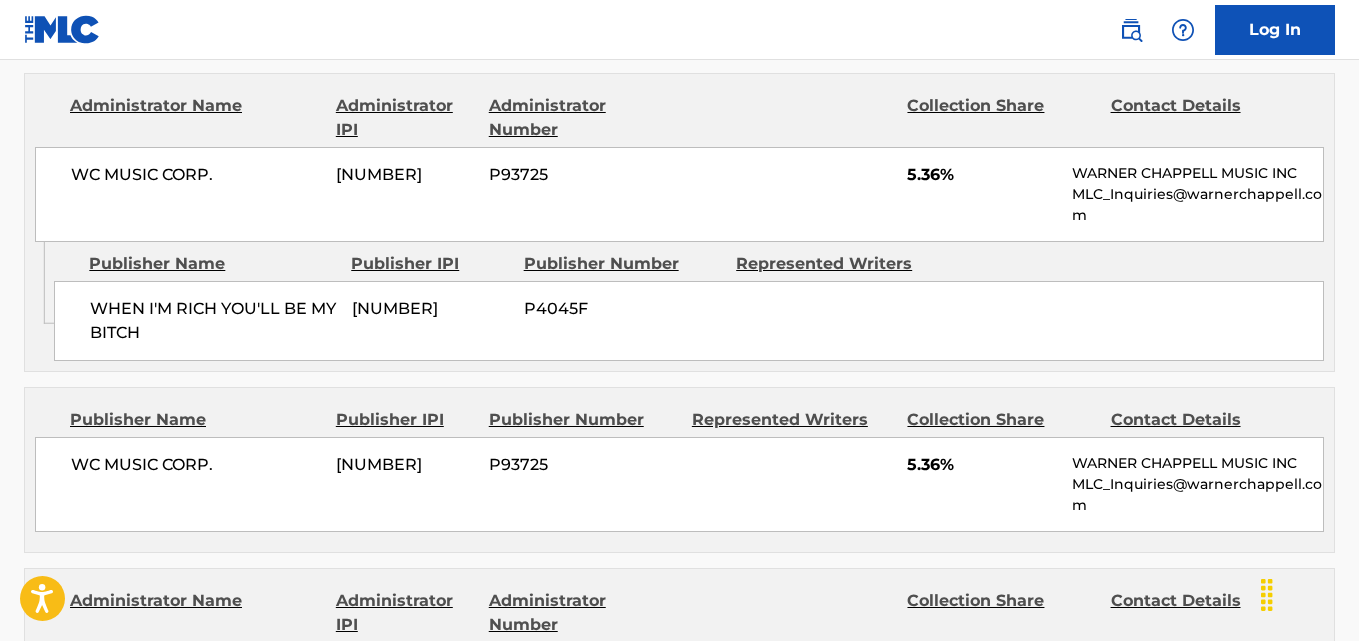 click on "5.36%" at bounding box center [982, 175] 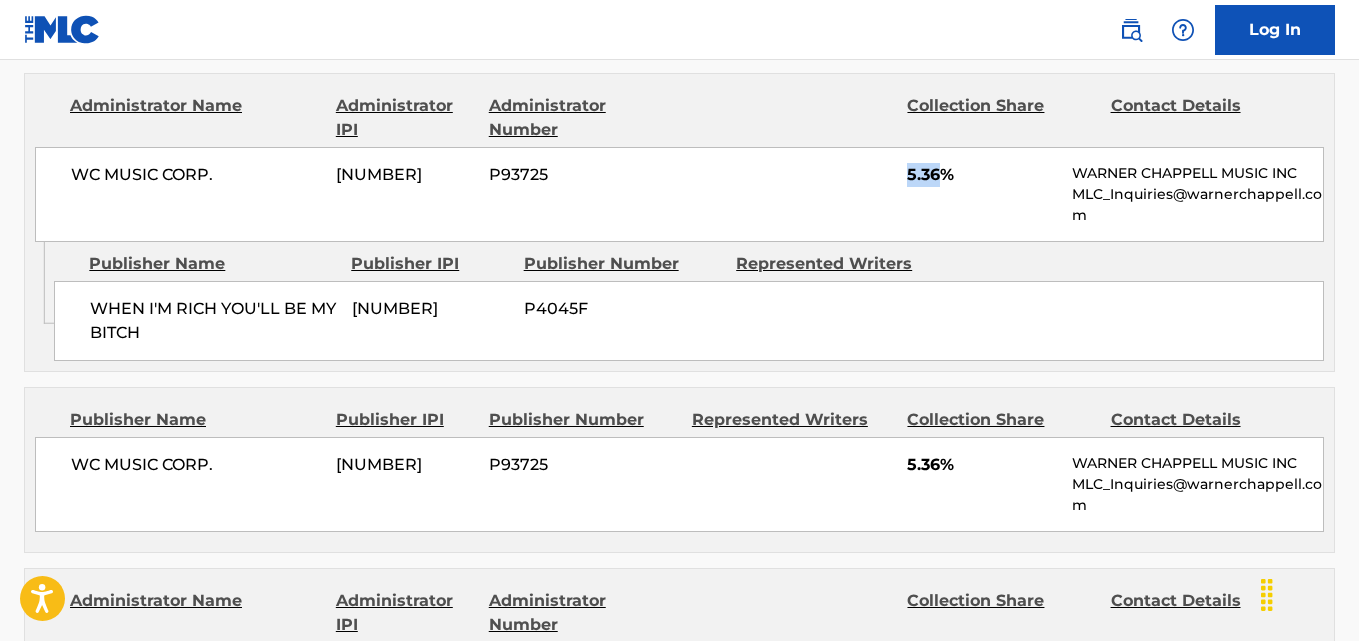 click on "5.36%" at bounding box center (982, 175) 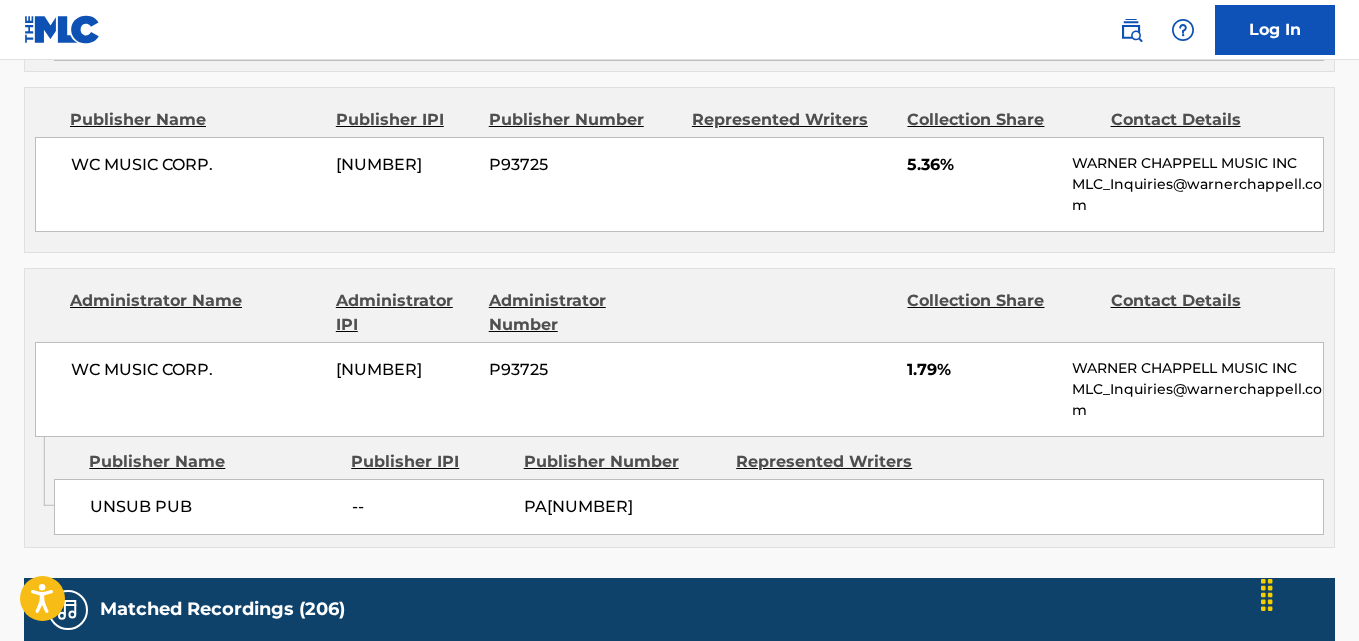 scroll, scrollTop: 4300, scrollLeft: 0, axis: vertical 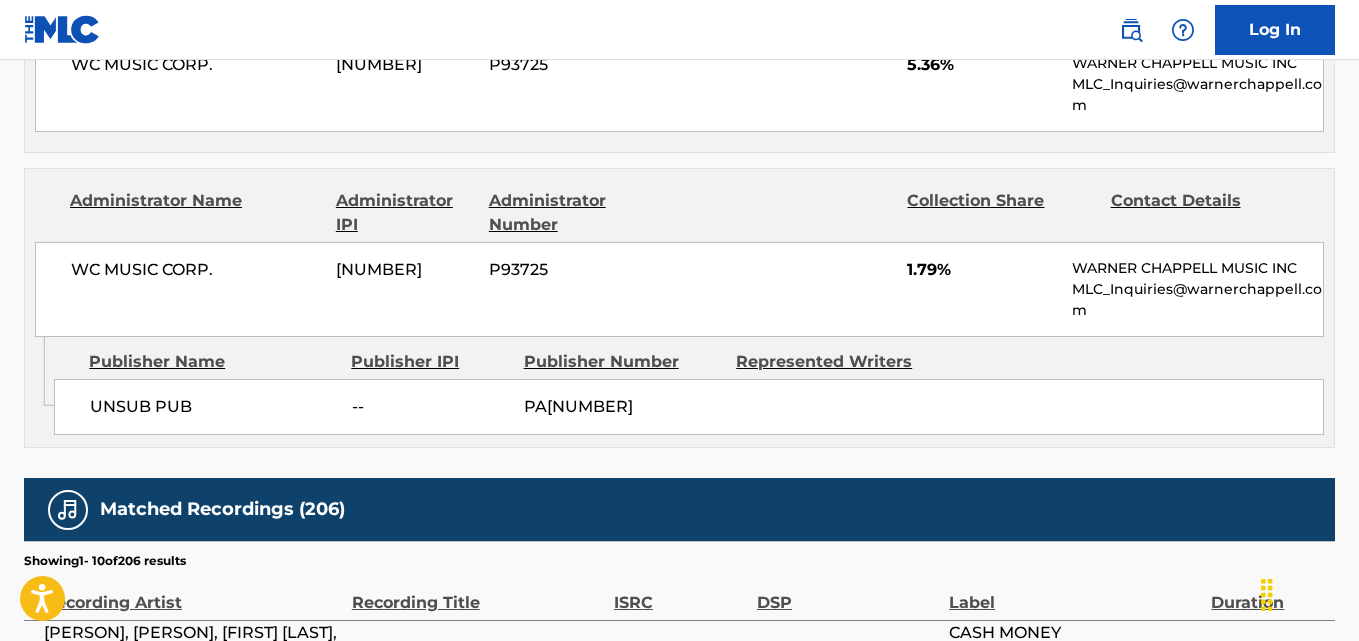 click on "5.36%" at bounding box center (982, 65) 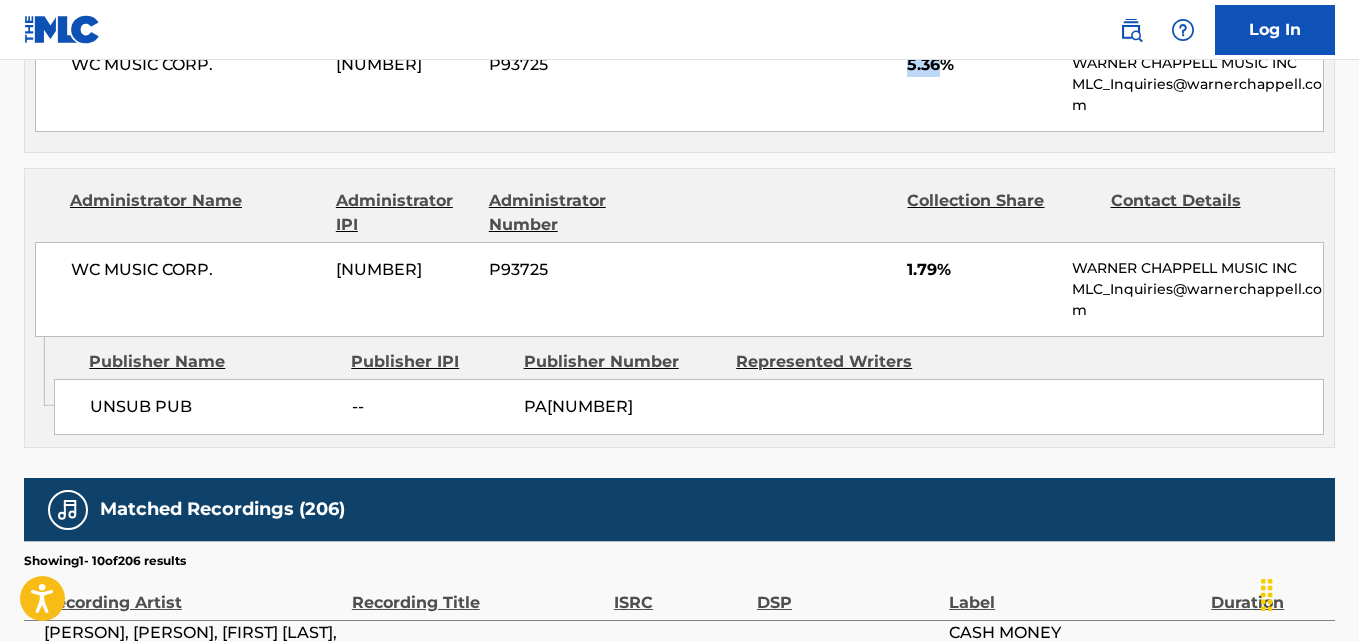 click on "5.36%" at bounding box center (982, 65) 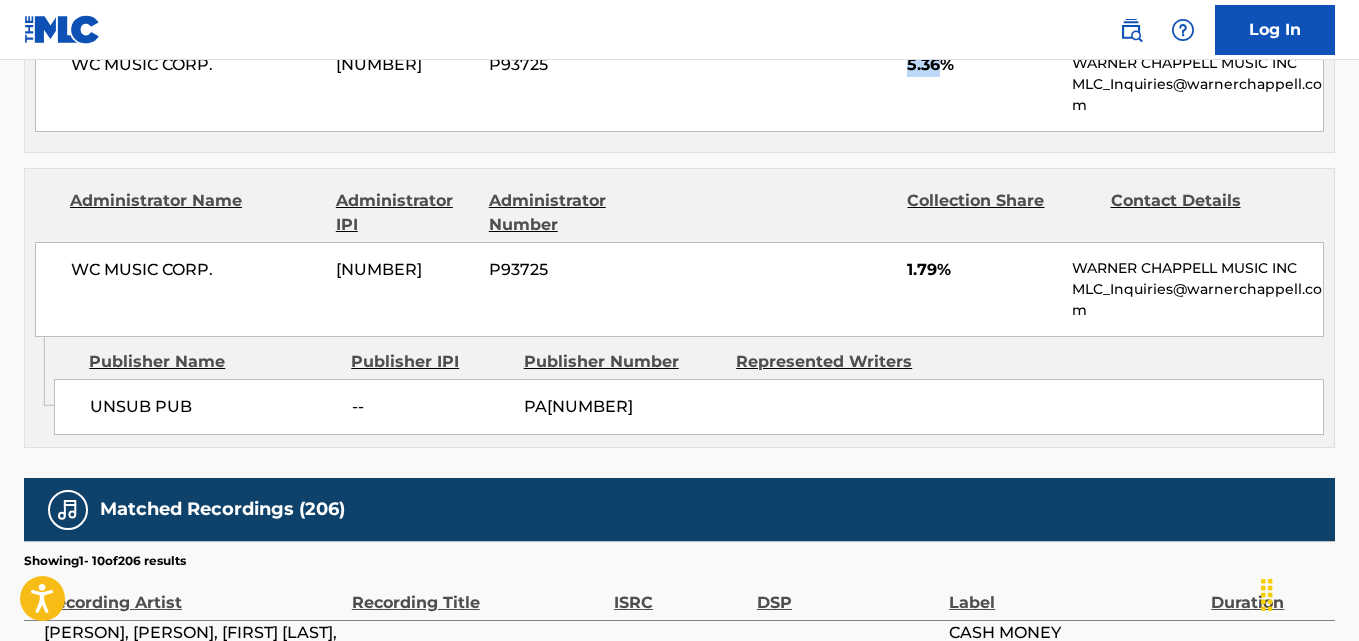 scroll, scrollTop: 4400, scrollLeft: 0, axis: vertical 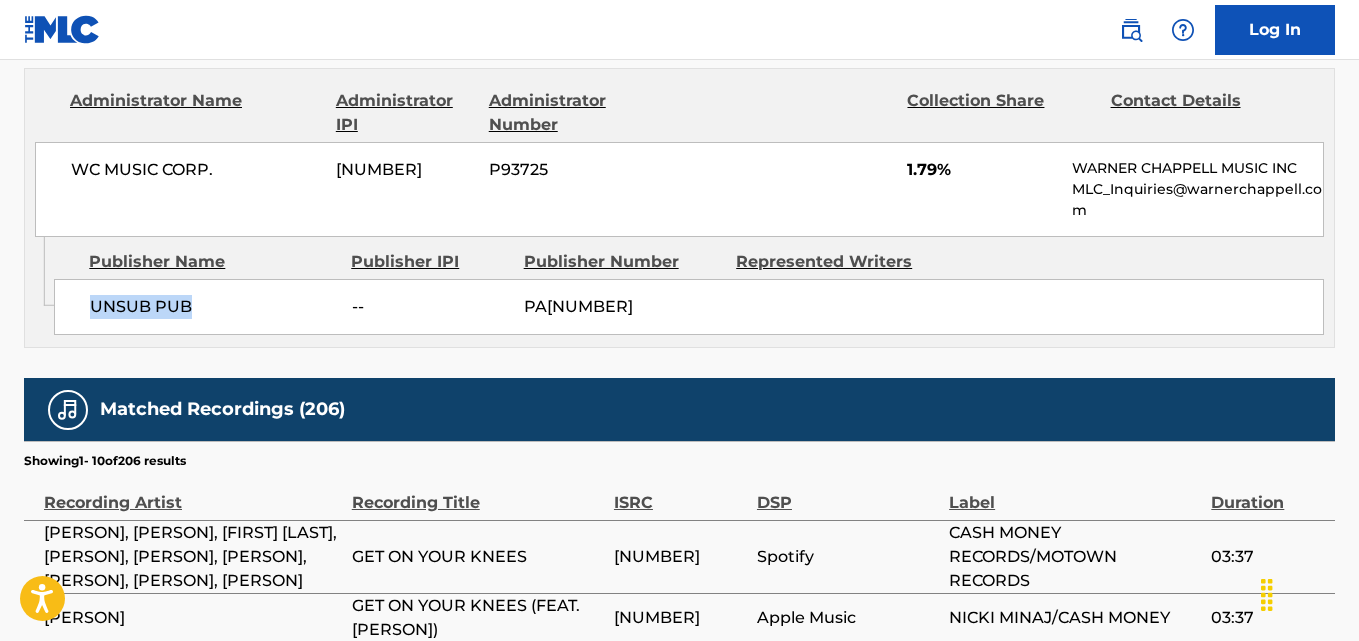 drag, startPoint x: 83, startPoint y: 460, endPoint x: 252, endPoint y: 462, distance: 169.01184 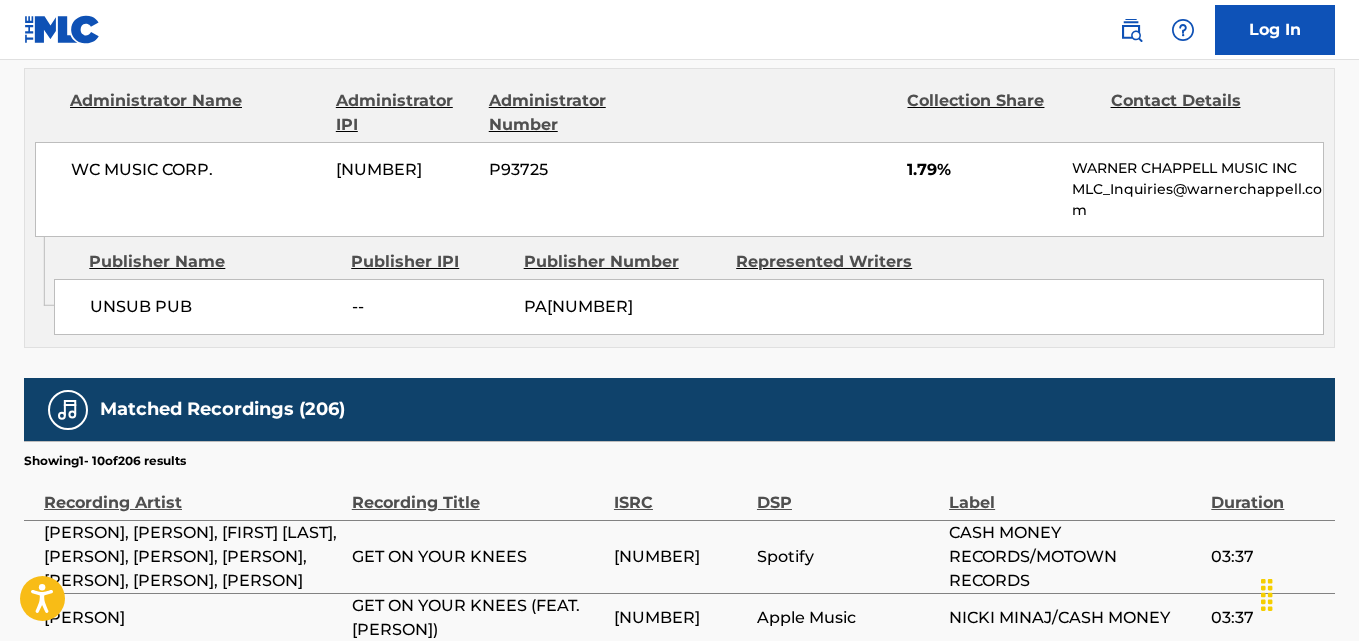 click on "WC MUSIC CORP. 00392888203 P93725 1.79% WARNER CHAPPELL MUSIC INC MLC_Inquiries@warnerchappell.com" at bounding box center [679, 189] 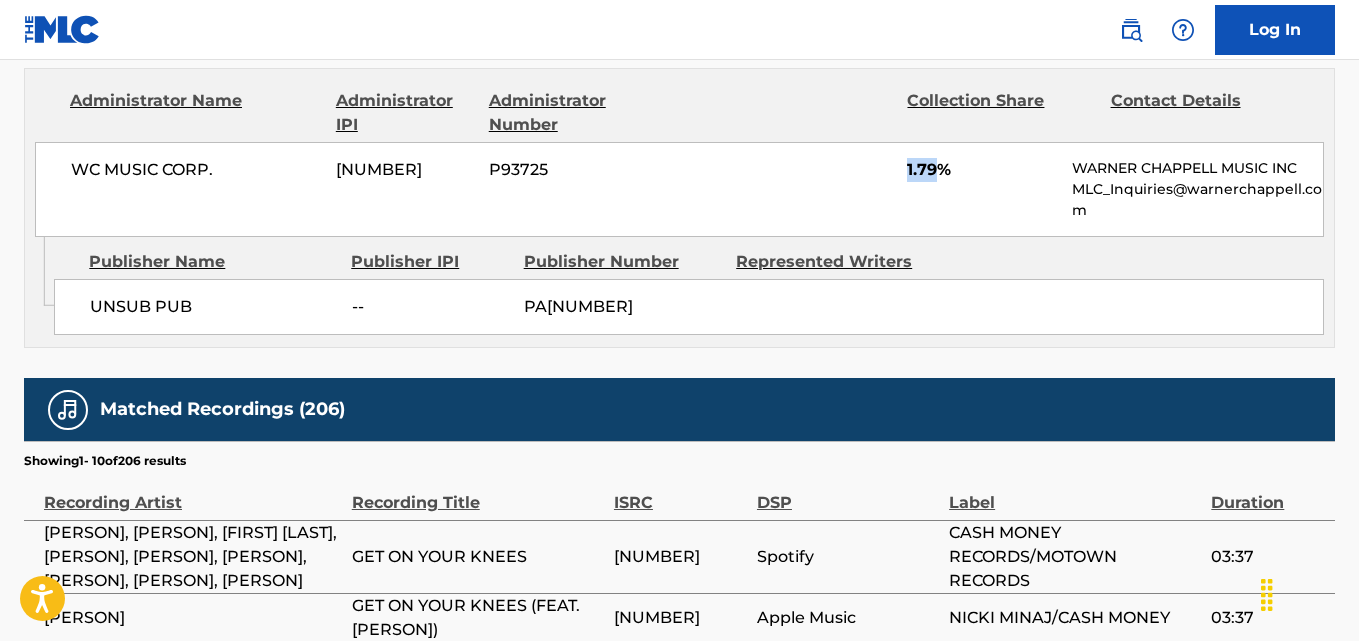 click on "WC MUSIC CORP. 00392888203 P93725 1.79% WARNER CHAPPELL MUSIC INC MLC_Inquiries@warnerchappell.com" at bounding box center (679, 189) 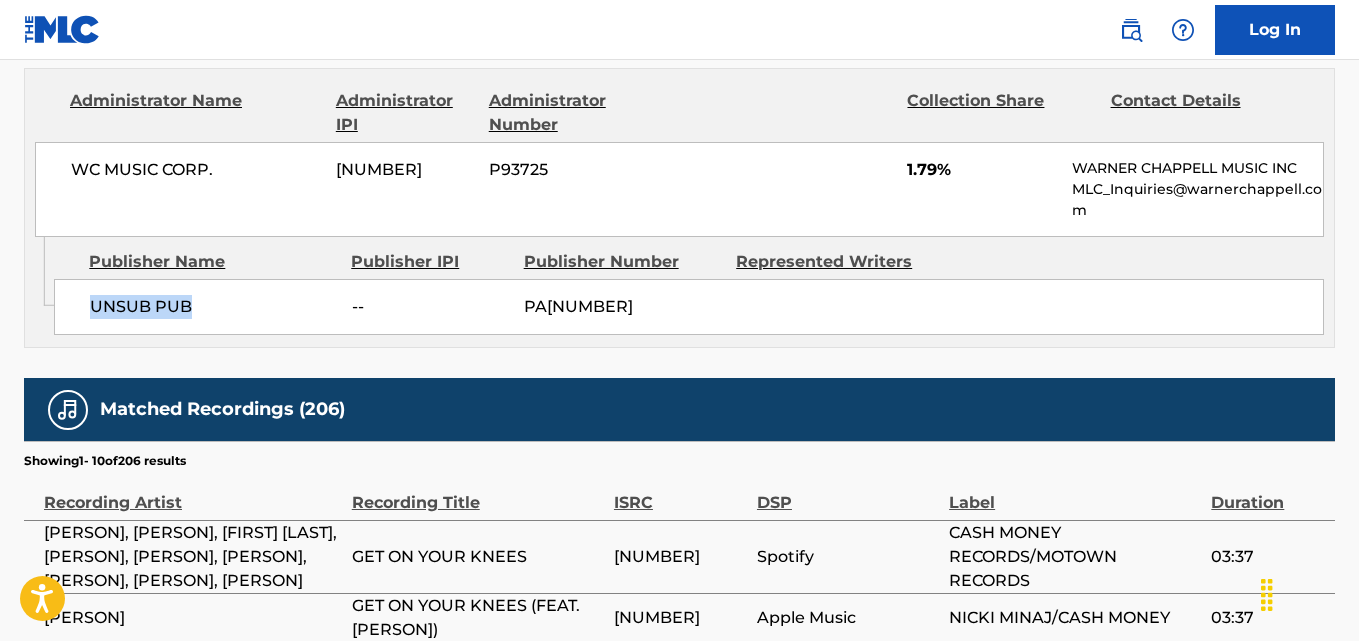 drag, startPoint x: 96, startPoint y: 457, endPoint x: 239, endPoint y: 454, distance: 143.03146 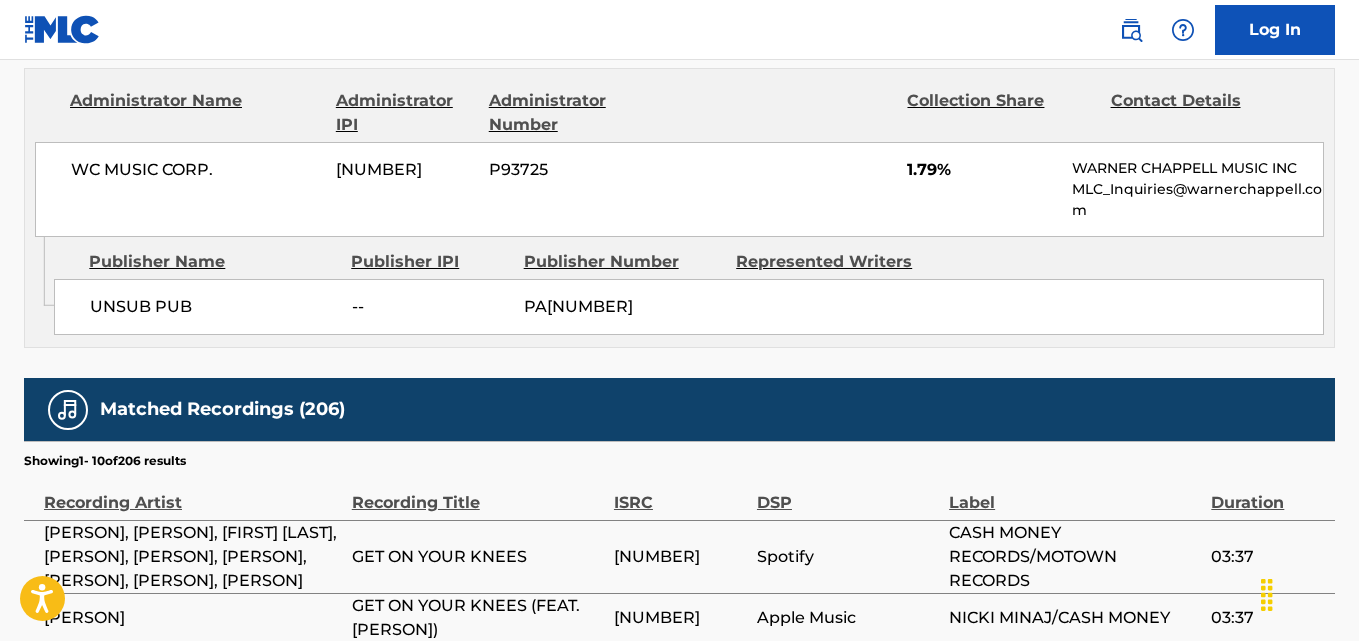 click on "1.79%" at bounding box center [982, 170] 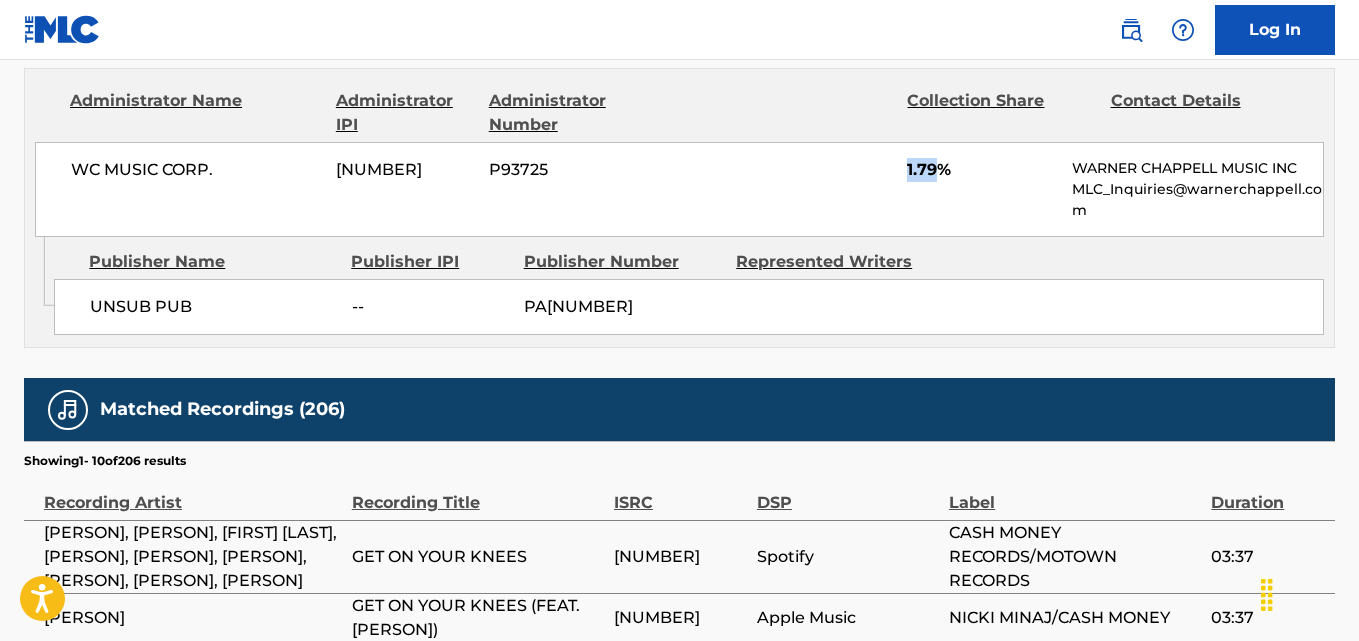 click on "1.79%" at bounding box center [982, 170] 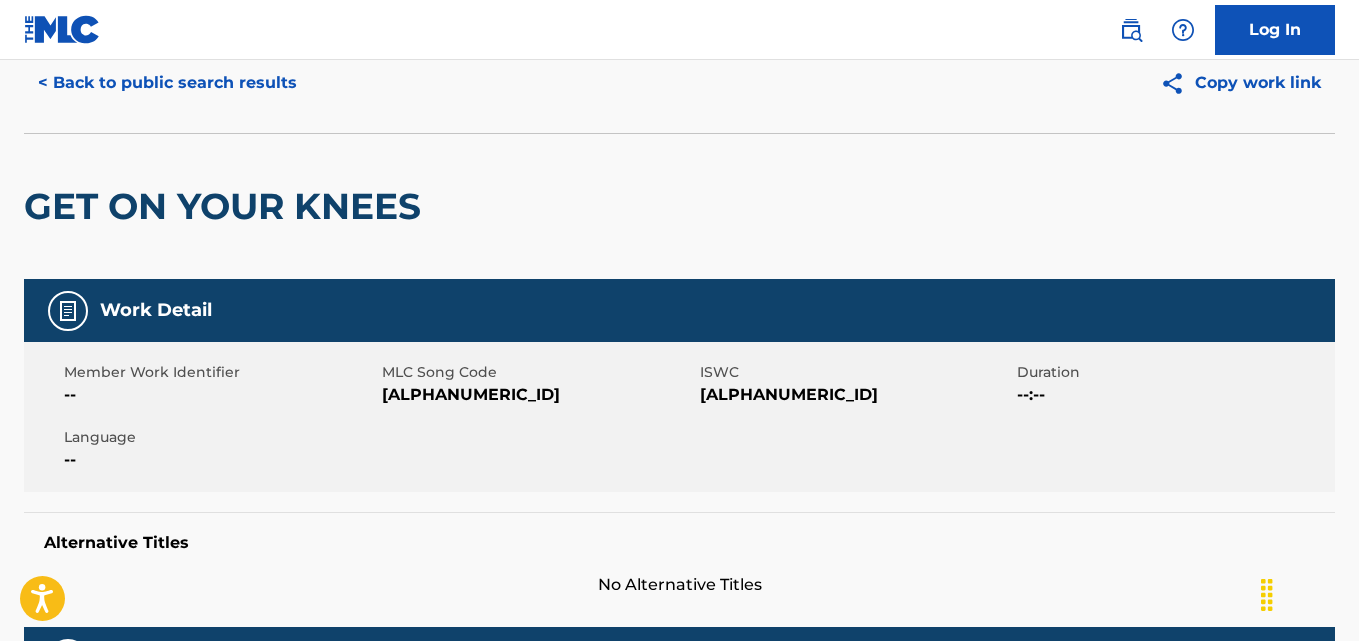 scroll, scrollTop: 0, scrollLeft: 0, axis: both 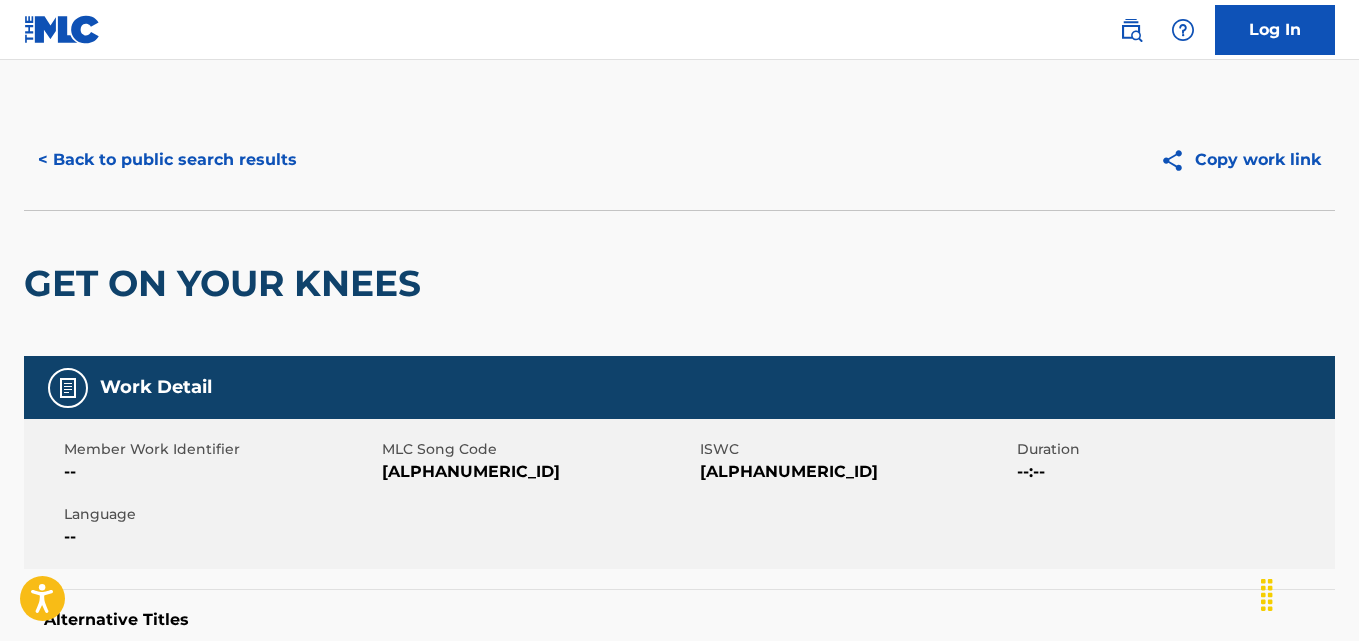 click on "< Back to public search results" at bounding box center (167, 160) 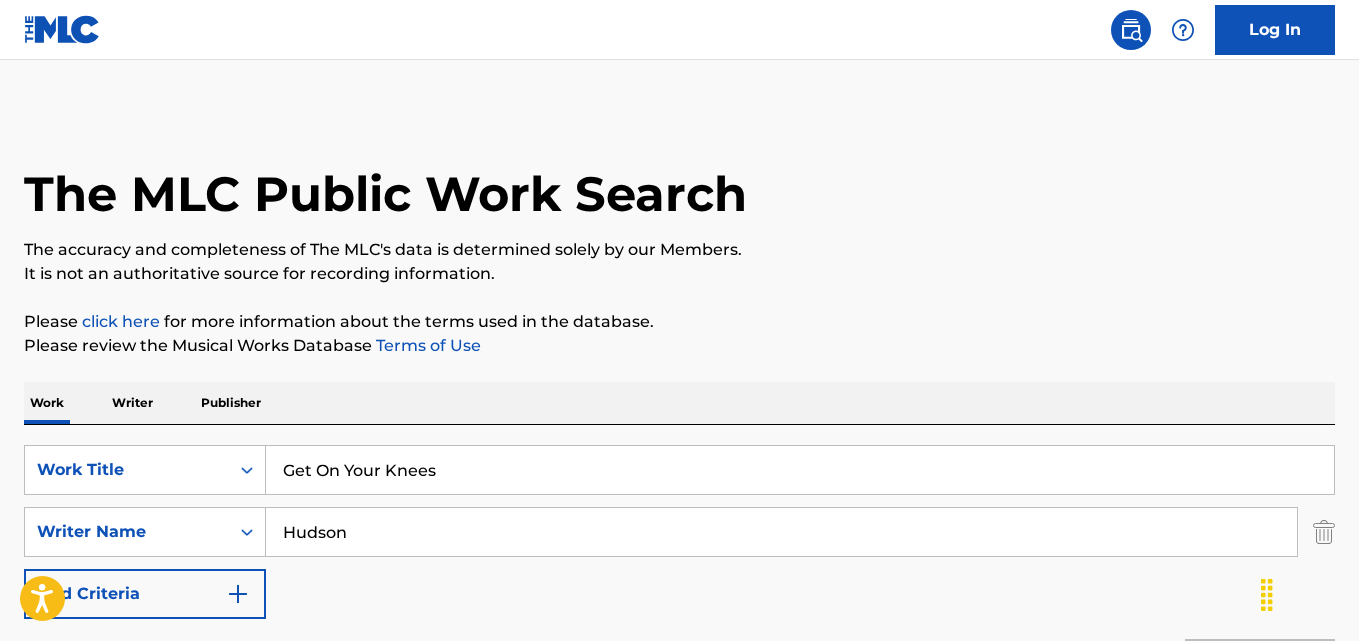 scroll, scrollTop: 427, scrollLeft: 0, axis: vertical 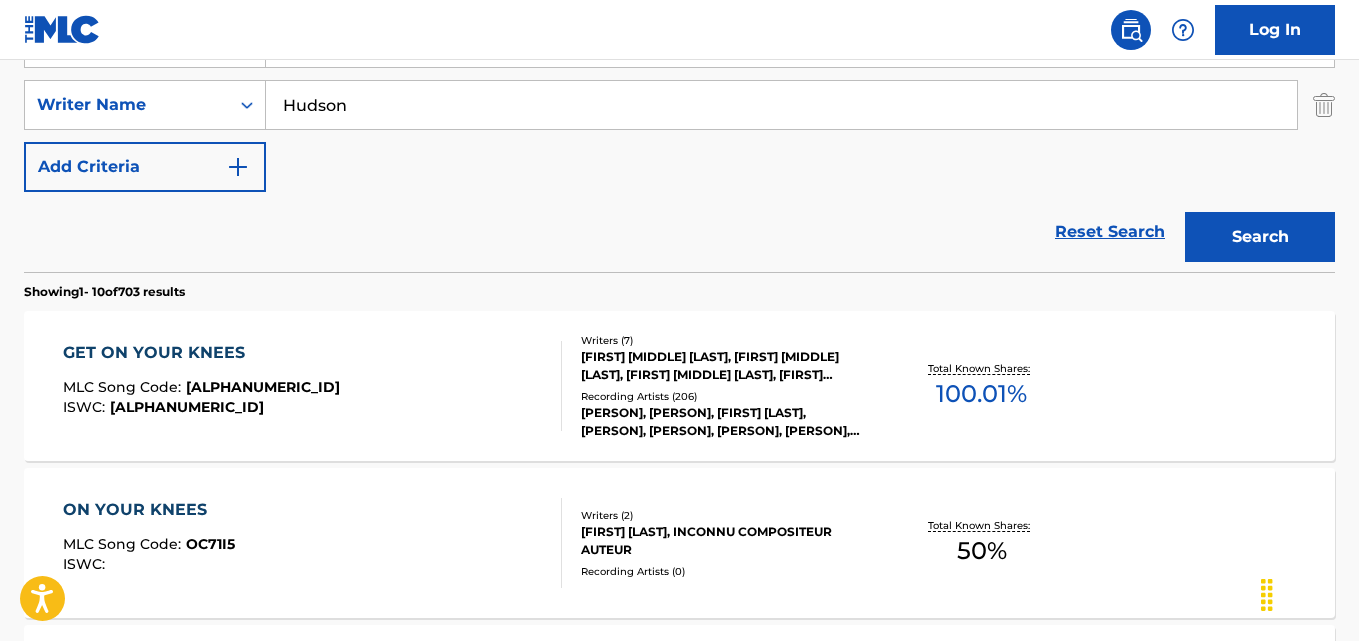 click on "Reset Search Search" at bounding box center [679, 232] 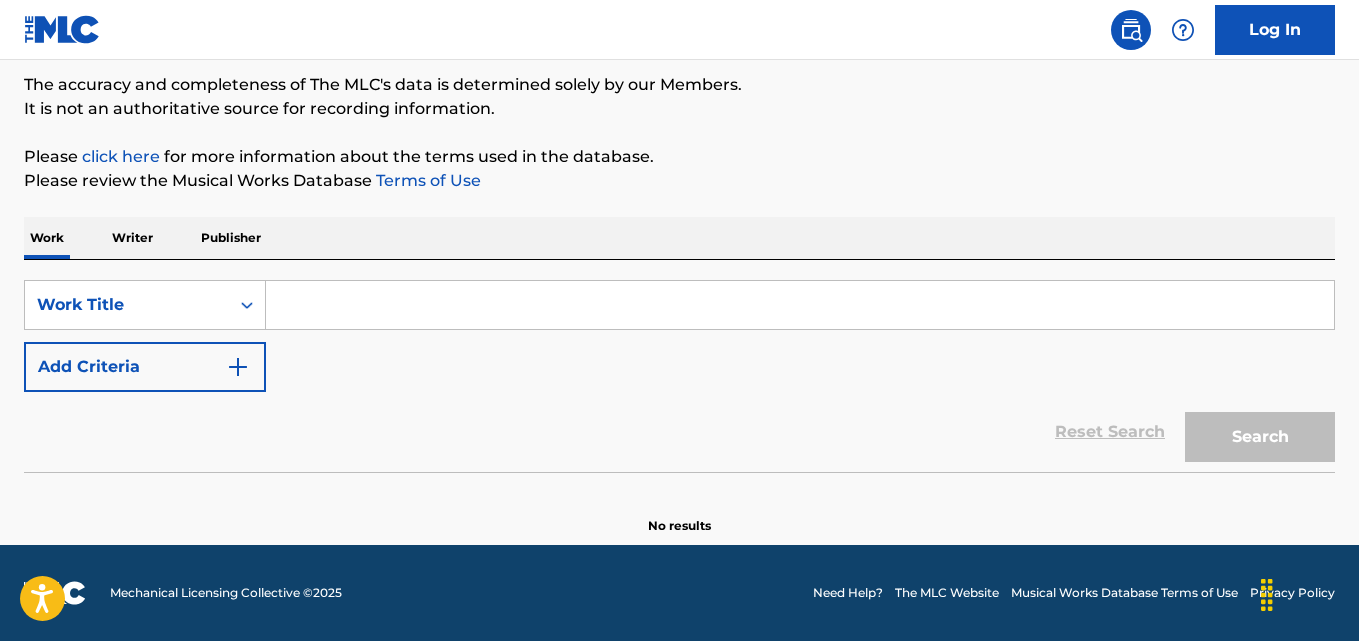 click on "Reset Search Search" at bounding box center [679, 432] 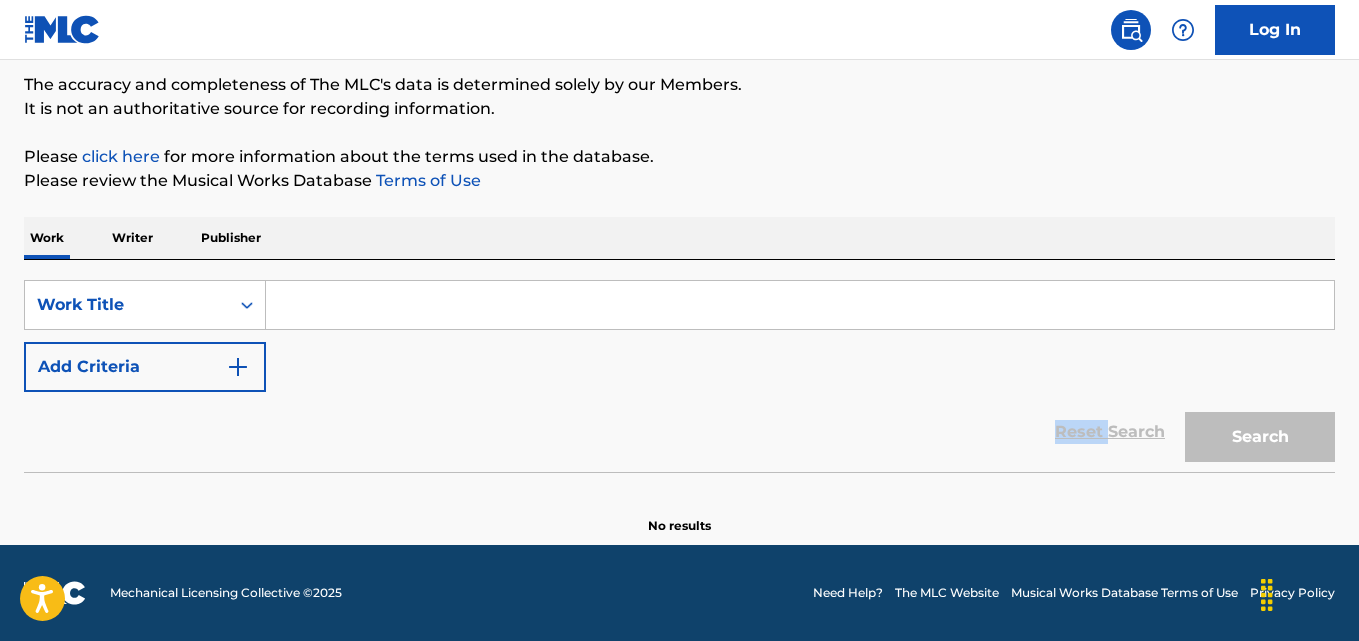 click on "Reset Search Search" at bounding box center (679, 432) 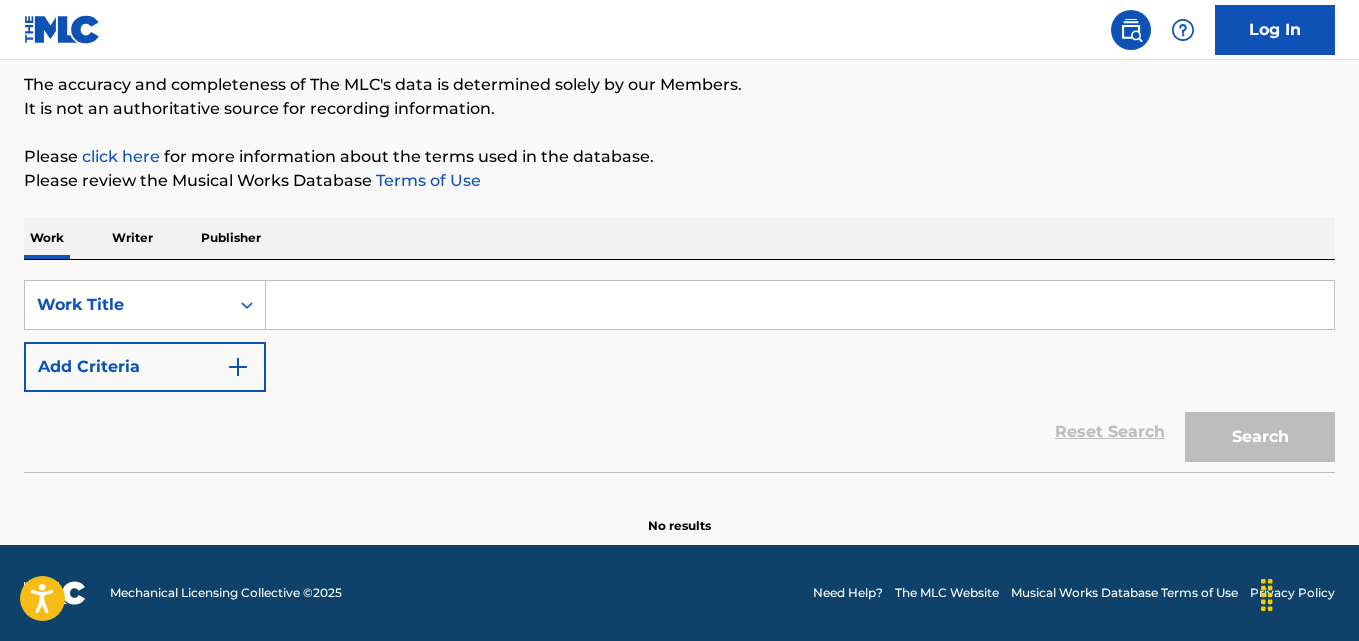 click at bounding box center (800, 305) 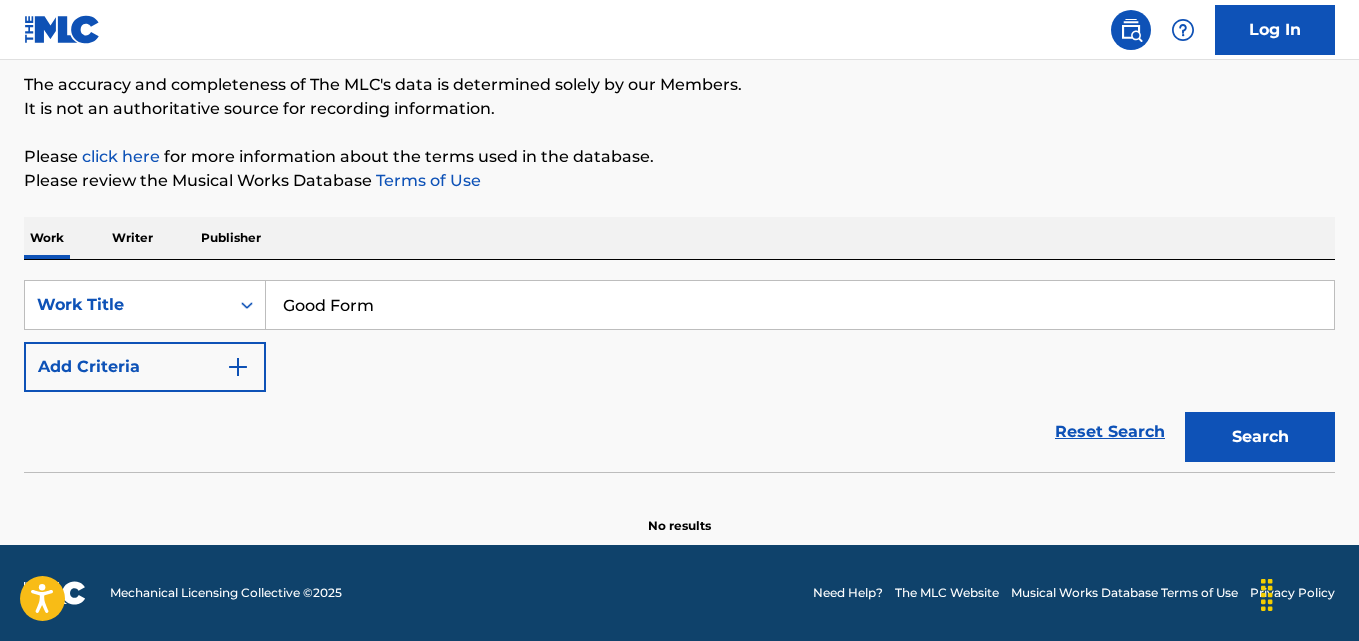 type on "Good Form" 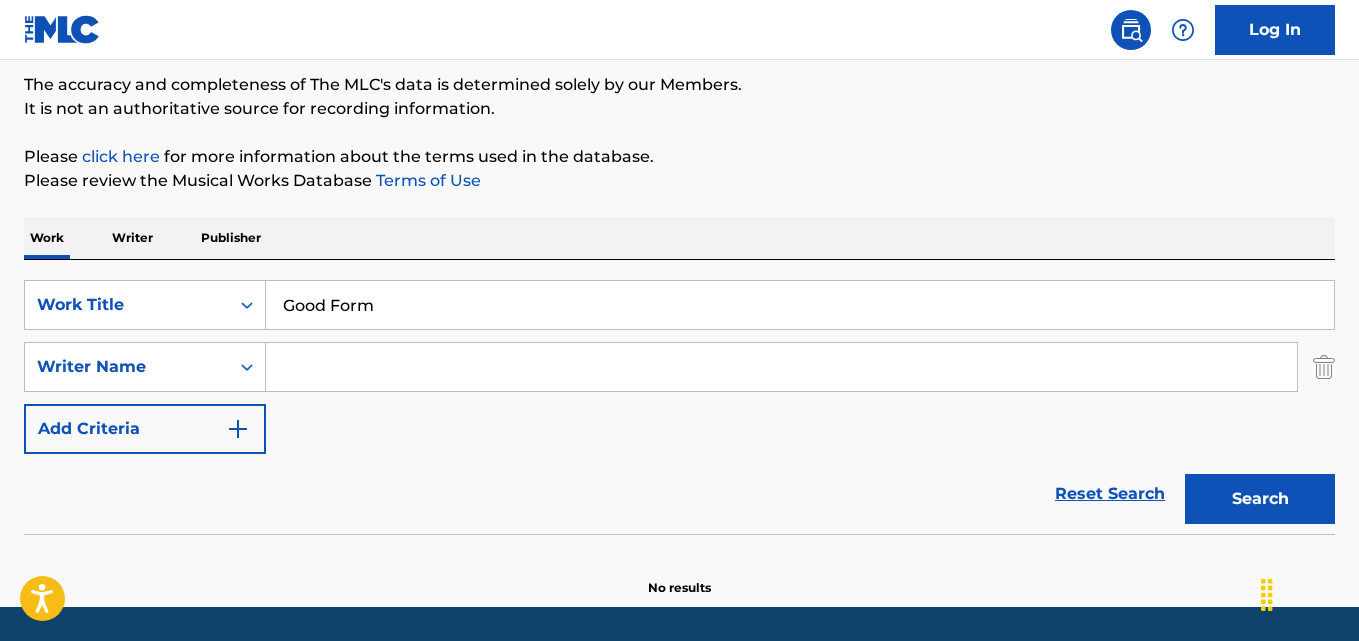 click at bounding box center [781, 367] 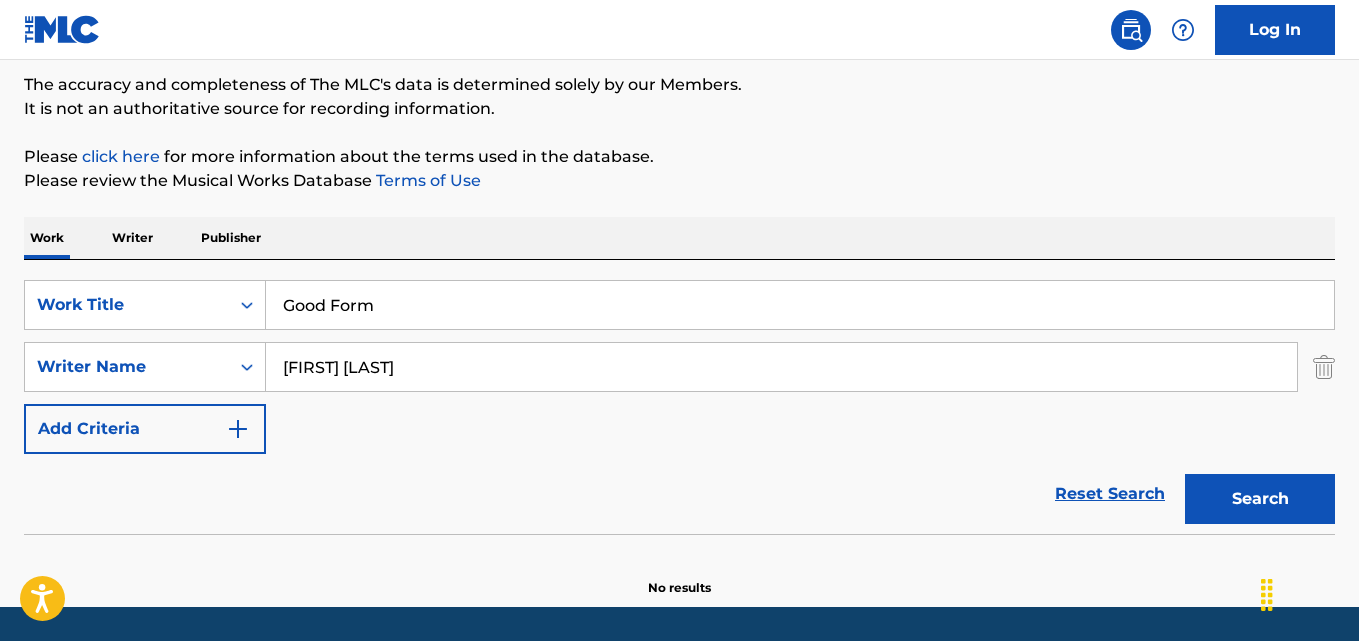 type on "[FIRST] [LAST]" 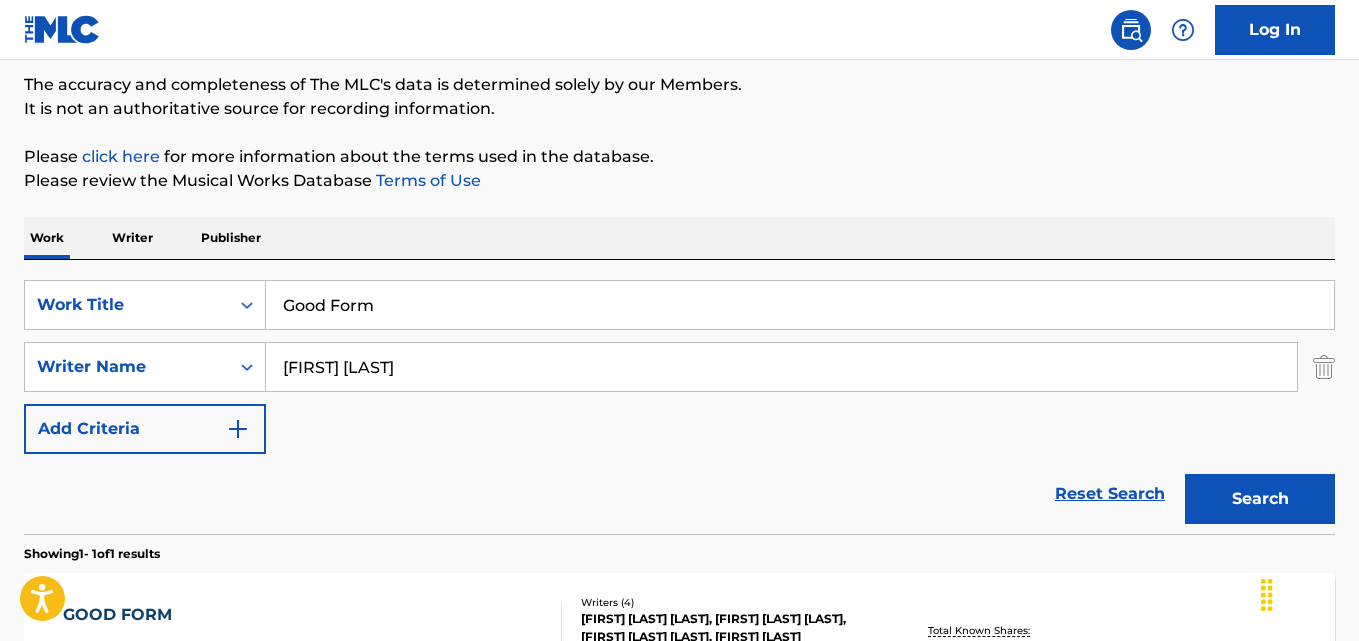click on "SearchWithCriteriaeb56e47e-d876-40ab-91bc-a09ef7da1944 Work Title Good Form SearchWithCriteria869e0675-64e8-4d50-8498-21c58d8e06ca Writer Name Onika Maraj Add Criteria" at bounding box center [679, 367] 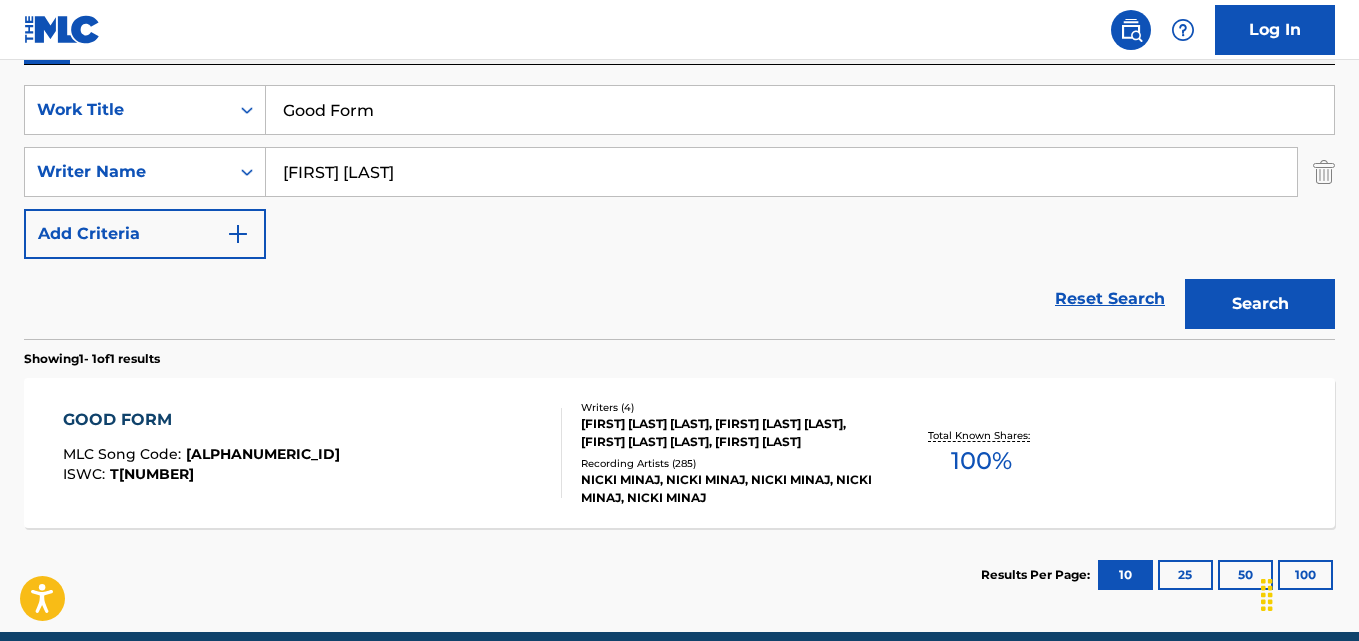 scroll, scrollTop: 365, scrollLeft: 0, axis: vertical 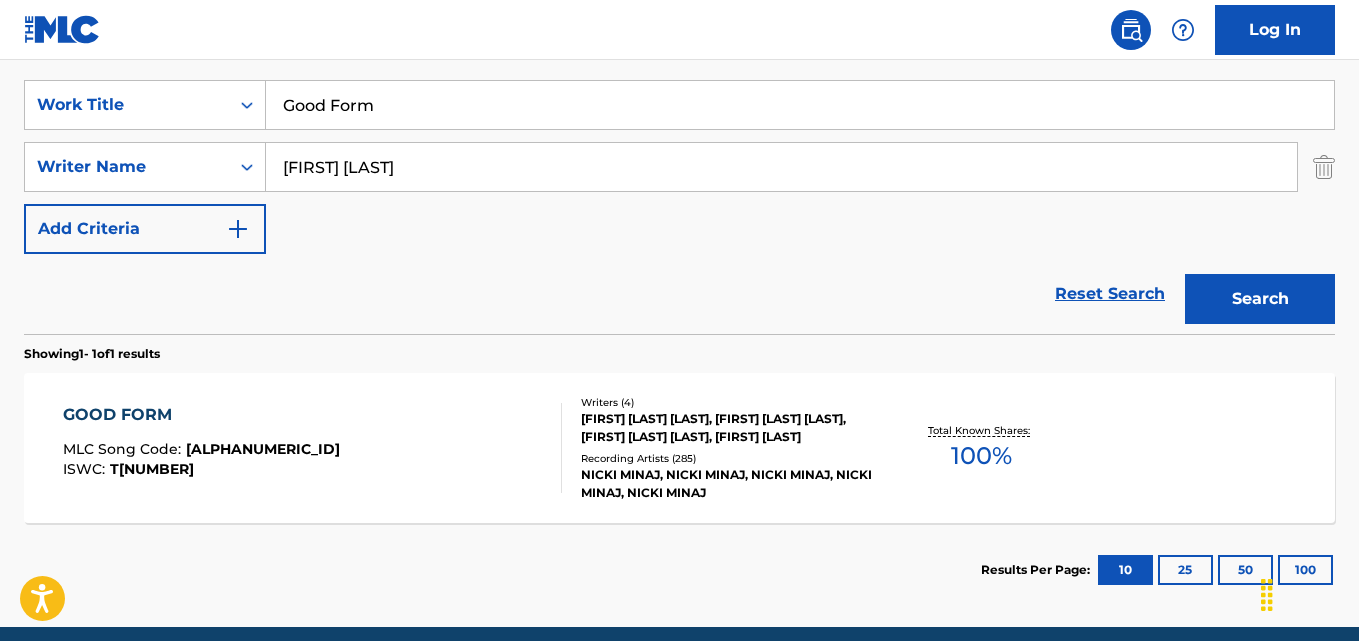 click on "MLC Song Code :" at bounding box center (124, 449) 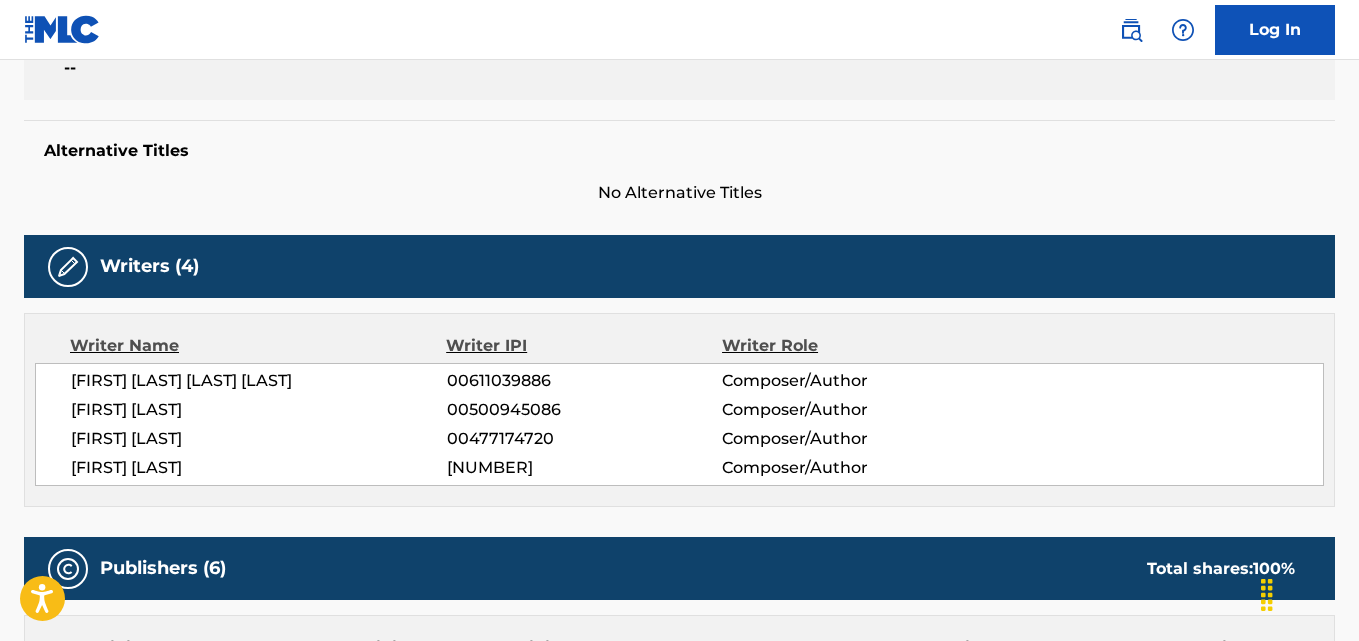scroll, scrollTop: 500, scrollLeft: 0, axis: vertical 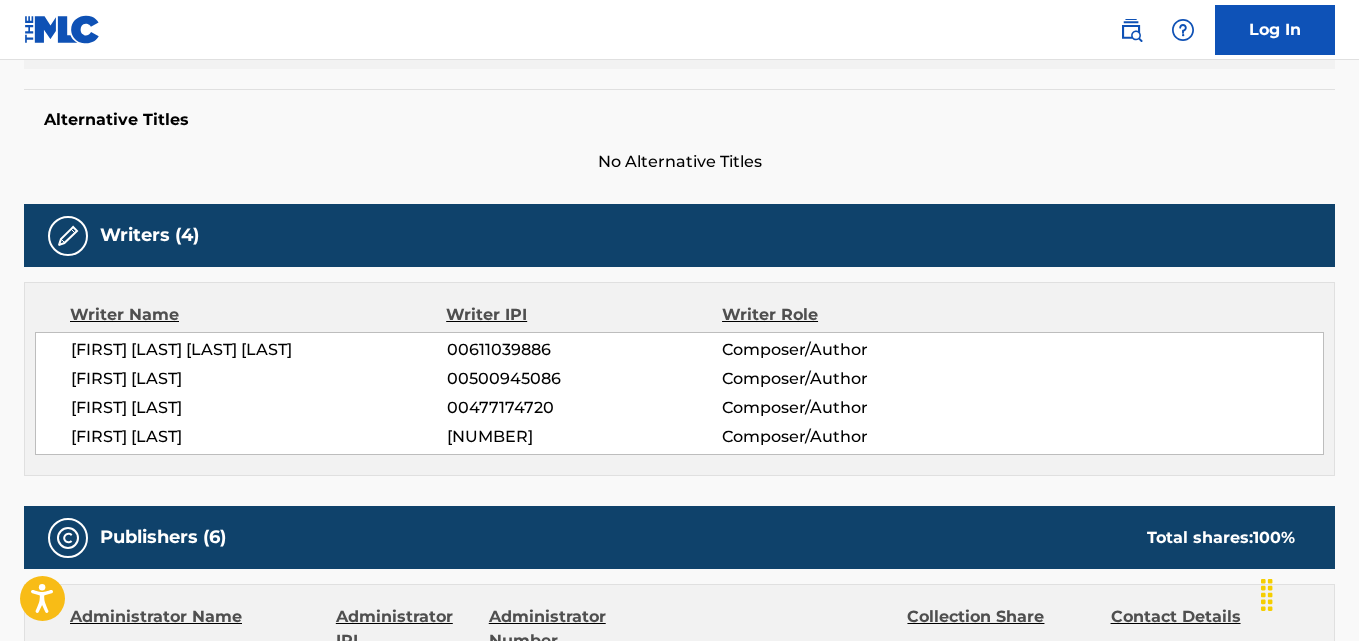 click on "ASHETON TERRENCE O NIEL HOGAN 00611039886 Composer/Author MICHAEL LEN II WILLIAMS 00500945086 Composer/Author ONIKA TANYA MARAJ 00477174720 Composer/Author DWAYNE CARTER 00405845265 Composer/Author" at bounding box center [679, 393] 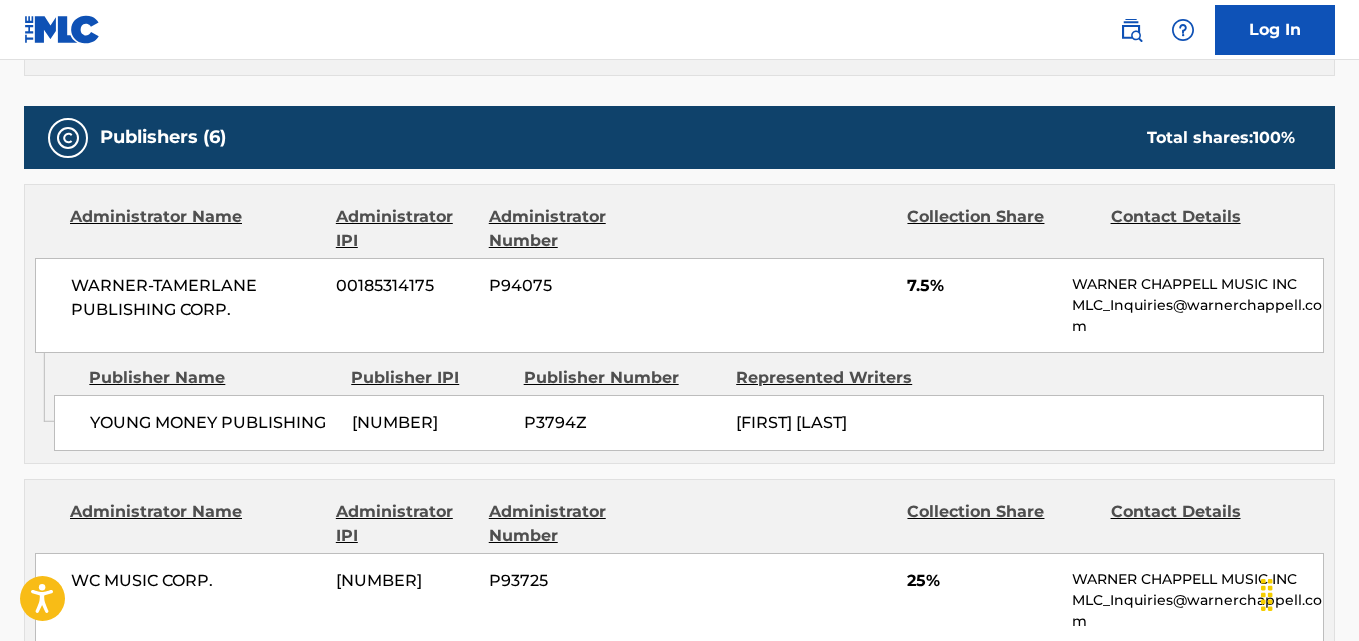 click on "WARNER-TAMERLANE PUBLISHING CORP. 00185314175 P94075 7.5% WARNER CHAPPELL MUSIC INC MLC_Inquiries@warnerchappell.com" at bounding box center [679, 305] 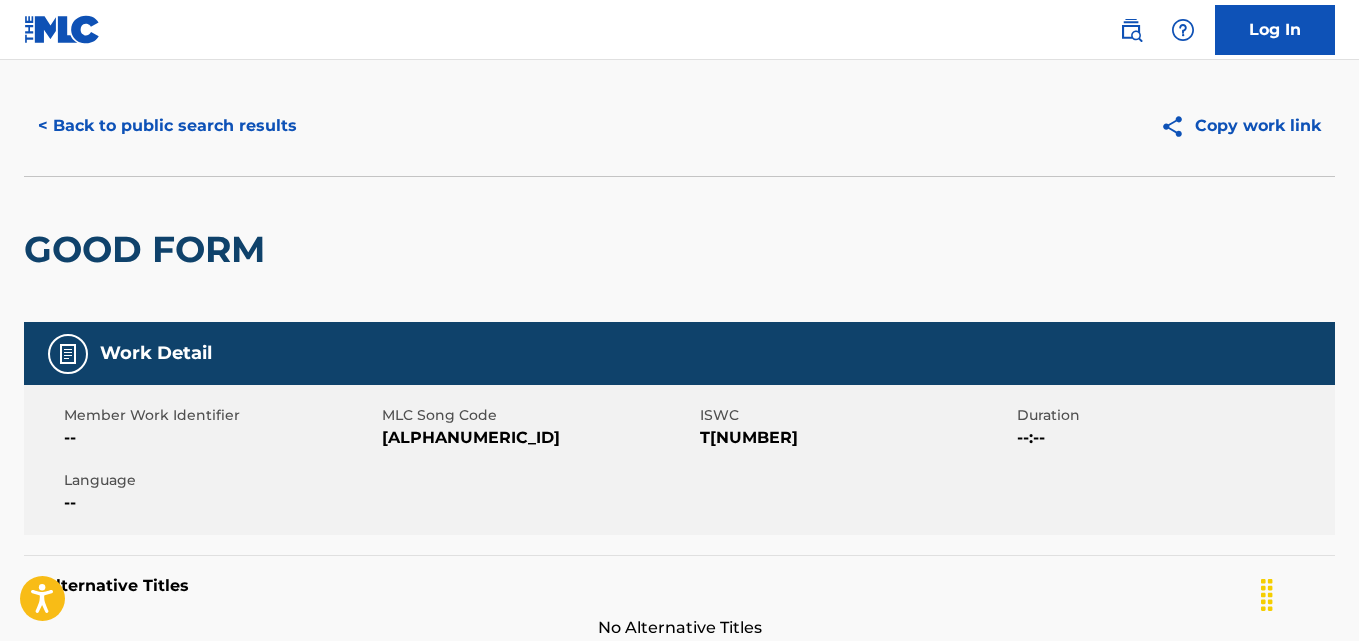 scroll, scrollTop: 0, scrollLeft: 0, axis: both 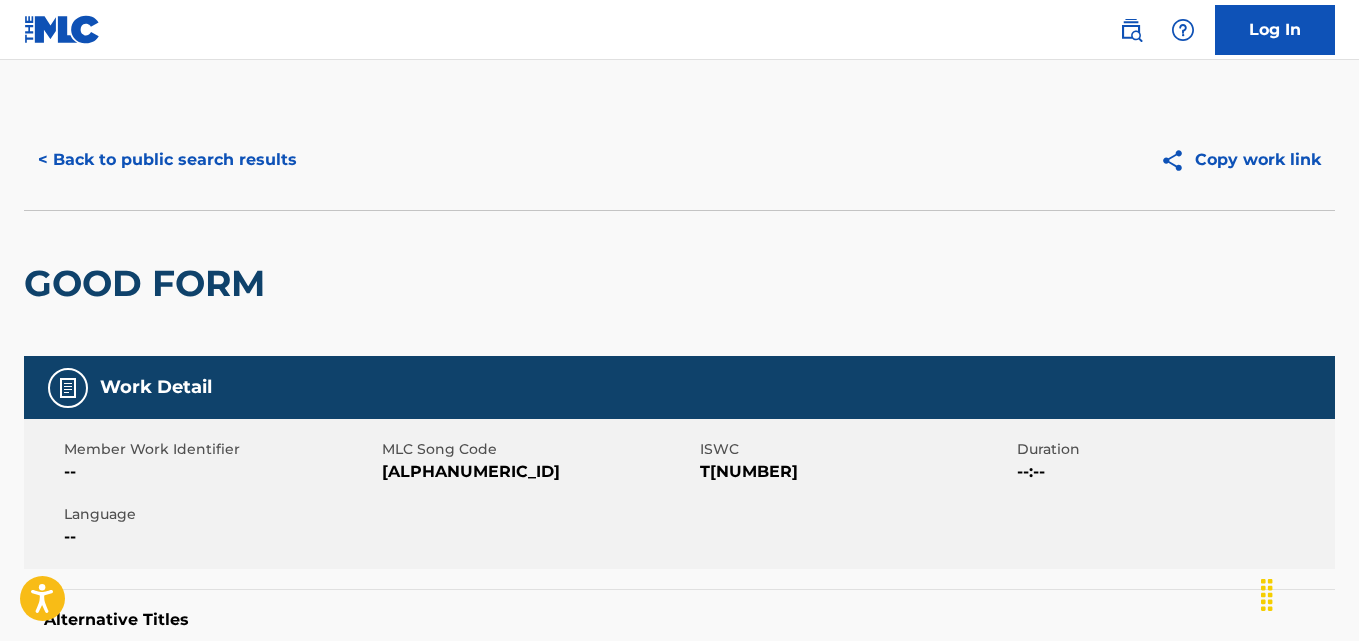 click on "< Back to public search results" at bounding box center (167, 160) 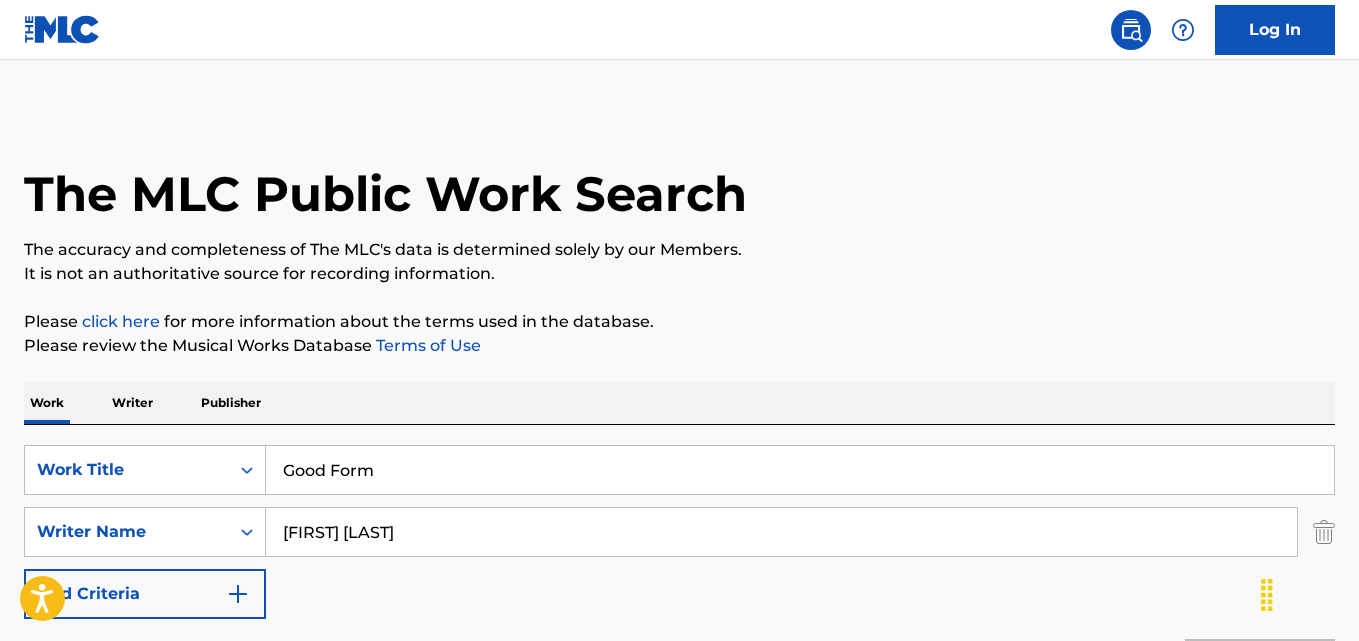 scroll, scrollTop: 333, scrollLeft: 0, axis: vertical 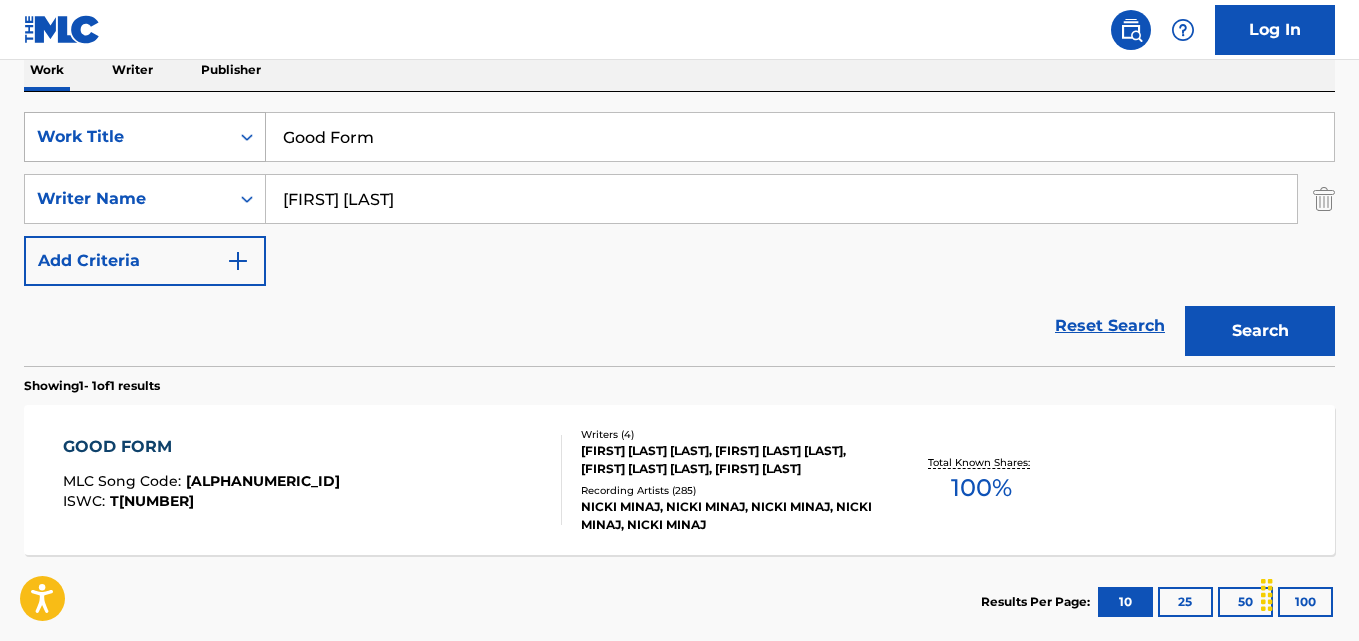 drag, startPoint x: 453, startPoint y: 127, endPoint x: 263, endPoint y: 127, distance: 190 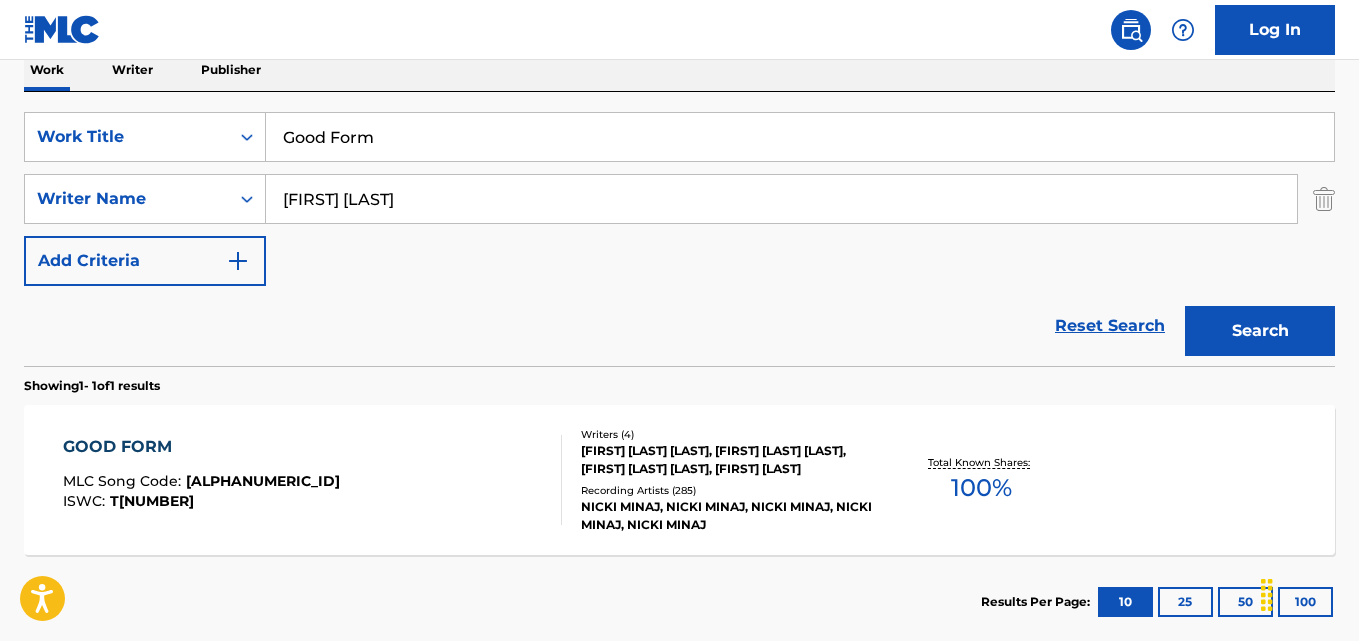 paste on "Hard White" 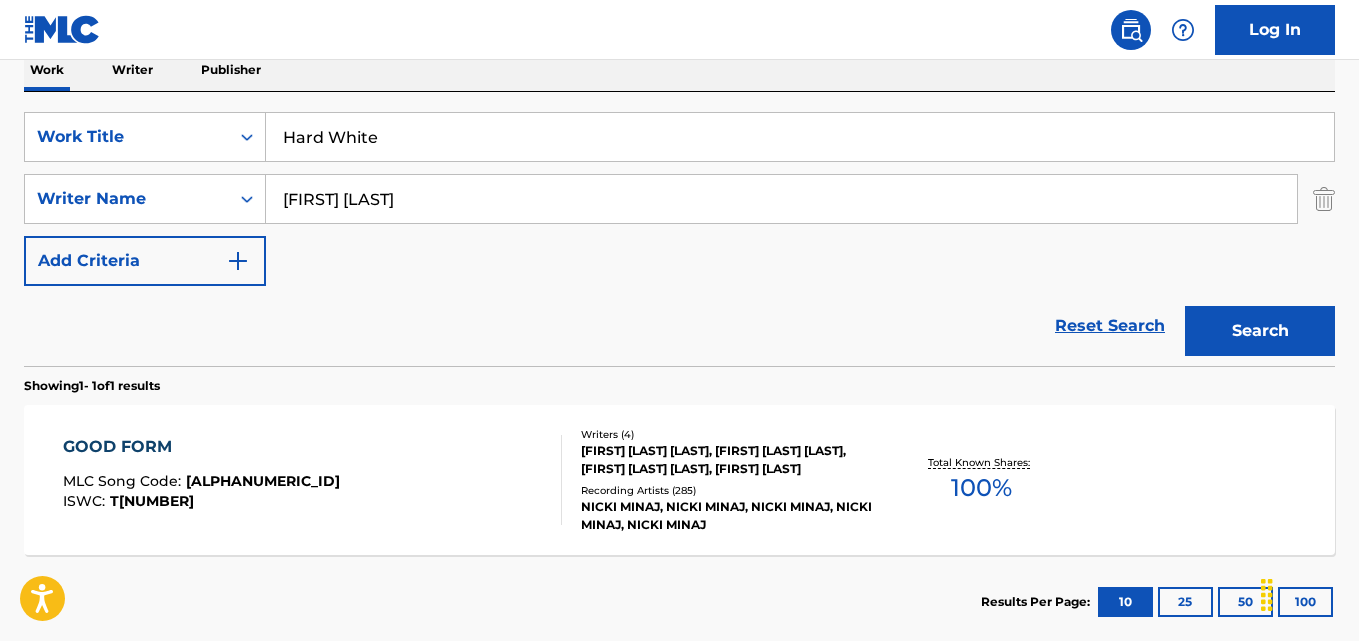 type on "Hard White" 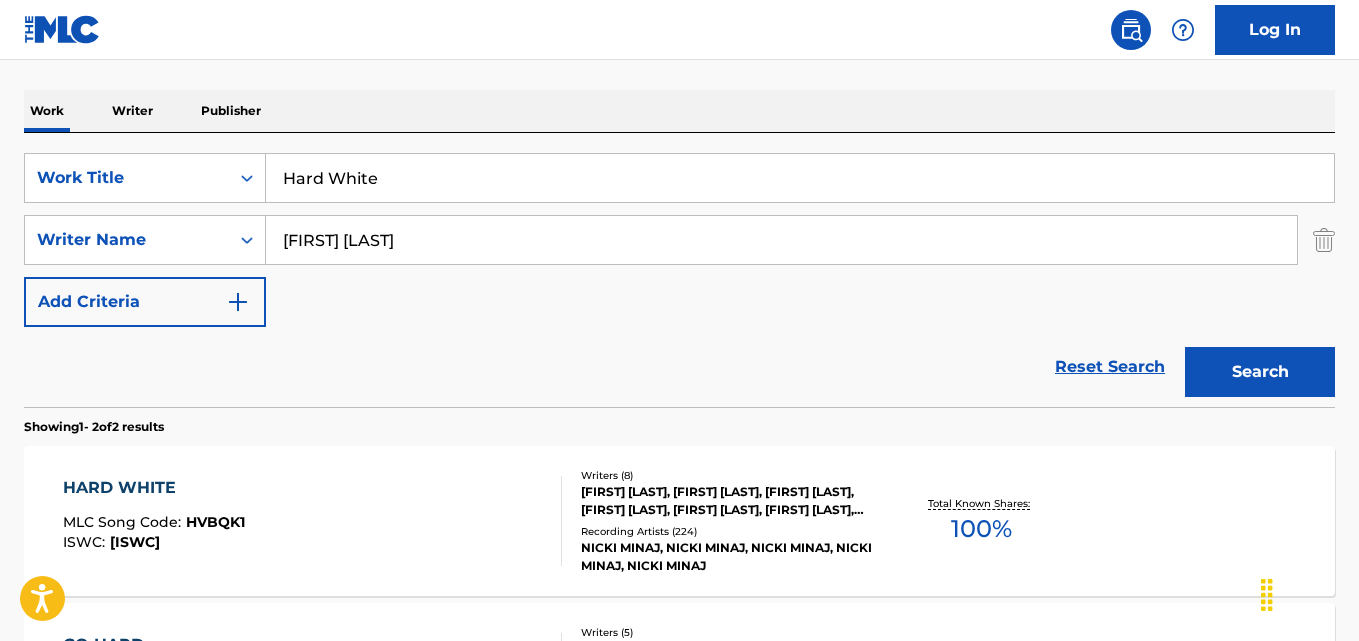 scroll, scrollTop: 333, scrollLeft: 0, axis: vertical 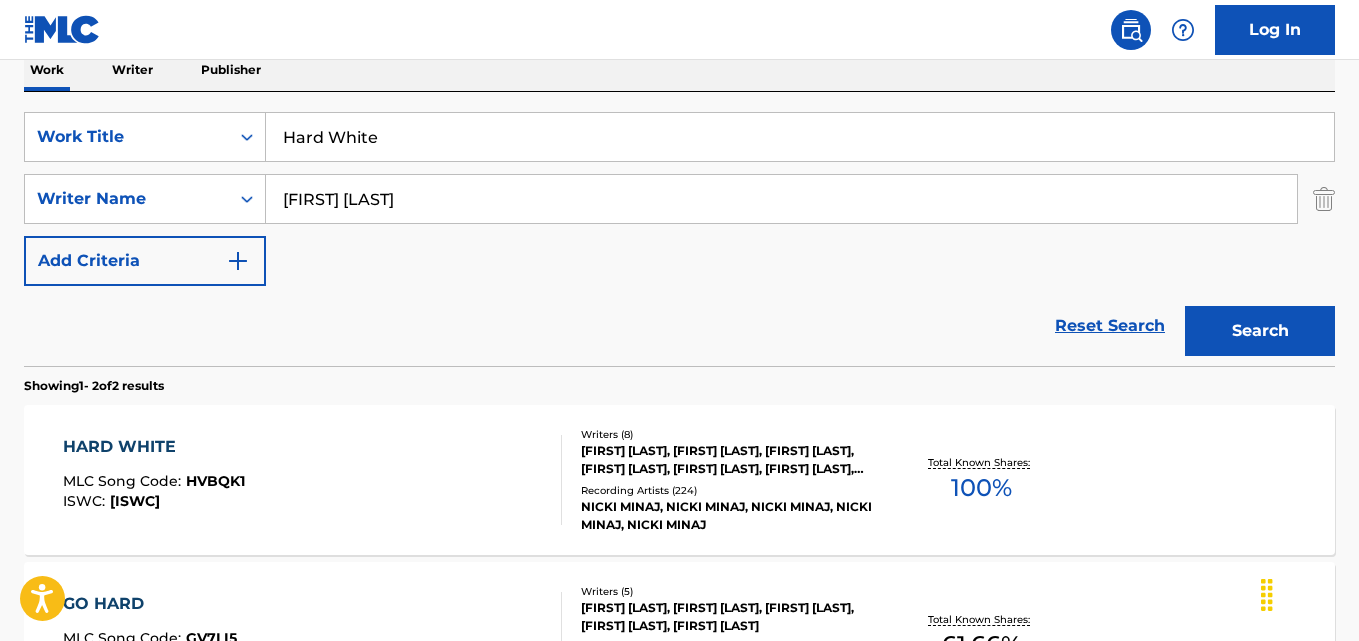 click on "SearchWithCriteriaeb56e47e-d876-40ab-91bc-a09ef7da1944 Work Title Hard White SearchWithCriteria869e0675-64e8-4d50-8498-21c58d8e06ca Writer Name Onika Maraj Add Criteria" at bounding box center (679, 199) 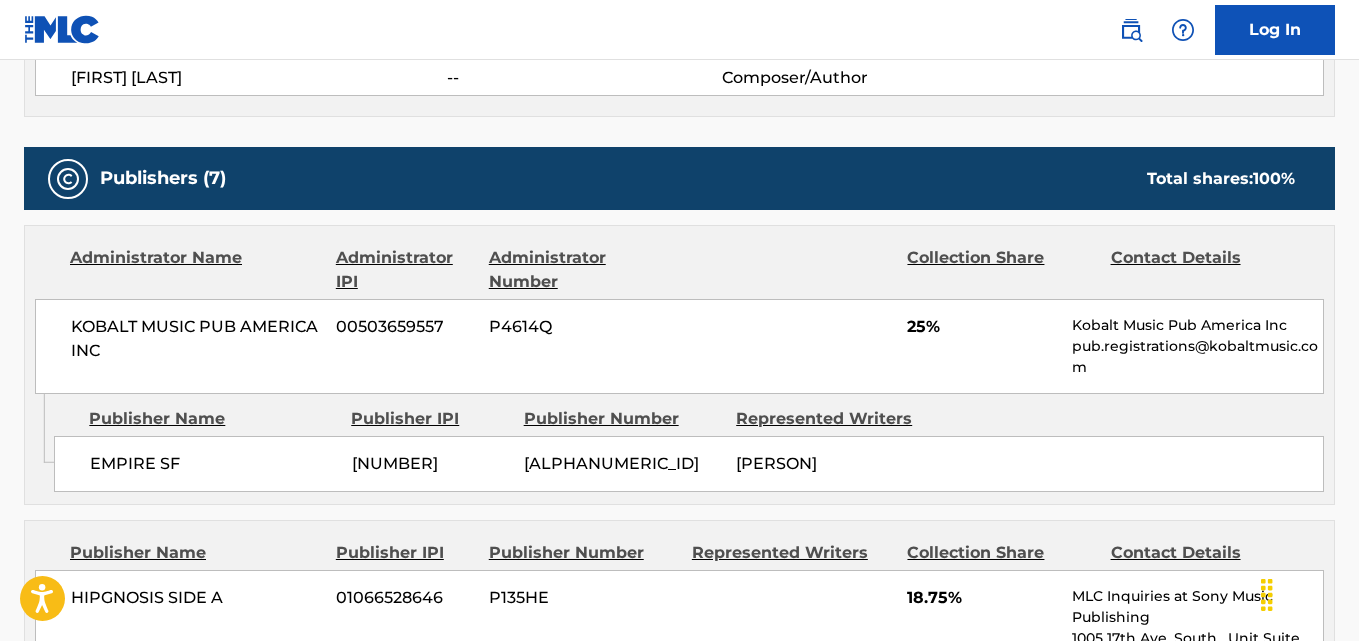 scroll, scrollTop: 1000, scrollLeft: 0, axis: vertical 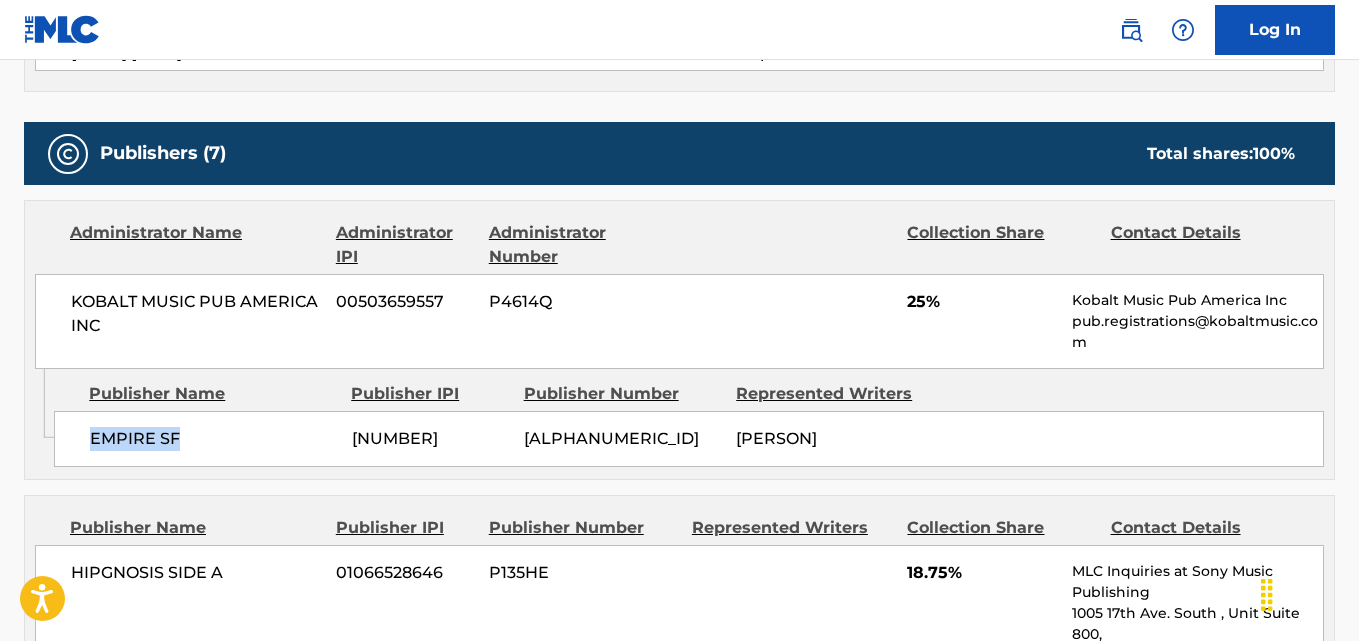 drag, startPoint x: 94, startPoint y: 437, endPoint x: 225, endPoint y: 432, distance: 131.09538 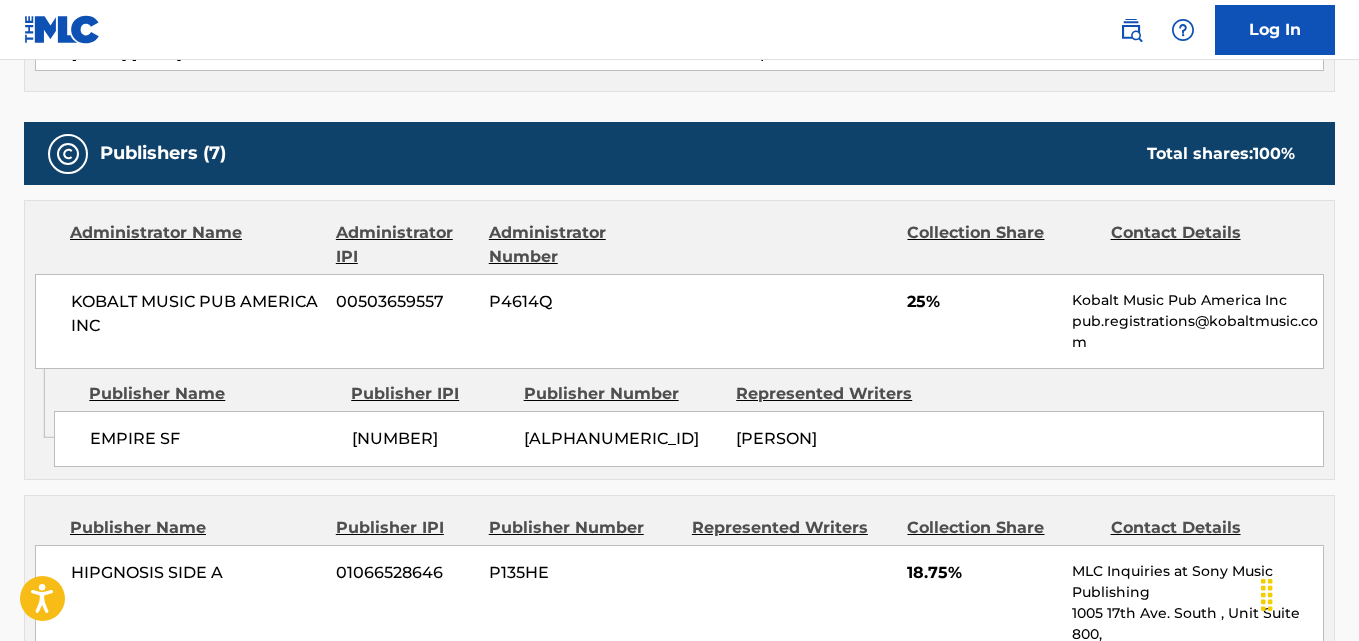 click on "EMPIRE SF" at bounding box center [213, 439] 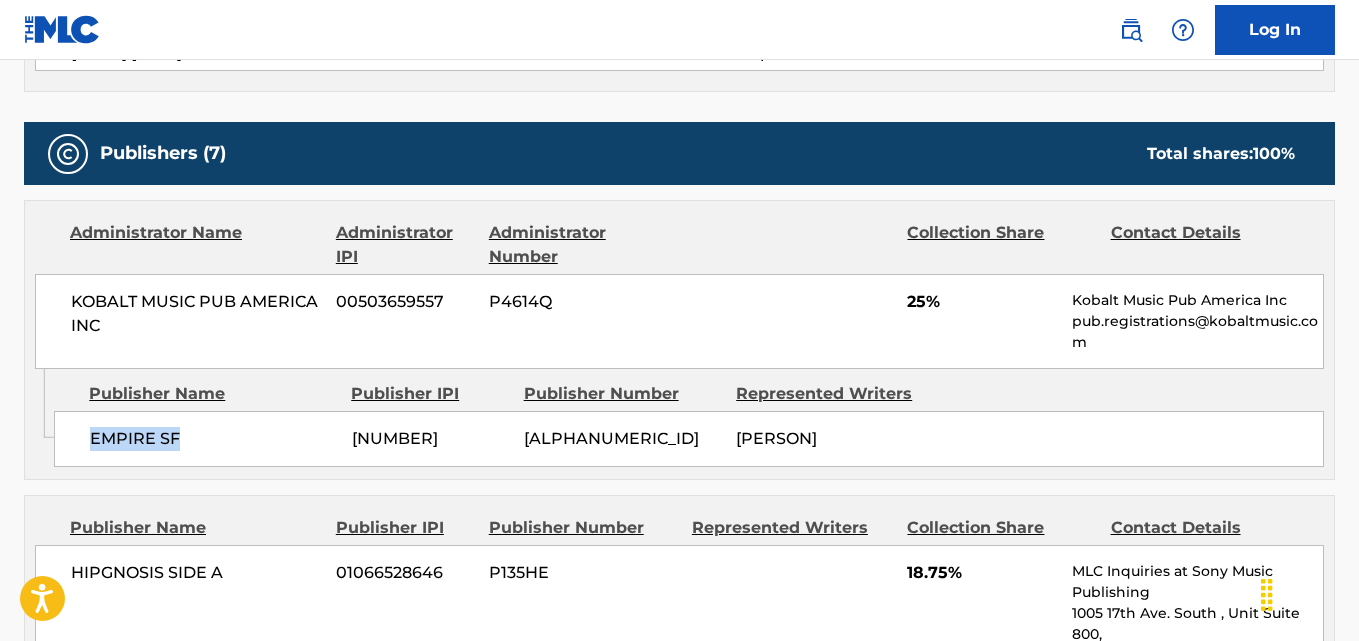 drag, startPoint x: 91, startPoint y: 438, endPoint x: 234, endPoint y: 438, distance: 143 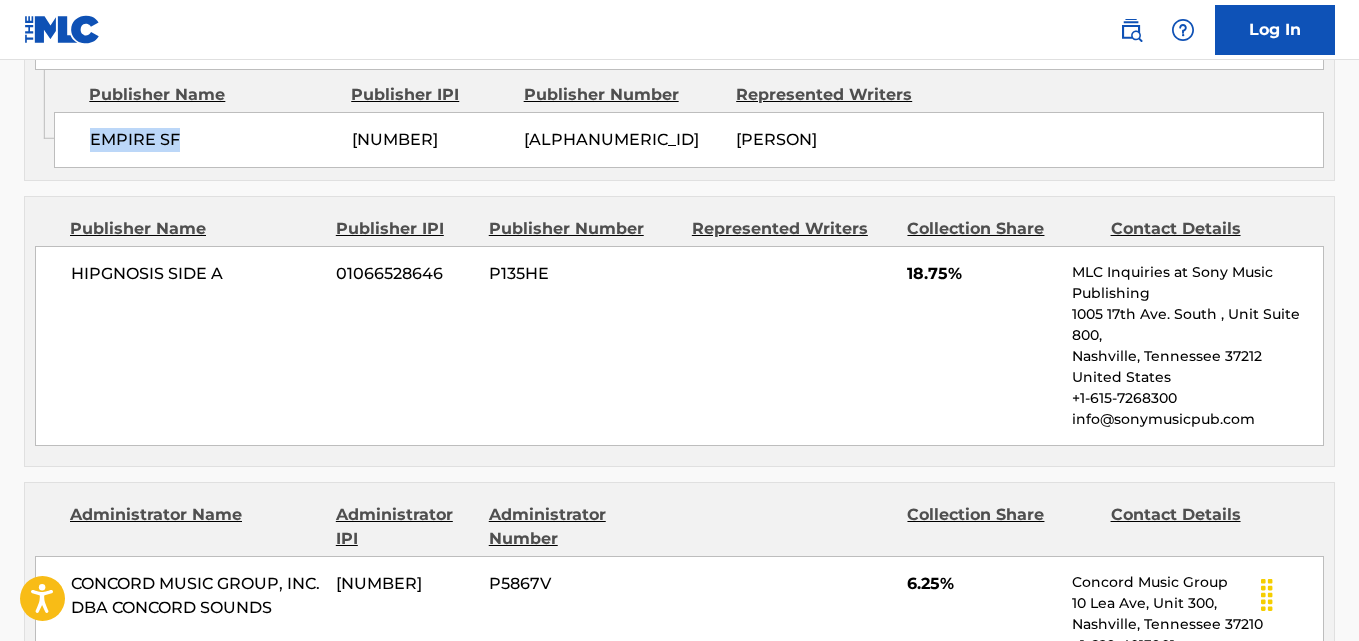 scroll, scrollTop: 1300, scrollLeft: 0, axis: vertical 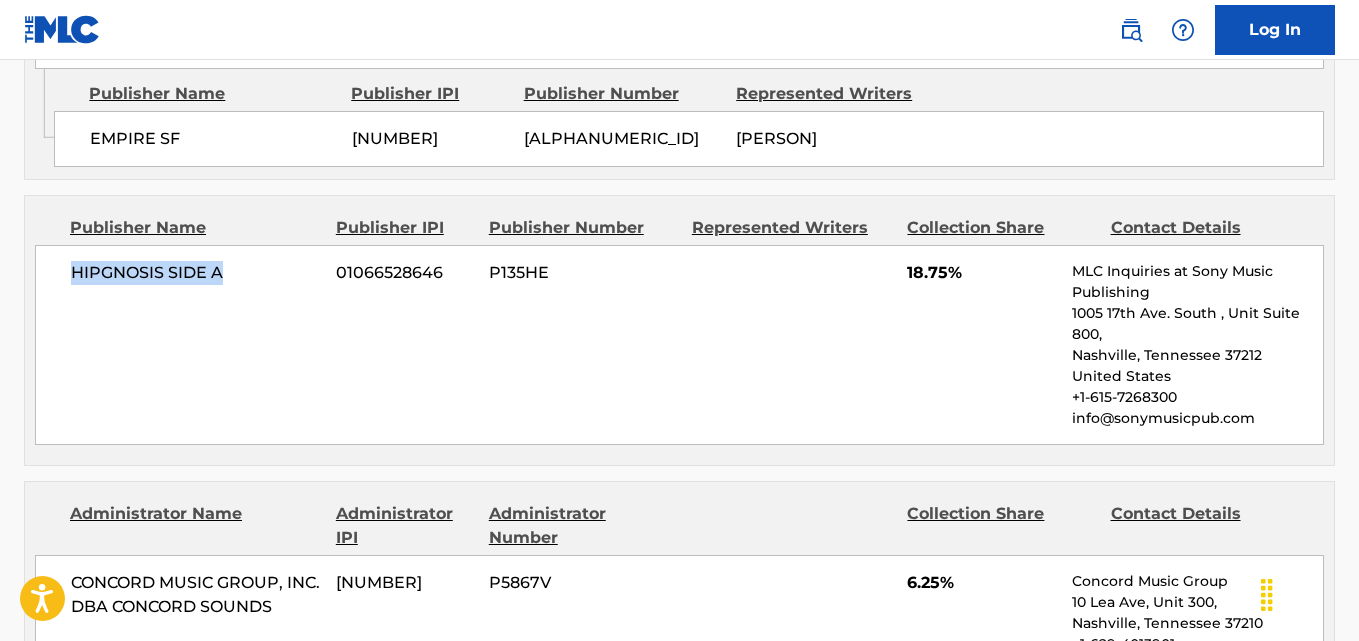 drag, startPoint x: 87, startPoint y: 294, endPoint x: 261, endPoint y: 293, distance: 174.00287 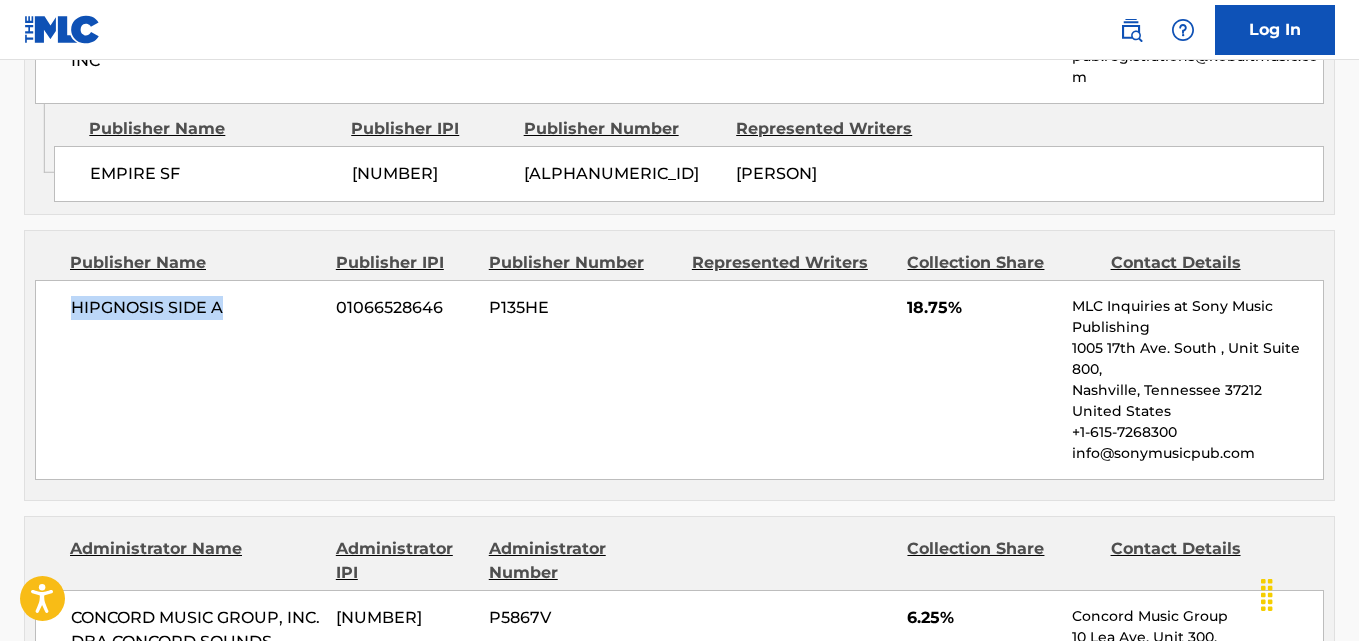 scroll, scrollTop: 1200, scrollLeft: 0, axis: vertical 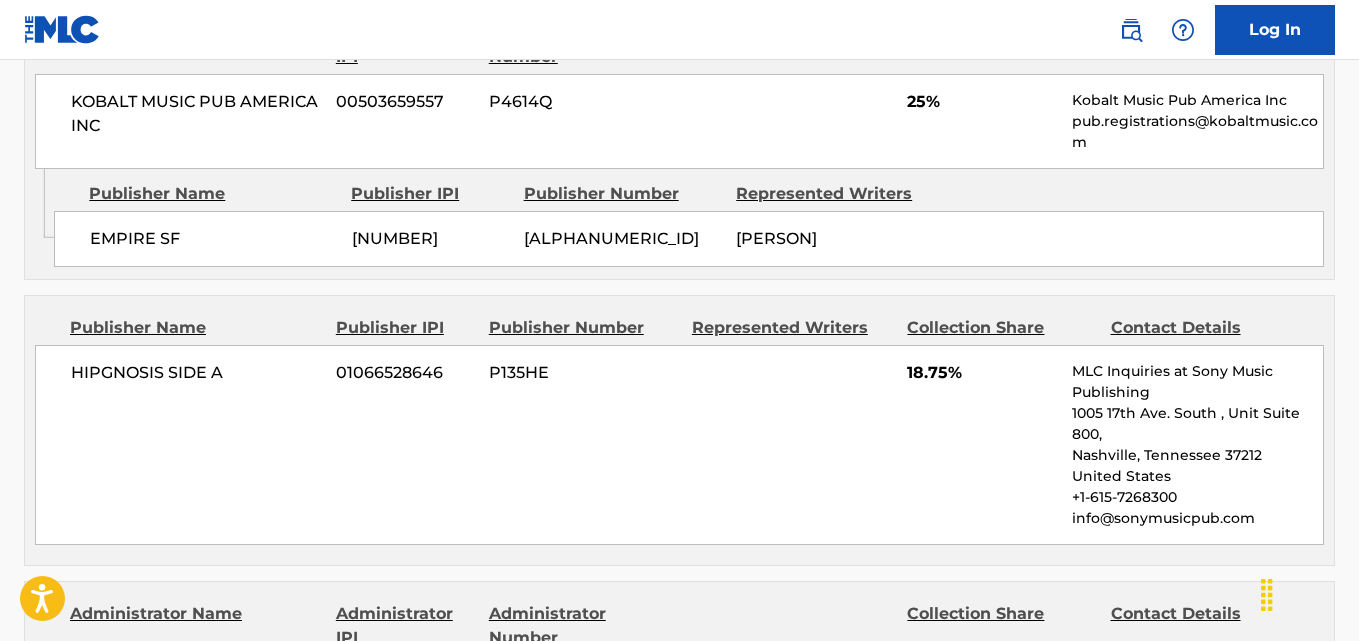 click on "HIPGNOSIS SIDE A 01066528646 P135HE 18.75% MLC Inquiries at Sony Music Publishing 1005 17th Ave. South , Unit Suite 800,  Nashville, Tennessee 37212 United States +1-615-7268300 info@sonymusicpub.com" at bounding box center (679, 445) 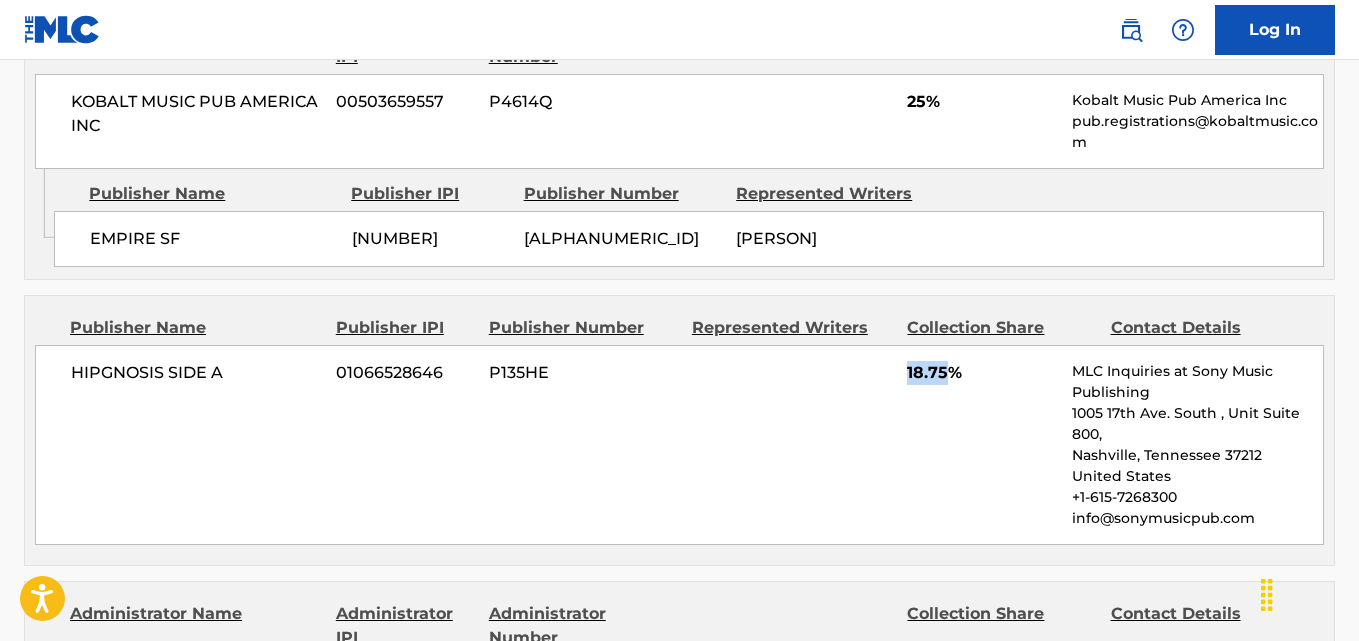 click on "HIPGNOSIS SIDE A 01066528646 P135HE 18.75% MLC Inquiries at Sony Music Publishing 1005 17th Ave. South , Unit Suite 800,  Nashville, Tennessee 37212 United States +1-615-7268300 info@sonymusicpub.com" at bounding box center (679, 445) 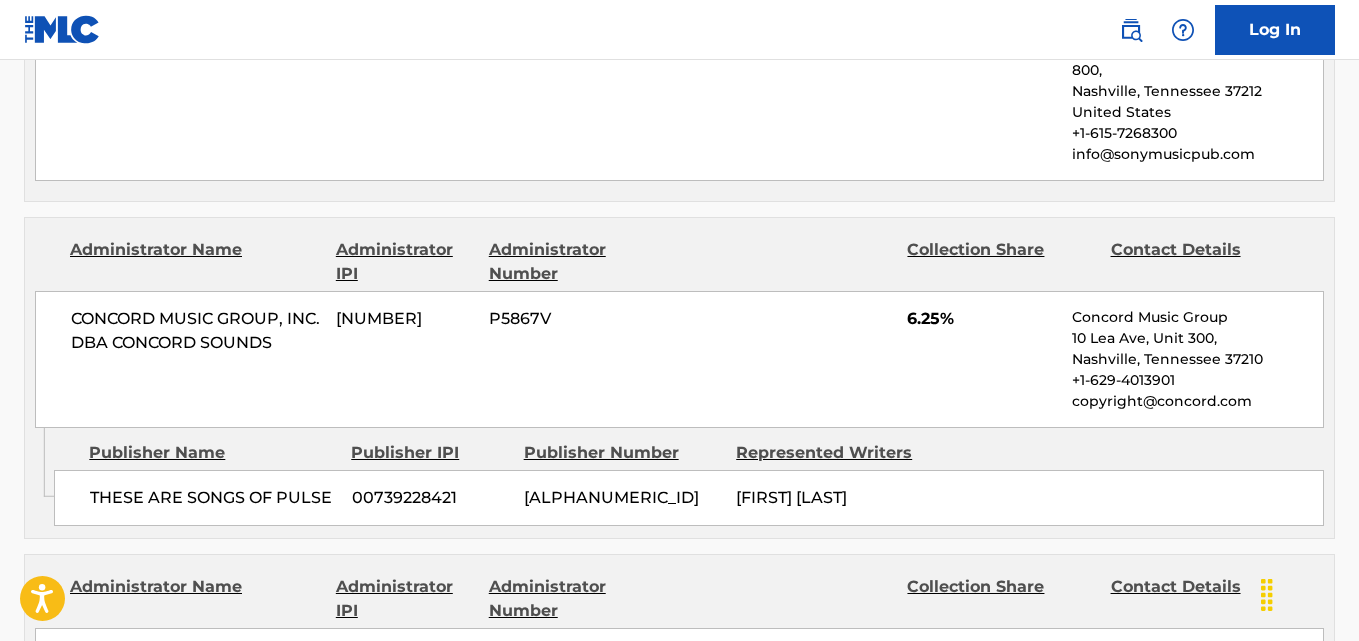 scroll, scrollTop: 1600, scrollLeft: 0, axis: vertical 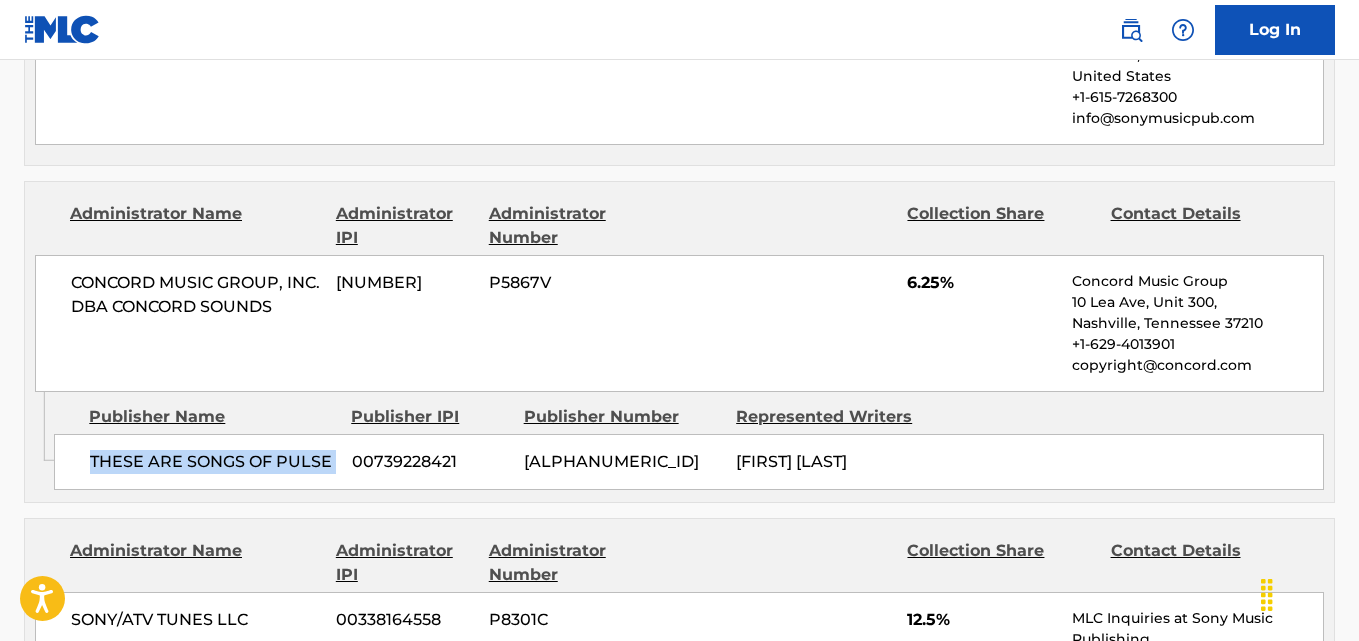 drag, startPoint x: 85, startPoint y: 452, endPoint x: 347, endPoint y: 452, distance: 262 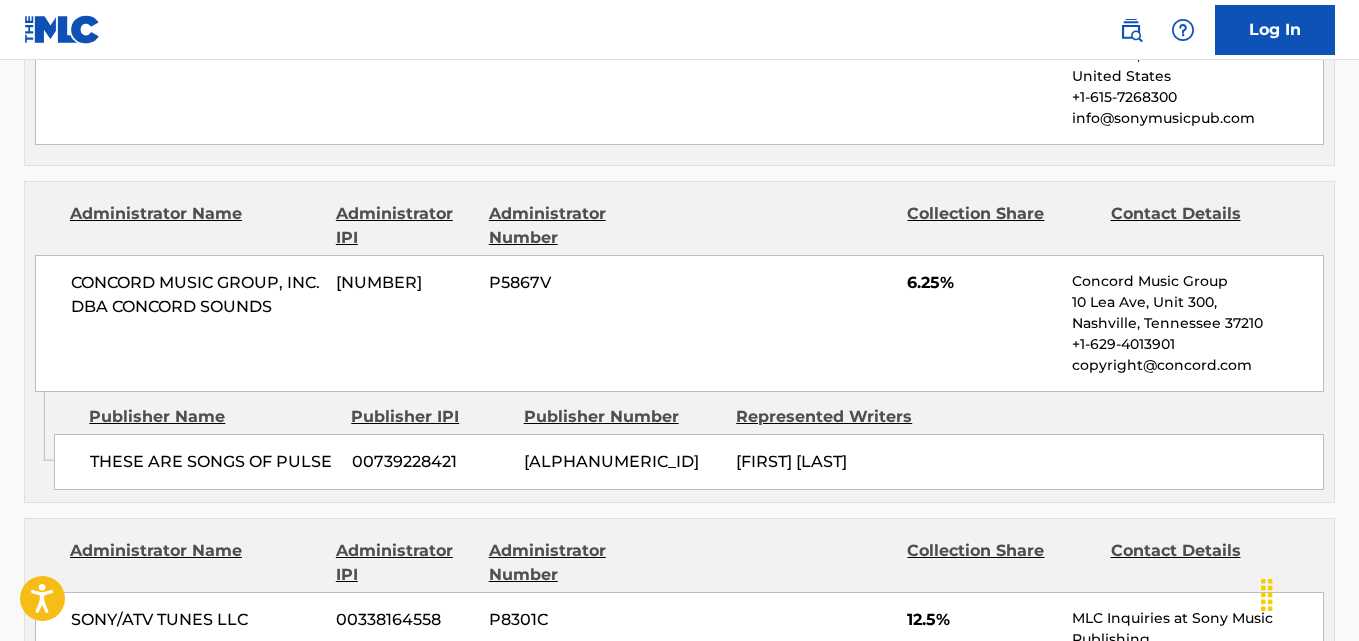 click on "CONCORD MUSIC GROUP, INC. DBA CONCORD SOUNDS 00601712397 P5867V 6.25% Concord Music Group 10 Lea Ave, Unit 300,  Nashville, Tennessee 37210 +1-629-4013901 copyright@concord.com" at bounding box center (679, 323) 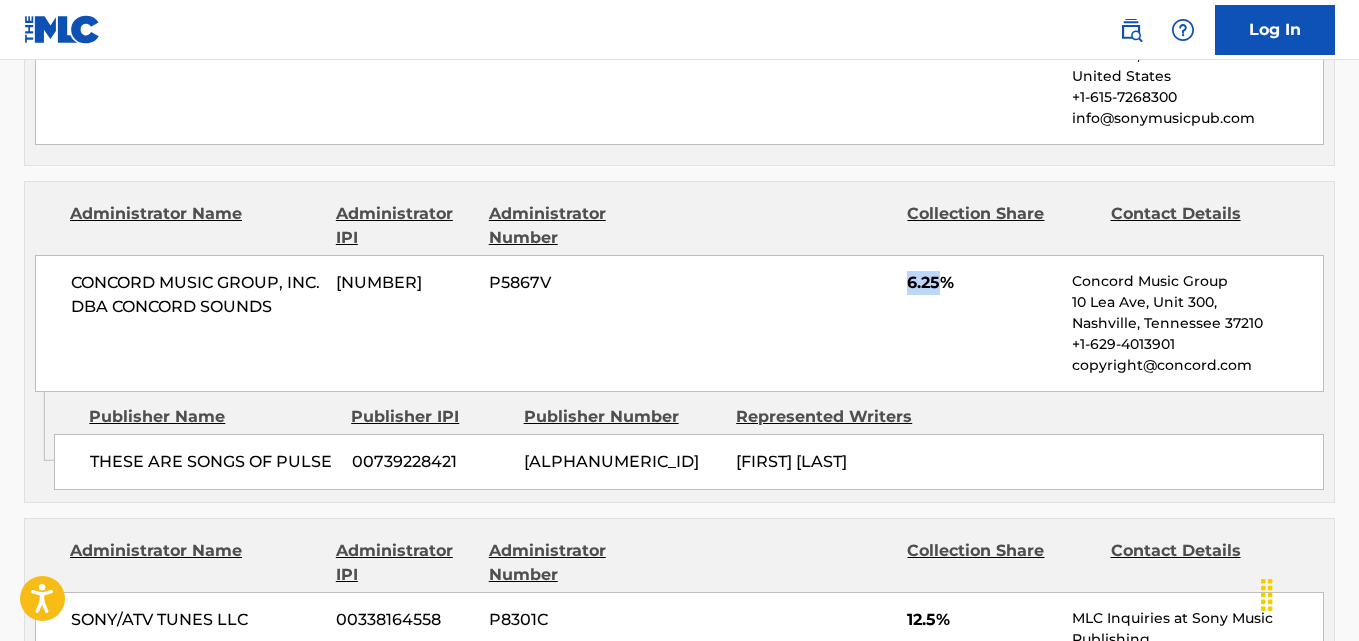 click on "CONCORD MUSIC GROUP, INC. DBA CONCORD SOUNDS 00601712397 P5867V 6.25% Concord Music Group 10 Lea Ave, Unit 300,  Nashville, Tennessee 37210 +1-629-4013901 copyright@concord.com" at bounding box center [679, 323] 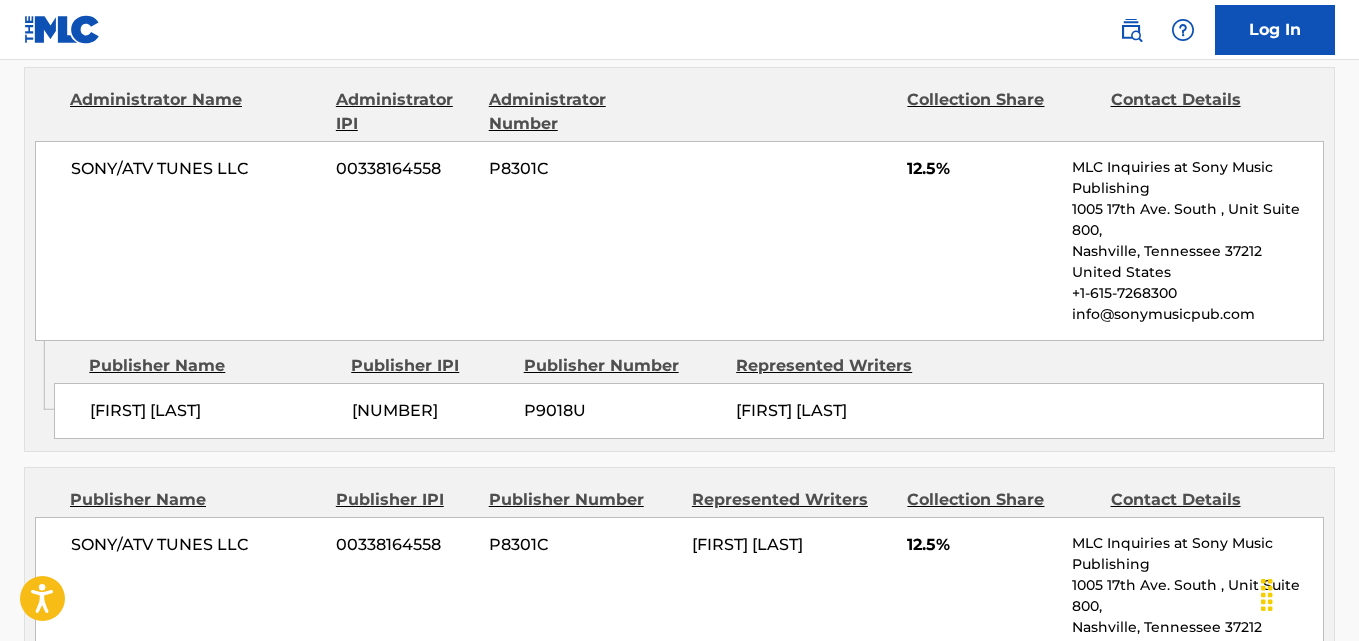 scroll, scrollTop: 2100, scrollLeft: 0, axis: vertical 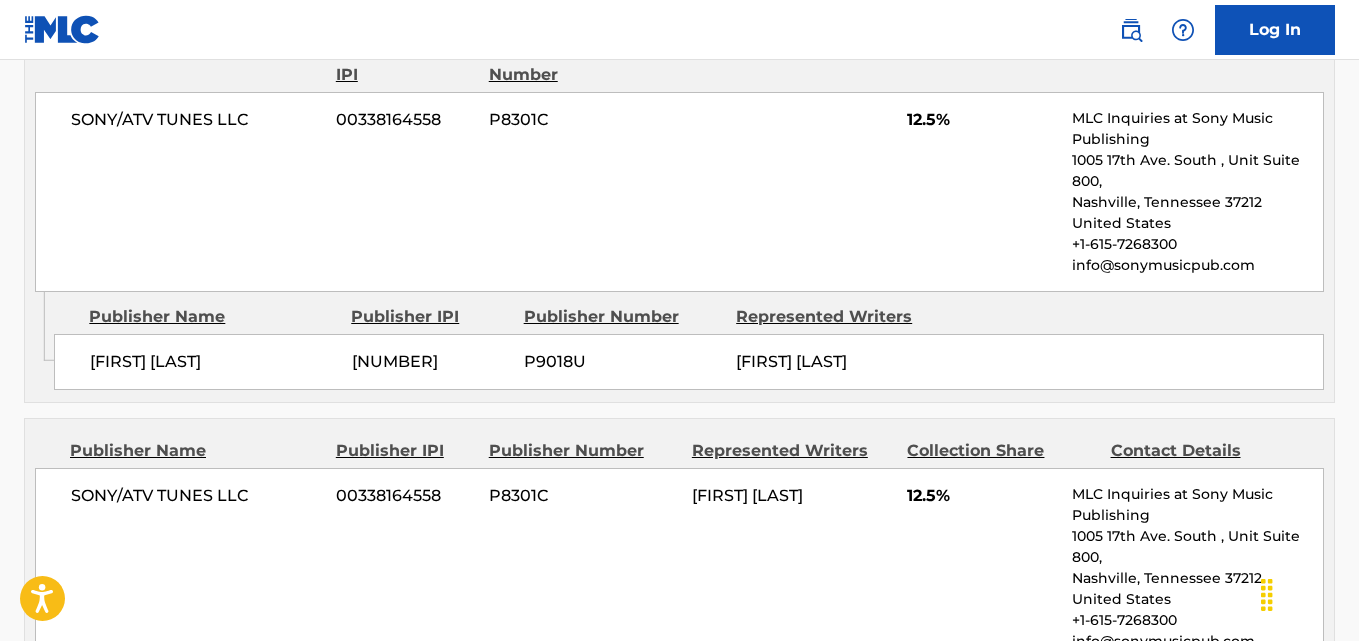 drag, startPoint x: 74, startPoint y: 387, endPoint x: 306, endPoint y: 389, distance: 232.00862 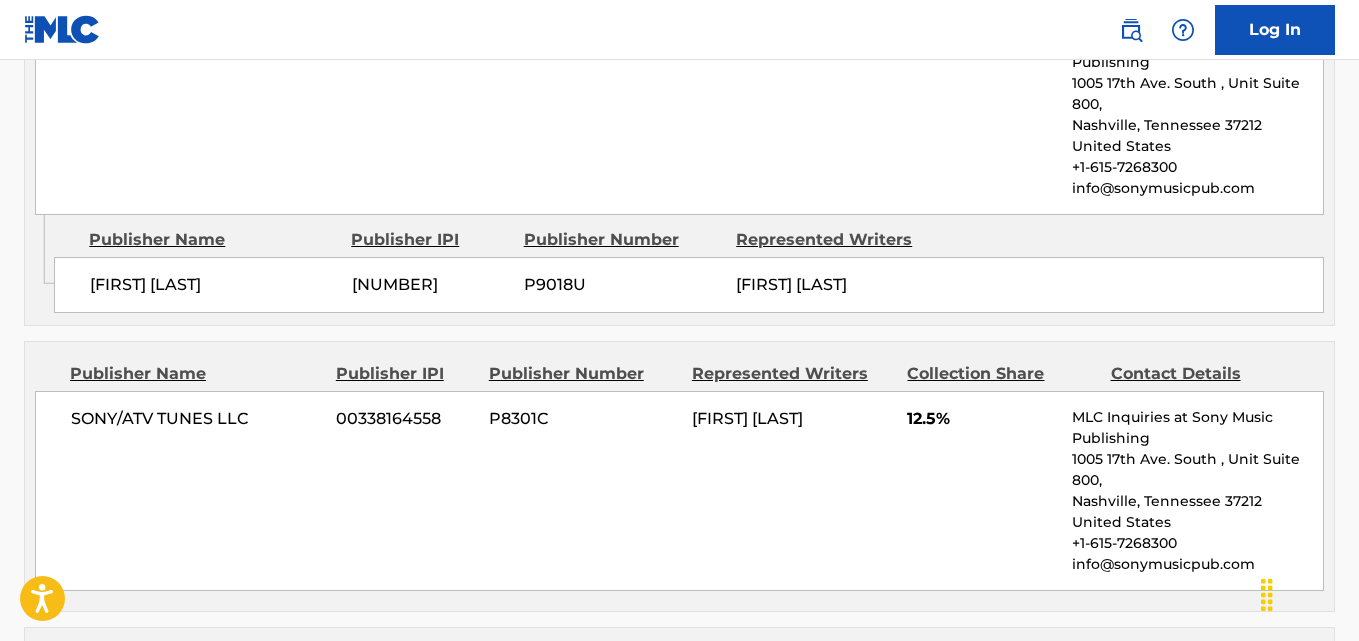 scroll, scrollTop: 2400, scrollLeft: 0, axis: vertical 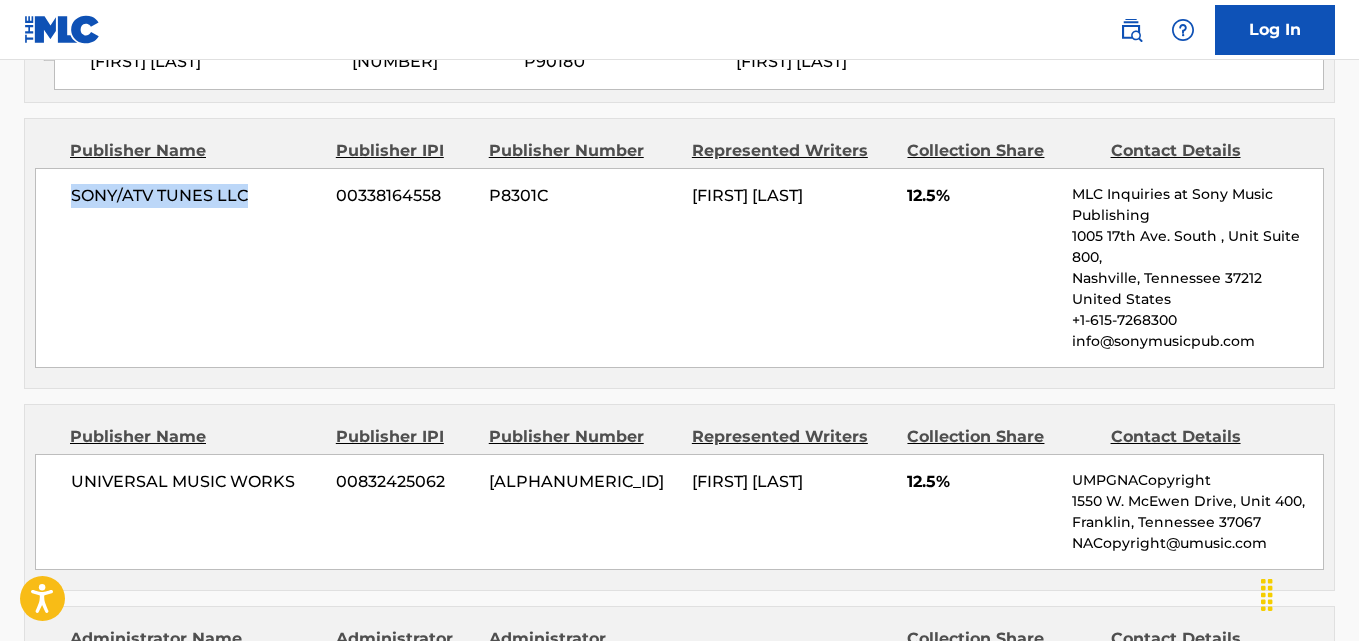 drag, startPoint x: 69, startPoint y: 235, endPoint x: 250, endPoint y: 230, distance: 181.06905 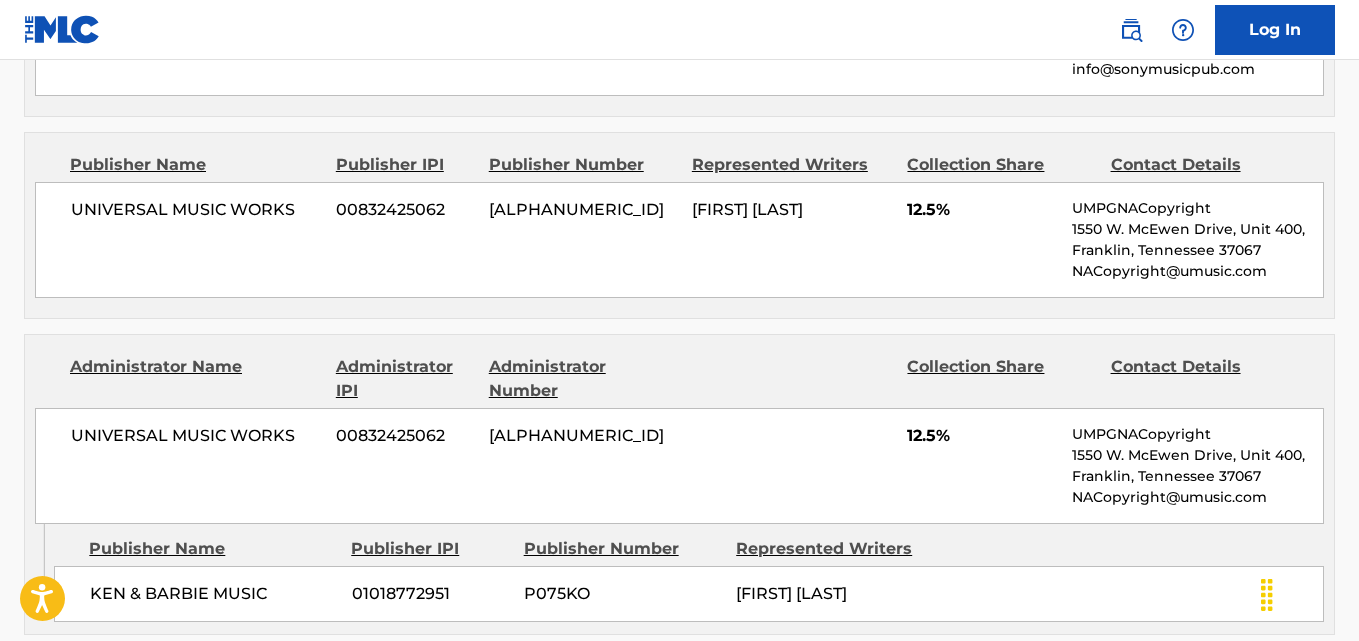 scroll, scrollTop: 2700, scrollLeft: 0, axis: vertical 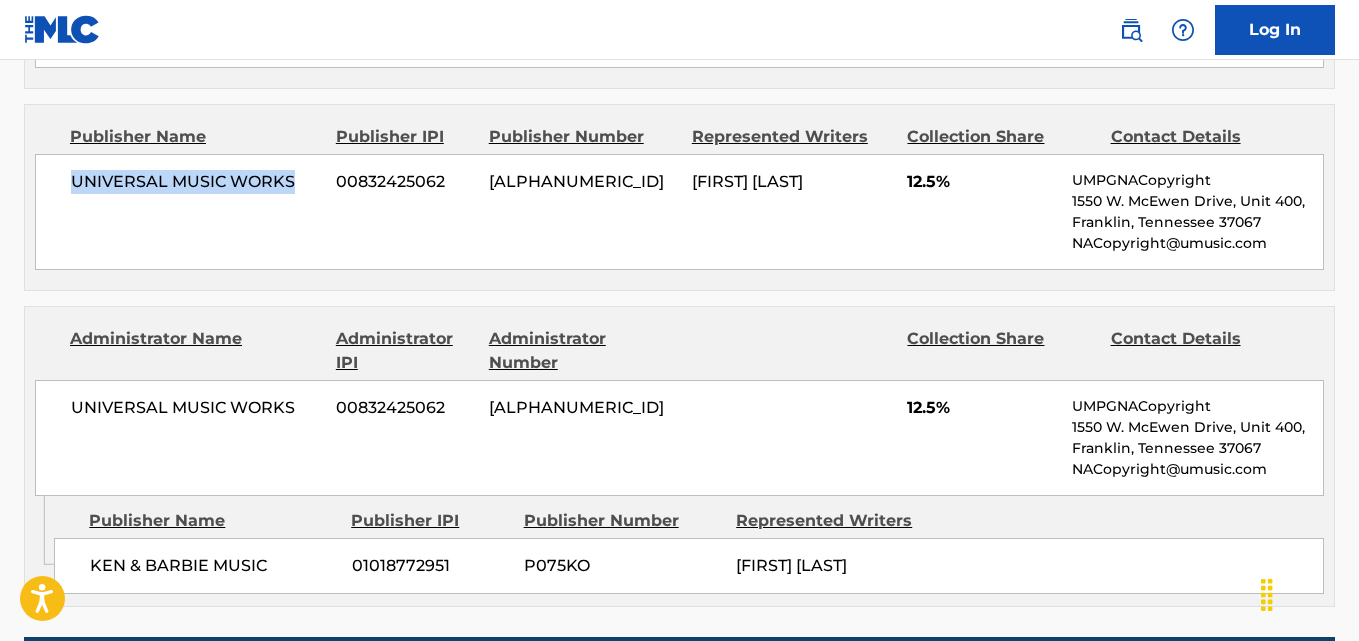 drag, startPoint x: 77, startPoint y: 221, endPoint x: 317, endPoint y: 220, distance: 240.00209 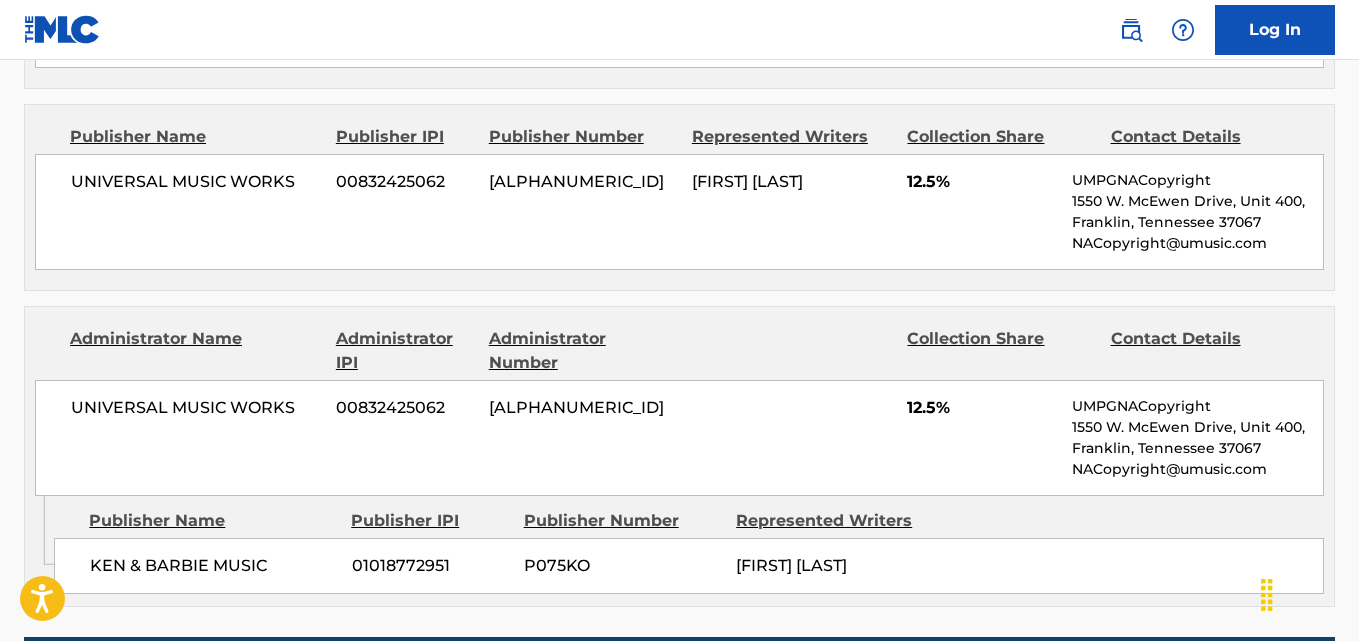 click on "12.5%" at bounding box center (982, 182) 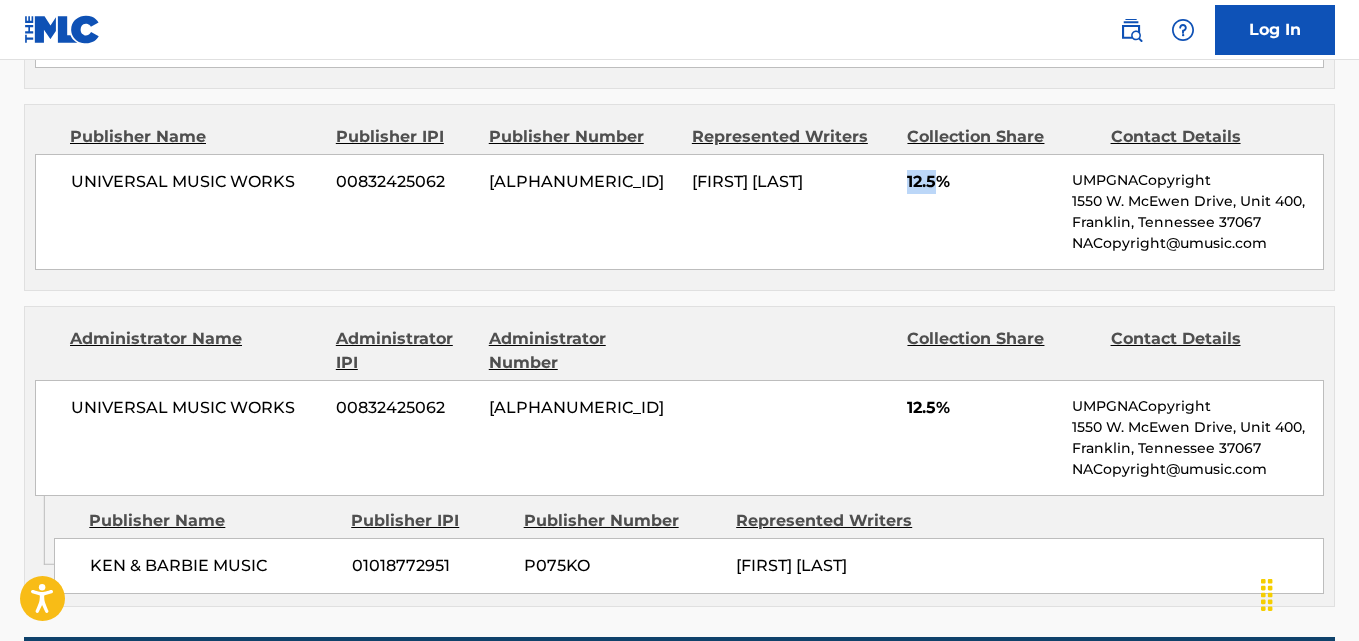 click on "12.5%" at bounding box center (982, 182) 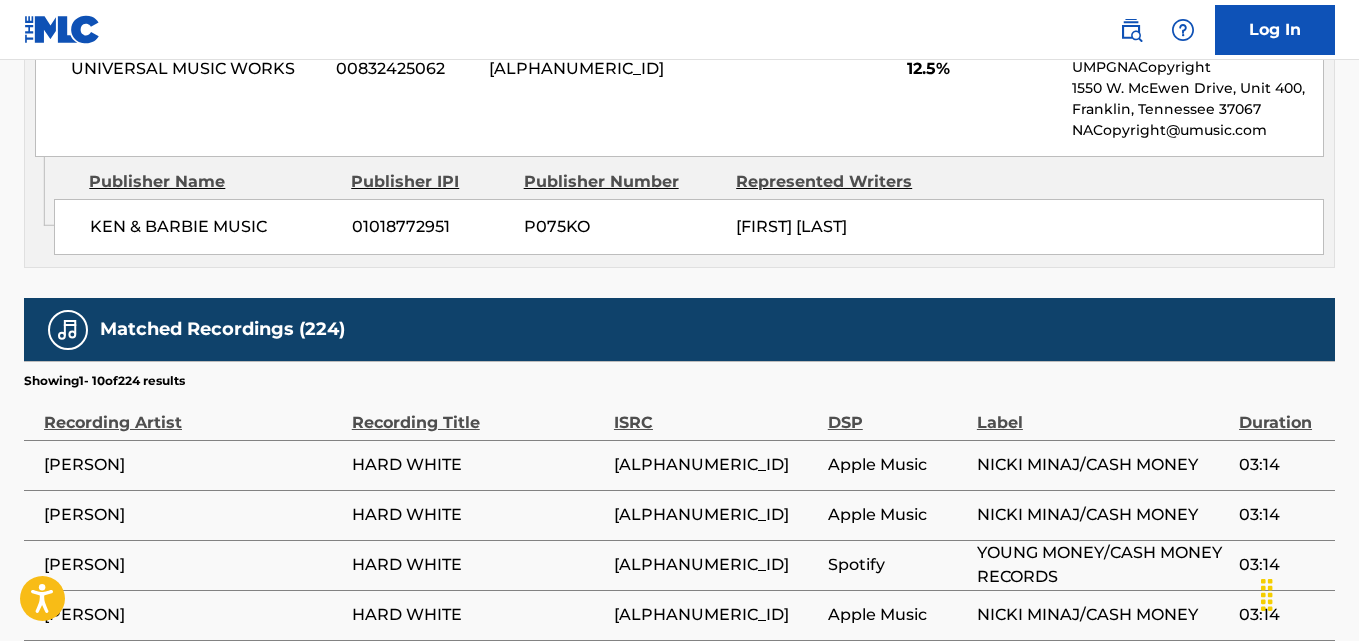 scroll, scrollTop: 3100, scrollLeft: 0, axis: vertical 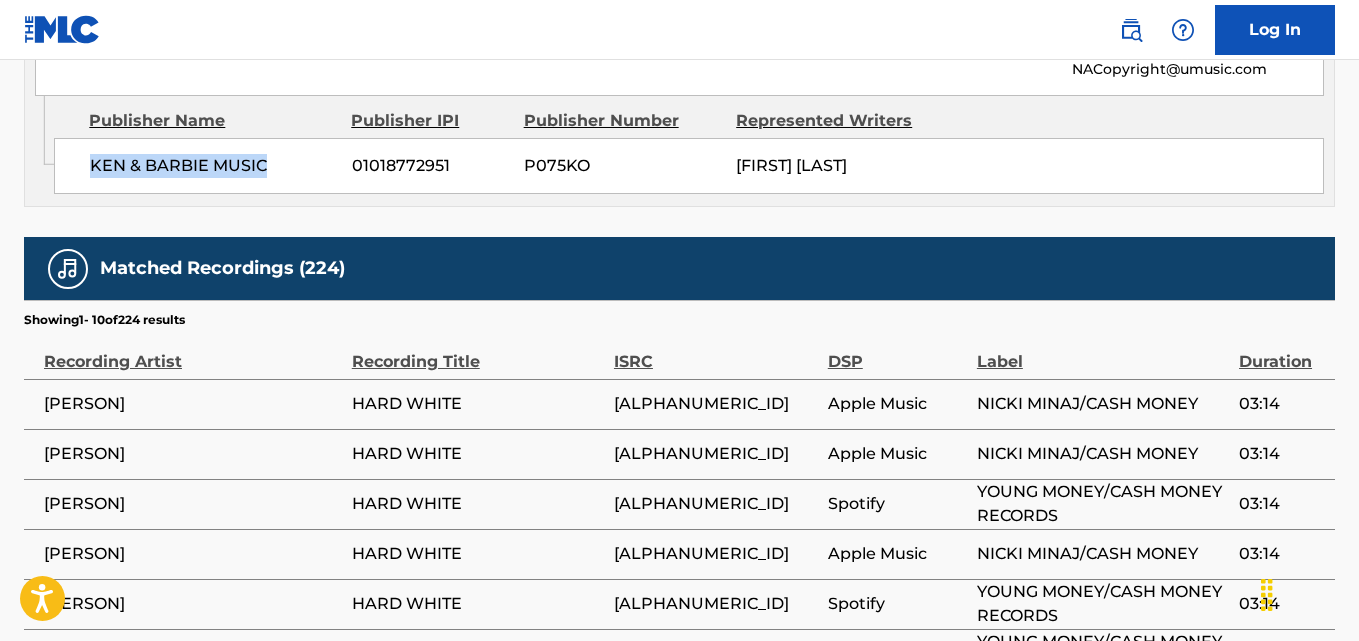 drag, startPoint x: 84, startPoint y: 214, endPoint x: 296, endPoint y: 212, distance: 212.00943 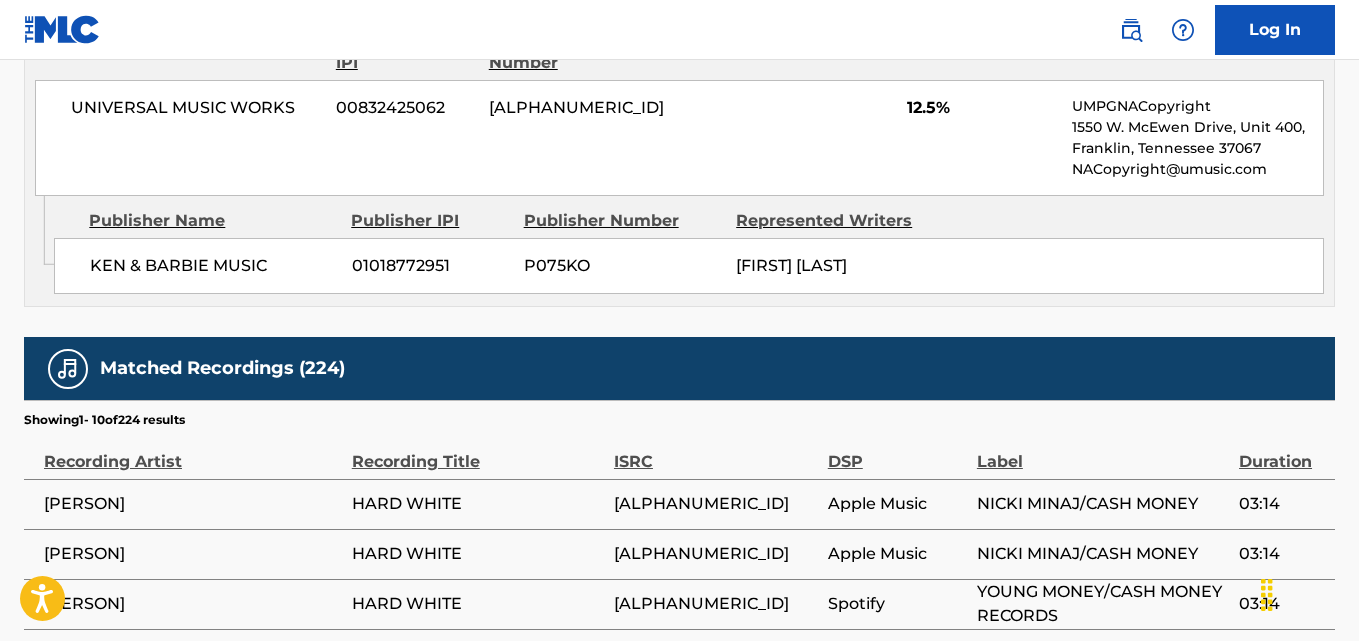 click on "12.5%" at bounding box center (982, 108) 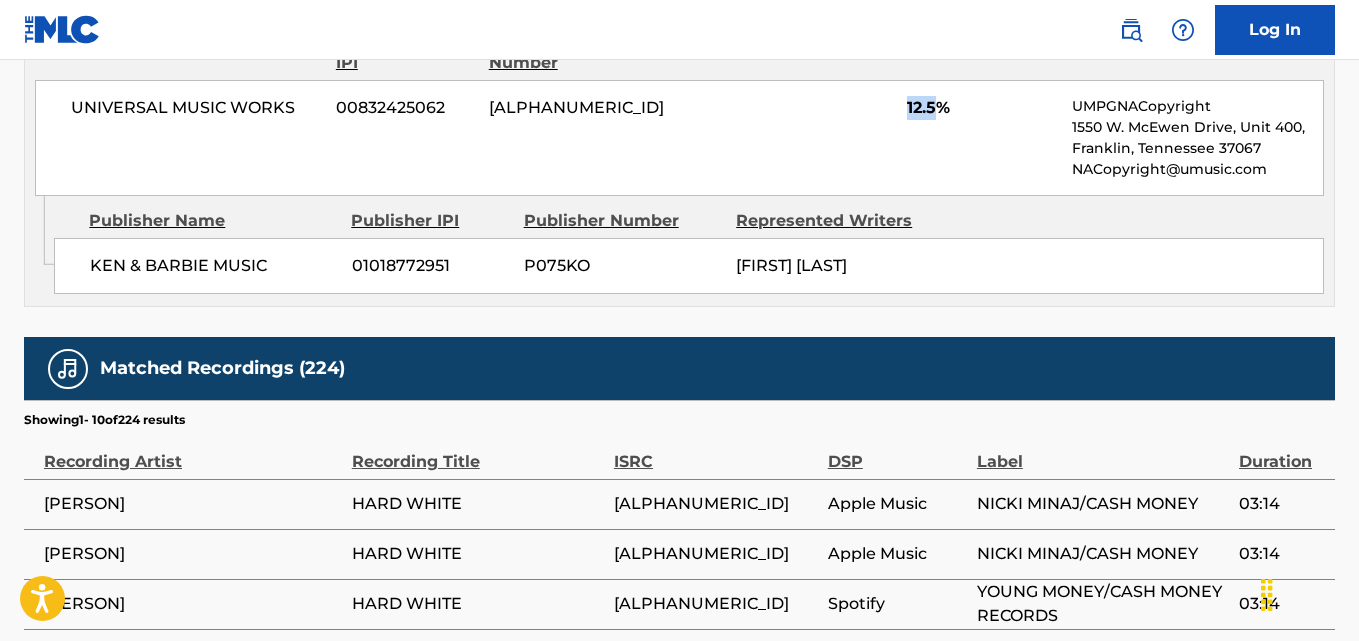 click on "12.5%" at bounding box center [982, 108] 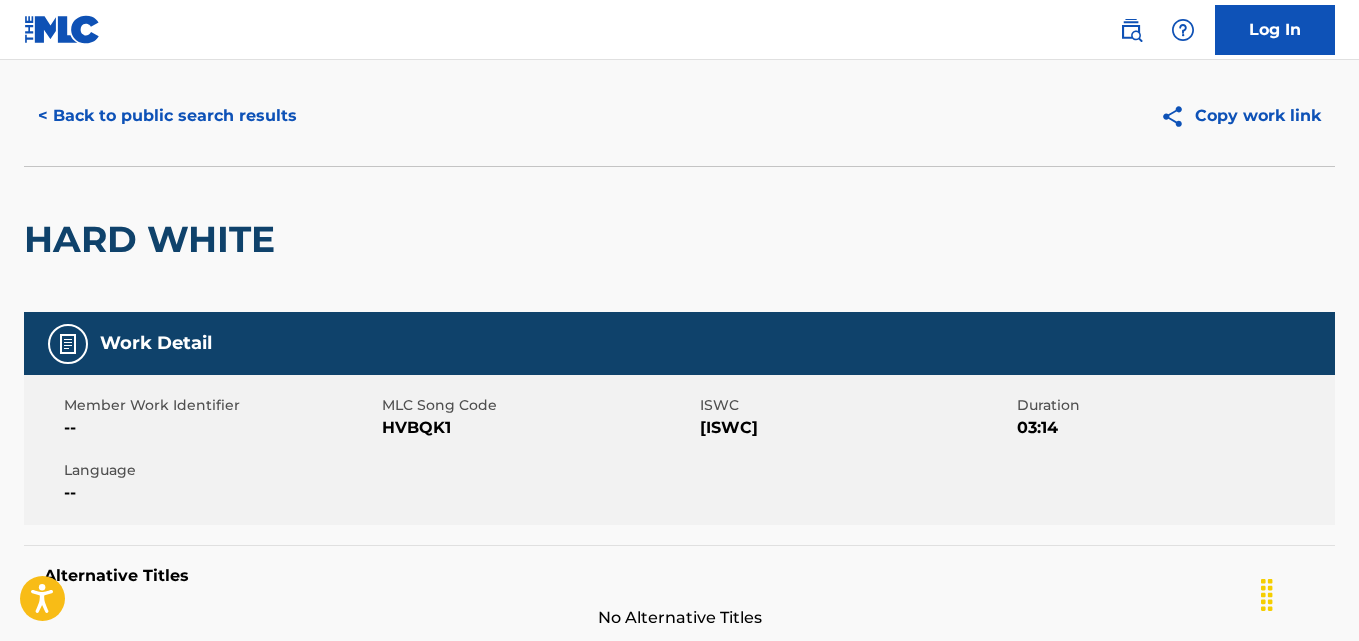 scroll, scrollTop: 0, scrollLeft: 0, axis: both 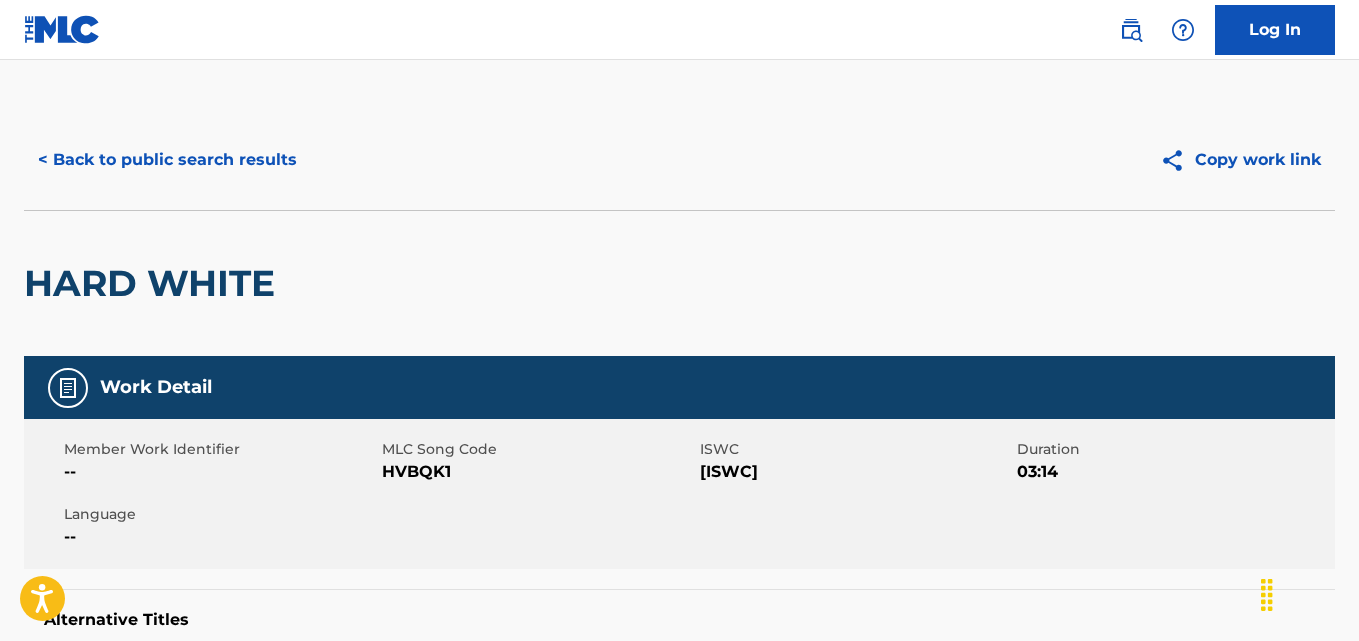 click on "< Back to public search results" at bounding box center (167, 160) 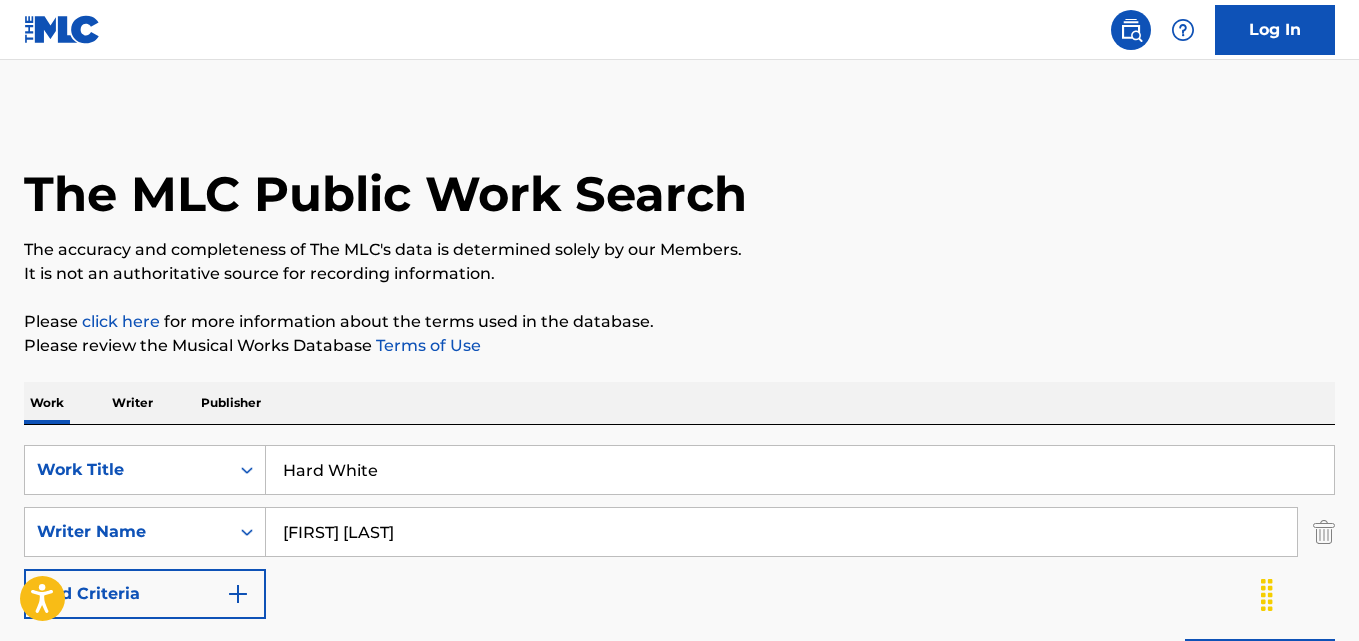 scroll, scrollTop: 333, scrollLeft: 0, axis: vertical 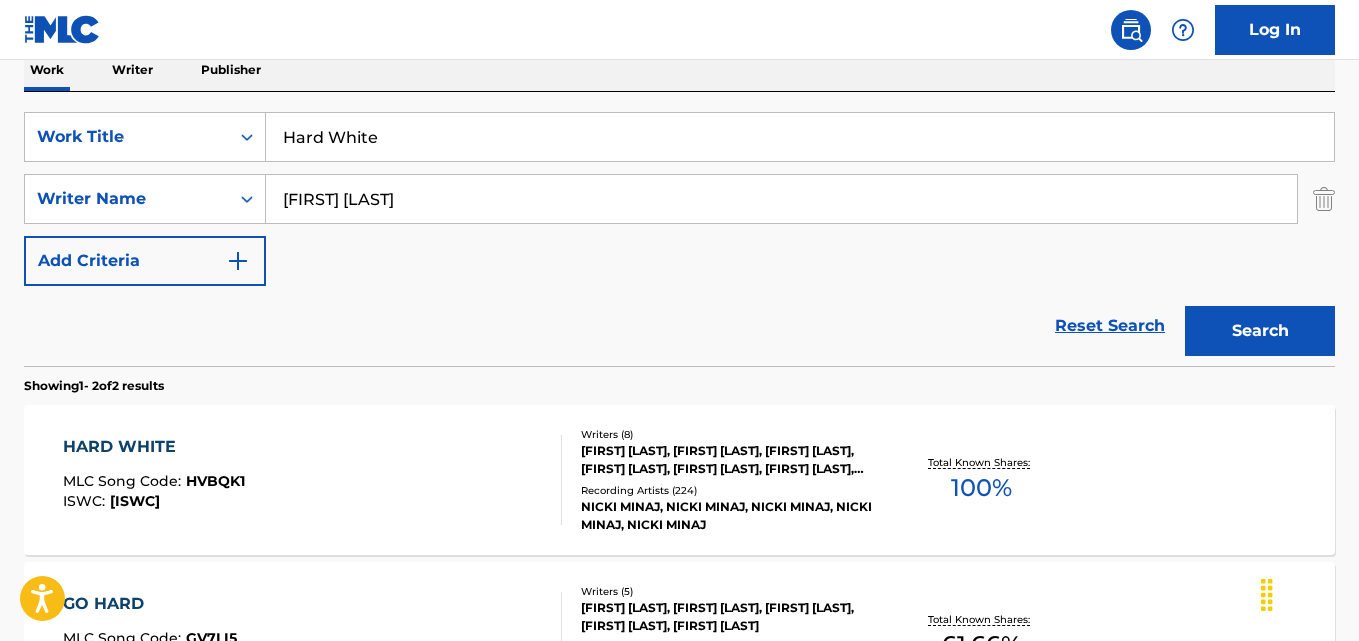 click on "Reset Search" at bounding box center (1110, 326) 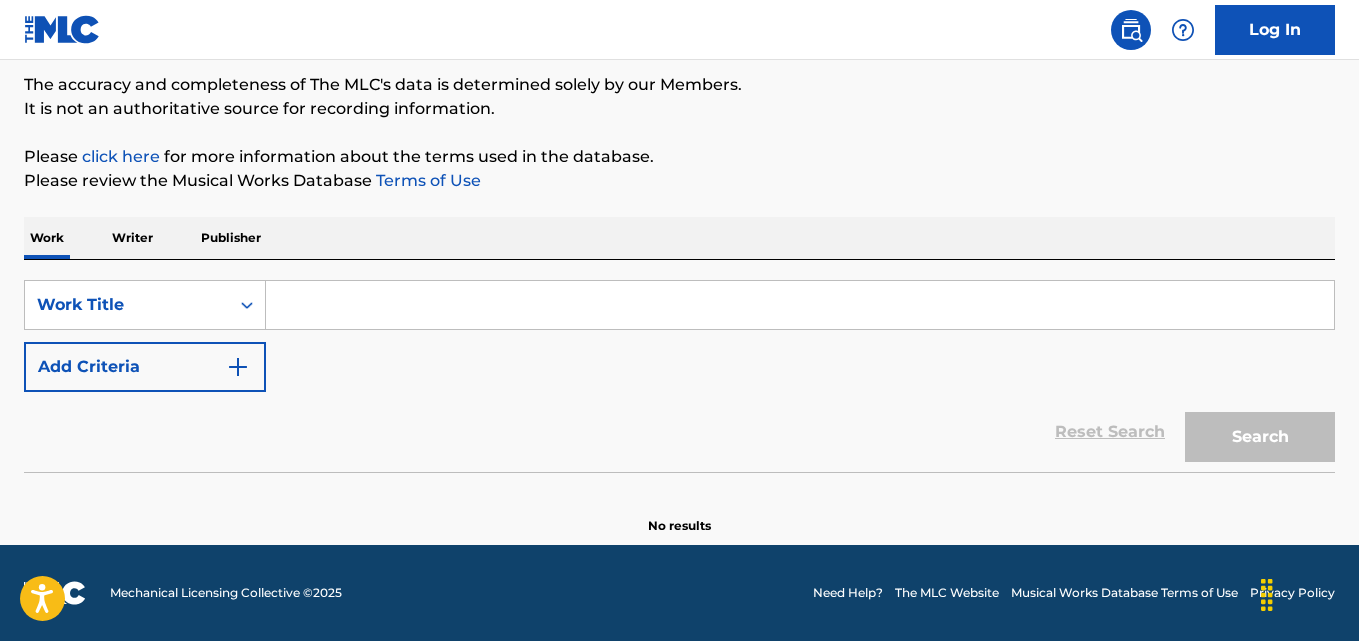 click at bounding box center (800, 305) 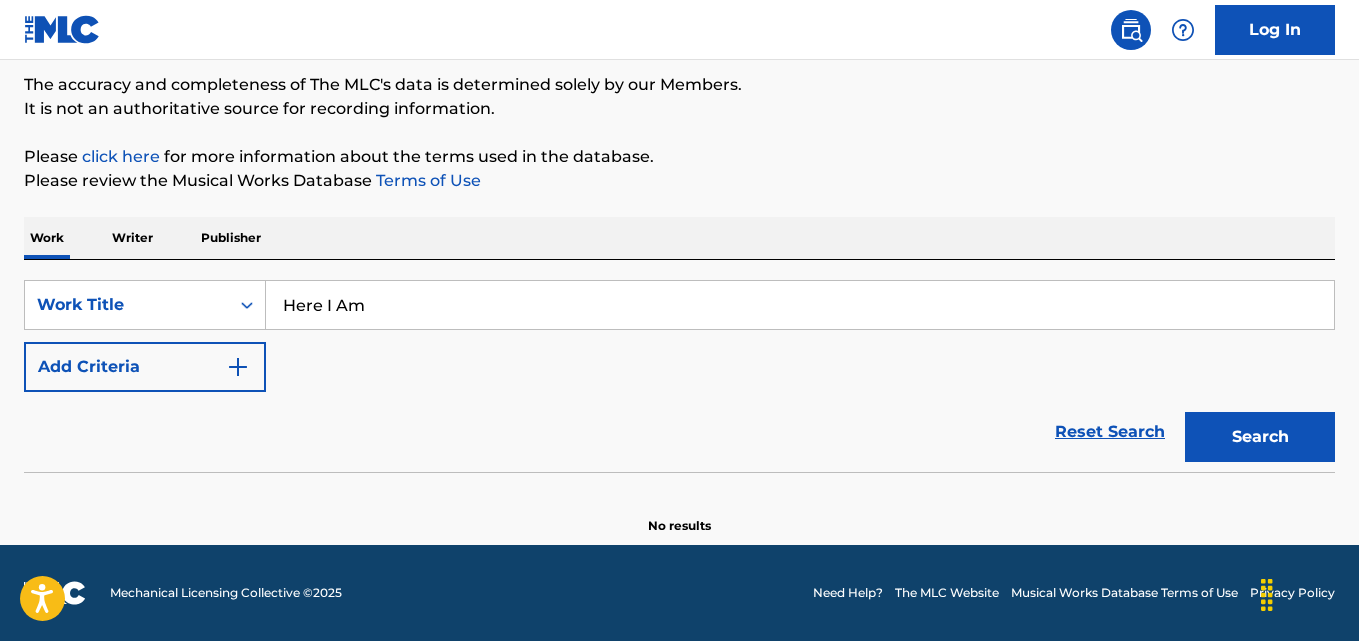 type on "Here I Am" 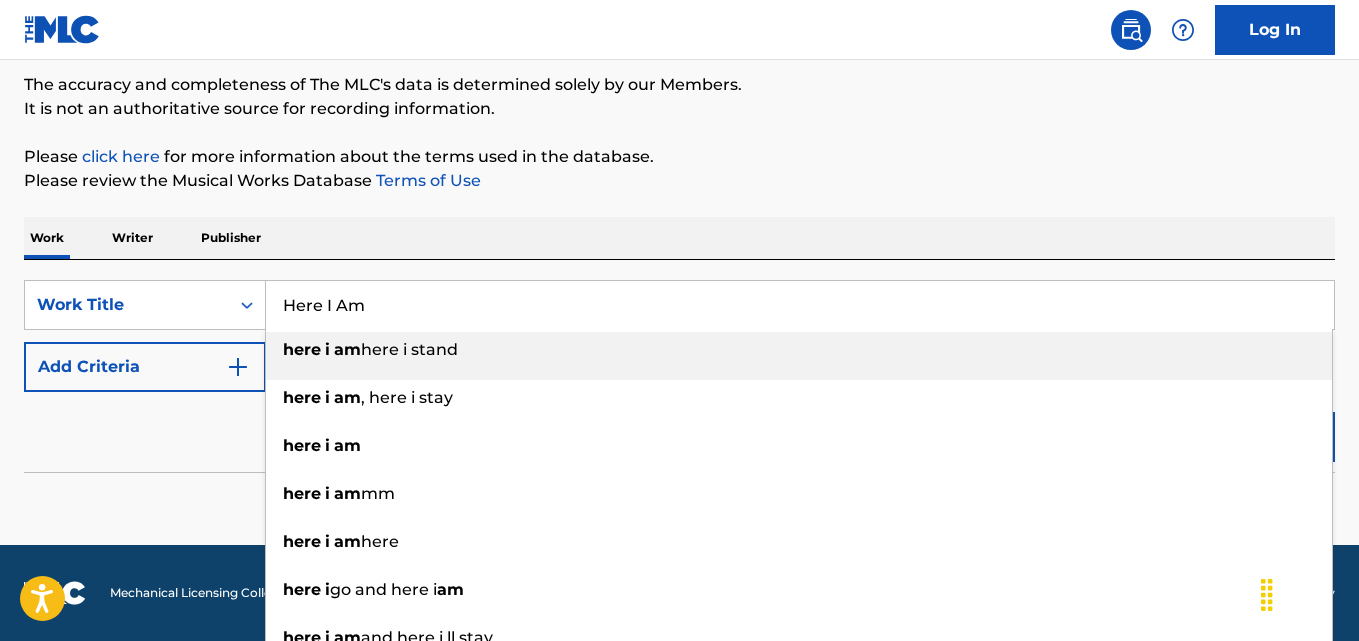 click on "Here I Am" at bounding box center (800, 305) 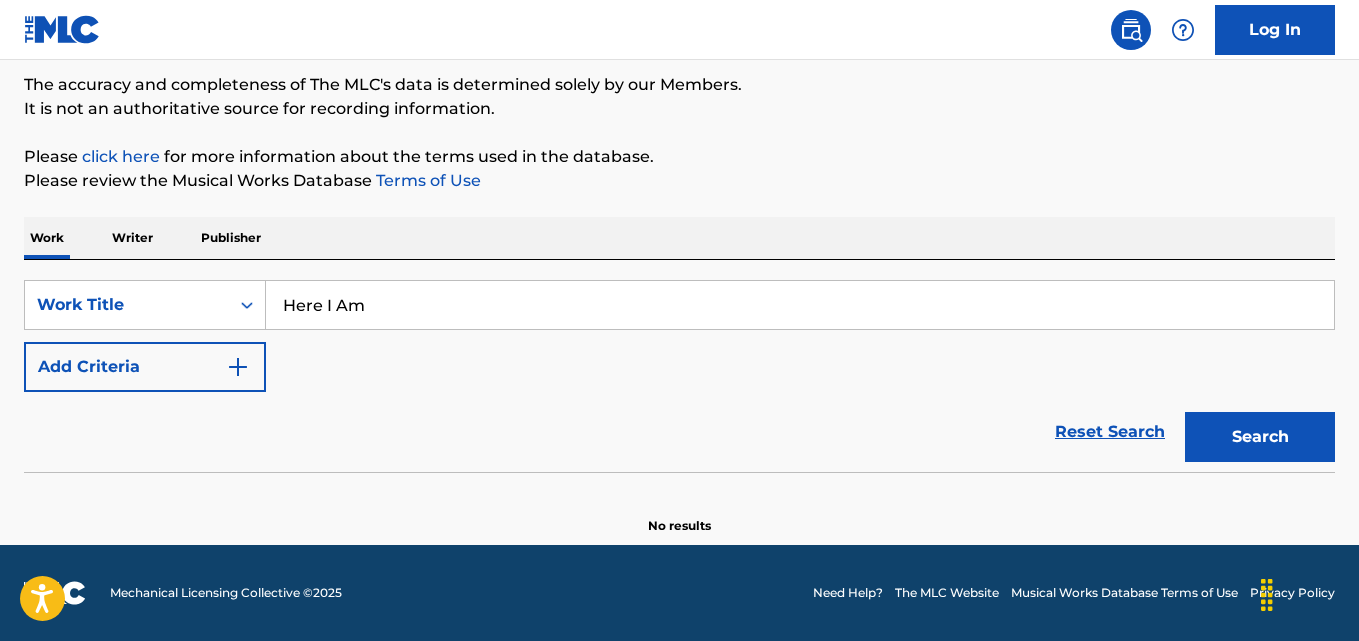click on "Add Criteria" at bounding box center [145, 367] 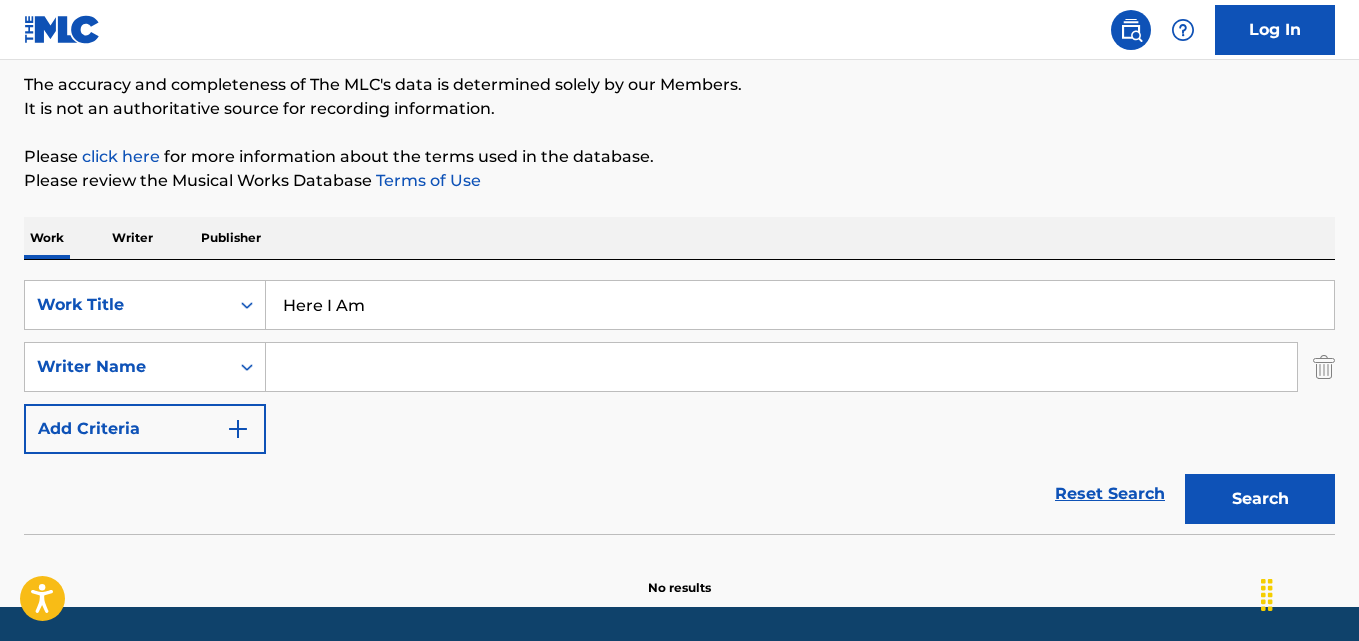 click at bounding box center (781, 367) 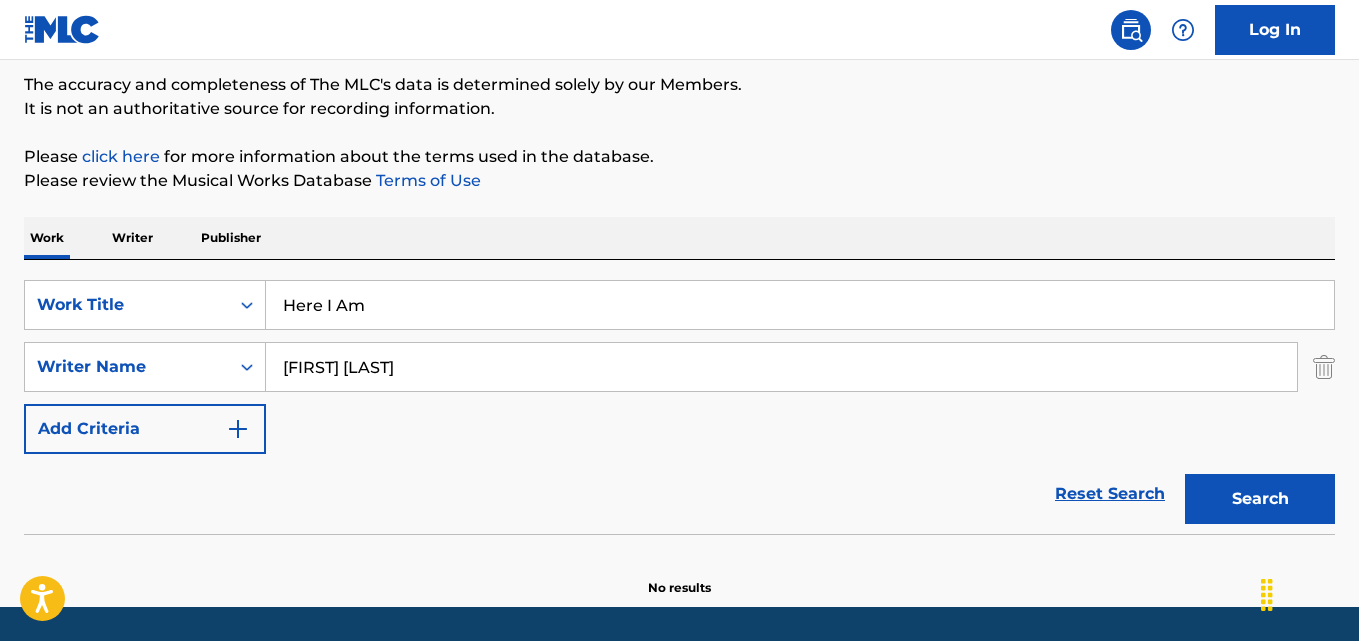 type on "[FIRST] [LAST]" 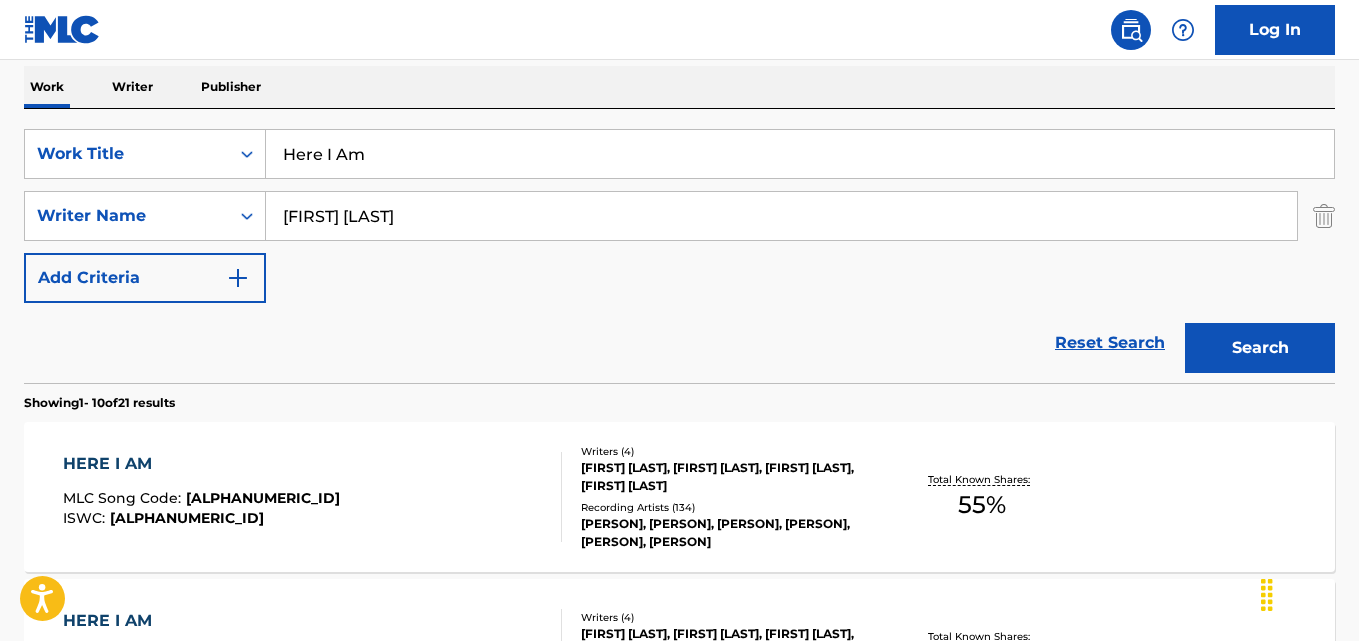 scroll, scrollTop: 365, scrollLeft: 0, axis: vertical 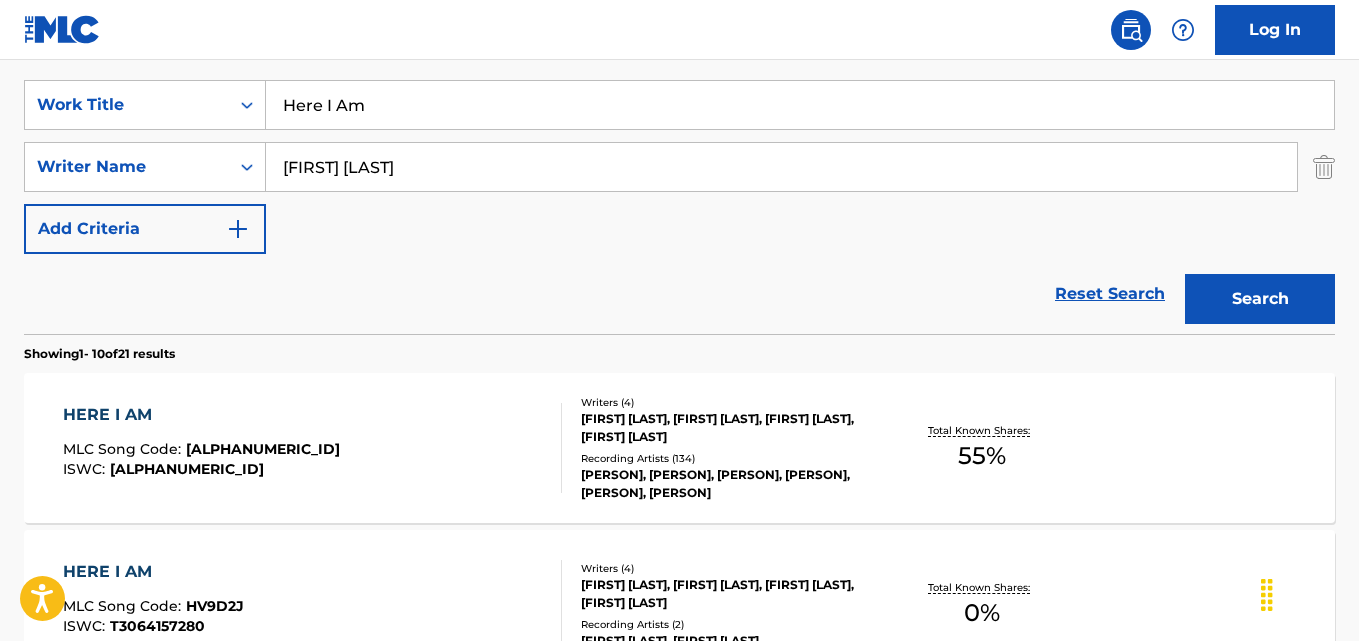click on "HERE I AM" at bounding box center (201, 415) 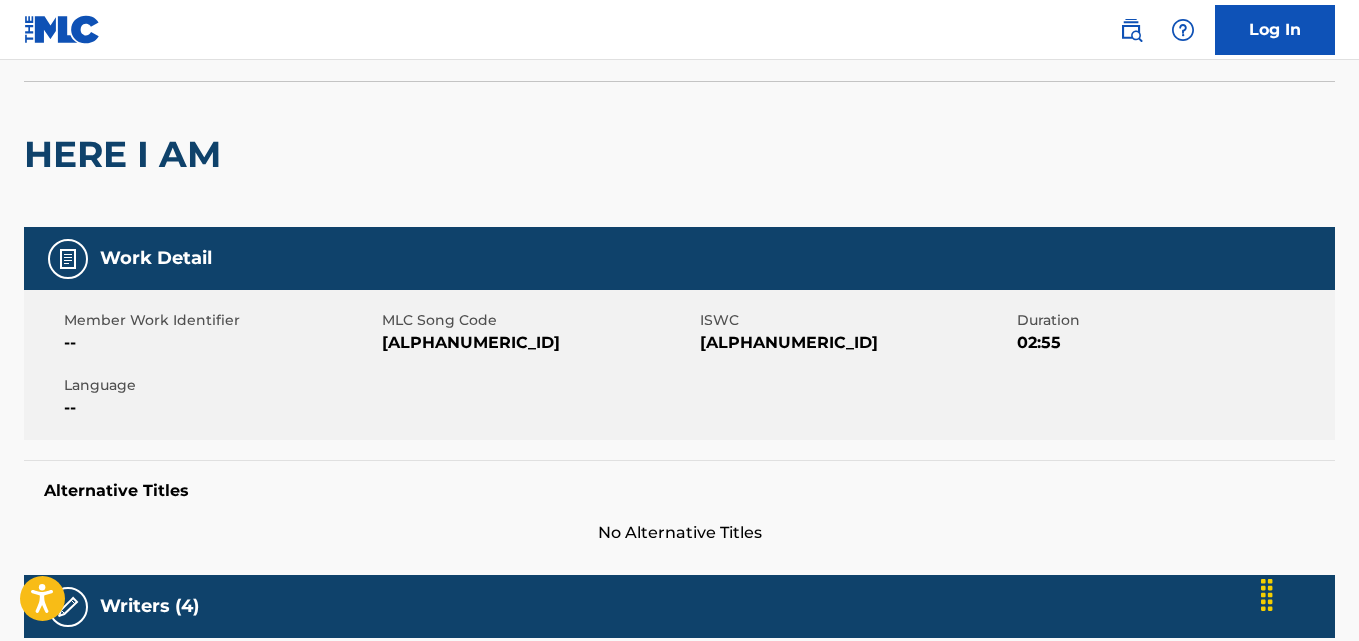 scroll, scrollTop: 0, scrollLeft: 0, axis: both 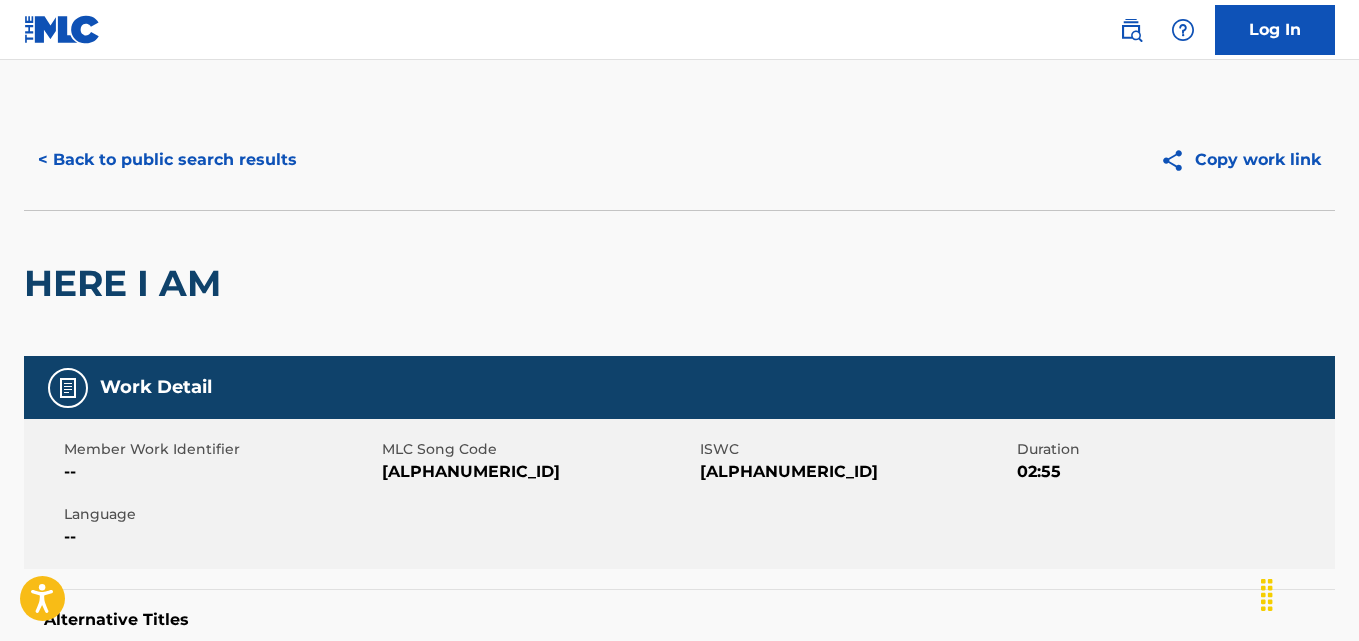 click on "< Back to public search results" at bounding box center [167, 160] 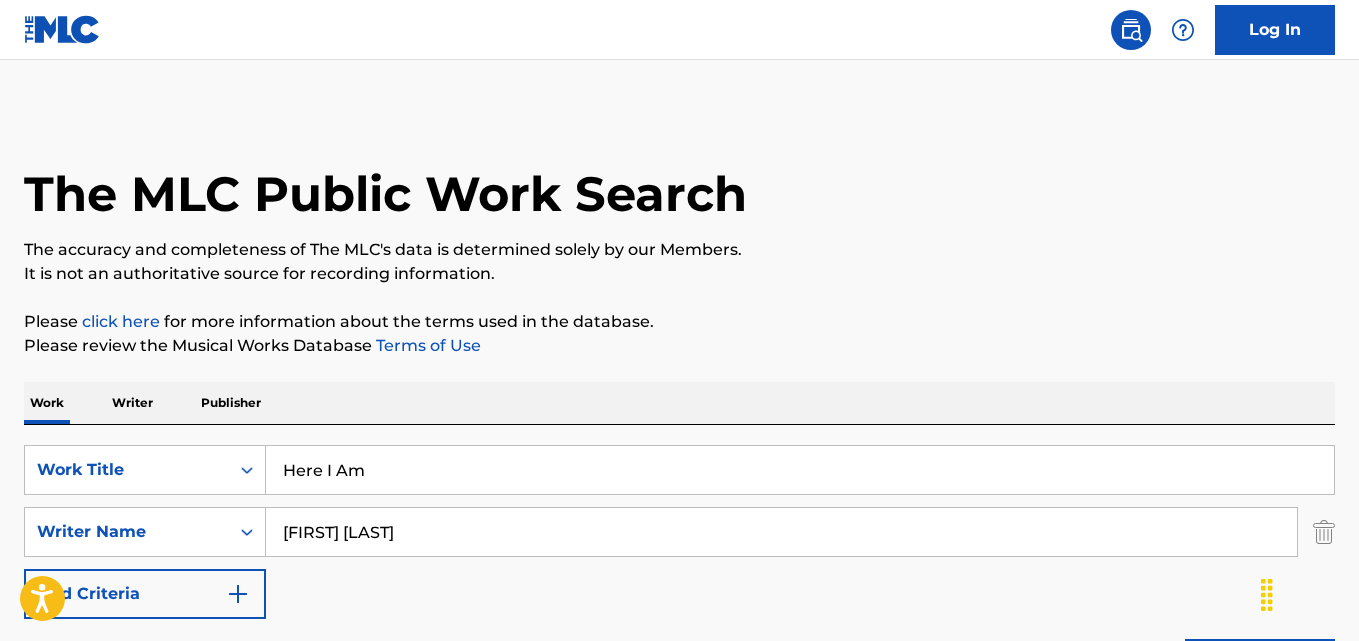 scroll, scrollTop: 365, scrollLeft: 0, axis: vertical 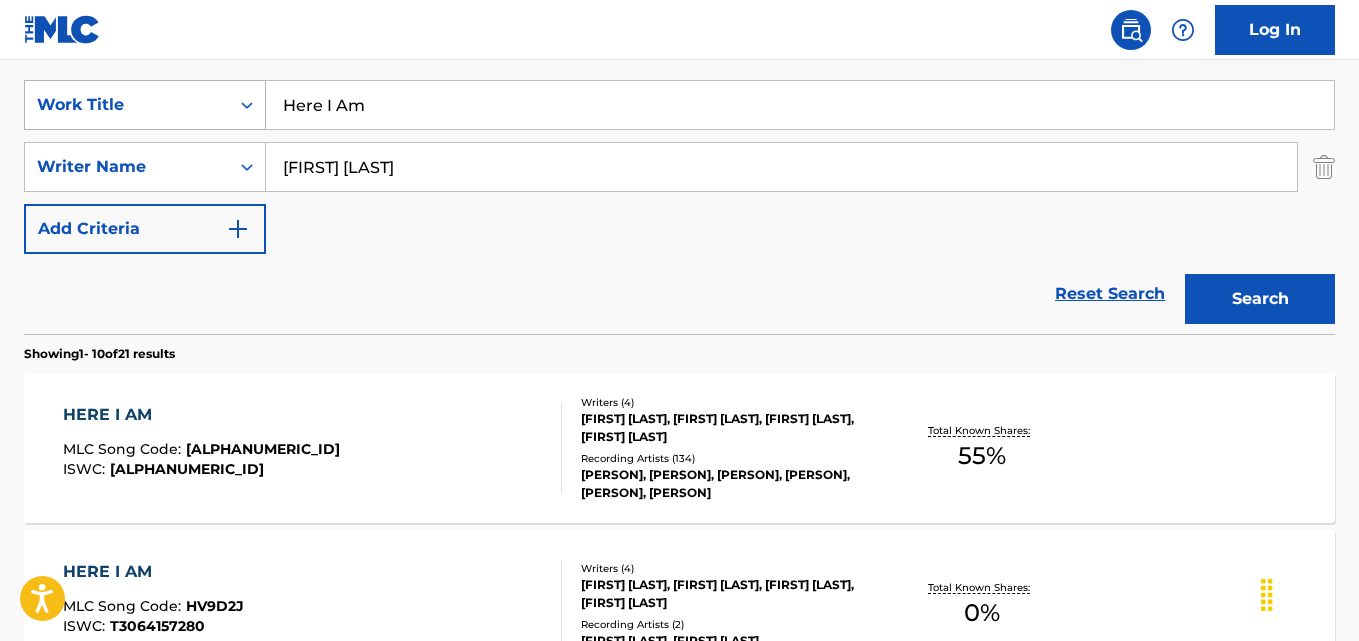 drag, startPoint x: 459, startPoint y: 115, endPoint x: 183, endPoint y: 115, distance: 276 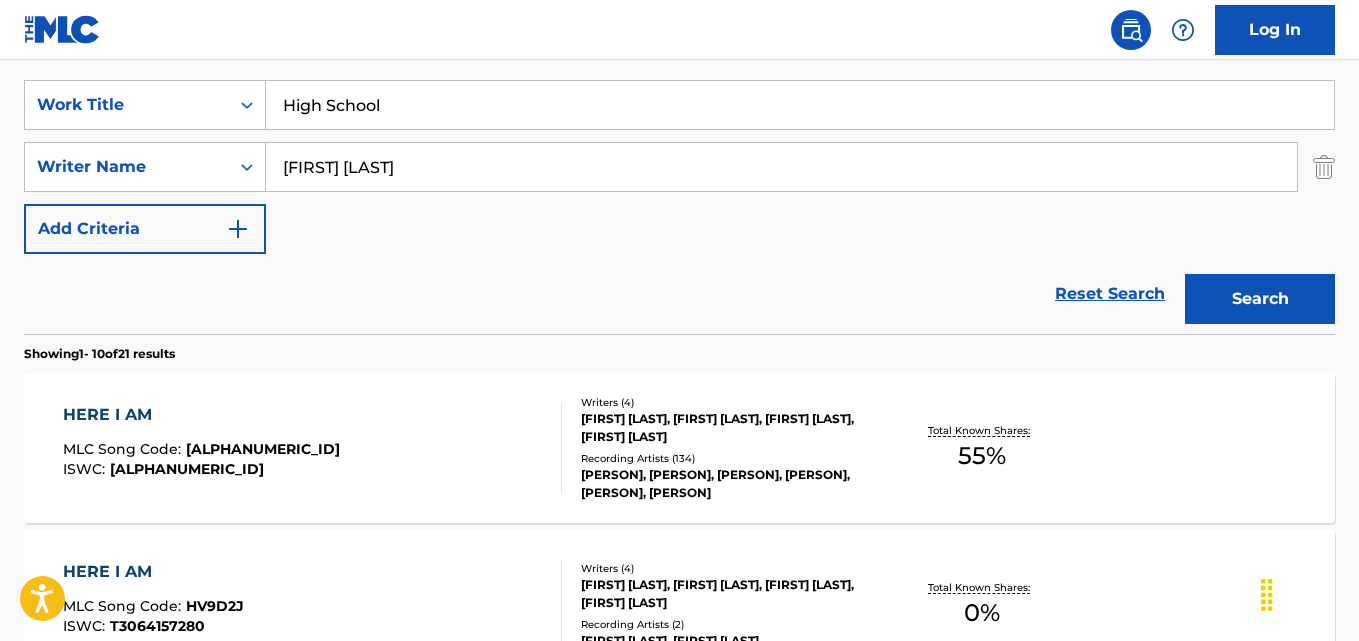 type on "High School" 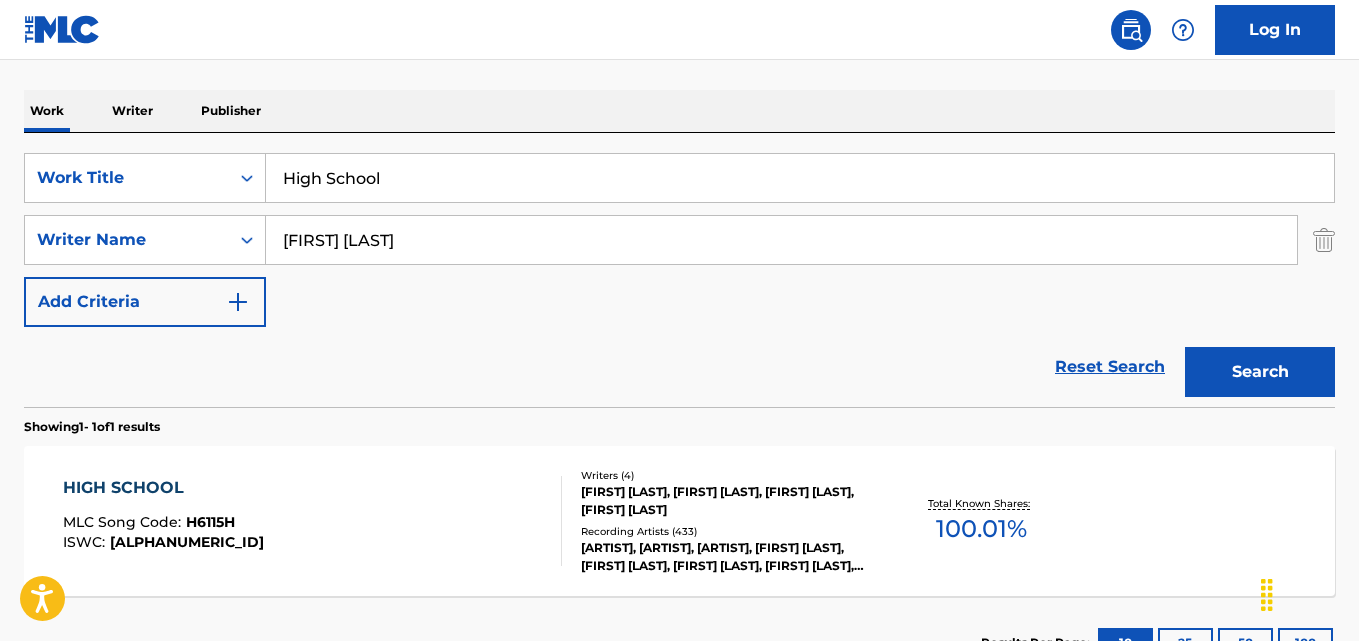scroll, scrollTop: 365, scrollLeft: 0, axis: vertical 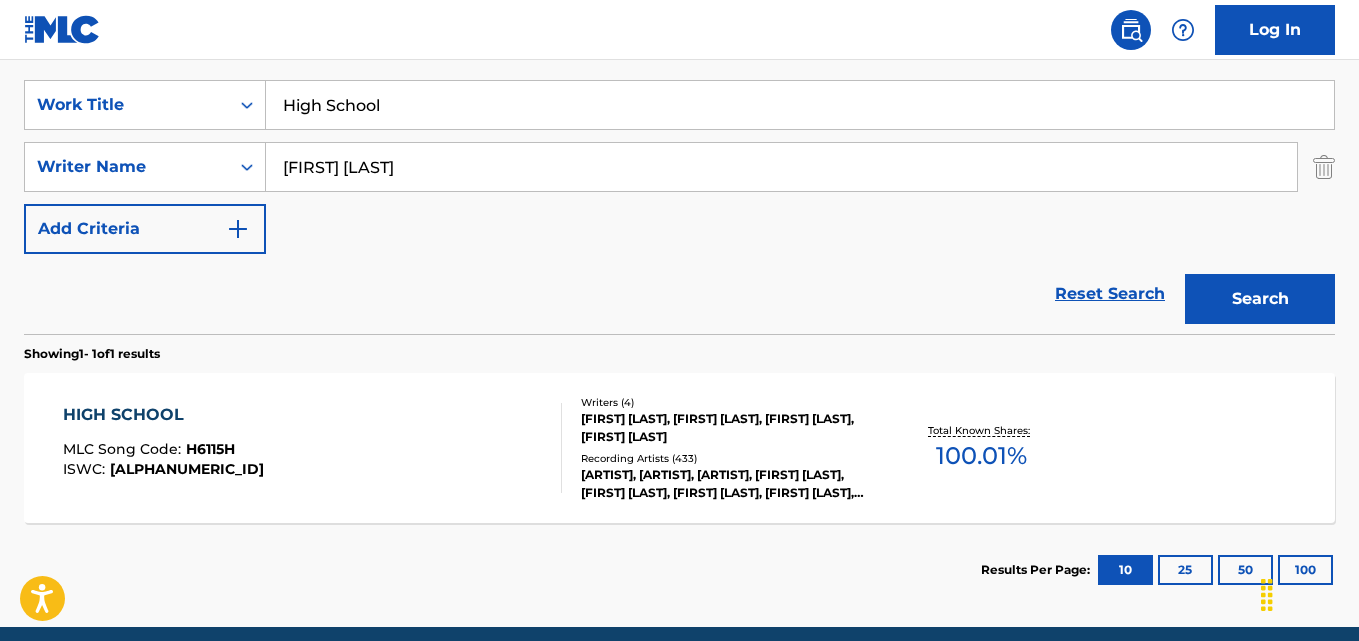 click on "HIGH SCHOOL" at bounding box center (163, 415) 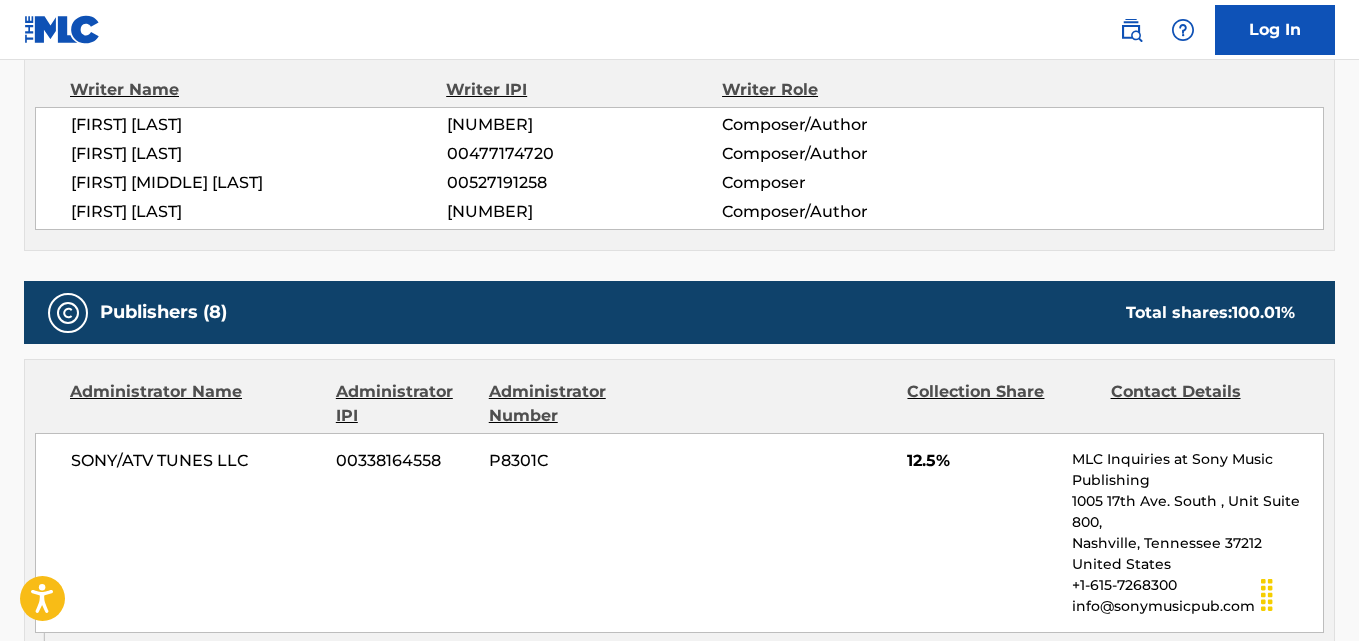 scroll, scrollTop: 1000, scrollLeft: 0, axis: vertical 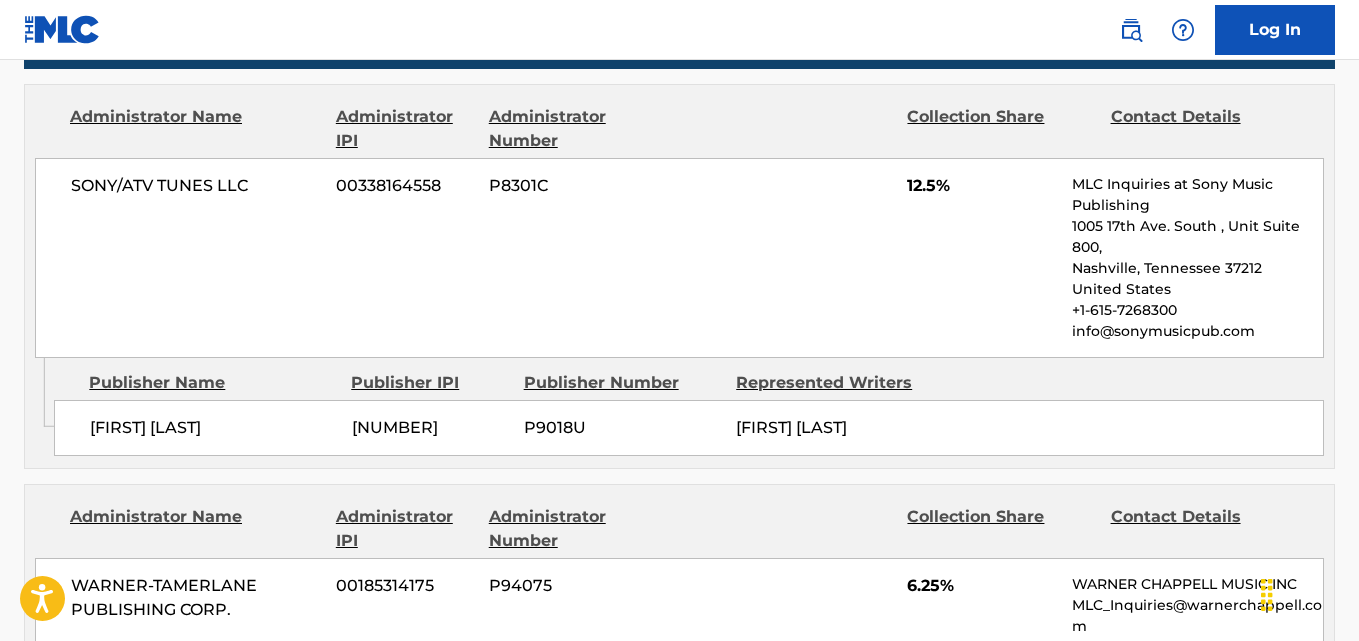 drag, startPoint x: 85, startPoint y: 419, endPoint x: 316, endPoint y: 428, distance: 231.17526 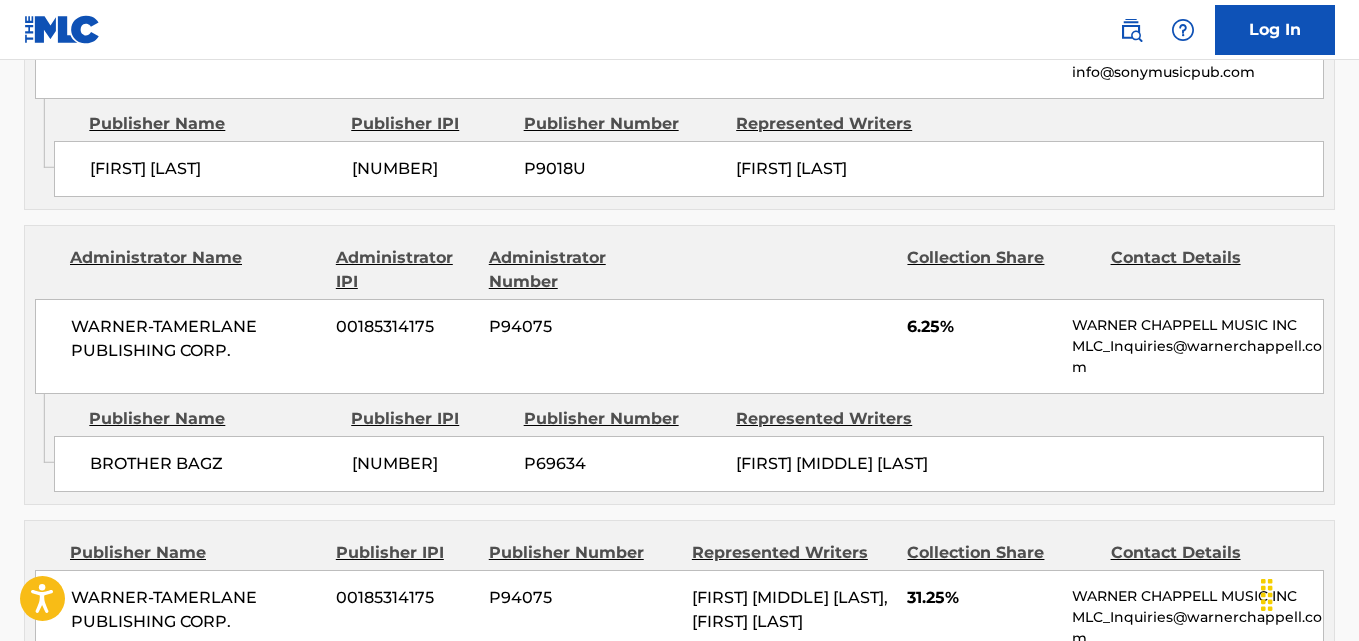 scroll, scrollTop: 1300, scrollLeft: 0, axis: vertical 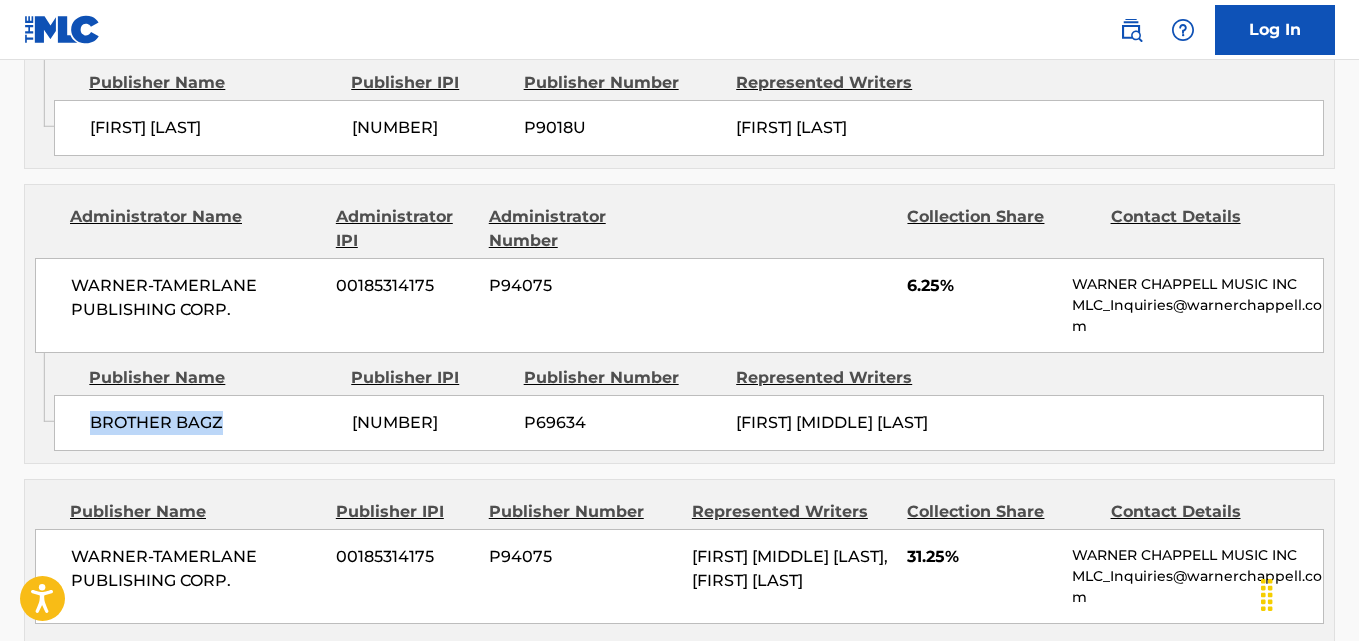 drag, startPoint x: 91, startPoint y: 435, endPoint x: 239, endPoint y: 442, distance: 148.16545 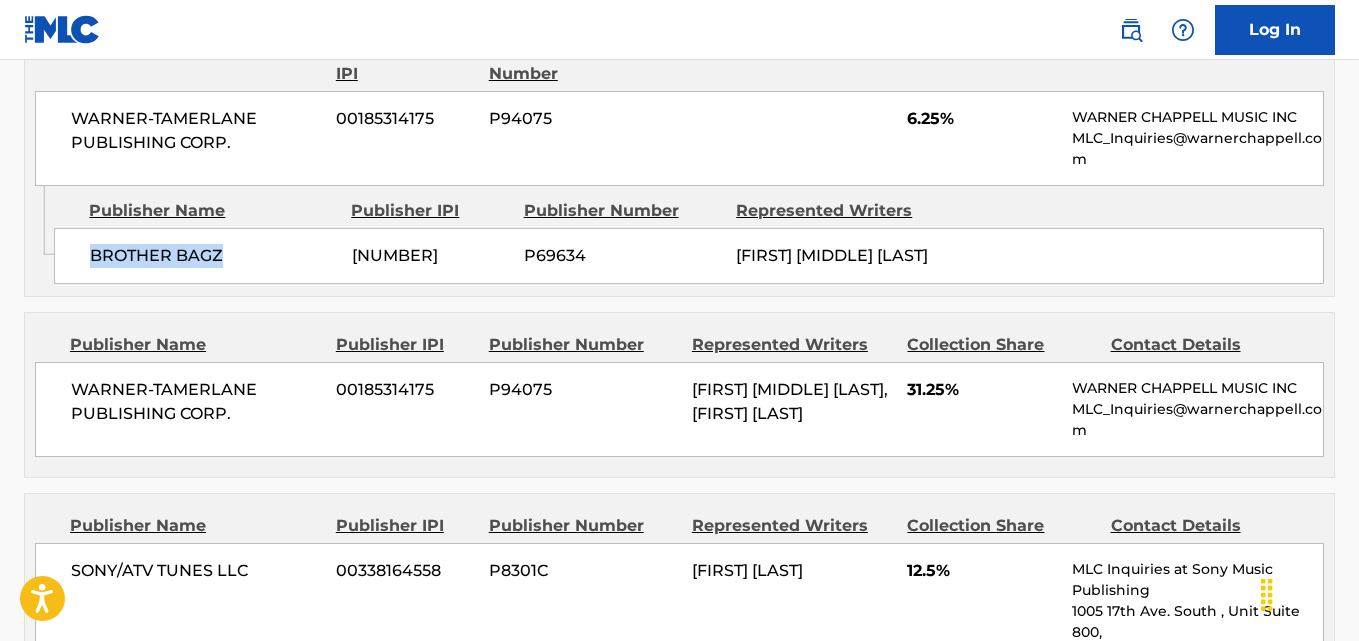scroll, scrollTop: 1500, scrollLeft: 0, axis: vertical 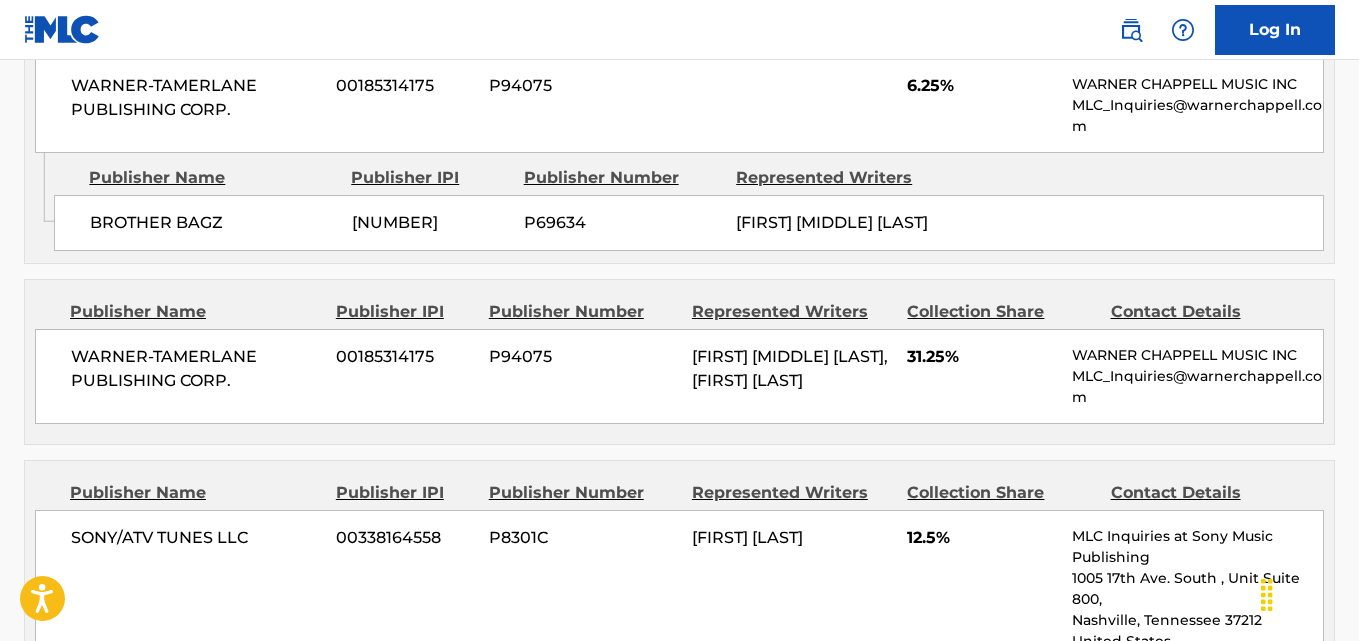 click on "6.25%" at bounding box center (982, 86) 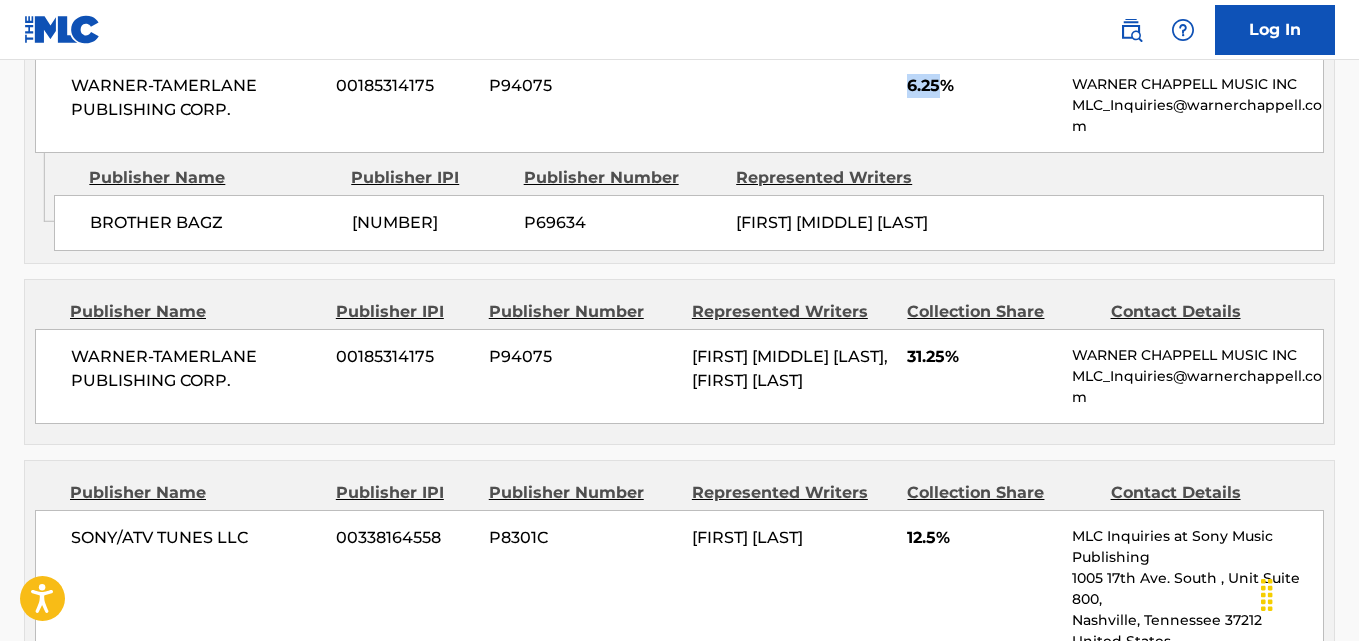 click on "6.25%" at bounding box center (982, 86) 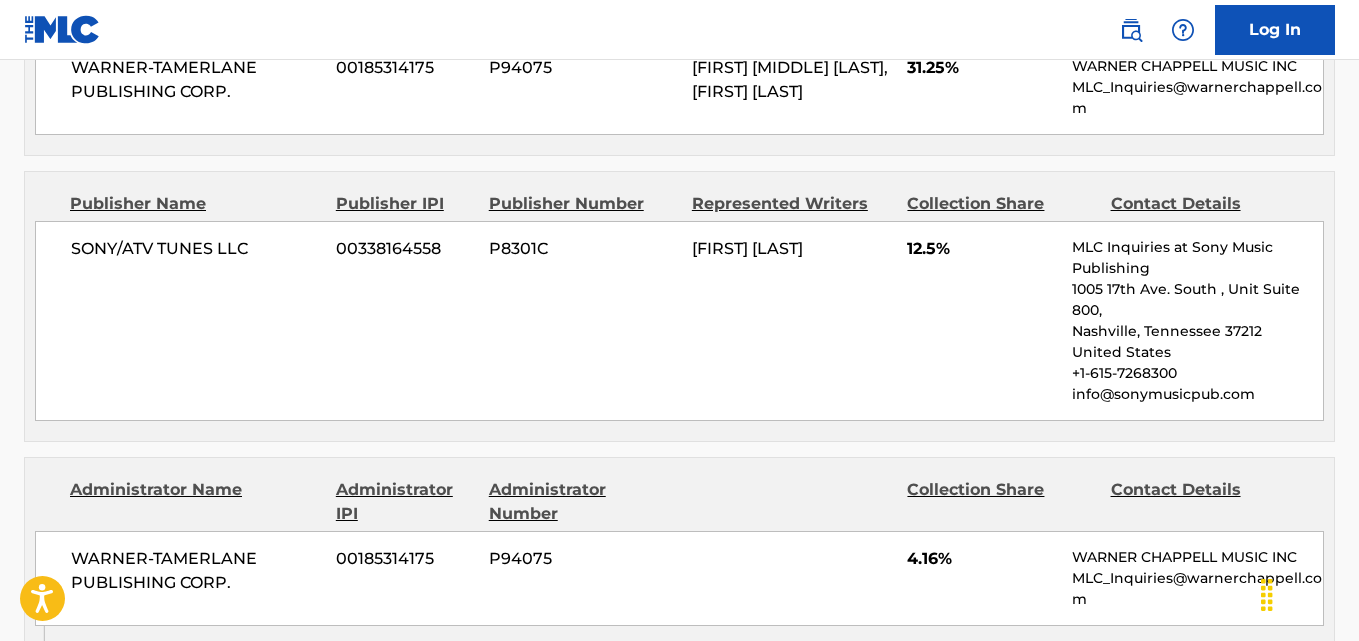 scroll, scrollTop: 1800, scrollLeft: 0, axis: vertical 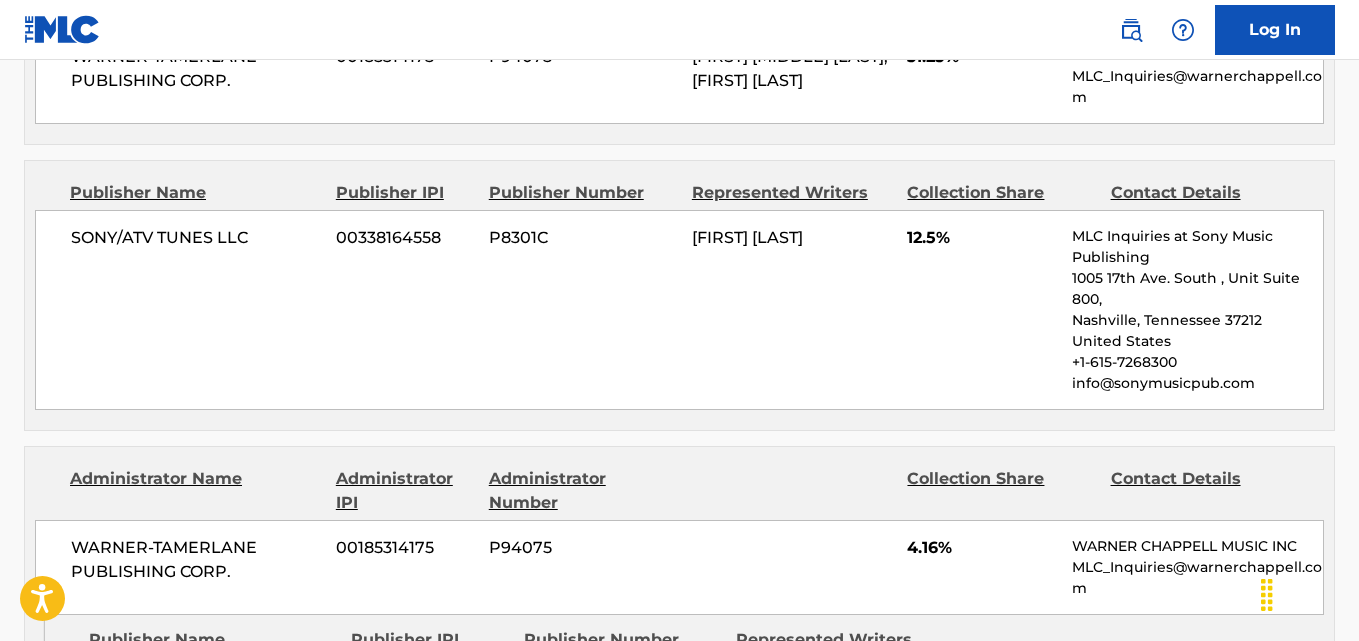 click on "31.25%" at bounding box center [982, 57] 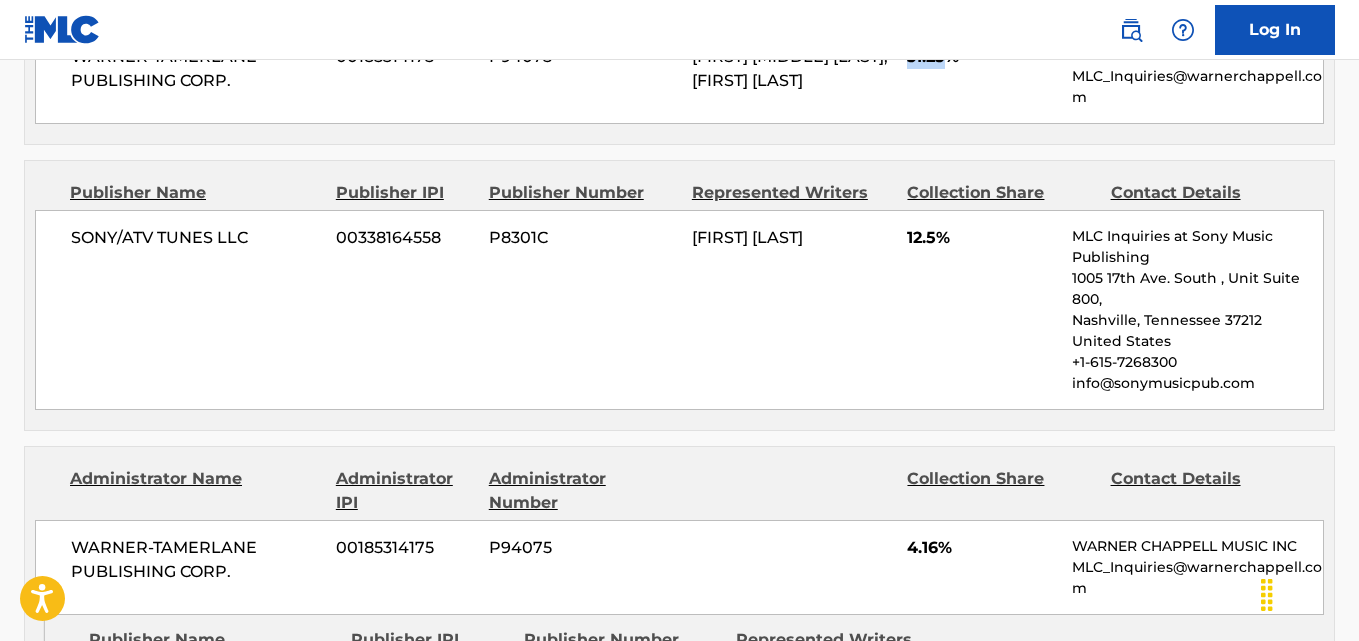 click on "31.25%" at bounding box center (982, 57) 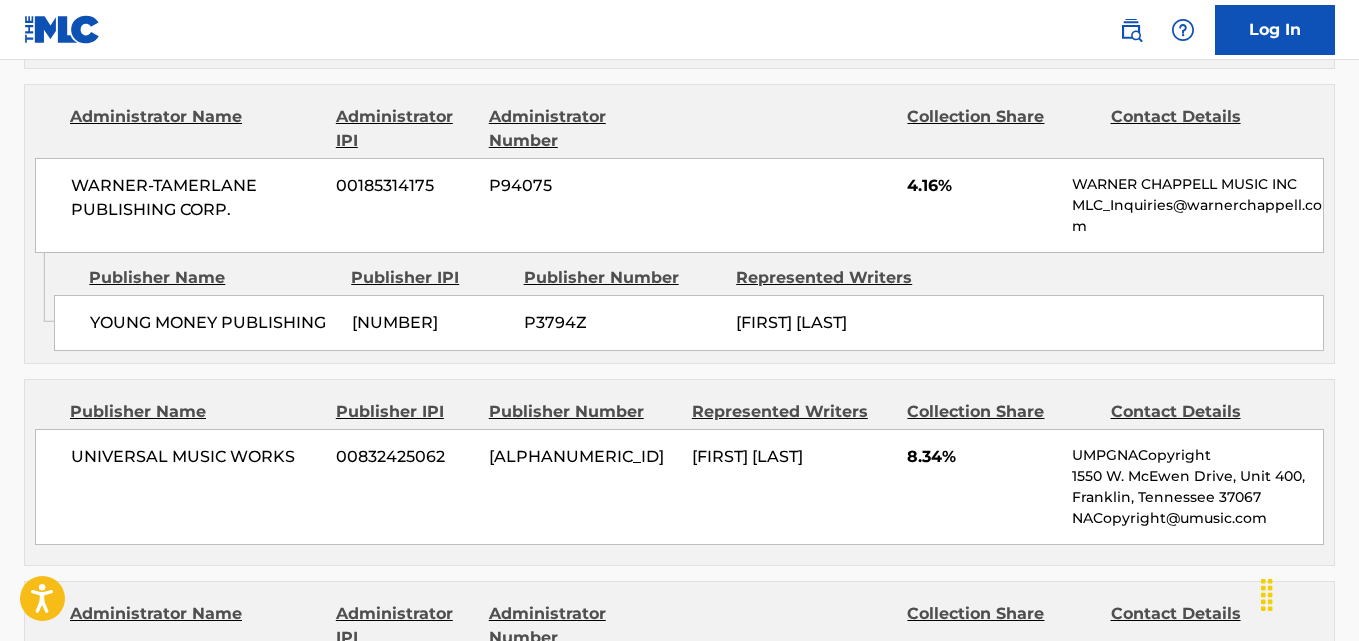 scroll, scrollTop: 2200, scrollLeft: 0, axis: vertical 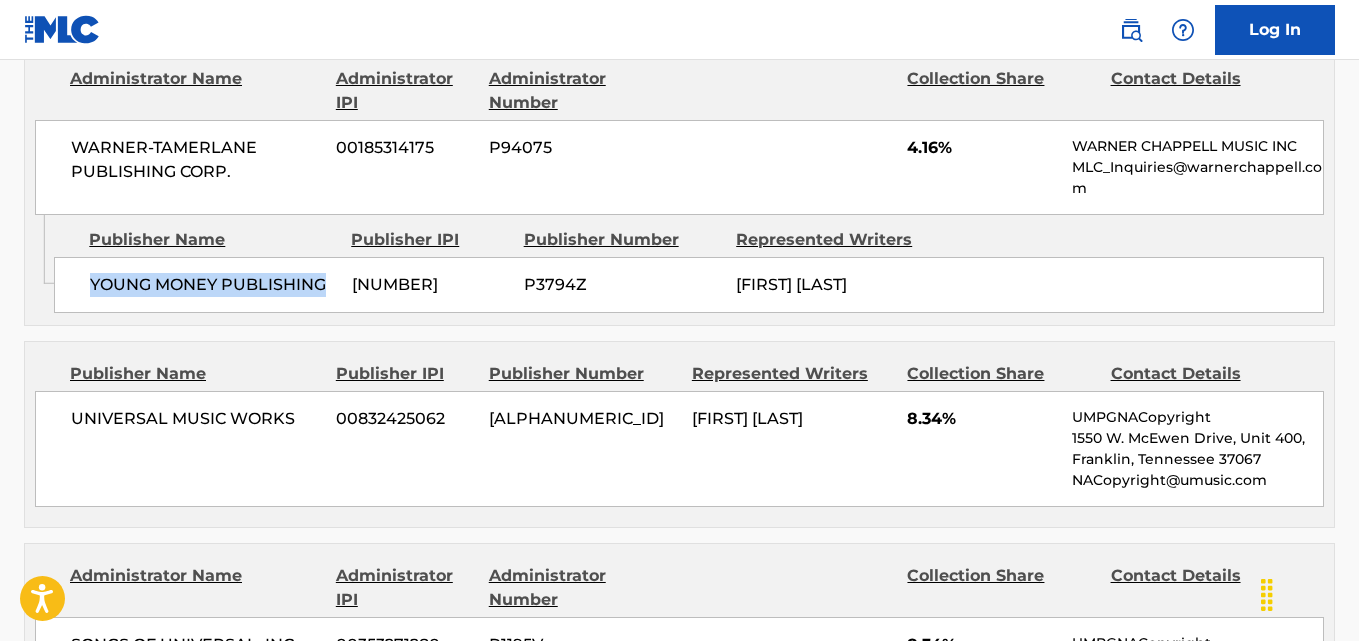 drag, startPoint x: 85, startPoint y: 339, endPoint x: 339, endPoint y: 338, distance: 254.00197 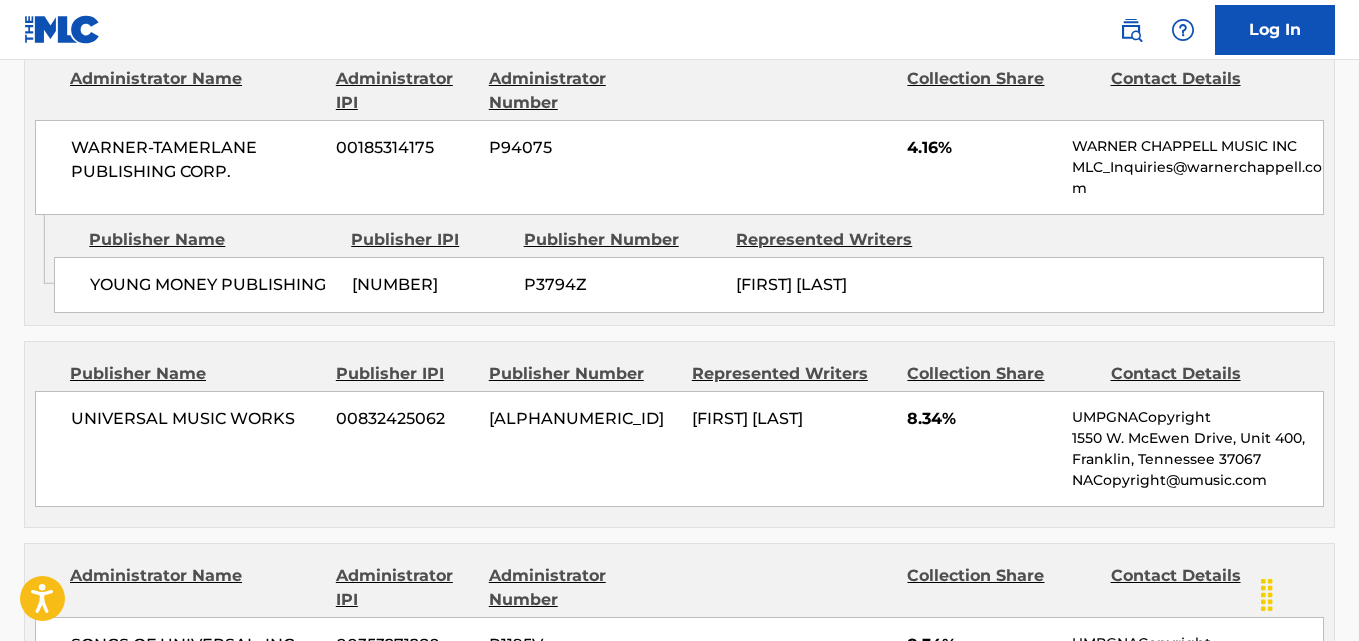 click on "WARNER-TAMERLANE PUBLISHING CORP. 00185314175 P94075 4.16% WARNER CHAPPELL MUSIC INC MLC_Inquiries@warnerchappell.com" at bounding box center [679, 167] 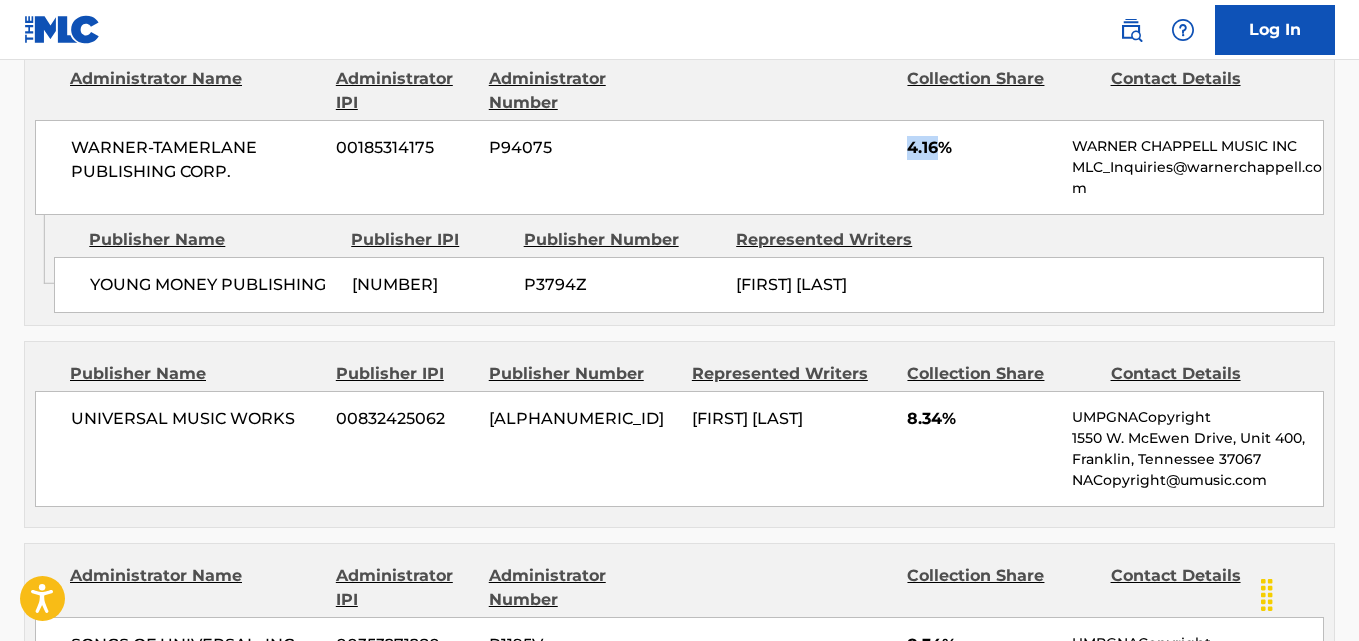 click on "WARNER-TAMERLANE PUBLISHING CORP. 00185314175 P94075 4.16% WARNER CHAPPELL MUSIC INC MLC_Inquiries@warnerchappell.com" at bounding box center [679, 167] 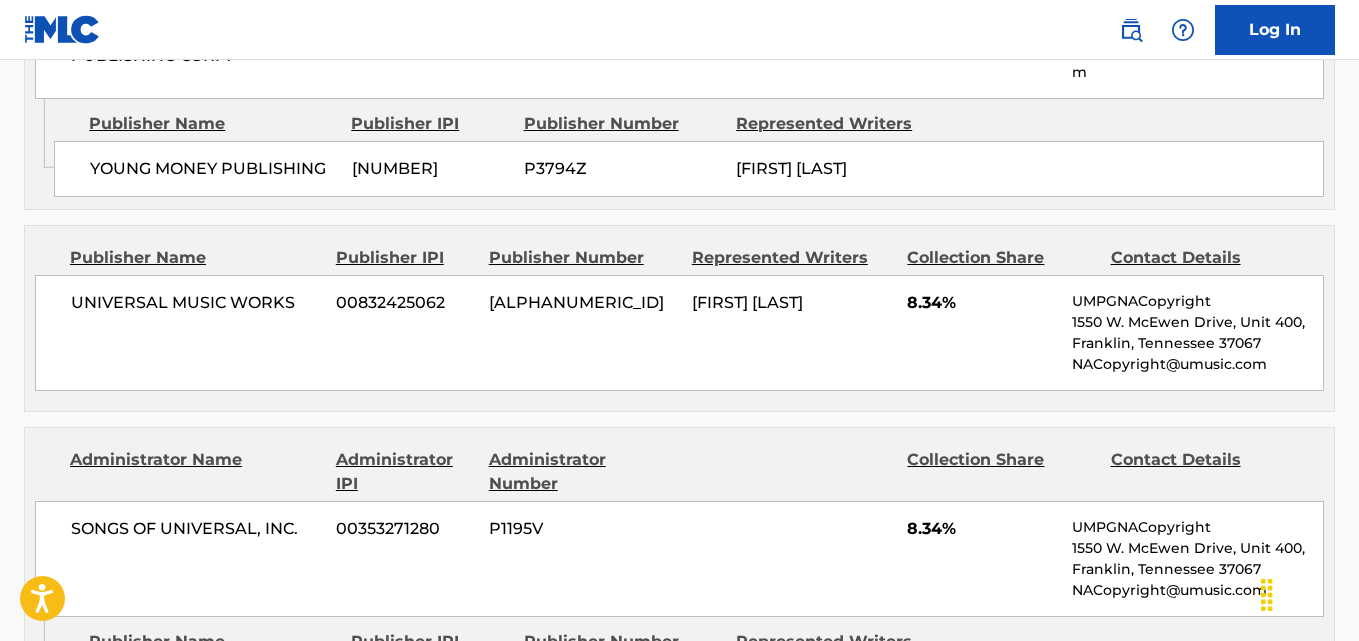 scroll, scrollTop: 2400, scrollLeft: 0, axis: vertical 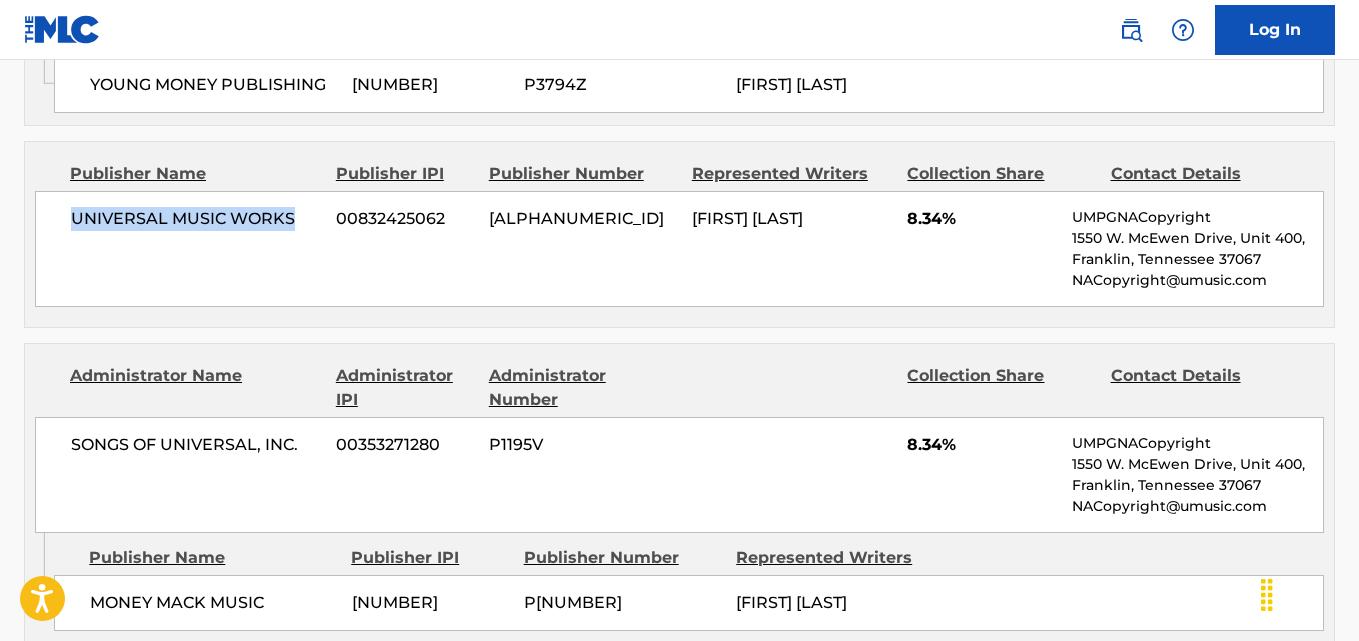 drag, startPoint x: 74, startPoint y: 263, endPoint x: 296, endPoint y: 272, distance: 222.18236 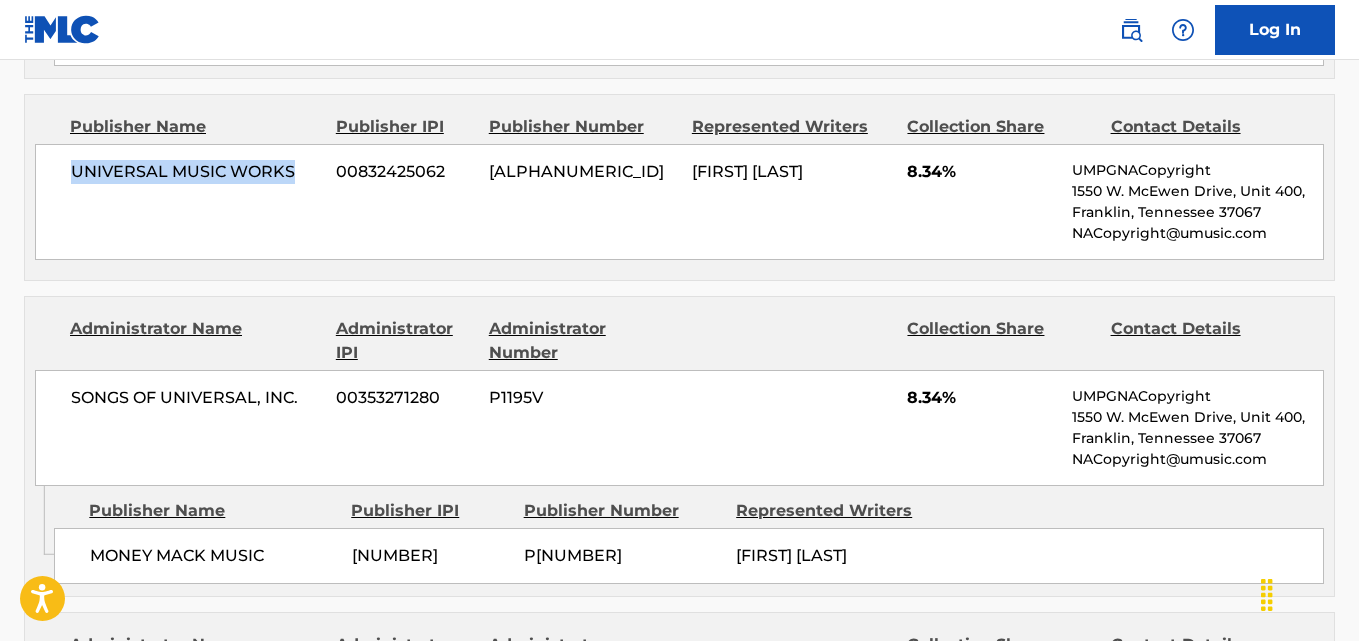 scroll, scrollTop: 2400, scrollLeft: 0, axis: vertical 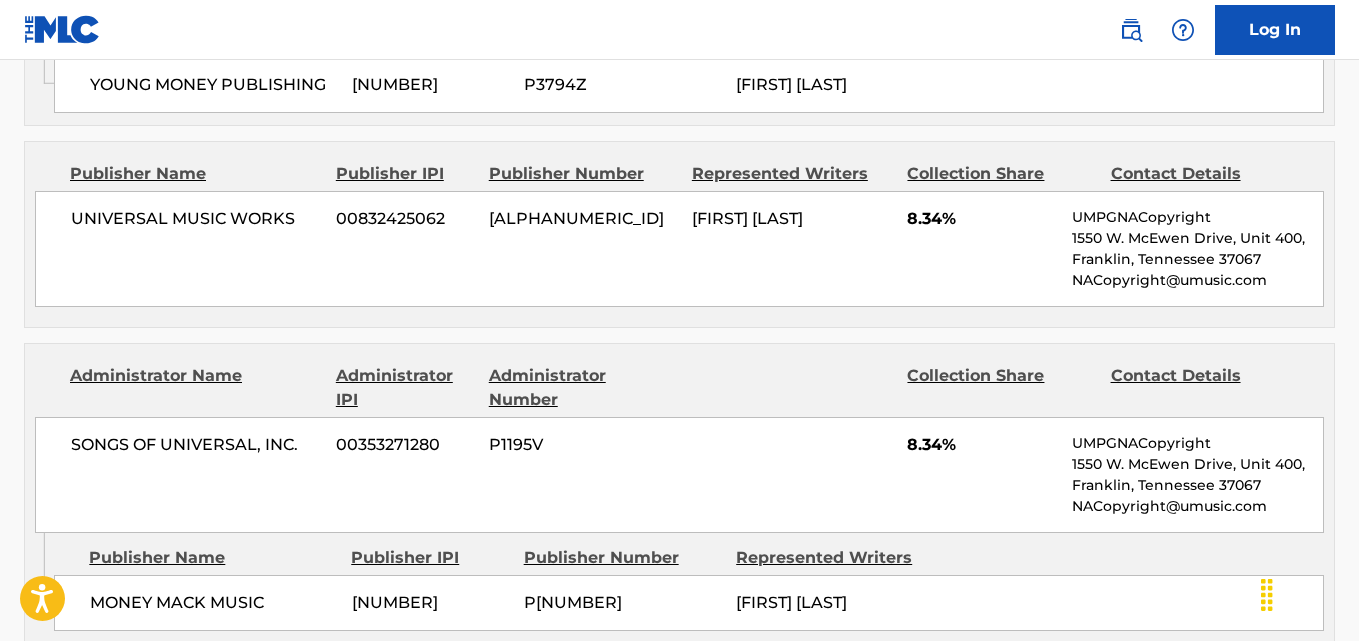 click on "8.34%" at bounding box center [982, 219] 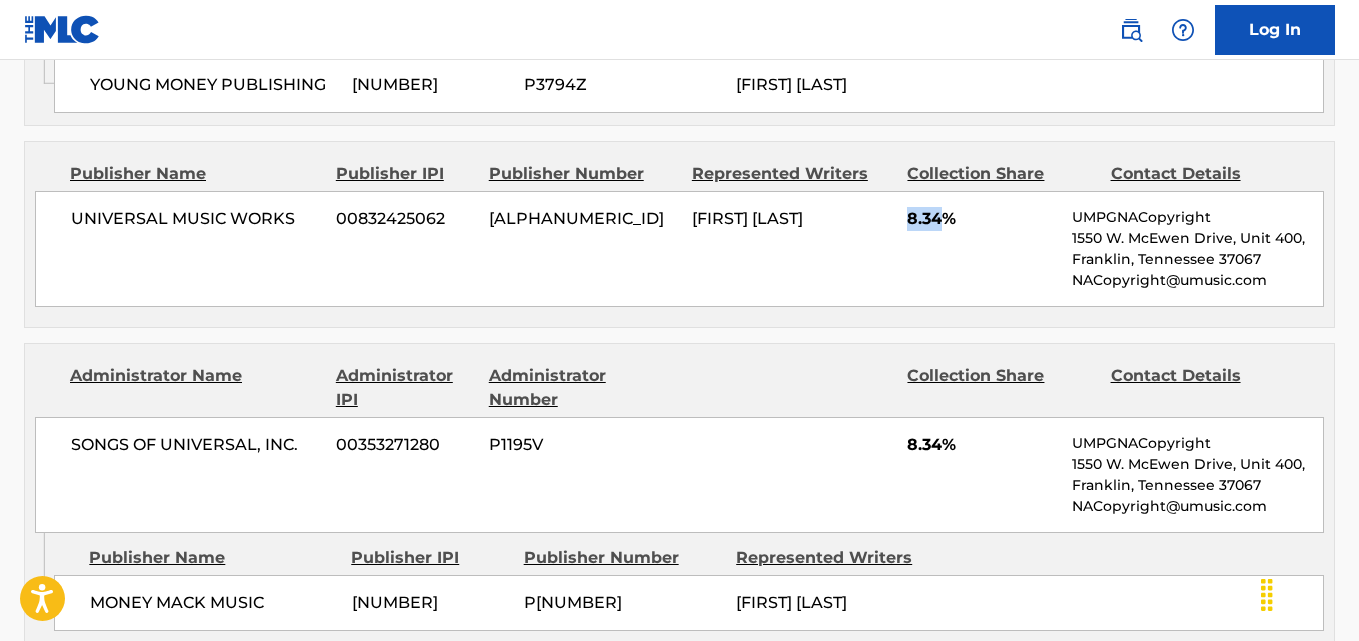 click on "8.34%" at bounding box center [982, 219] 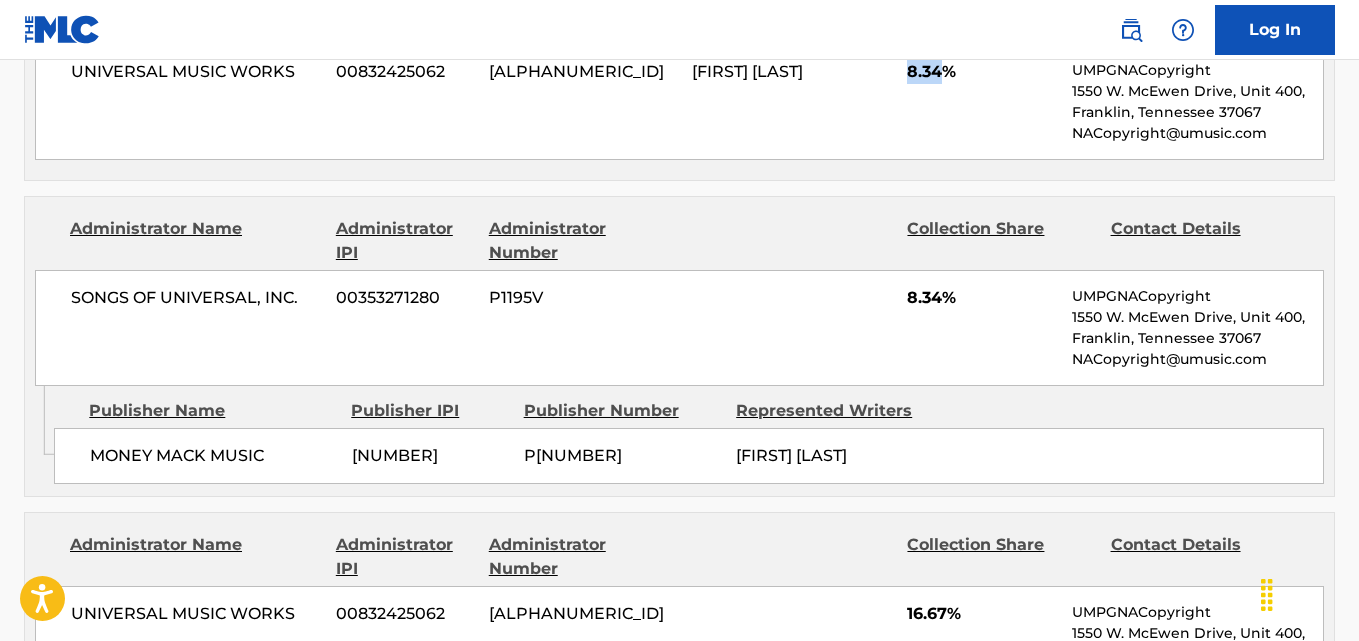 scroll, scrollTop: 2600, scrollLeft: 0, axis: vertical 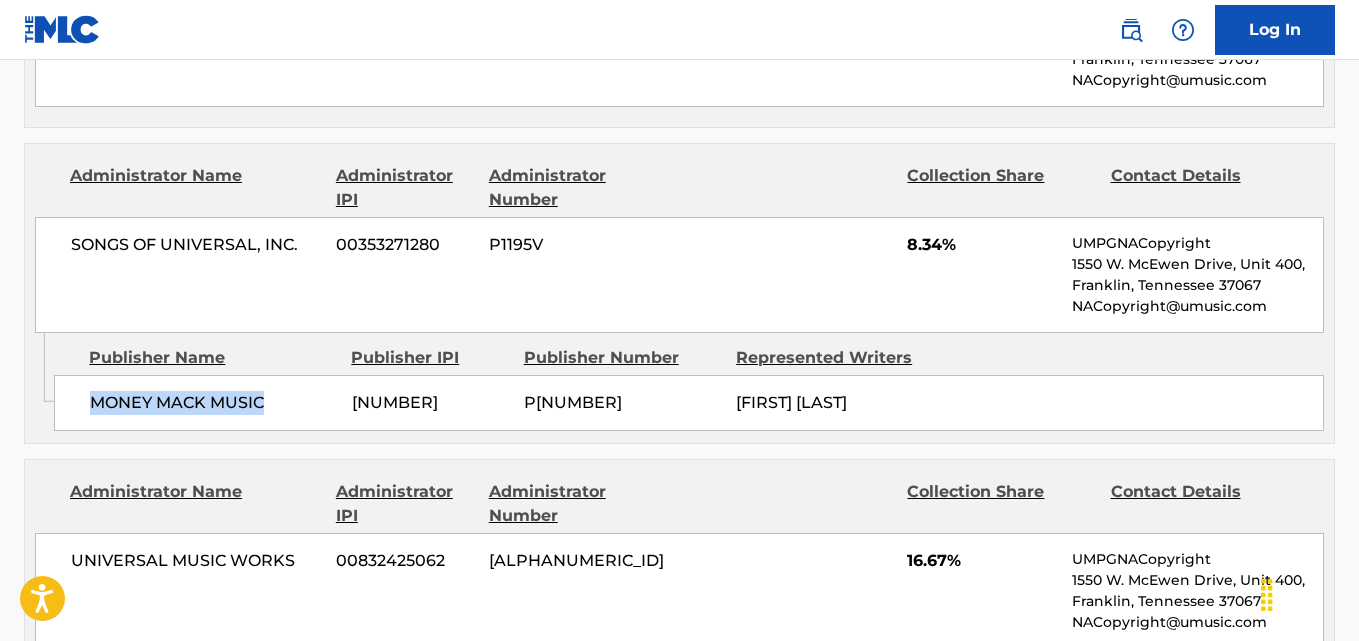 drag, startPoint x: 86, startPoint y: 450, endPoint x: 319, endPoint y: 453, distance: 233.01932 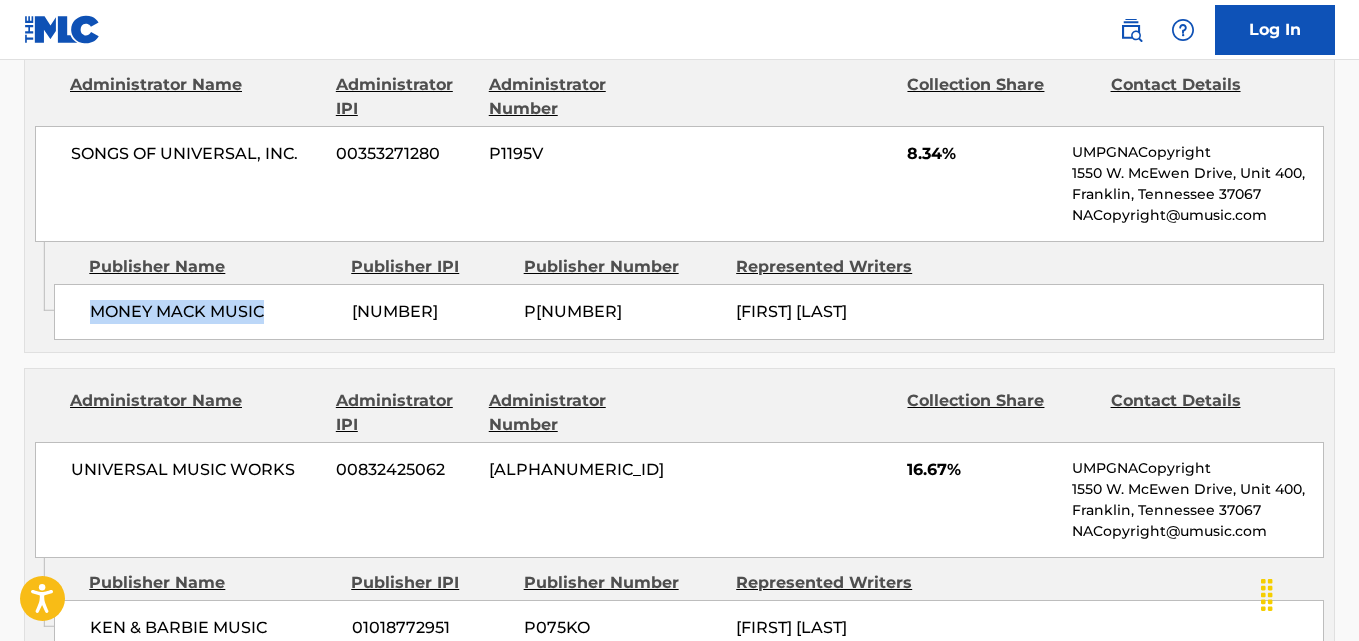 scroll, scrollTop: 2900, scrollLeft: 0, axis: vertical 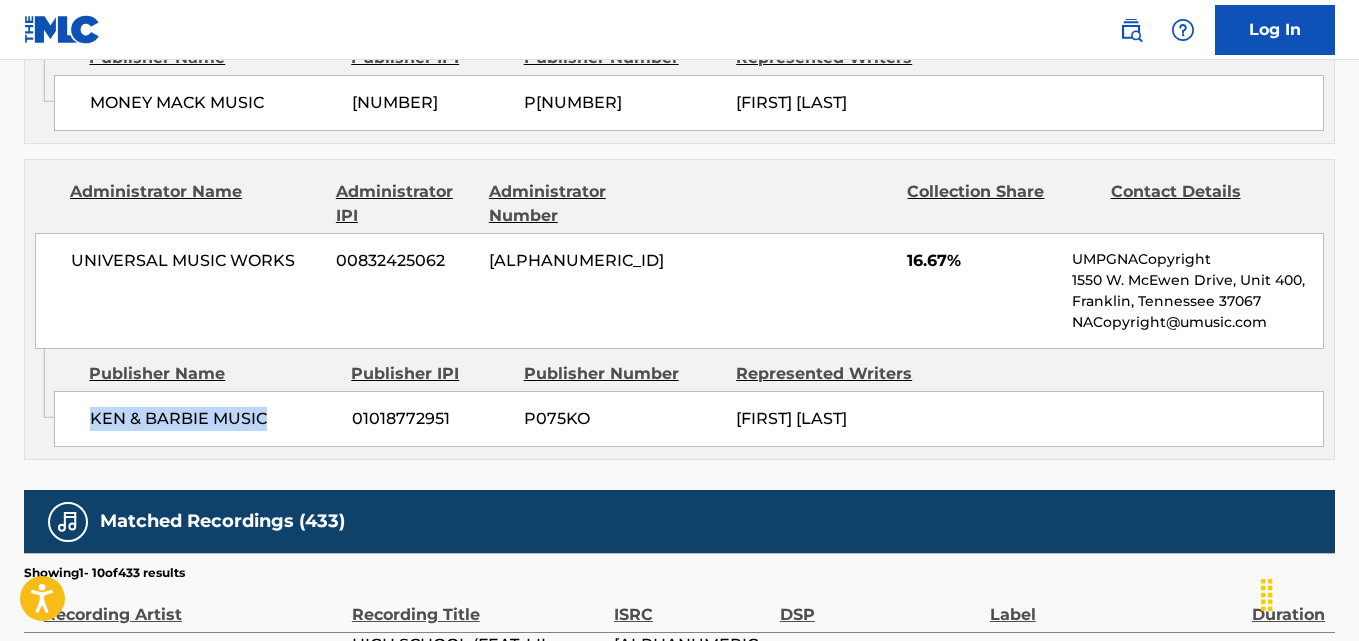 drag, startPoint x: 96, startPoint y: 453, endPoint x: 290, endPoint y: 468, distance: 194.57903 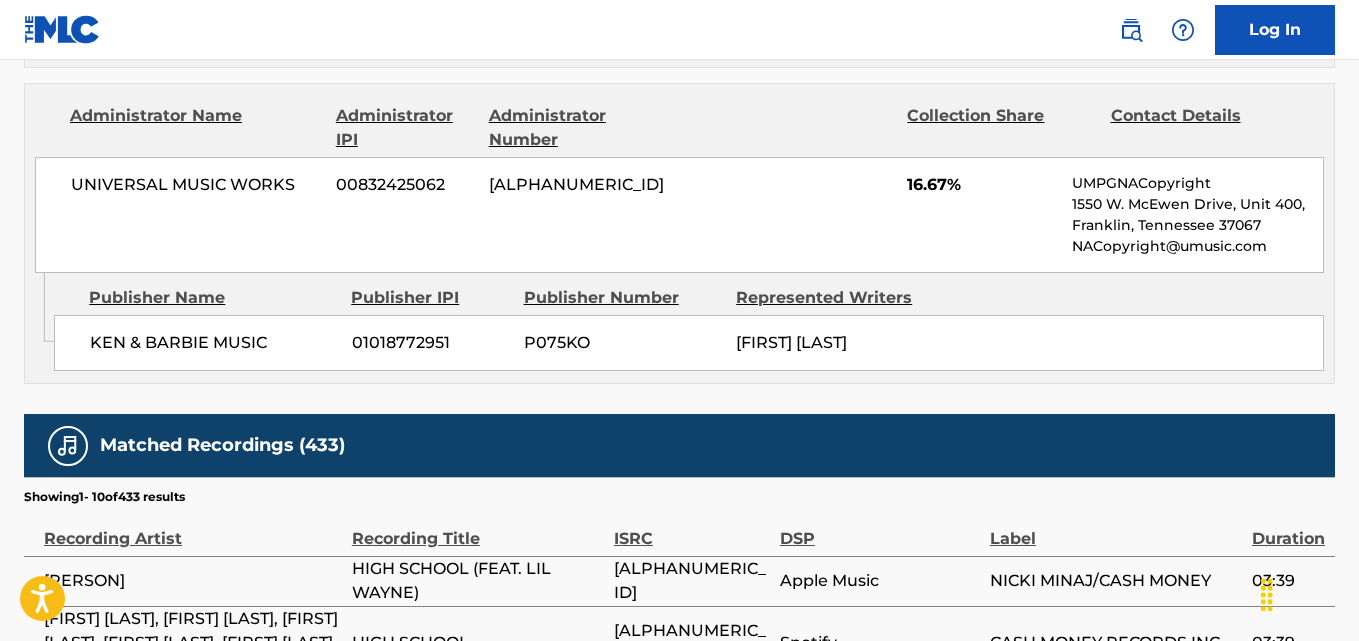 scroll, scrollTop: 3000, scrollLeft: 0, axis: vertical 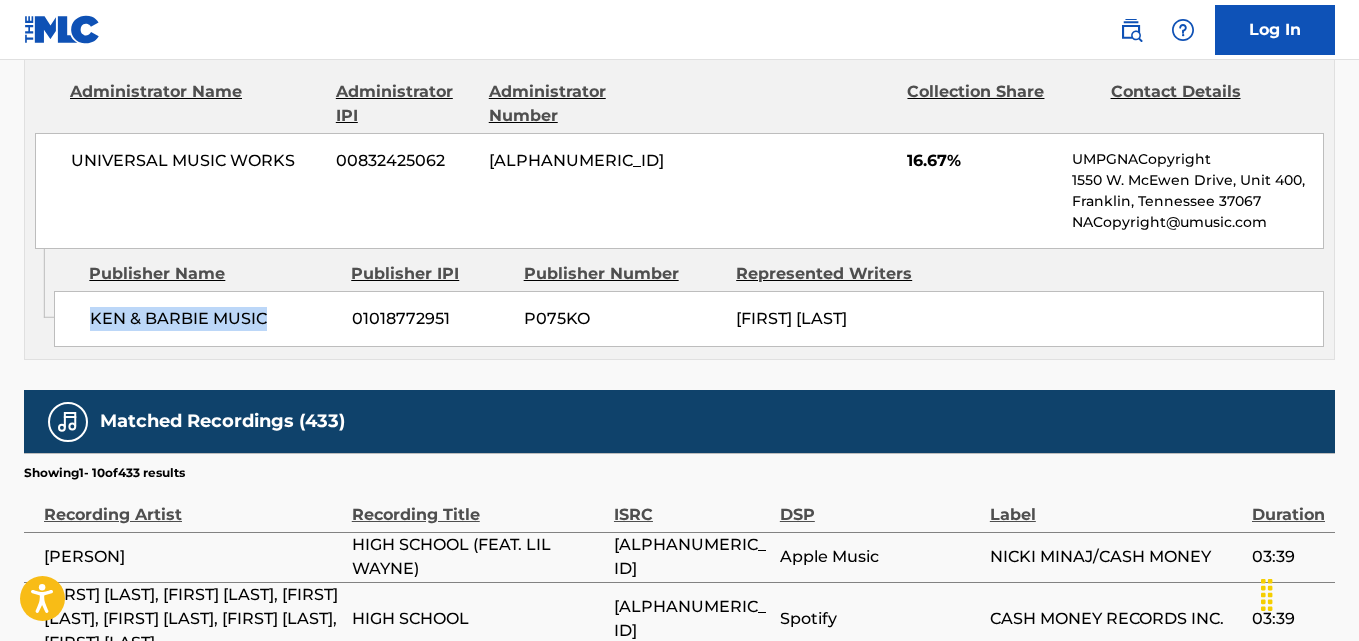 drag, startPoint x: 93, startPoint y: 365, endPoint x: 299, endPoint y: 368, distance: 206.02185 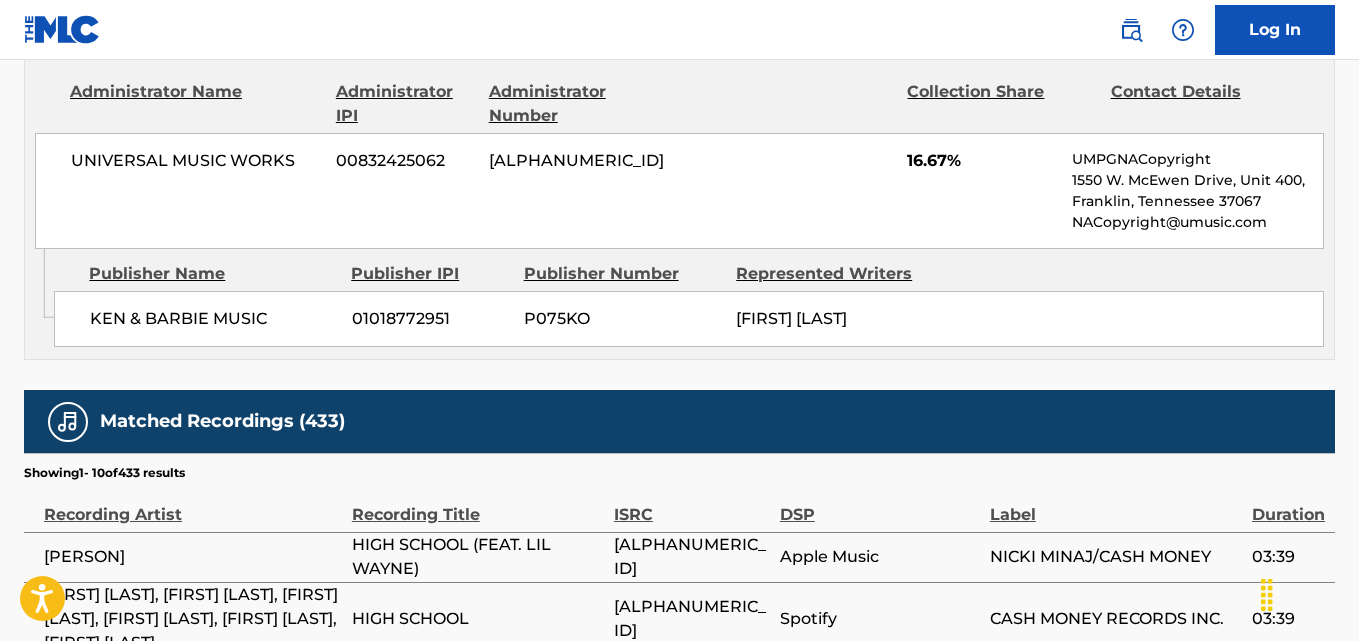 click on "16.67%" at bounding box center (982, 161) 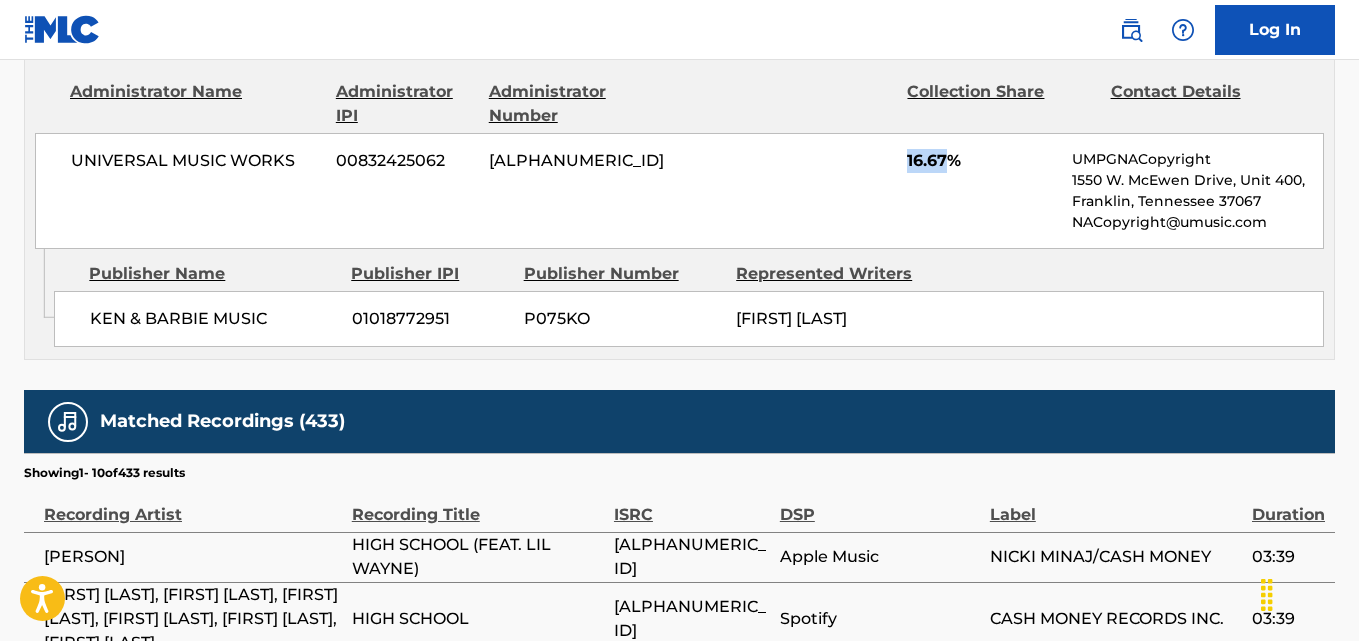 click on "16.67%" at bounding box center (982, 161) 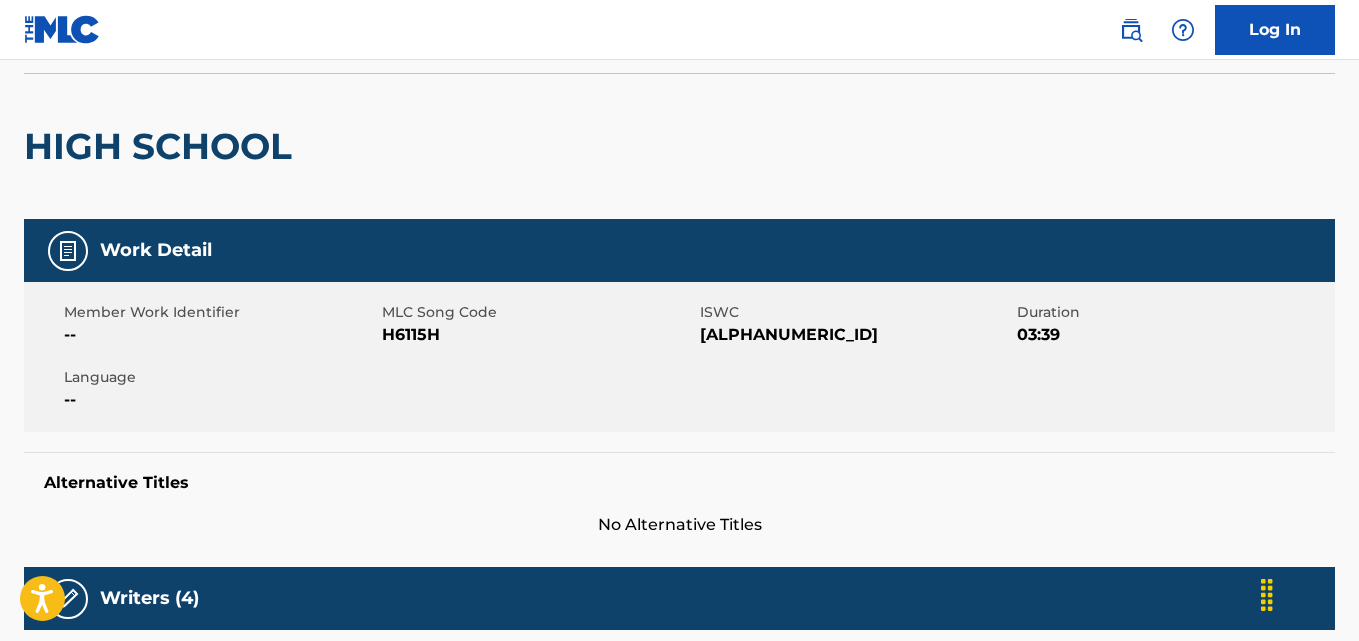 scroll, scrollTop: 0, scrollLeft: 0, axis: both 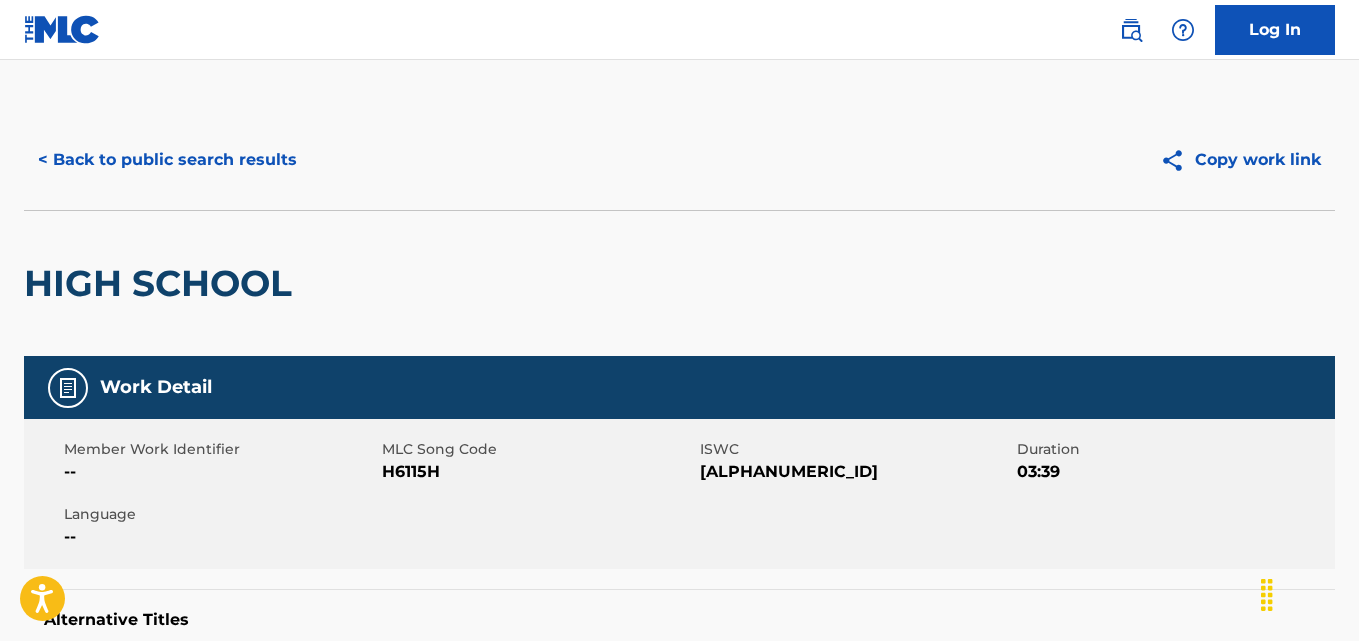 click on "< Back to public search results" at bounding box center (167, 160) 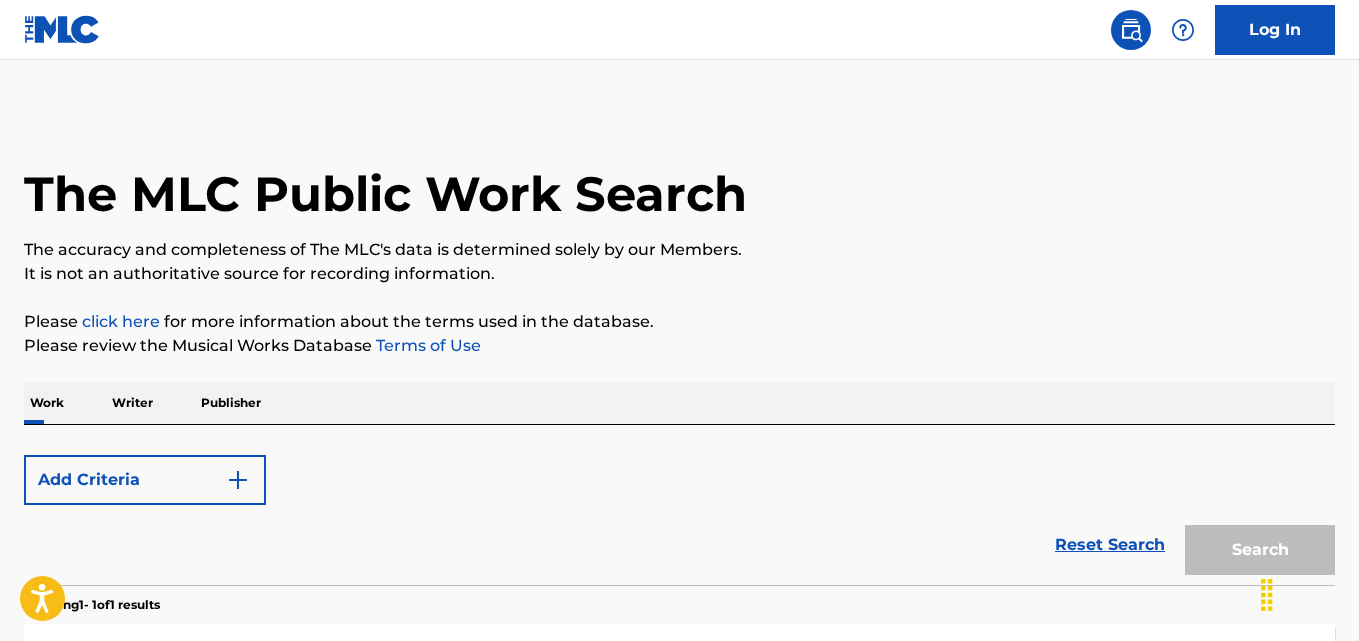 scroll, scrollTop: 333, scrollLeft: 0, axis: vertical 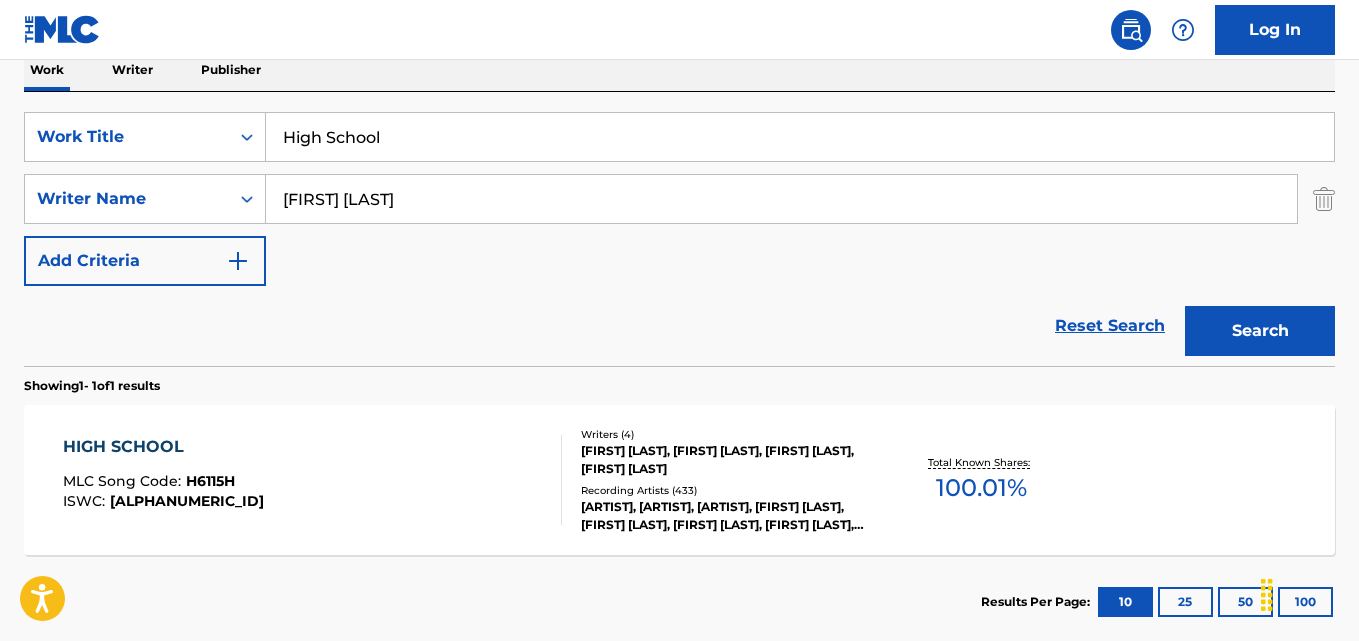 drag, startPoint x: 545, startPoint y: 141, endPoint x: 276, endPoint y: 145, distance: 269.02972 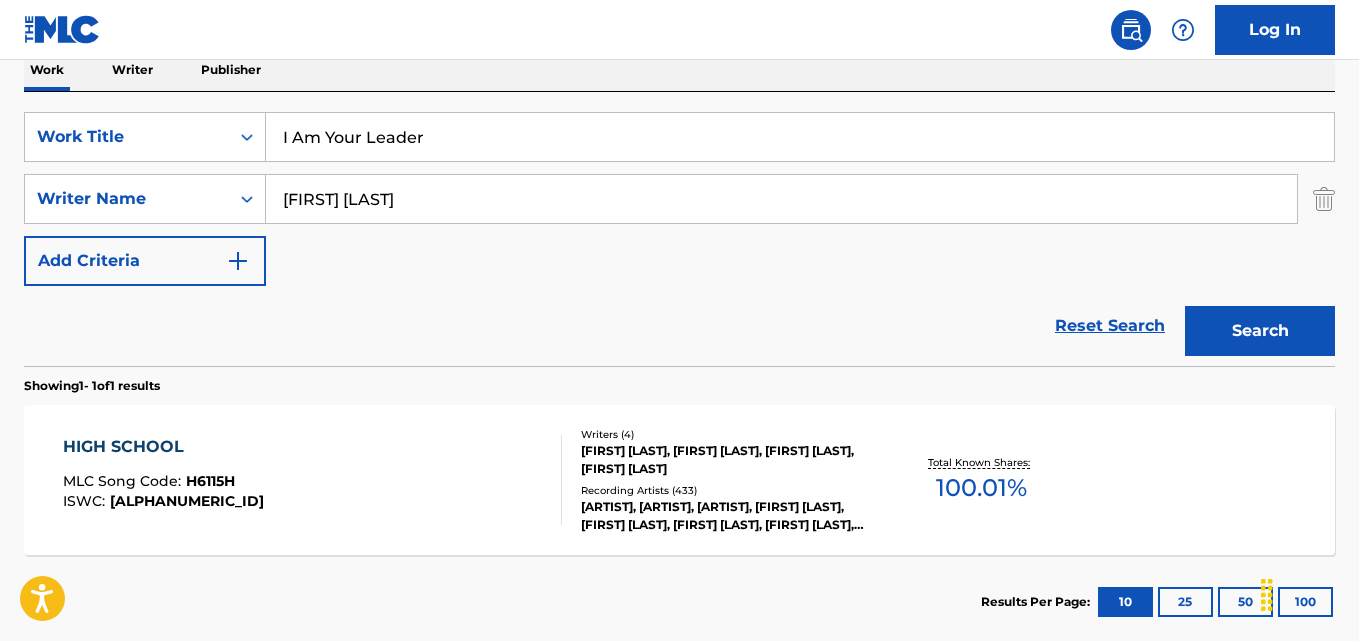 type on "I Am Your Leader" 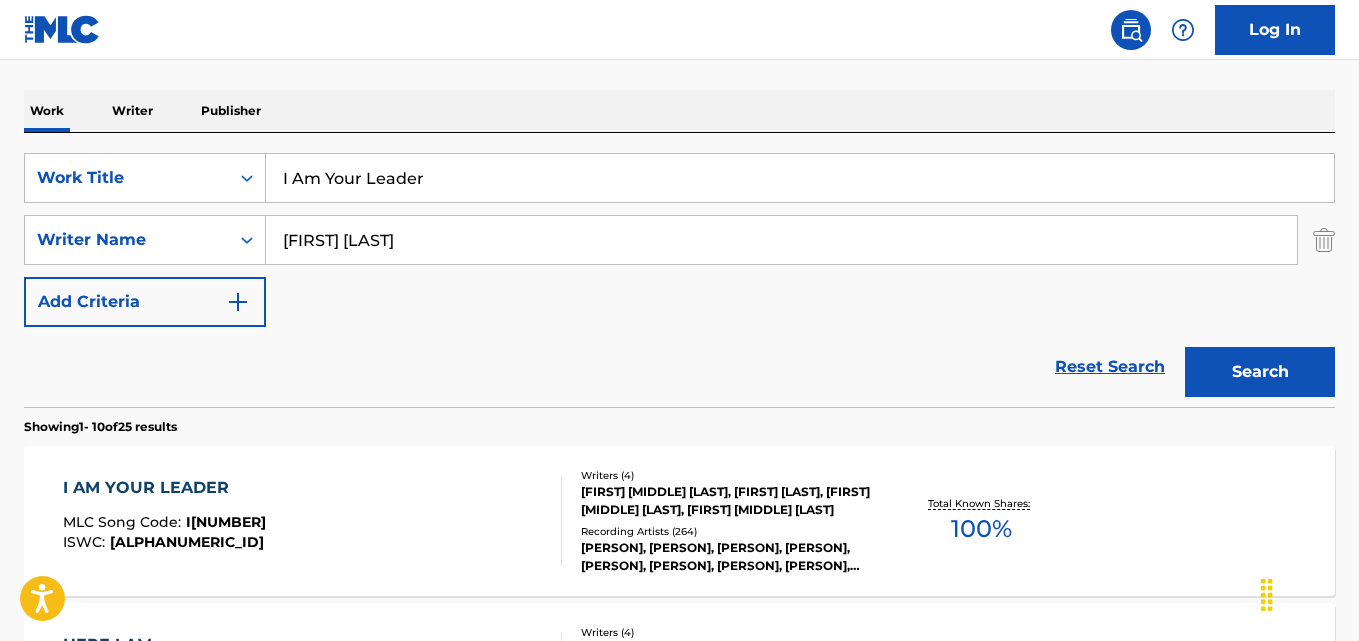 scroll, scrollTop: 333, scrollLeft: 0, axis: vertical 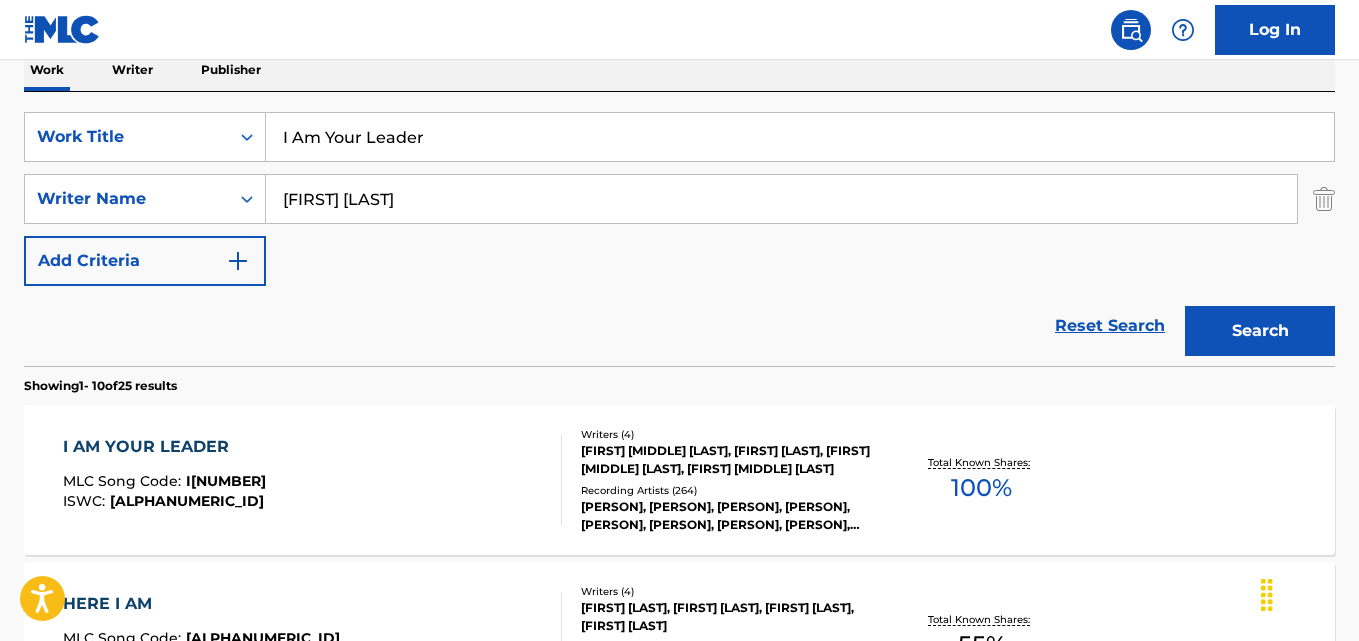 click on "I AM YOUR LEADER" at bounding box center (164, 447) 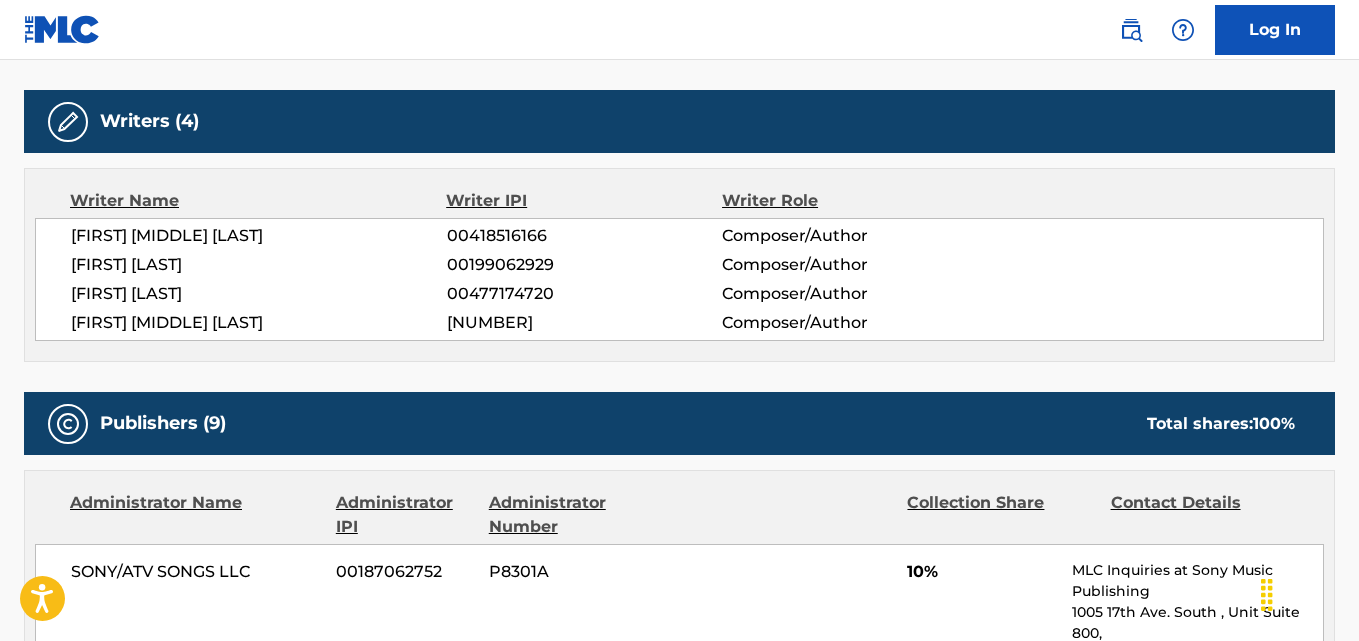 scroll, scrollTop: 900, scrollLeft: 0, axis: vertical 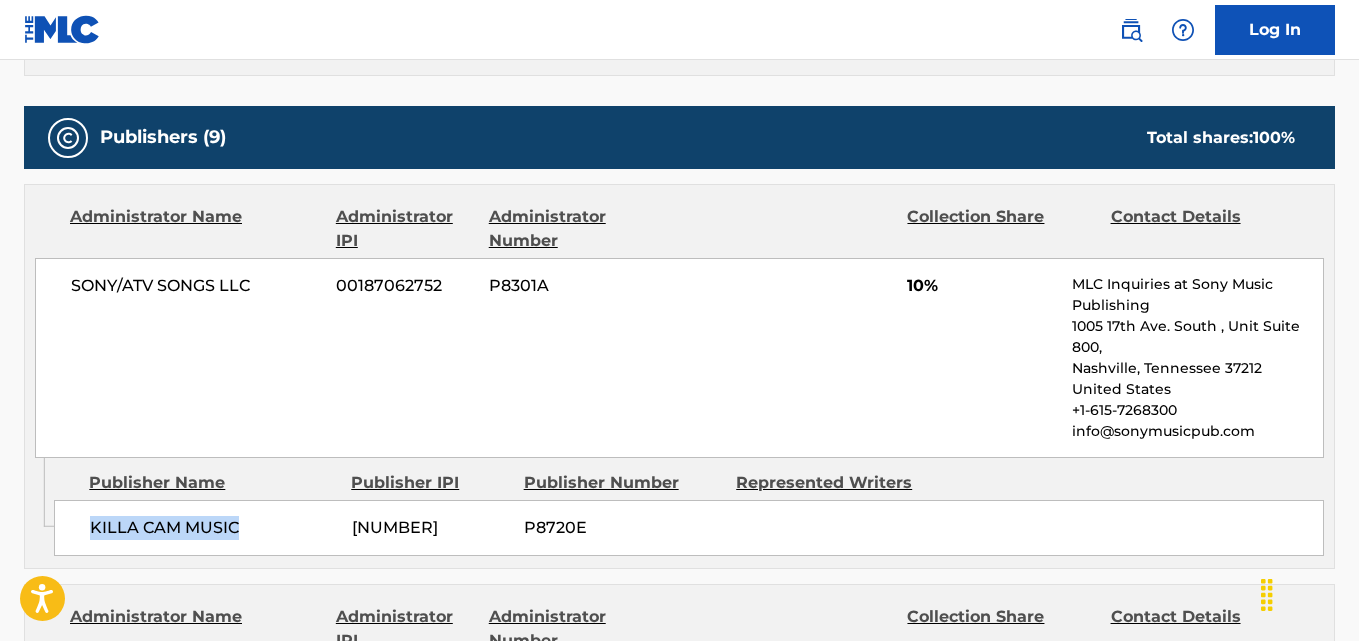 drag, startPoint x: 90, startPoint y: 527, endPoint x: 262, endPoint y: 527, distance: 172 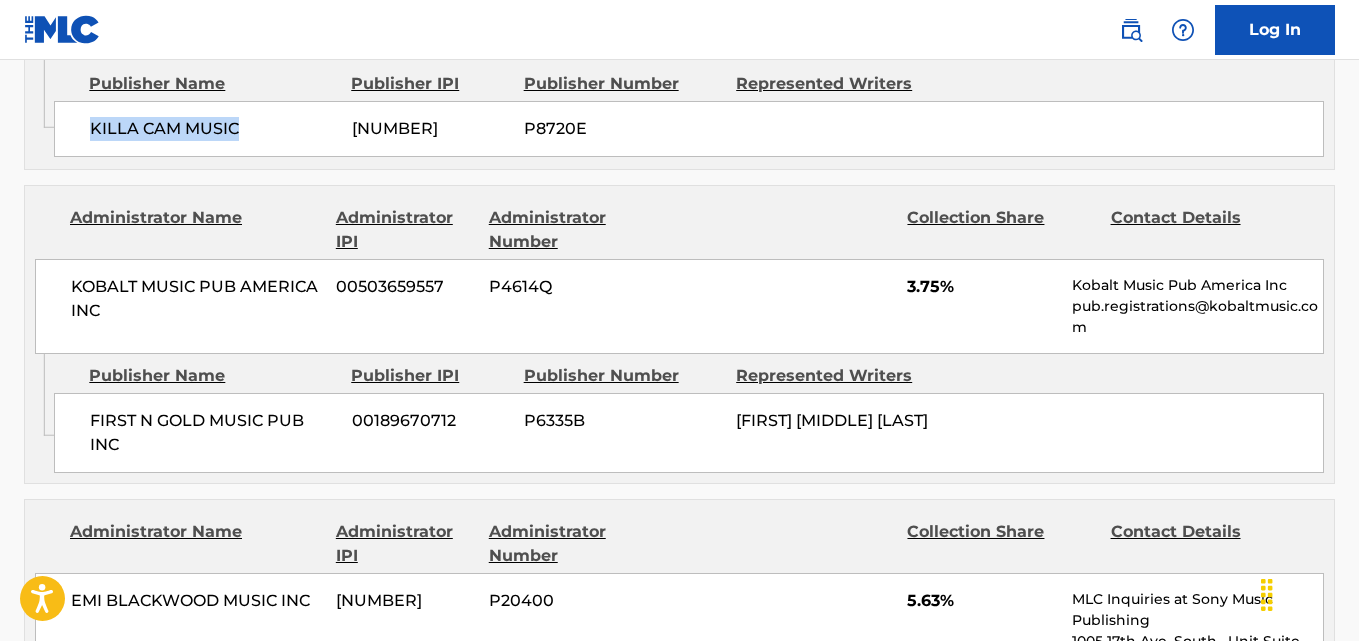scroll, scrollTop: 1300, scrollLeft: 0, axis: vertical 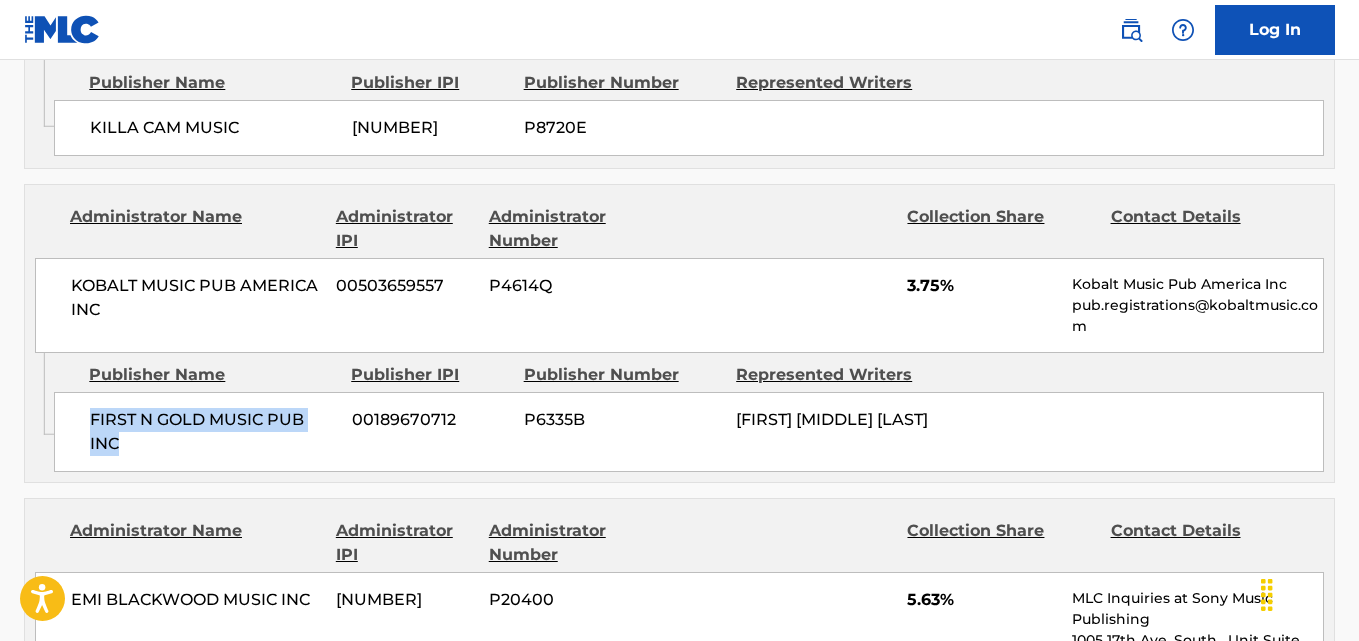 drag, startPoint x: 92, startPoint y: 420, endPoint x: 205, endPoint y: 448, distance: 116.41735 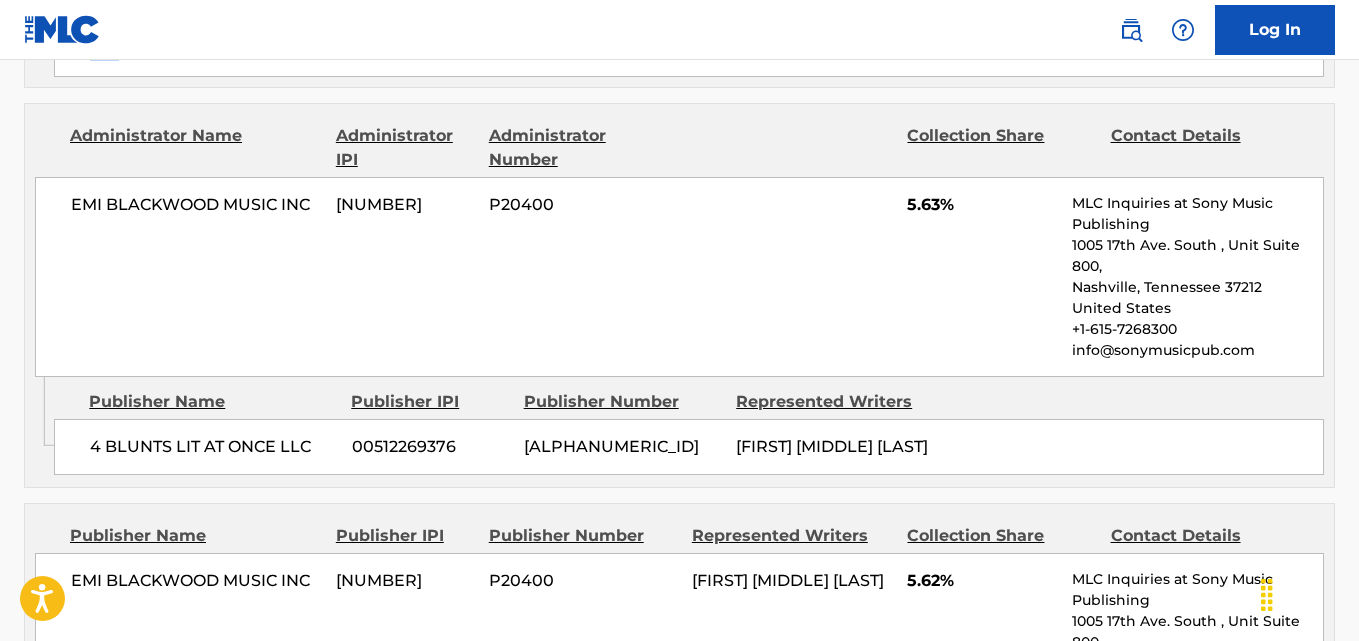 scroll, scrollTop: 1700, scrollLeft: 0, axis: vertical 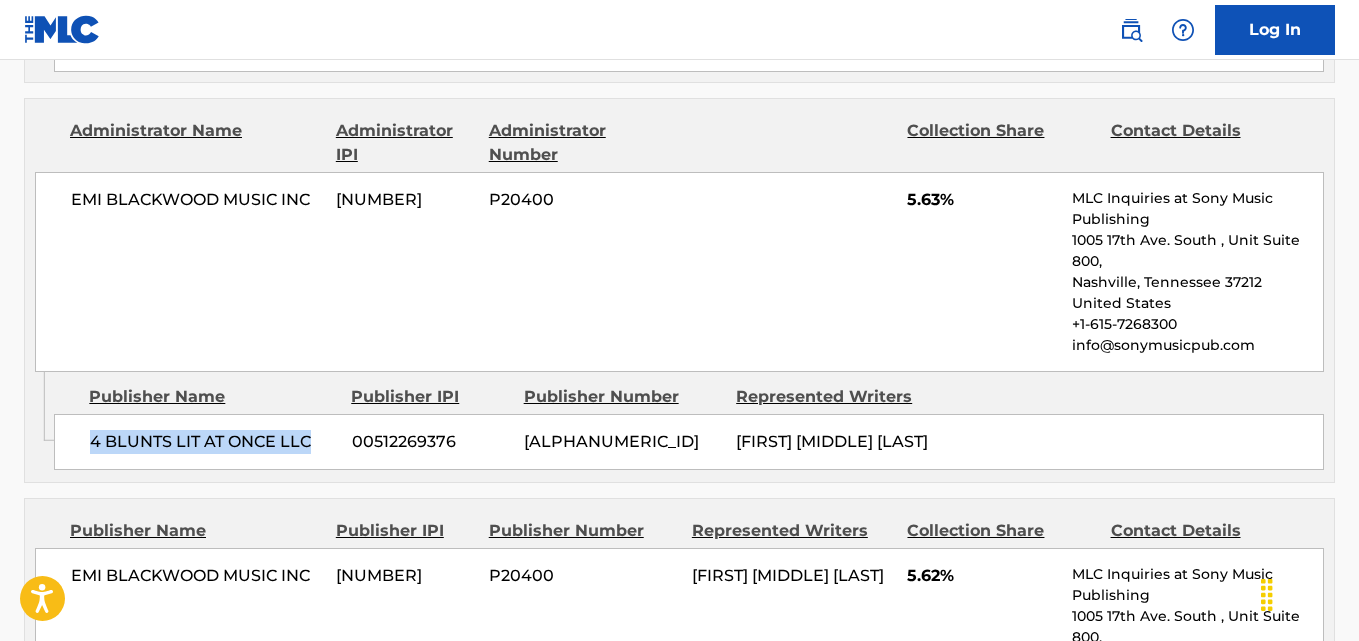 drag, startPoint x: 77, startPoint y: 442, endPoint x: 329, endPoint y: 440, distance: 252.00793 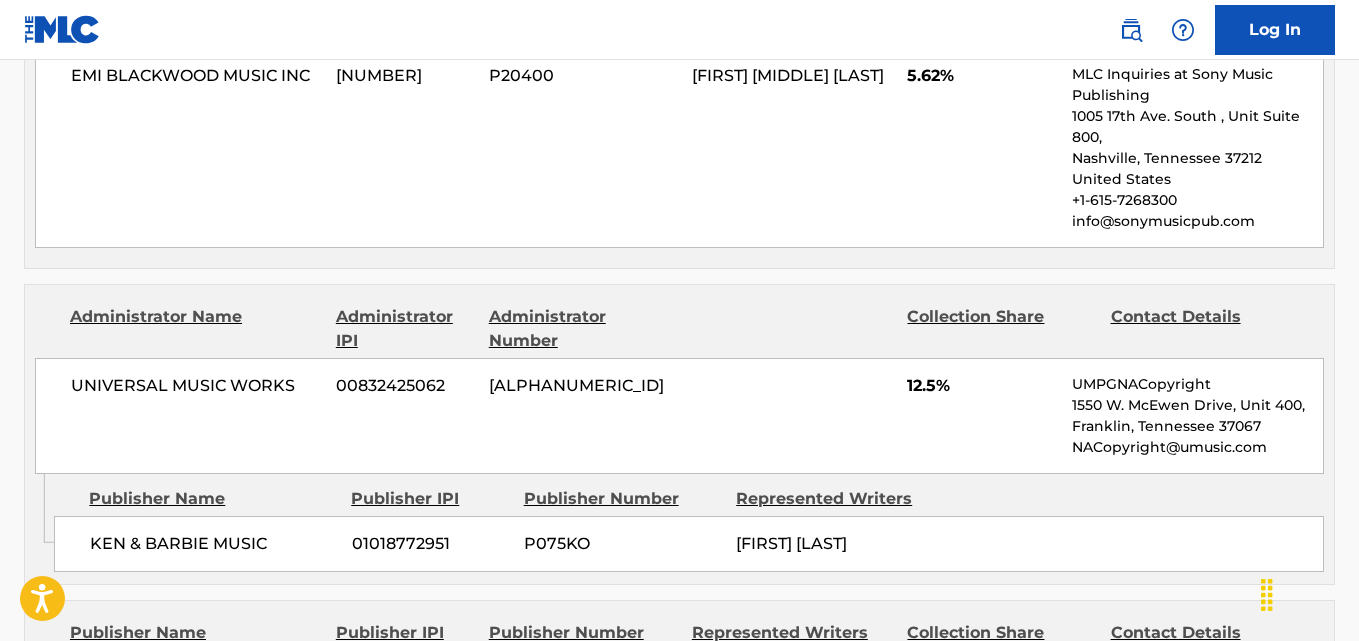 scroll, scrollTop: 2100, scrollLeft: 0, axis: vertical 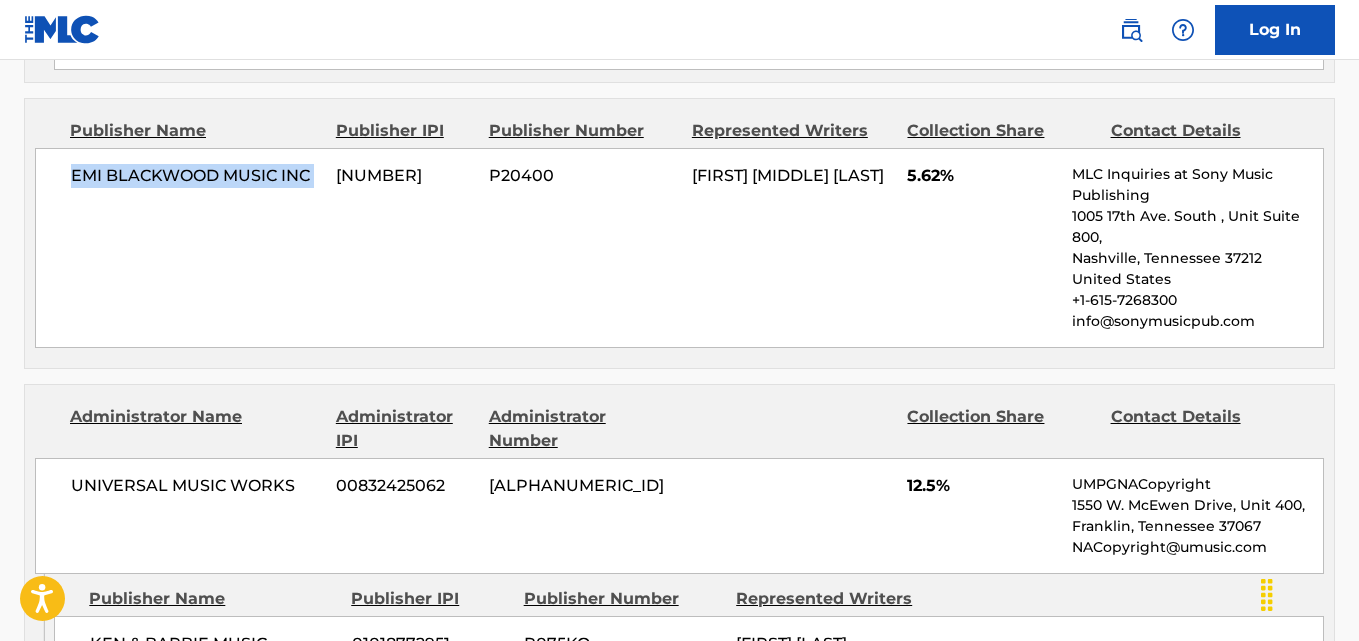 drag, startPoint x: 76, startPoint y: 202, endPoint x: 329, endPoint y: 233, distance: 254.89214 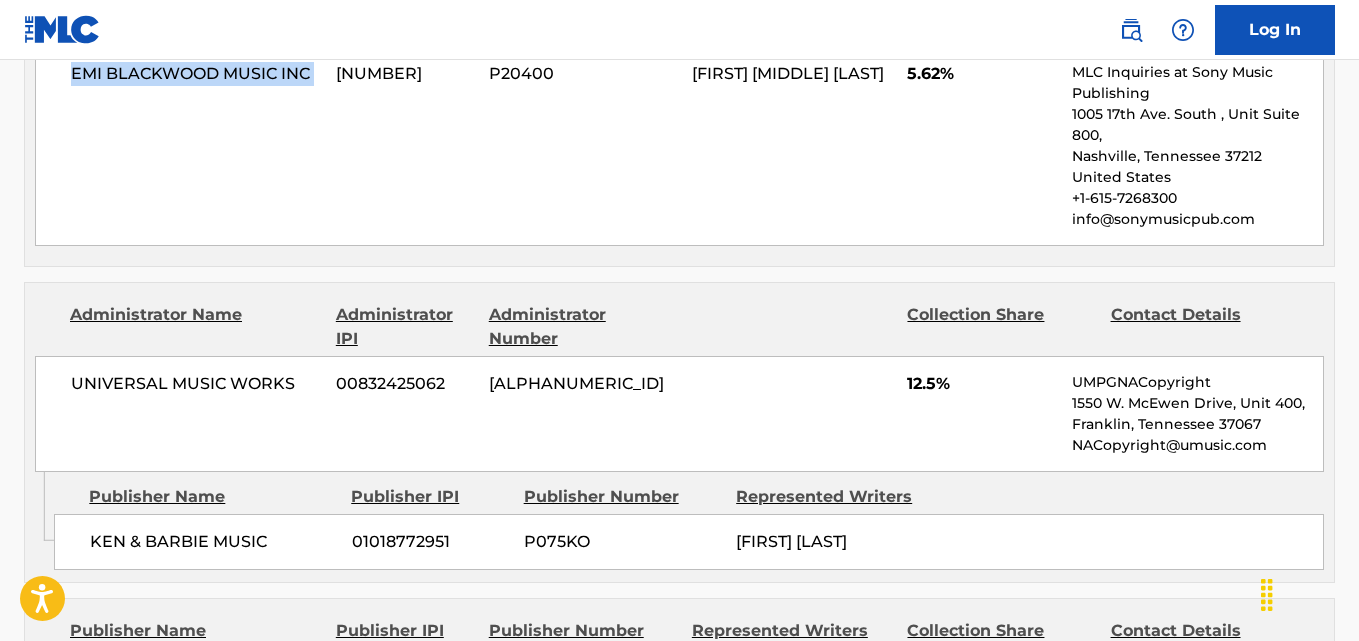 scroll, scrollTop: 2400, scrollLeft: 0, axis: vertical 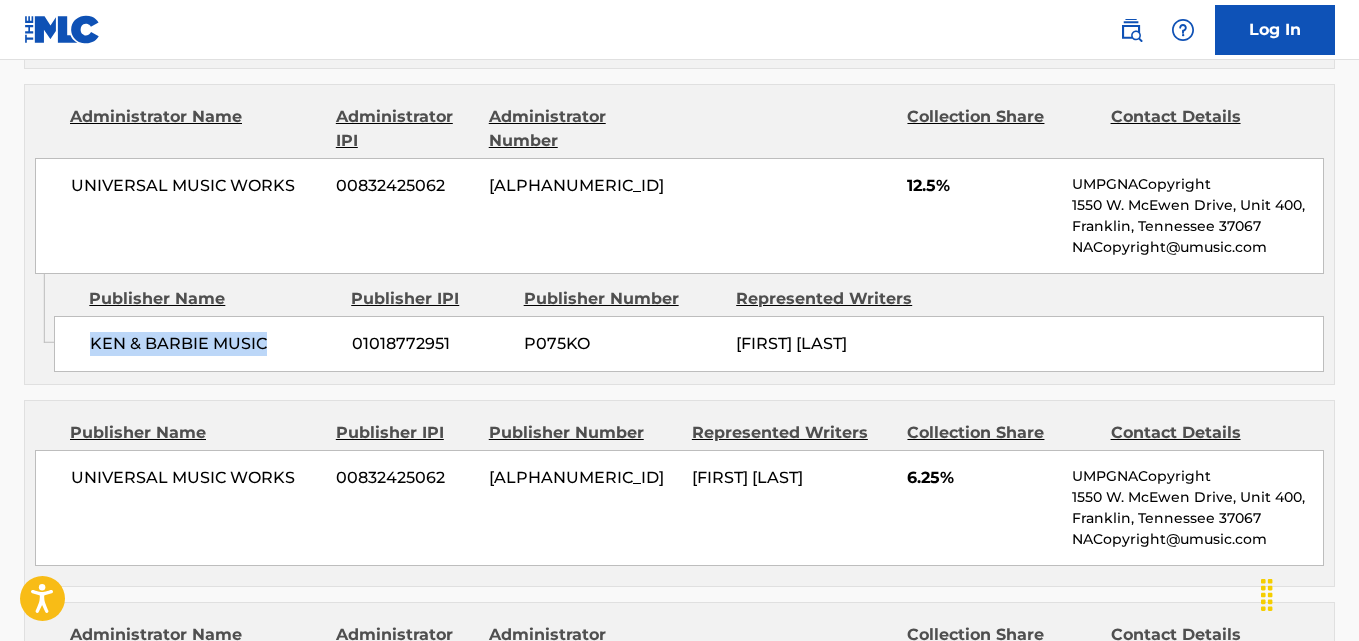 drag, startPoint x: 77, startPoint y: 345, endPoint x: 284, endPoint y: 354, distance: 207.19556 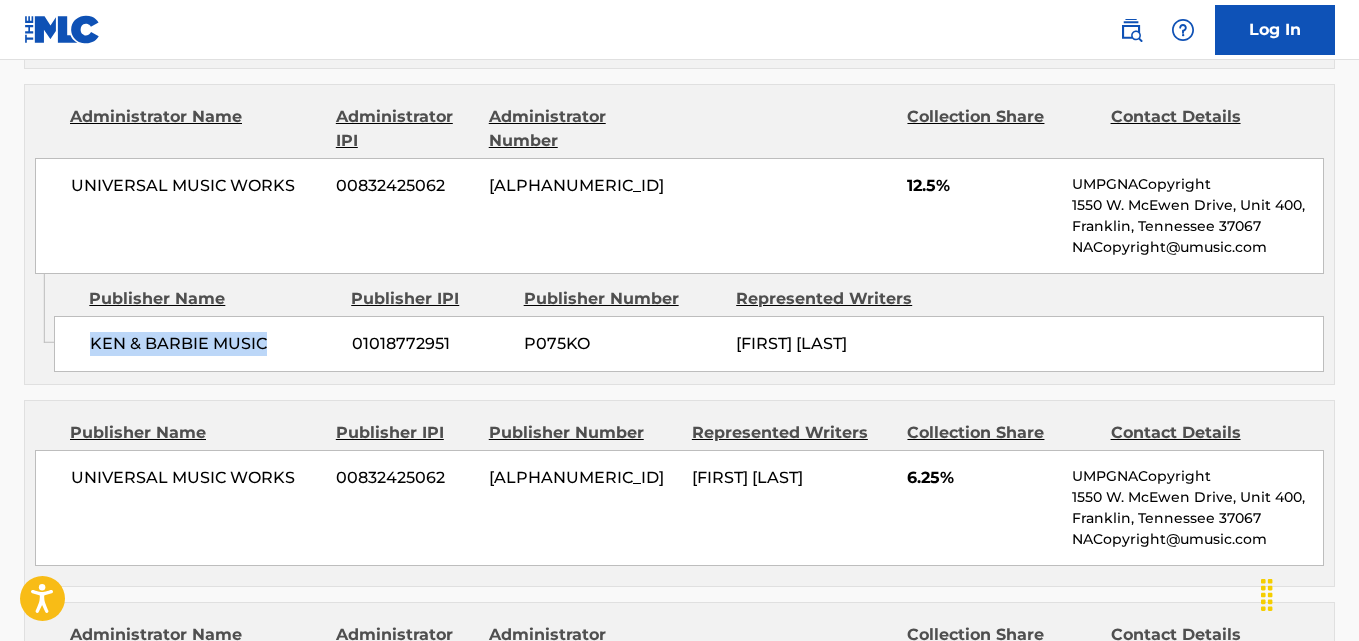 drag, startPoint x: 89, startPoint y: 374, endPoint x: 289, endPoint y: 374, distance: 200 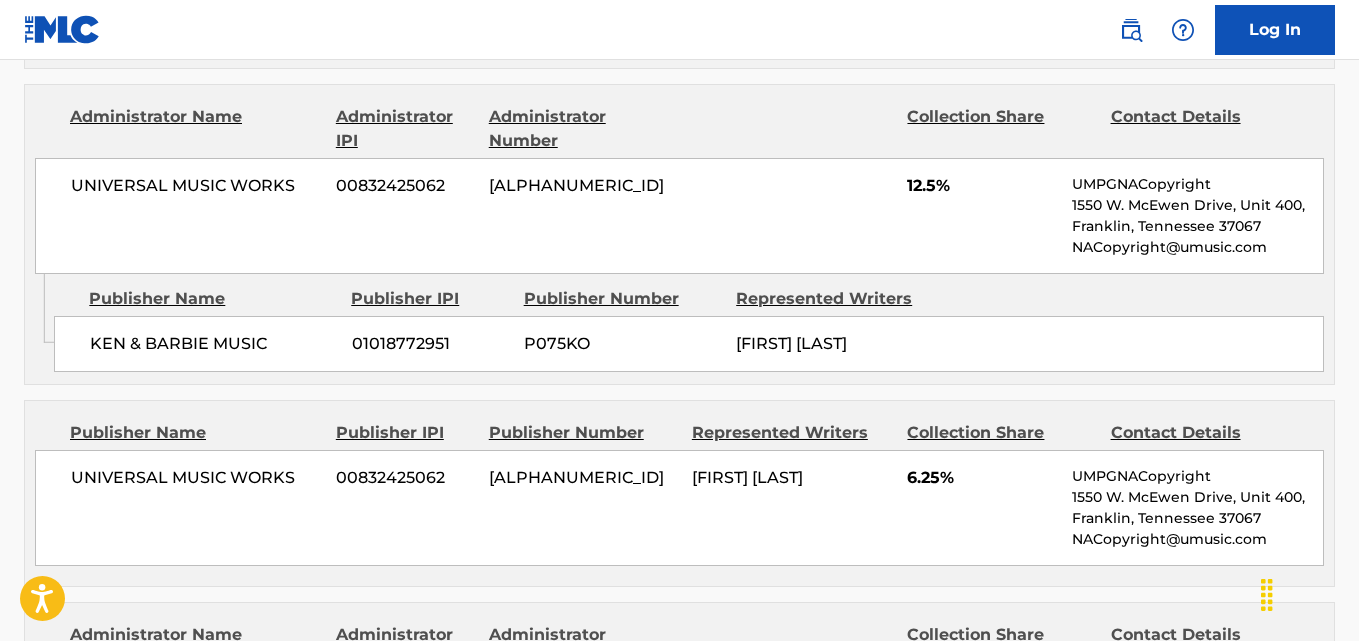 click on "UNIVERSAL MUSIC WORKS 00832425062 PA08VP 12.5% UMPGNACopyright 1550 W. McEwen Drive, Unit 400,  Franklin, Tennessee 37067 NACopyright@umusic.com" at bounding box center (679, 216) 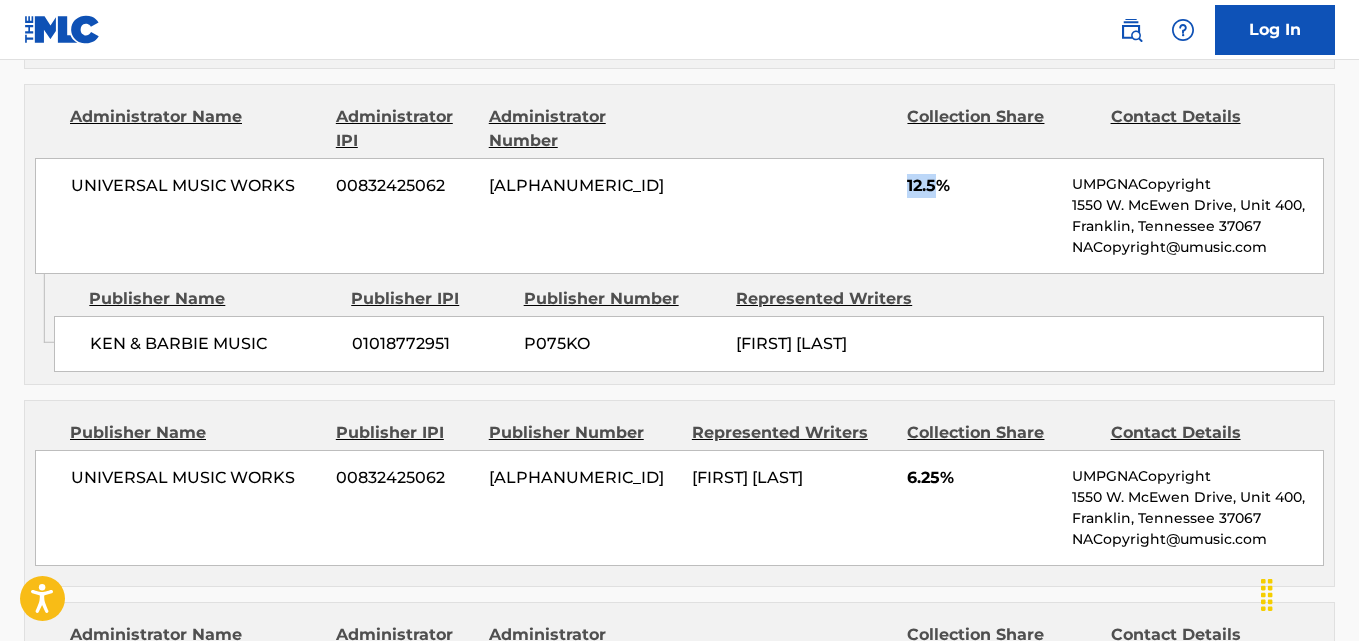 click on "UNIVERSAL MUSIC WORKS 00832425062 PA08VP 12.5% UMPGNACopyright 1550 W. McEwen Drive, Unit 400,  Franklin, Tennessee 37067 NACopyright@umusic.com" at bounding box center (679, 216) 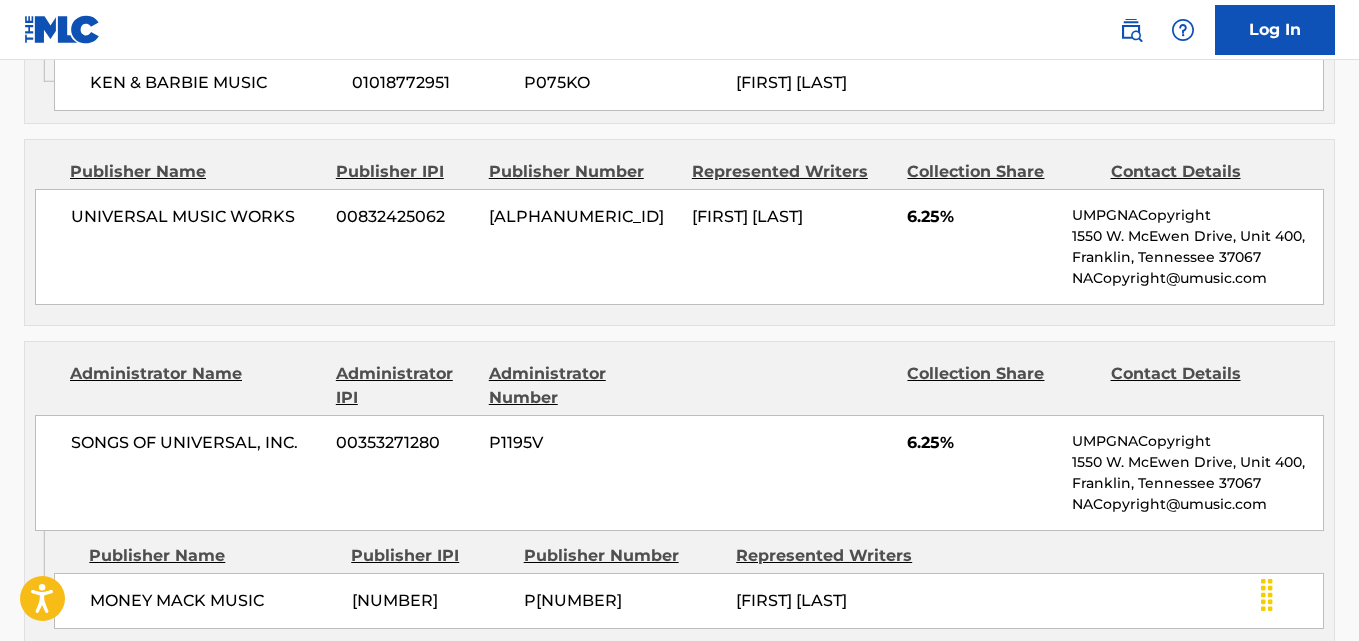 scroll, scrollTop: 2700, scrollLeft: 0, axis: vertical 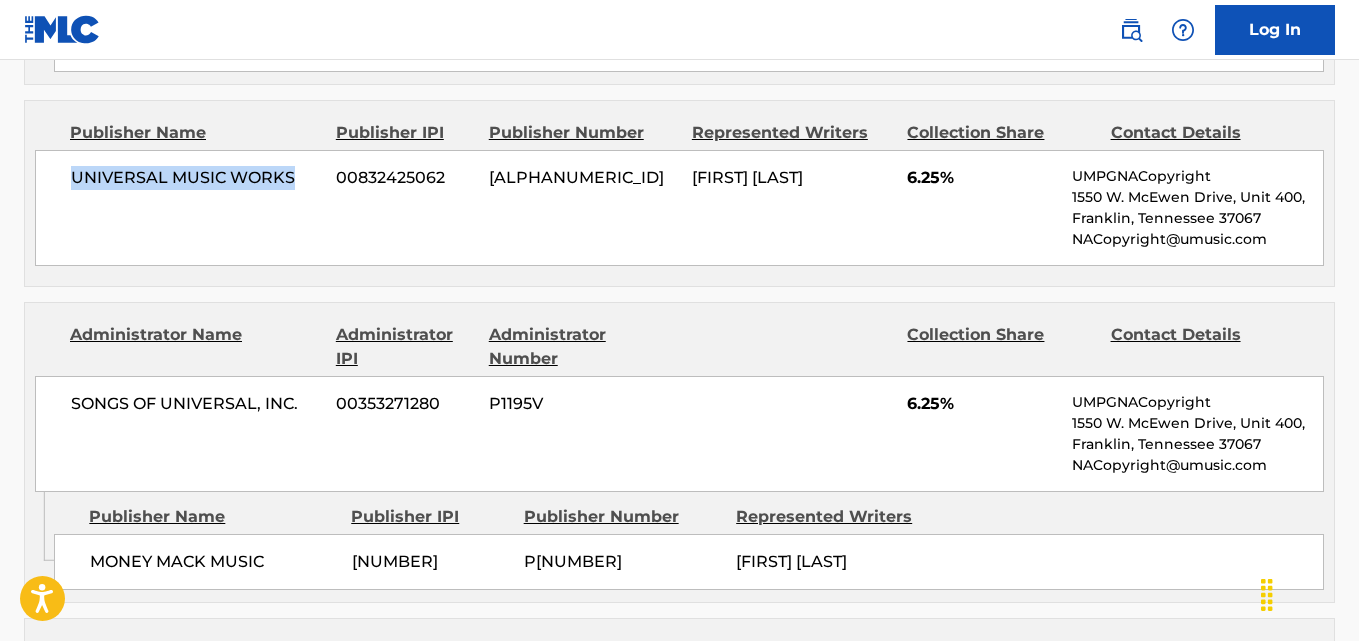 drag, startPoint x: 70, startPoint y: 194, endPoint x: 321, endPoint y: 198, distance: 251.03188 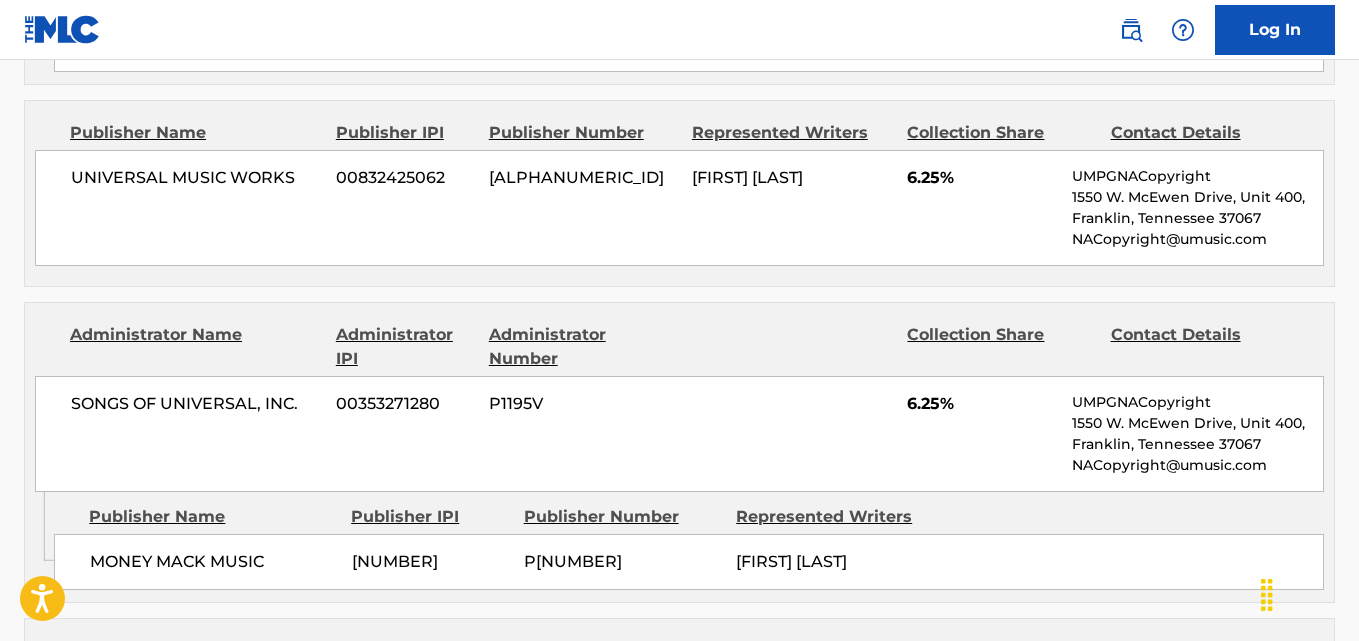 click on "6.25%" at bounding box center (982, 178) 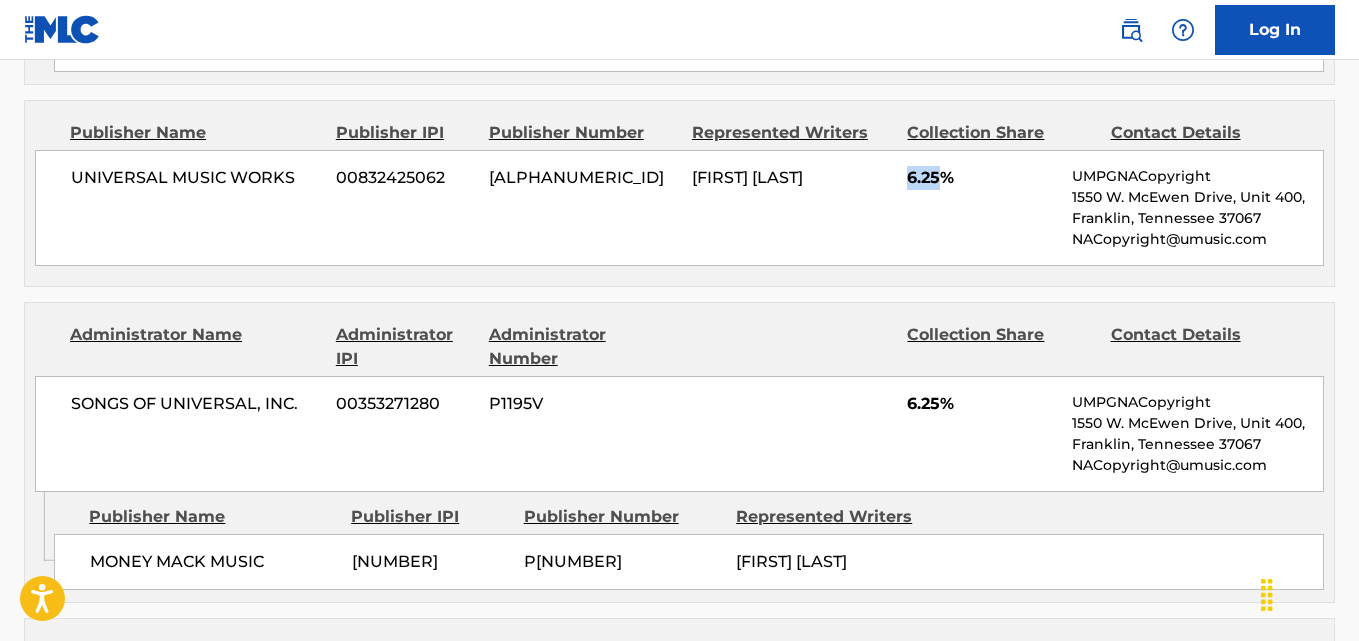 click on "6.25%" at bounding box center [982, 178] 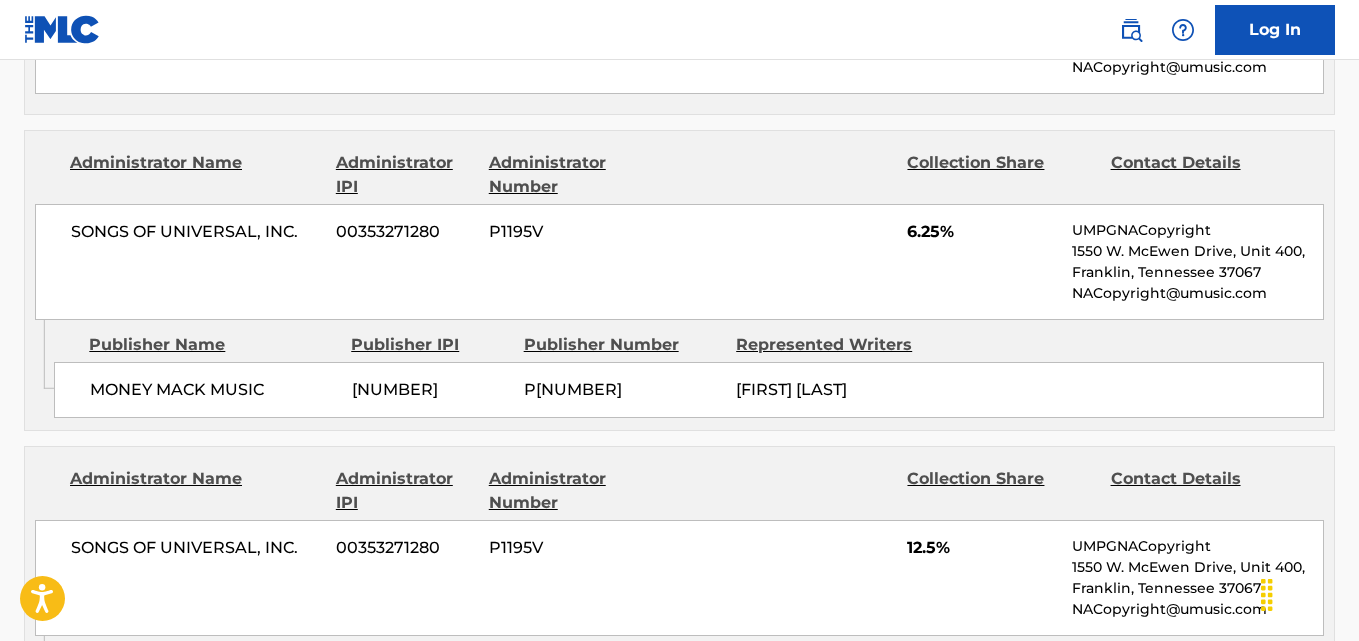 scroll, scrollTop: 2900, scrollLeft: 0, axis: vertical 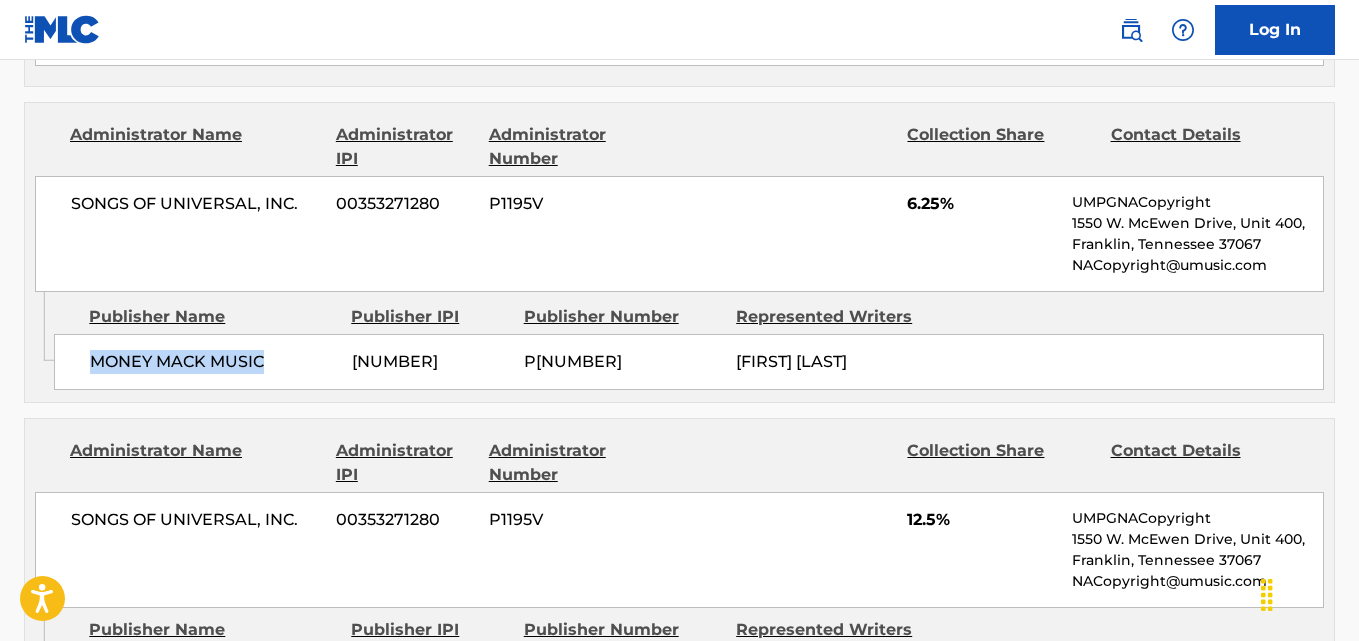 drag, startPoint x: 88, startPoint y: 381, endPoint x: 318, endPoint y: 388, distance: 230.10649 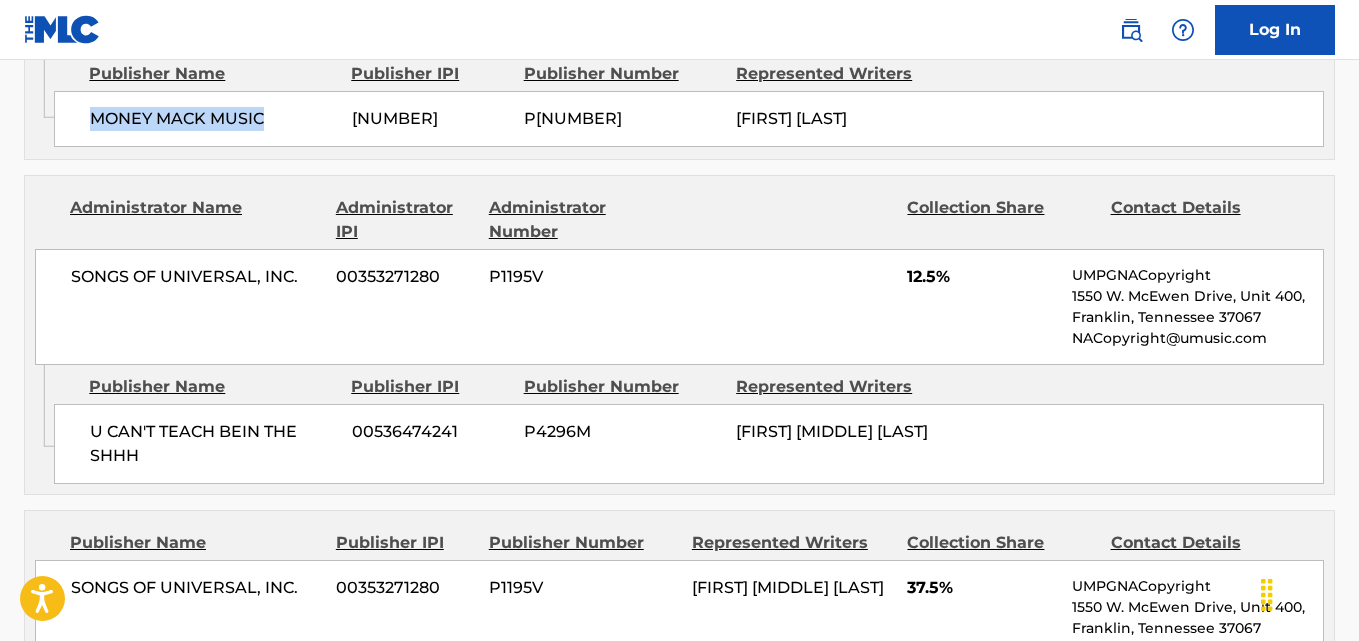 scroll, scrollTop: 3200, scrollLeft: 0, axis: vertical 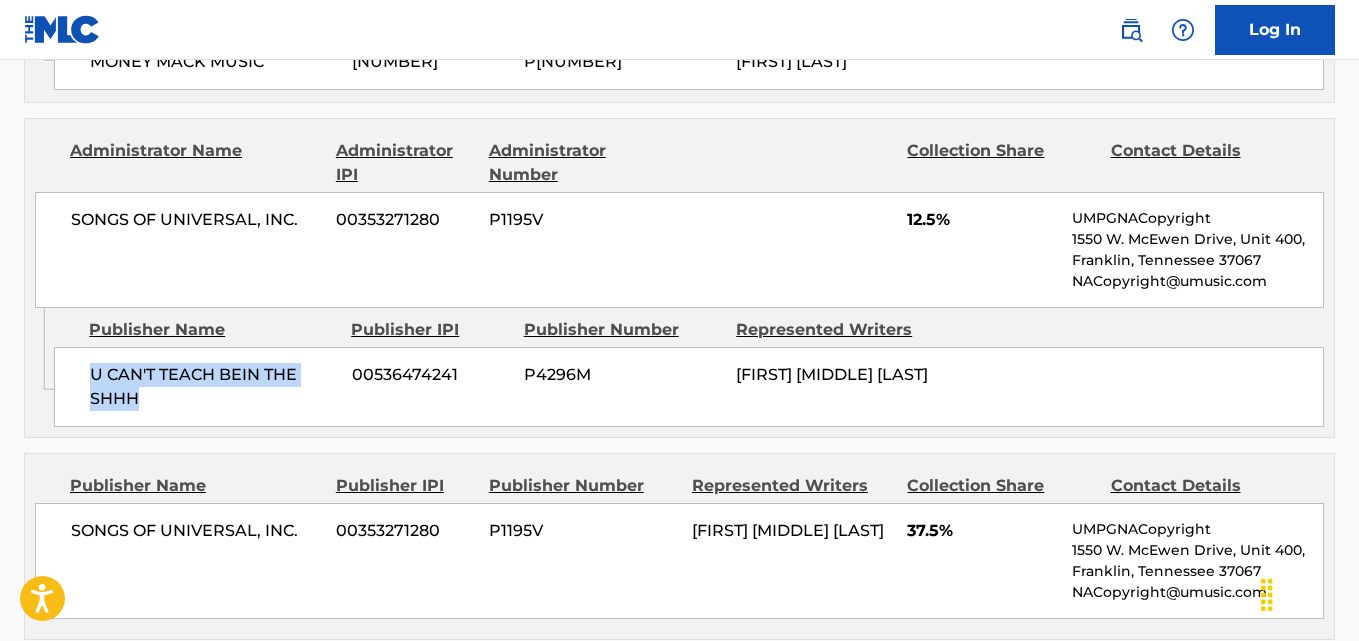 drag, startPoint x: 83, startPoint y: 394, endPoint x: 238, endPoint y: 422, distance: 157.50873 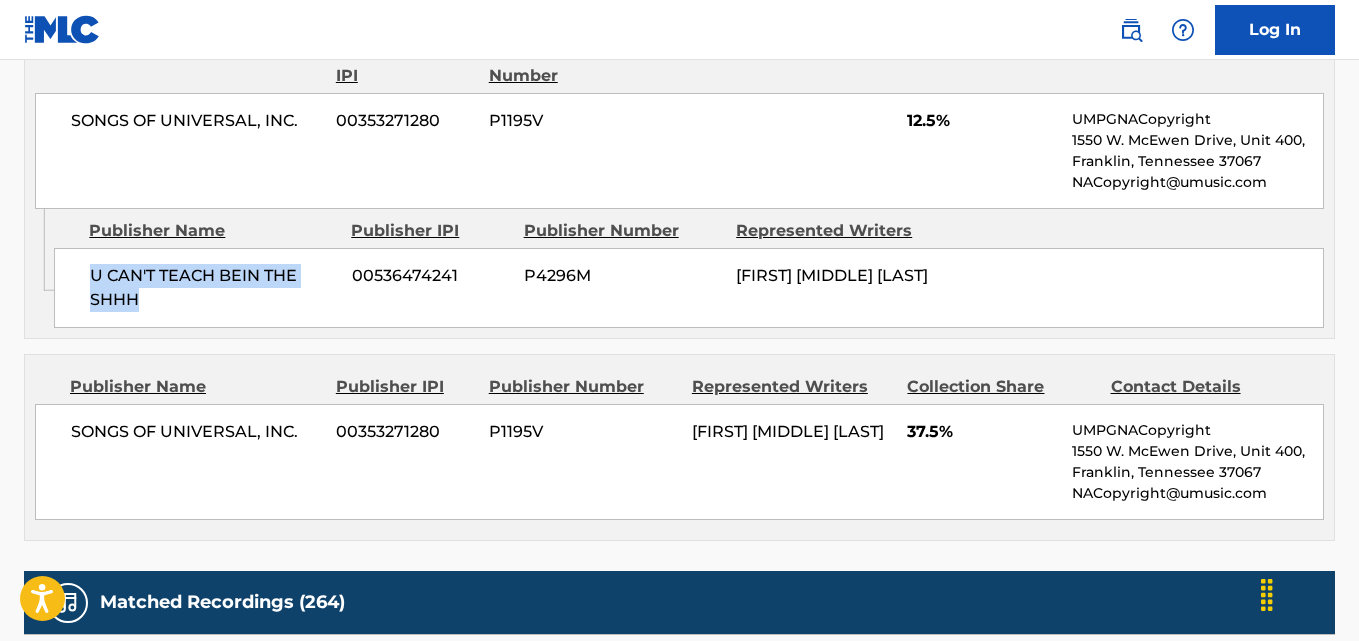 scroll, scrollTop: 3300, scrollLeft: 0, axis: vertical 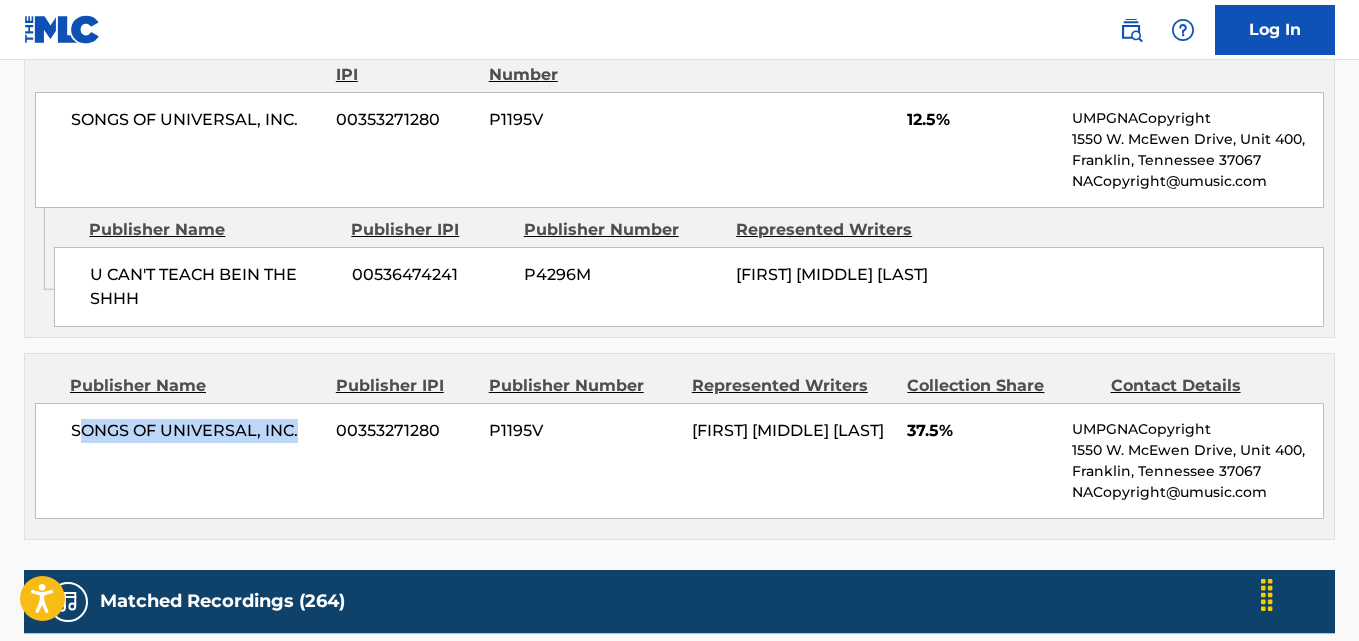 drag, startPoint x: 77, startPoint y: 450, endPoint x: 321, endPoint y: 450, distance: 244 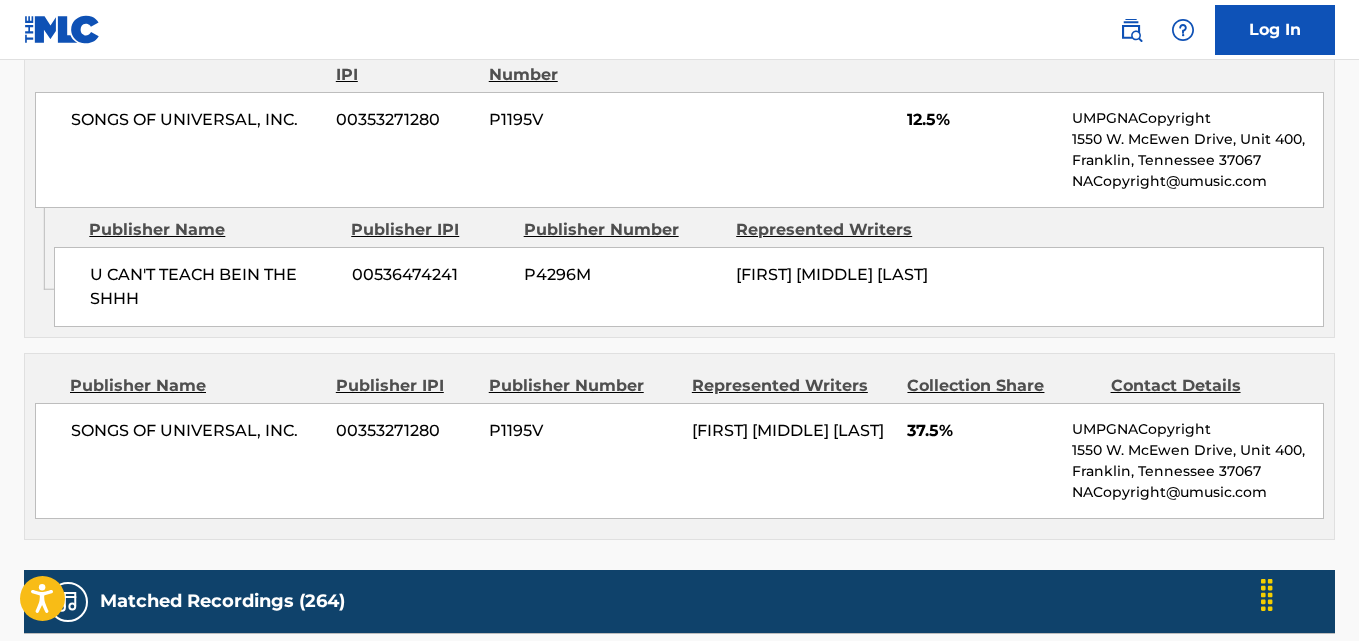 click on "37.5%" at bounding box center (982, 431) 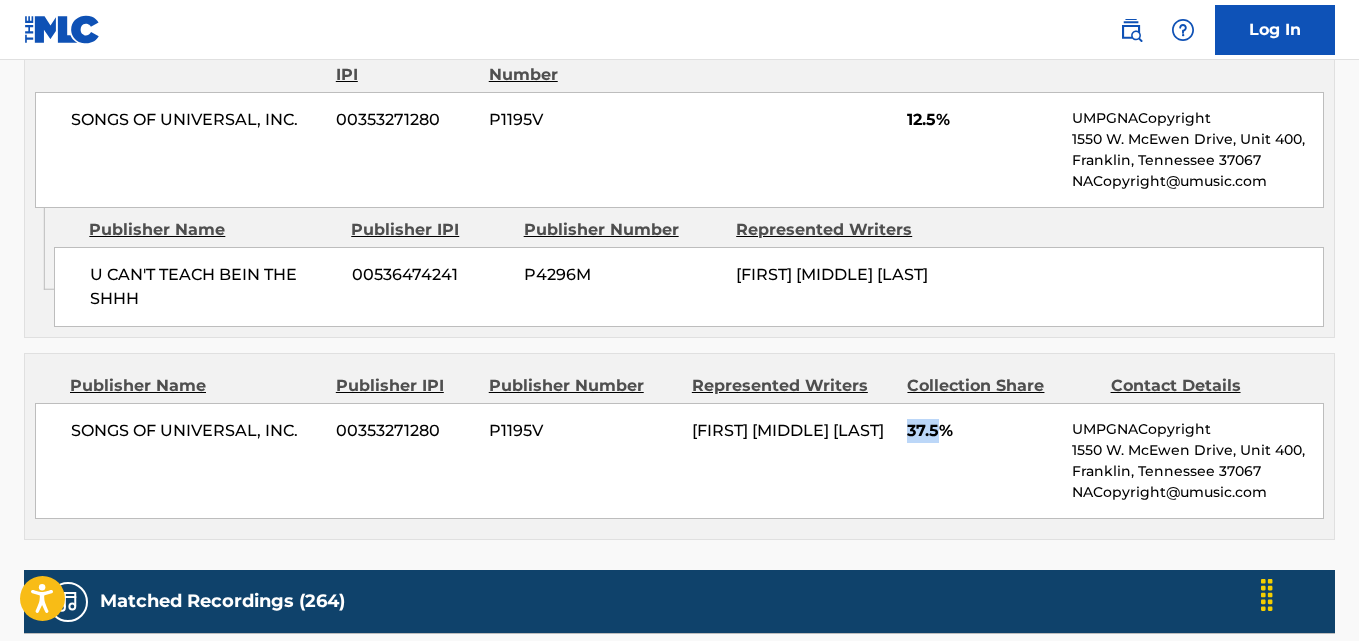 click on "37.5%" at bounding box center (982, 431) 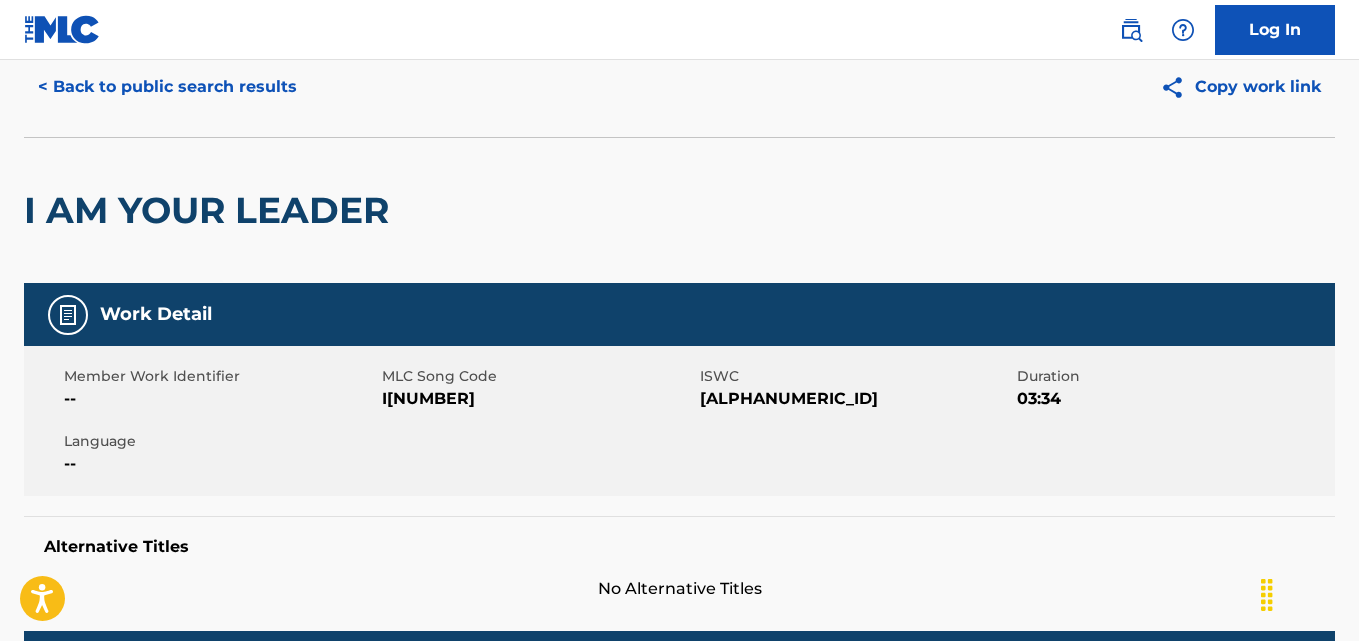 scroll, scrollTop: 0, scrollLeft: 0, axis: both 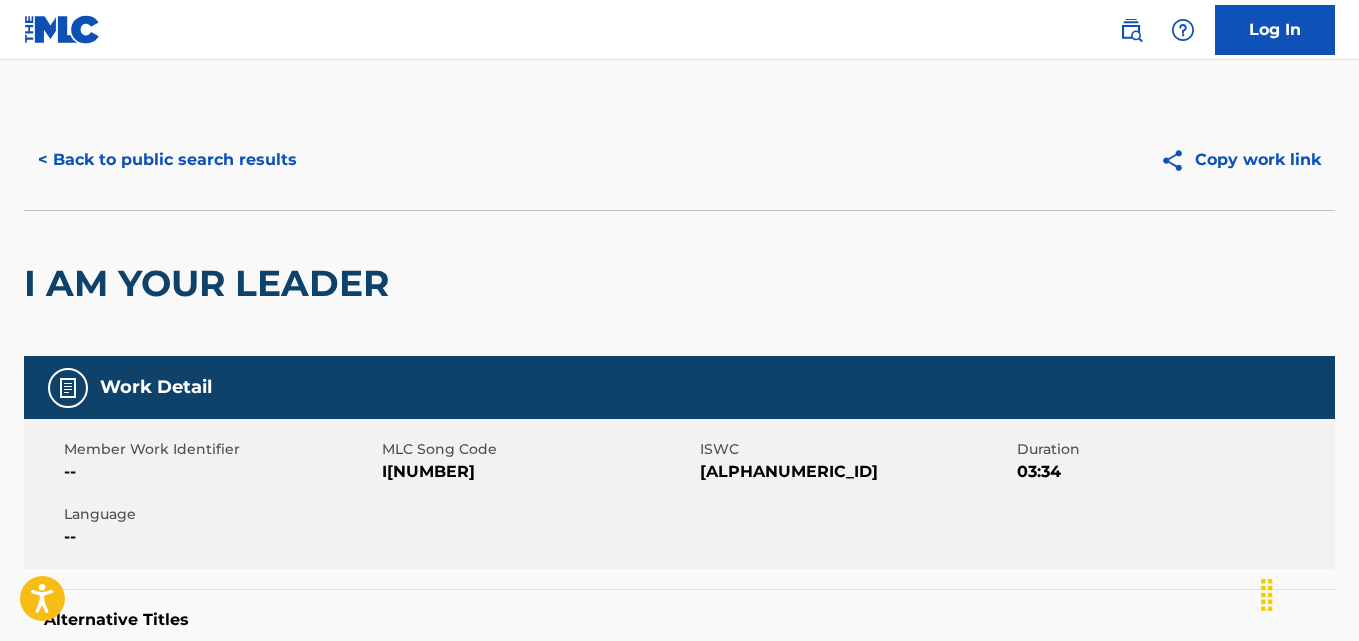 click on "< Back to public search results" at bounding box center [167, 160] 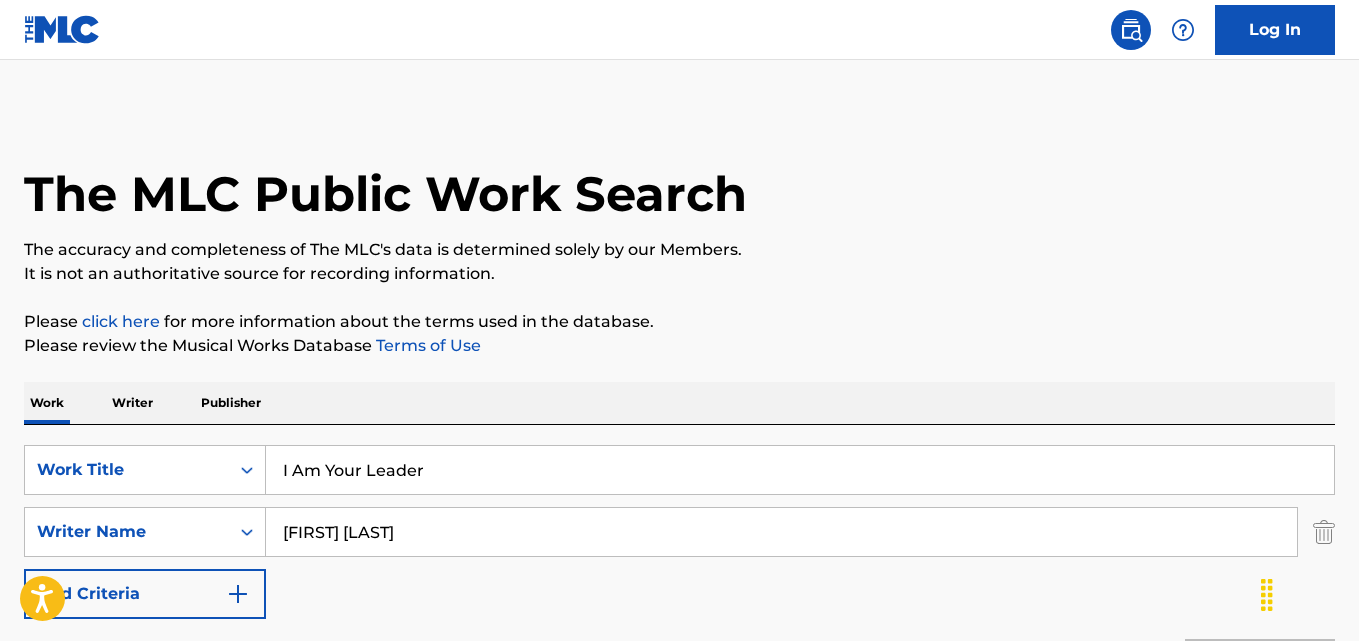 scroll, scrollTop: 333, scrollLeft: 0, axis: vertical 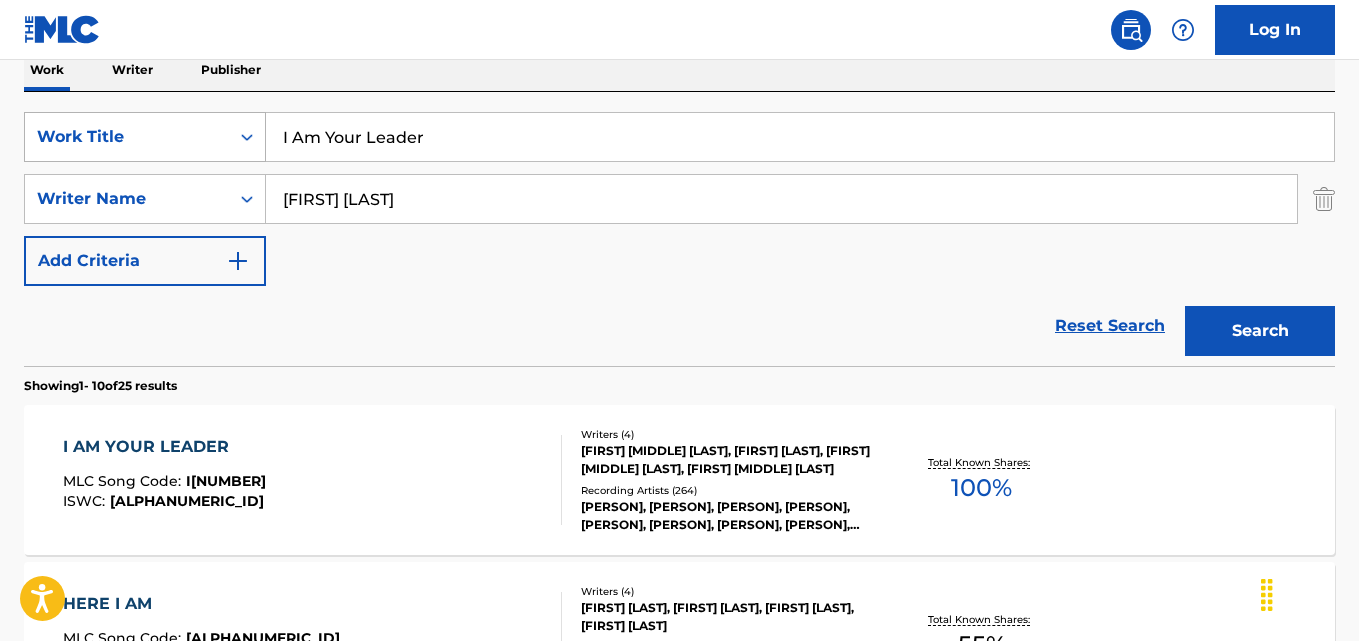 drag, startPoint x: 460, startPoint y: 117, endPoint x: 90, endPoint y: 143, distance: 370.91238 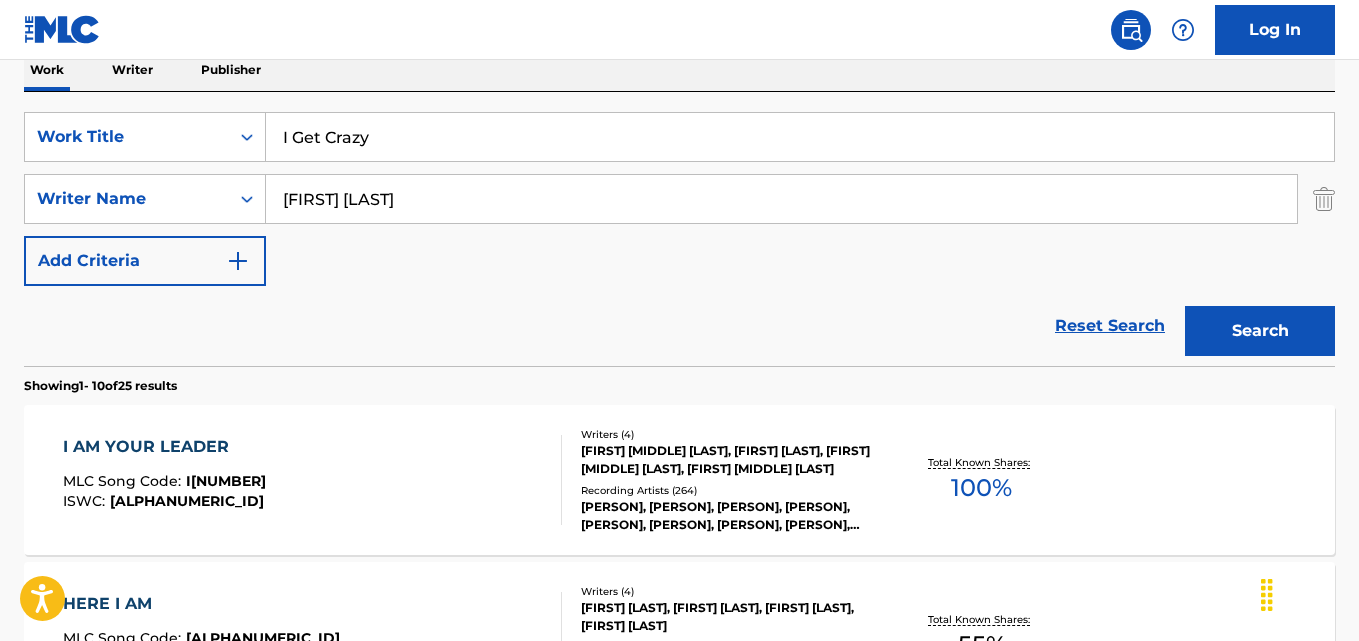 type on "I Get Crazy" 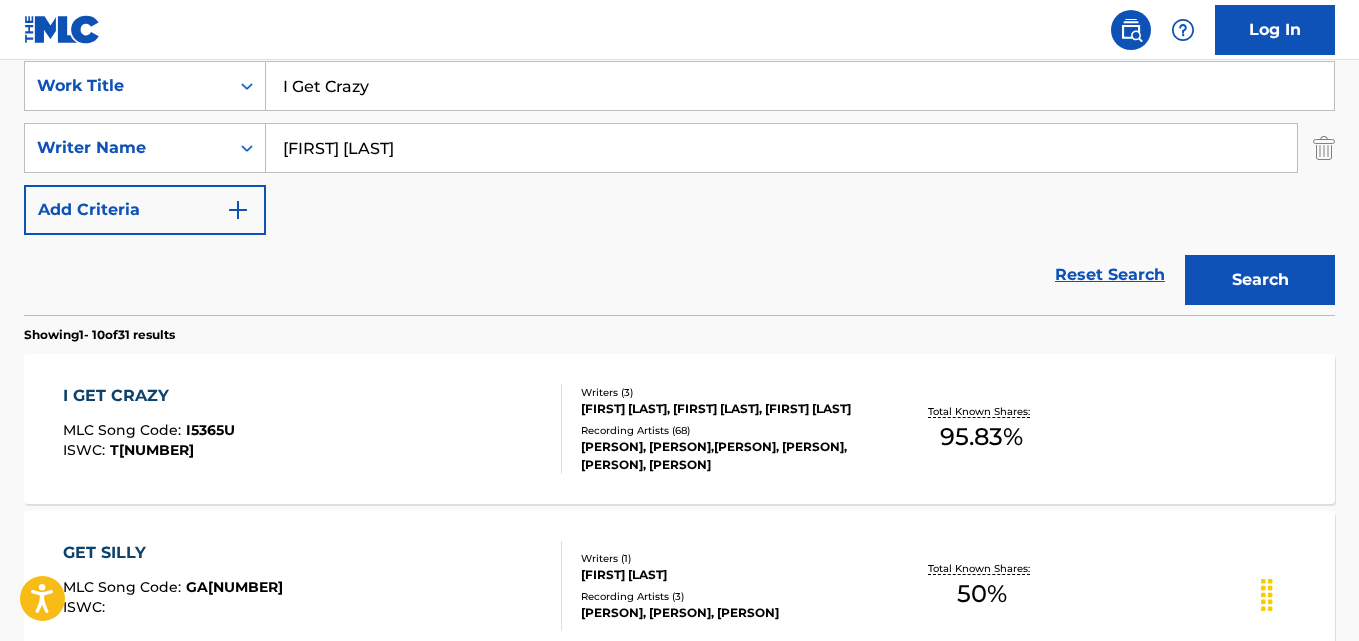scroll, scrollTop: 433, scrollLeft: 0, axis: vertical 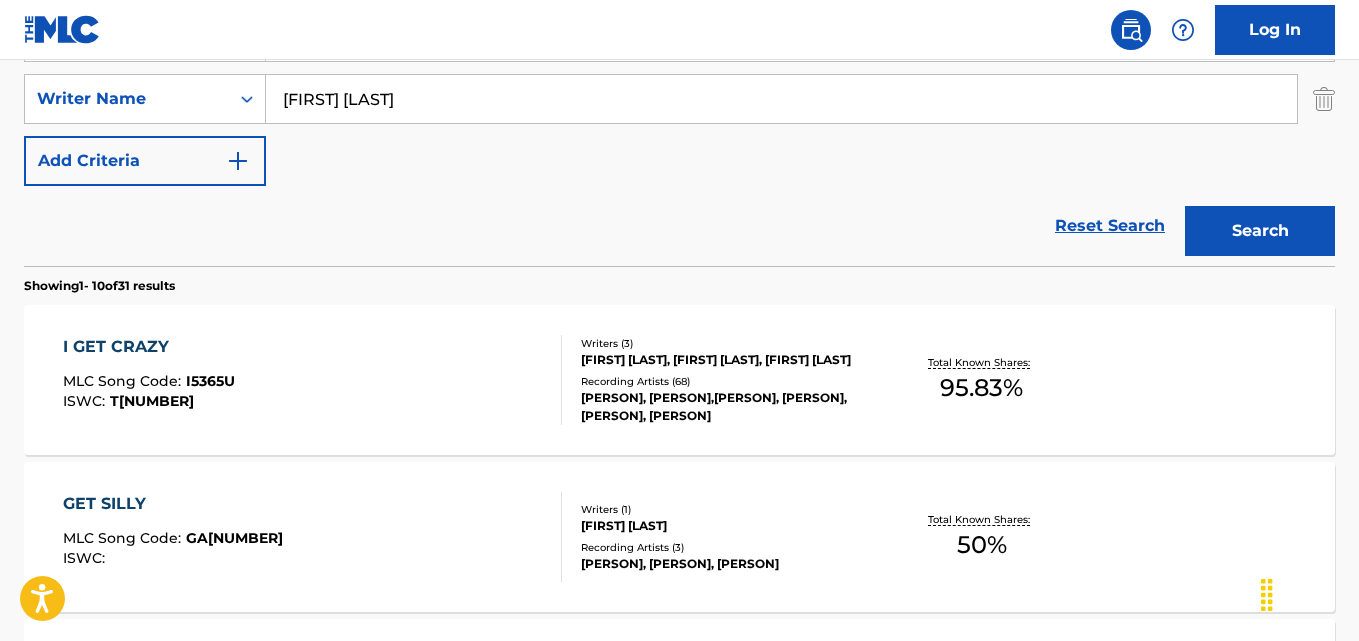 click on "I GET CRAZY" at bounding box center [149, 347] 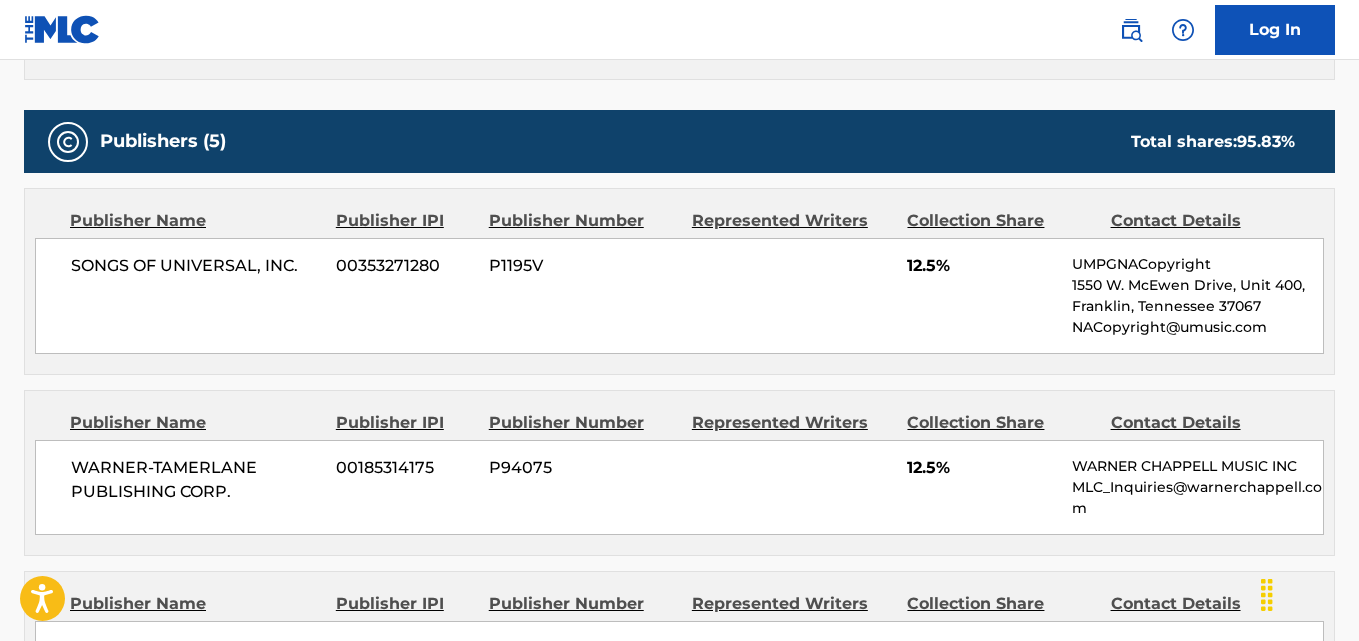 scroll, scrollTop: 900, scrollLeft: 0, axis: vertical 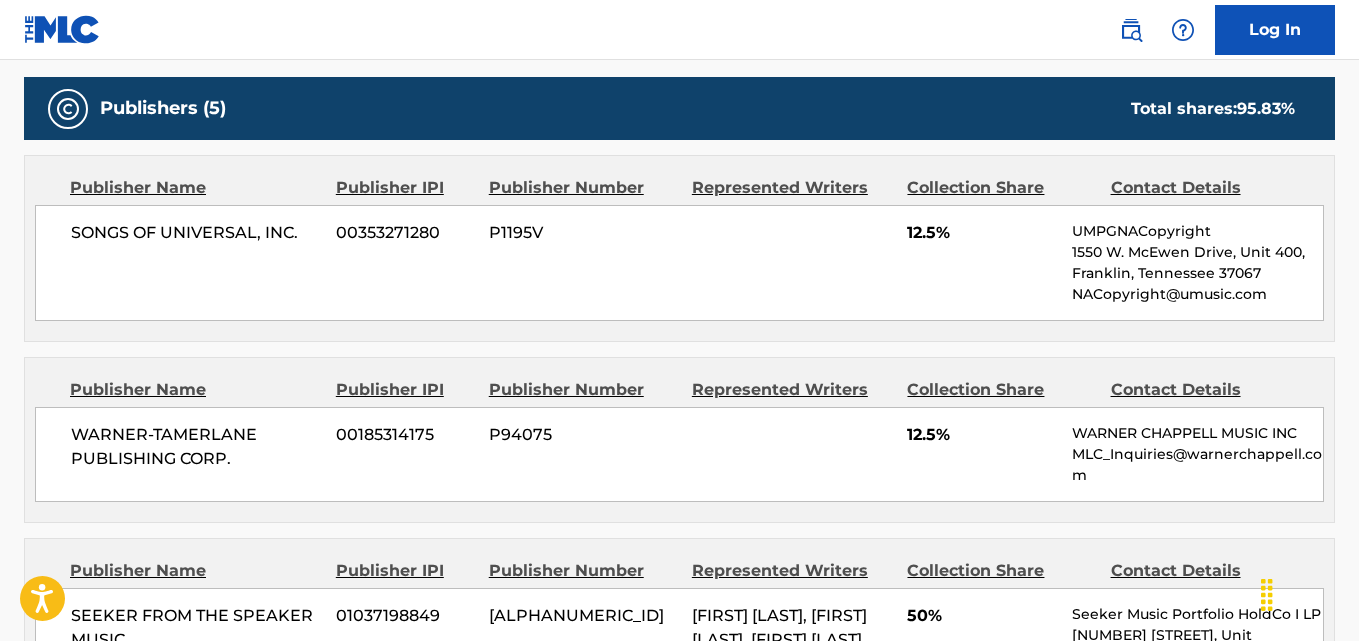 click on "SONGS OF UNIVERSAL, INC. 00353271280 P1195V 12.5% UMPGNACopyright 1550 W. McEwen Drive, Unit 400,  Franklin, Tennessee 37067 NACopyright@umusic.com" at bounding box center [679, 263] 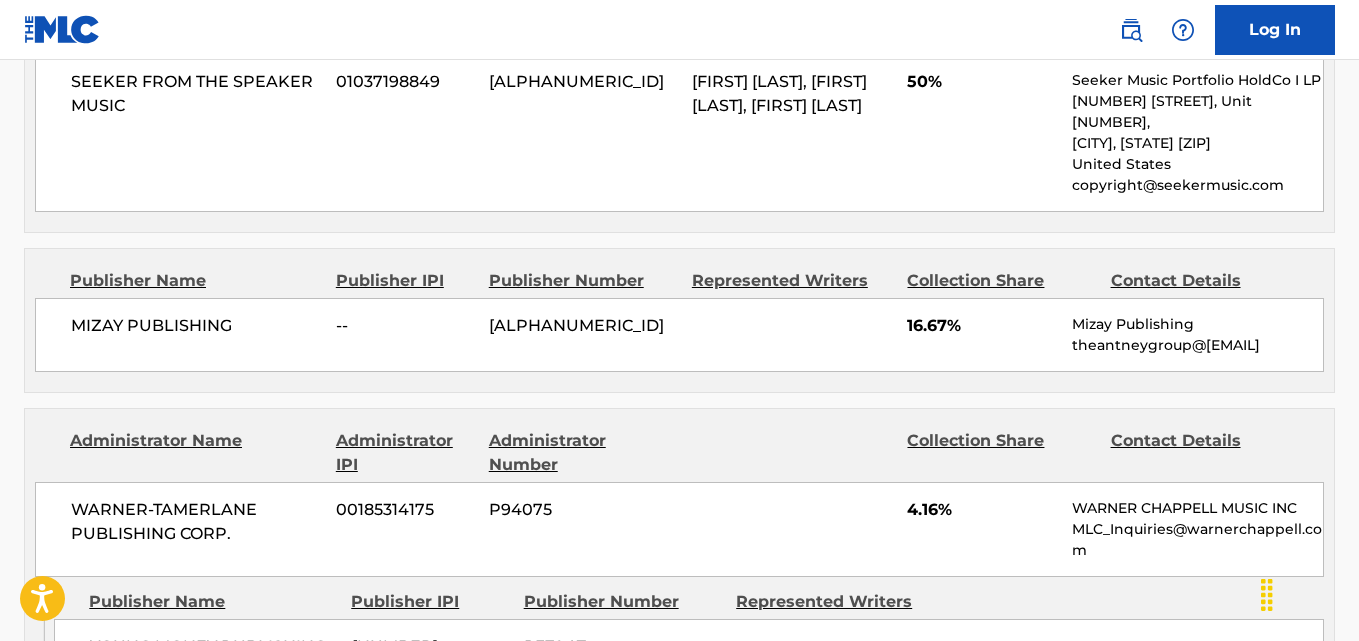 scroll, scrollTop: 1618, scrollLeft: 0, axis: vertical 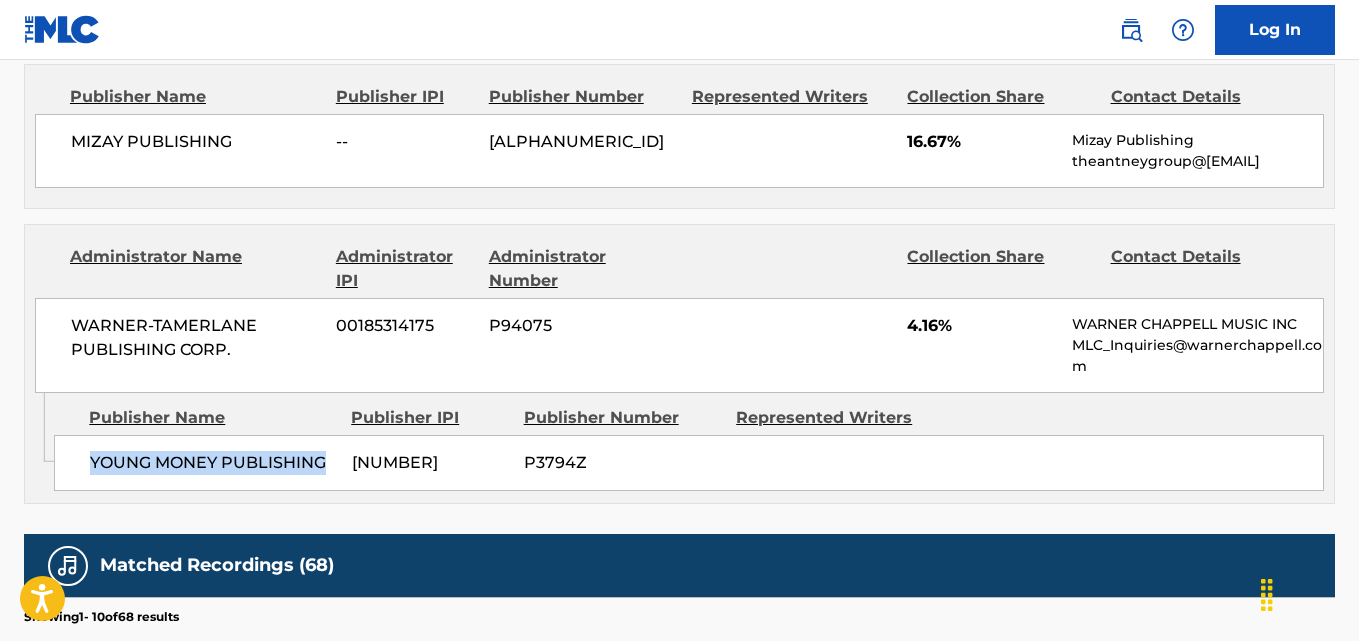 drag, startPoint x: 91, startPoint y: 441, endPoint x: 339, endPoint y: 441, distance: 248 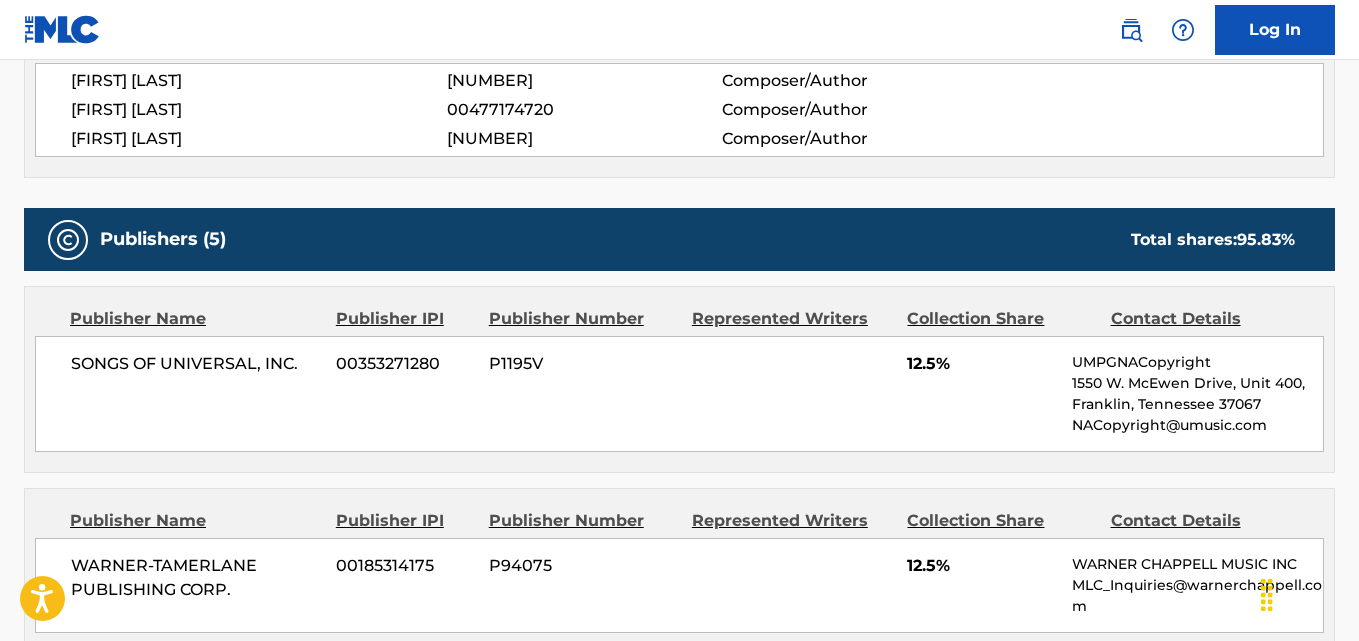 scroll, scrollTop: 718, scrollLeft: 0, axis: vertical 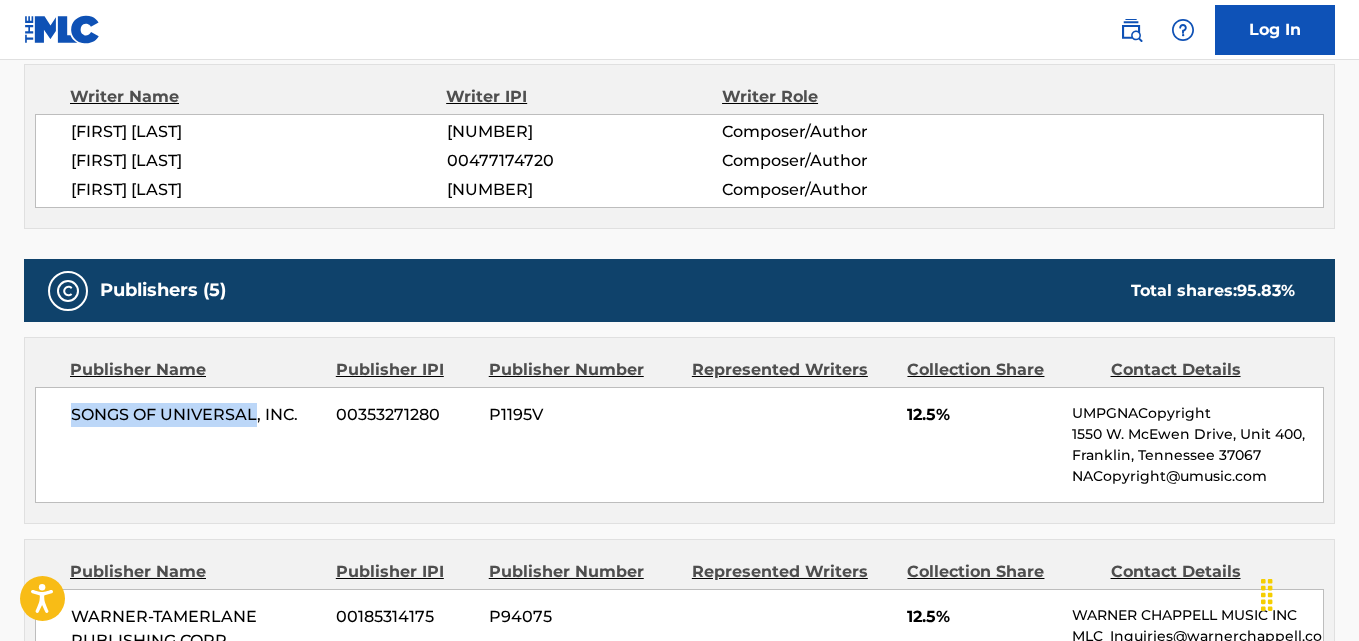 drag, startPoint x: 81, startPoint y: 418, endPoint x: 258, endPoint y: 420, distance: 177.01129 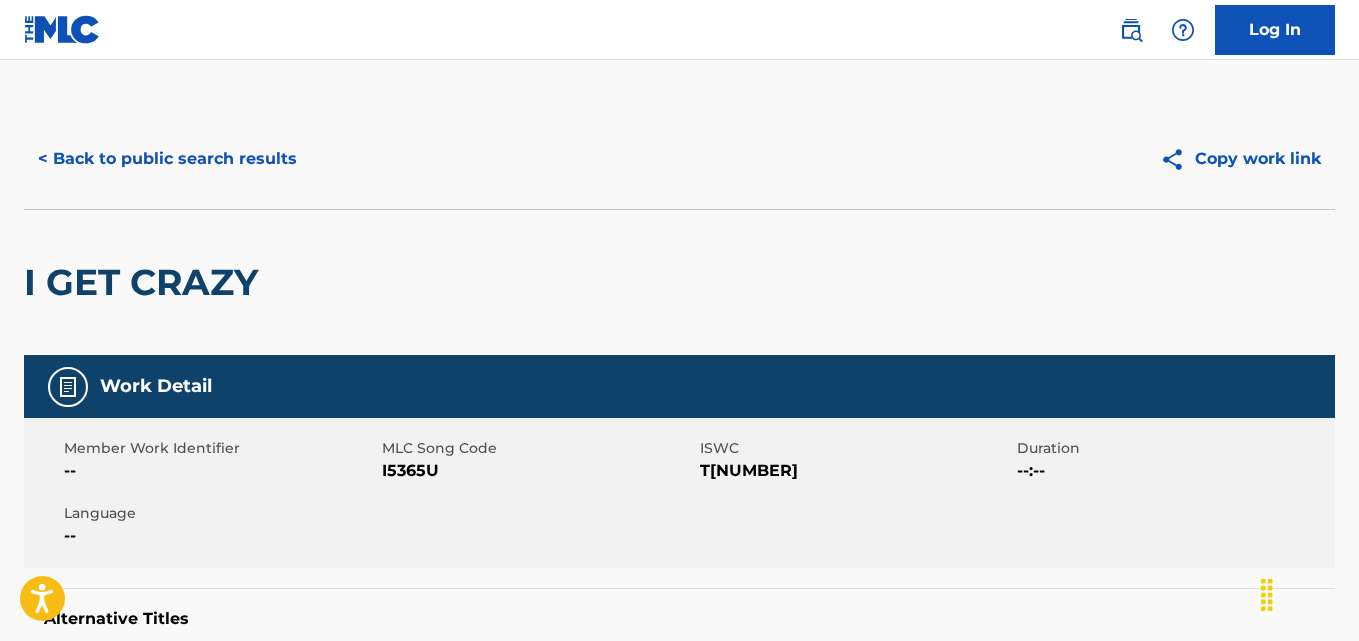 scroll, scrollTop: 0, scrollLeft: 0, axis: both 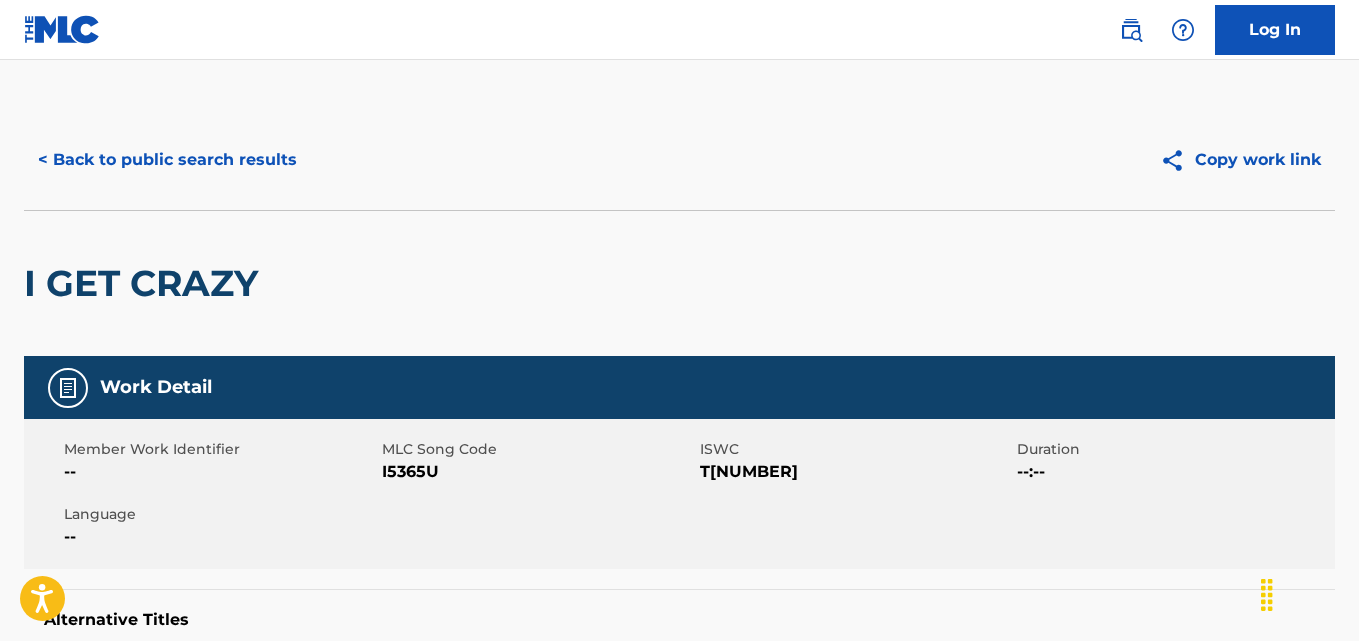 click on "< Back to public search results Copy work link" at bounding box center [679, 160] 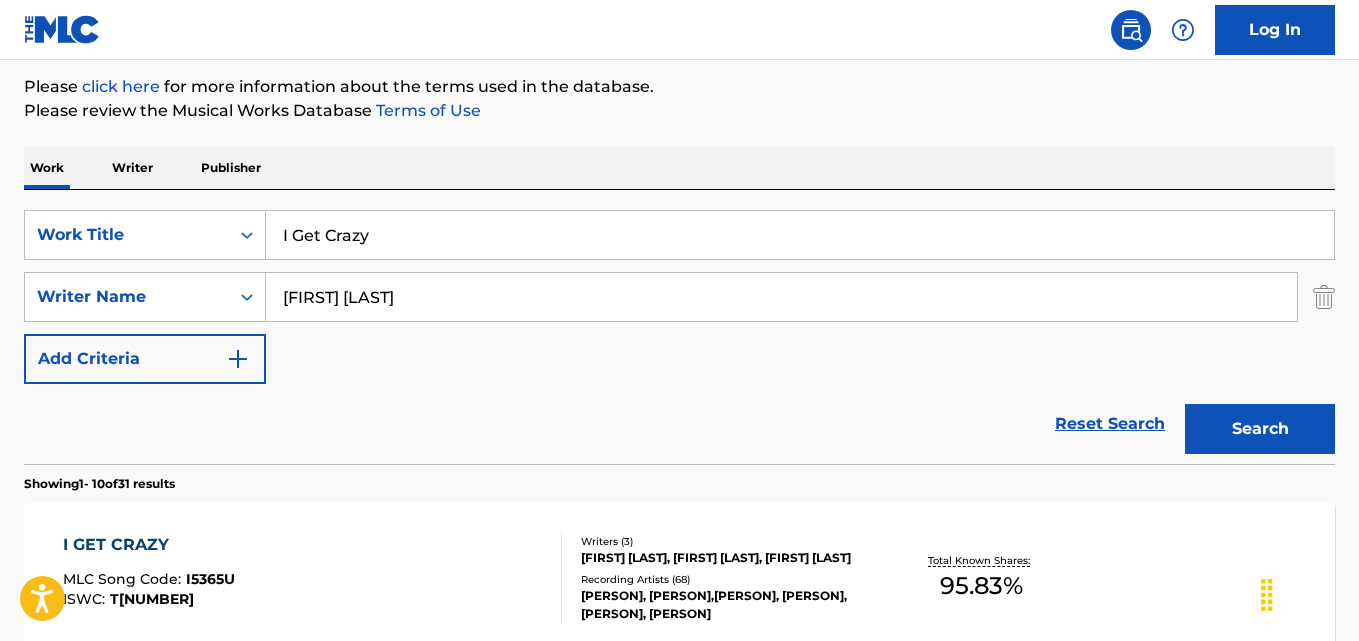 scroll, scrollTop: 233, scrollLeft: 0, axis: vertical 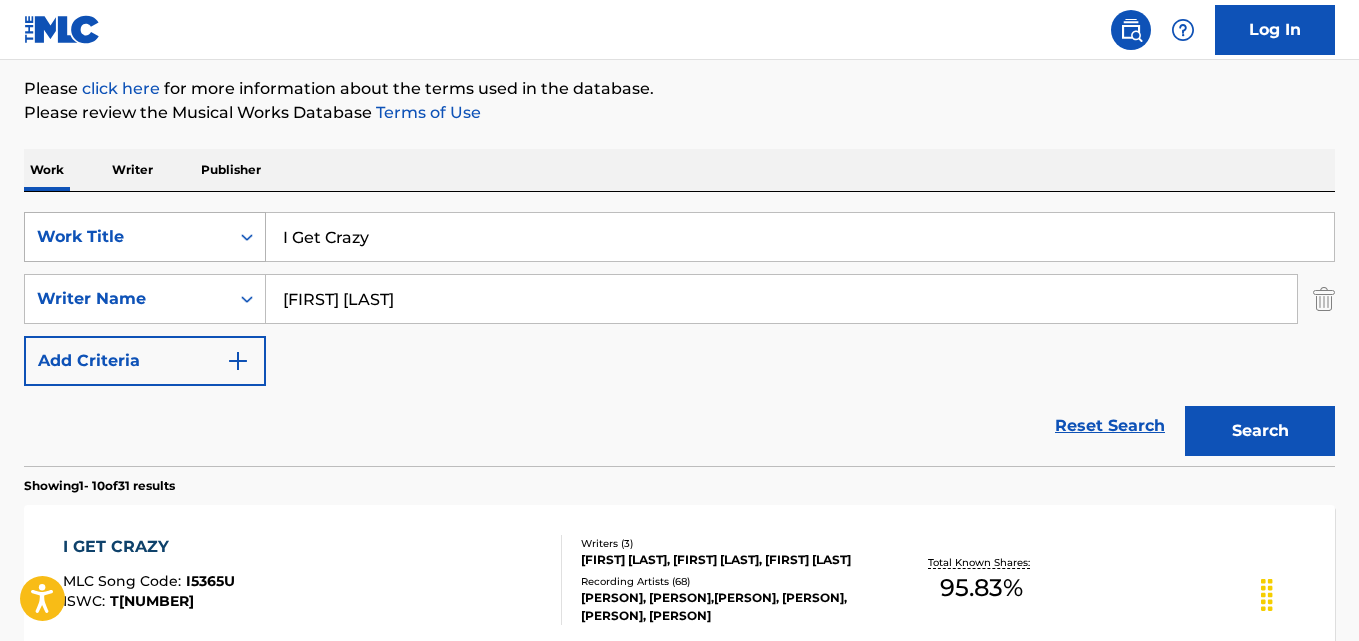 drag, startPoint x: 199, startPoint y: 240, endPoint x: 121, endPoint y: 240, distance: 78 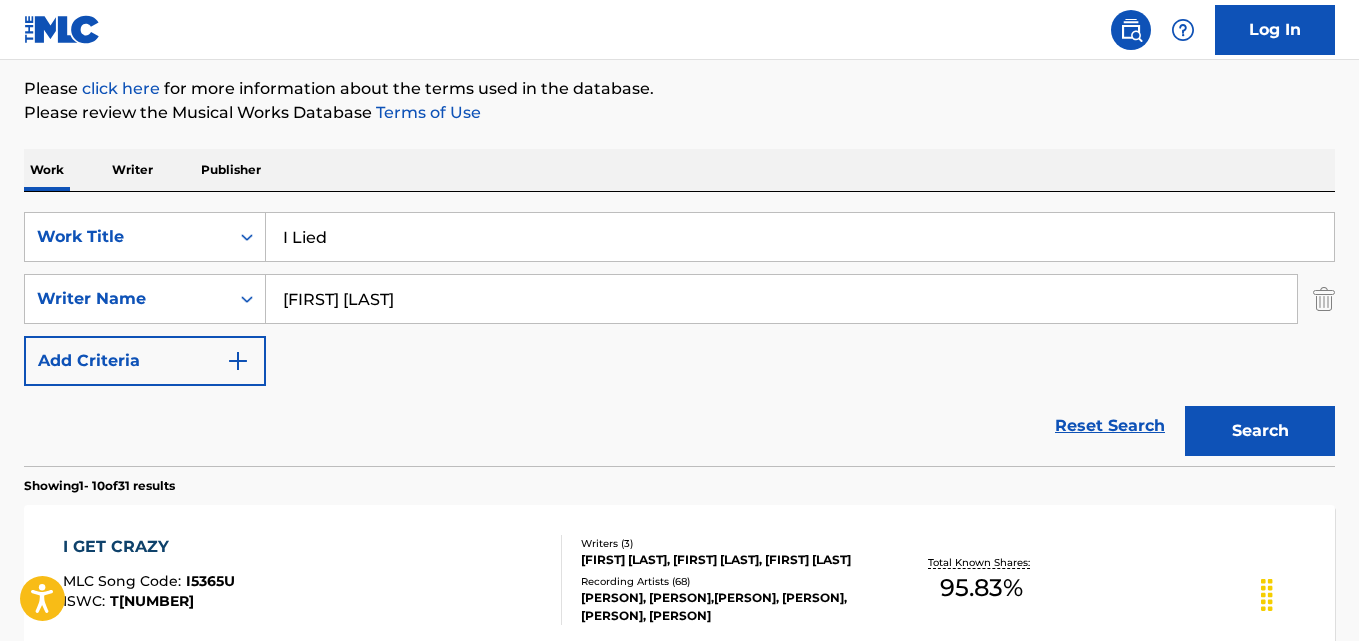 type on "I Lied" 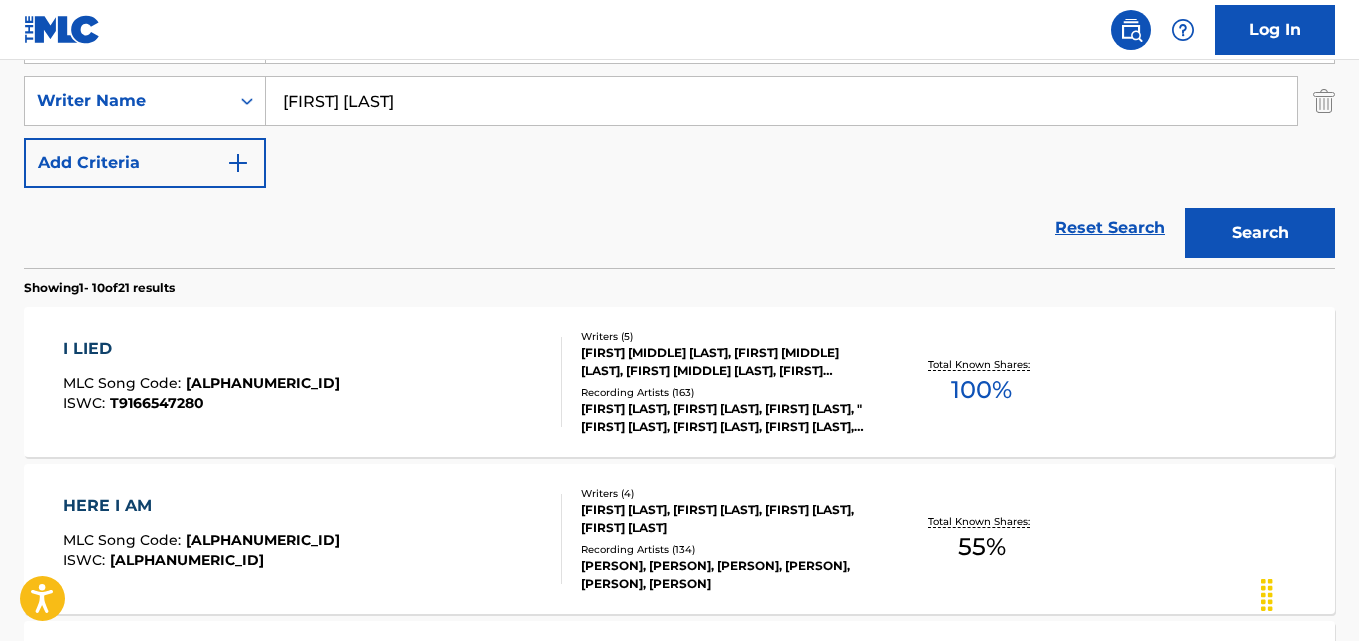 scroll, scrollTop: 433, scrollLeft: 0, axis: vertical 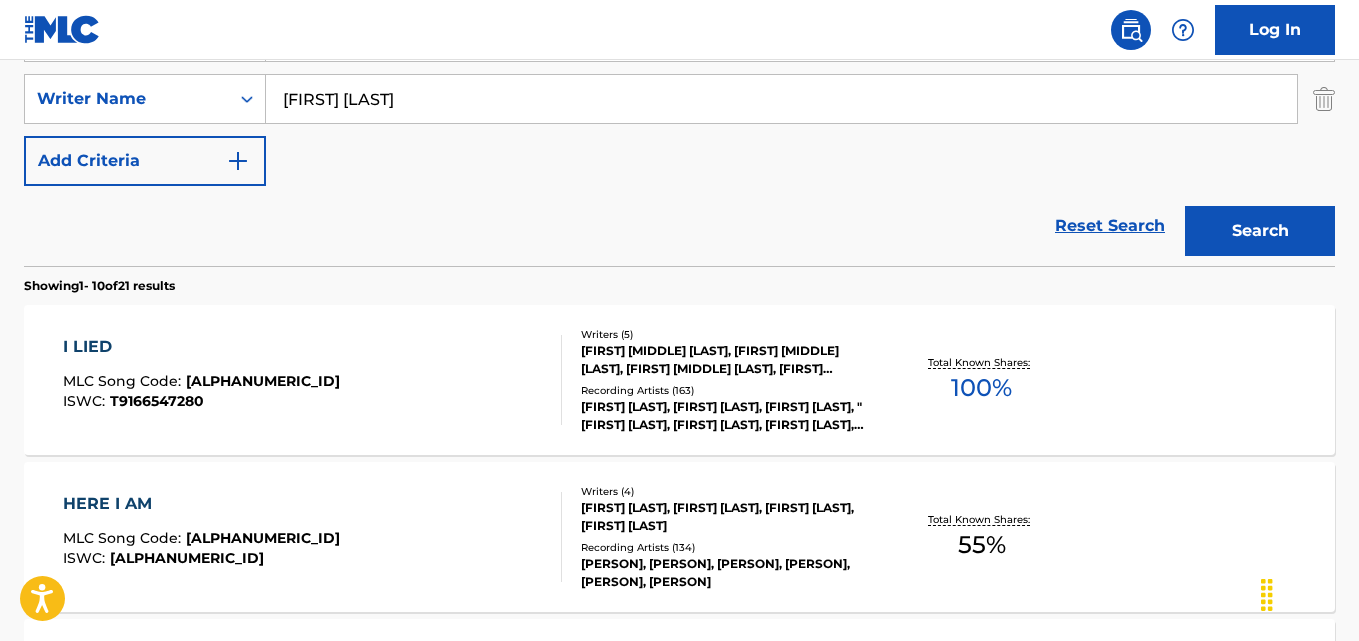 click on "I LIED" at bounding box center [201, 347] 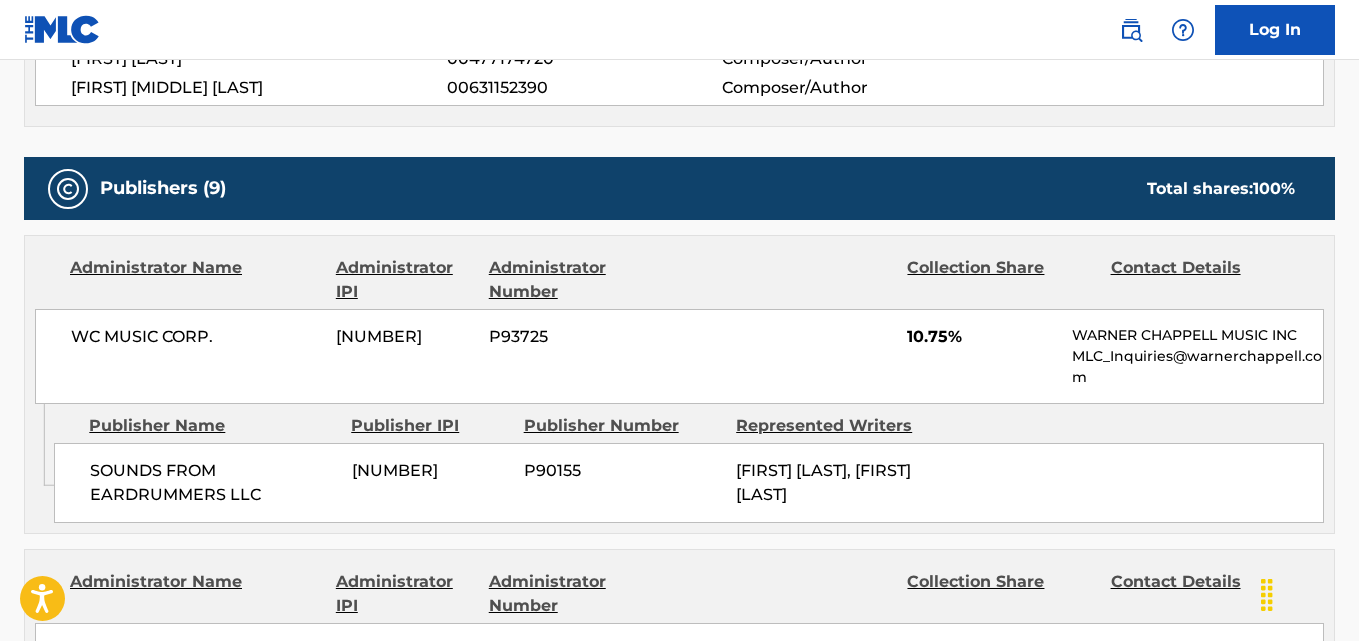 scroll, scrollTop: 1000, scrollLeft: 0, axis: vertical 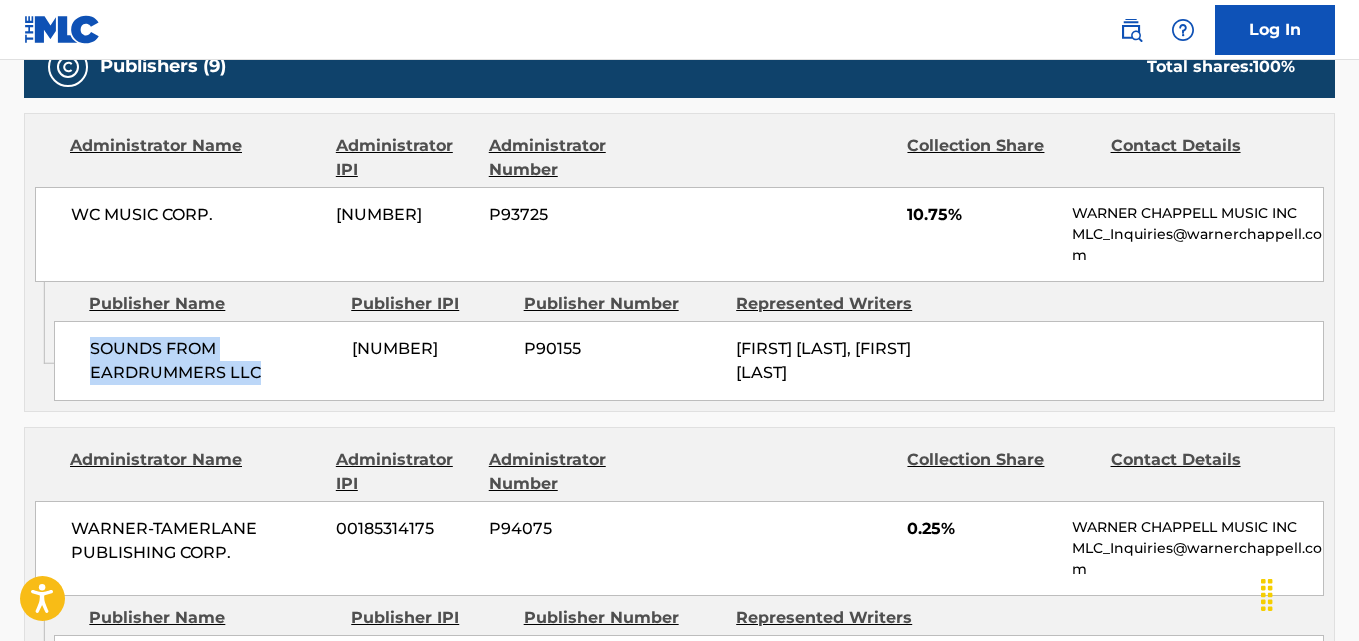 drag, startPoint x: 92, startPoint y: 337, endPoint x: 289, endPoint y: 377, distance: 201.0199 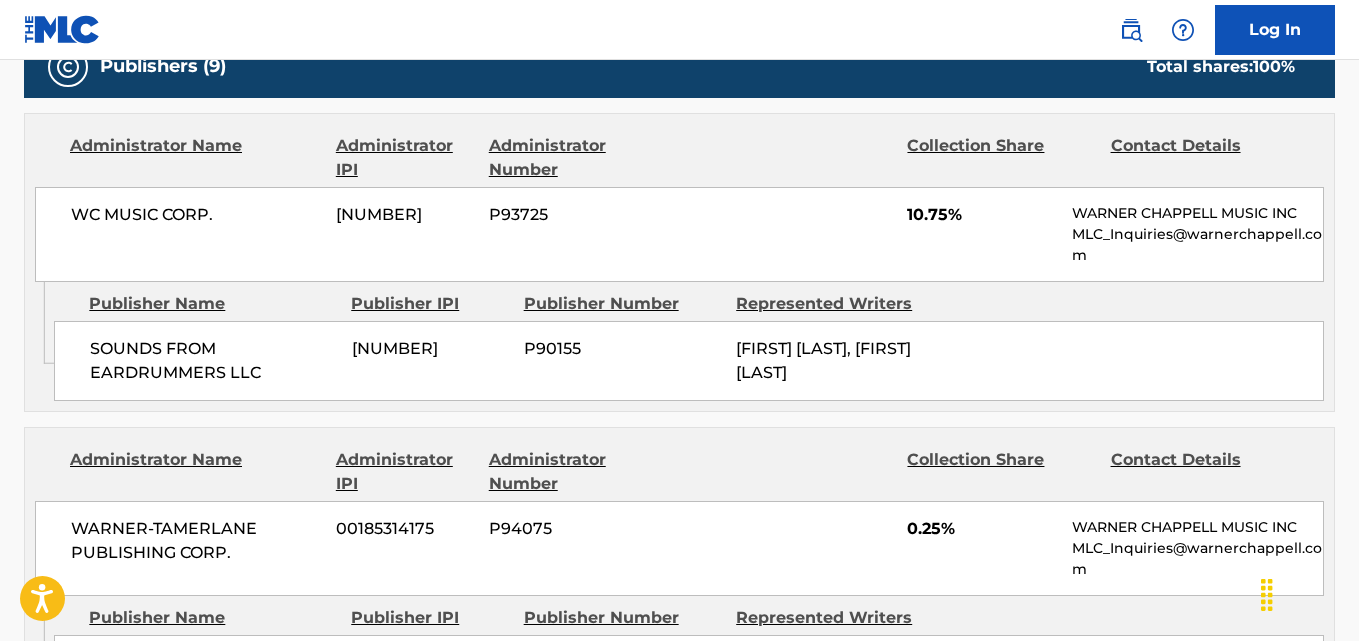 click on "10.75%" at bounding box center (982, 215) 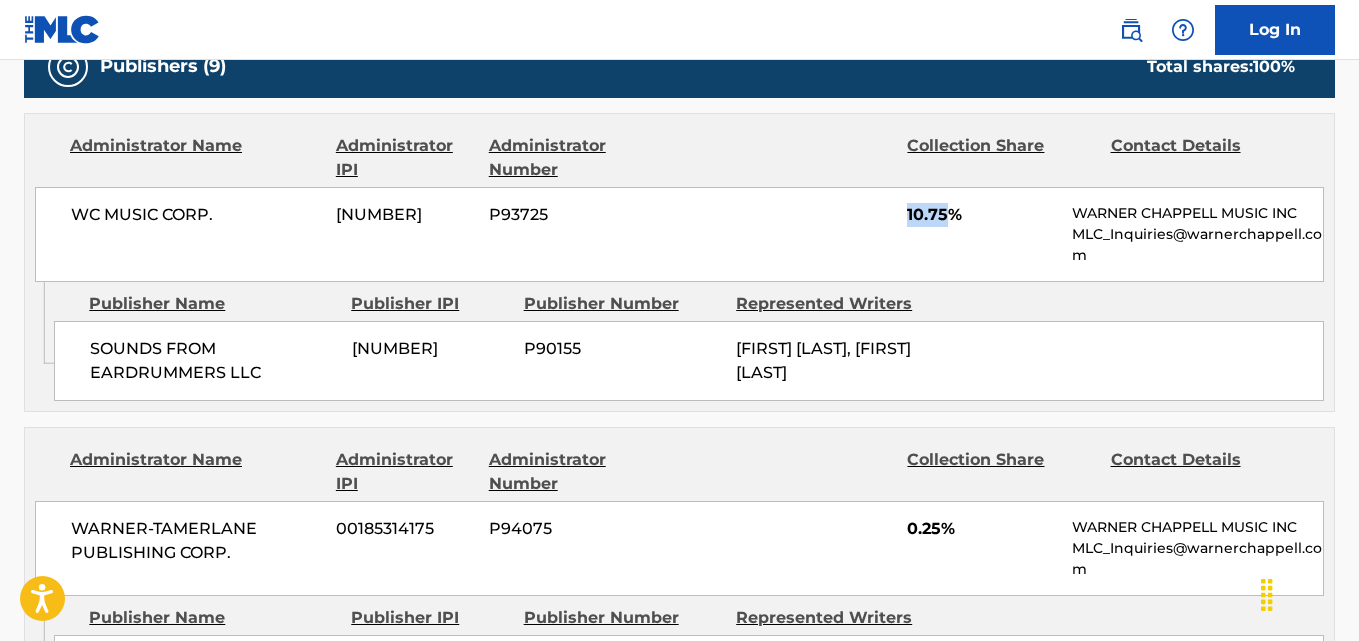 click on "10.75%" at bounding box center [982, 215] 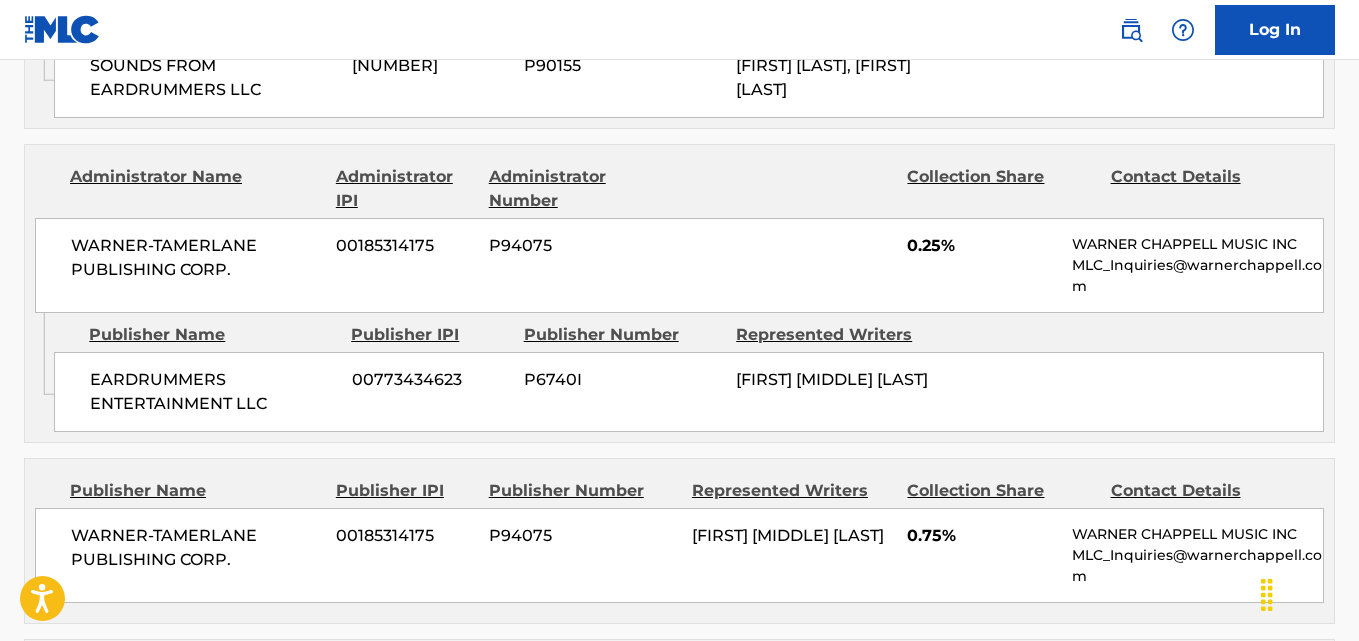 scroll, scrollTop: 1300, scrollLeft: 0, axis: vertical 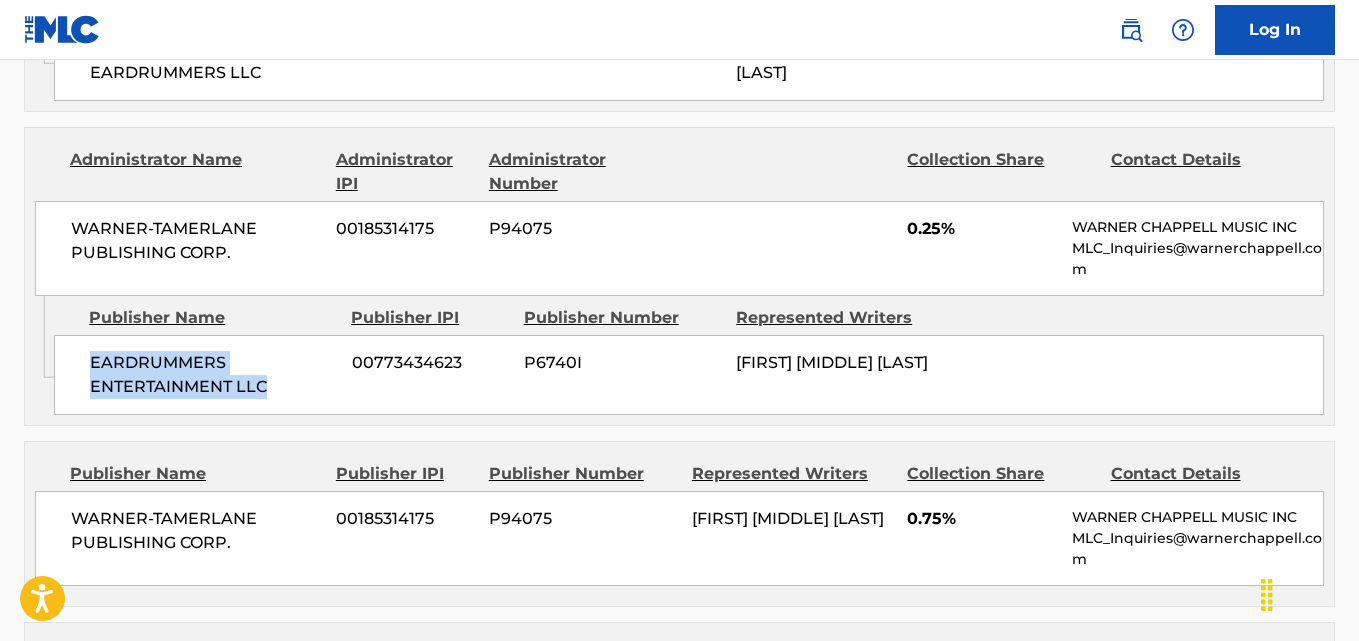 drag, startPoint x: 84, startPoint y: 390, endPoint x: 279, endPoint y: 409, distance: 195.92346 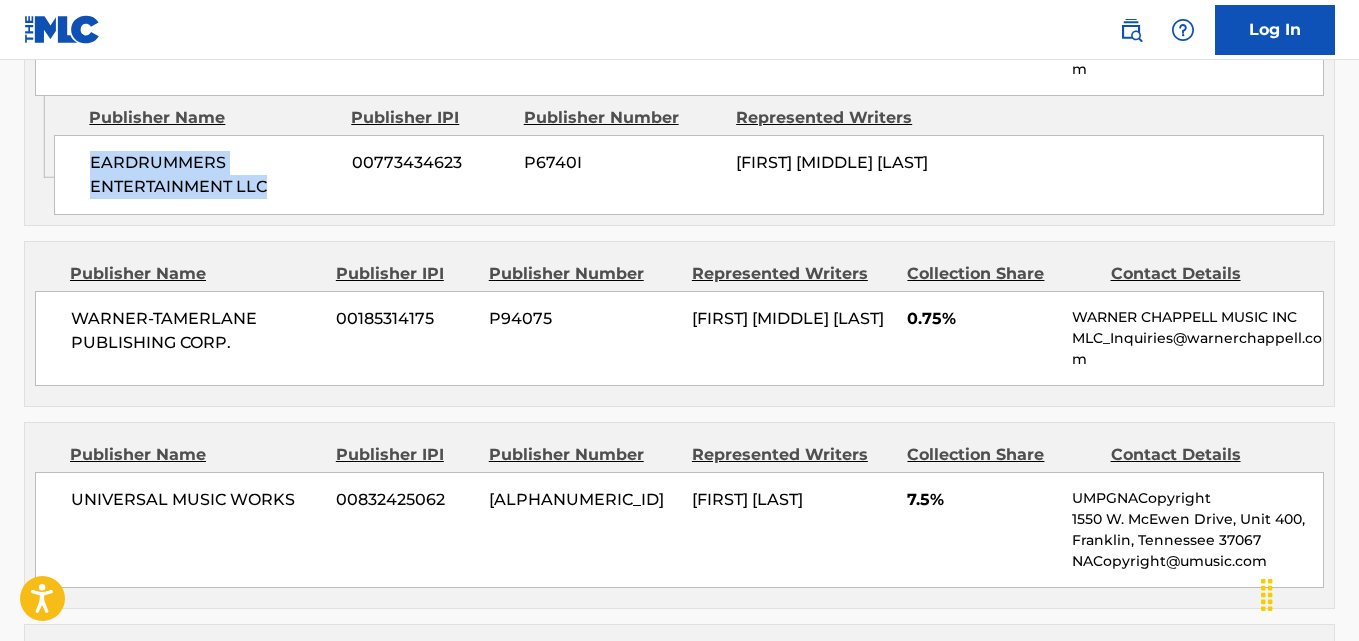scroll, scrollTop: 1400, scrollLeft: 0, axis: vertical 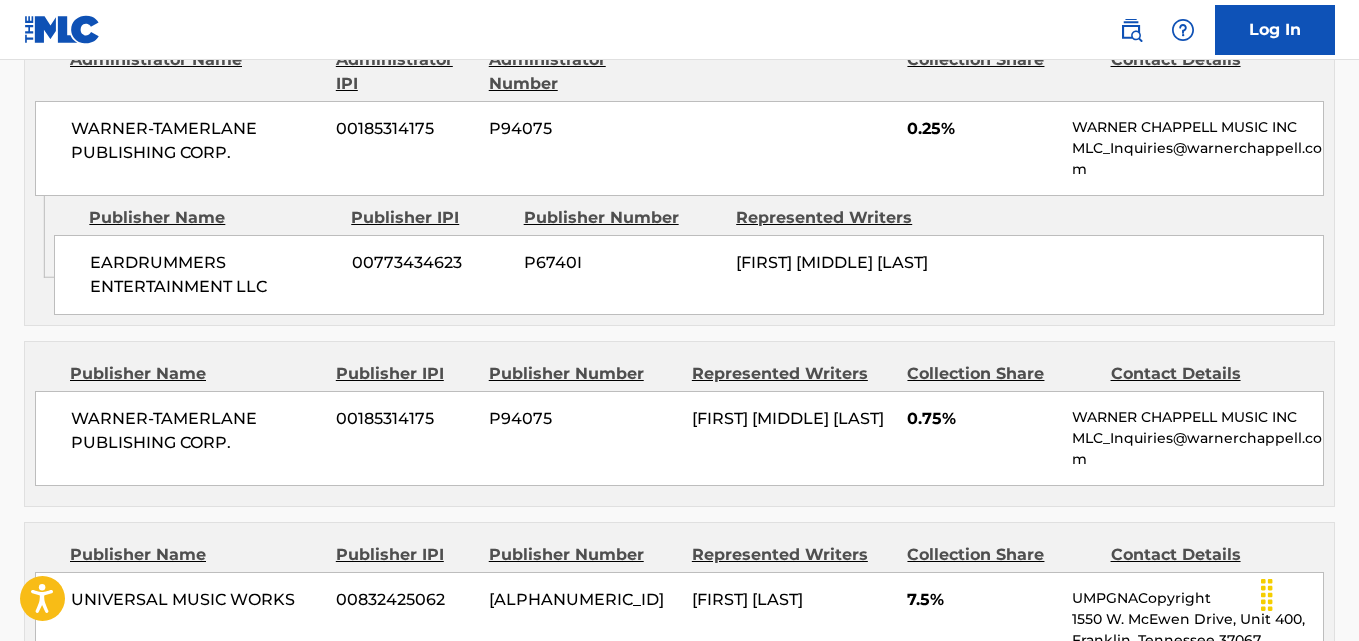 click on "0.25%" at bounding box center (982, 129) 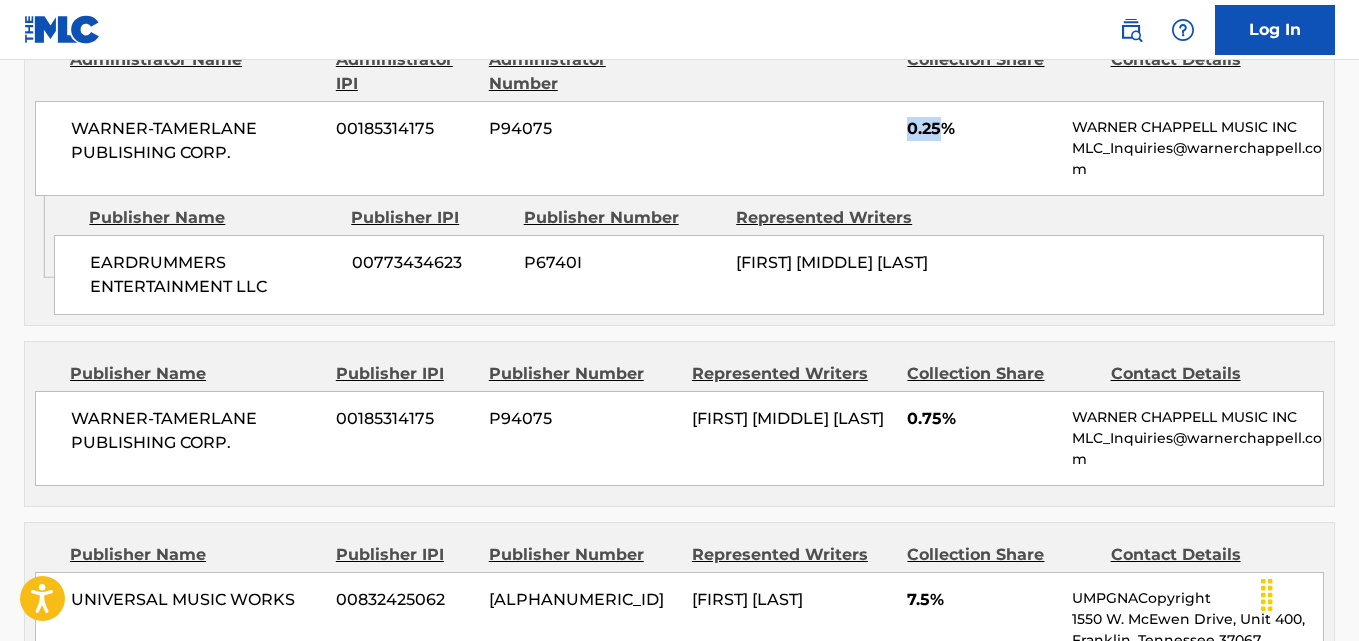 click on "0.25%" at bounding box center (982, 129) 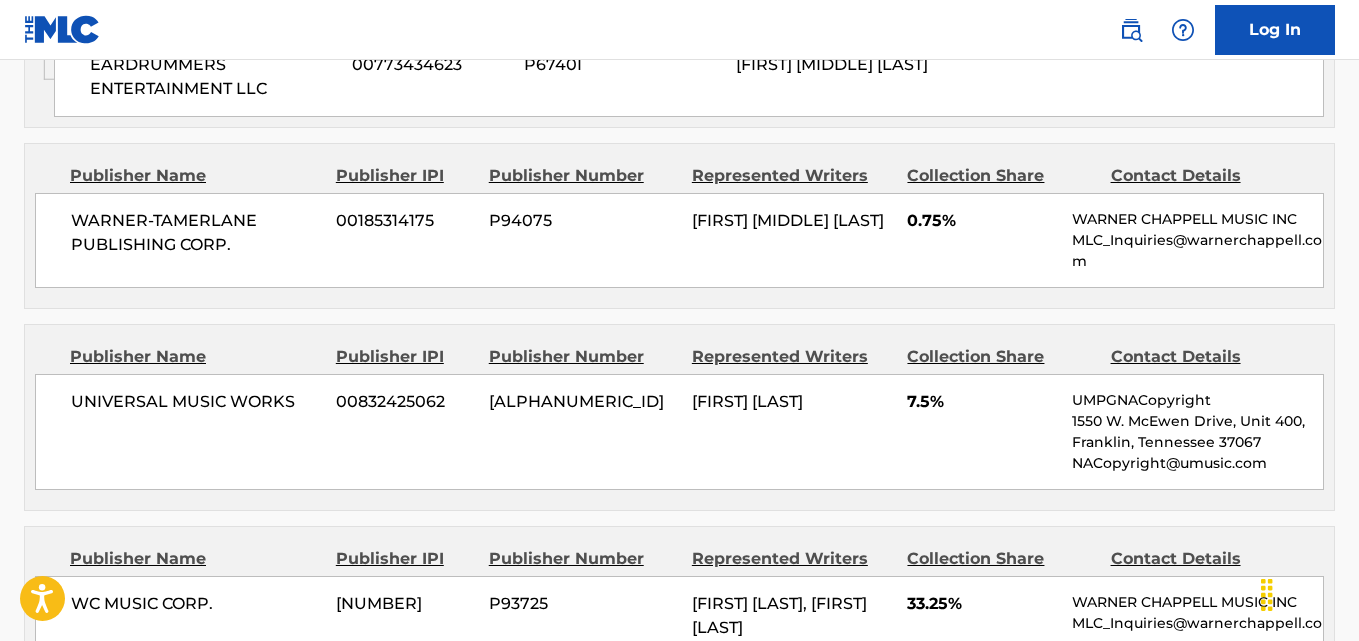 scroll, scrollTop: 1600, scrollLeft: 0, axis: vertical 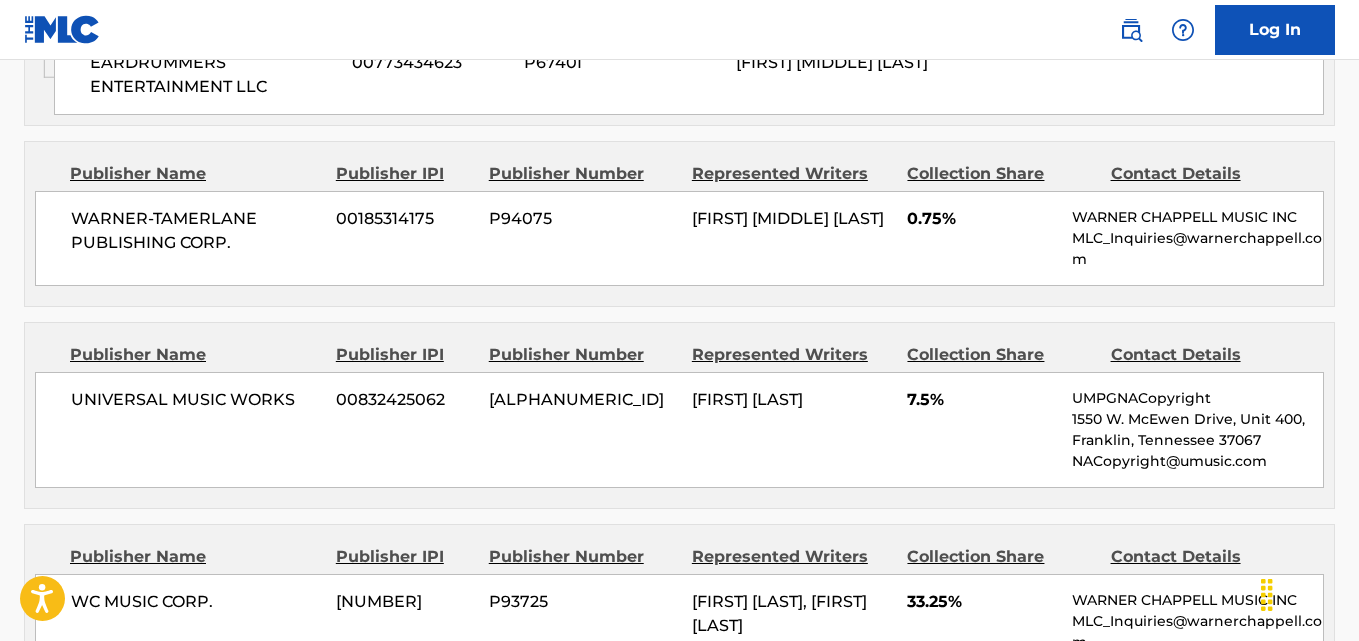 click on "0.75%" at bounding box center [982, 219] 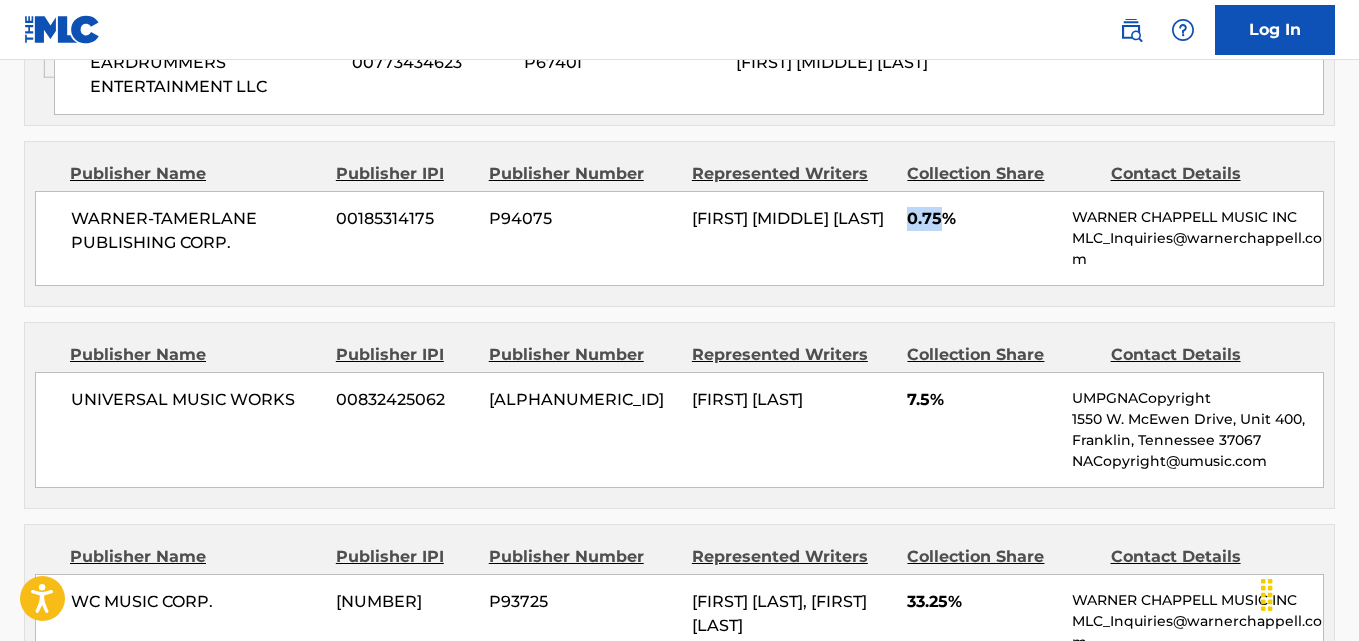 click on "0.75%" at bounding box center [982, 219] 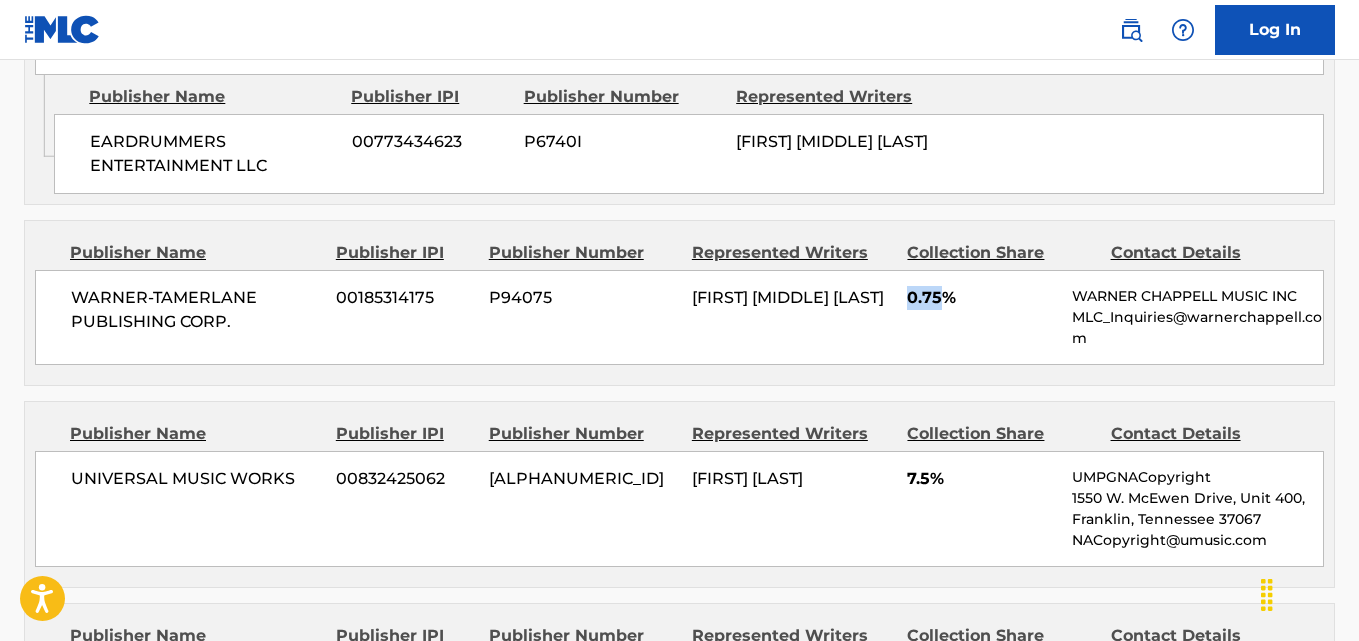 scroll, scrollTop: 1500, scrollLeft: 0, axis: vertical 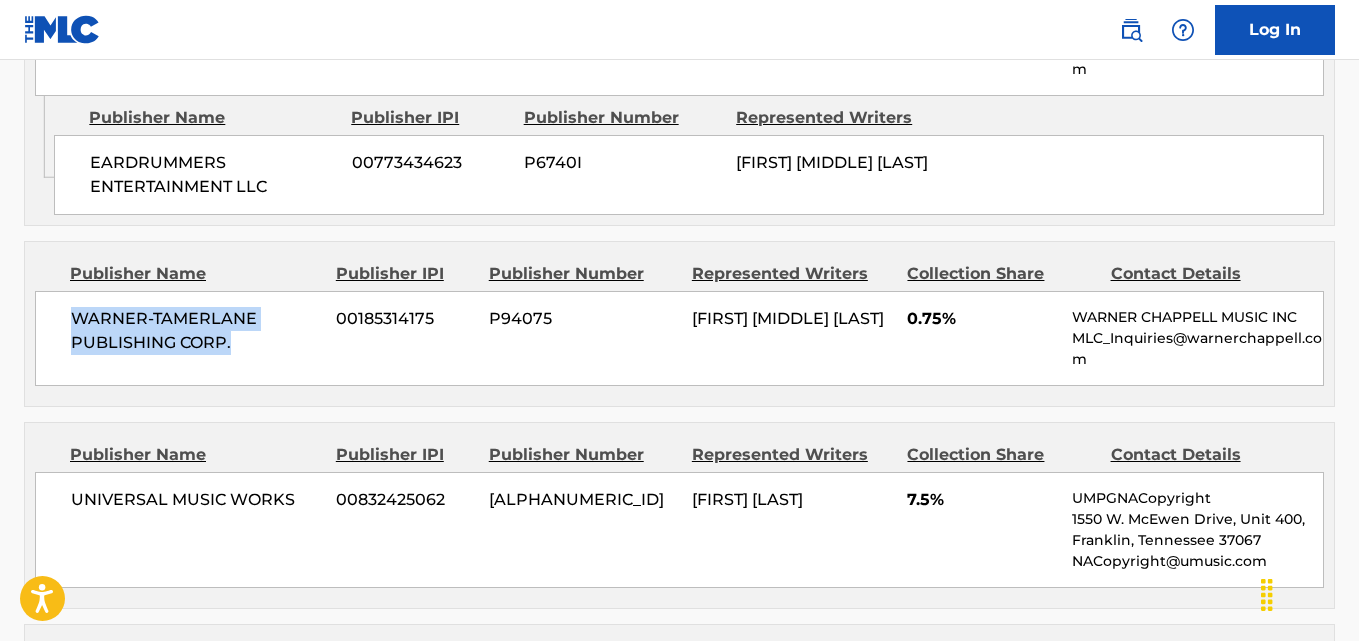 drag, startPoint x: 55, startPoint y: 343, endPoint x: 273, endPoint y: 368, distance: 219.4288 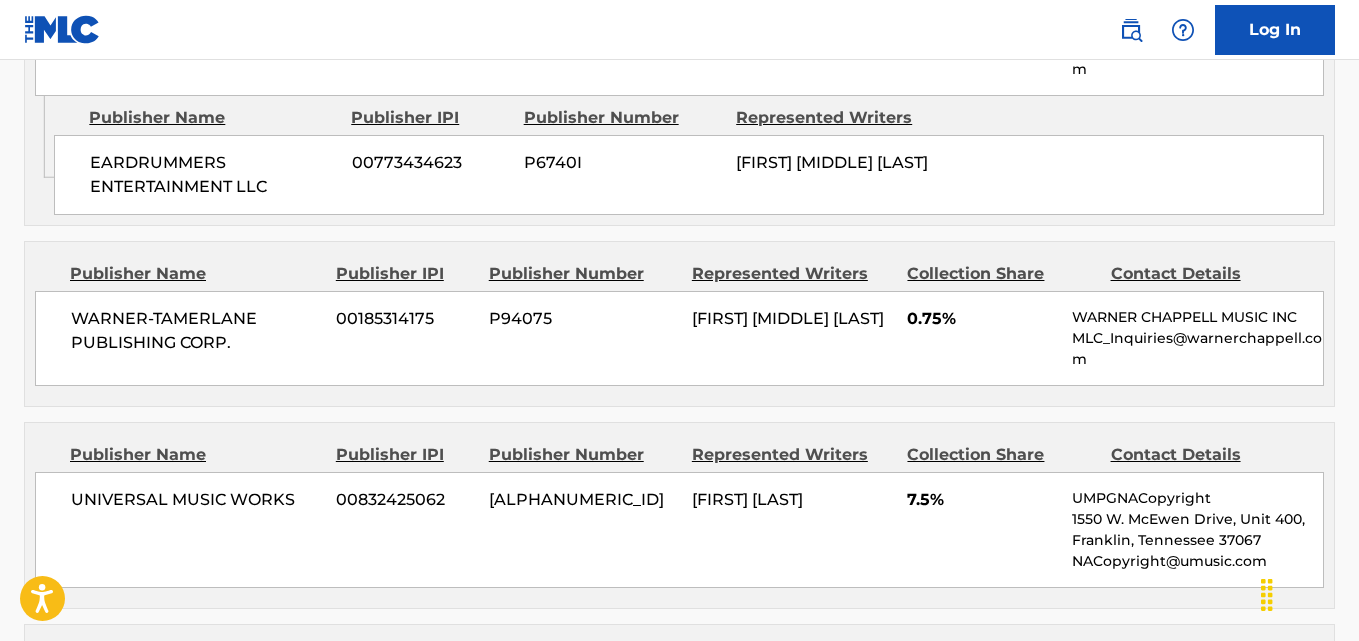click on "0.75%" at bounding box center [982, 319] 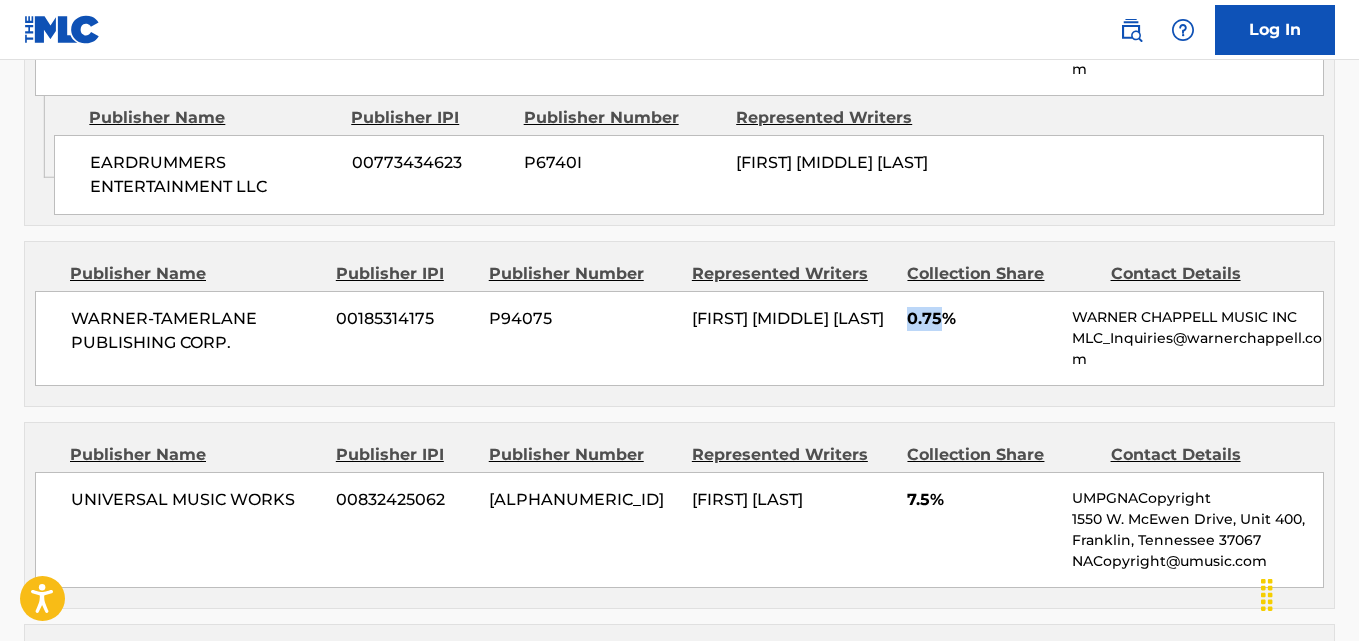 click on "0.75%" at bounding box center [982, 319] 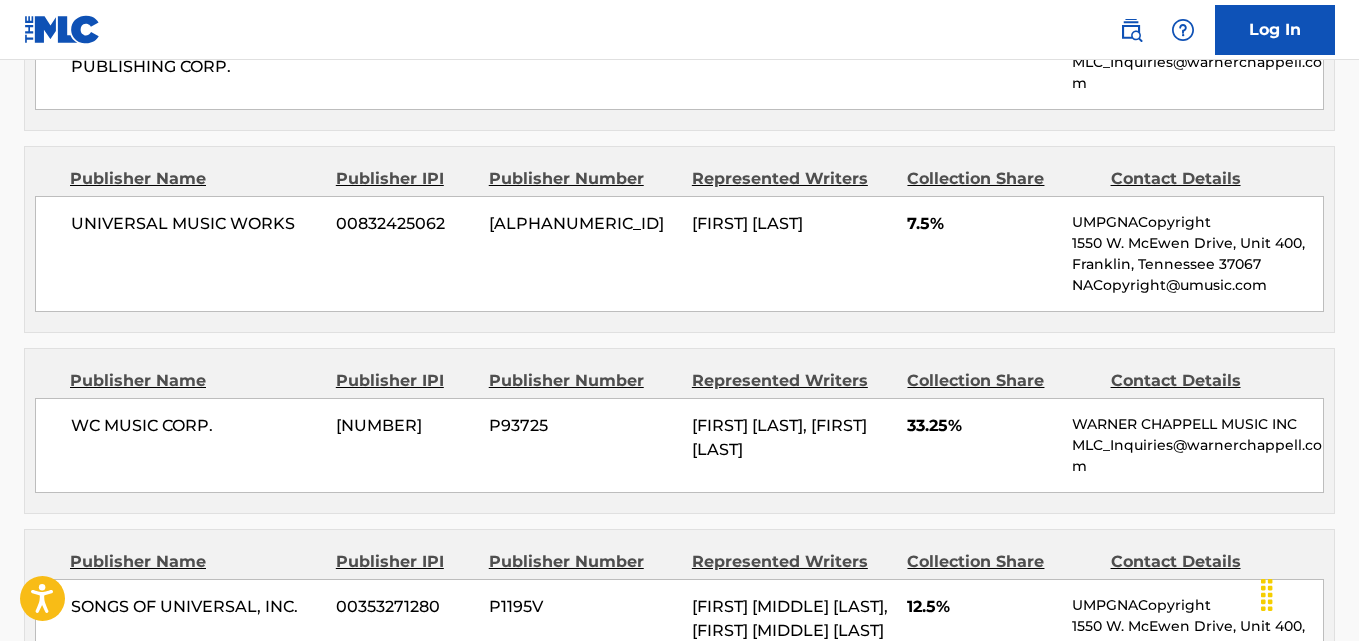 scroll, scrollTop: 1800, scrollLeft: 0, axis: vertical 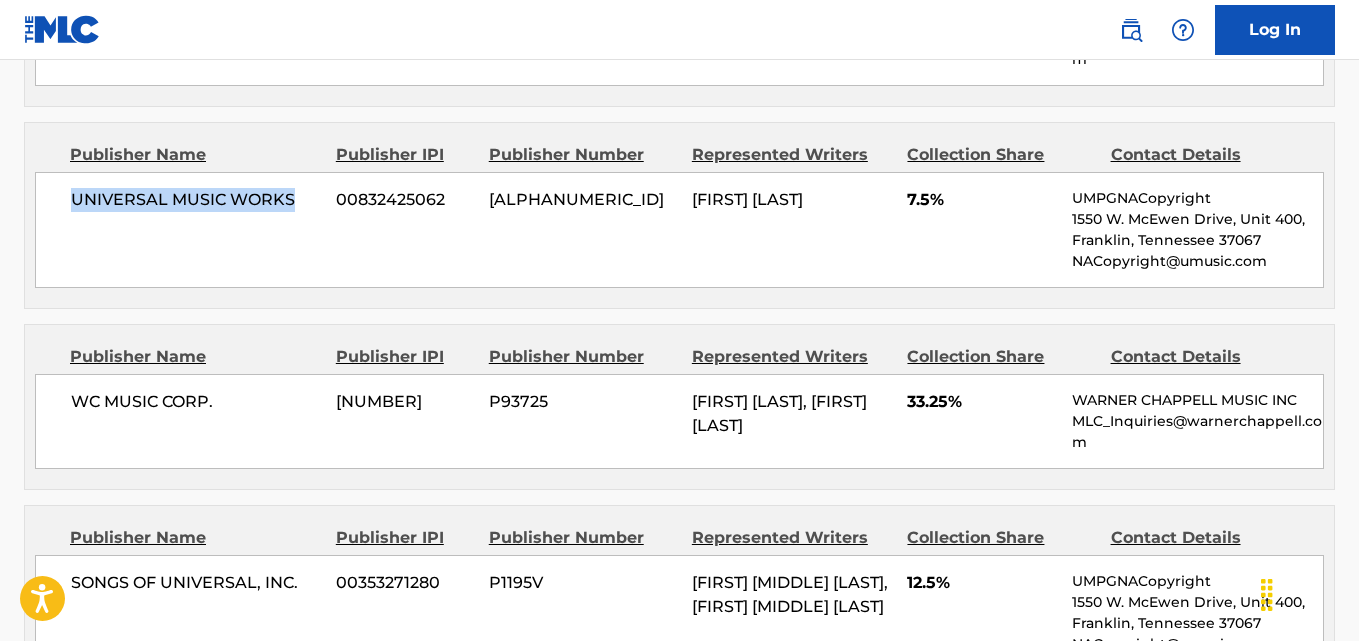 drag, startPoint x: 70, startPoint y: 228, endPoint x: 314, endPoint y: 228, distance: 244 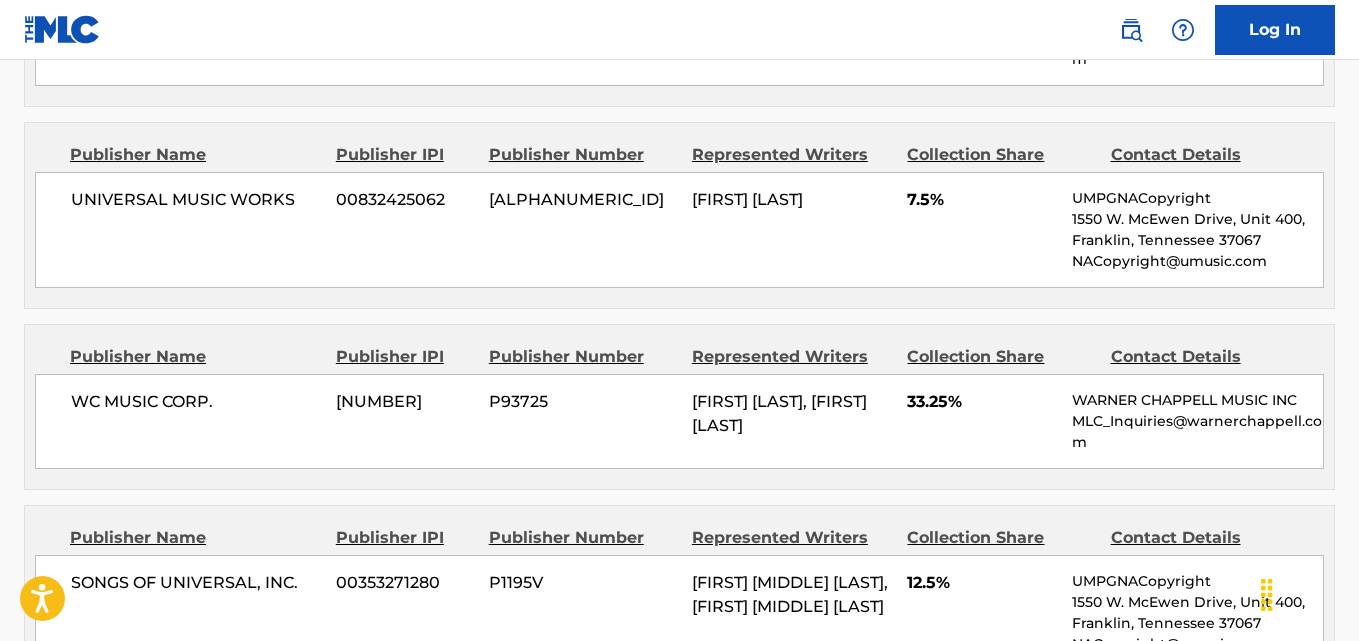 click on "7.5%" at bounding box center (982, 200) 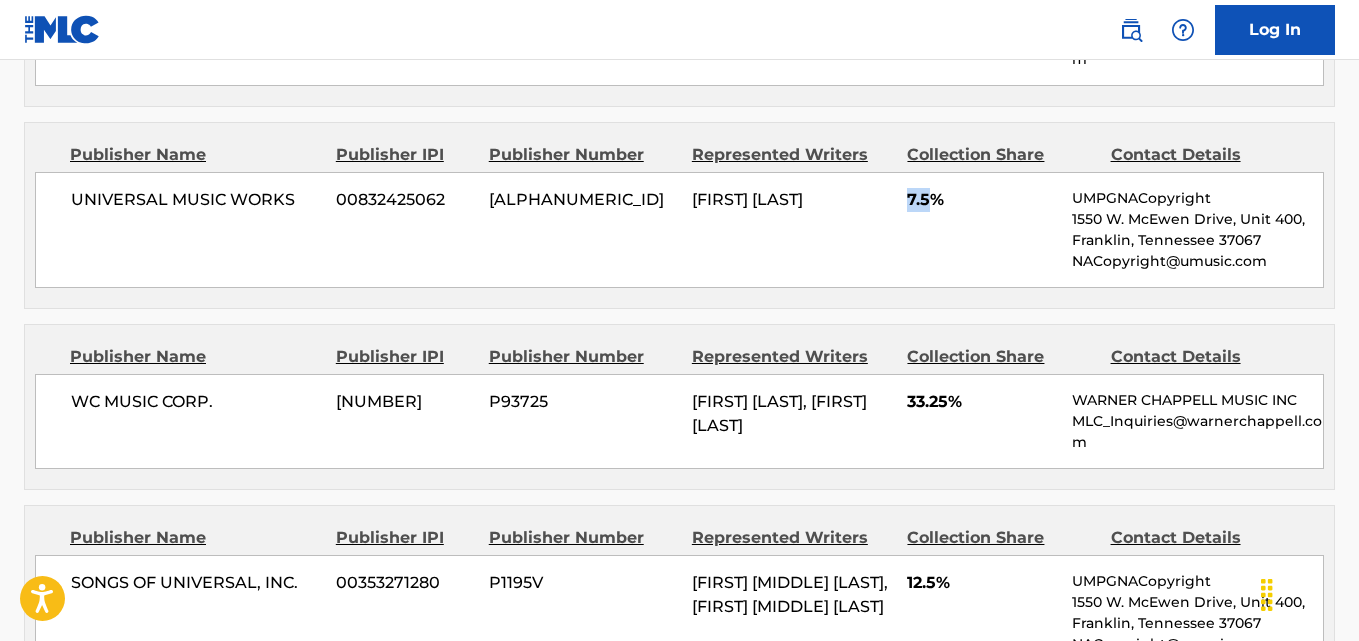 click on "7.5%" at bounding box center (982, 200) 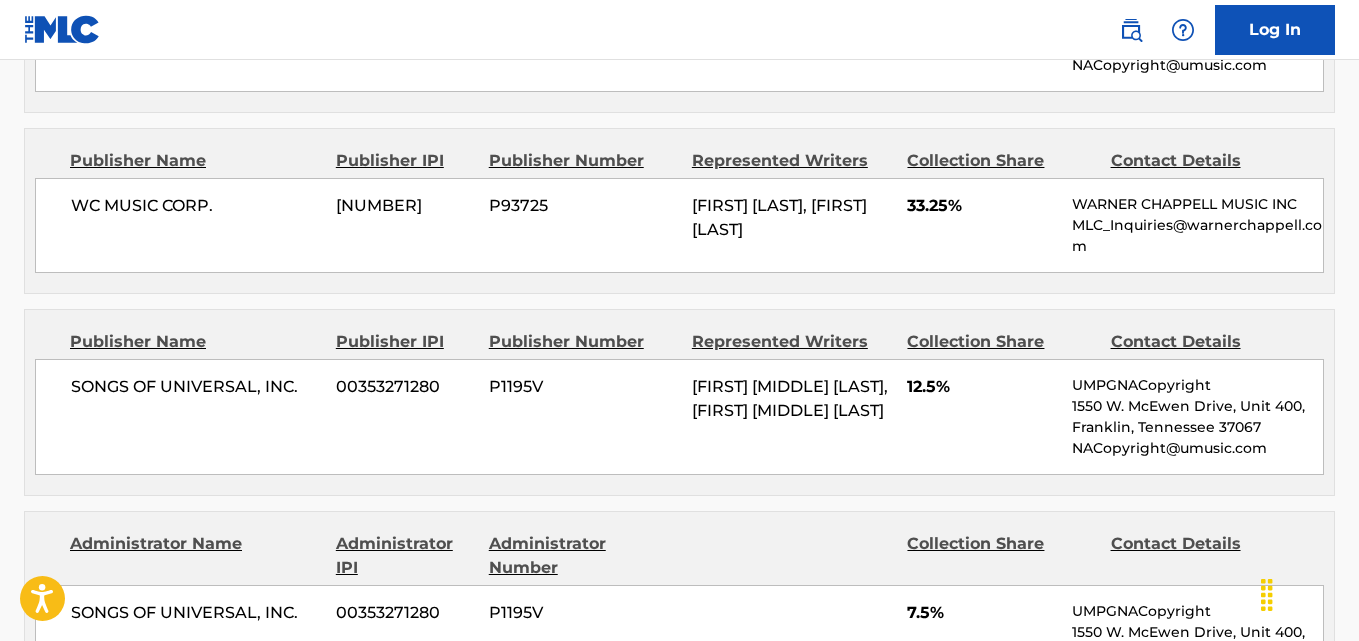scroll, scrollTop: 2000, scrollLeft: 0, axis: vertical 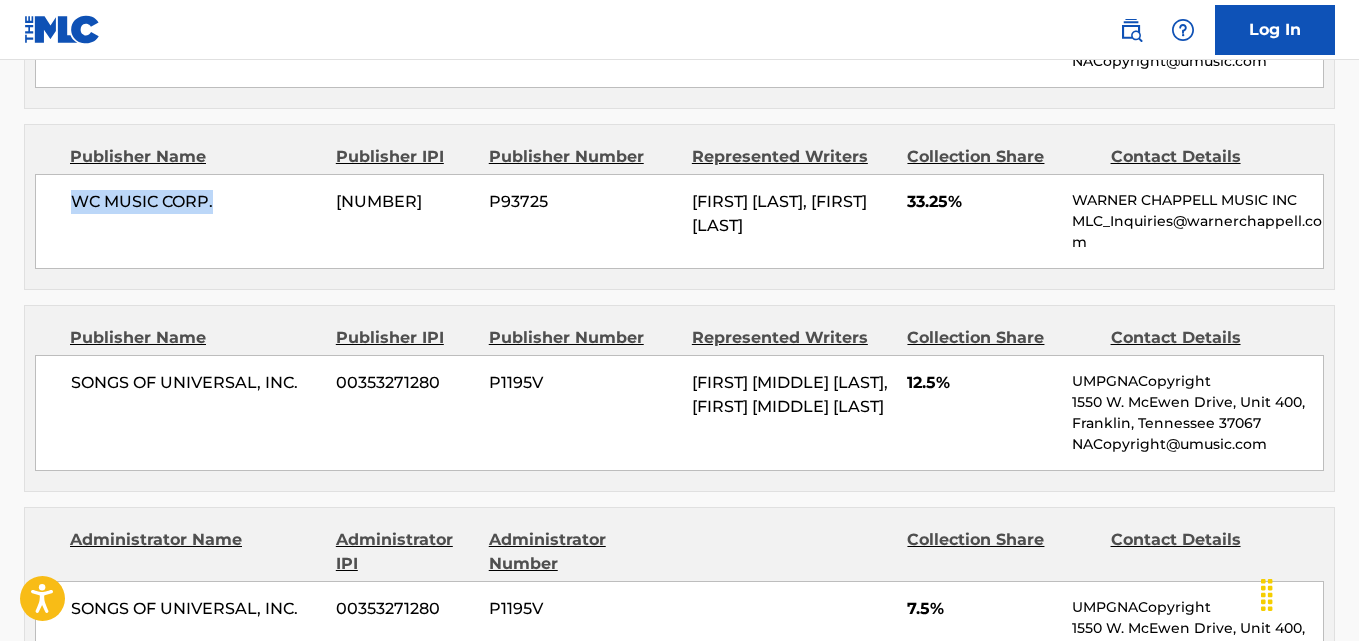 drag, startPoint x: 58, startPoint y: 220, endPoint x: 265, endPoint y: 215, distance: 207.06038 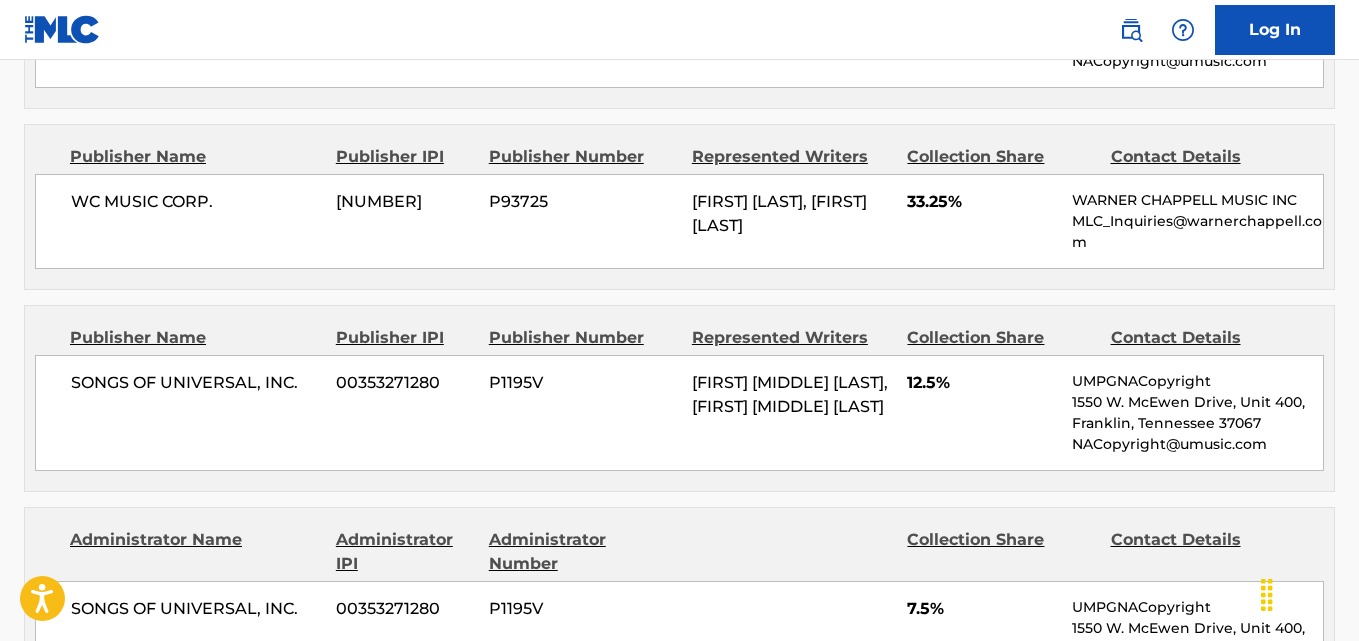 click on "33.25%" at bounding box center (982, 202) 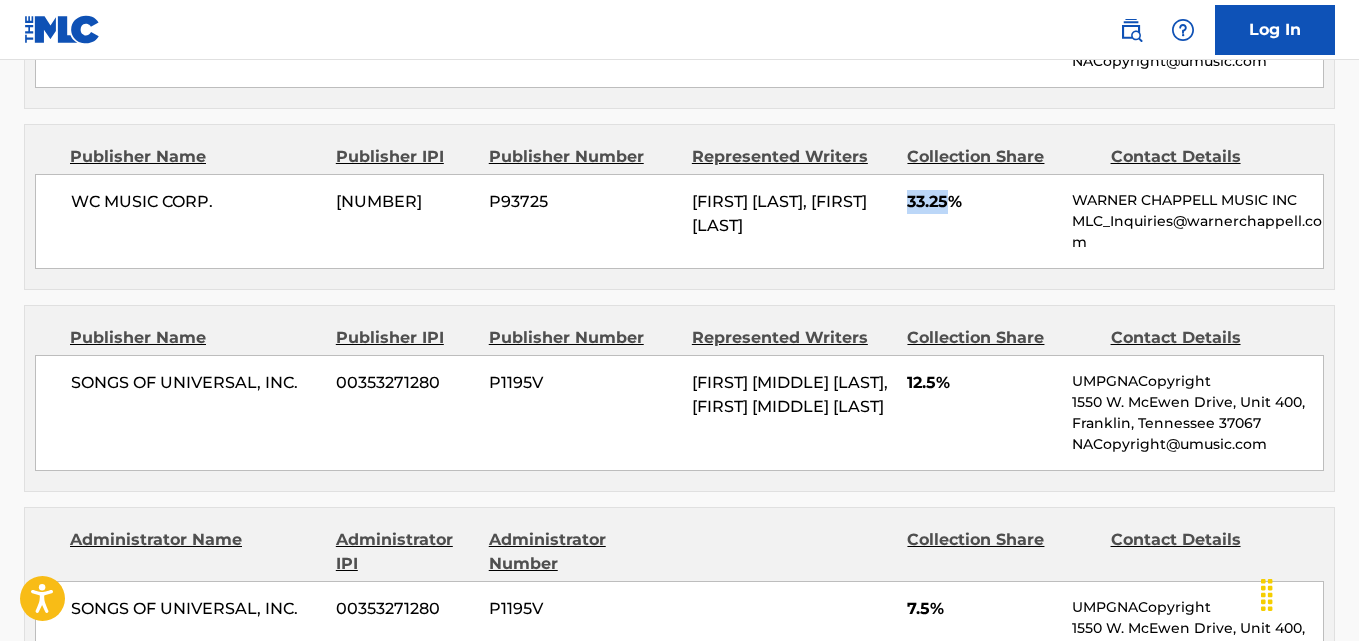 click on "33.25%" at bounding box center (982, 202) 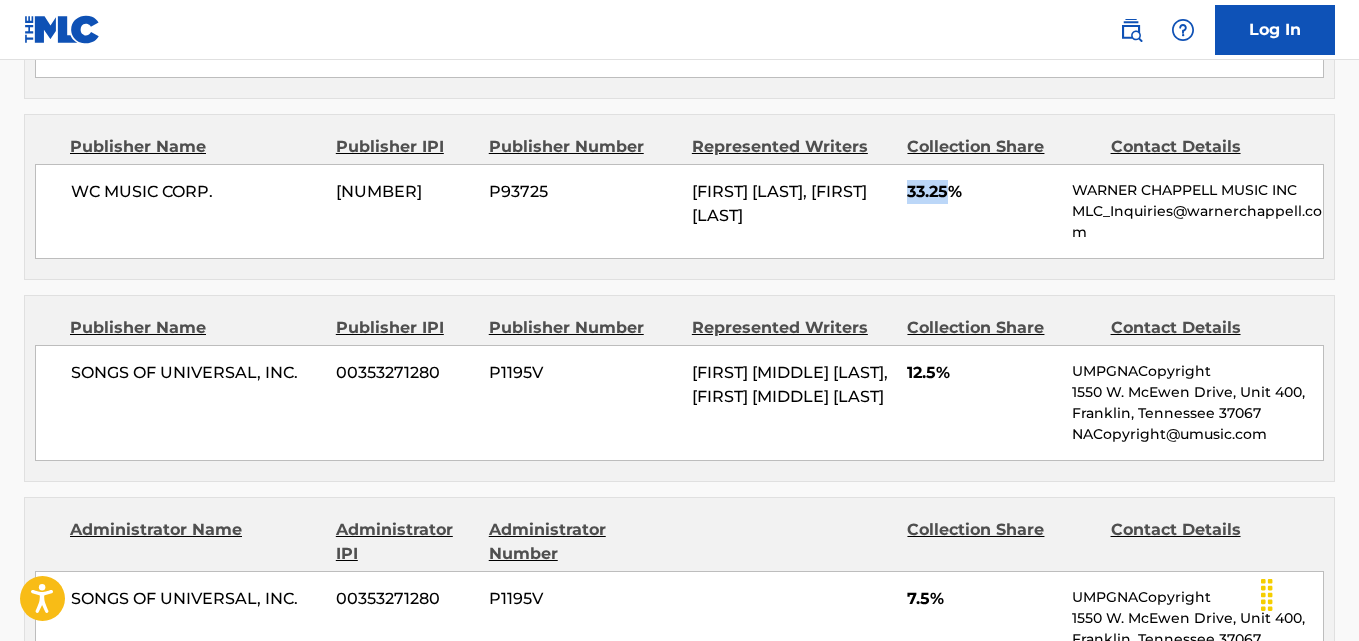 scroll, scrollTop: 2100, scrollLeft: 0, axis: vertical 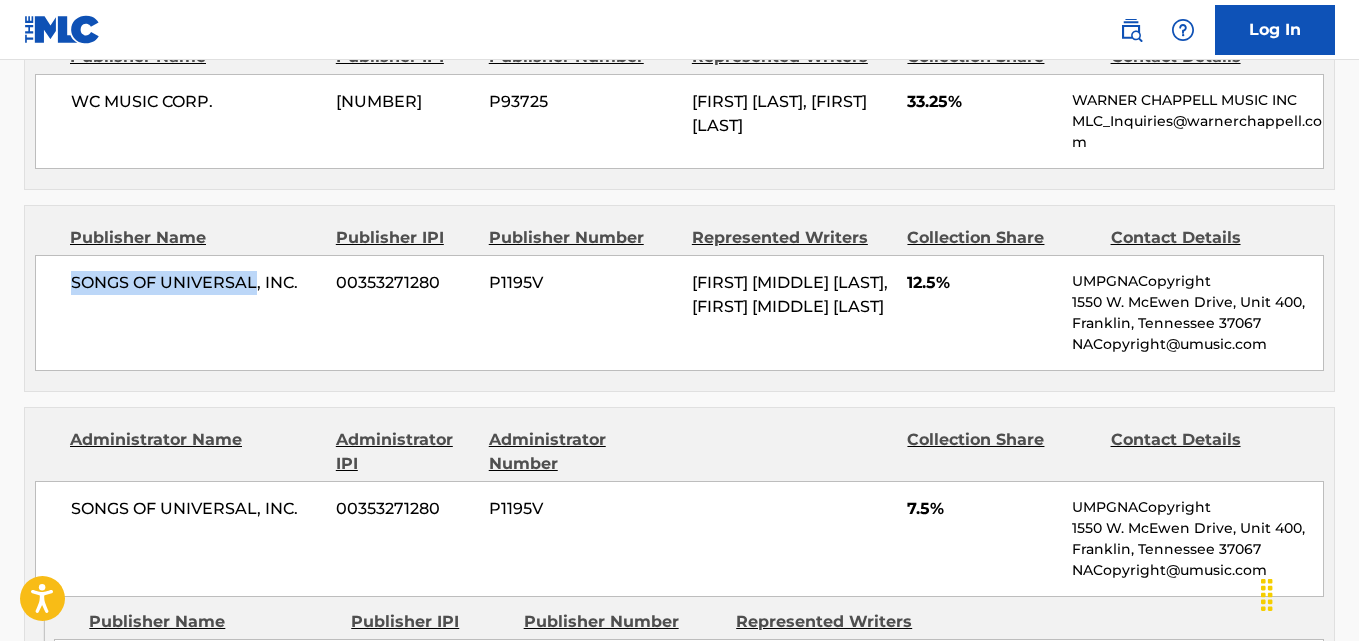 drag, startPoint x: 68, startPoint y: 308, endPoint x: 254, endPoint y: 309, distance: 186.00269 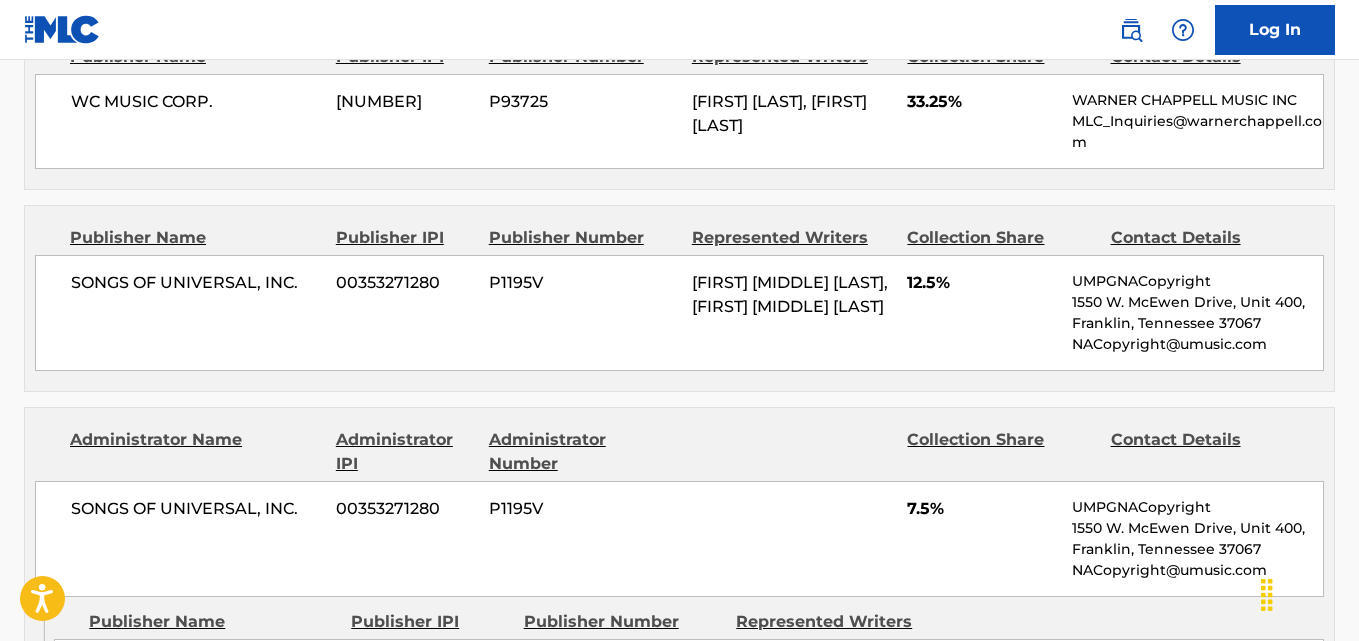 click on "12.5%" at bounding box center [982, 283] 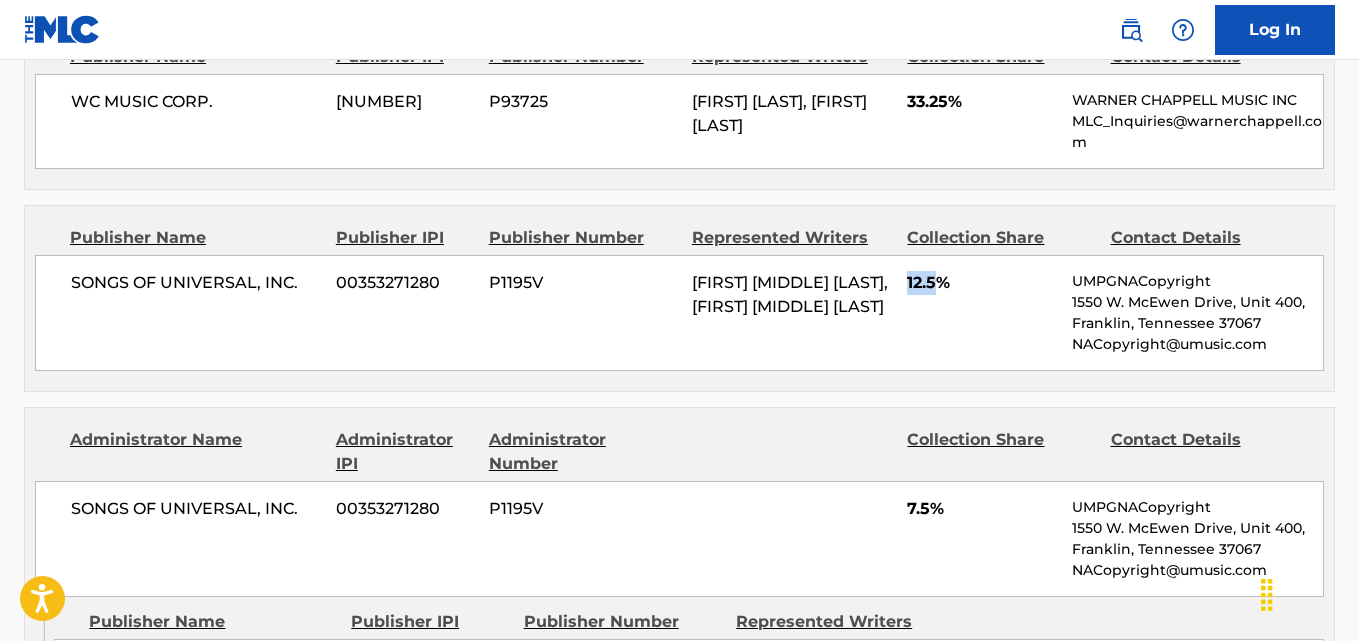click on "12.5%" at bounding box center [982, 283] 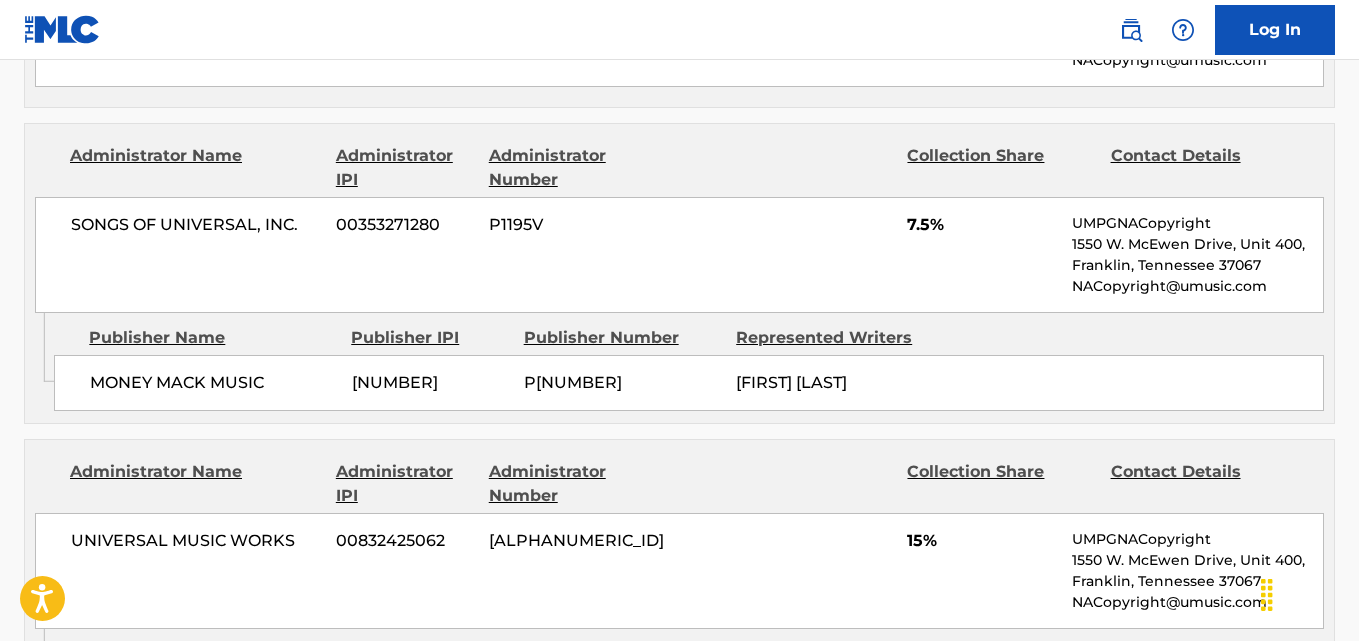 scroll, scrollTop: 2400, scrollLeft: 0, axis: vertical 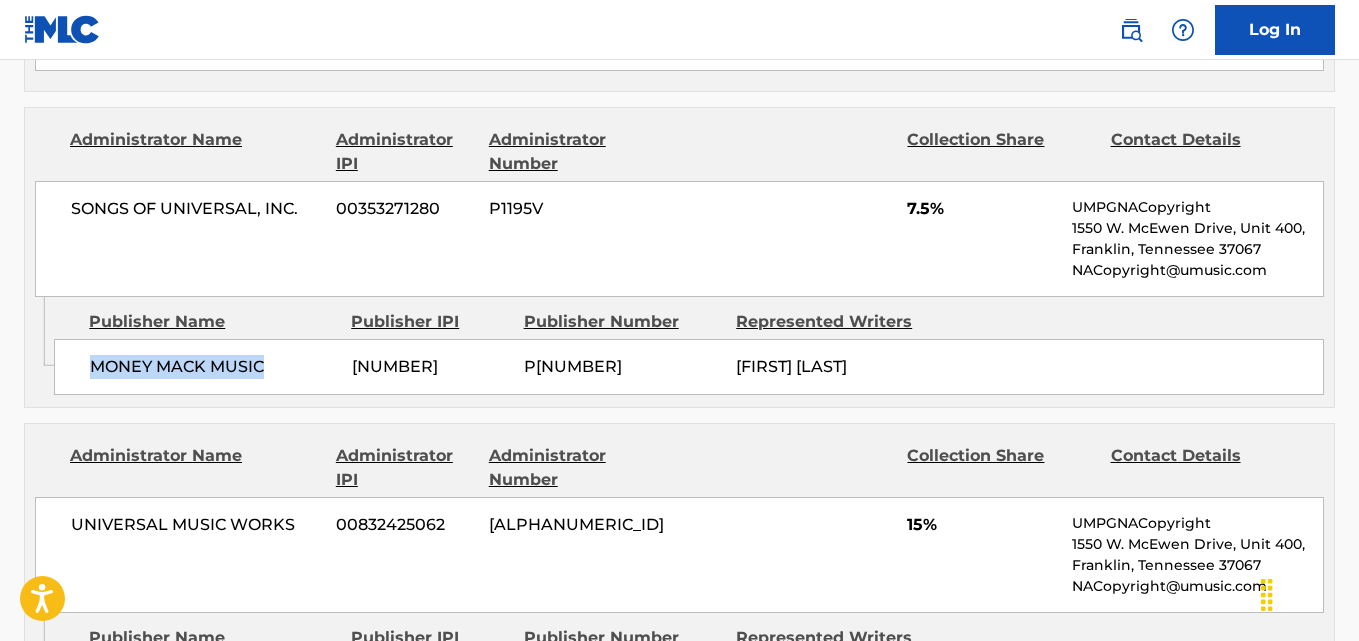 drag, startPoint x: 84, startPoint y: 407, endPoint x: 287, endPoint y: 407, distance: 203 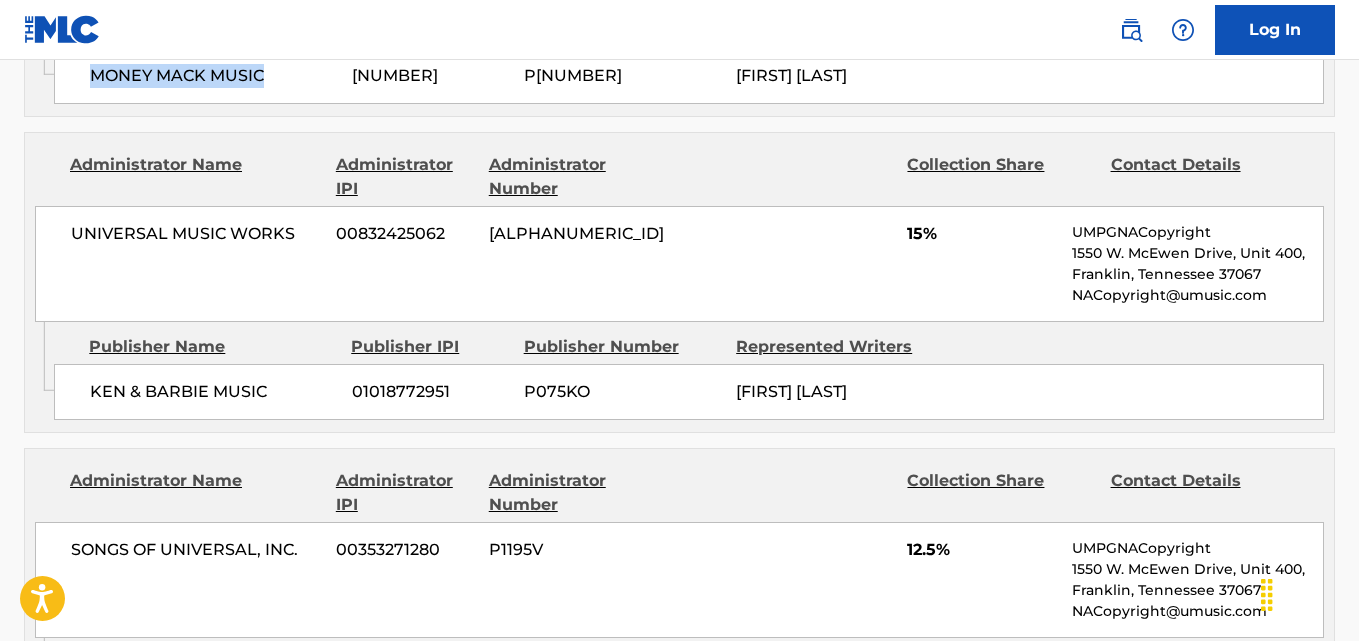 scroll, scrollTop: 2700, scrollLeft: 0, axis: vertical 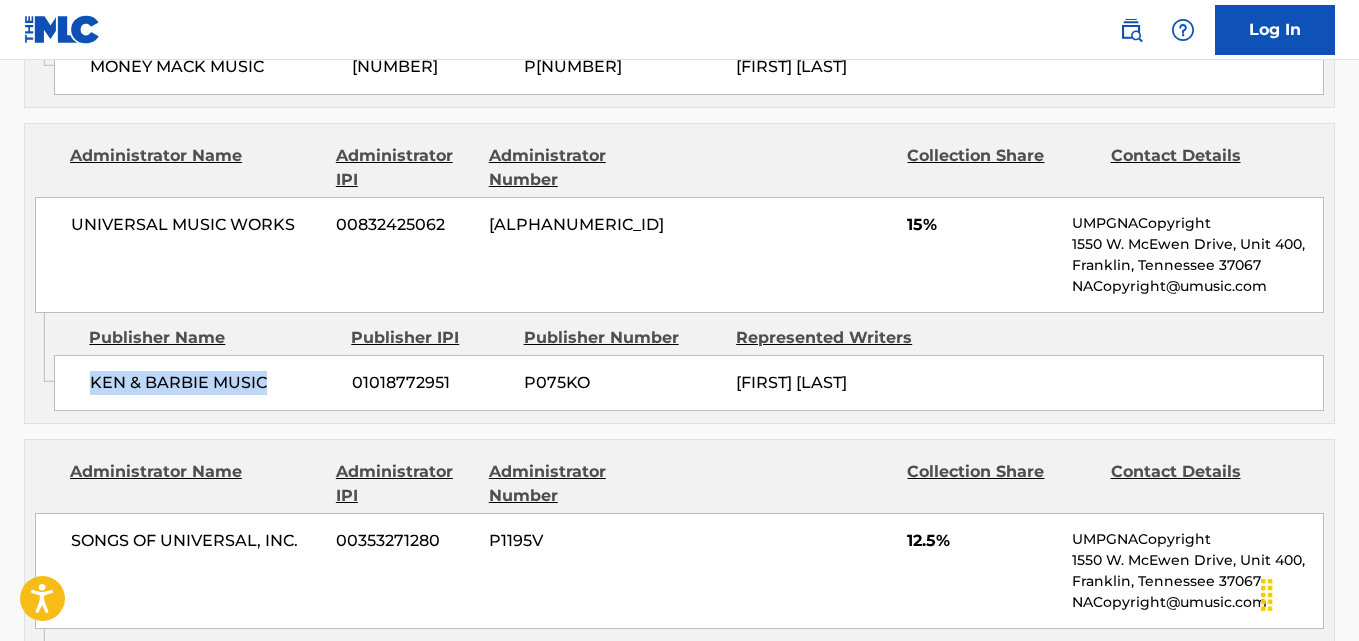 drag, startPoint x: 95, startPoint y: 413, endPoint x: 284, endPoint y: 411, distance: 189.01057 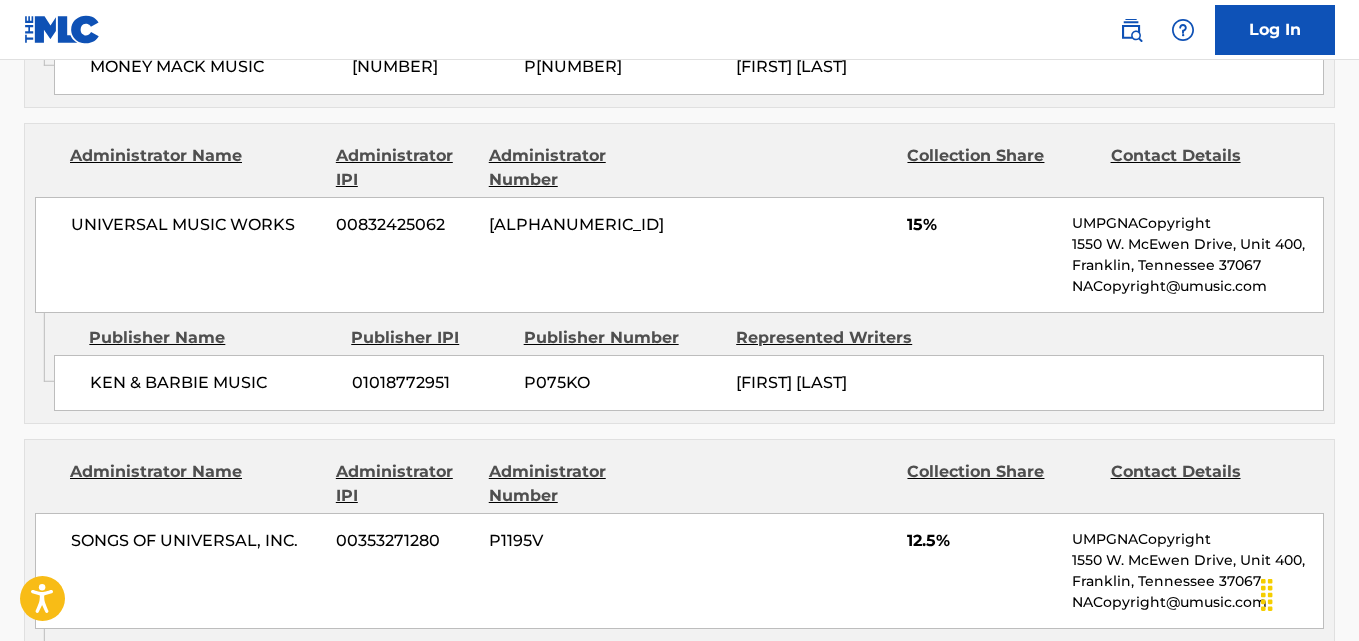 click on "UNIVERSAL MUSIC WORKS 00832425062 PA08VP 15% UMPGNACopyright 1550 W. McEwen Drive, Unit 400,  Franklin, Tennessee 37067 NACopyright@umusic.com" at bounding box center (679, 255) 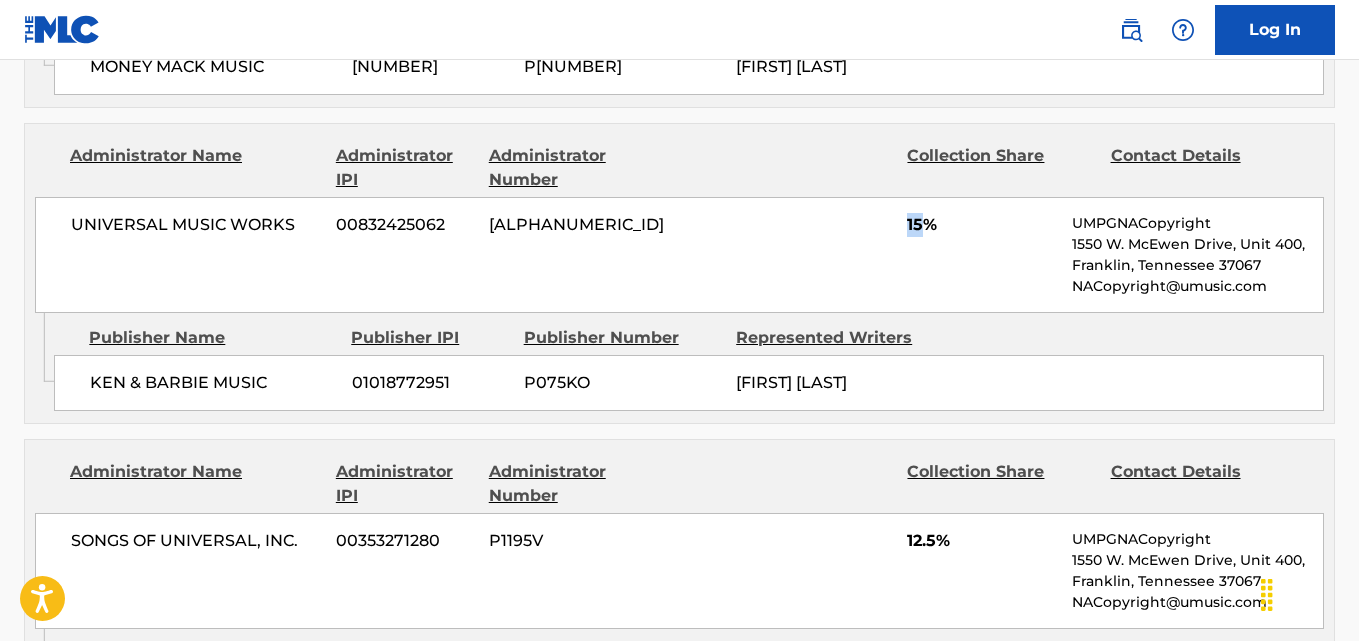 click on "UNIVERSAL MUSIC WORKS 00832425062 PA08VP 15% UMPGNACopyright 1550 W. McEwen Drive, Unit 400,  Franklin, Tennessee 37067 NACopyright@umusic.com" at bounding box center [679, 255] 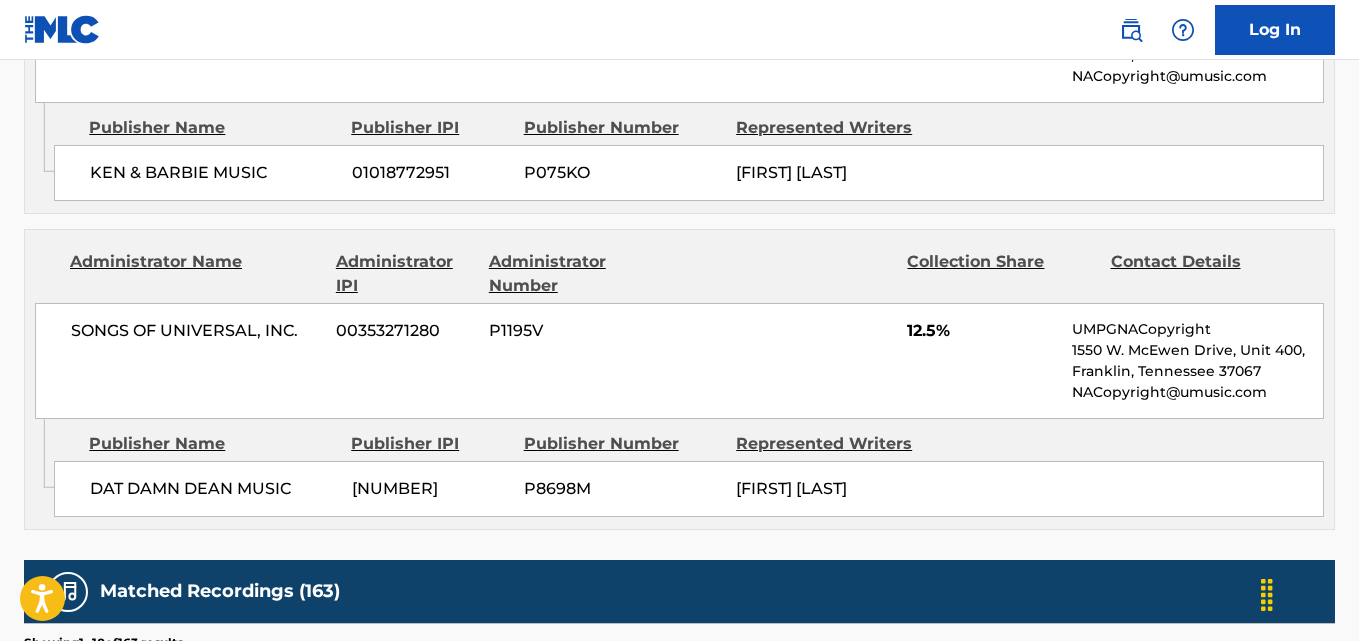 scroll, scrollTop: 3000, scrollLeft: 0, axis: vertical 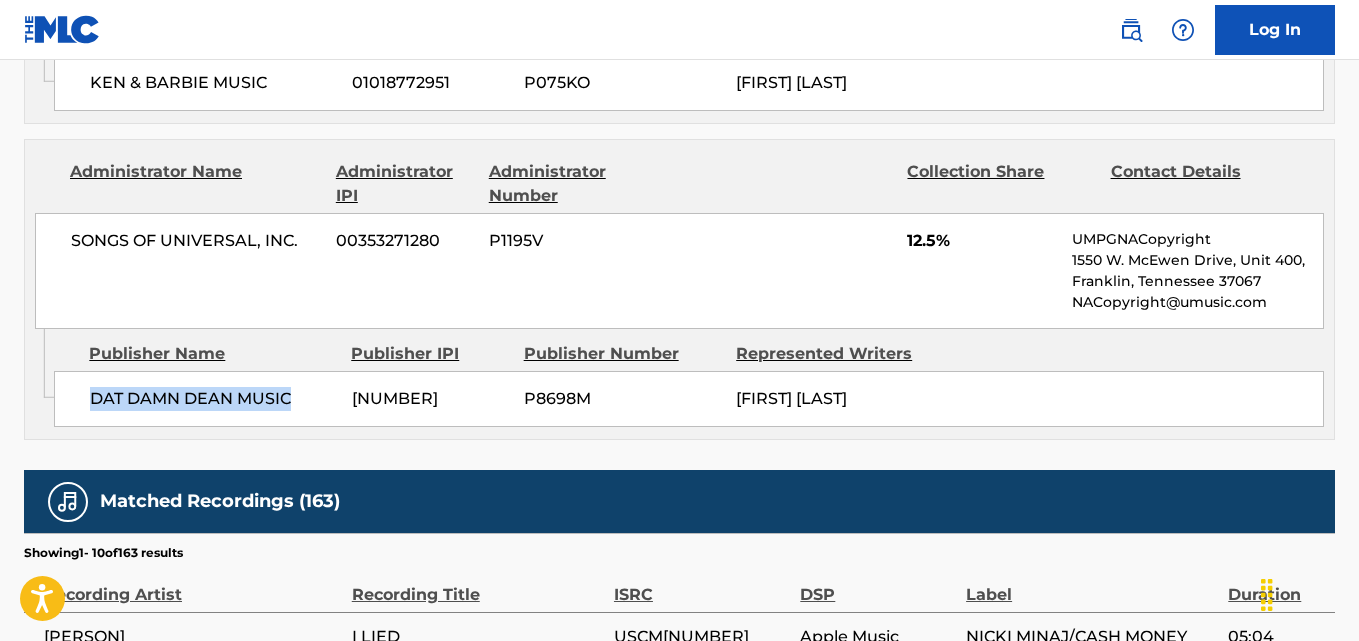 drag, startPoint x: 91, startPoint y: 431, endPoint x: 311, endPoint y: 431, distance: 220 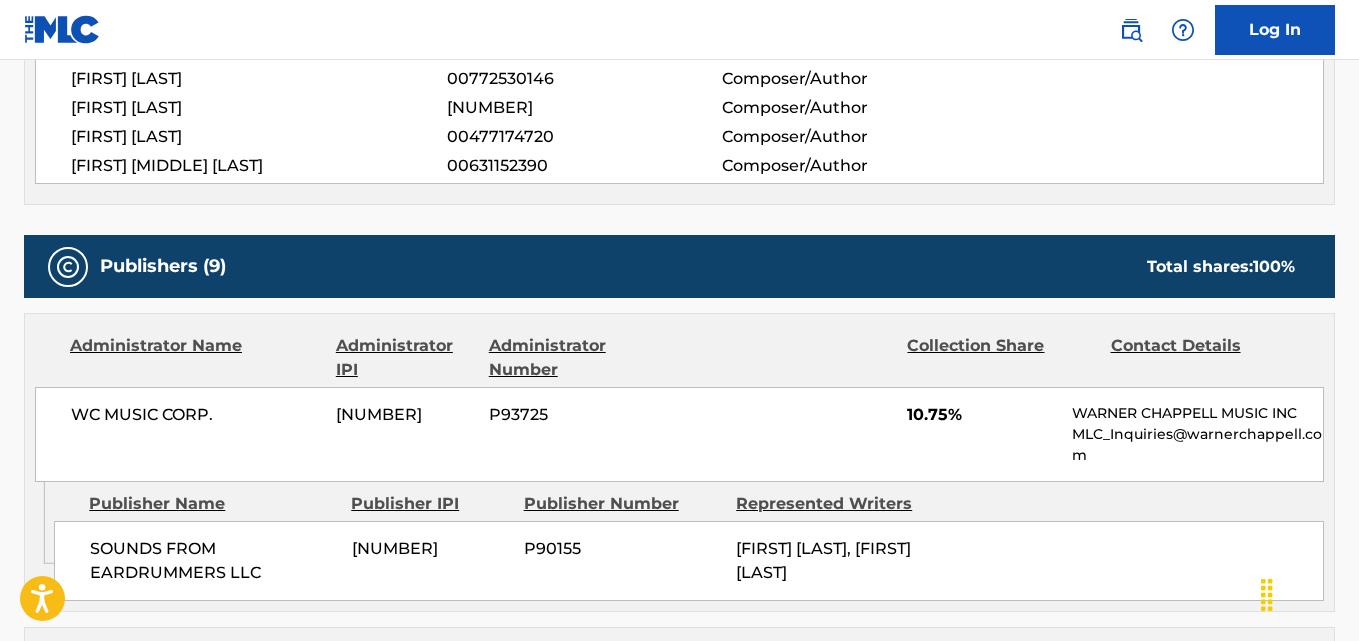 scroll, scrollTop: 900, scrollLeft: 0, axis: vertical 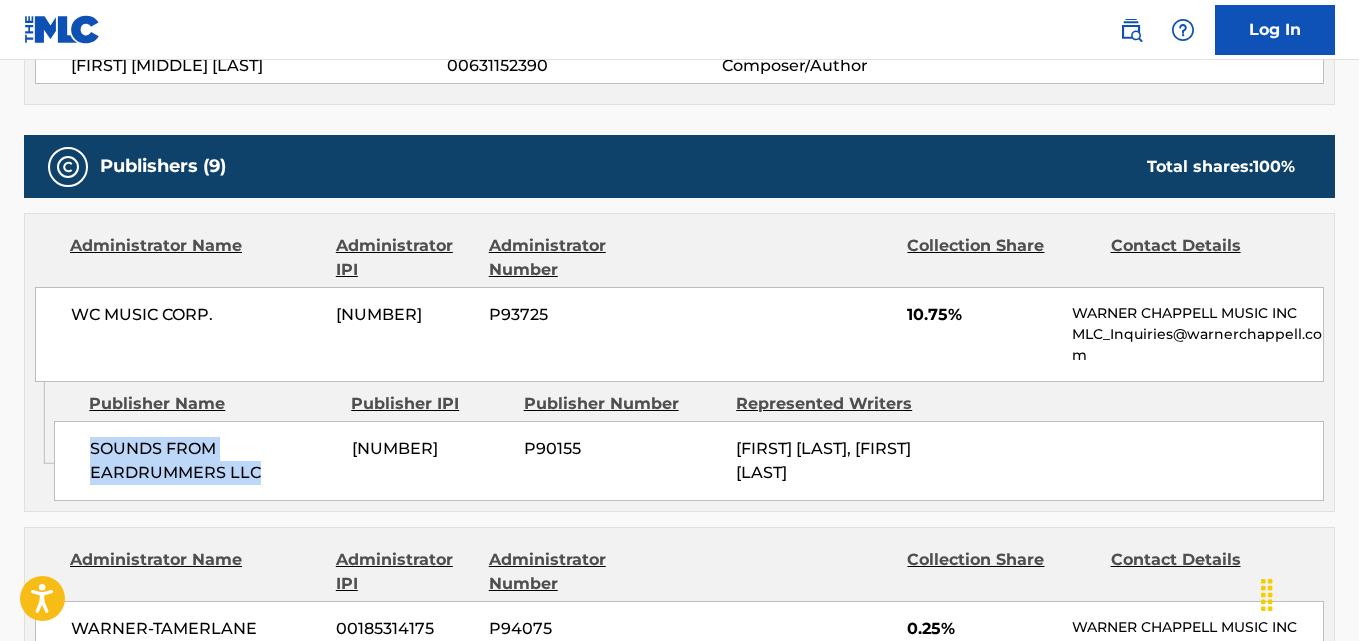 drag, startPoint x: 87, startPoint y: 440, endPoint x: 268, endPoint y: 477, distance: 184.74306 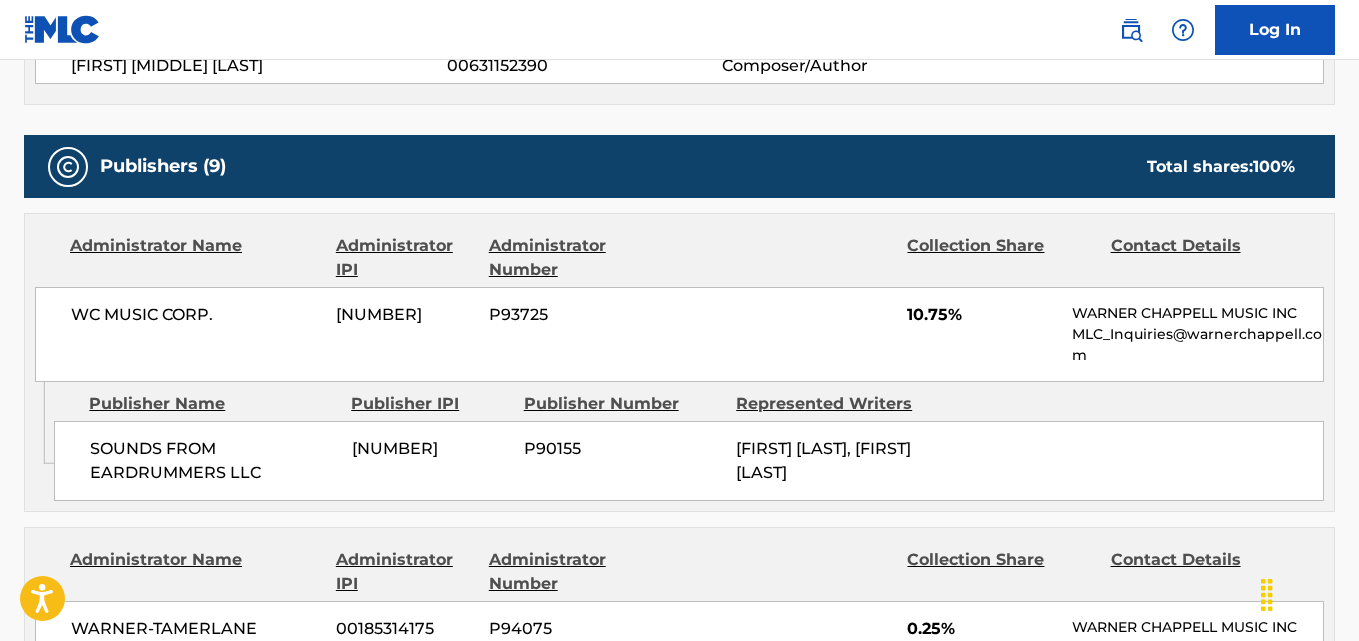 click on "10.75%" at bounding box center [982, 315] 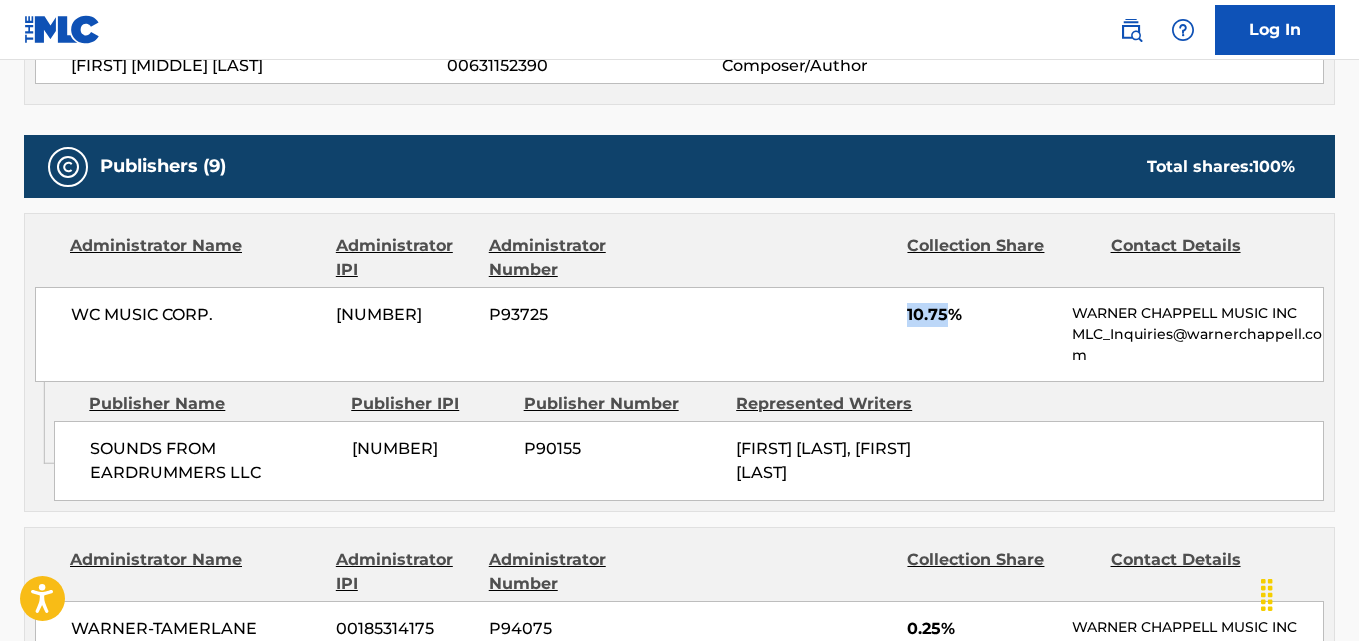 click on "10.75%" at bounding box center (982, 315) 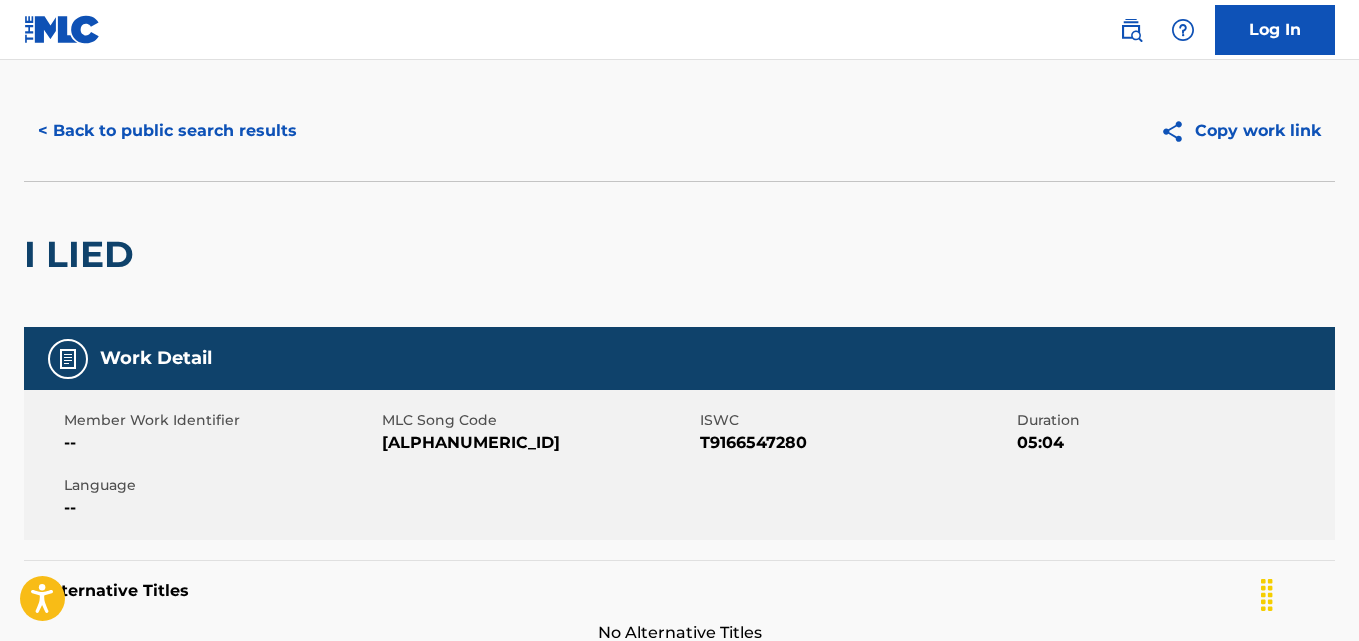 scroll, scrollTop: 0, scrollLeft: 0, axis: both 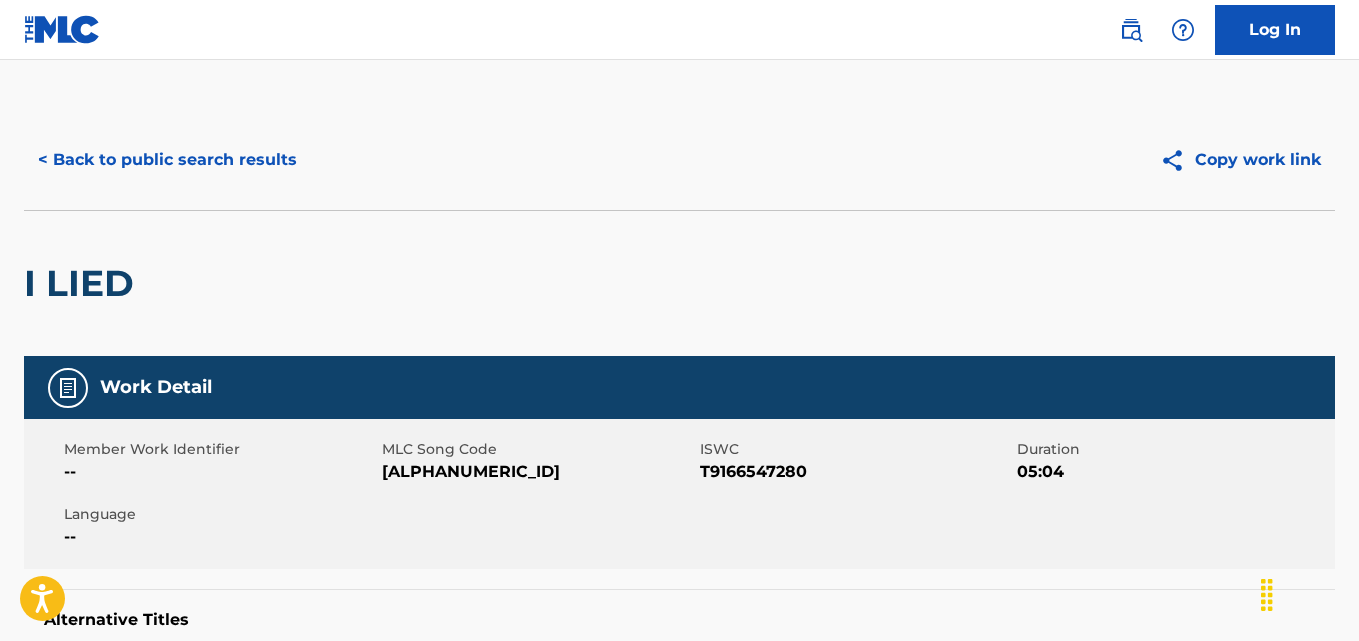 click on "< Back to public search results" at bounding box center (167, 160) 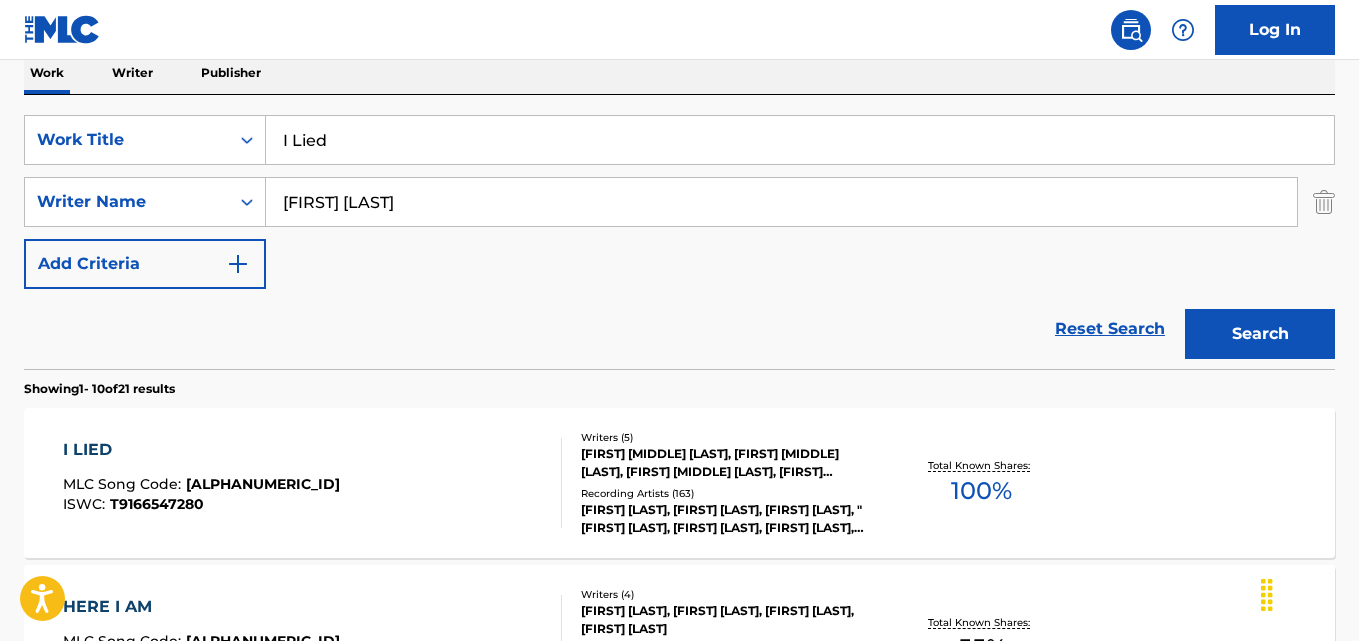scroll, scrollTop: 233, scrollLeft: 0, axis: vertical 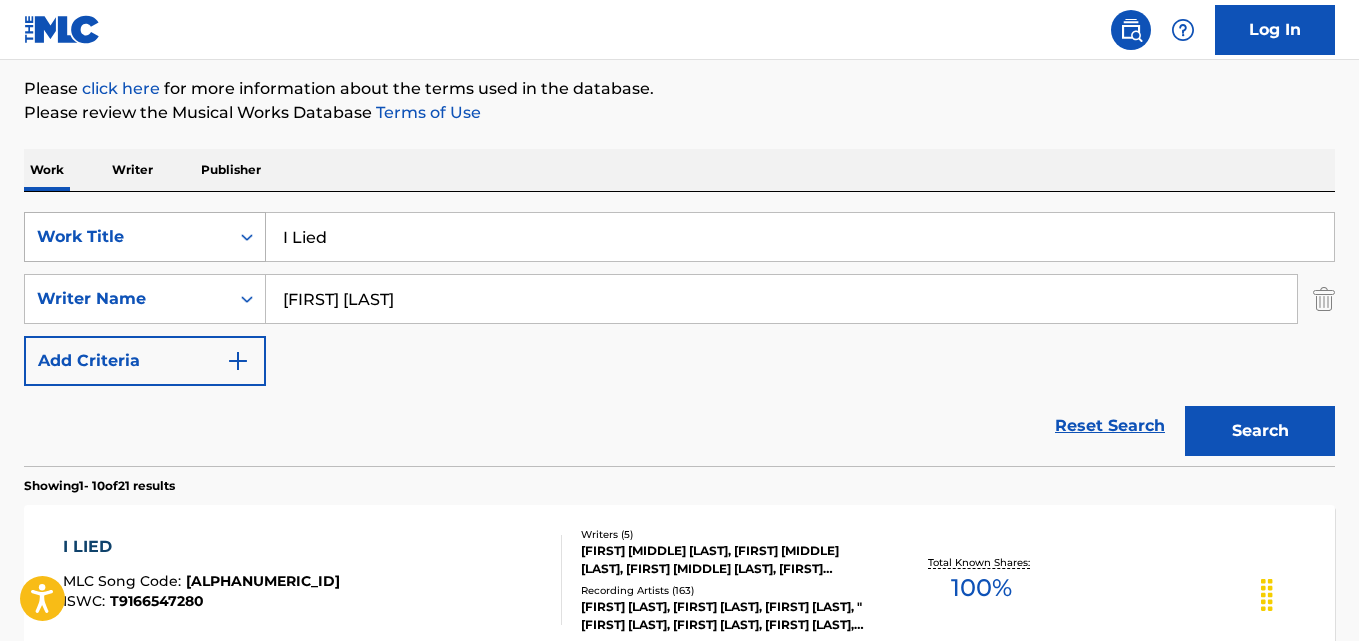 drag, startPoint x: 407, startPoint y: 213, endPoint x: 149, endPoint y: 226, distance: 258.3273 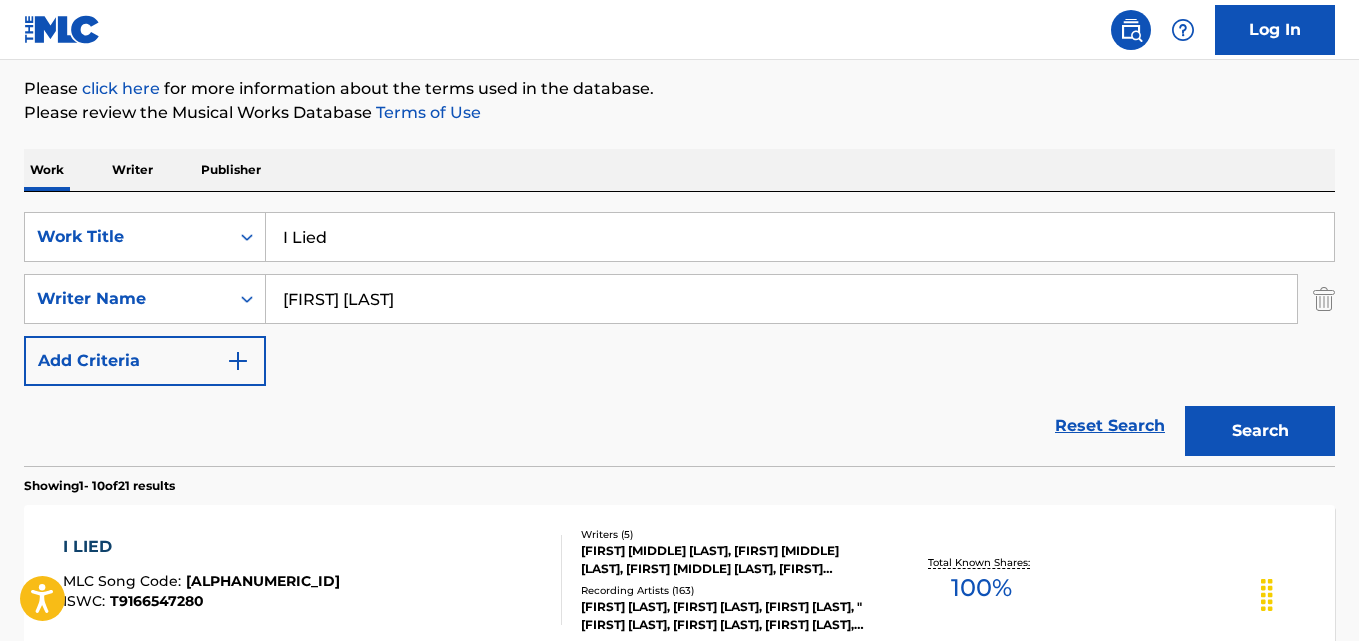 paste on "nspirations Outro" 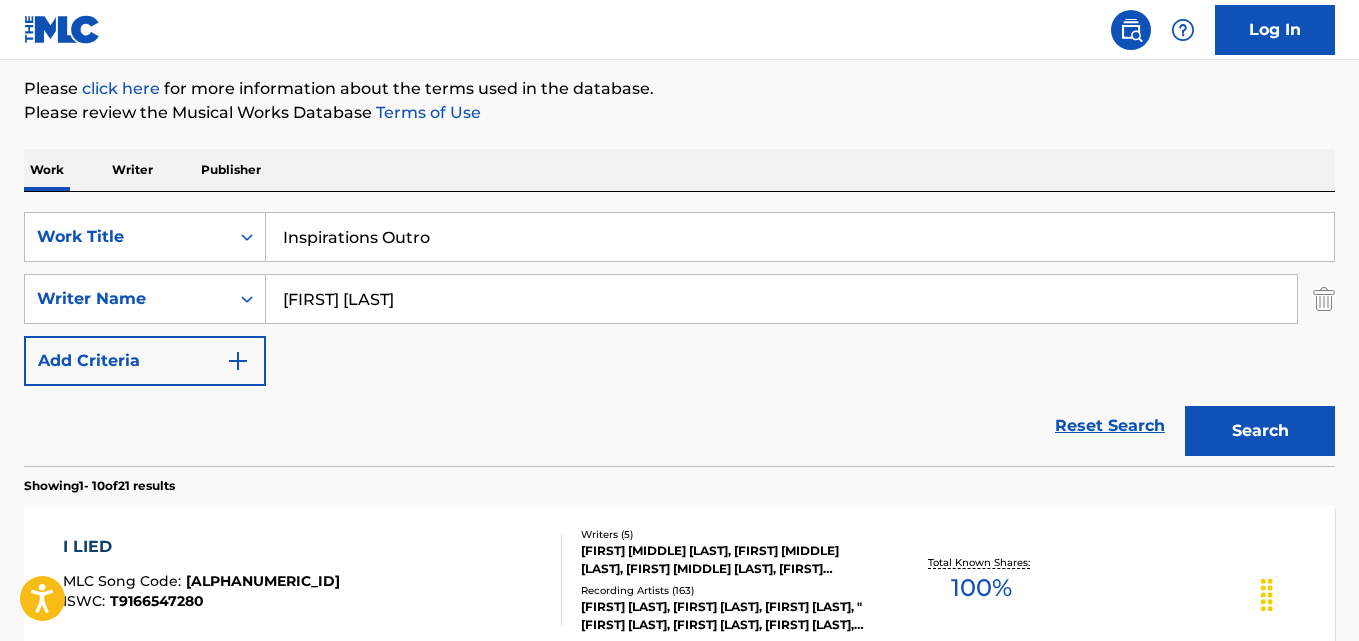 type on "Inspirations Outro" 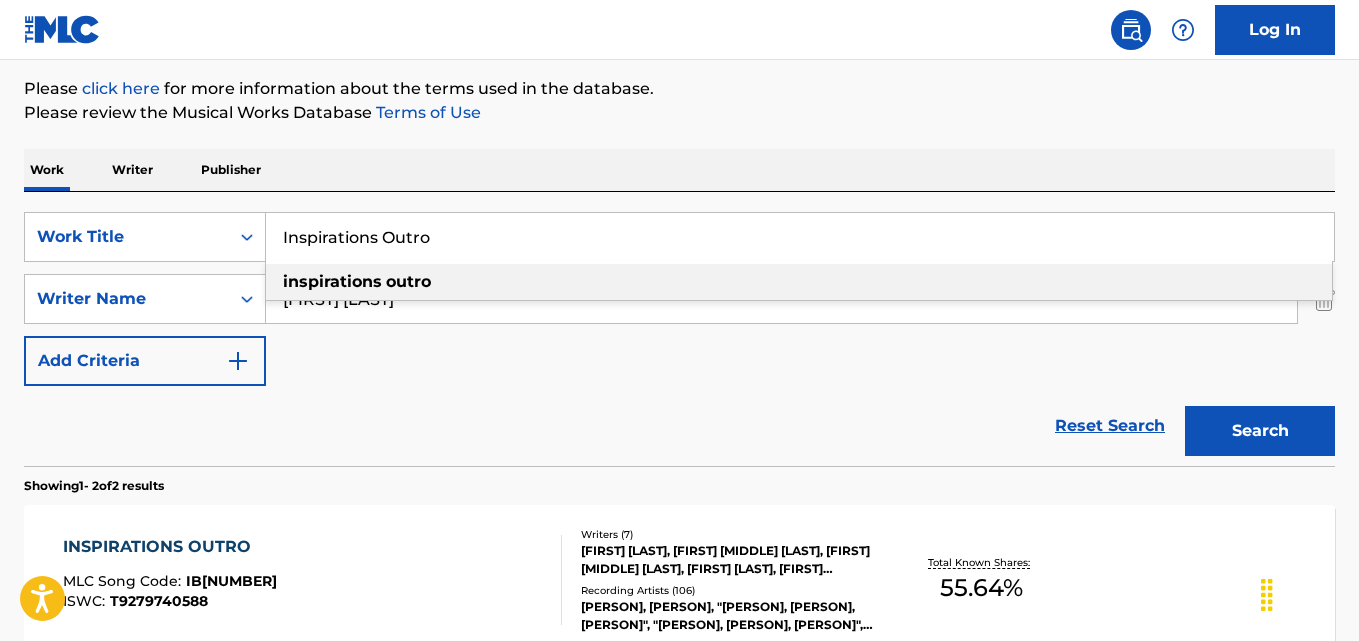 click on "Reset Search Search" at bounding box center [679, 426] 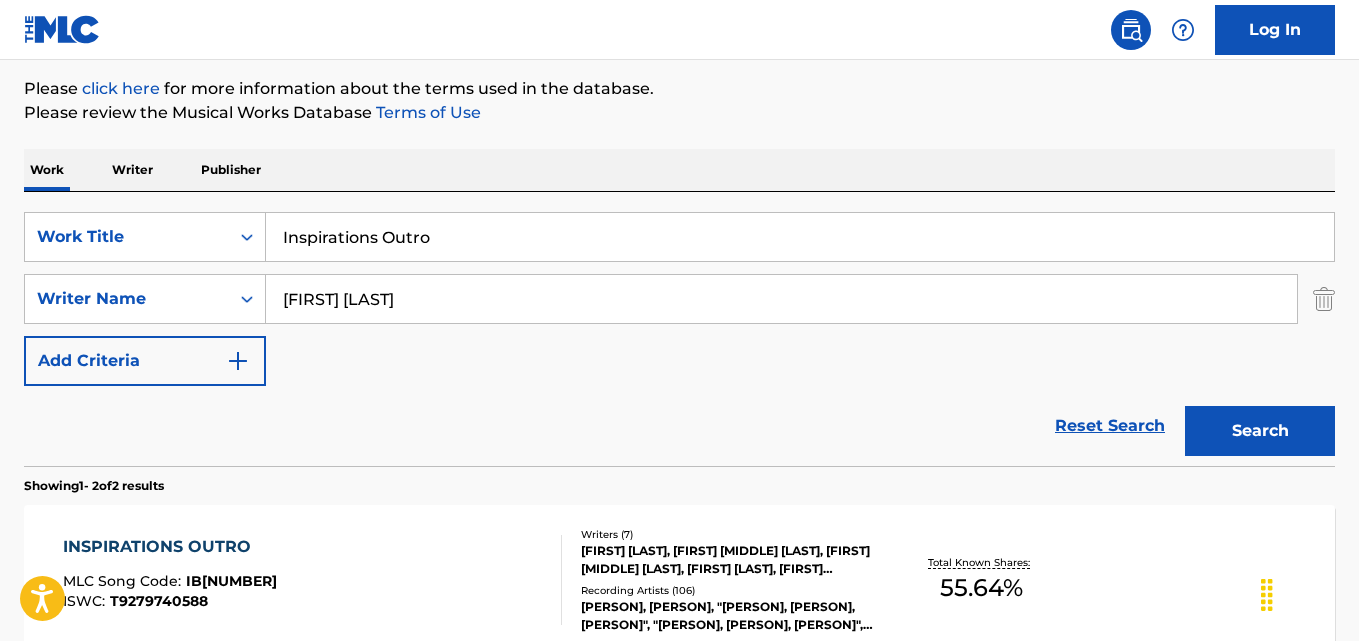 scroll, scrollTop: 333, scrollLeft: 0, axis: vertical 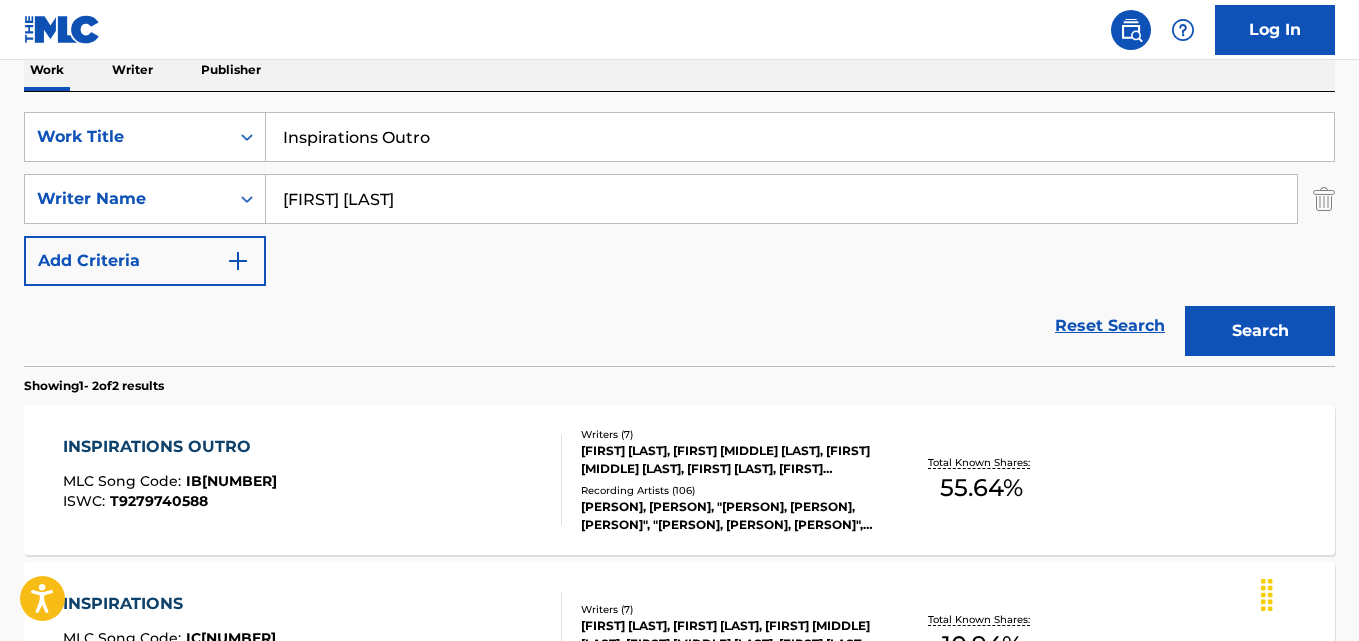click on "INSPIRATIONS OUTRO" at bounding box center [170, 447] 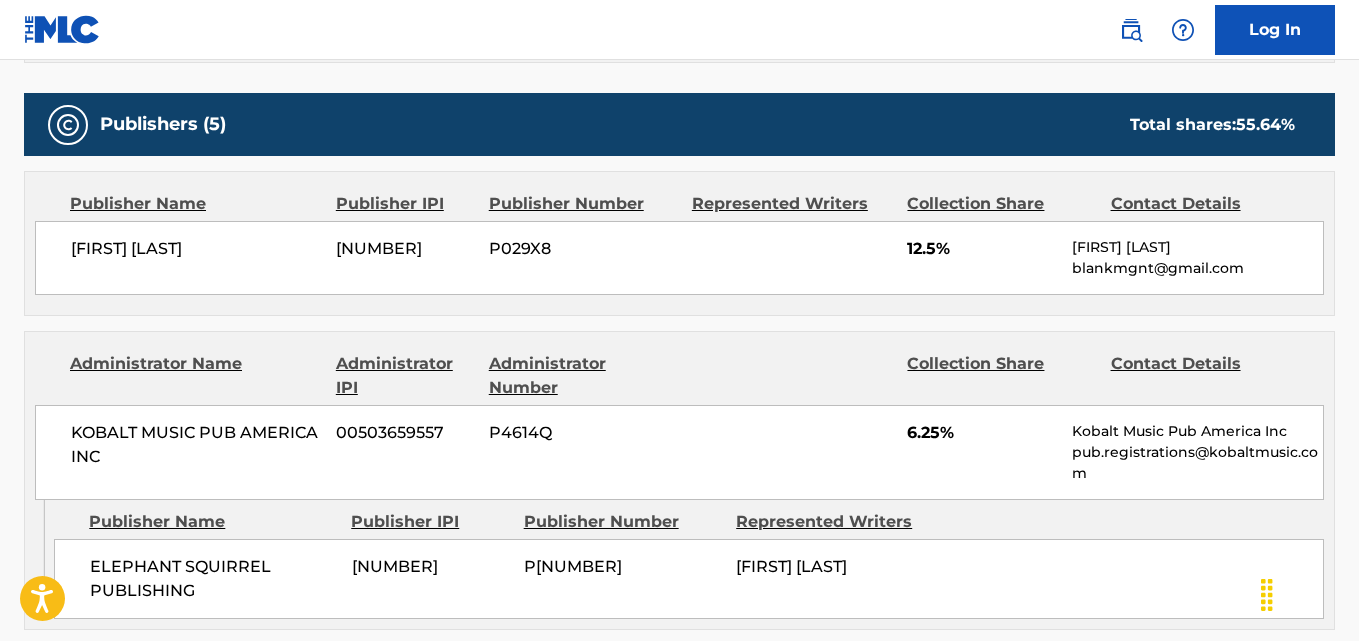 scroll, scrollTop: 900, scrollLeft: 0, axis: vertical 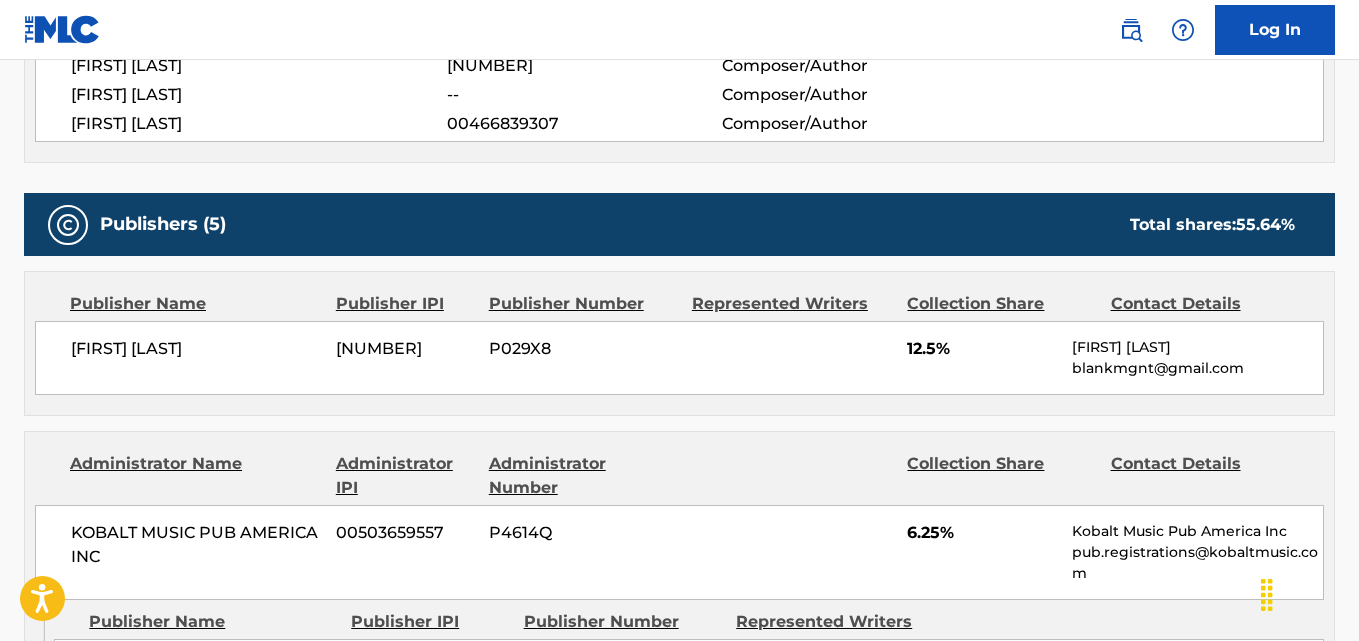 click on "Work Detail   Member Work Identifier -- MLC Song Code IB9LGW ISWC T9279740588 Duration --:-- Language -- Alternative Titles No Alternative Titles Writers   (7) Writer Name Writer IPI Writer Role ONIKA TANYA MARAJ 00477174720 Composer/Author INGA D MARCHAND 00338696025 Composer/Author JOSHUA RYAN ADAMS 00601370399 Composer/Author DILLON FRANCIS 00612631286 Composer/Author NOEL C FISHER 00424439073 Composer/Author ASHLEY BANNISTER -- Composer/Author SONNY MOORE 00466839307 Composer/Author Publishers   (5) Total shares:  55.64 % Publisher Name Publisher IPI Publisher Number Represented Writers Collection Share Contact Details ASHLEY BANNISTER 00678124816 P029X8 12.5% Ashley Bannister blankmgnt@gmail.com Administrator Name Administrator IPI Administrator Number Collection Share Contact Details KOBALT MUSIC PUB AMERICA INC 00503659557 P4614Q 6.25% Kobalt Music Pub America Inc pub.registrations@kobaltmusic.com Admin Original Publisher Connecting Line Publisher Name Publisher IPI Publisher Number Represented Writers" at bounding box center [679, 871] 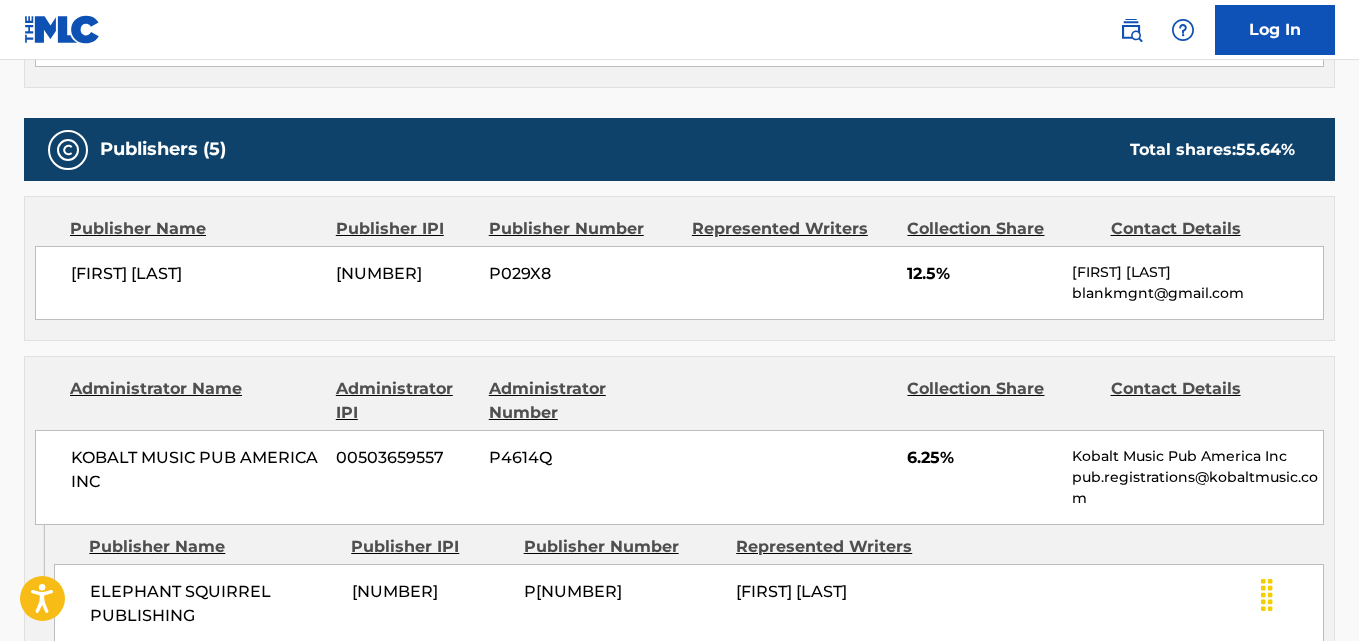 scroll, scrollTop: 1100, scrollLeft: 0, axis: vertical 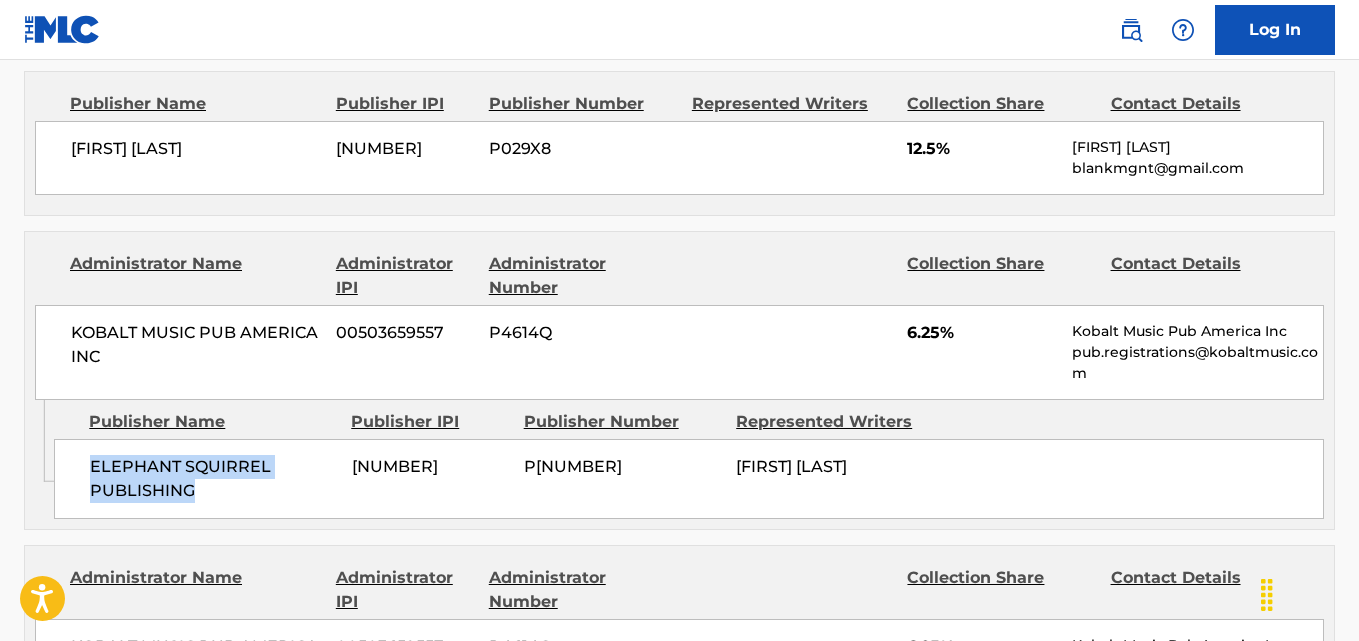 drag, startPoint x: 93, startPoint y: 465, endPoint x: 283, endPoint y: 483, distance: 190.85072 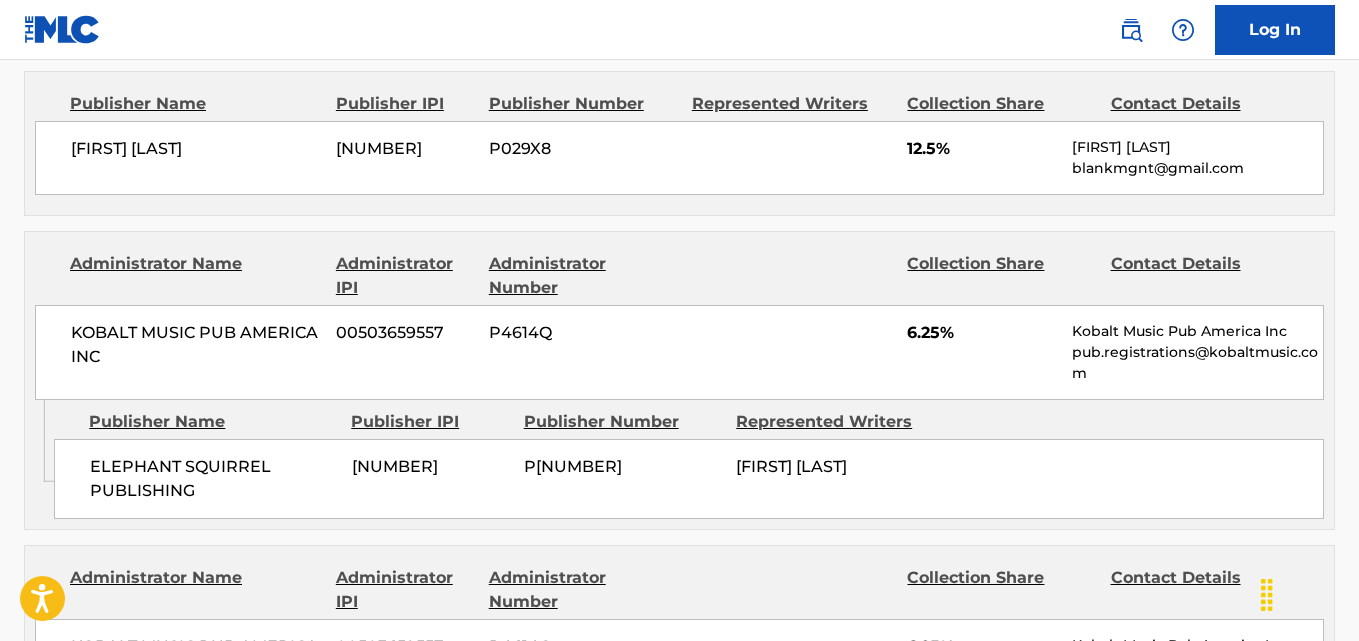 click on "6.25%" at bounding box center (982, 333) 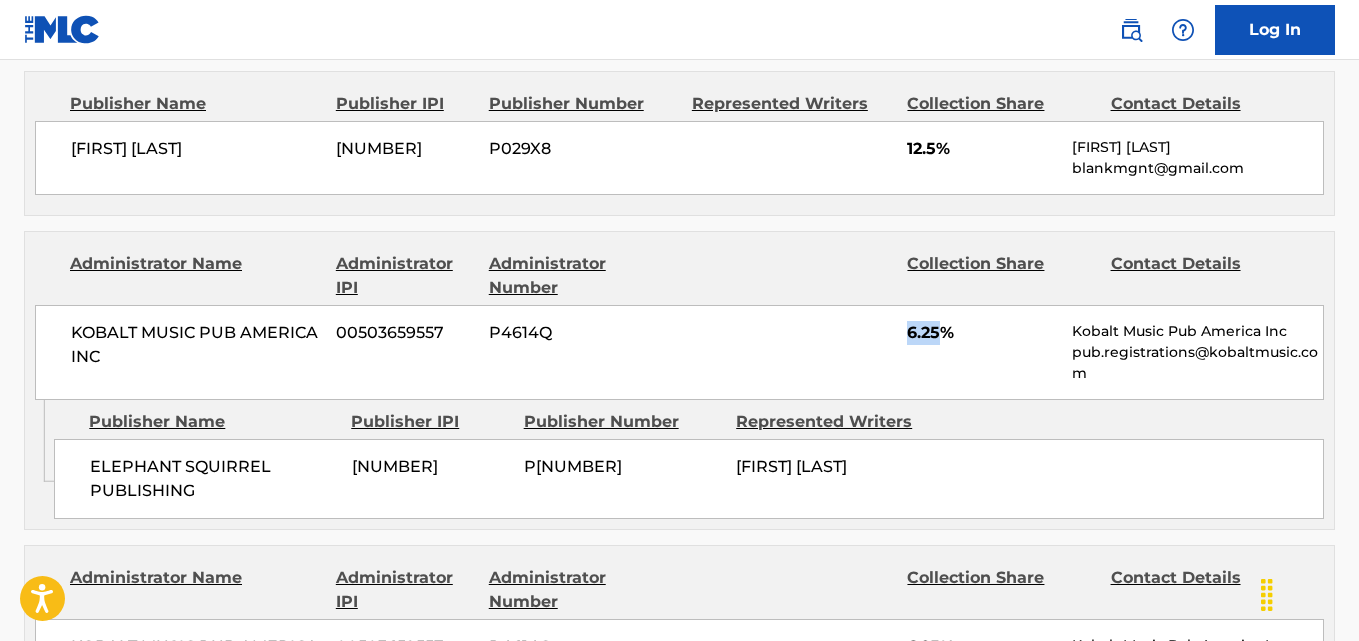 click on "6.25%" at bounding box center [982, 333] 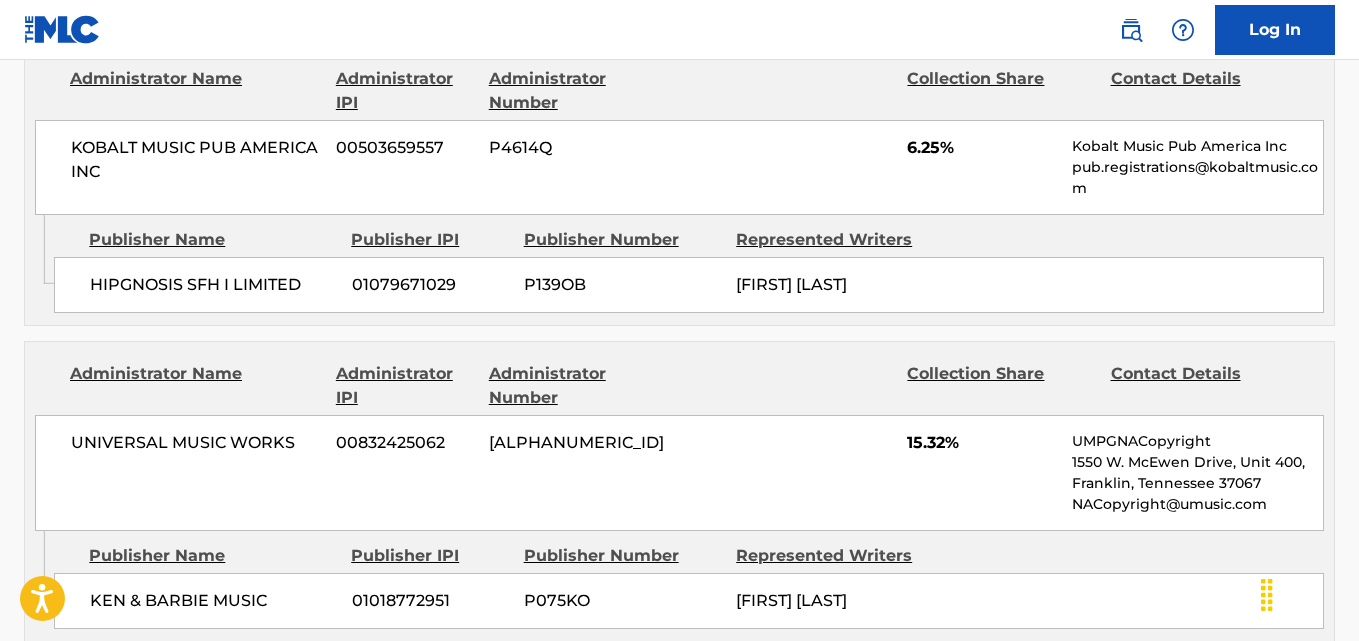 scroll, scrollTop: 1600, scrollLeft: 0, axis: vertical 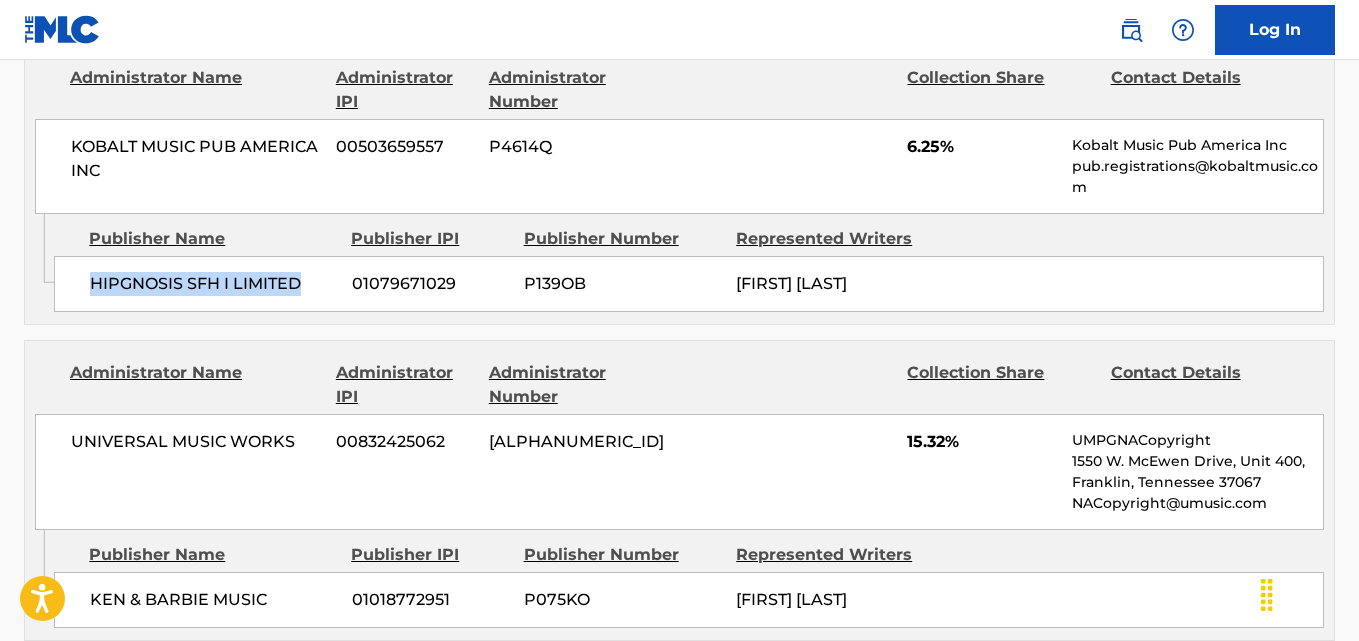 drag, startPoint x: 91, startPoint y: 287, endPoint x: 307, endPoint y: 288, distance: 216.00232 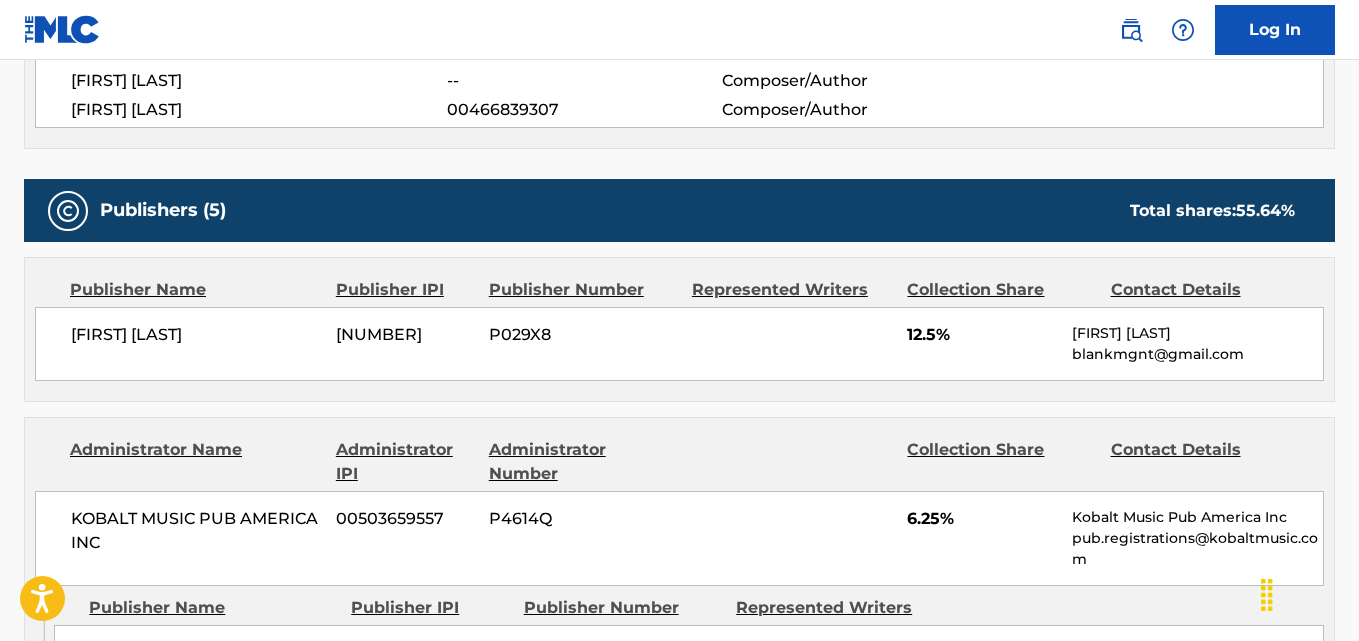 scroll, scrollTop: 900, scrollLeft: 0, axis: vertical 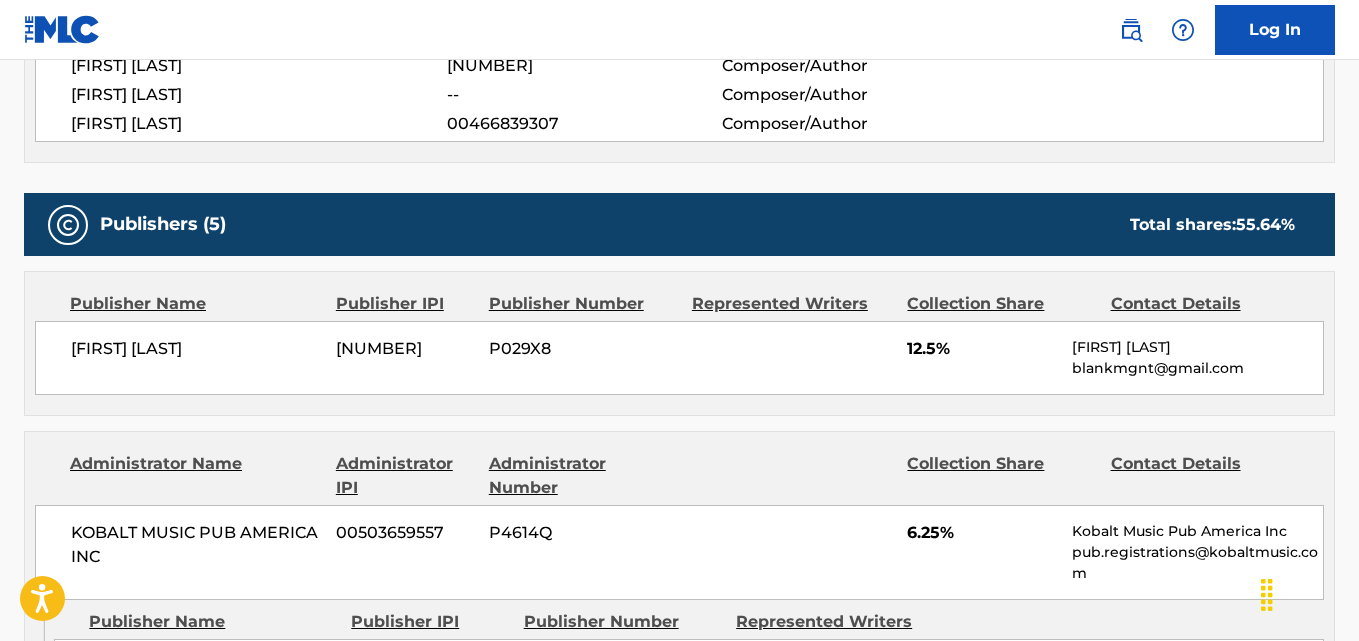 drag, startPoint x: 69, startPoint y: 342, endPoint x: 300, endPoint y: 342, distance: 231 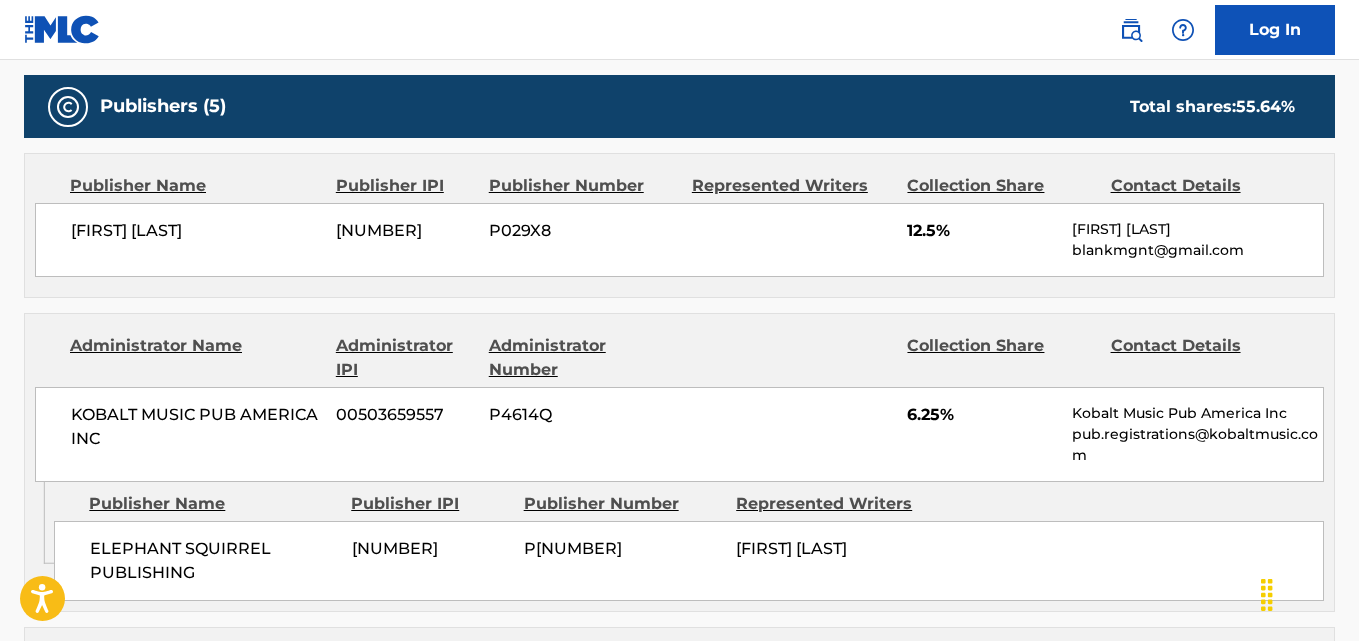 scroll, scrollTop: 1000, scrollLeft: 0, axis: vertical 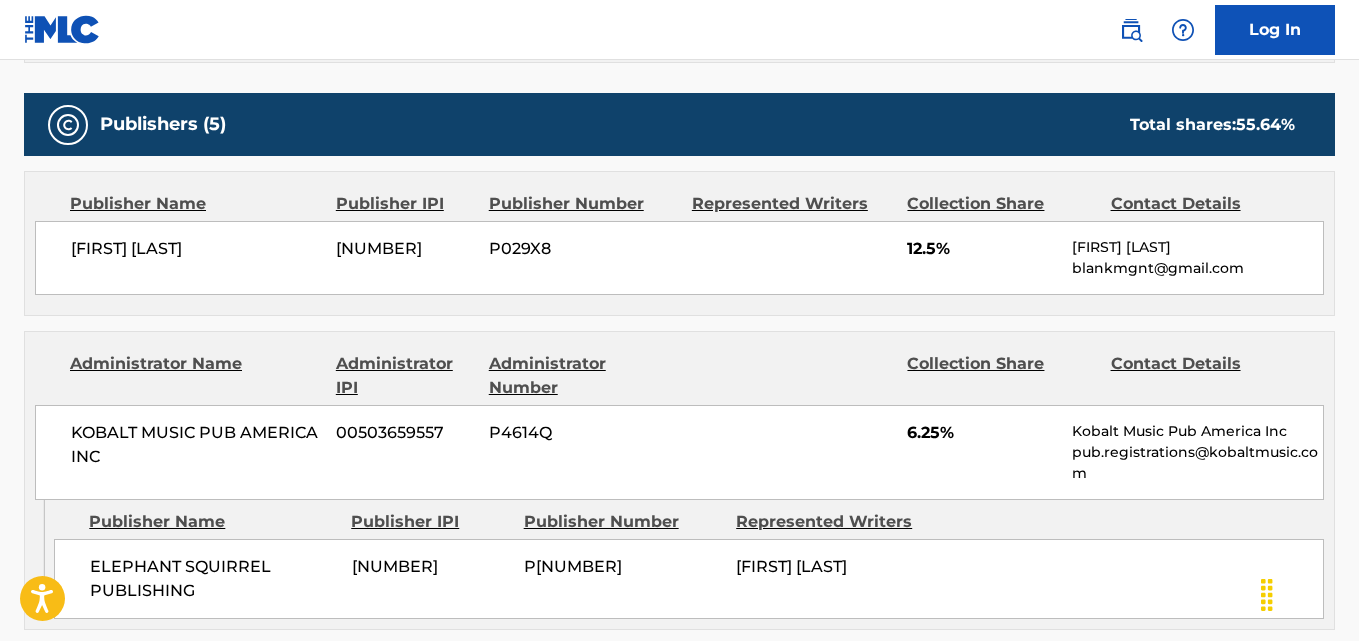 click on "Administrator Number" at bounding box center (583, 376) 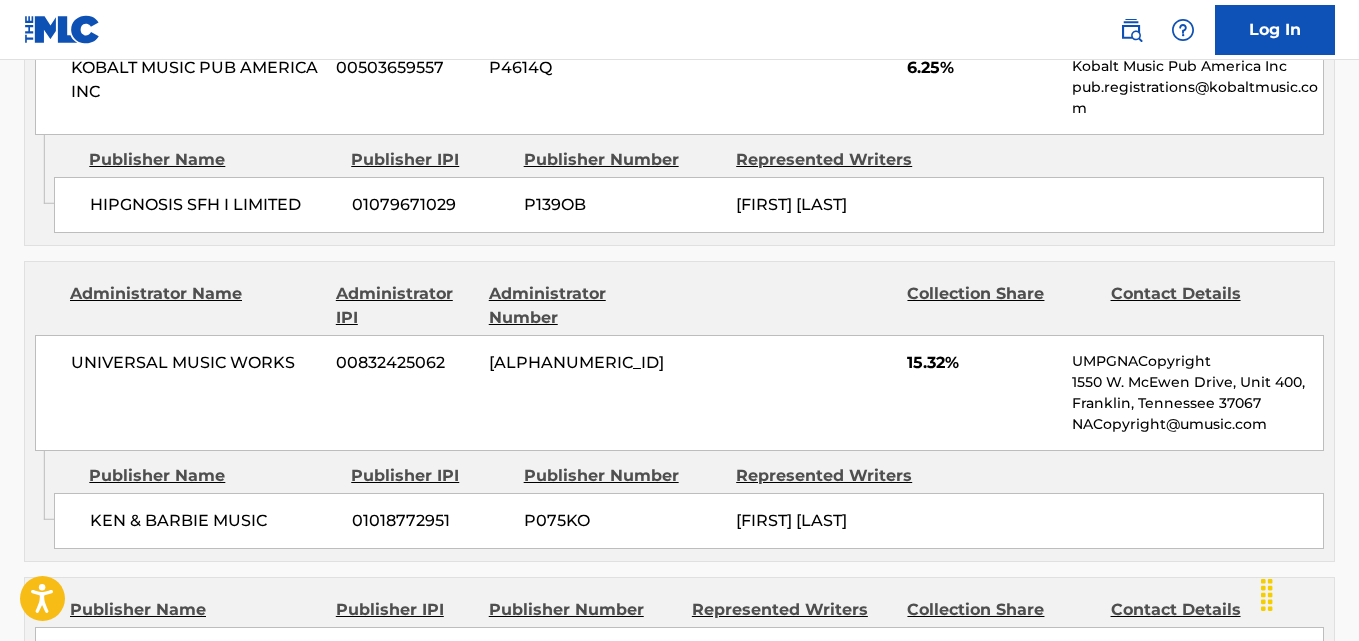 scroll, scrollTop: 1800, scrollLeft: 0, axis: vertical 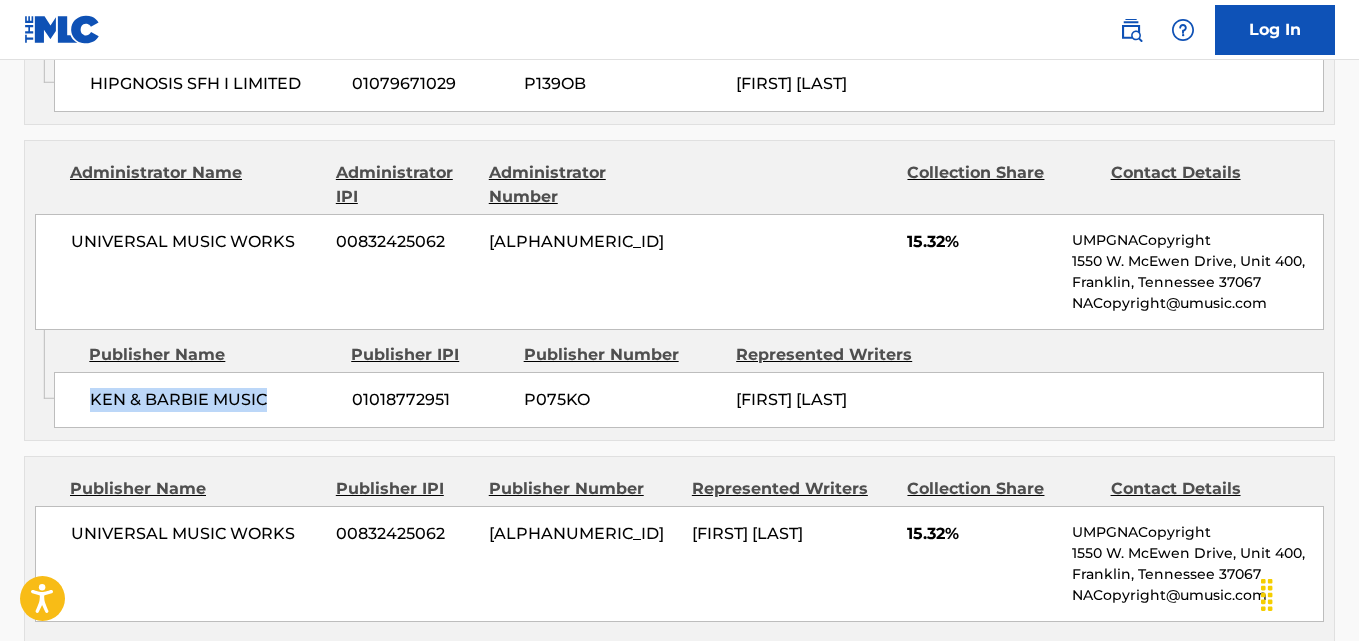 drag, startPoint x: 90, startPoint y: 403, endPoint x: 278, endPoint y: 403, distance: 188 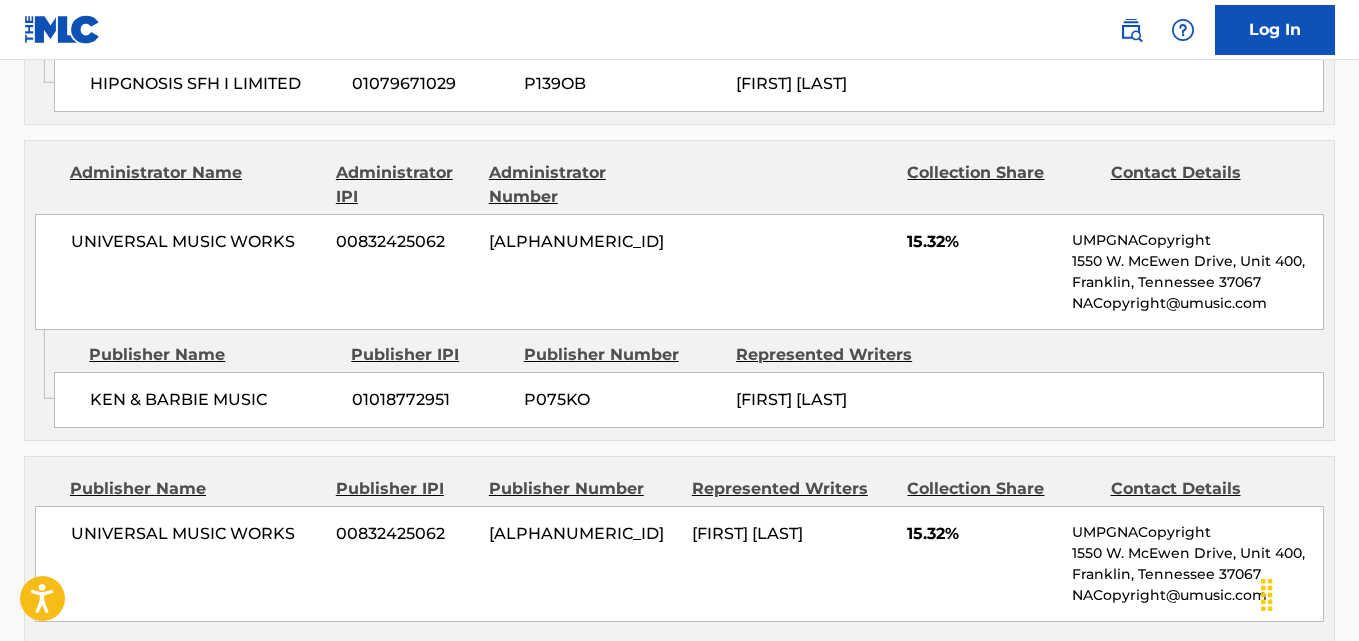 click on "15.32%" at bounding box center [982, 242] 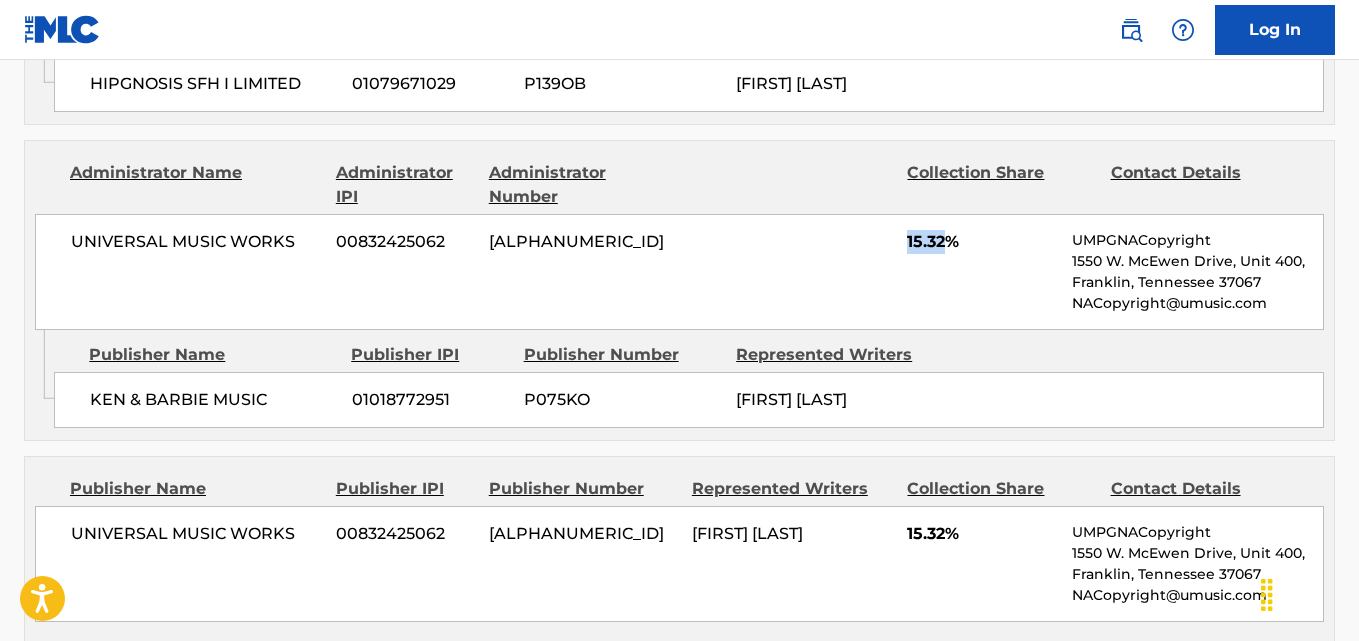 click on "15.32%" at bounding box center [982, 242] 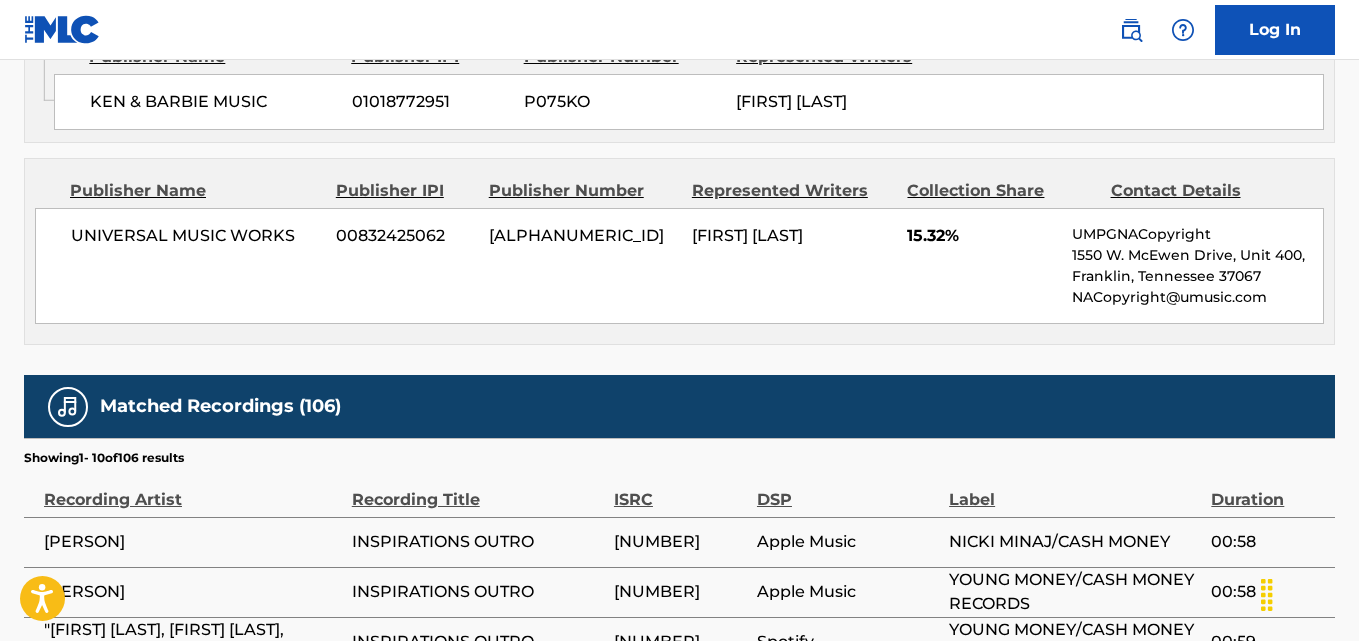 scroll, scrollTop: 2100, scrollLeft: 0, axis: vertical 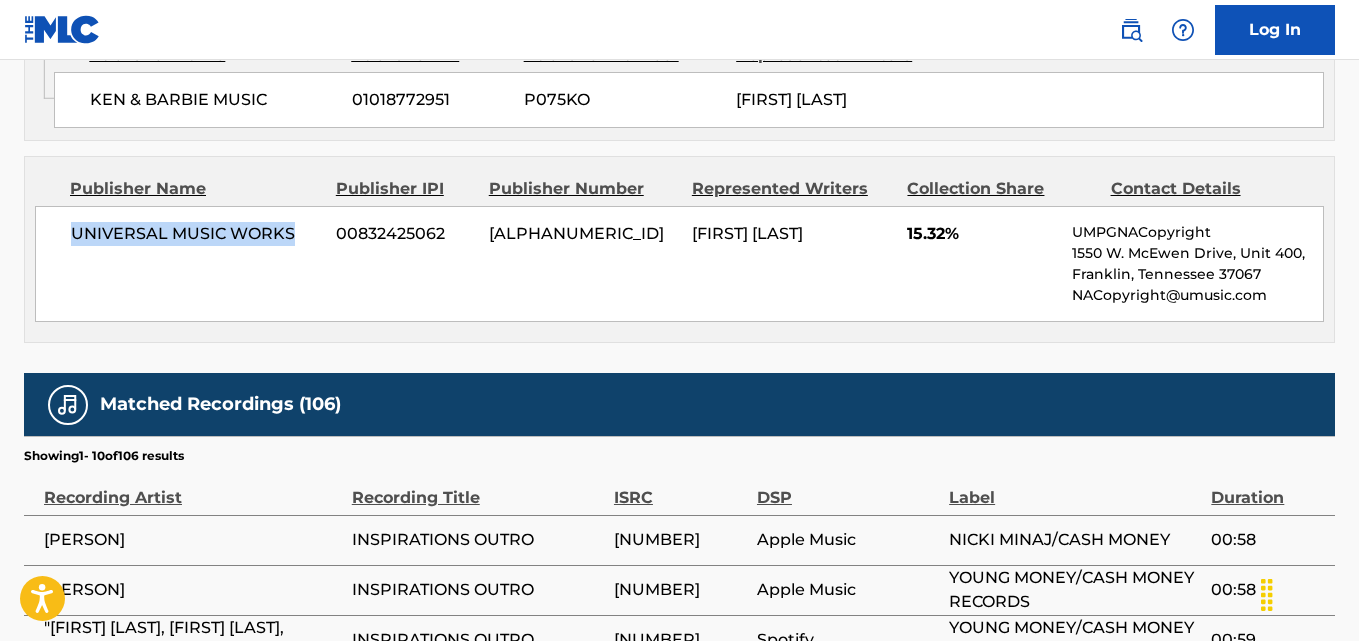 drag, startPoint x: 75, startPoint y: 230, endPoint x: 307, endPoint y: 230, distance: 232 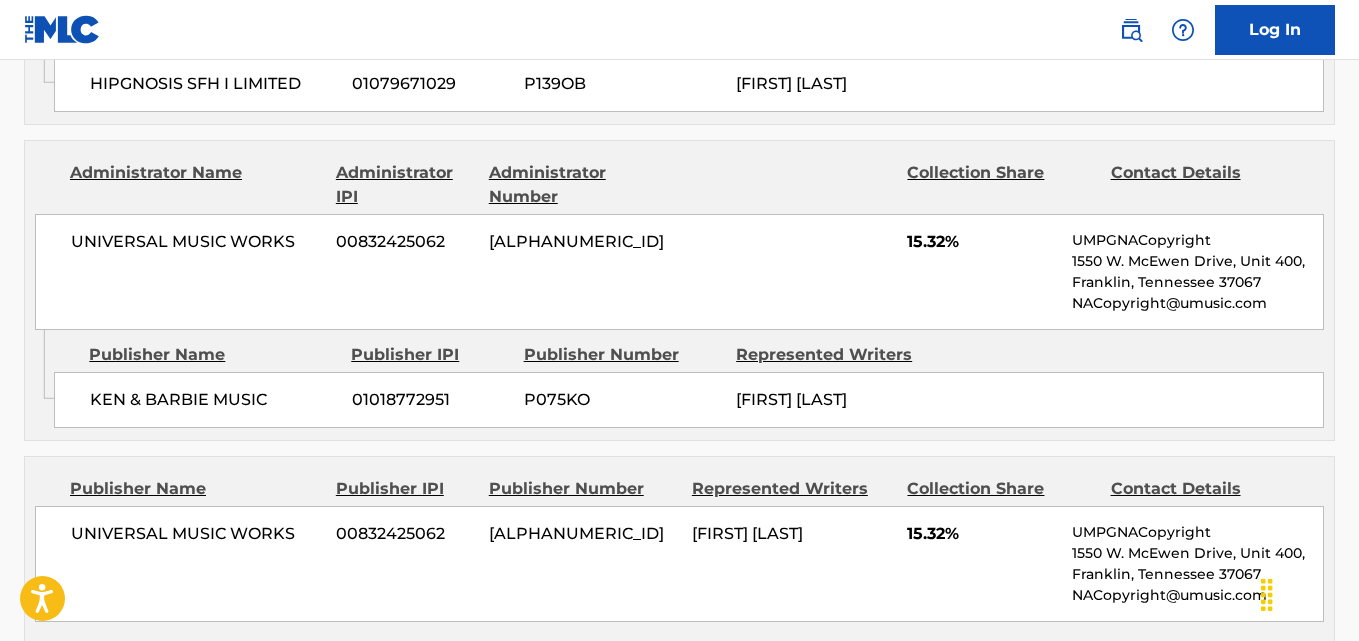 scroll, scrollTop: 2000, scrollLeft: 0, axis: vertical 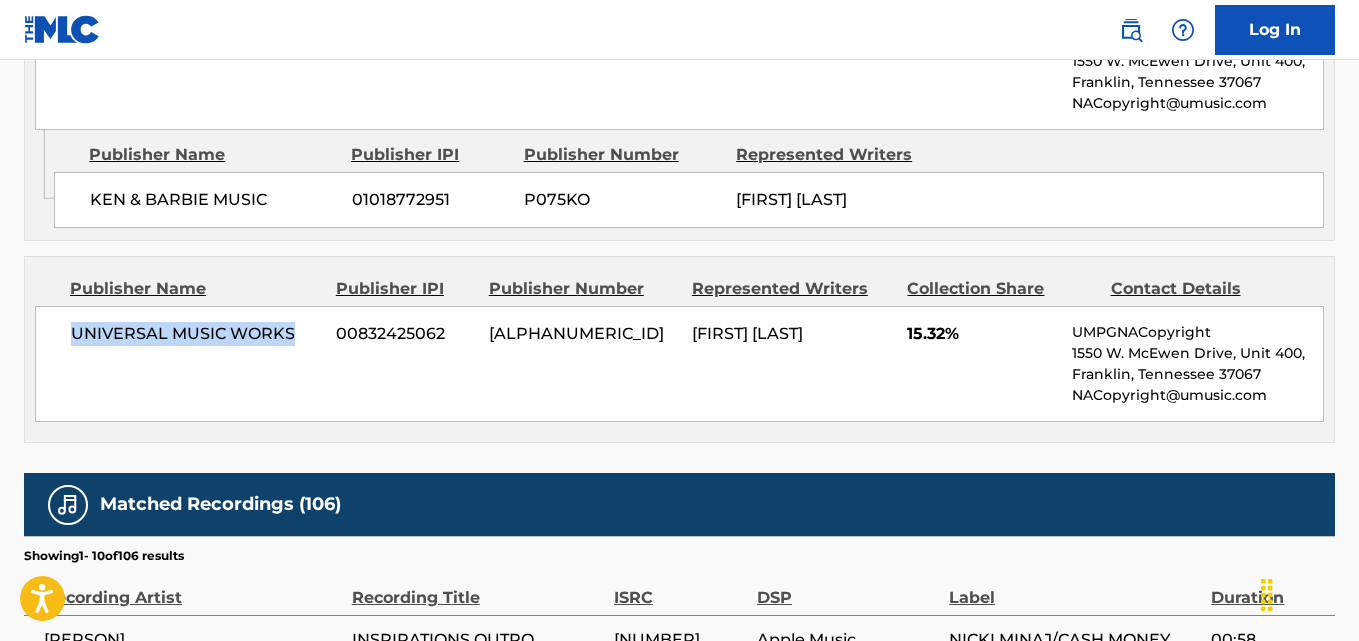 drag, startPoint x: 74, startPoint y: 335, endPoint x: 310, endPoint y: 336, distance: 236.00212 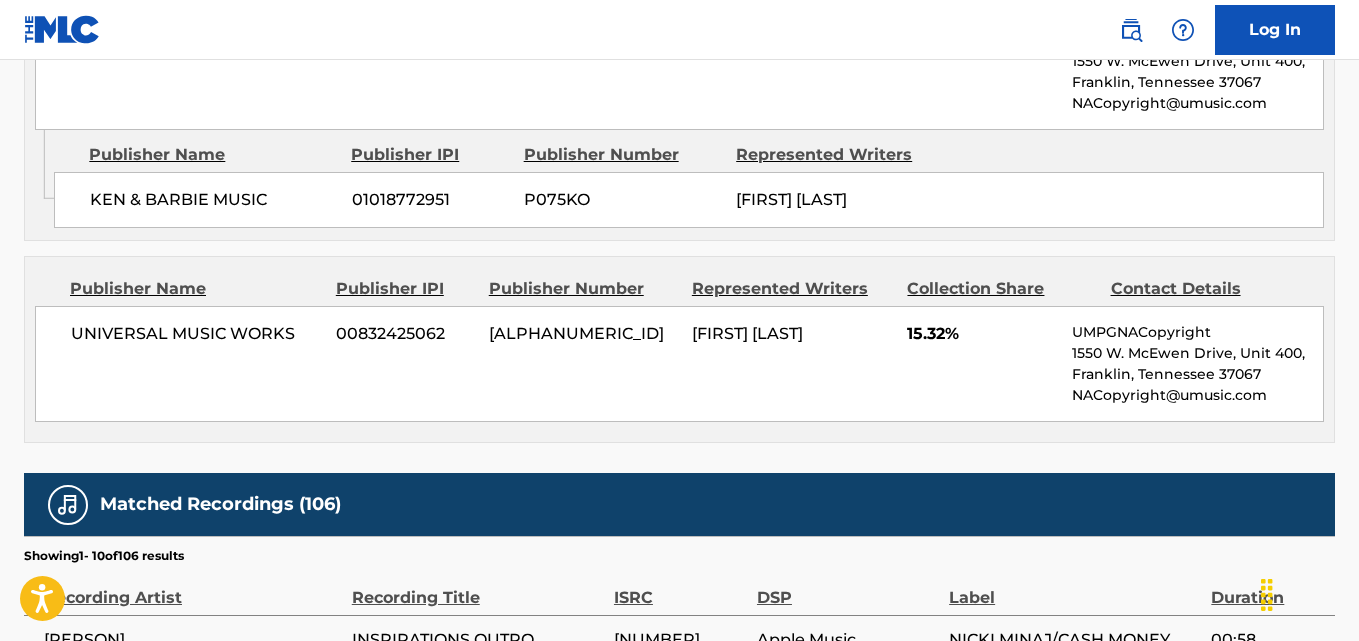 click on "15.32%" at bounding box center (982, 334) 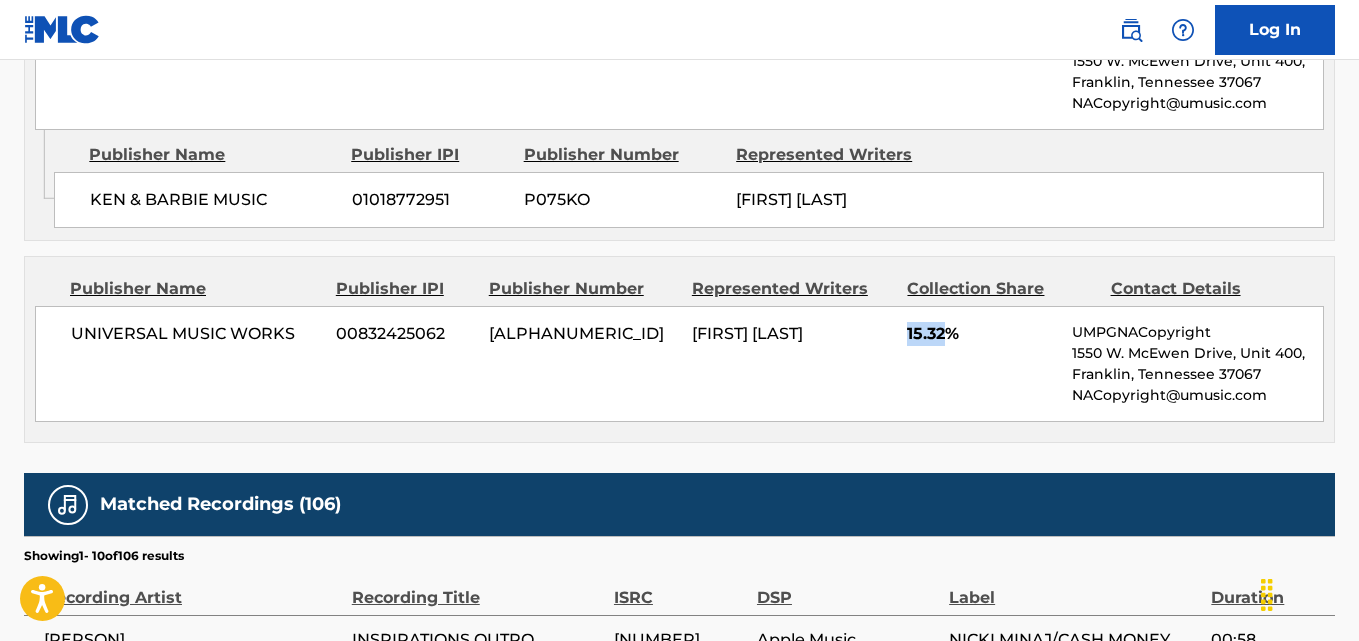 click on "15.32%" at bounding box center [982, 334] 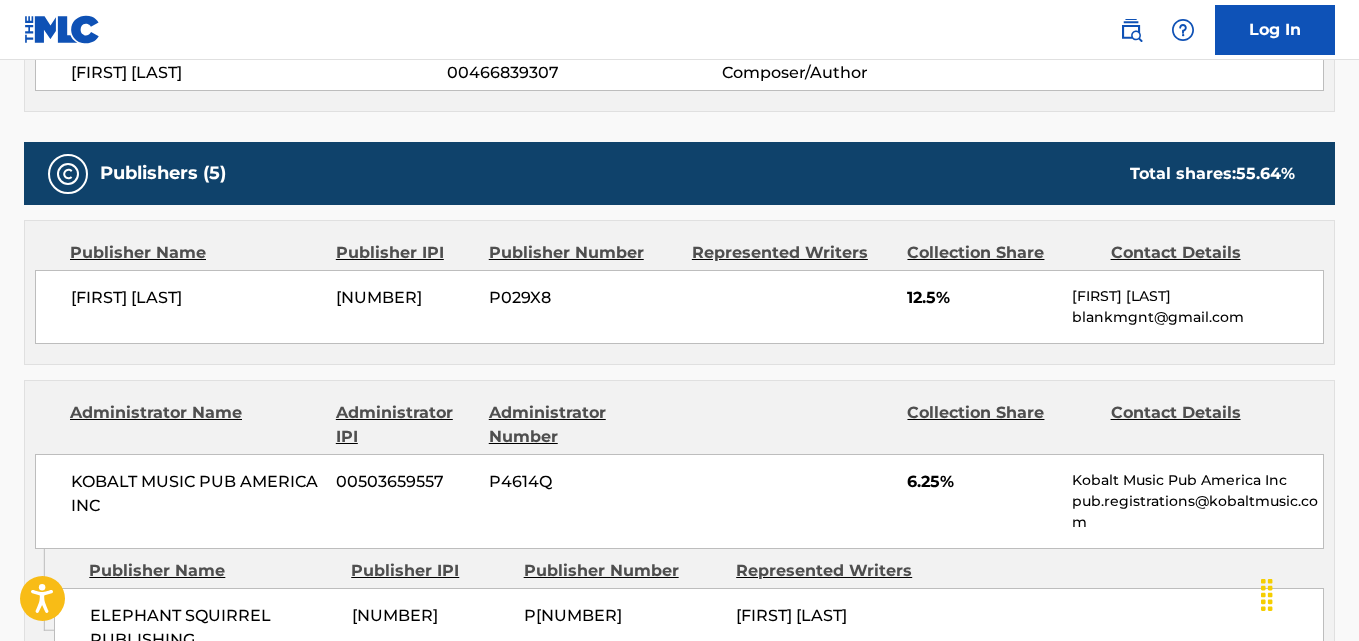scroll, scrollTop: 900, scrollLeft: 0, axis: vertical 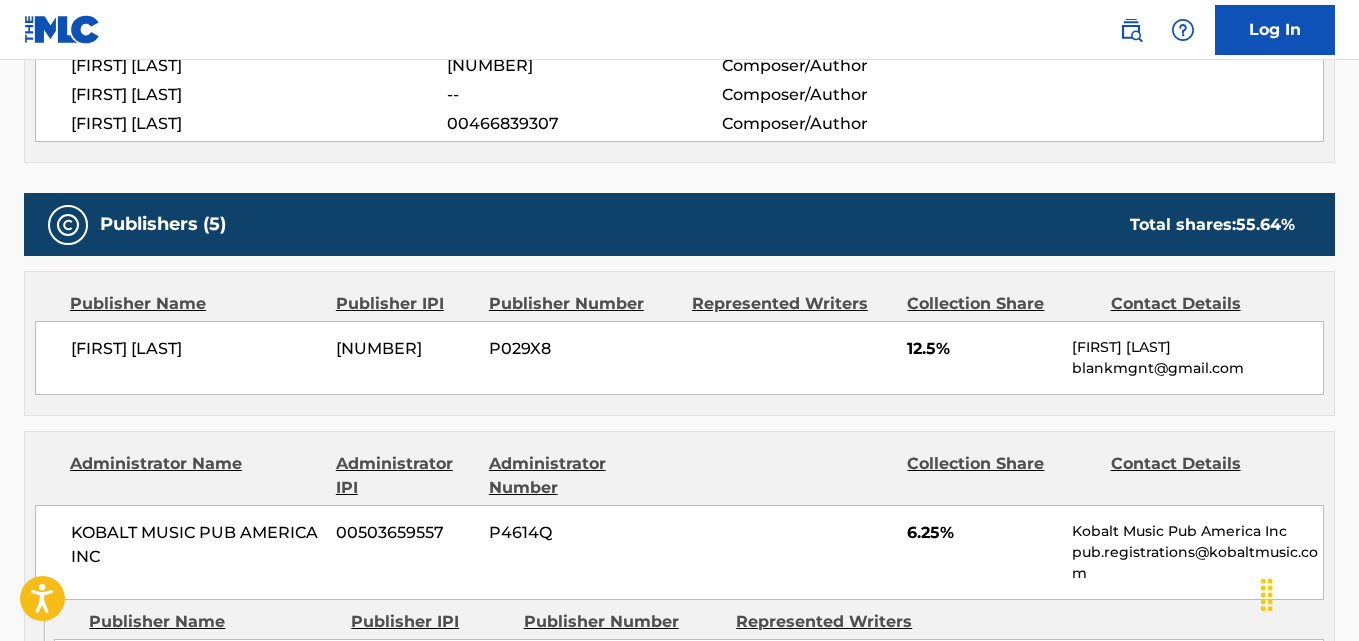 click on "Publishers   (5) Total shares:  55.64 %" at bounding box center (679, 224) 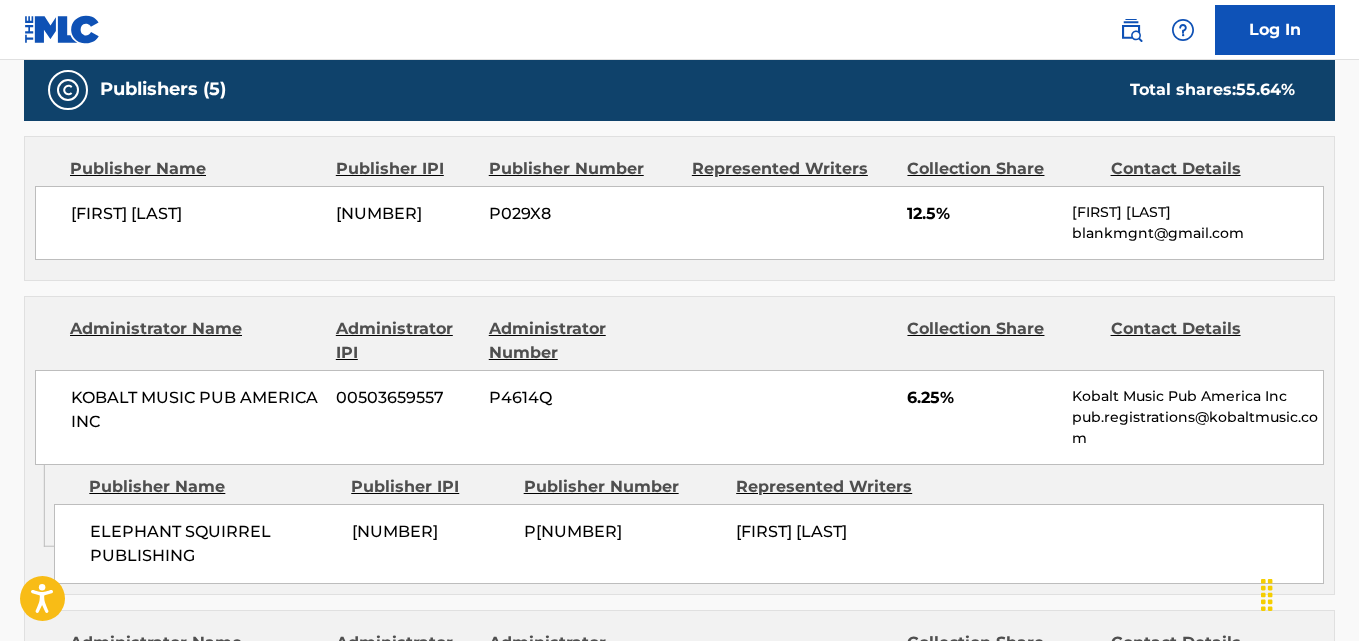 scroll, scrollTop: 1000, scrollLeft: 0, axis: vertical 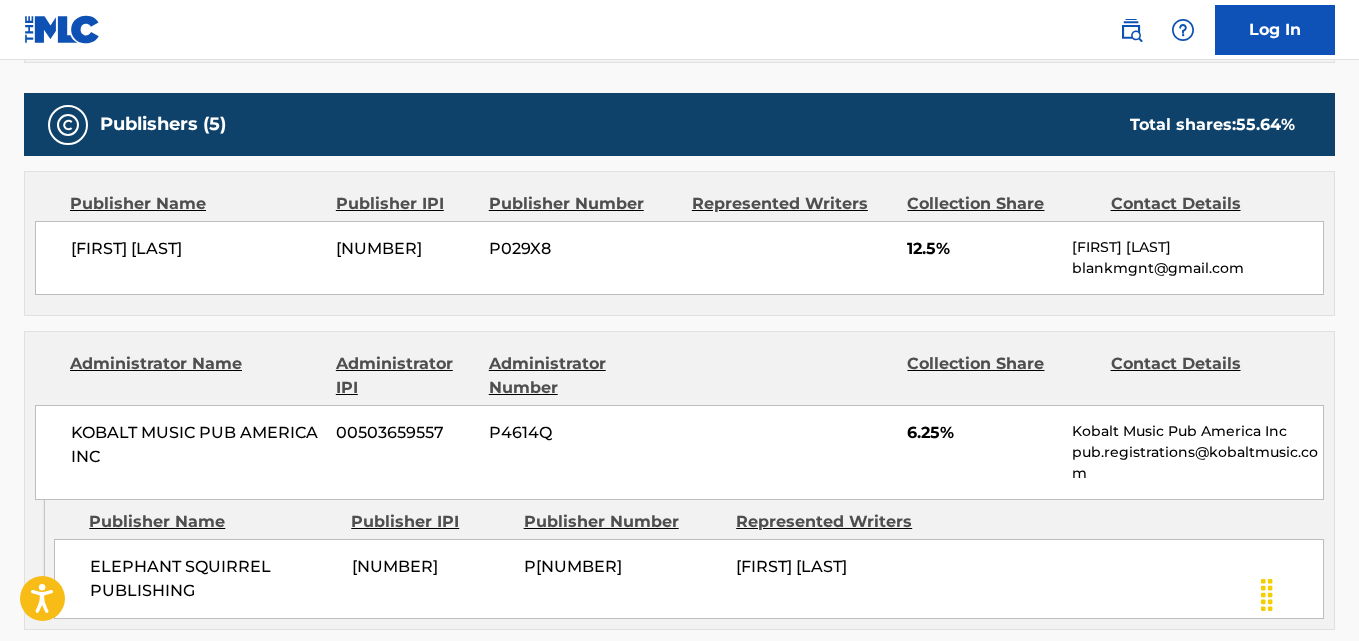 drag, startPoint x: 57, startPoint y: 255, endPoint x: 275, endPoint y: 255, distance: 218 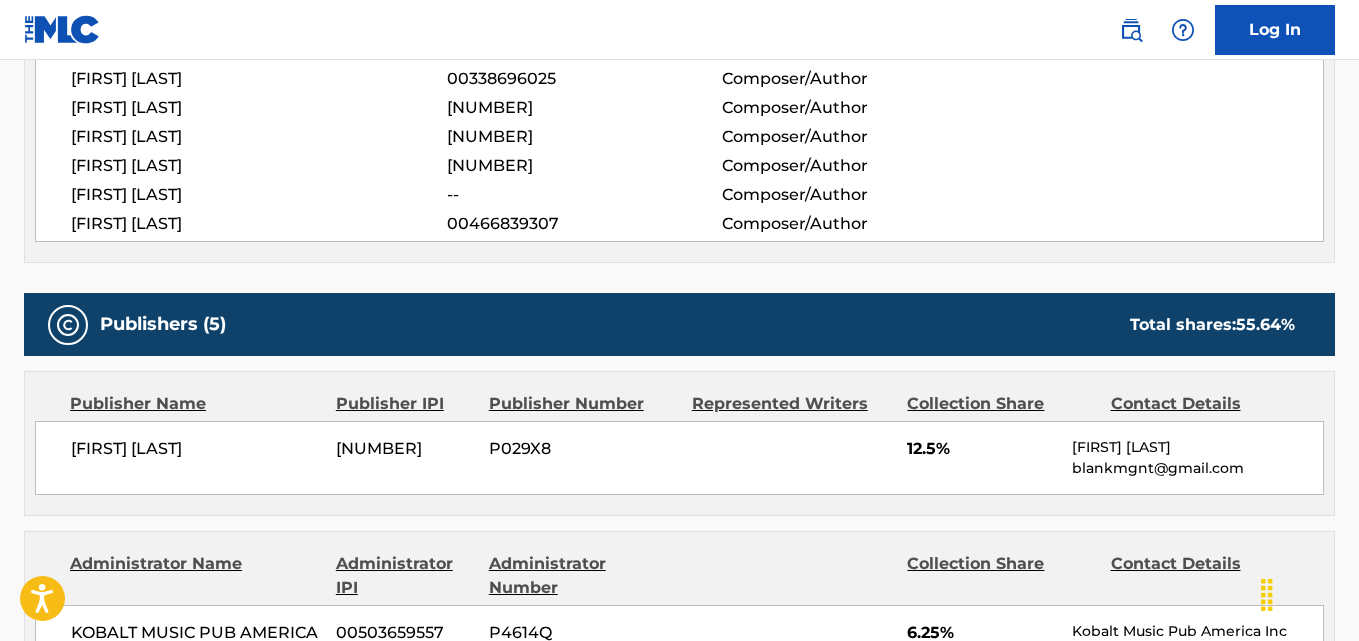 scroll, scrollTop: 900, scrollLeft: 0, axis: vertical 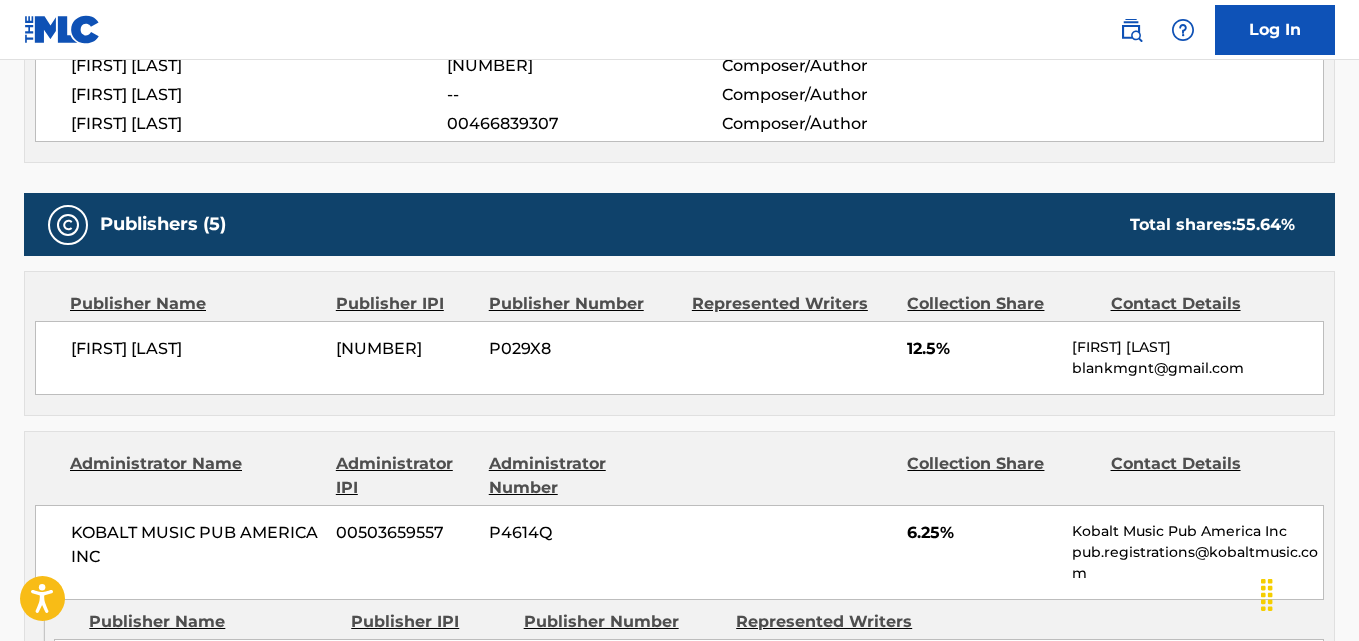 drag, startPoint x: 62, startPoint y: 341, endPoint x: 268, endPoint y: 343, distance: 206.0097 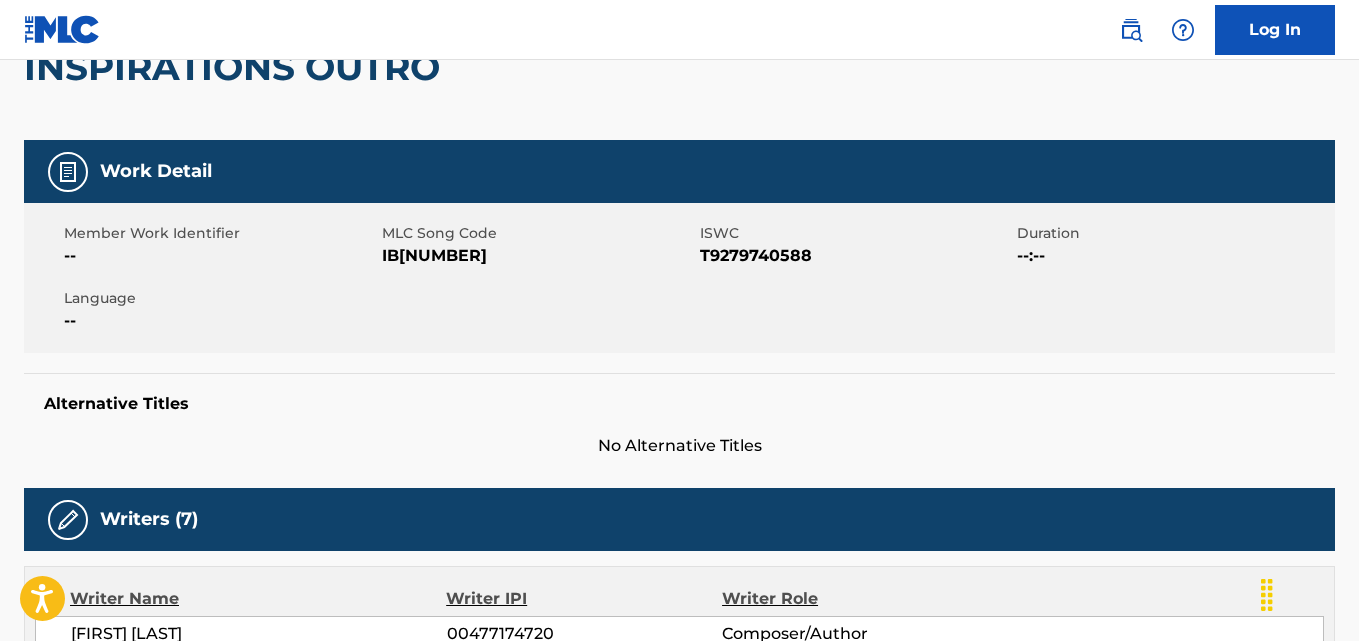 scroll, scrollTop: 0, scrollLeft: 0, axis: both 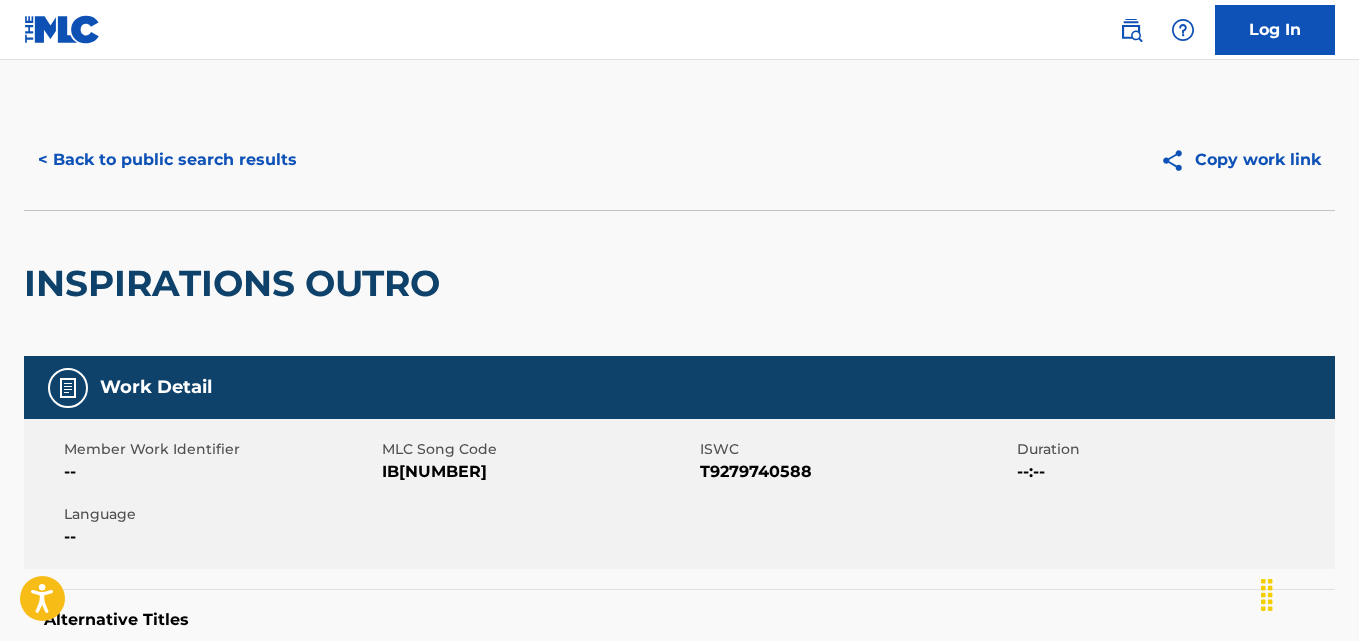 click on "< Back to public search results" at bounding box center (167, 160) 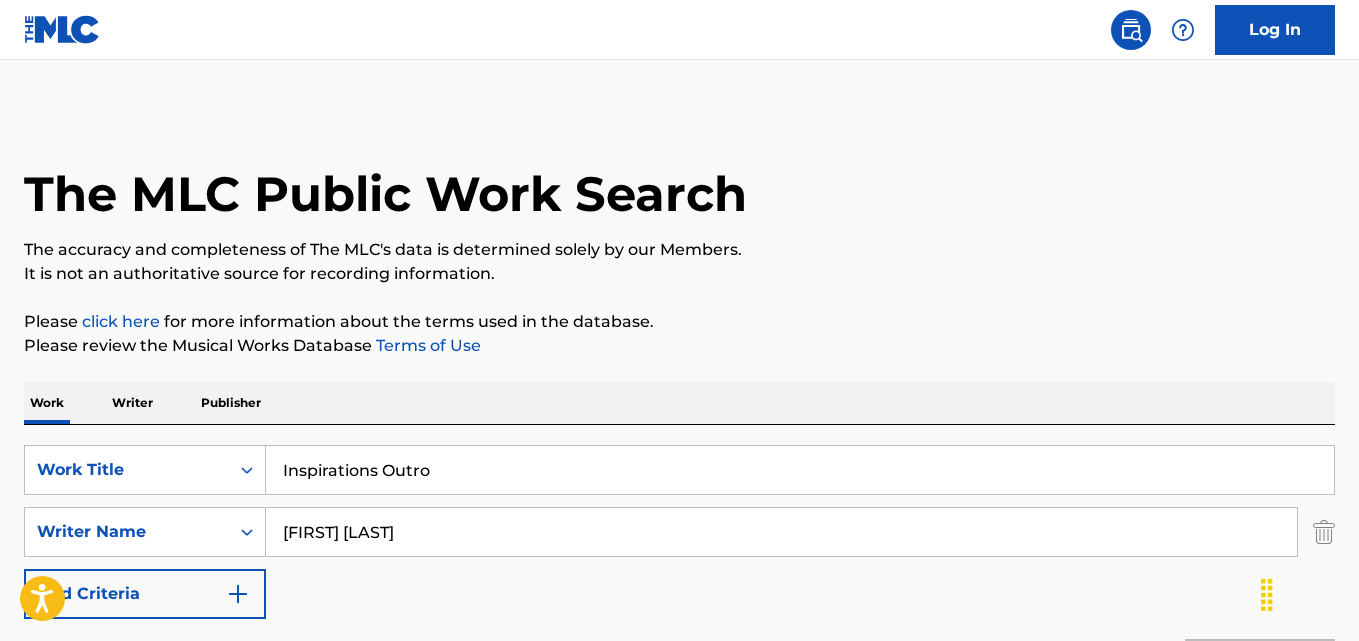scroll, scrollTop: 333, scrollLeft: 0, axis: vertical 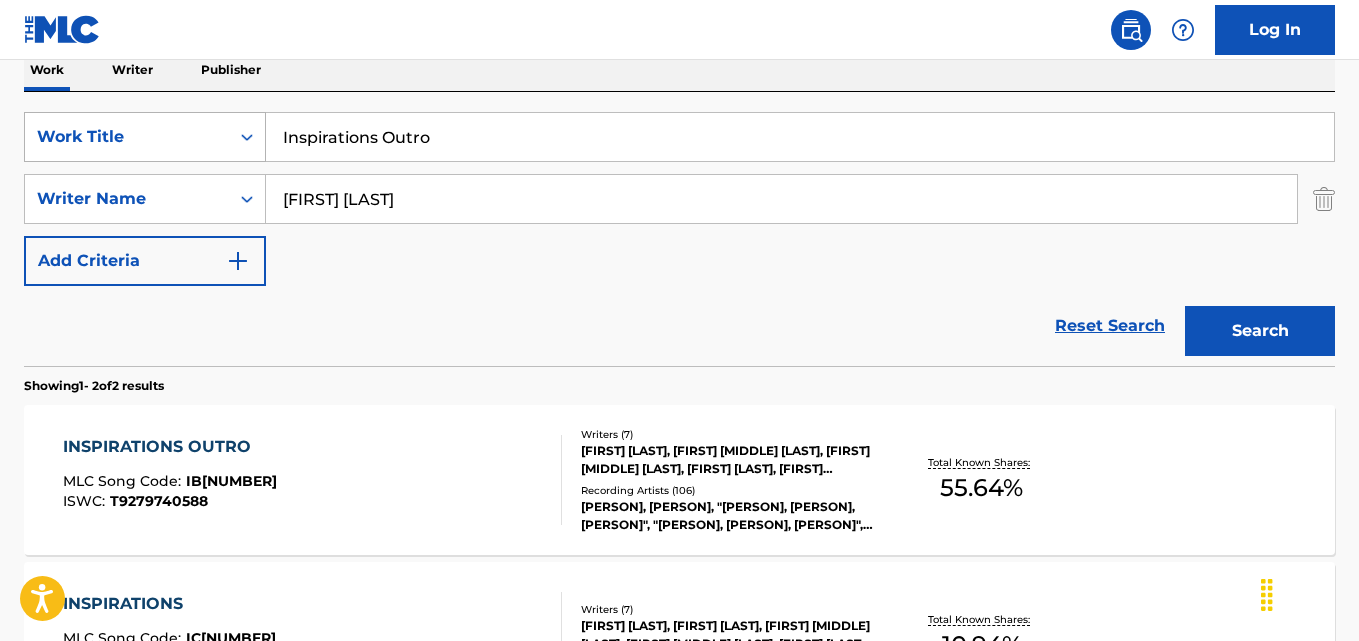 drag, startPoint x: 489, startPoint y: 127, endPoint x: 176, endPoint y: 127, distance: 313 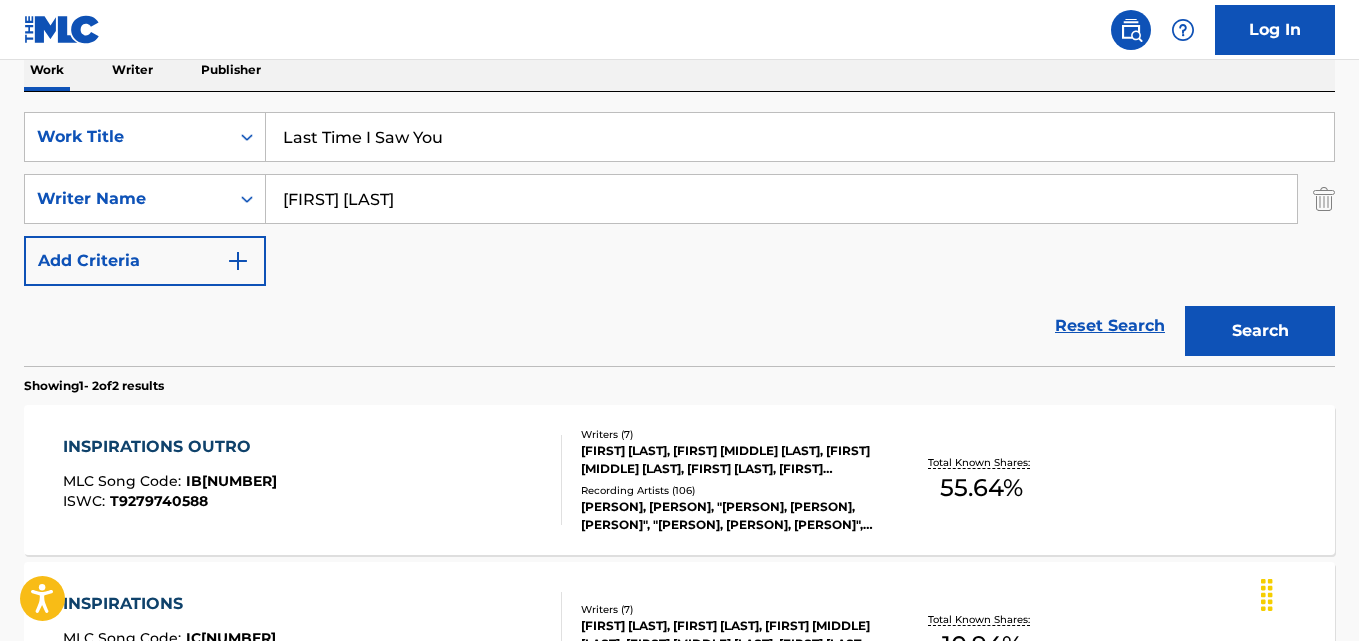 type on "Last Time I Saw You" 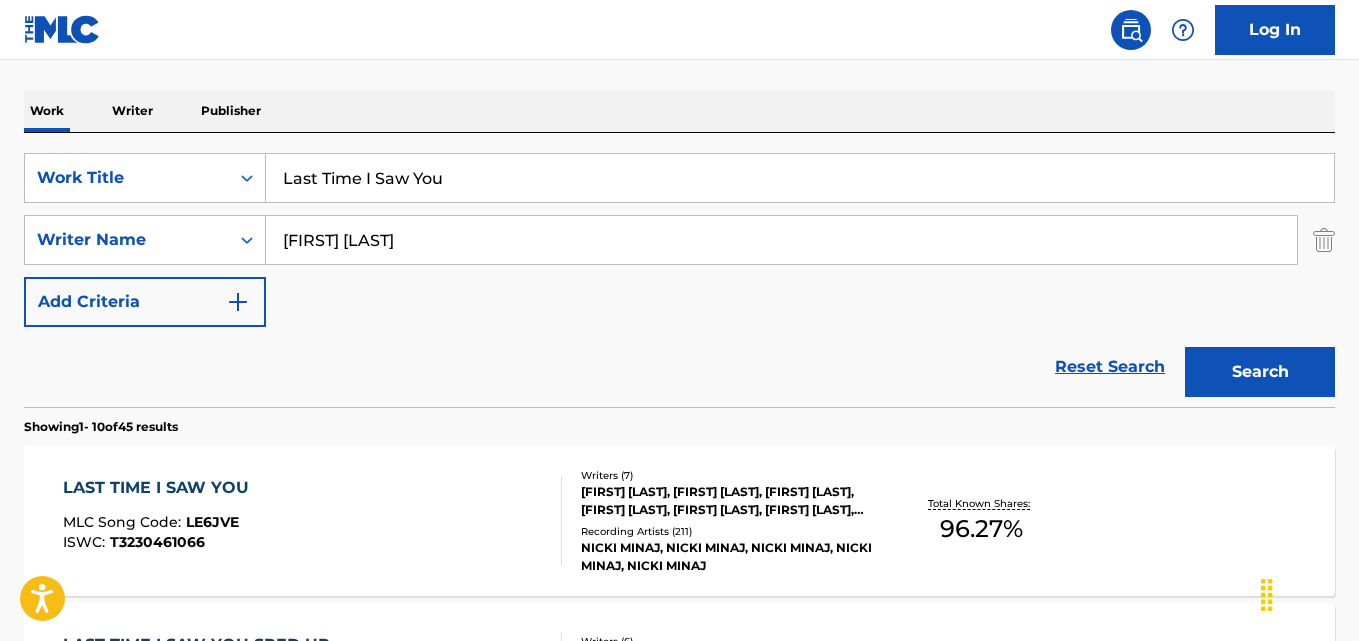 scroll, scrollTop: 333, scrollLeft: 0, axis: vertical 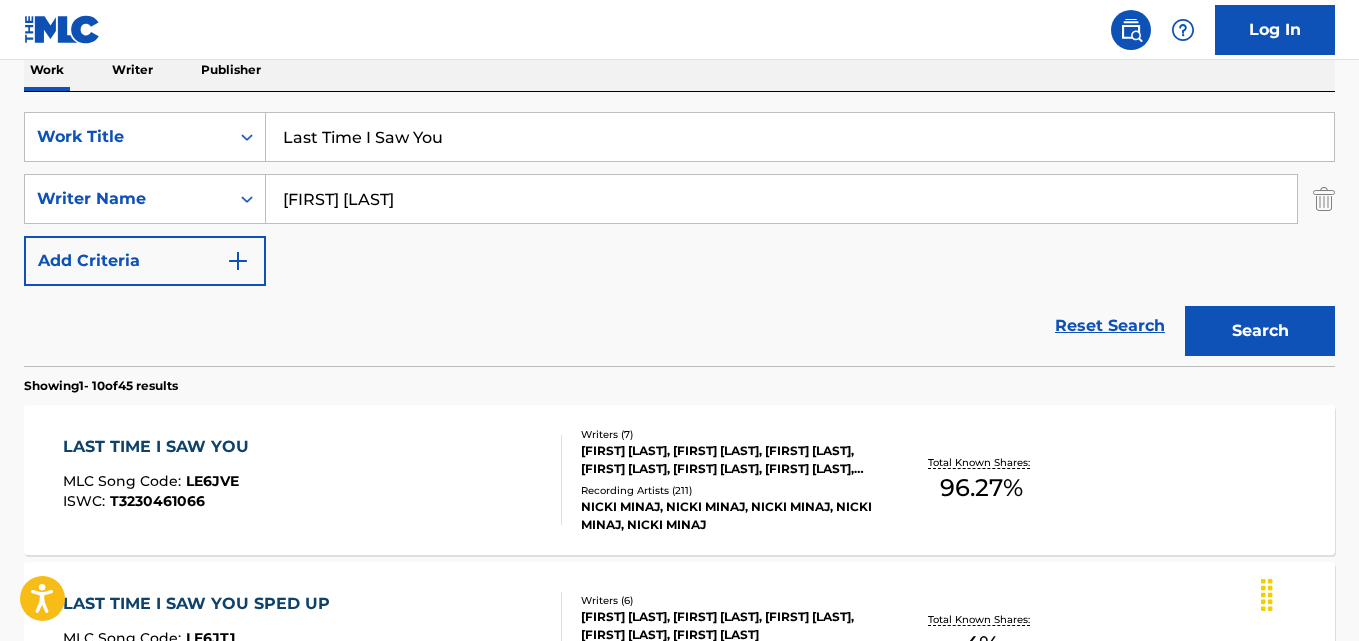 click on "[FIRST] [LAST]" at bounding box center [781, 199] 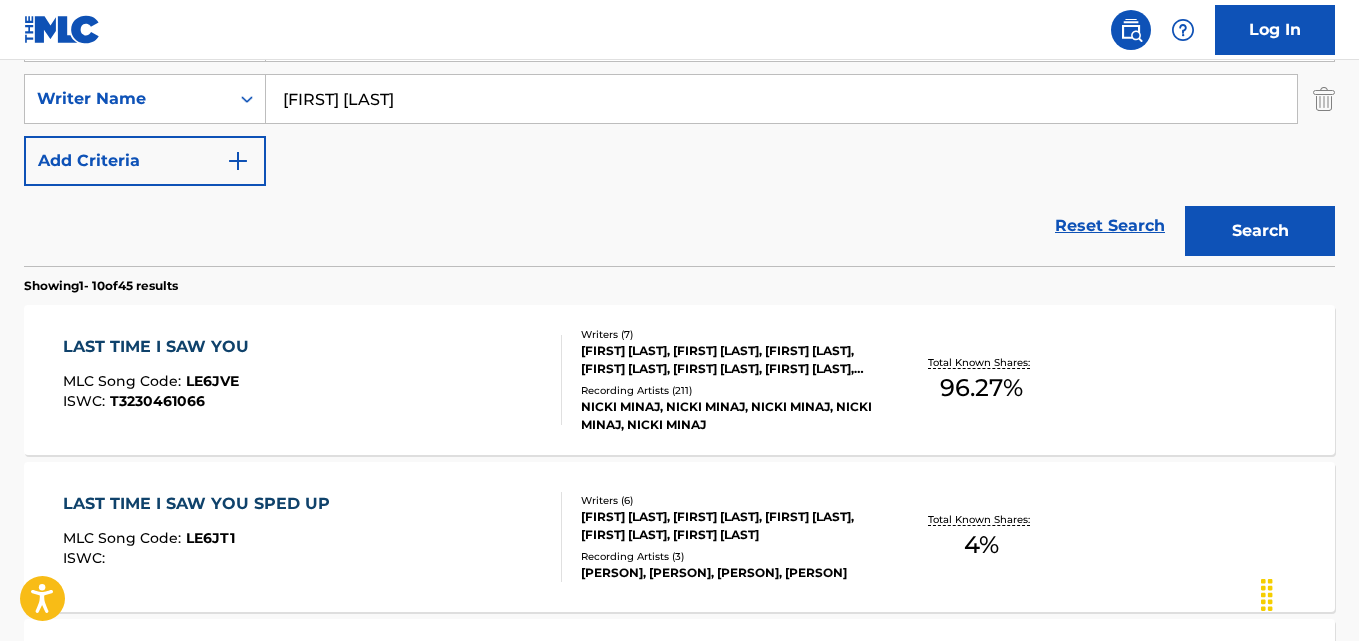 click on "Showing  1  -   10  of  45   results" at bounding box center (679, 280) 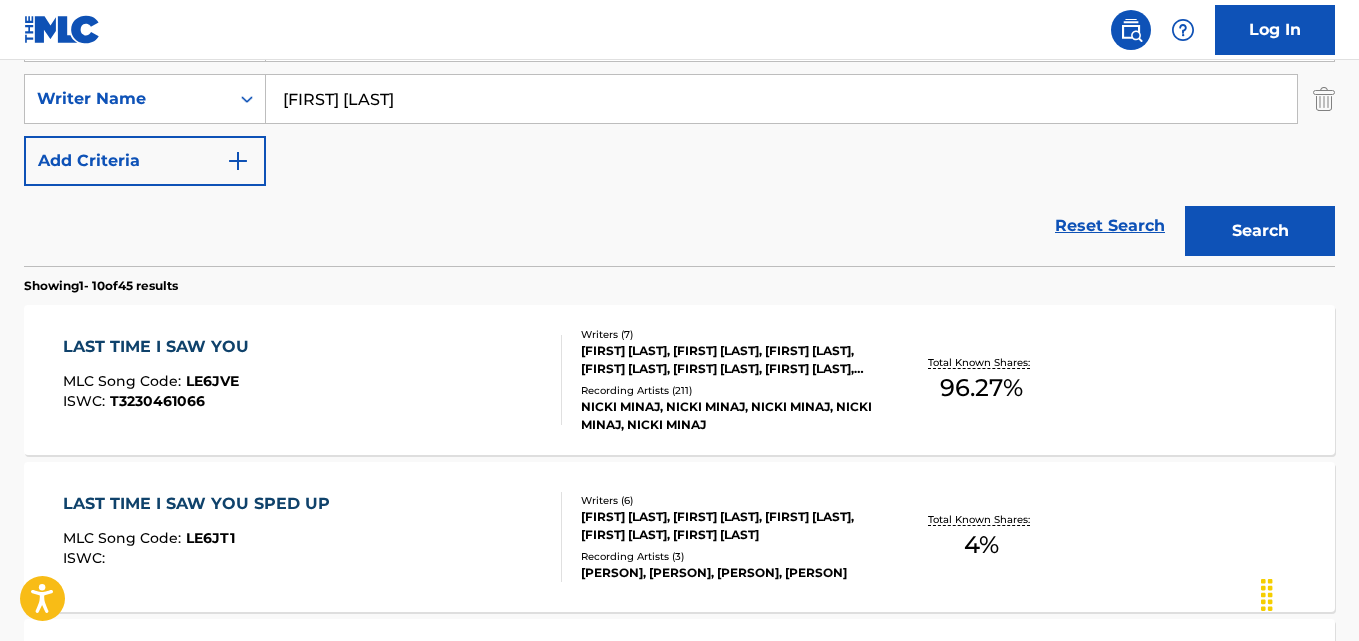 click on "LAST TIME I SAW YOU" at bounding box center [161, 347] 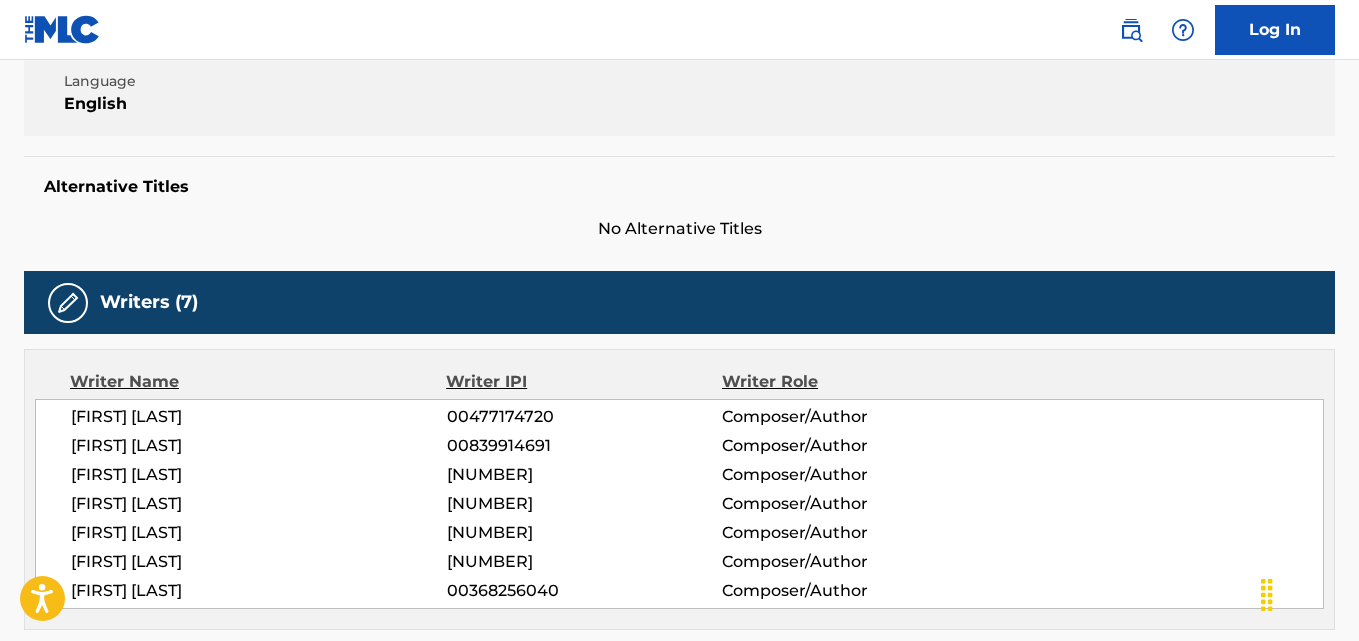 scroll, scrollTop: 0, scrollLeft: 0, axis: both 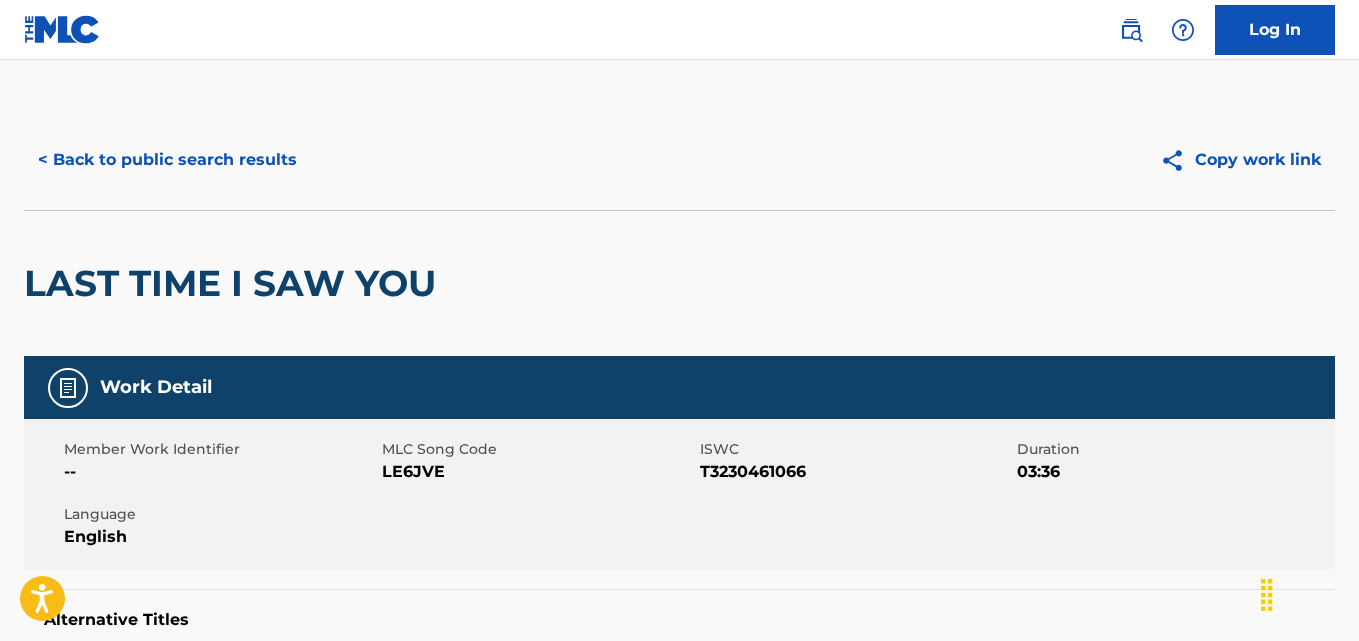 drag, startPoint x: 227, startPoint y: 346, endPoint x: 185, endPoint y: 348, distance: 42.047592 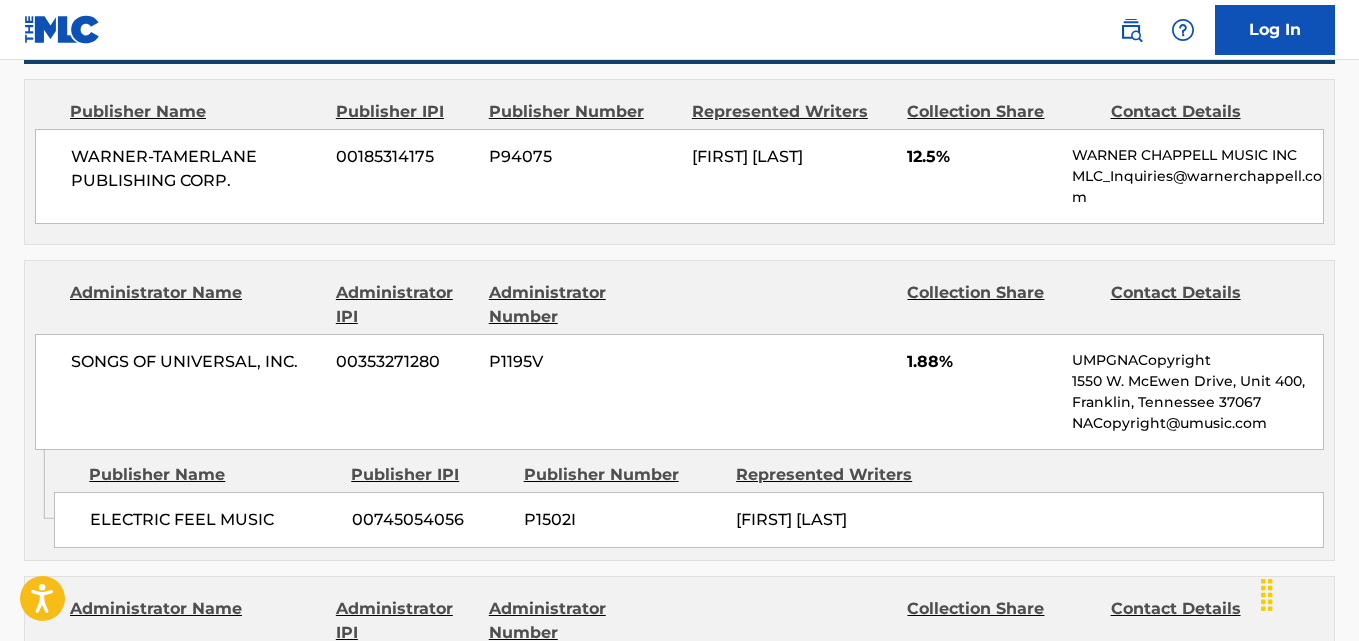 scroll, scrollTop: 1100, scrollLeft: 0, axis: vertical 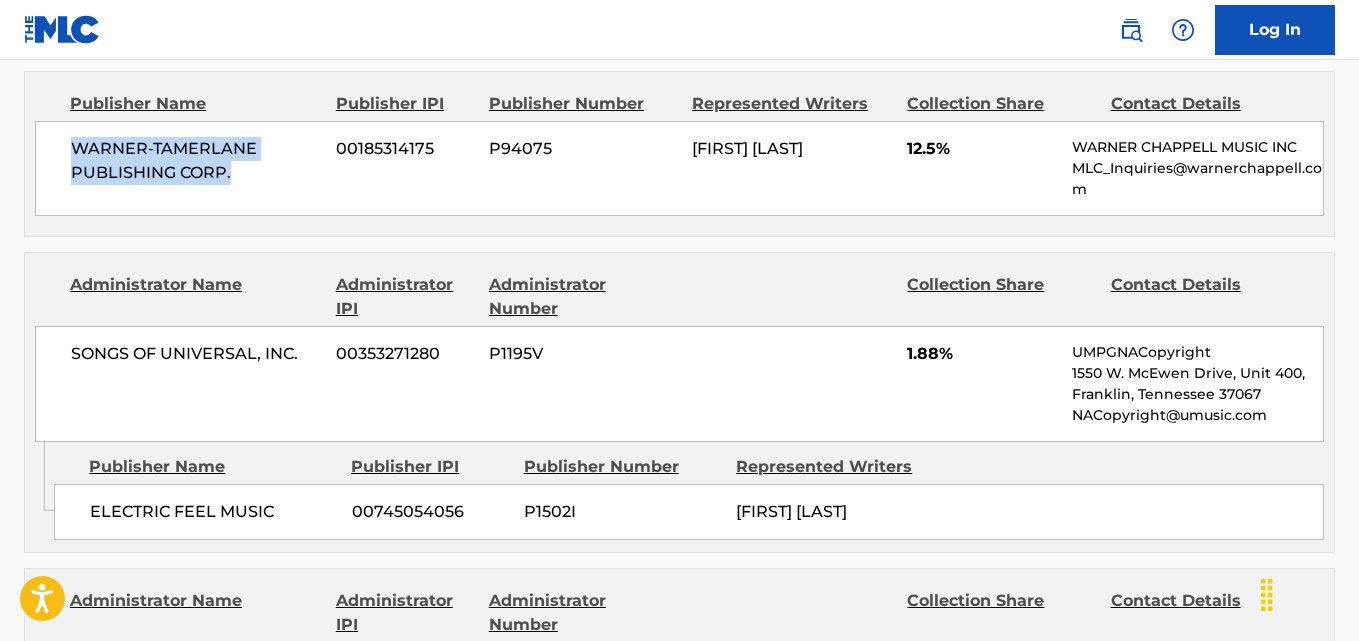 drag, startPoint x: 62, startPoint y: 143, endPoint x: 287, endPoint y: 170, distance: 226.61421 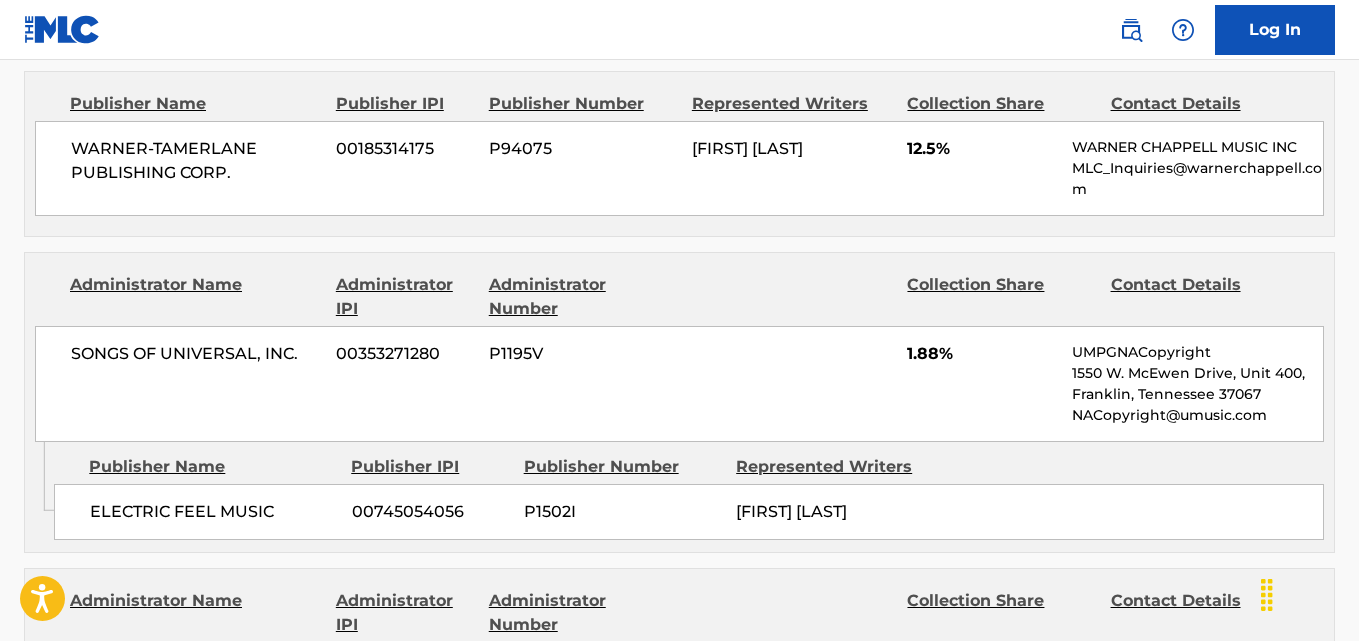 click on "12.5%" at bounding box center [982, 149] 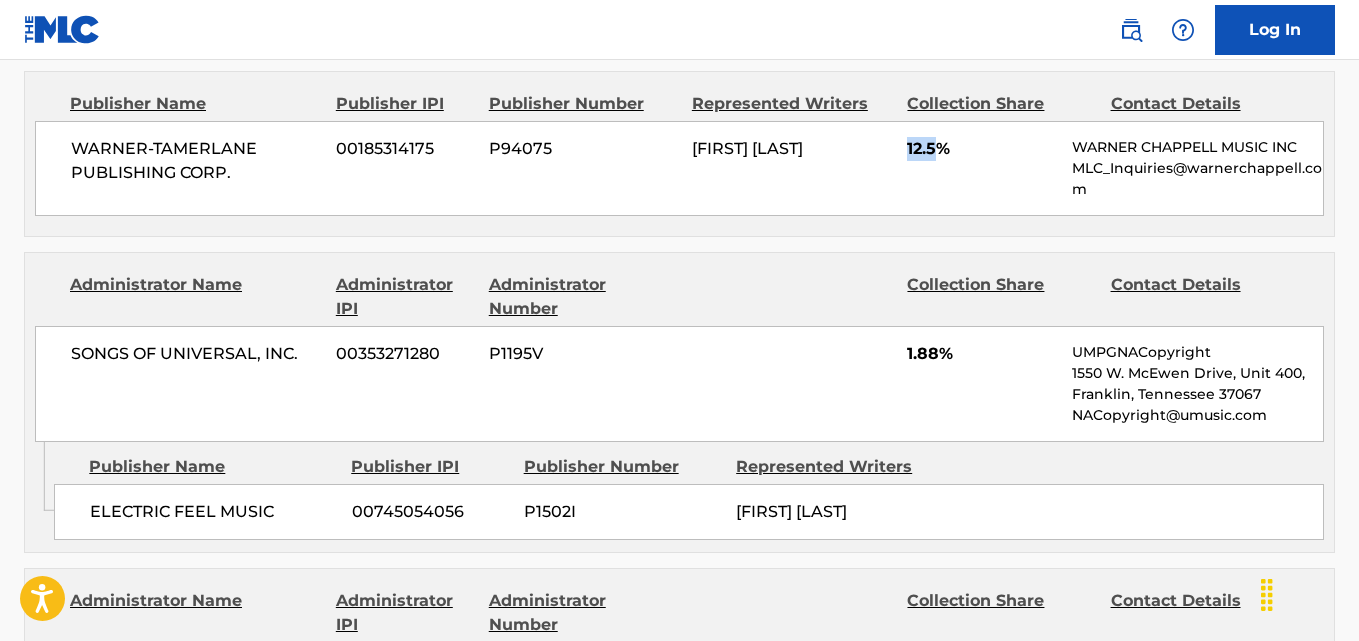 click on "12.5%" at bounding box center [982, 149] 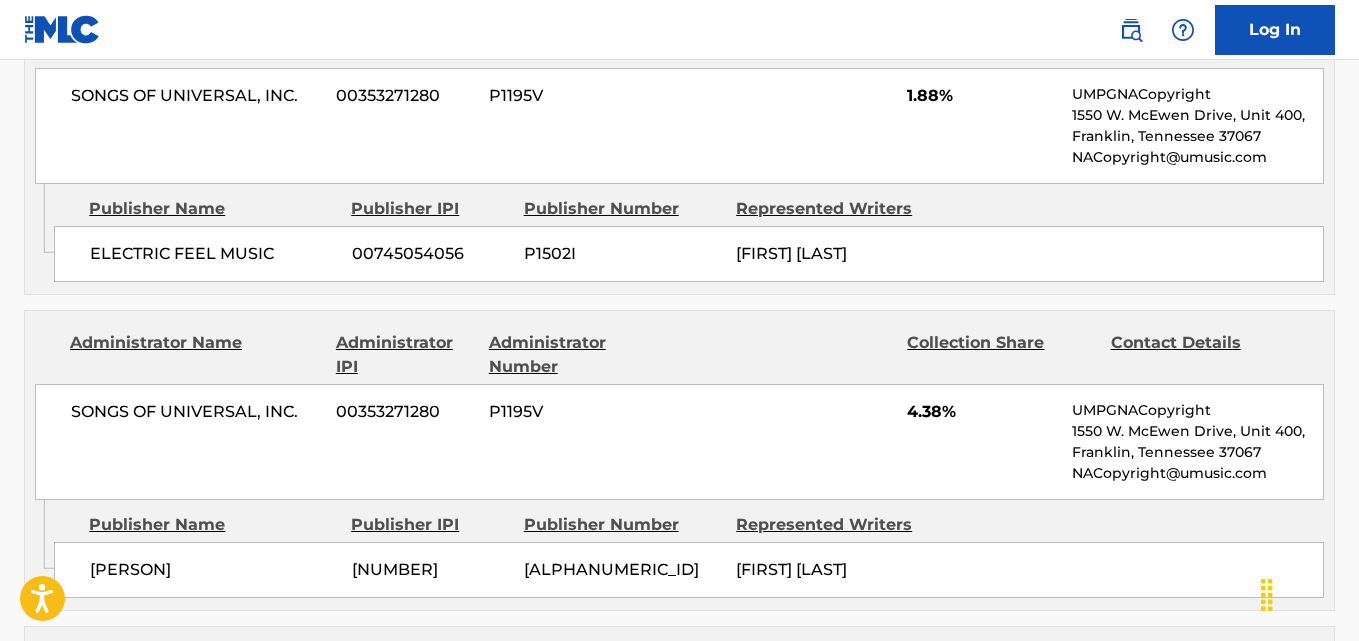 scroll, scrollTop: 1400, scrollLeft: 0, axis: vertical 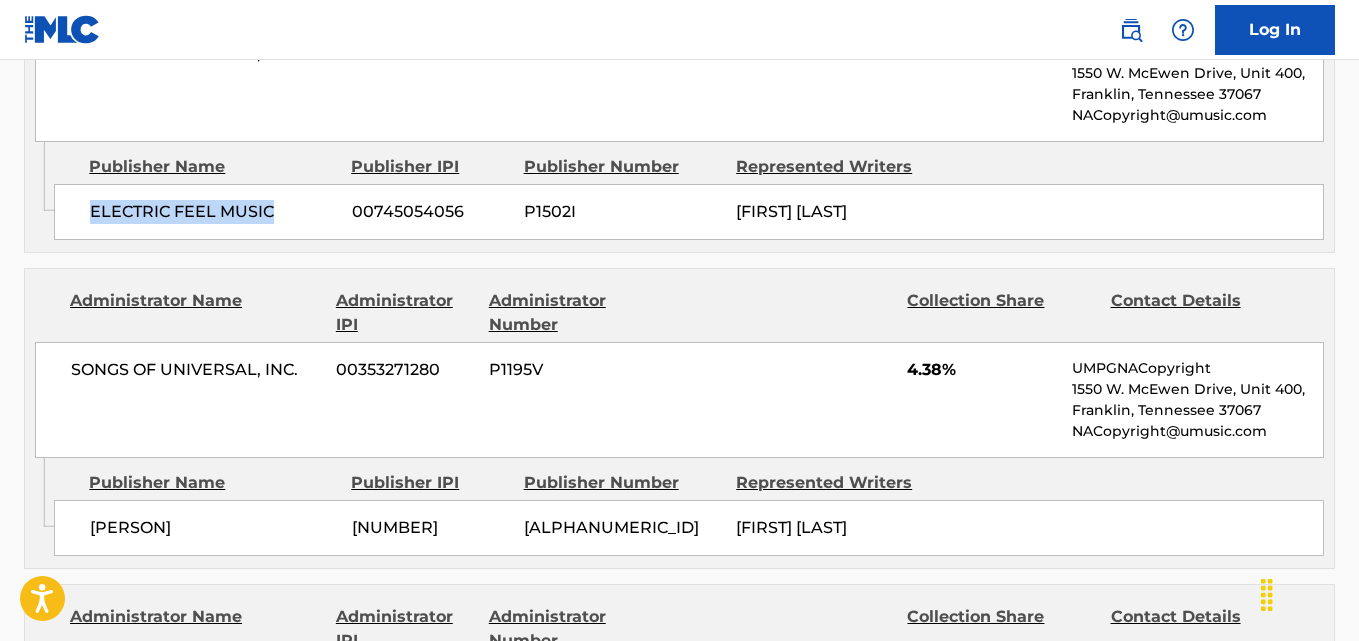 drag, startPoint x: 88, startPoint y: 216, endPoint x: 299, endPoint y: 213, distance: 211.02133 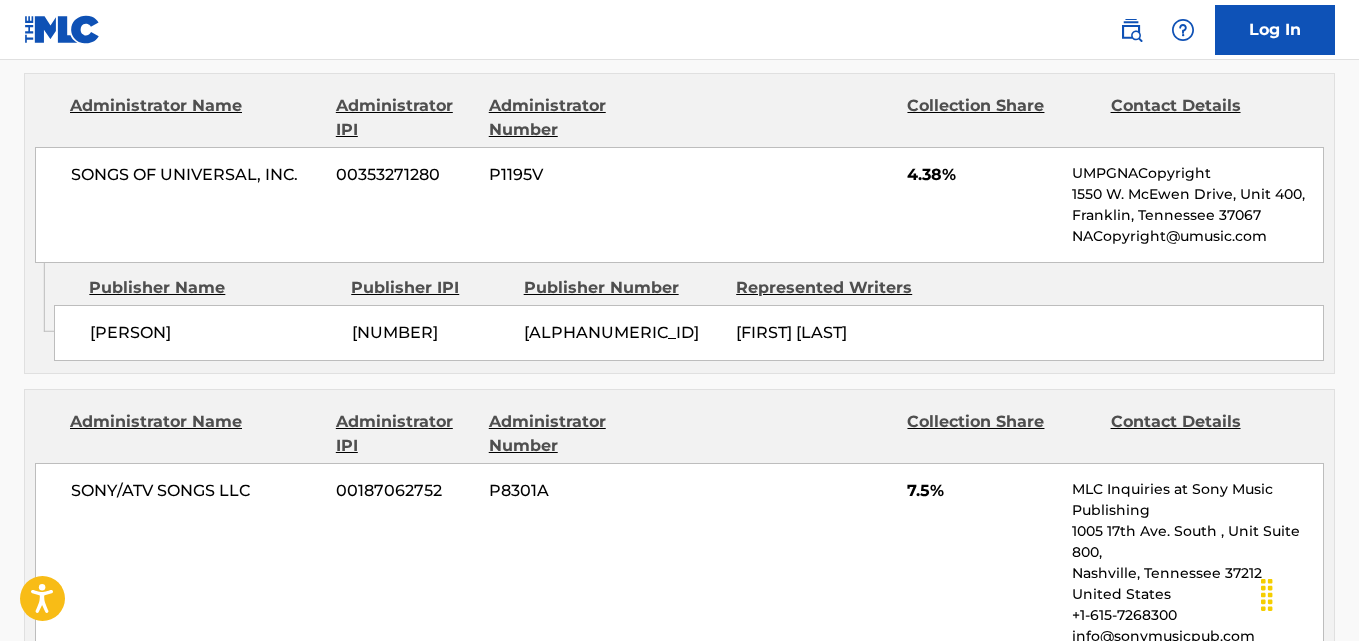 scroll, scrollTop: 1600, scrollLeft: 0, axis: vertical 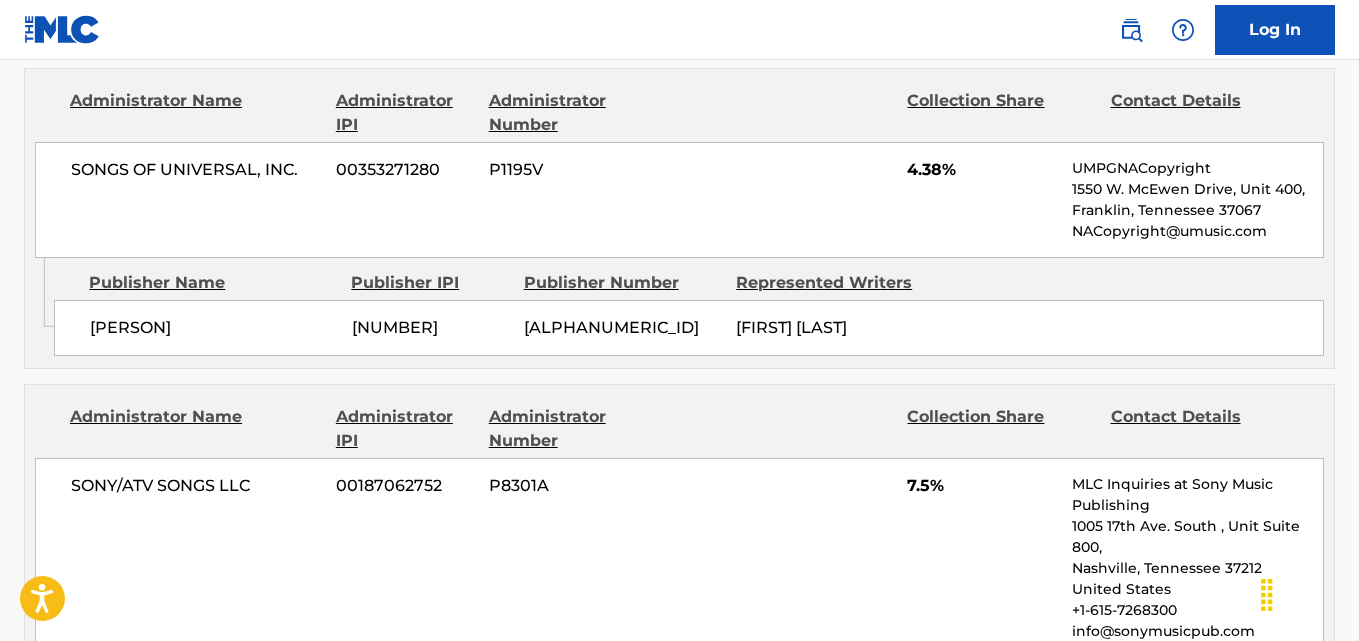 drag, startPoint x: 77, startPoint y: 365, endPoint x: 338, endPoint y: 353, distance: 261.27573 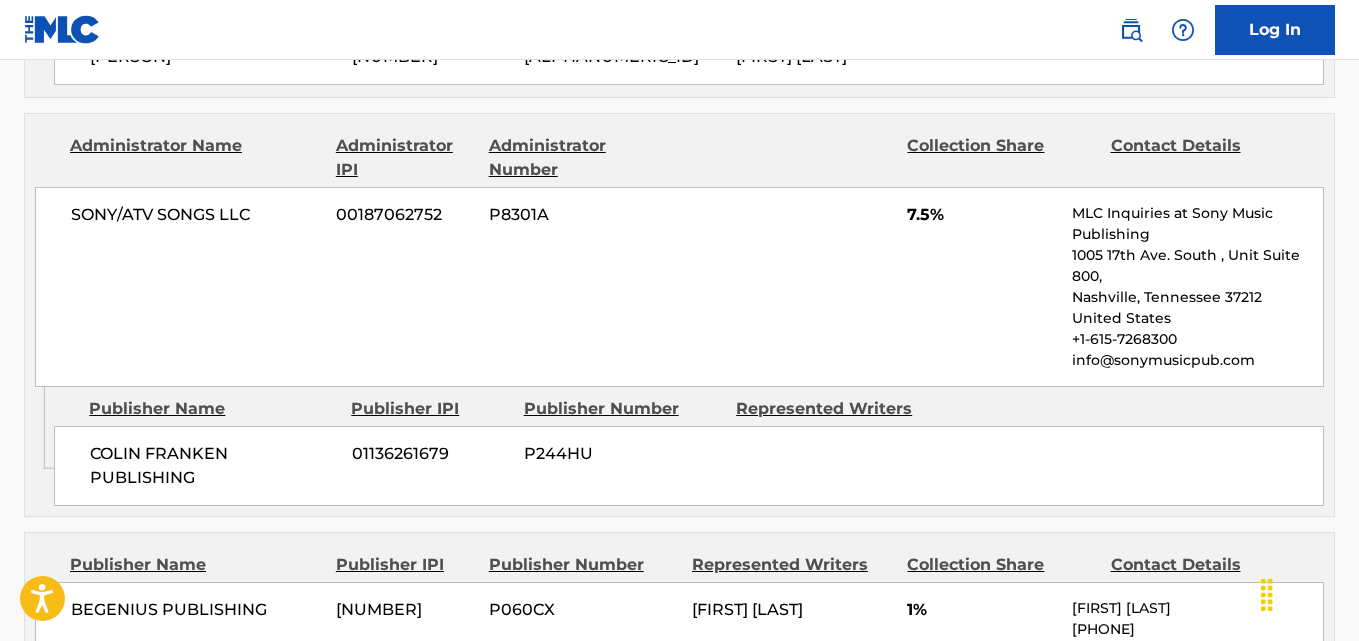 scroll, scrollTop: 1900, scrollLeft: 0, axis: vertical 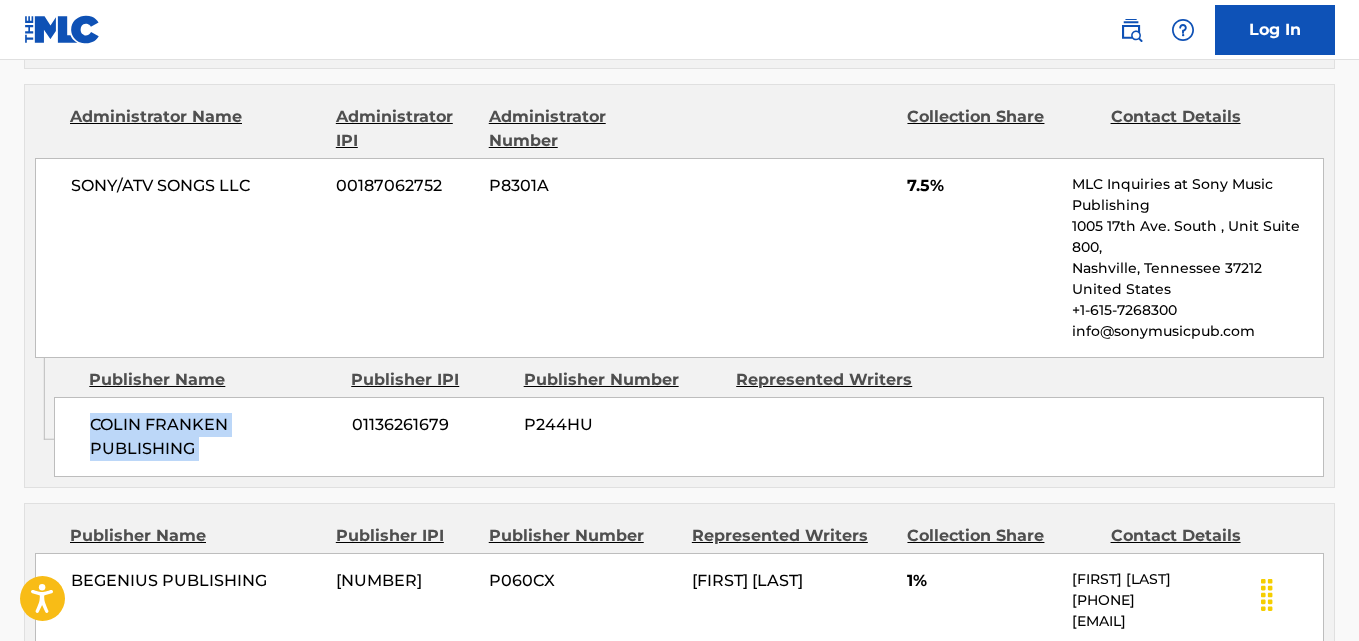 drag, startPoint x: 90, startPoint y: 439, endPoint x: 344, endPoint y: 439, distance: 254 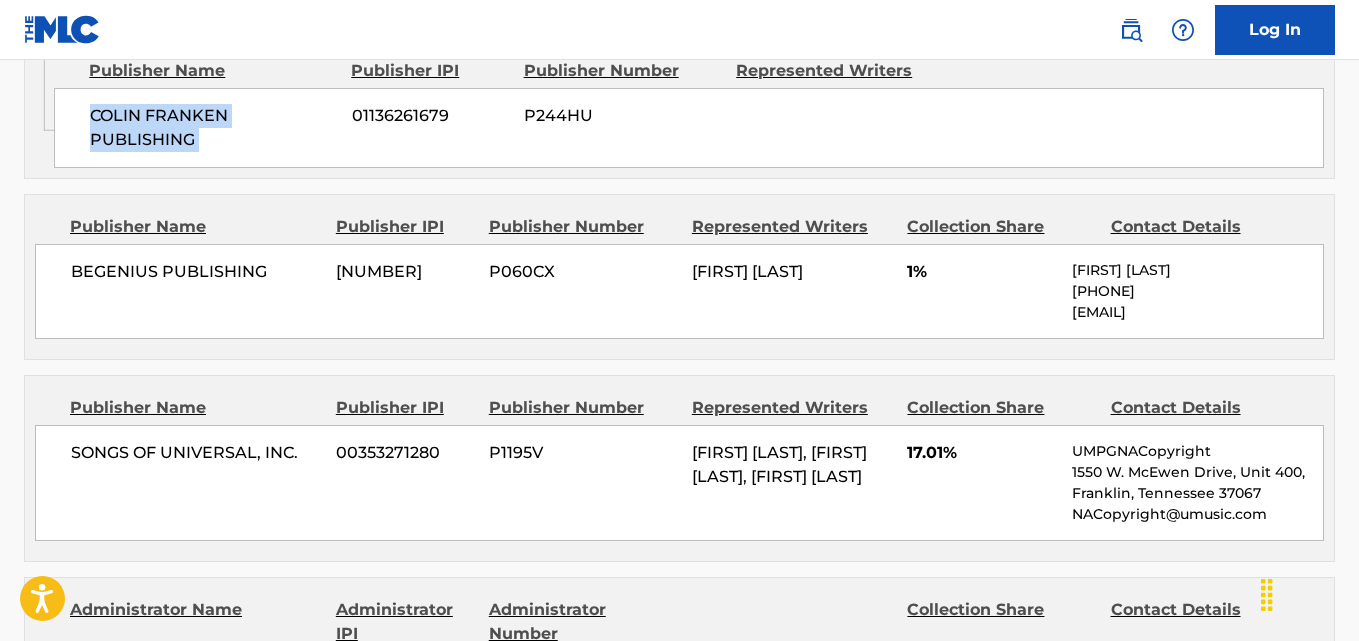 scroll, scrollTop: 2300, scrollLeft: 0, axis: vertical 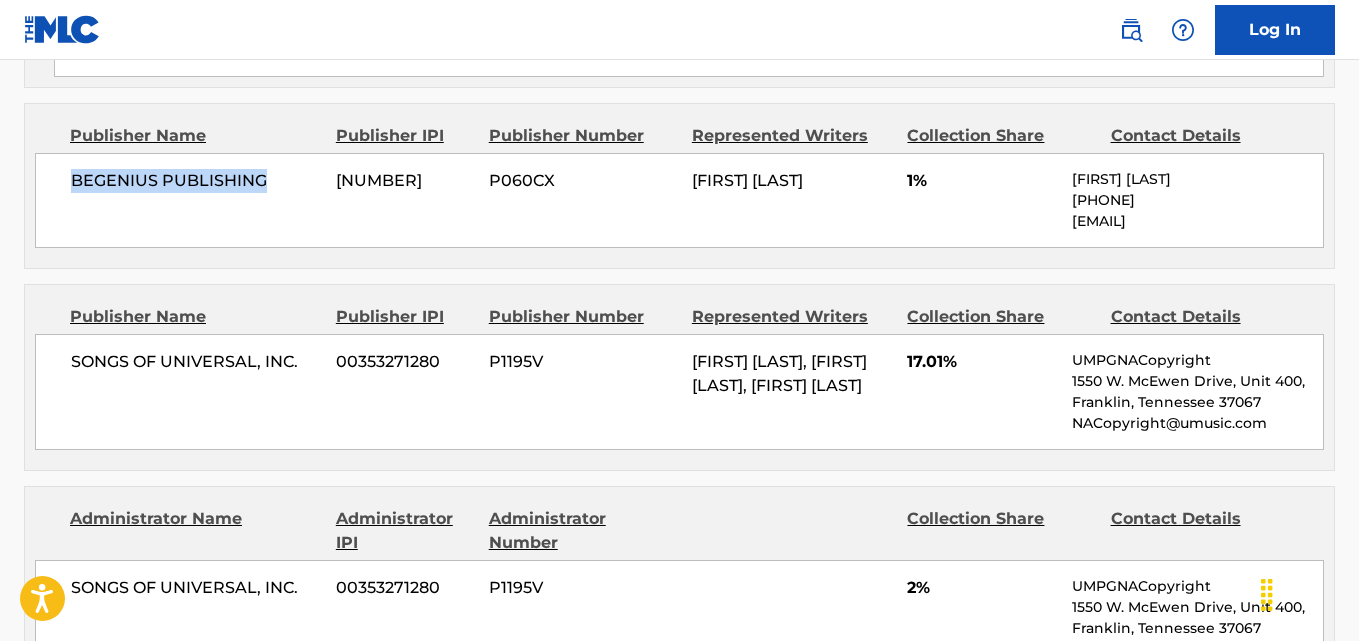 drag, startPoint x: 54, startPoint y: 192, endPoint x: 313, endPoint y: 191, distance: 259.00192 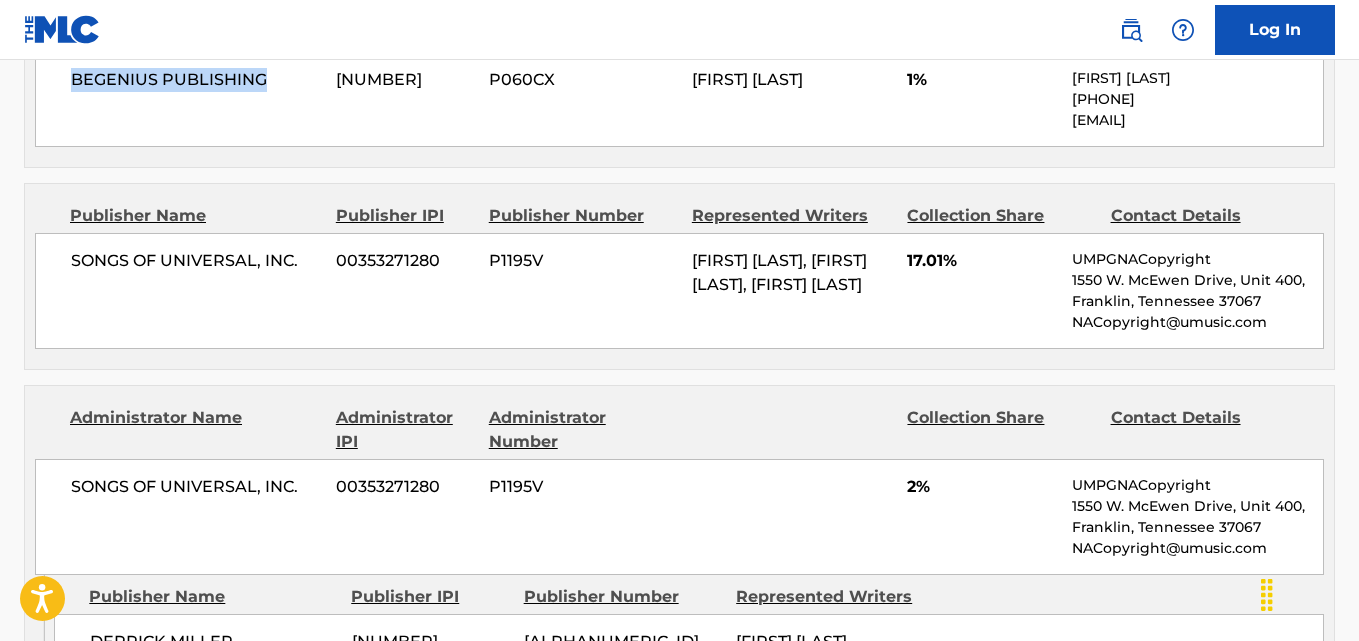 scroll, scrollTop: 2400, scrollLeft: 0, axis: vertical 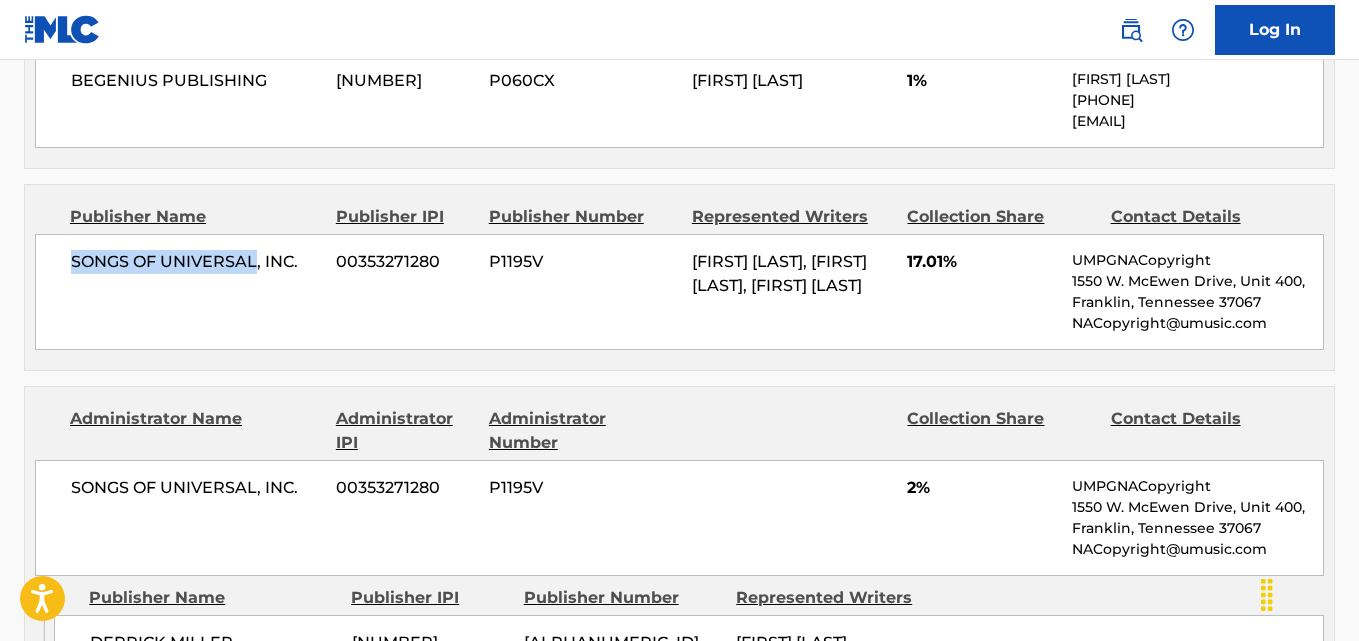 drag, startPoint x: 65, startPoint y: 288, endPoint x: 259, endPoint y: 288, distance: 194 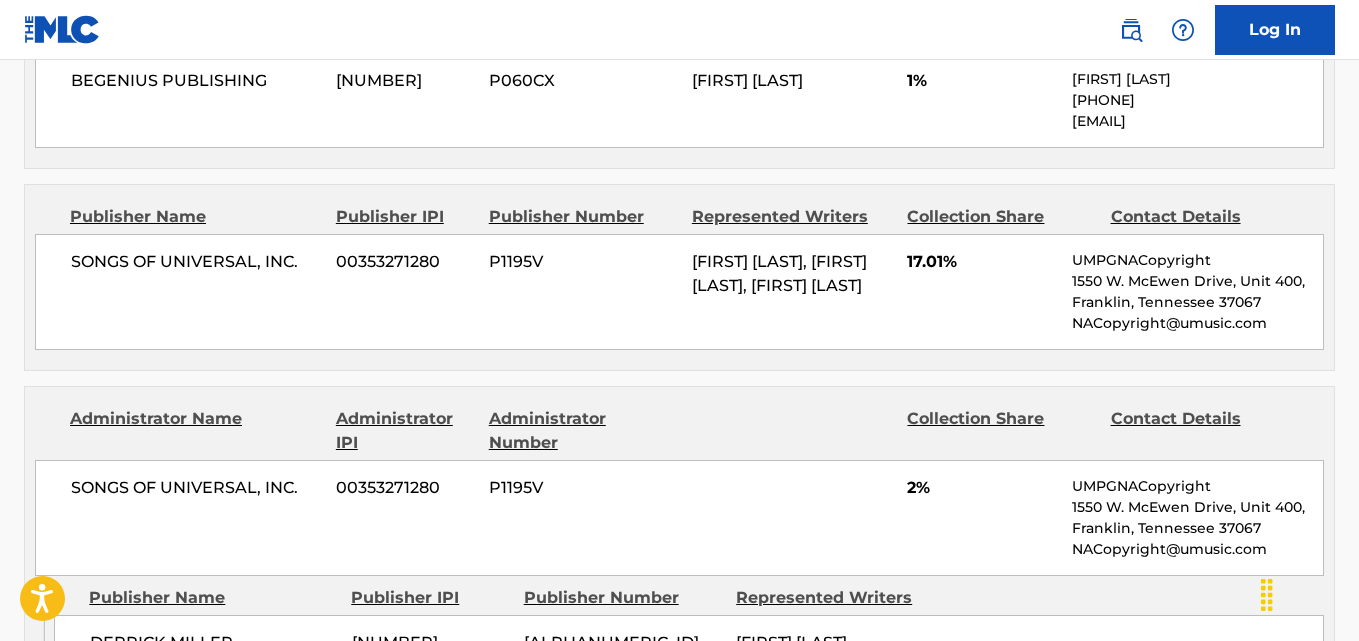 click on "17.01%" at bounding box center (982, 262) 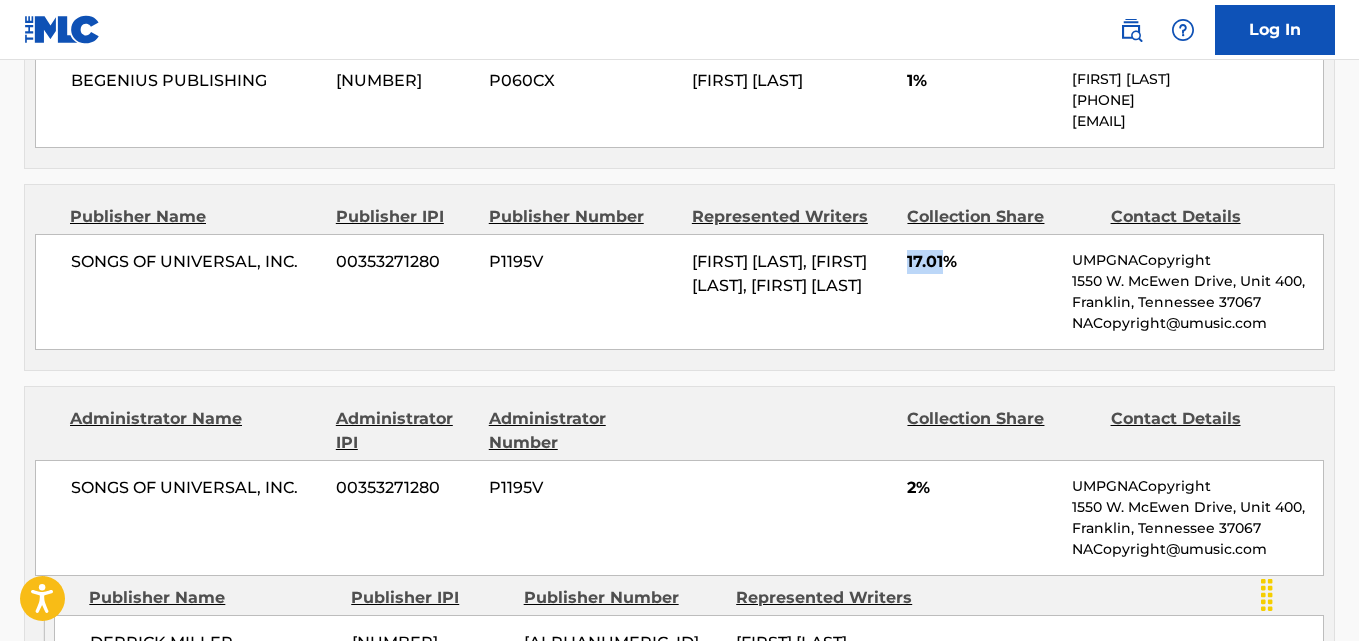 click on "17.01%" at bounding box center [982, 262] 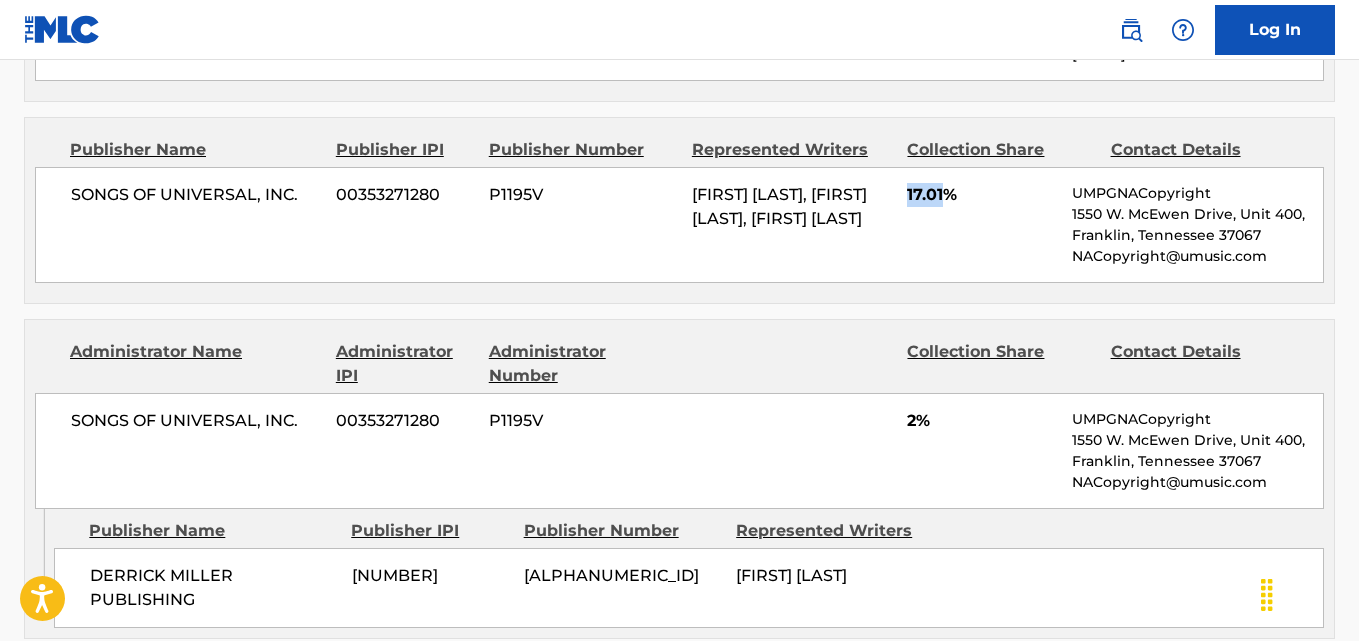 scroll, scrollTop: 2600, scrollLeft: 0, axis: vertical 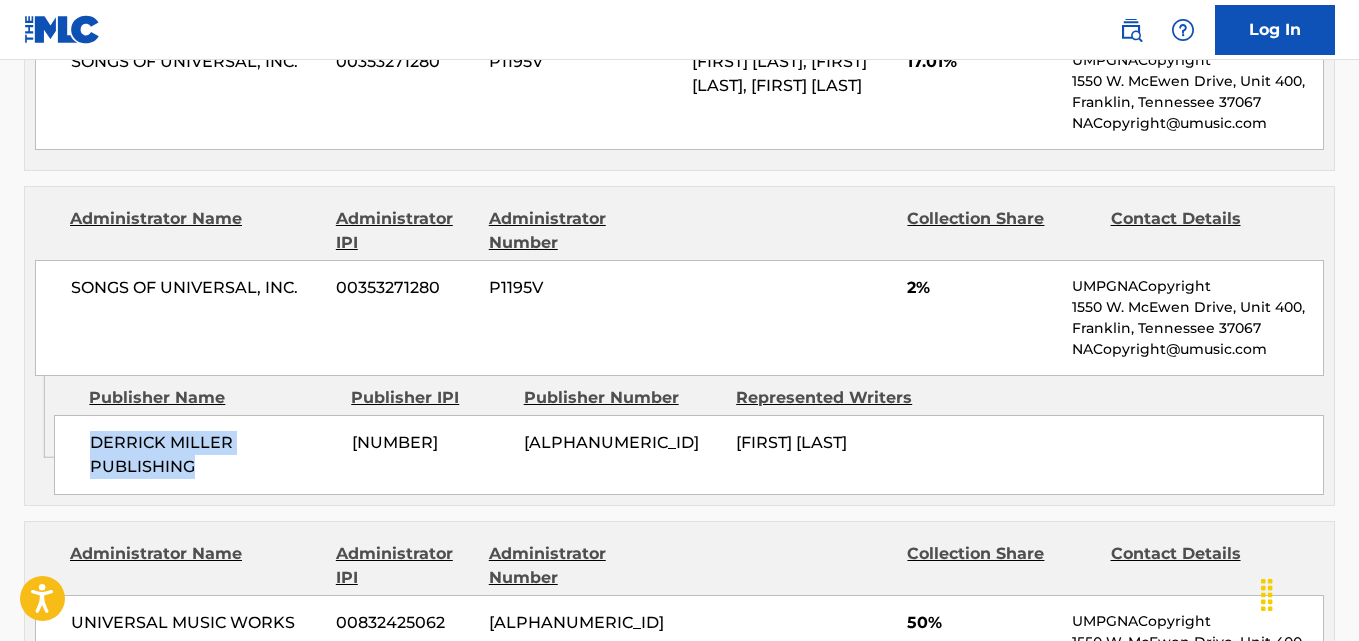 drag, startPoint x: 81, startPoint y: 470, endPoint x: 224, endPoint y: 486, distance: 143.89232 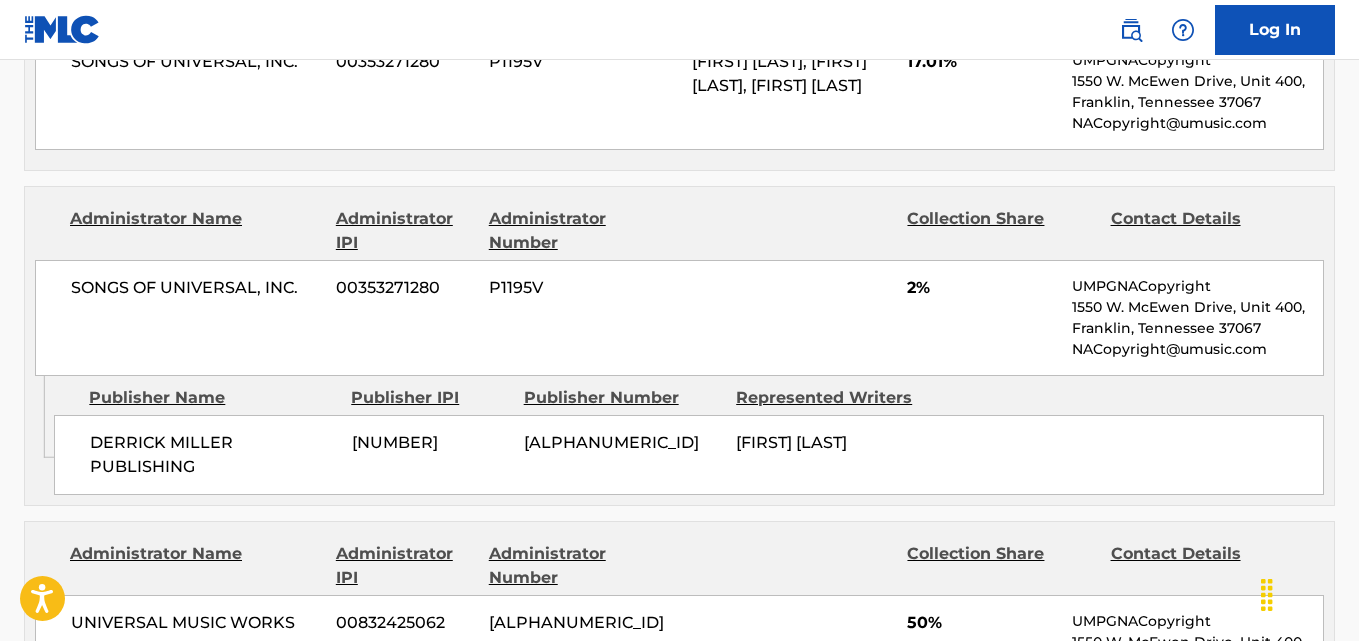 click on "SONGS OF UNIVERSAL, INC. 00353271280 P1195V 2% UMPGNACopyright 1550 W. McEwen Drive, Unit 400,  Franklin, Tennessee 37067 NACopyright@umusic.com" at bounding box center [679, 318] 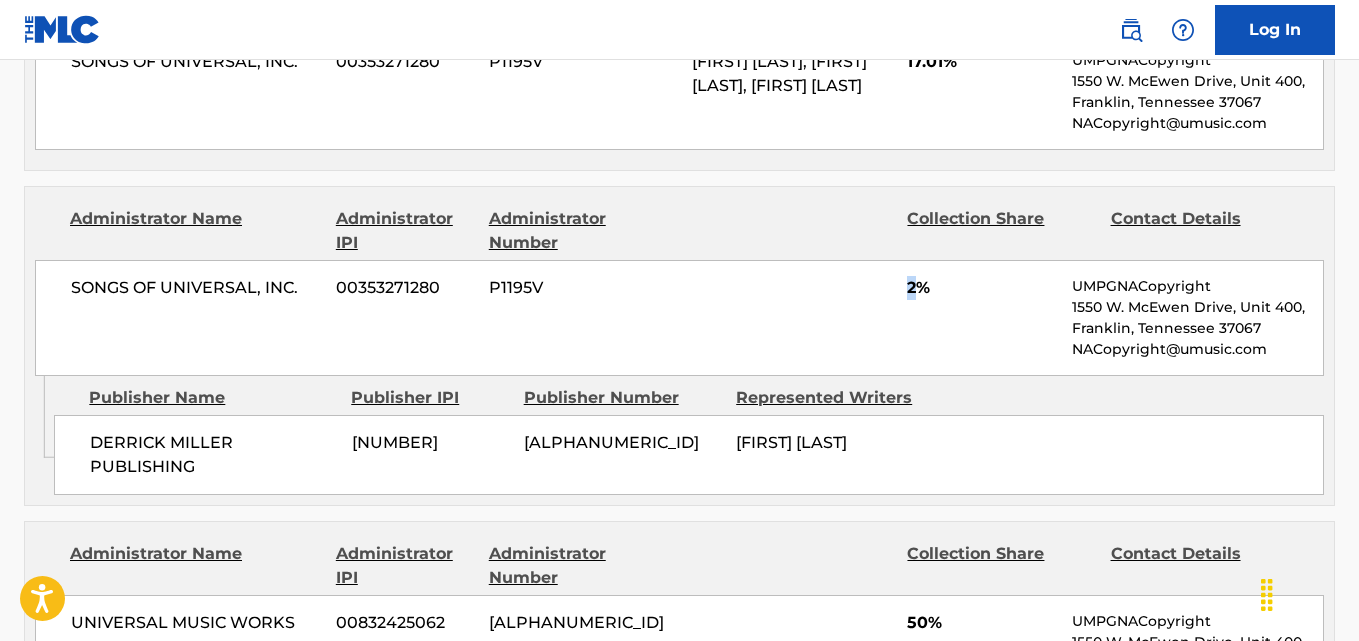 click on "SONGS OF UNIVERSAL, INC. 00353271280 P1195V 2% UMPGNACopyright 1550 W. McEwen Drive, Unit 400,  Franklin, Tennessee 37067 NACopyright@umusic.com" at bounding box center [679, 318] 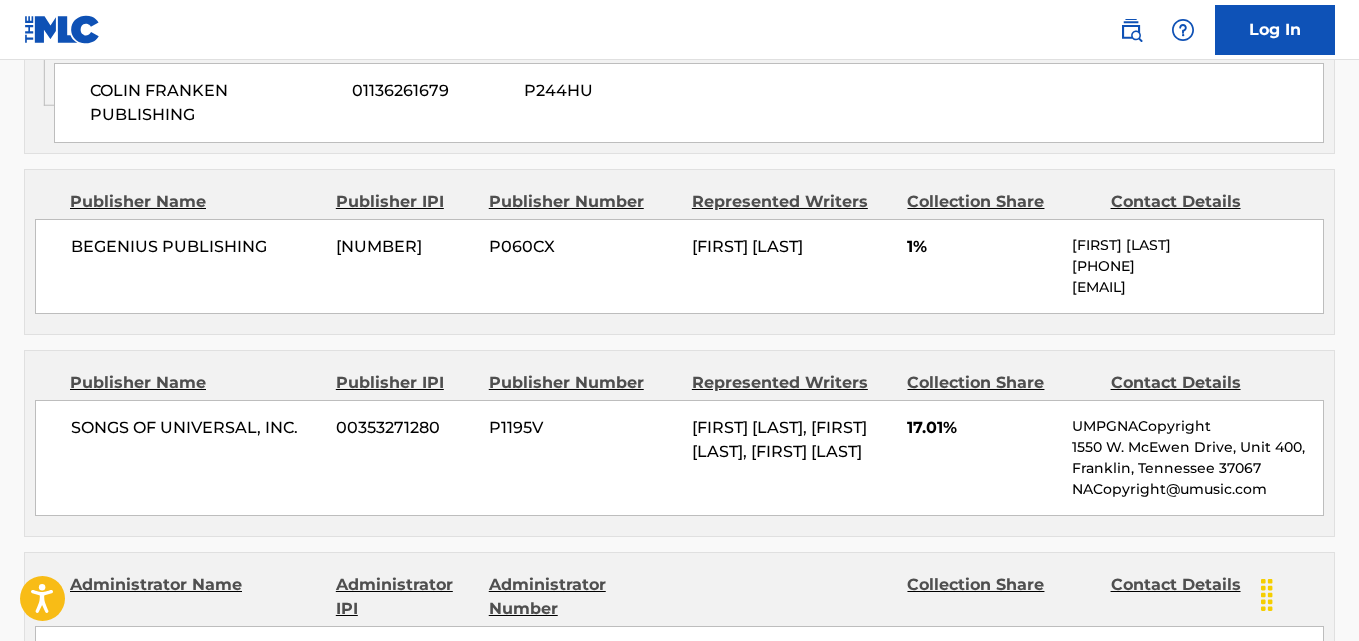 scroll, scrollTop: 2200, scrollLeft: 0, axis: vertical 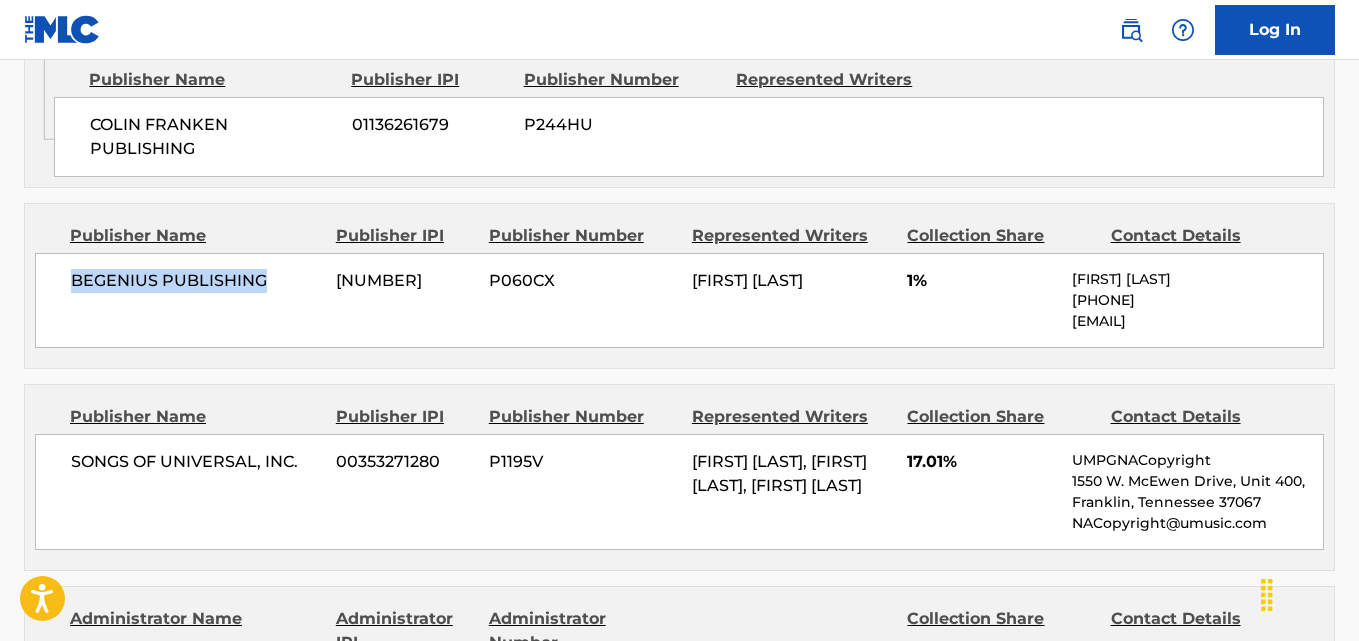 drag, startPoint x: 65, startPoint y: 286, endPoint x: 270, endPoint y: 286, distance: 205 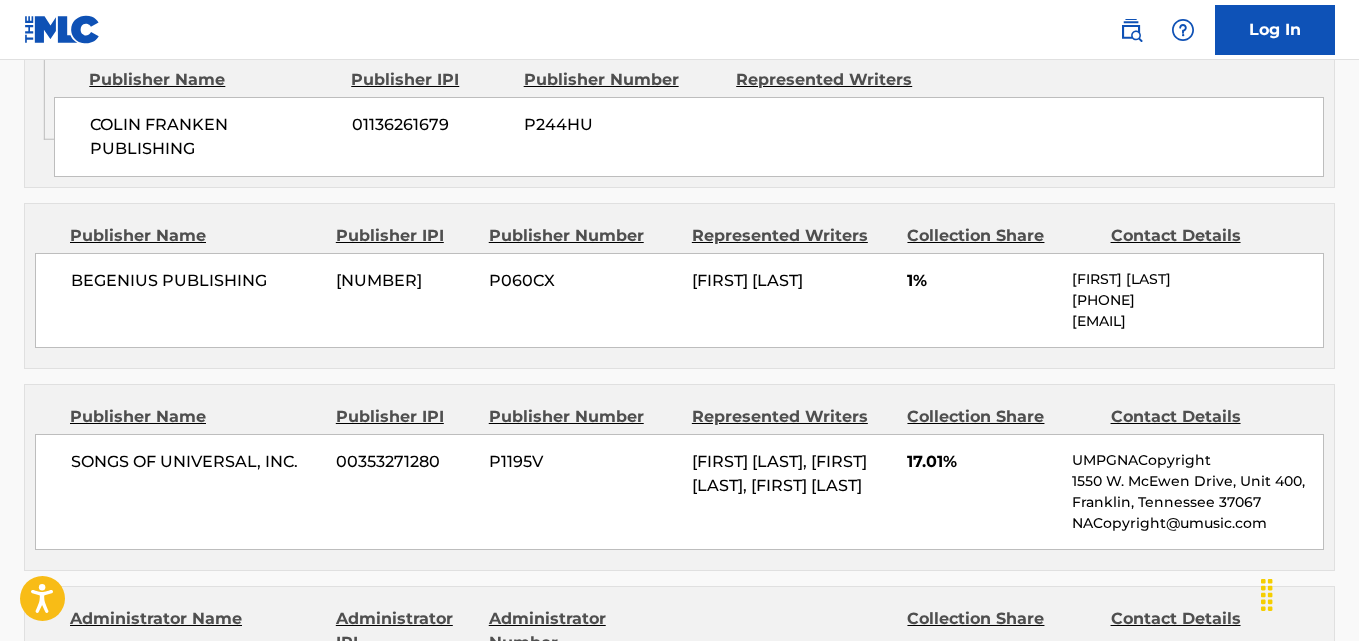 click on "BEGENIUS PUBLISHING 00839263216 P060CX RUSHDEE WILLIAMS 1% LAUREN COVINGTON +1-757-5728806 LAUREN@BEGENIUSRECORDS.COM" at bounding box center (679, 300) 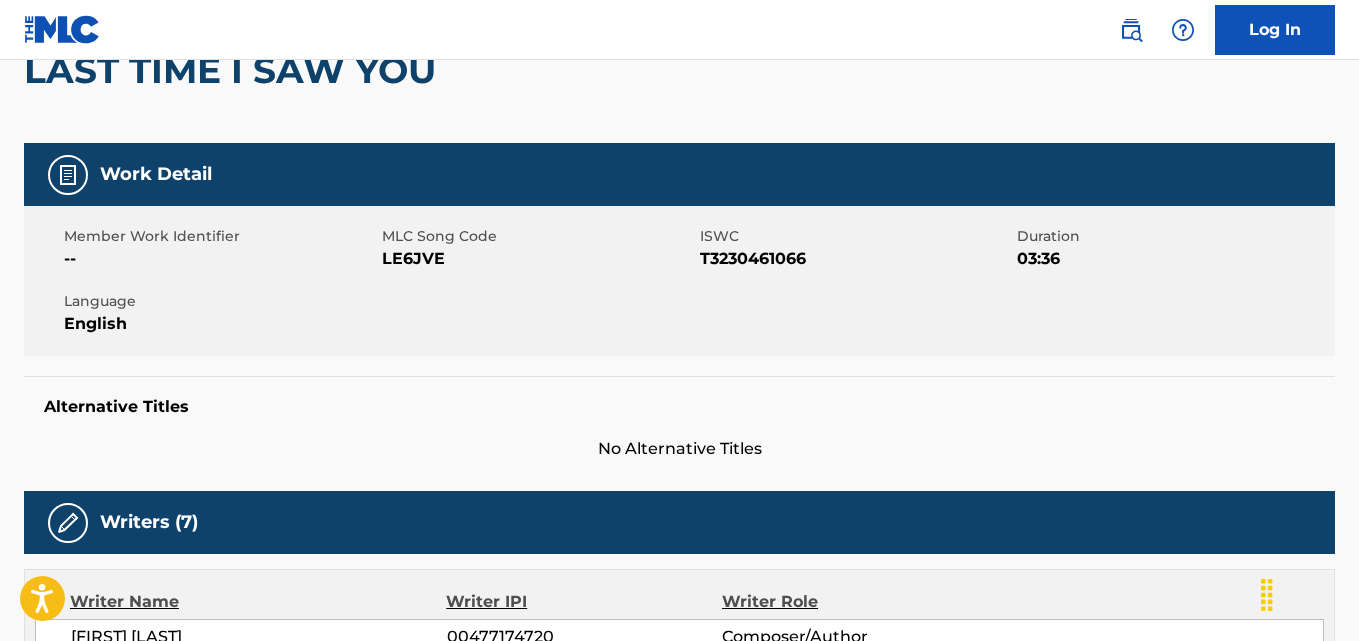 scroll, scrollTop: 0, scrollLeft: 0, axis: both 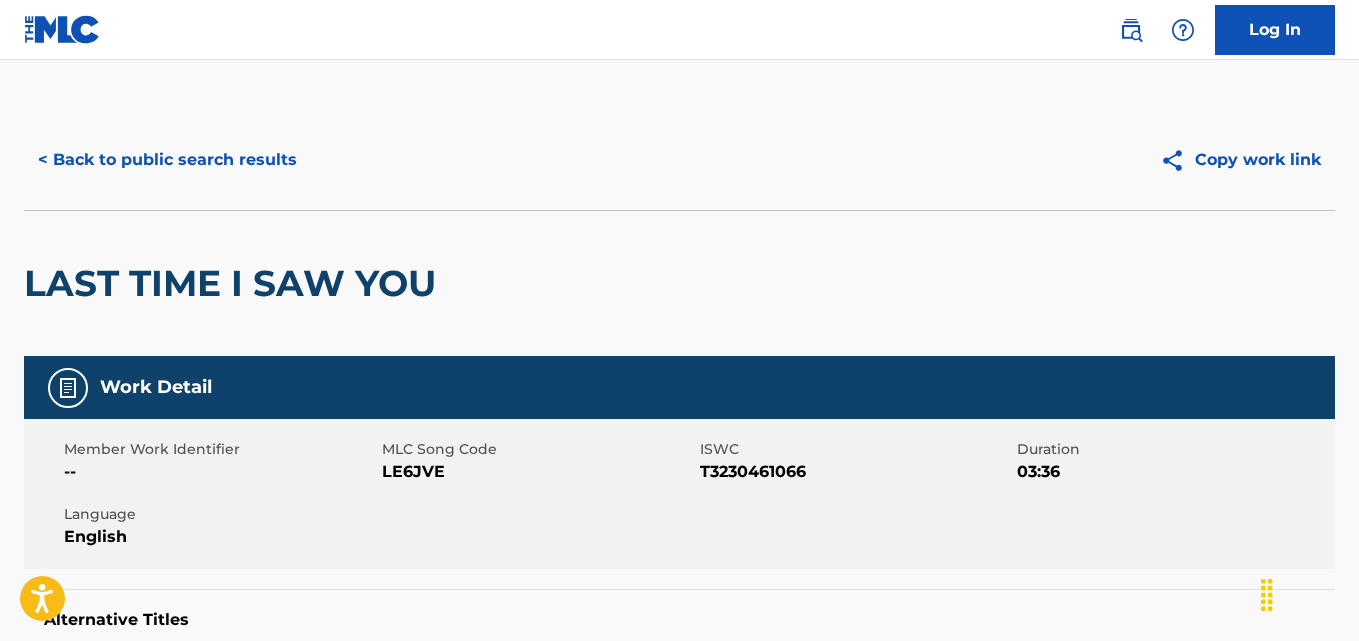 click on "< Back to public search results" at bounding box center (167, 160) 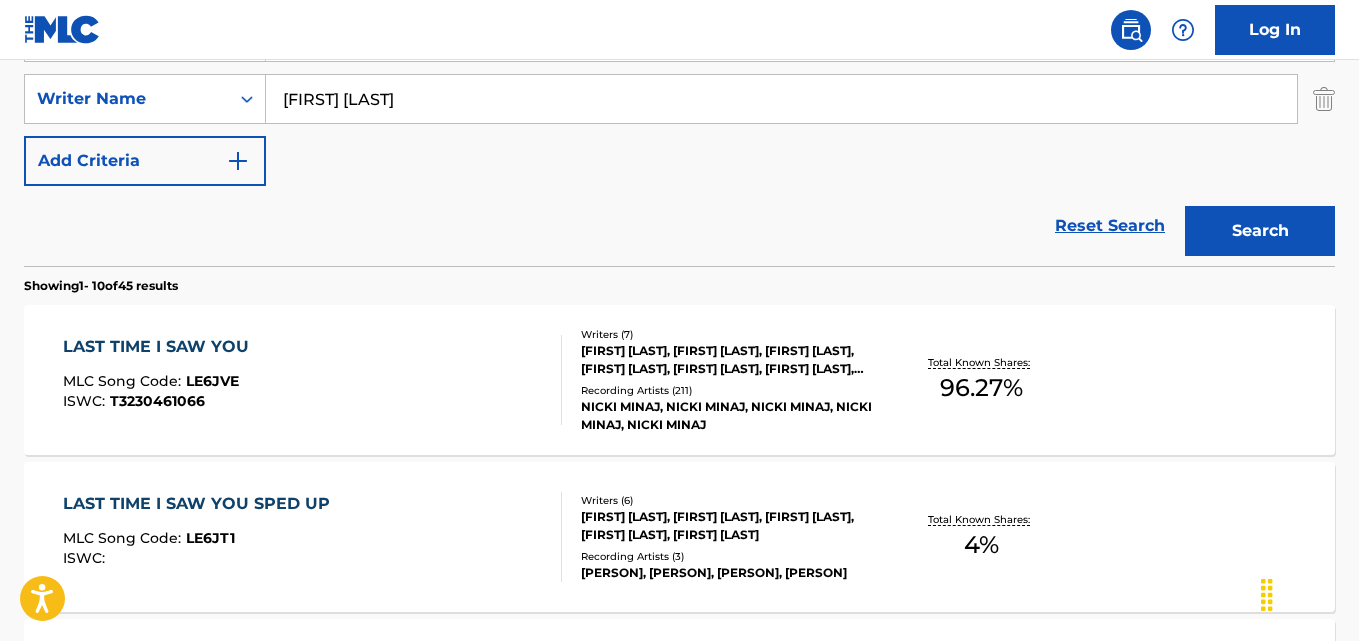 scroll, scrollTop: 233, scrollLeft: 0, axis: vertical 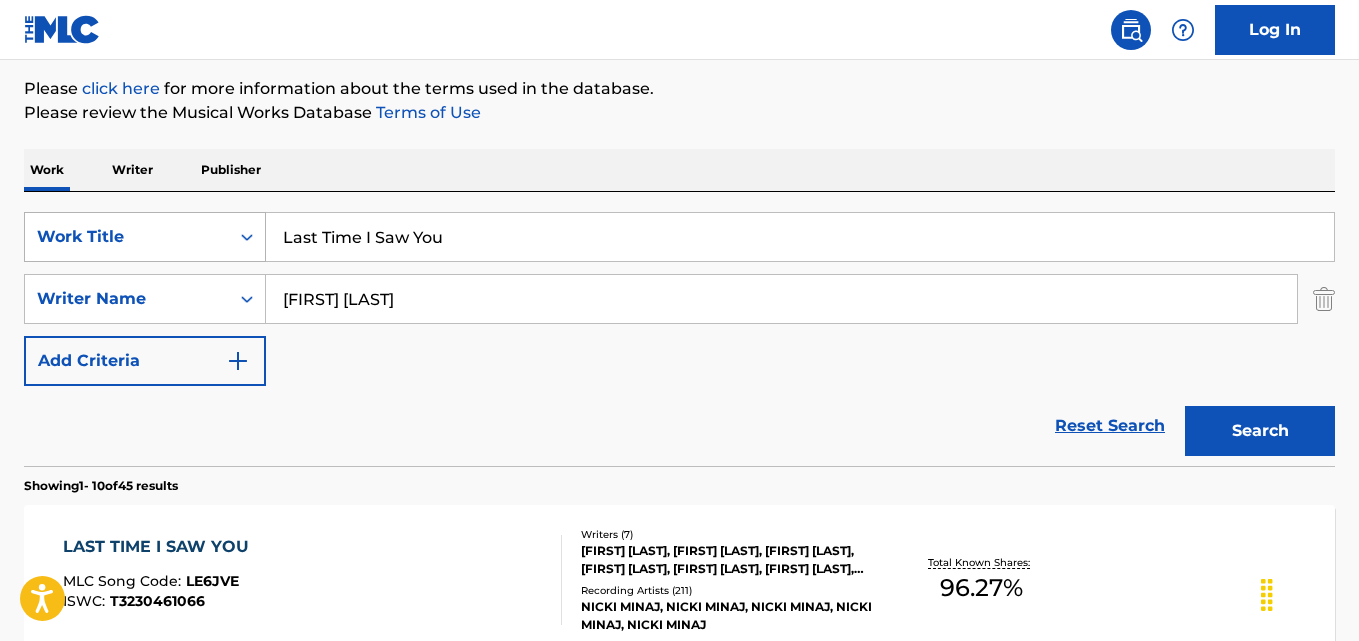 drag, startPoint x: 345, startPoint y: 242, endPoint x: 119, endPoint y: 242, distance: 226 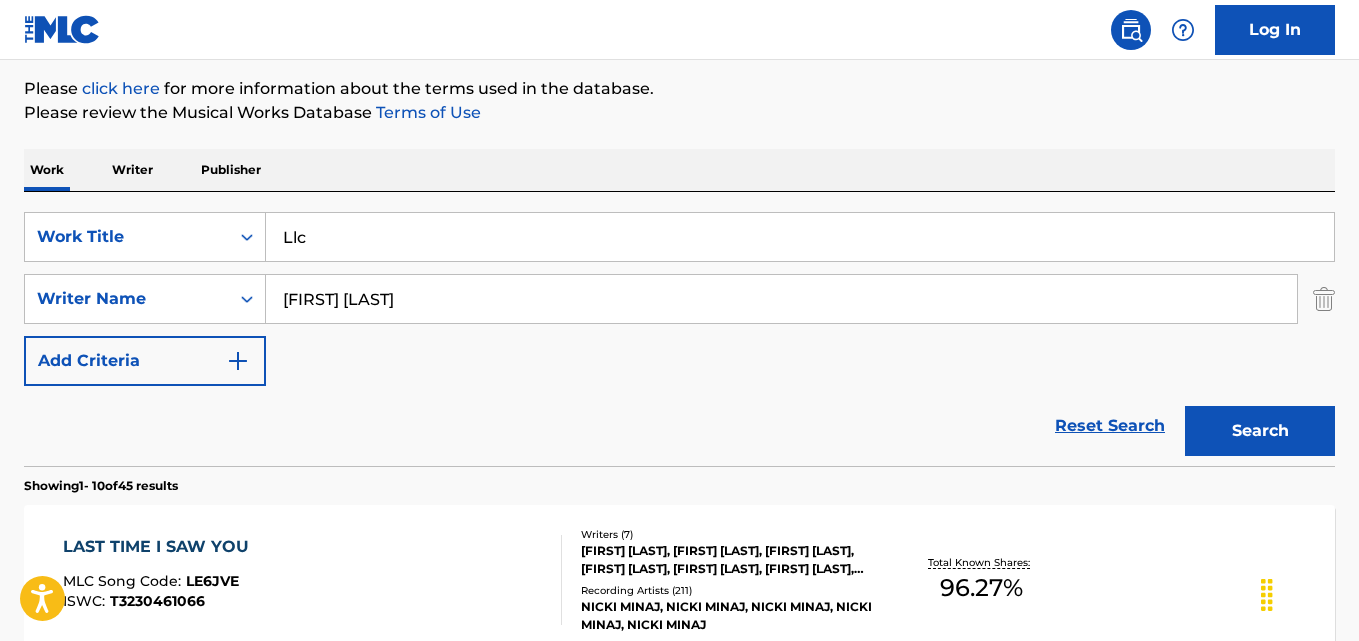 type on "Llc" 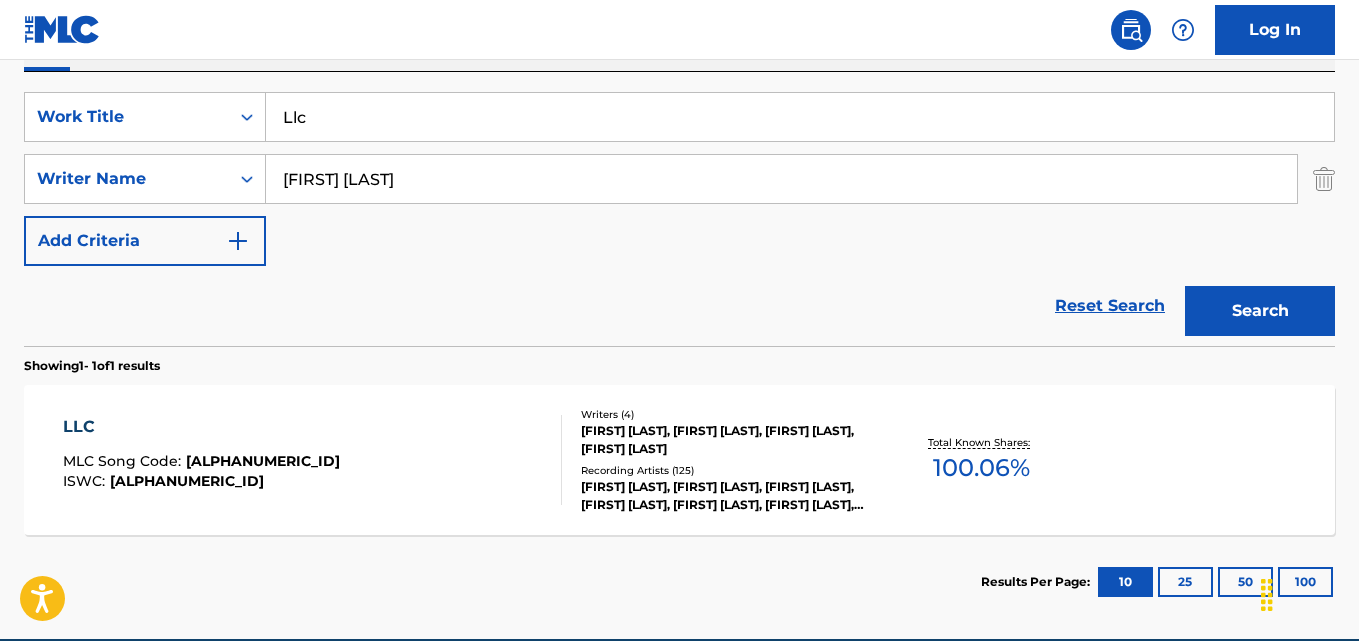 scroll, scrollTop: 433, scrollLeft: 0, axis: vertical 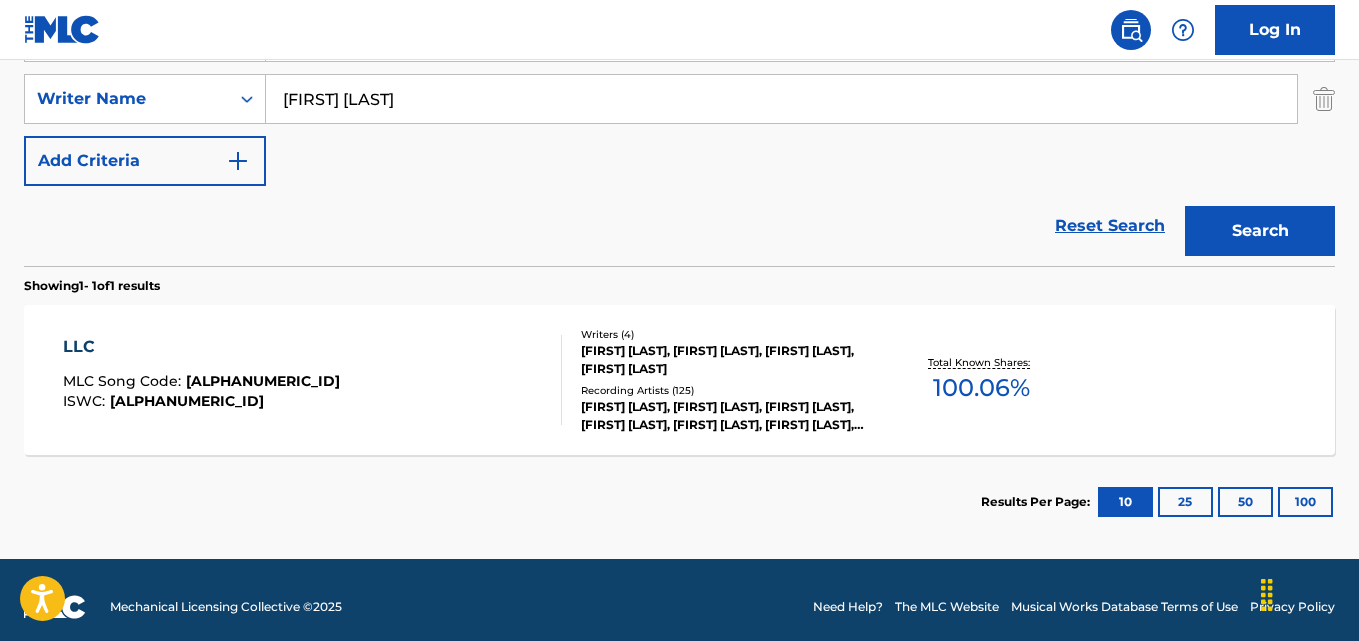 click on "MLC Song Code :" at bounding box center (124, 381) 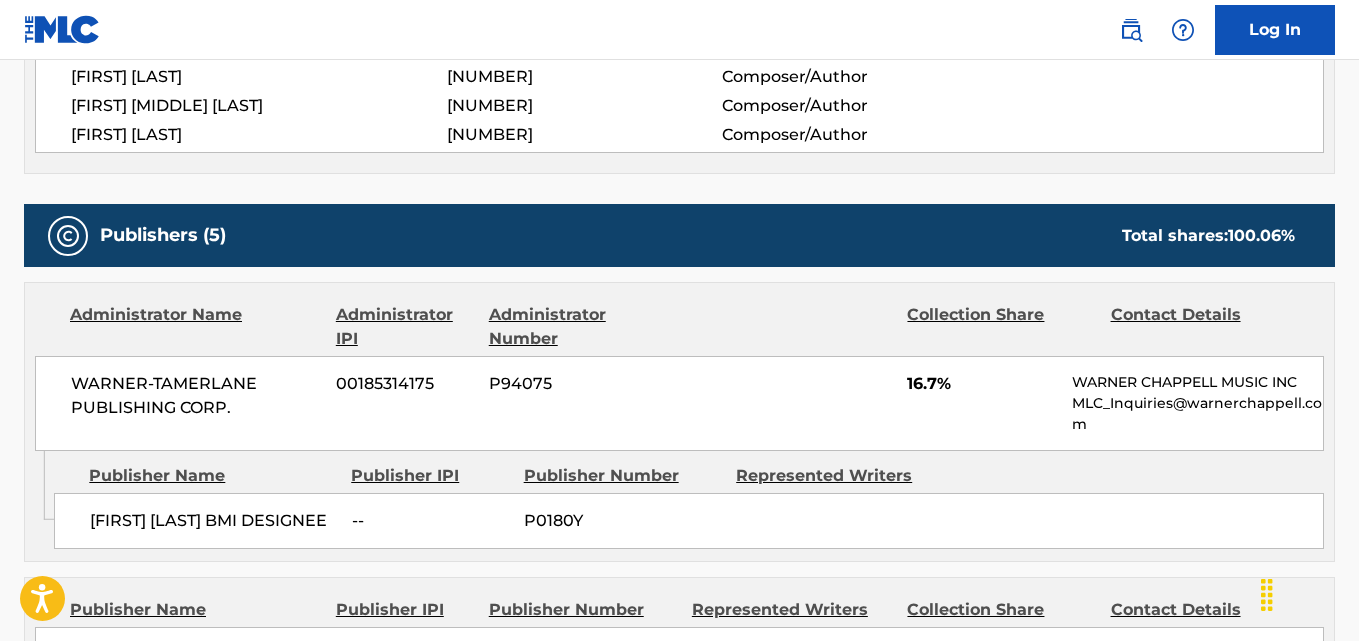 scroll, scrollTop: 800, scrollLeft: 0, axis: vertical 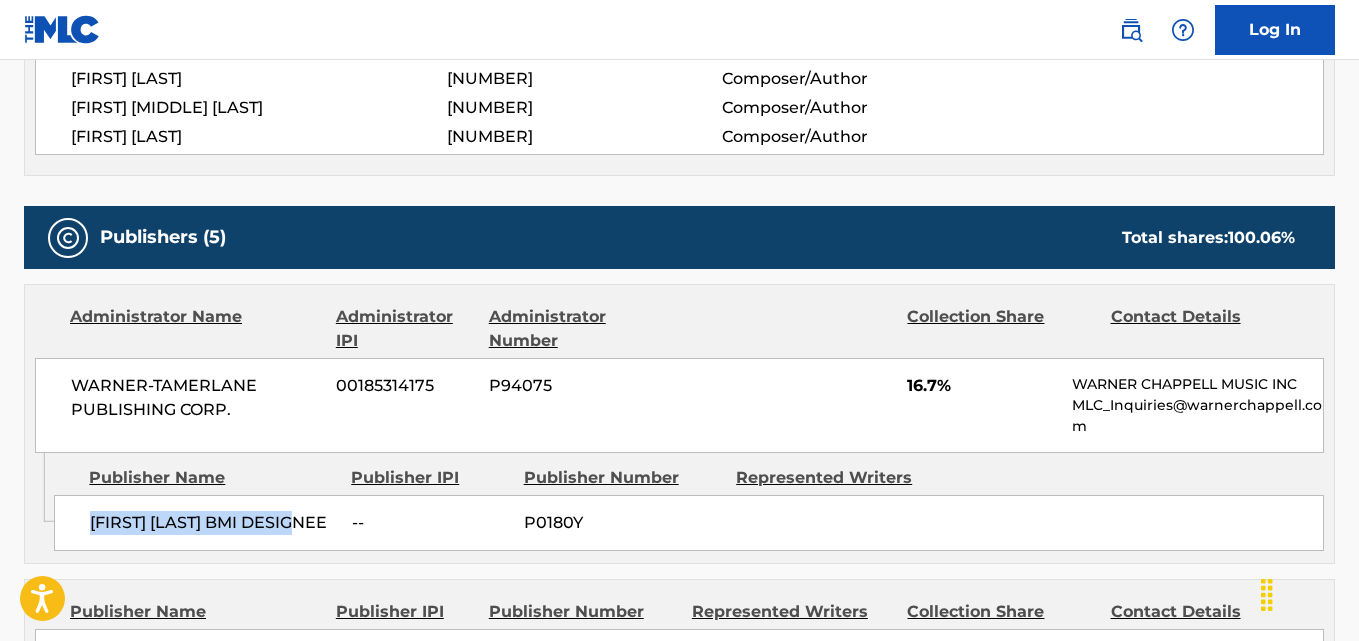 drag, startPoint x: 96, startPoint y: 525, endPoint x: 334, endPoint y: 531, distance: 238.07562 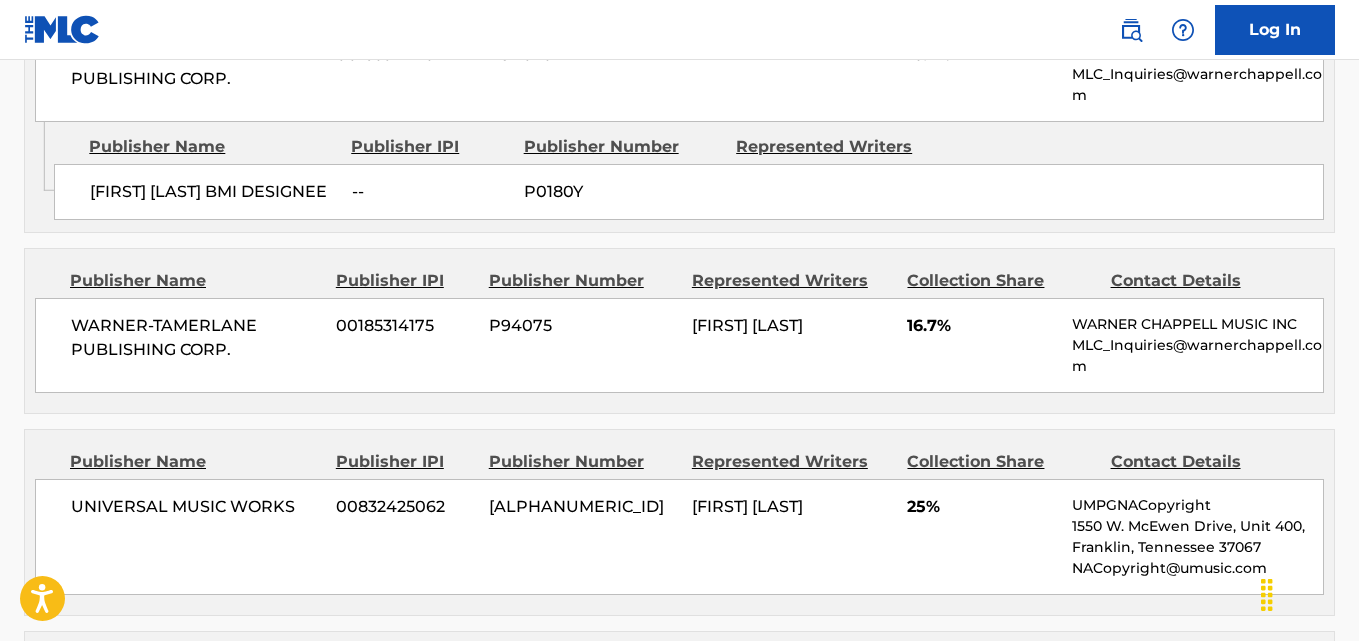 scroll, scrollTop: 1100, scrollLeft: 0, axis: vertical 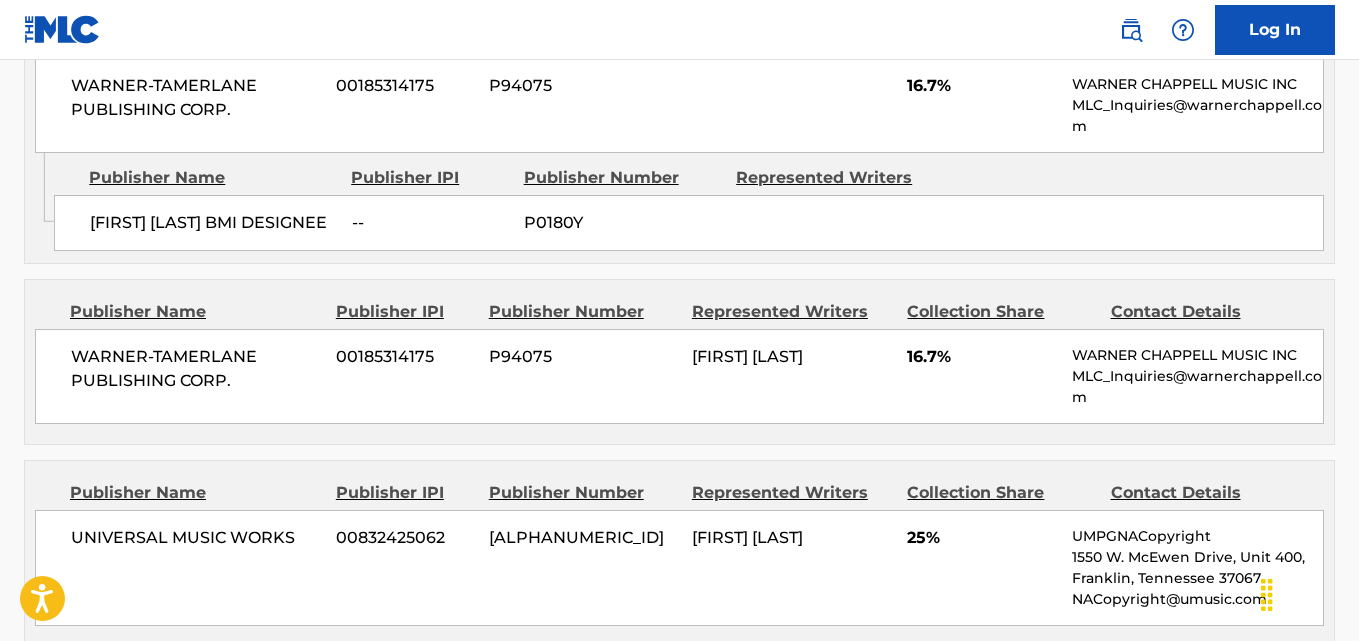 click on "16.7%" at bounding box center [982, 357] 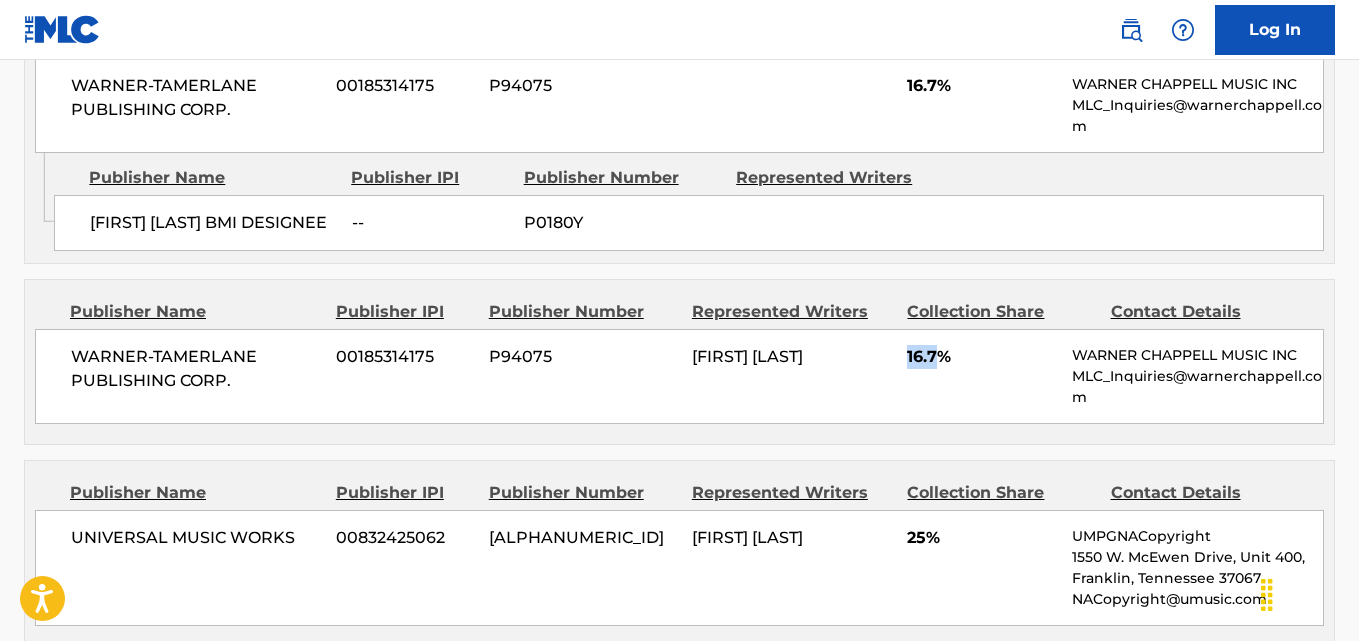 click on "16.7%" at bounding box center [982, 357] 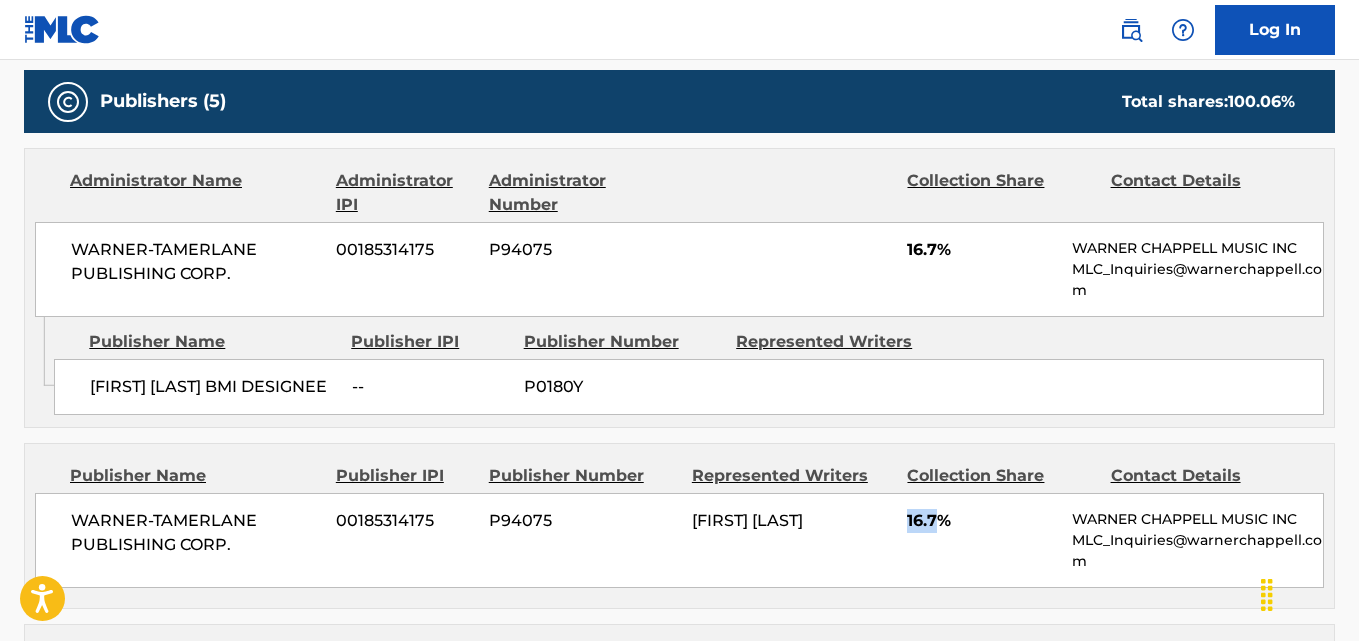 scroll, scrollTop: 900, scrollLeft: 0, axis: vertical 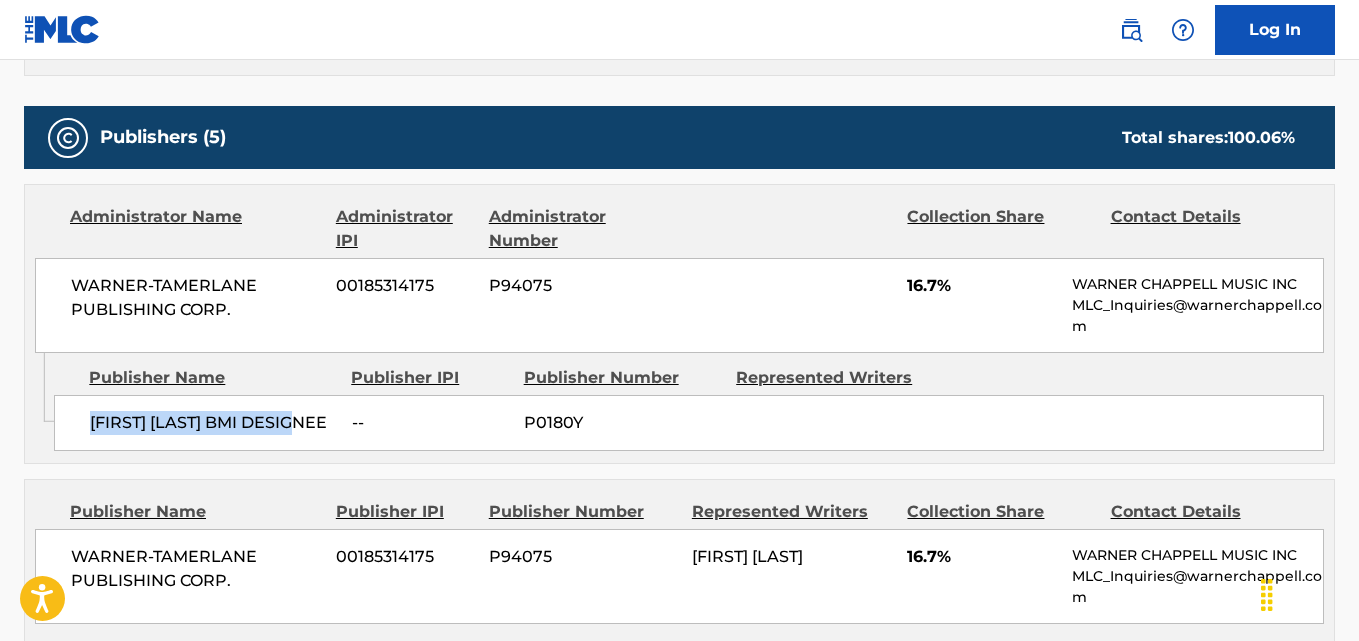 drag, startPoint x: 82, startPoint y: 430, endPoint x: 334, endPoint y: 429, distance: 252.00198 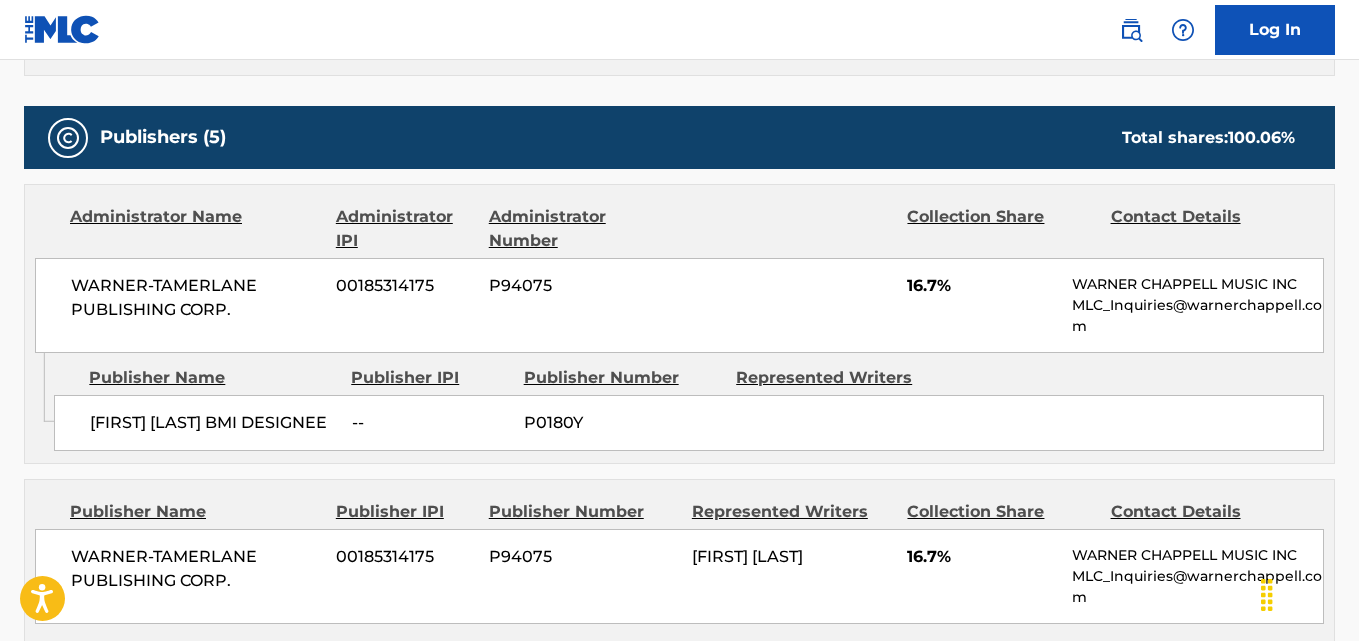 click on "16.7%" at bounding box center [982, 286] 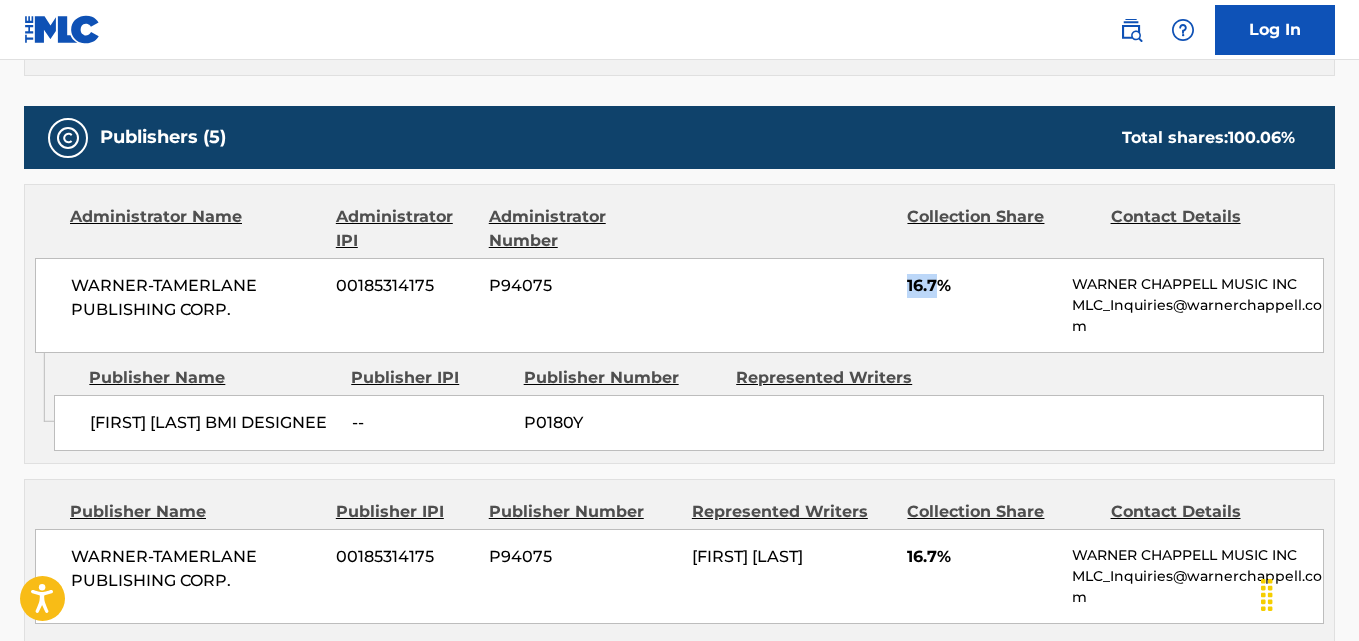 click on "16.7%" at bounding box center [982, 286] 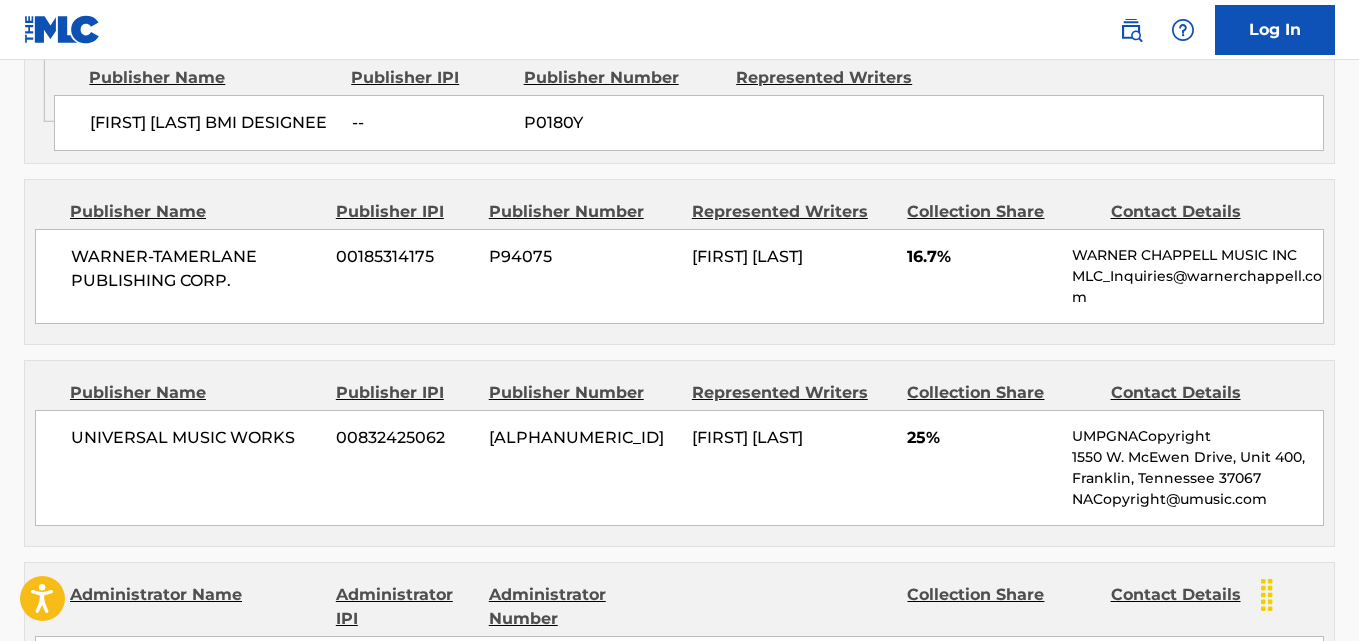 scroll, scrollTop: 1300, scrollLeft: 0, axis: vertical 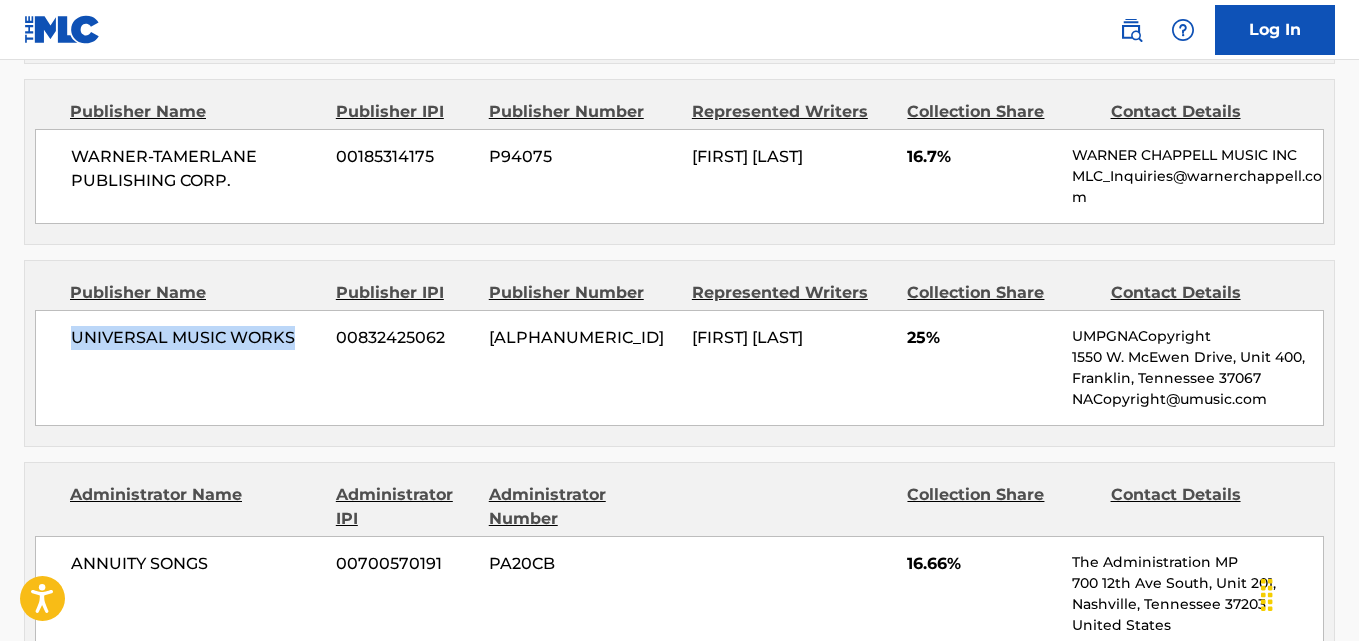 drag, startPoint x: 71, startPoint y: 337, endPoint x: 313, endPoint y: 337, distance: 242 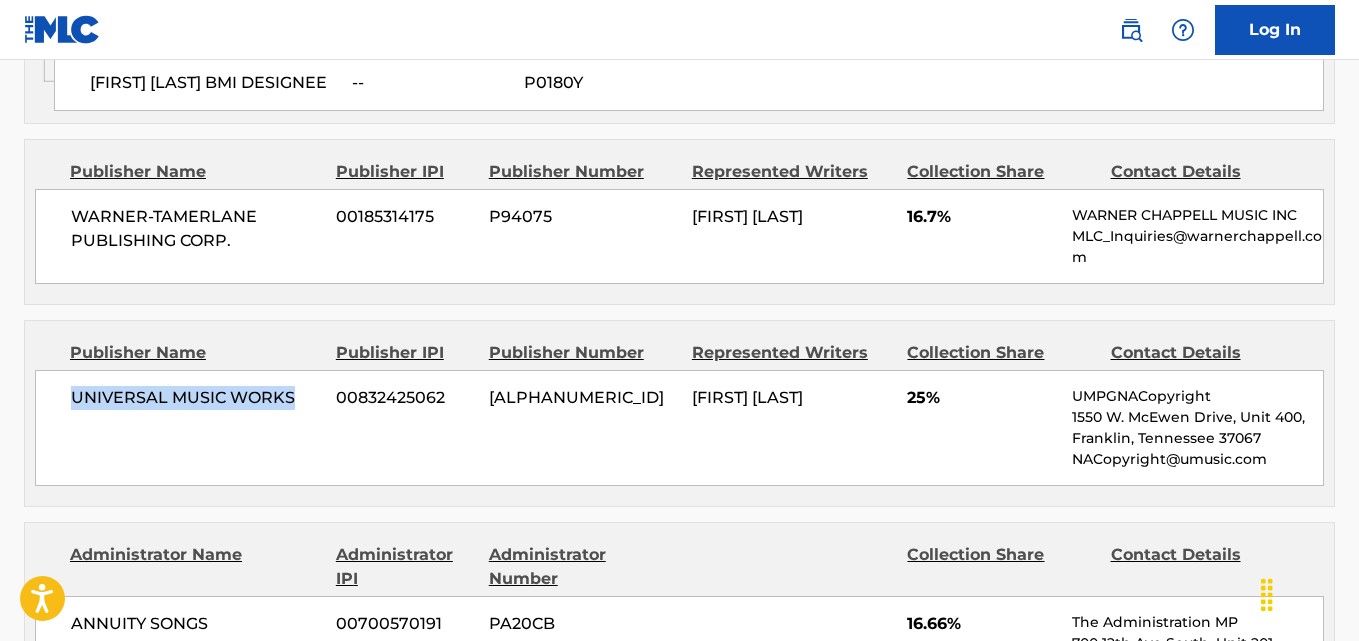 scroll, scrollTop: 1300, scrollLeft: 0, axis: vertical 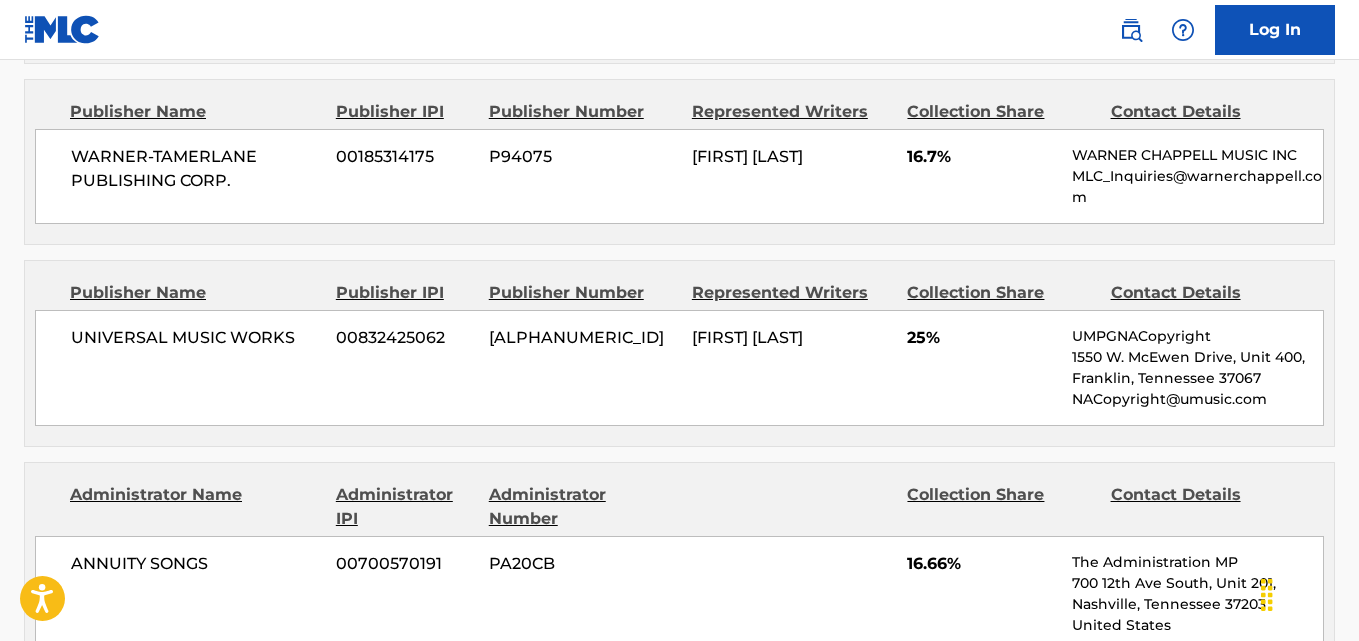 click on "25%" at bounding box center [982, 338] 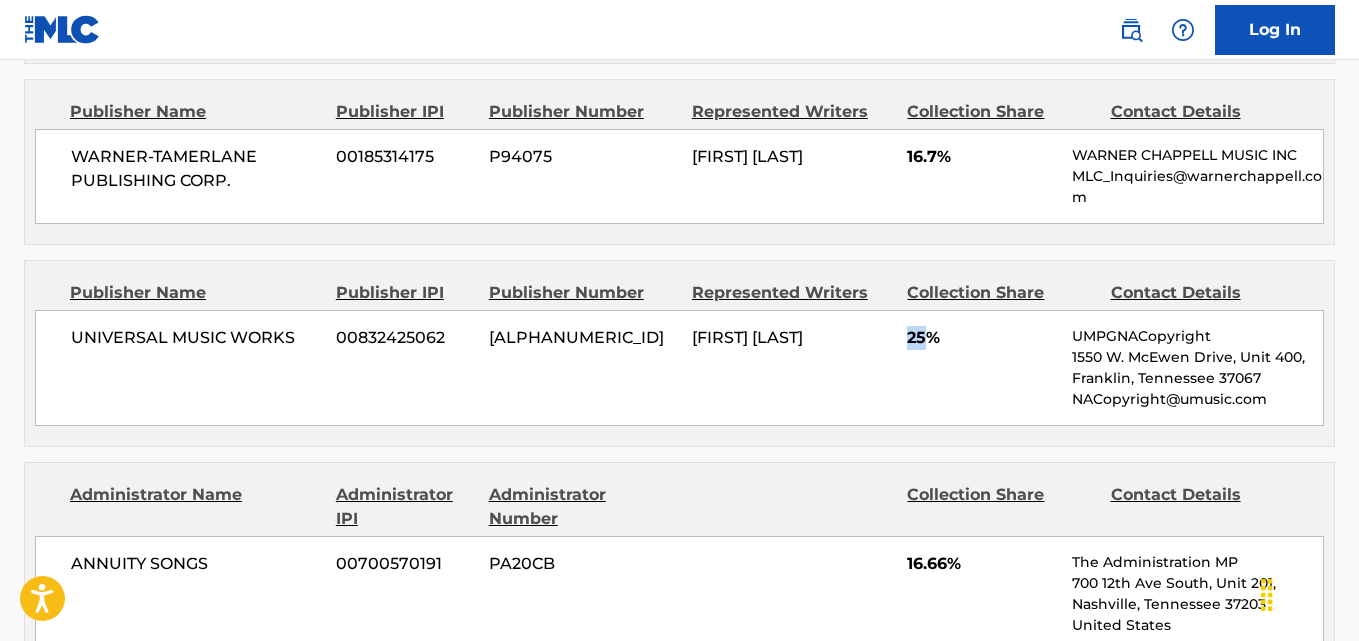 click on "25%" at bounding box center [982, 338] 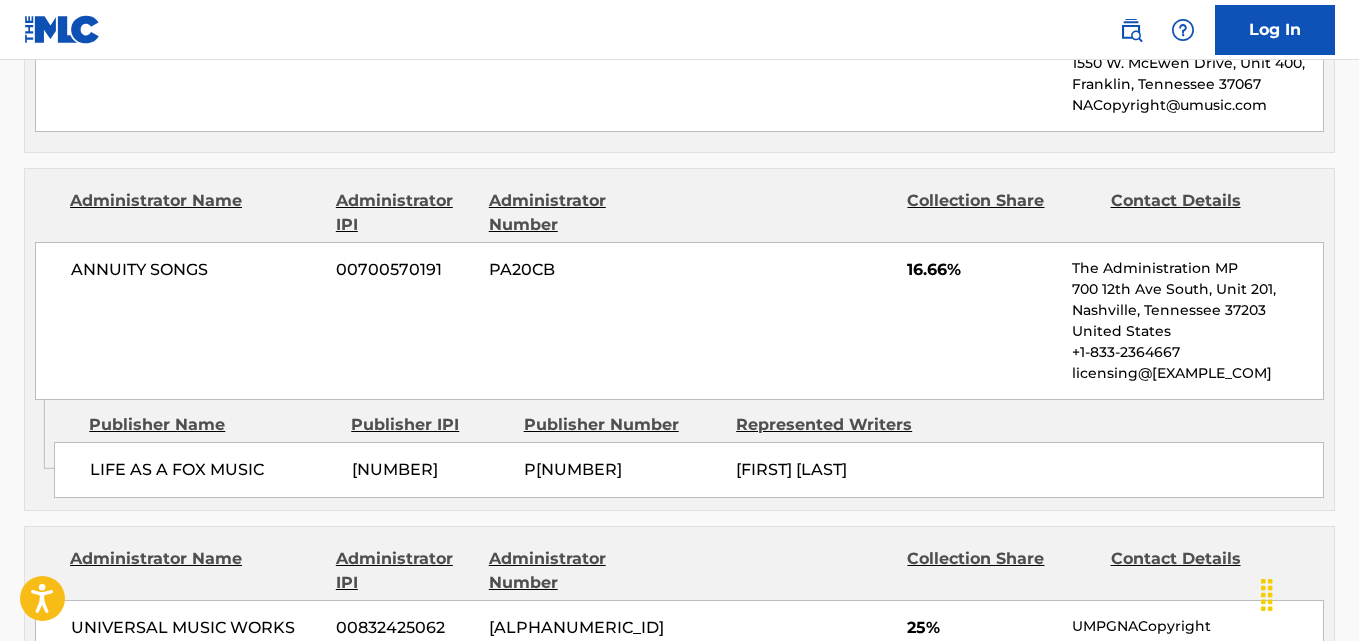 scroll, scrollTop: 1700, scrollLeft: 0, axis: vertical 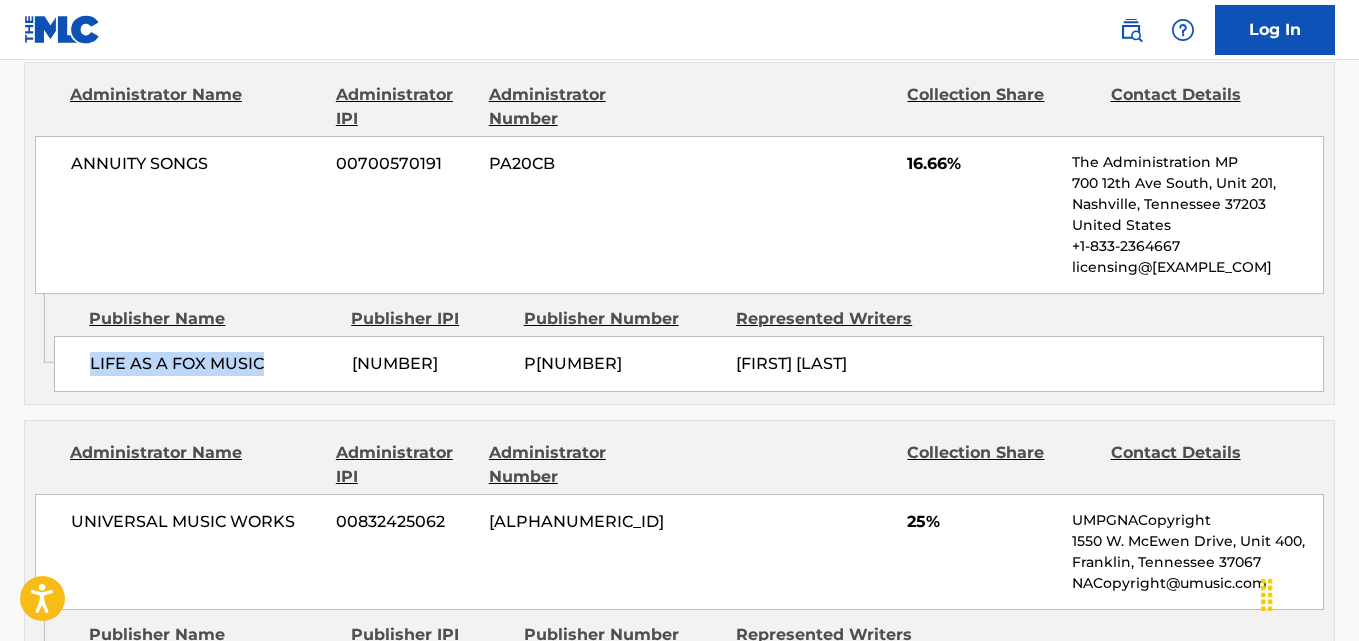 drag, startPoint x: 59, startPoint y: 361, endPoint x: 290, endPoint y: 361, distance: 231 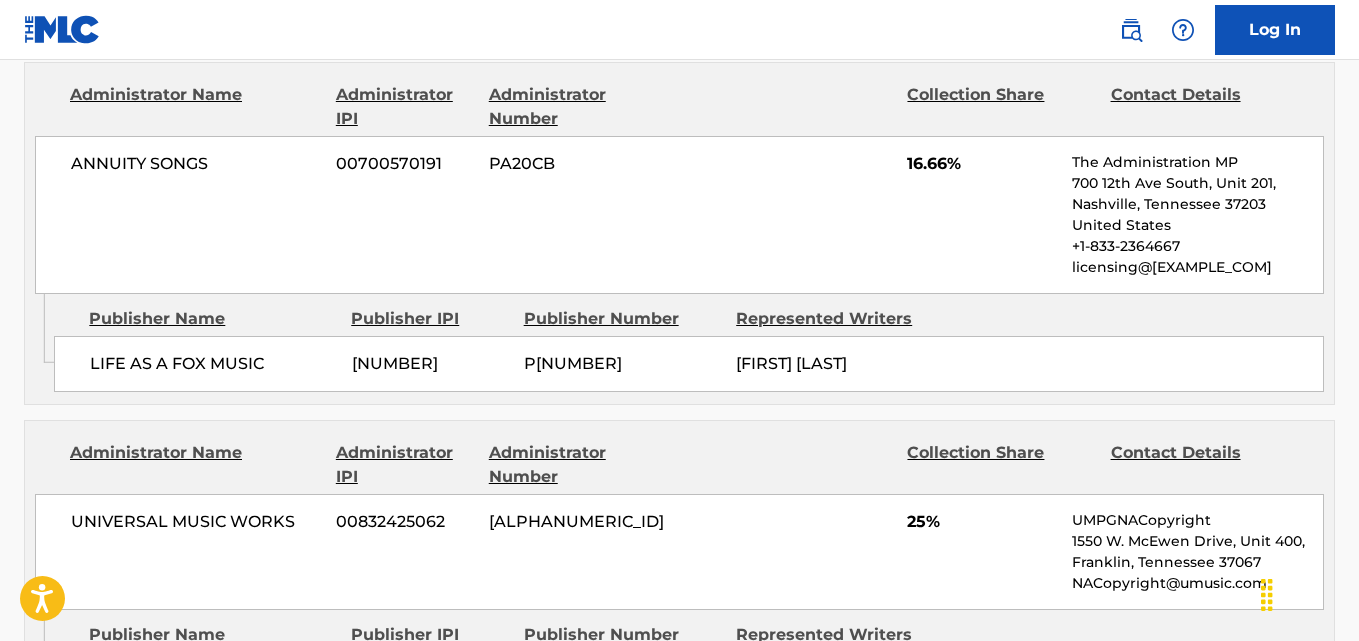 click on "16.66%" at bounding box center (982, 164) 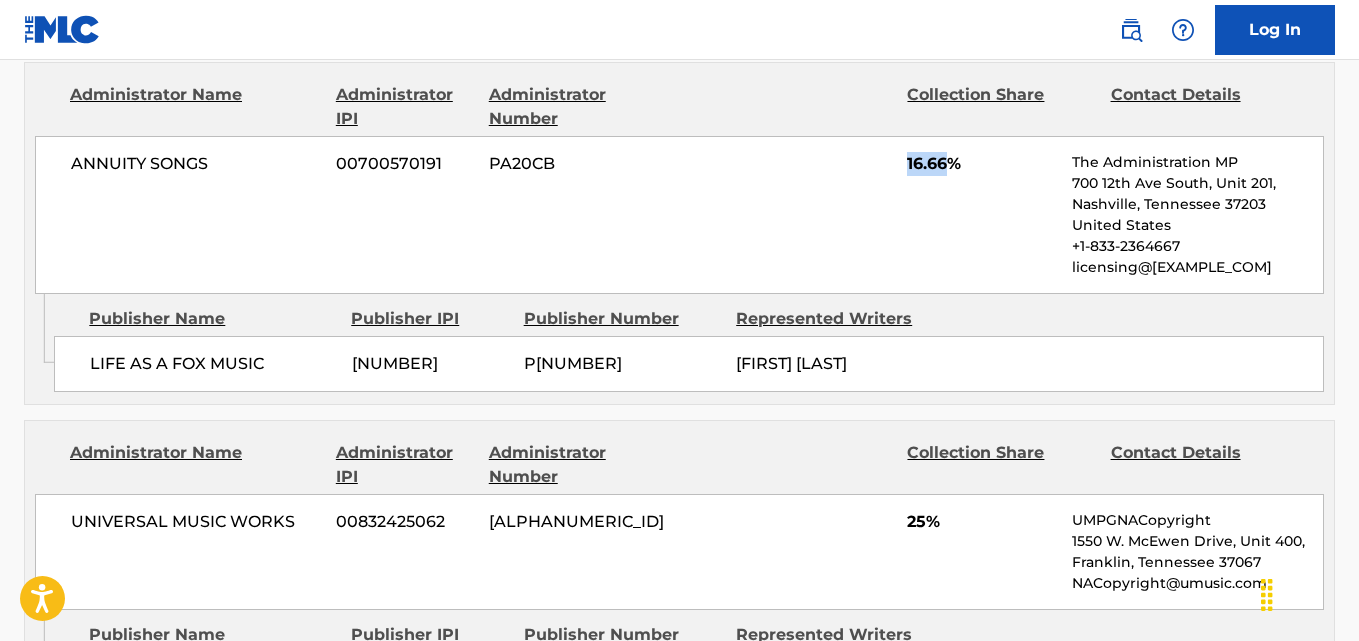 click on "16.66%" at bounding box center (982, 164) 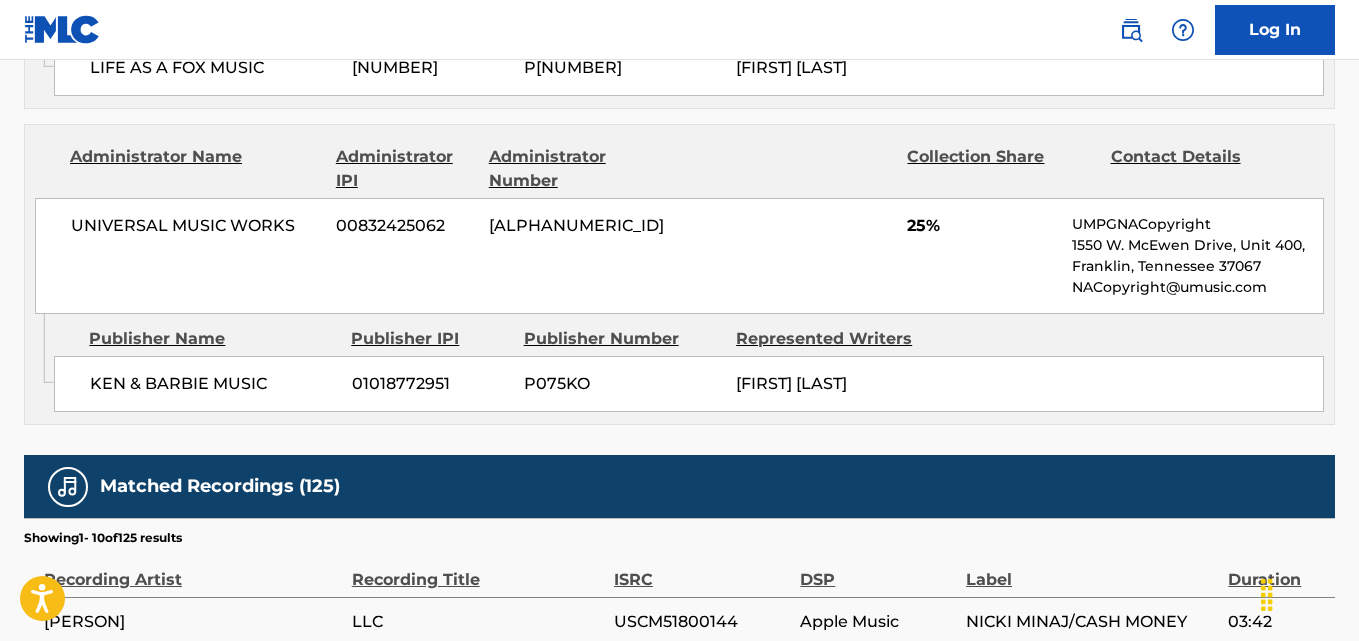 scroll, scrollTop: 2000, scrollLeft: 0, axis: vertical 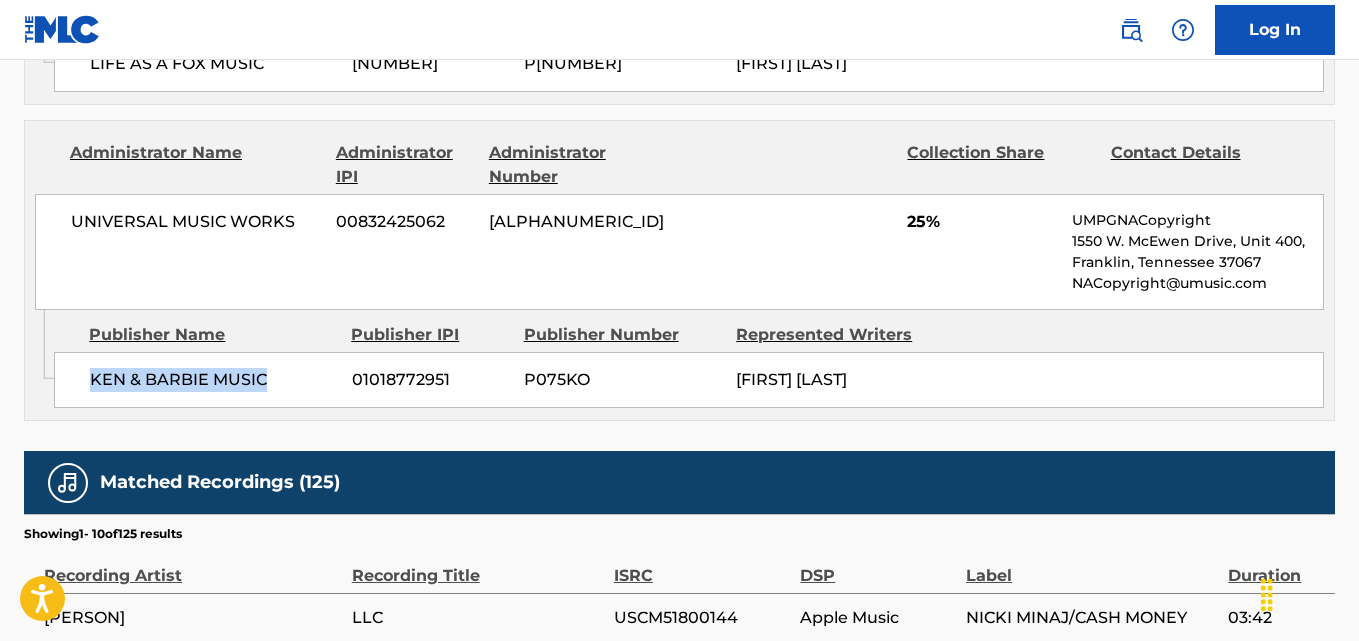 drag, startPoint x: 82, startPoint y: 386, endPoint x: 293, endPoint y: 394, distance: 211.15161 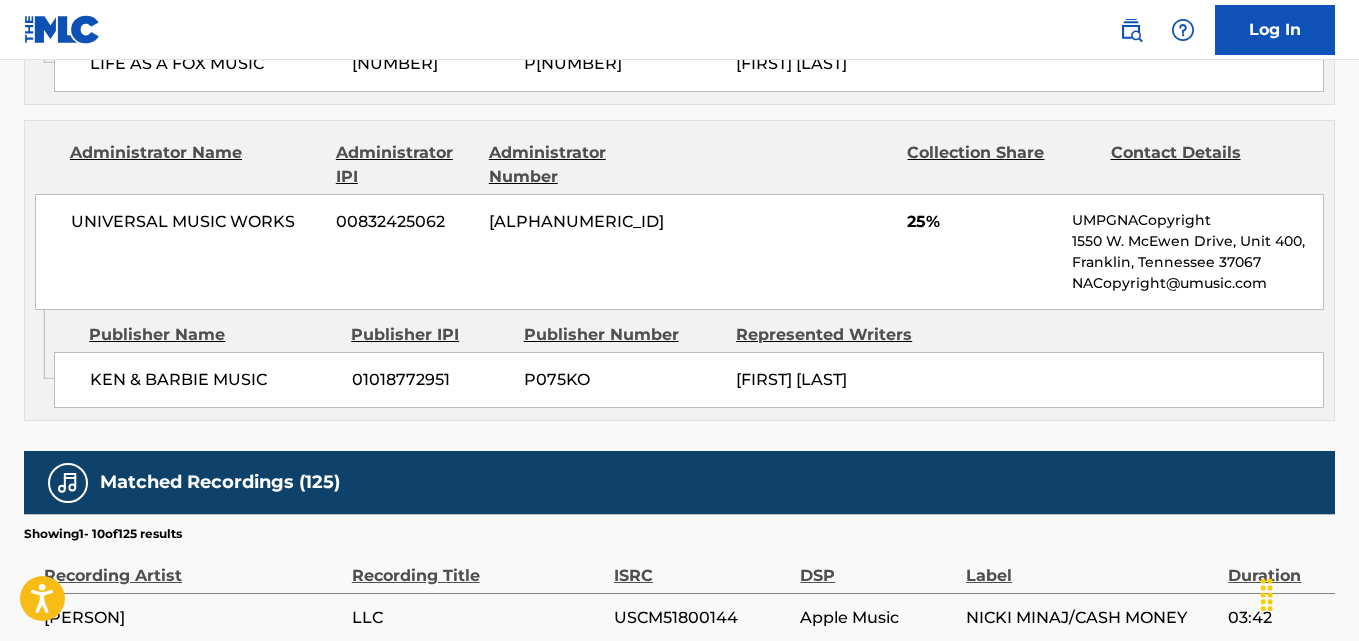 click on "UNIVERSAL MUSIC WORKS 00832425062 PA08VP 25% UMPGNACopyright 1550 W. McEwen Drive, Unit 400,  Franklin, Tennessee 37067 NACopyright@umusic.com" at bounding box center (679, 252) 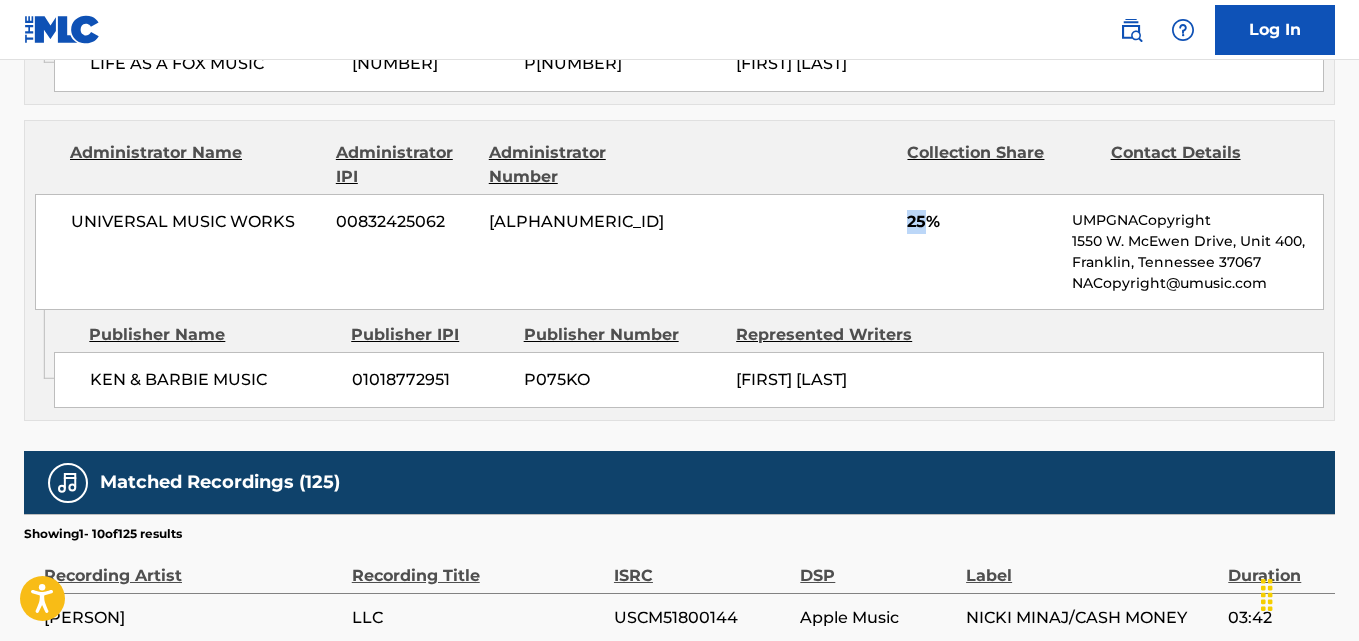 click on "UNIVERSAL MUSIC WORKS 00832425062 PA08VP 25% UMPGNACopyright 1550 W. McEwen Drive, Unit 400,  Franklin, Tennessee 37067 NACopyright@umusic.com" at bounding box center (679, 252) 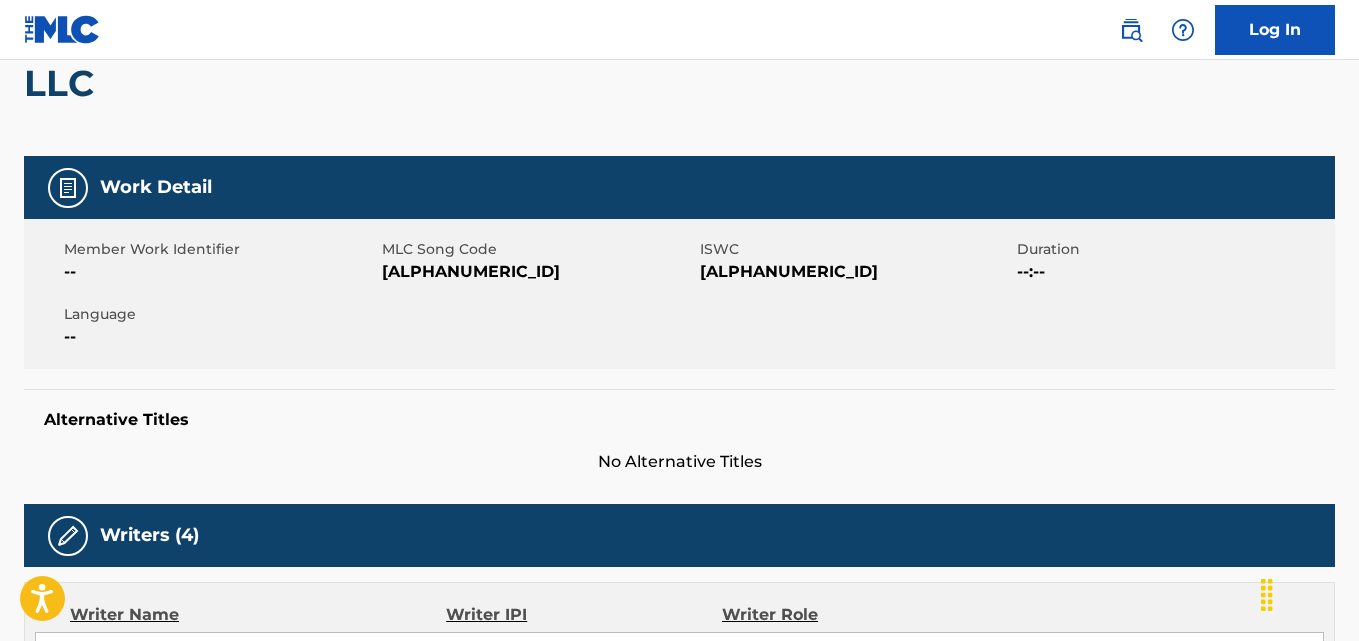 scroll, scrollTop: 0, scrollLeft: 0, axis: both 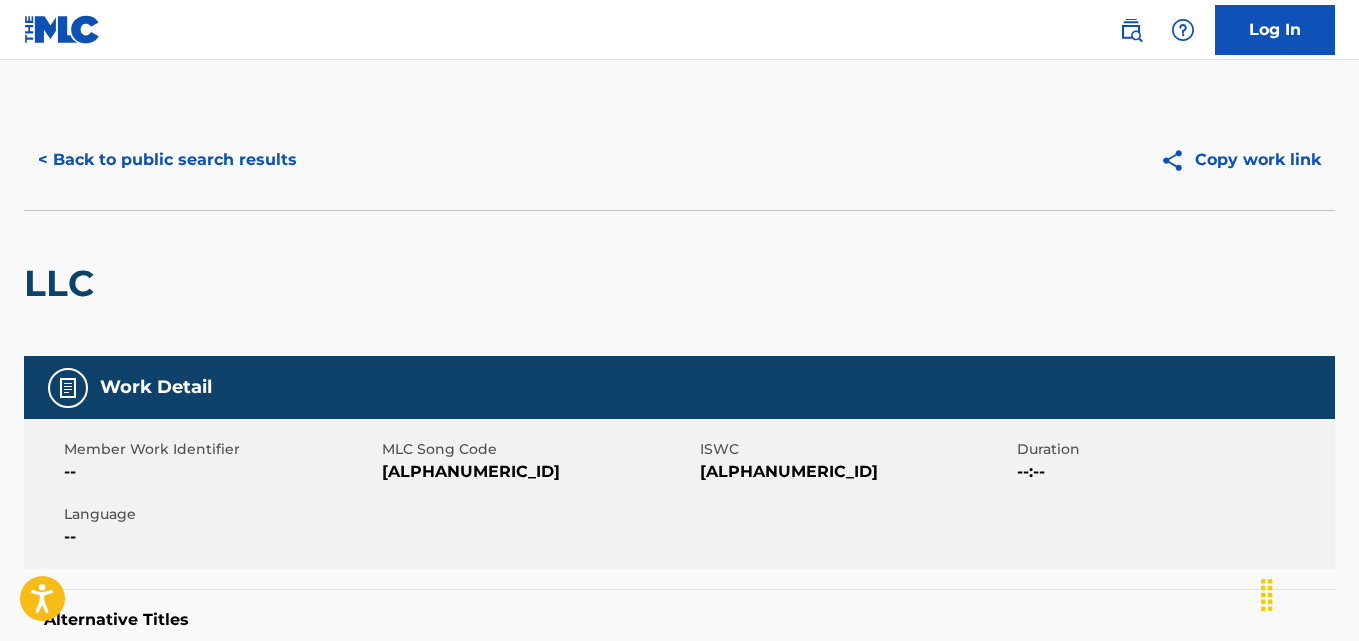 click on "< Back to public search results" at bounding box center [167, 160] 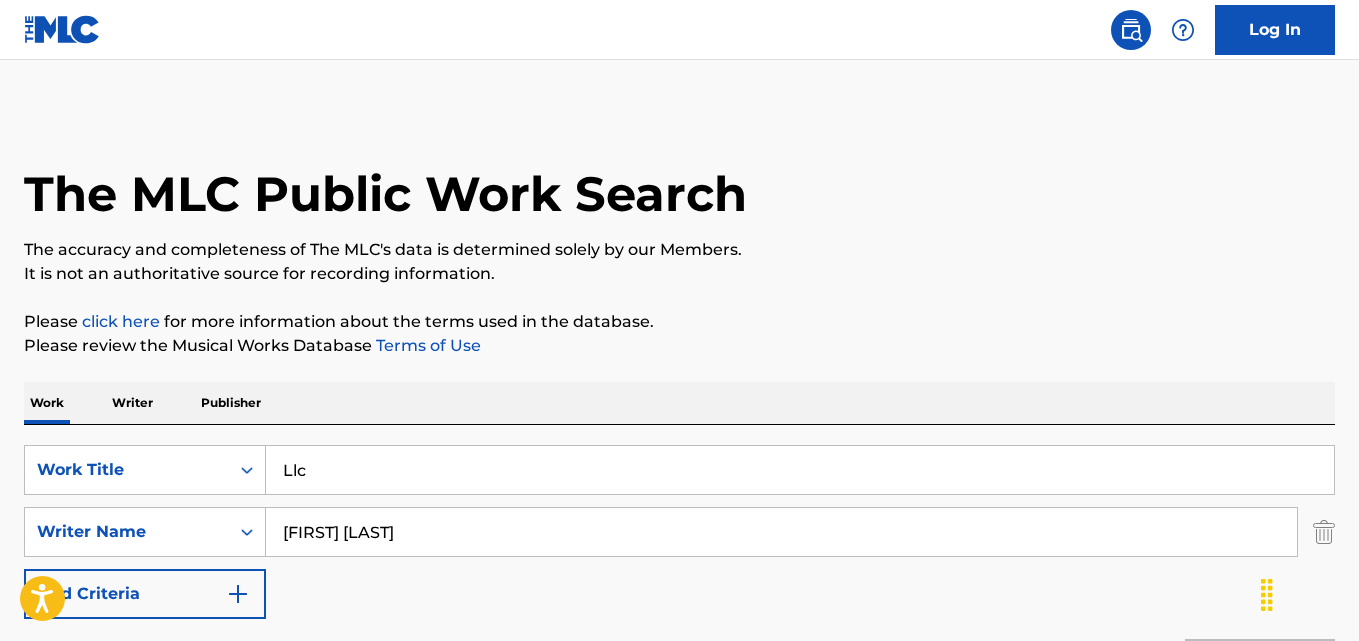scroll, scrollTop: 333, scrollLeft: 0, axis: vertical 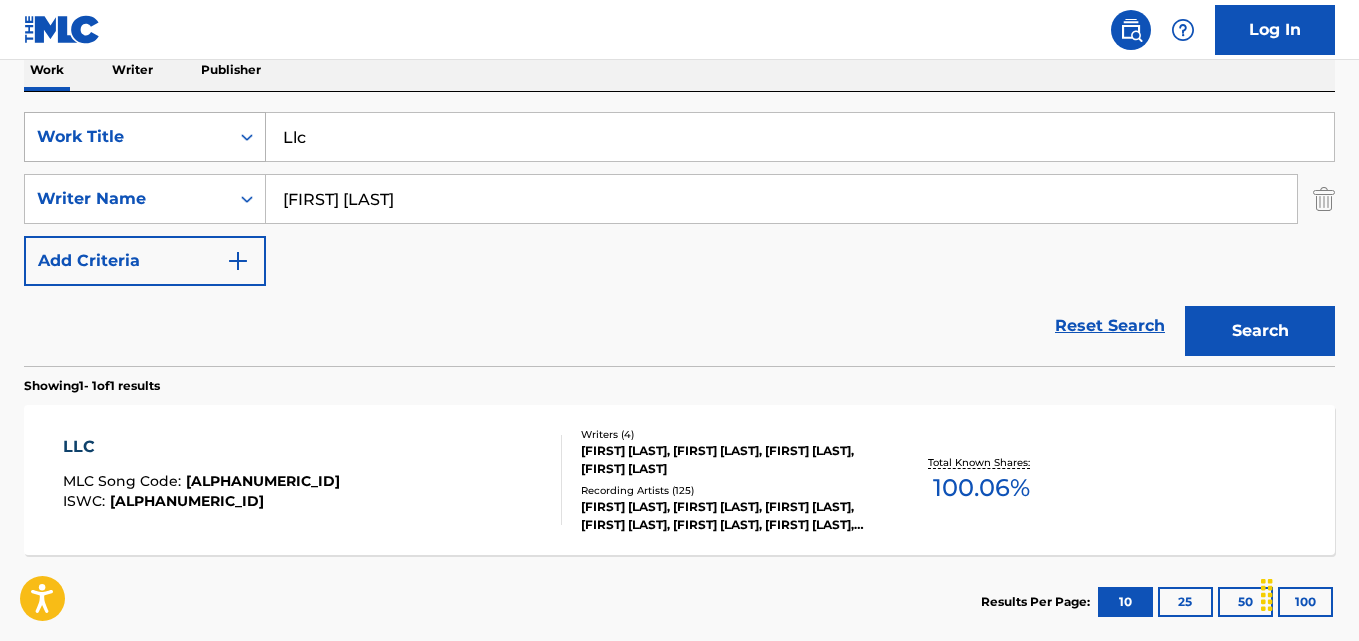 drag, startPoint x: 350, startPoint y: 144, endPoint x: 219, endPoint y: 147, distance: 131.03435 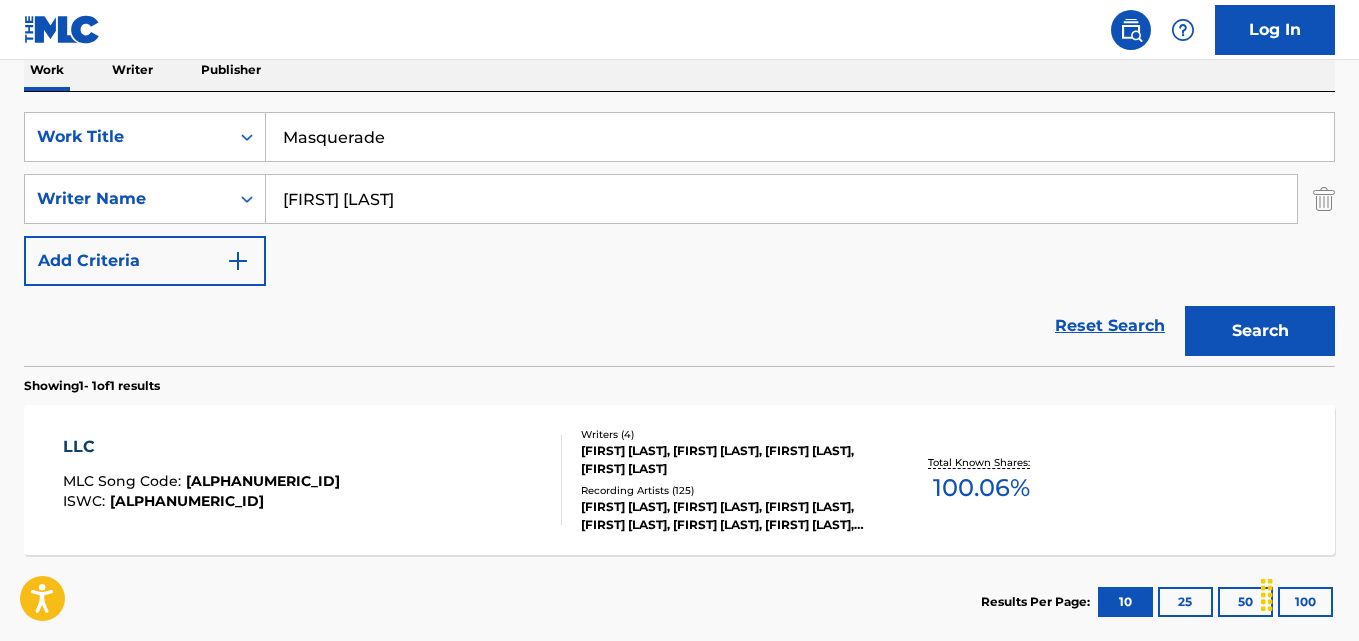 type on "Masquerade" 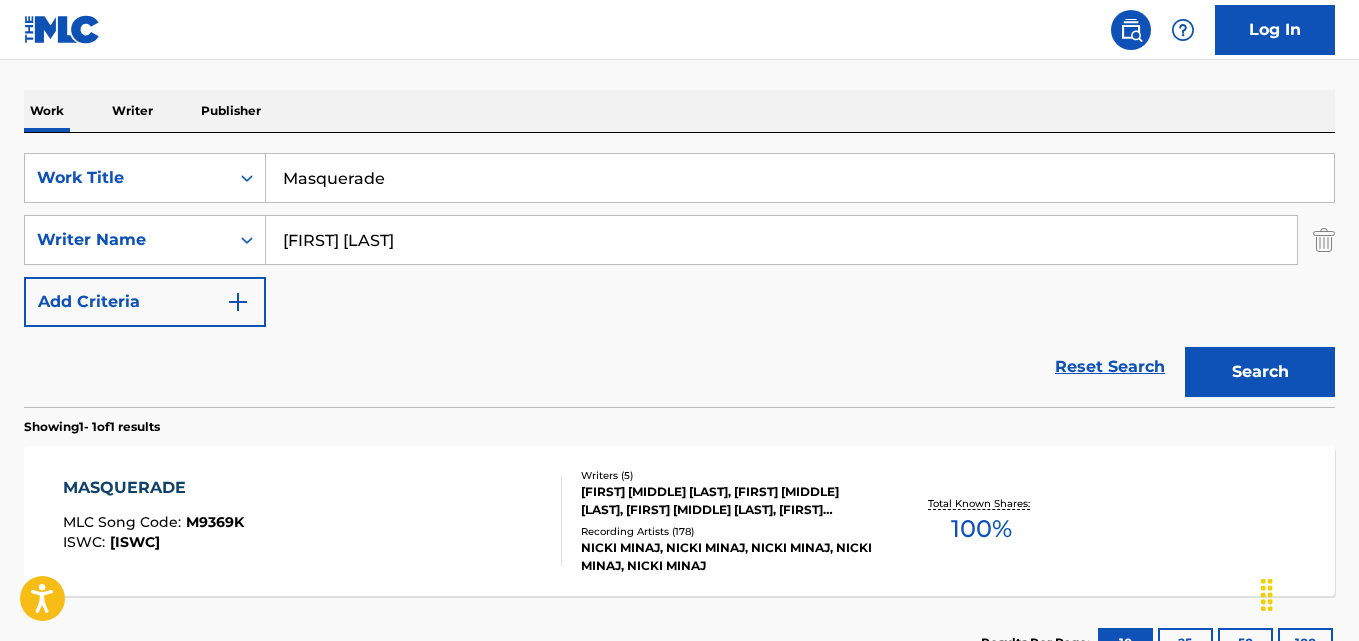 scroll, scrollTop: 333, scrollLeft: 0, axis: vertical 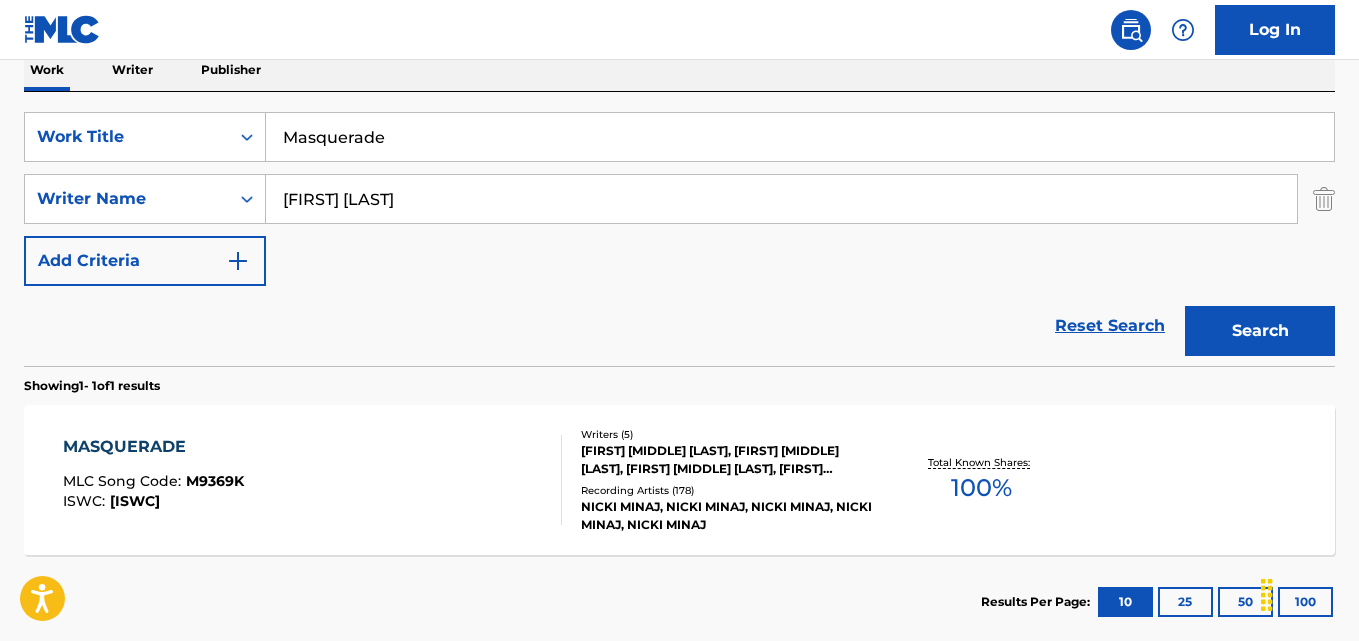 click on "MASQUERADE" at bounding box center [153, 447] 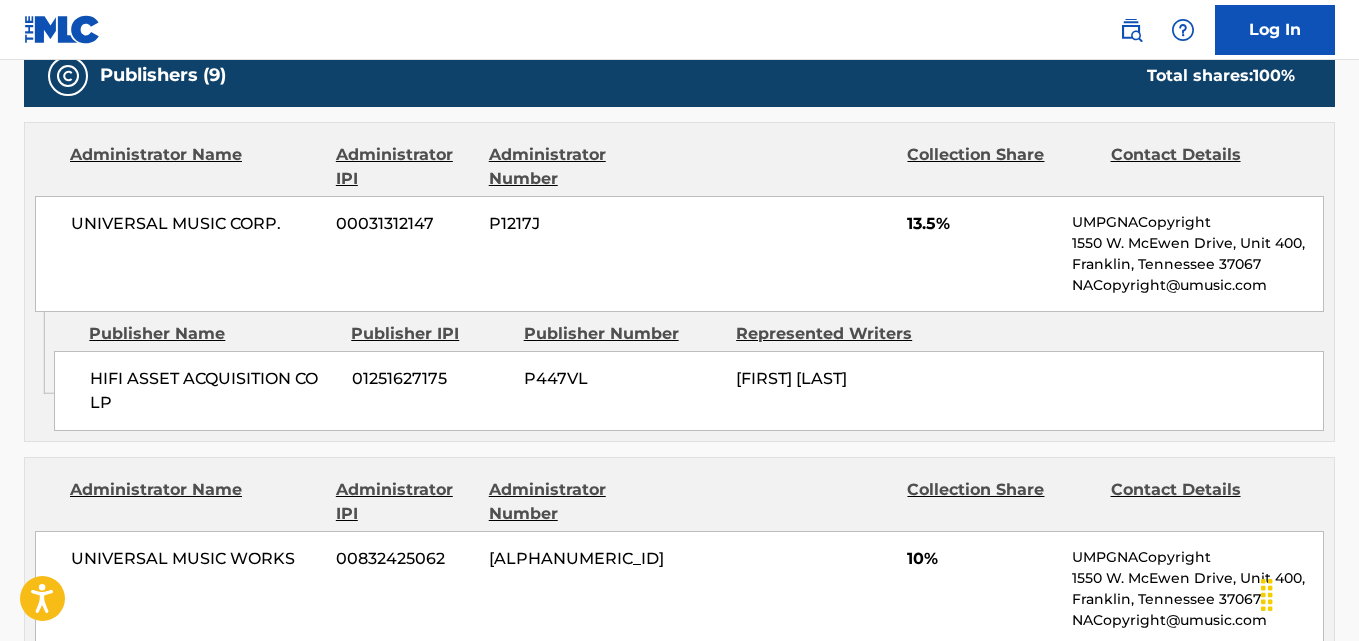 scroll, scrollTop: 1000, scrollLeft: 0, axis: vertical 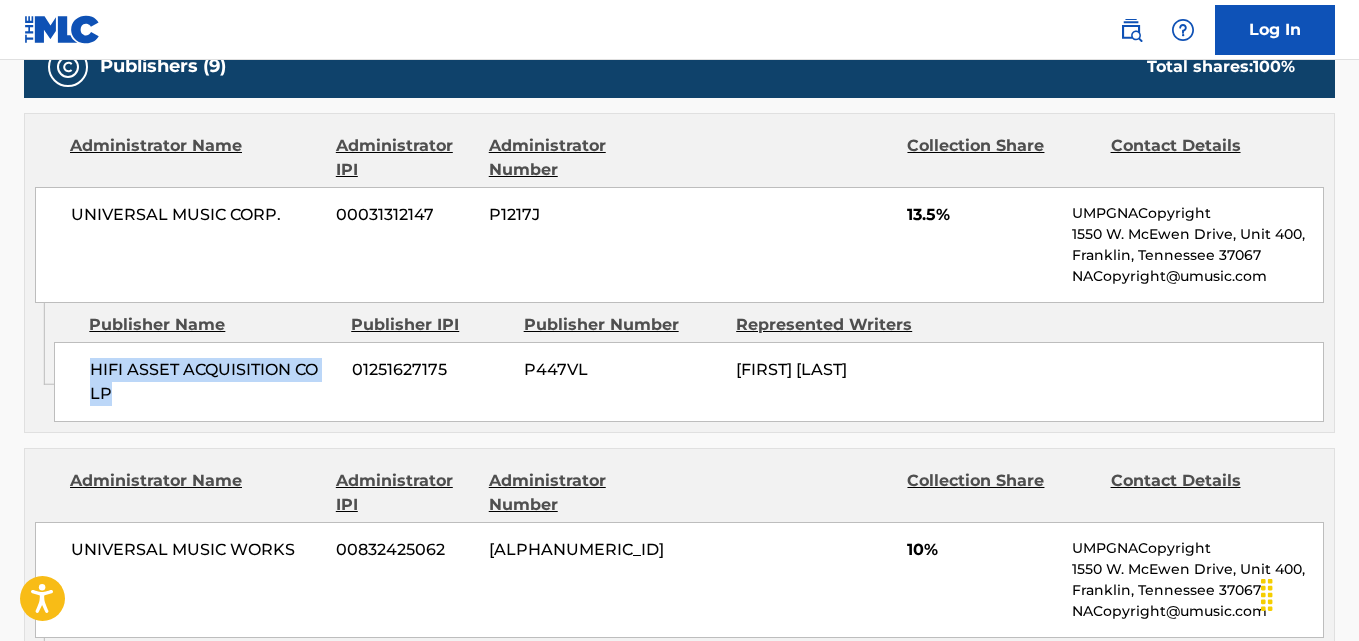 drag, startPoint x: 96, startPoint y: 366, endPoint x: 194, endPoint y: 392, distance: 101.390335 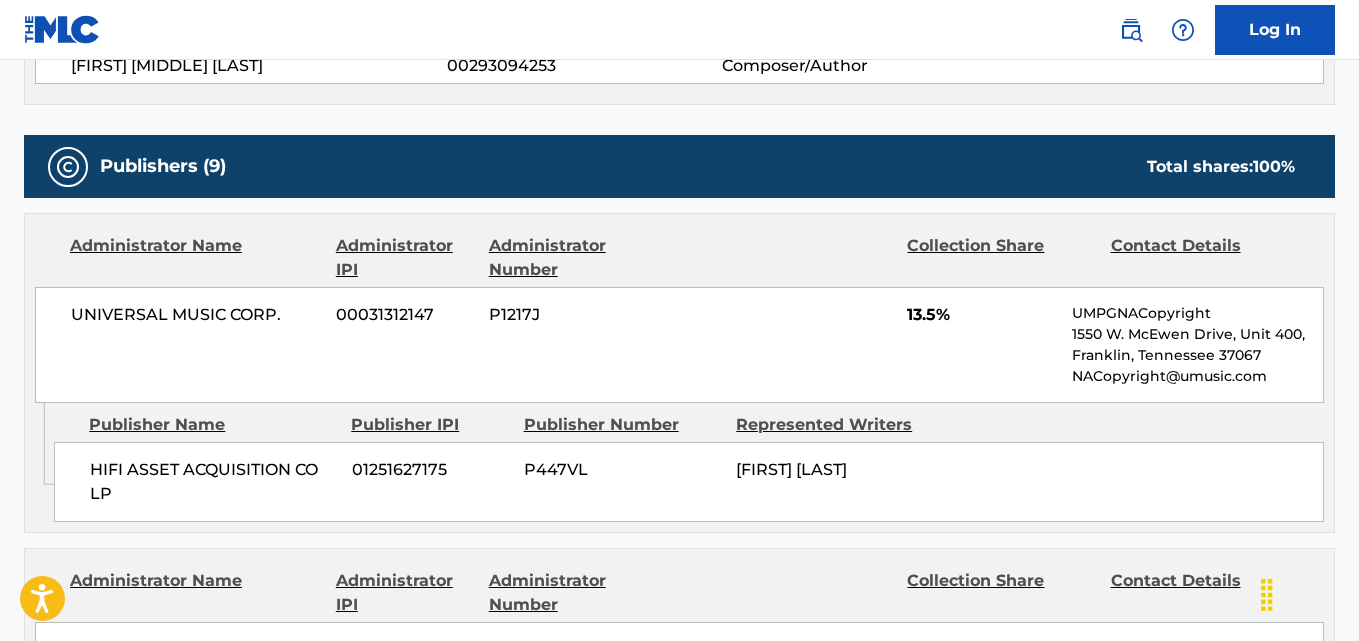 click on "UNIVERSAL MUSIC CORP. 00031312147 P1217J 13.5% UMPGNACopyright 1550 W. McEwen Drive, Unit 400,  Franklin, Tennessee 37067 NACopyright@umusic.com" at bounding box center [679, 345] 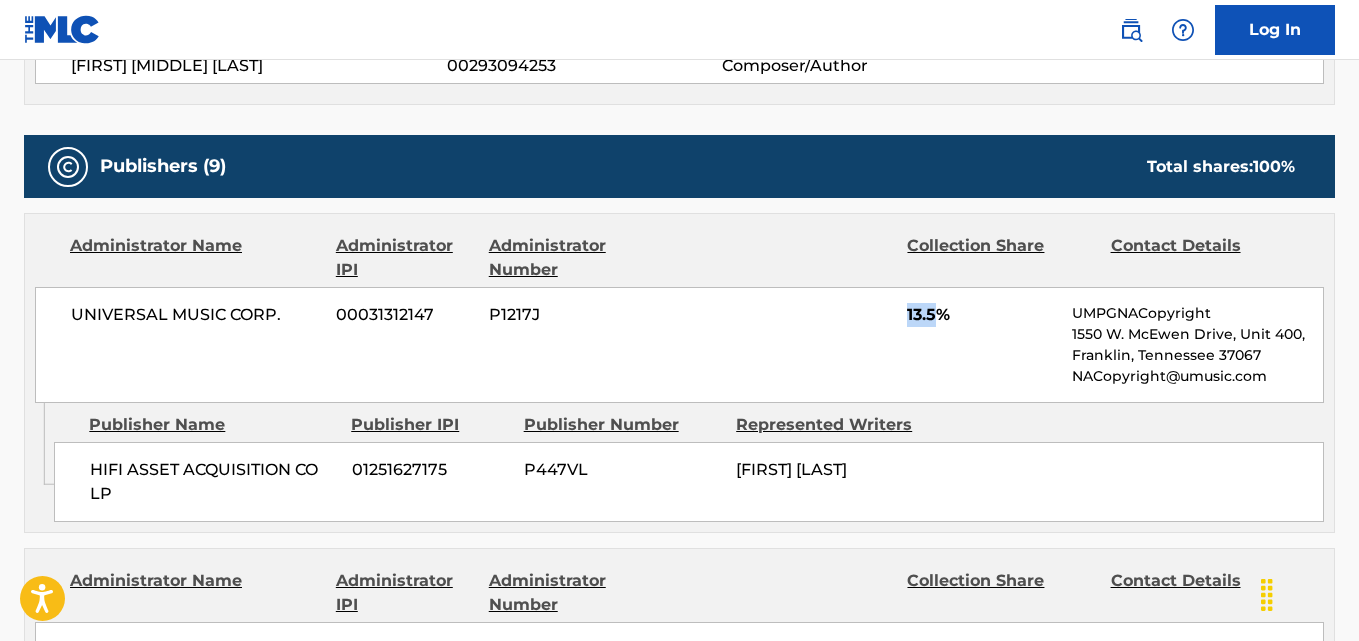 click on "UNIVERSAL MUSIC CORP. 00031312147 P1217J 13.5% UMPGNACopyright 1550 W. McEwen Drive, Unit 400,  Franklin, Tennessee 37067 NACopyright@umusic.com" at bounding box center (679, 345) 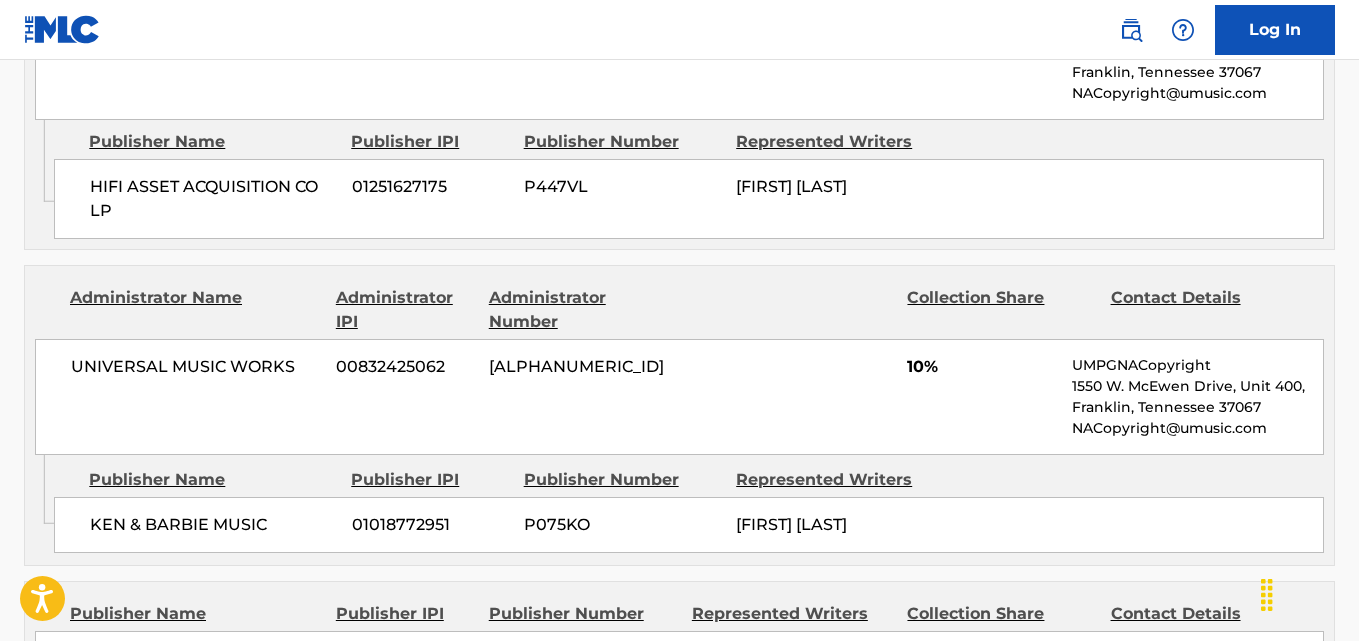 scroll, scrollTop: 1200, scrollLeft: 0, axis: vertical 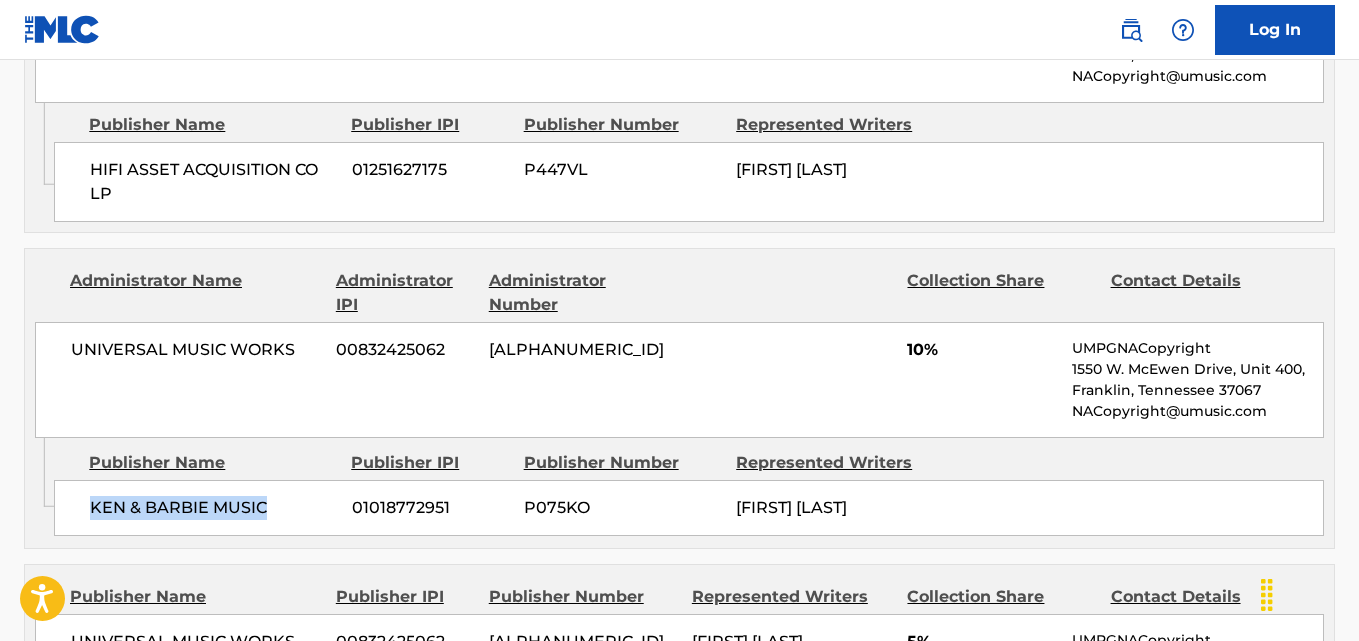 drag, startPoint x: 84, startPoint y: 499, endPoint x: 291, endPoint y: 501, distance: 207.00966 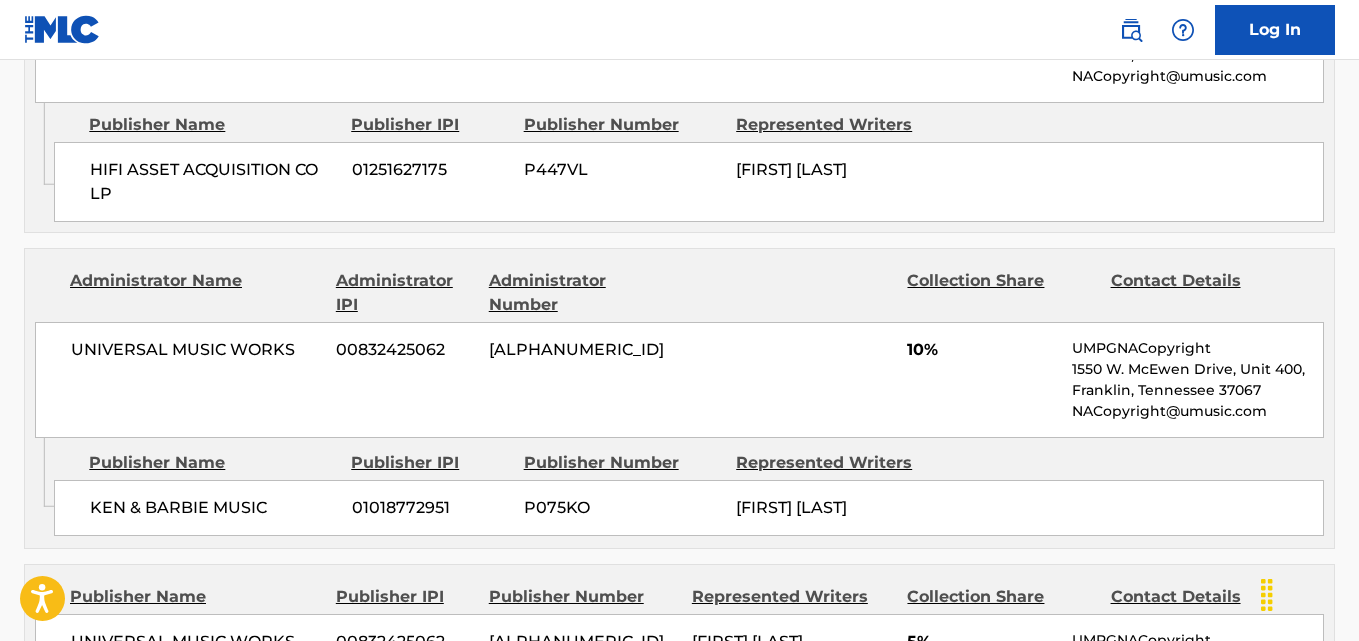 click on "10%" at bounding box center (982, 350) 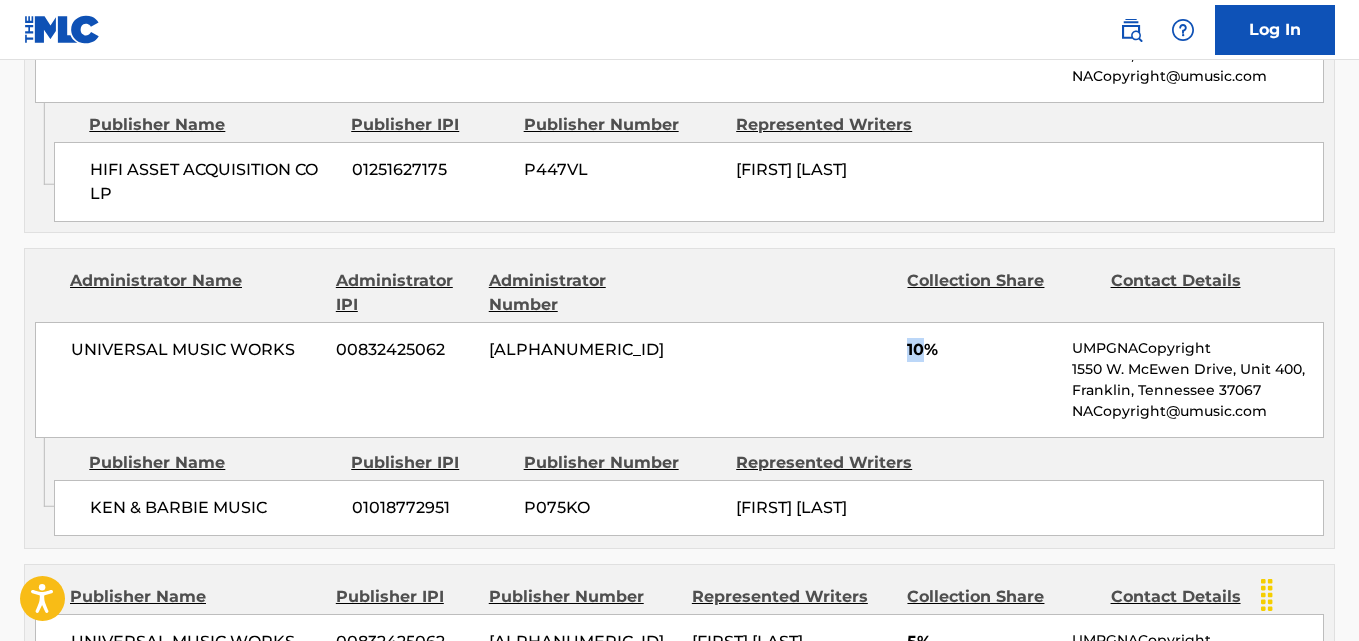 click on "10%" at bounding box center [982, 350] 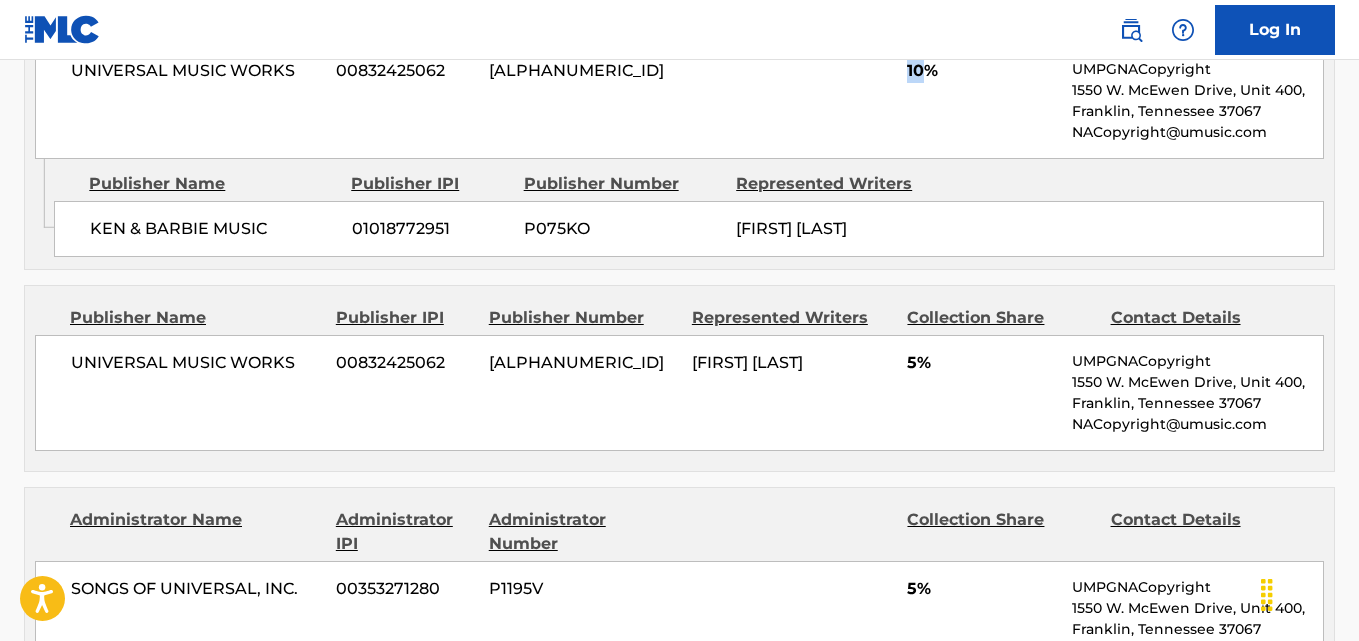 scroll, scrollTop: 1600, scrollLeft: 0, axis: vertical 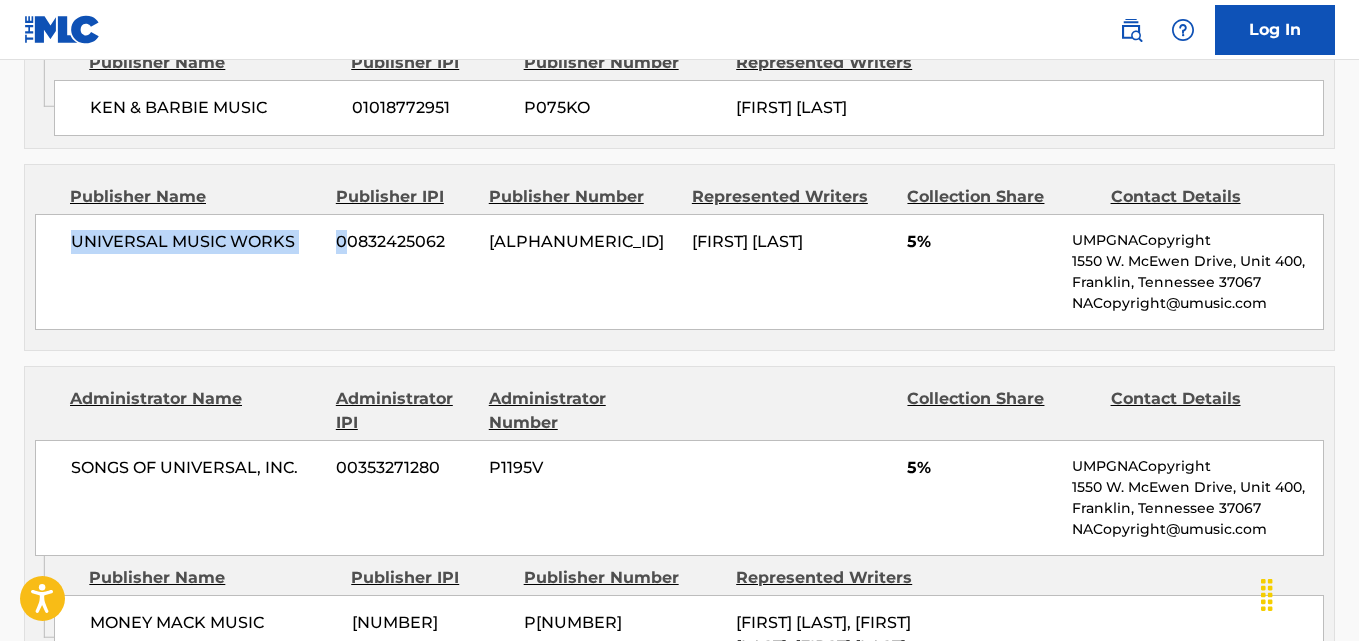 drag, startPoint x: 73, startPoint y: 251, endPoint x: 344, endPoint y: 265, distance: 271.3614 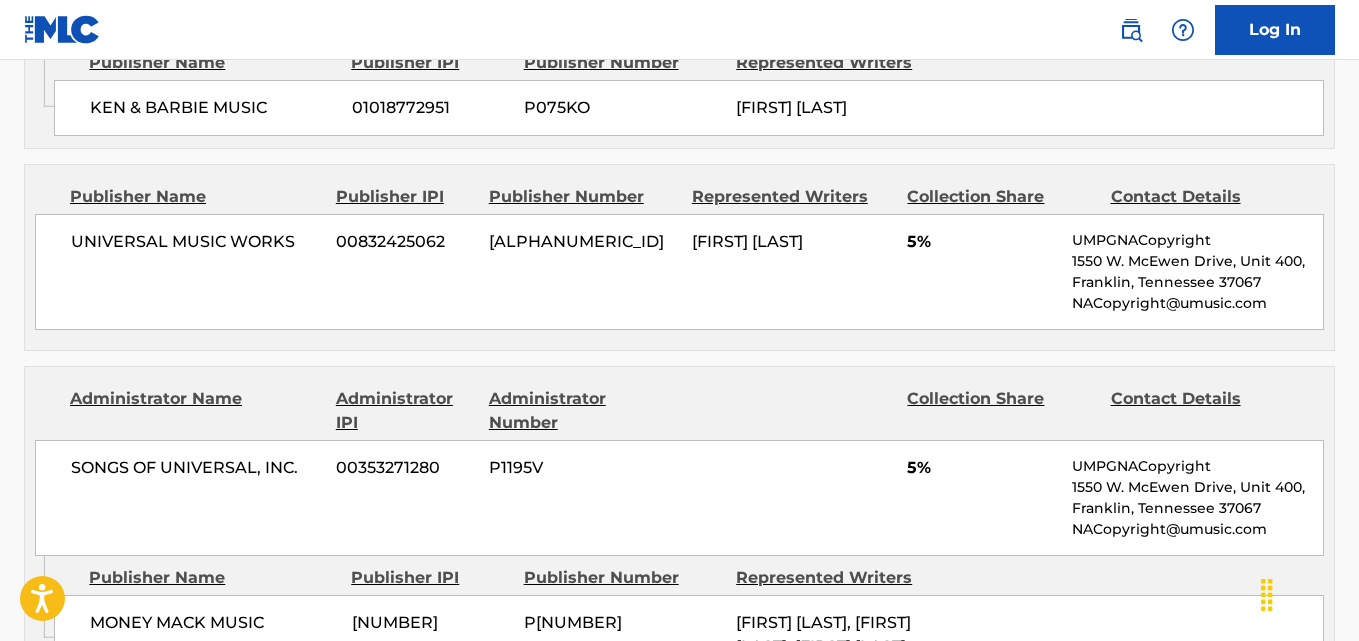 click on "5%" at bounding box center (982, 242) 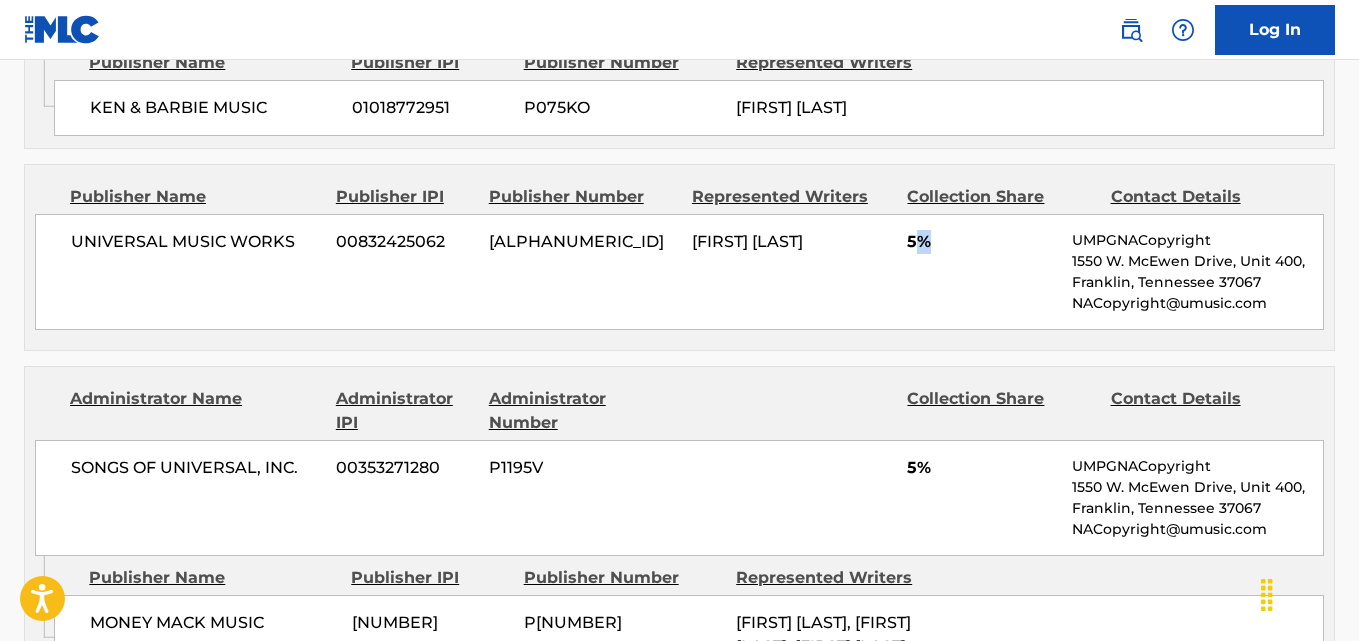 click on "5%" at bounding box center (982, 242) 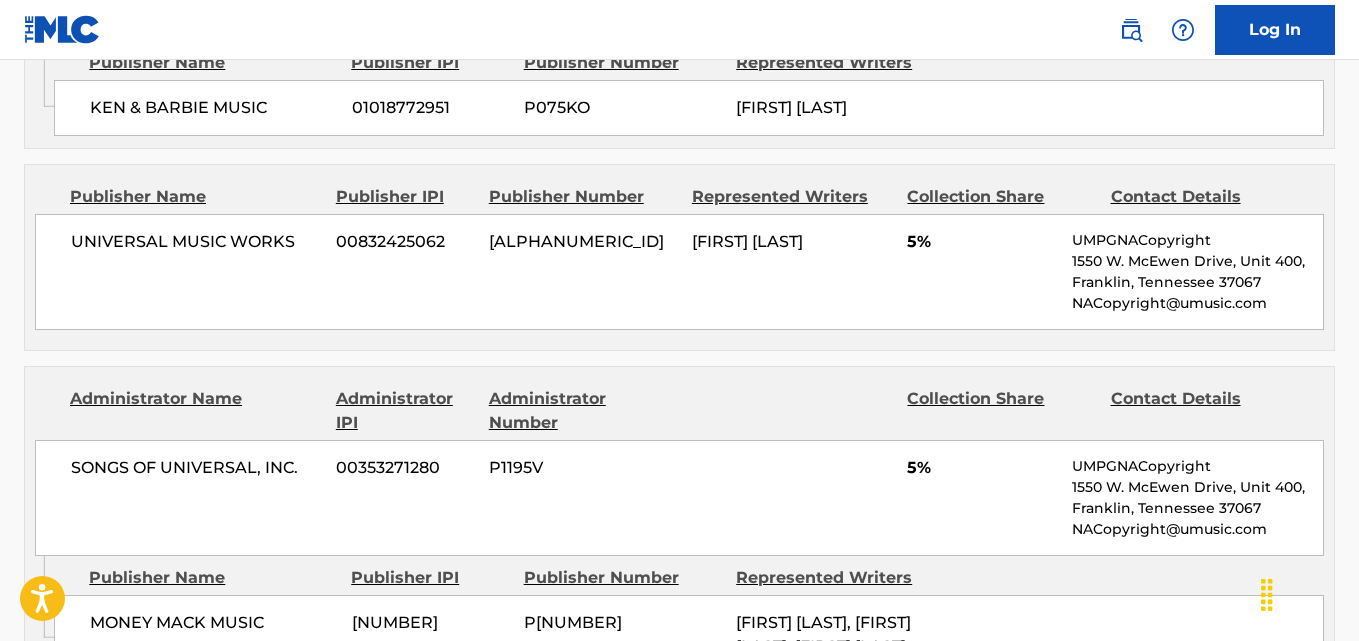 click on "UNIVERSAL MUSIC WORKS 00832425062 PA08VP ONIKA TANYA MARAJ 5% UMPGNACopyright 1550 W. McEwen Drive, Unit 400,  Franklin, Tennessee 37067 NACopyright@umusic.com" at bounding box center [679, 272] 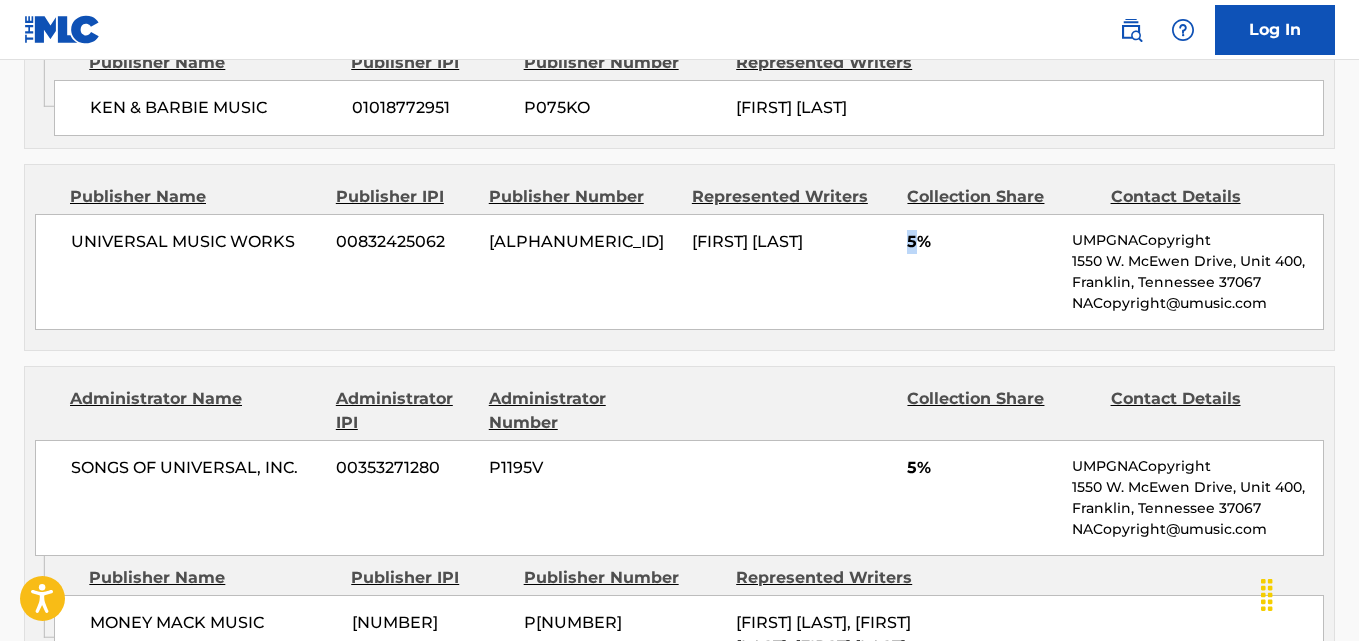 click on "UNIVERSAL MUSIC WORKS 00832425062 PA08VP ONIKA TANYA MARAJ 5% UMPGNACopyright 1550 W. McEwen Drive, Unit 400,  Franklin, Tennessee 37067 NACopyright@umusic.com" at bounding box center (679, 272) 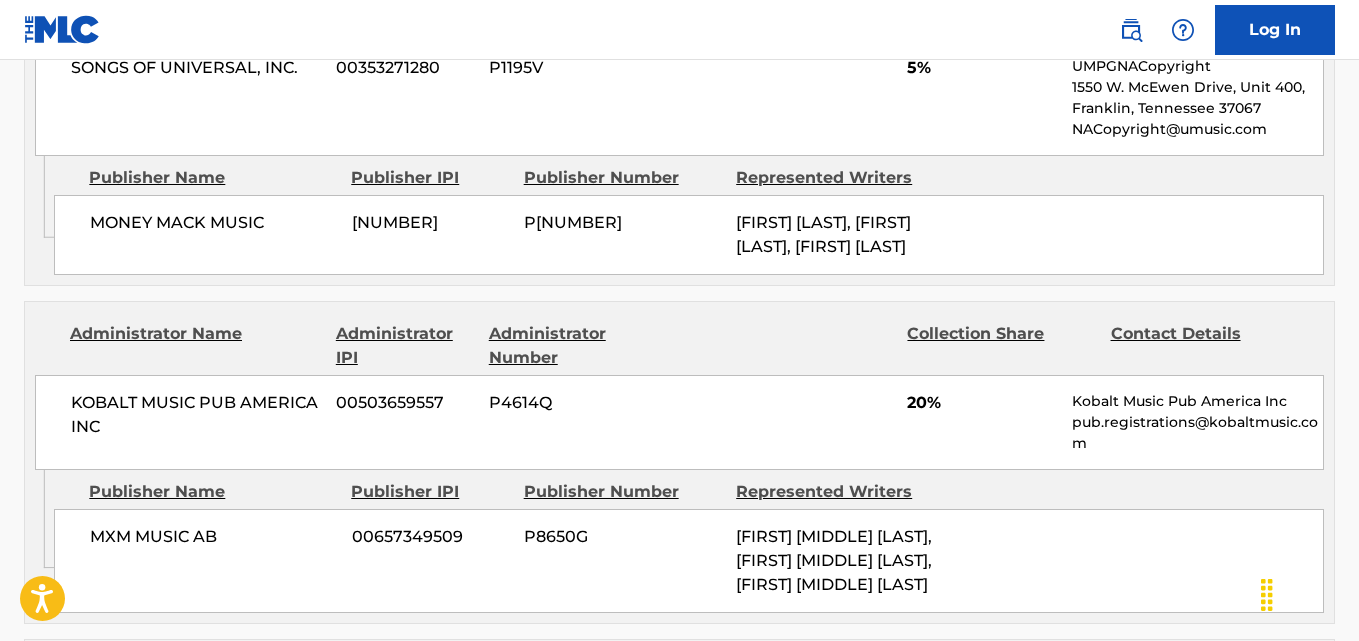 scroll, scrollTop: 1900, scrollLeft: 0, axis: vertical 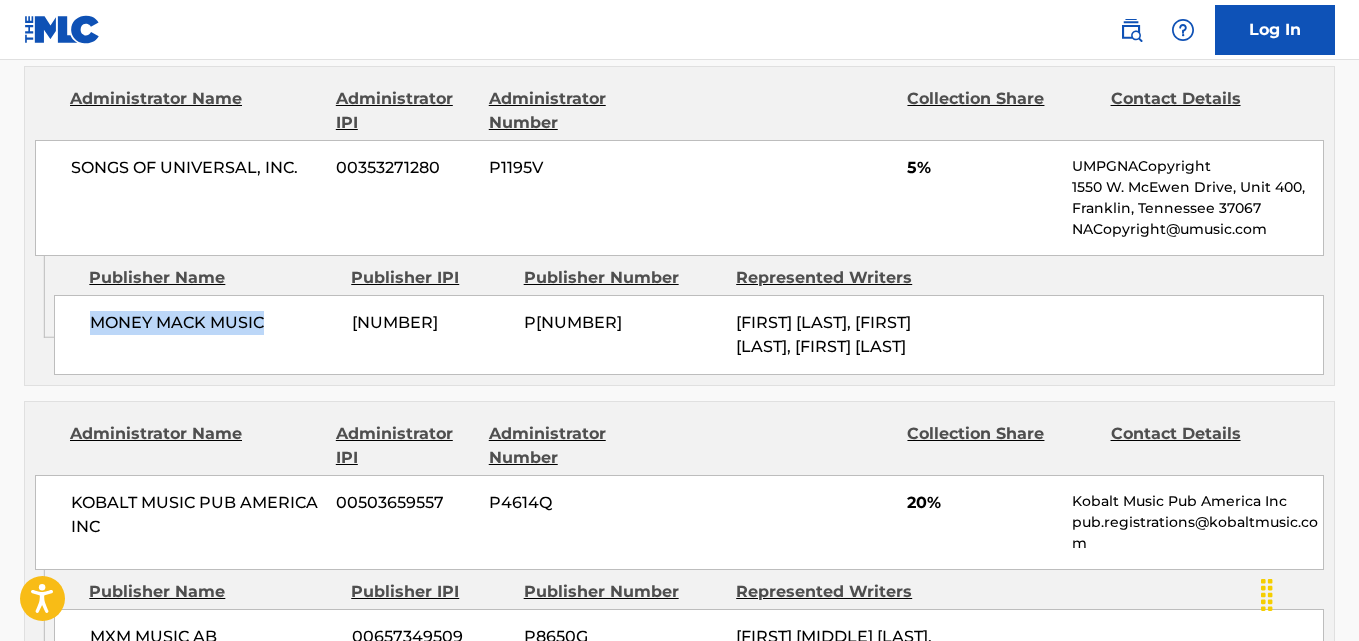 drag, startPoint x: 83, startPoint y: 332, endPoint x: 260, endPoint y: 331, distance: 177.00282 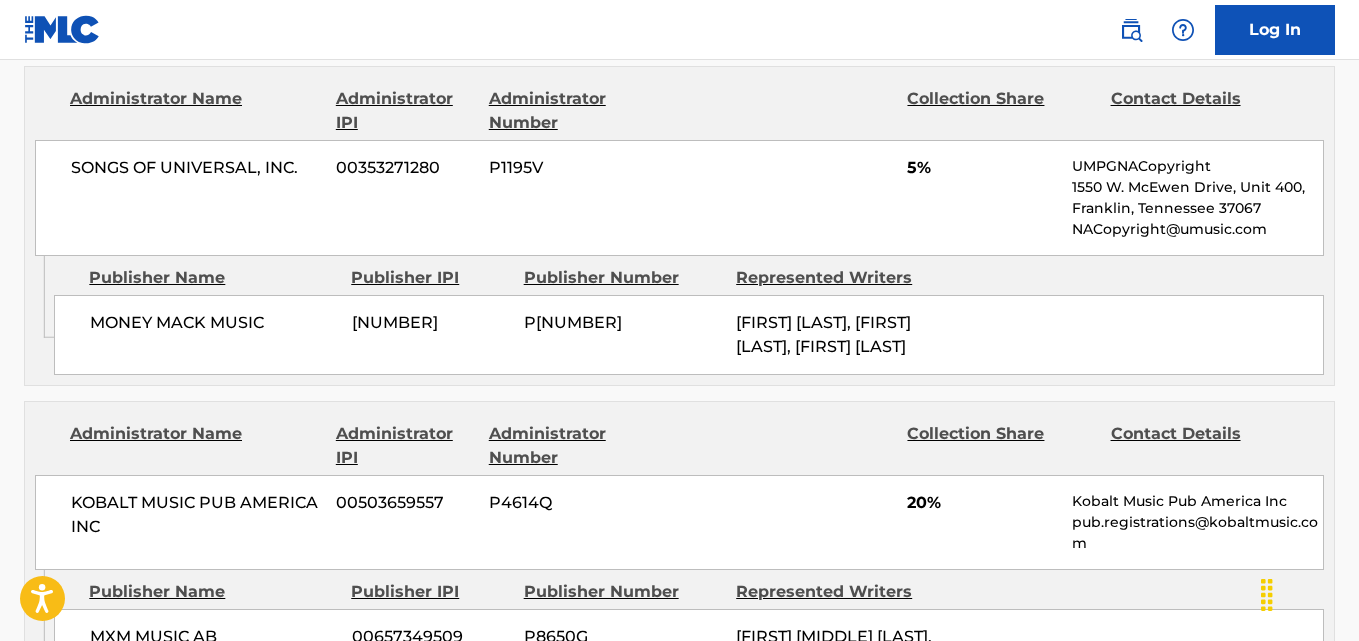 click on "SONGS OF UNIVERSAL, INC. 00353271280 P1195V 5% UMPGNACopyright 1550 W. McEwen Drive, Unit 400,  Franklin, Tennessee 37067 NACopyright@umusic.com" at bounding box center [679, 198] 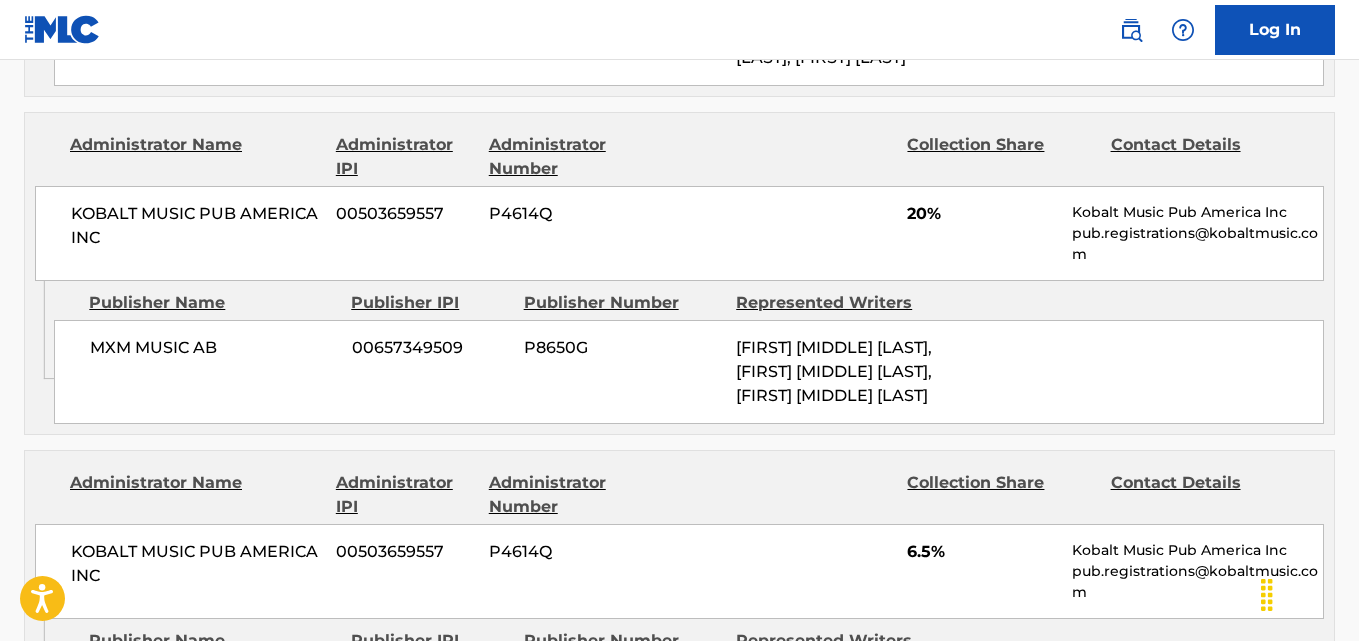 scroll, scrollTop: 2200, scrollLeft: 0, axis: vertical 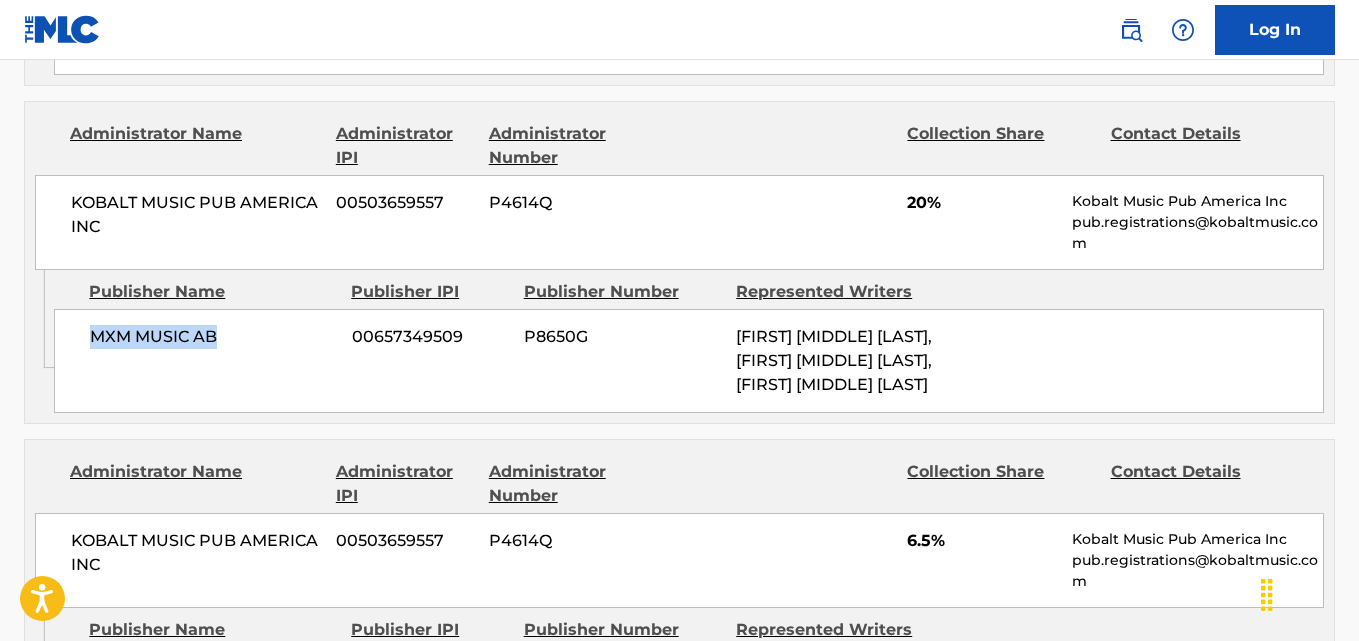 drag, startPoint x: 86, startPoint y: 354, endPoint x: 237, endPoint y: 361, distance: 151.16217 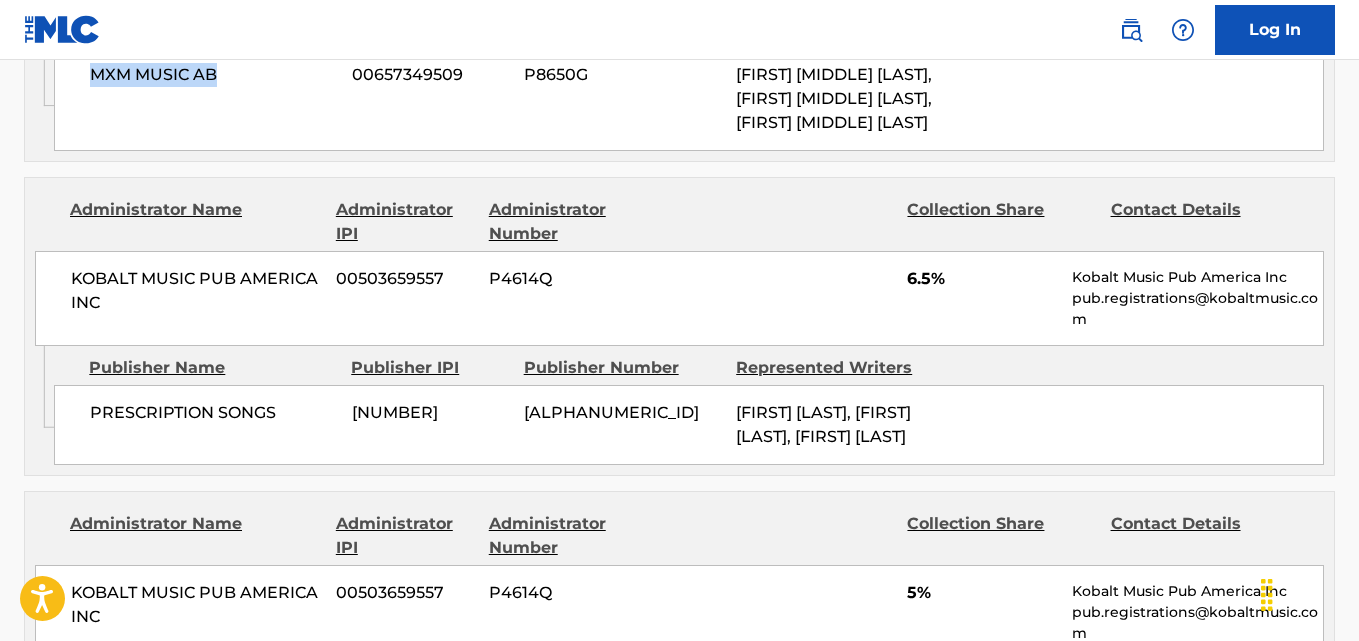scroll, scrollTop: 2600, scrollLeft: 0, axis: vertical 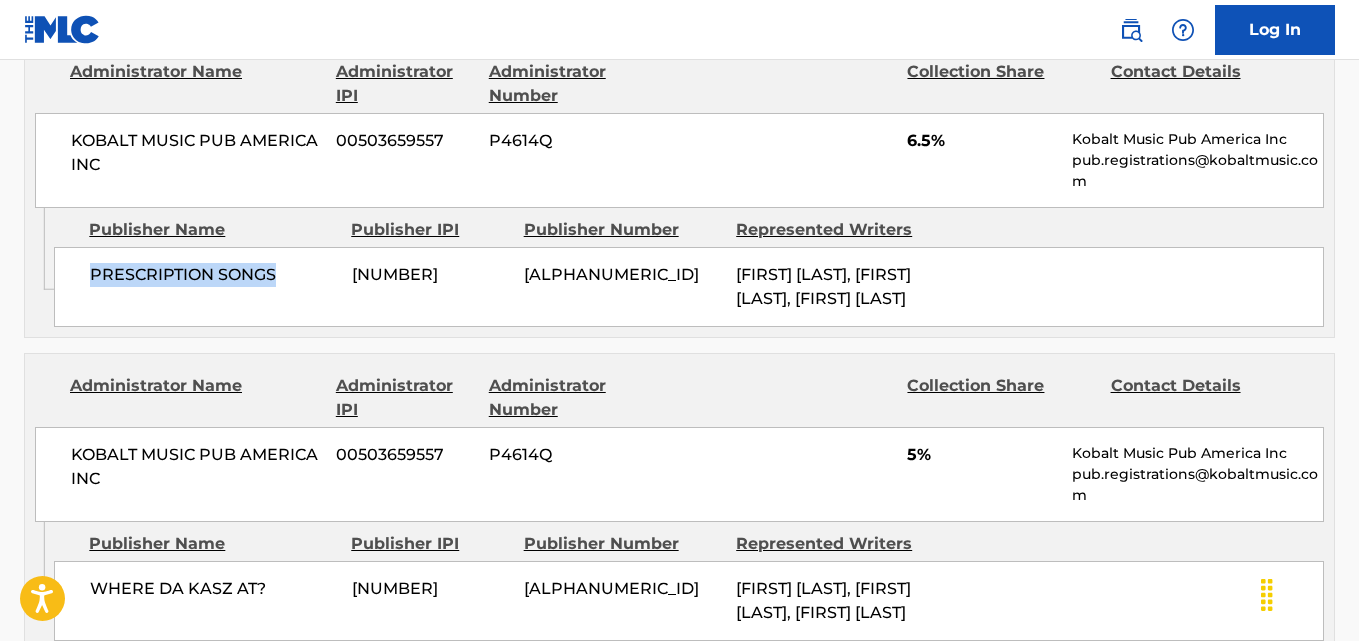 drag, startPoint x: 92, startPoint y: 354, endPoint x: 276, endPoint y: 354, distance: 184 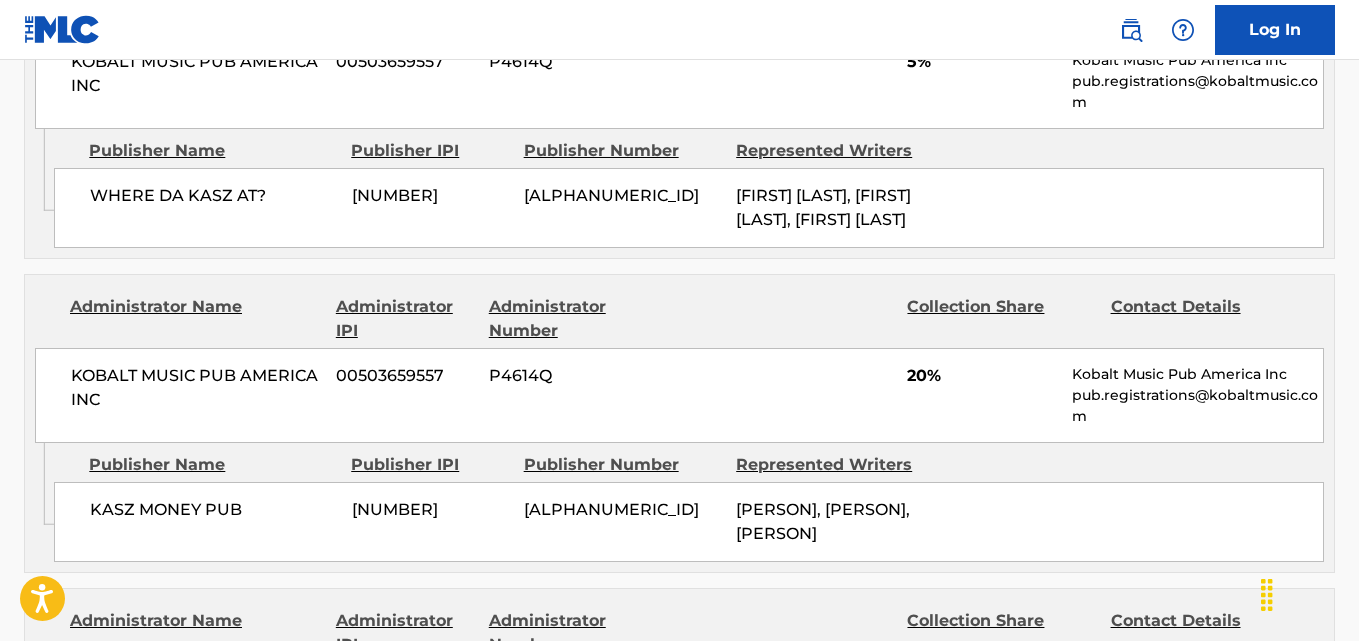 scroll, scrollTop: 3000, scrollLeft: 0, axis: vertical 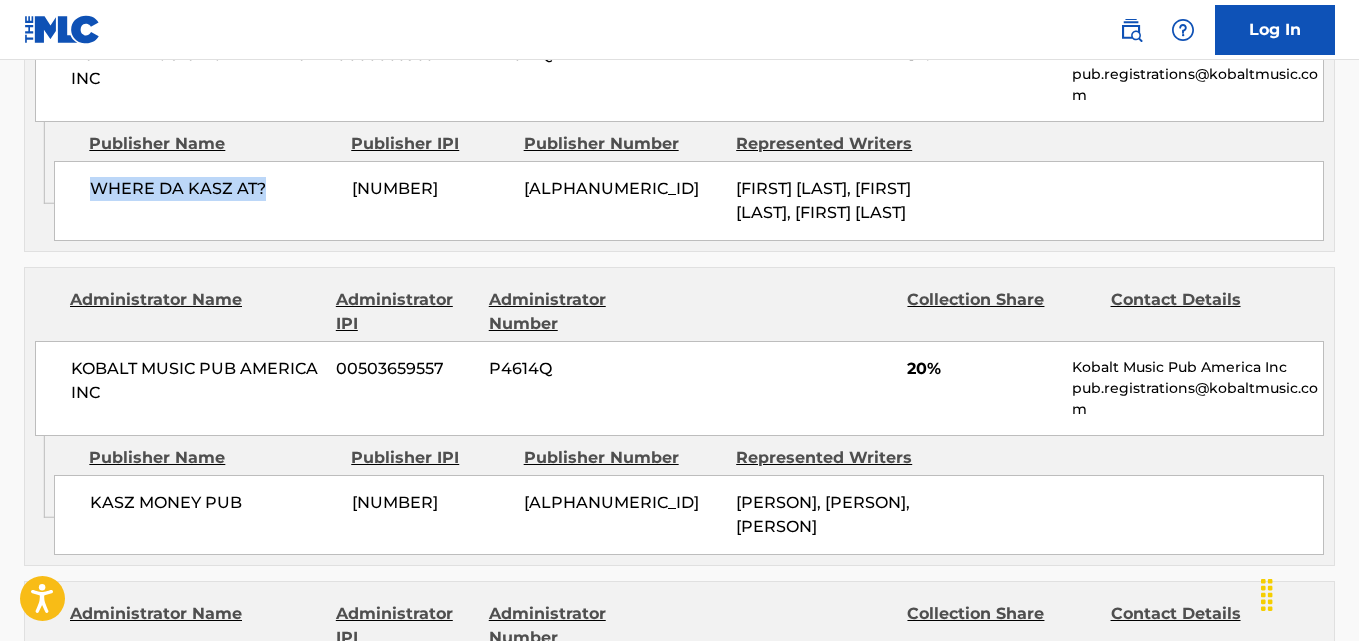 drag, startPoint x: 80, startPoint y: 335, endPoint x: 270, endPoint y: 344, distance: 190.21304 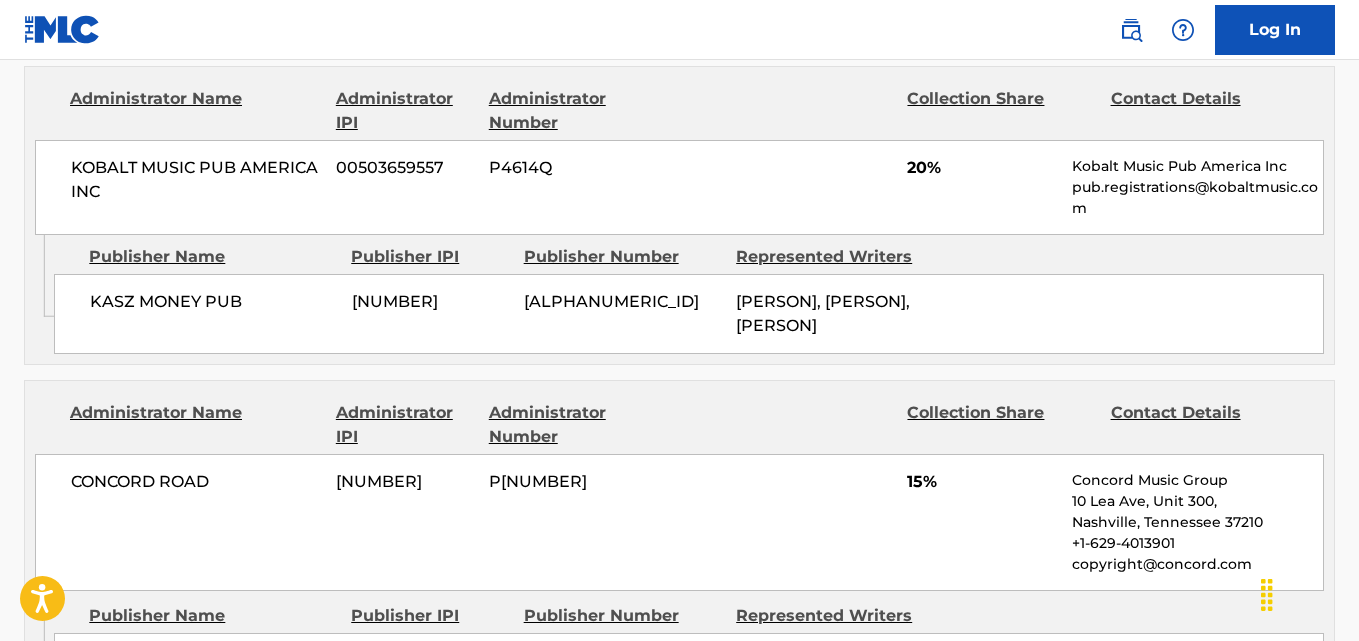 scroll, scrollTop: 3300, scrollLeft: 0, axis: vertical 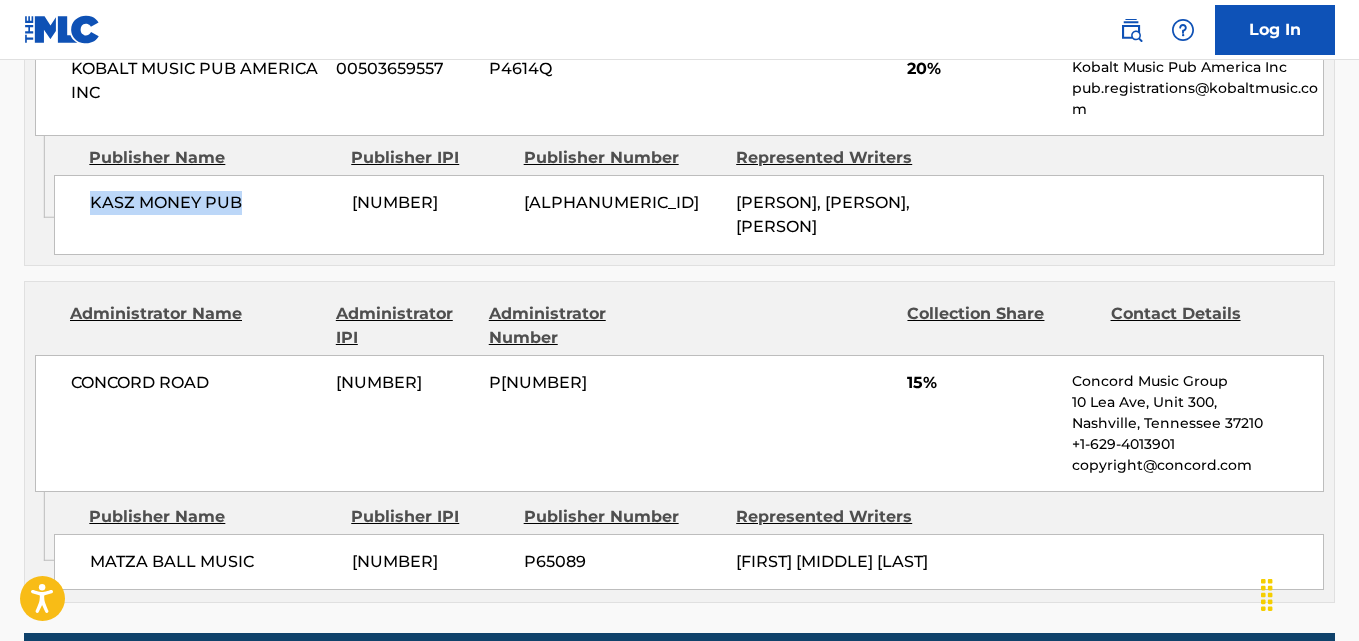 drag, startPoint x: 81, startPoint y: 423, endPoint x: 276, endPoint y: 422, distance: 195.00256 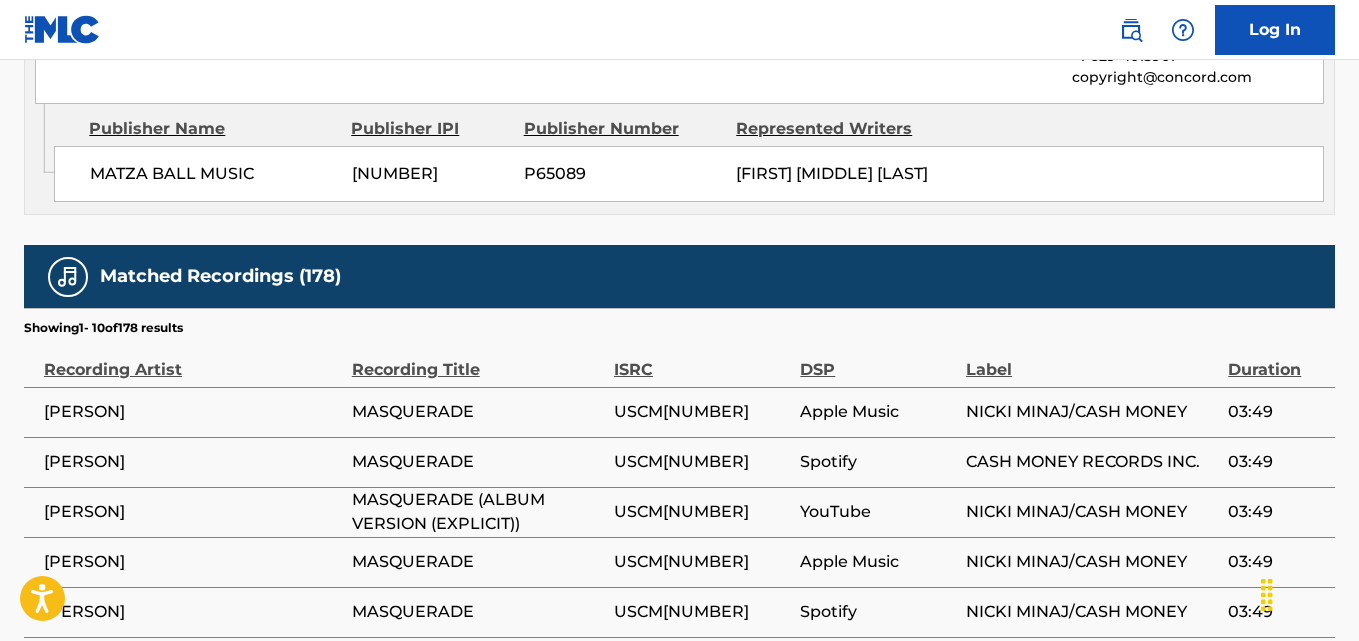 scroll, scrollTop: 3700, scrollLeft: 0, axis: vertical 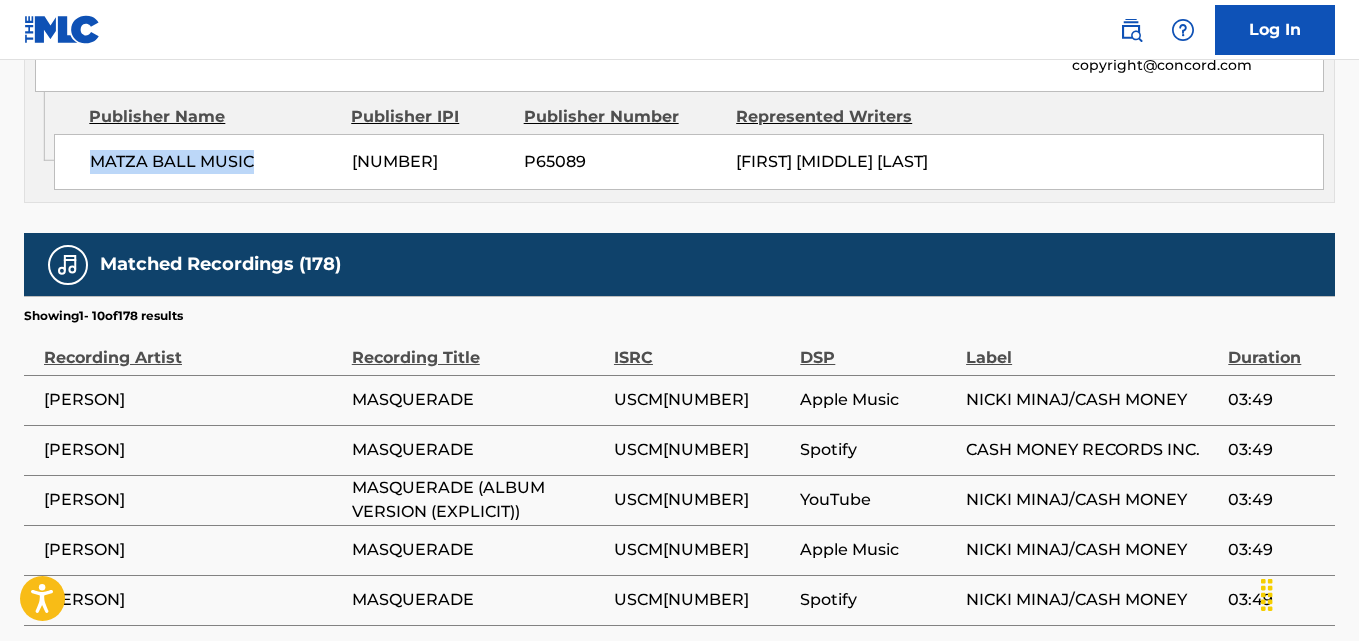 drag, startPoint x: 83, startPoint y: 409, endPoint x: 283, endPoint y: 409, distance: 200 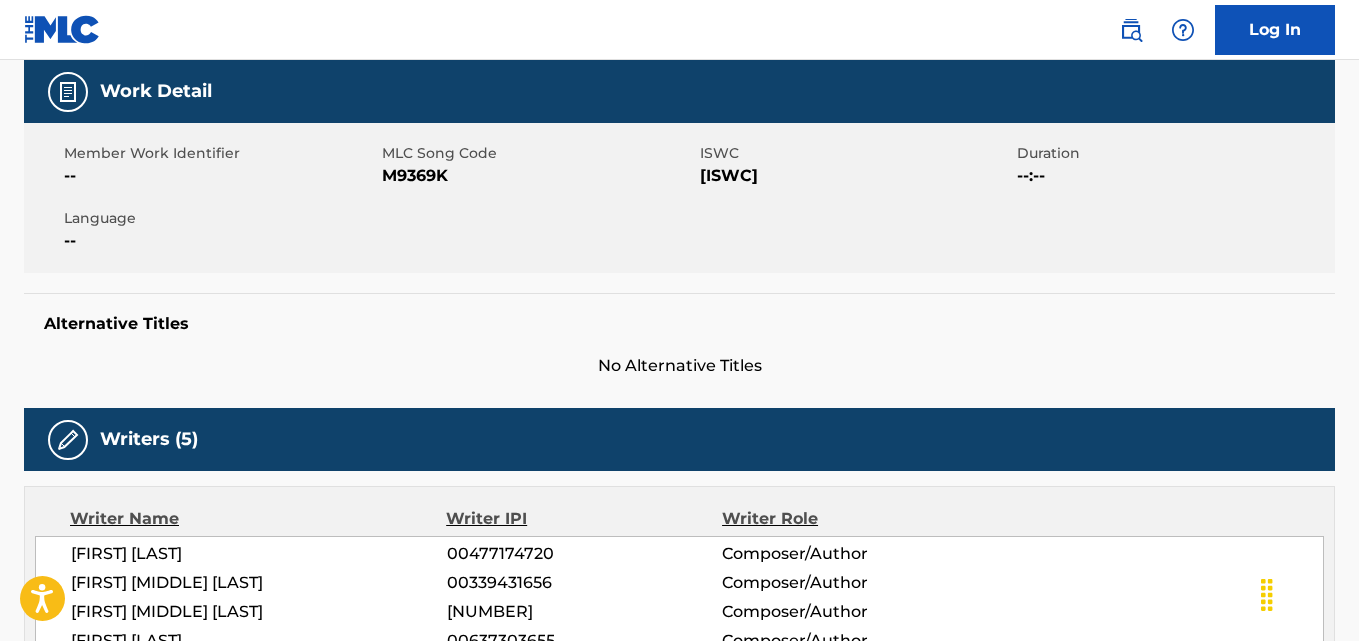 scroll, scrollTop: 0, scrollLeft: 0, axis: both 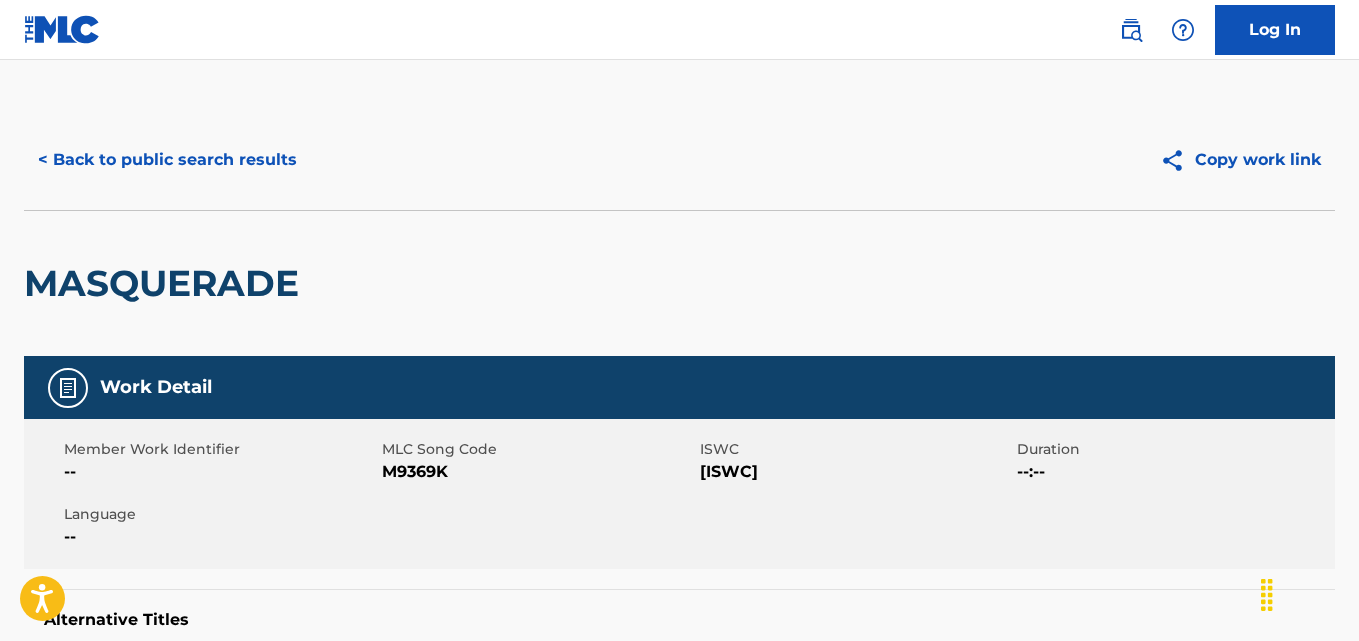 click on "< Back to public search results" at bounding box center (167, 160) 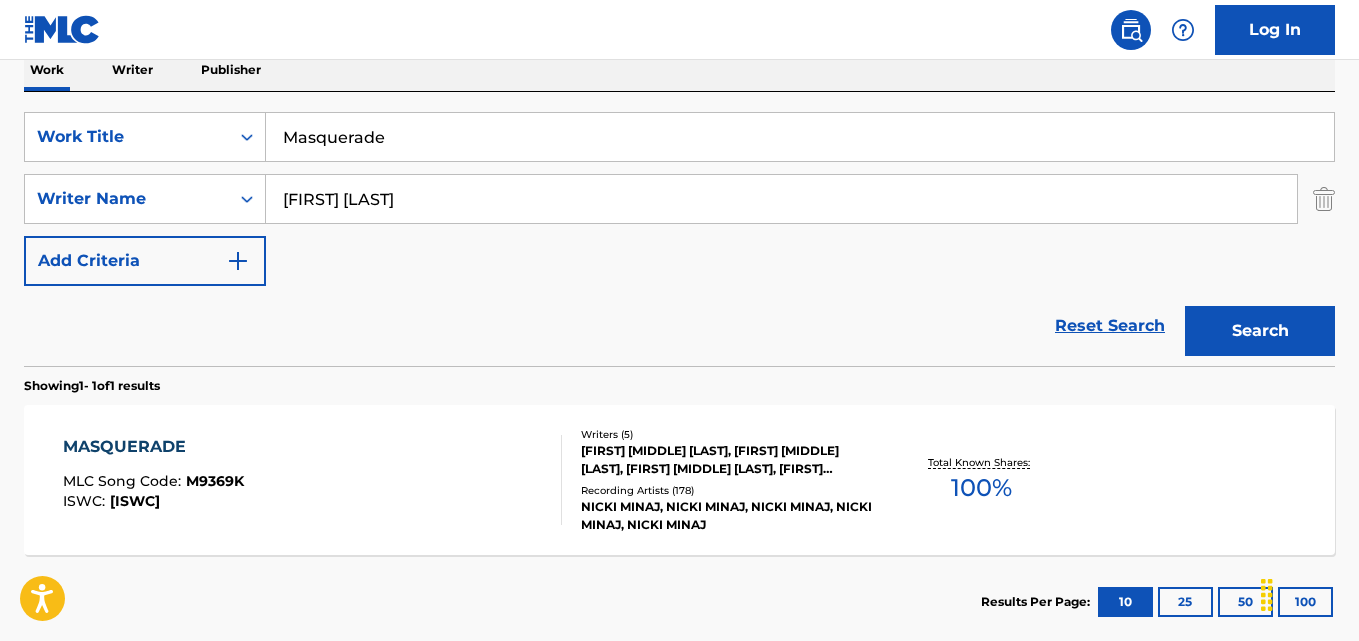 click on "Reset Search" at bounding box center [1110, 326] 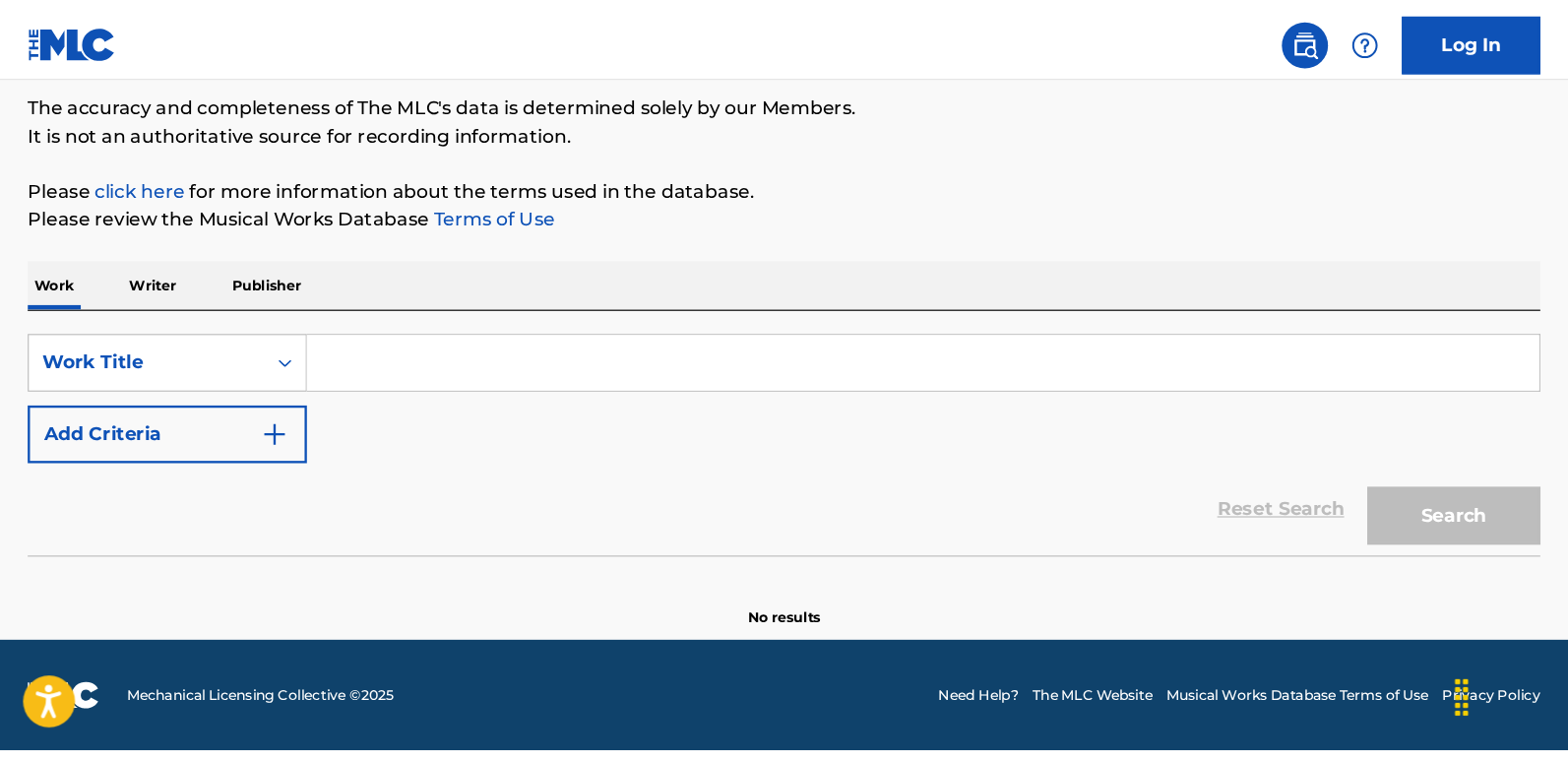 scroll, scrollTop: 32, scrollLeft: 0, axis: vertical 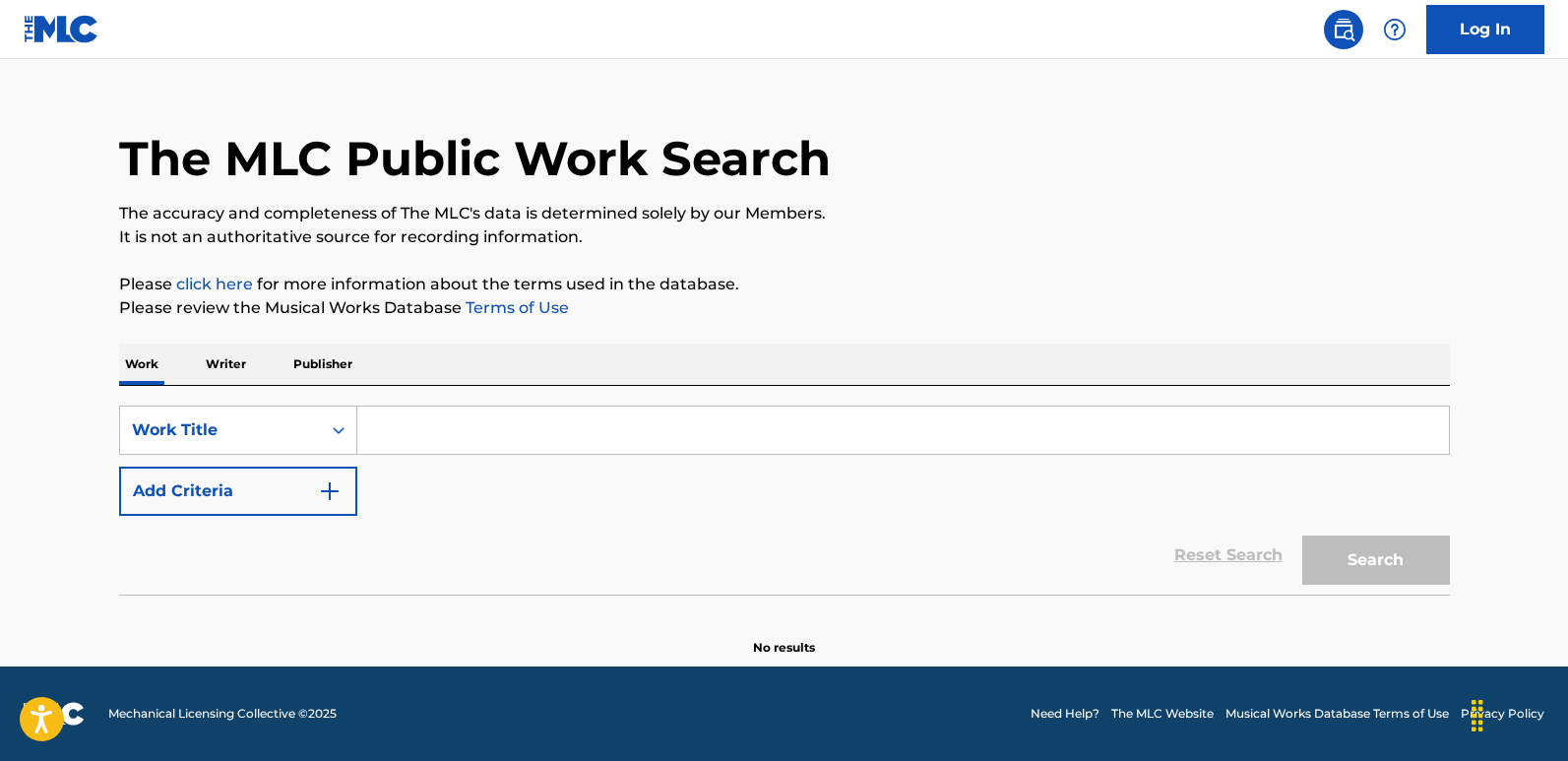 click at bounding box center [903, 430] 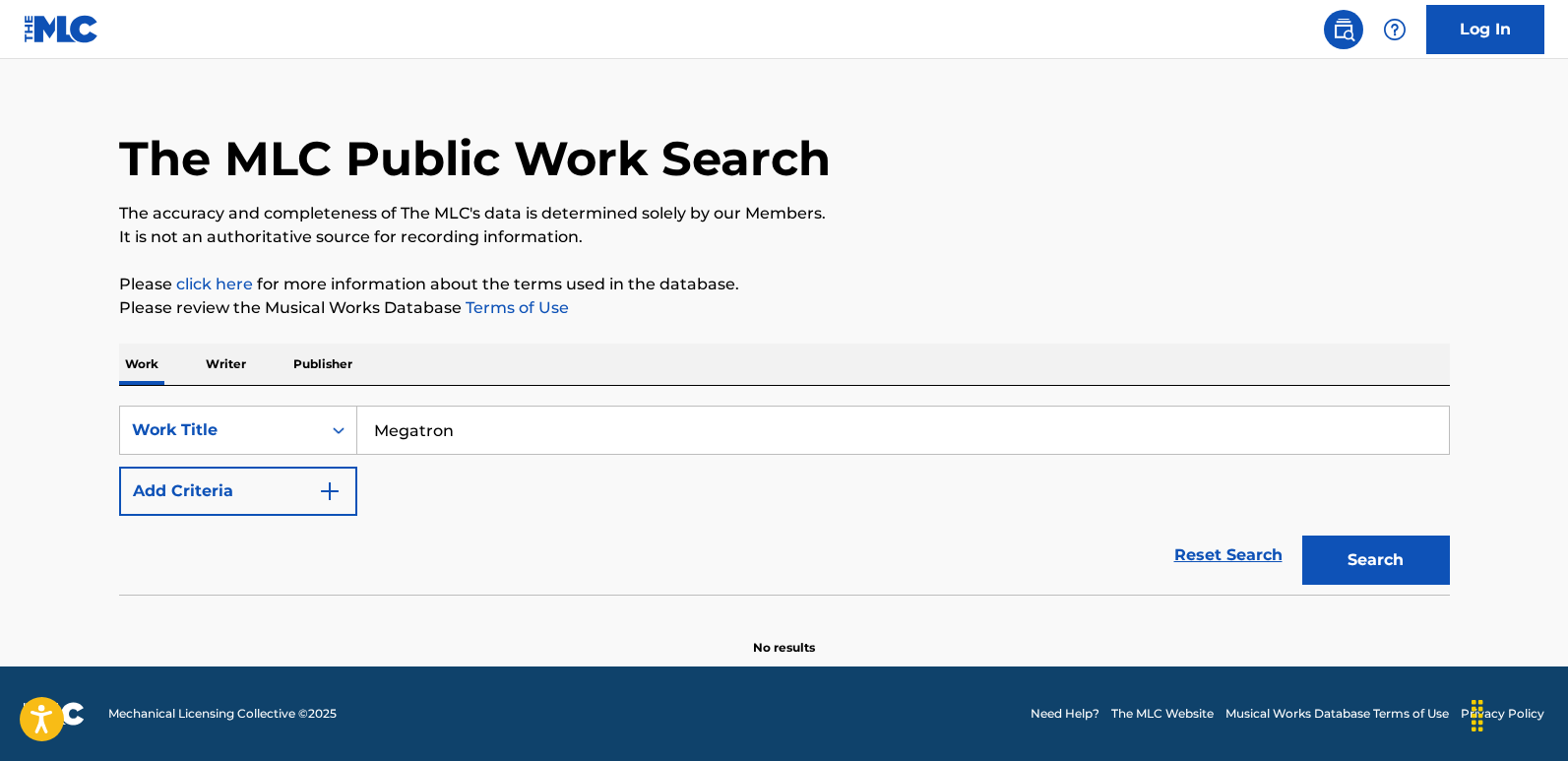 type on "Megatron" 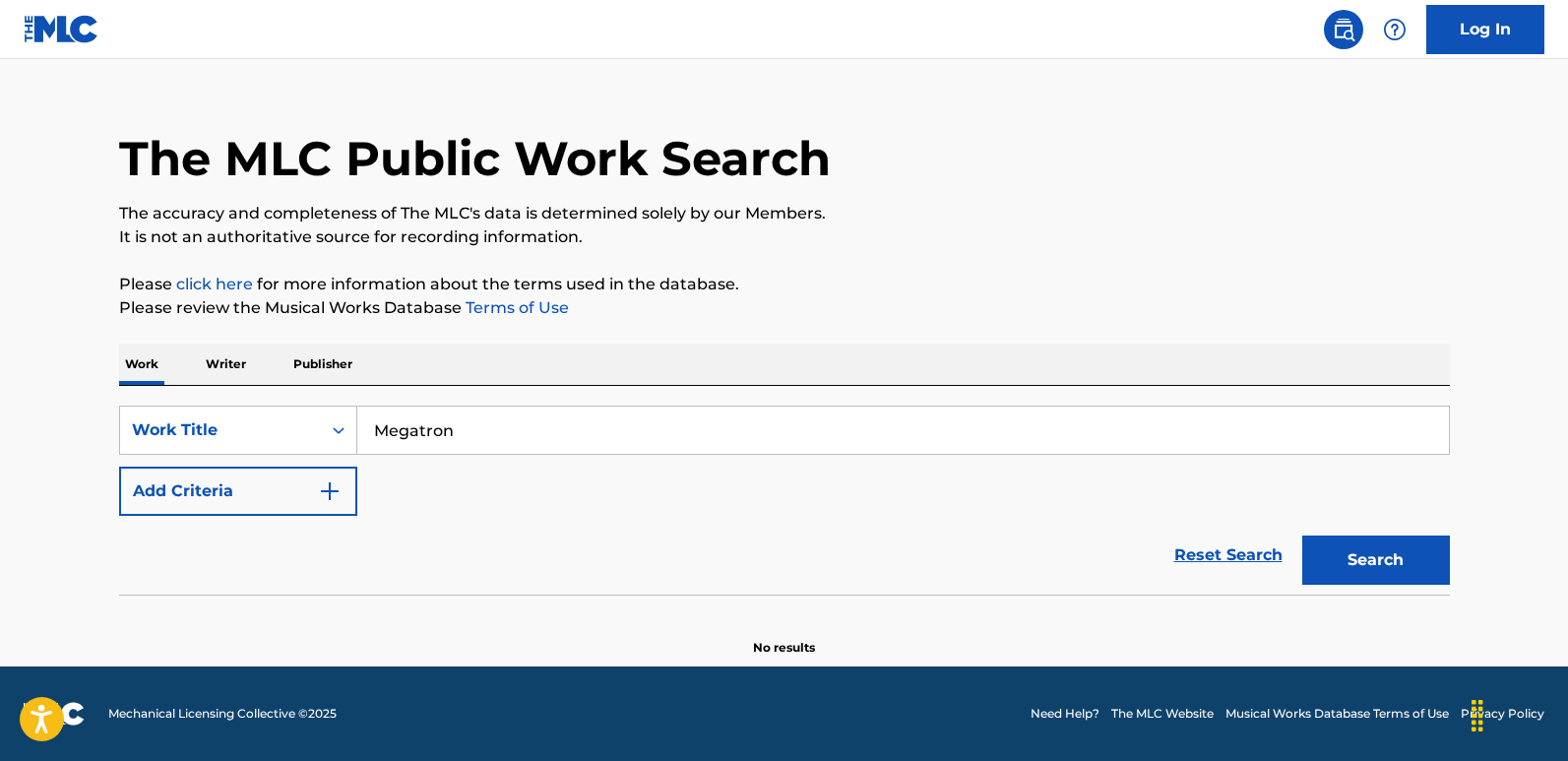 click on "Reset Search Search" at bounding box center [784, 555] 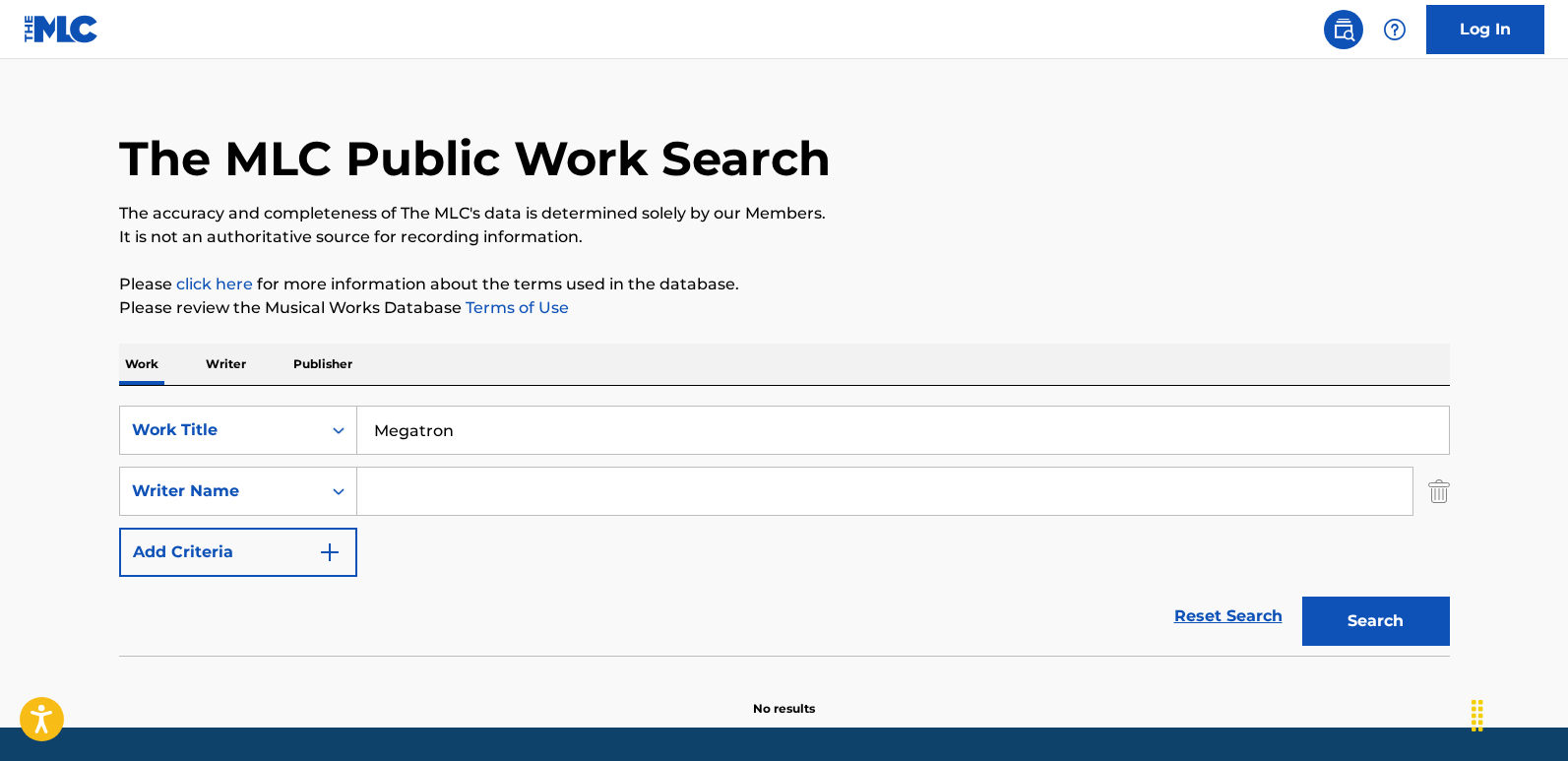 click at bounding box center (885, 491) 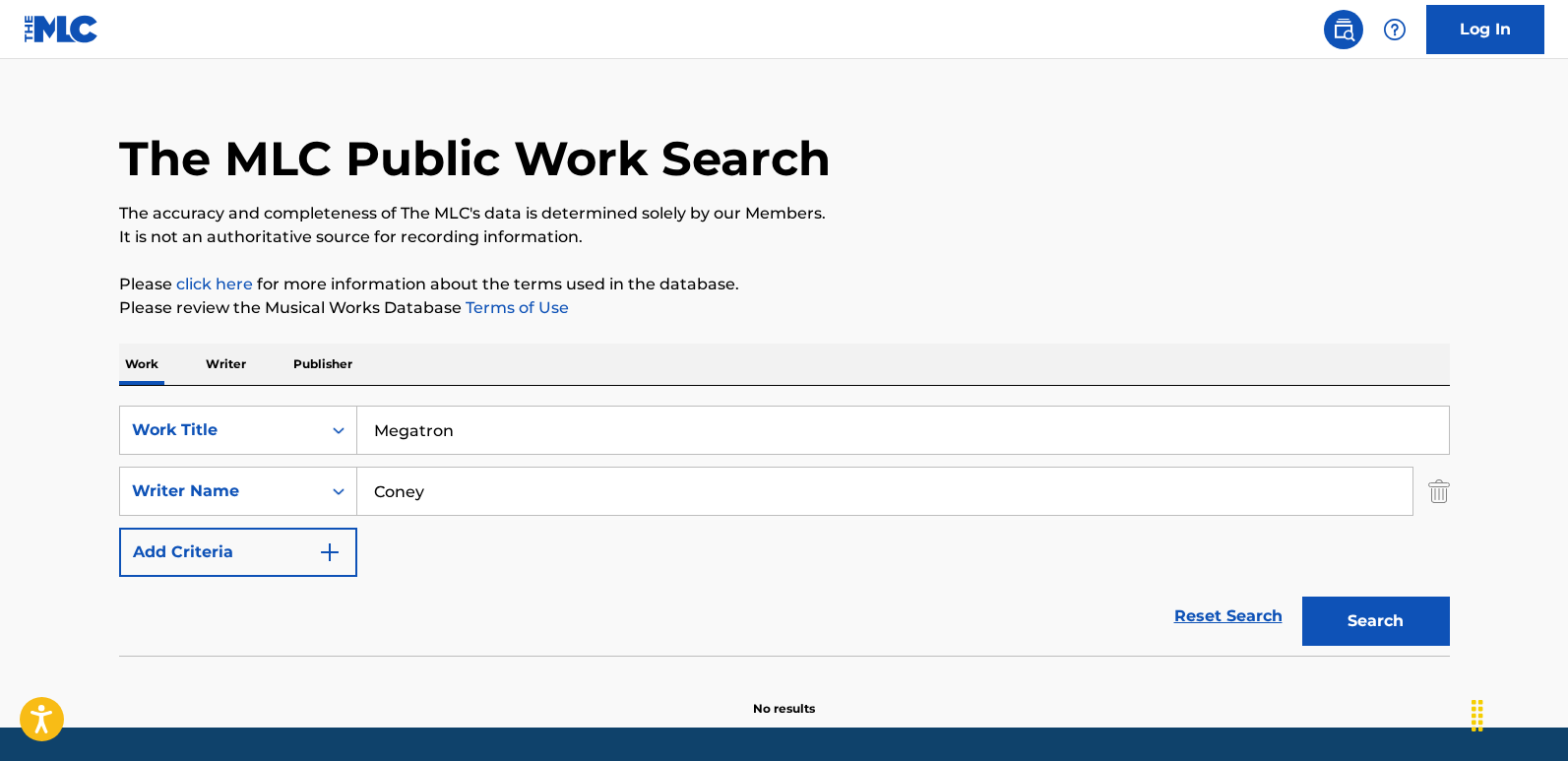 type on "Coney" 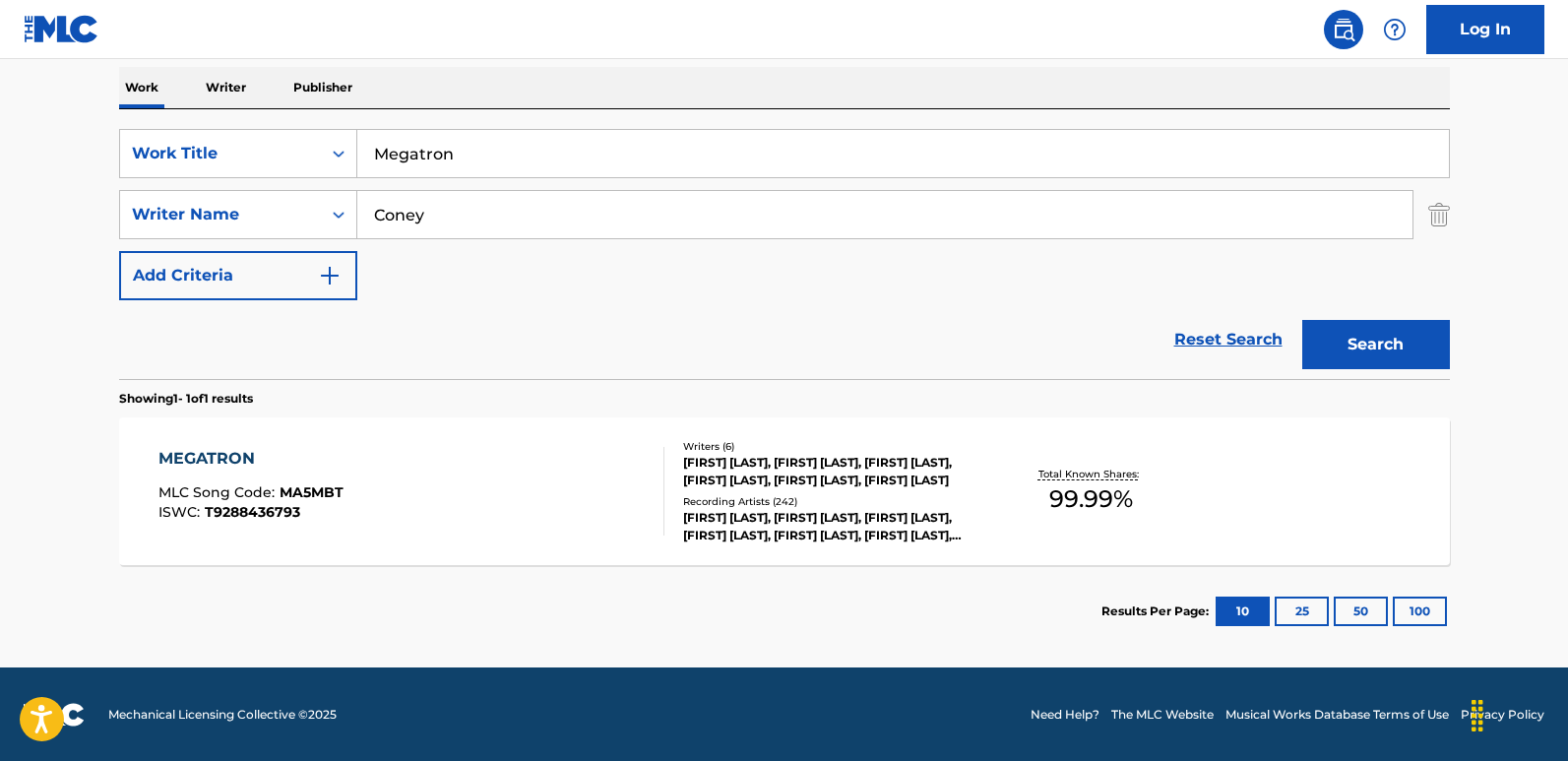 scroll, scrollTop: 310, scrollLeft: 0, axis: vertical 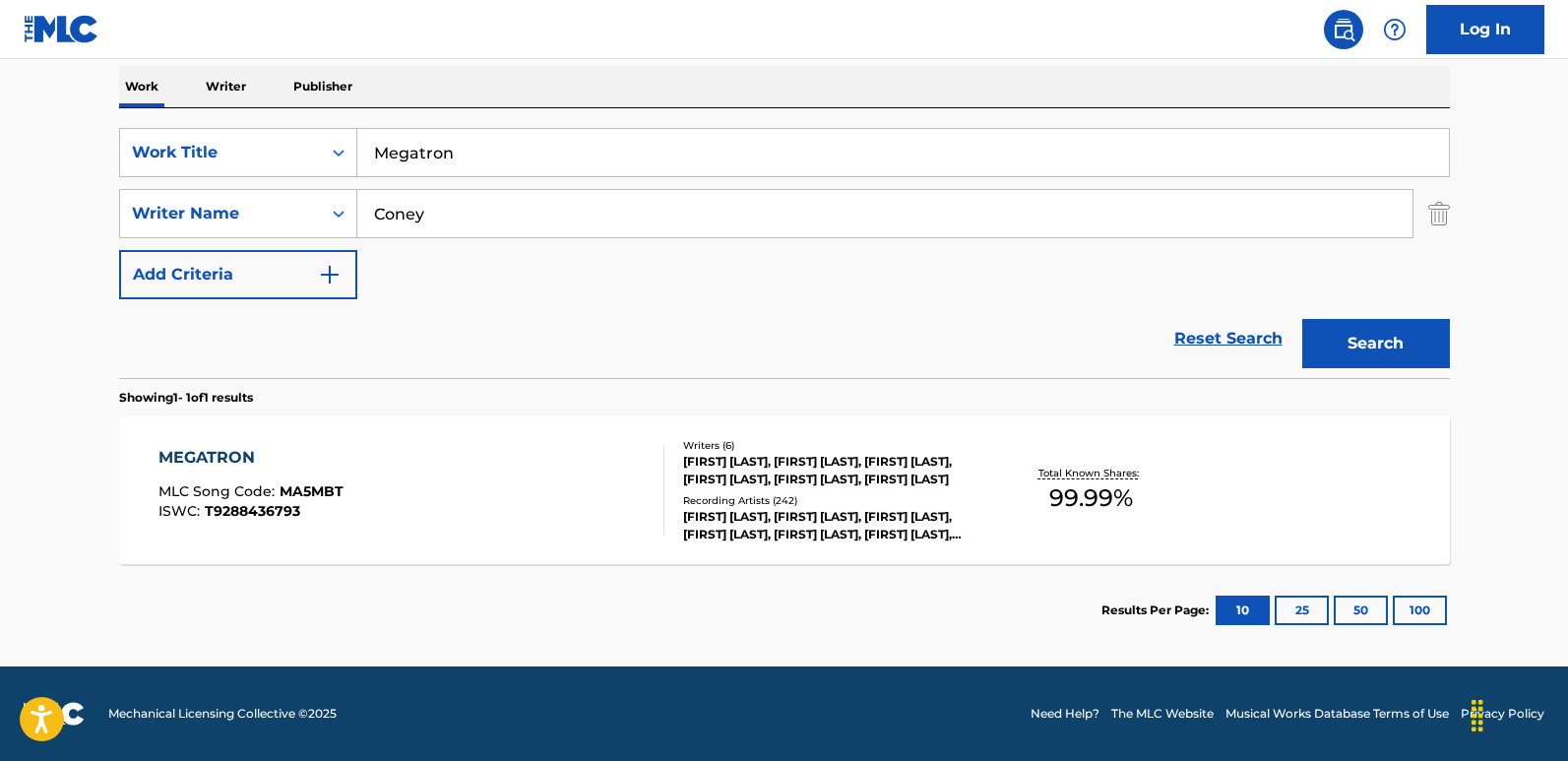 click on "MEGATRON" at bounding box center [251, 458] 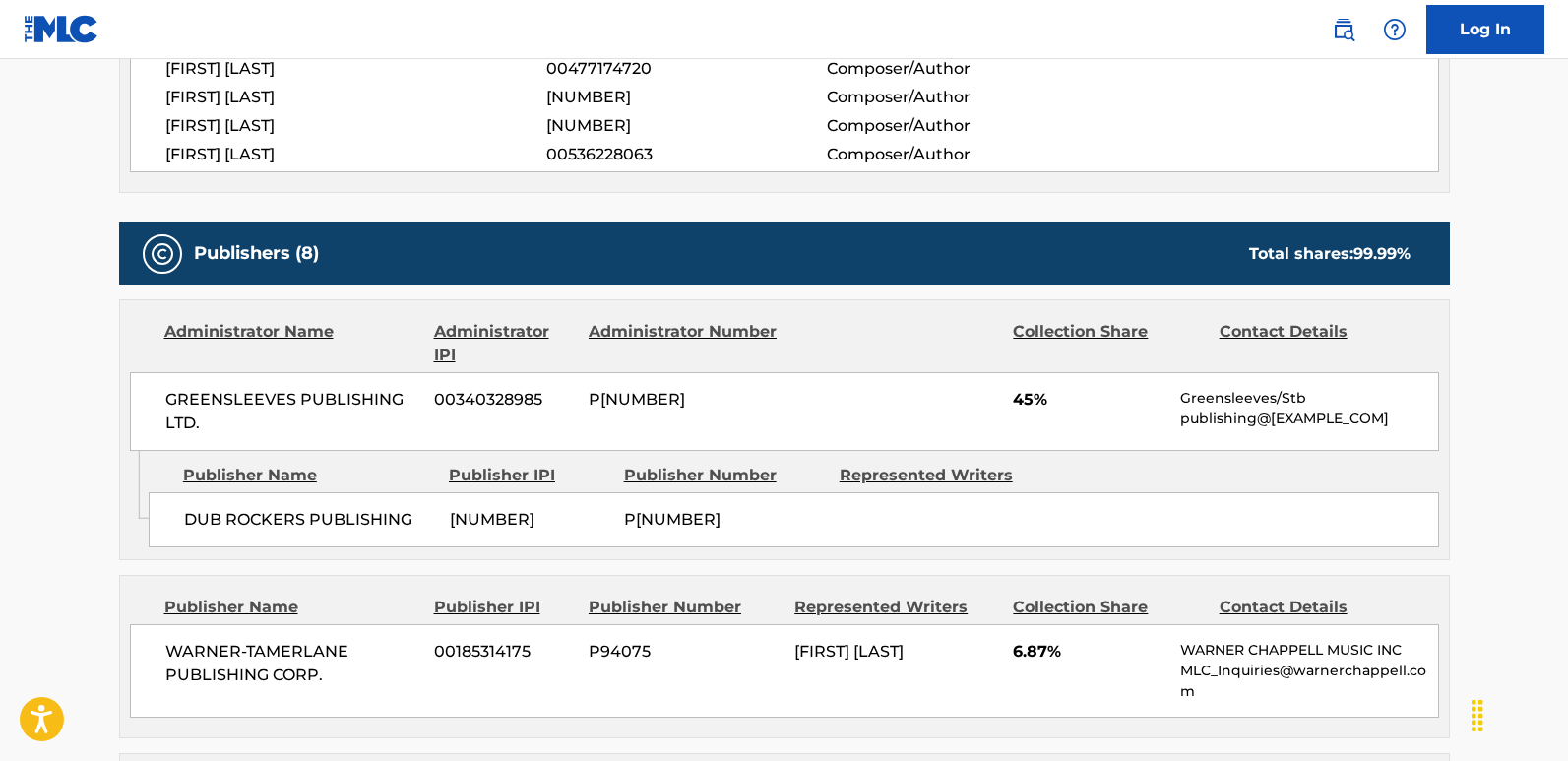 scroll, scrollTop: 984, scrollLeft: 0, axis: vertical 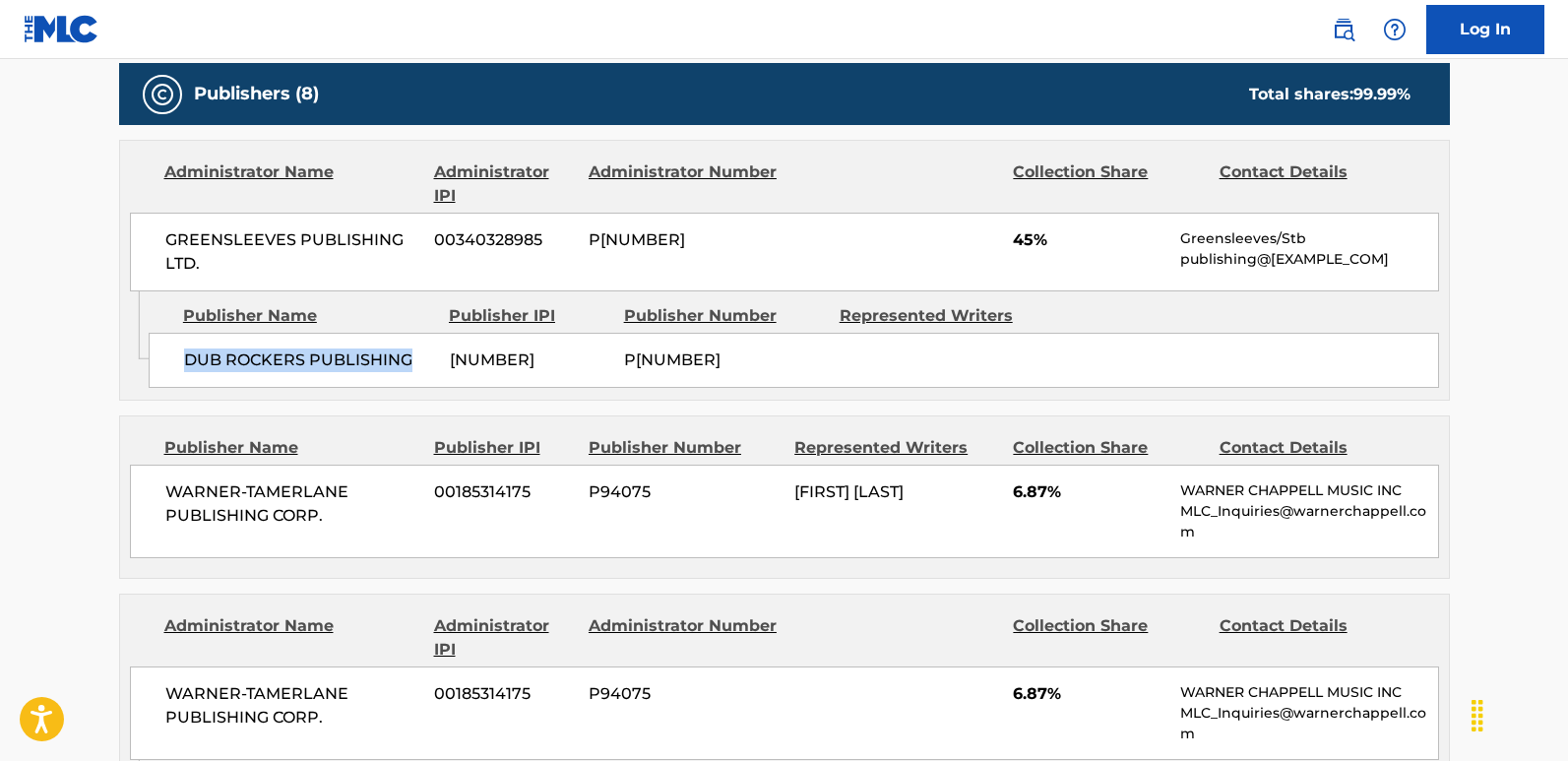 drag, startPoint x: 176, startPoint y: 361, endPoint x: 438, endPoint y: 365, distance: 262.03053 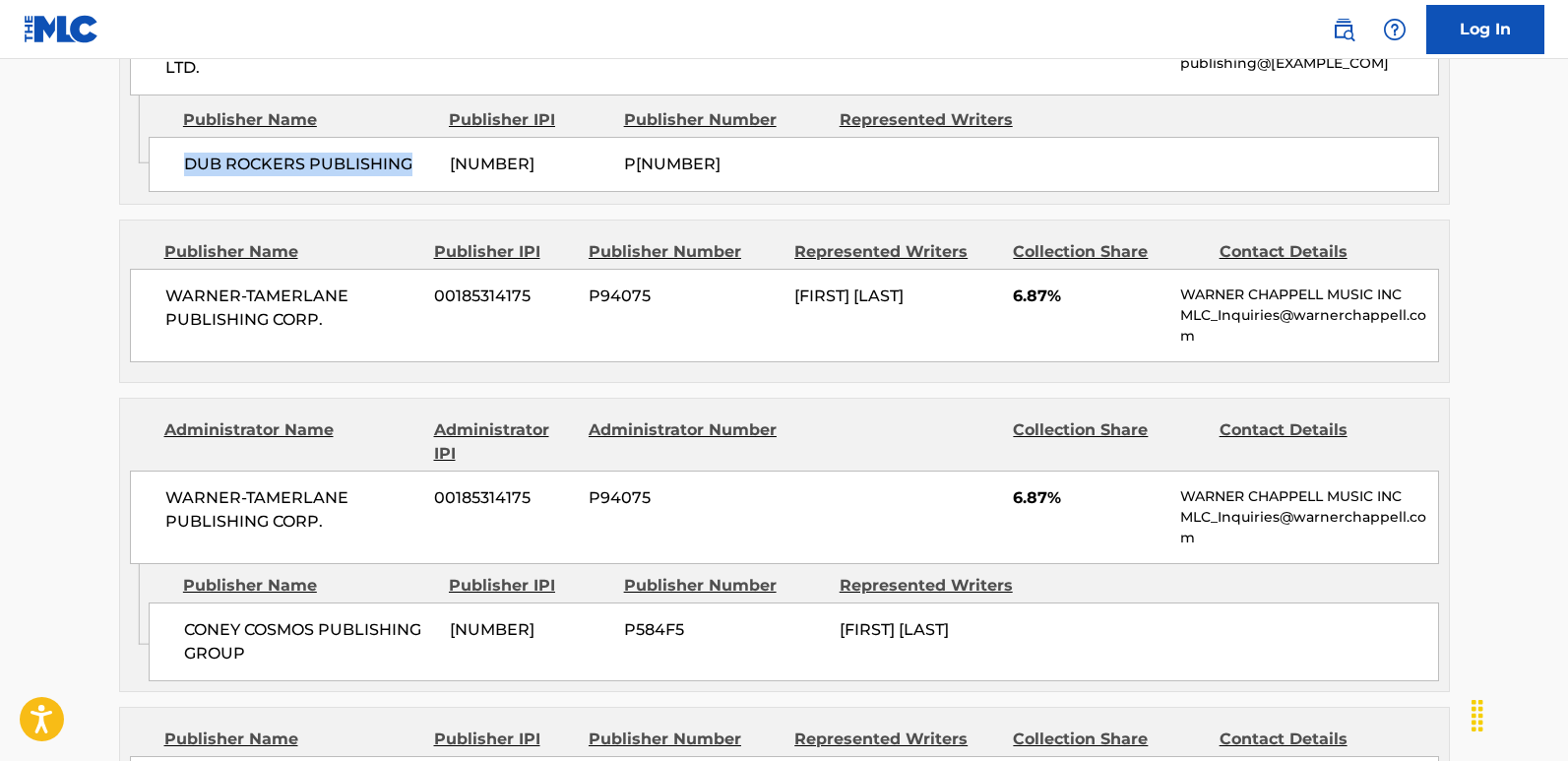 scroll, scrollTop: 1181, scrollLeft: 0, axis: vertical 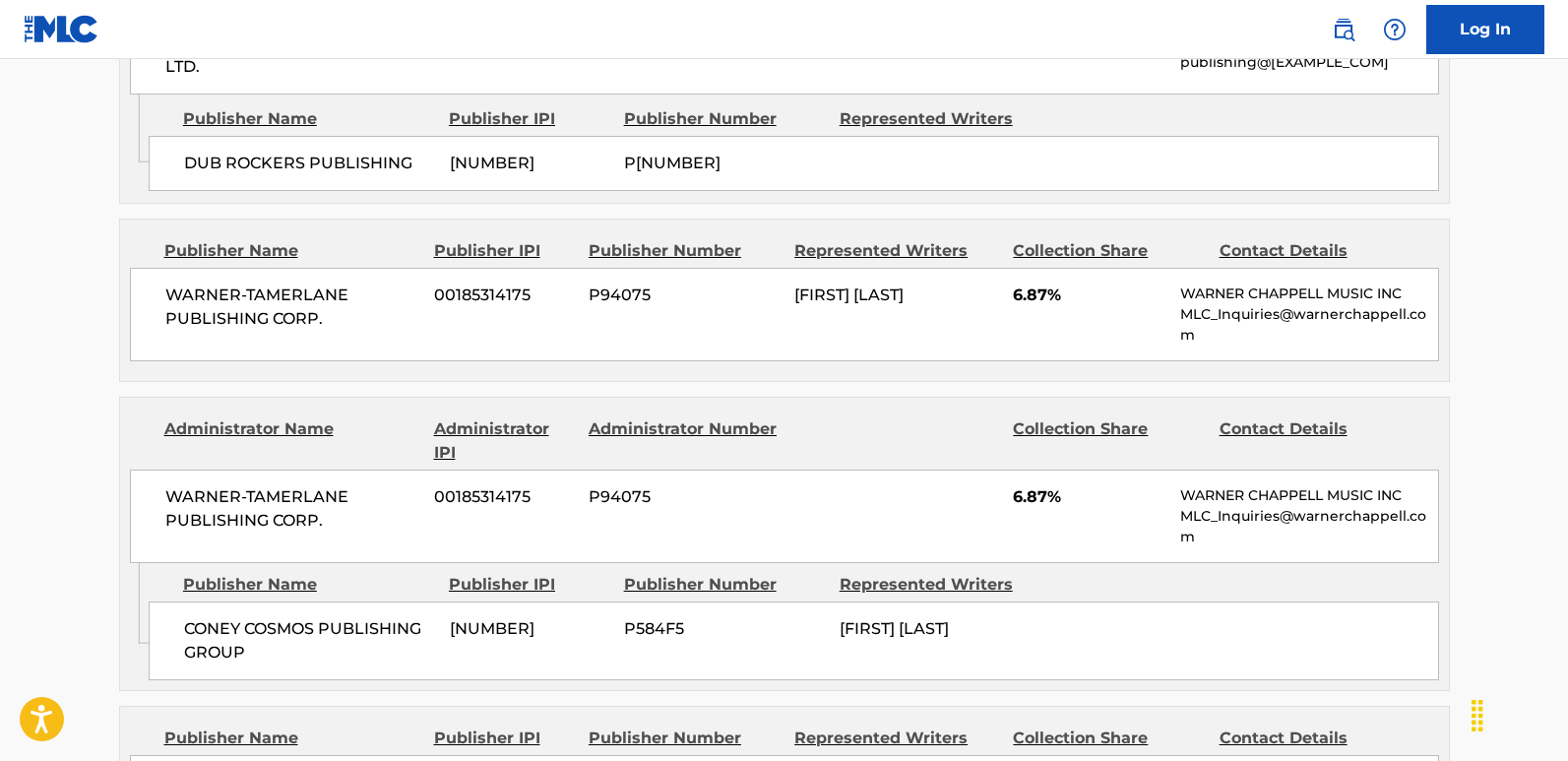 click on "WARNER-TAMERLANE PUBLISHING CORP. 00185314175 P94075 BRITTANY SHAELYN CONEY 6.87% WARNER CHAPPELL MUSIC INC MLC_Inquiries@warnerchappell.com" at bounding box center [784, 314] 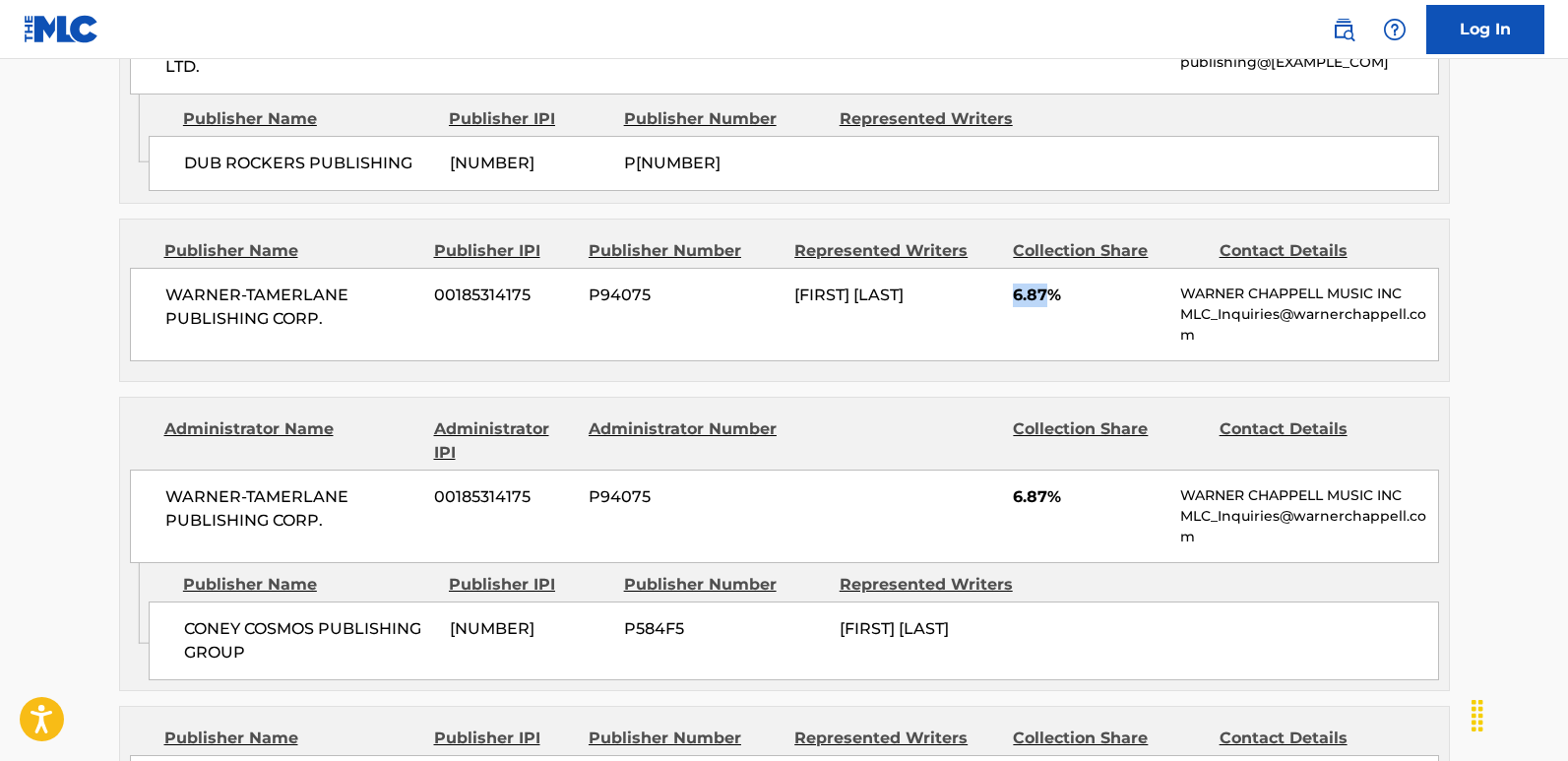 click on "WARNER-TAMERLANE PUBLISHING CORP. 00185314175 P94075 BRITTANY SHAELYN CONEY 6.87% WARNER CHAPPELL MUSIC INC MLC_Inquiries@warnerchappell.com" at bounding box center (784, 314) 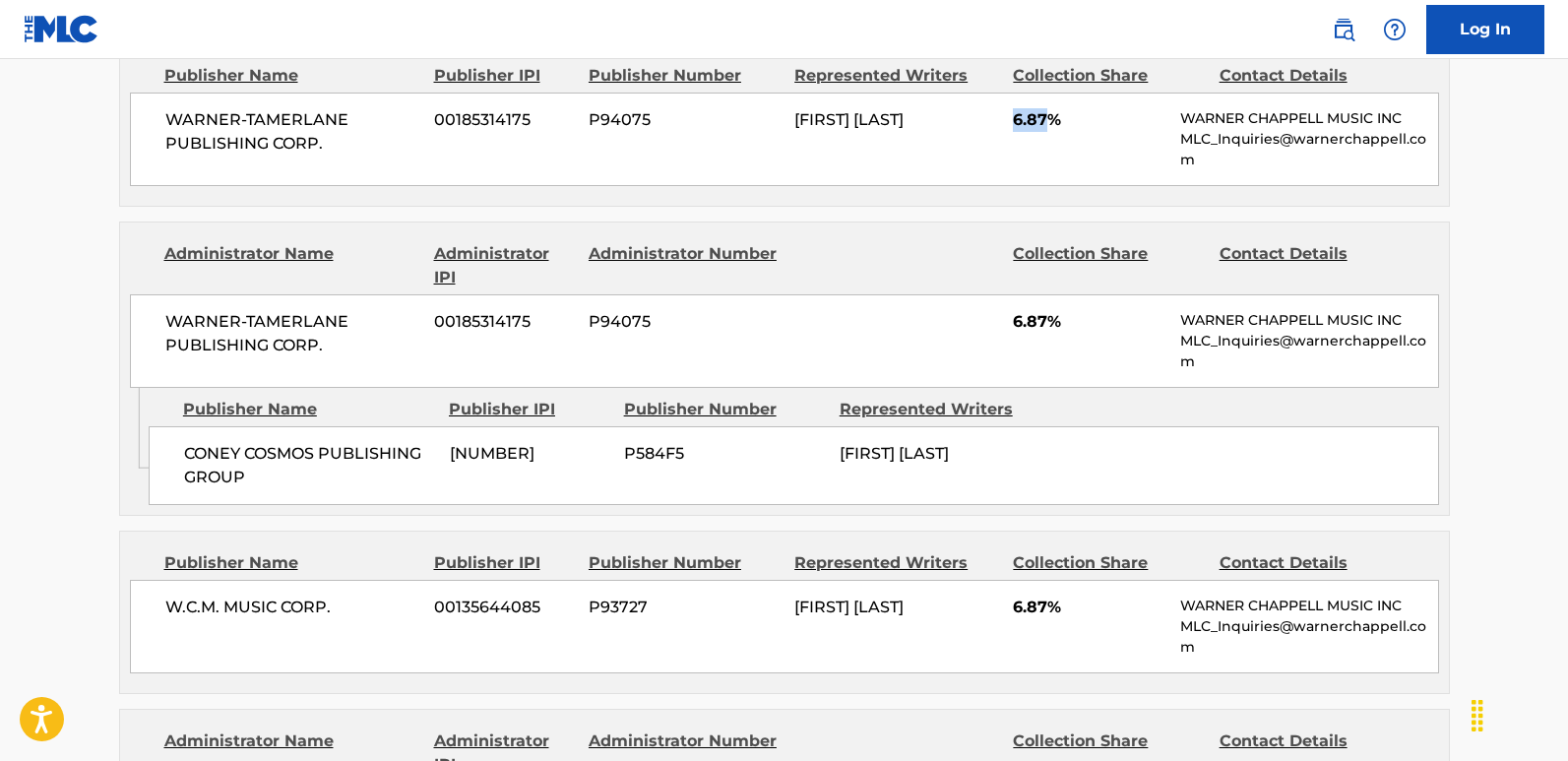 scroll, scrollTop: 1378, scrollLeft: 0, axis: vertical 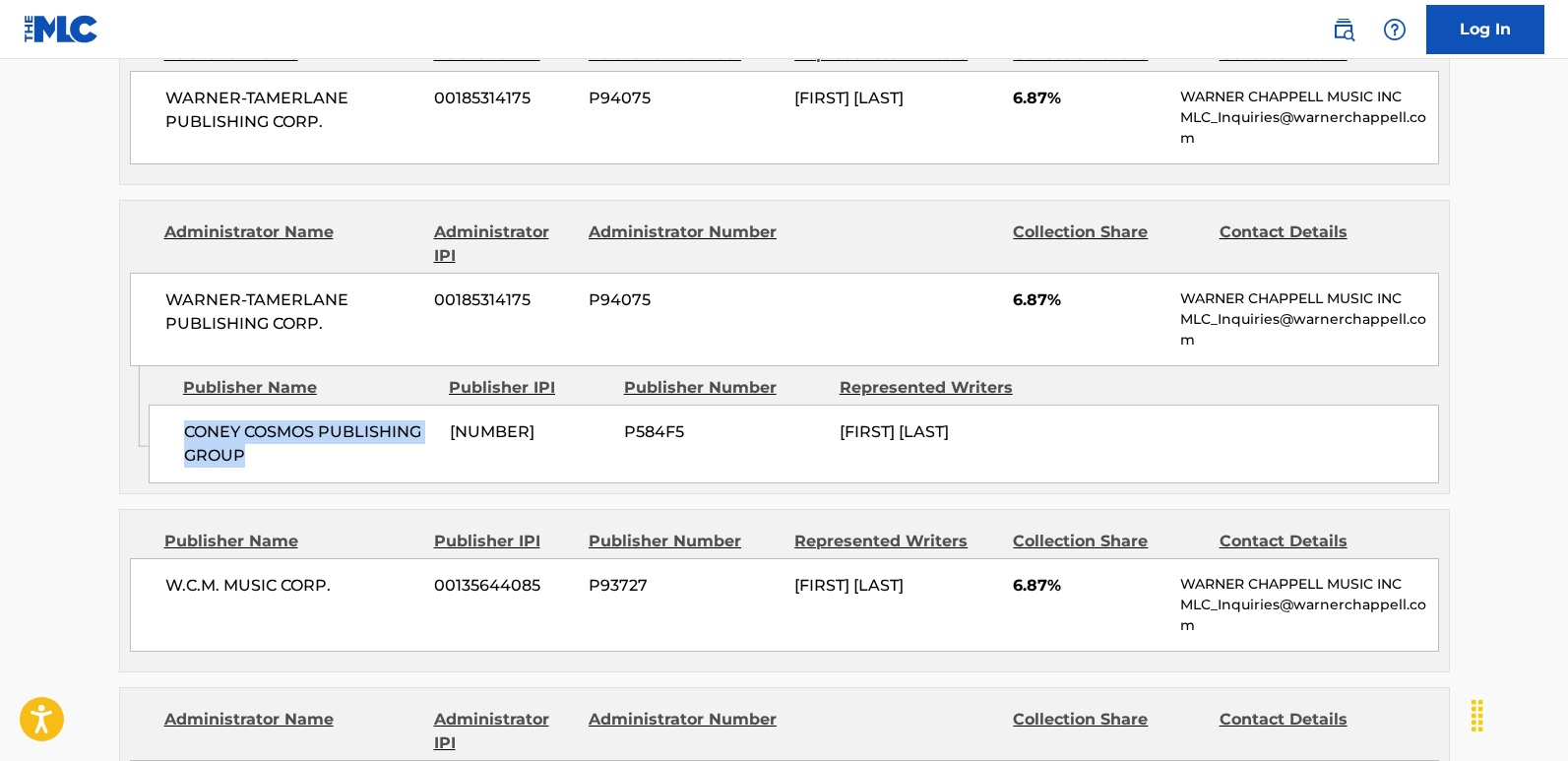 drag, startPoint x: 187, startPoint y: 436, endPoint x: 324, endPoint y: 473, distance: 141.9084 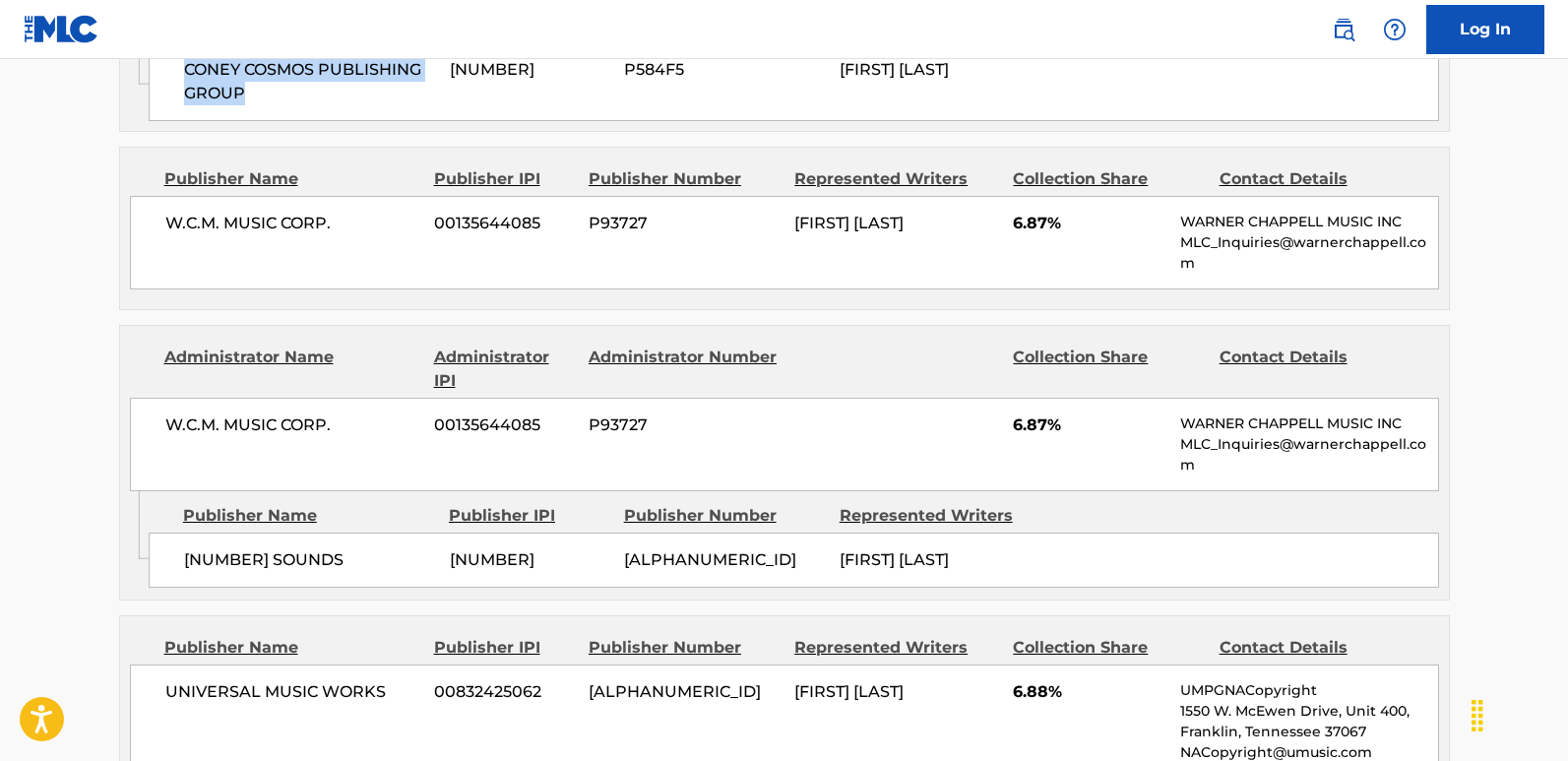 scroll, scrollTop: 1772, scrollLeft: 0, axis: vertical 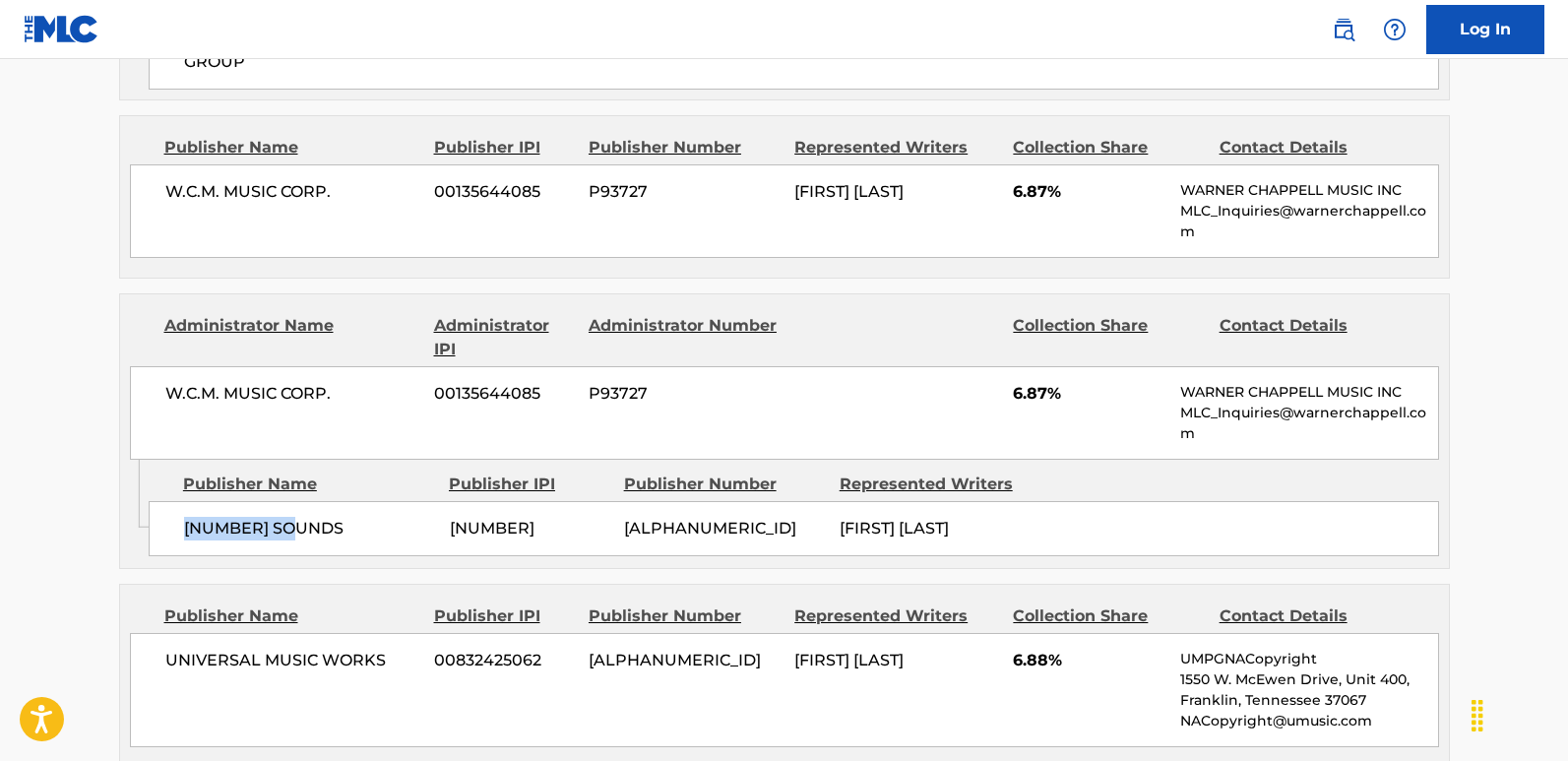 drag, startPoint x: 182, startPoint y: 534, endPoint x: 310, endPoint y: 534, distance: 128 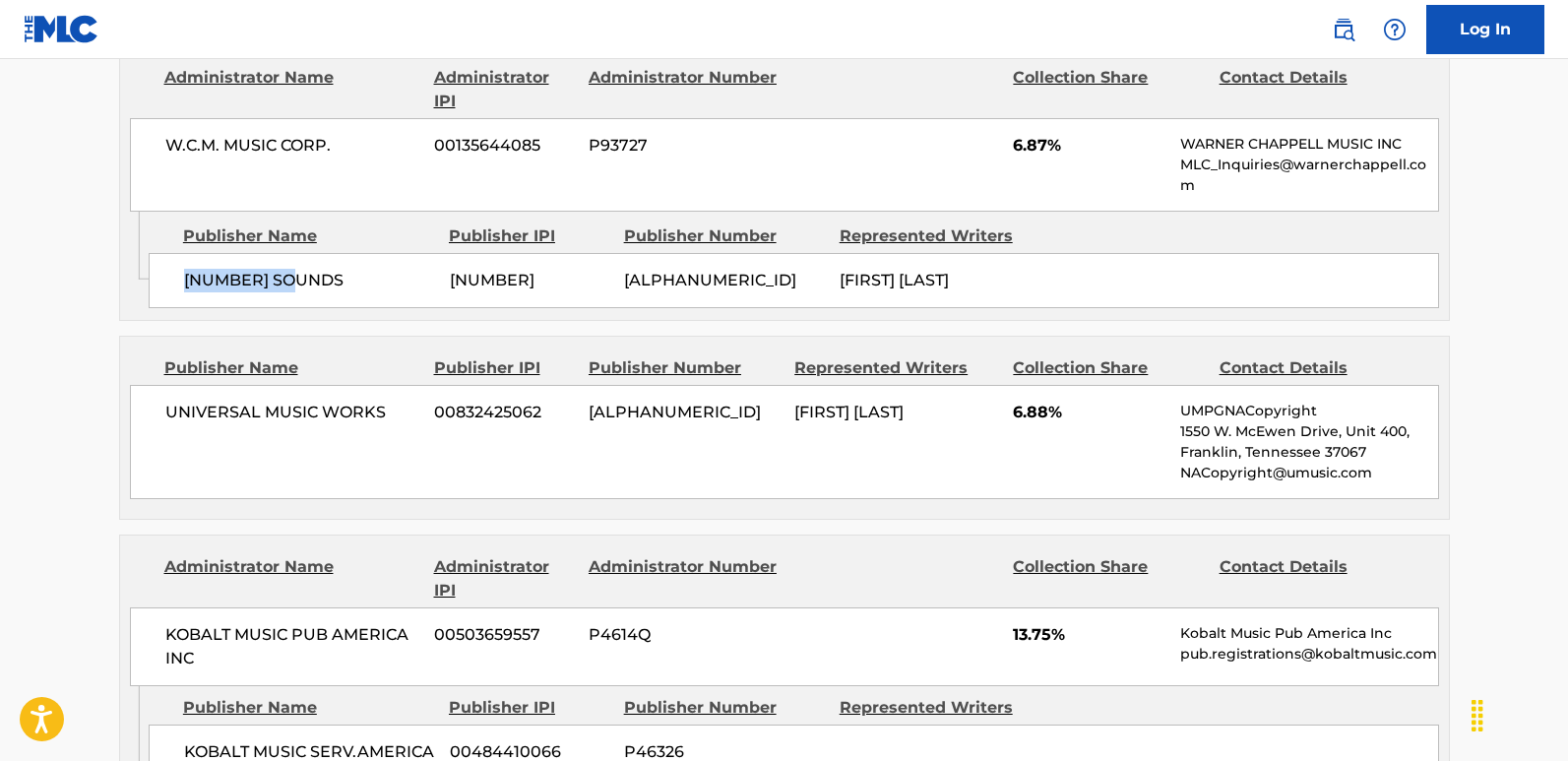 scroll, scrollTop: 2067, scrollLeft: 0, axis: vertical 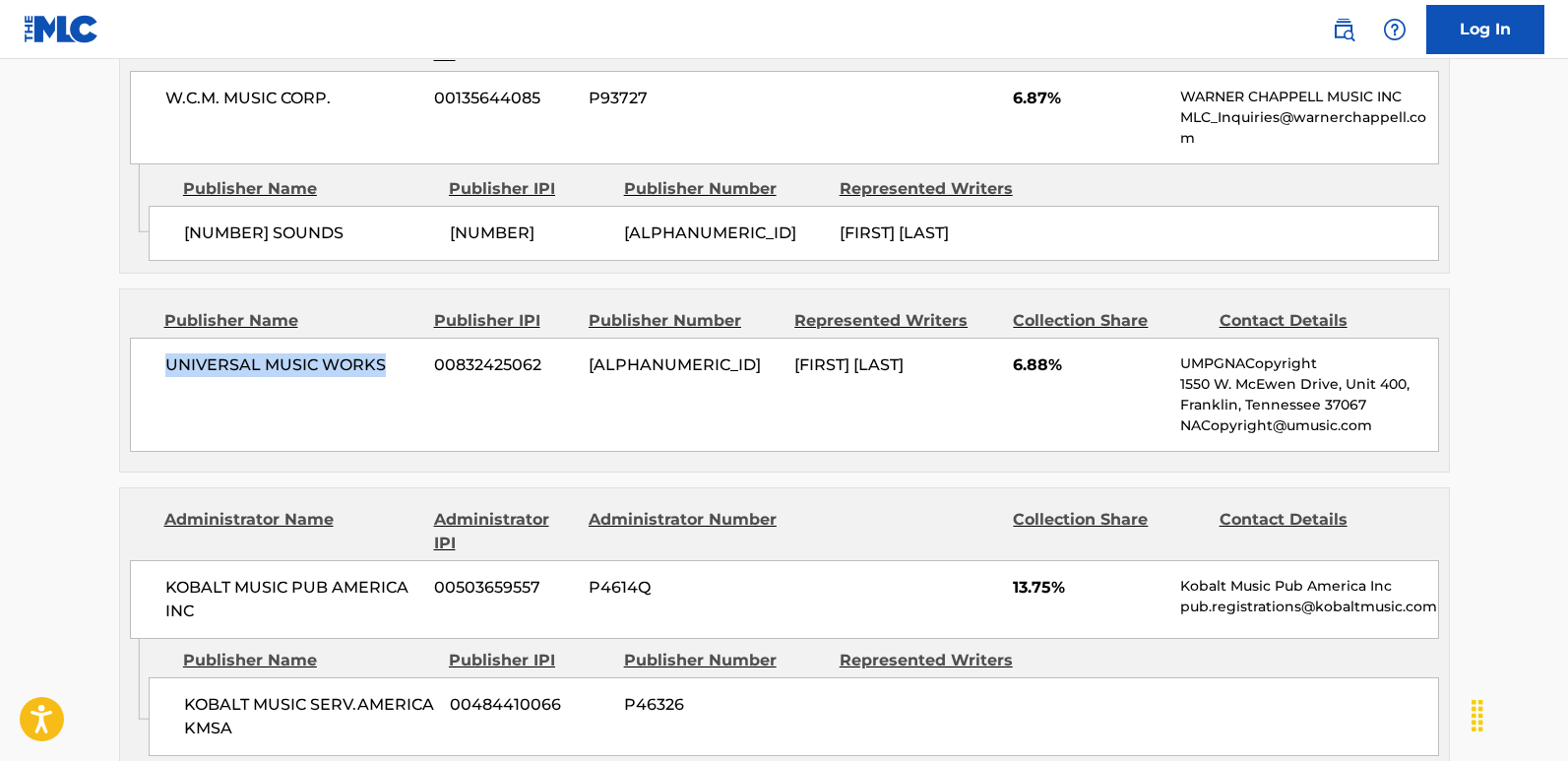 drag, startPoint x: 163, startPoint y: 377, endPoint x: 405, endPoint y: 376, distance: 242.00207 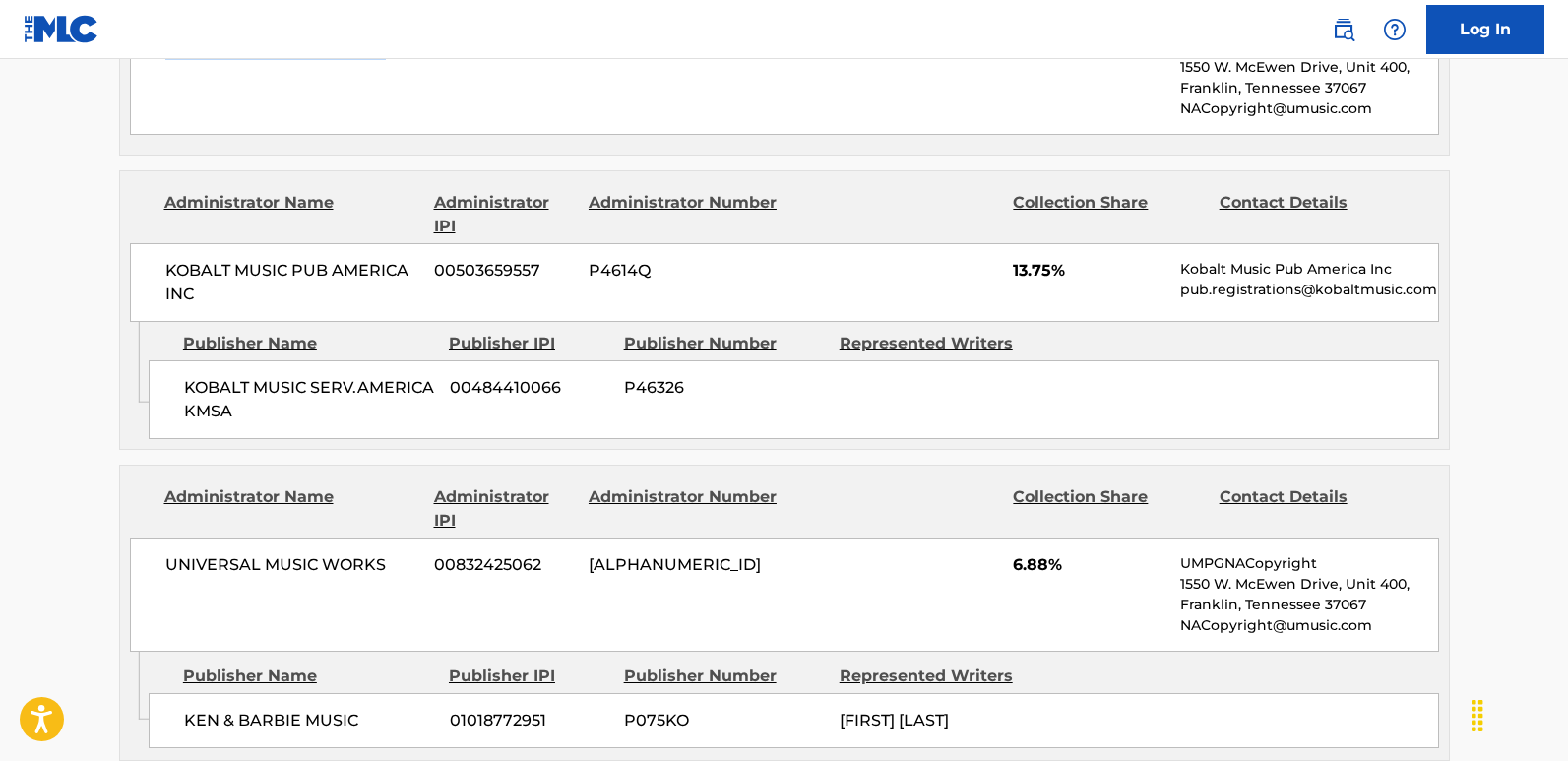 scroll, scrollTop: 2166, scrollLeft: 0, axis: vertical 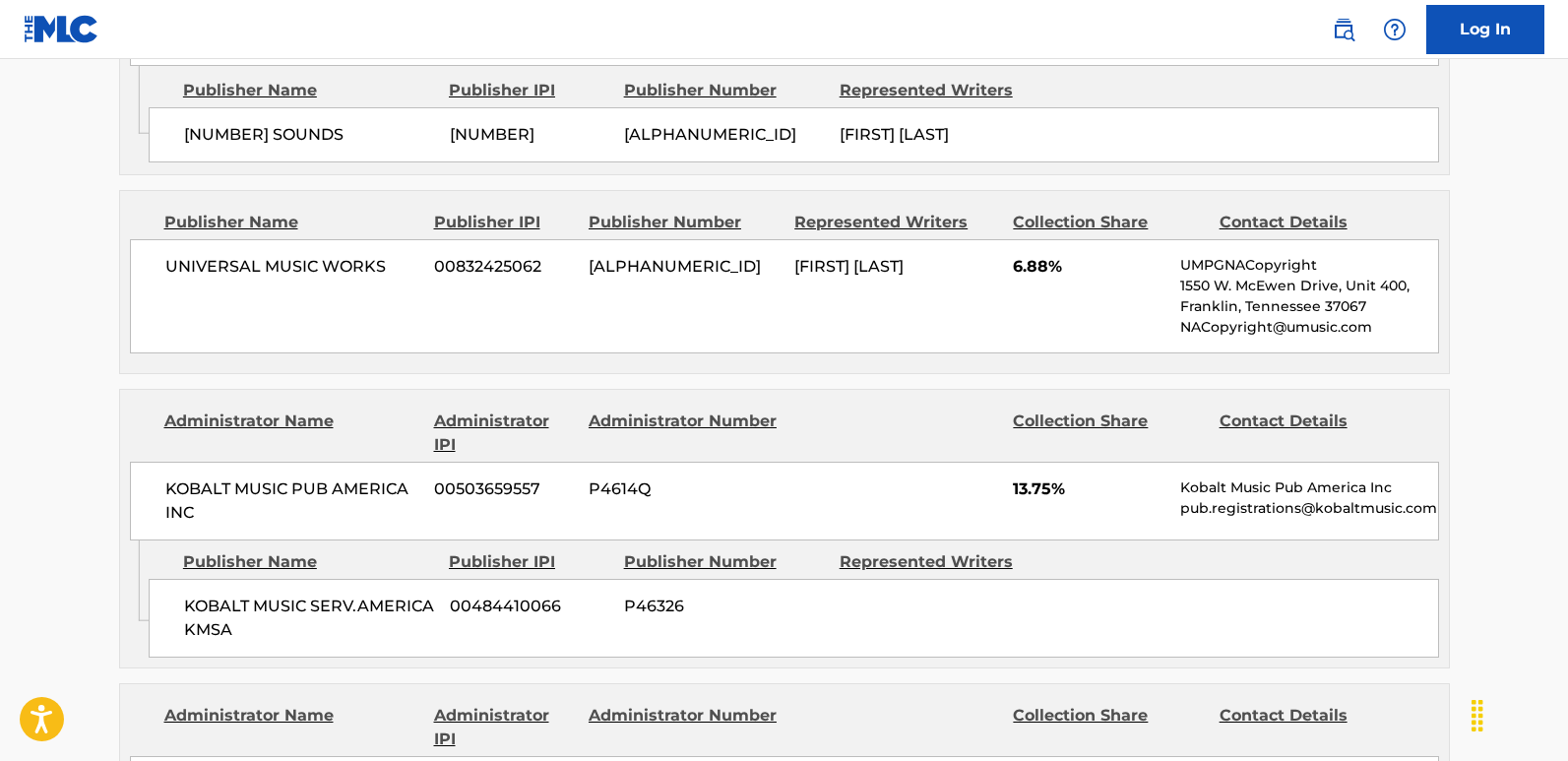 click on "6.88%" at bounding box center (1089, 267) 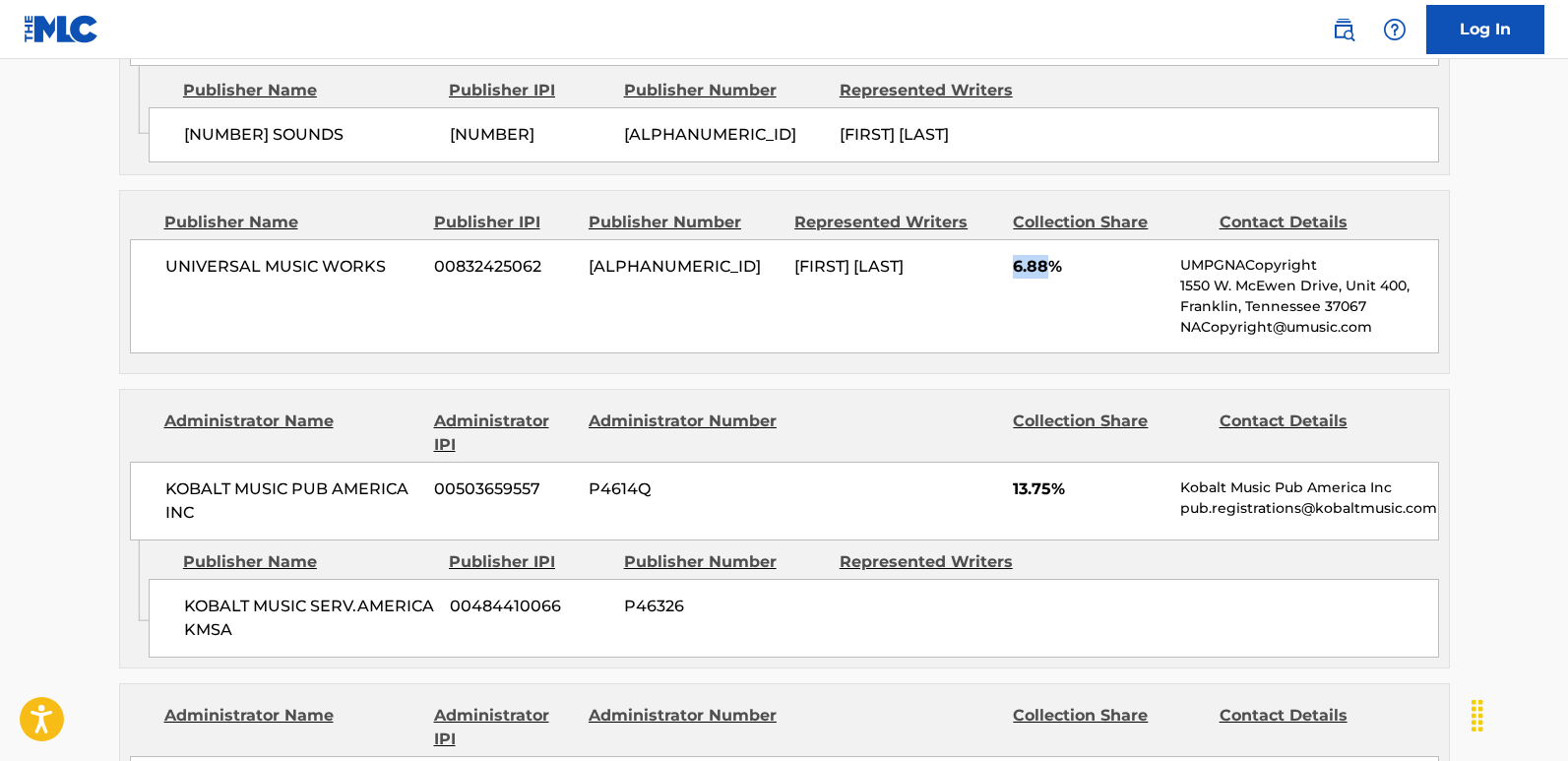 click on "6.88%" at bounding box center [1089, 267] 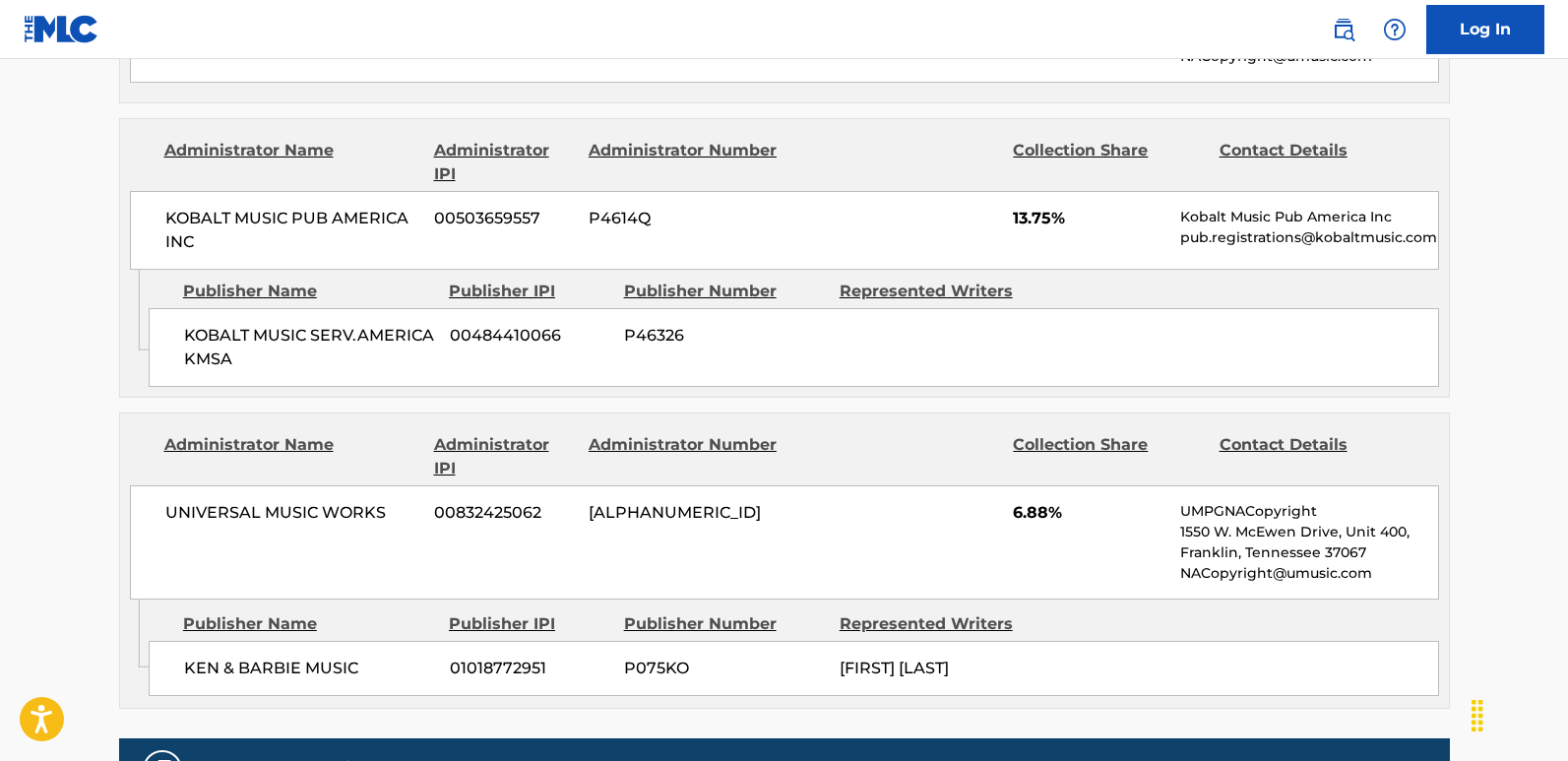 scroll, scrollTop: 2461, scrollLeft: 0, axis: vertical 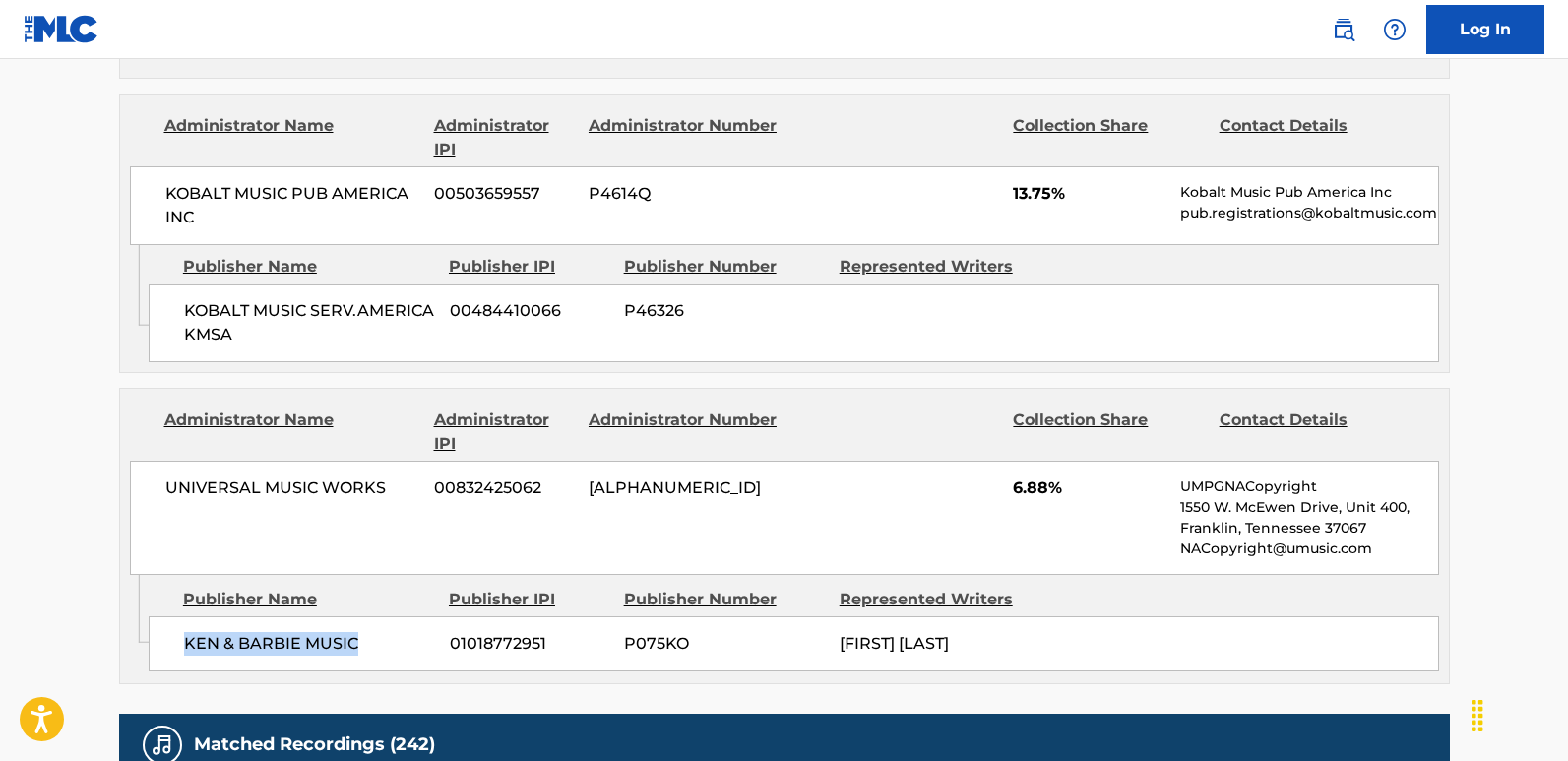 drag, startPoint x: 174, startPoint y: 646, endPoint x: 409, endPoint y: 655, distance: 235.1723 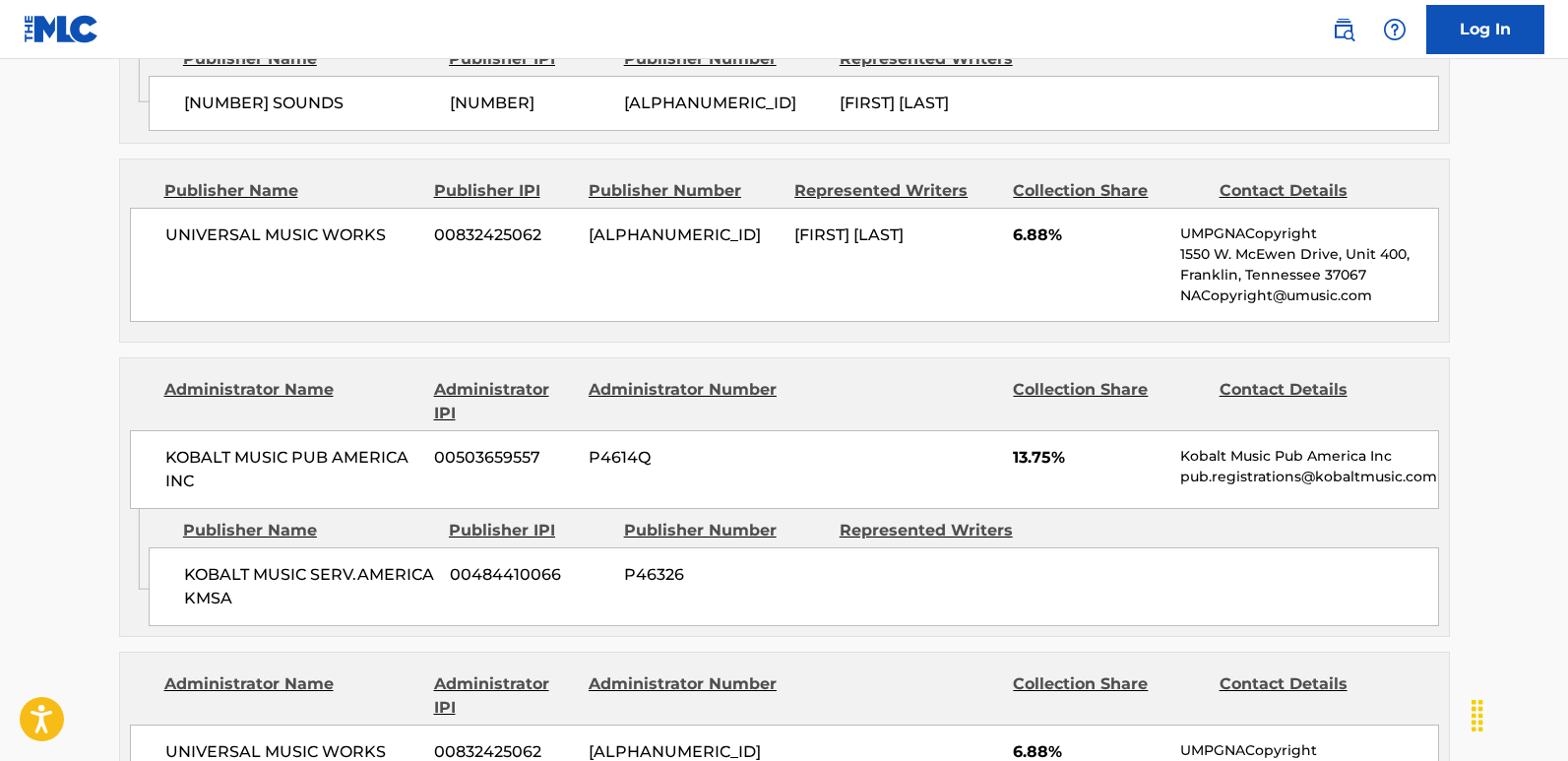 scroll, scrollTop: 2166, scrollLeft: 0, axis: vertical 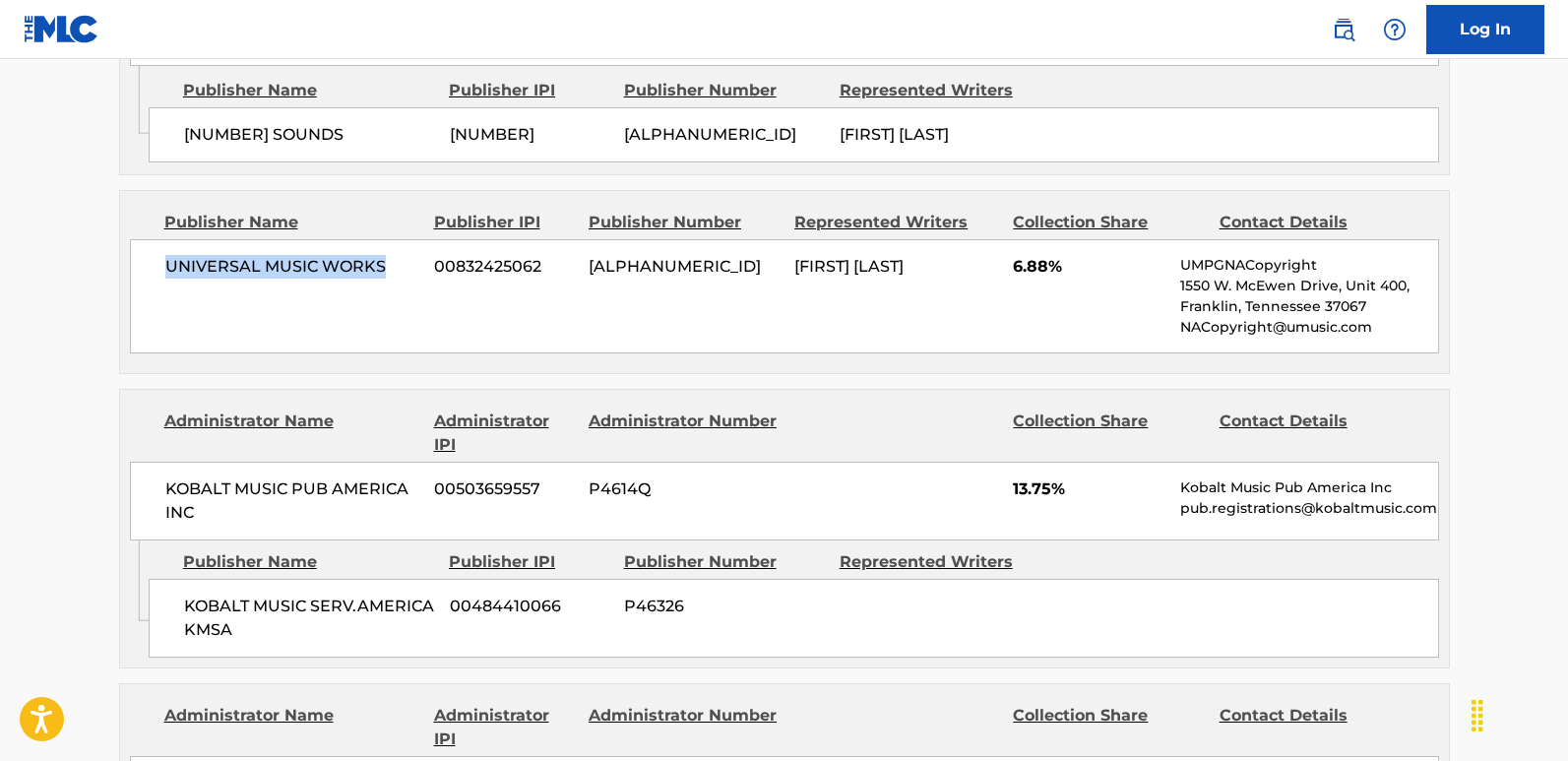 drag, startPoint x: 169, startPoint y: 267, endPoint x: 388, endPoint y: 268, distance: 219.00228 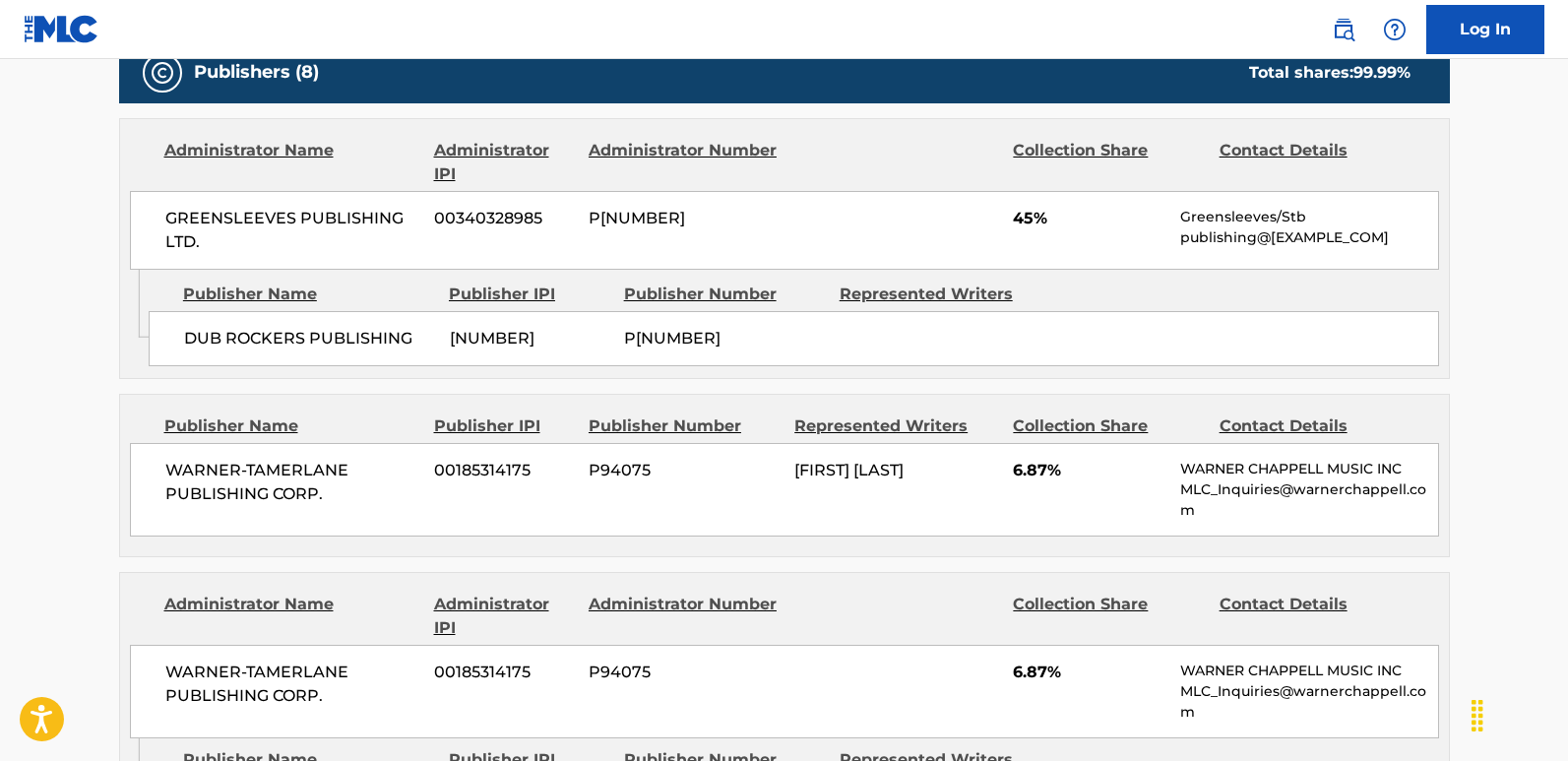 scroll, scrollTop: 1378, scrollLeft: 0, axis: vertical 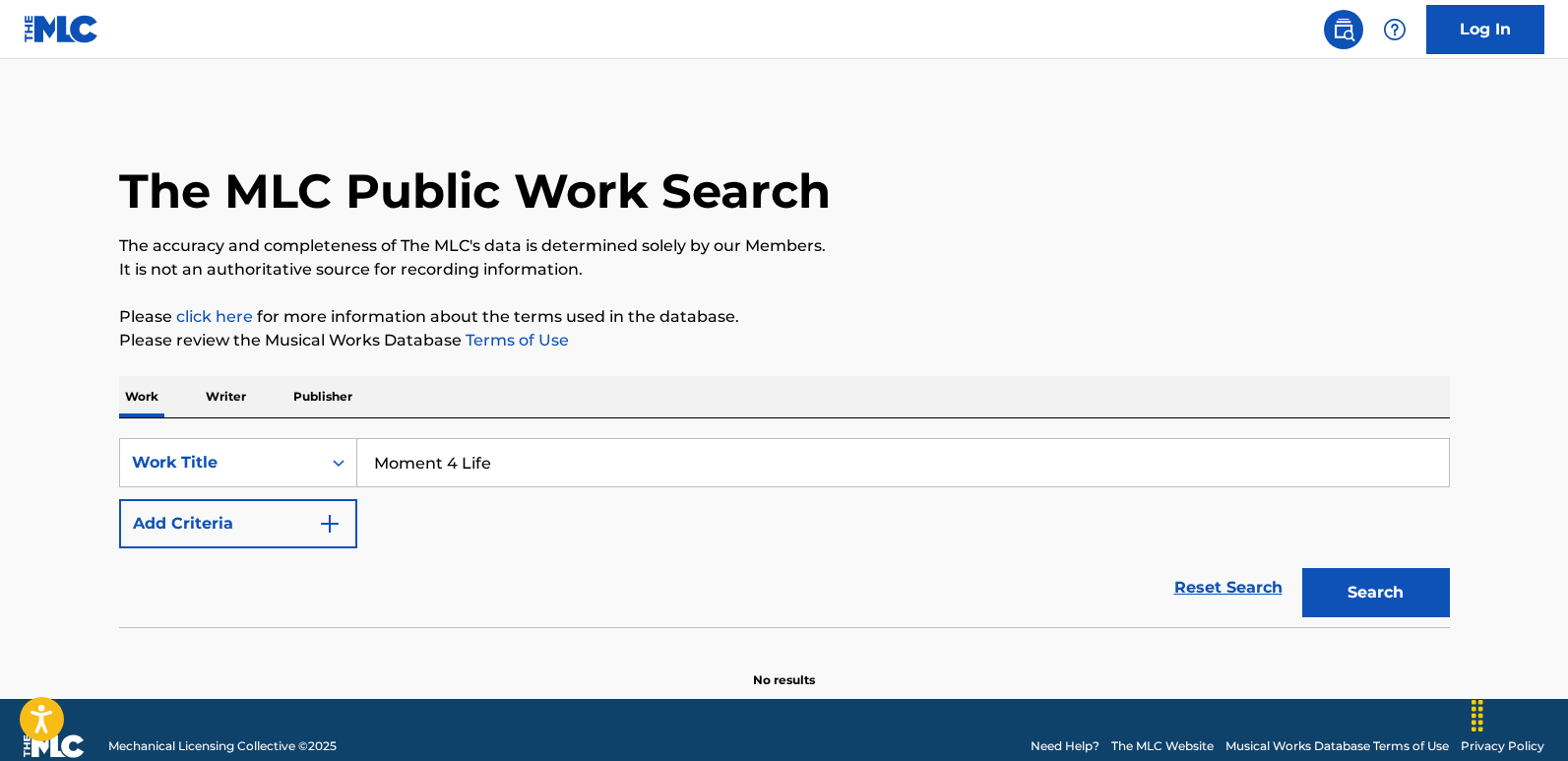click on "It is not an authoritative source for recording information." at bounding box center [784, 270] 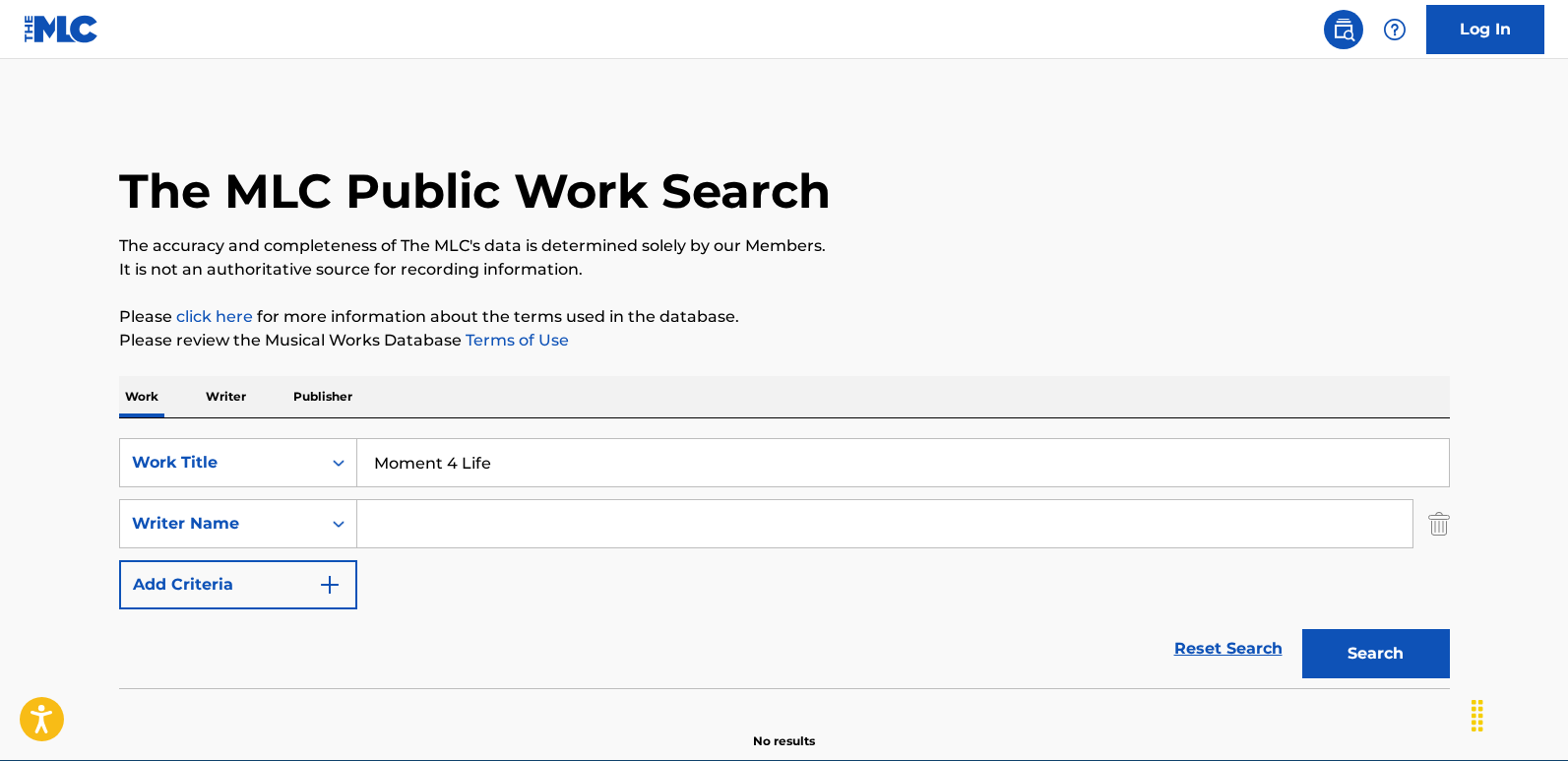 click at bounding box center (885, 524) 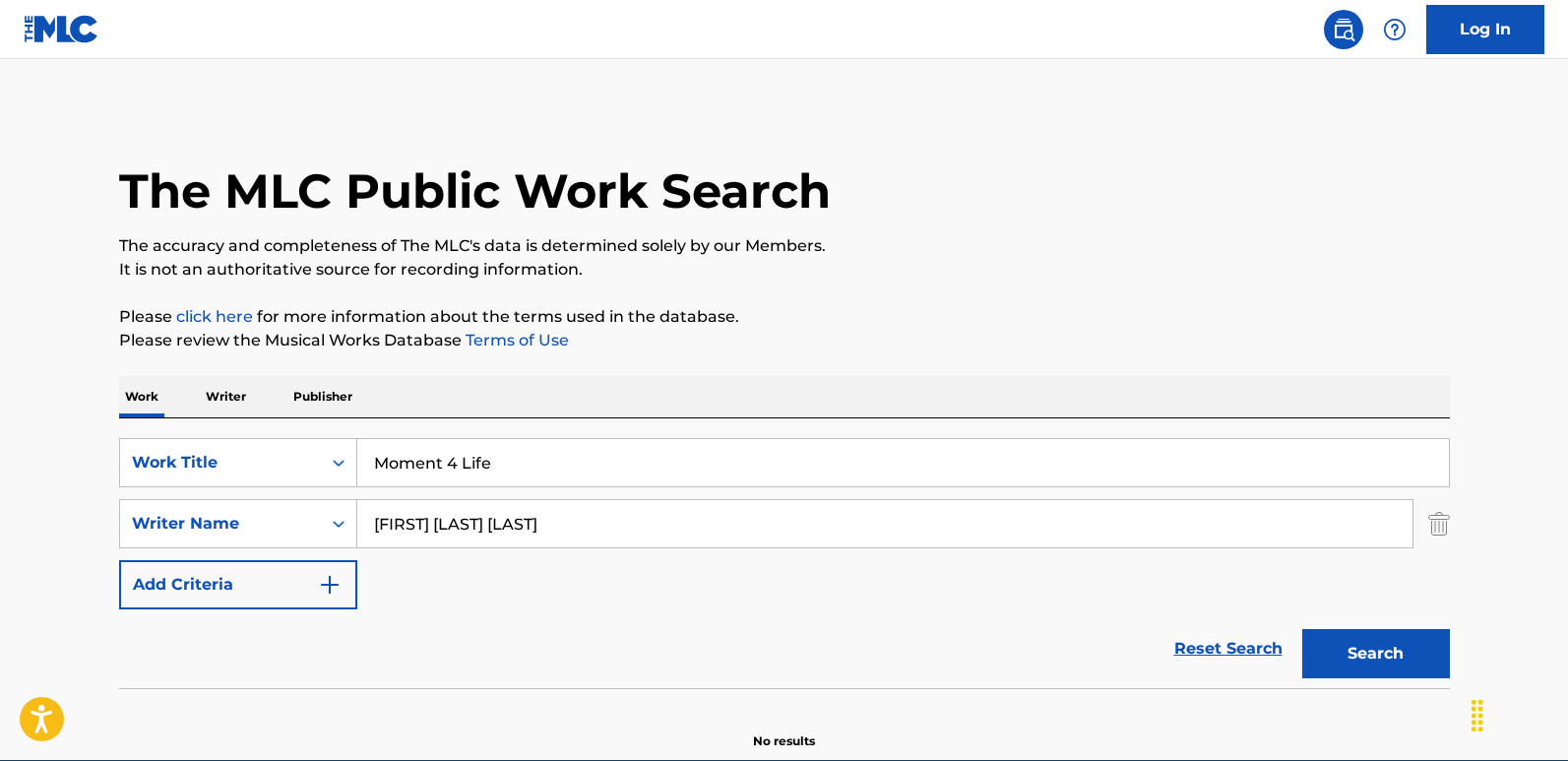 type on "[FIRST] [LAST] [LAST]" 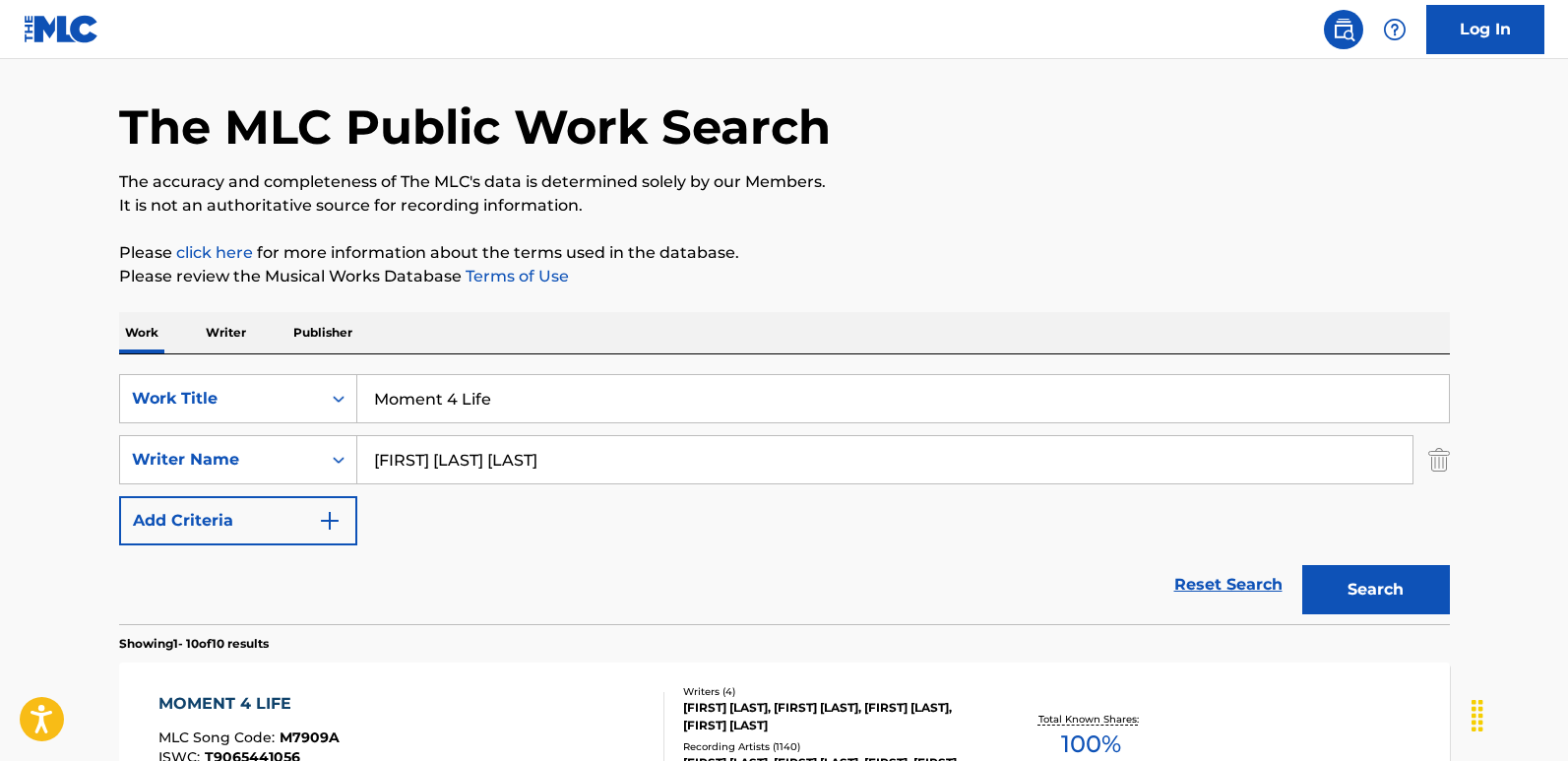 scroll, scrollTop: 295, scrollLeft: 0, axis: vertical 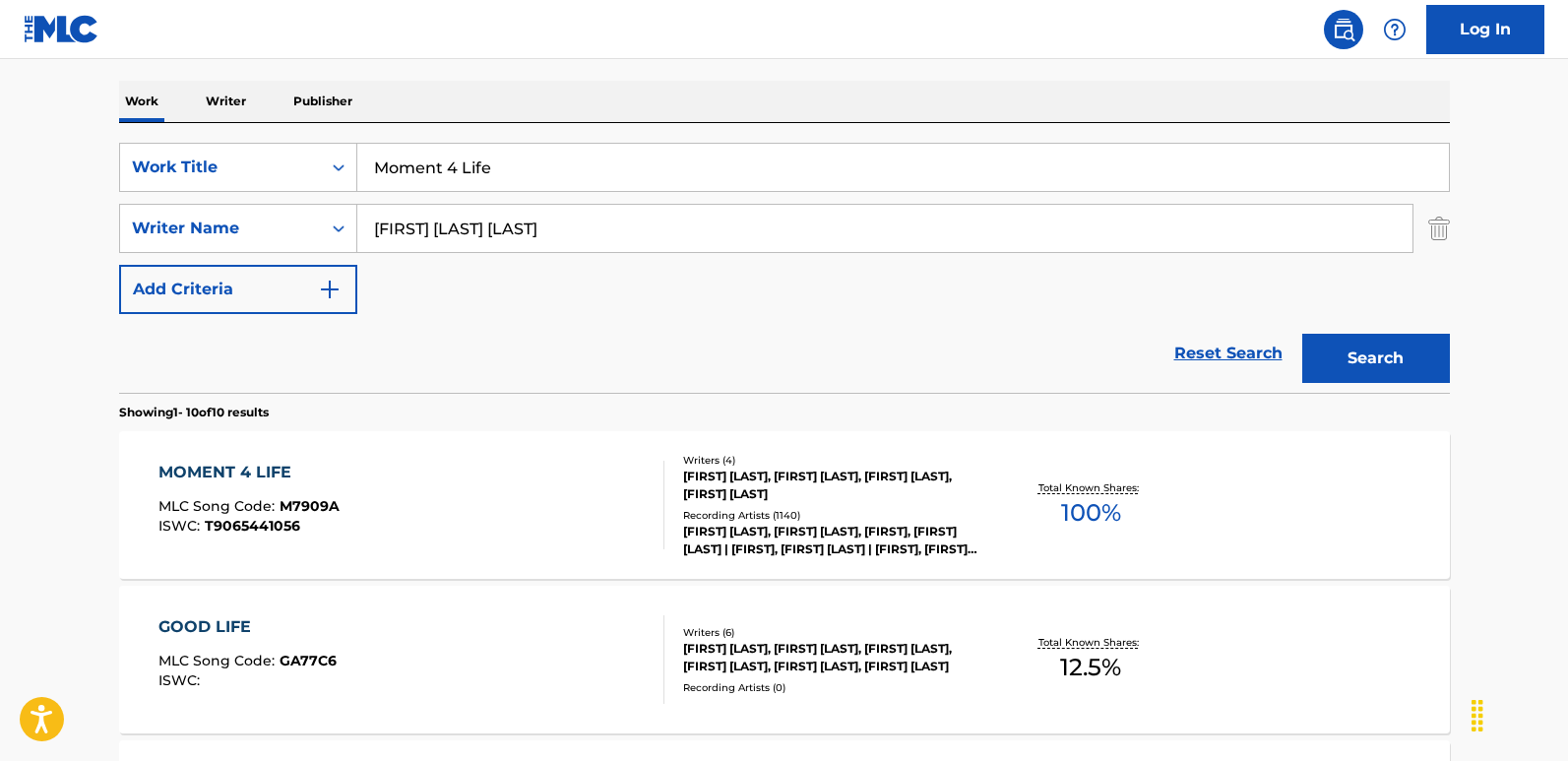 click on "MOMENT 4 LIFE MLC Song Code : M7909A ISWC : T9065441056 Writers ( 4 ) [FIRST] [LAST], [FIRST] [LAST], [FIRST] [LAST], [FIRST] [LAST] Recording Artists ( 1140 ) [FIRST] [LAST], [FIRST] [LAST], [FIRST] [LAST], [FIRST] [LAST]|[FIRST] [LAST], [FIRST] [LAST], [FIRST] [LAST], [FIRST] [LAST] Total Known Shares: 100 %" at bounding box center [784, 505] 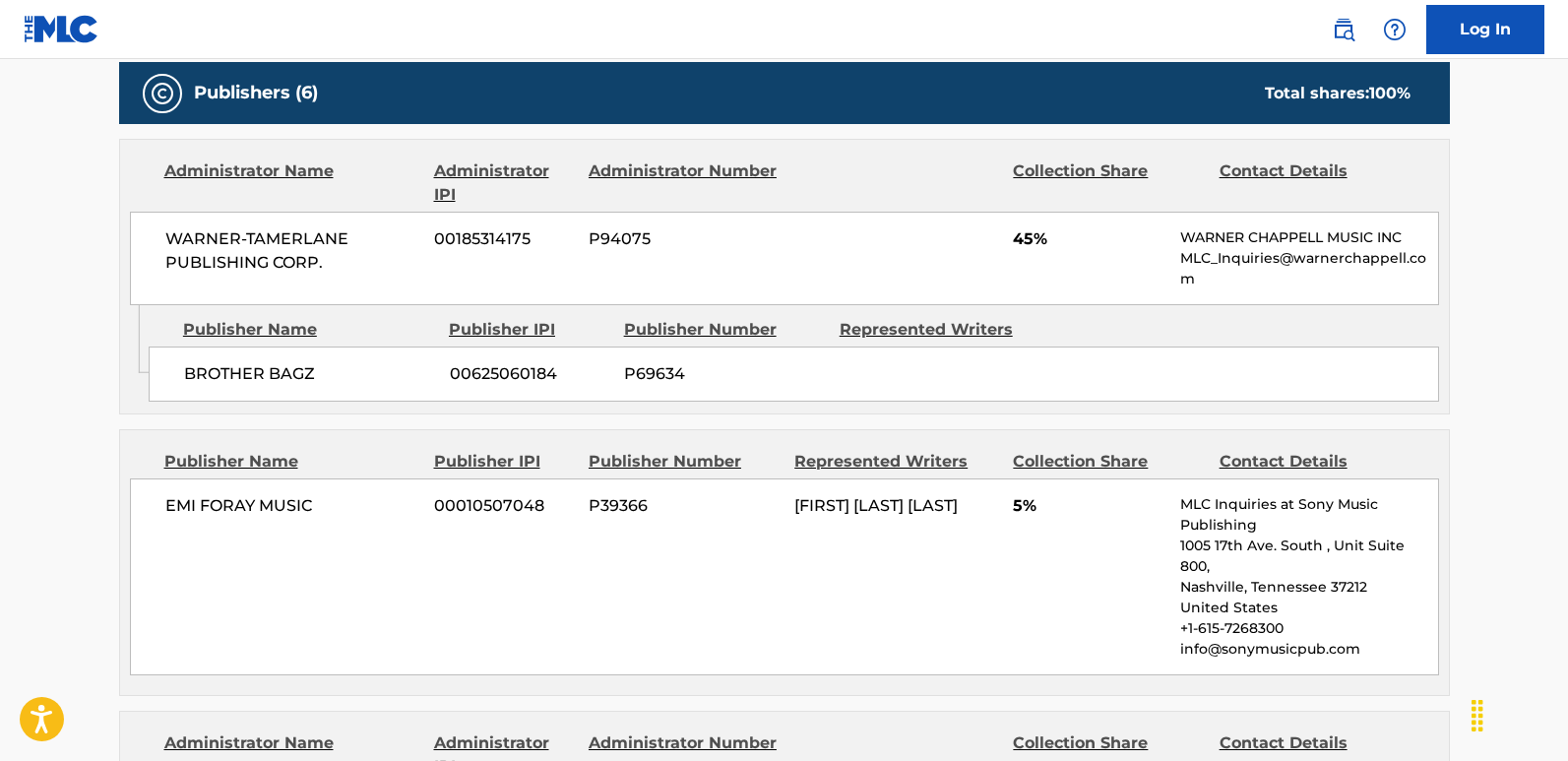 scroll, scrollTop: 984, scrollLeft: 0, axis: vertical 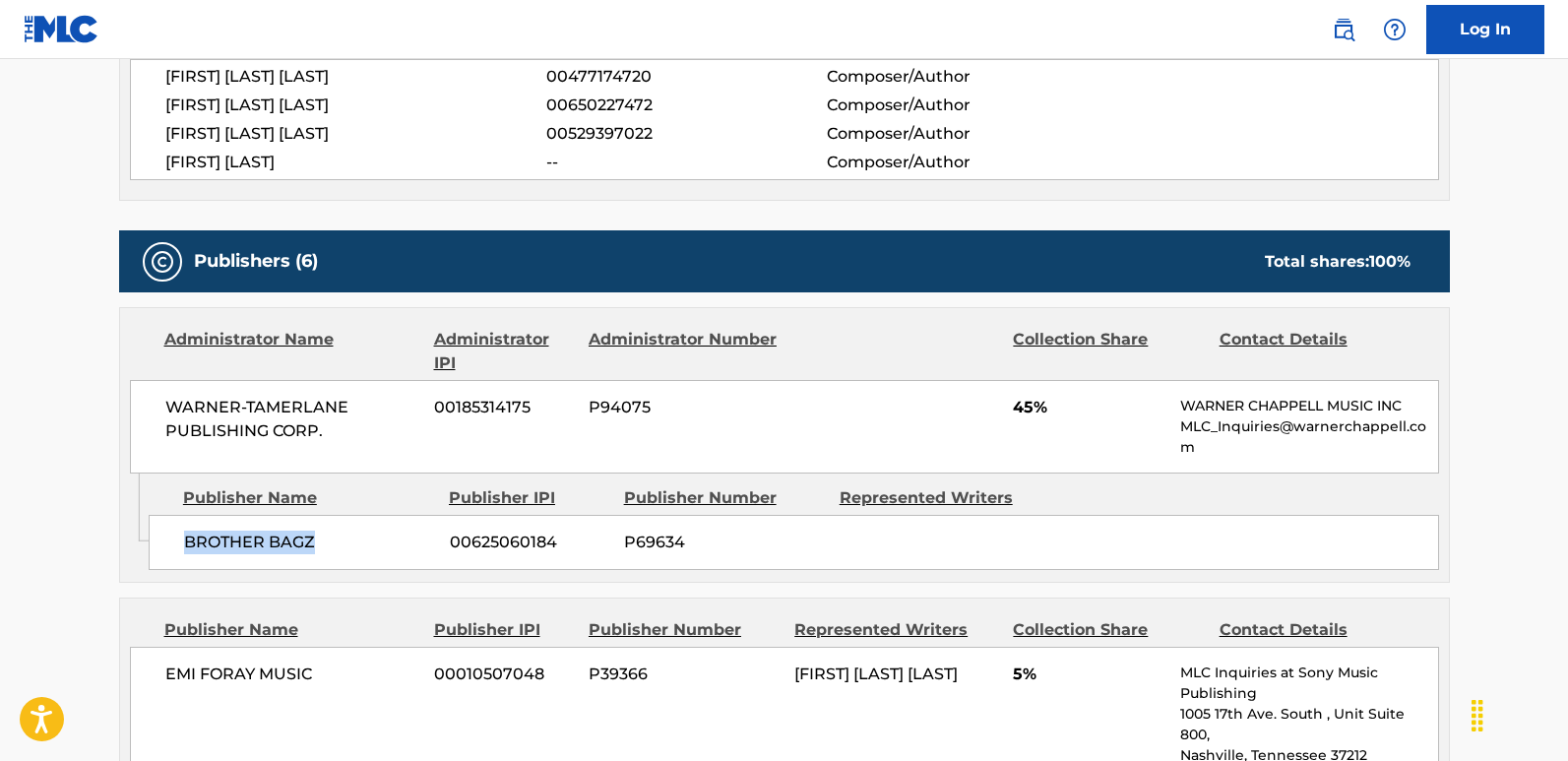 drag, startPoint x: 174, startPoint y: 552, endPoint x: 351, endPoint y: 547, distance: 177.07061 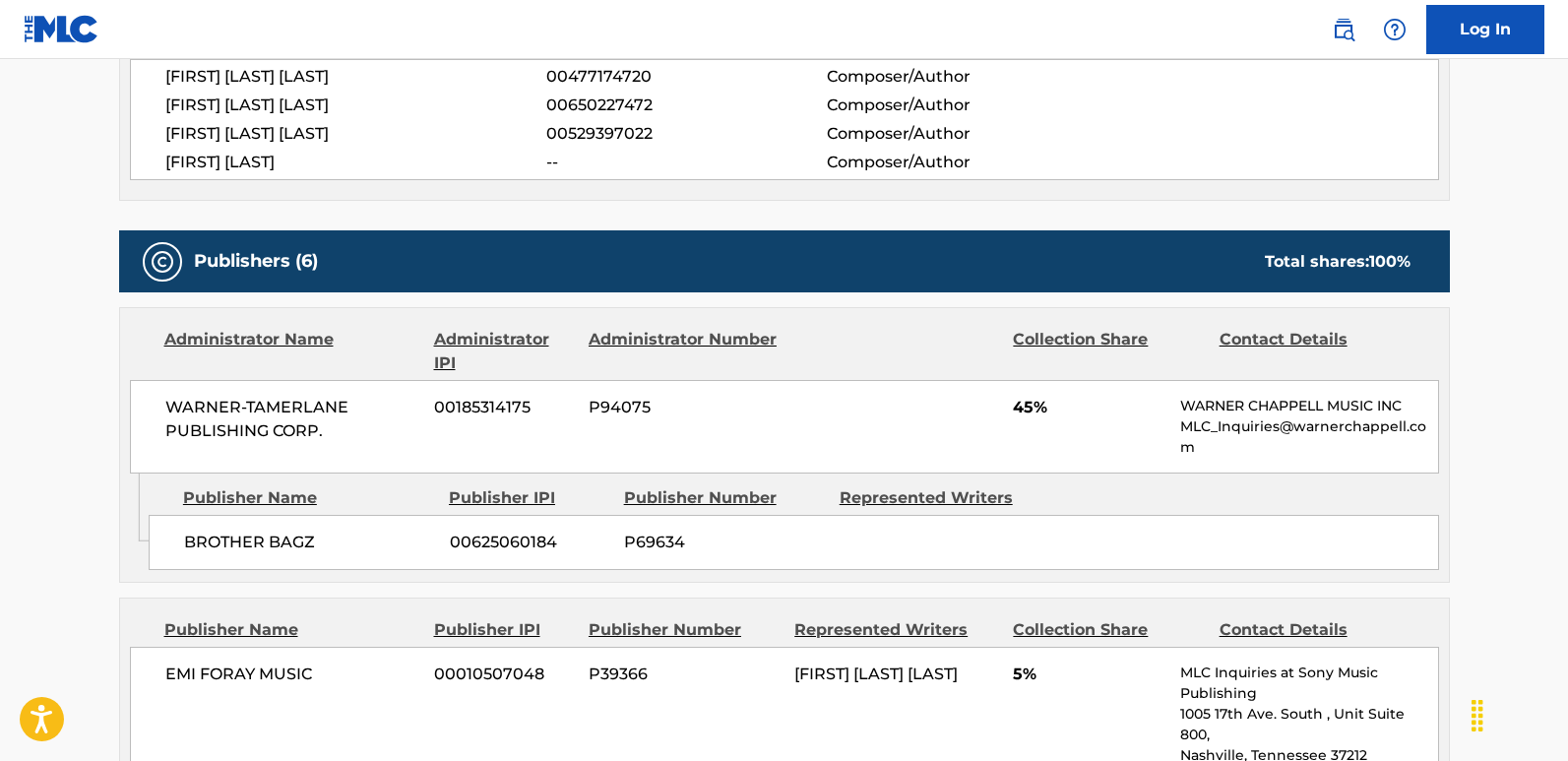 click on "45%" at bounding box center (1089, 408) 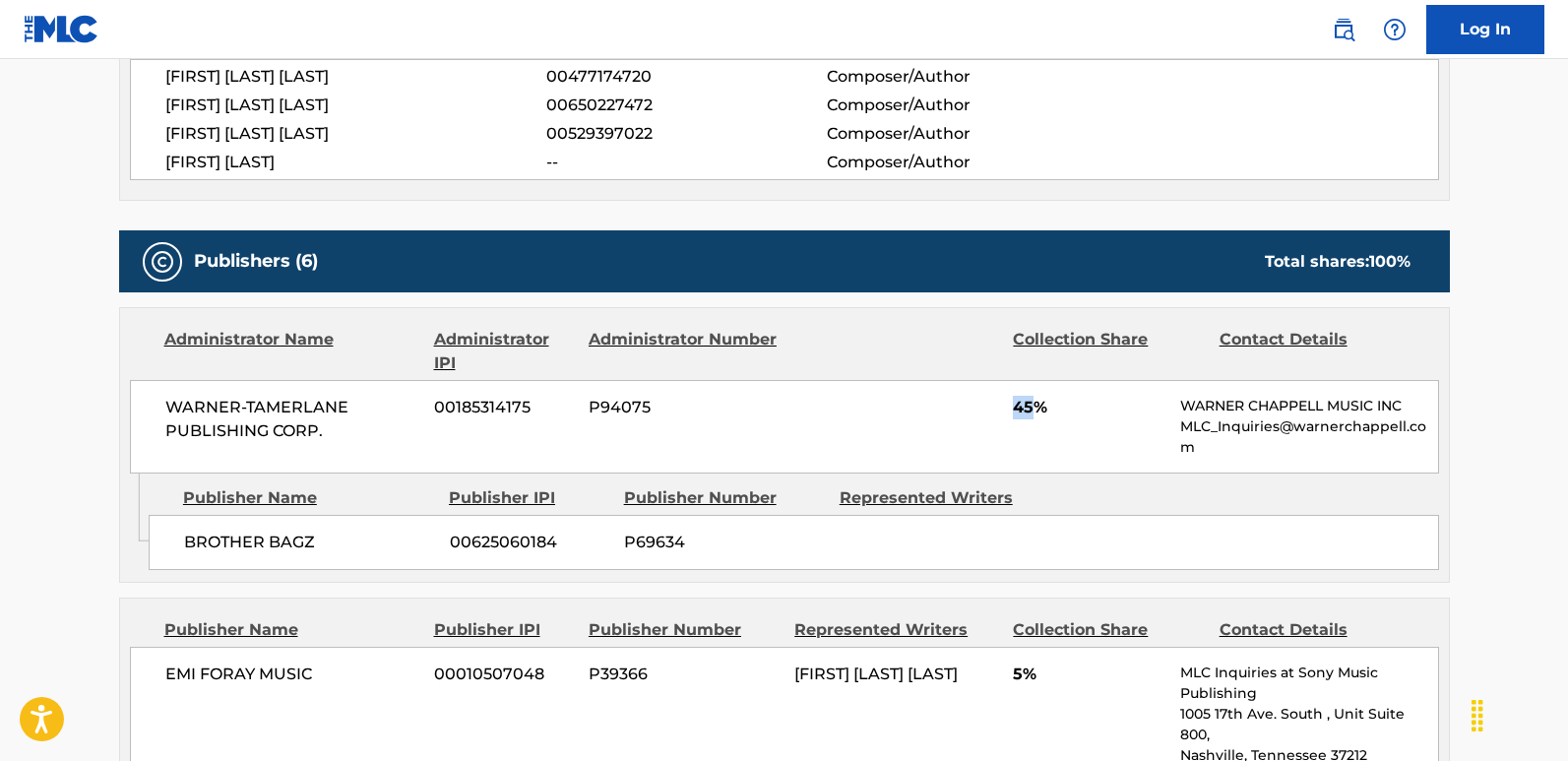 click on "45%" at bounding box center (1089, 408) 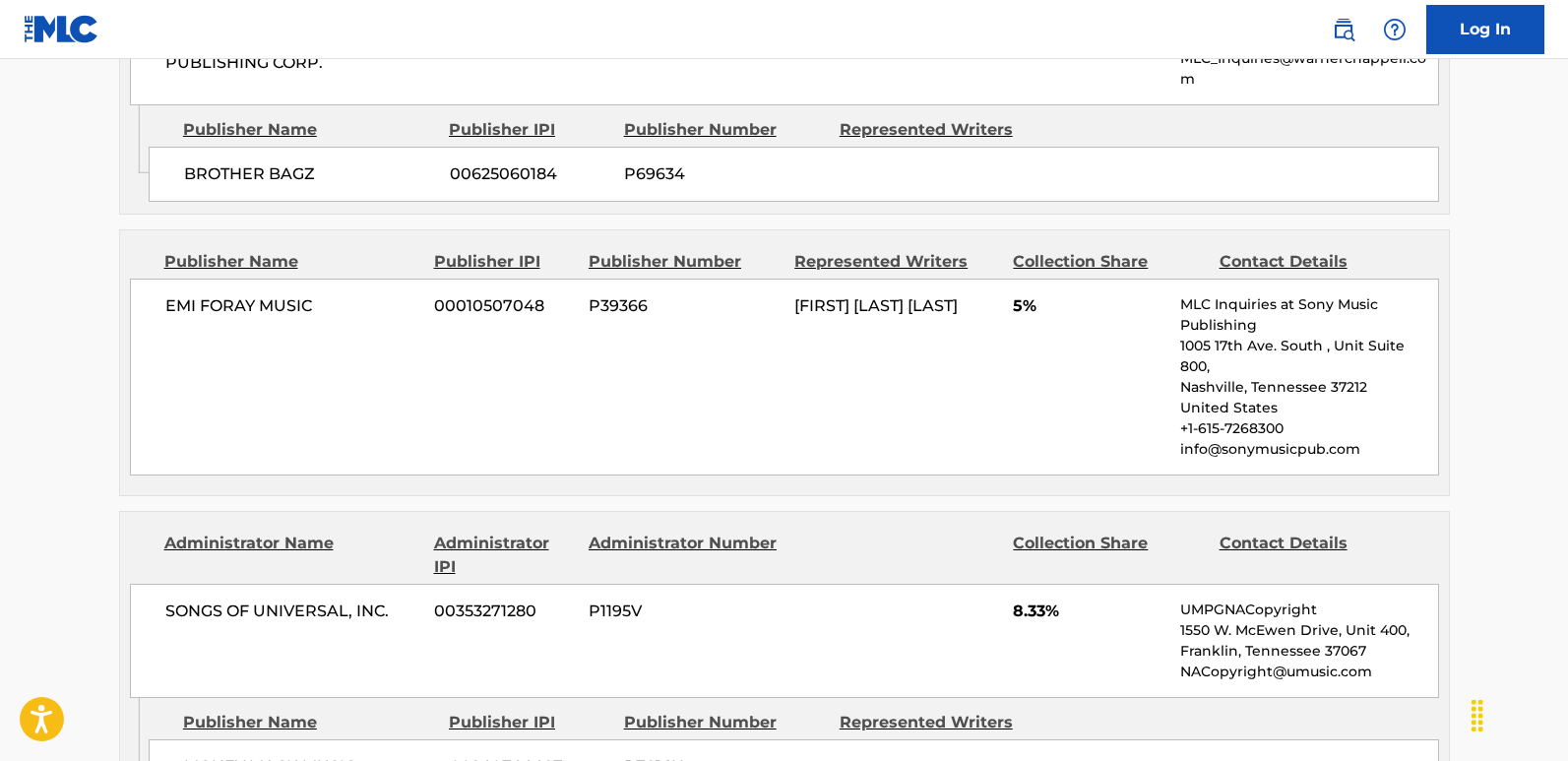 scroll, scrollTop: 1378, scrollLeft: 0, axis: vertical 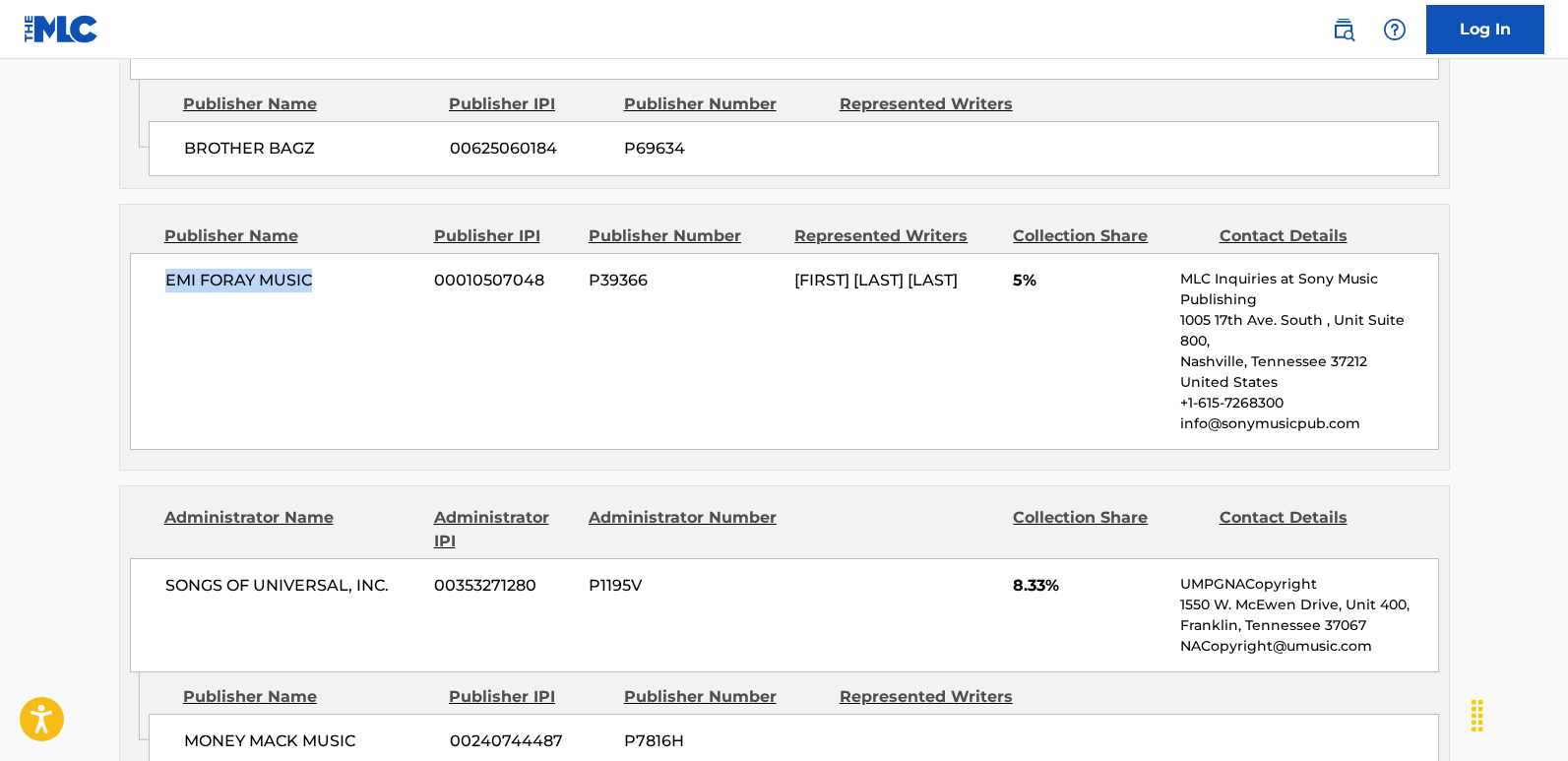 drag, startPoint x: 155, startPoint y: 285, endPoint x: 336, endPoint y: 287, distance: 181.01105 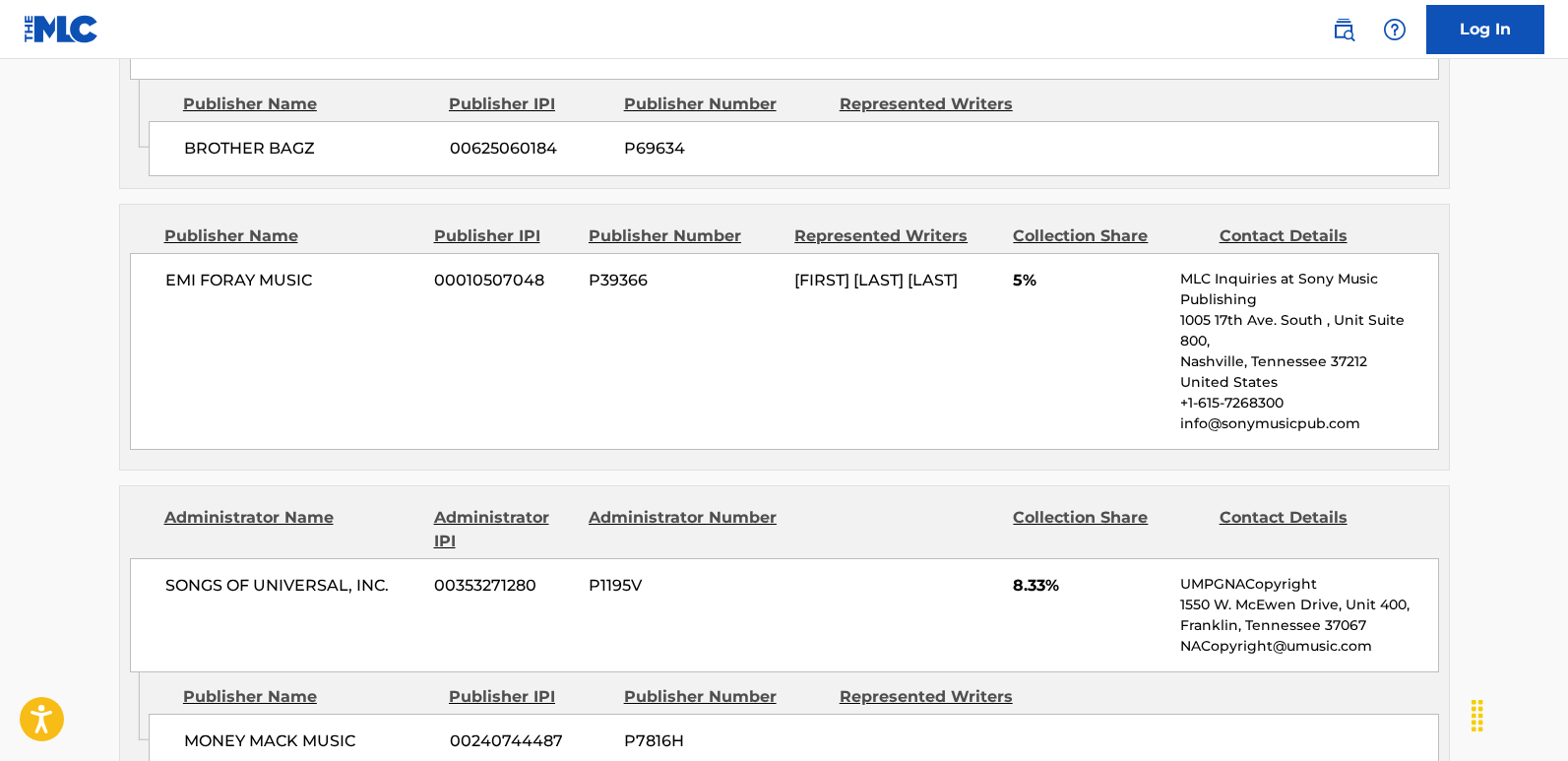 click on "5%" at bounding box center [1089, 281] 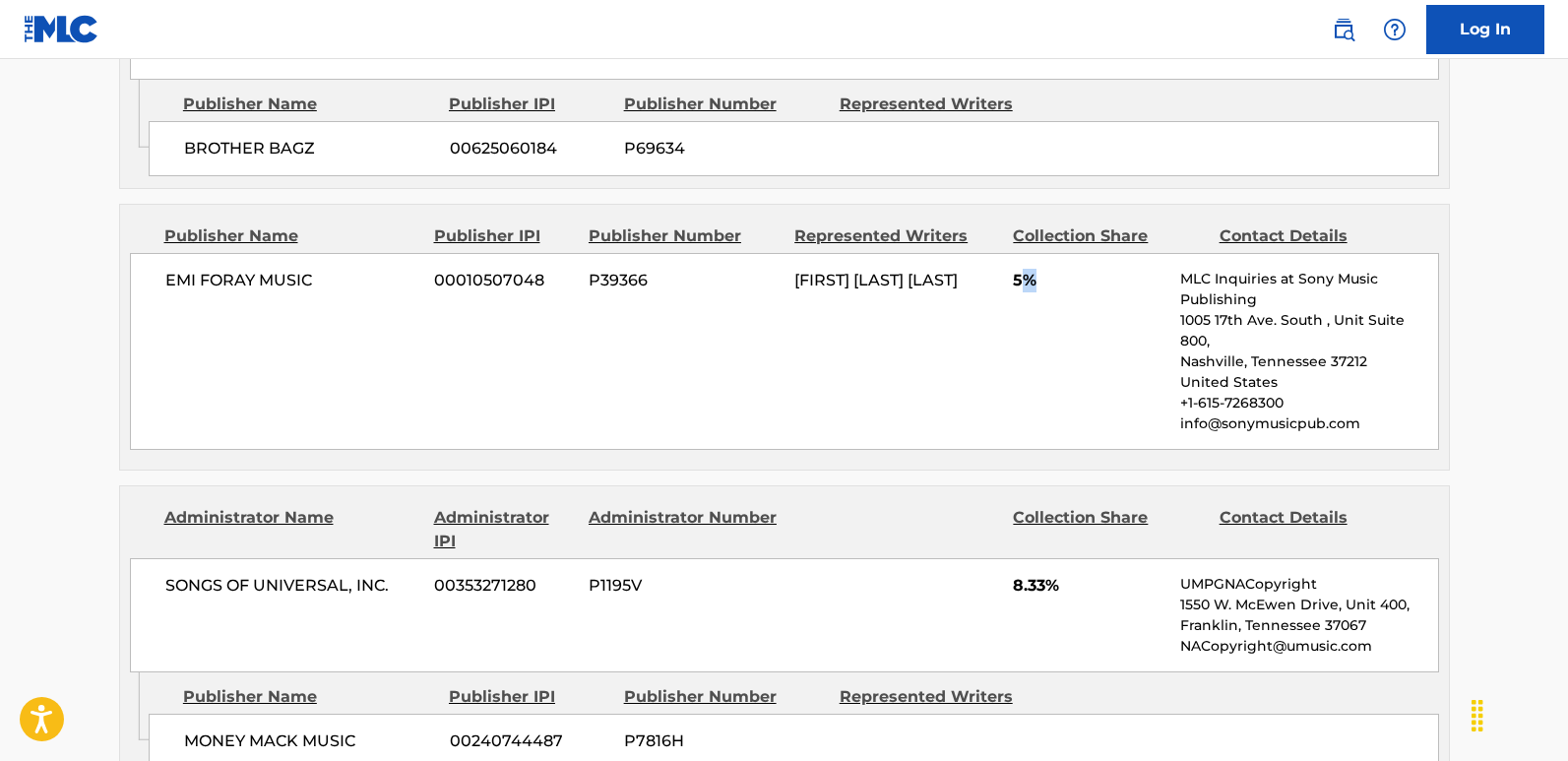 click on "5%" at bounding box center (1089, 281) 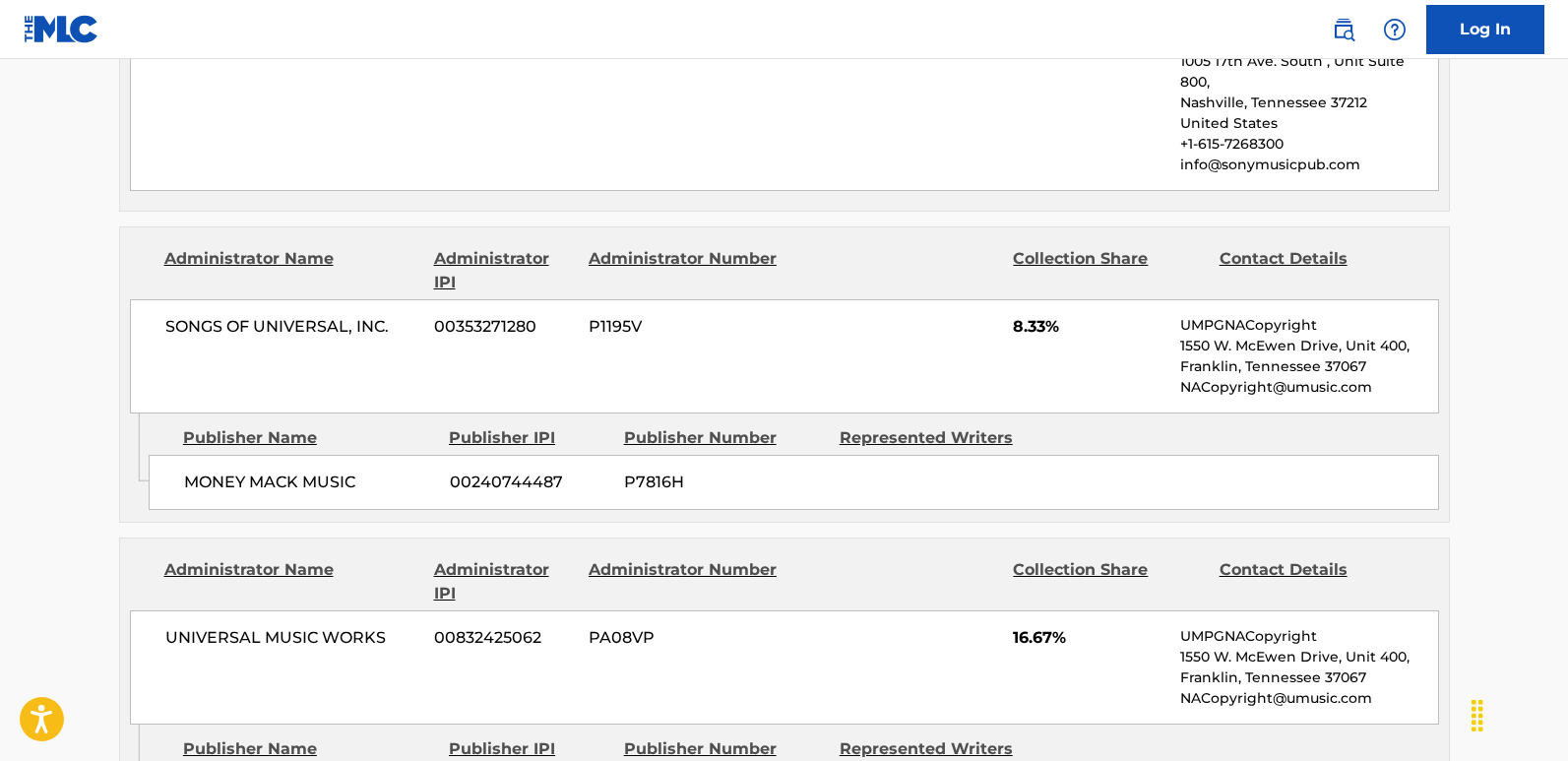 scroll, scrollTop: 1674, scrollLeft: 0, axis: vertical 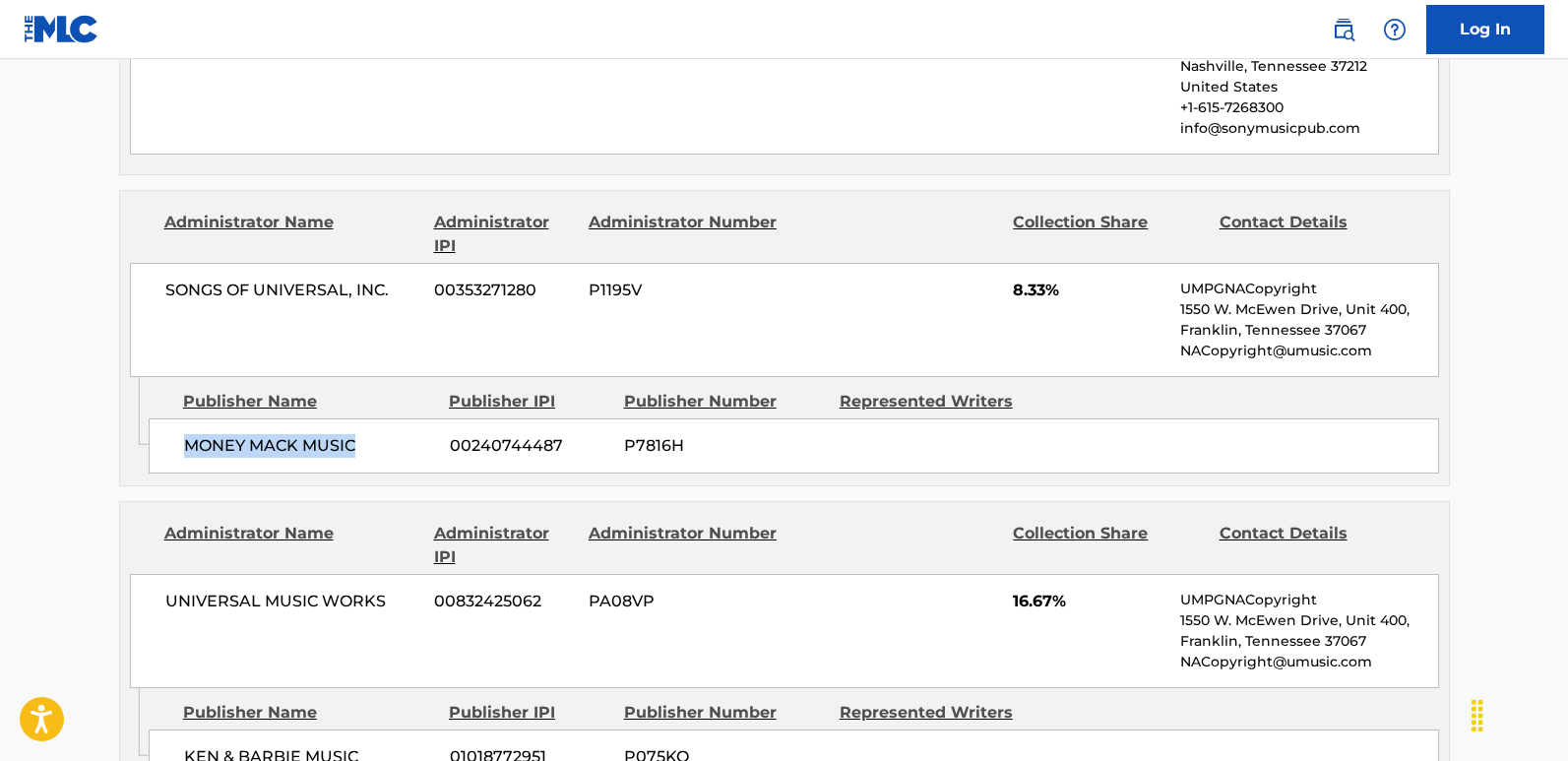 drag, startPoint x: 180, startPoint y: 433, endPoint x: 375, endPoint y: 425, distance: 195.16403 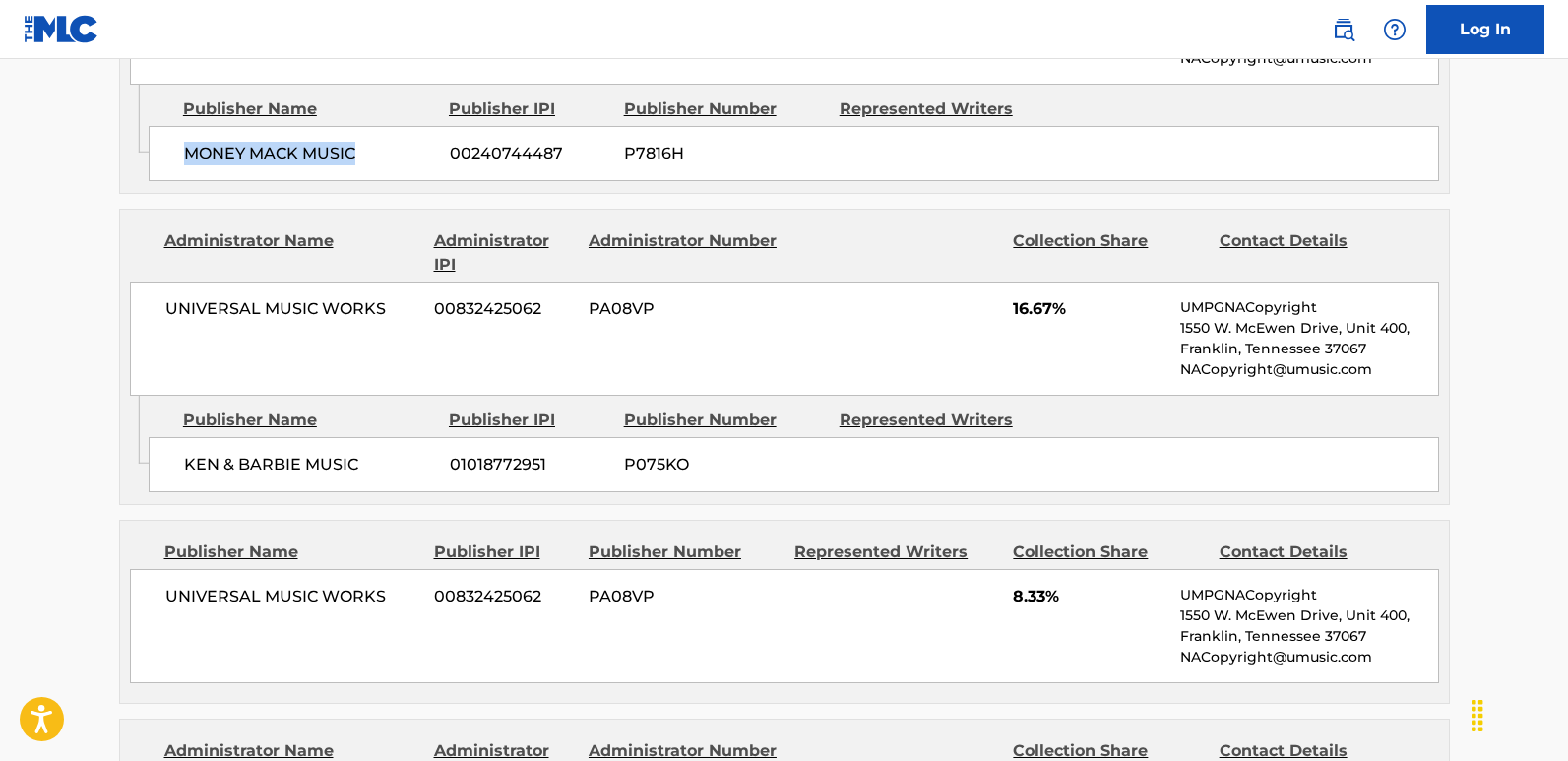 scroll, scrollTop: 1969, scrollLeft: 0, axis: vertical 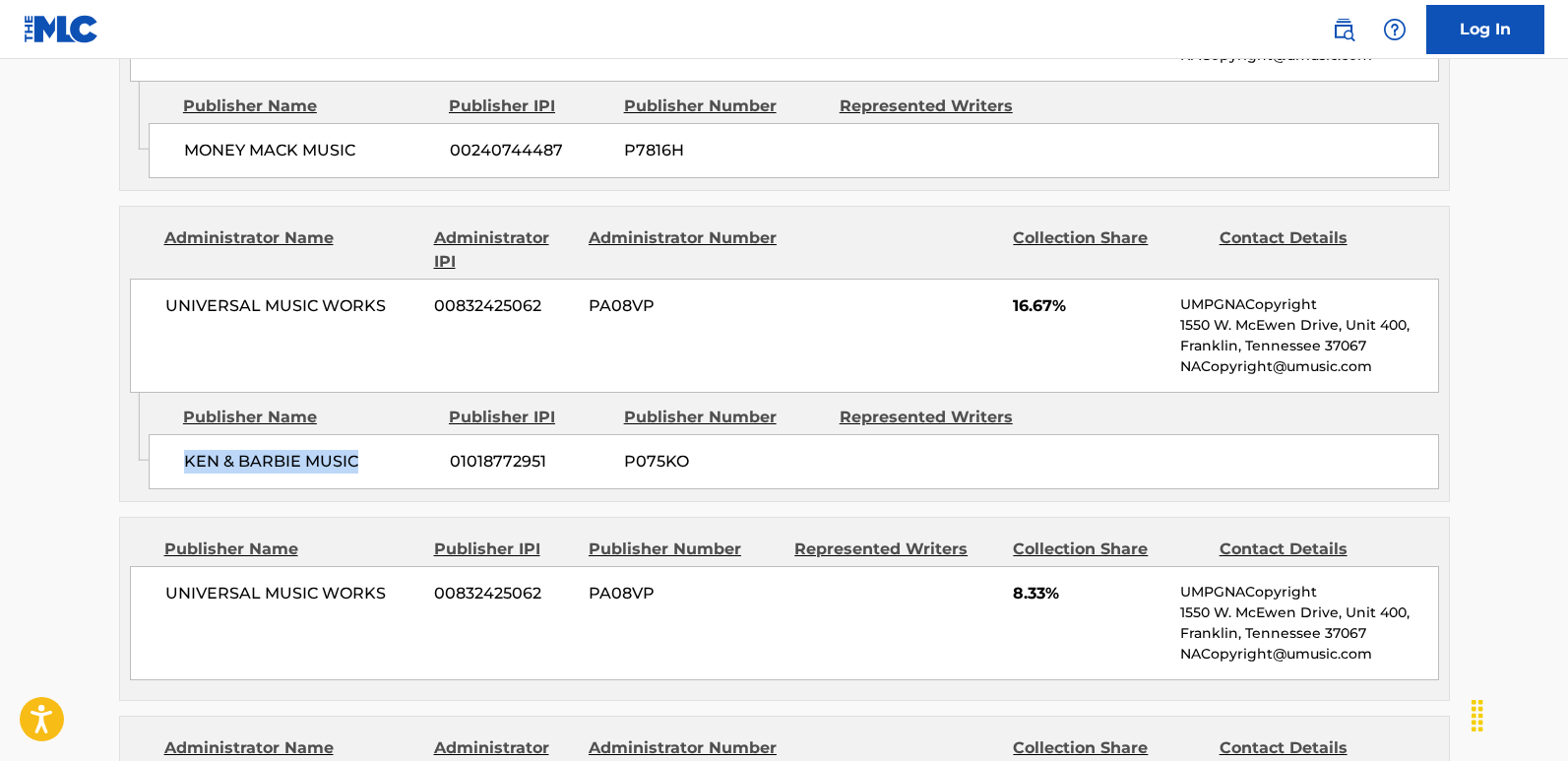 drag, startPoint x: 180, startPoint y: 446, endPoint x: 379, endPoint y: 443, distance: 199.02261 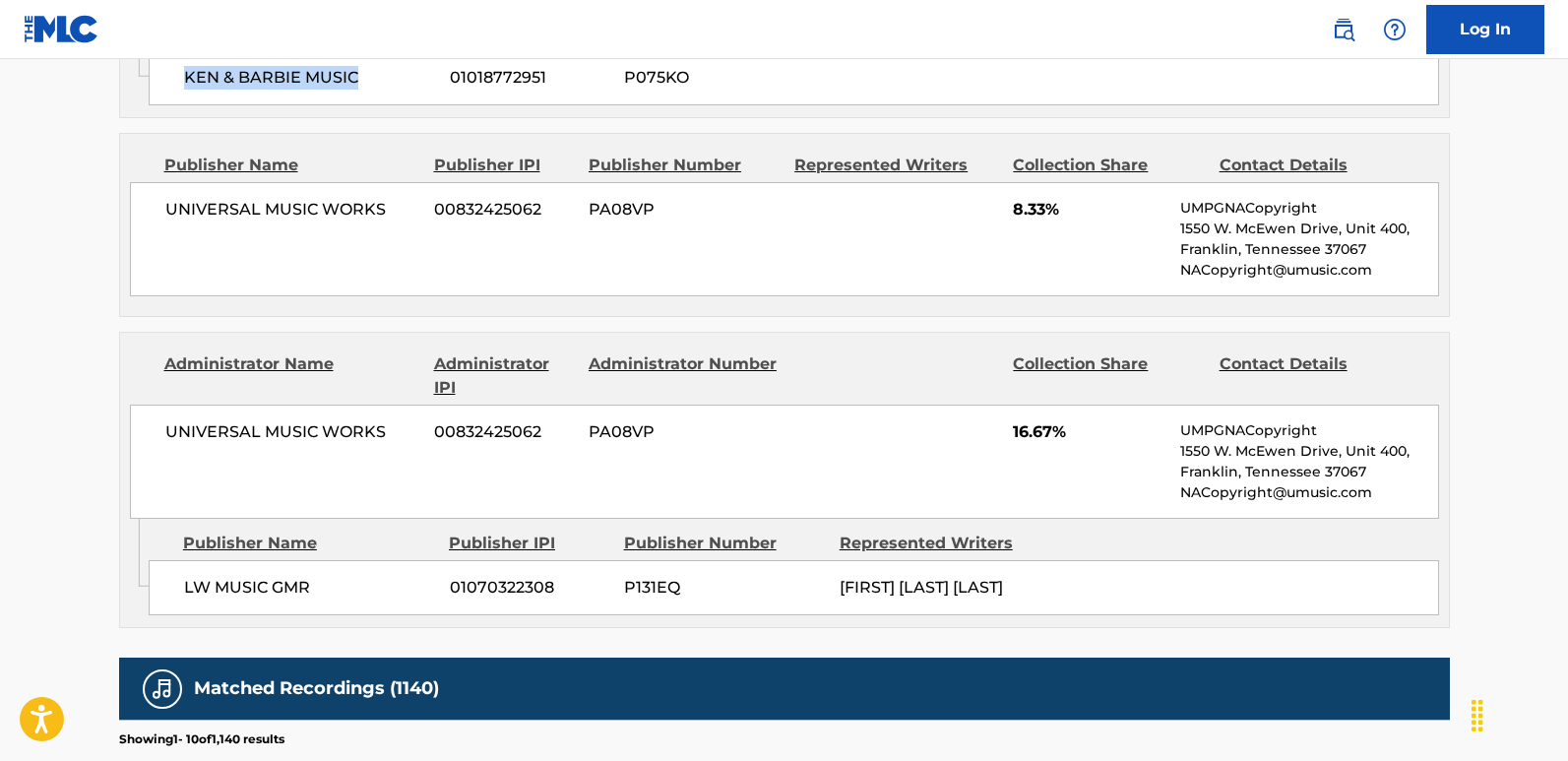 scroll, scrollTop: 2363, scrollLeft: 0, axis: vertical 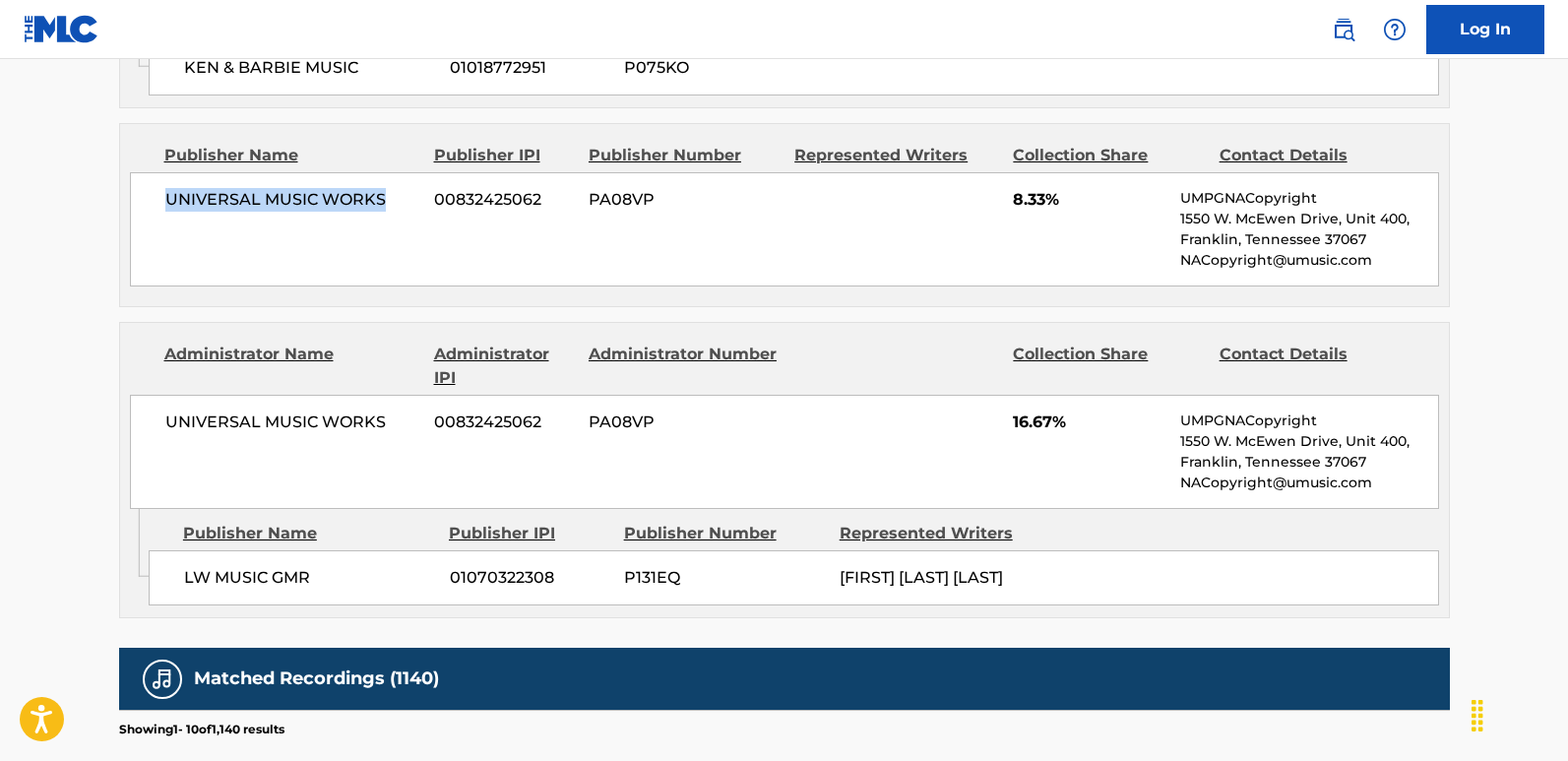 drag, startPoint x: 258, startPoint y: 179, endPoint x: 396, endPoint y: 179, distance: 138 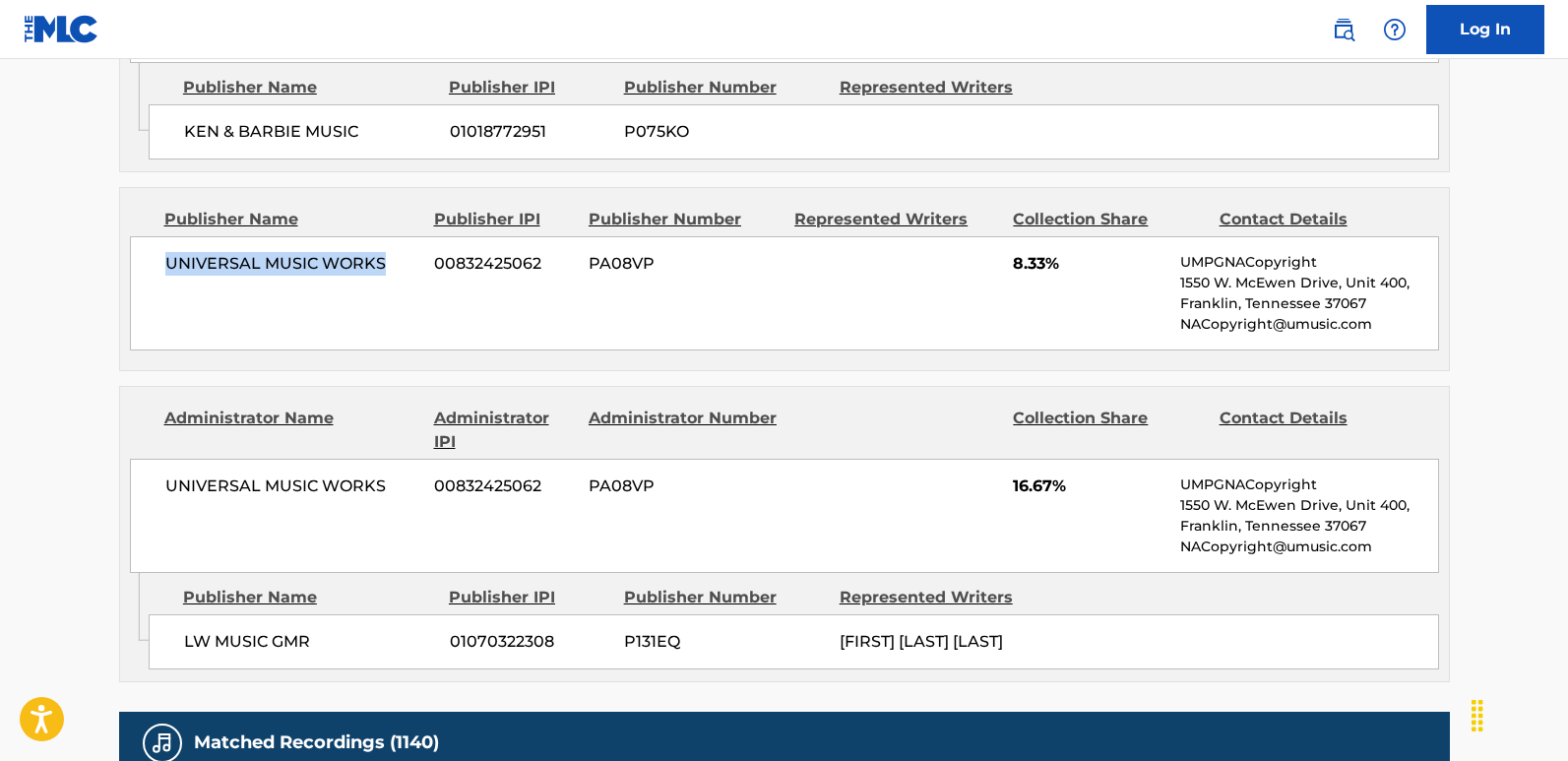 scroll, scrollTop: 2264, scrollLeft: 0, axis: vertical 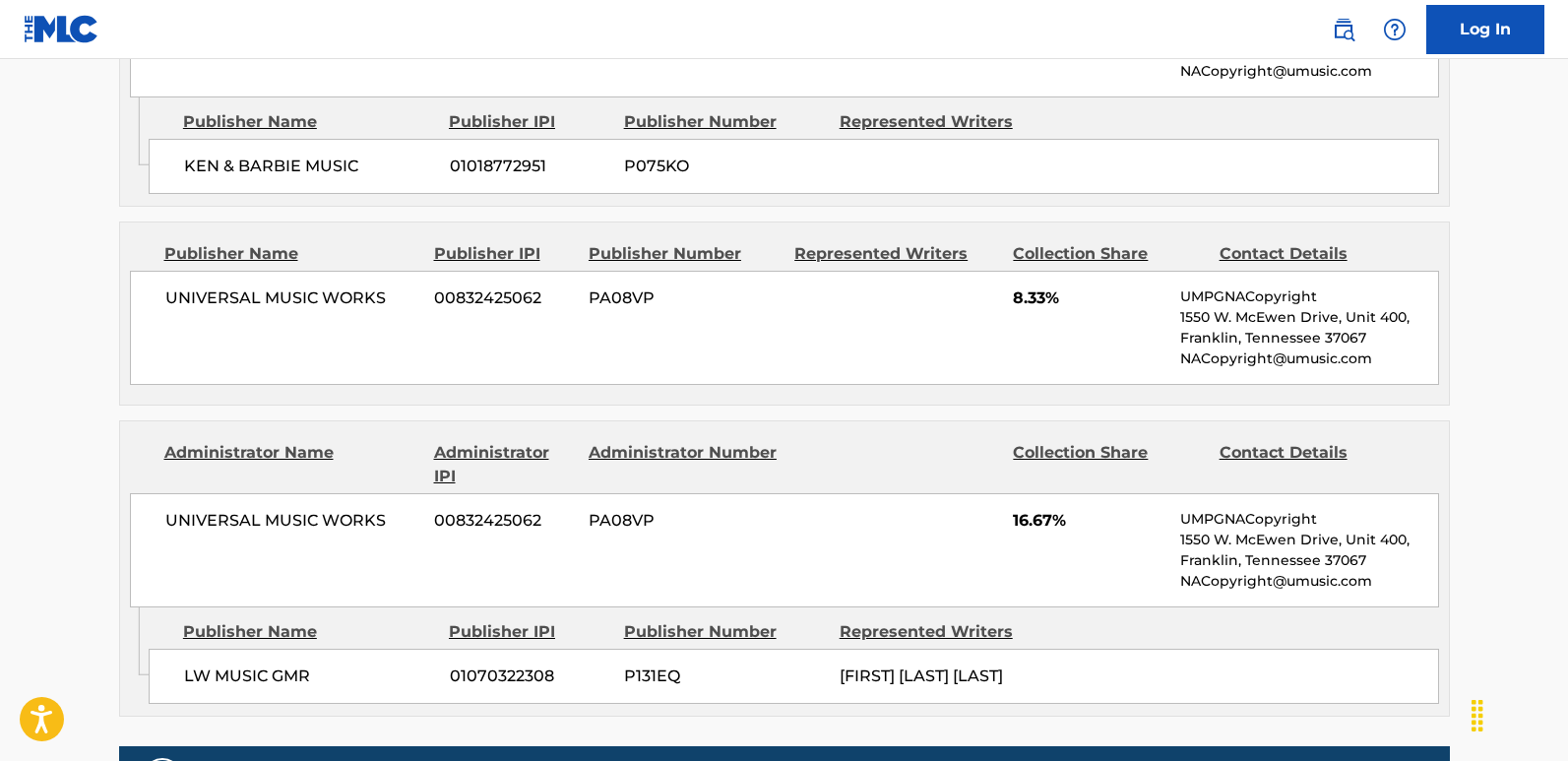 click on "8.33%" at bounding box center [1089, 298] 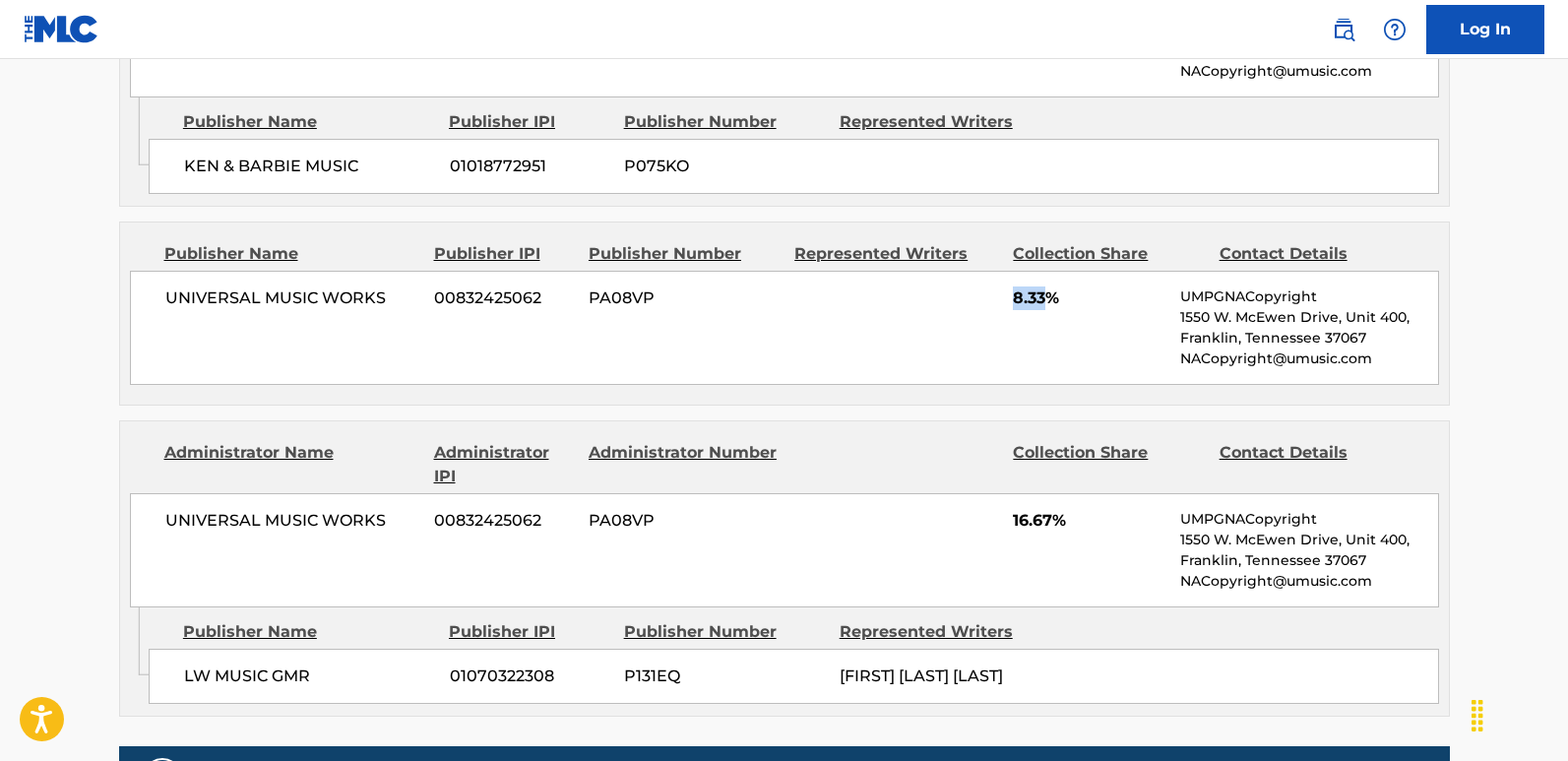 click on "8.33%" at bounding box center (1089, 298) 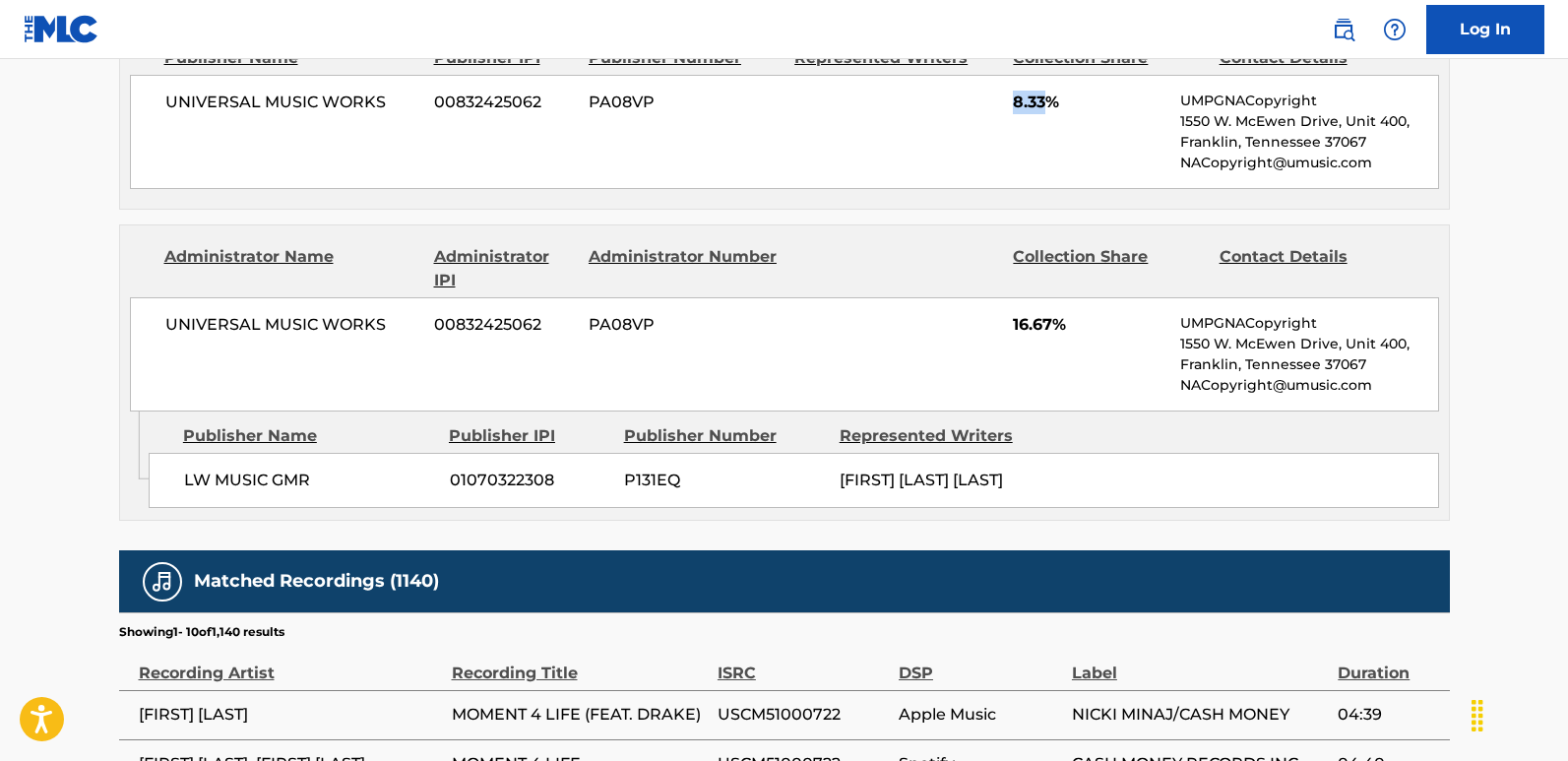 scroll, scrollTop: 2461, scrollLeft: 0, axis: vertical 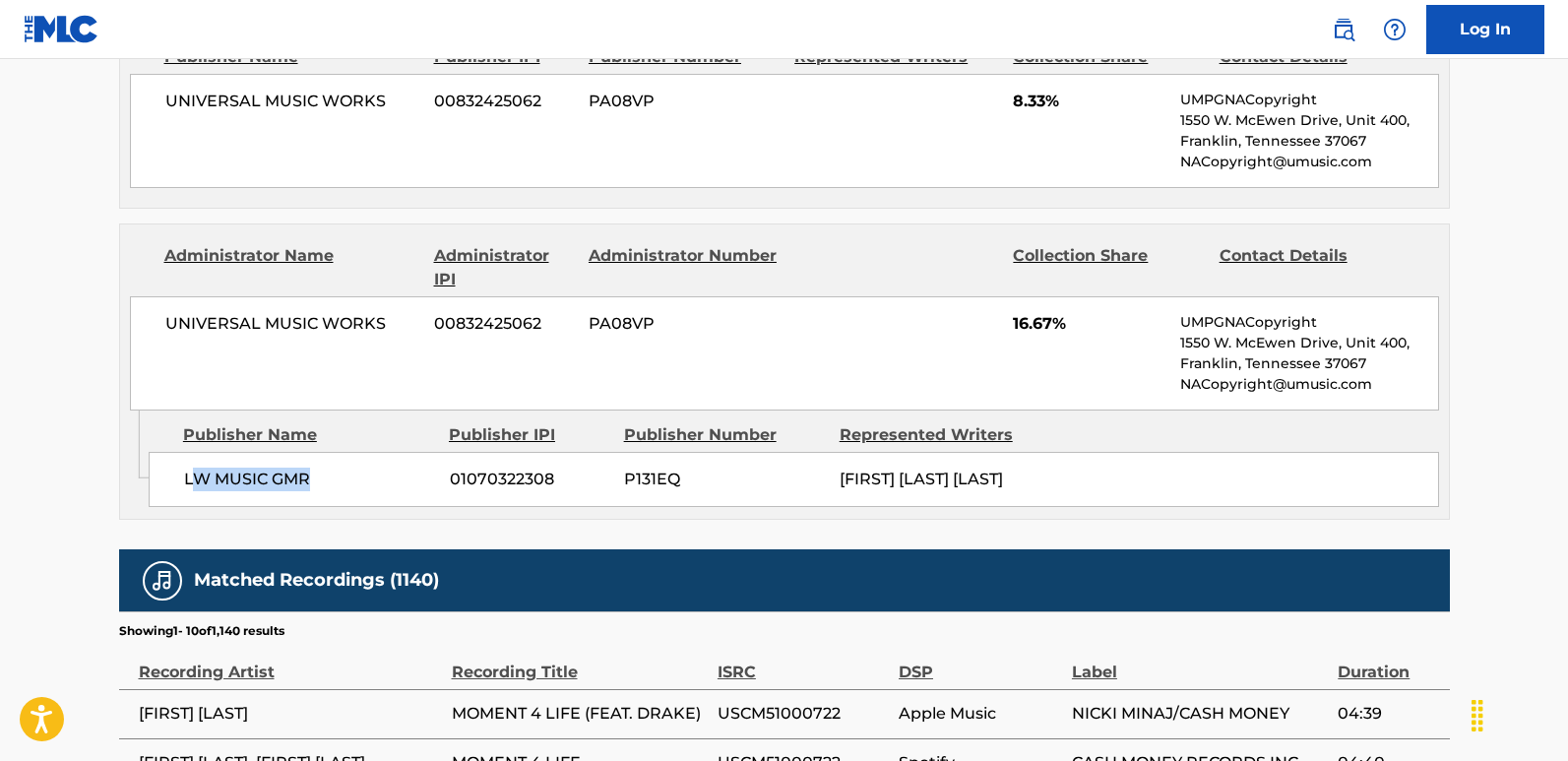 drag, startPoint x: 190, startPoint y: 463, endPoint x: 306, endPoint y: 463, distance: 116 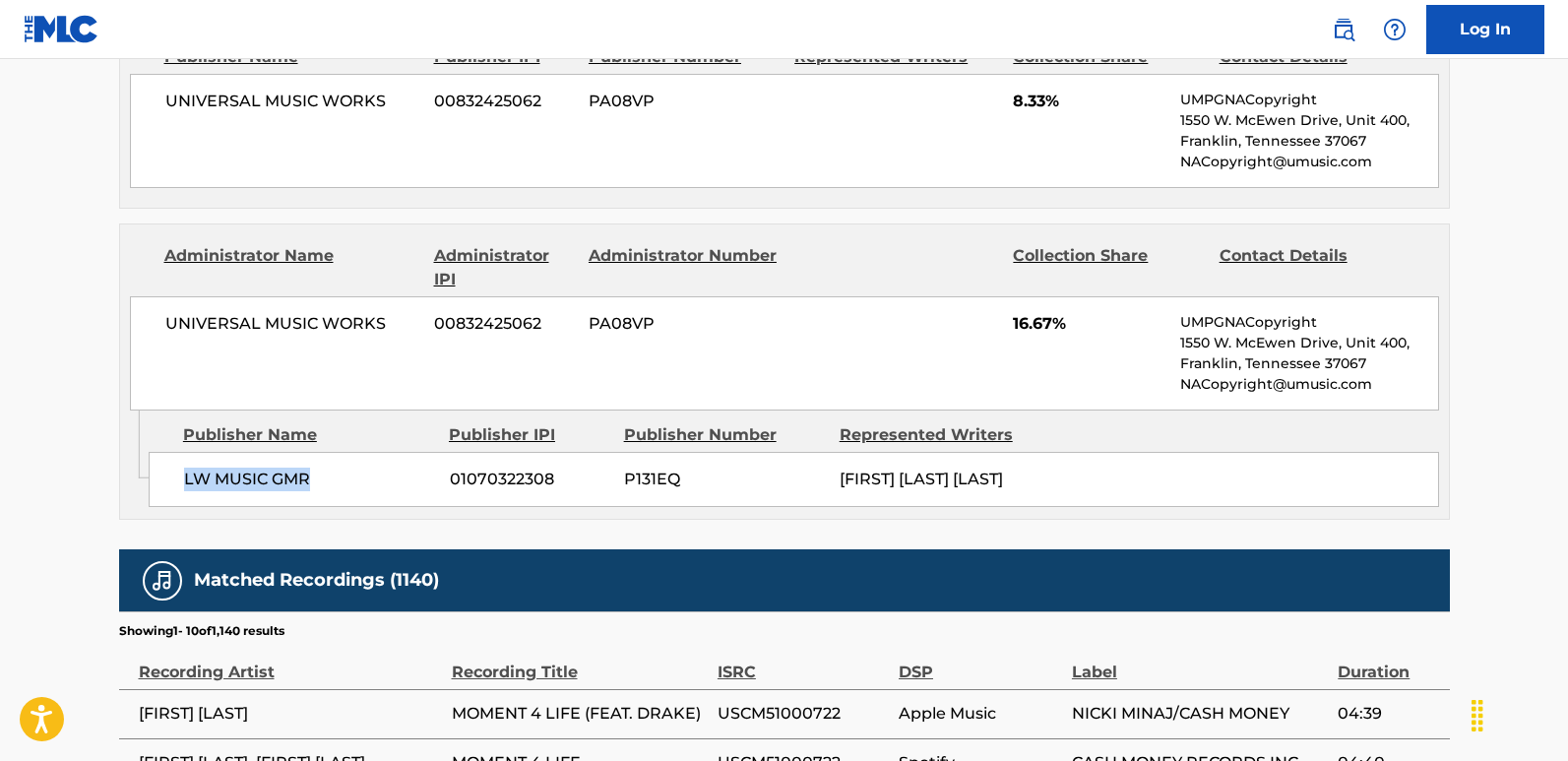 drag, startPoint x: 173, startPoint y: 461, endPoint x: 383, endPoint y: 461, distance: 210 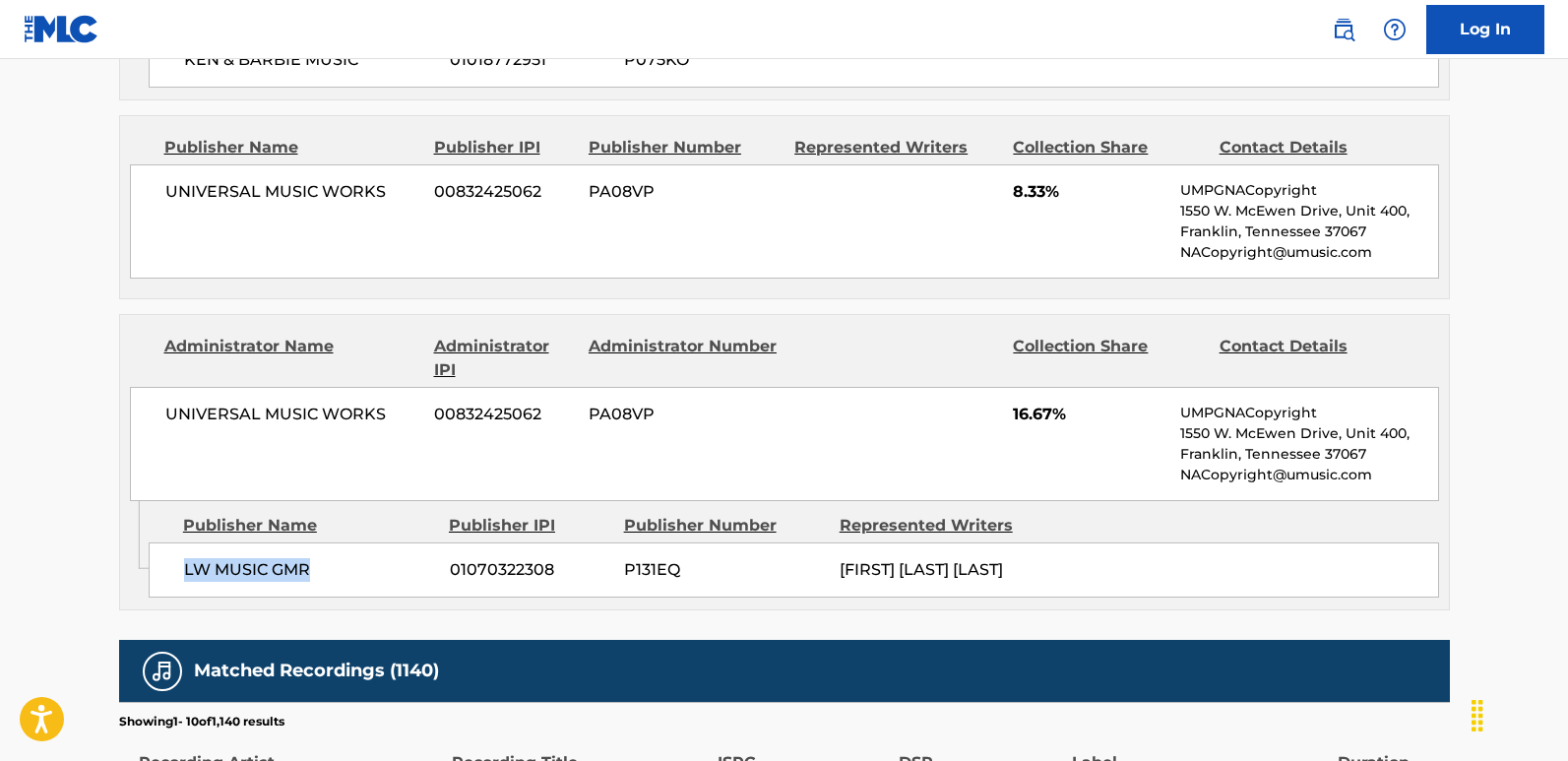 scroll, scrollTop: 2560, scrollLeft: 0, axis: vertical 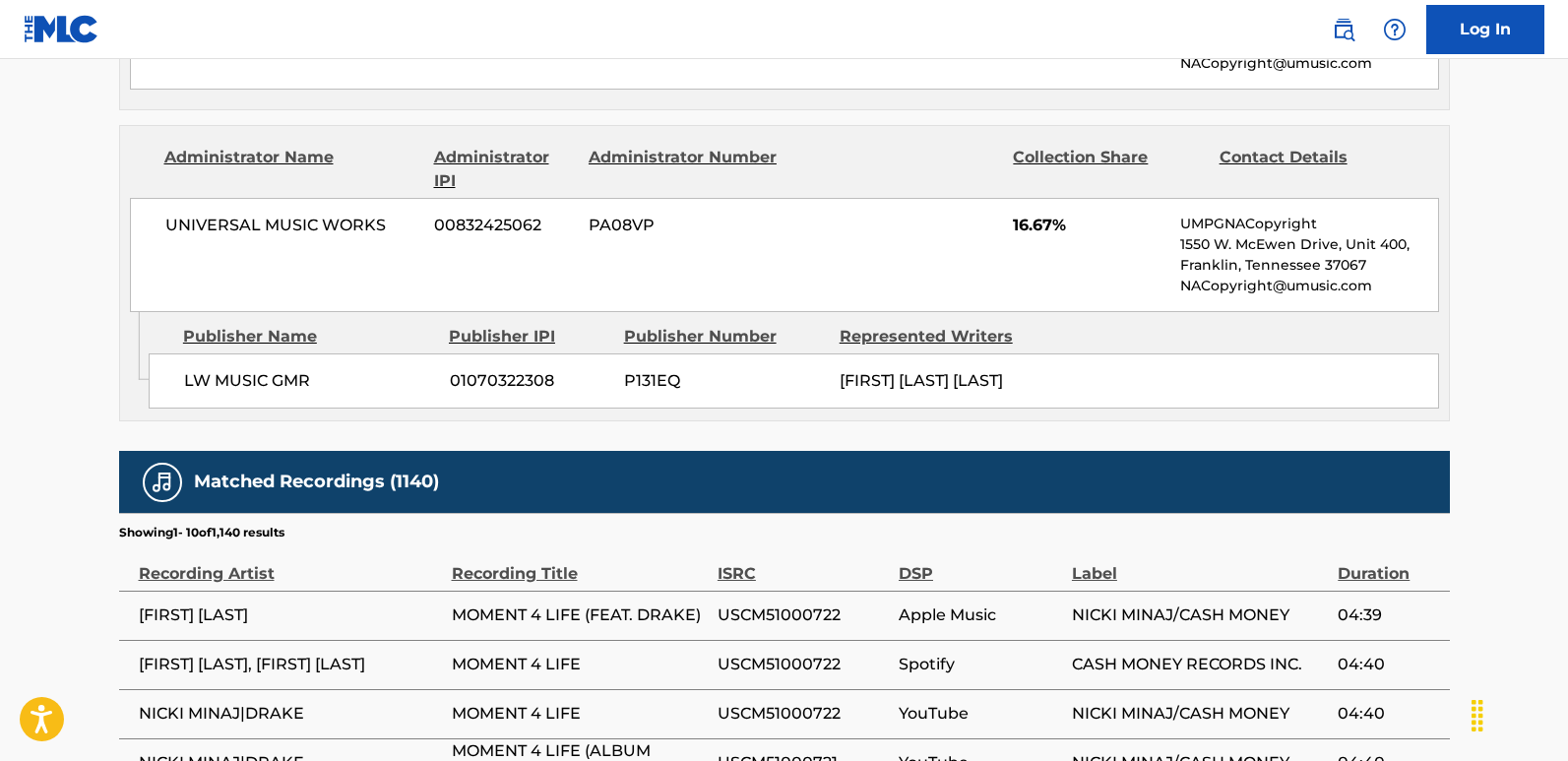 click on "16.67%" at bounding box center (1089, 225) 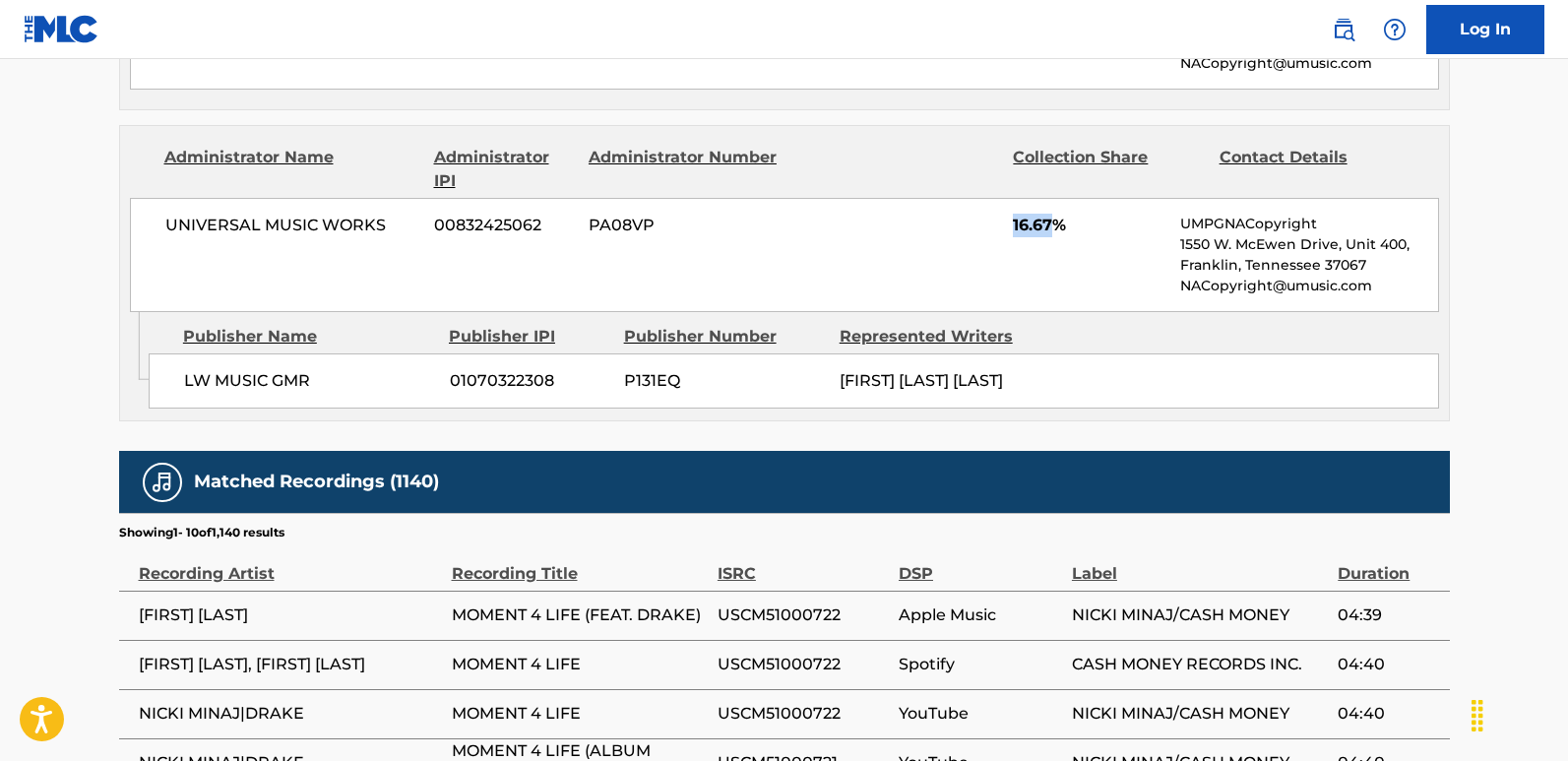 click on "16.67%" at bounding box center (1089, 225) 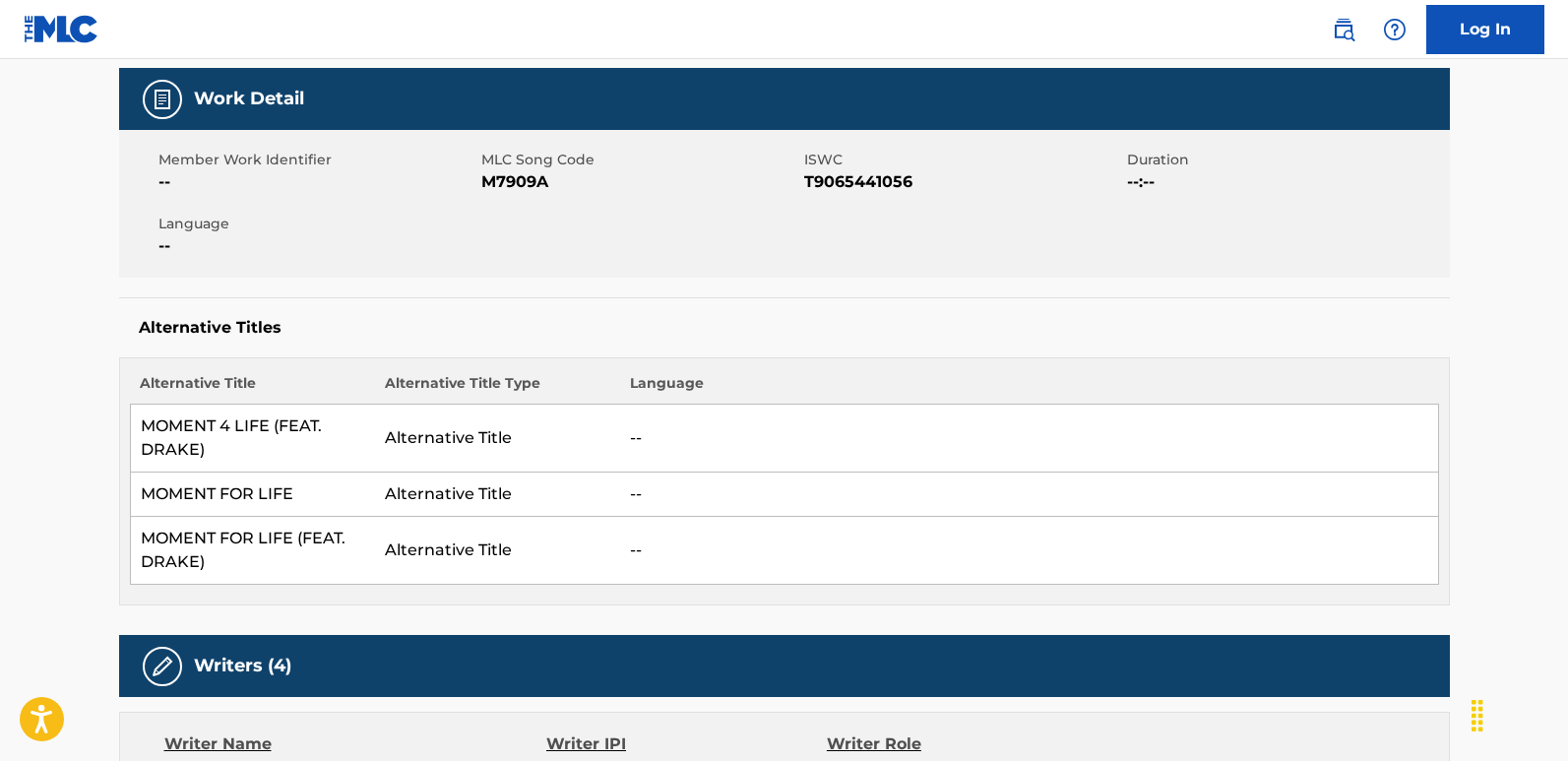 scroll, scrollTop: 0, scrollLeft: 0, axis: both 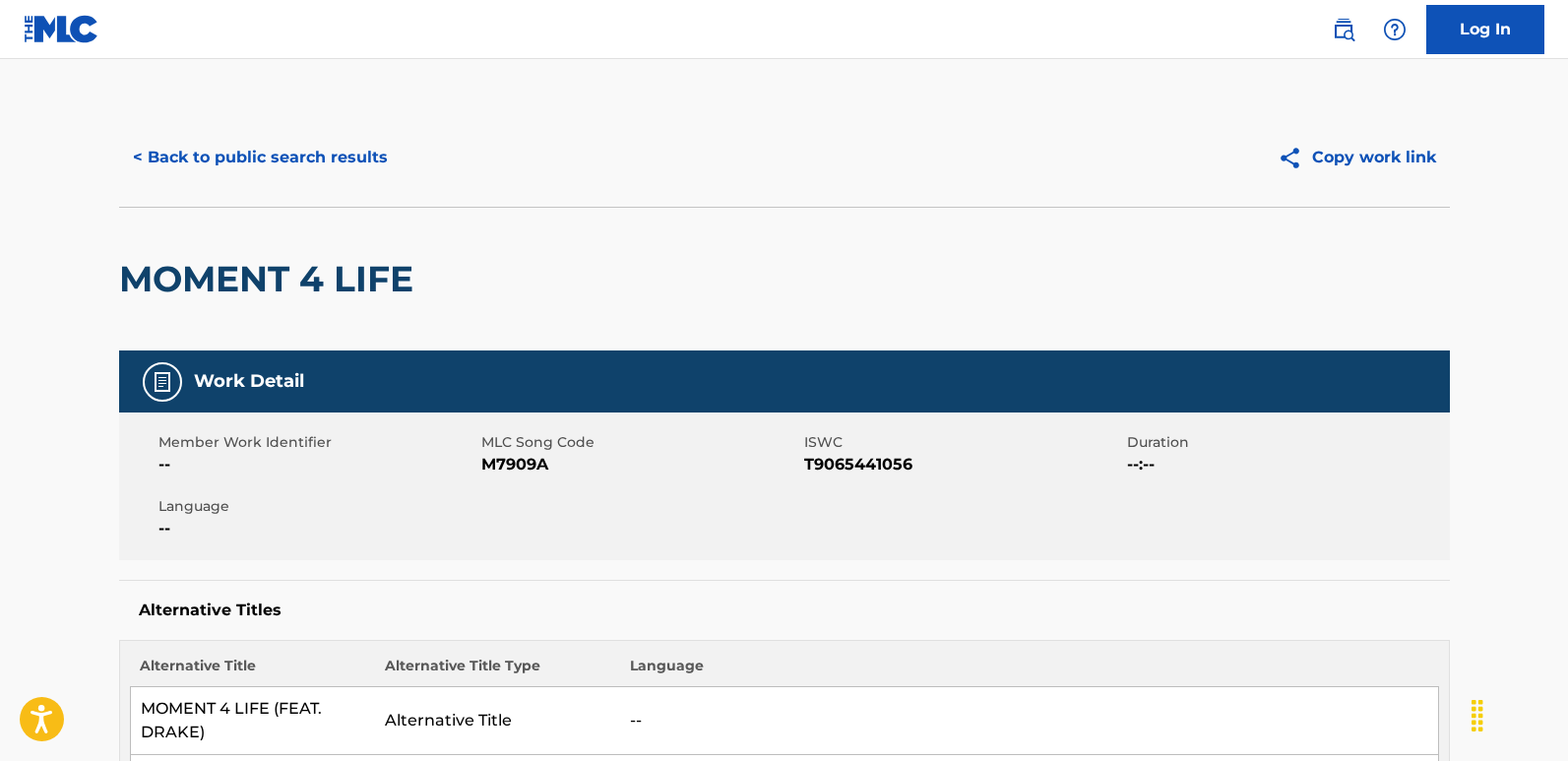 click on "< Back to public search results" at bounding box center (260, 158) 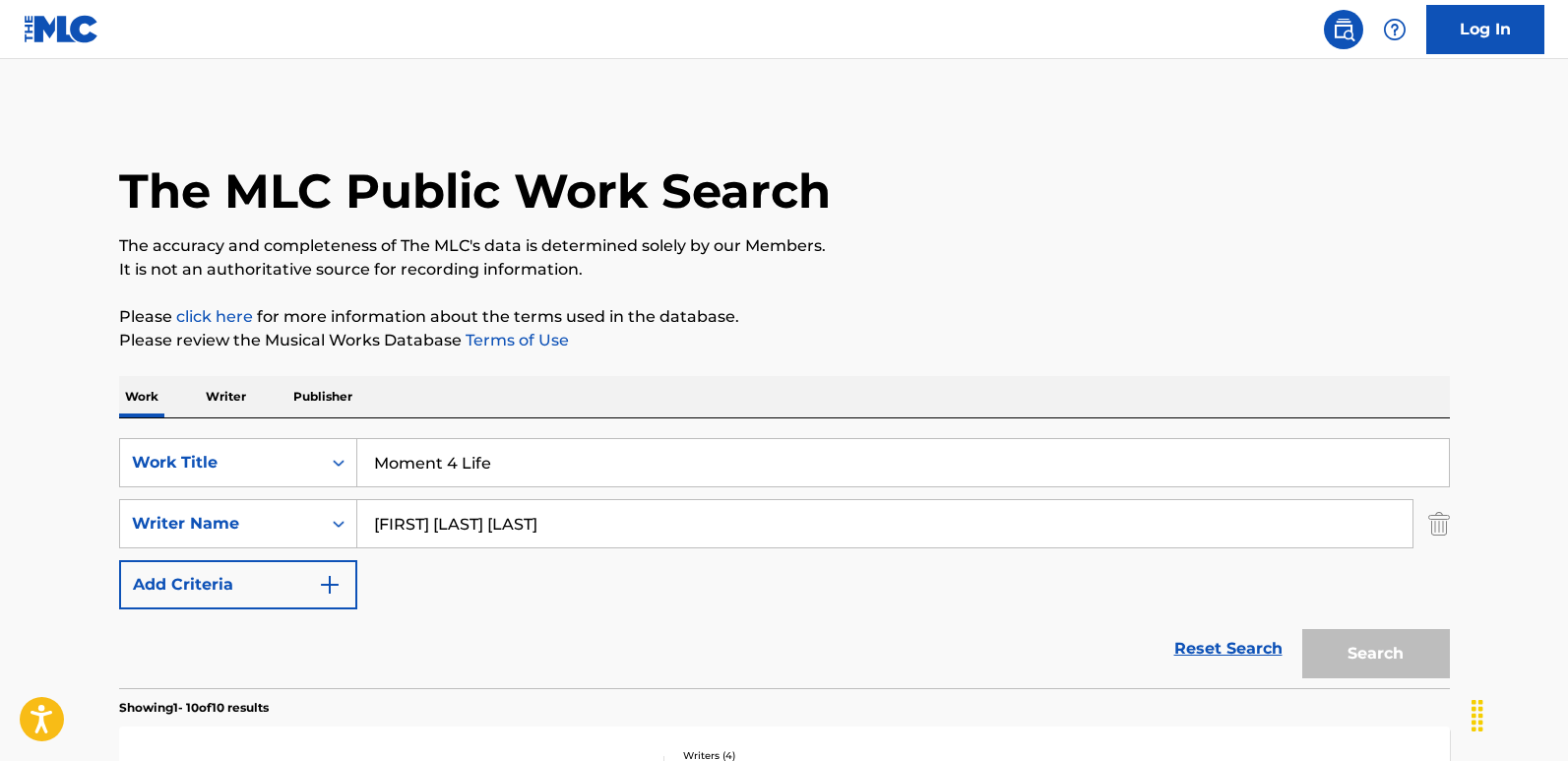 scroll, scrollTop: 295, scrollLeft: 0, axis: vertical 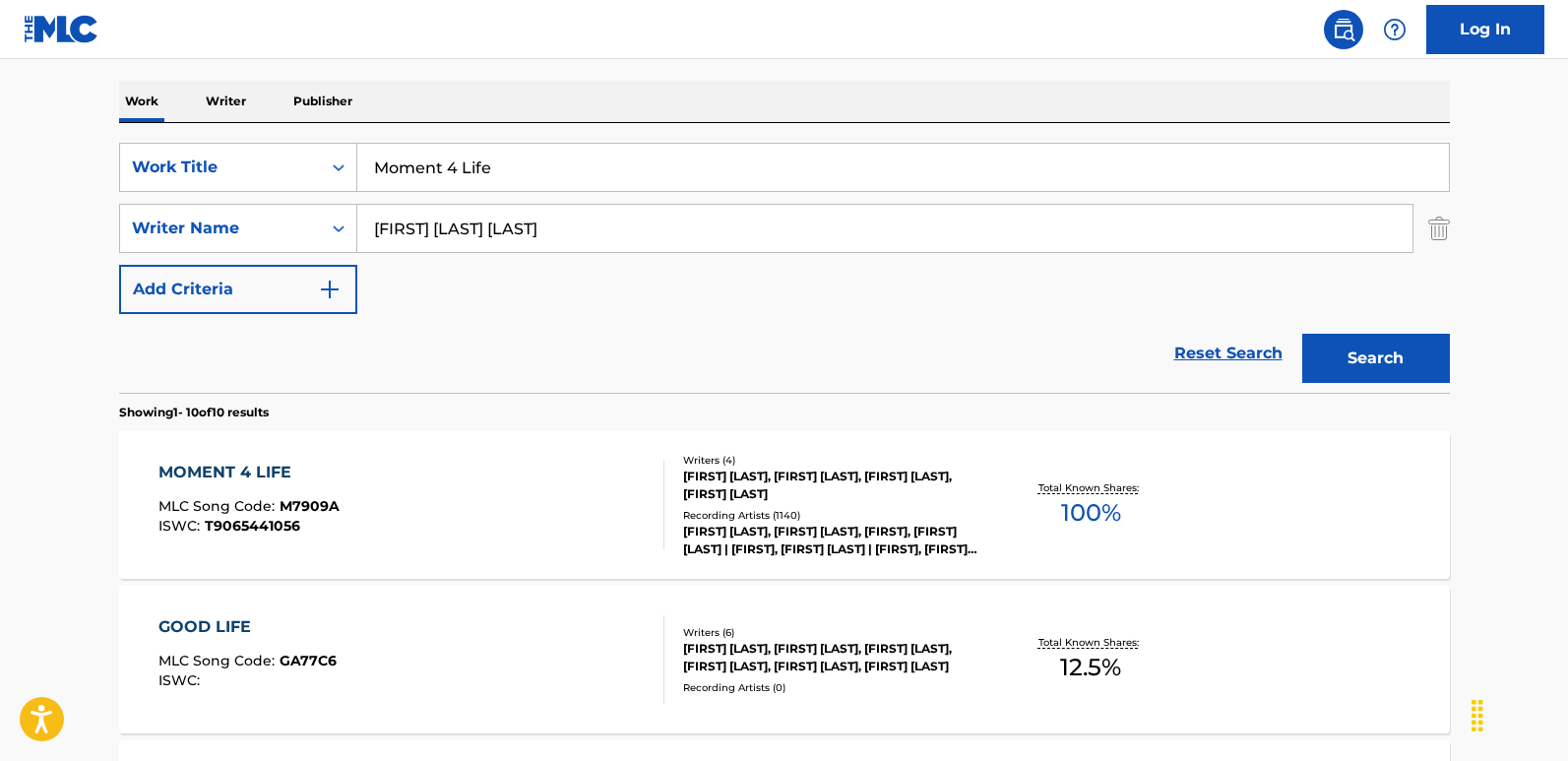 click on "Reset Search" at bounding box center (1228, 353) 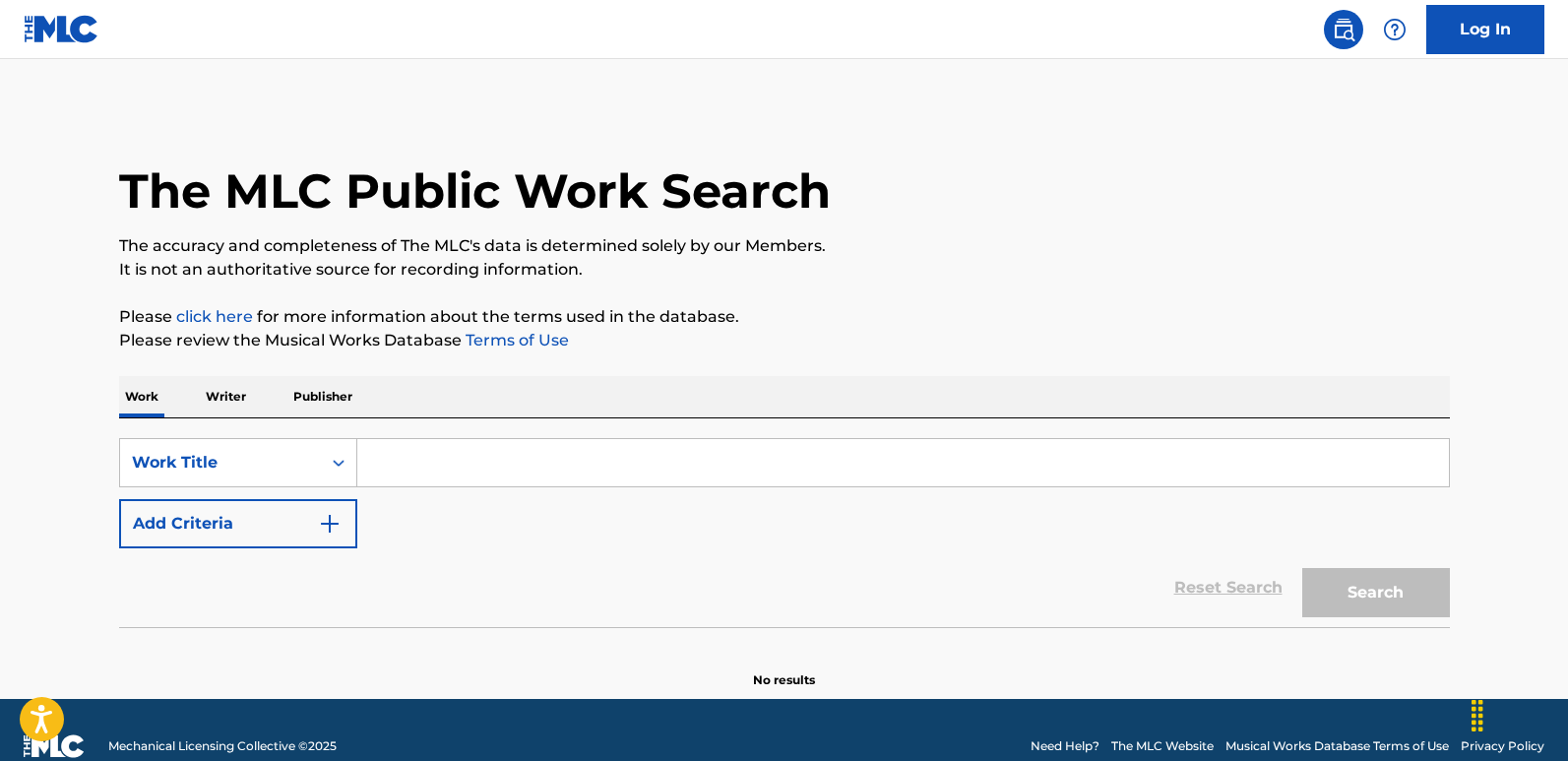 click at bounding box center [903, 463] 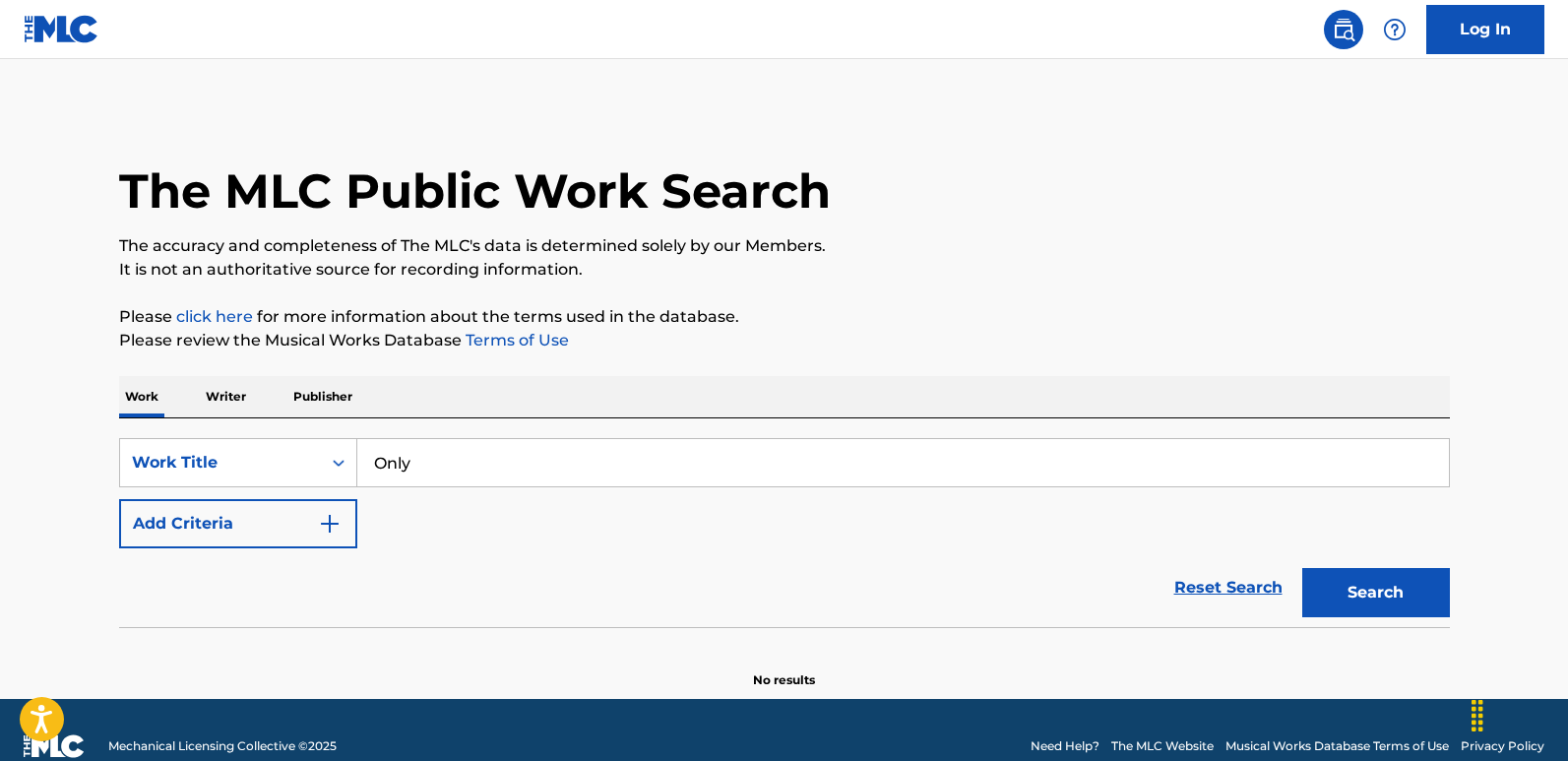 type on "Only" 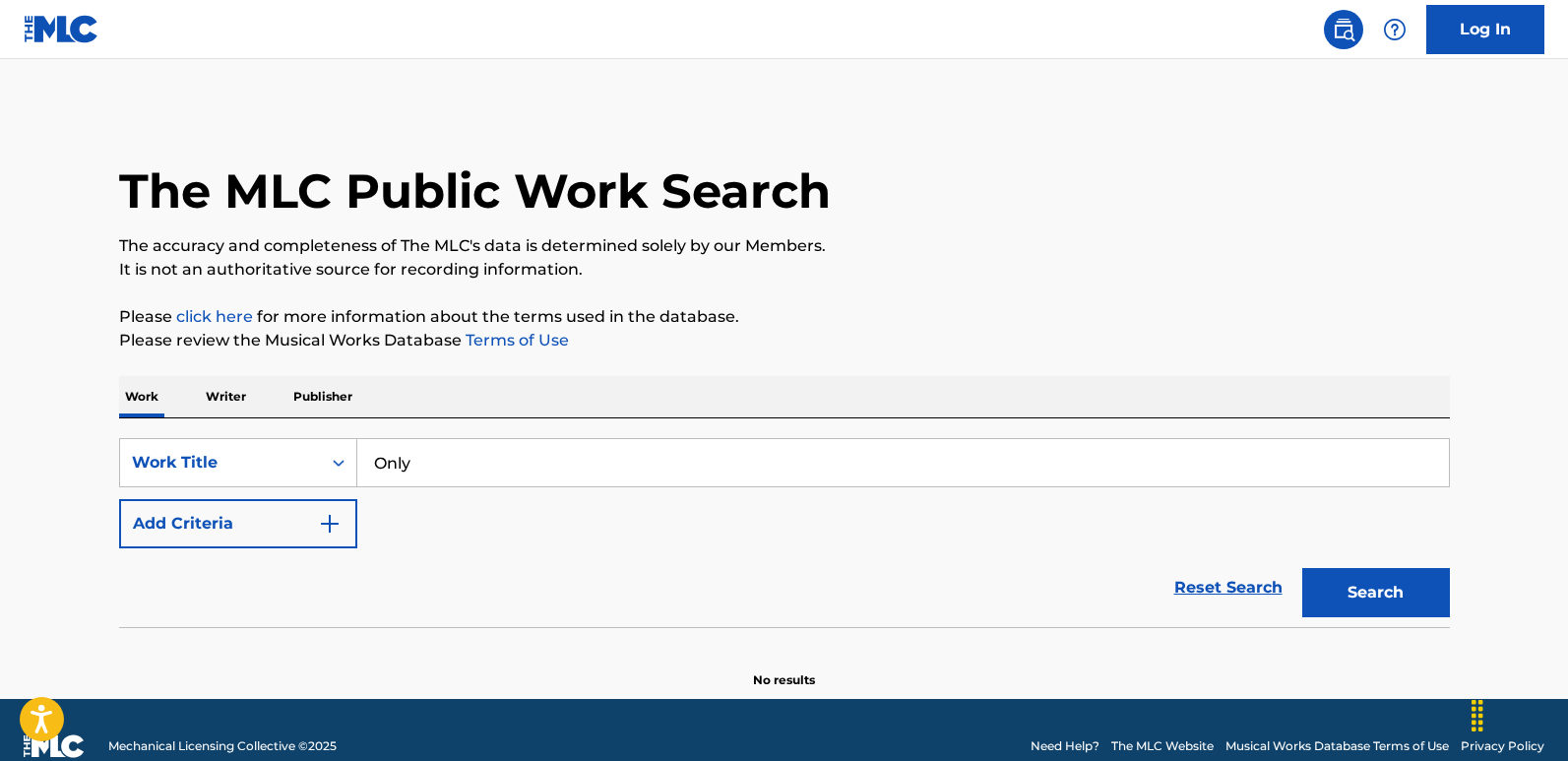 click on "Add Criteria" at bounding box center [238, 524] 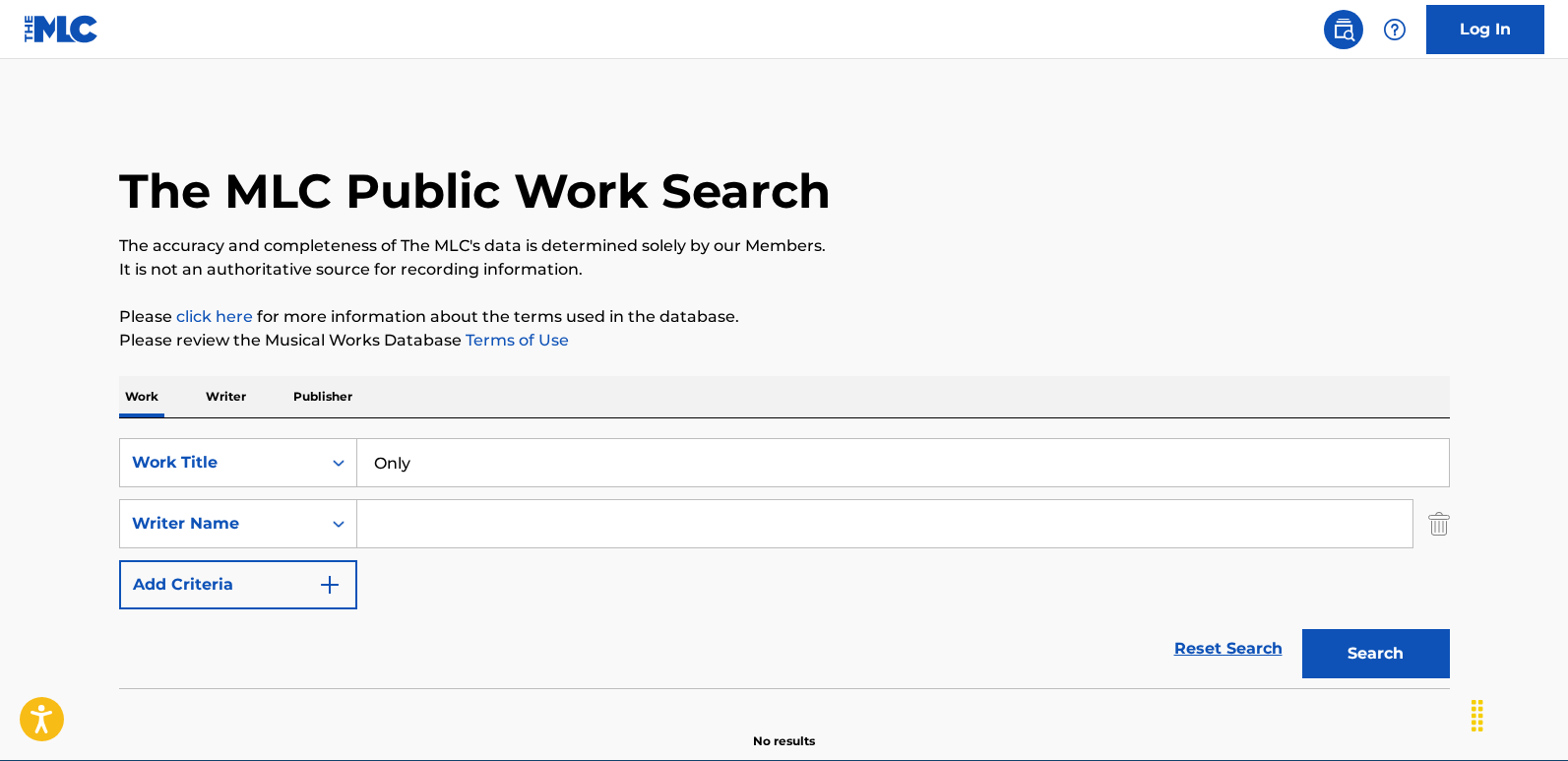 click at bounding box center [885, 524] 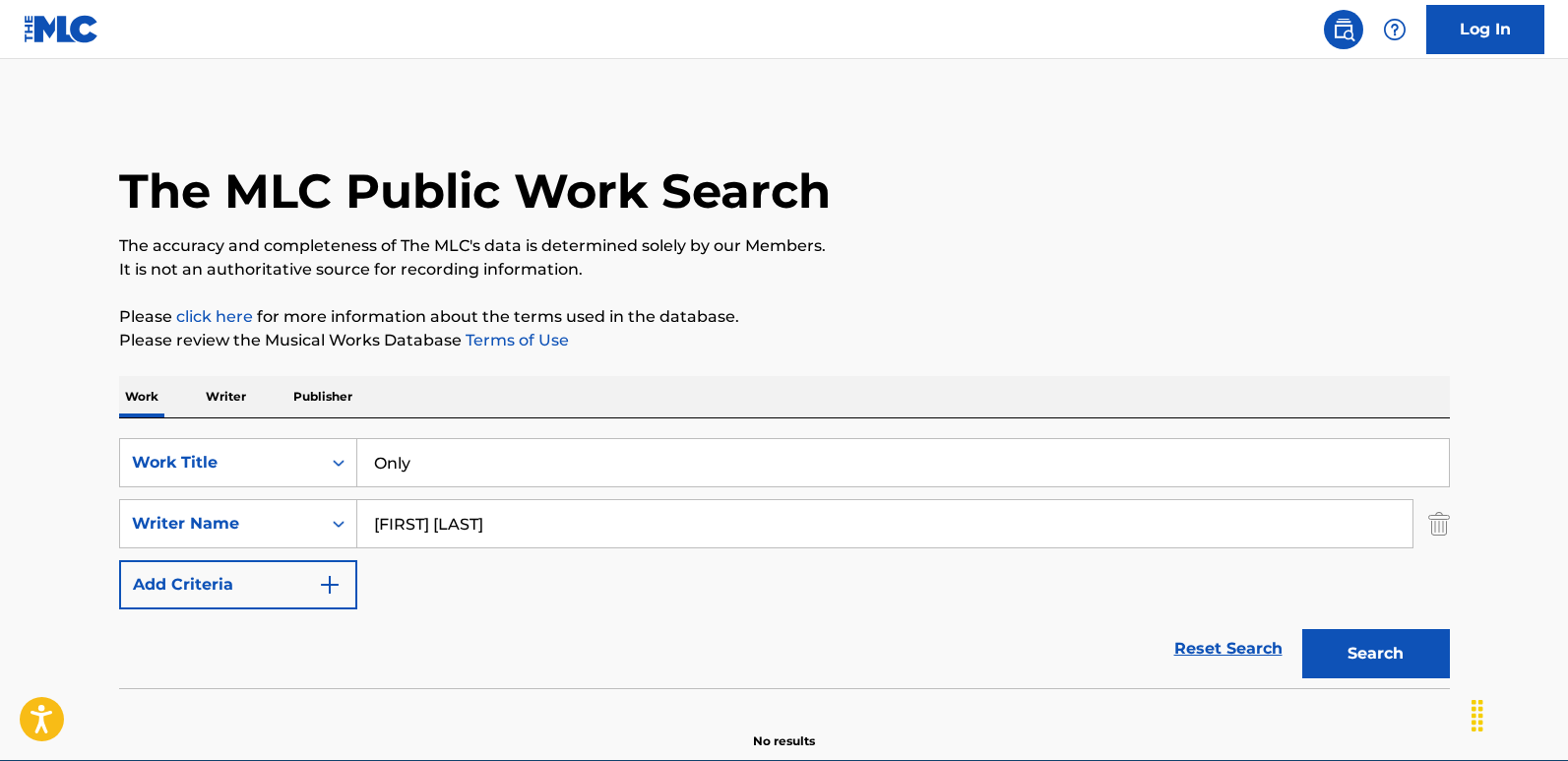 type on "[FIRST] [LAST]" 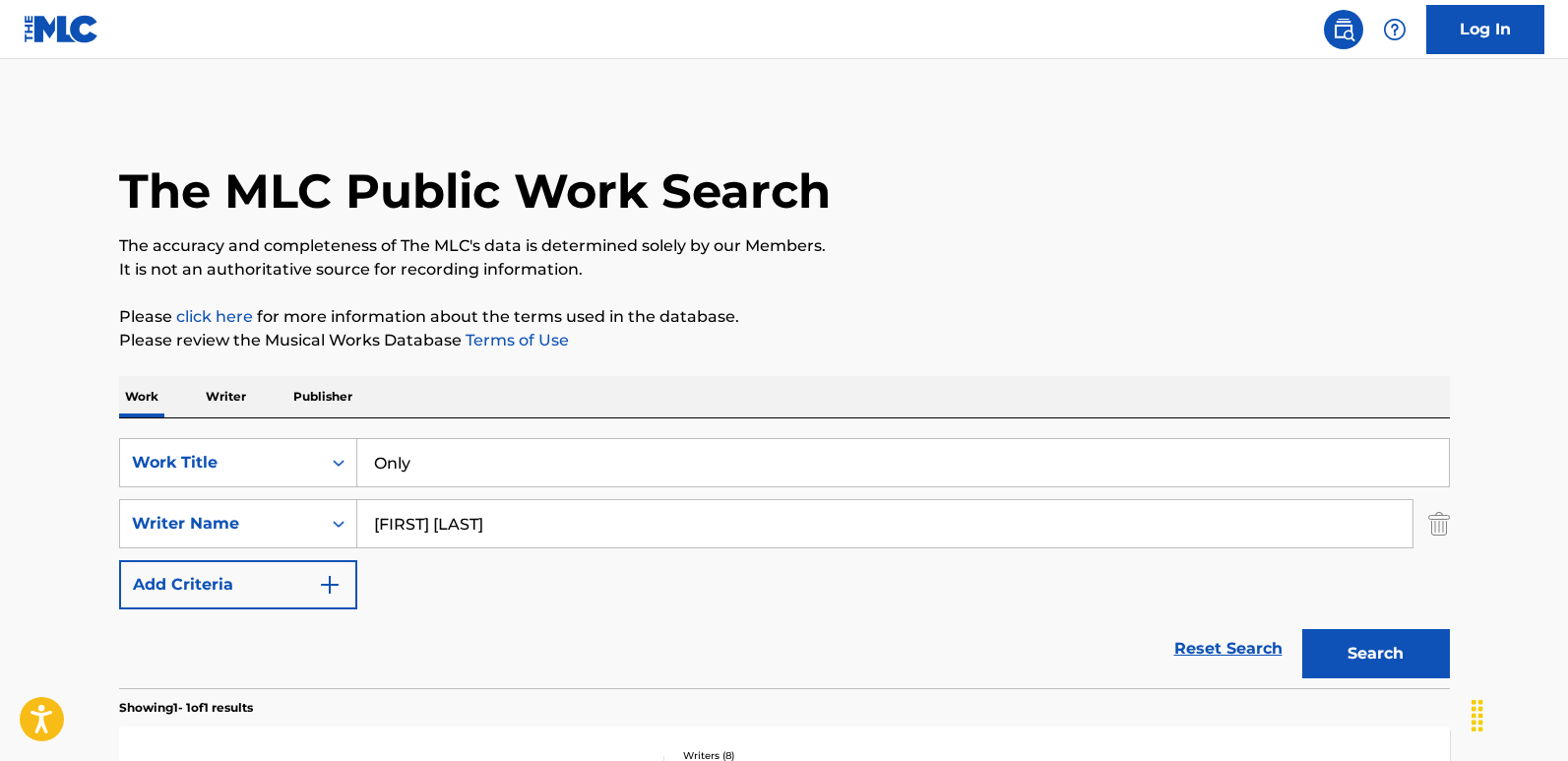 click on "Reset Search Search" at bounding box center [784, 649] 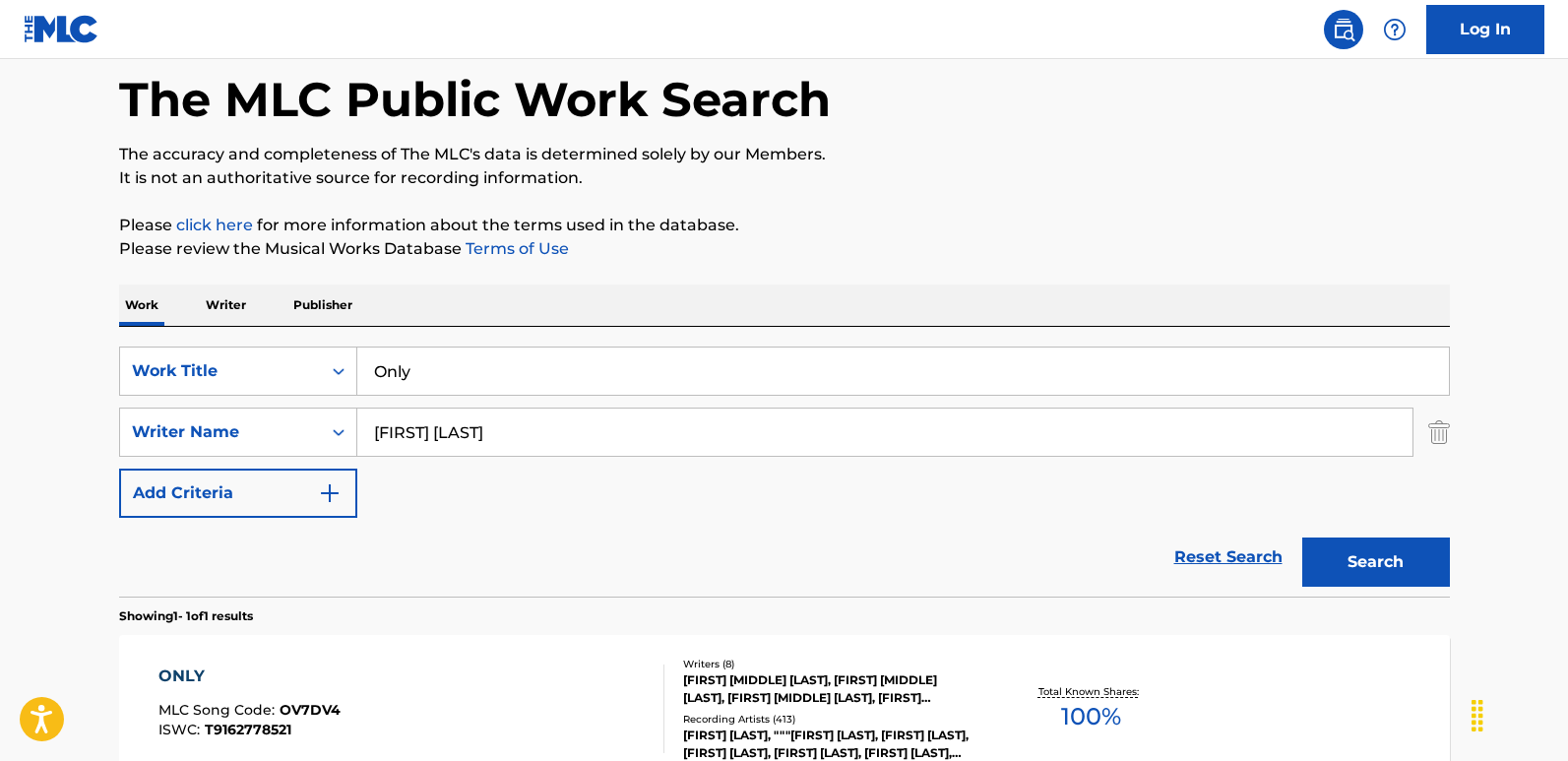 scroll, scrollTop: 295, scrollLeft: 0, axis: vertical 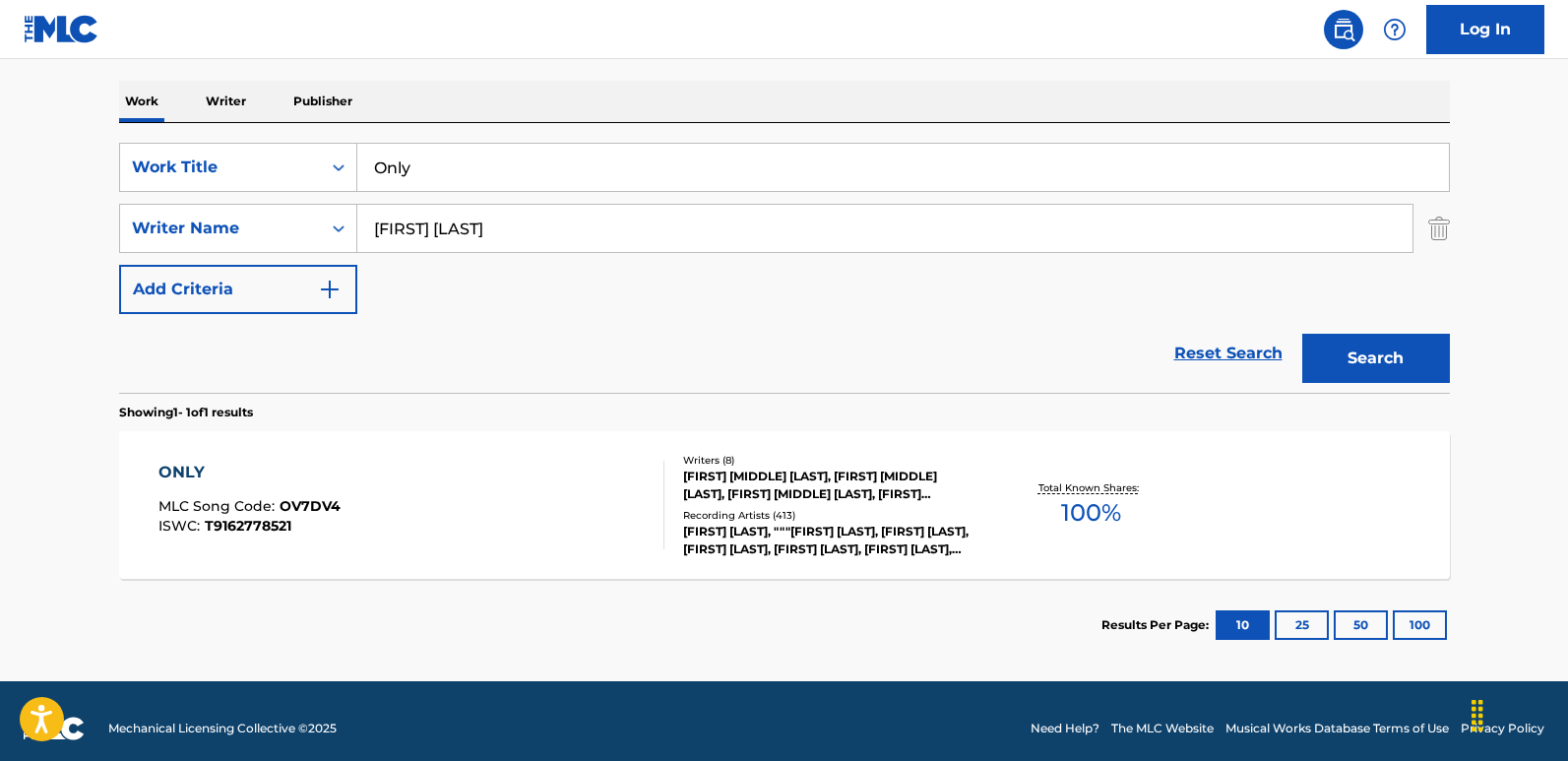 click on "ONLY" at bounding box center [249, 473] 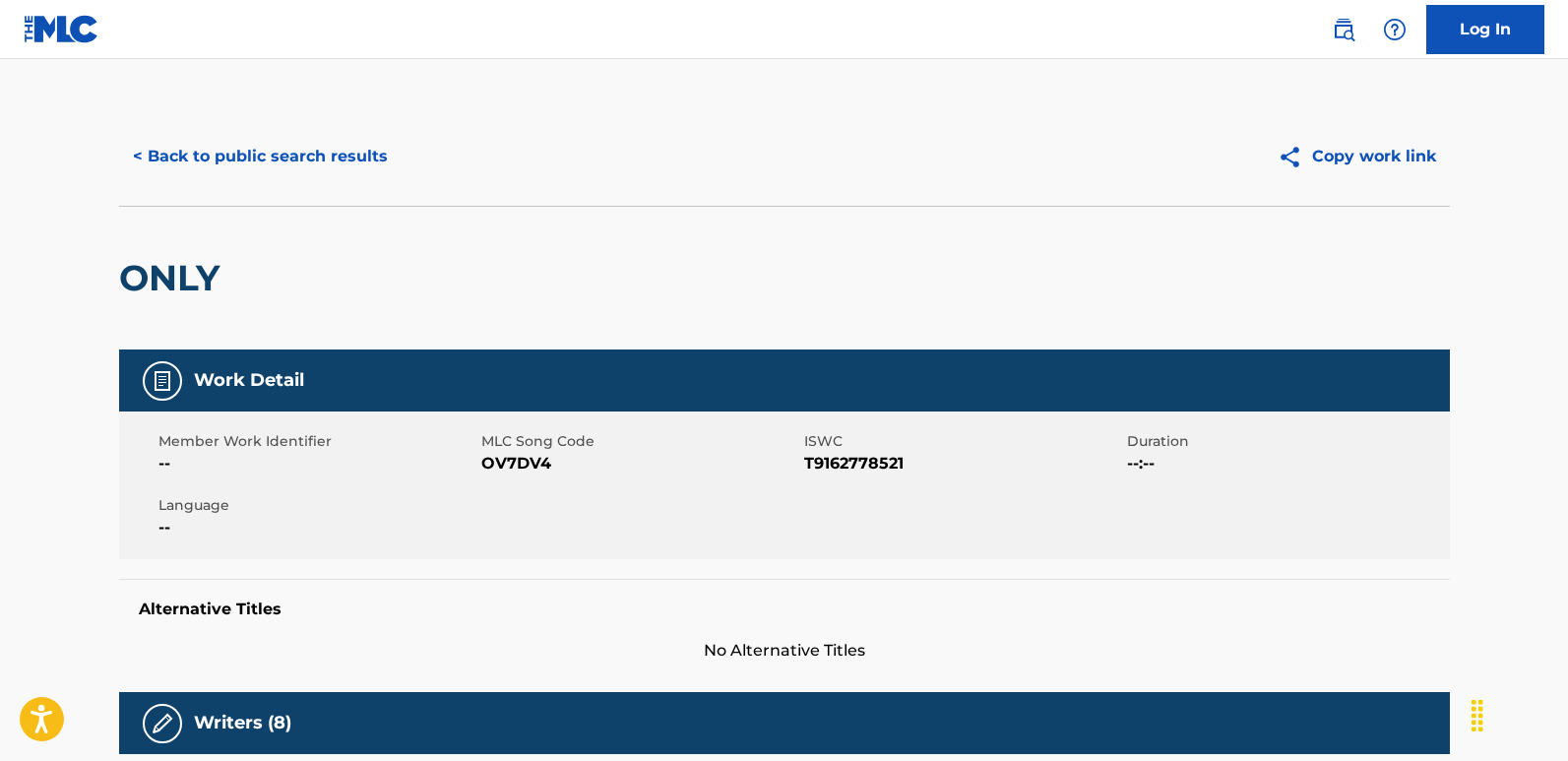 scroll, scrollTop: 0, scrollLeft: 0, axis: both 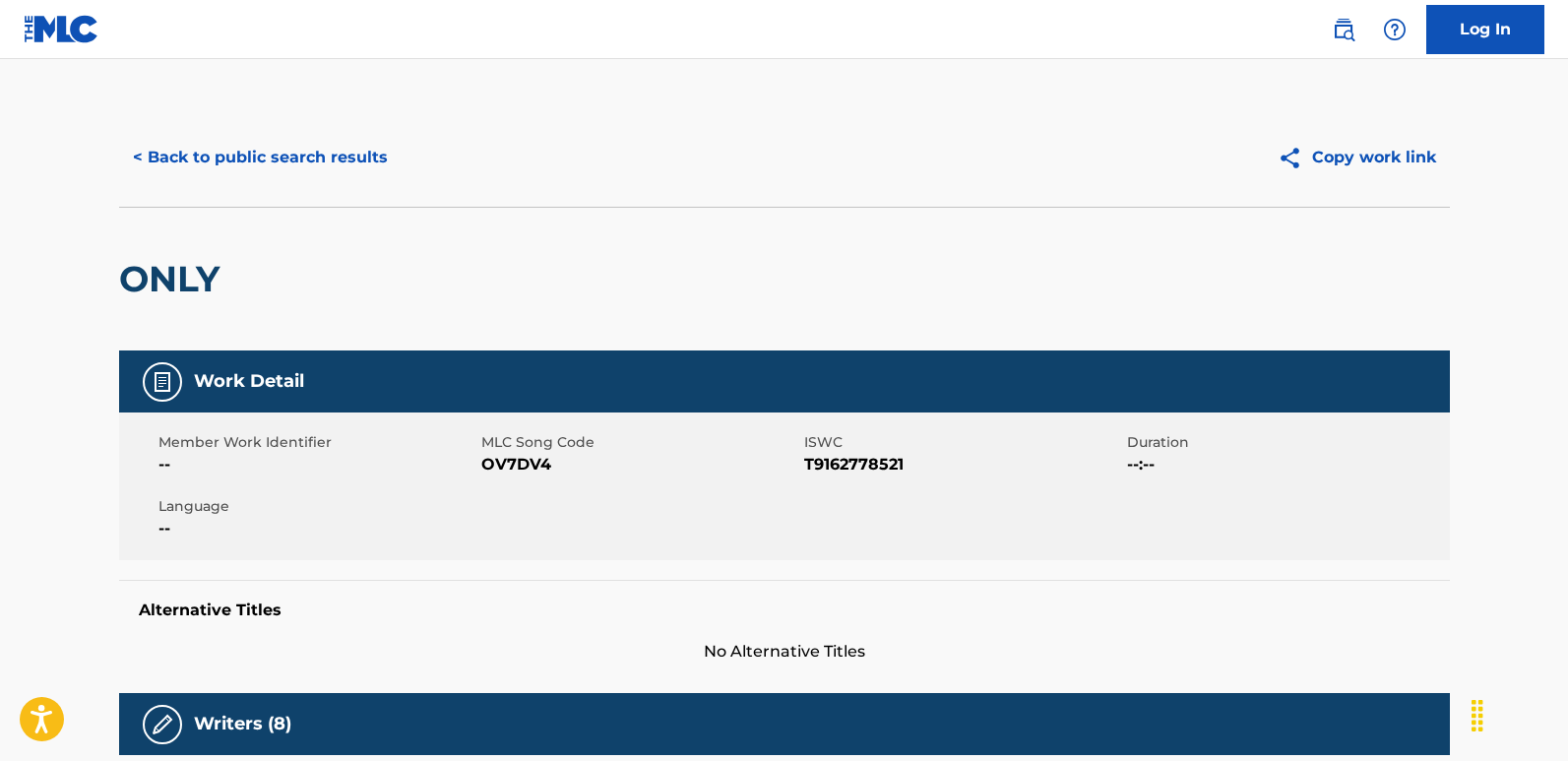 click on "< Back to public search results" at bounding box center [260, 158] 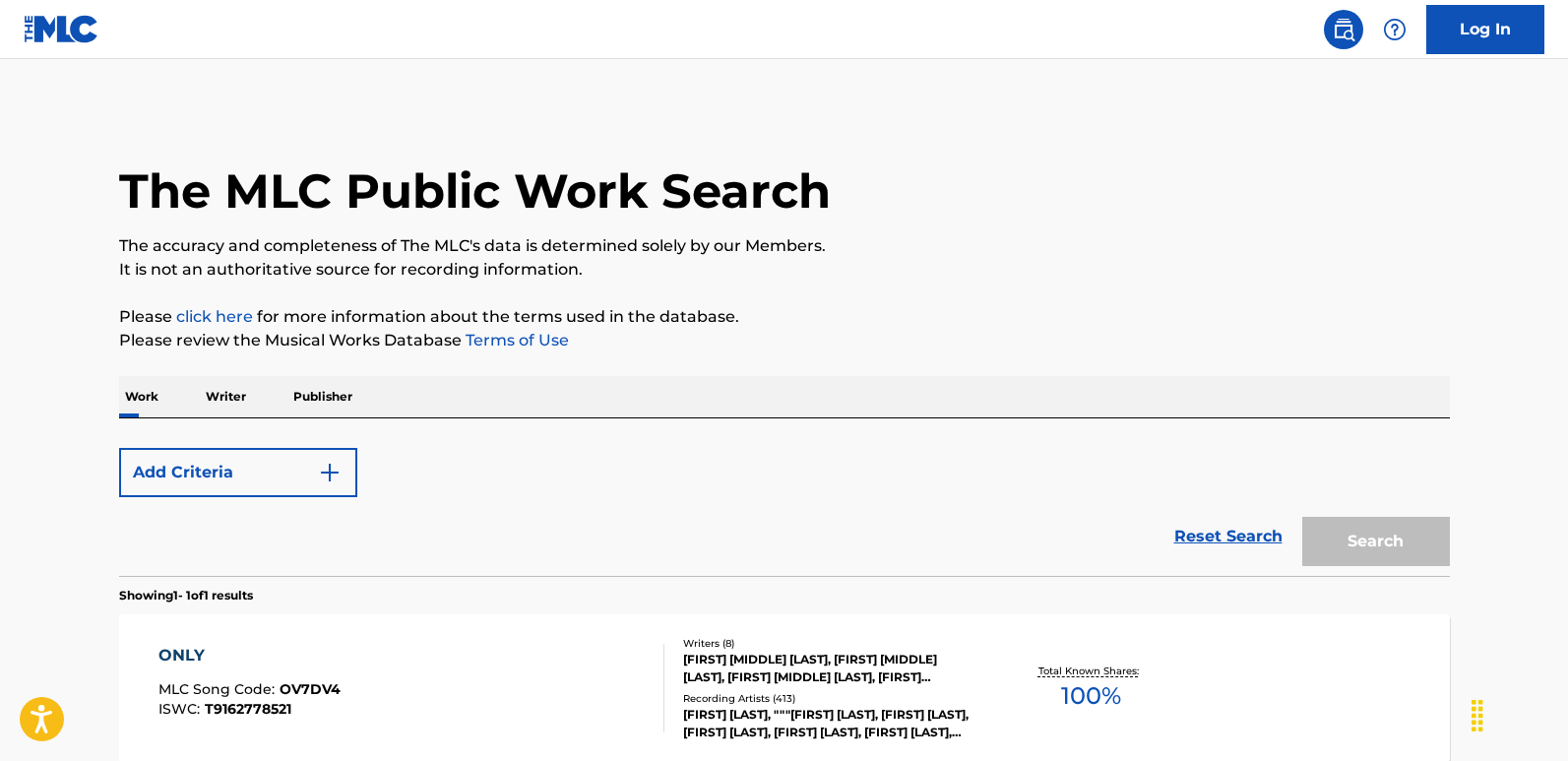 scroll, scrollTop: 198, scrollLeft: 0, axis: vertical 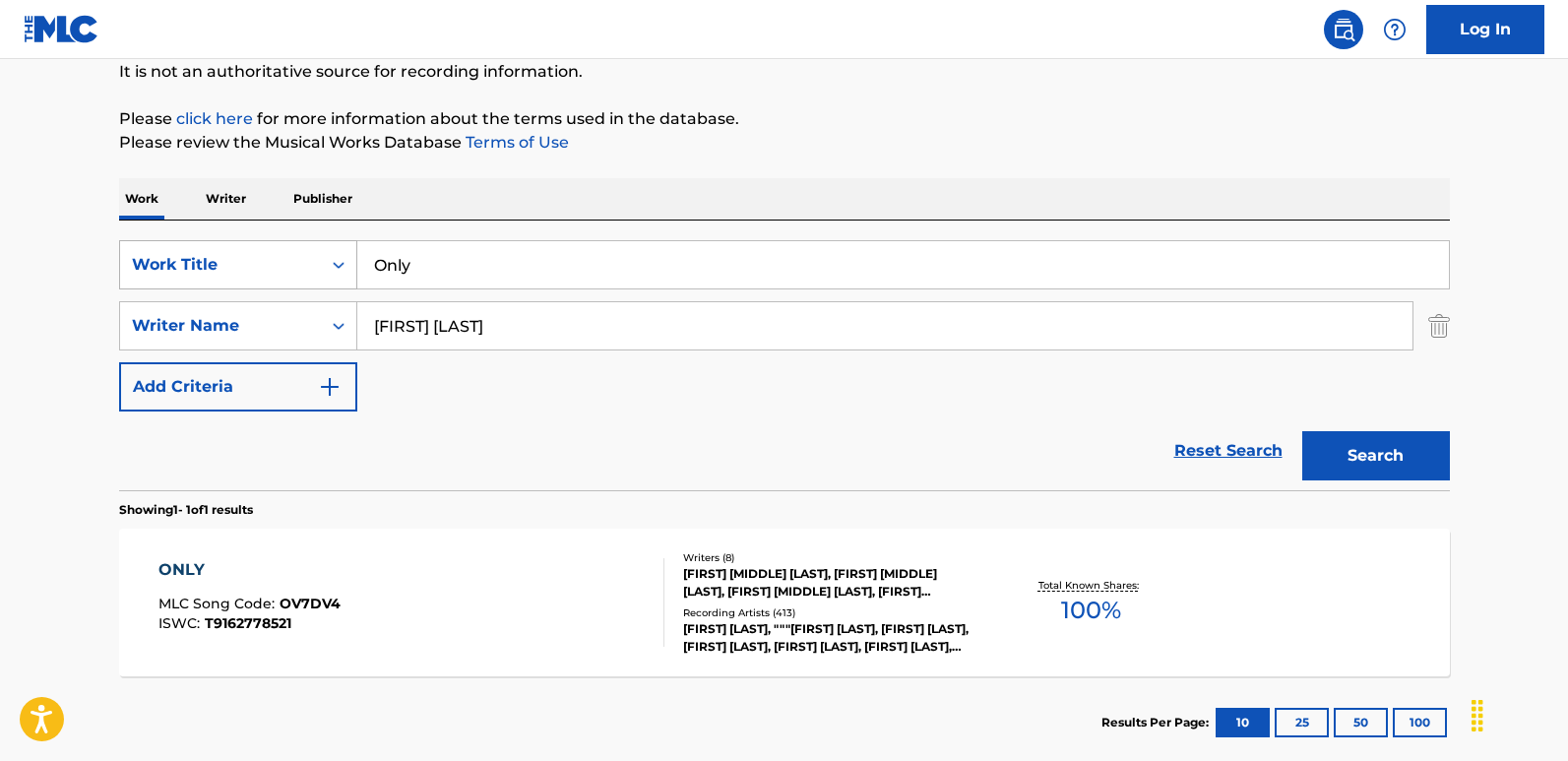 drag, startPoint x: 538, startPoint y: 256, endPoint x: 323, endPoint y: 270, distance: 215.45533 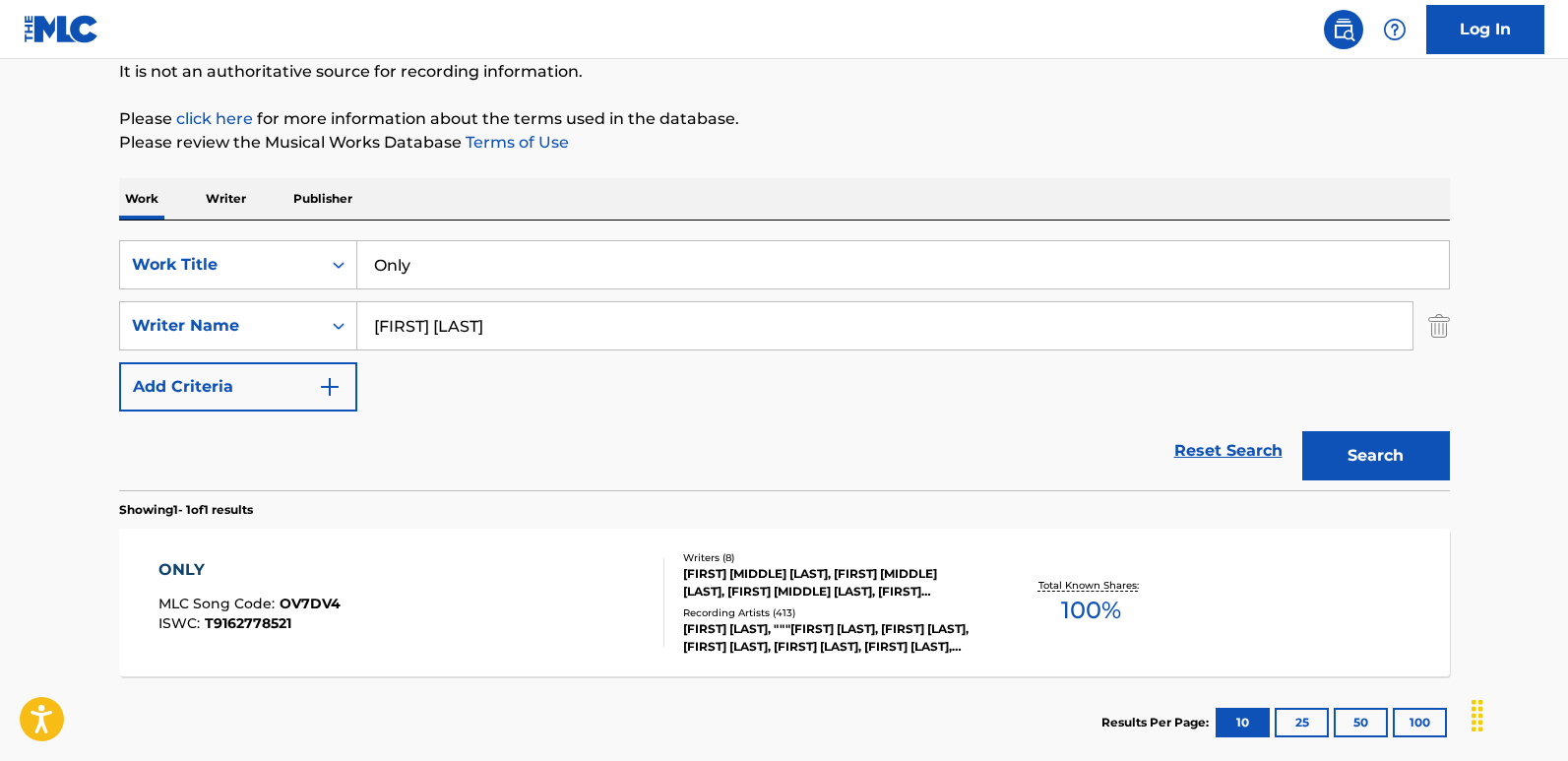 paste on "Pills N Potions" 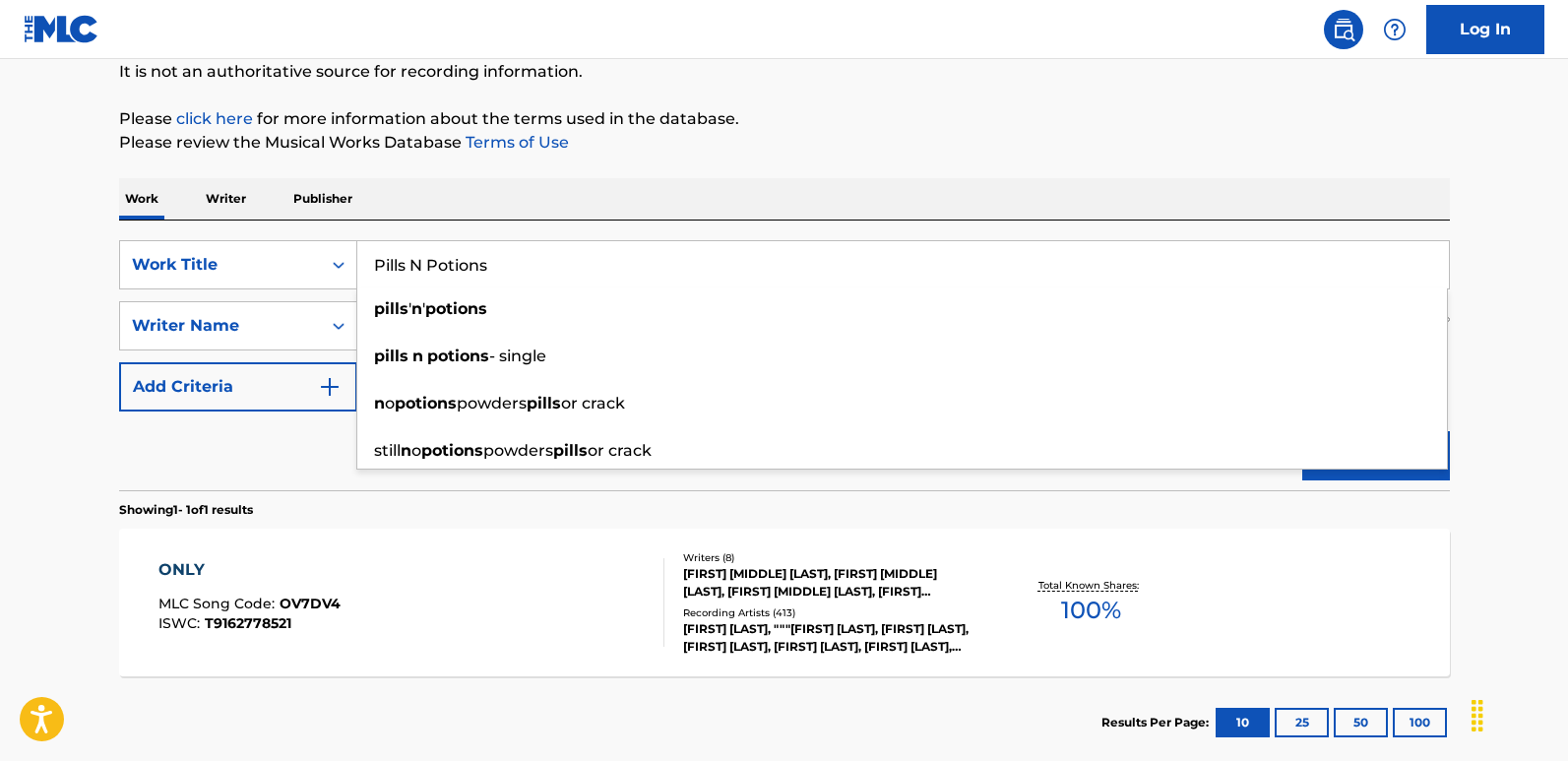 type on "Pills N Potions" 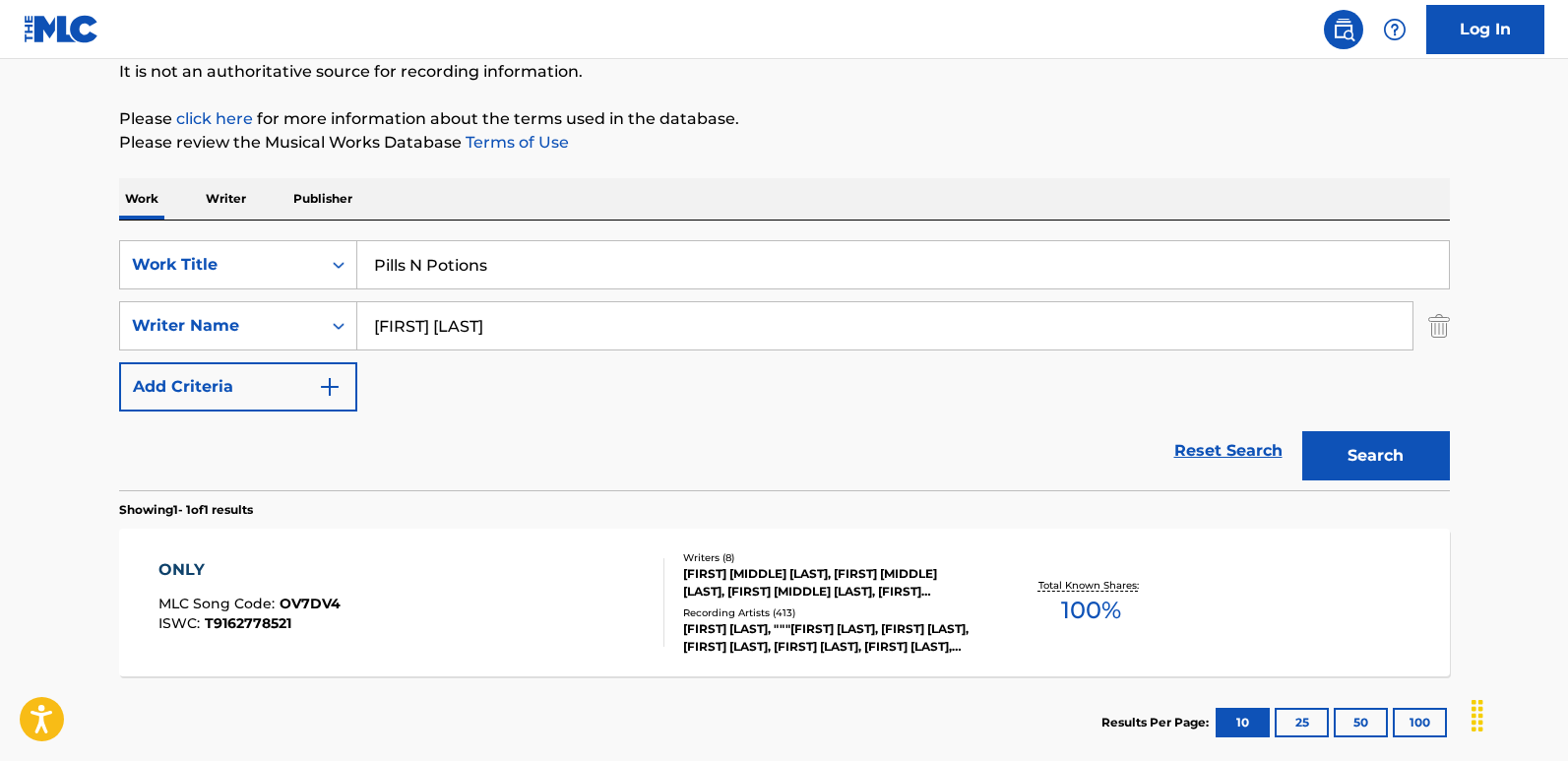 click on "Search" at bounding box center [1376, 456] 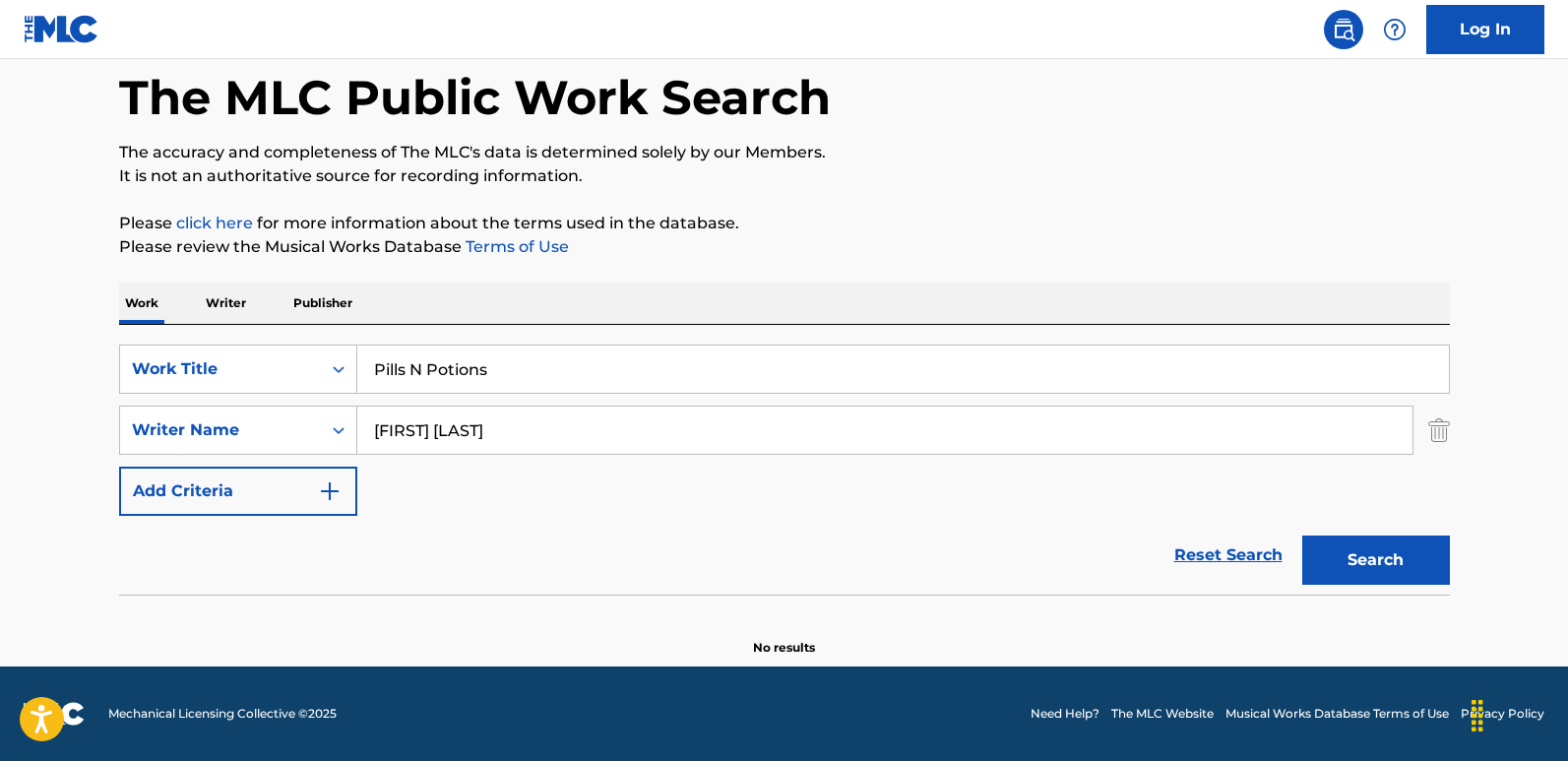 scroll, scrollTop: 94, scrollLeft: 0, axis: vertical 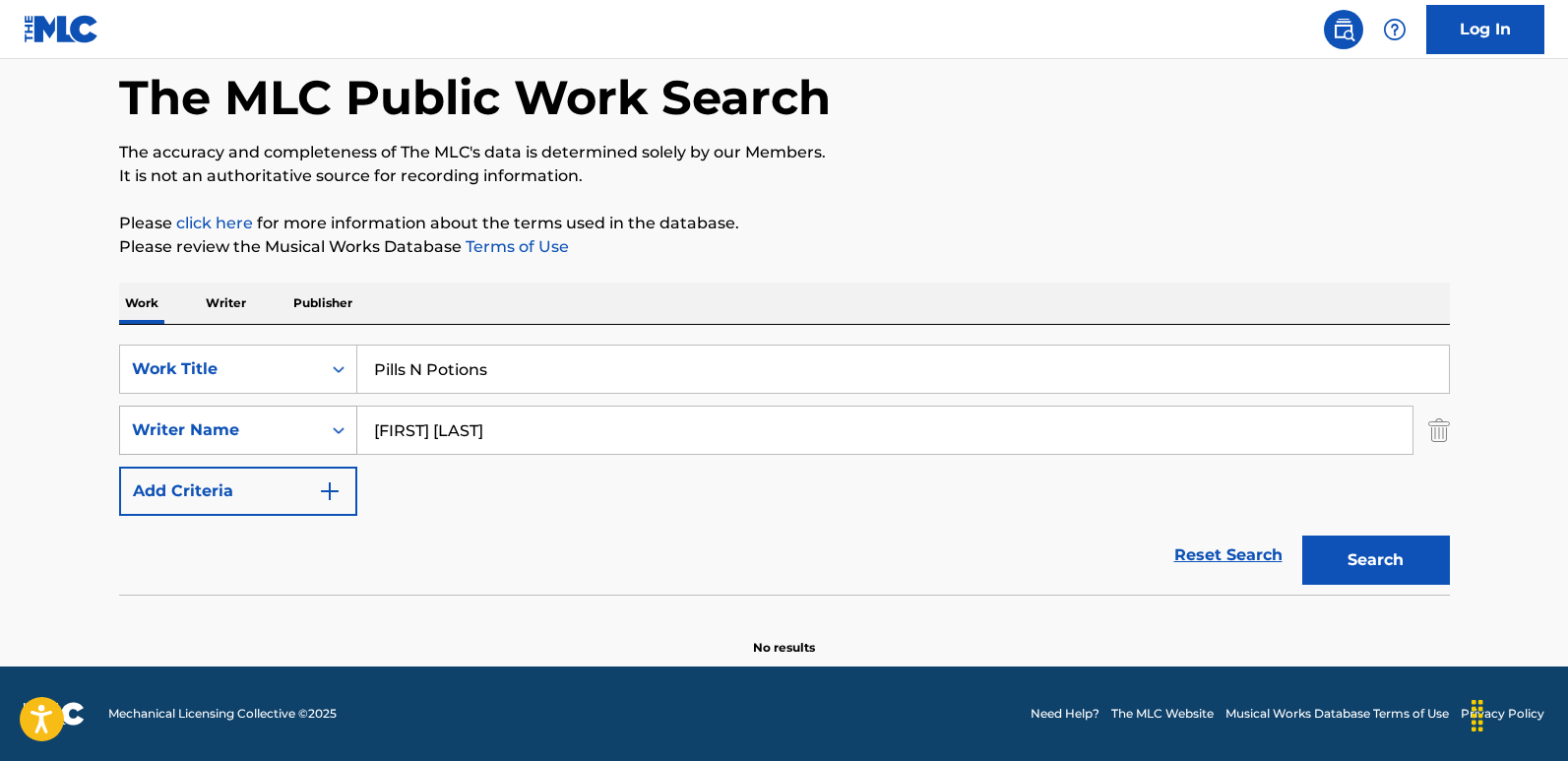 drag, startPoint x: 598, startPoint y: 435, endPoint x: 192, endPoint y: 435, distance: 406 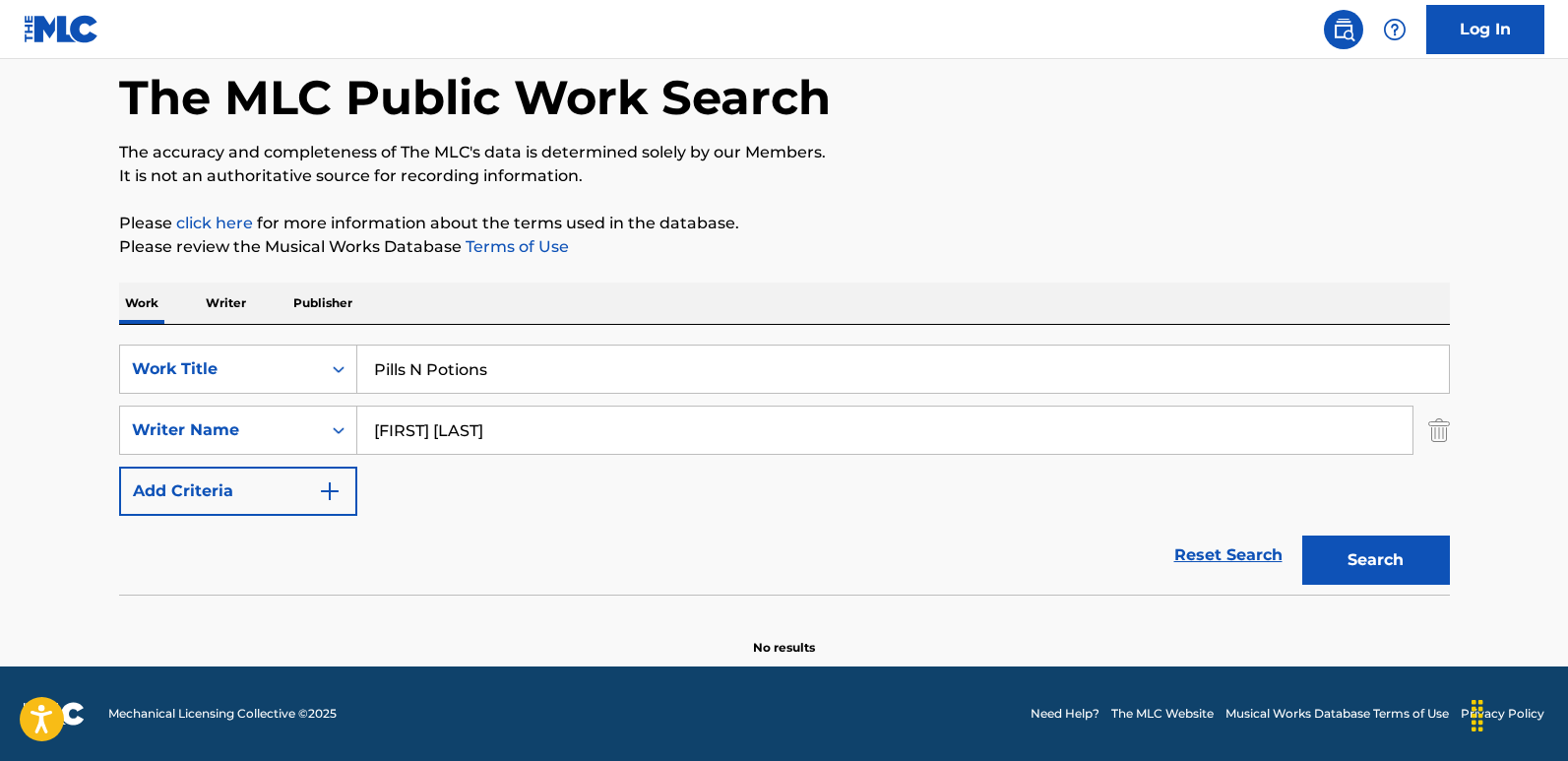 paste on "[FIRST] [LAST]" 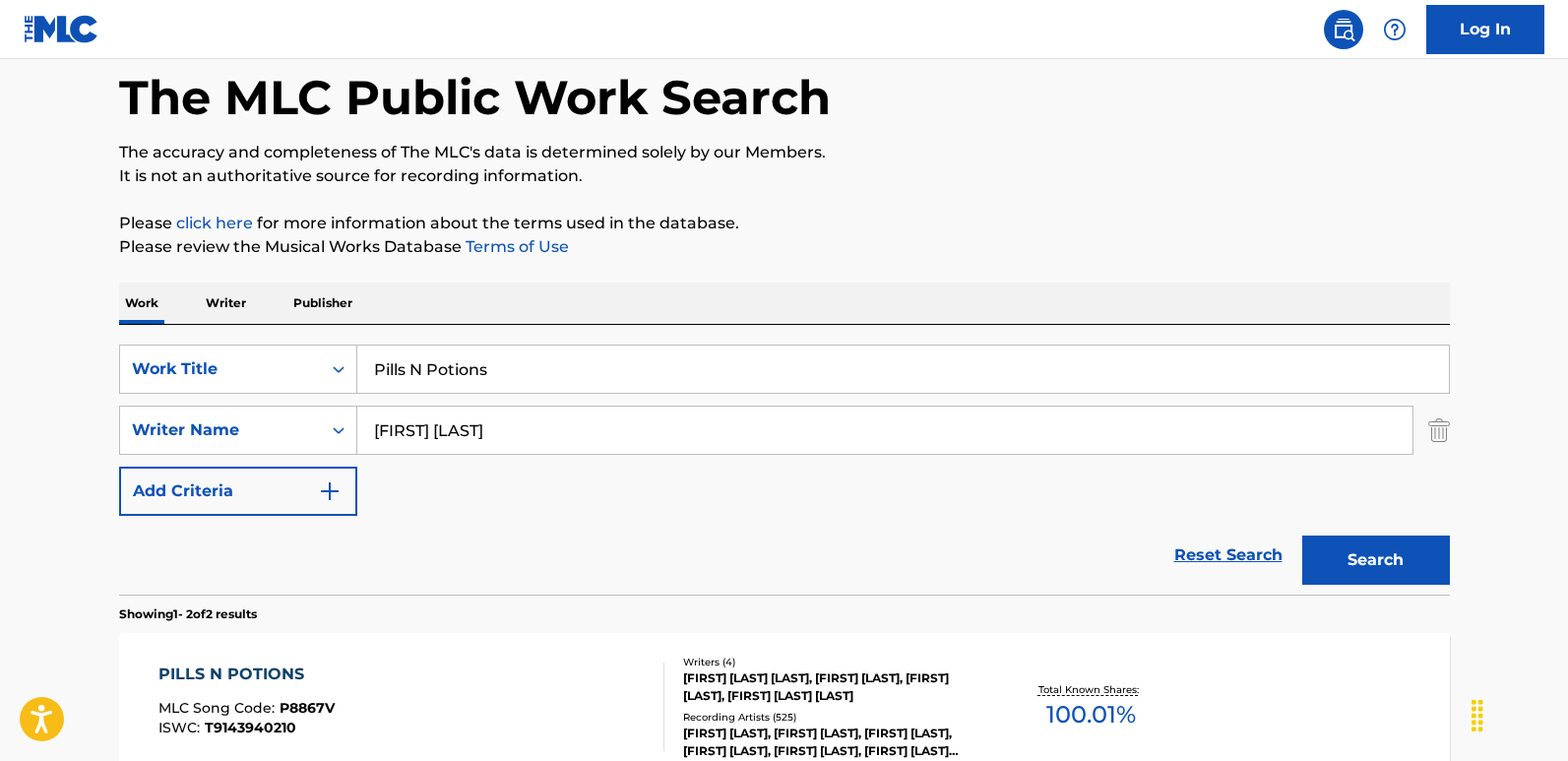 click on "PILLS N POTIONS MLC Song Code : P8867V ISWC : T9143940210 Writers ( 4 ) [FIRST] [MIDDLE] [LAST], [FIRST] [MIDDLE] [LAST], [FIRST] [MIDDLE] [LAST], [FIRST] [MIDDLE] [LAST] Recording Artists ( 525 ) [FIRST] [LAST], [FIRST] [LAST], [FIRST] [LAST], [FIRST] [LAST], [FIRST] [MIDDLE] [LAST], [FIRST] [MIDDLE] [LAST], [FIRST] [LAST], [FIRST] [LAST], [FIRST] [LAST] Total Known Shares: 100.01 %" at bounding box center [784, 707] 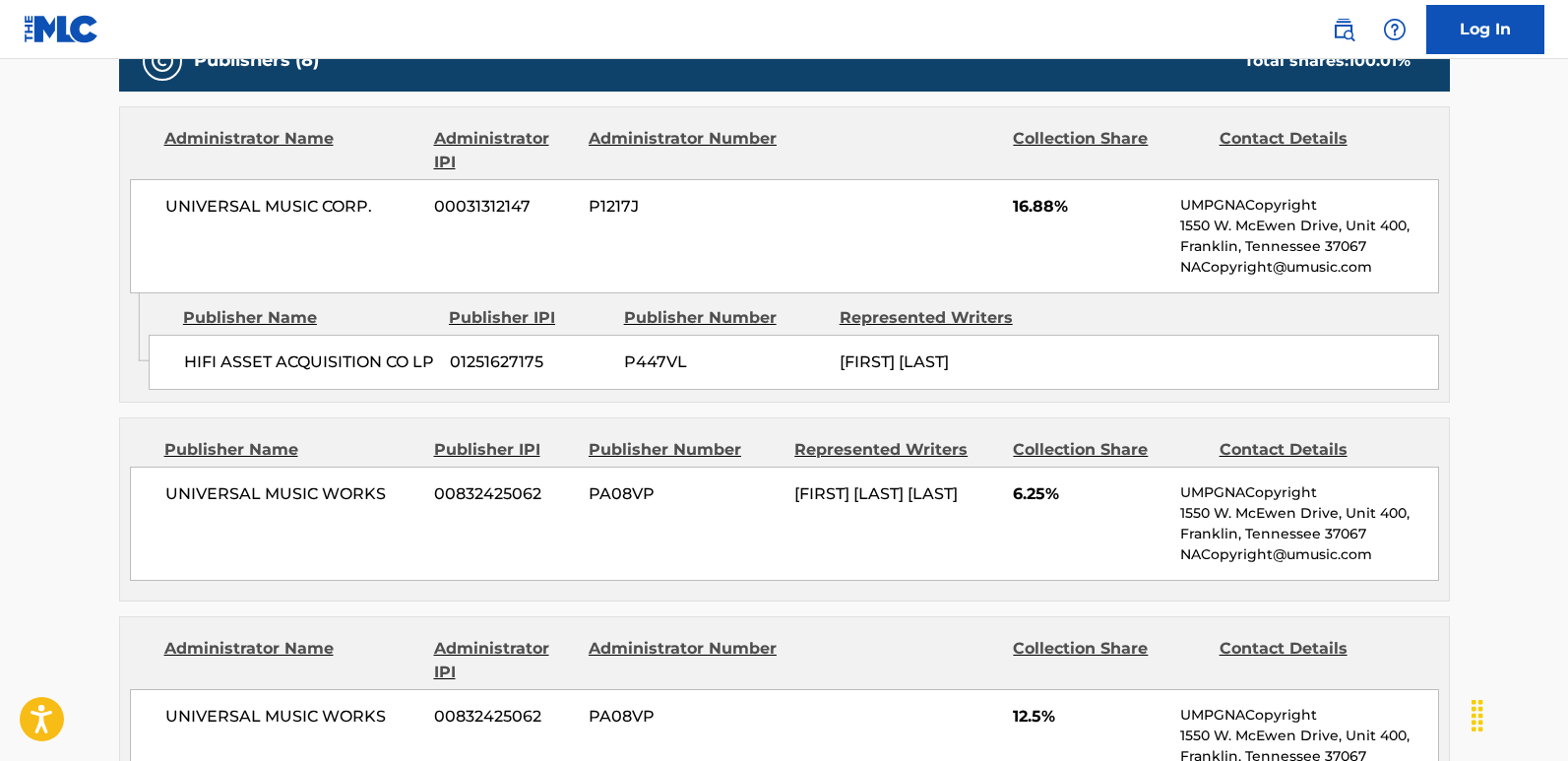 scroll, scrollTop: 970, scrollLeft: 0, axis: vertical 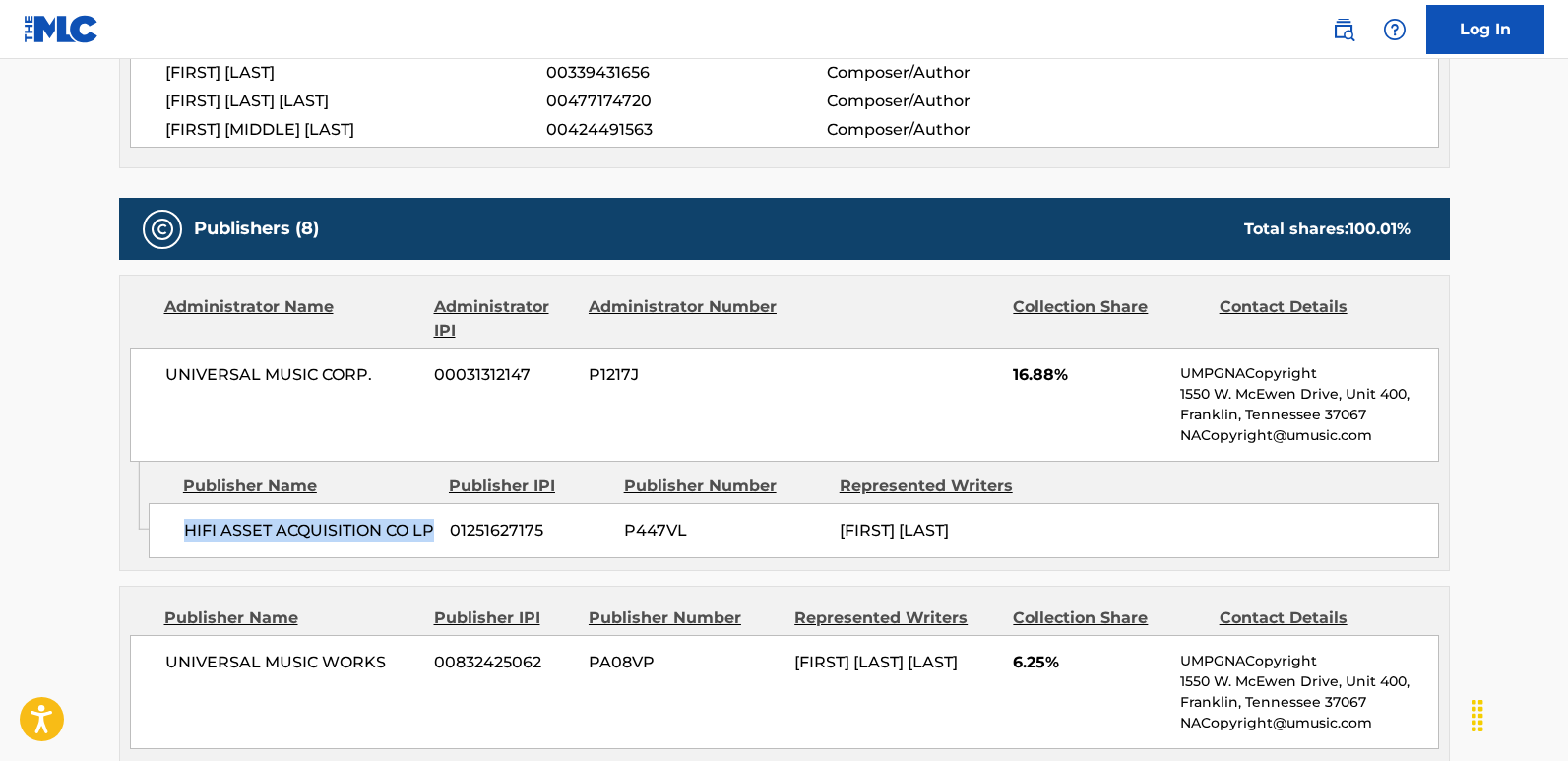 drag, startPoint x: 213, startPoint y: 545, endPoint x: 299, endPoint y: 579, distance: 92.47702 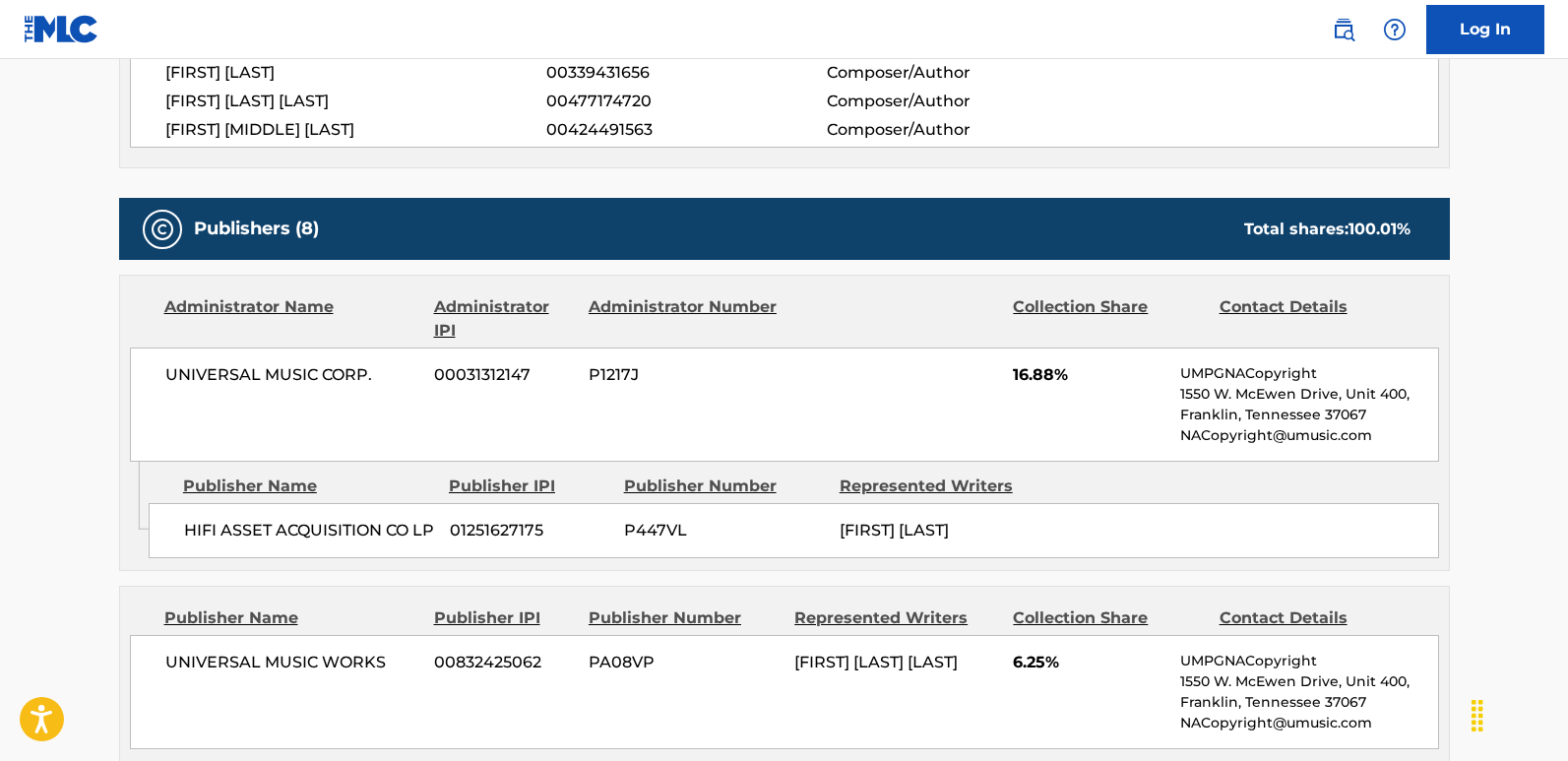 click on "UNIVERSAL MUSIC CORP. 00031312147 P1217J 16.88% UMPGNACopyright 1550 W. McEwen Drive, Unit 400, Franklin, Tennessee 37067 NACopyright@umusic.com" at bounding box center (784, 405) 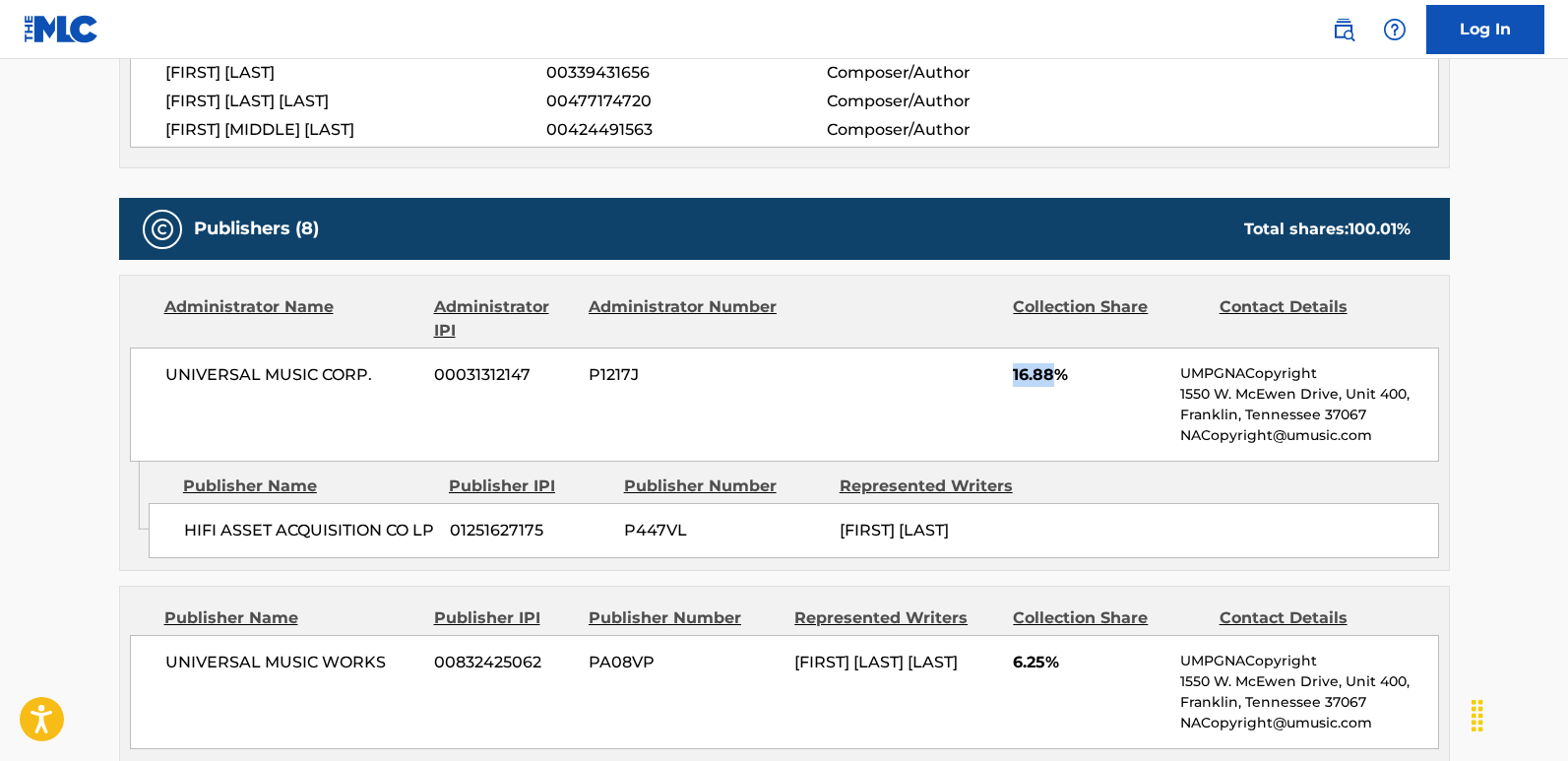 click on "UNIVERSAL MUSIC CORP. 00031312147 P1217J 16.88% UMPGNACopyright 1550 W. McEwen Drive, Unit 400, Franklin, Tennessee 37067 NACopyright@umusic.com" at bounding box center (784, 405) 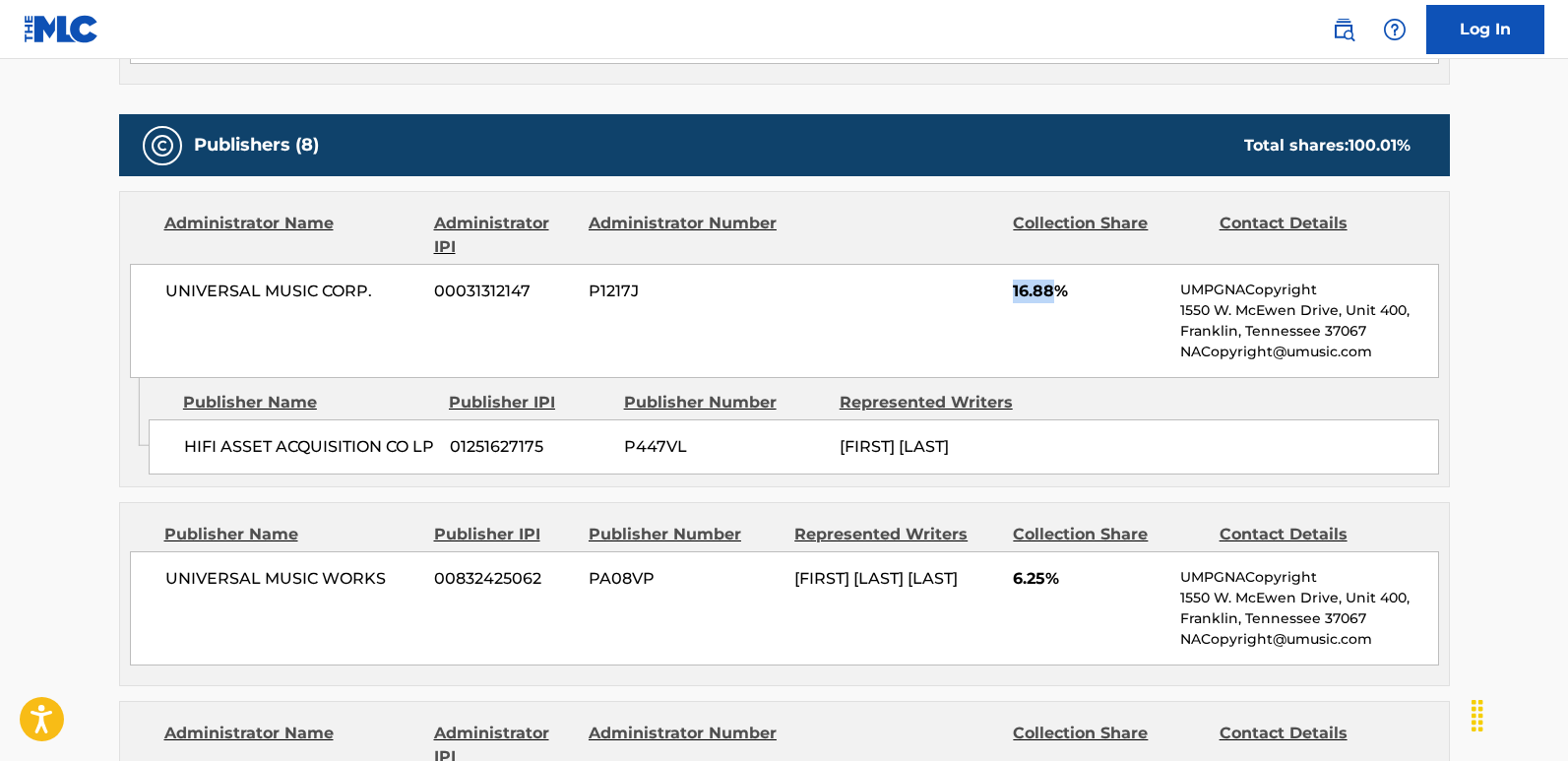 scroll, scrollTop: 1265, scrollLeft: 0, axis: vertical 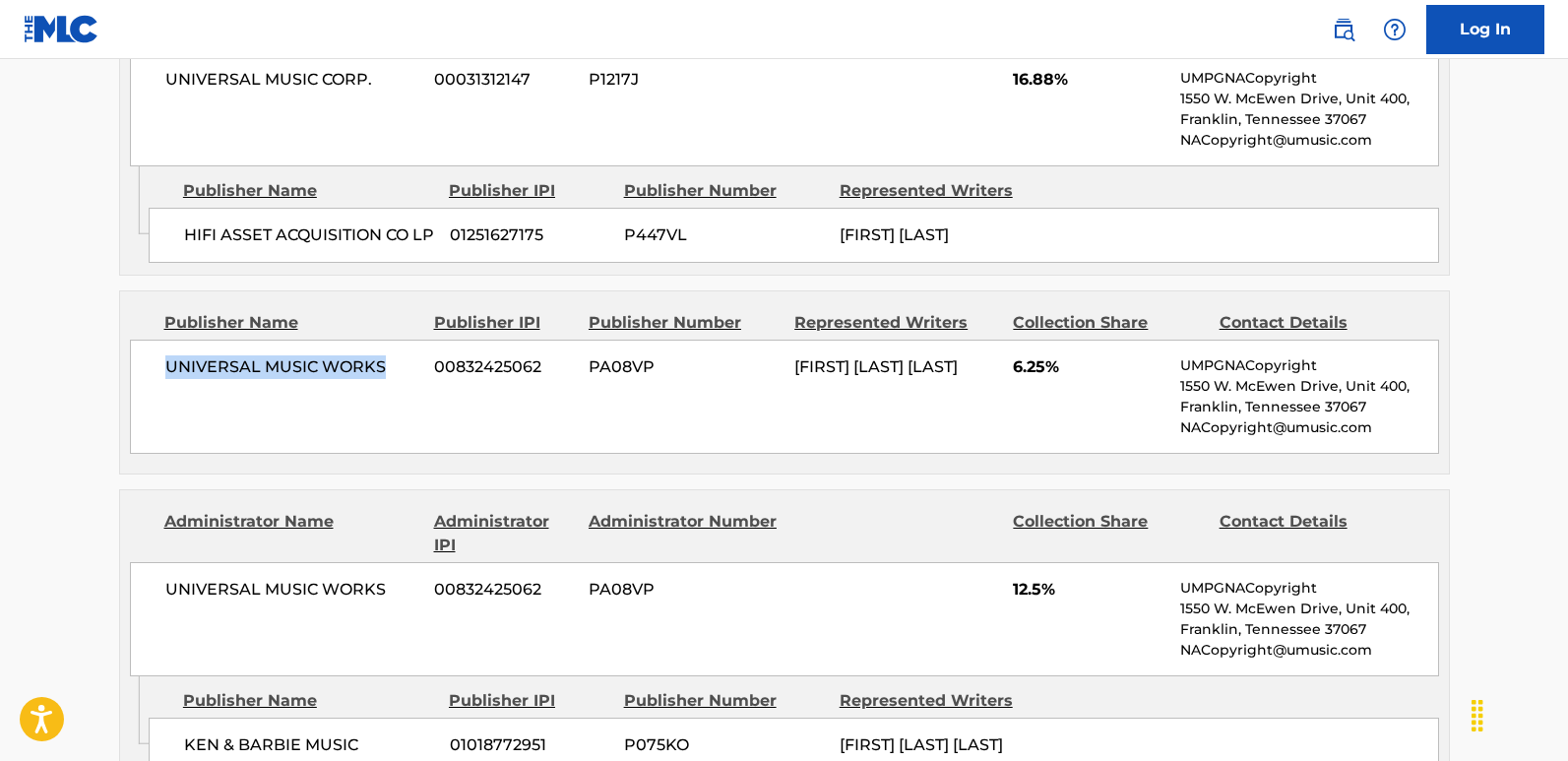 drag, startPoint x: 168, startPoint y: 400, endPoint x: 393, endPoint y: 398, distance: 225.00889 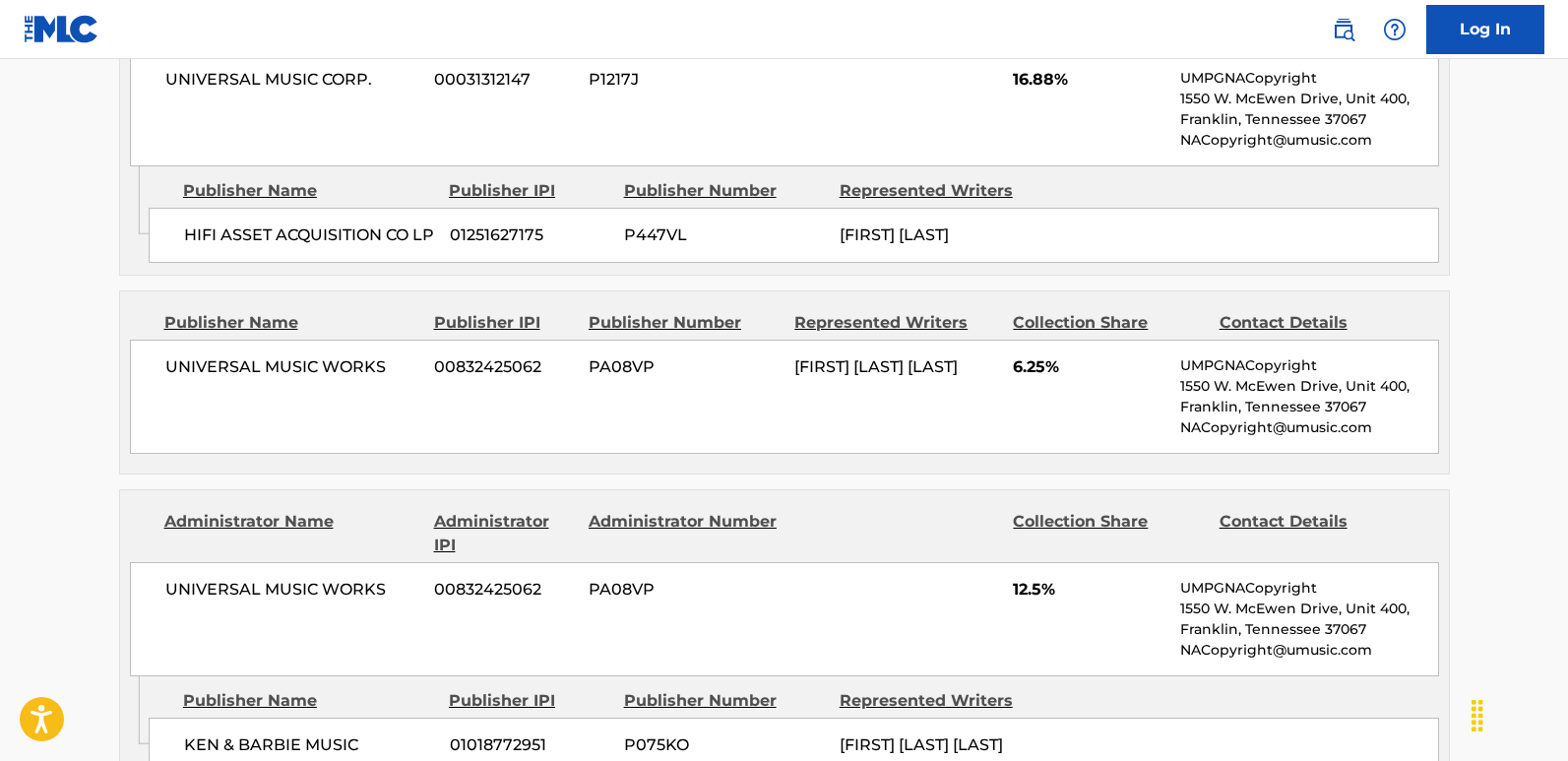 click on "6.25%" at bounding box center (1089, 367) 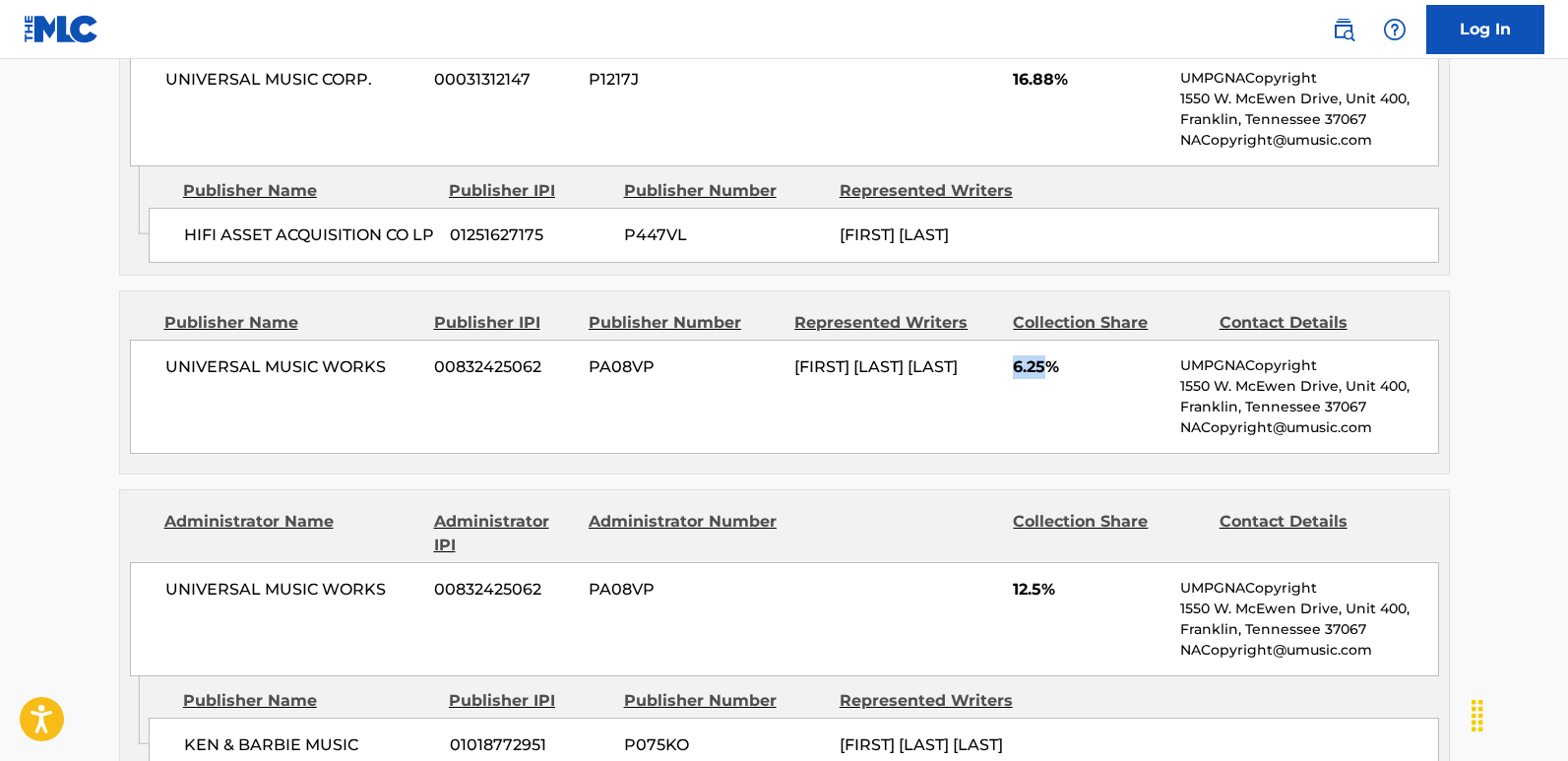 click on "6.25%" at bounding box center [1089, 367] 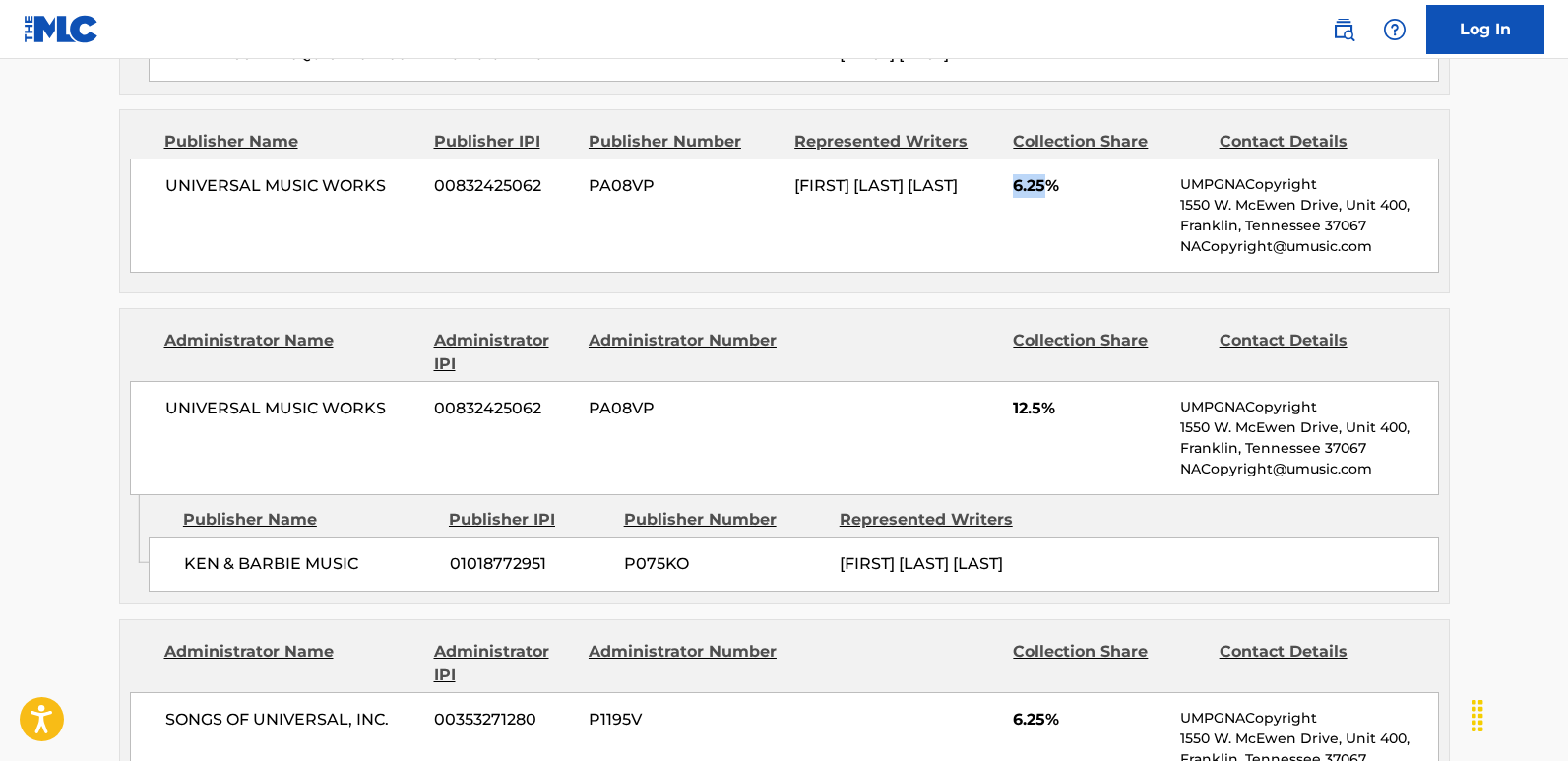 scroll, scrollTop: 1462, scrollLeft: 0, axis: vertical 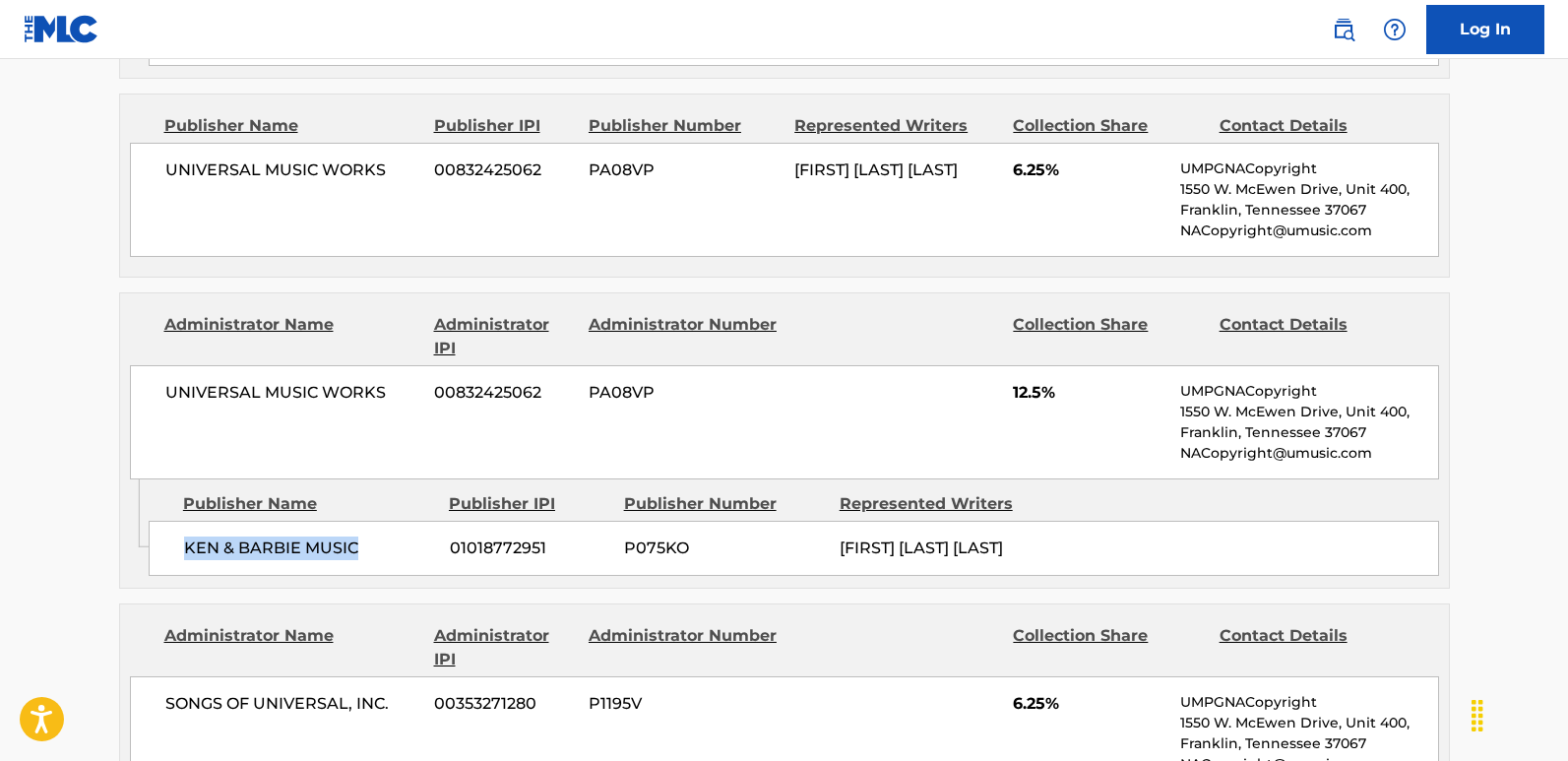 drag, startPoint x: 186, startPoint y: 564, endPoint x: 376, endPoint y: 574, distance: 190.263 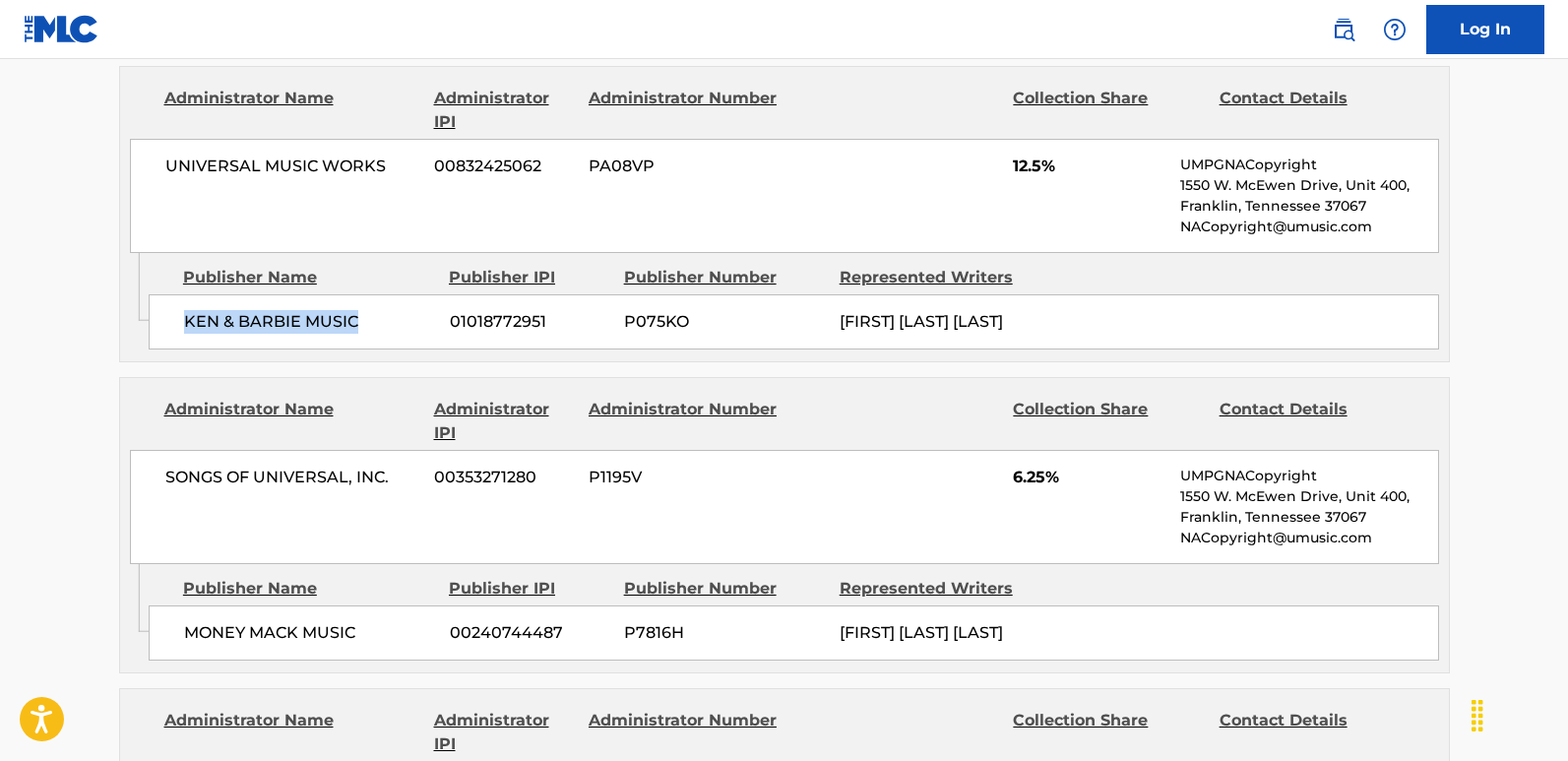 scroll, scrollTop: 1659, scrollLeft: 0, axis: vertical 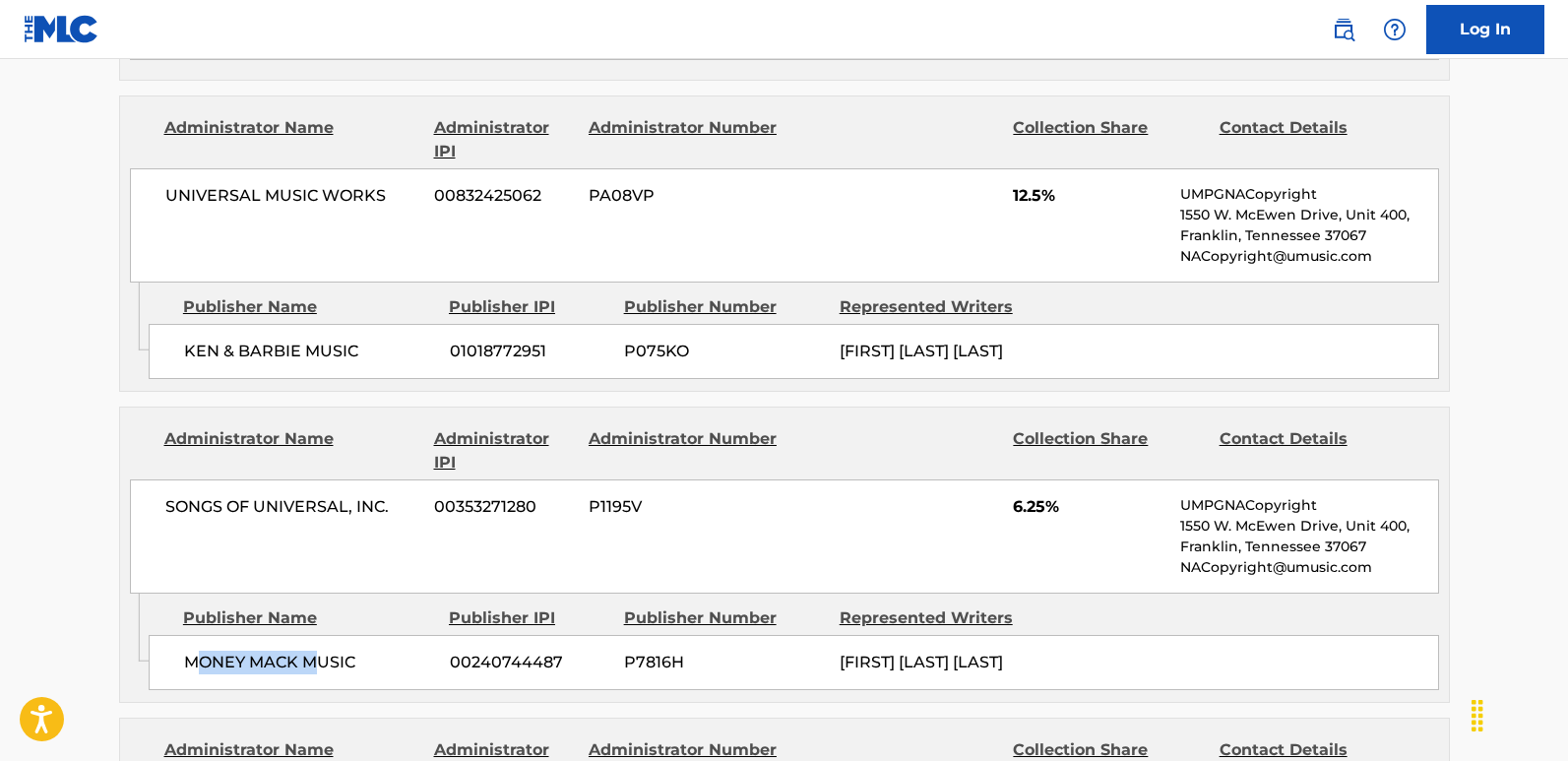 drag, startPoint x: 193, startPoint y: 686, endPoint x: 318, endPoint y: 686, distance: 125 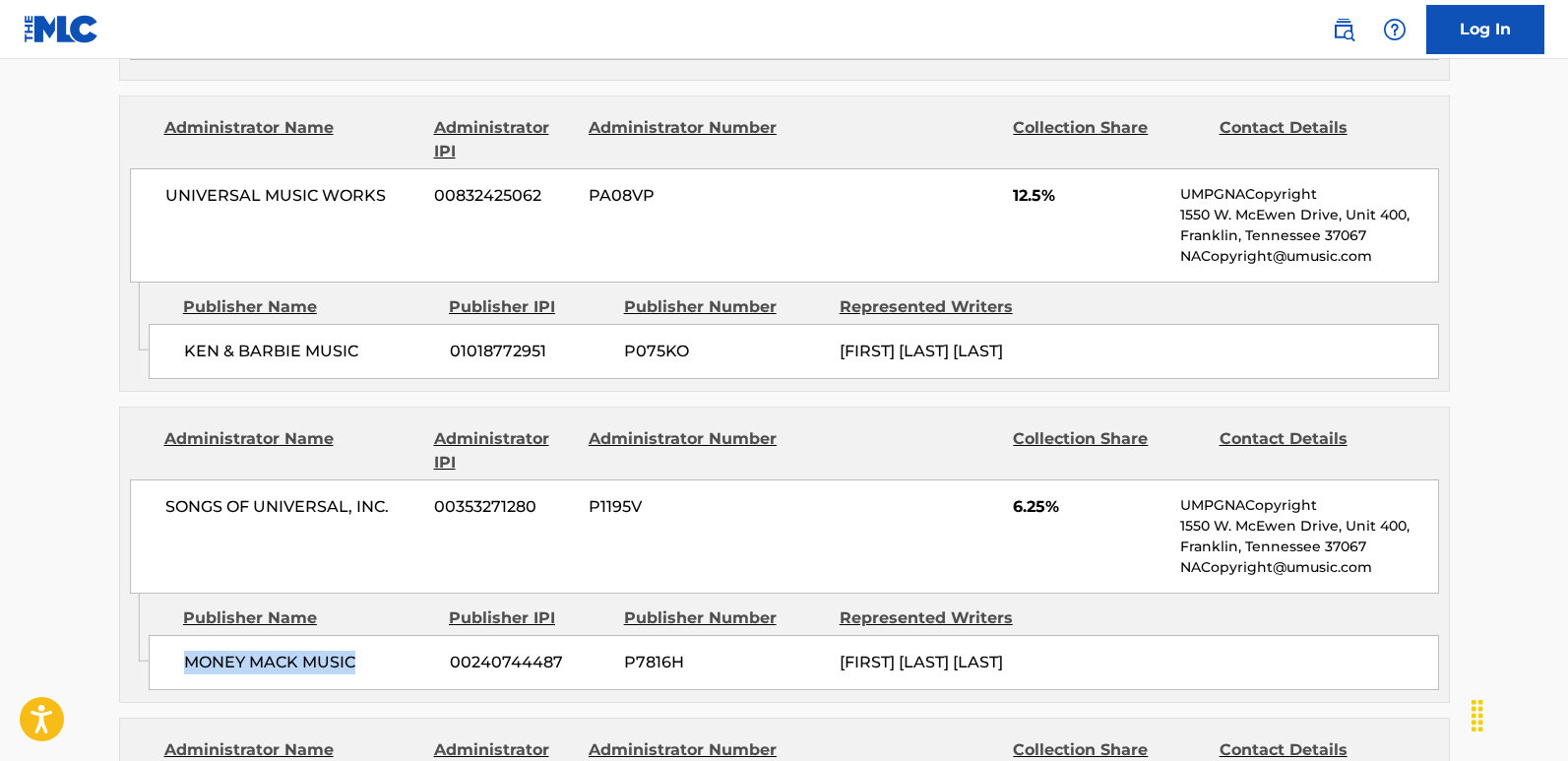 drag, startPoint x: 184, startPoint y: 688, endPoint x: 376, endPoint y: 691, distance: 192.02344 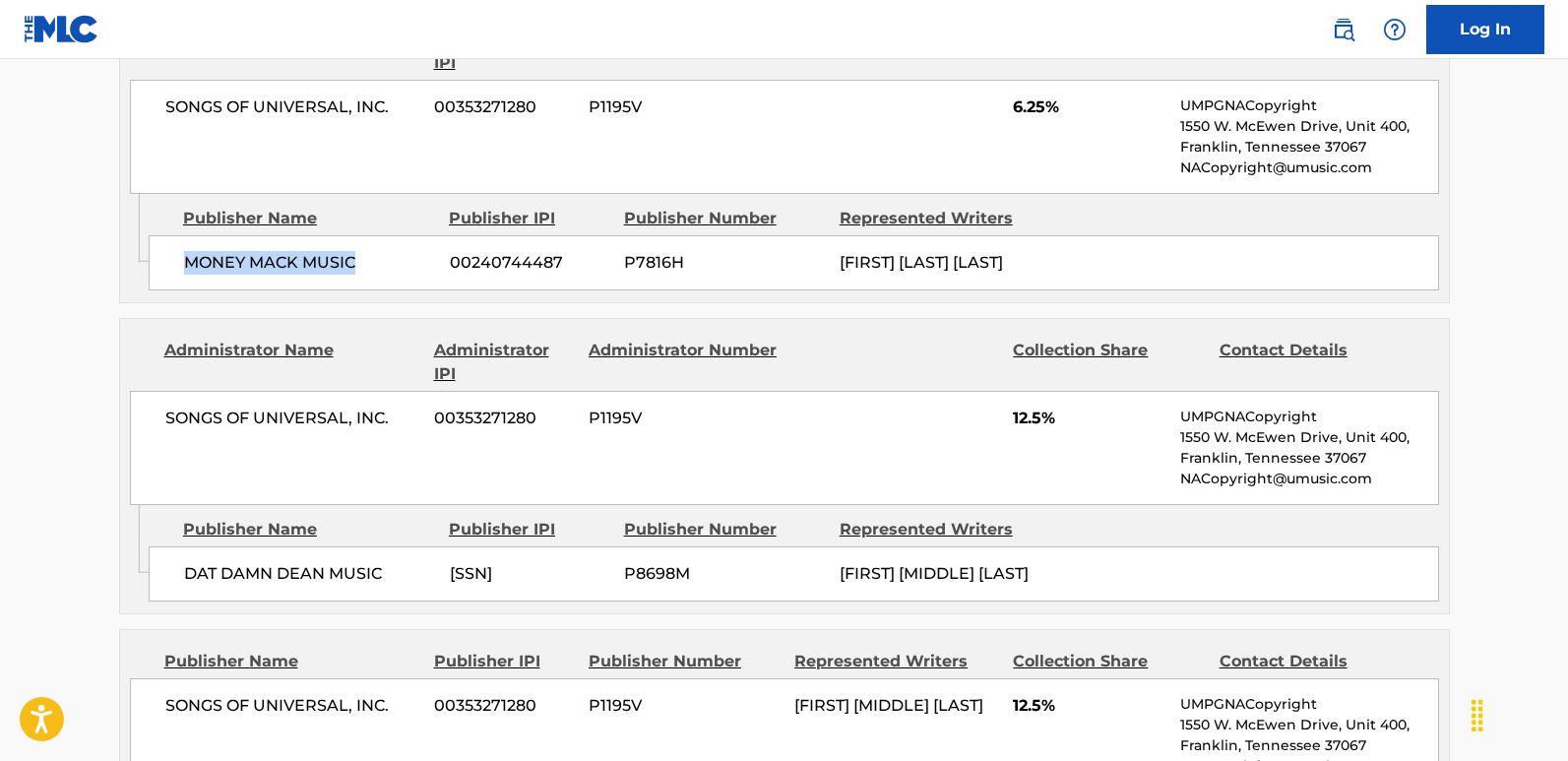 scroll, scrollTop: 2151, scrollLeft: 0, axis: vertical 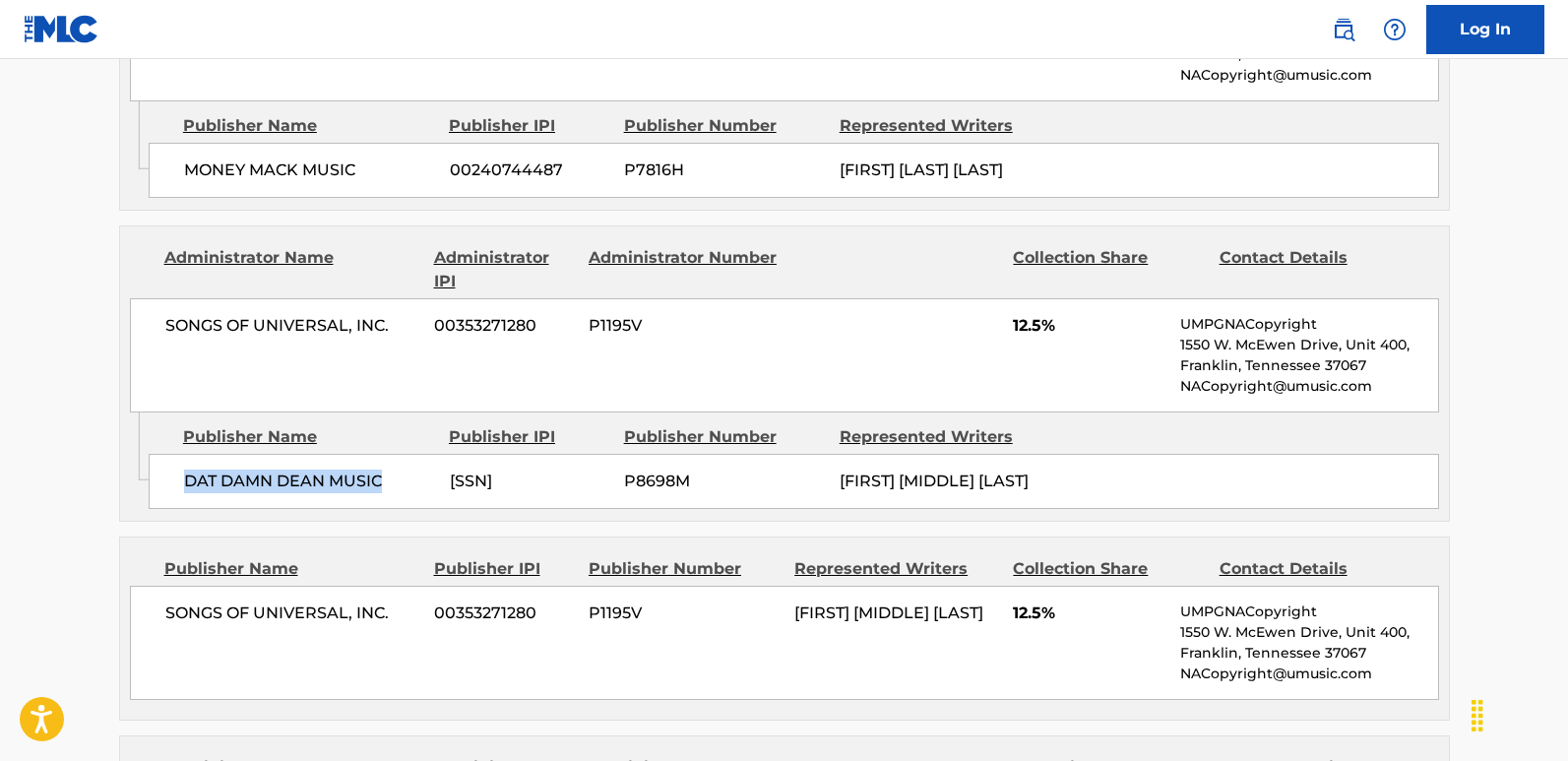 drag, startPoint x: 168, startPoint y: 496, endPoint x: 414, endPoint y: 499, distance: 246.018 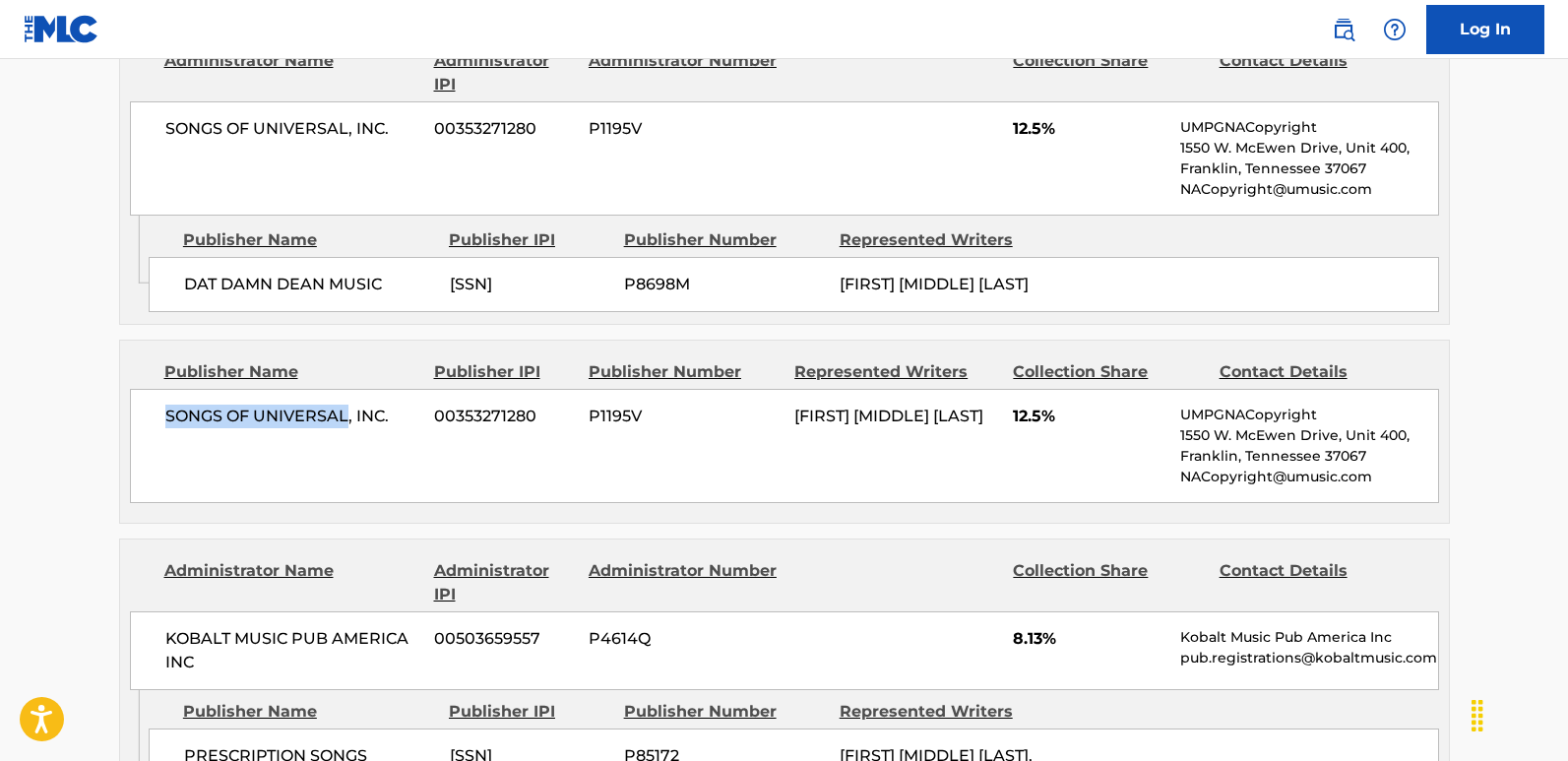 drag, startPoint x: 154, startPoint y: 433, endPoint x: 345, endPoint y: 439, distance: 191.09422 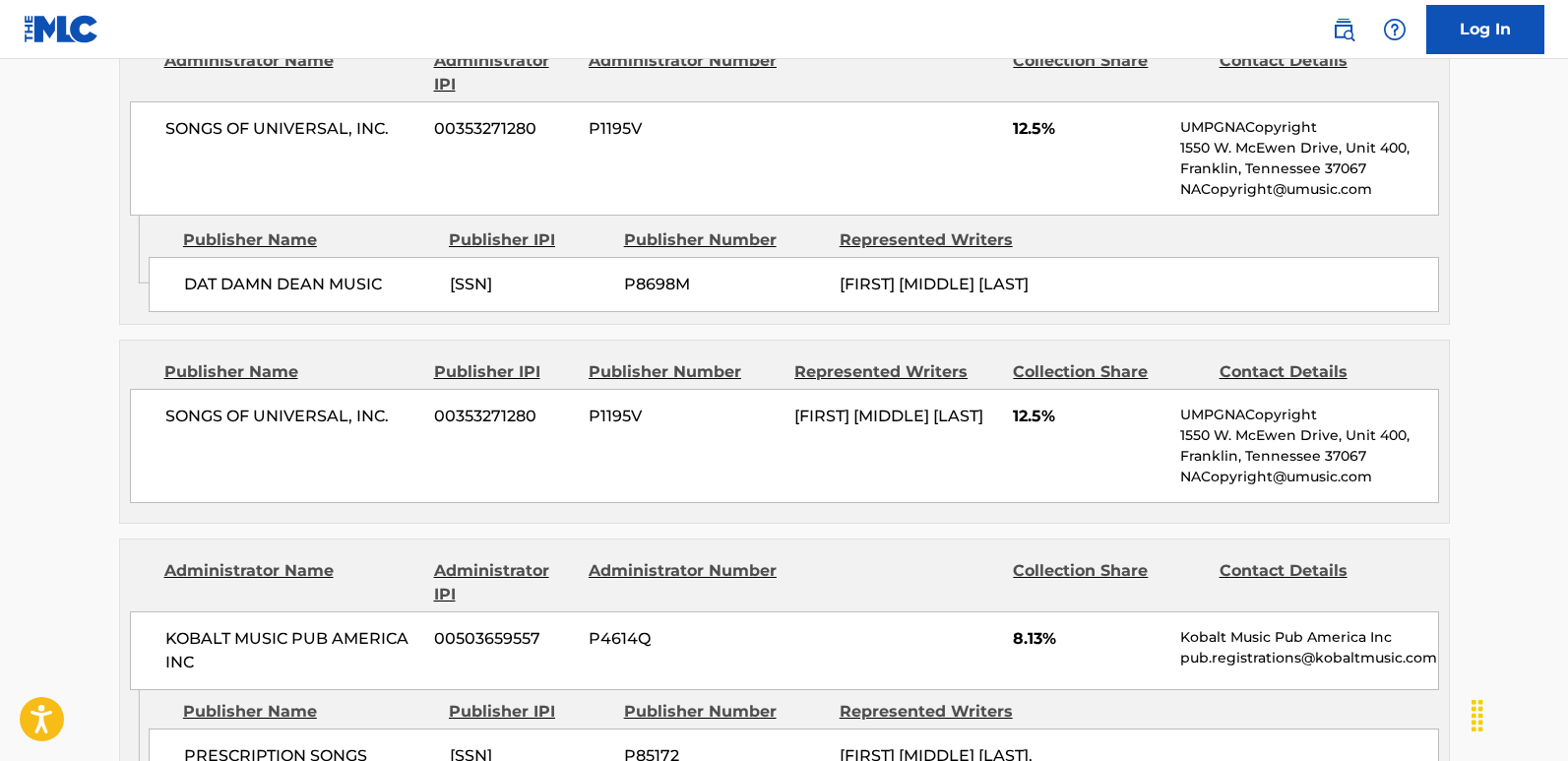 click on "12.5%" at bounding box center [1089, 416] 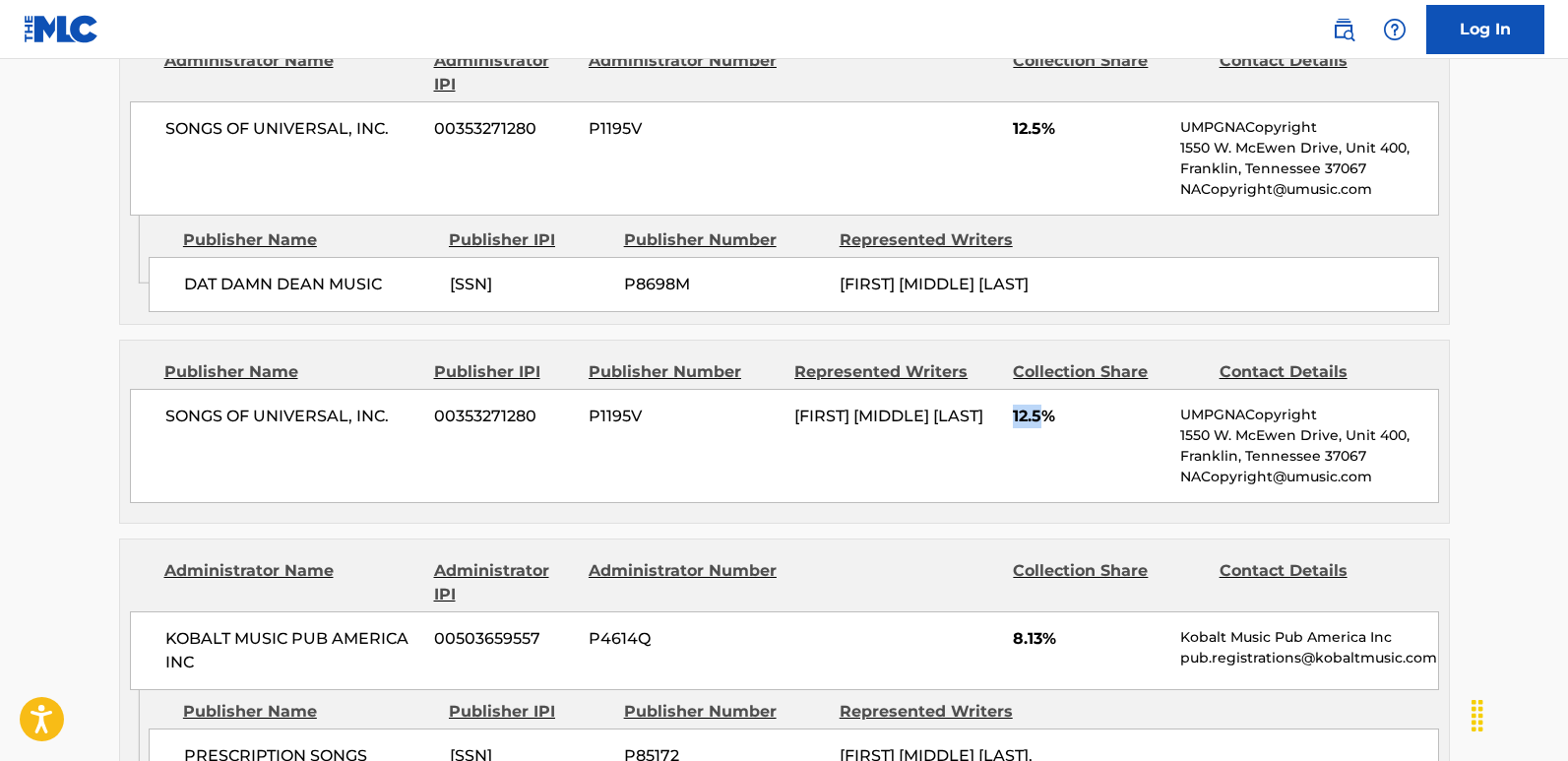 click on "12.5%" at bounding box center (1089, 416) 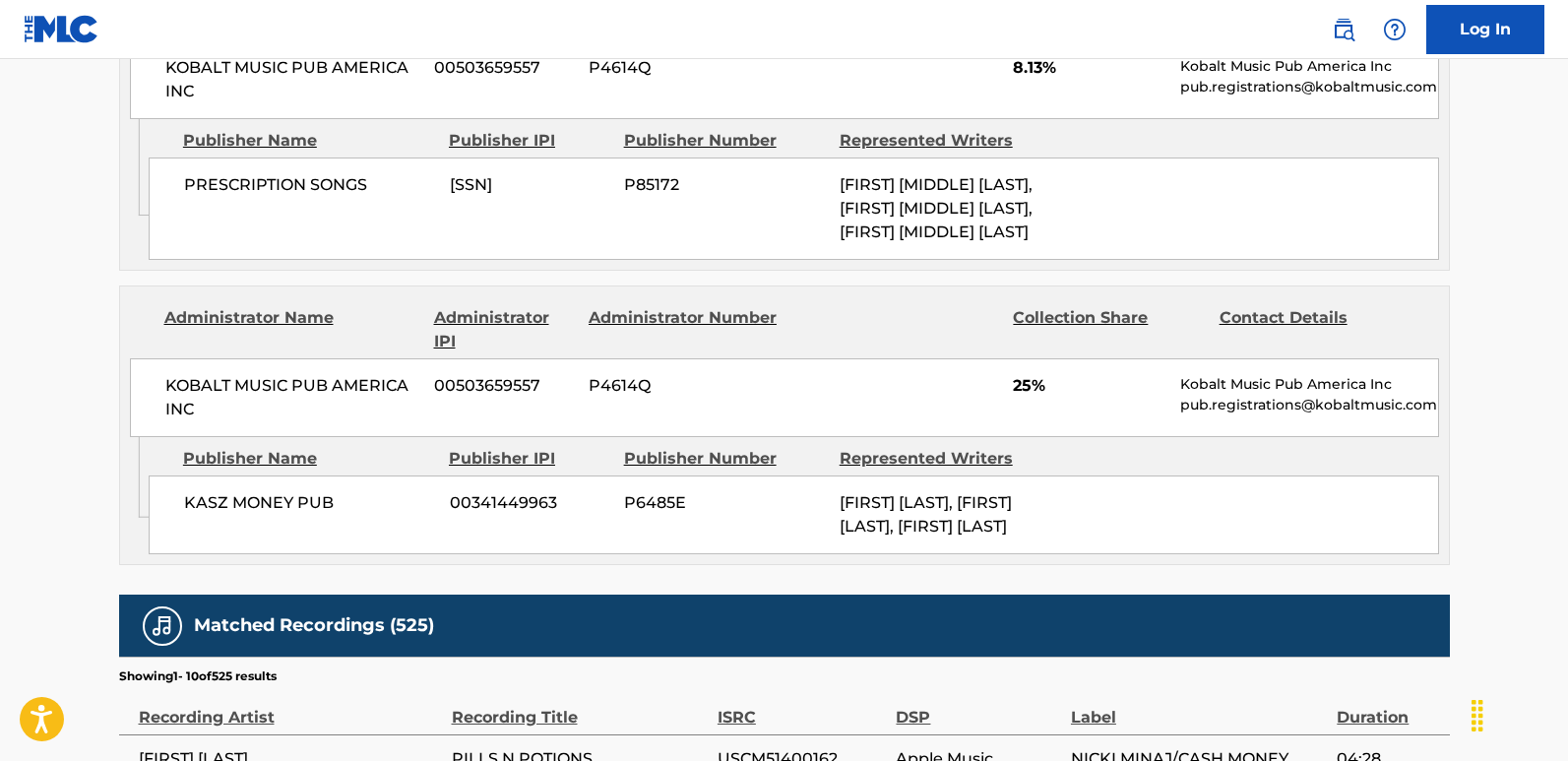 scroll, scrollTop: 2939, scrollLeft: 0, axis: vertical 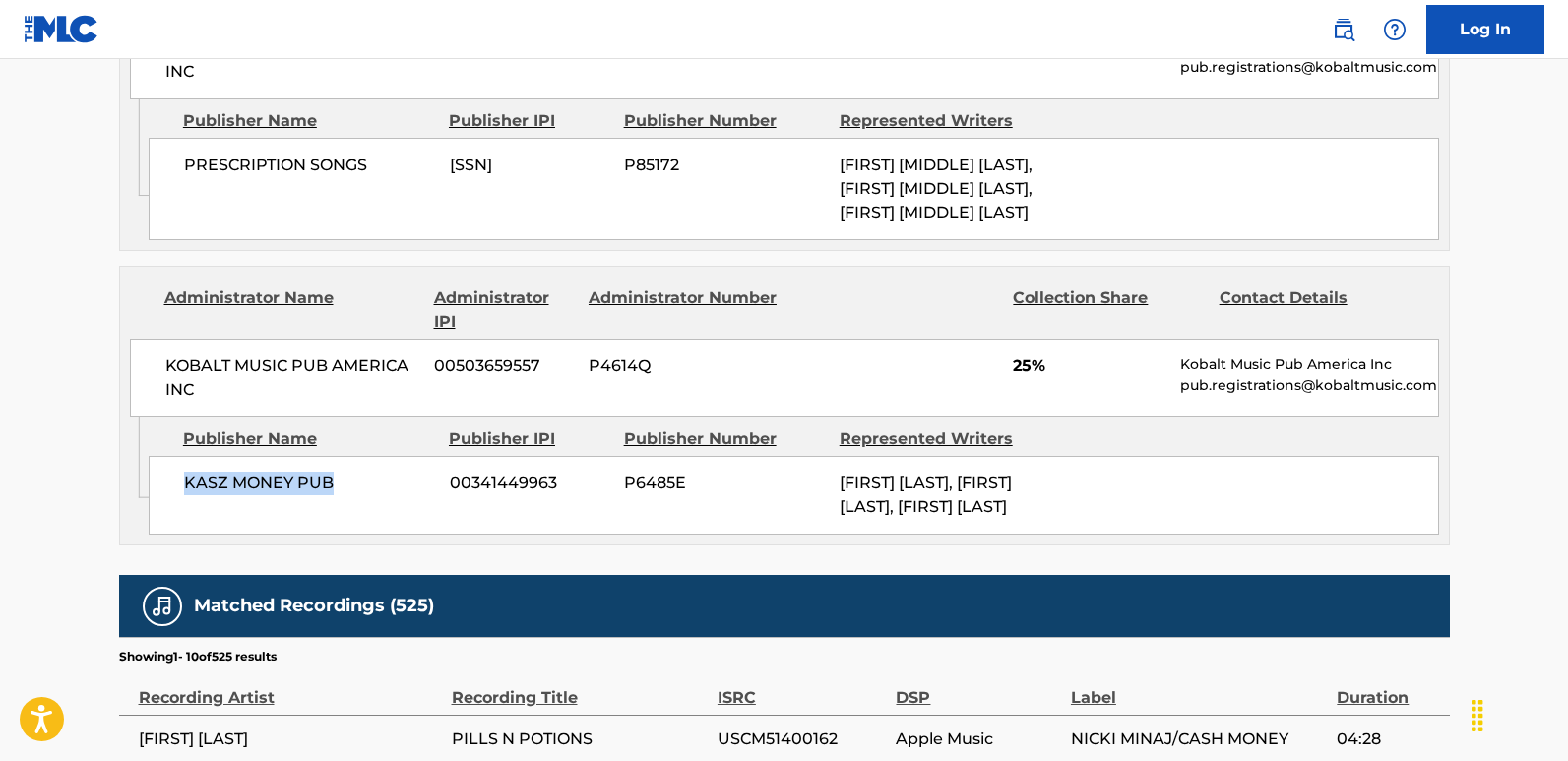drag, startPoint x: 169, startPoint y: 557, endPoint x: 369, endPoint y: 564, distance: 200.12246 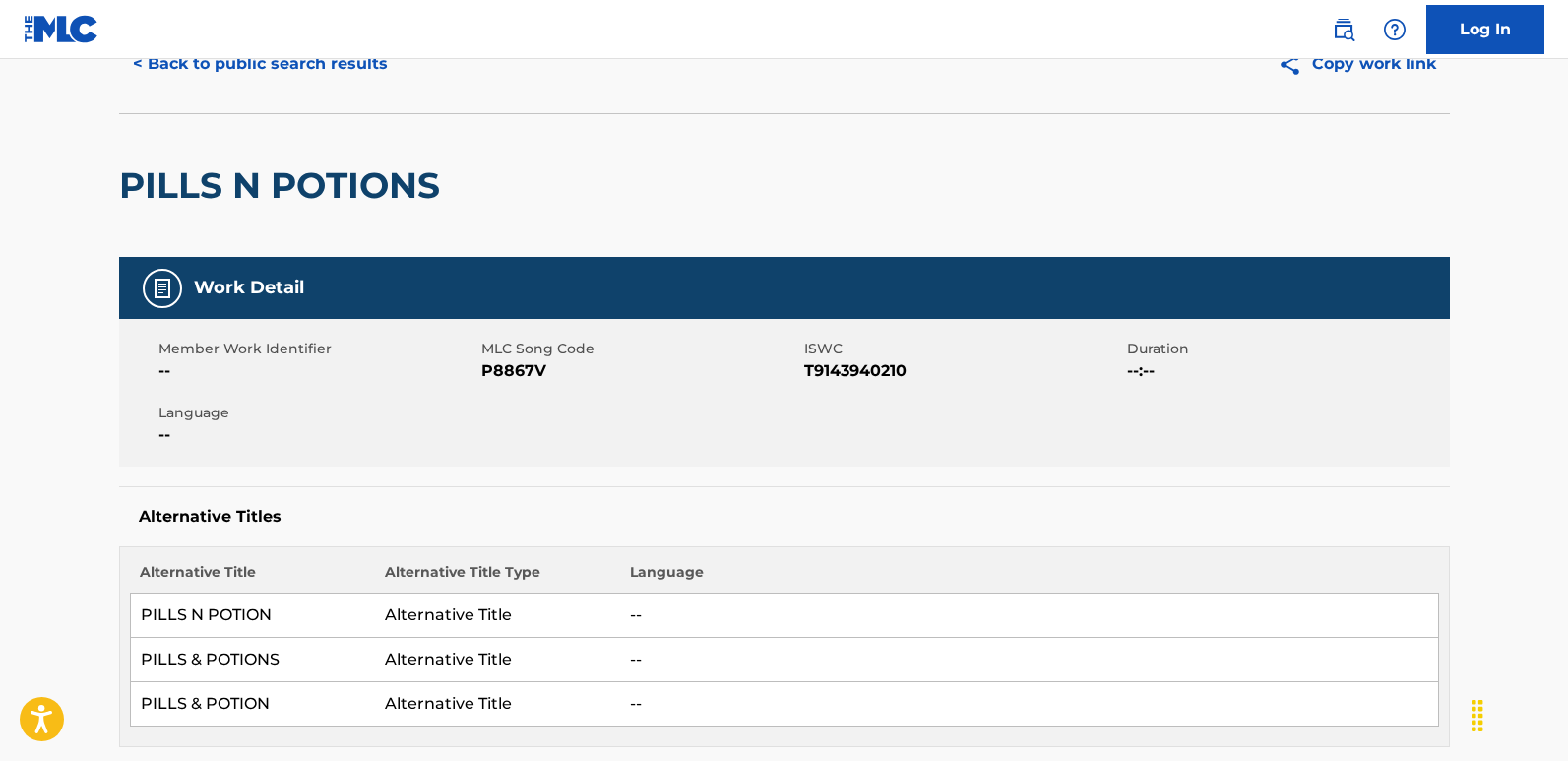 scroll, scrollTop: 0, scrollLeft: 0, axis: both 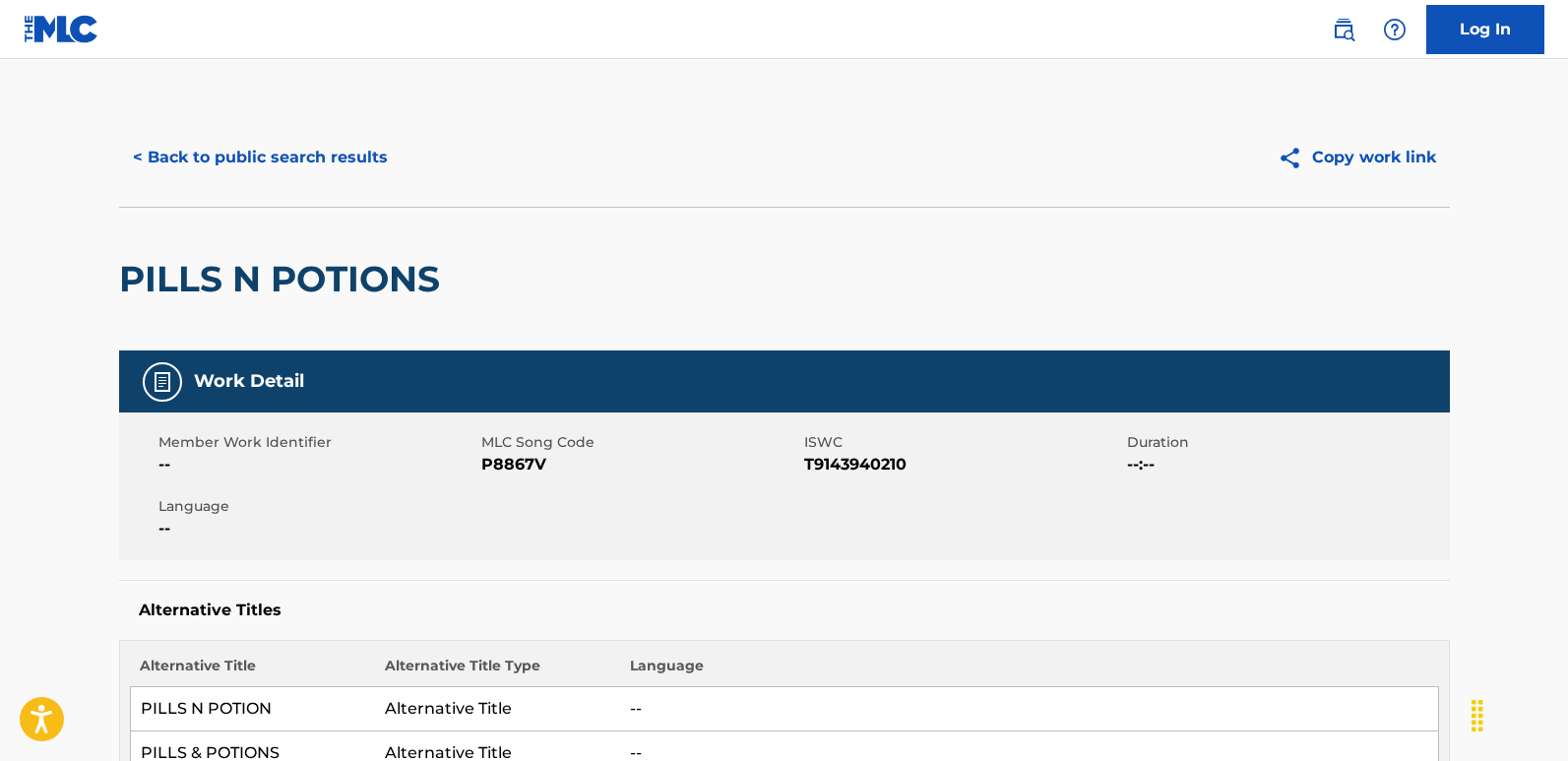 click on "< Back to public search results" at bounding box center (260, 158) 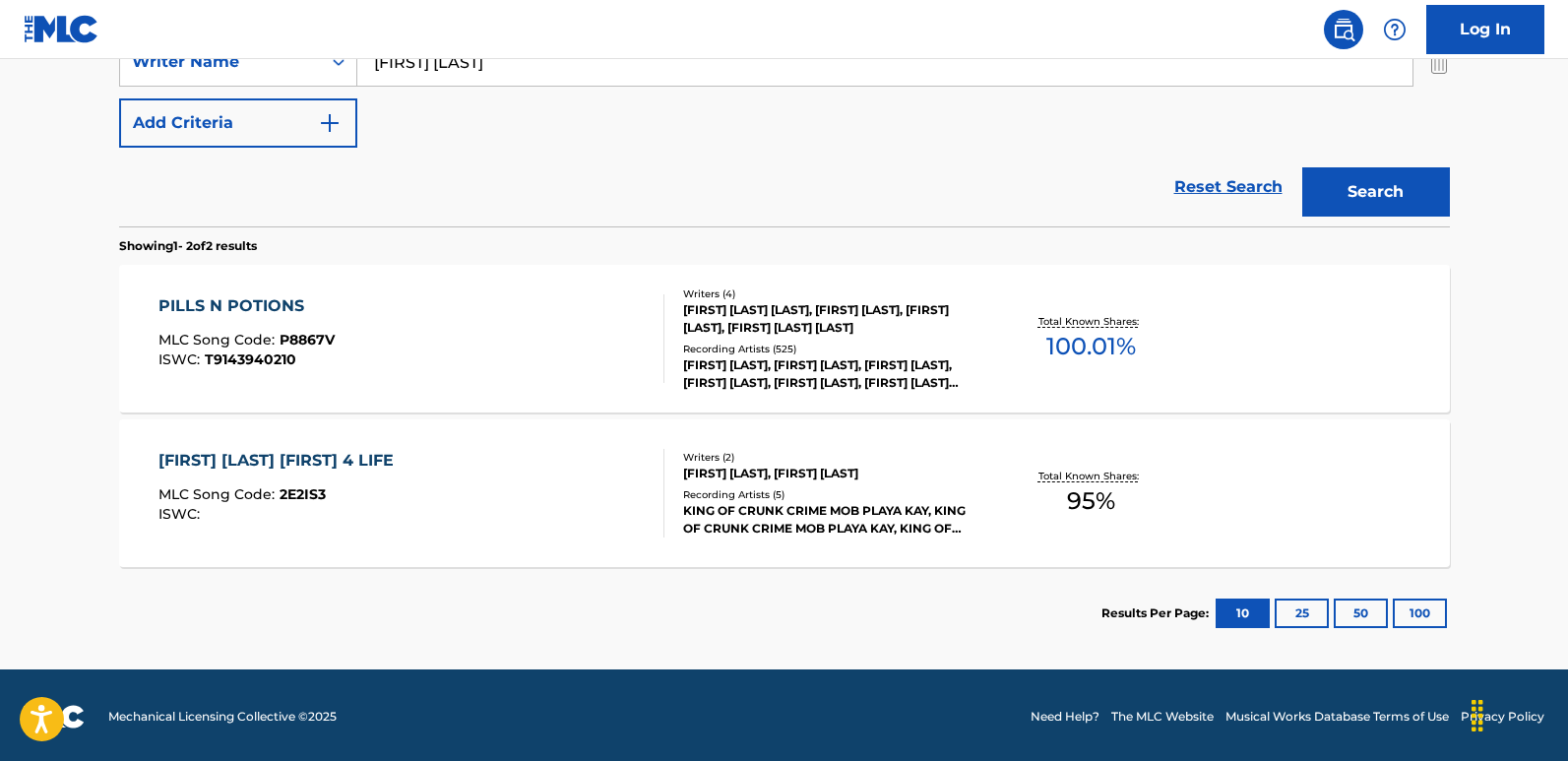 scroll, scrollTop: 465, scrollLeft: 0, axis: vertical 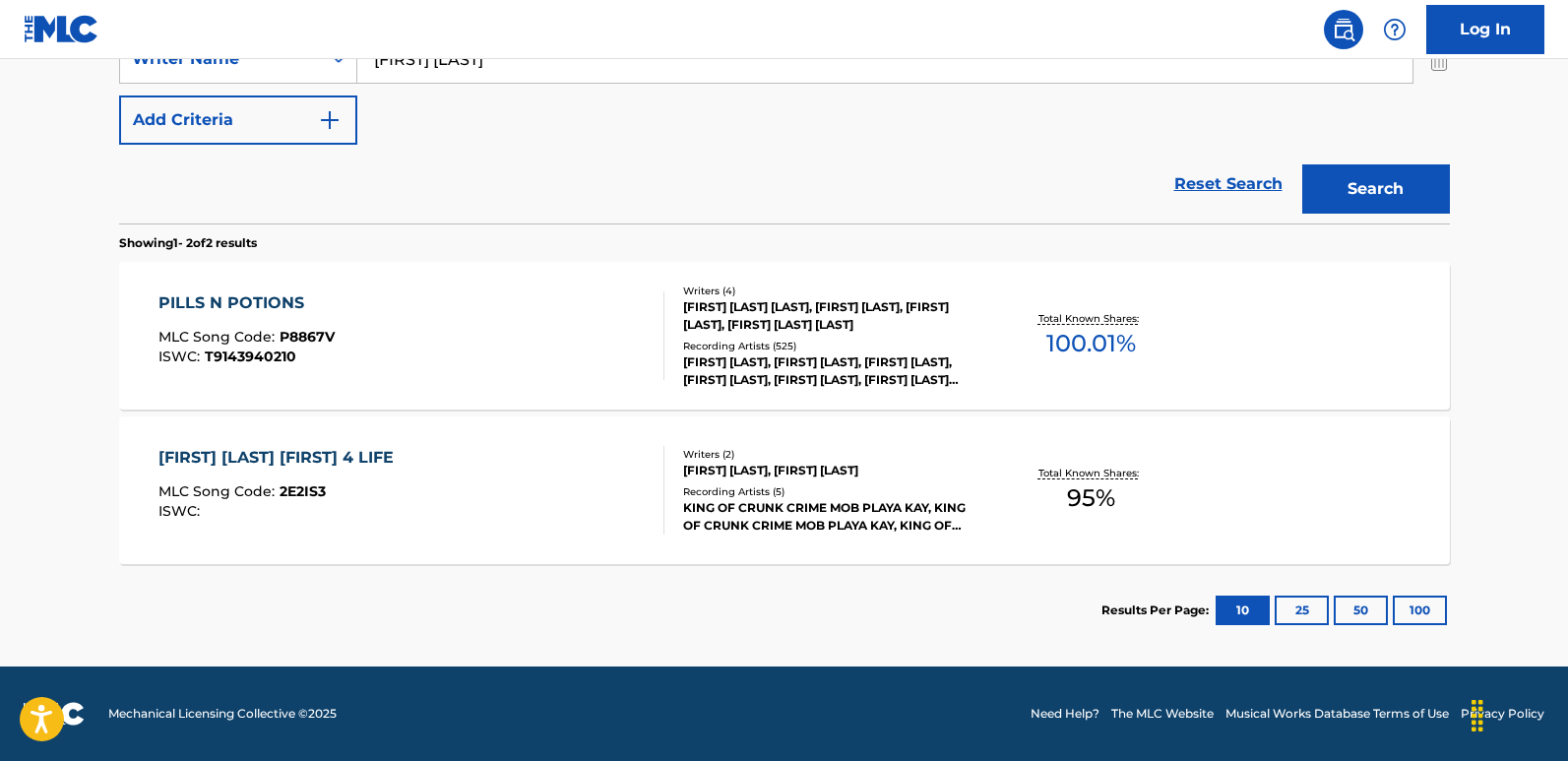click on "P8867V ISWC : T9143940210" at bounding box center (246, 336) 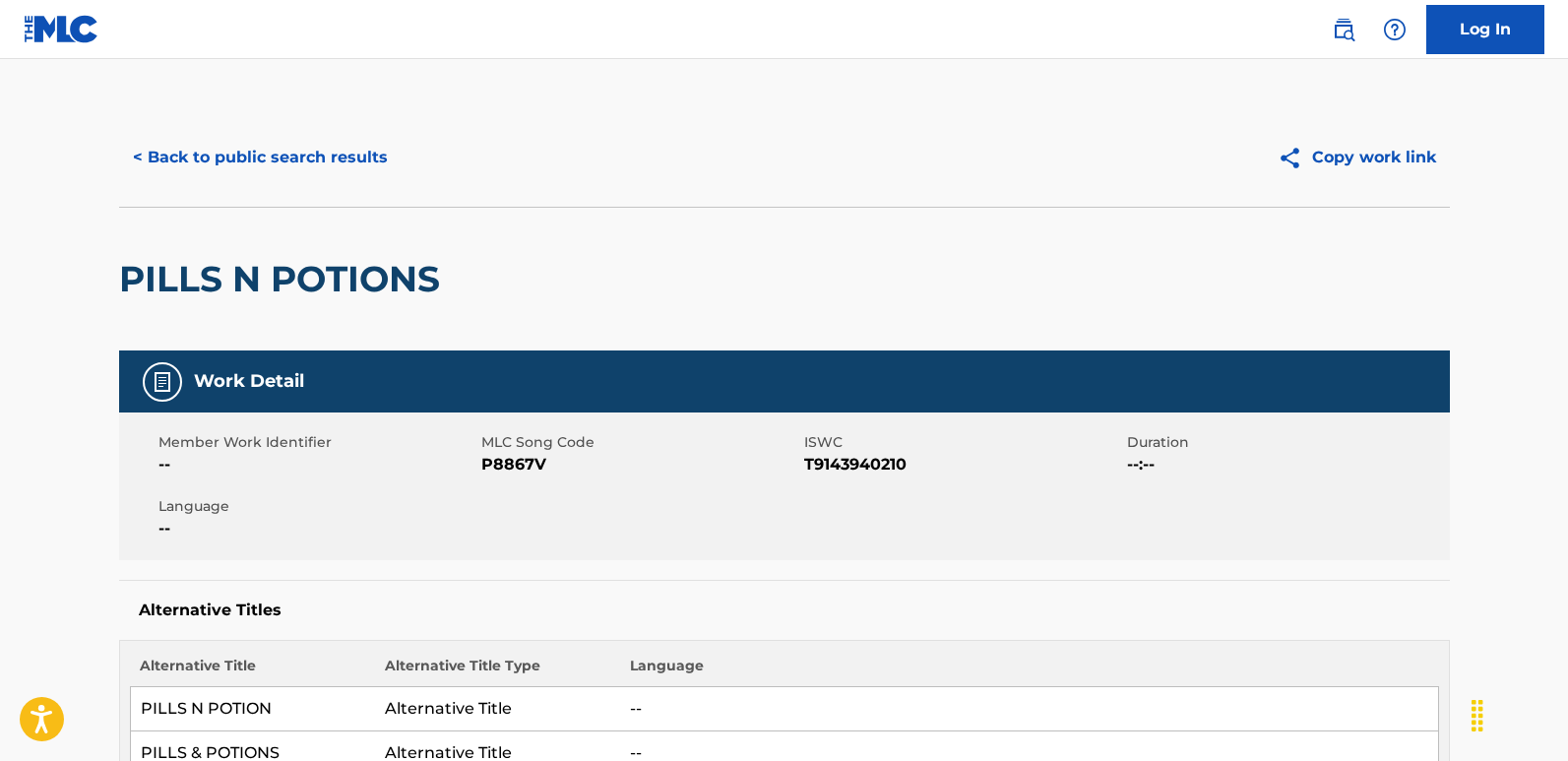 click on "< Back to public search results" at bounding box center (260, 158) 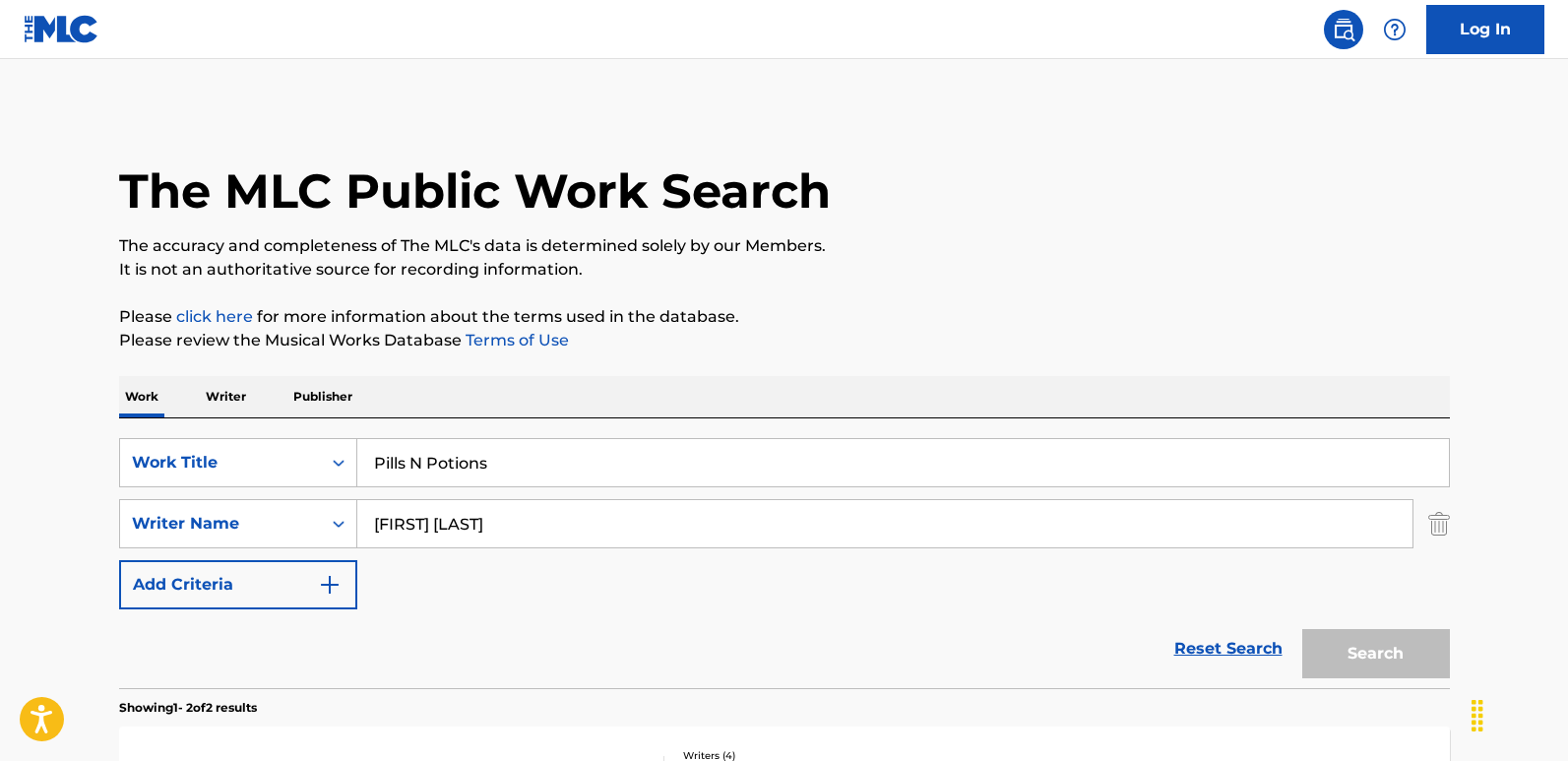 scroll, scrollTop: 352, scrollLeft: 0, axis: vertical 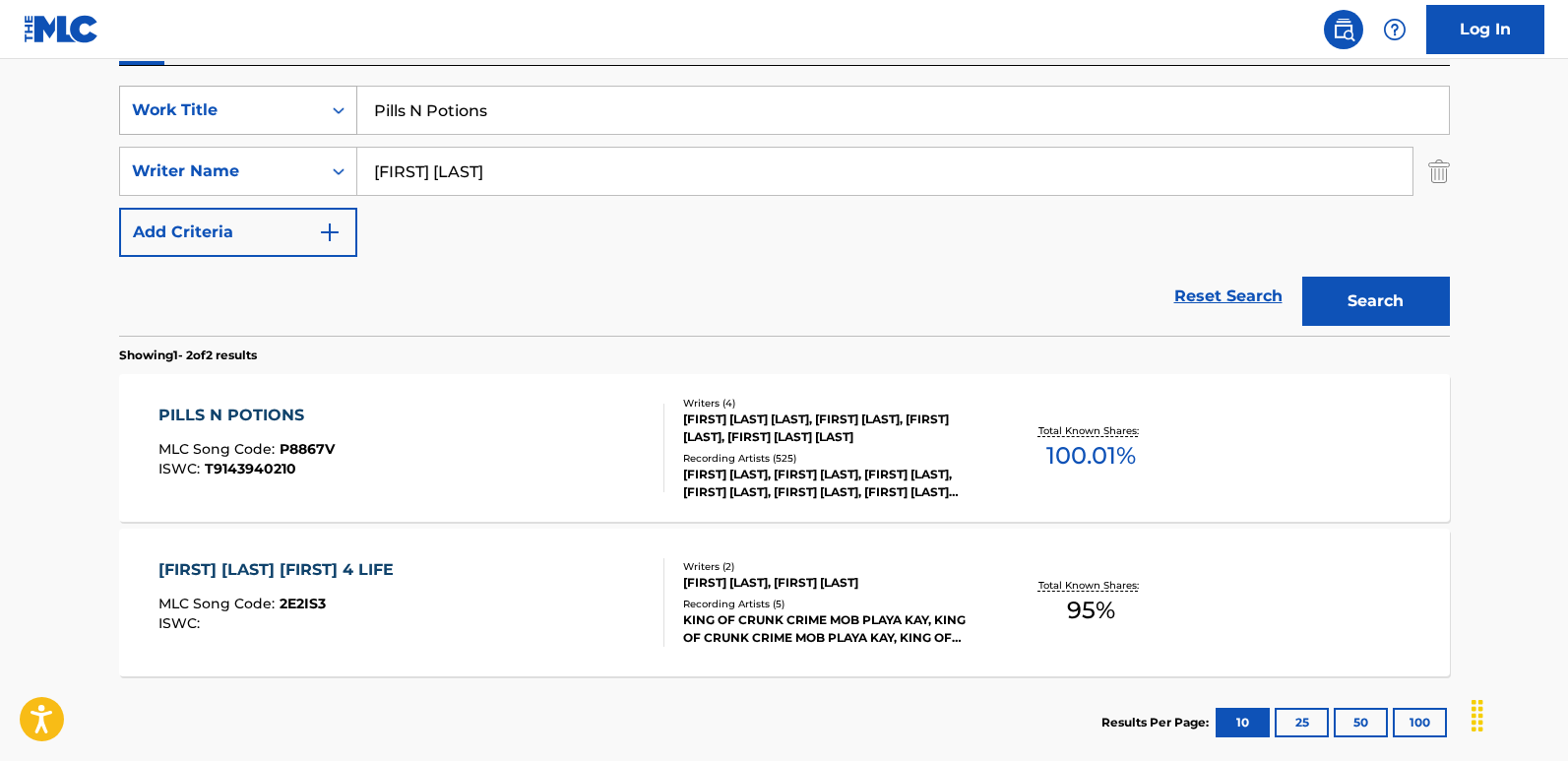 drag, startPoint x: 565, startPoint y: 100, endPoint x: 187, endPoint y: 105, distance: 378.03307 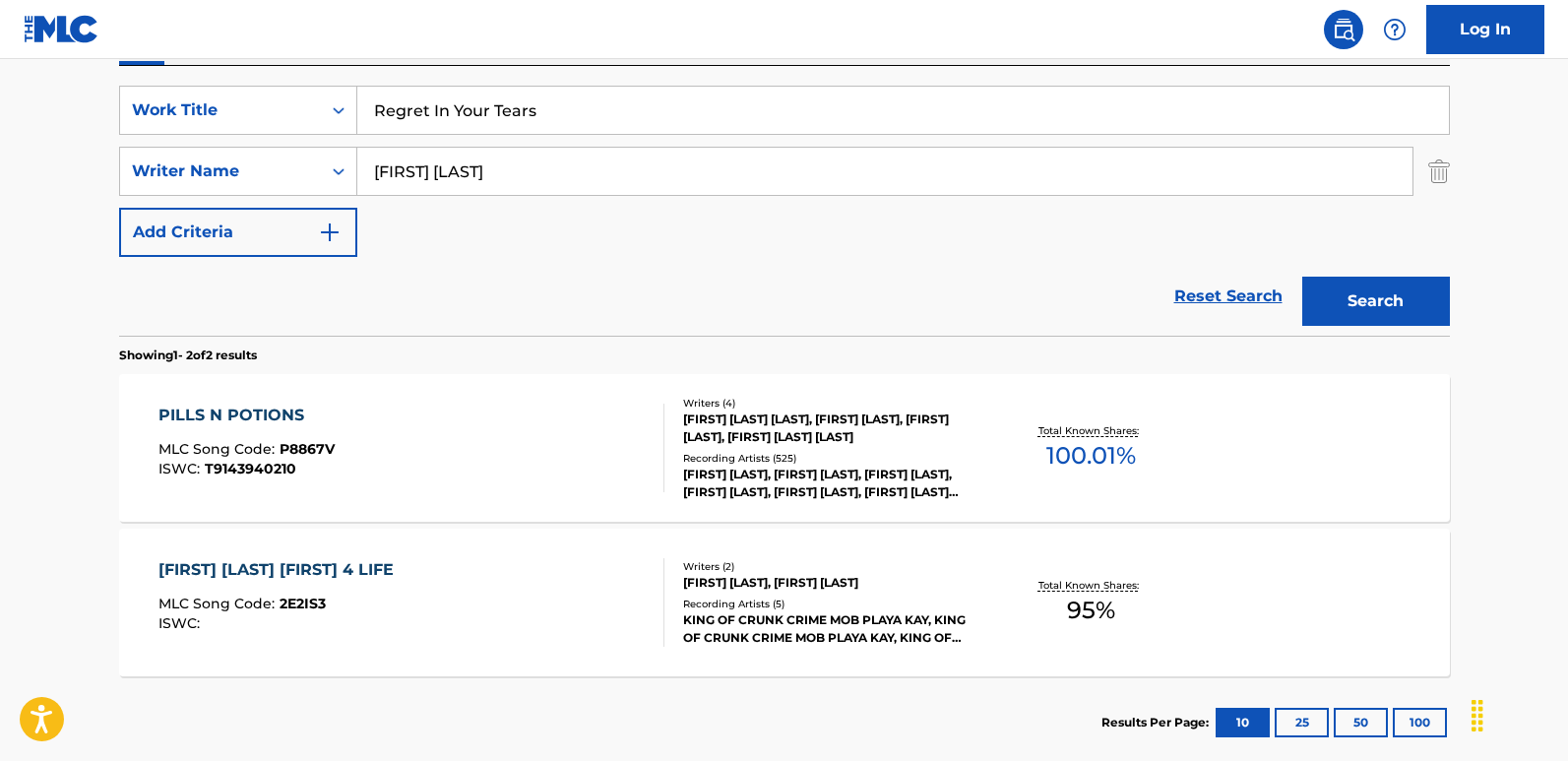 type on "Regret In Your Tears" 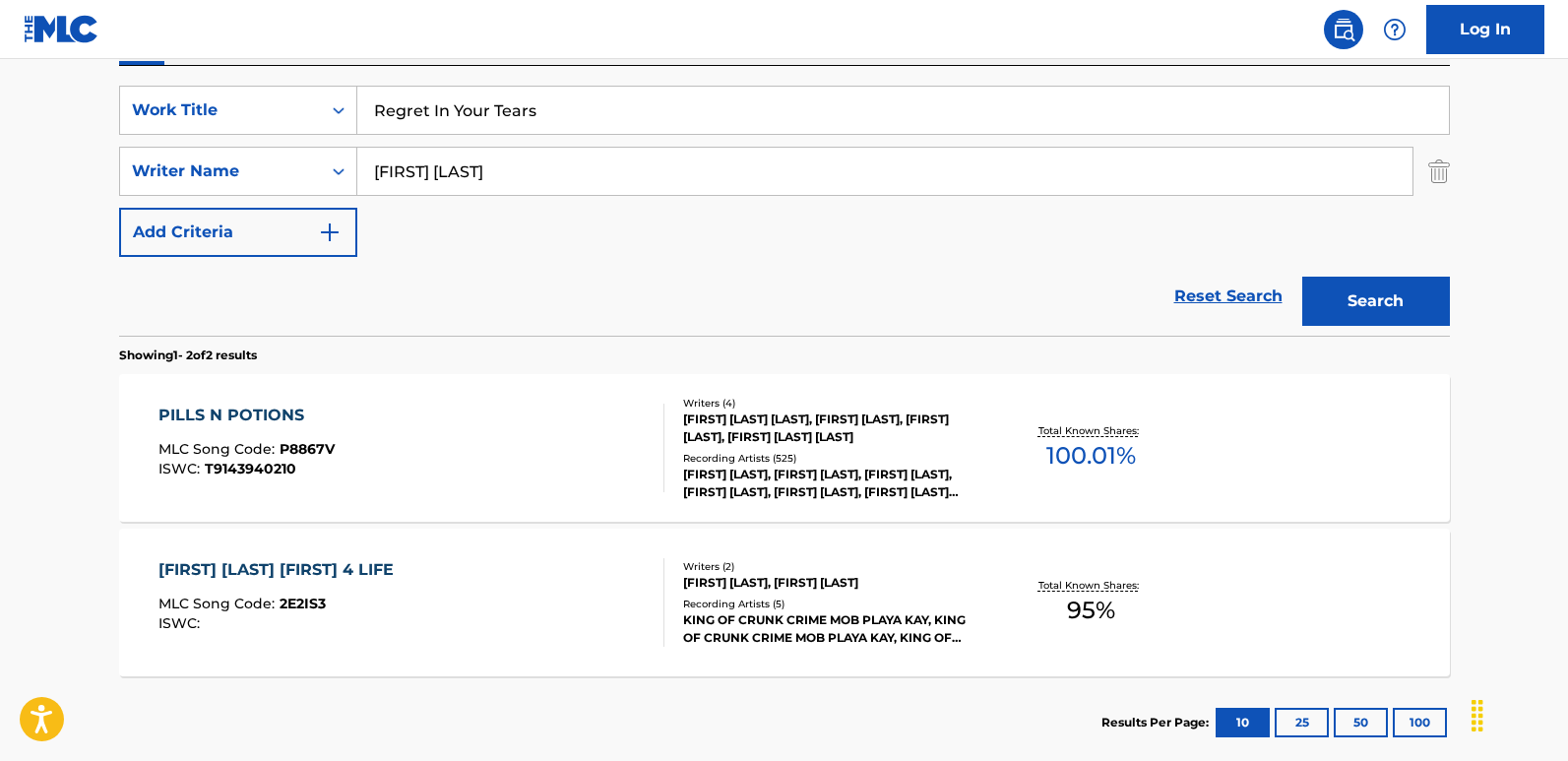 click on "Search" at bounding box center (1376, 301) 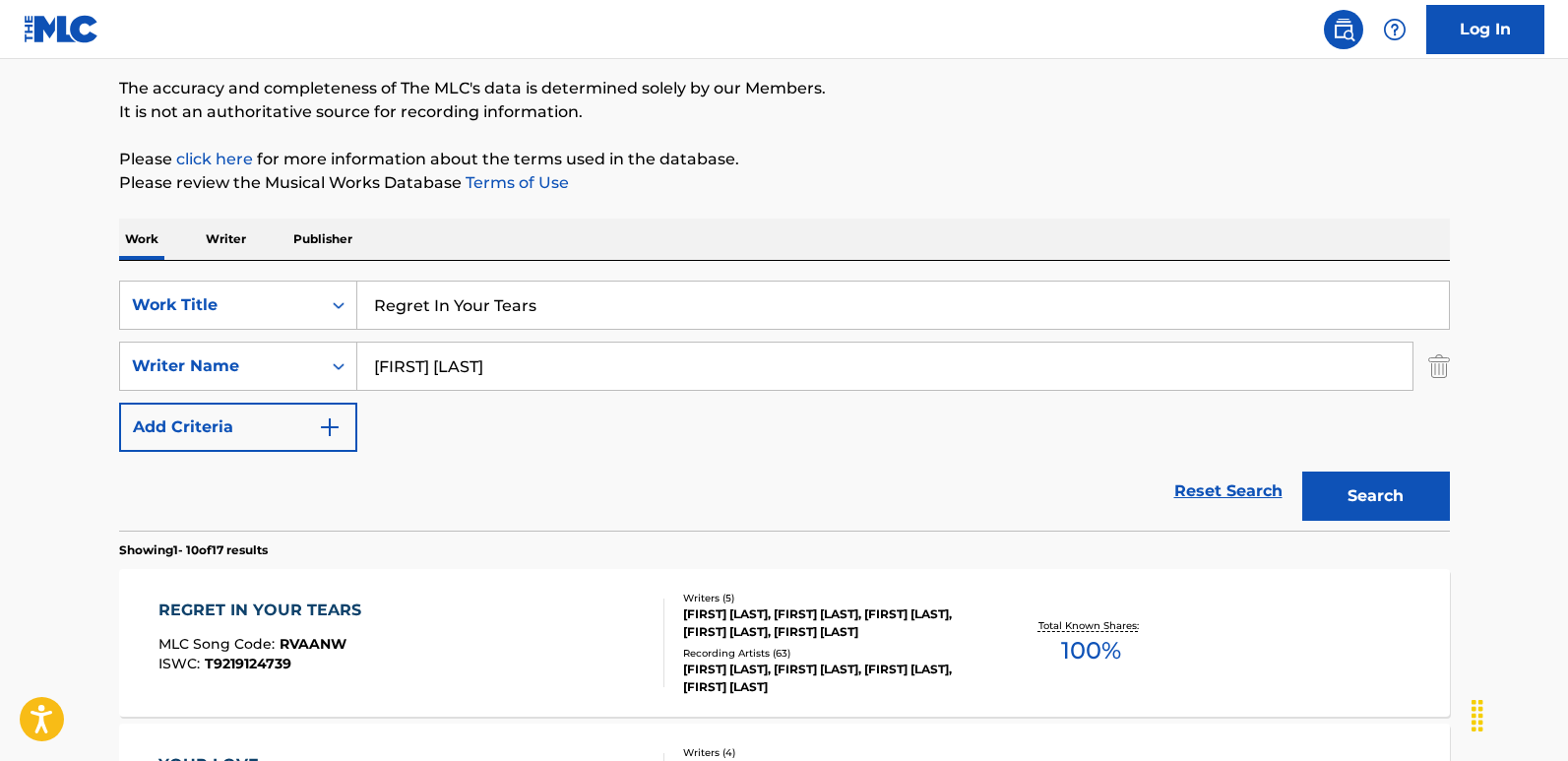 scroll, scrollTop: 352, scrollLeft: 0, axis: vertical 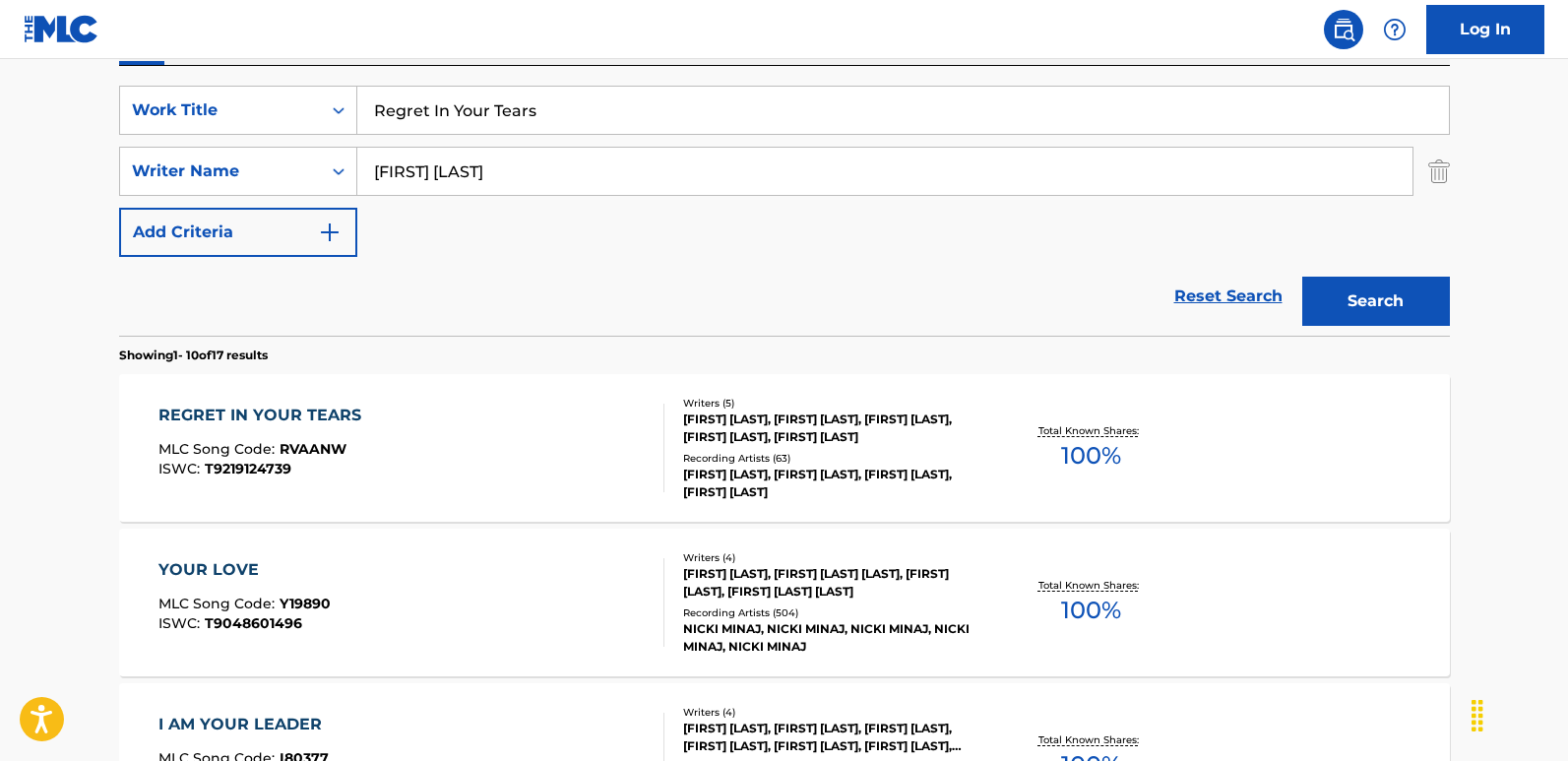 click on "SearchWithCriteria22fa23d7-28af-4165-9c1c-8a2ccfa2ef44 Work Title Regret In Your Tears SearchWithCriteria238cb95c-70a1-409f-bd5f-a8d1d993e70a Writer Name [FIRST] [LAST] Add Criteria" at bounding box center (784, 171) 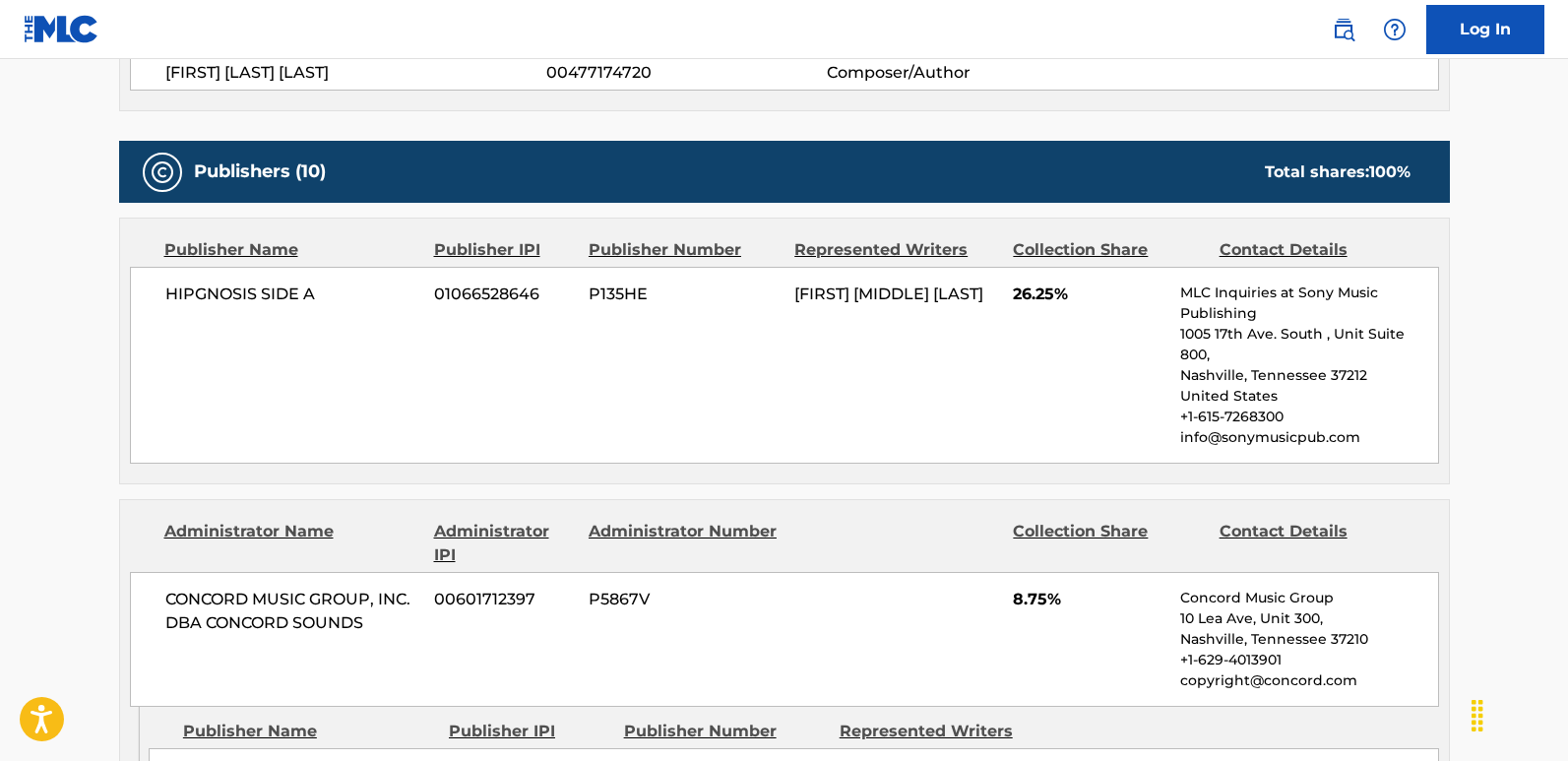 scroll, scrollTop: 886, scrollLeft: 0, axis: vertical 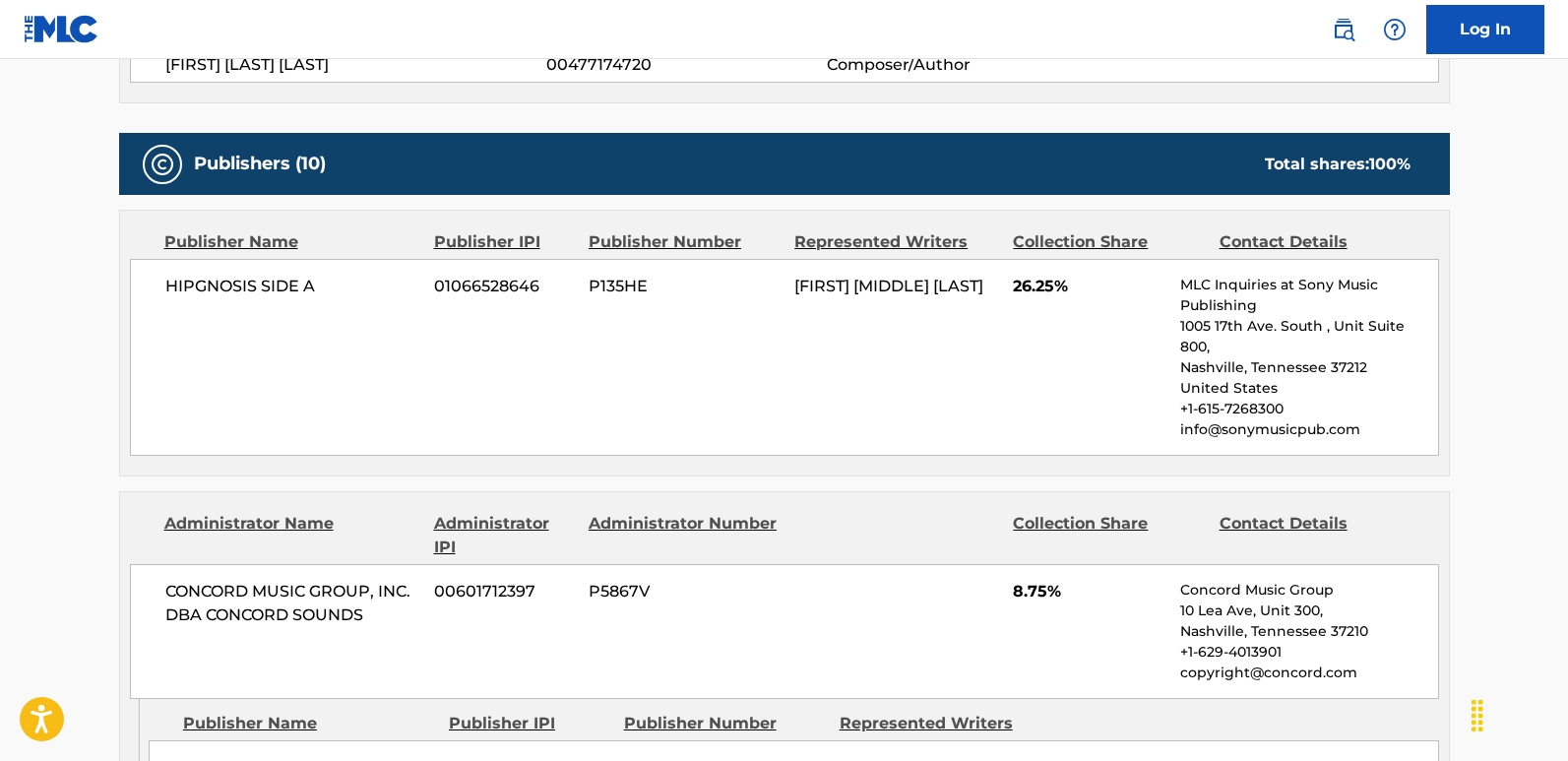 click on "Back to public search results Copy work link REGRET IN YOUR TEARS     Work Detail   Member Work Identifier -- MLC Song Code RVAANW ISWC T9219124739 Duration 03:50 Language -- Alternative Titles No Alternative Titles Writers   (5) Writer Name Writer IPI Writer Role [FIRST] [LAST] 00550446367 Composer/Author [FIRST] [LAST] 00497906397 Composer/Author [FIRST] [LAST] 00573445632 Composer/Author [FIRST] [LAST] 00526959902 Composer/Author [FIRST] [LAST] 00477174720 Composer/Author Publishers   (10) Total shares:  100 % Publisher Name Publisher IPI Publisher Number Represented Writers Collection Share Contact Details HIPGNOSIS SIDE A 01066528646 P135HE [FIRST] [LAST] 26.25% MLC Inquiries at Sony Music Publishing 1005 17th Ave. South , Unit Suite 800,  [CITY], [STATE] [ZIP] +1-[PHONE] info@example.com Administrator Name Administrator IPI Administrator Number Collection Share Contact Details CONCORD MUSIC GROUP, INC. DBA CONCORD SOUNDS 00601712397 P5867V %" at bounding box center (784, 1752) 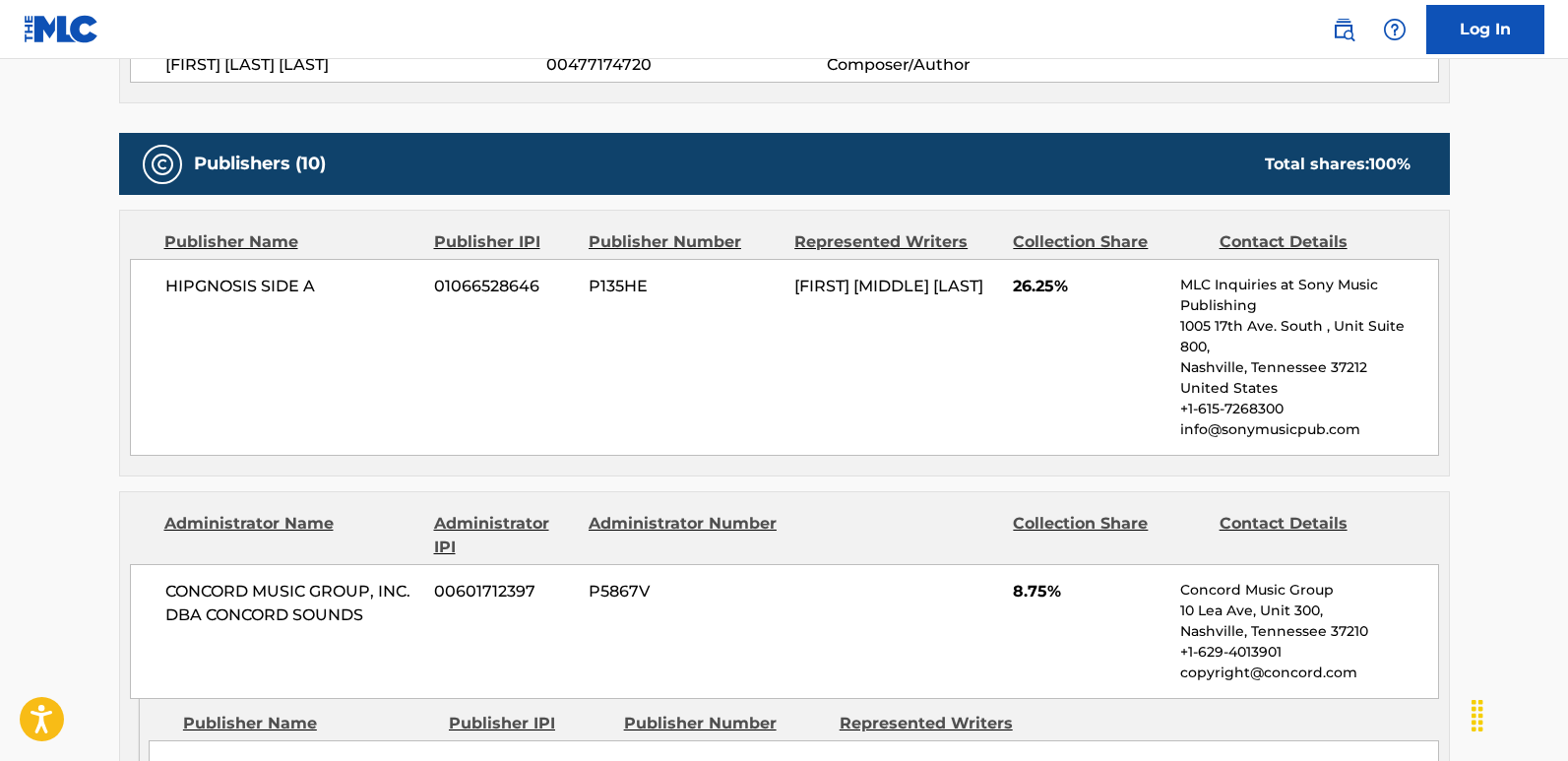 click on "Back to public search results Copy work link REGRET IN YOUR TEARS     Work Detail   Member Work Identifier -- MLC Song Code RVAANW ISWC T9219124739 Duration 03:50 Language -- Alternative Titles No Alternative Titles Writers   (5) Writer Name Writer IPI Writer Role [FIRST] [LAST] 00550446367 Composer/Author [FIRST] [LAST] 00497906397 Composer/Author [FIRST] [LAST] 00573445632 Composer/Author [FIRST] [LAST] 00526959902 Composer/Author [FIRST] [LAST] 00477174720 Composer/Author Publishers   (10) Total shares:  100 % Publisher Name Publisher IPI Publisher Number Represented Writers Collection Share Contact Details HIPGNOSIS SIDE A 01066528646 P135HE [FIRST] [LAST] 26.25% MLC Inquiries at Sony Music Publishing 1005 17th Ave. South , Unit Suite 800,  [CITY], [STATE] [ZIP] +1-[PHONE] info@example.com Administrator Name Administrator IPI Administrator Number Collection Share Contact Details CONCORD MUSIC GROUP, INC. DBA CONCORD SOUNDS 00601712397 P5867V %" at bounding box center [784, 1752] 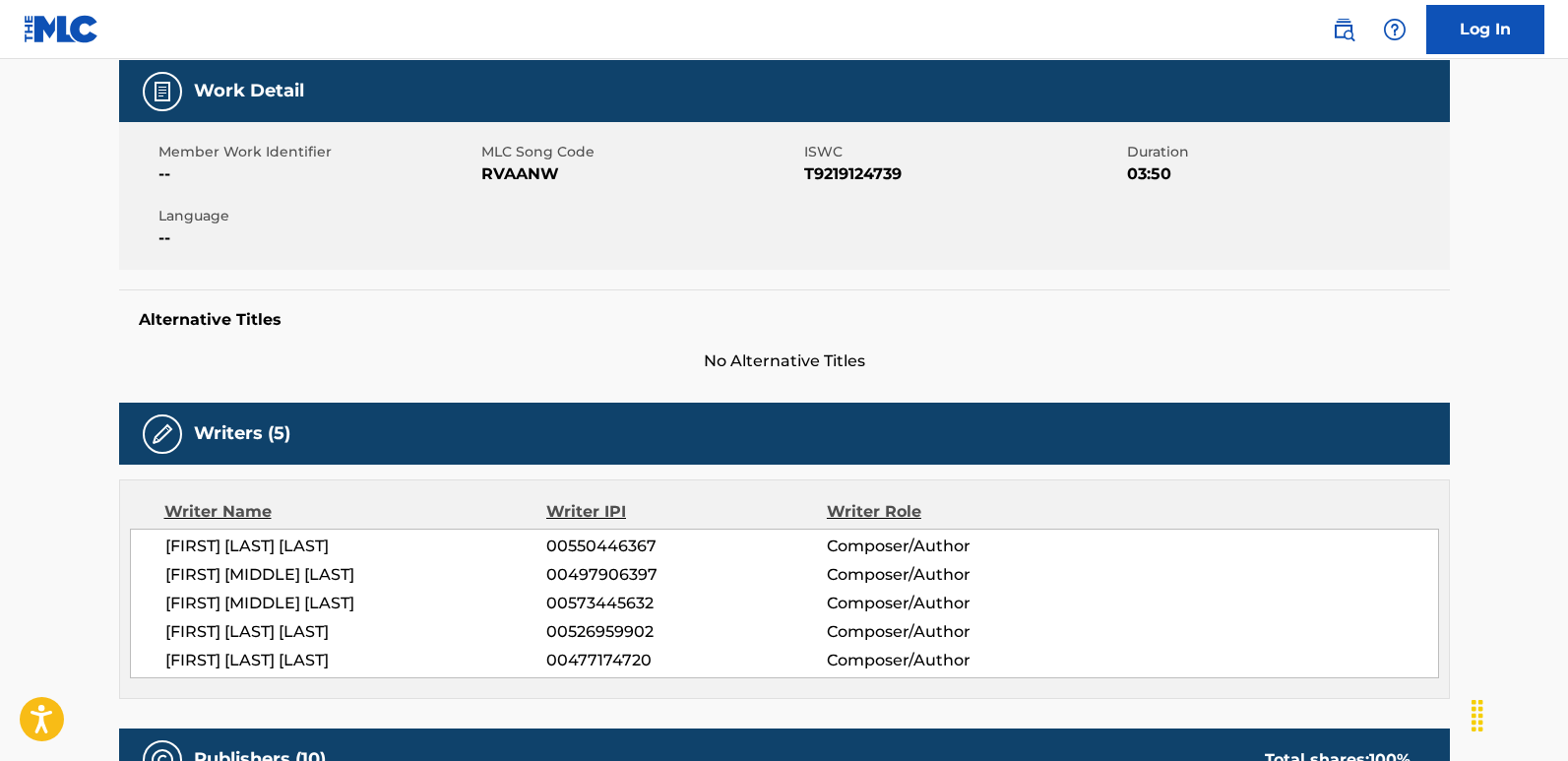 scroll, scrollTop: 492, scrollLeft: 0, axis: vertical 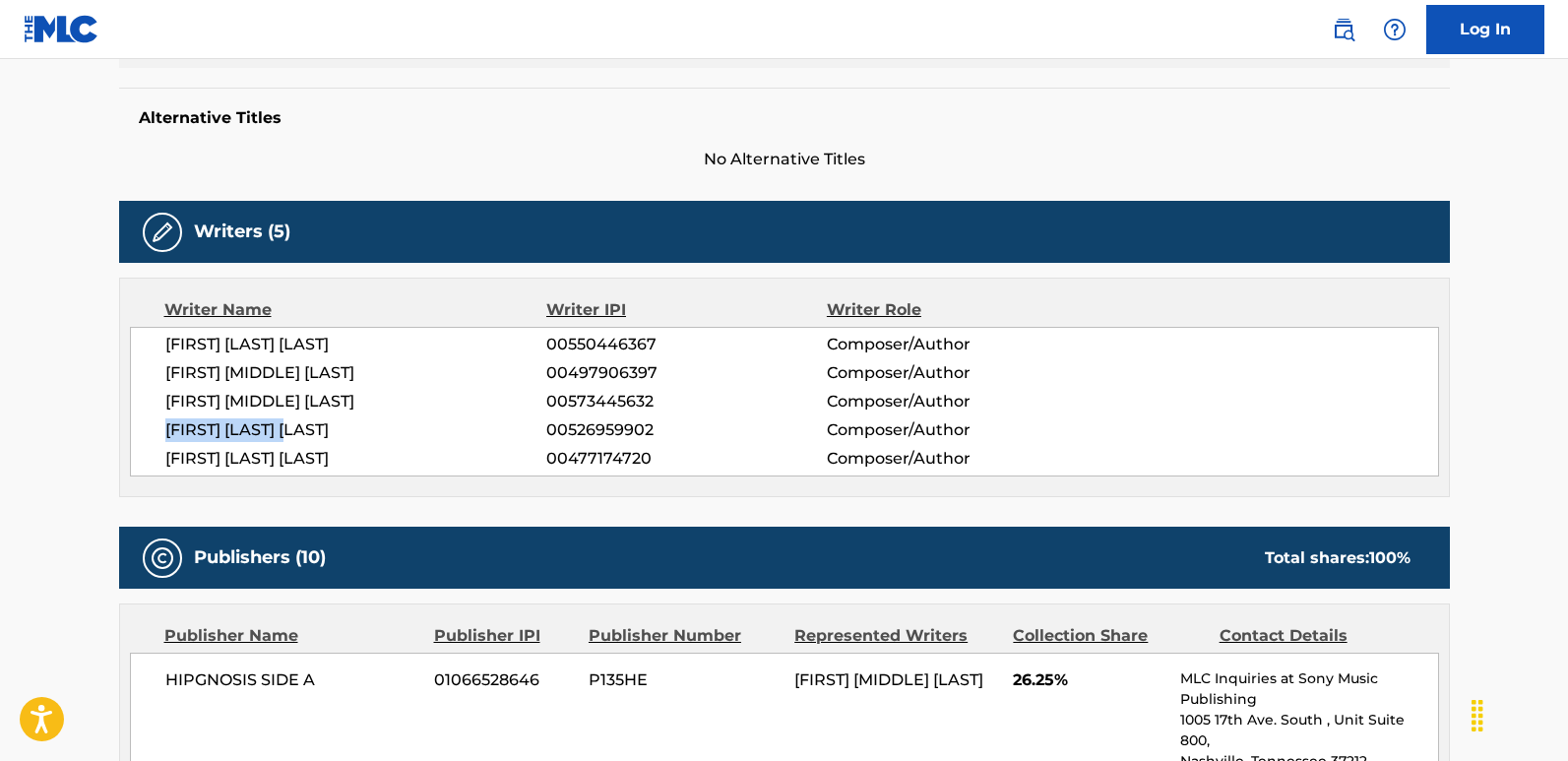drag, startPoint x: 166, startPoint y: 429, endPoint x: 338, endPoint y: 427, distance: 172.01163 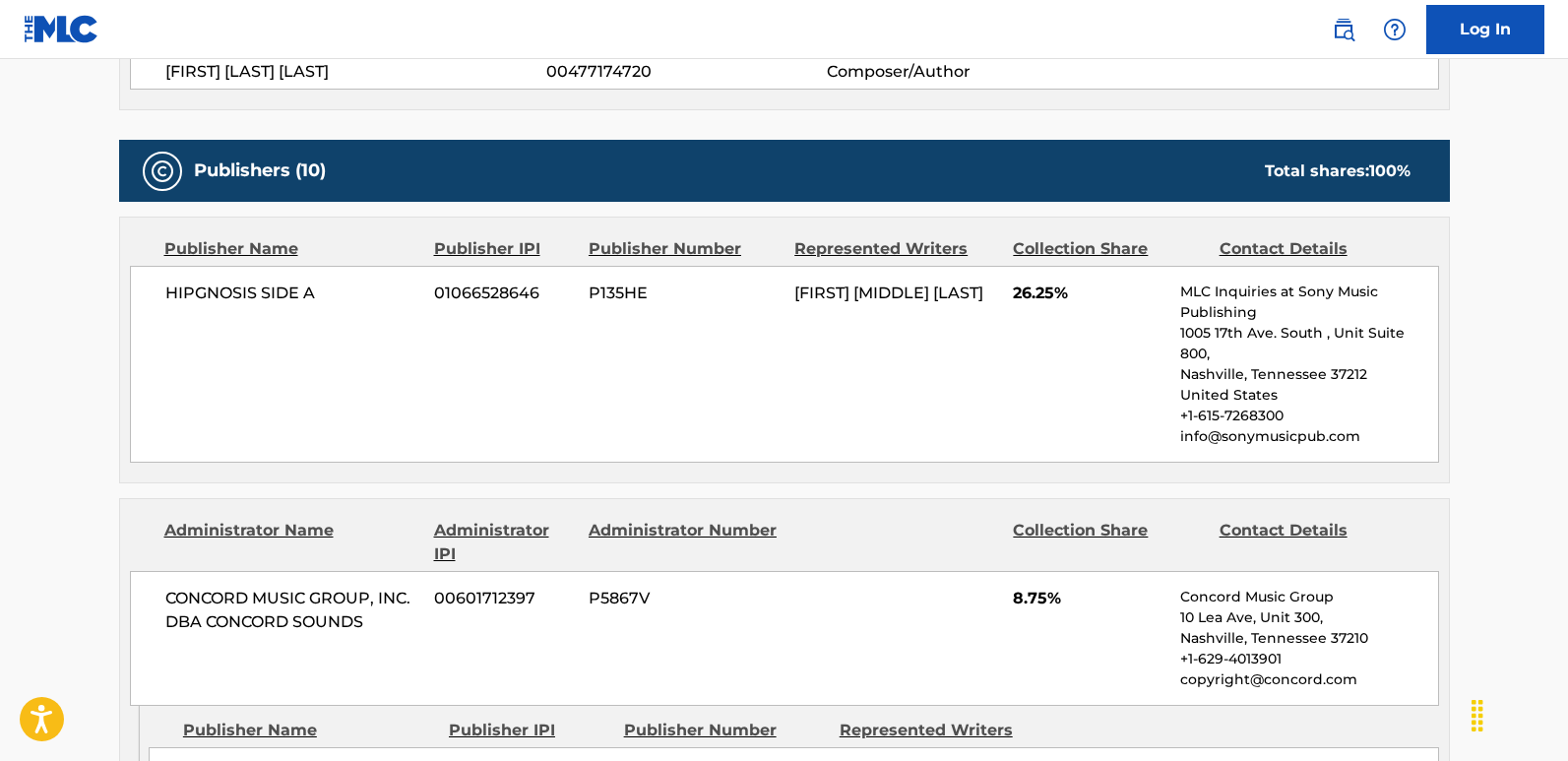 scroll, scrollTop: 886, scrollLeft: 0, axis: vertical 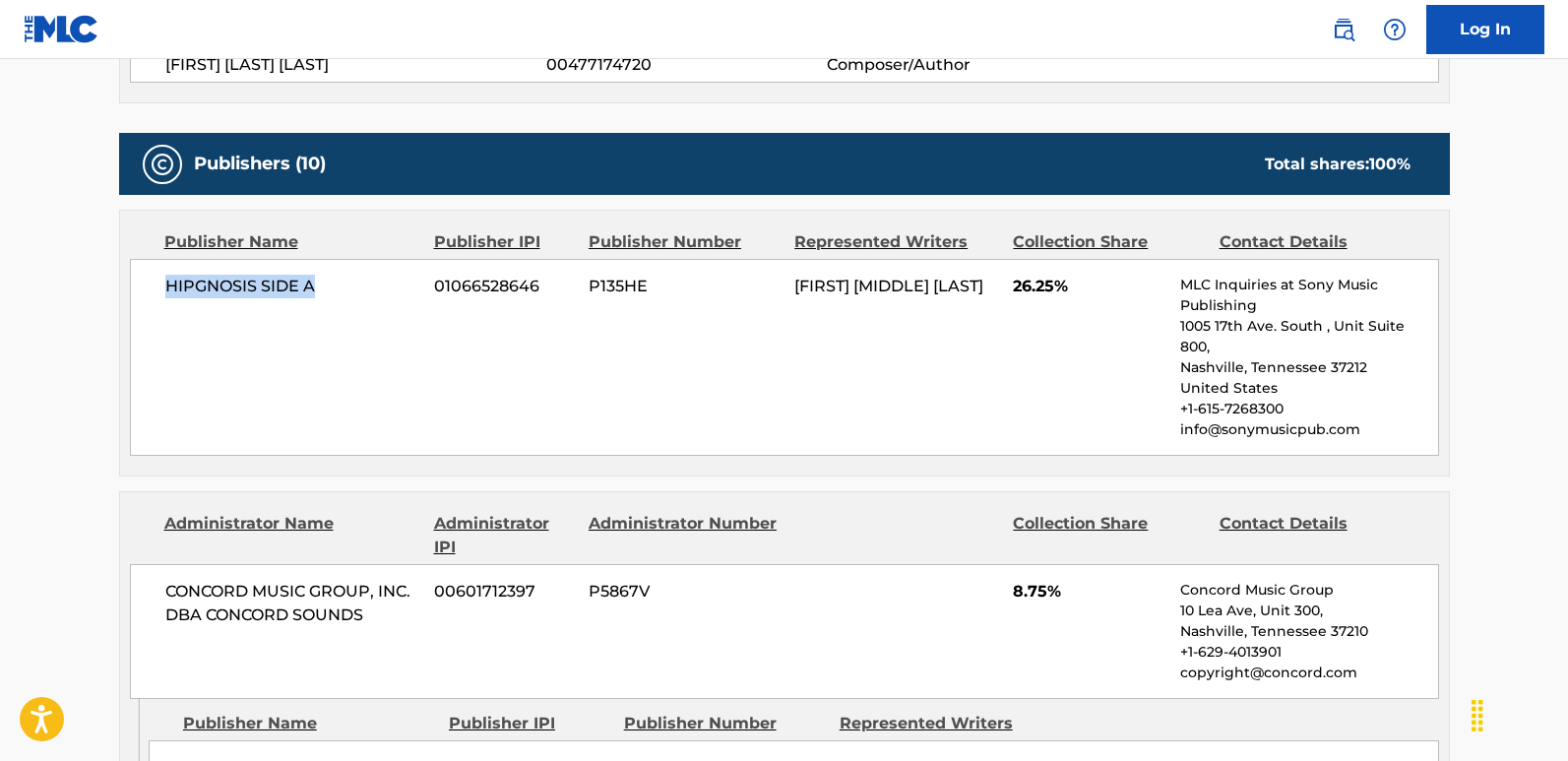 drag, startPoint x: 150, startPoint y: 288, endPoint x: 362, endPoint y: 285, distance: 212.02123 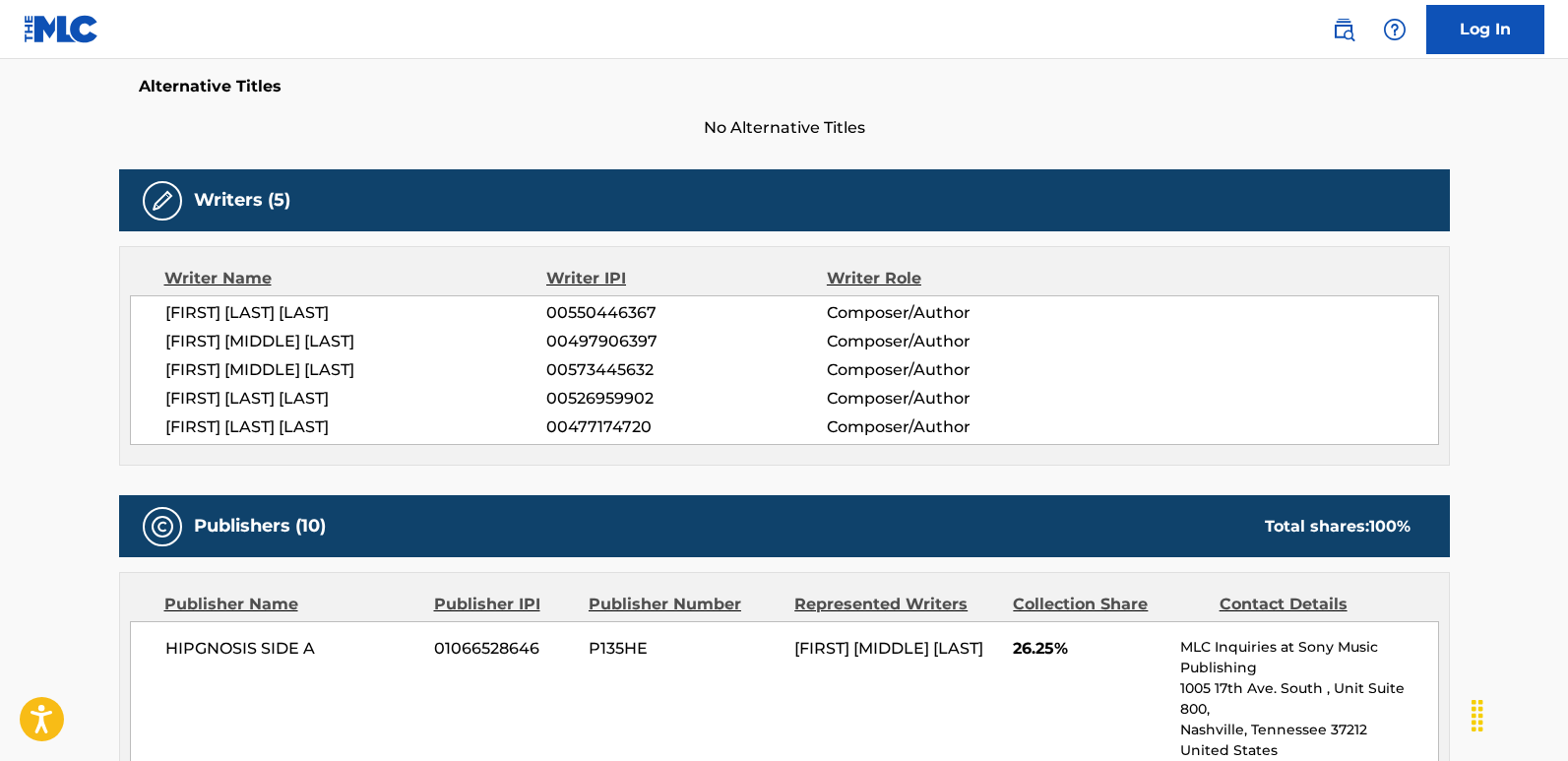 scroll, scrollTop: 492, scrollLeft: 0, axis: vertical 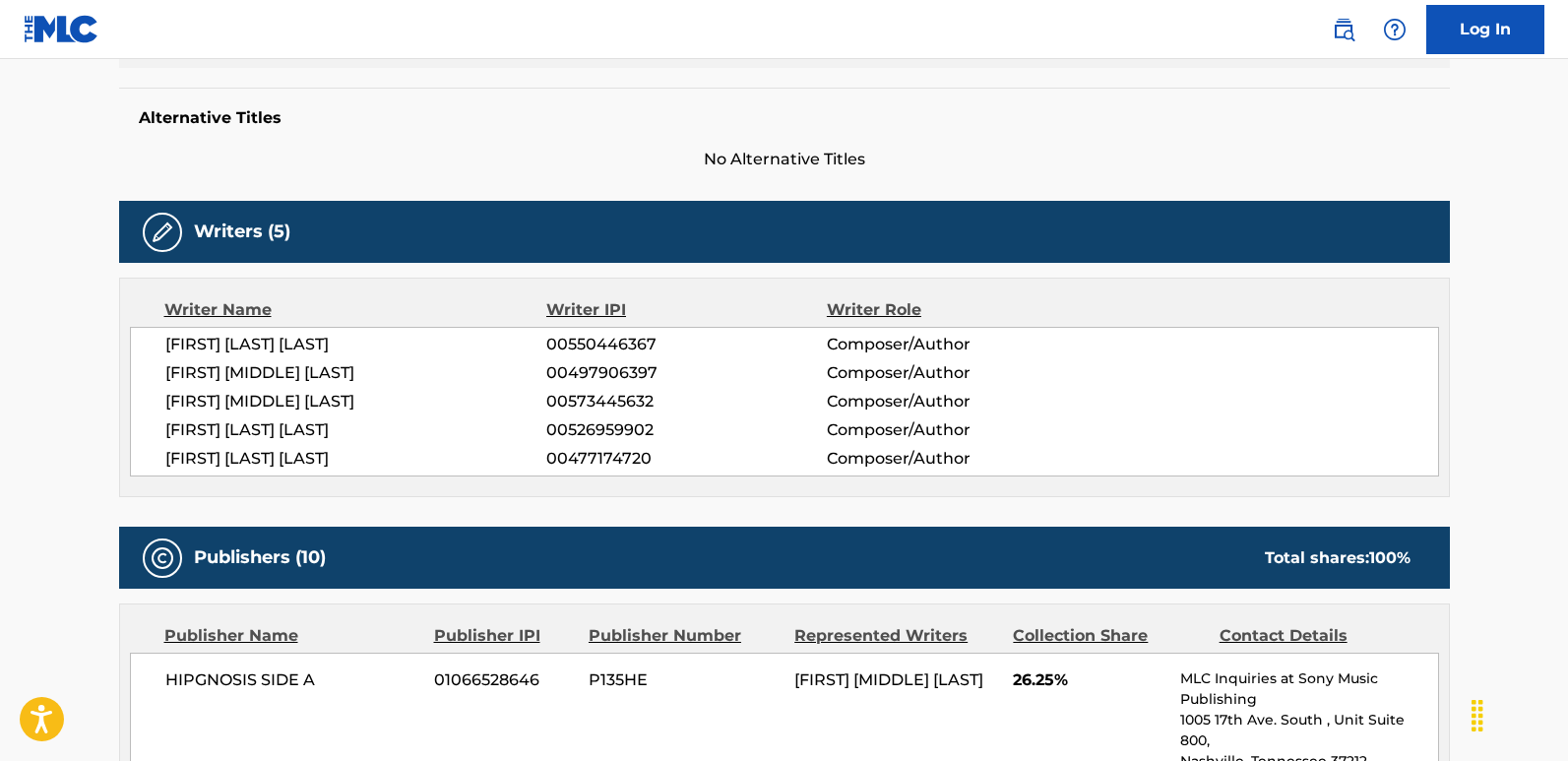 click on "[FIRST] [MIDDLE] [LAST]" at bounding box center [356, 402] 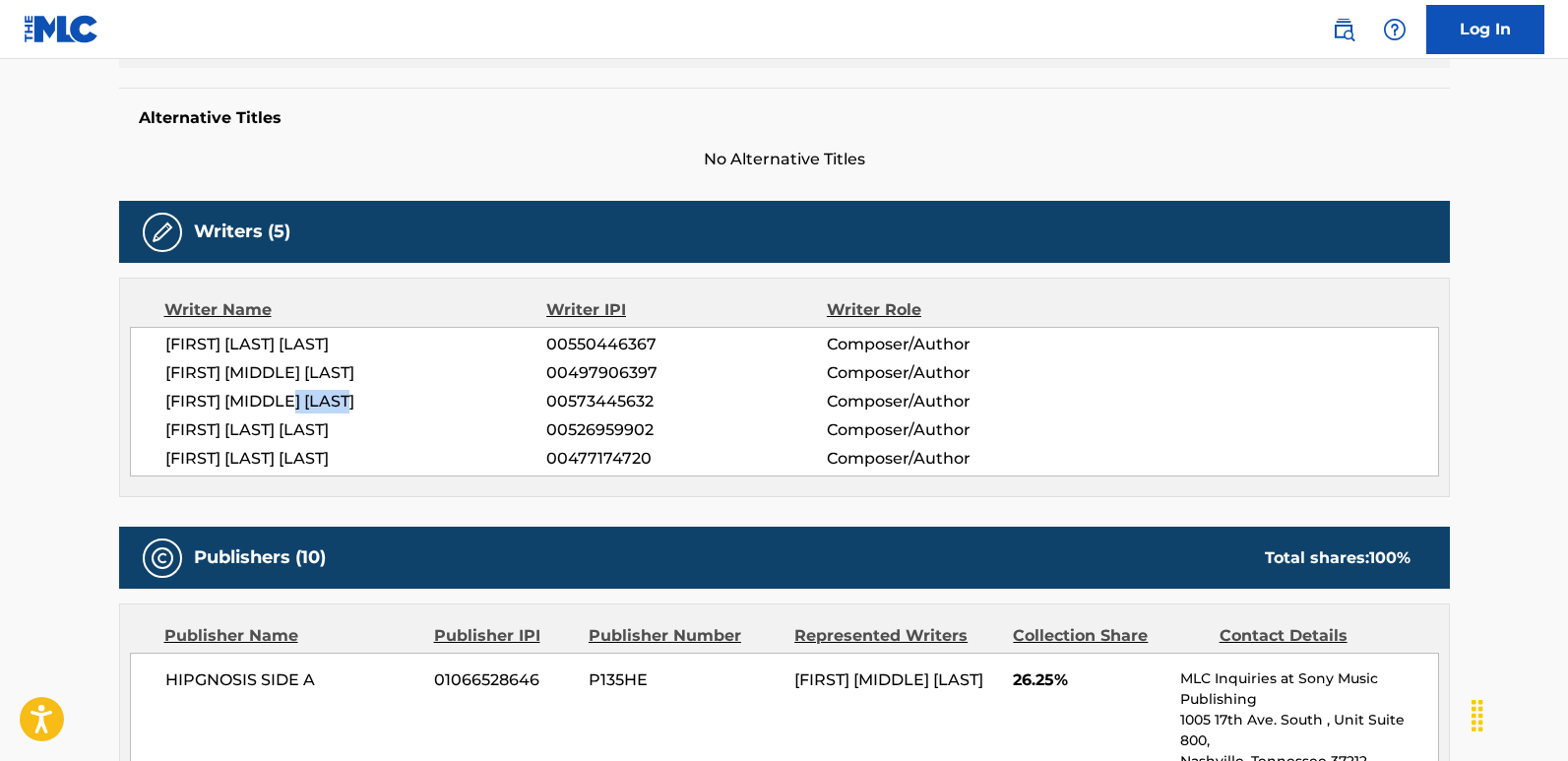 click on "[FIRST] [MIDDLE] [LAST]" at bounding box center (356, 402) 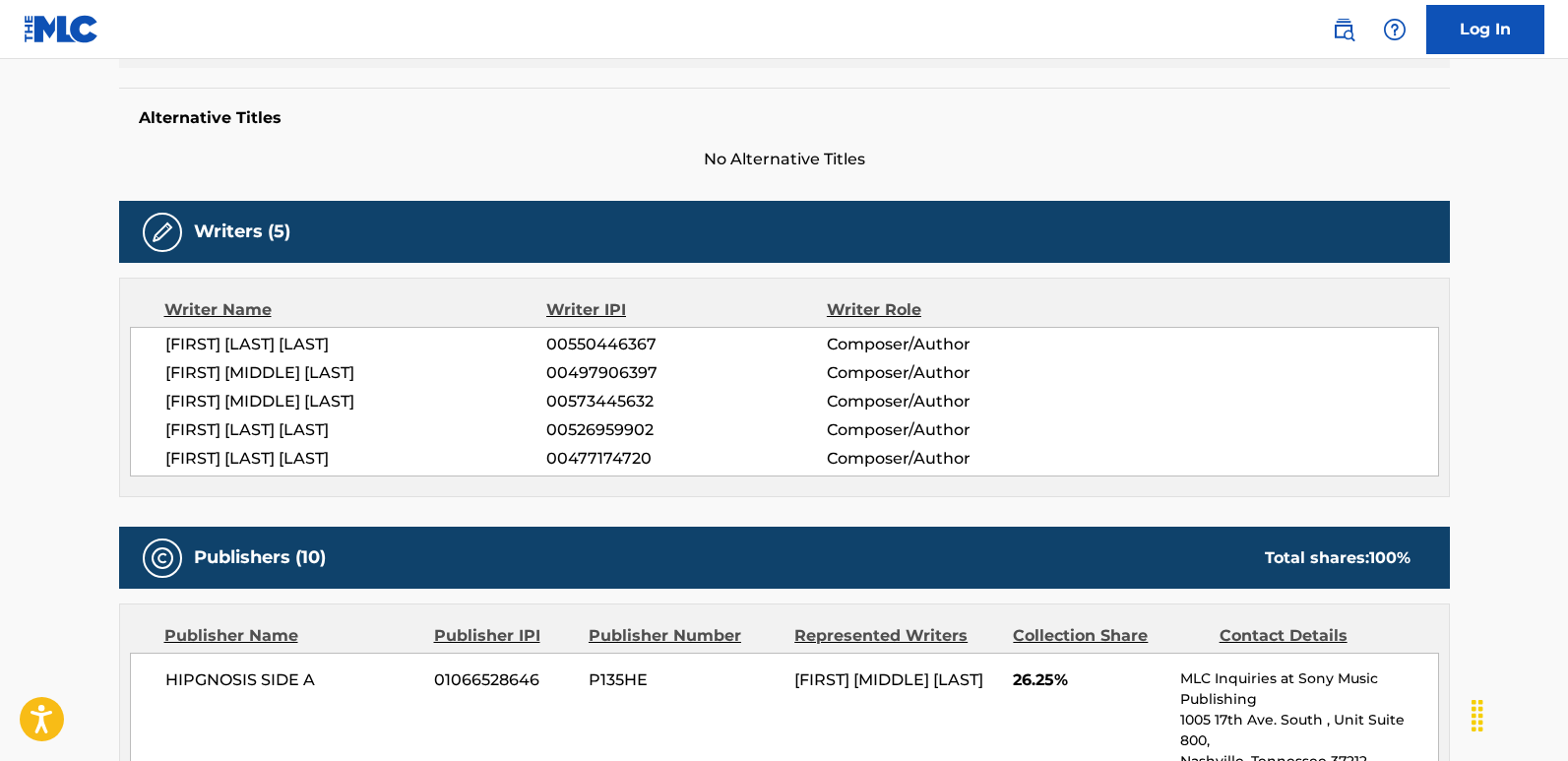 click on "[FIRST] [LAST] [LAST]" at bounding box center [356, 345] 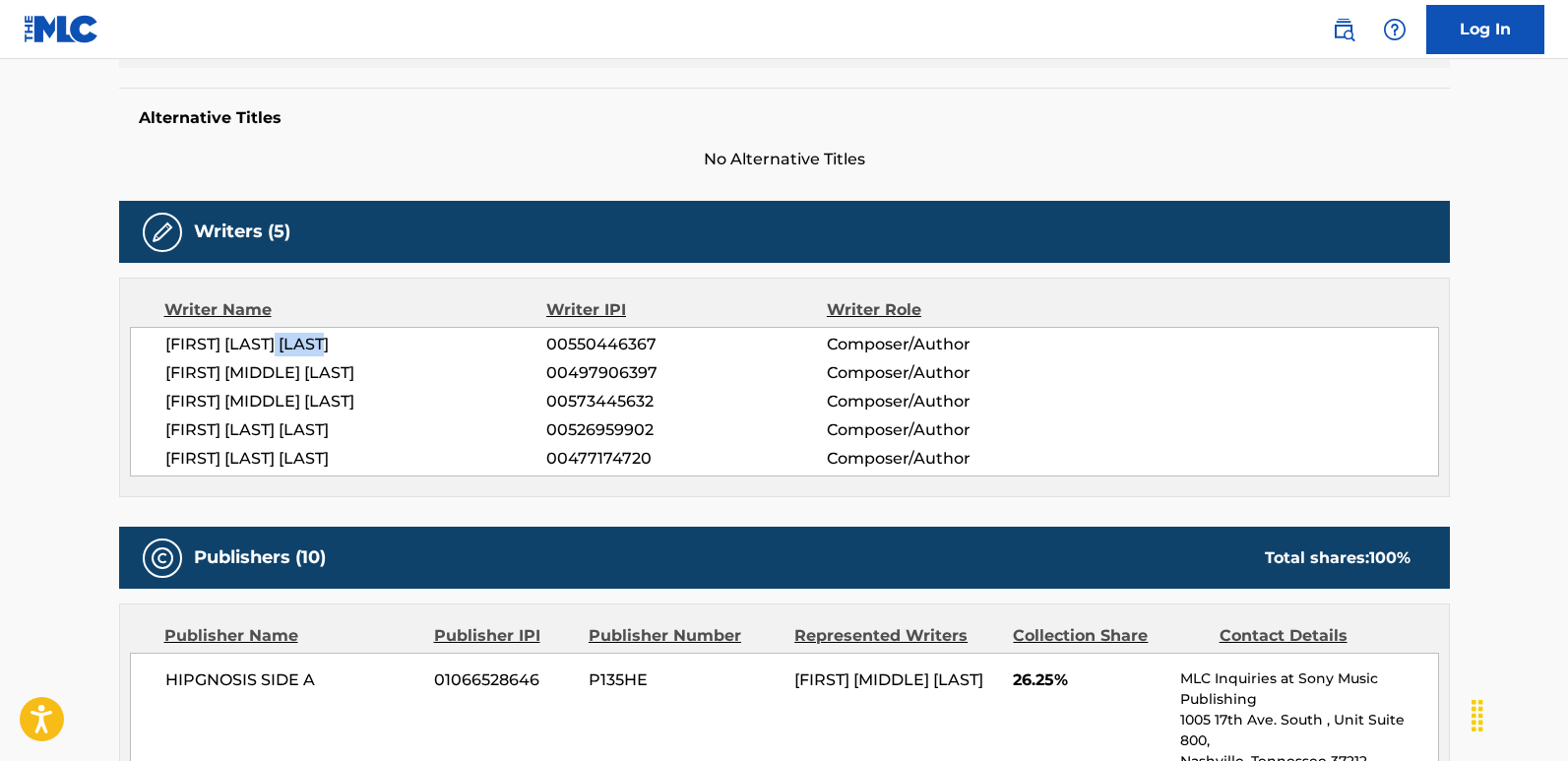 click on "[FIRST] [LAST] [LAST]" at bounding box center (356, 345) 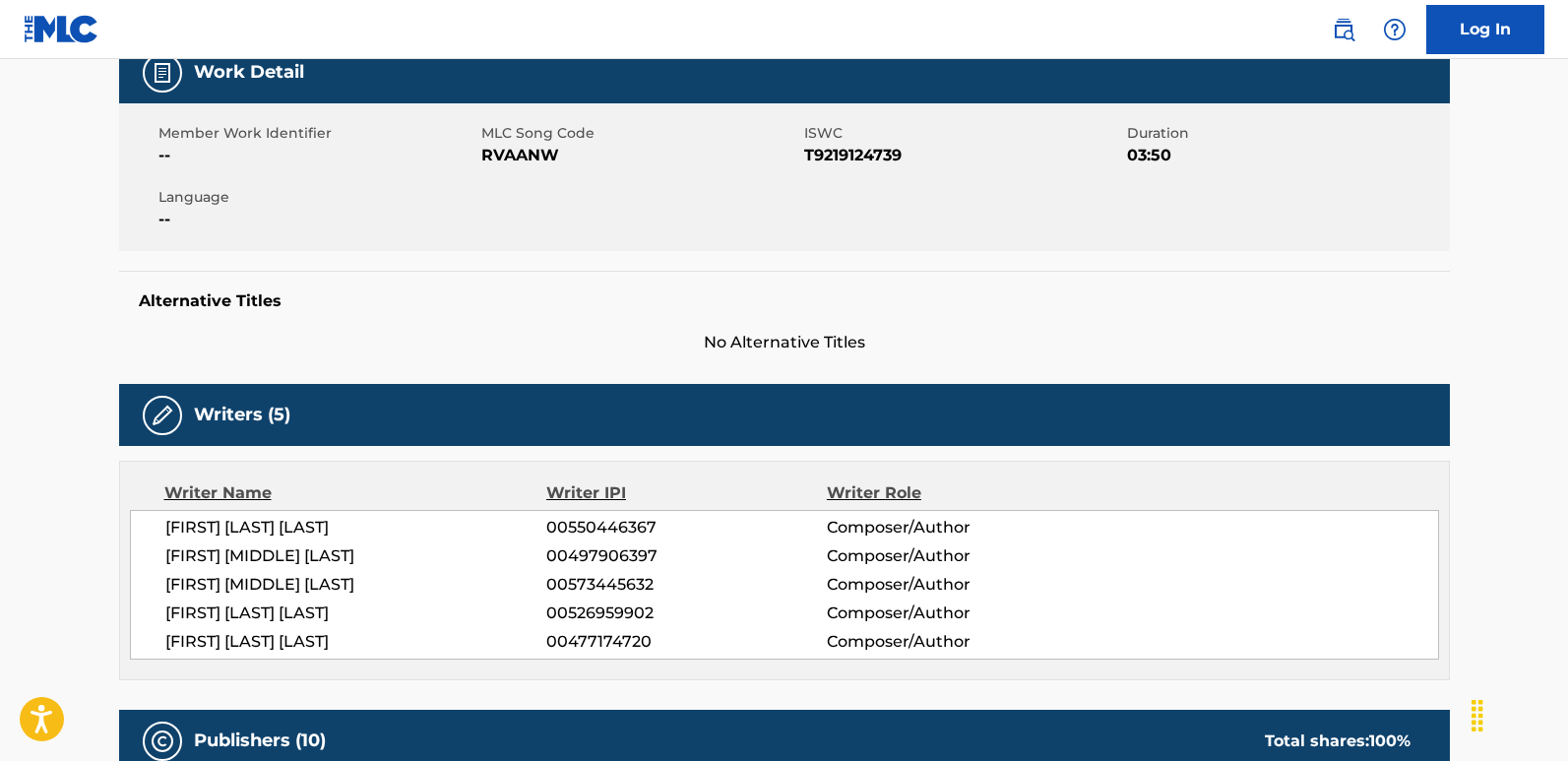 scroll, scrollTop: 328, scrollLeft: 0, axis: vertical 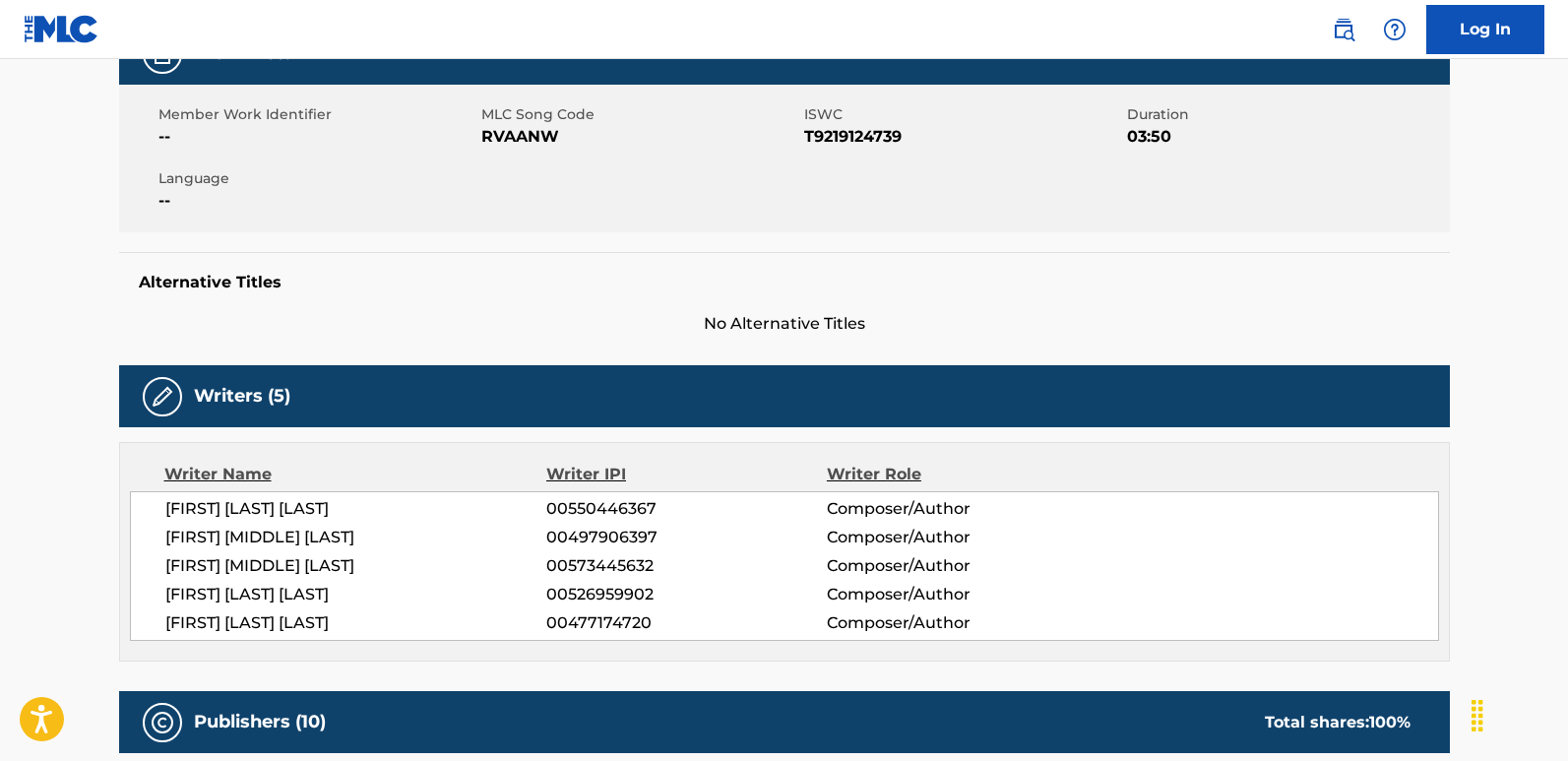 click on "[FIRST] [MIDDLE] [LAST]" at bounding box center (356, 566) 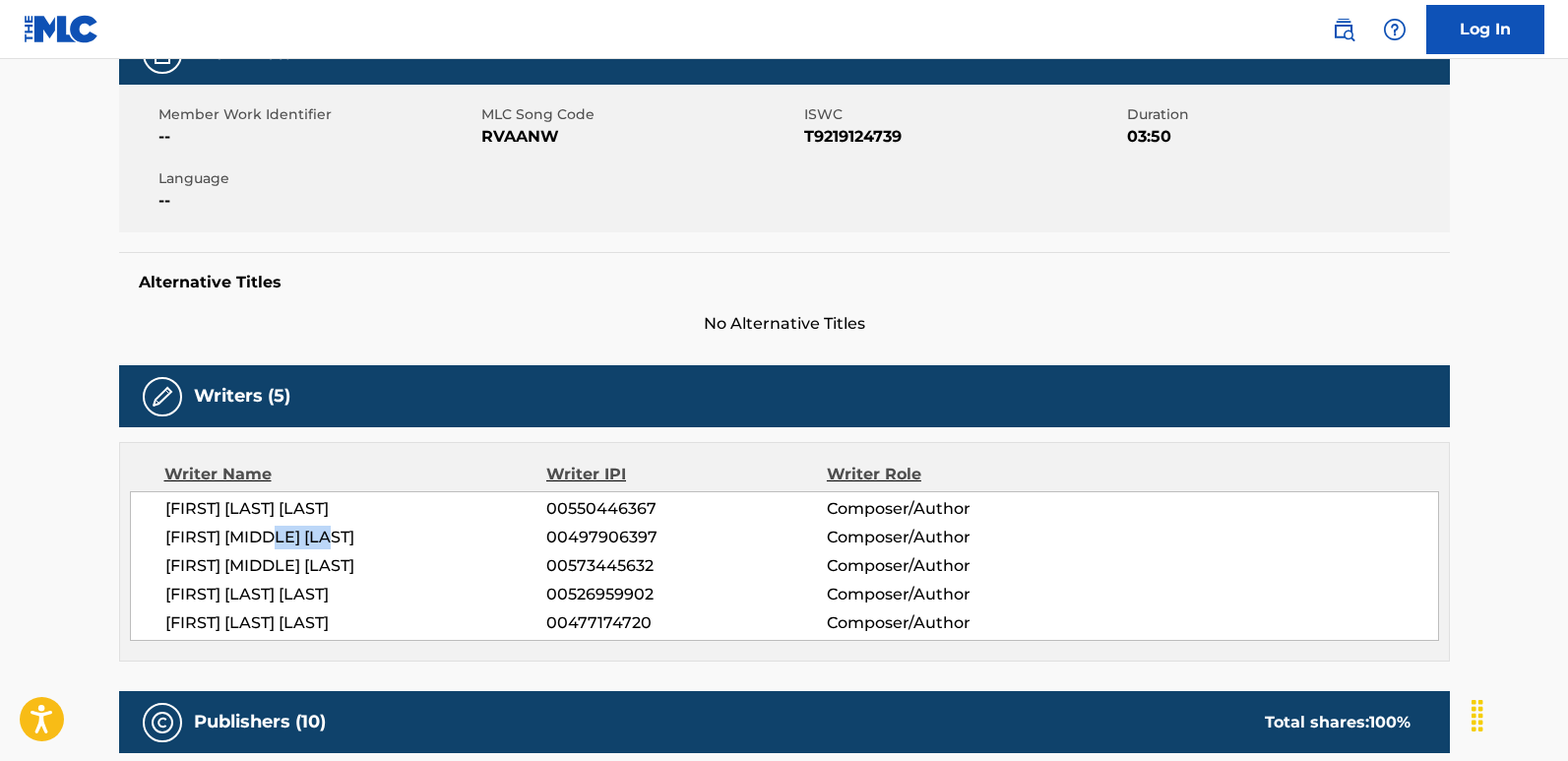 click on "[FIRST] [MIDDLE] [LAST]" at bounding box center (356, 538) 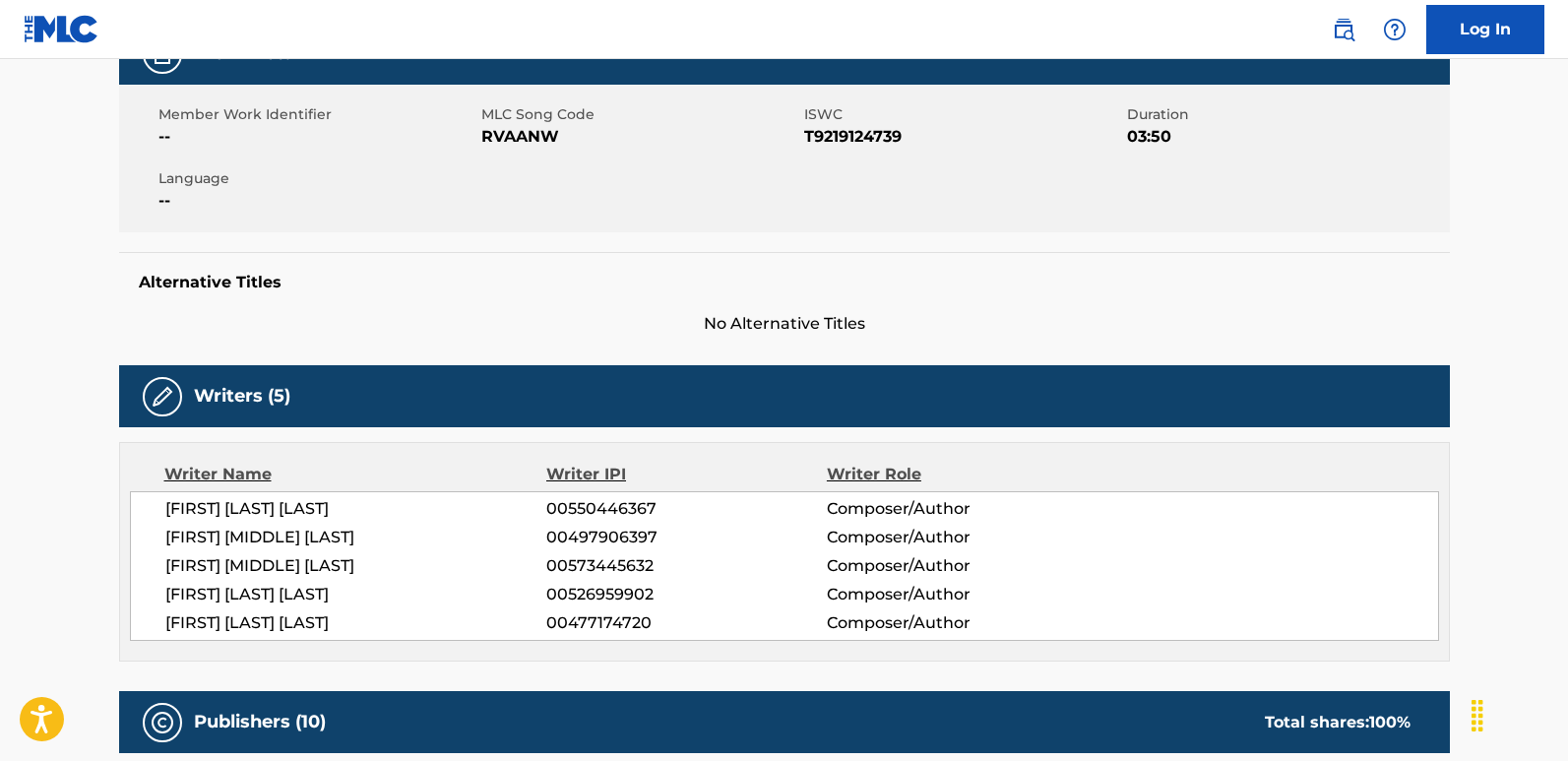 click on "[FIRST] [LAST] [LAST]" at bounding box center (356, 623) 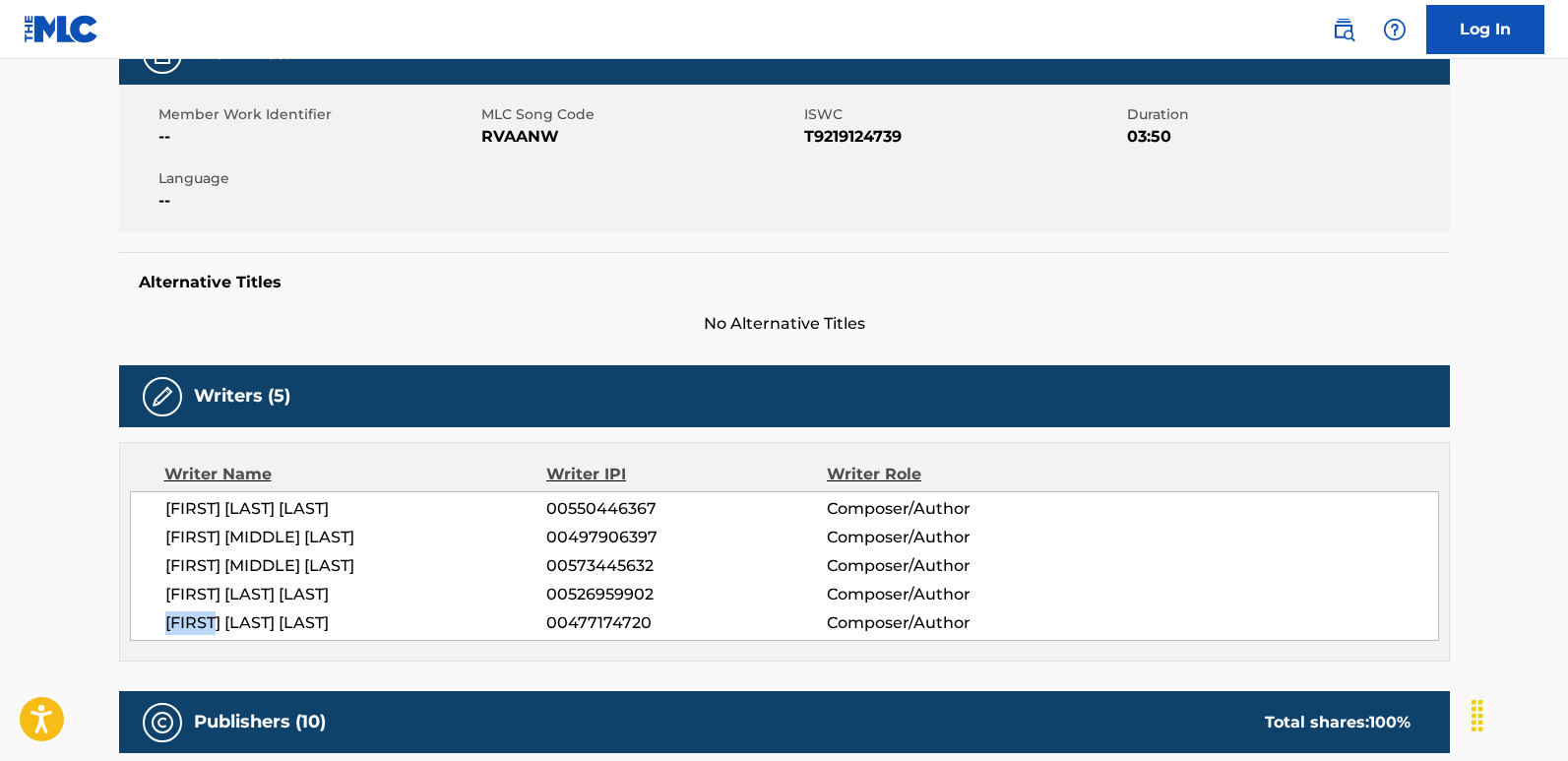click on "[FIRST] [LAST] [LAST]" at bounding box center (356, 623) 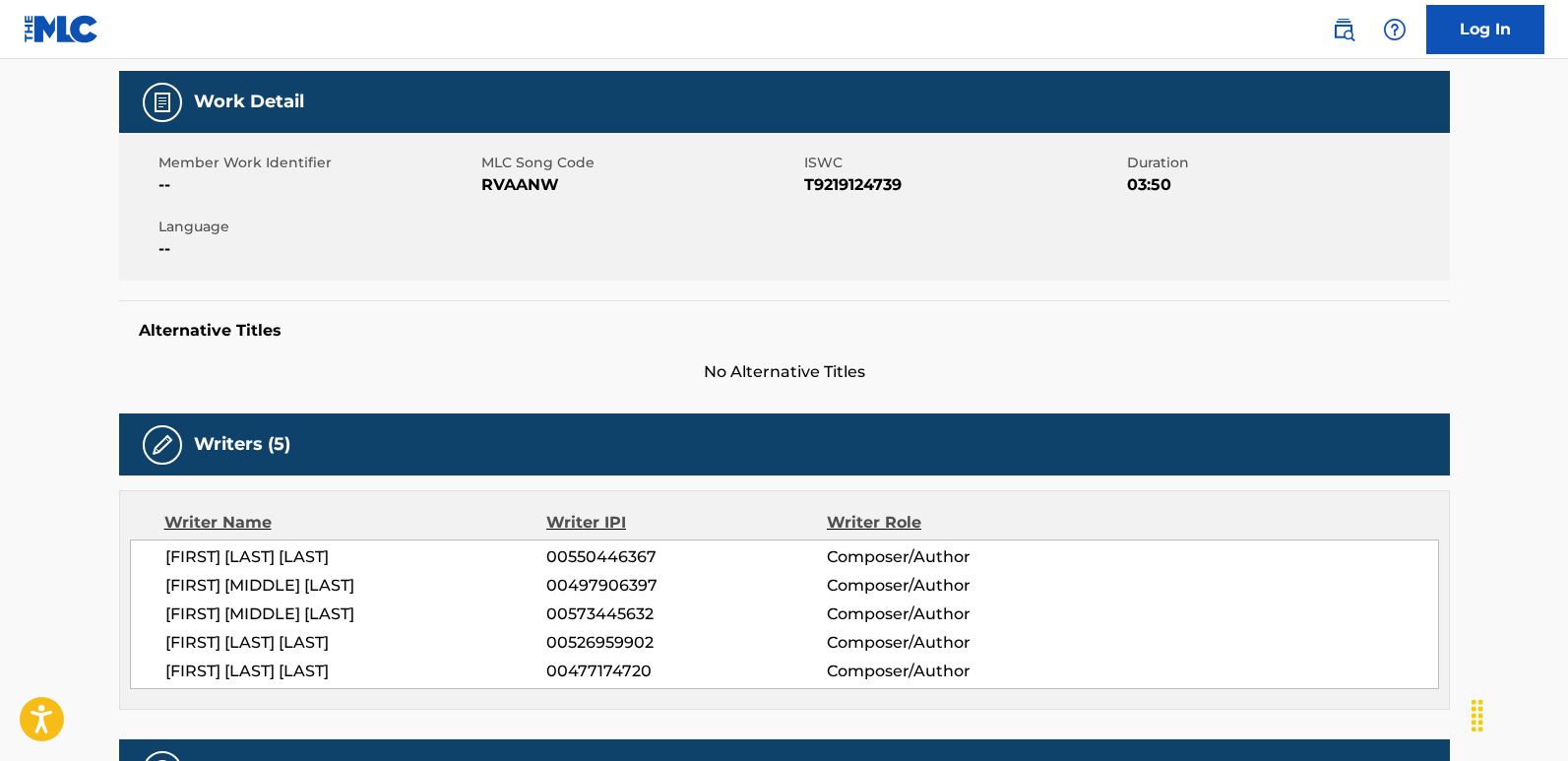 scroll, scrollTop: 460, scrollLeft: 0, axis: vertical 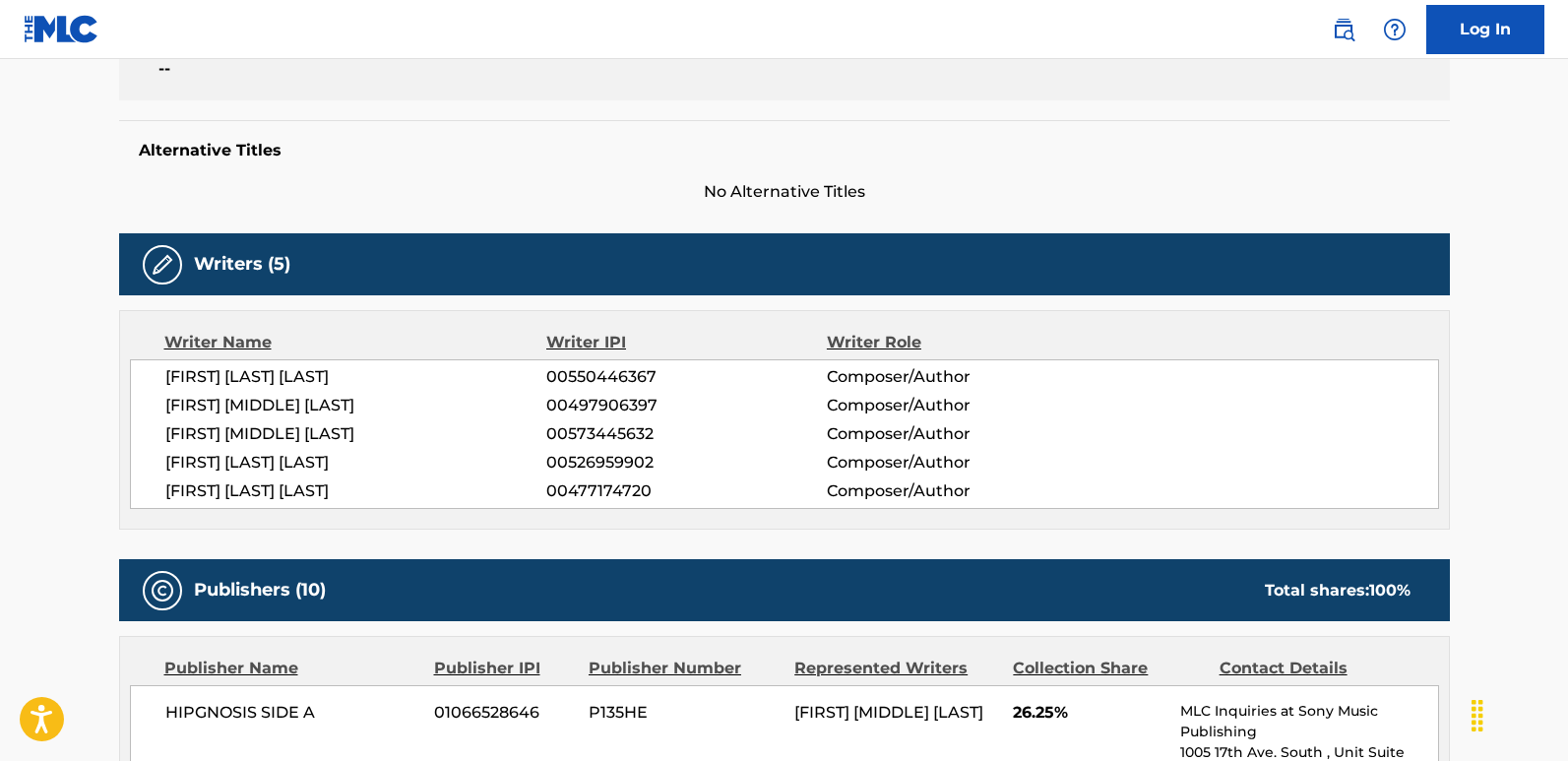 click on "[FIRST] [LAST] [LAST]" at bounding box center [356, 491] 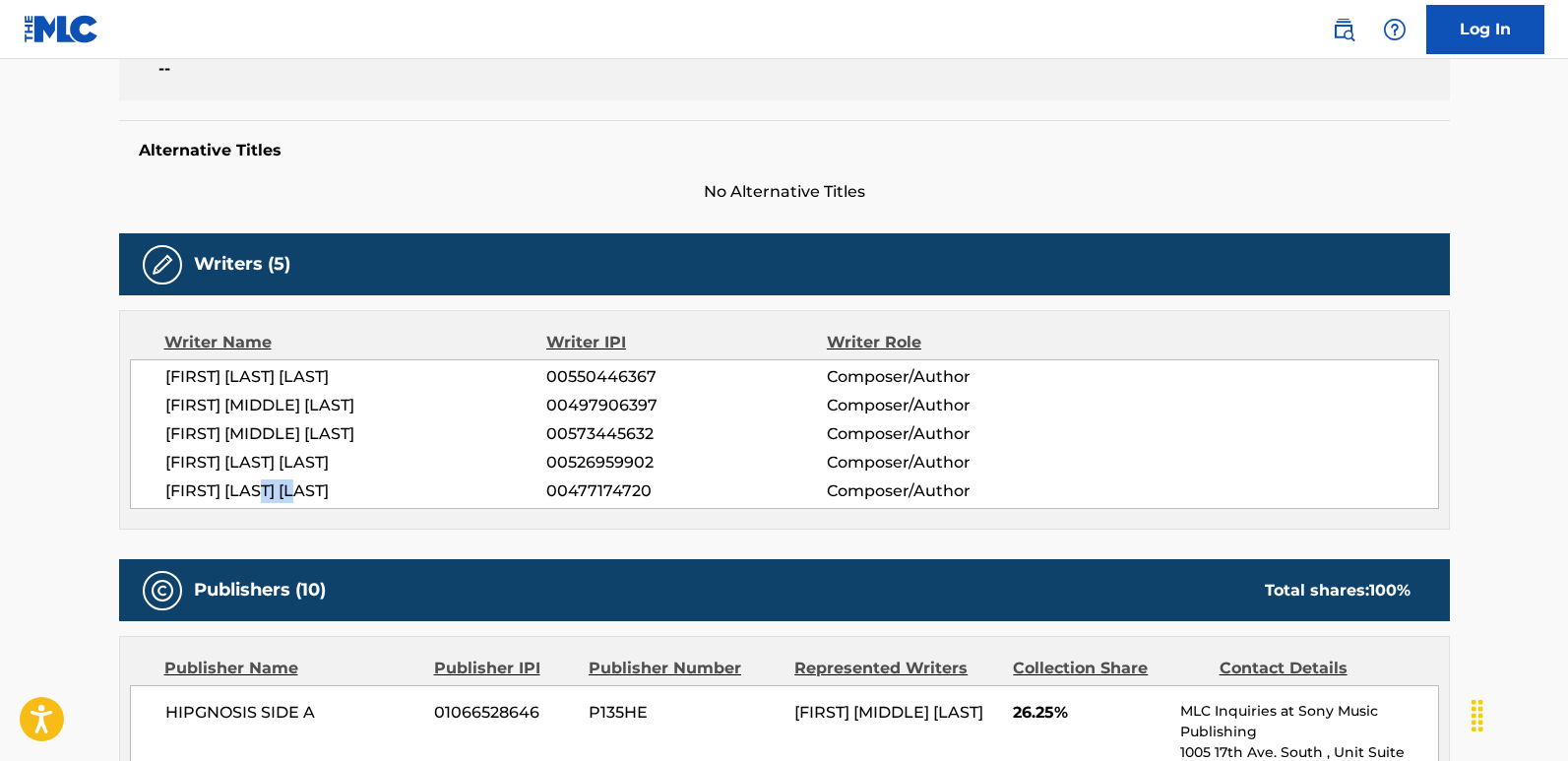 click on "[FIRST] [LAST] [LAST]" at bounding box center [356, 491] 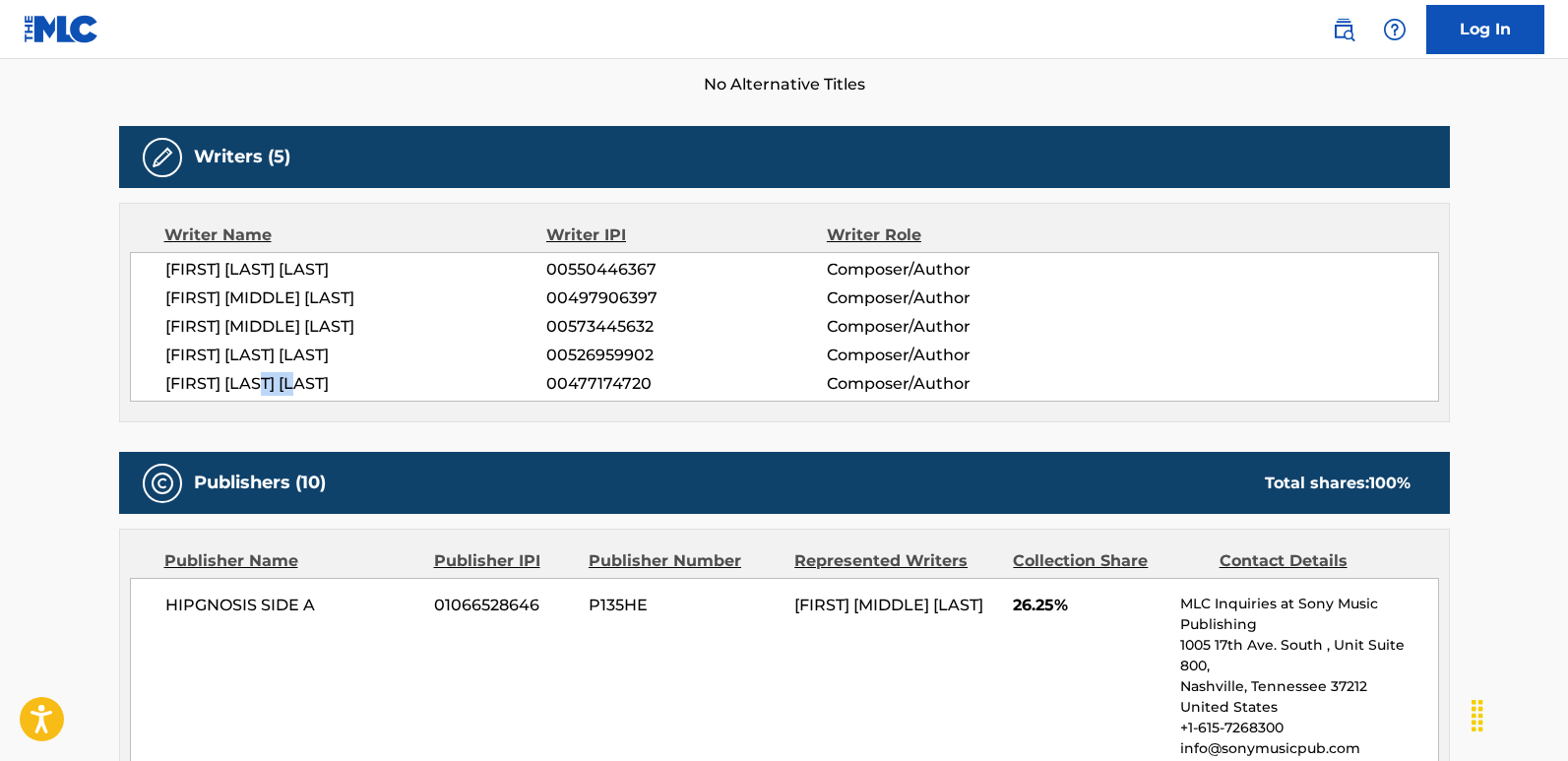 scroll, scrollTop: 755, scrollLeft: 0, axis: vertical 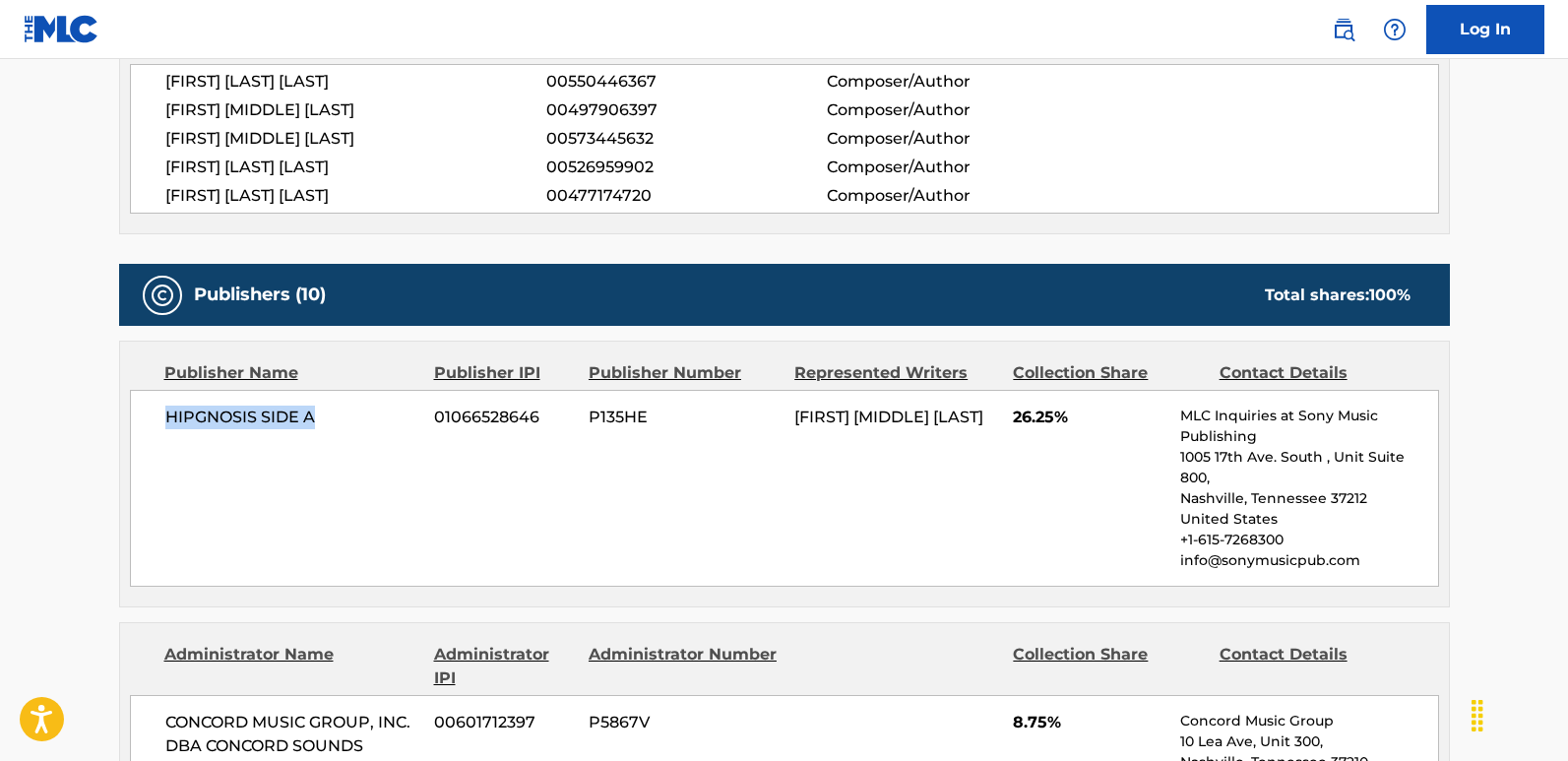 drag, startPoint x: 168, startPoint y: 409, endPoint x: 360, endPoint y: 409, distance: 192 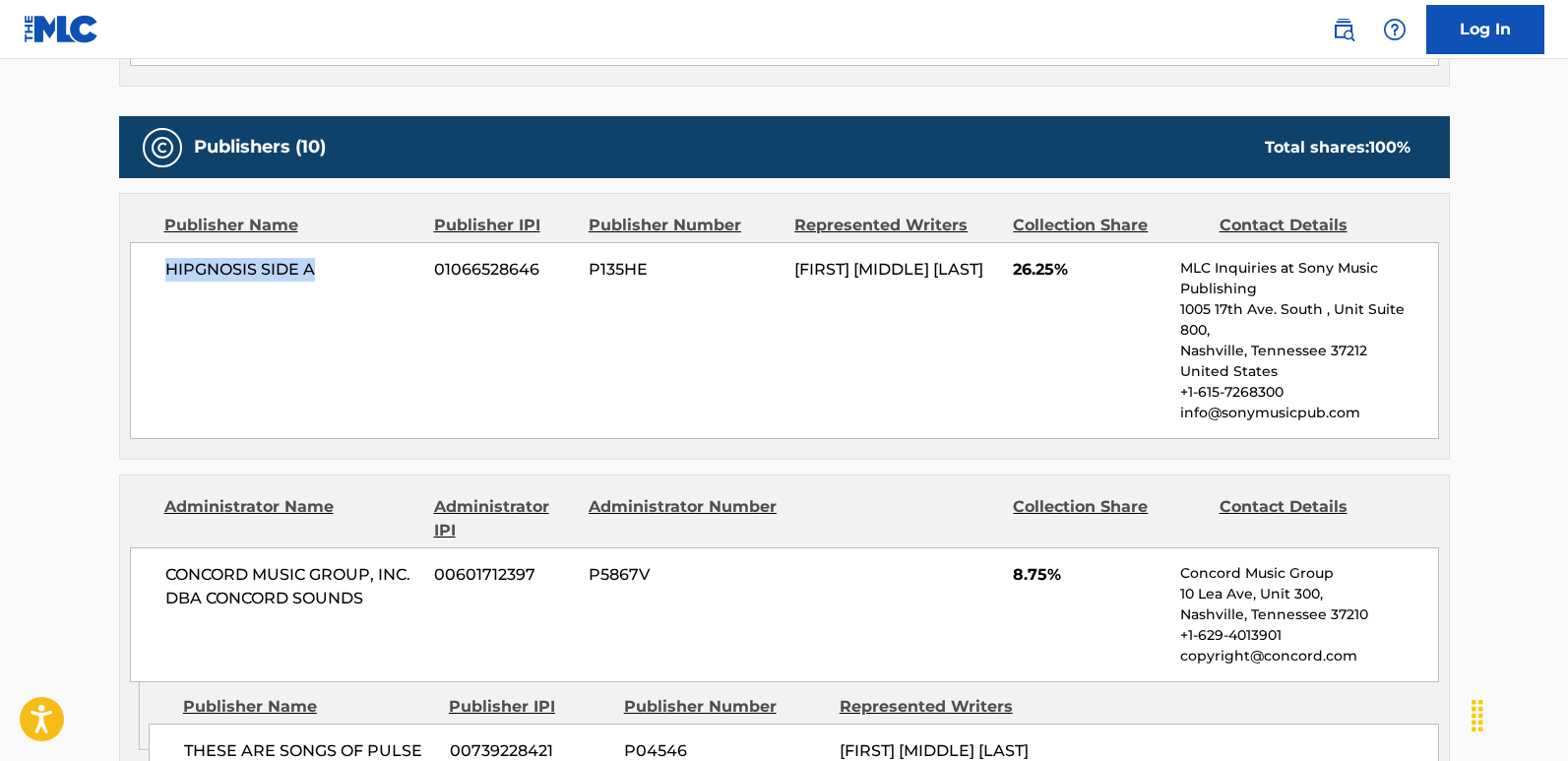 scroll, scrollTop: 1050, scrollLeft: 0, axis: vertical 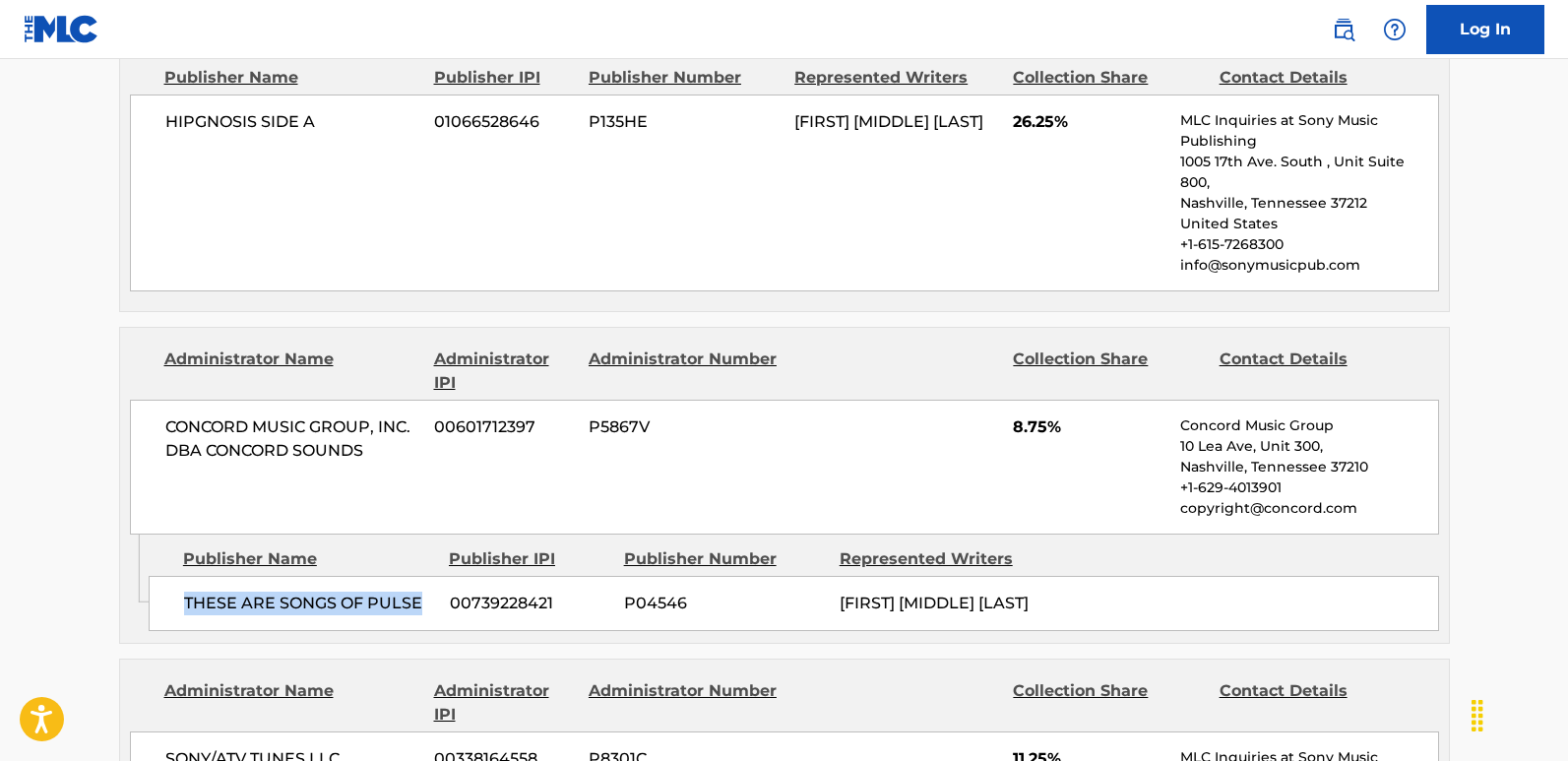 drag, startPoint x: 184, startPoint y: 578, endPoint x: 422, endPoint y: 578, distance: 238 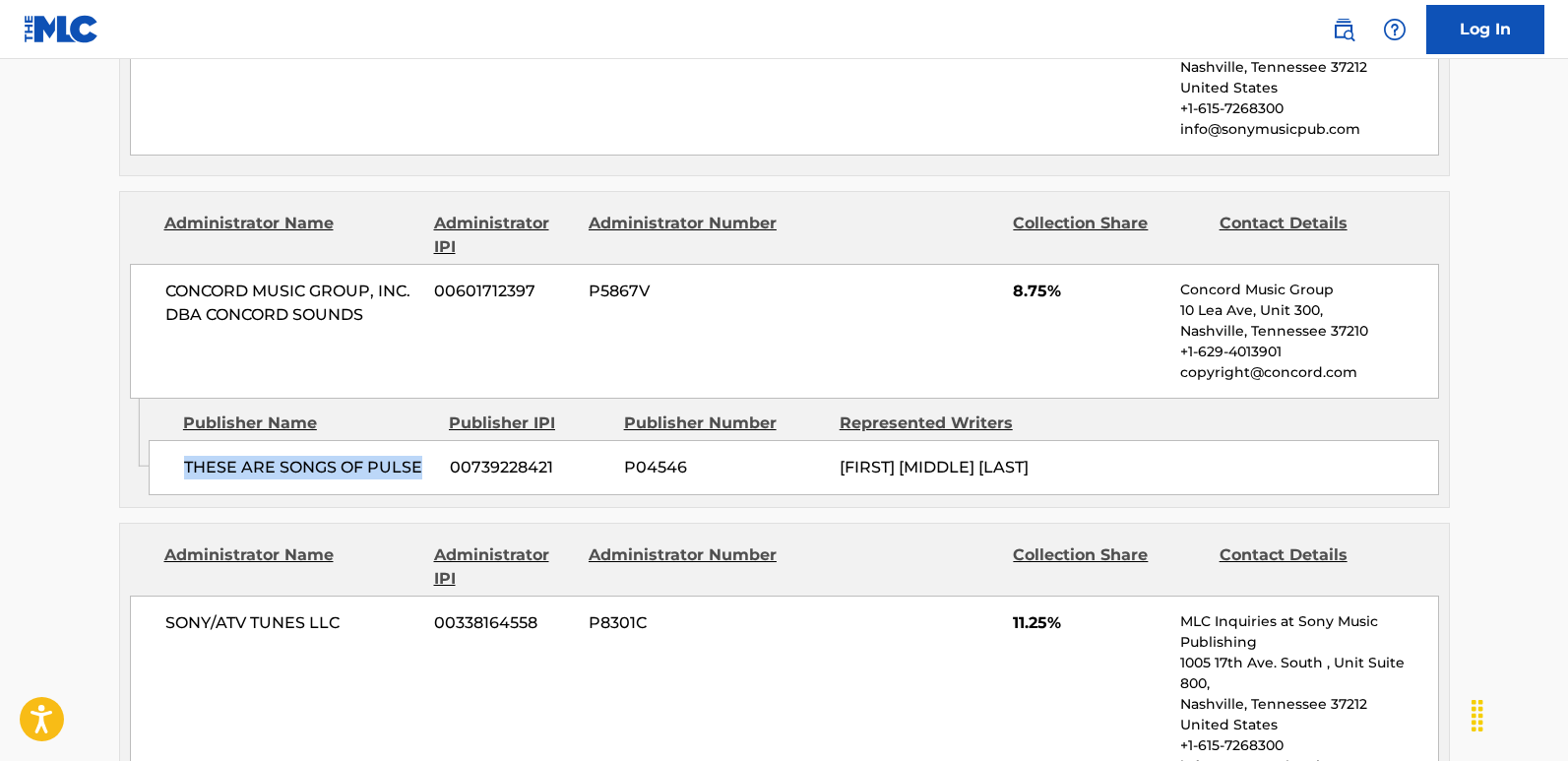 scroll, scrollTop: 1444, scrollLeft: 0, axis: vertical 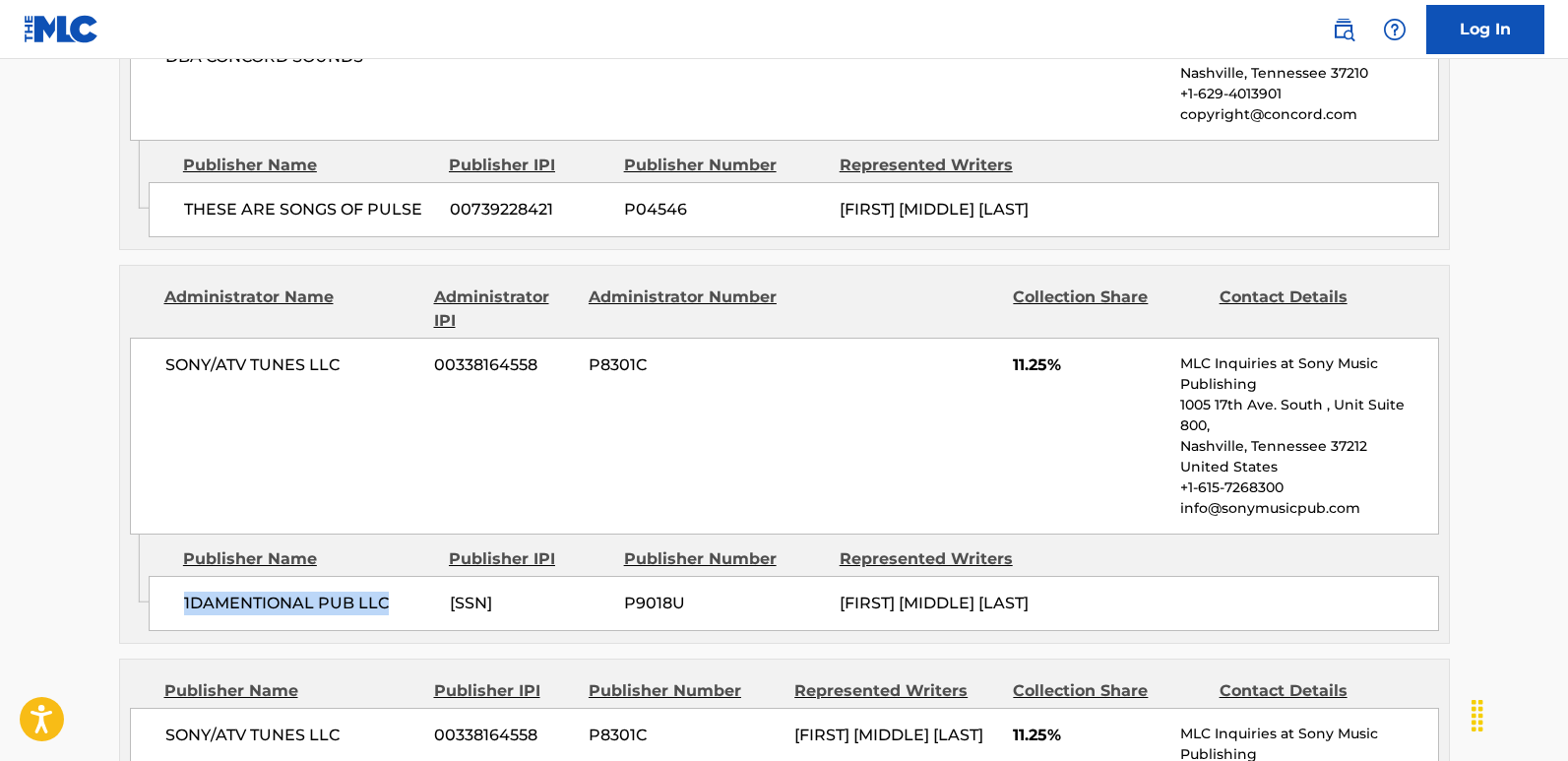 drag, startPoint x: 175, startPoint y: 579, endPoint x: 387, endPoint y: 579, distance: 212 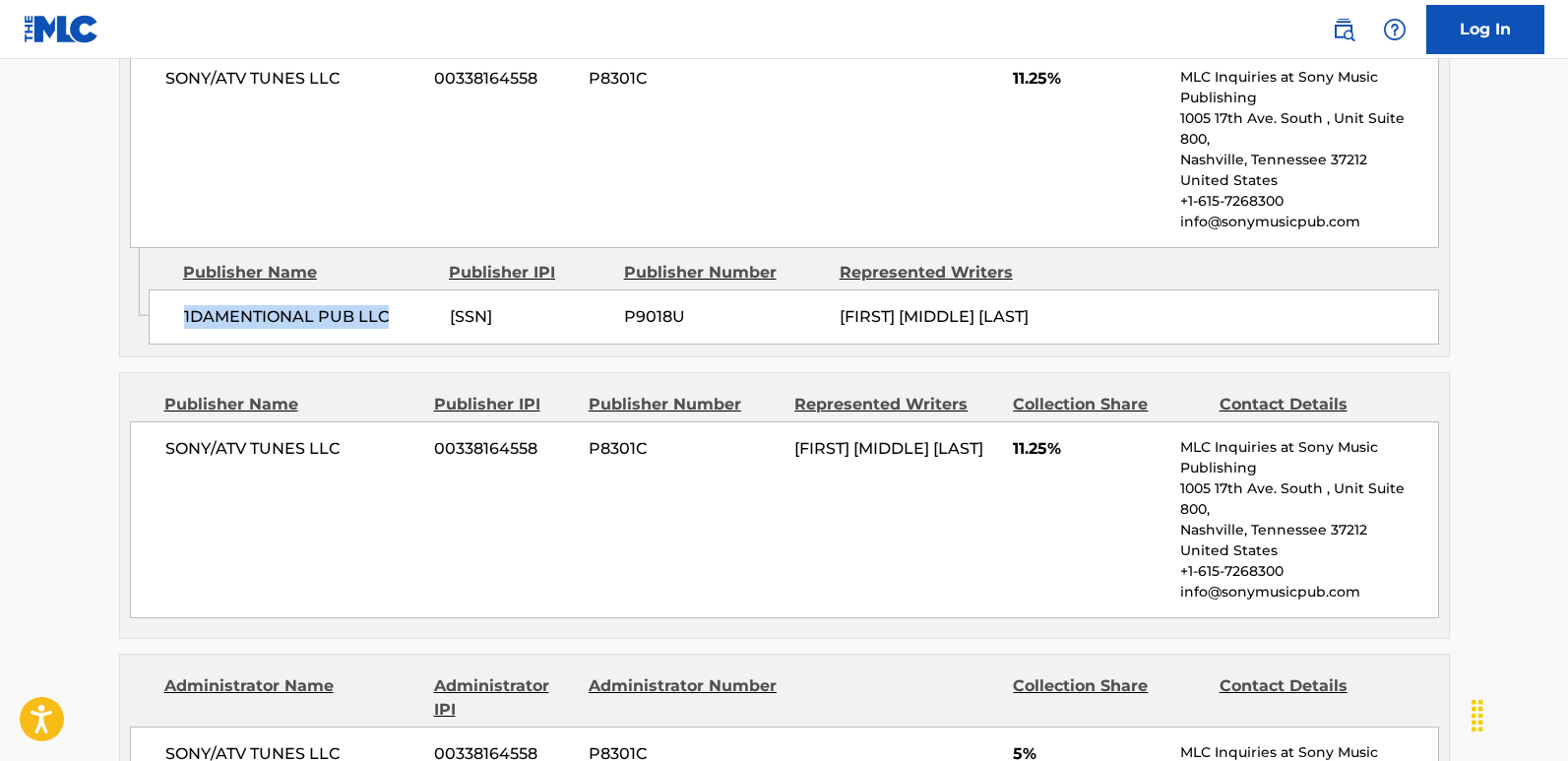 scroll, scrollTop: 1740, scrollLeft: 0, axis: vertical 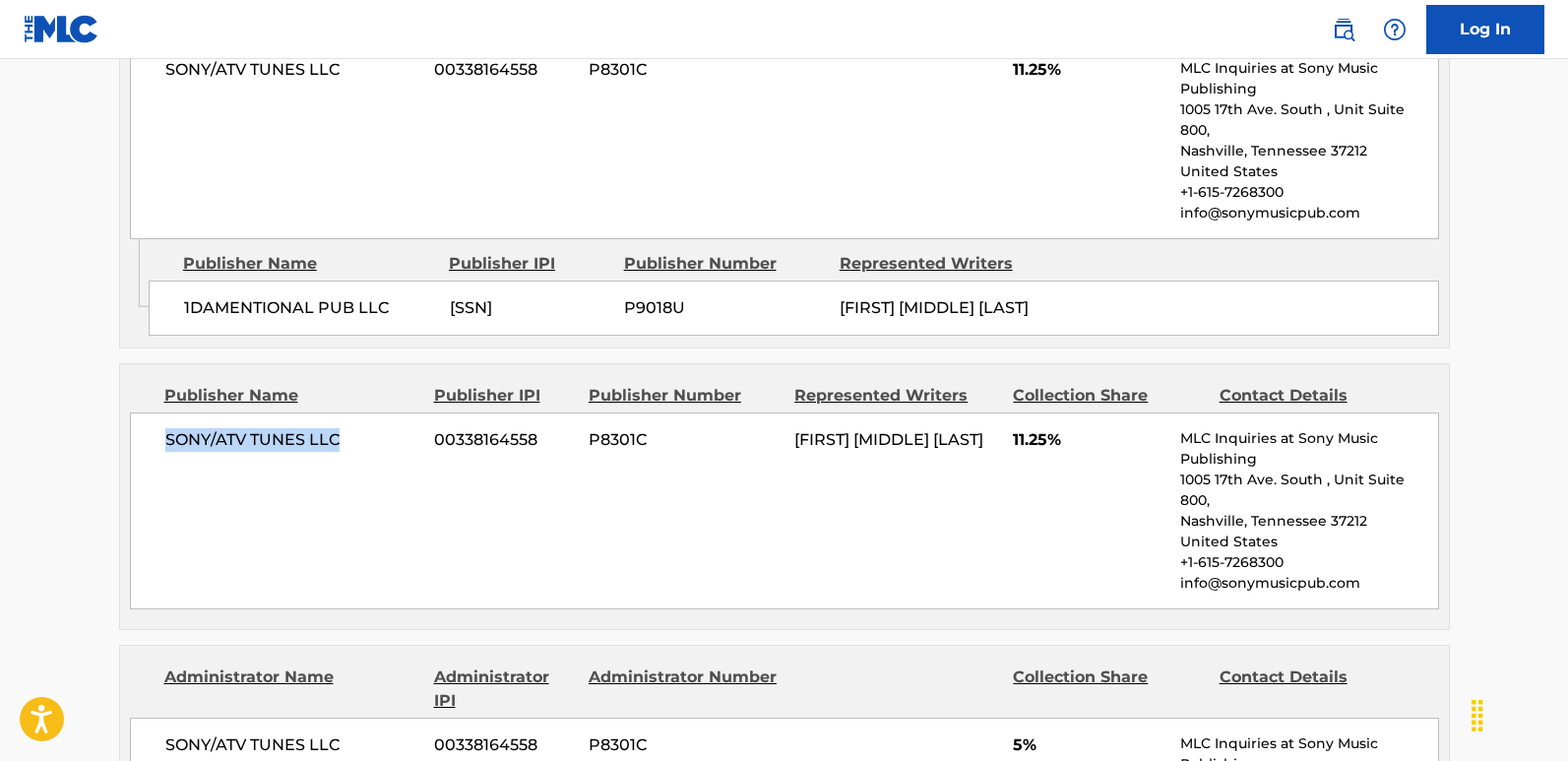 drag, startPoint x: 159, startPoint y: 440, endPoint x: 369, endPoint y: 447, distance: 210.11663 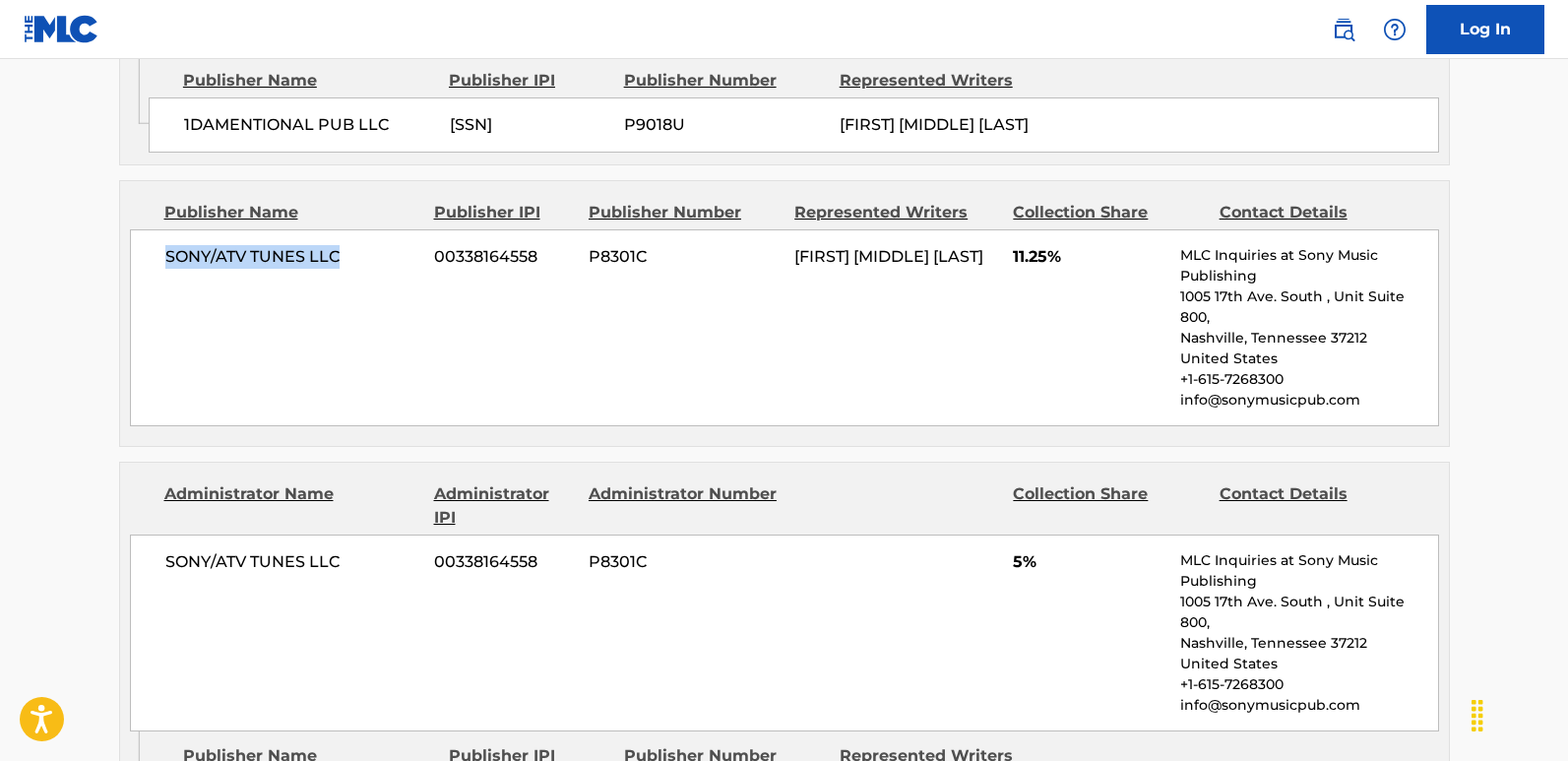 scroll, scrollTop: 2035, scrollLeft: 0, axis: vertical 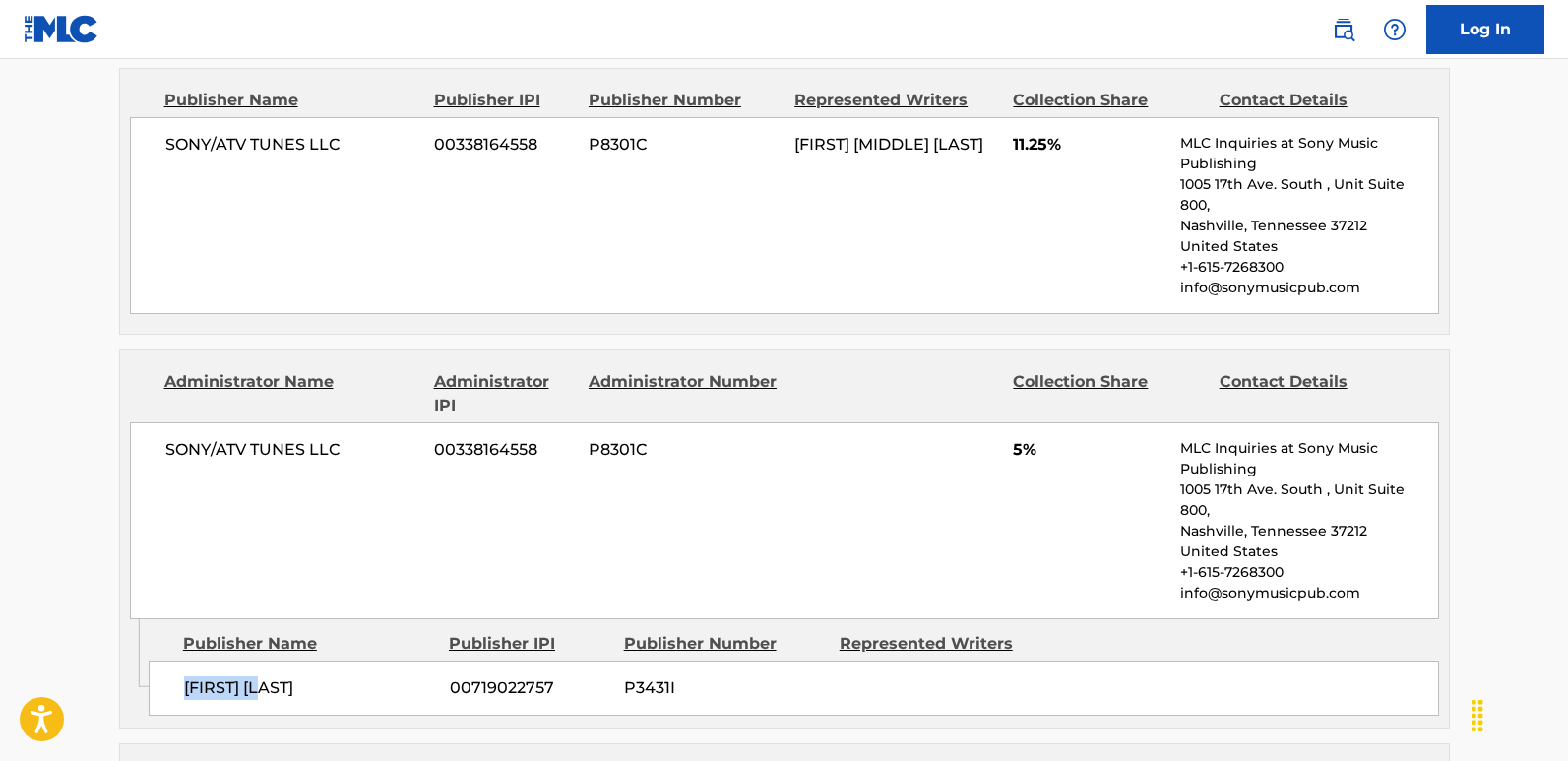 drag, startPoint x: 182, startPoint y: 644, endPoint x: 334, endPoint y: 655, distance: 152.39751 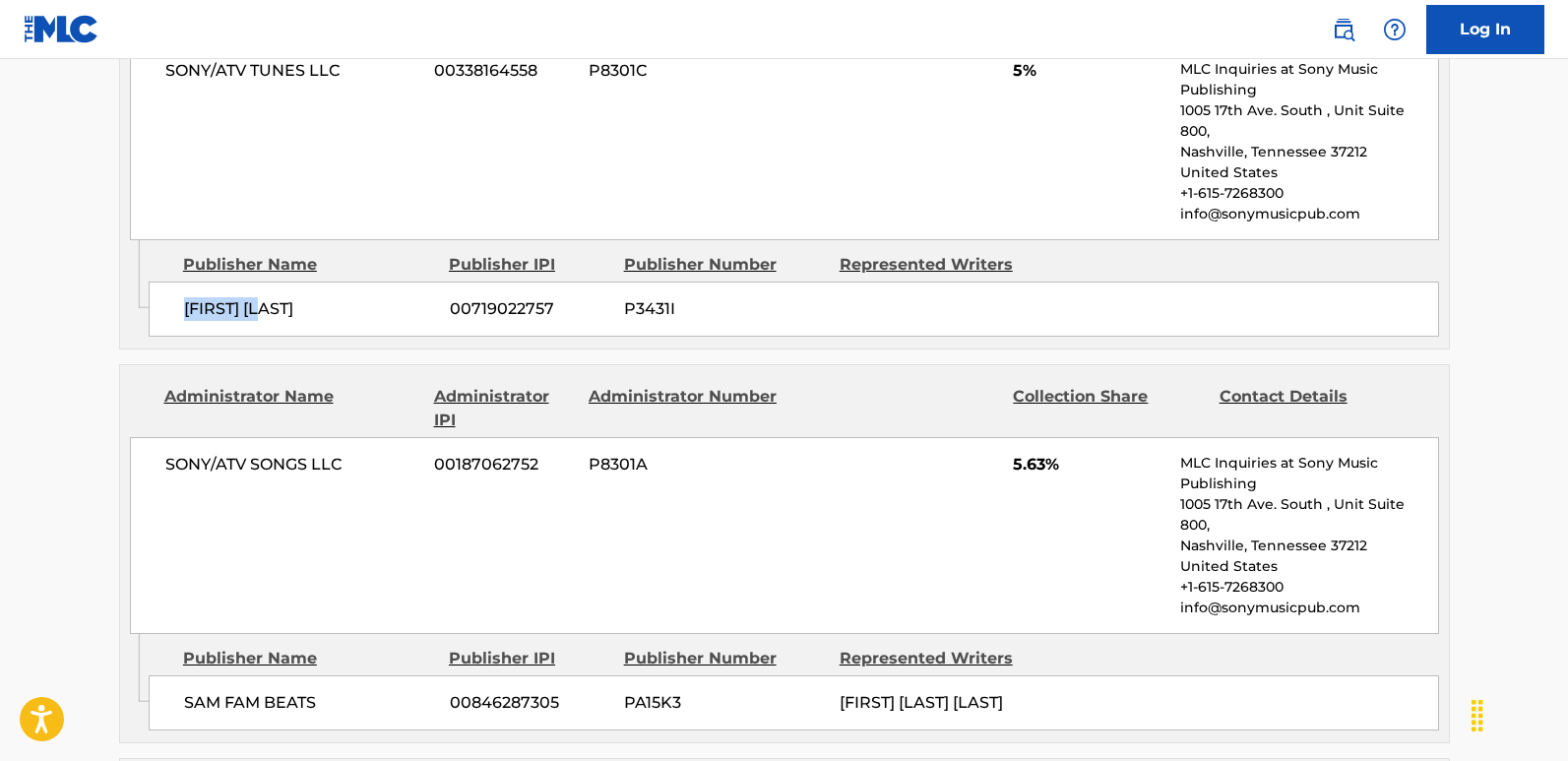 scroll, scrollTop: 2626, scrollLeft: 0, axis: vertical 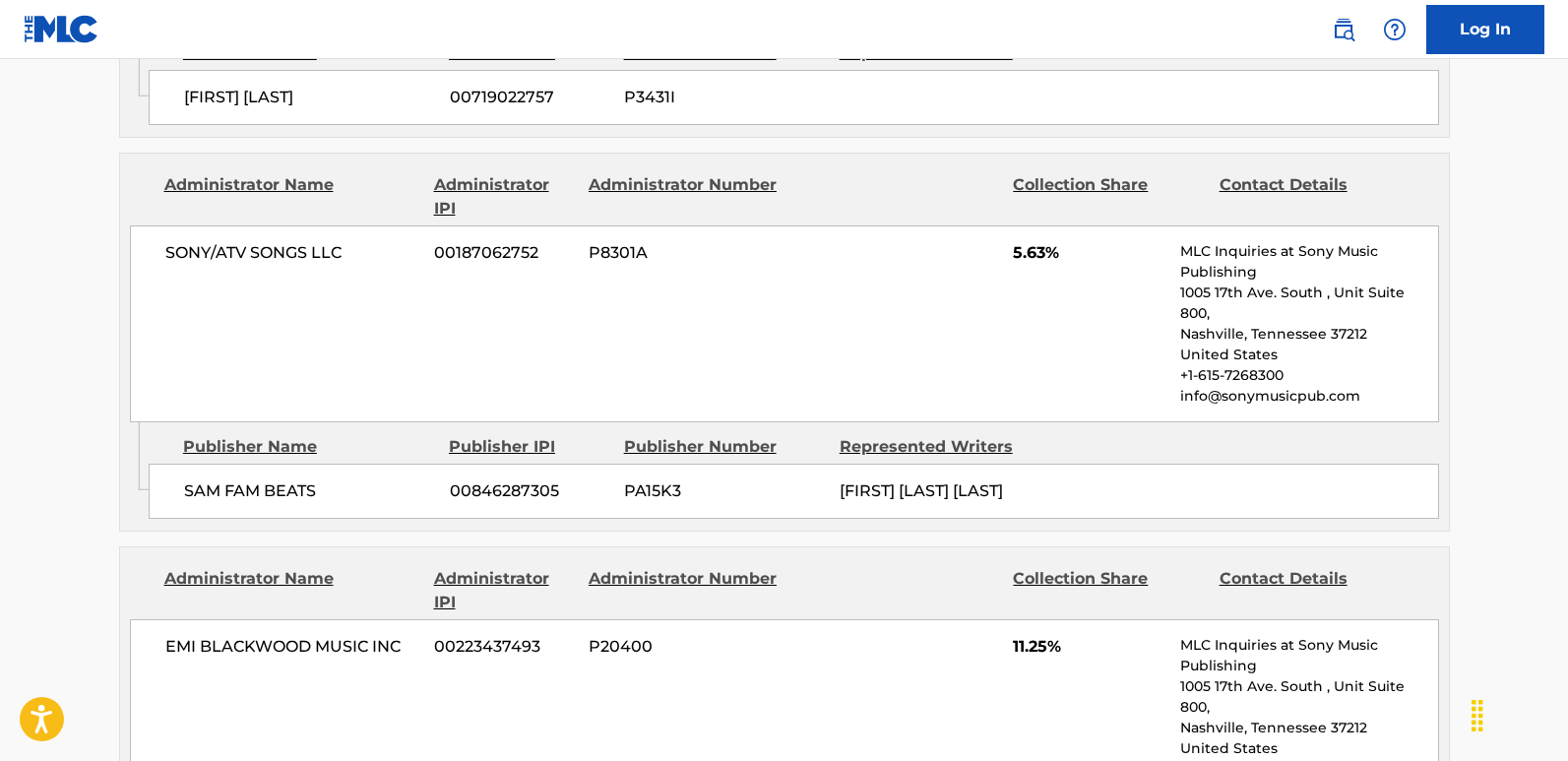 click on "SAM FAM BEATS" at bounding box center [309, 491] 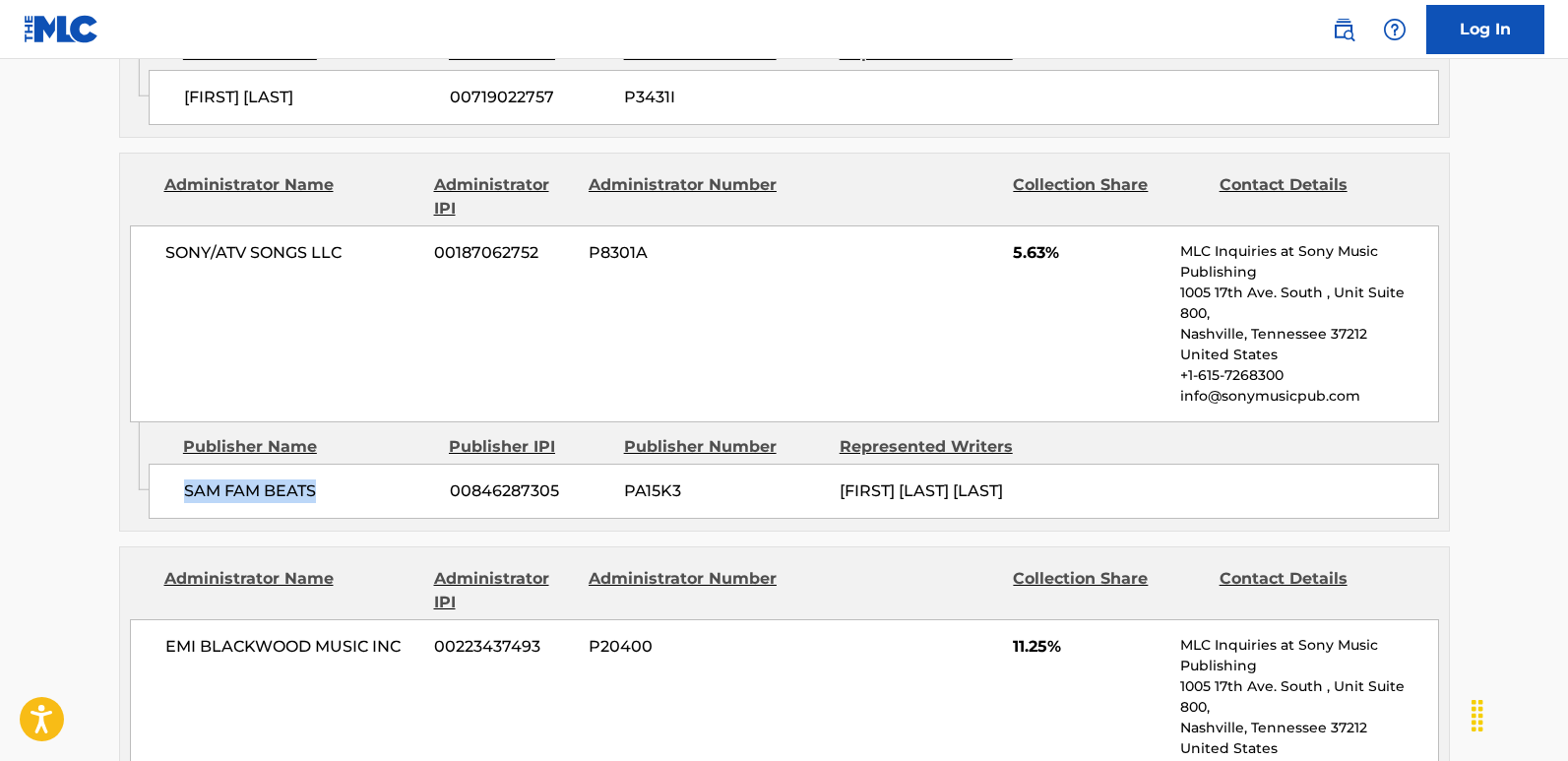 drag, startPoint x: 178, startPoint y: 425, endPoint x: 357, endPoint y: 411, distance: 179.54665 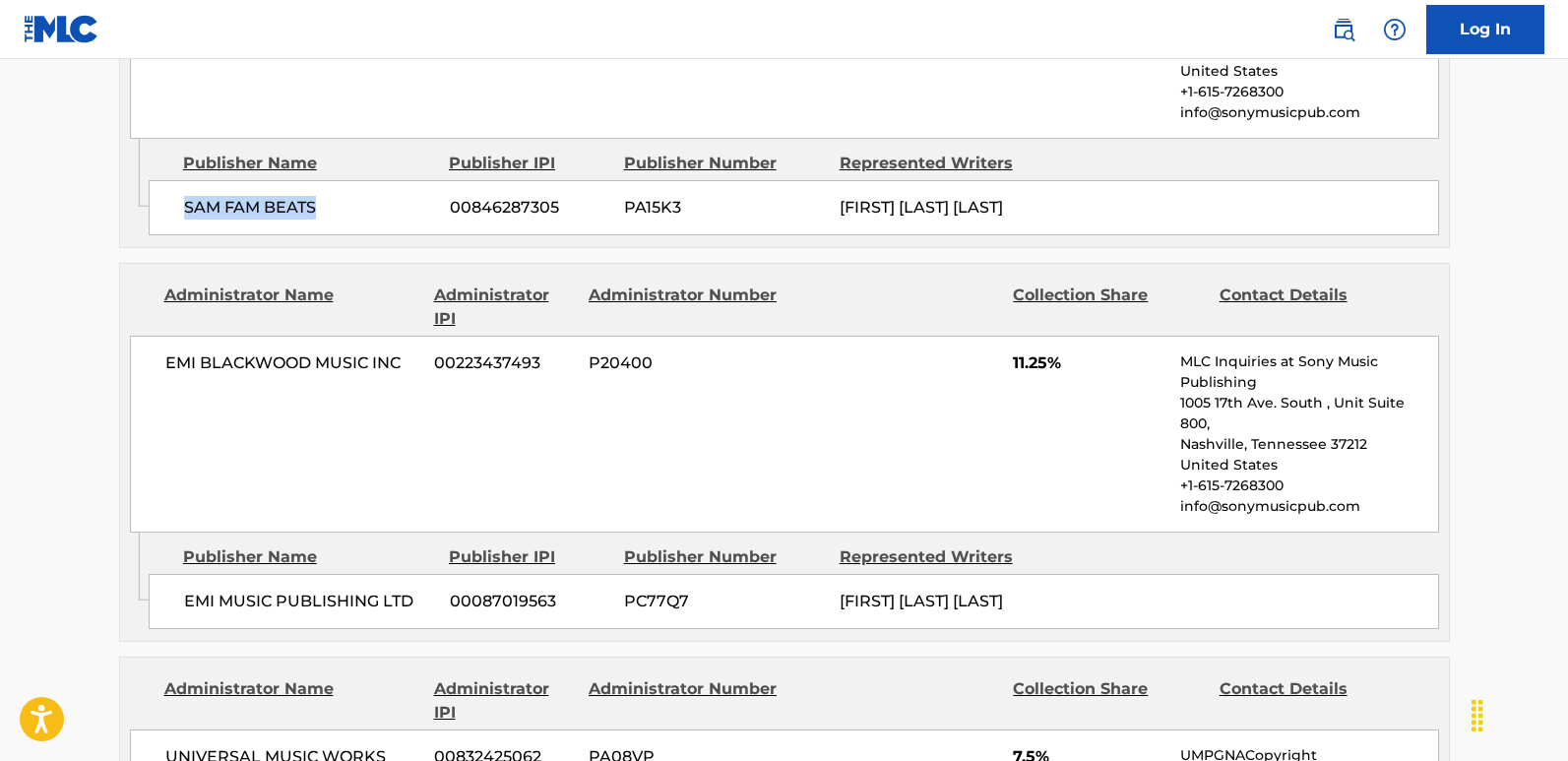 scroll, scrollTop: 2921, scrollLeft: 0, axis: vertical 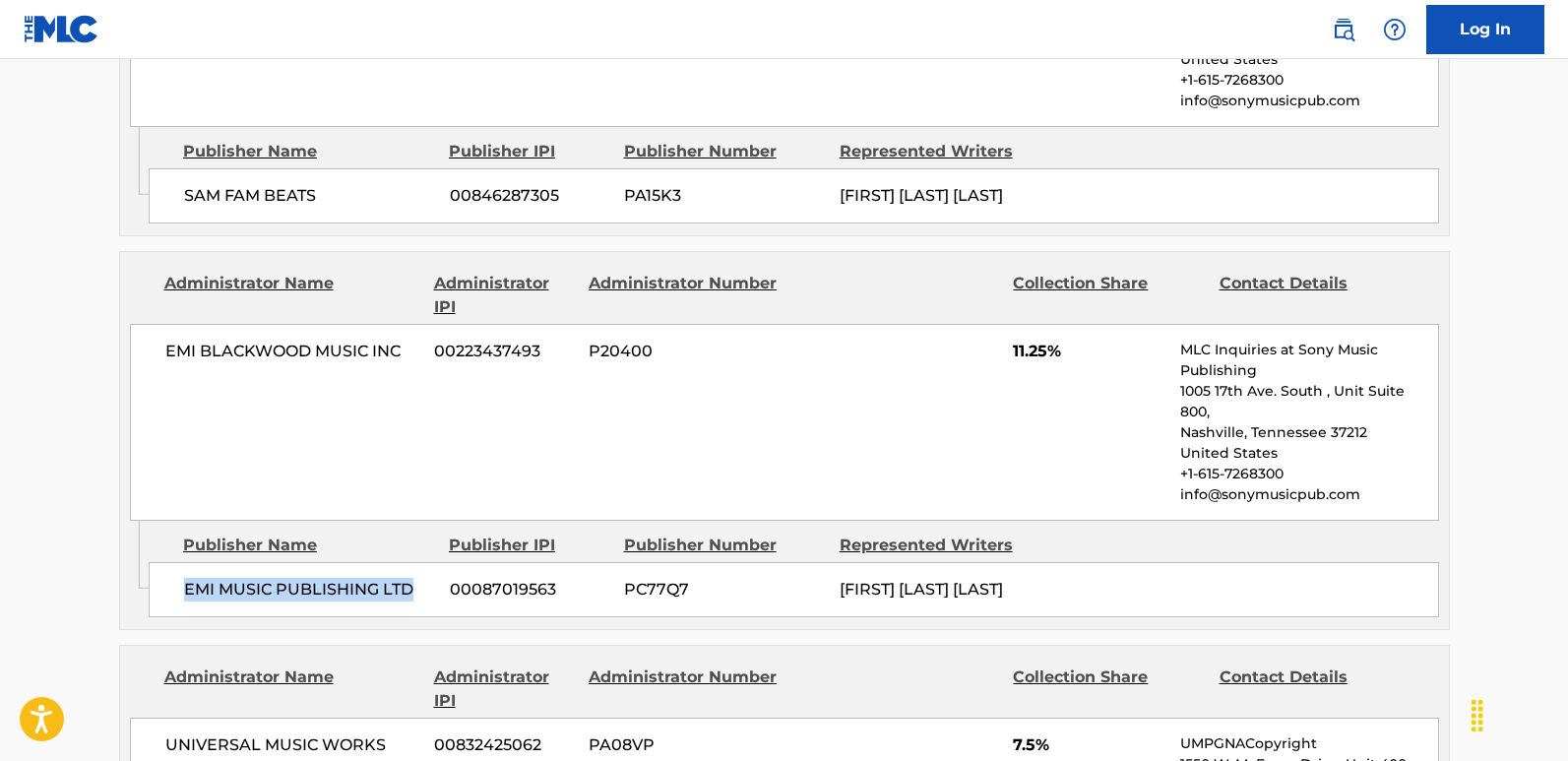 drag, startPoint x: 187, startPoint y: 504, endPoint x: 422, endPoint y: 504, distance: 235 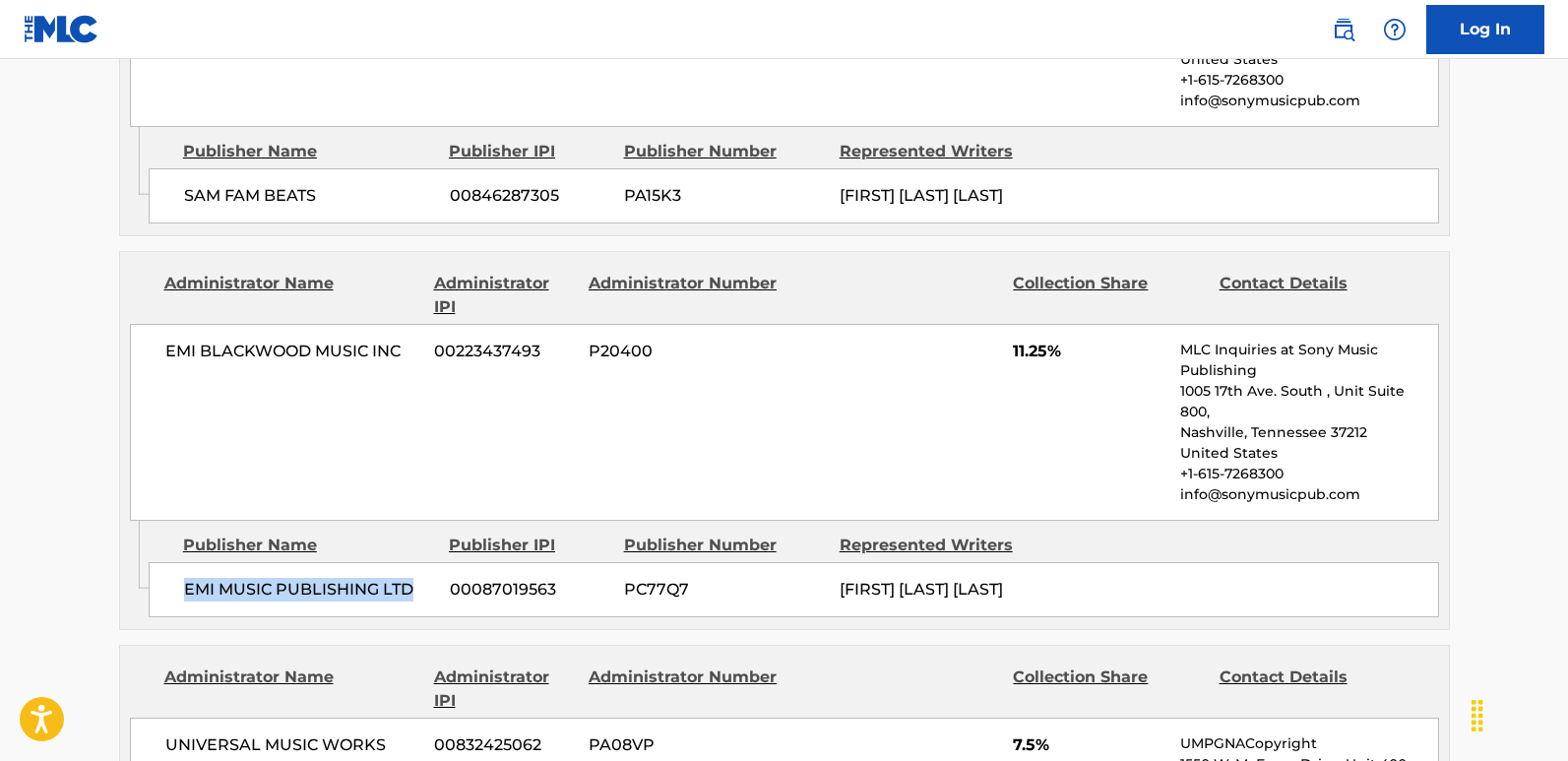 scroll, scrollTop: 3216, scrollLeft: 0, axis: vertical 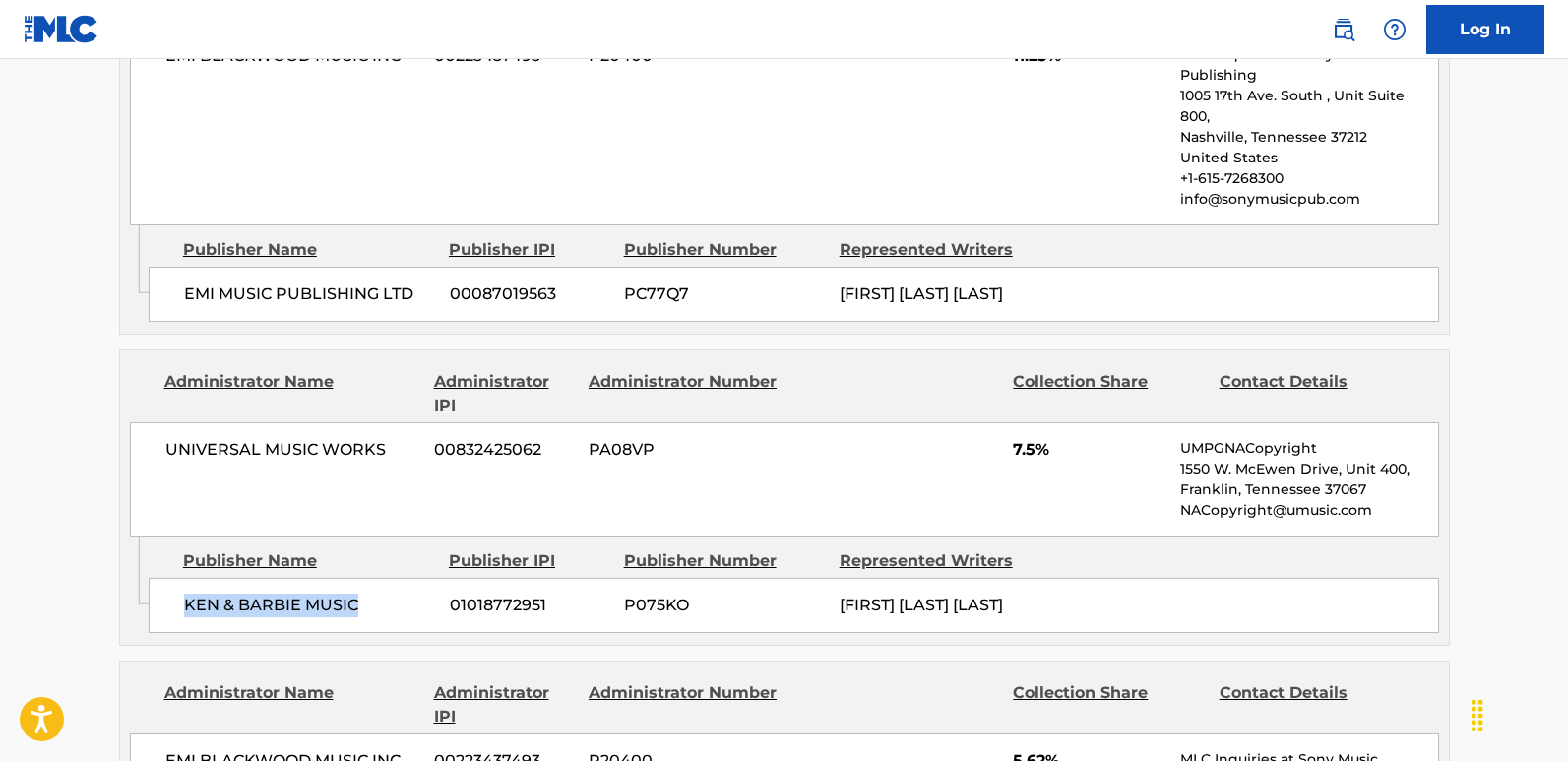 drag, startPoint x: 184, startPoint y: 514, endPoint x: 389, endPoint y: 517, distance: 205.02195 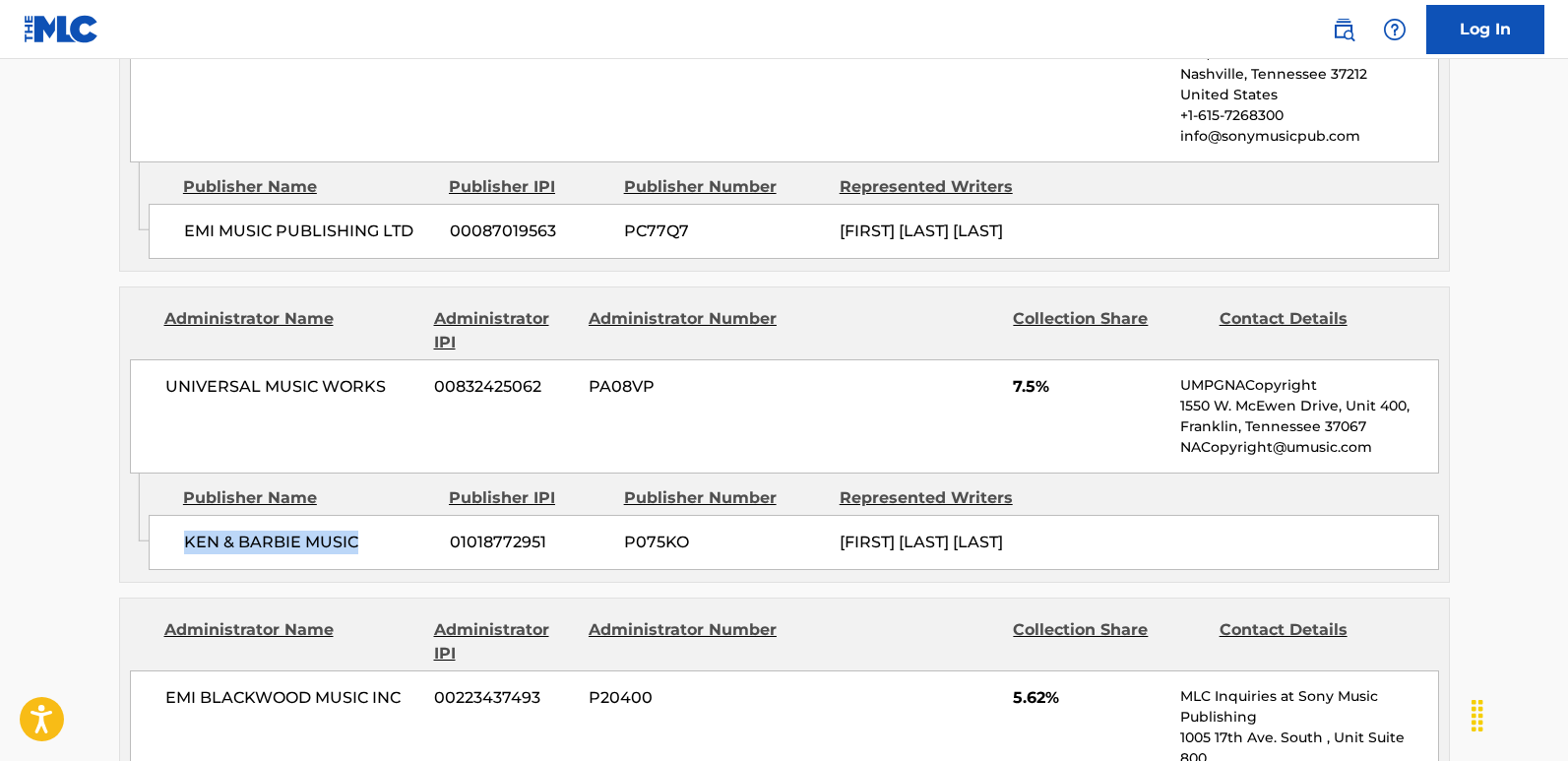 scroll, scrollTop: 3315, scrollLeft: 0, axis: vertical 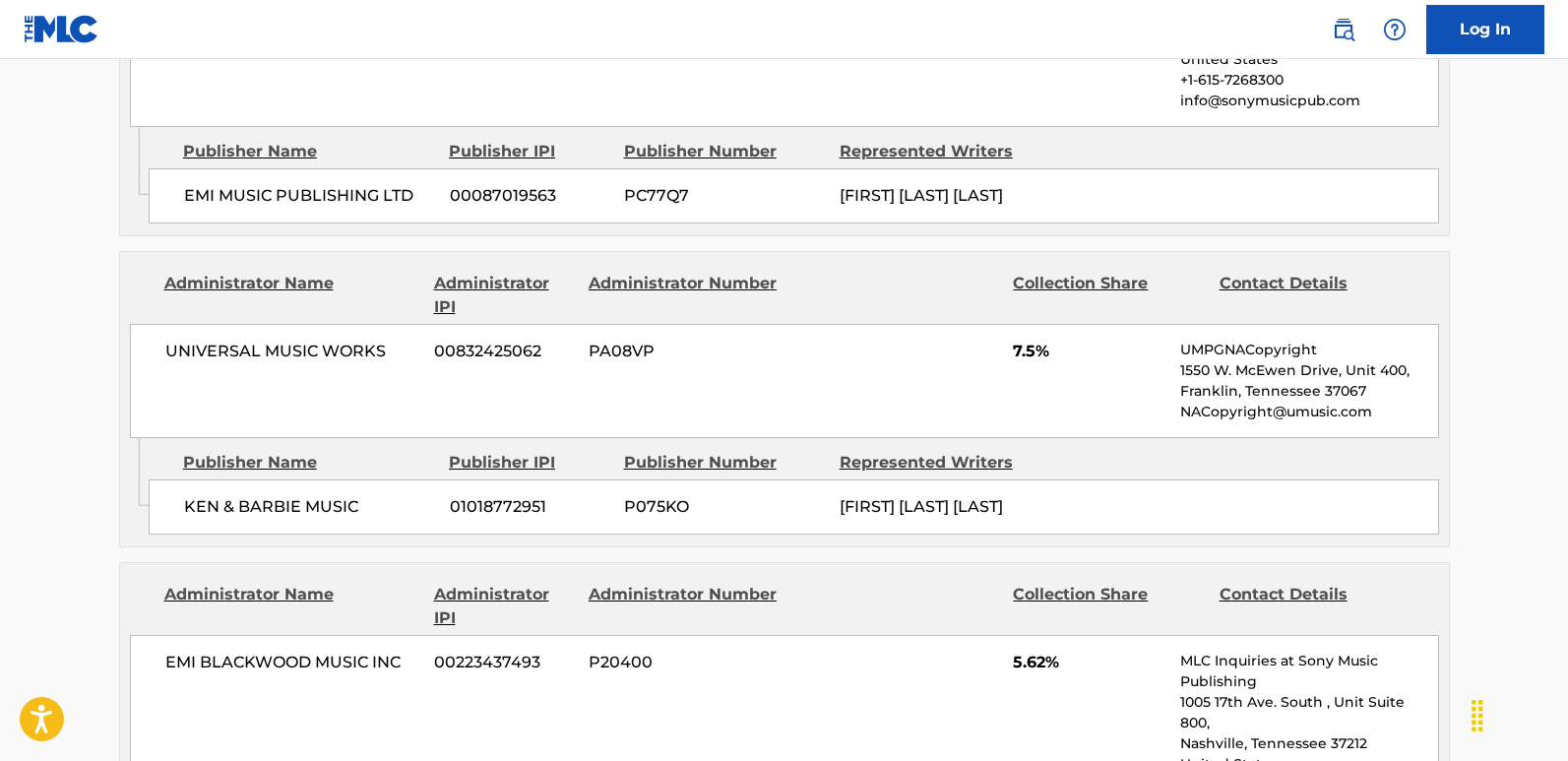 click on "7.5%" at bounding box center (1089, 351) 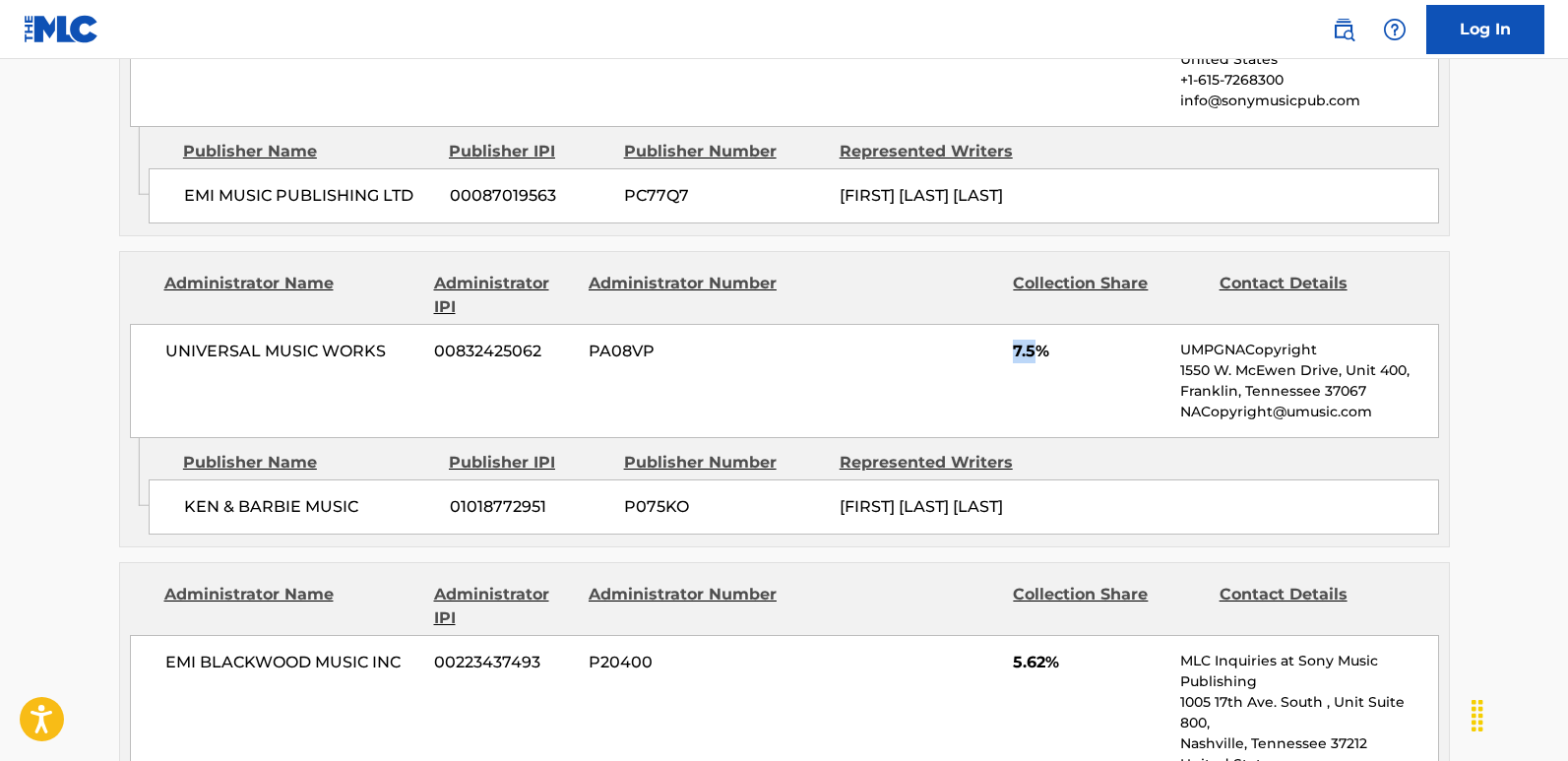 click on "7.5%" at bounding box center [1089, 351] 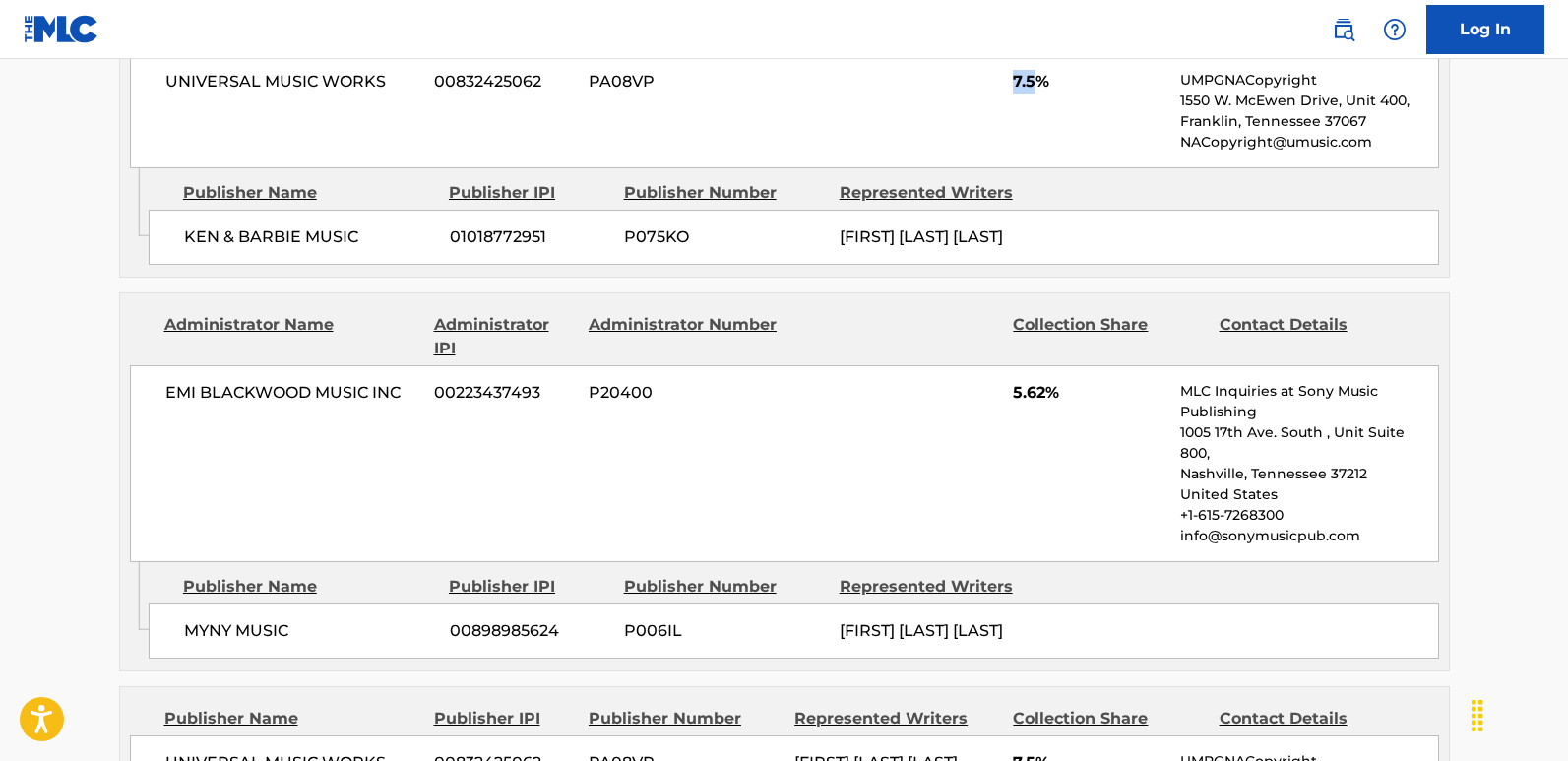 scroll, scrollTop: 3610, scrollLeft: 0, axis: vertical 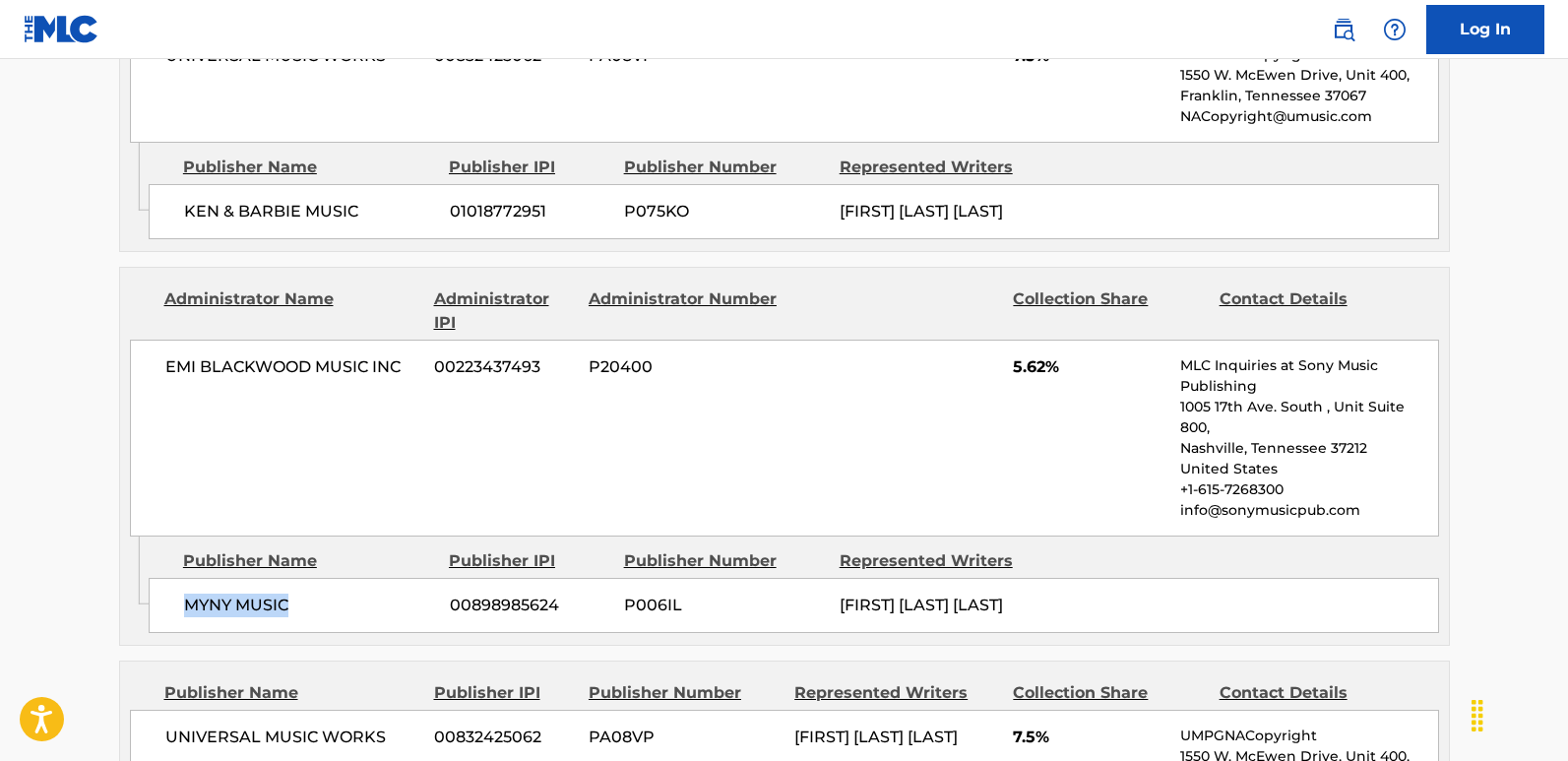 drag, startPoint x: 181, startPoint y: 494, endPoint x: 357, endPoint y: 510, distance: 176.72578 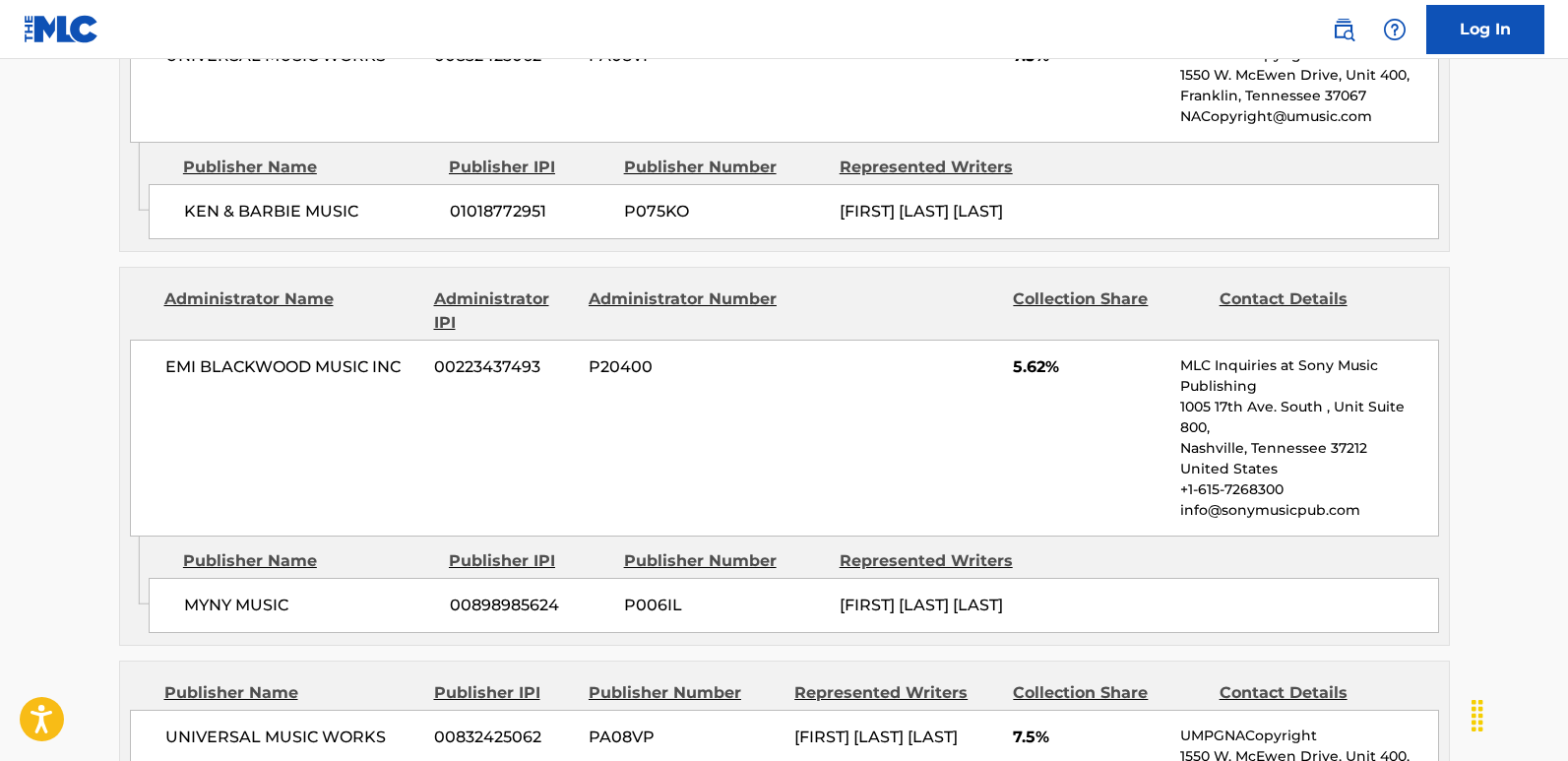 click on "MYNY MUSIC 00898985624 P006IL [FIRST] [MIDDLE] [LAST]" at bounding box center [793, 605] 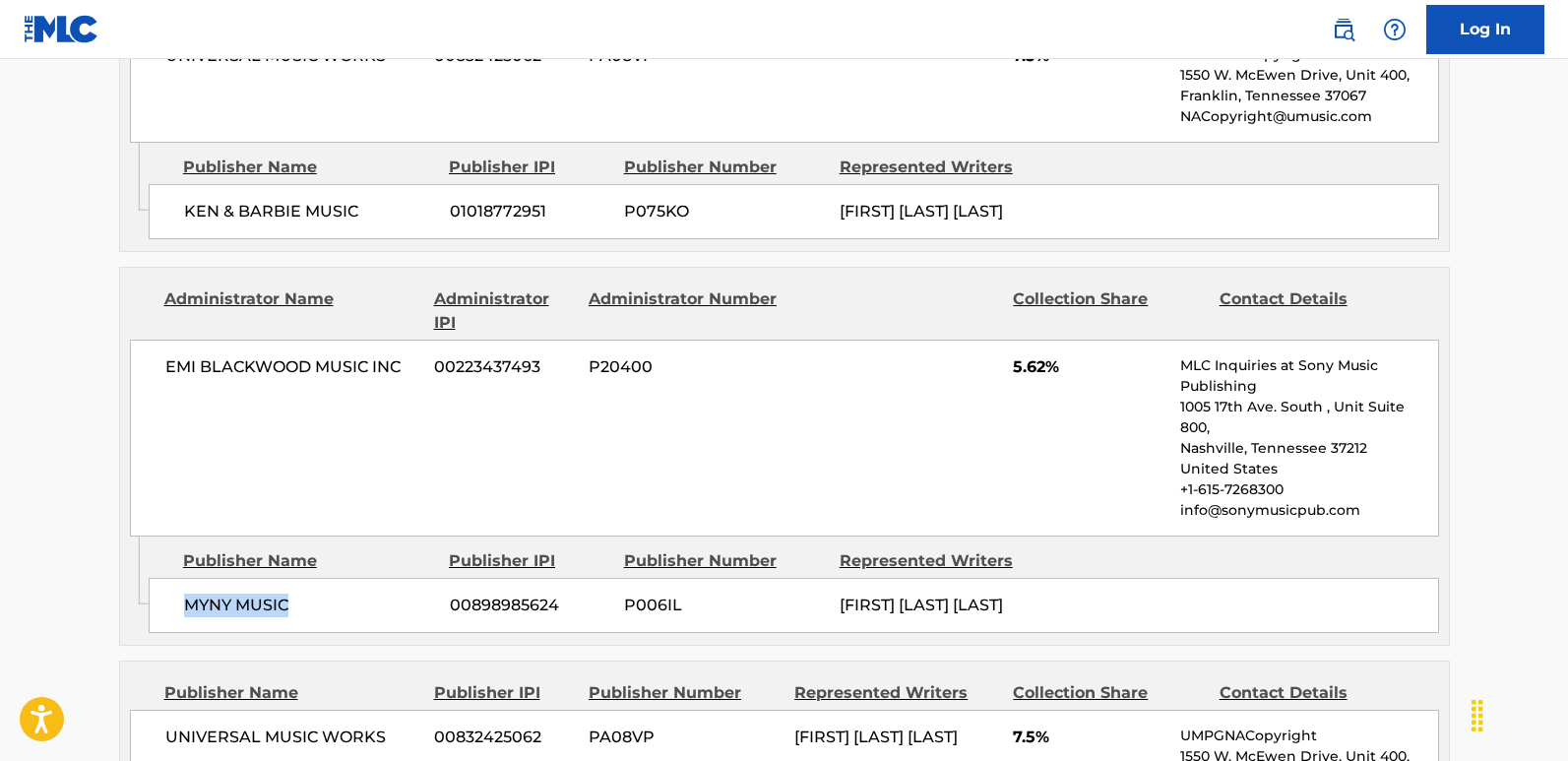 drag, startPoint x: 176, startPoint y: 497, endPoint x: 373, endPoint y: 497, distance: 197 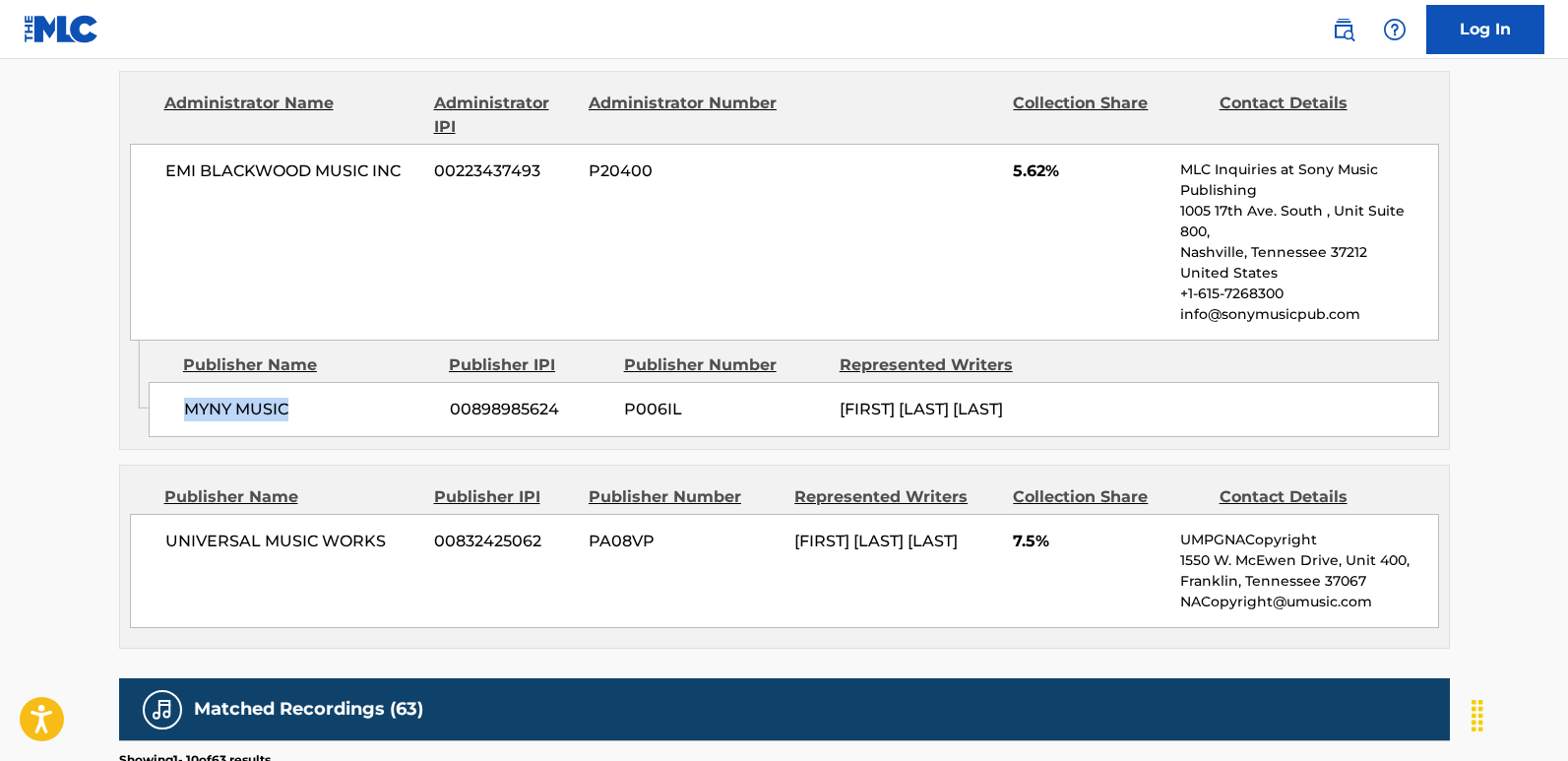 scroll, scrollTop: 3807, scrollLeft: 0, axis: vertical 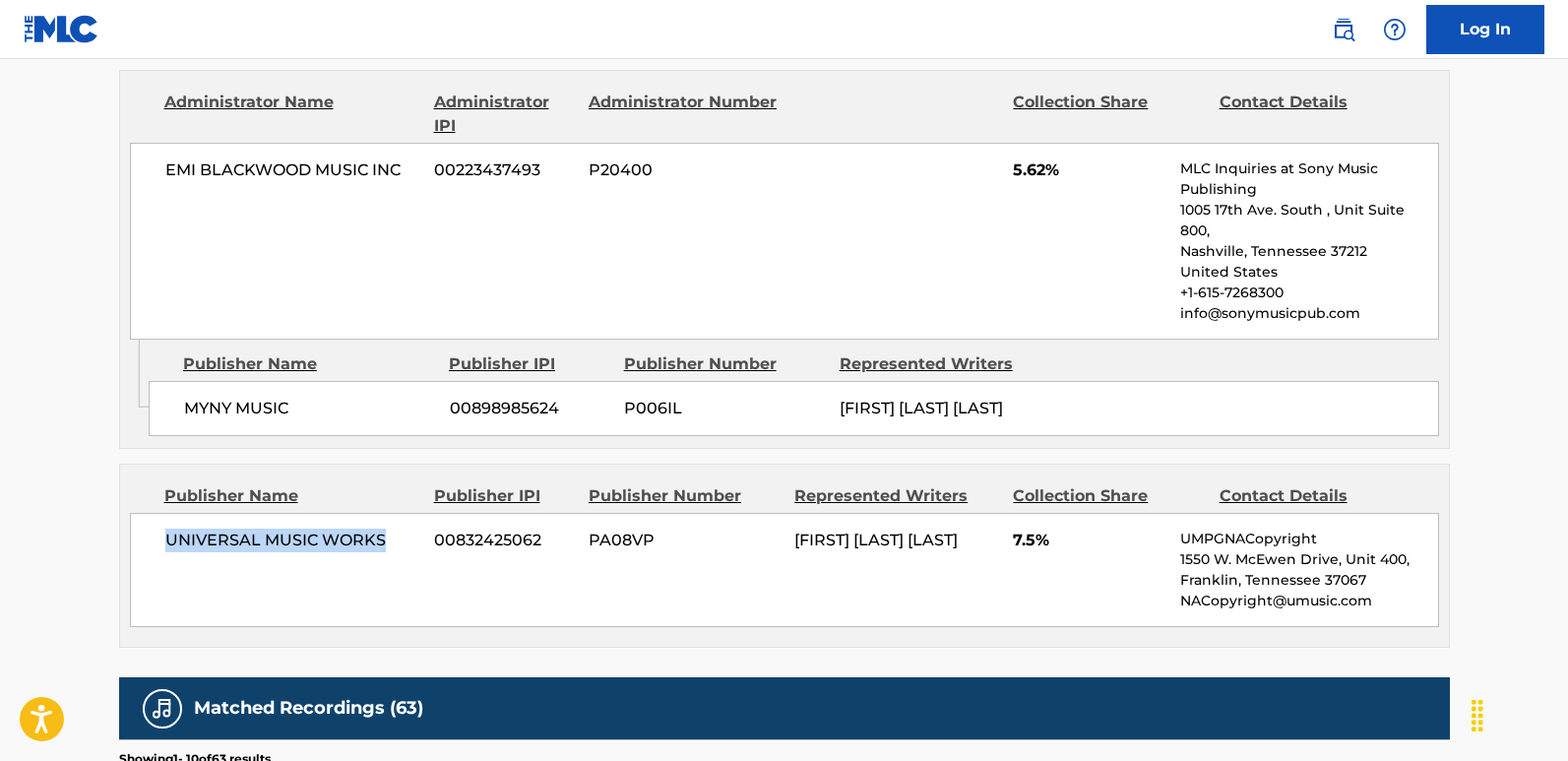 drag, startPoint x: 160, startPoint y: 439, endPoint x: 386, endPoint y: 437, distance: 226.00885 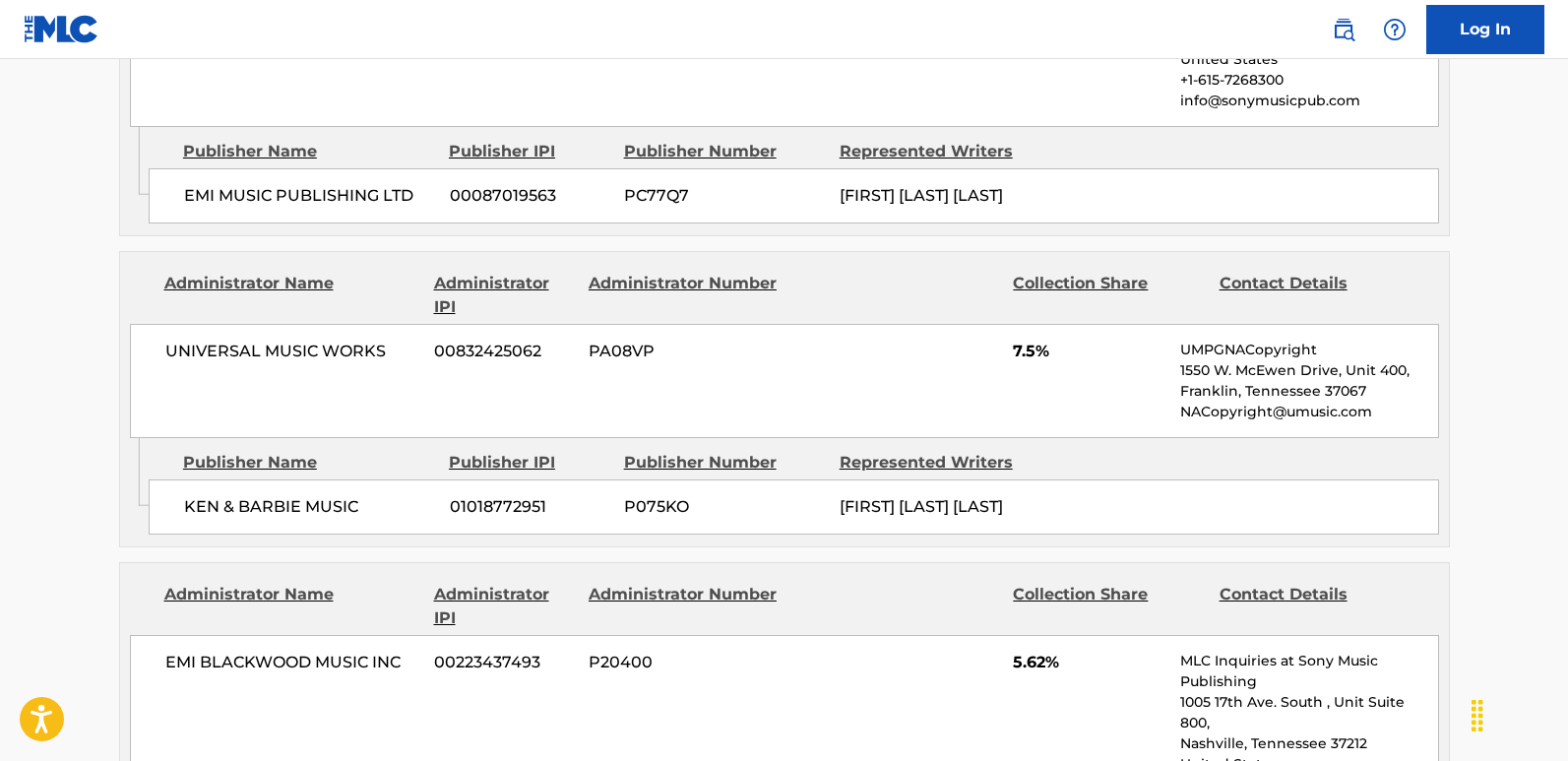 scroll, scrollTop: 3905, scrollLeft: 0, axis: vertical 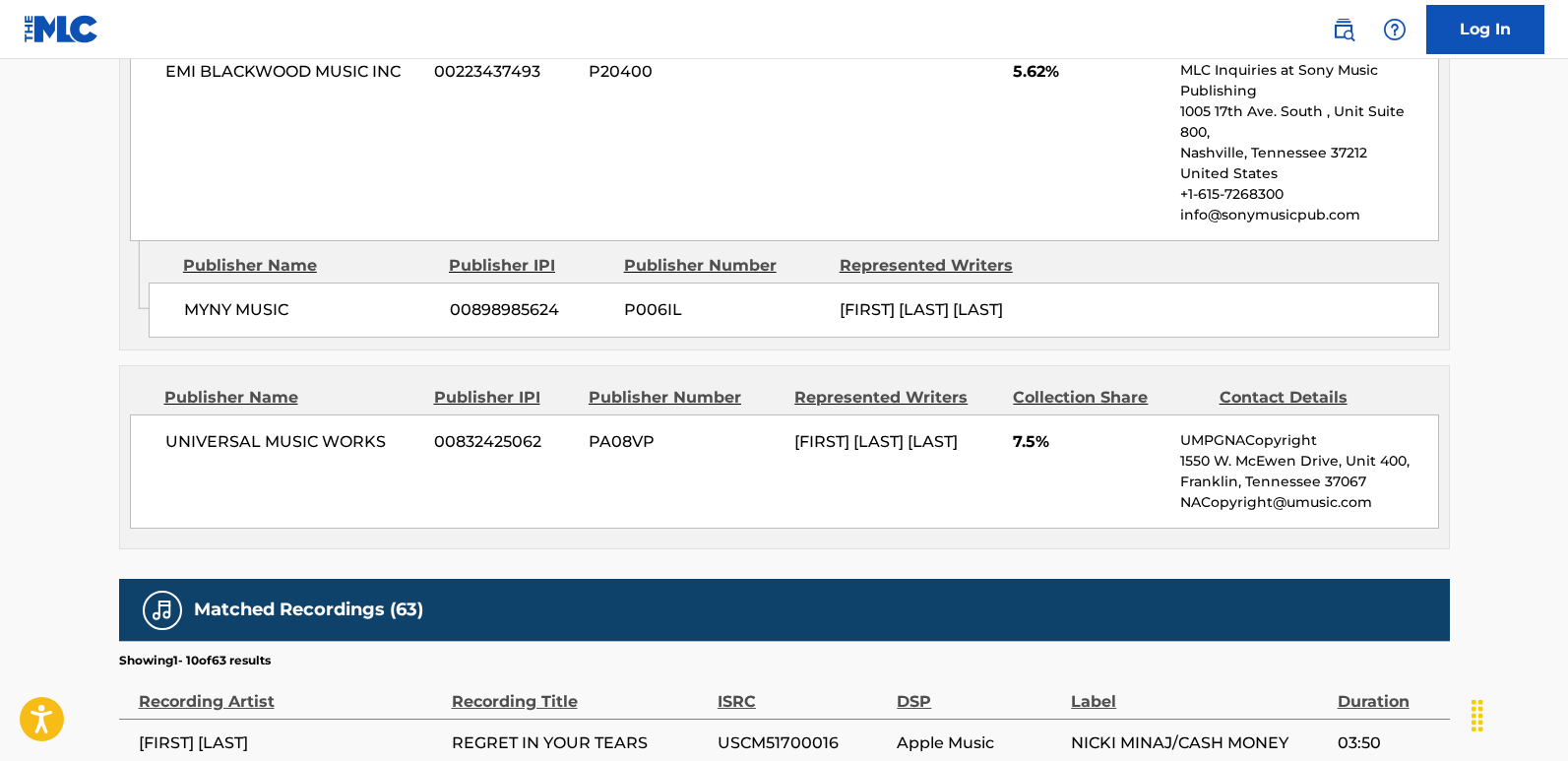 click on "7.5%" at bounding box center (1089, 442) 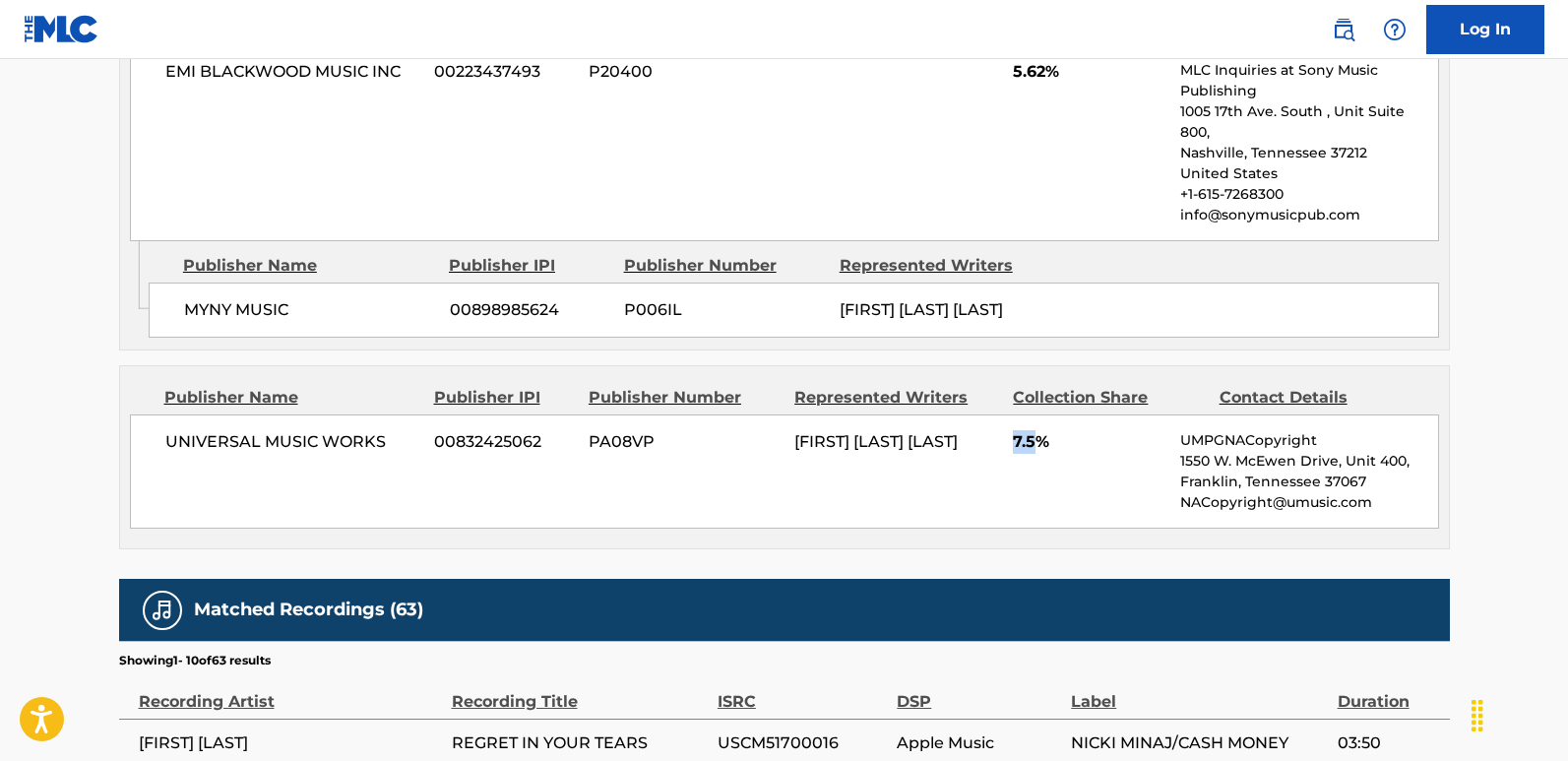 click on "7.5%" at bounding box center [1089, 442] 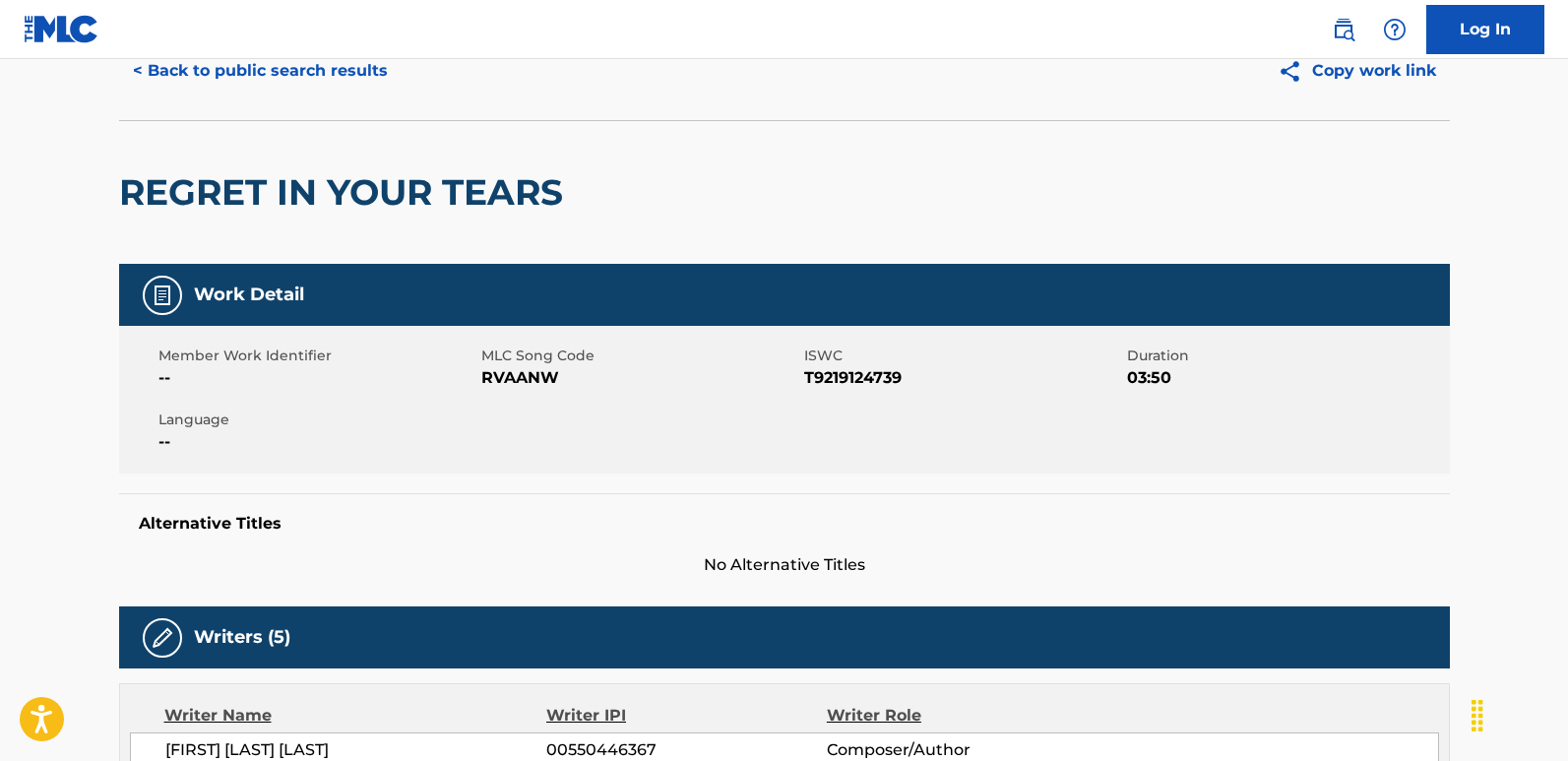scroll, scrollTop: 0, scrollLeft: 0, axis: both 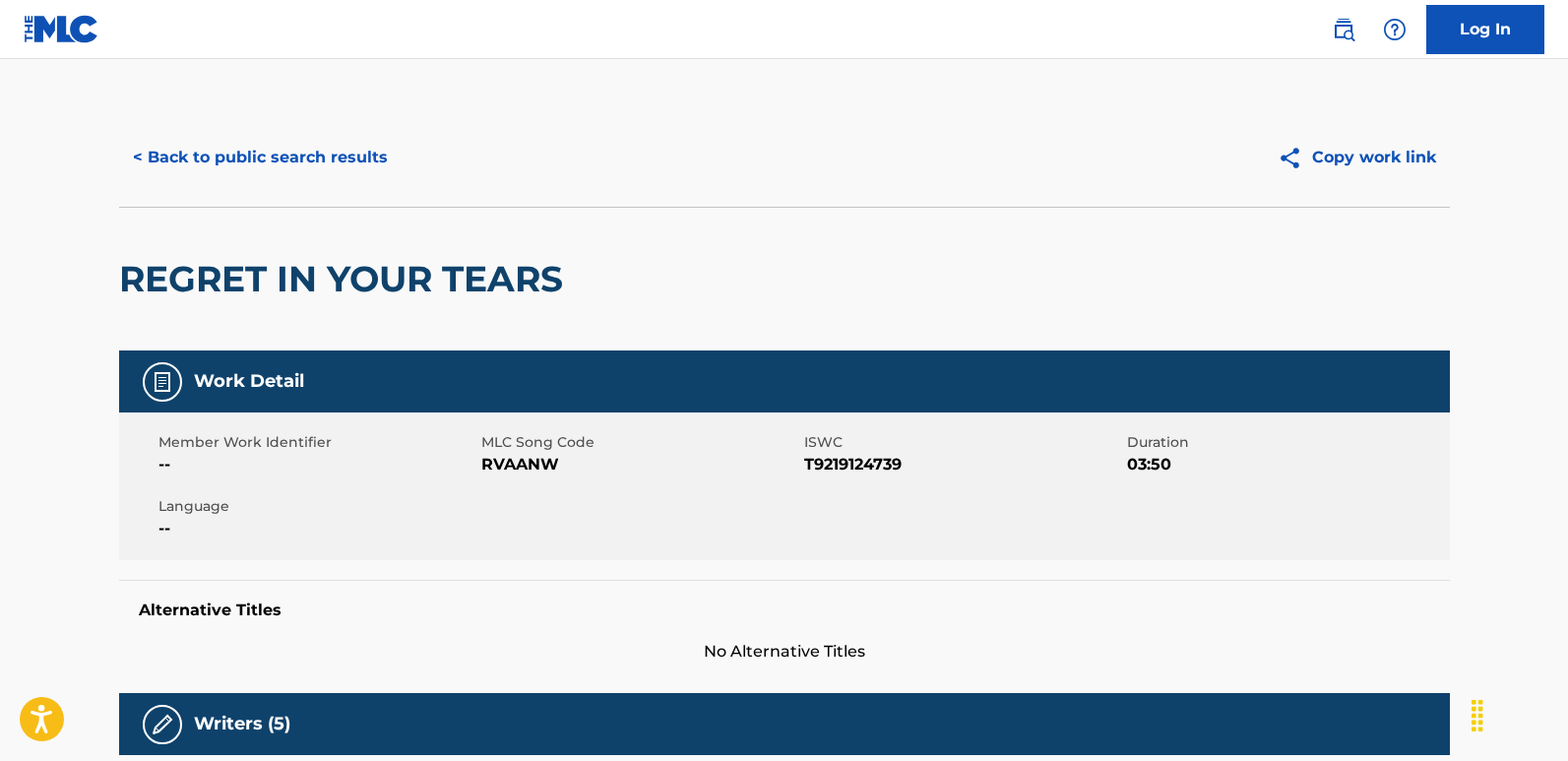 click on "< Back to public search results" at bounding box center [260, 158] 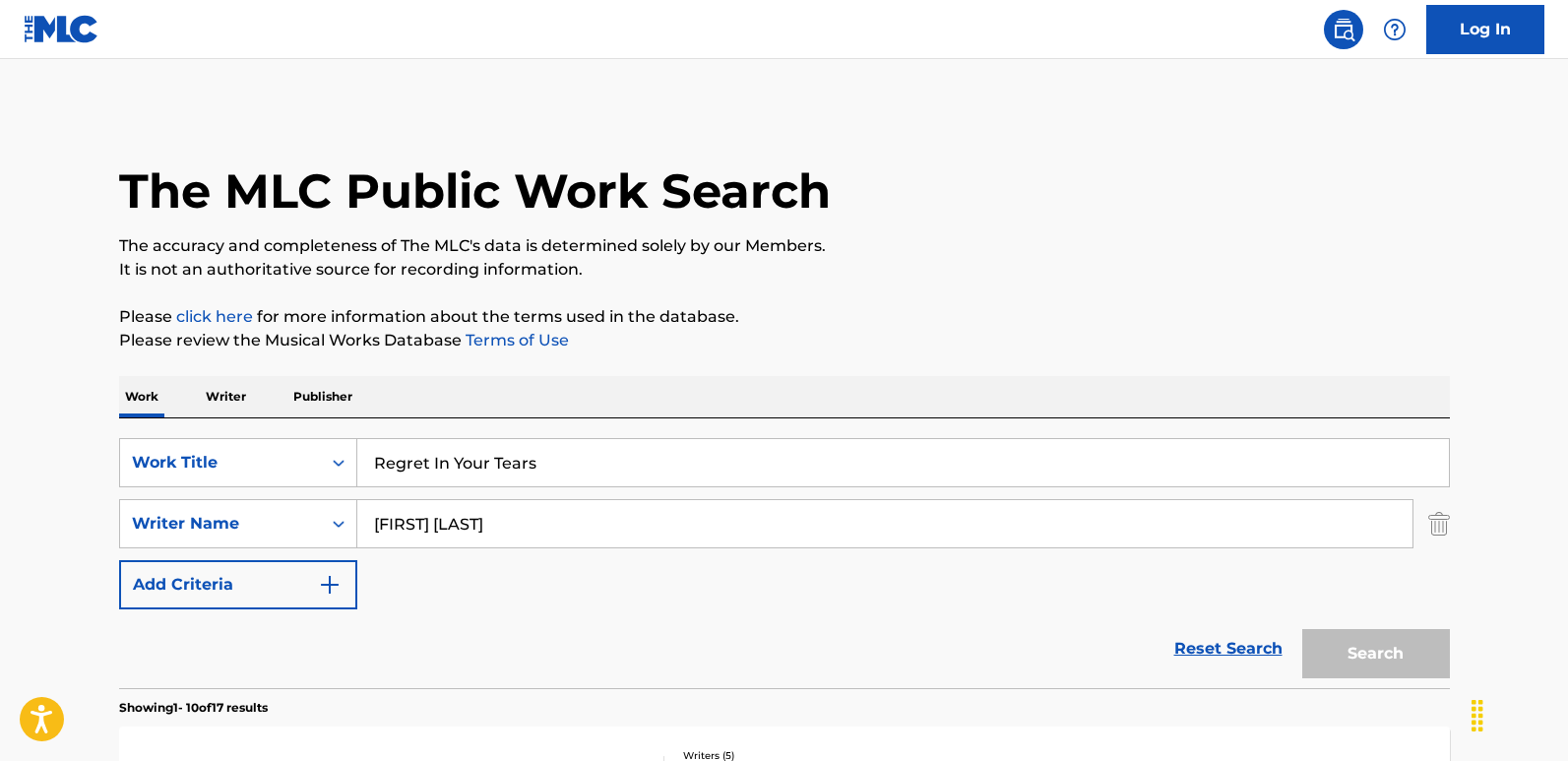 scroll, scrollTop: 352, scrollLeft: 0, axis: vertical 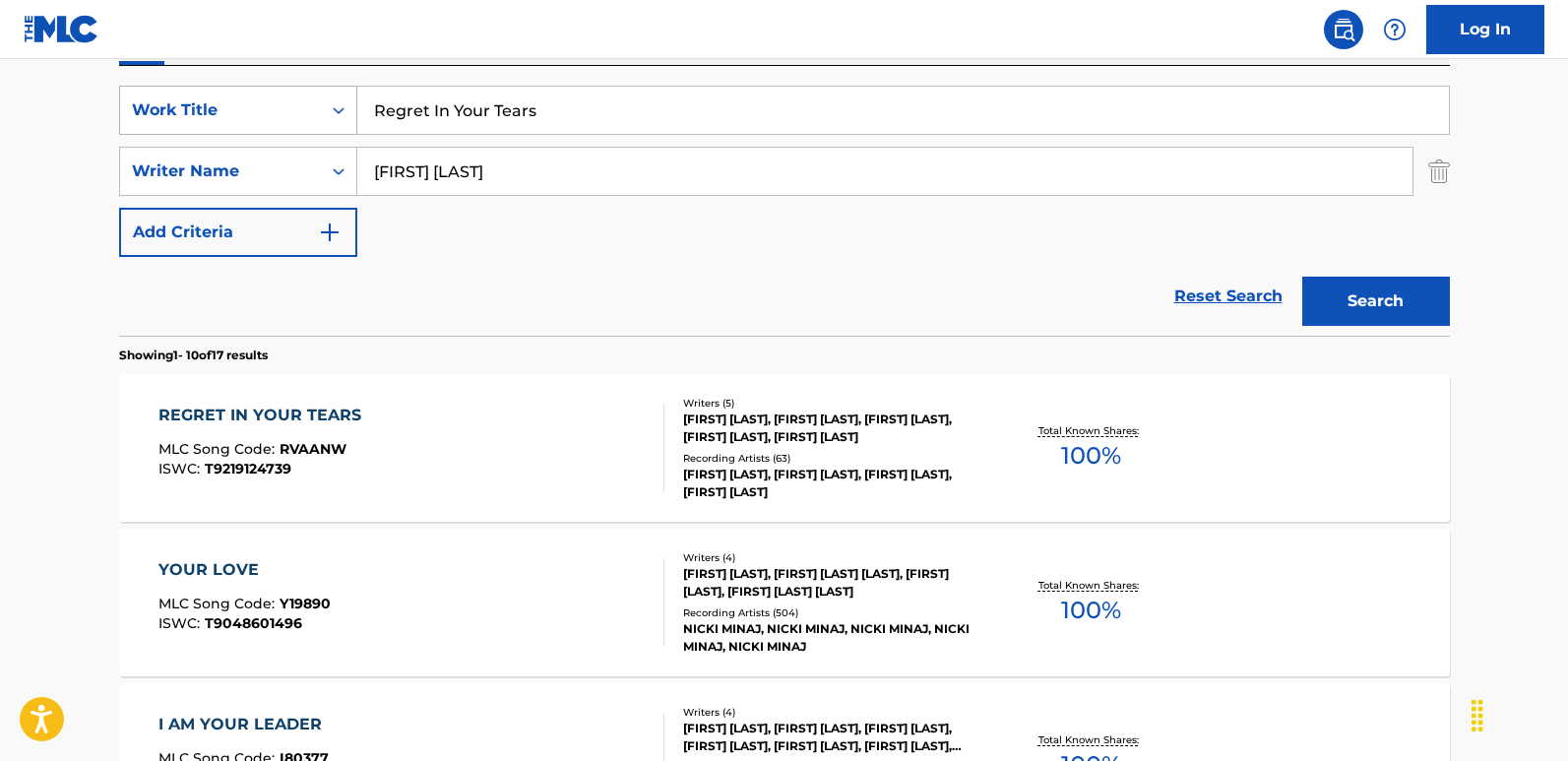 drag, startPoint x: 608, startPoint y: 120, endPoint x: 223, endPoint y: 111, distance: 385.10518 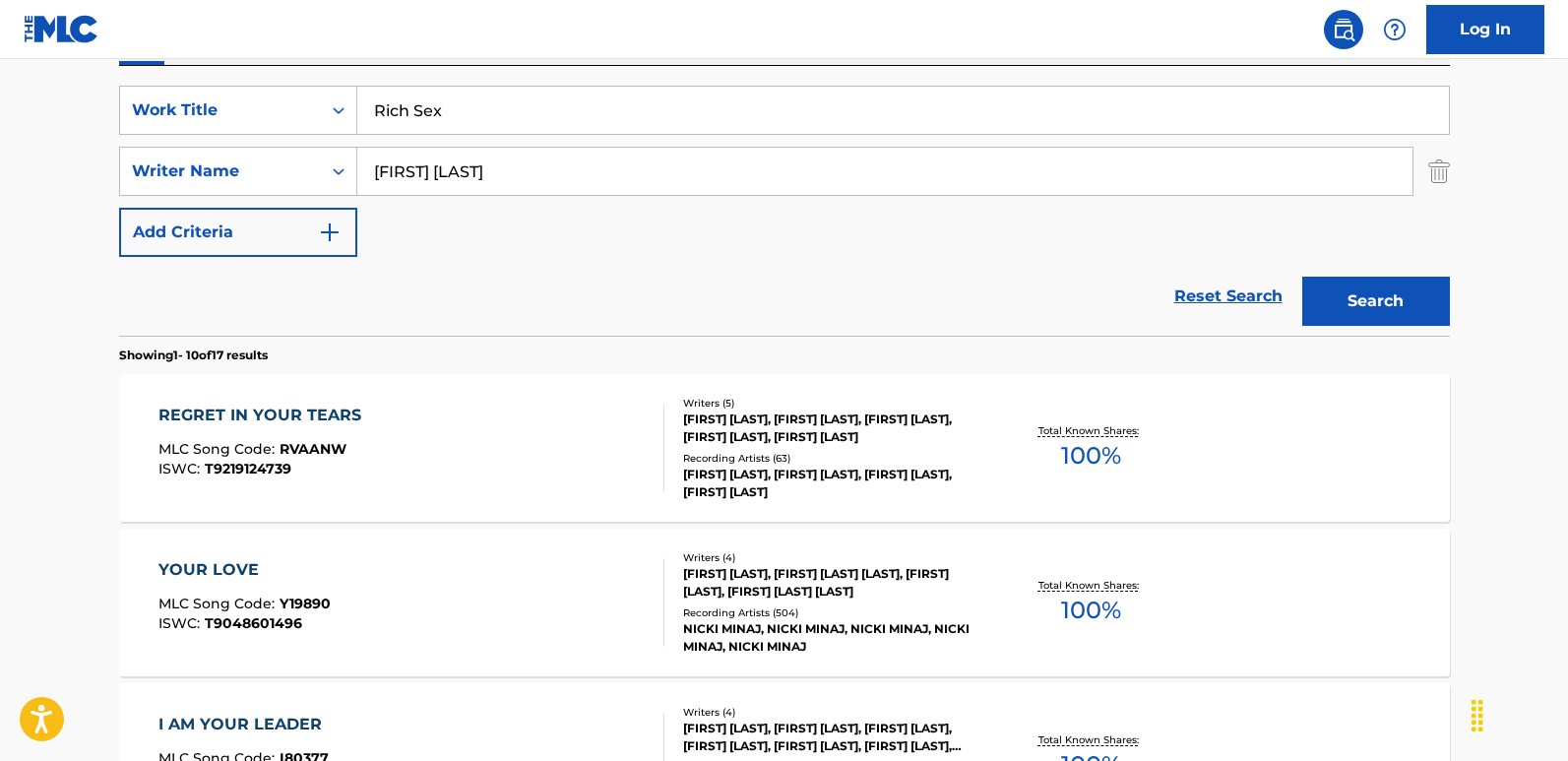 type on "Rich Sex" 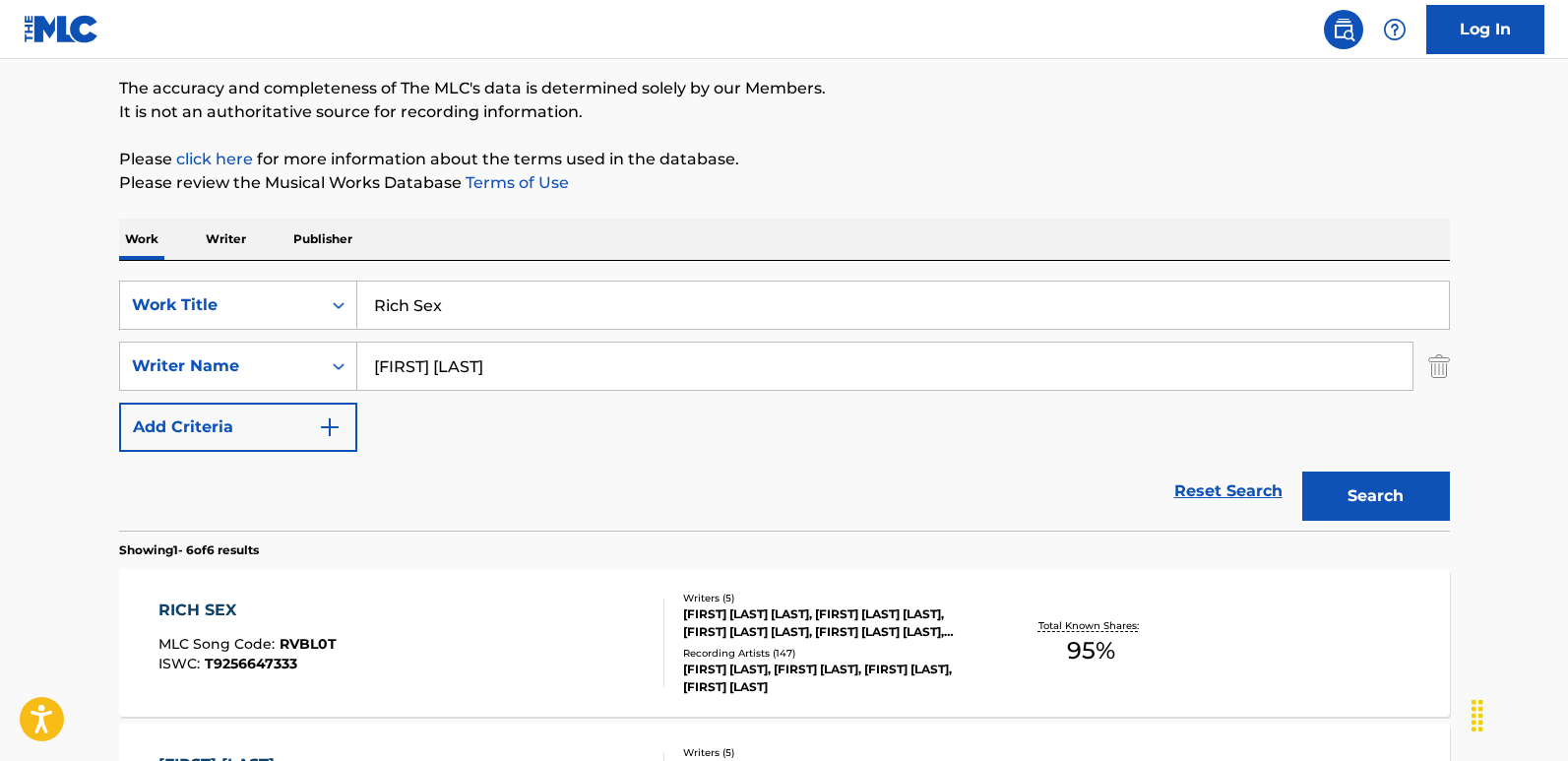 scroll, scrollTop: 352, scrollLeft: 0, axis: vertical 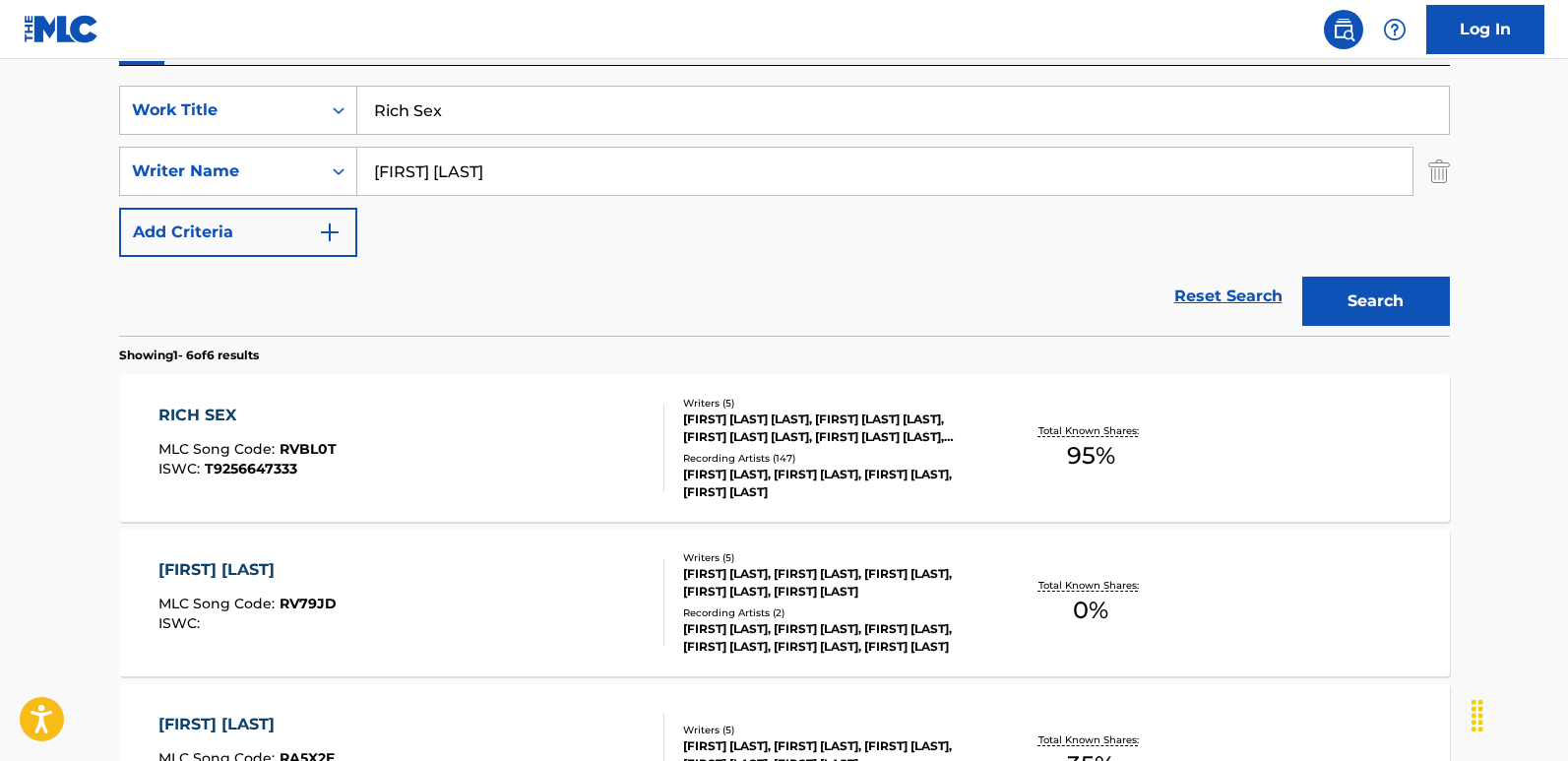 click on "RICH SEX" at bounding box center (247, 415) 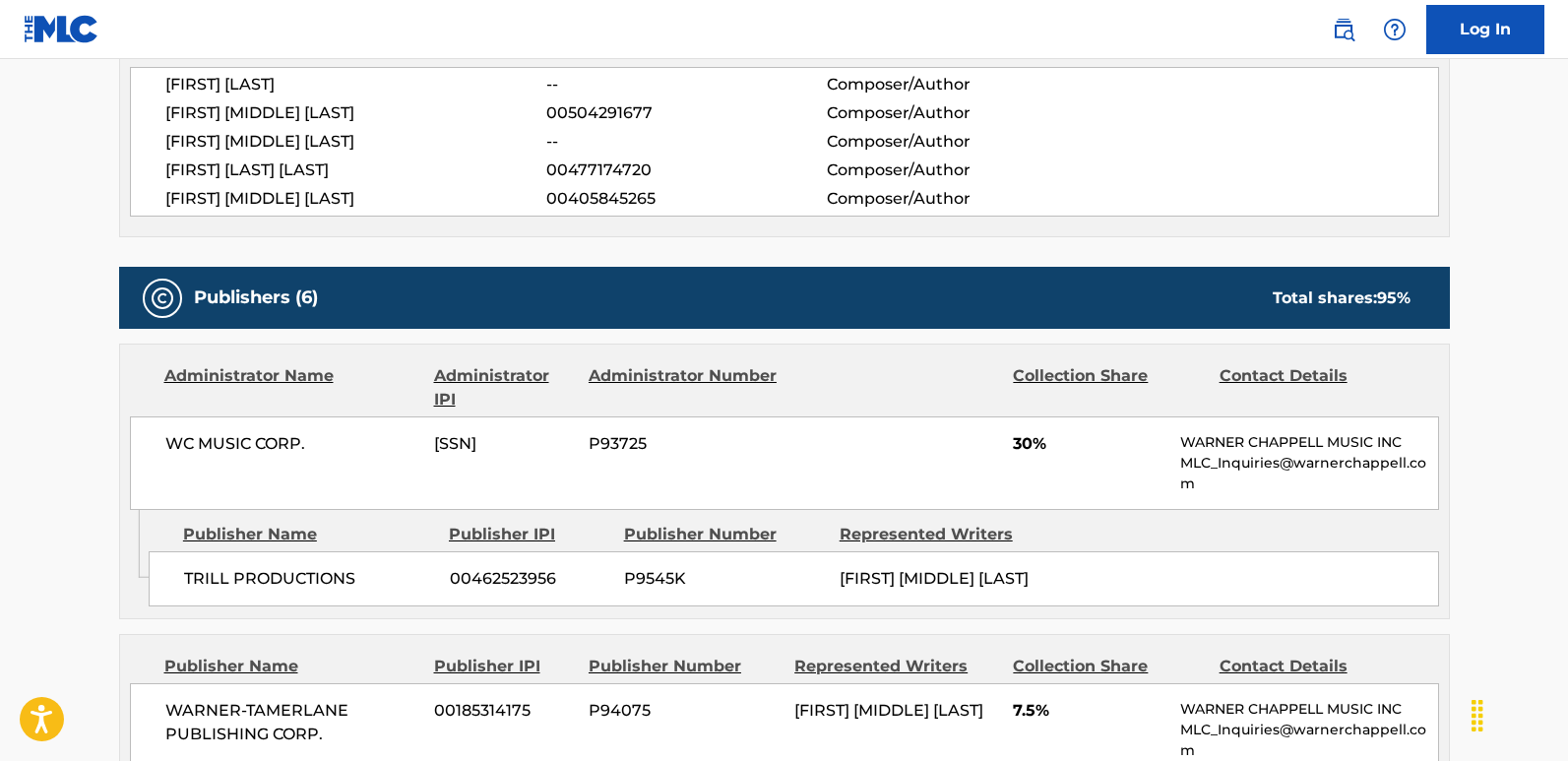 scroll, scrollTop: 788, scrollLeft: 0, axis: vertical 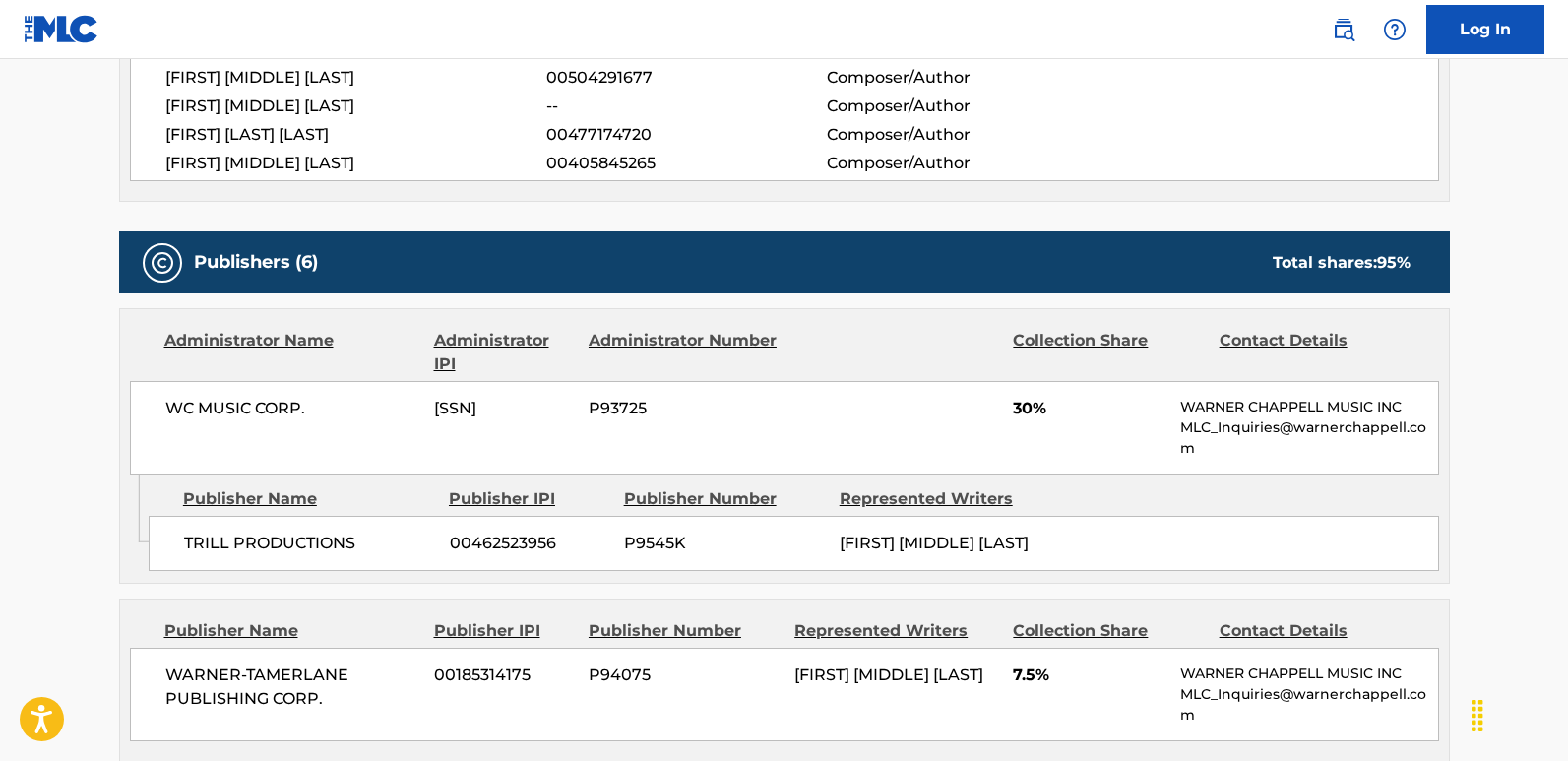 click on "Back to public search results Copy work link RICH SEX     Work Detail   Member Work Identifier -- MLC Song Code RVBL0T ISWC T9256647333 Duration --:-- Language -- Alternative Titles No Alternative Titles Writers   (5) Writer Name Writer IPI Writer Role [FIRST] [LAST] -- Composer/Author [FIRST] [LAST] 00504291677 Composer/Author [FIRST] [LAST] -- Composer/Author [FIRST] [LAST] 00477174720 Composer/Author Publishers   (6) Total shares:  95 % Administrator Name Administrator IPI Administrator Number Collection Share Contact Details WC MUSIC CORP. 00392888203 P93725 30% WARNER CHAPPELL MUSIC INC MLC_Inquiries@warnerchappell.com Admin Original Publisher Connecting Line Publisher Name Publisher IPI Publisher Number Represented Writers TRILL PRODUCTIONS 00462523956 P9545K [FIRST] [LAST] Publisher Name Publisher IPI Publisher Number Represented Writers Collection Share Contact Details WARNER-TAMERLANE PUBLISHING CORP. 00185314175 P94075 [FIRST] [LAST] 7.5% --" at bounding box center (784, 975) 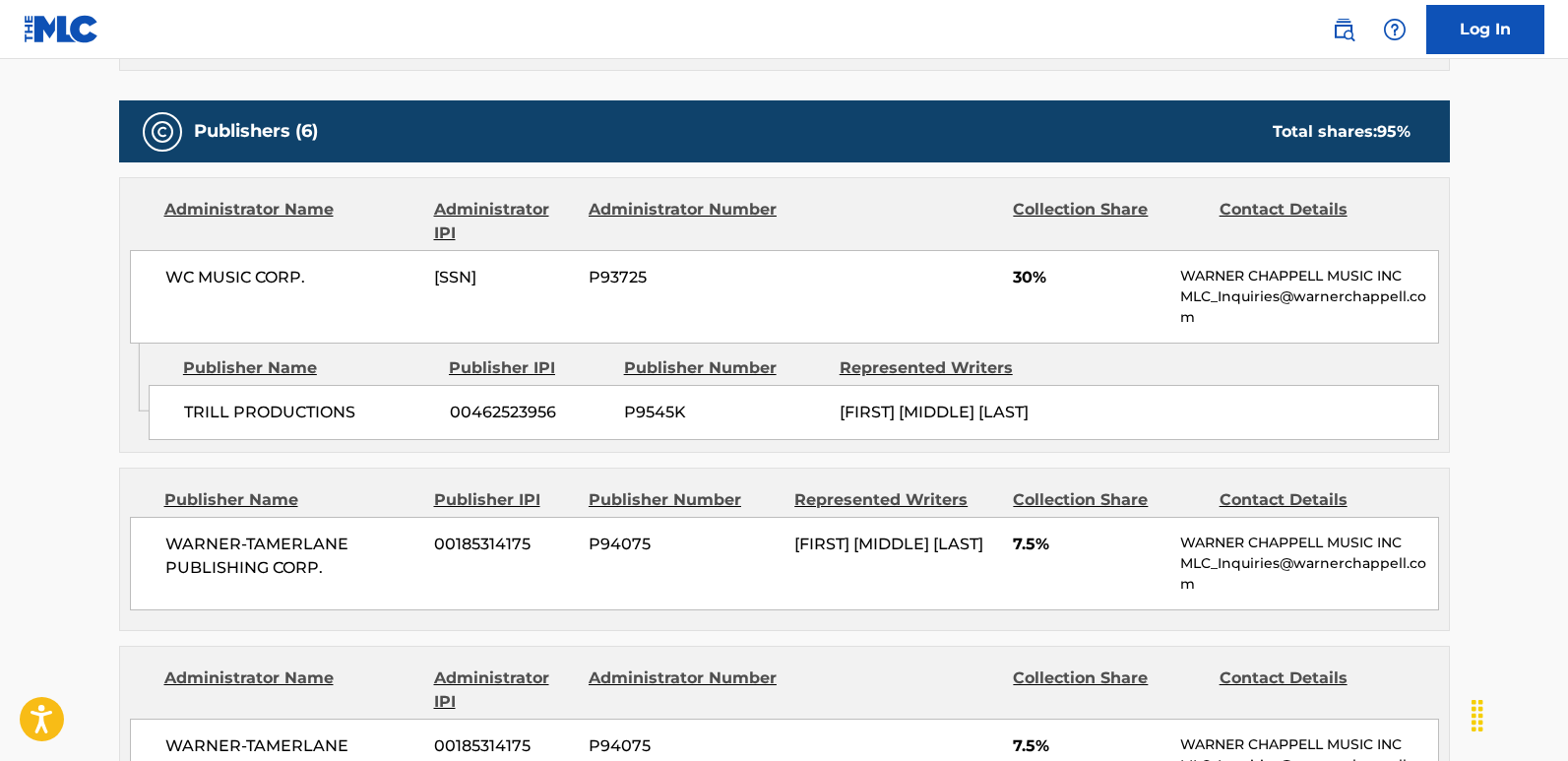 scroll, scrollTop: 886, scrollLeft: 0, axis: vertical 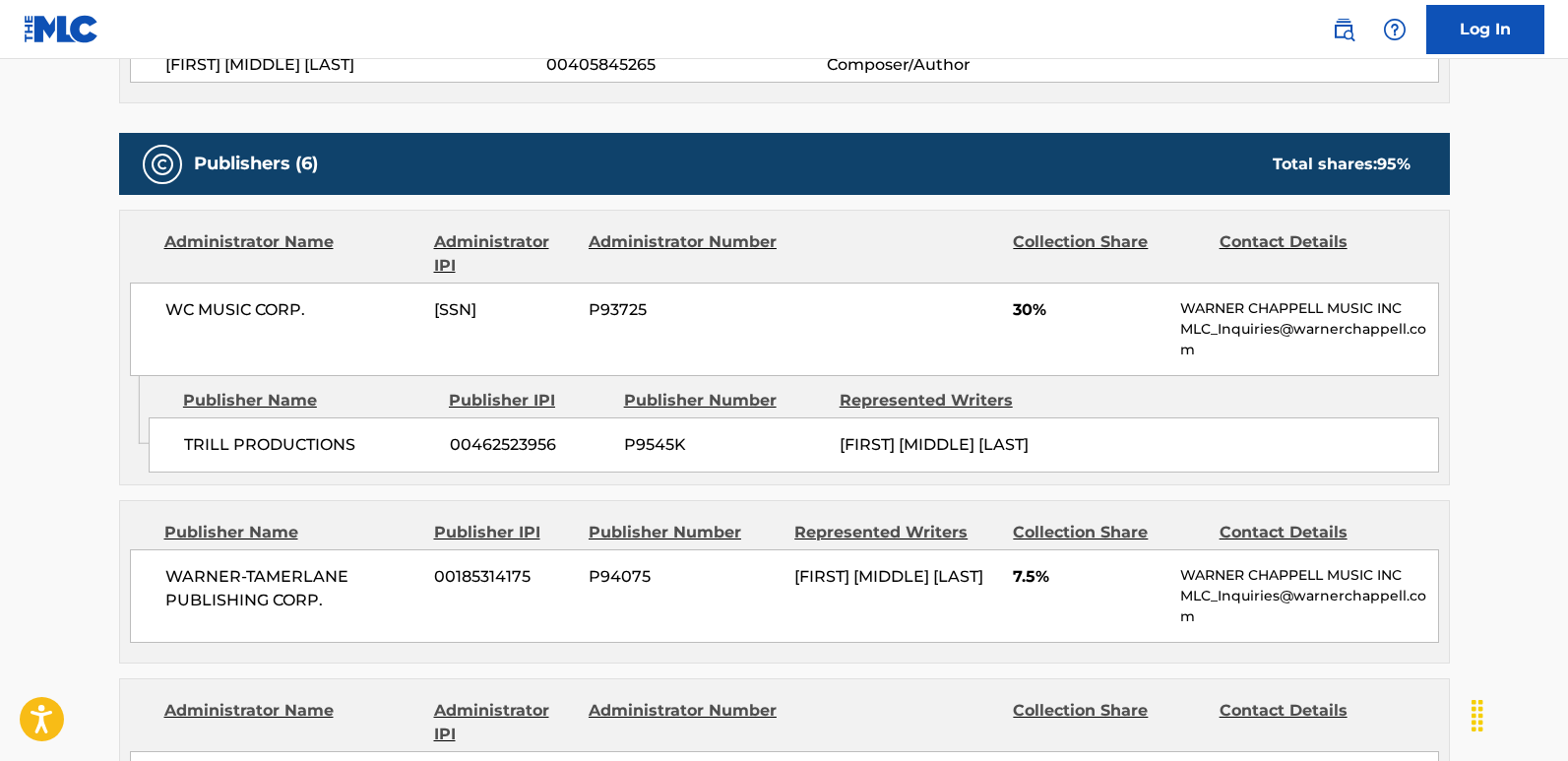 click on "Back to public search results Copy work link RICH SEX     Work Detail   Member Work Identifier -- MLC Song Code RVBL0T ISWC T9256647333 Duration --:-- Language -- Alternative Titles No Alternative Titles Writers   (5) Writer Name Writer IPI Writer Role [FIRST] [LAST] -- Composer/Author [FIRST] [LAST] 00504291677 Composer/Author [FIRST] [LAST] -- Composer/Author [FIRST] [LAST] 00477174720 Composer/Author Publishers   (6) Total shares:  95 % Administrator Name Administrator IPI Administrator Number Collection Share Contact Details WC MUSIC CORP. 00392888203 P93725 30% WARNER CHAPPELL MUSIC INC MLC_Inquiries@warnerchappell.com Admin Original Publisher Connecting Line Publisher Name Publisher IPI Publisher Number Represented Writers TRILL PRODUCTIONS 00462523956 P9545K [FIRST] [LAST] Publisher Name Publisher IPI Publisher Number Represented Writers Collection Share Contact Details WARNER-TAMERLANE PUBLISHING CORP. 00185314175 P94075 [FIRST] [LAST] 7.5% --" at bounding box center [784, 885] 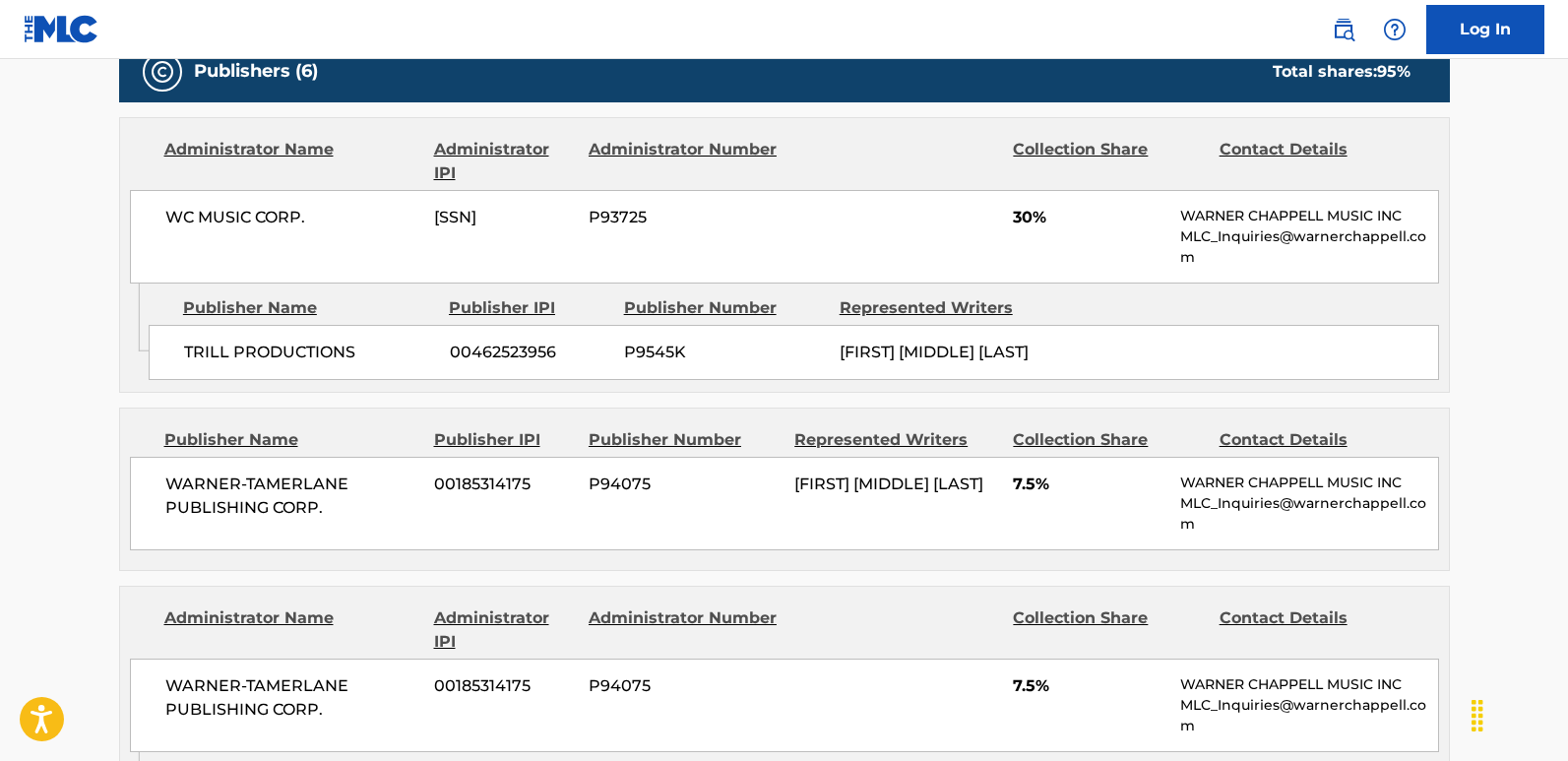 scroll, scrollTop: 984, scrollLeft: 0, axis: vertical 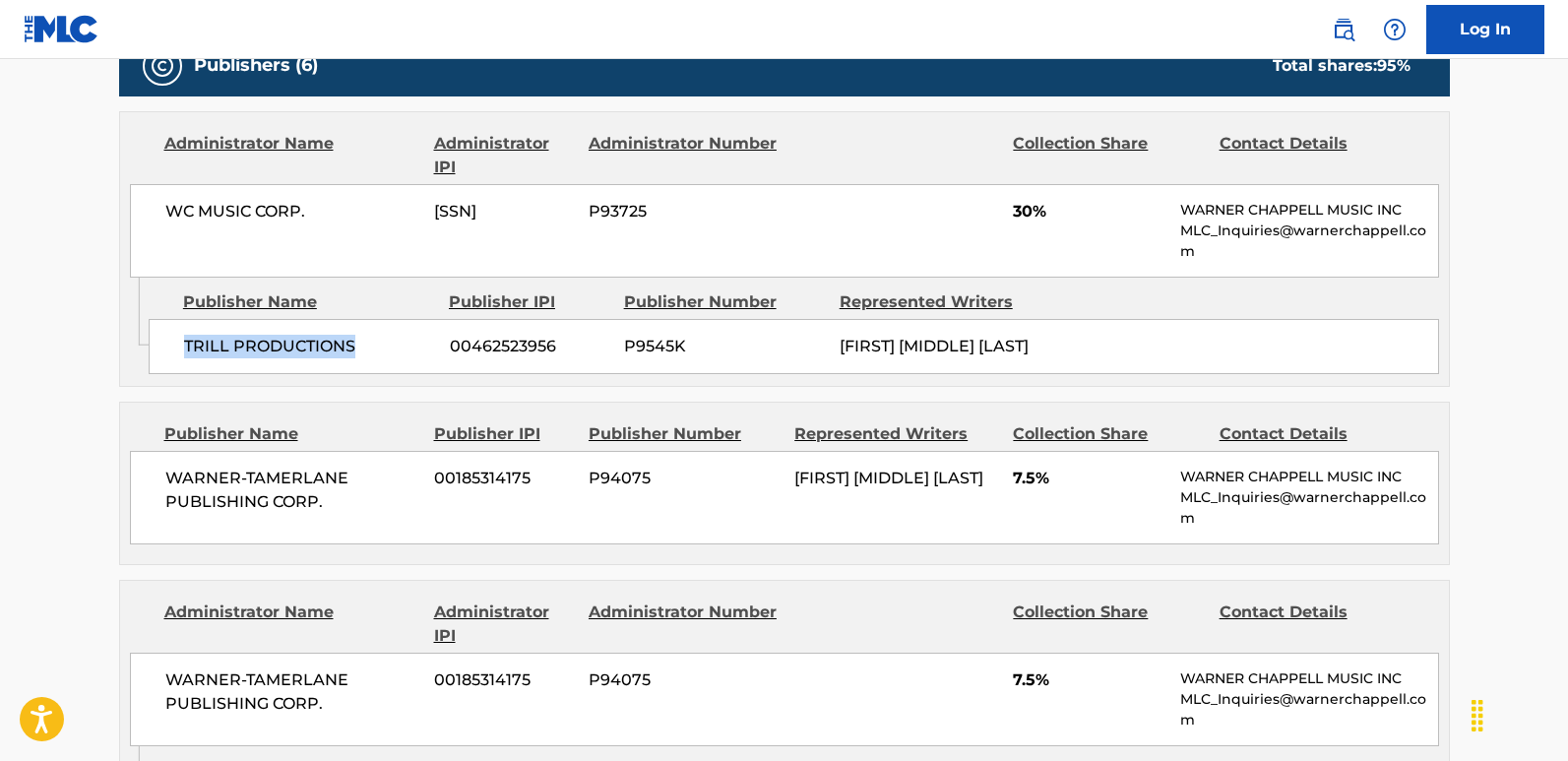drag, startPoint x: 164, startPoint y: 345, endPoint x: 417, endPoint y: 347, distance: 253.00791 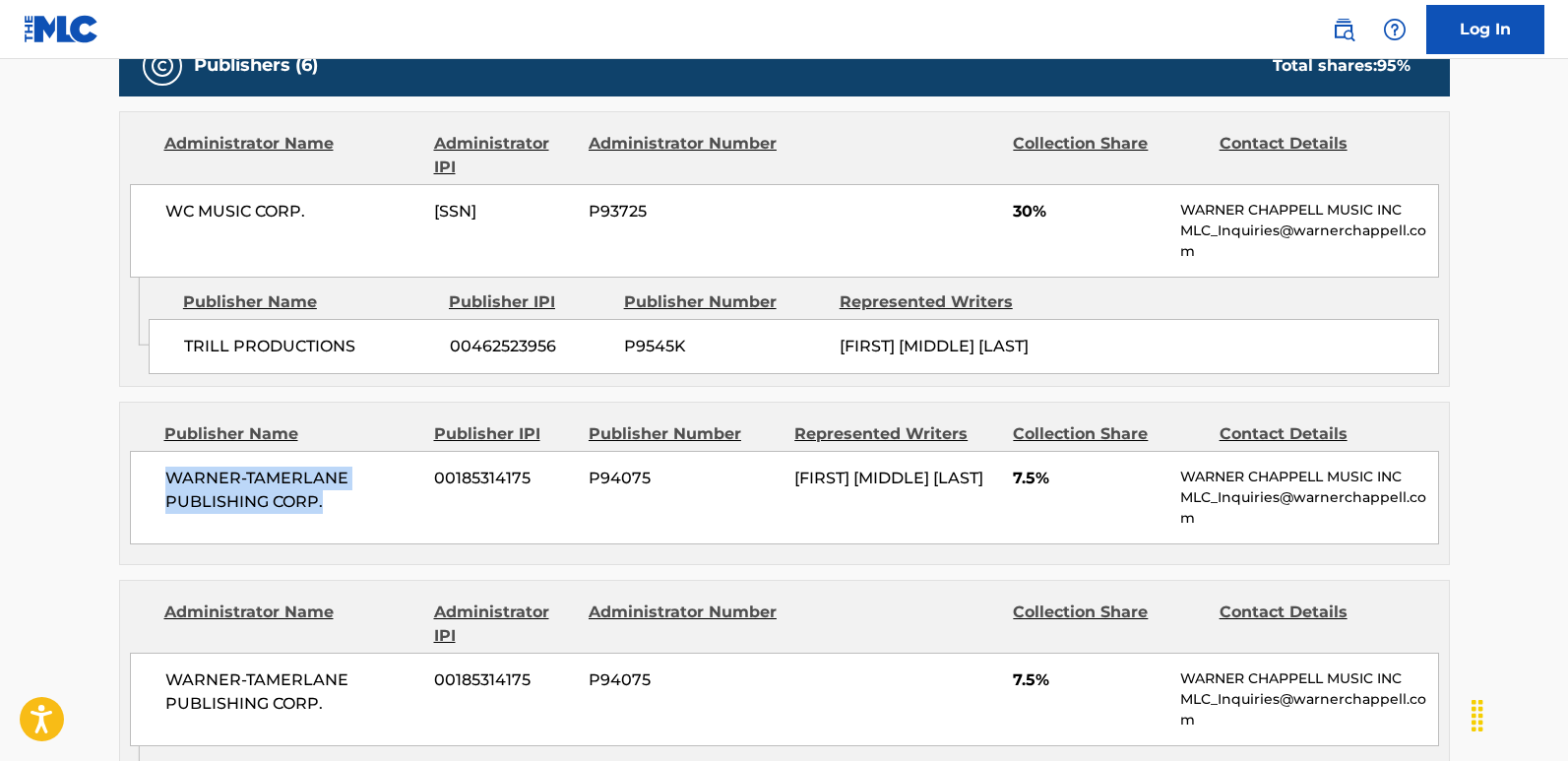 drag, startPoint x: 158, startPoint y: 483, endPoint x: 380, endPoint y: 495, distance: 222.32409 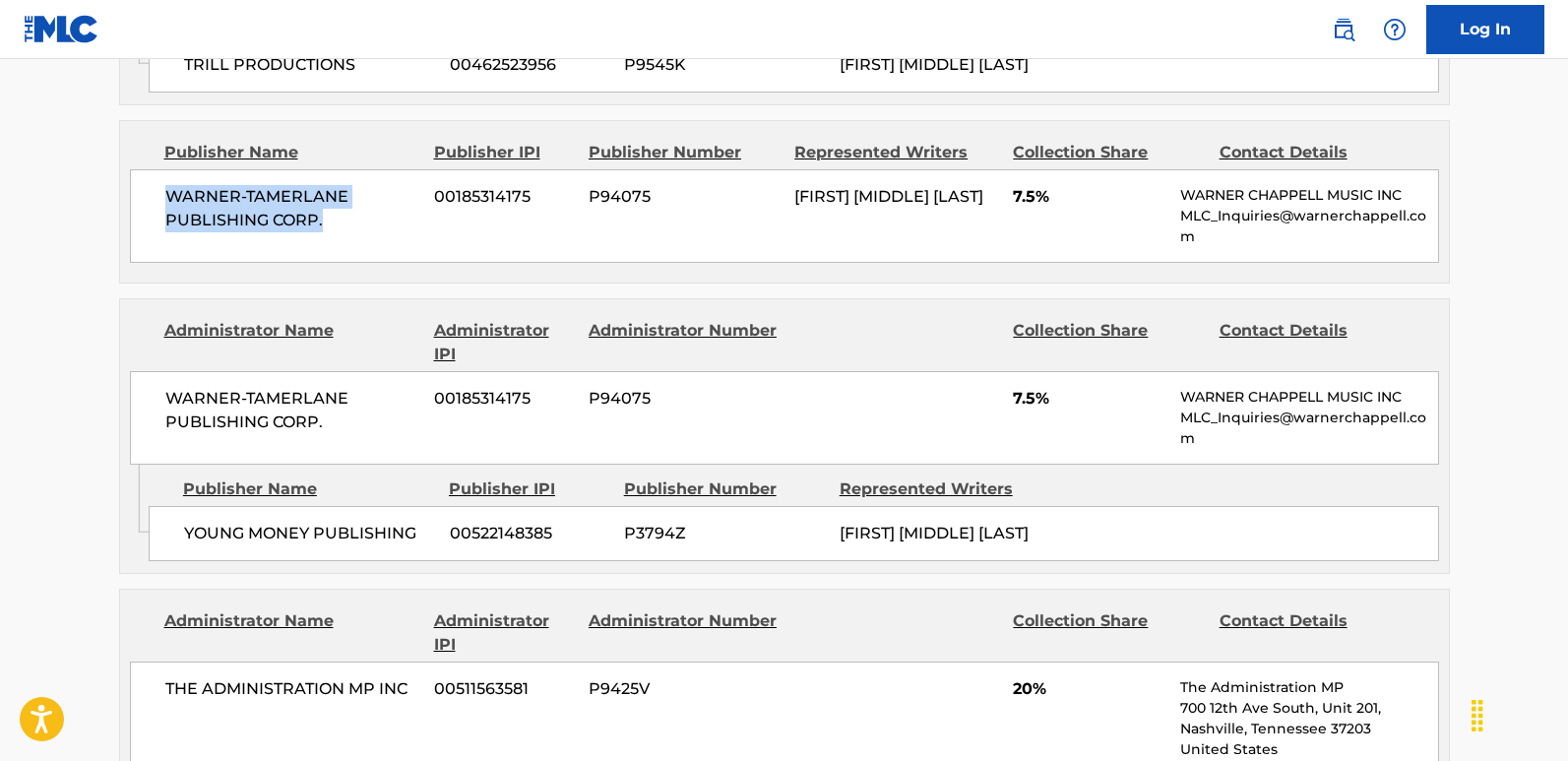 scroll, scrollTop: 1378, scrollLeft: 0, axis: vertical 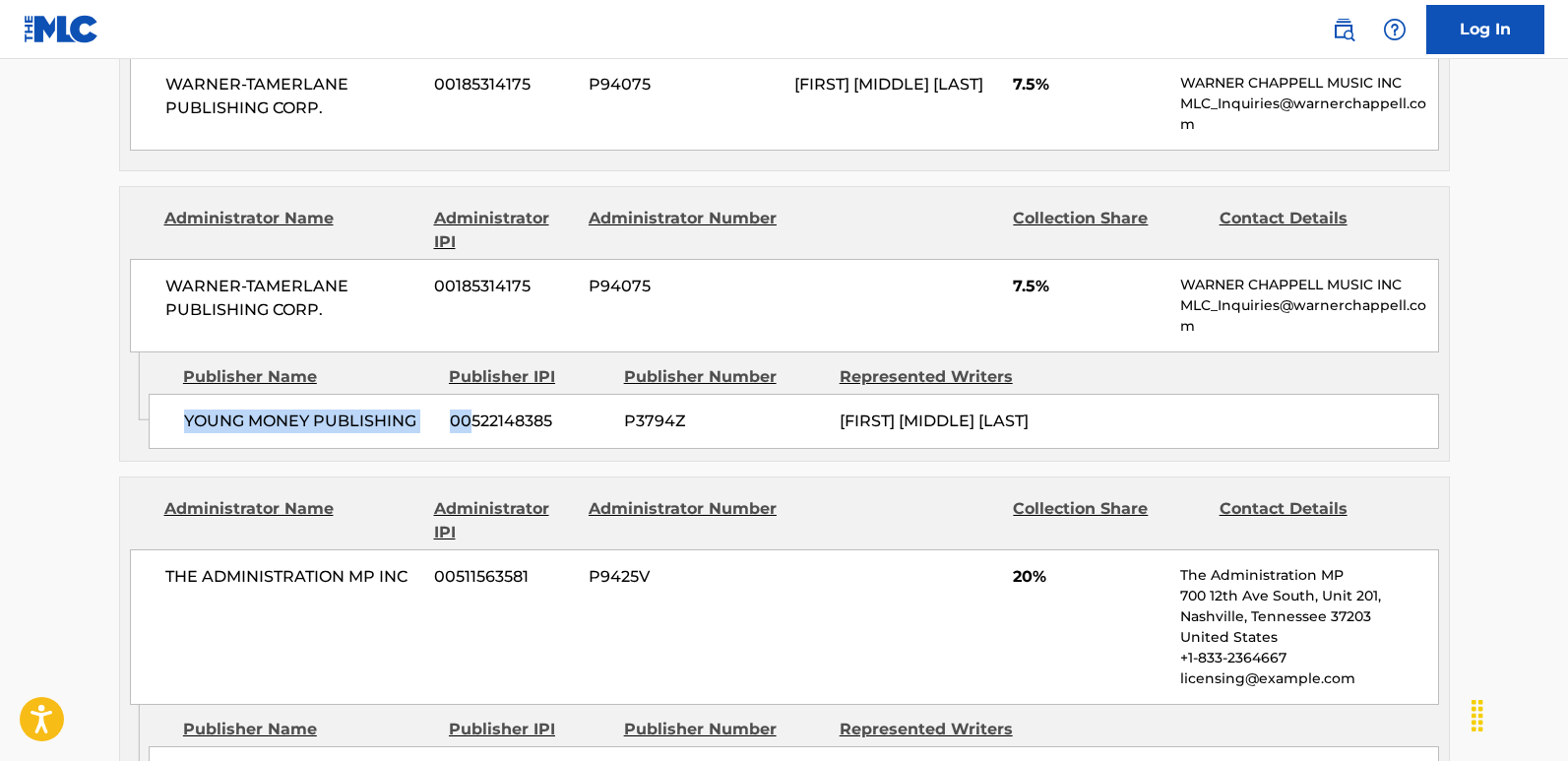drag, startPoint x: 176, startPoint y: 411, endPoint x: 474, endPoint y: 413, distance: 298.00671 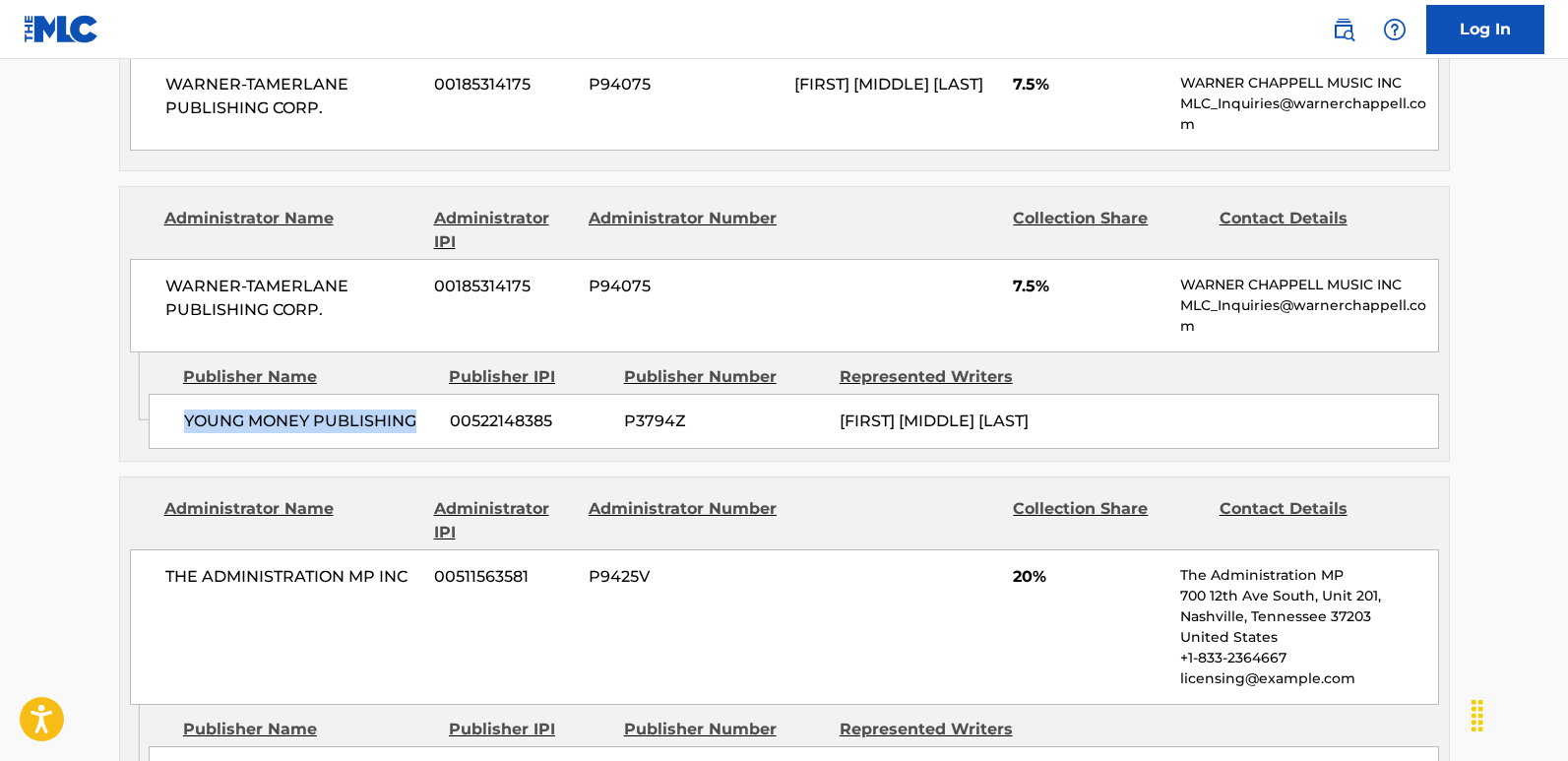 drag, startPoint x: 171, startPoint y: 430, endPoint x: 420, endPoint y: 427, distance: 249.01807 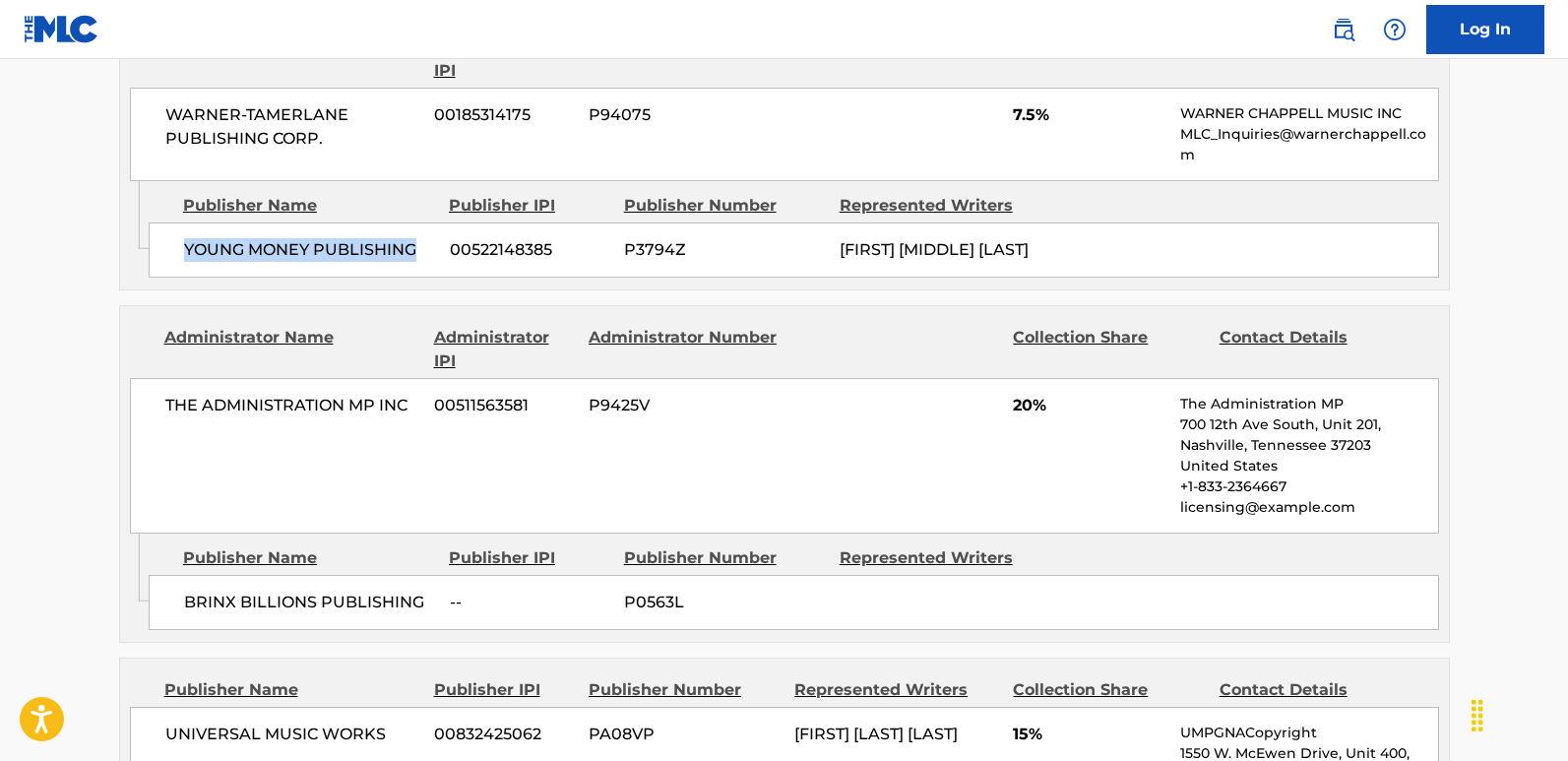 scroll, scrollTop: 1575, scrollLeft: 0, axis: vertical 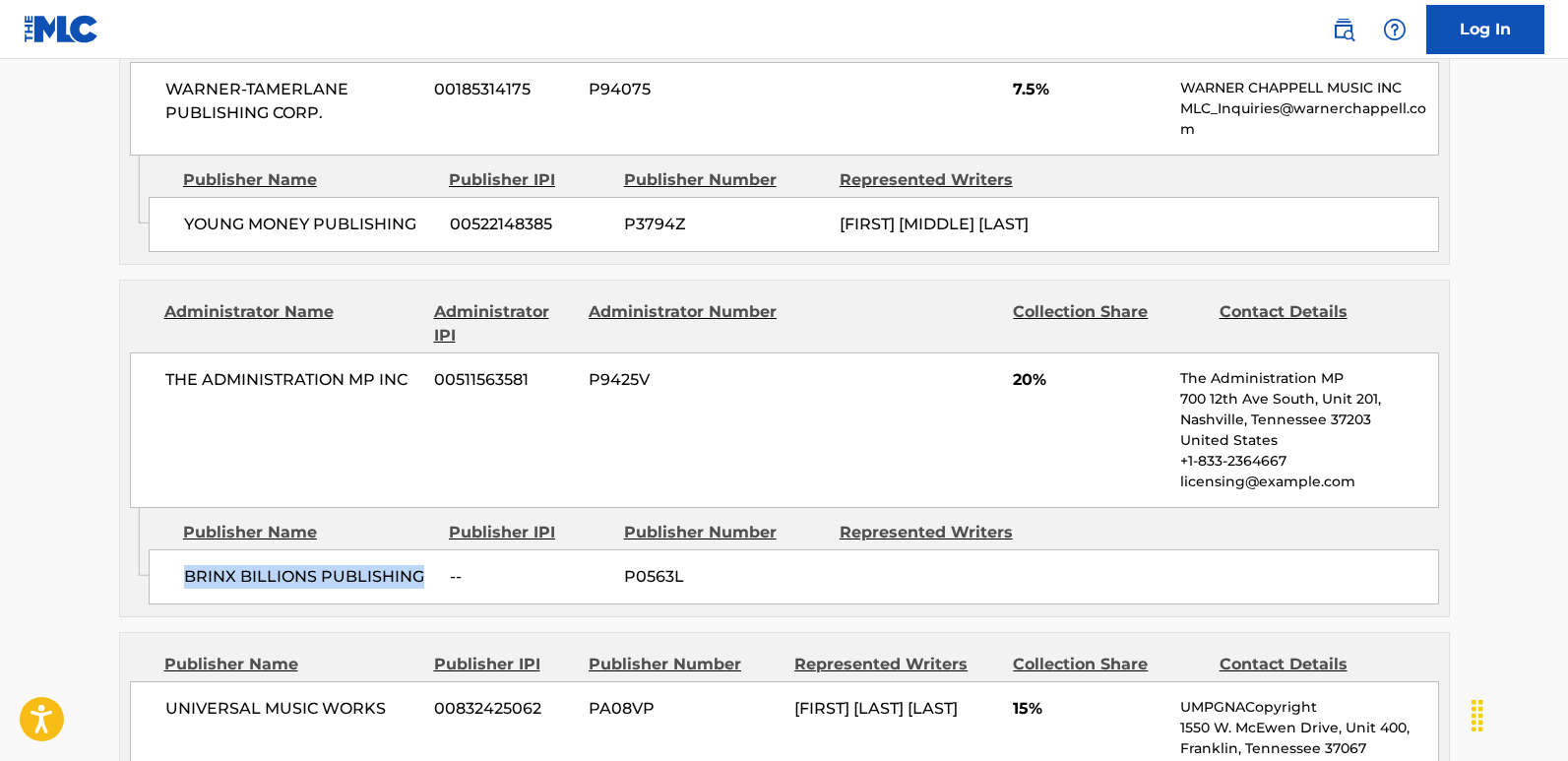 drag, startPoint x: 173, startPoint y: 572, endPoint x: 421, endPoint y: 572, distance: 248 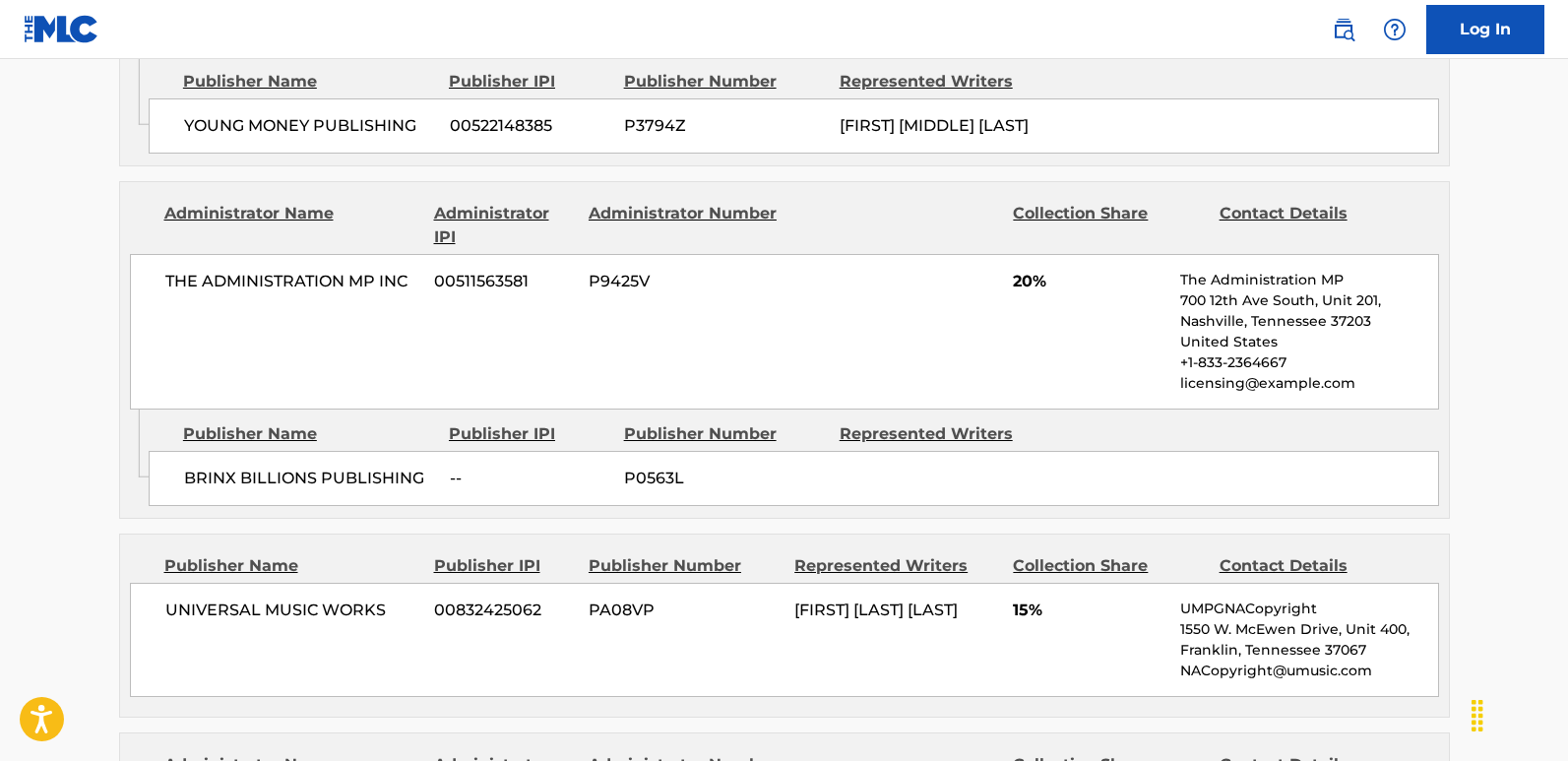 scroll, scrollTop: 1871, scrollLeft: 0, axis: vertical 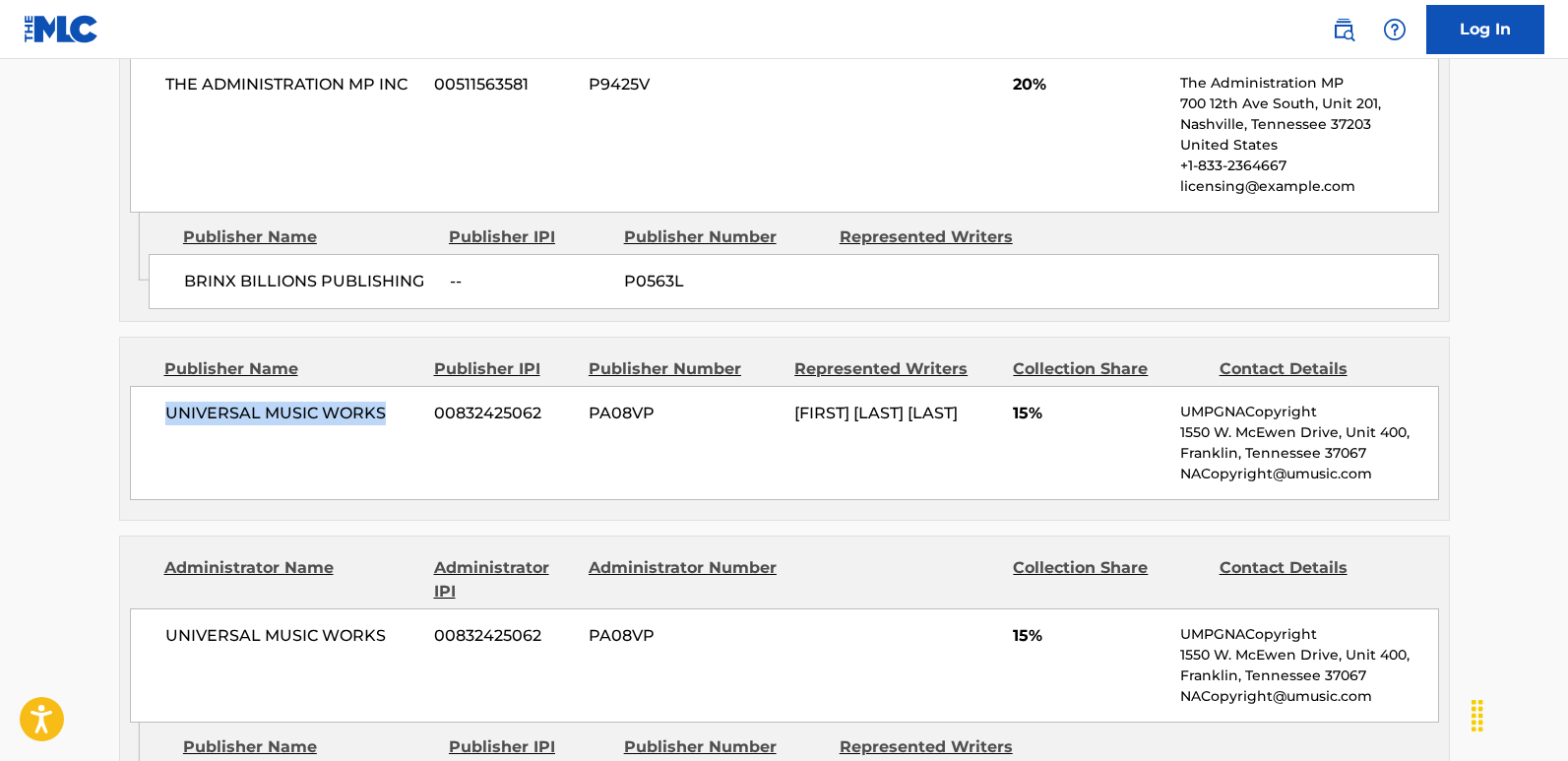 drag, startPoint x: 149, startPoint y: 411, endPoint x: 384, endPoint y: 411, distance: 235 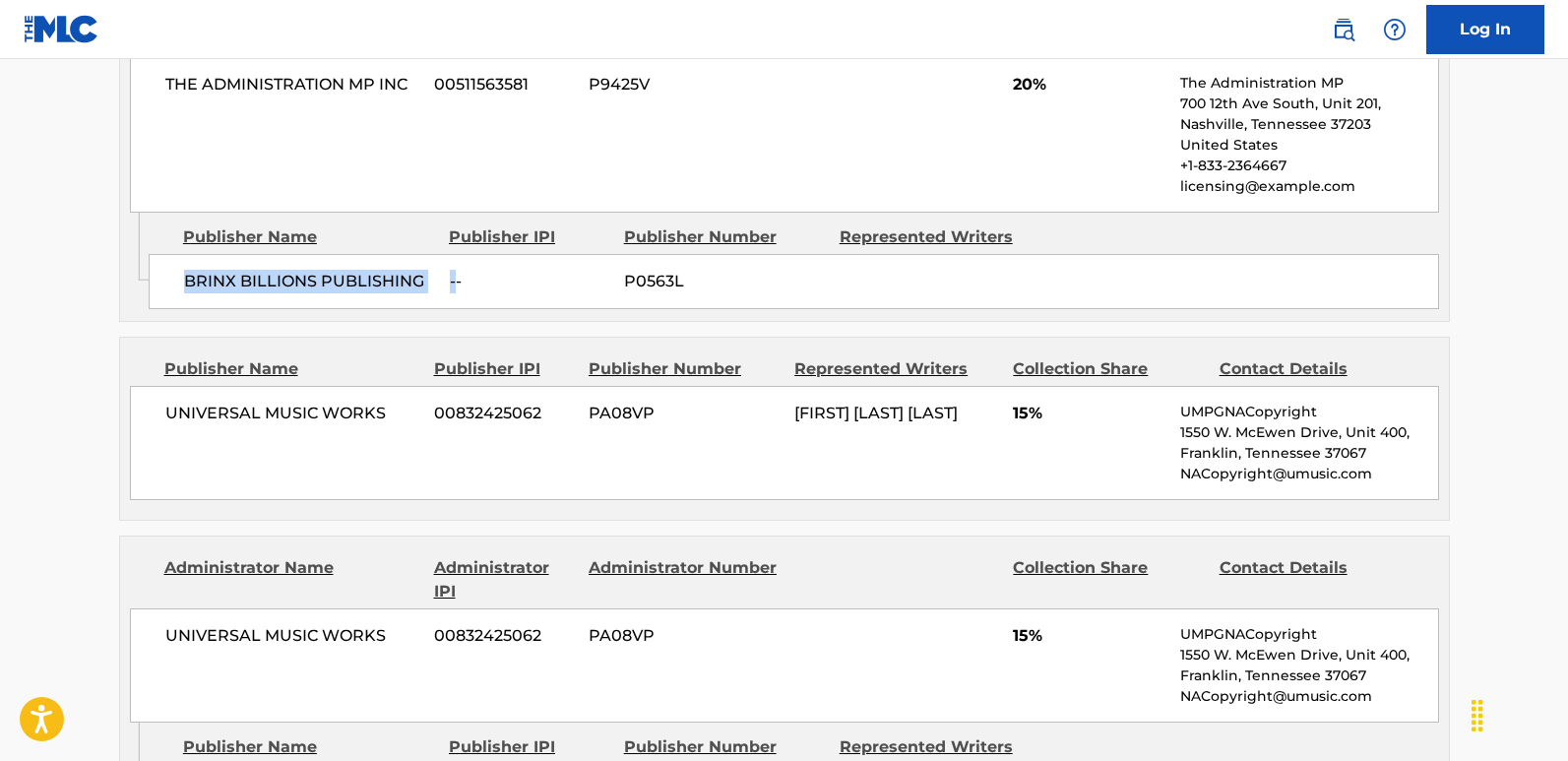 drag, startPoint x: 174, startPoint y: 277, endPoint x: 458, endPoint y: 280, distance: 284.01584 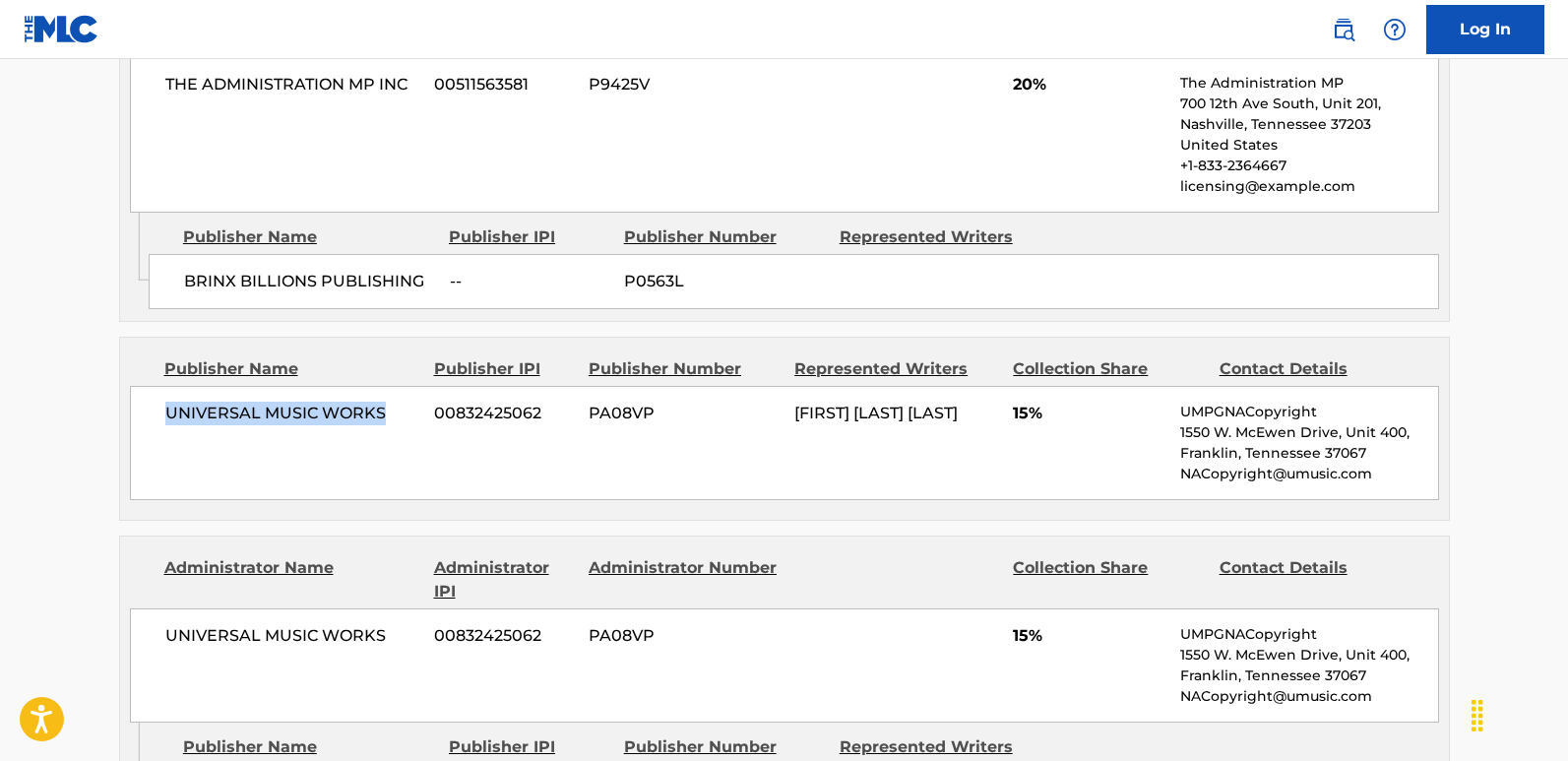 drag, startPoint x: 166, startPoint y: 405, endPoint x: 388, endPoint y: 413, distance: 222.1441 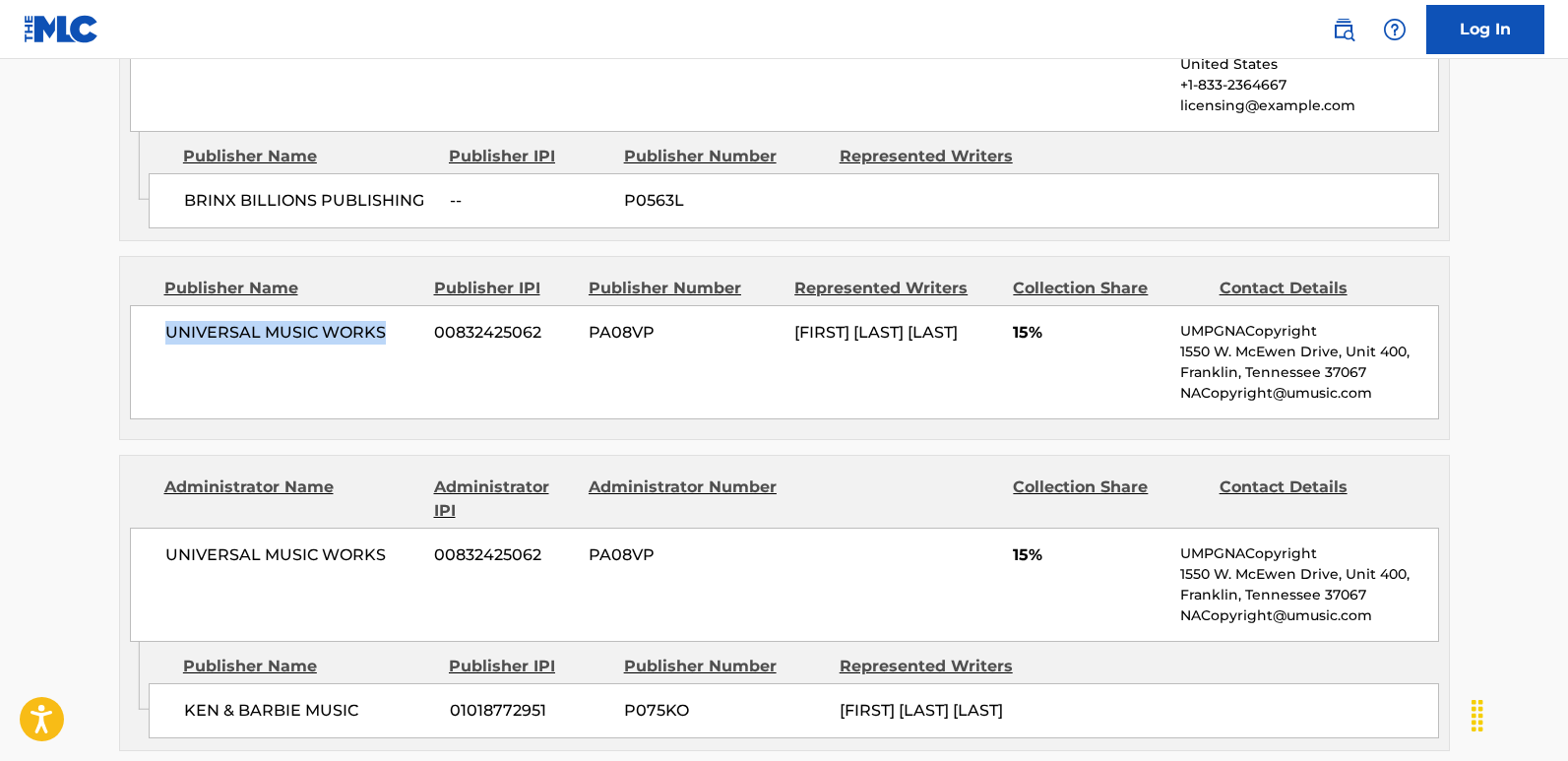 scroll, scrollTop: 2067, scrollLeft: 0, axis: vertical 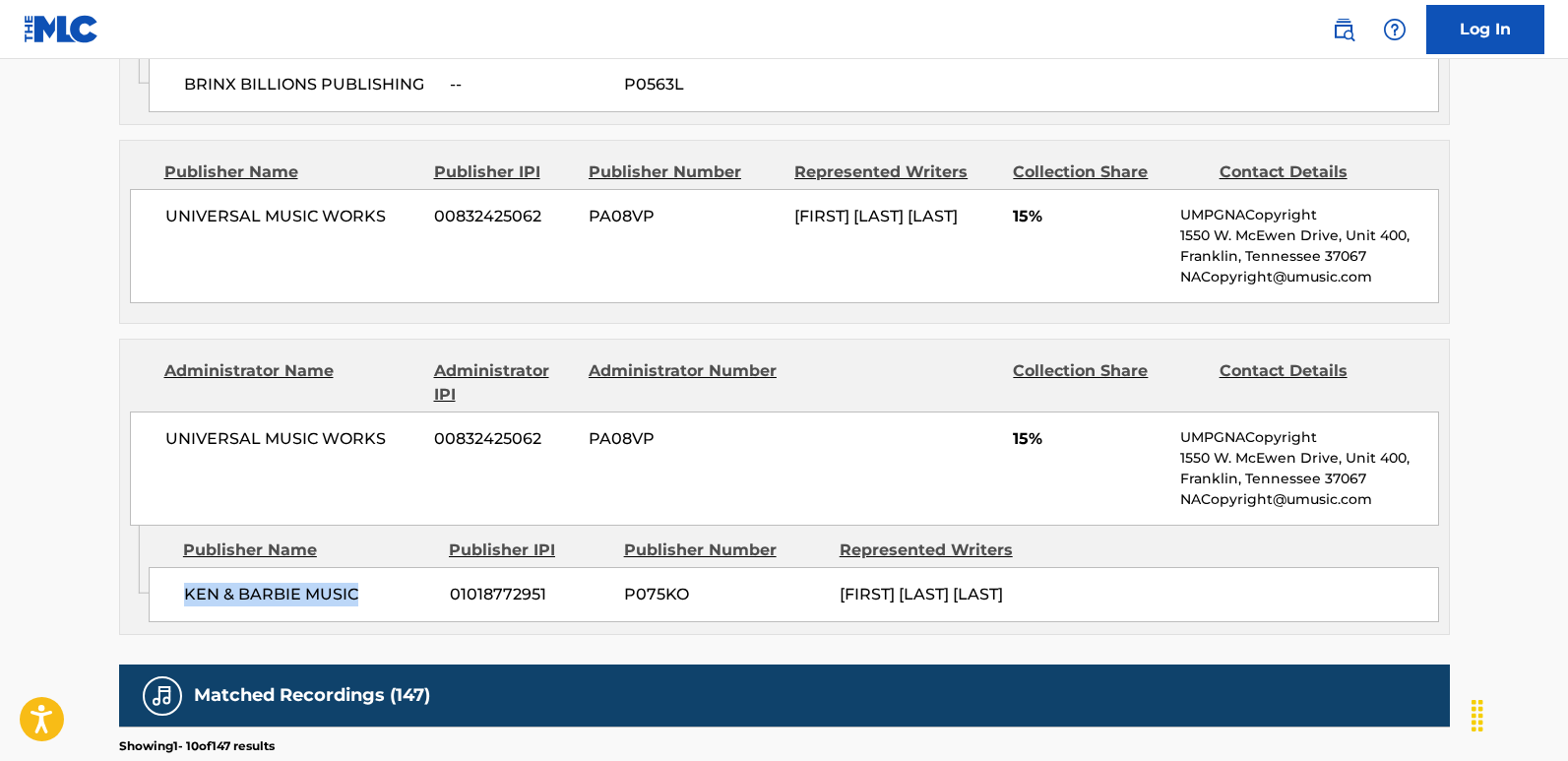 drag, startPoint x: 189, startPoint y: 593, endPoint x: 402, endPoint y: 593, distance: 213 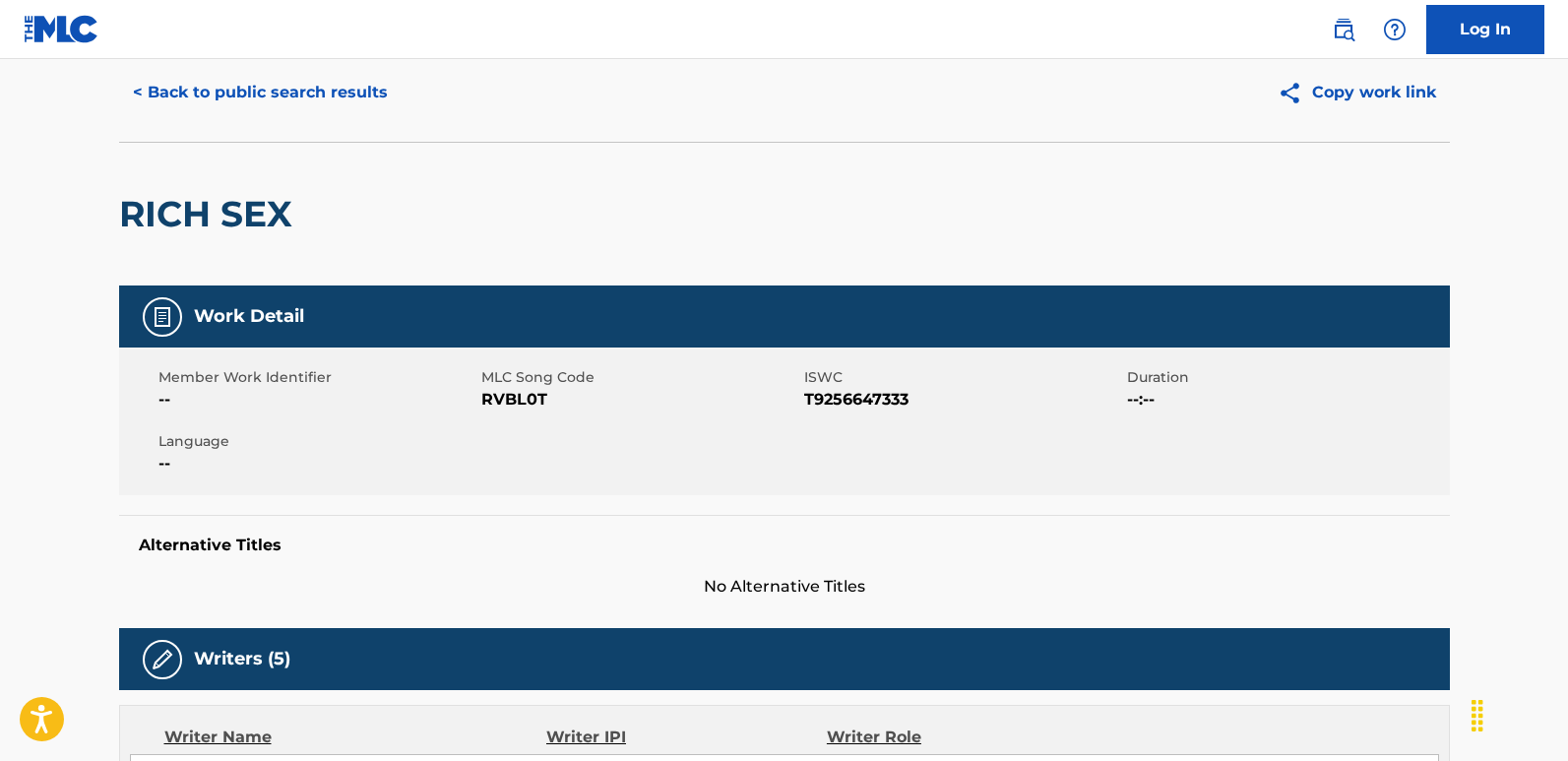 scroll, scrollTop: 0, scrollLeft: 0, axis: both 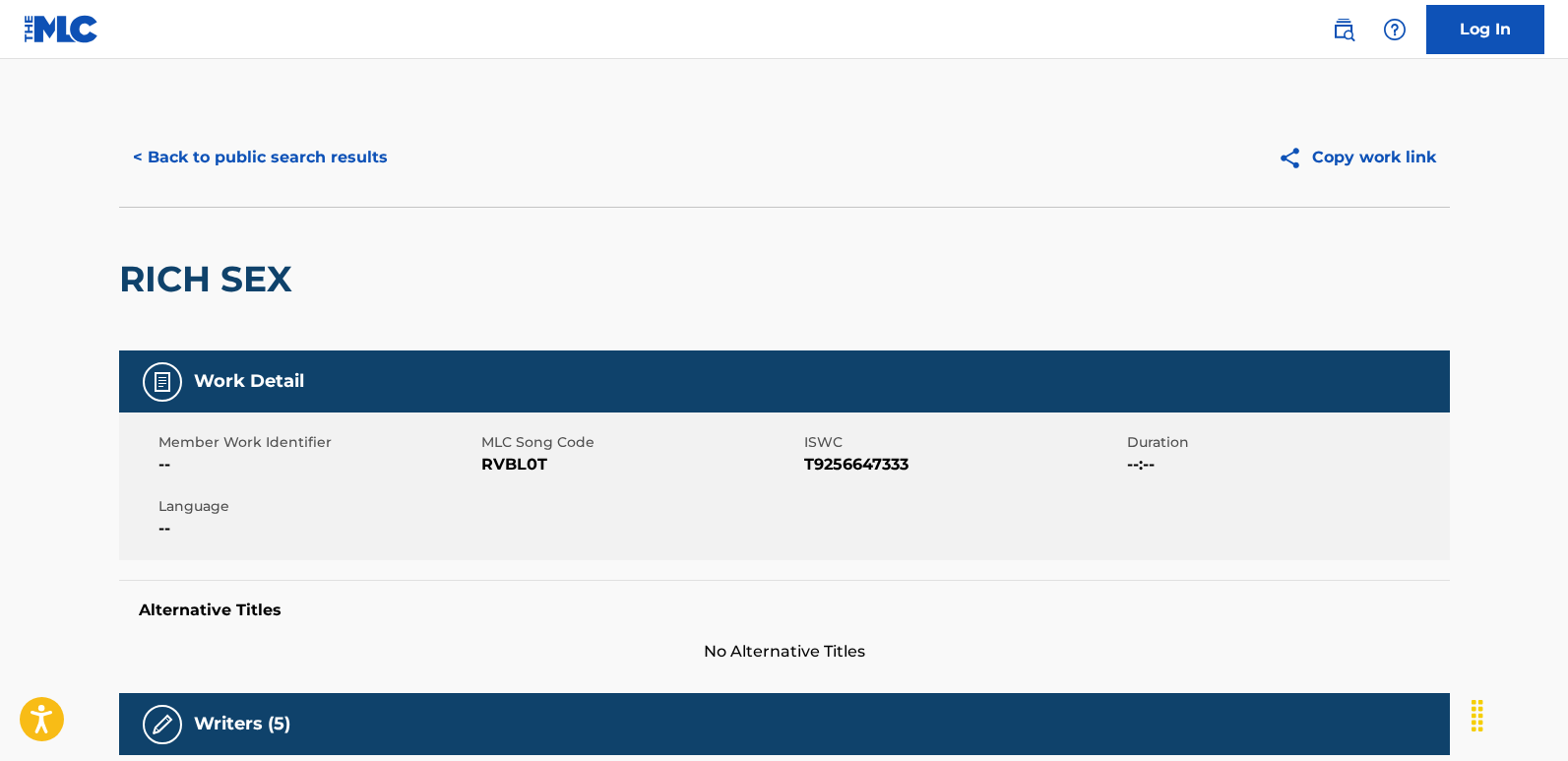 click on "< Back to public search results Copy work link" at bounding box center (784, 158) 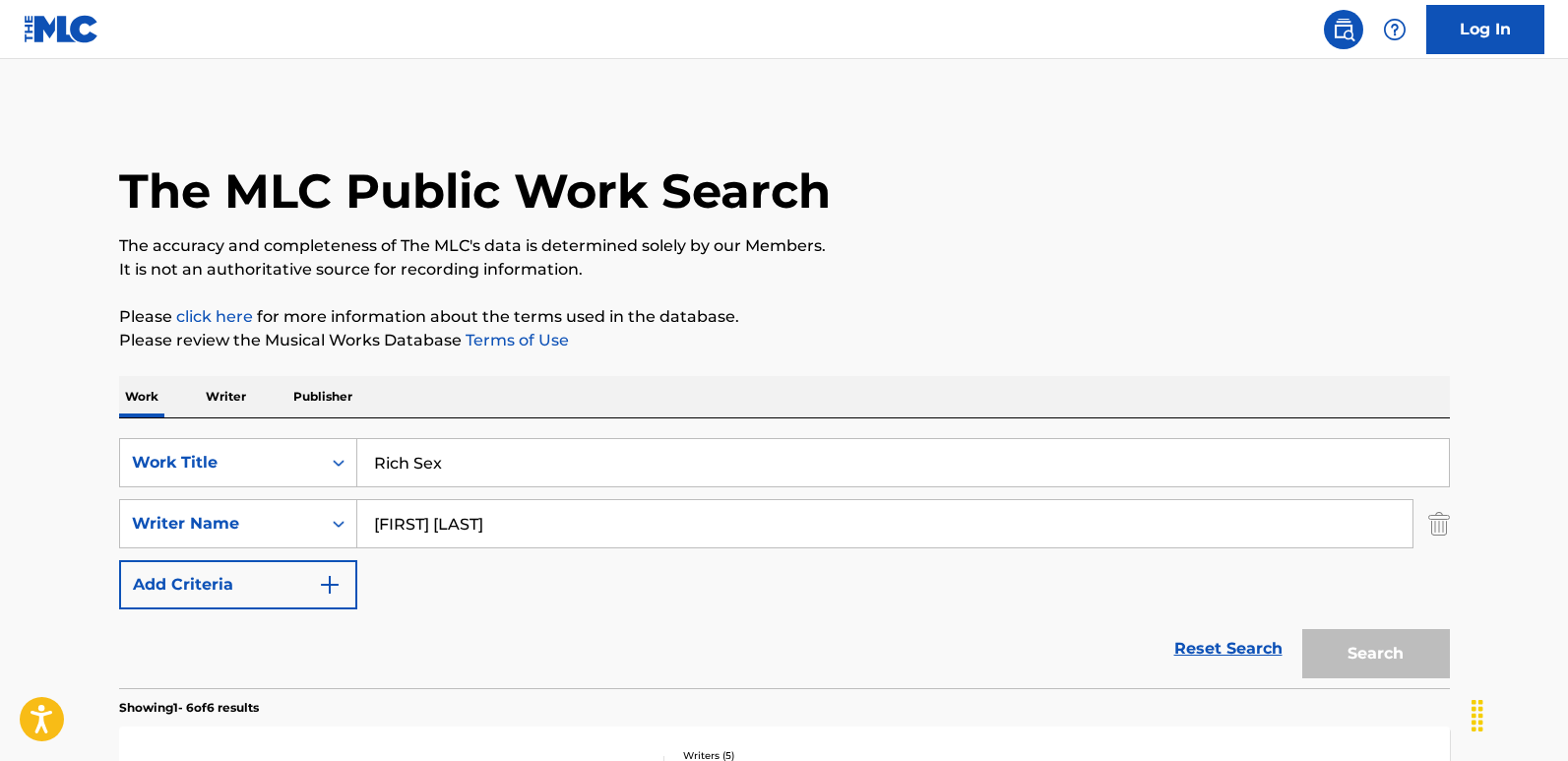 scroll, scrollTop: 352, scrollLeft: 0, axis: vertical 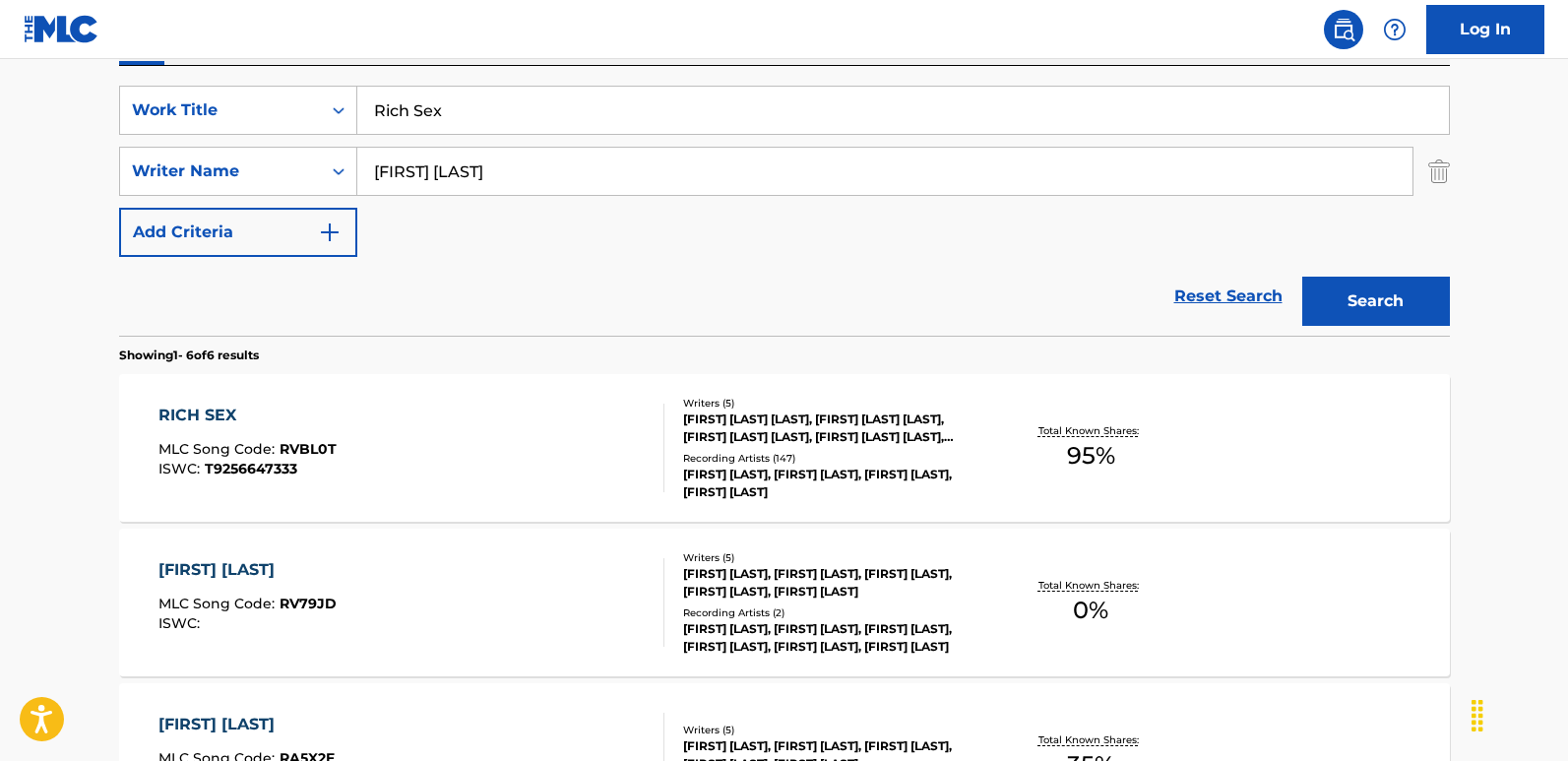 click on "Reset Search" at bounding box center [1228, 296] 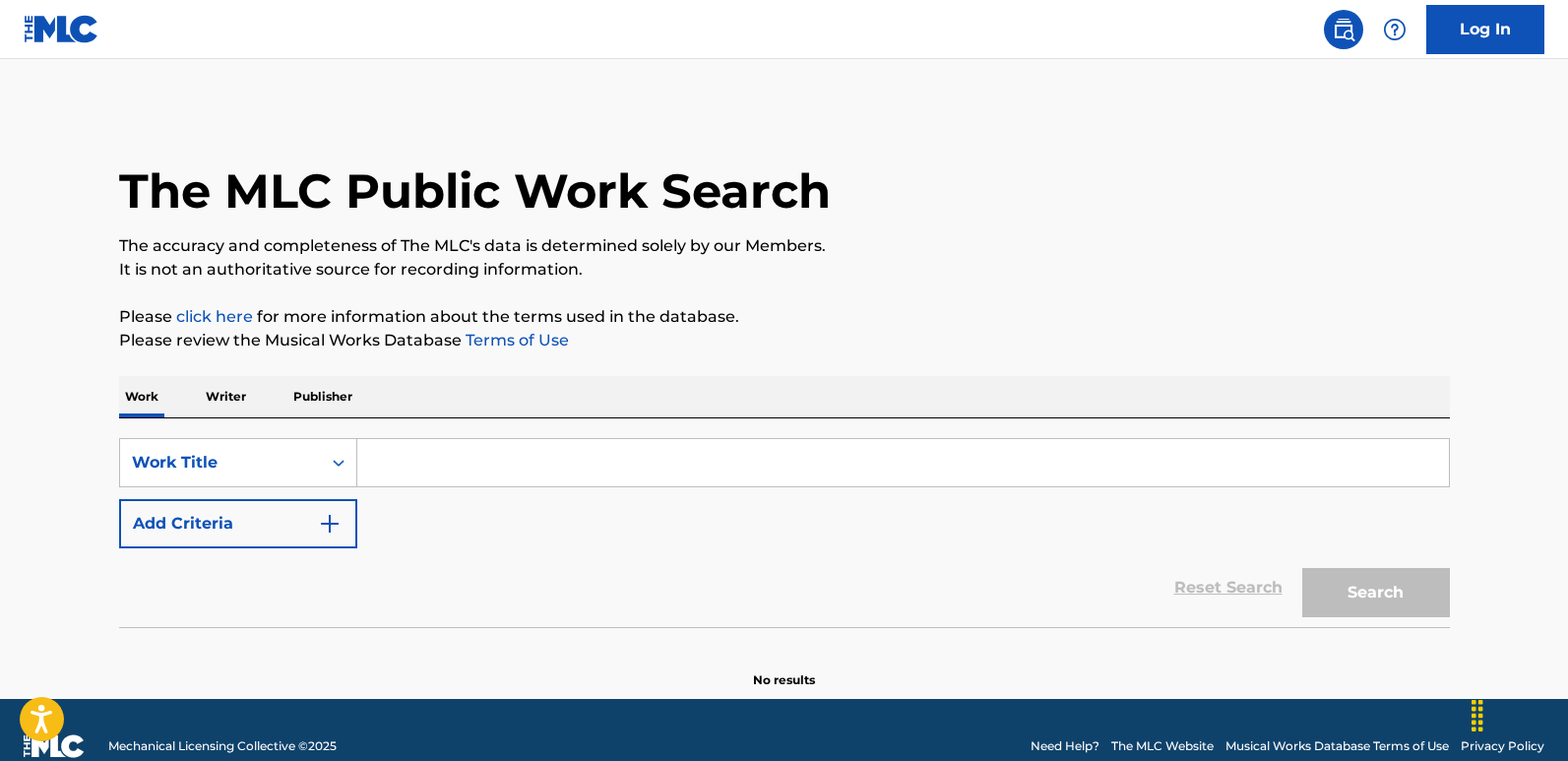 click on "Add Criteria" at bounding box center [238, 524] 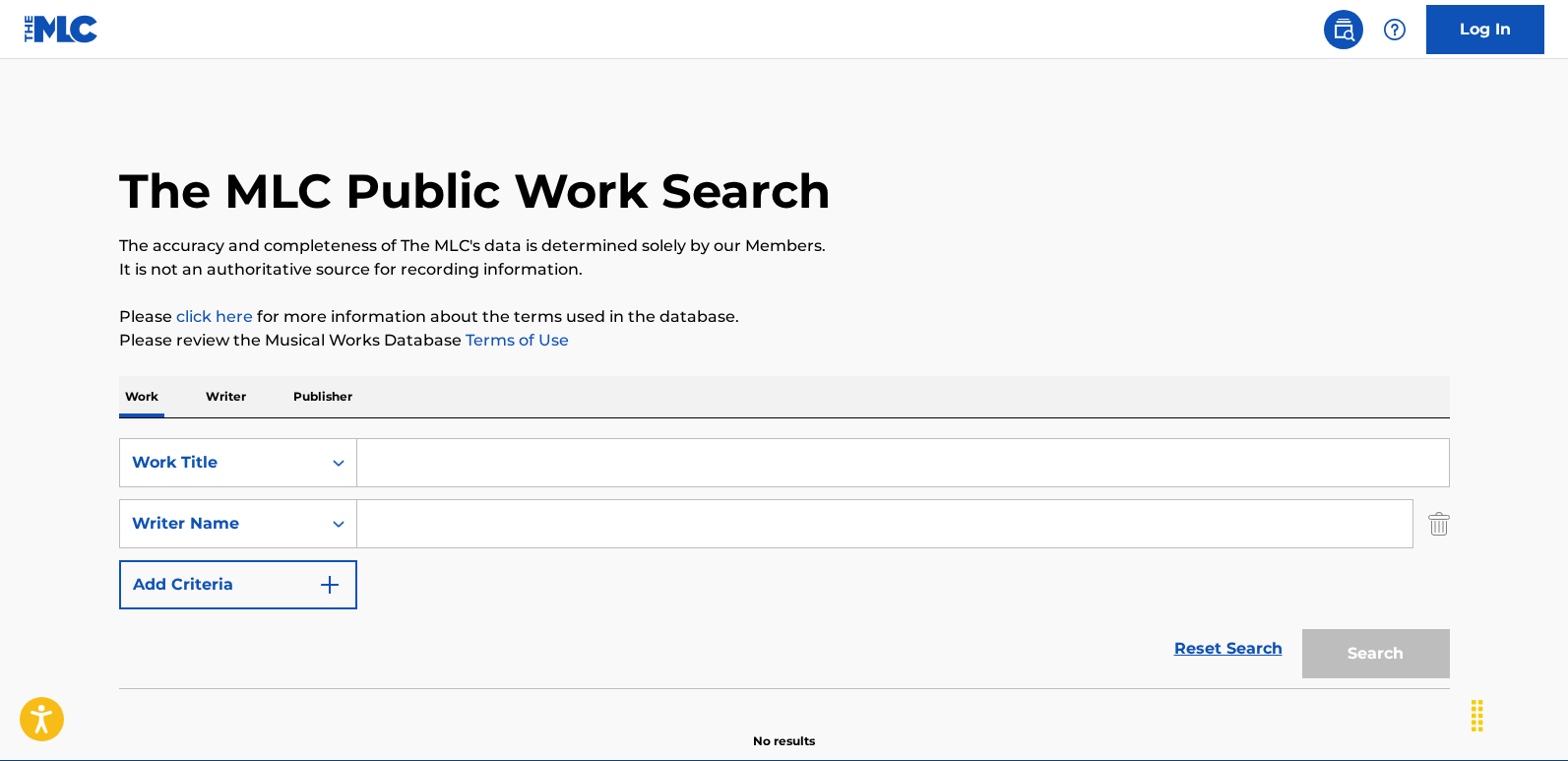 click at bounding box center [903, 463] 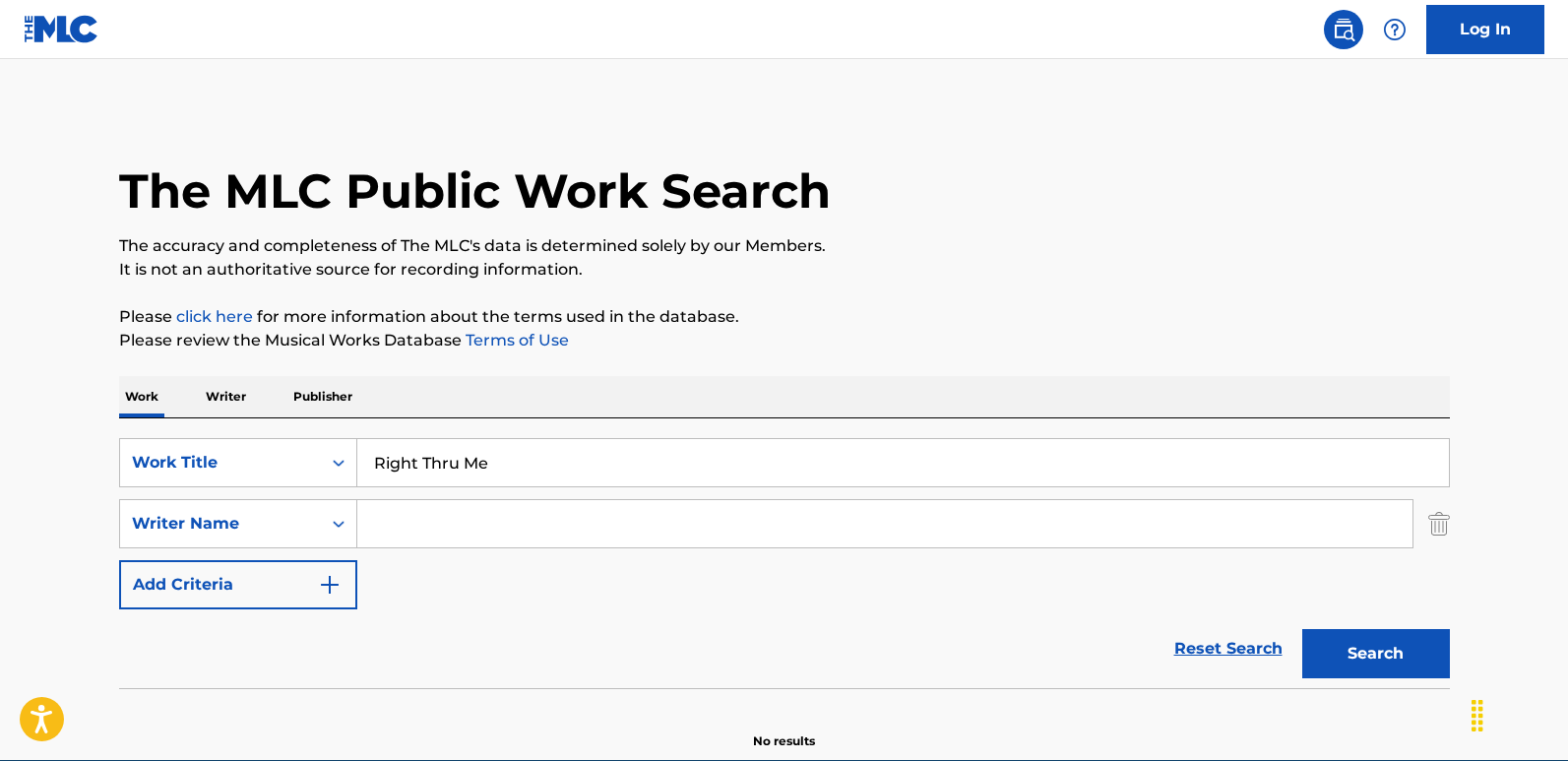 type on "Right Thru Me" 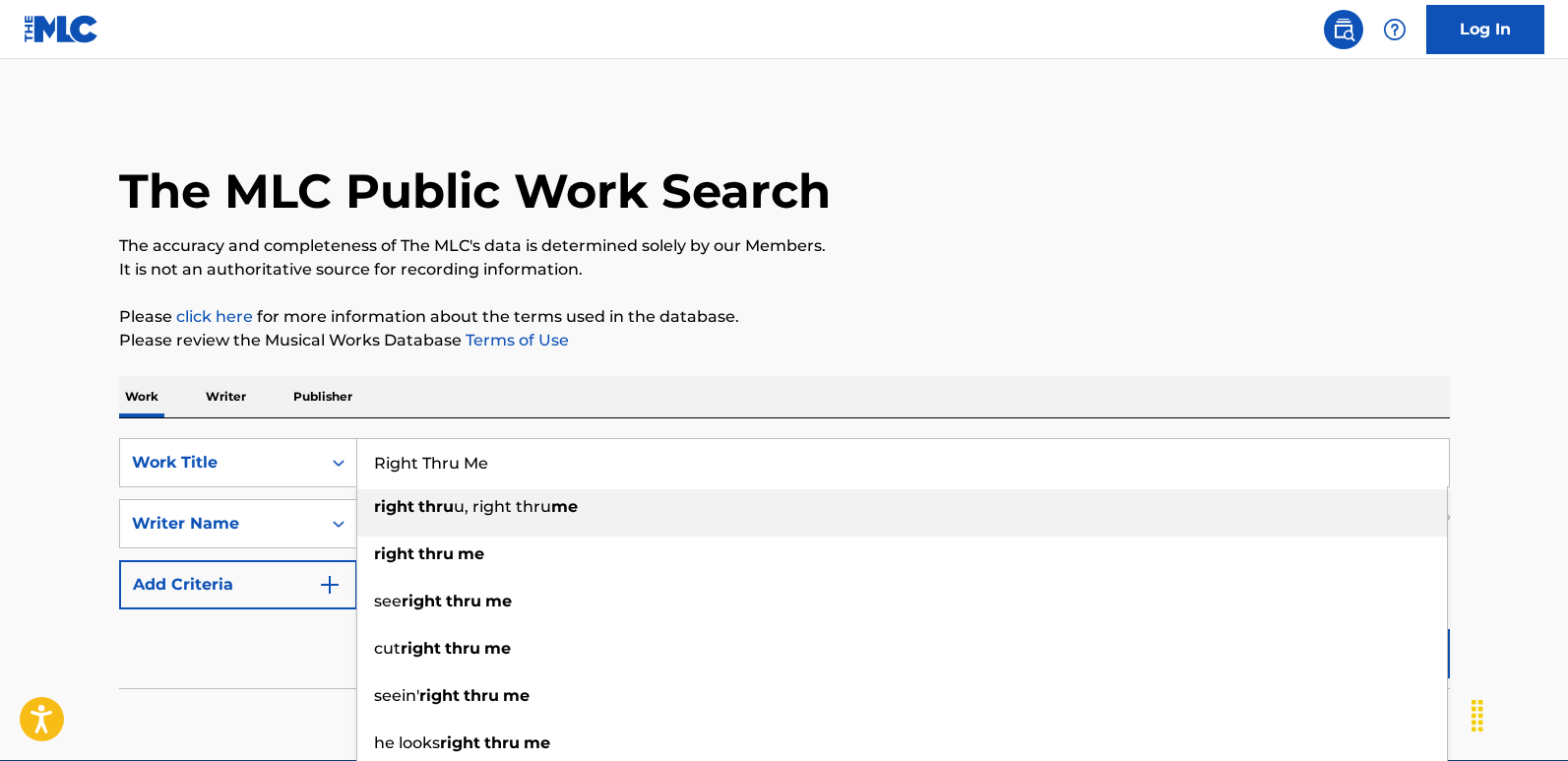 click on "The MLC Public Work Search" at bounding box center [474, 191] 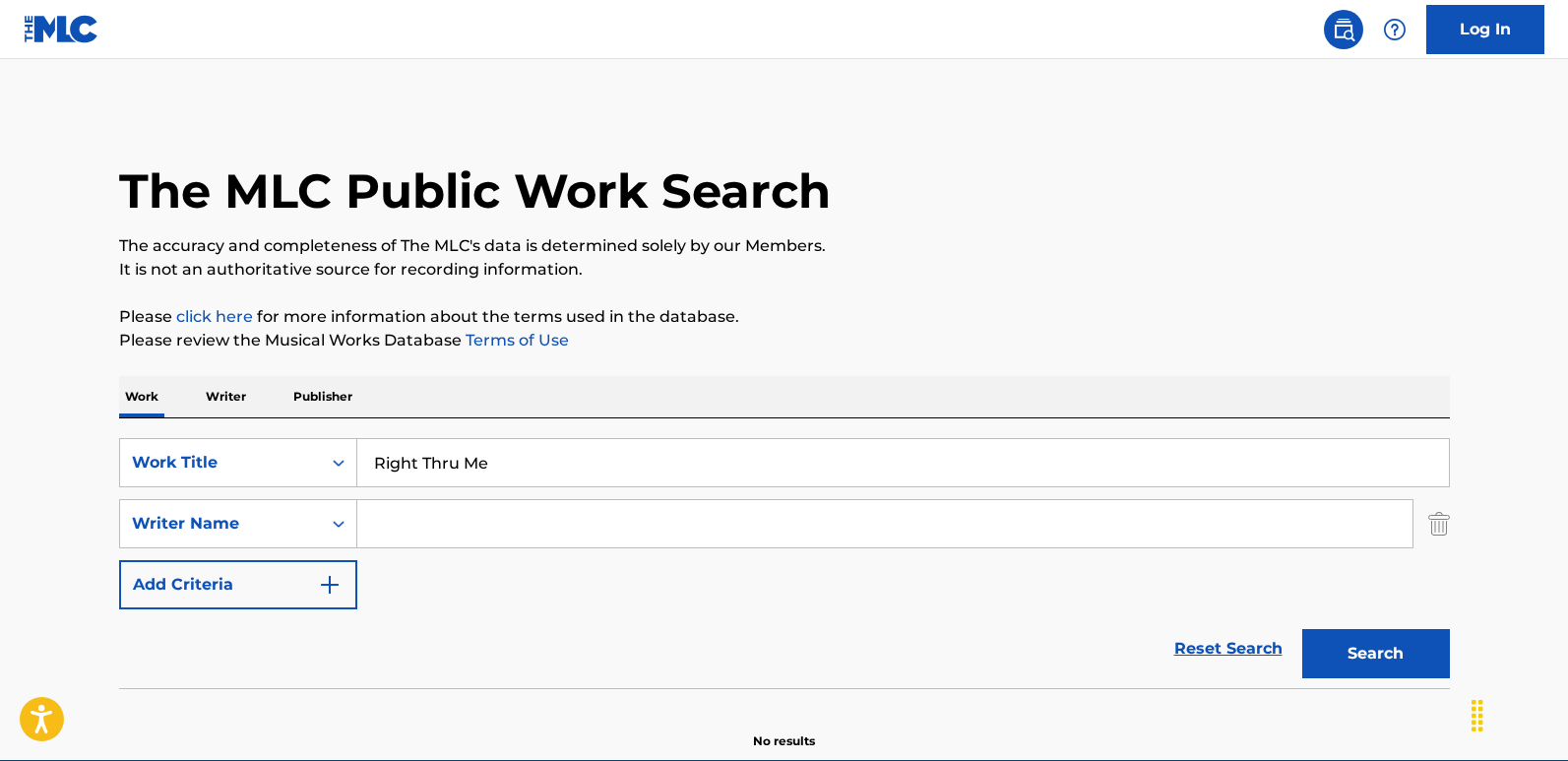 click at bounding box center [885, 524] 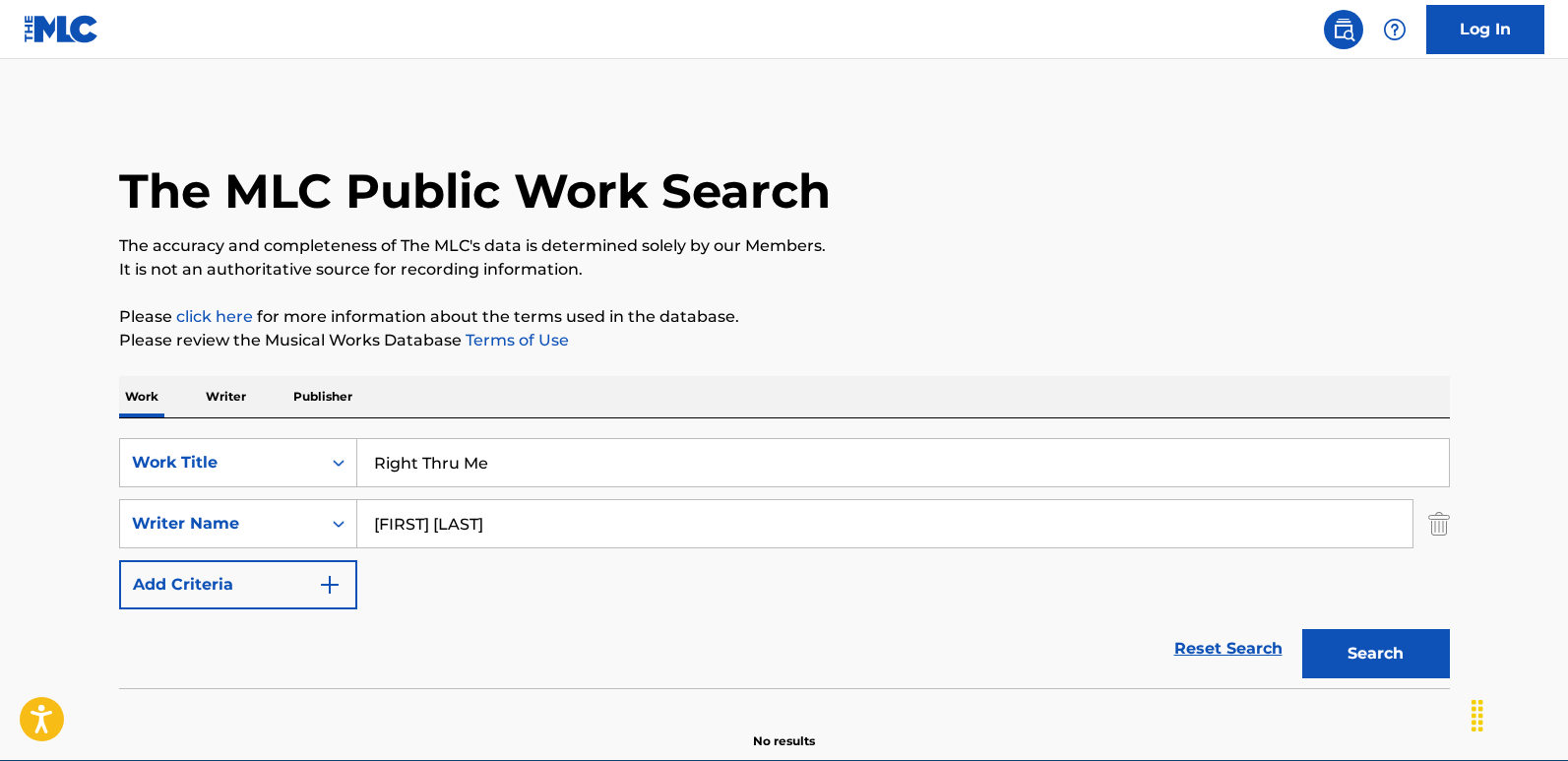 type on "[FIRST] [LAST]" 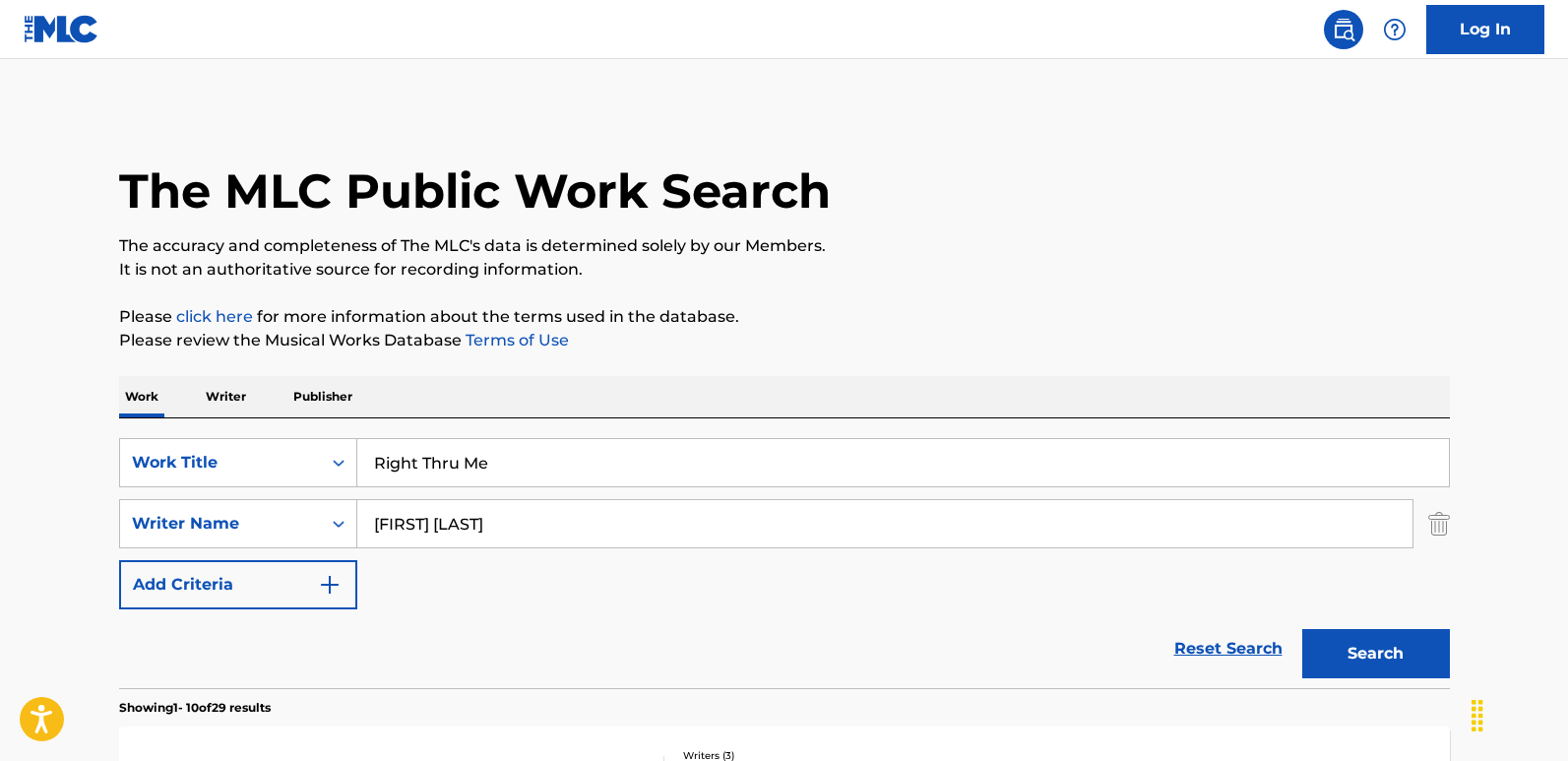 scroll, scrollTop: 295, scrollLeft: 0, axis: vertical 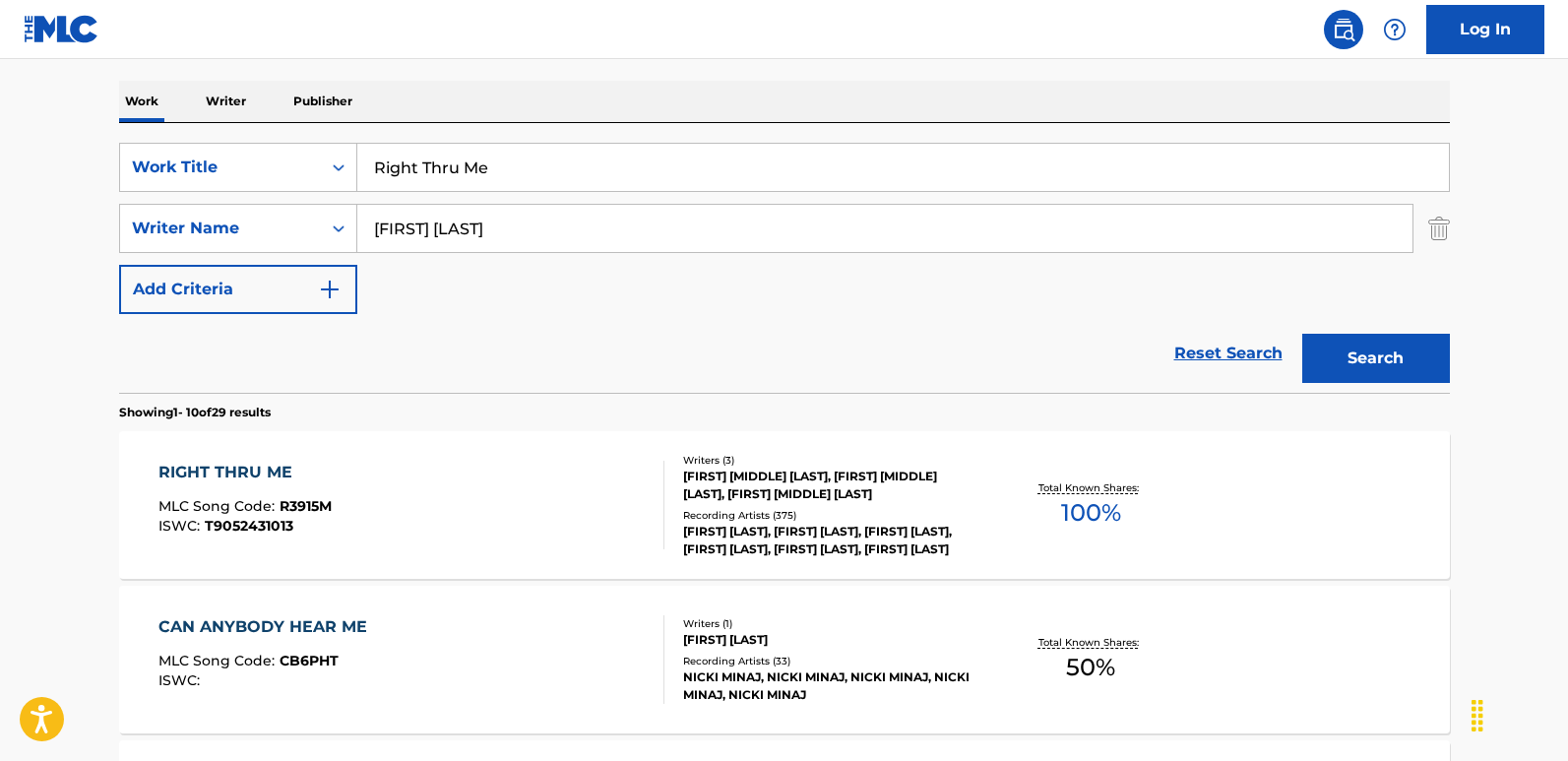 click on "RIGHT THRU ME MLC Song Code : R3915M ISWC : T9052431013 Writers ( 3 ) [FIRST] [LAST] [LAST], [FIRST] [LAST], [FIRST] [LAST] Recording Artists ( 375 ) NICKI MINAJ, NICKI MINAJ, NICKI MINAJ, NICKI MINAJ, NICKI MINAJ, [FIRST] [LAST] Total Known Shares: 100 %" at bounding box center [784, 505] 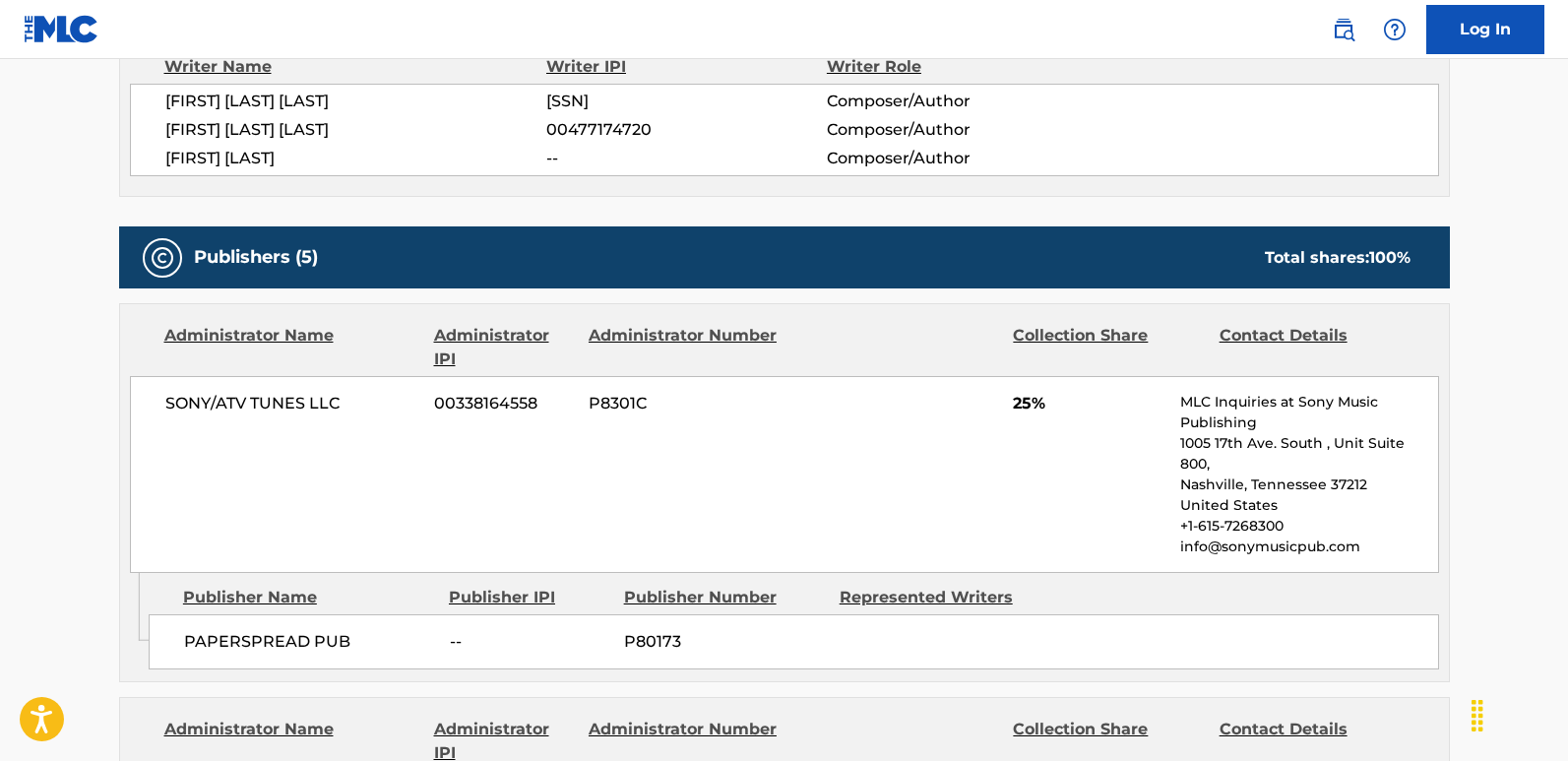 scroll, scrollTop: 886, scrollLeft: 0, axis: vertical 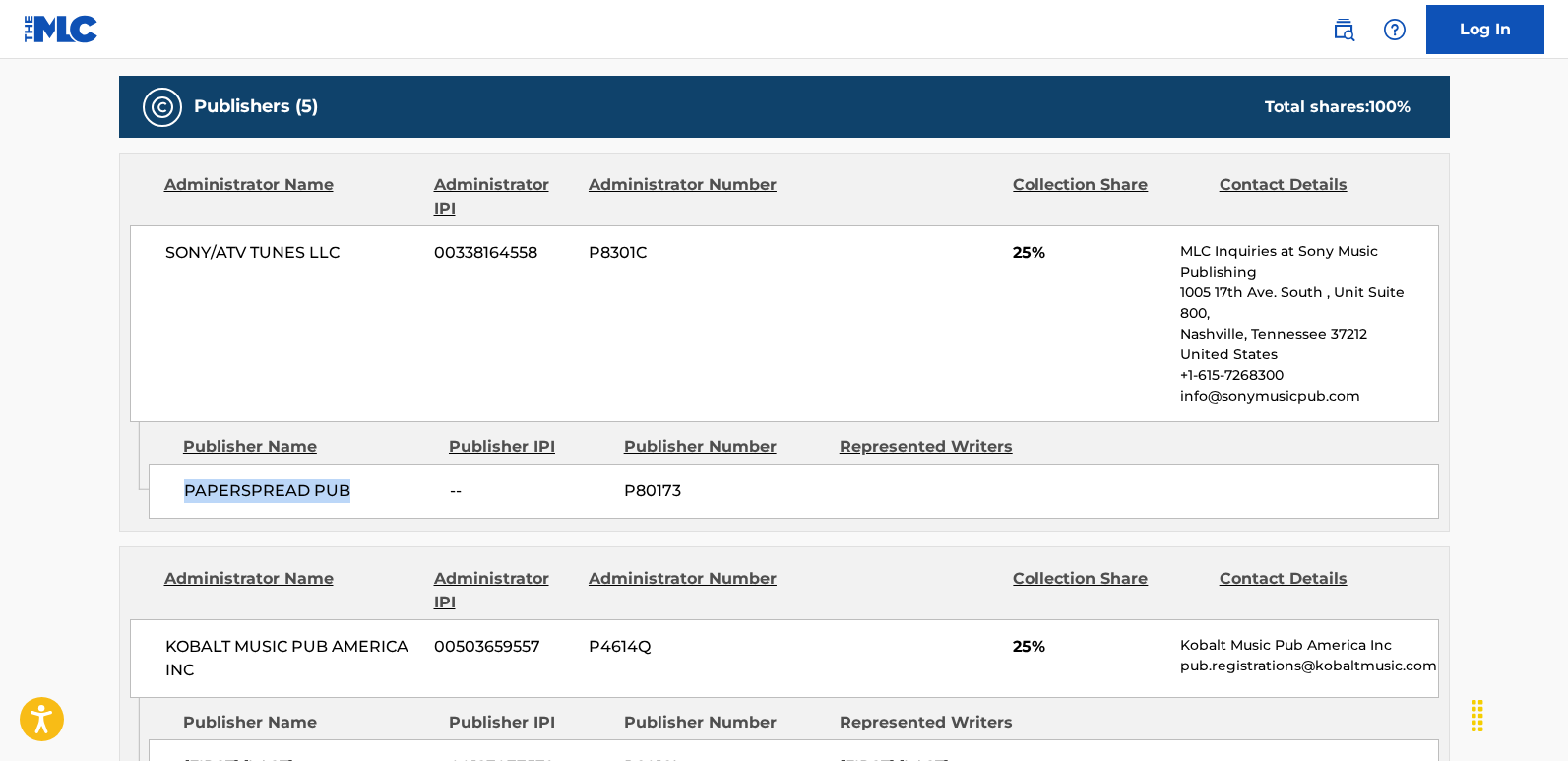 drag, startPoint x: 181, startPoint y: 476, endPoint x: 394, endPoint y: 476, distance: 213 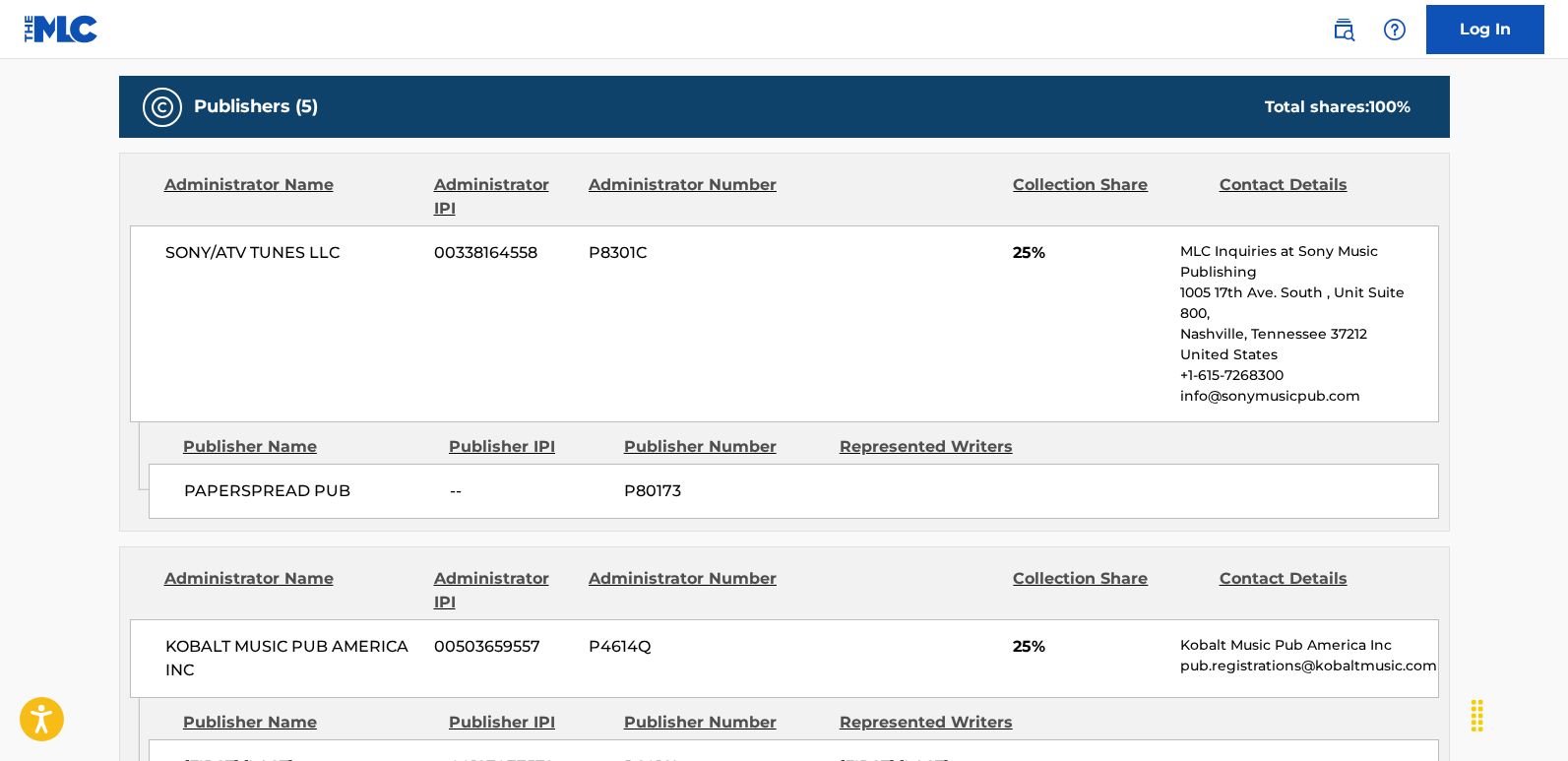 click on "25%" at bounding box center (1089, 253) 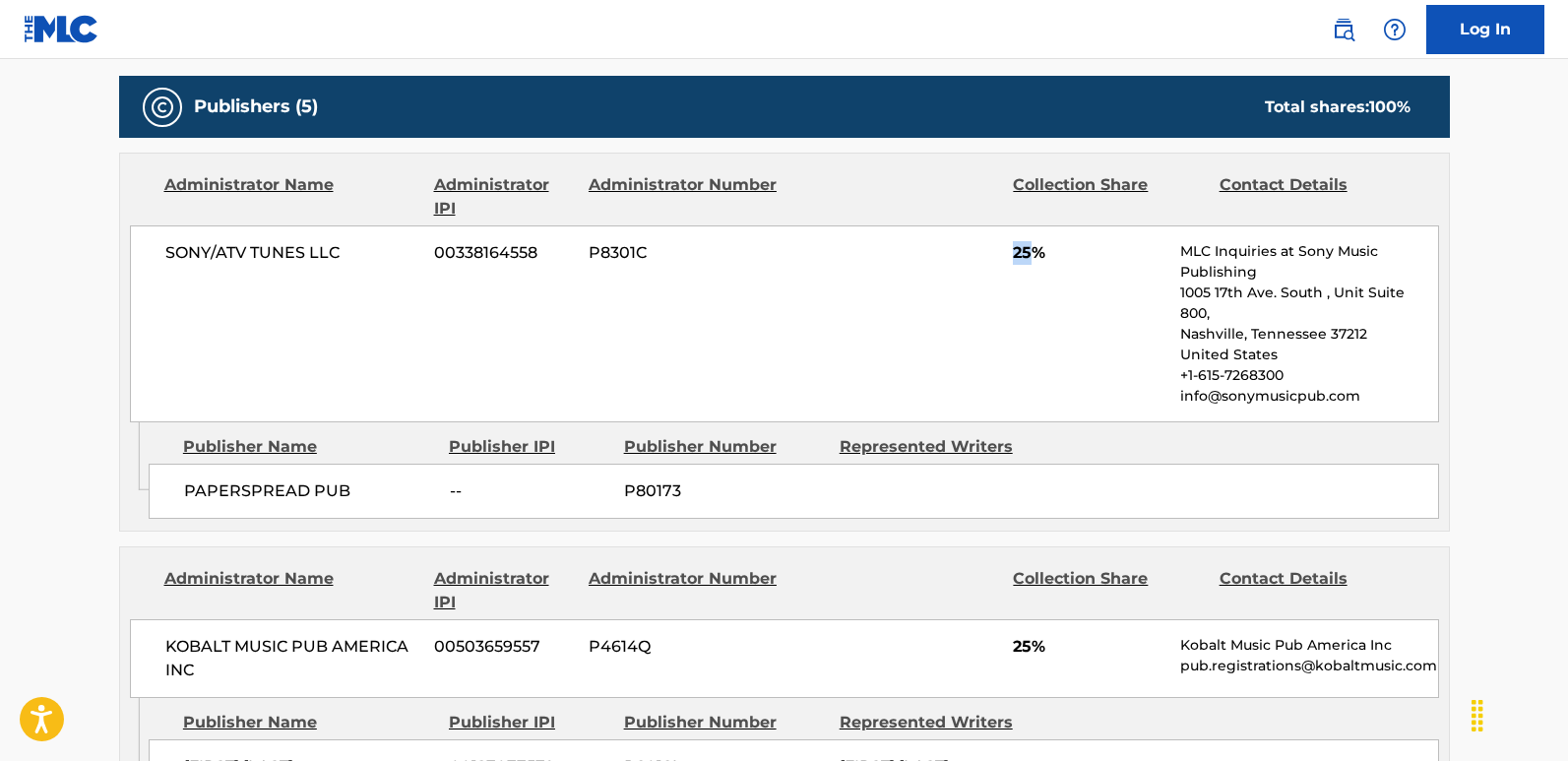 click on "25%" at bounding box center (1089, 253) 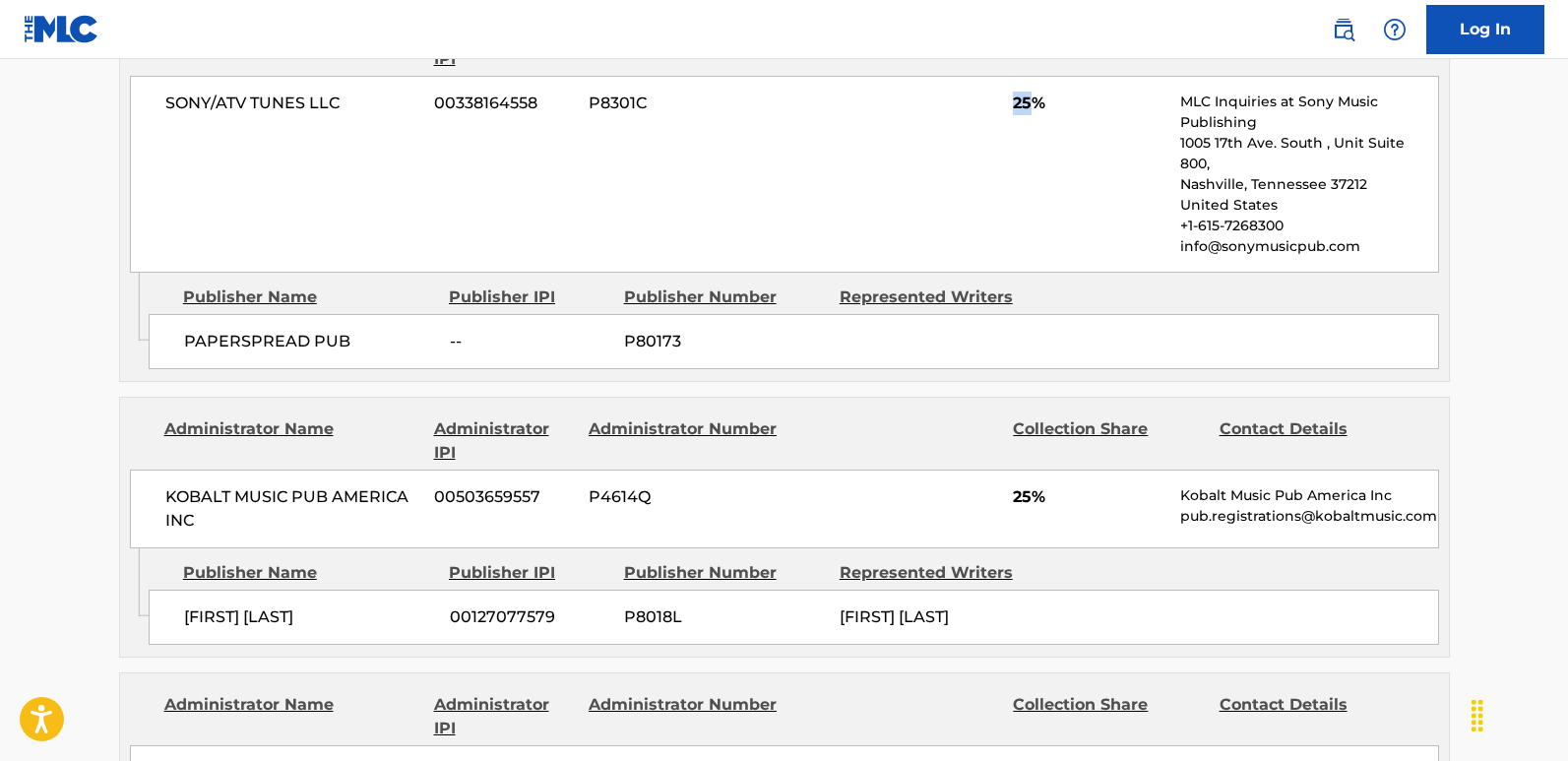 scroll, scrollTop: 1083, scrollLeft: 0, axis: vertical 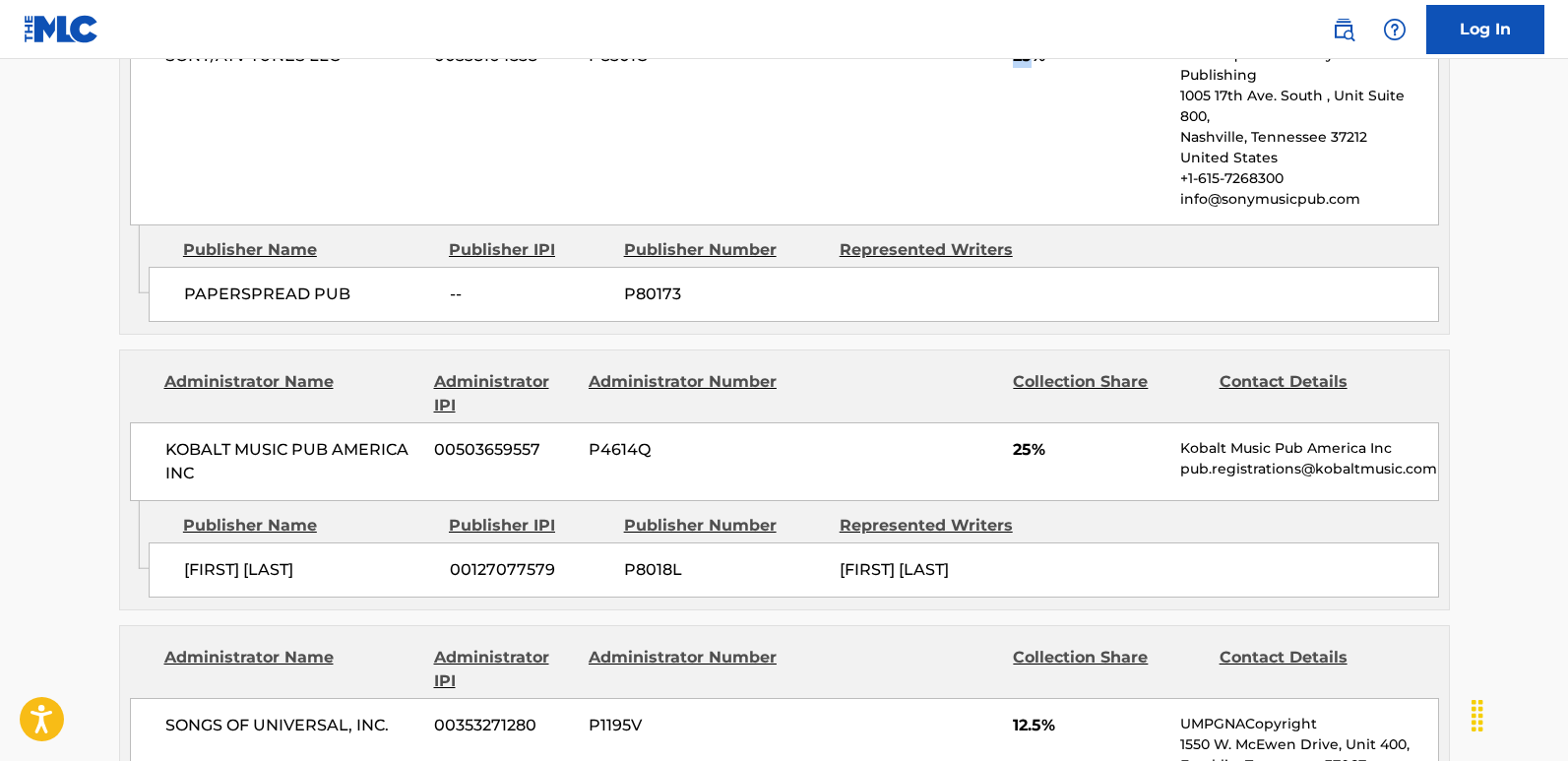 drag, startPoint x: 152, startPoint y: 564, endPoint x: 428, endPoint y: 565, distance: 276.00181 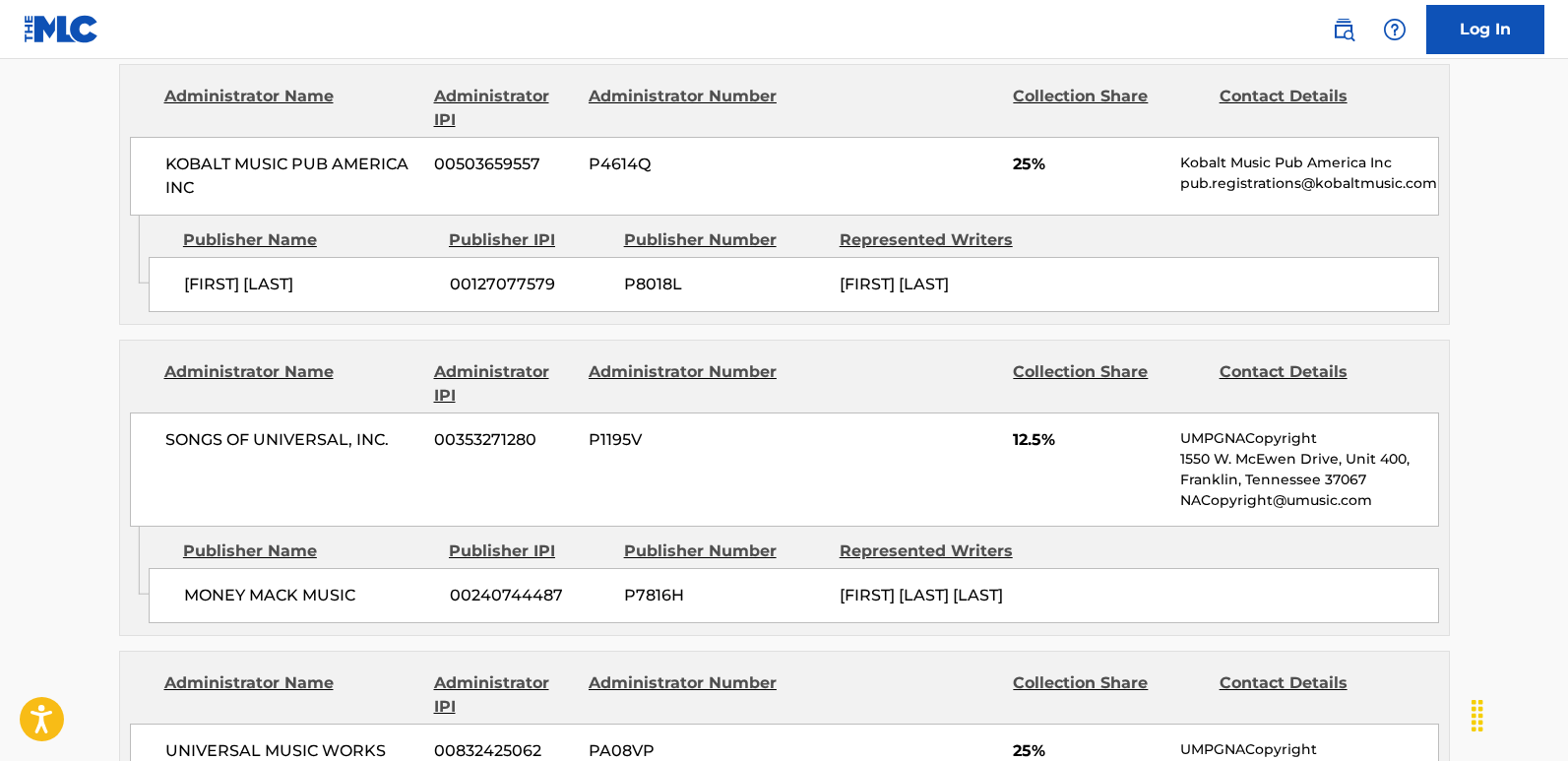 scroll, scrollTop: 1378, scrollLeft: 0, axis: vertical 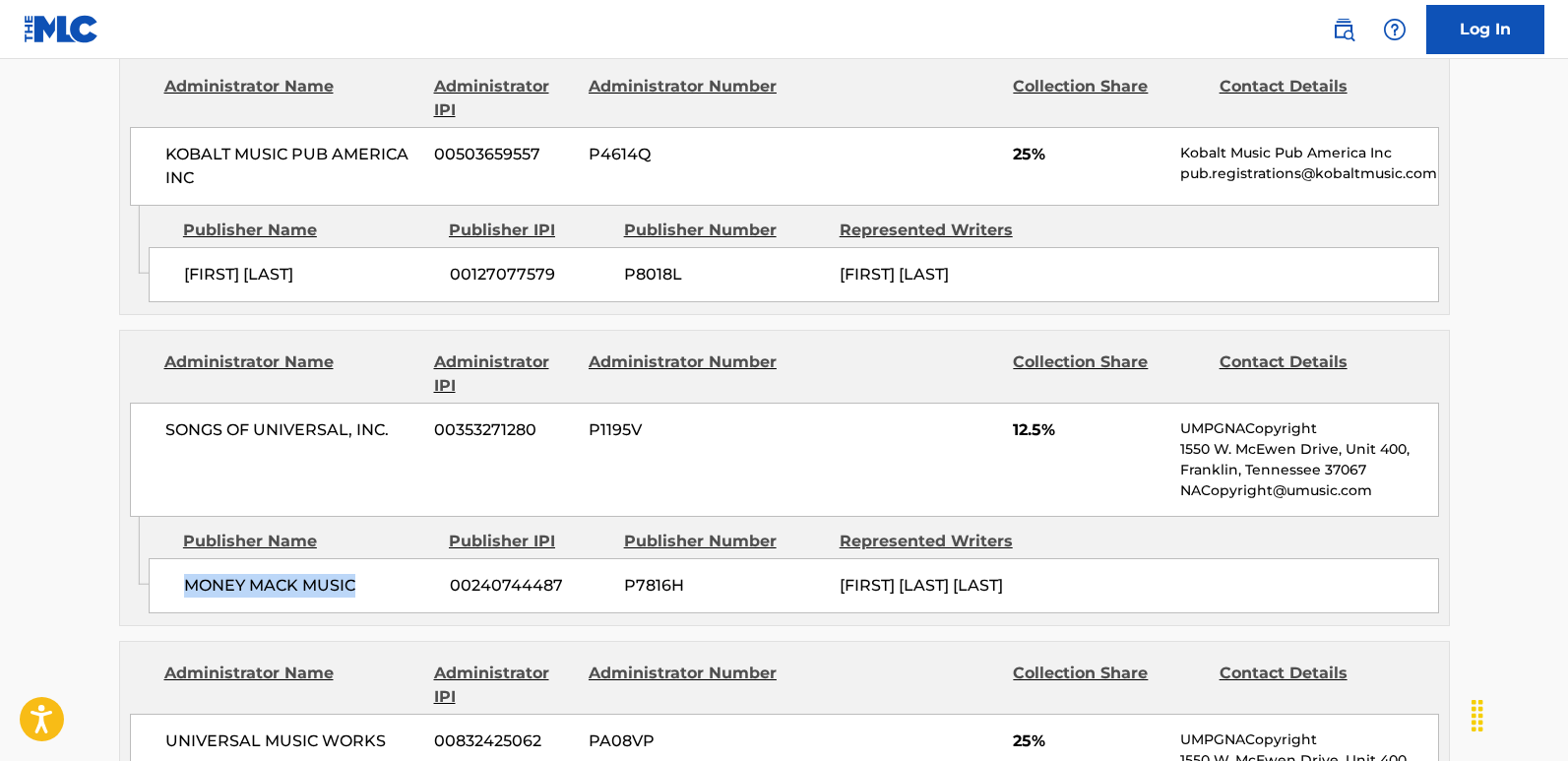 drag, startPoint x: 169, startPoint y: 566, endPoint x: 384, endPoint y: 567, distance: 215.00233 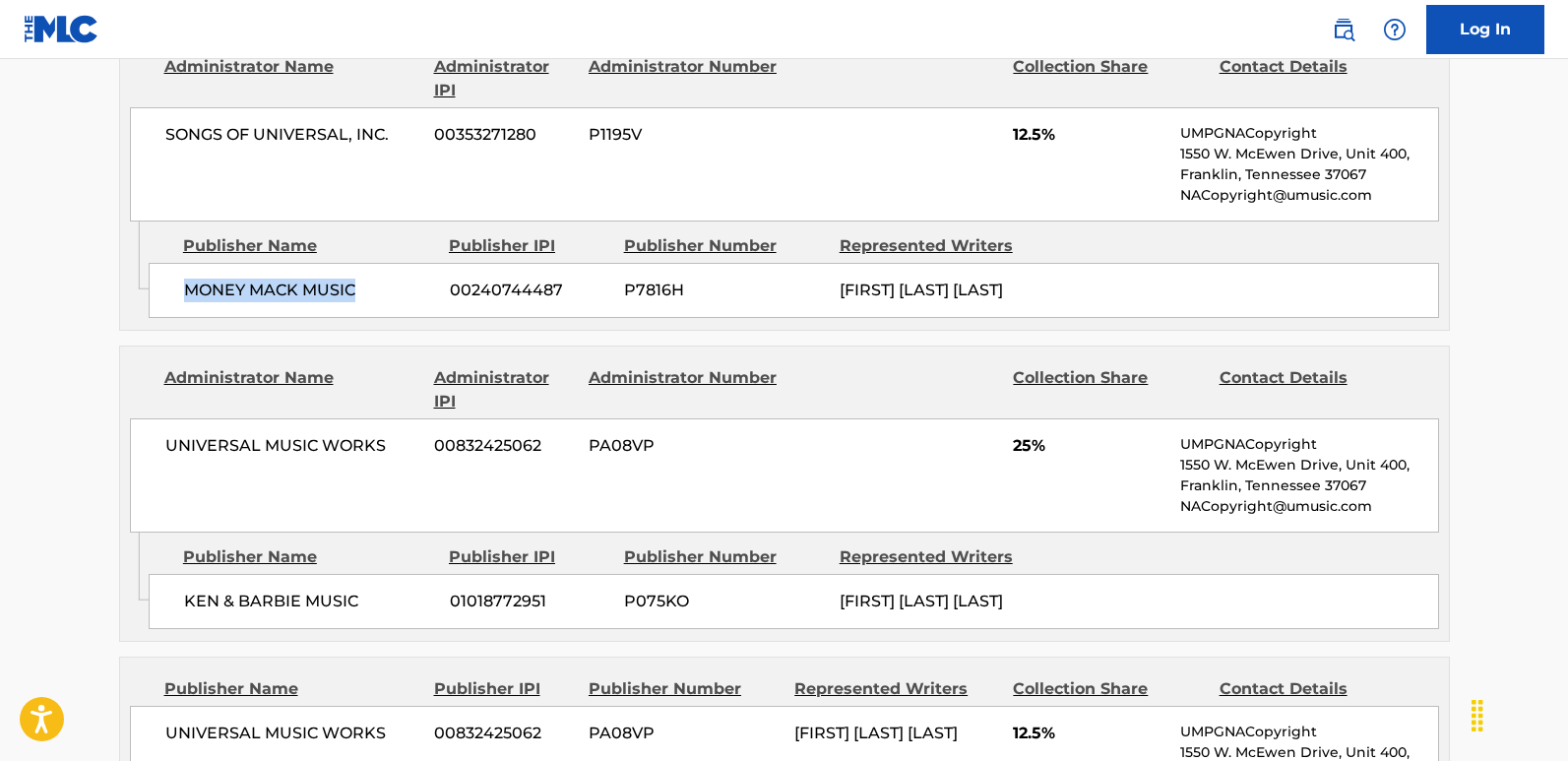 scroll, scrollTop: 1772, scrollLeft: 0, axis: vertical 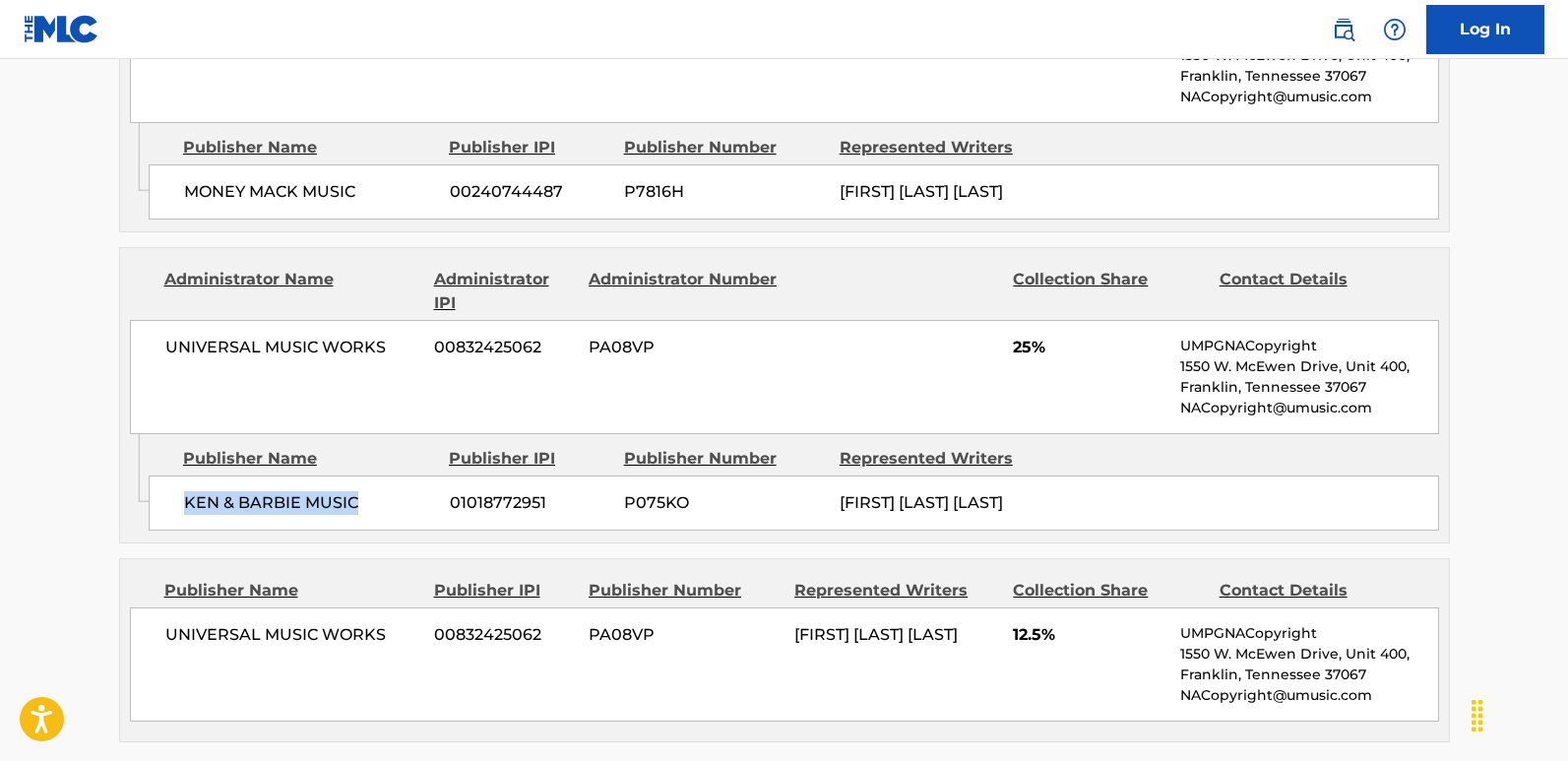 drag, startPoint x: 176, startPoint y: 484, endPoint x: 373, endPoint y: 489, distance: 197.06344 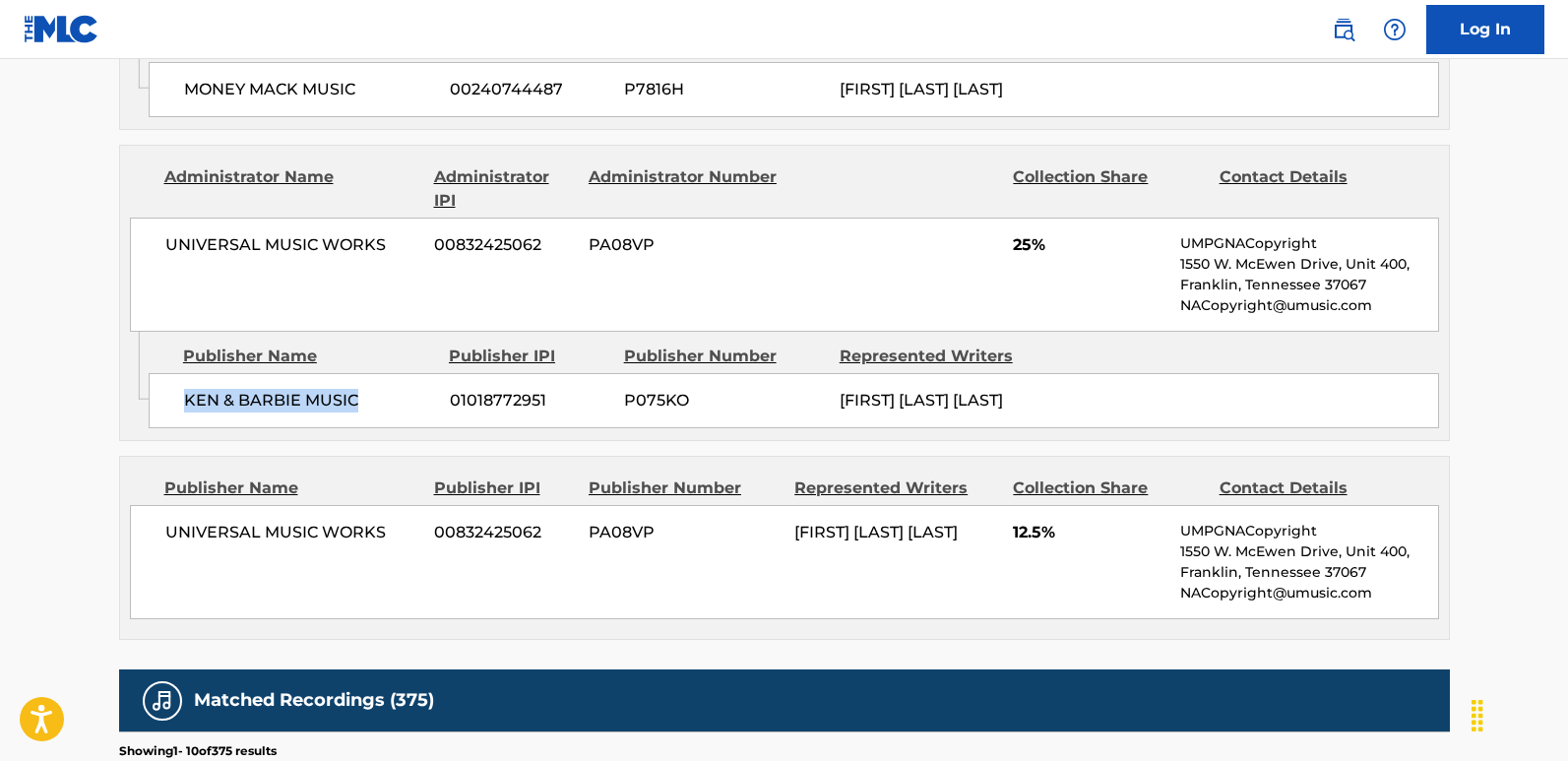 scroll, scrollTop: 1969, scrollLeft: 0, axis: vertical 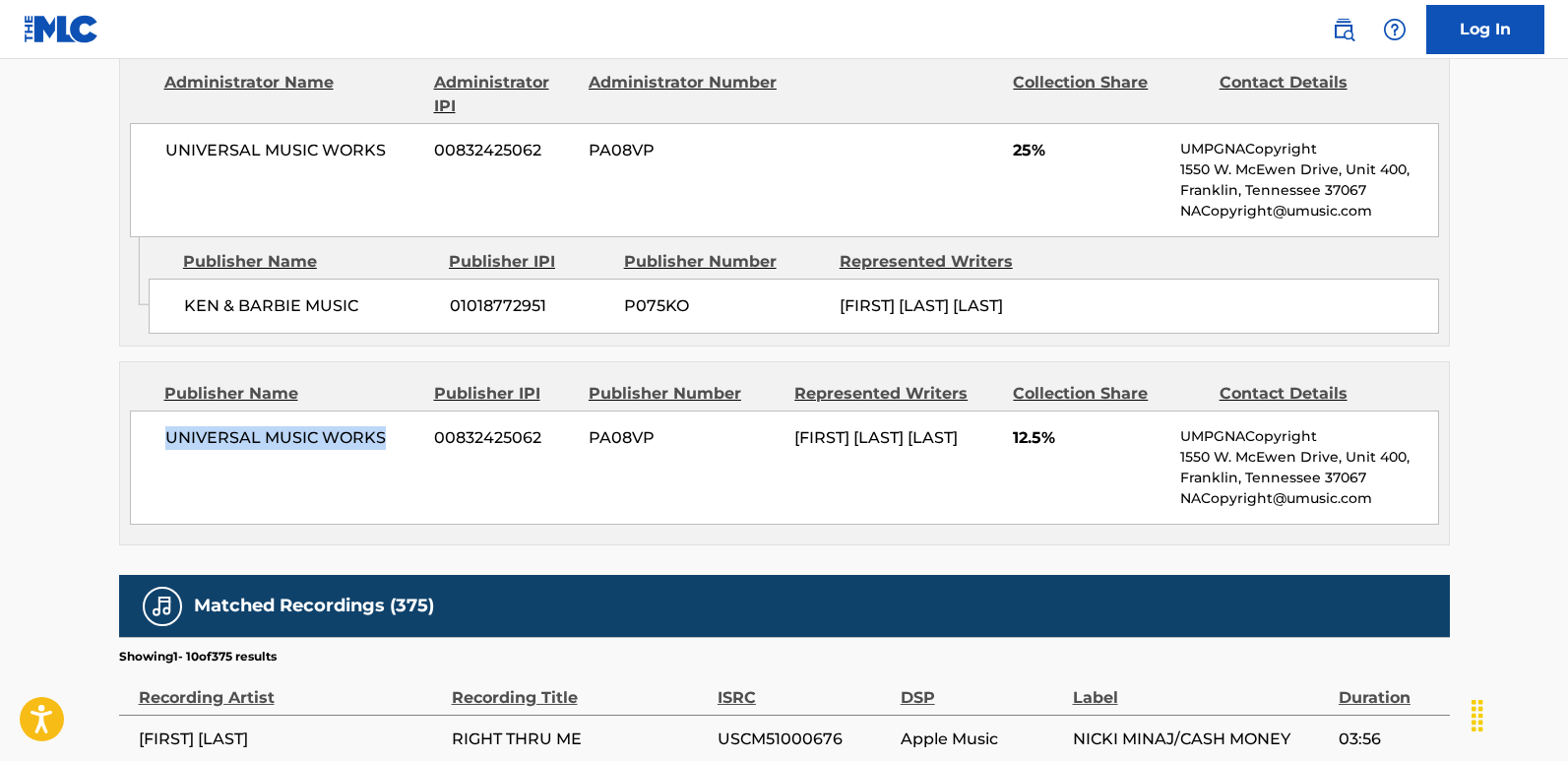 drag, startPoint x: 156, startPoint y: 422, endPoint x: 389, endPoint y: 442, distance: 233.85679 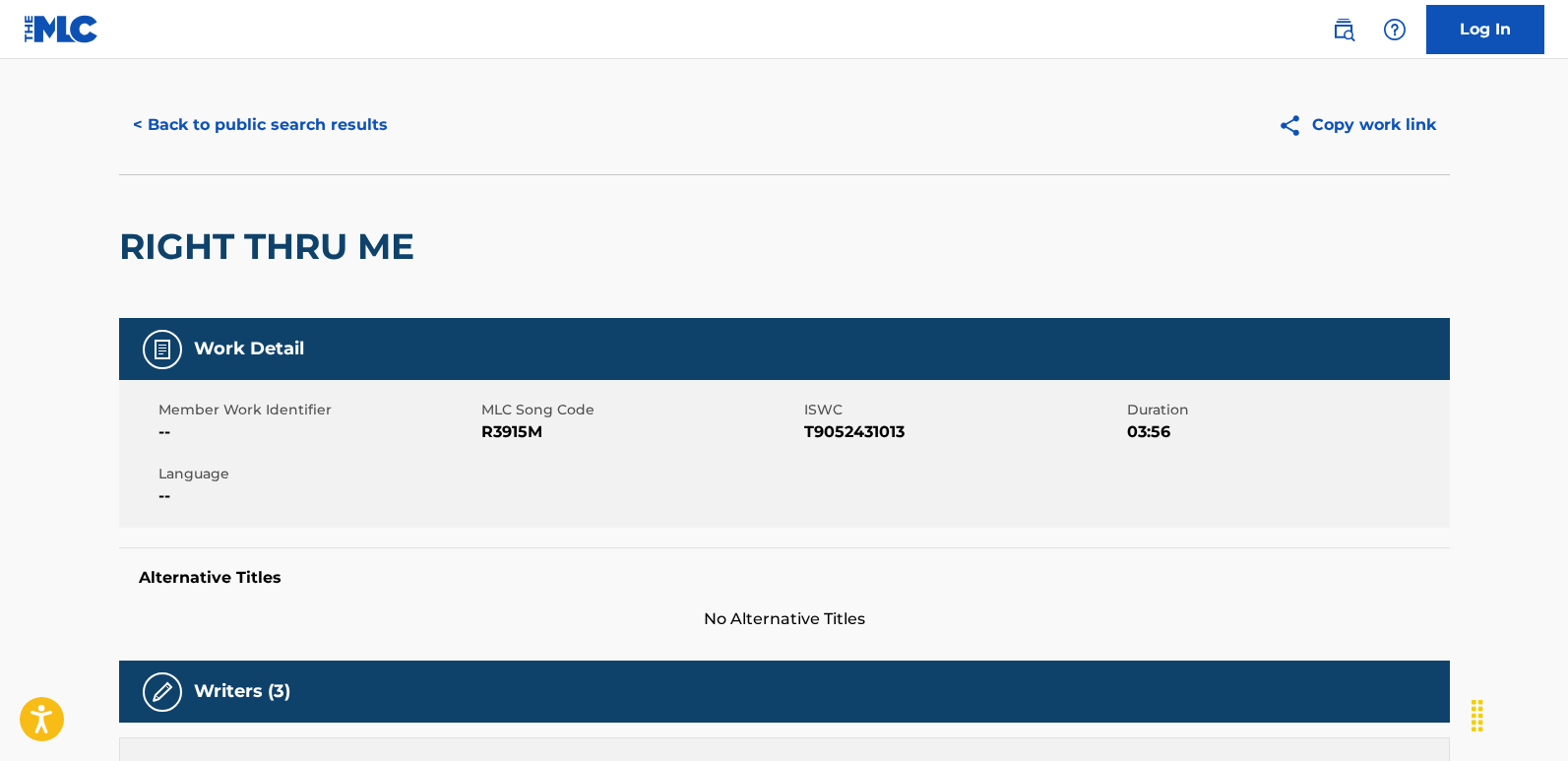 scroll, scrollTop: 0, scrollLeft: 0, axis: both 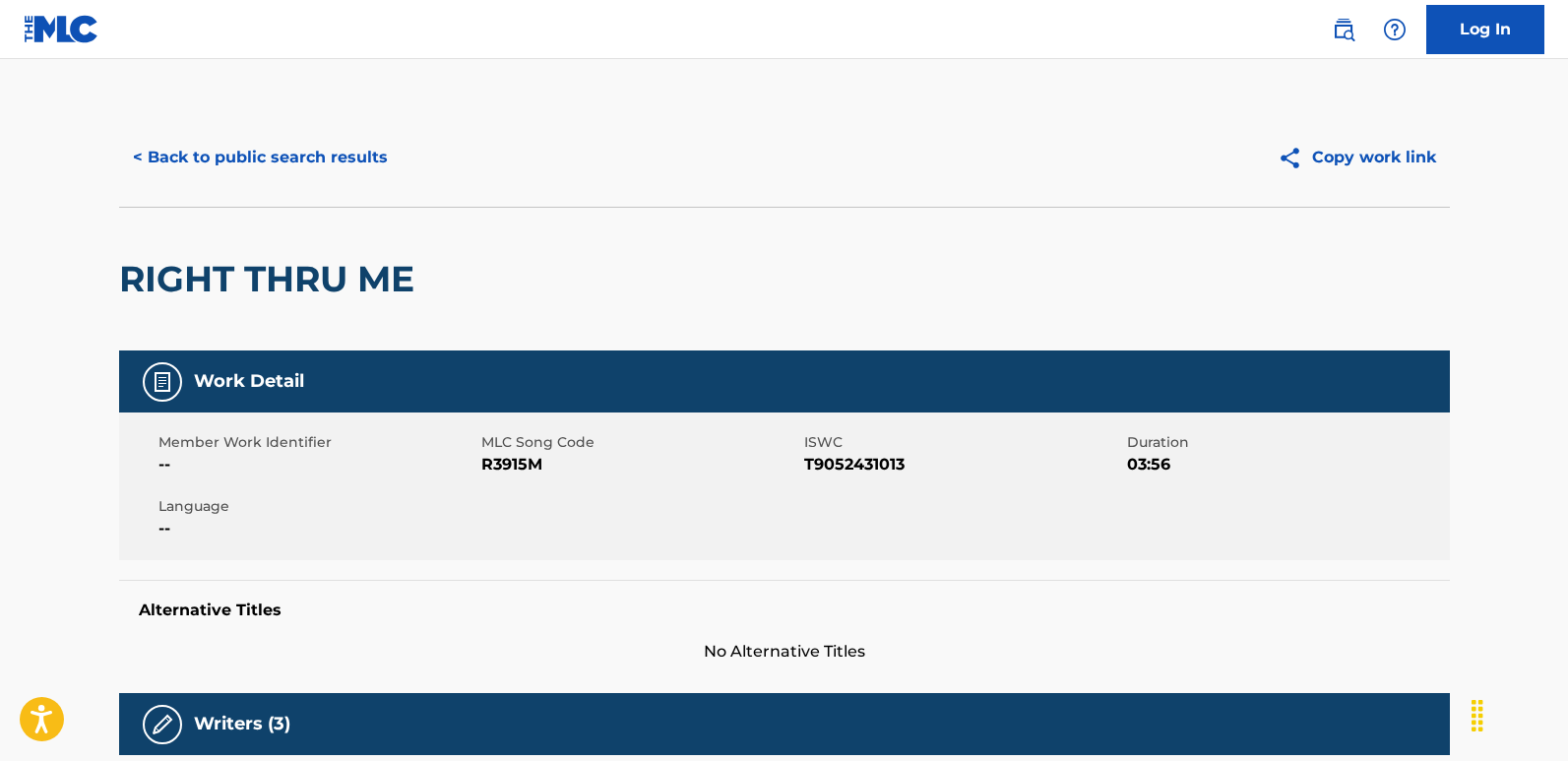 click on "< Back to public search results" at bounding box center [260, 158] 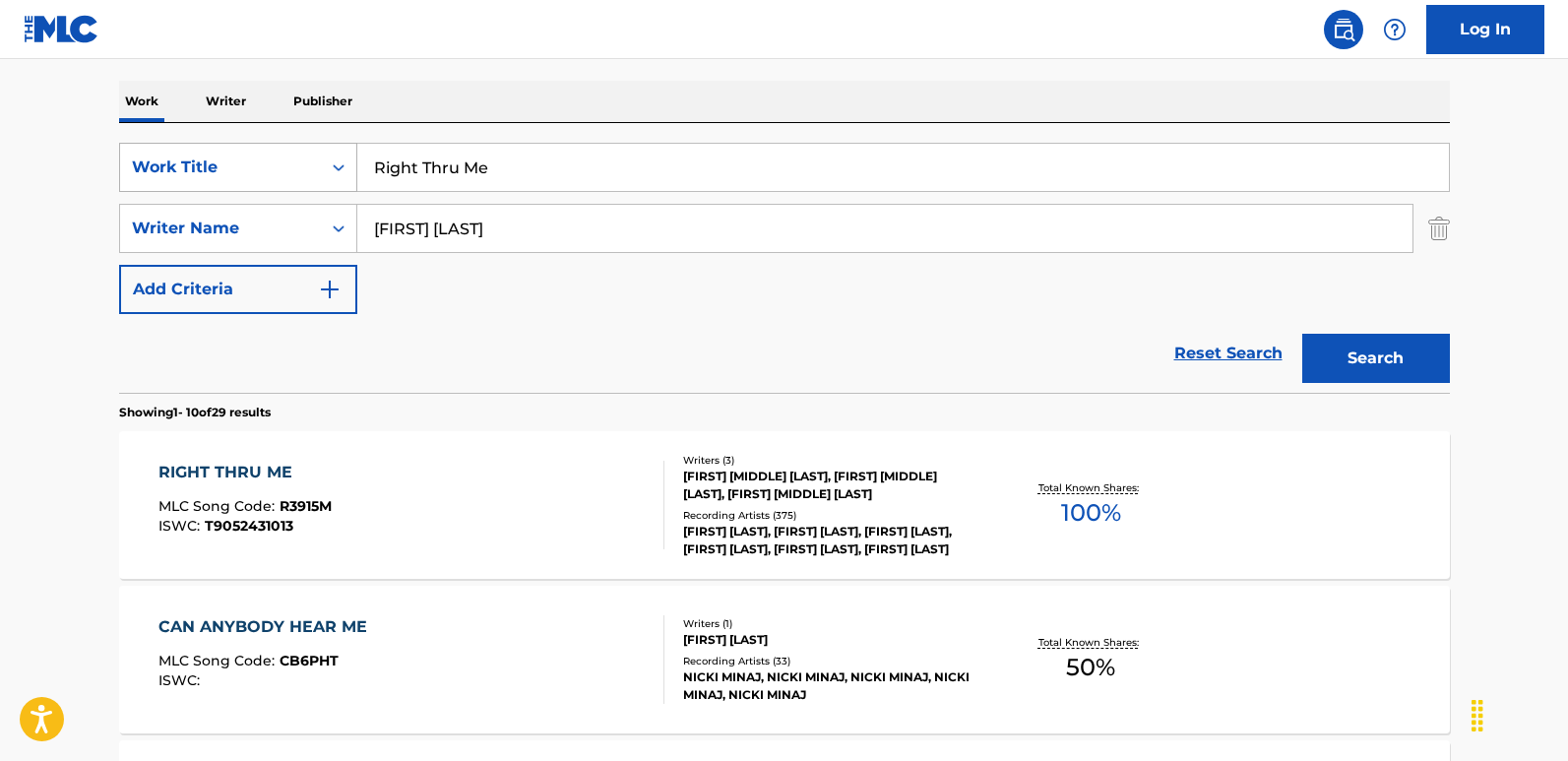 drag, startPoint x: 525, startPoint y: 173, endPoint x: 274, endPoint y: 187, distance: 251.39014 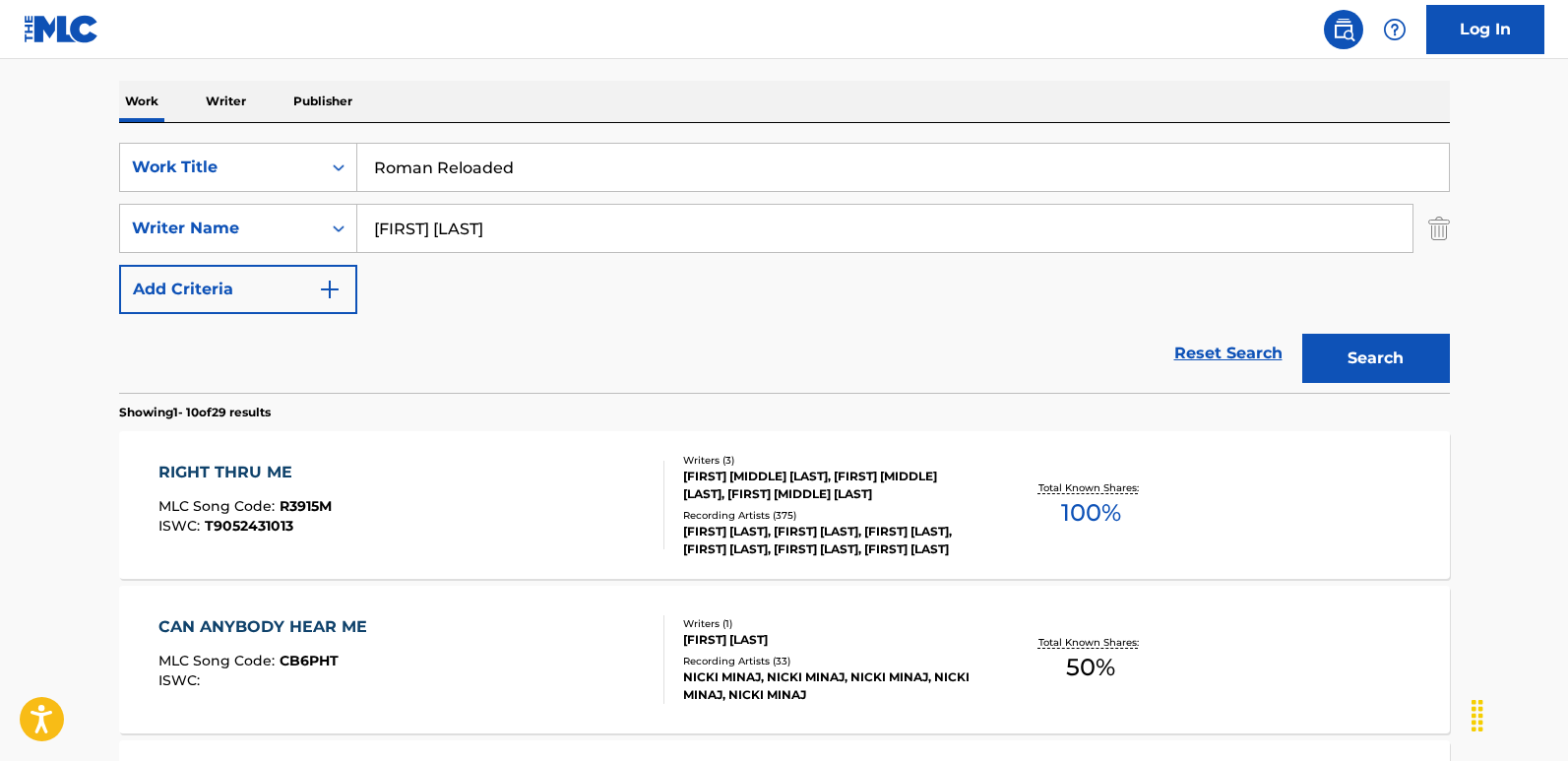 type on "Roman Reloaded" 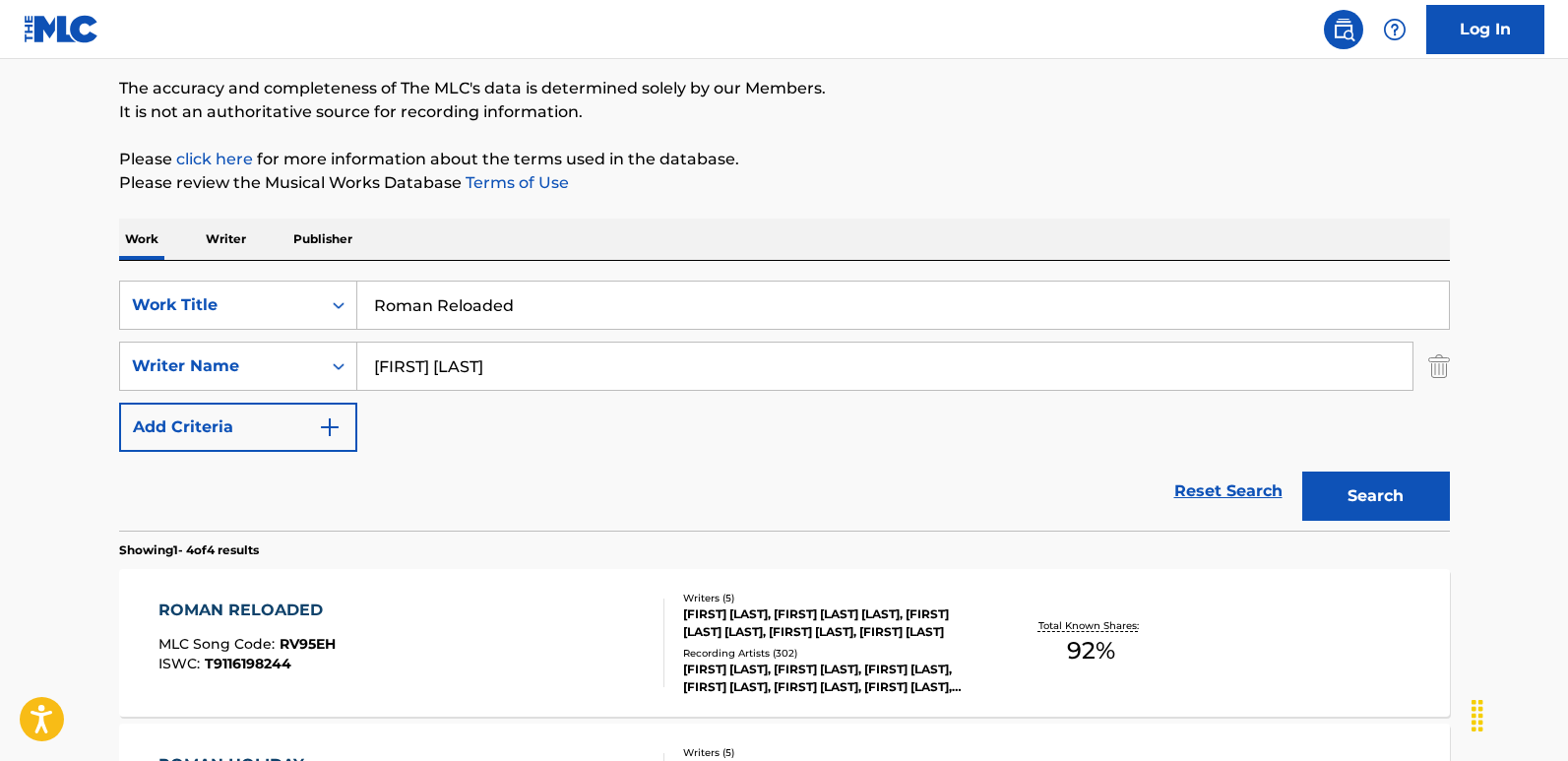 scroll, scrollTop: 295, scrollLeft: 0, axis: vertical 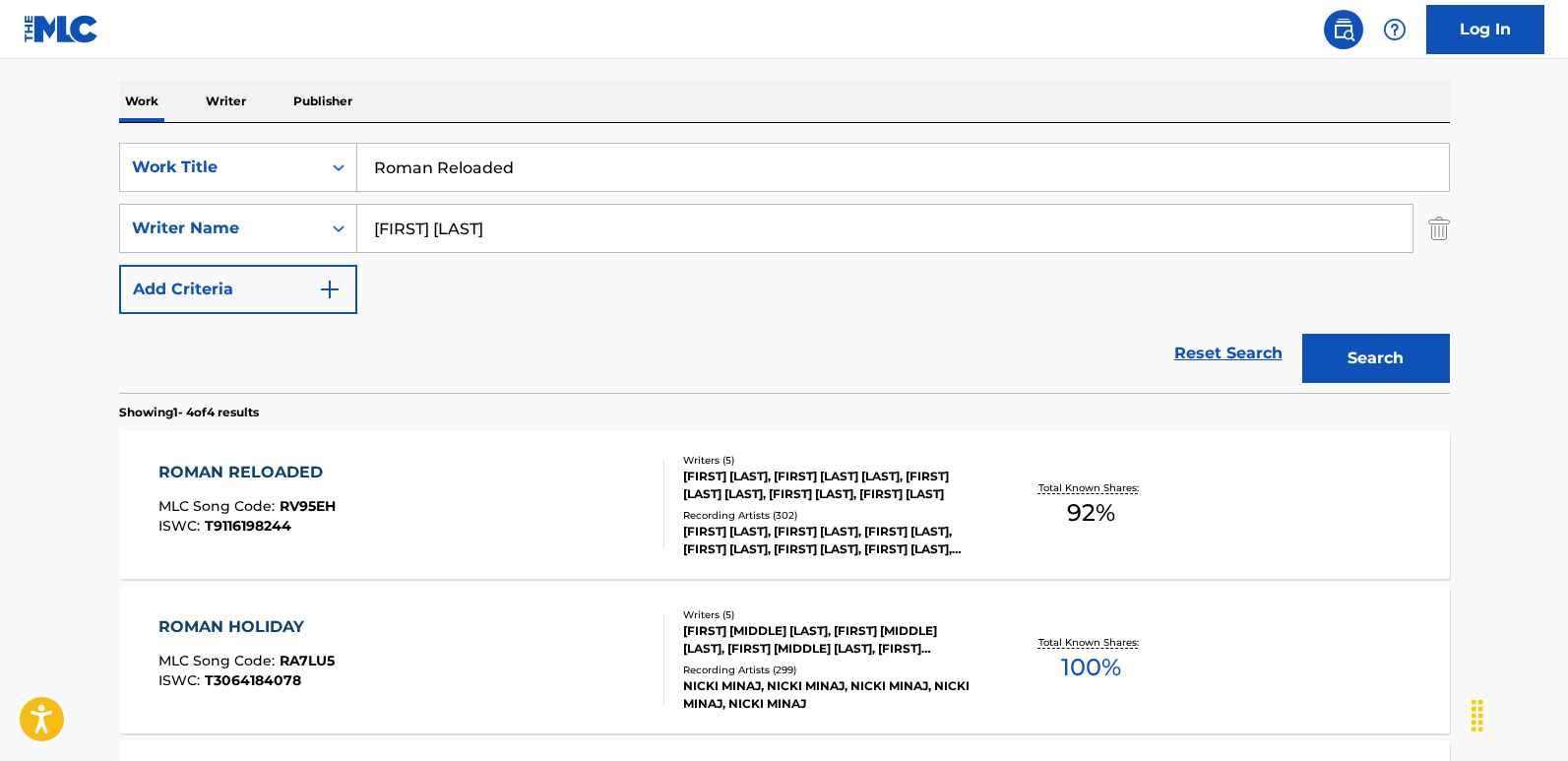 click on "Reset Search Search" at bounding box center (784, 353) 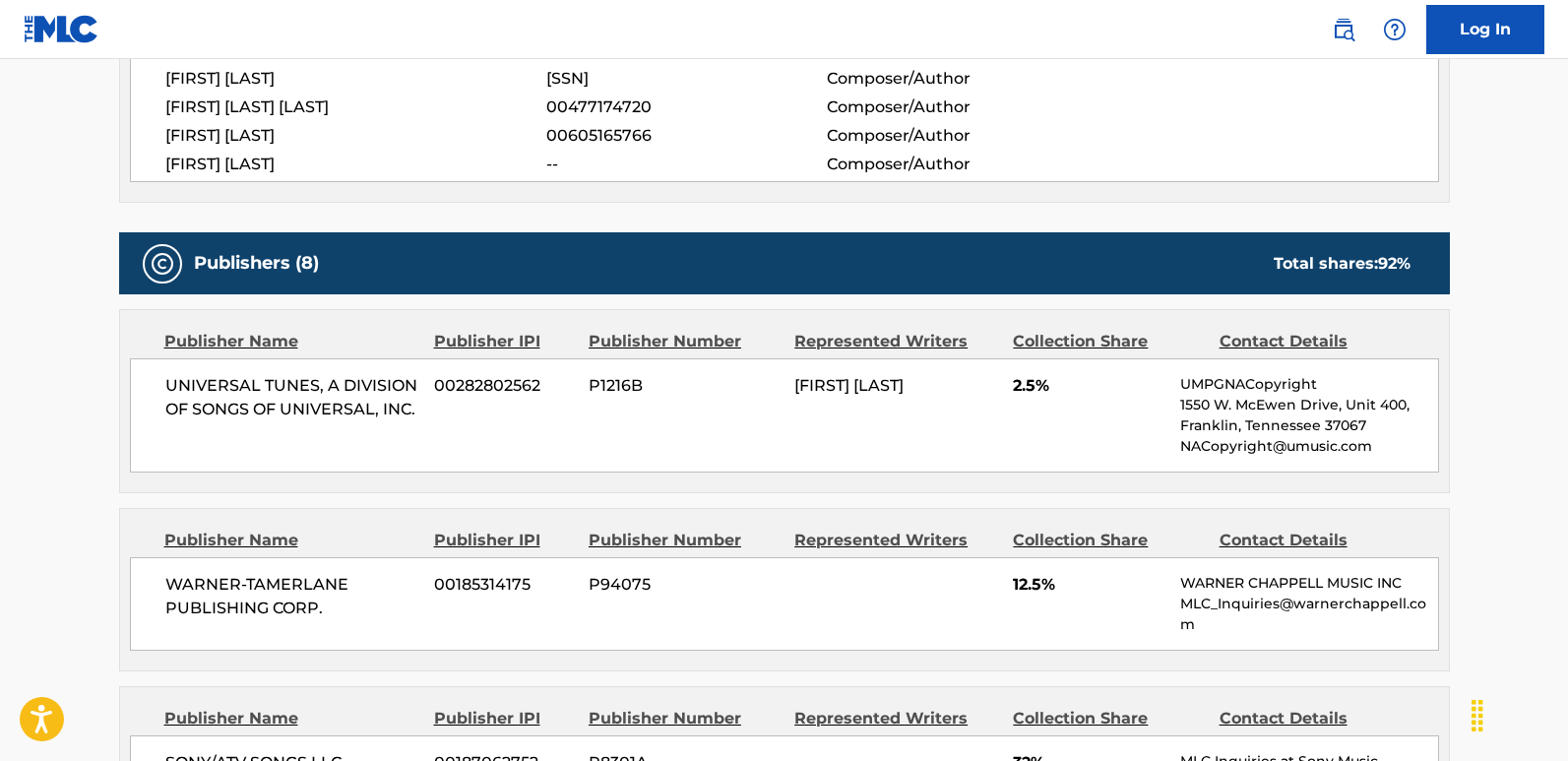 scroll, scrollTop: 788, scrollLeft: 0, axis: vertical 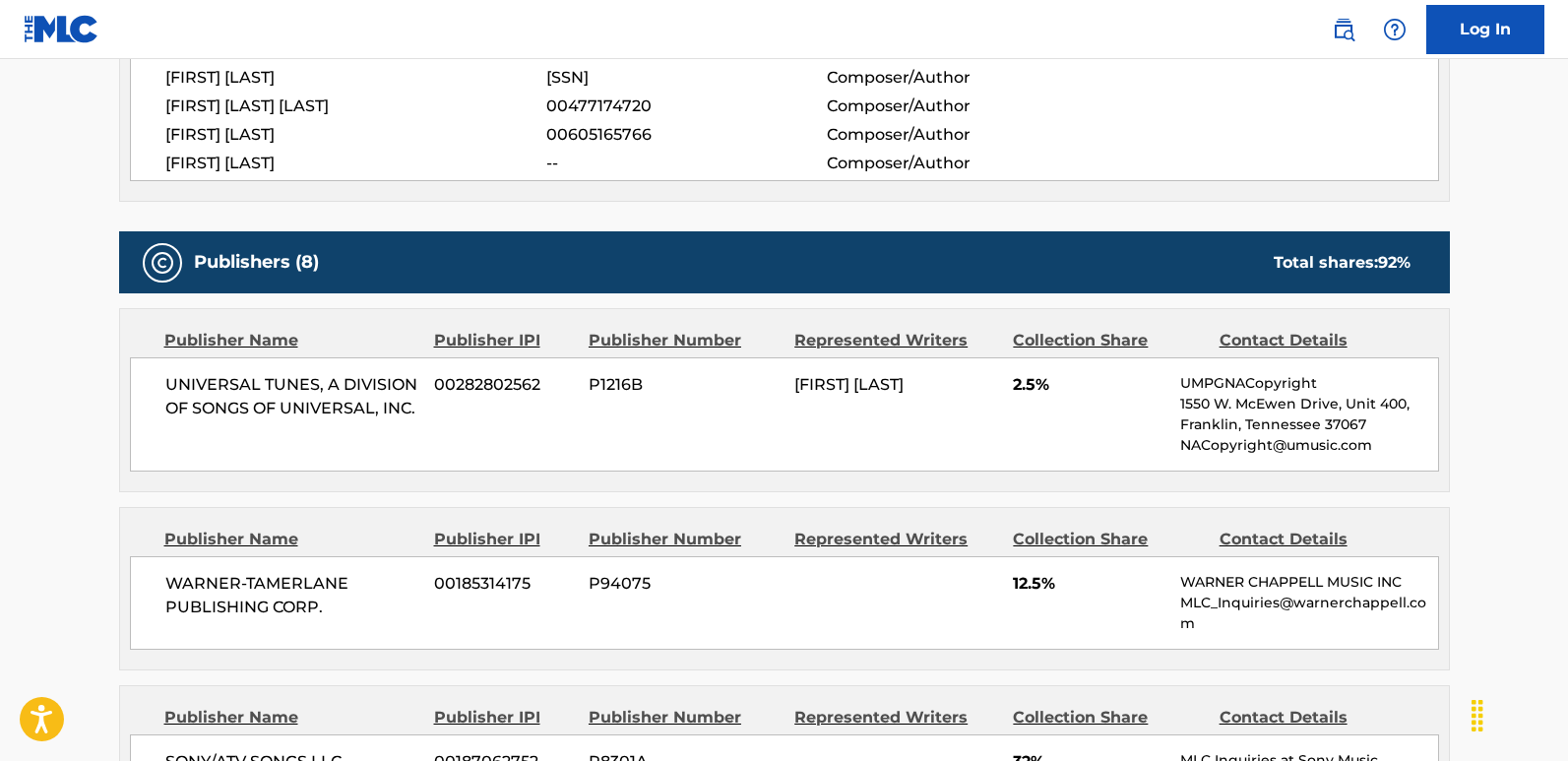 click on "[FIRST] [LAST]" at bounding box center (356, 135) 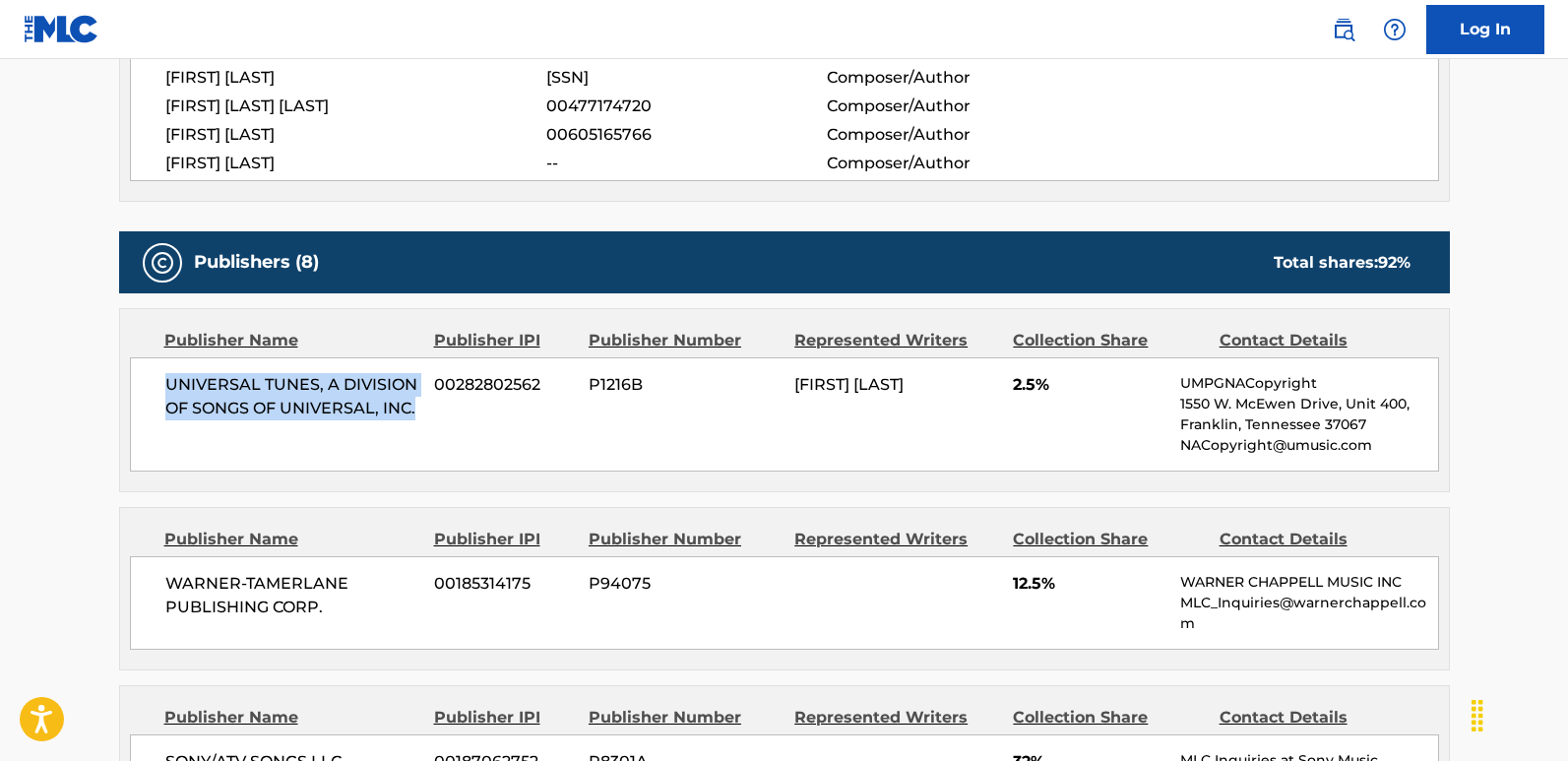 drag, startPoint x: 153, startPoint y: 380, endPoint x: 429, endPoint y: 415, distance: 278.21035 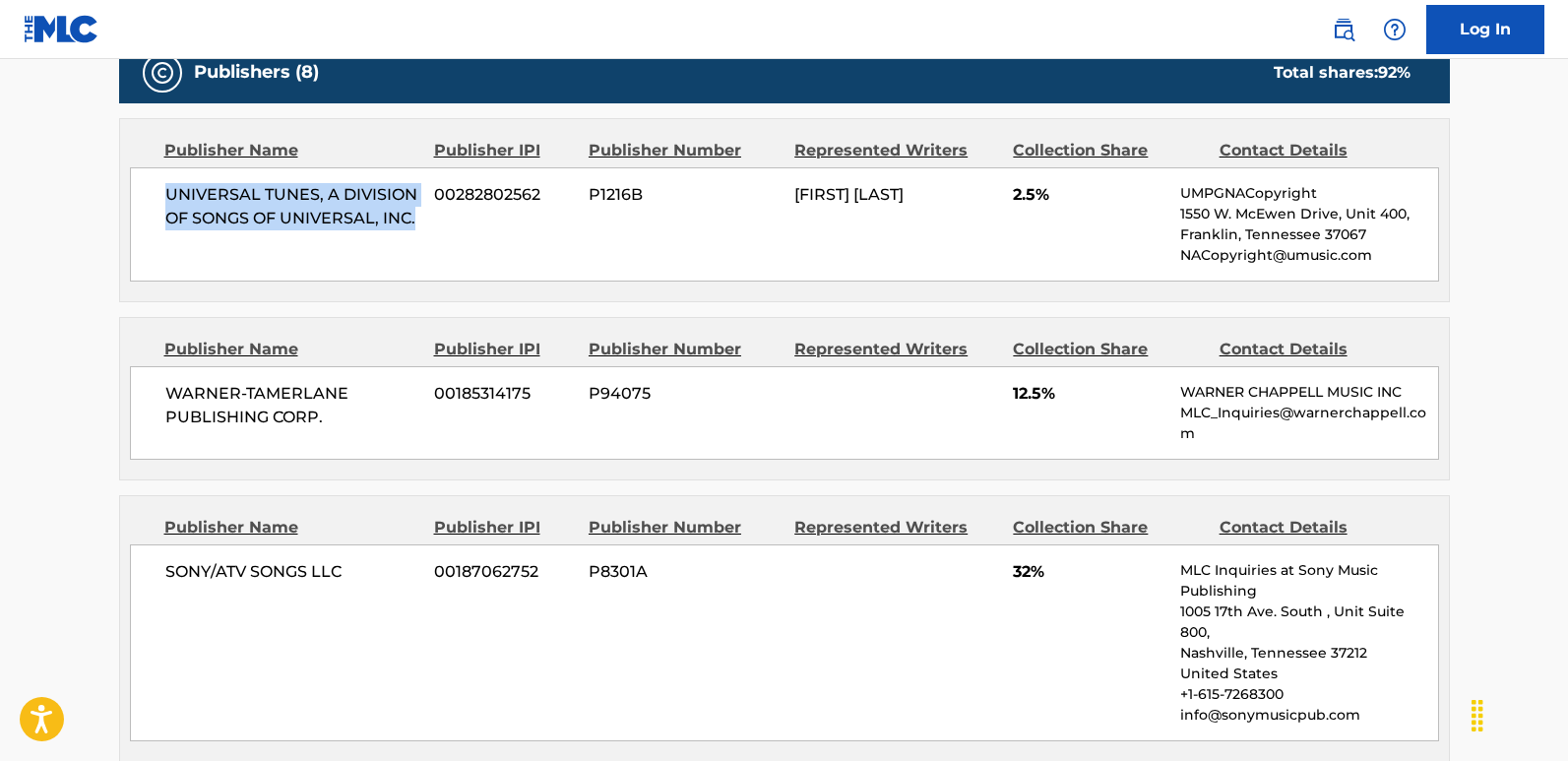 scroll, scrollTop: 984, scrollLeft: 0, axis: vertical 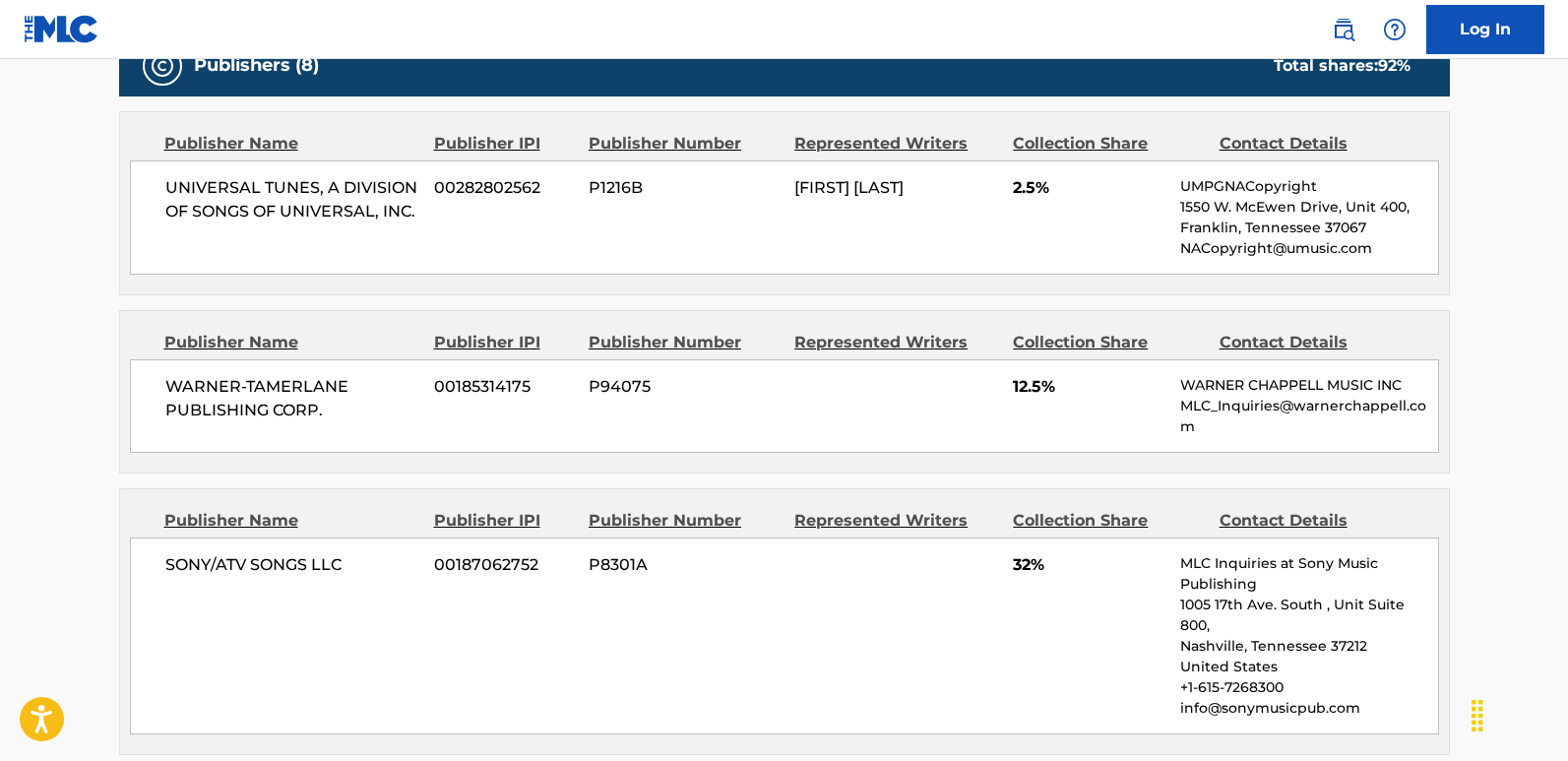 click on "12.5%" at bounding box center (1089, 387) 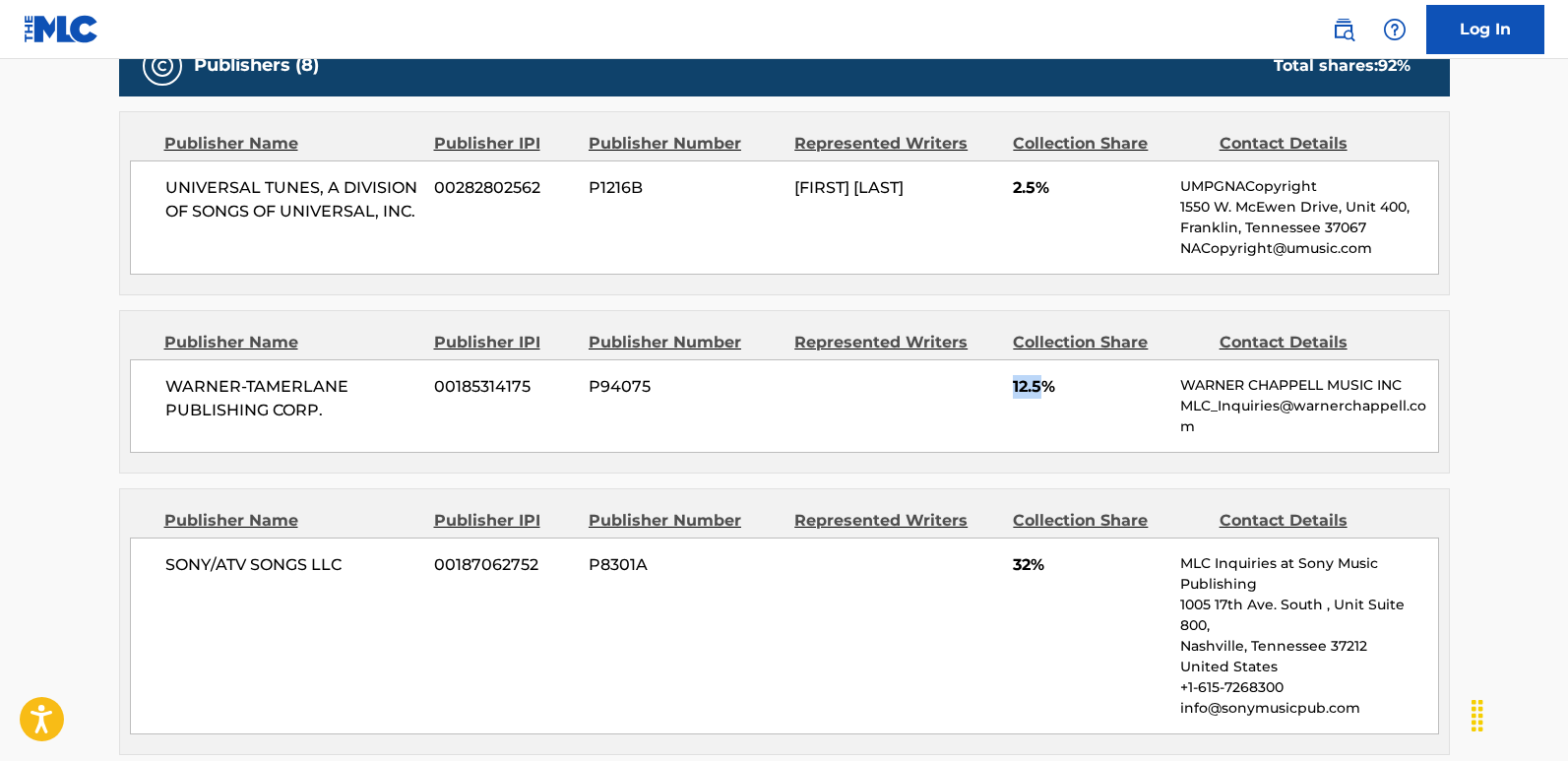 click on "12.5%" at bounding box center (1089, 387) 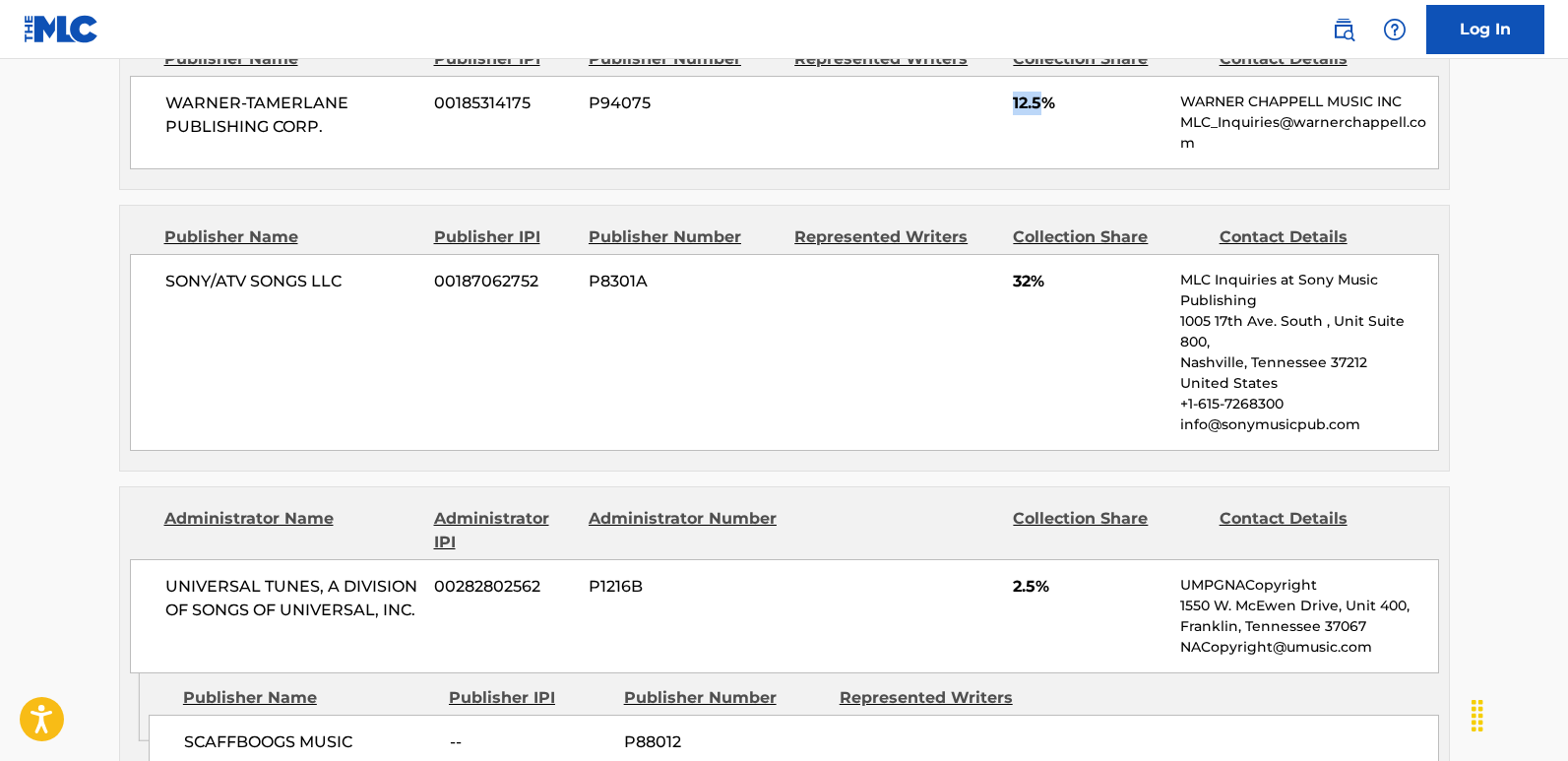 scroll, scrollTop: 1280, scrollLeft: 0, axis: vertical 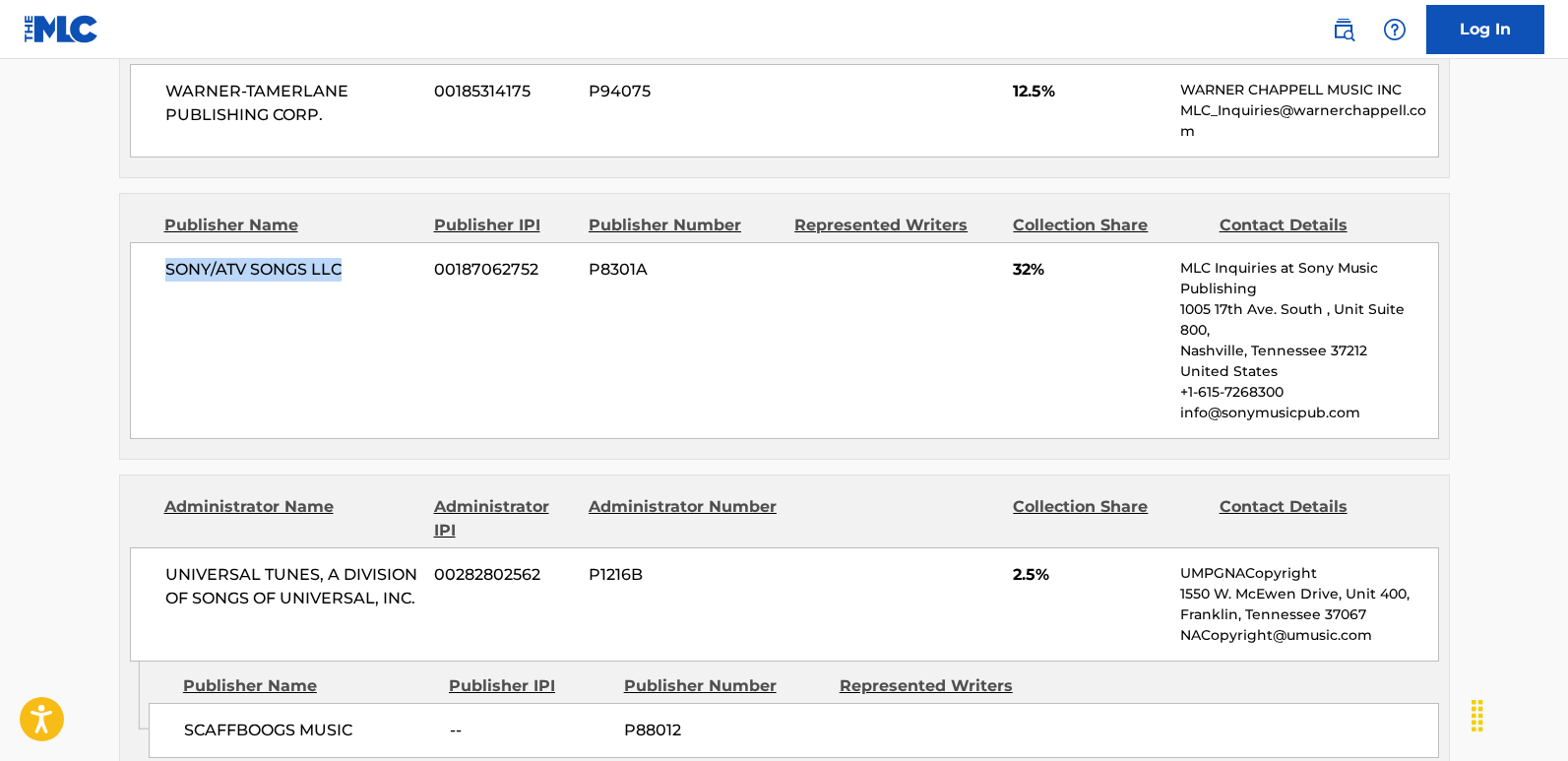 drag, startPoint x: 156, startPoint y: 273, endPoint x: 358, endPoint y: 282, distance: 202.2004 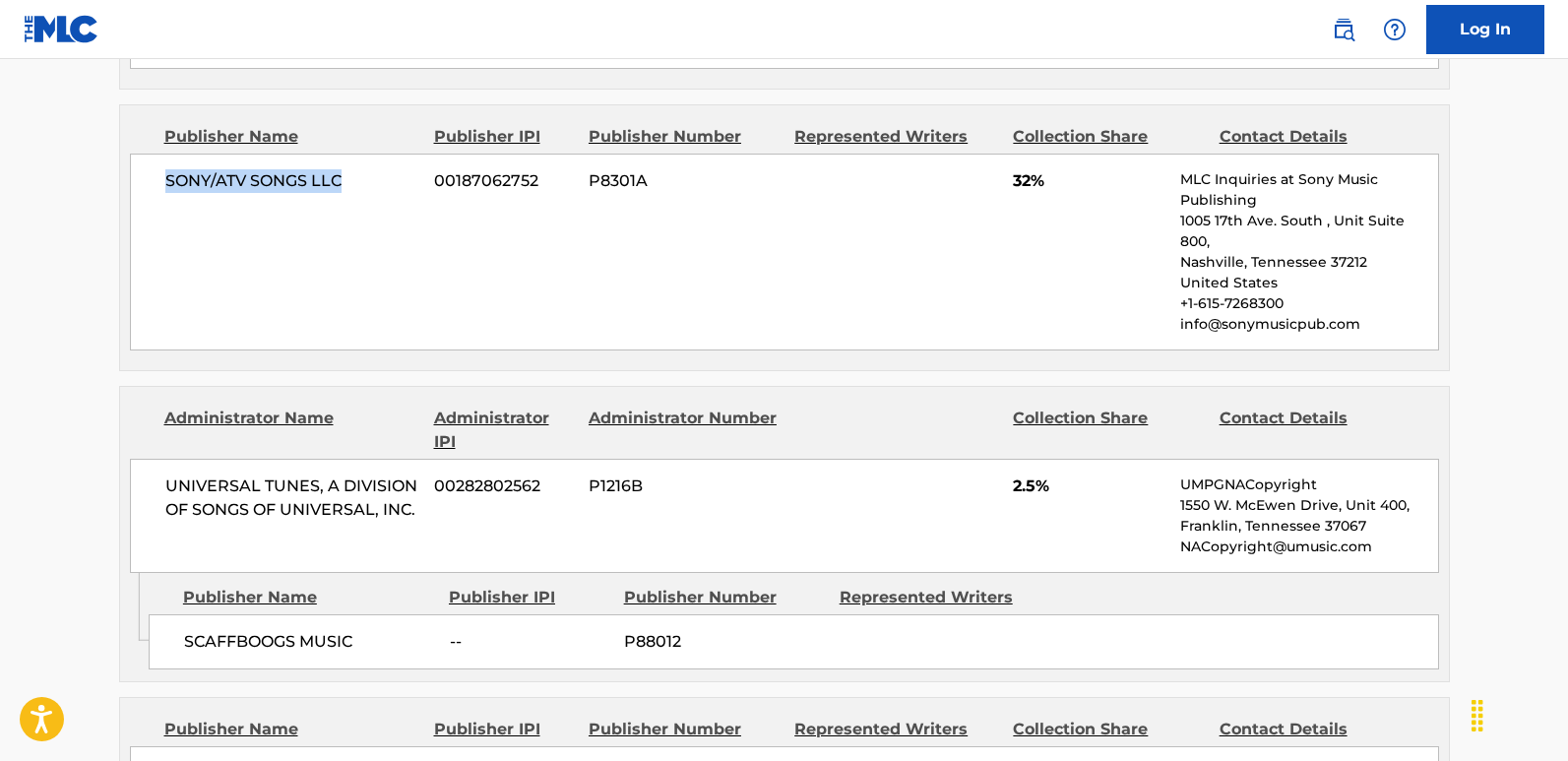 scroll, scrollTop: 1477, scrollLeft: 0, axis: vertical 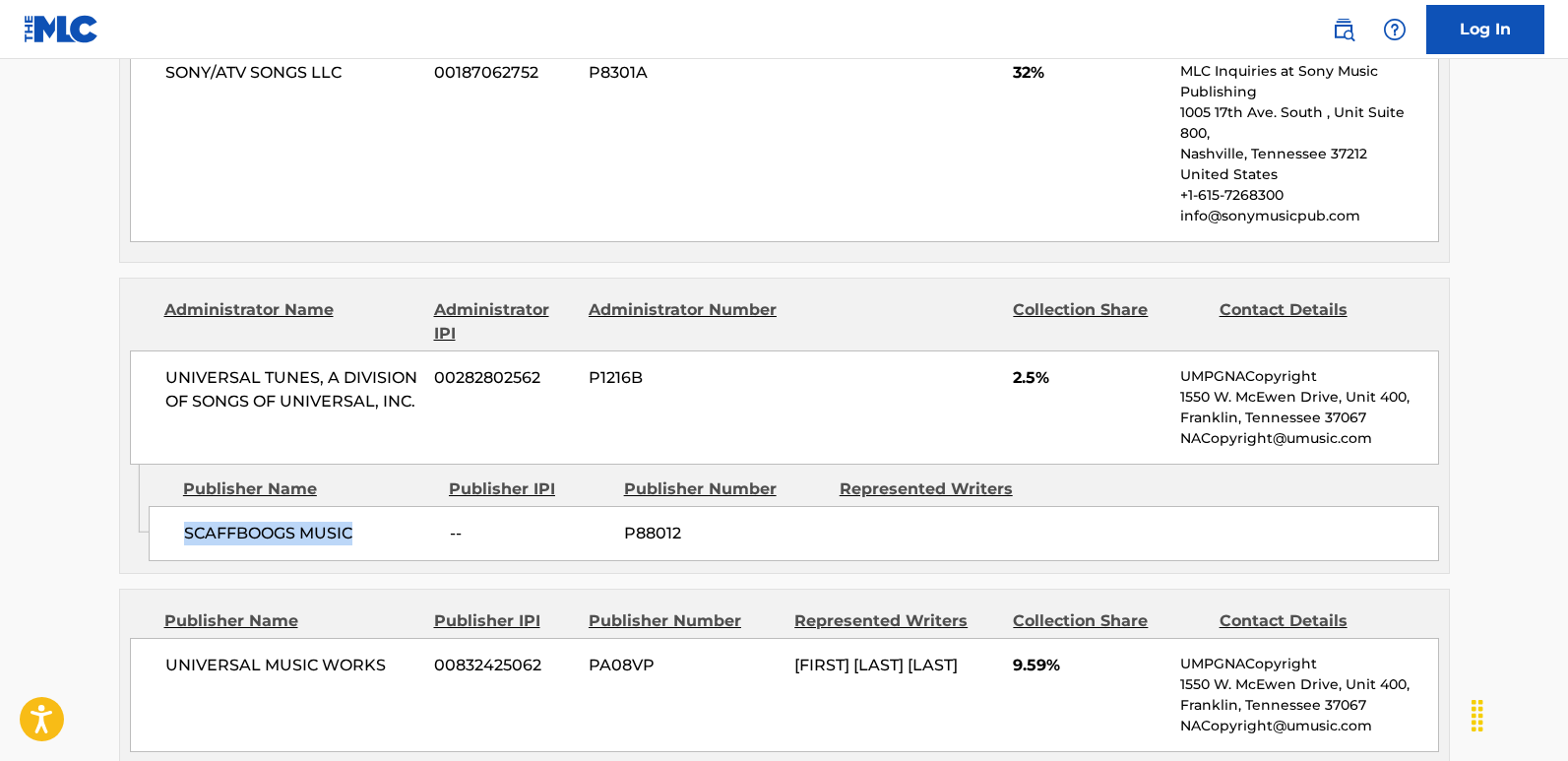 drag, startPoint x: 177, startPoint y: 529, endPoint x: 368, endPoint y: 529, distance: 191 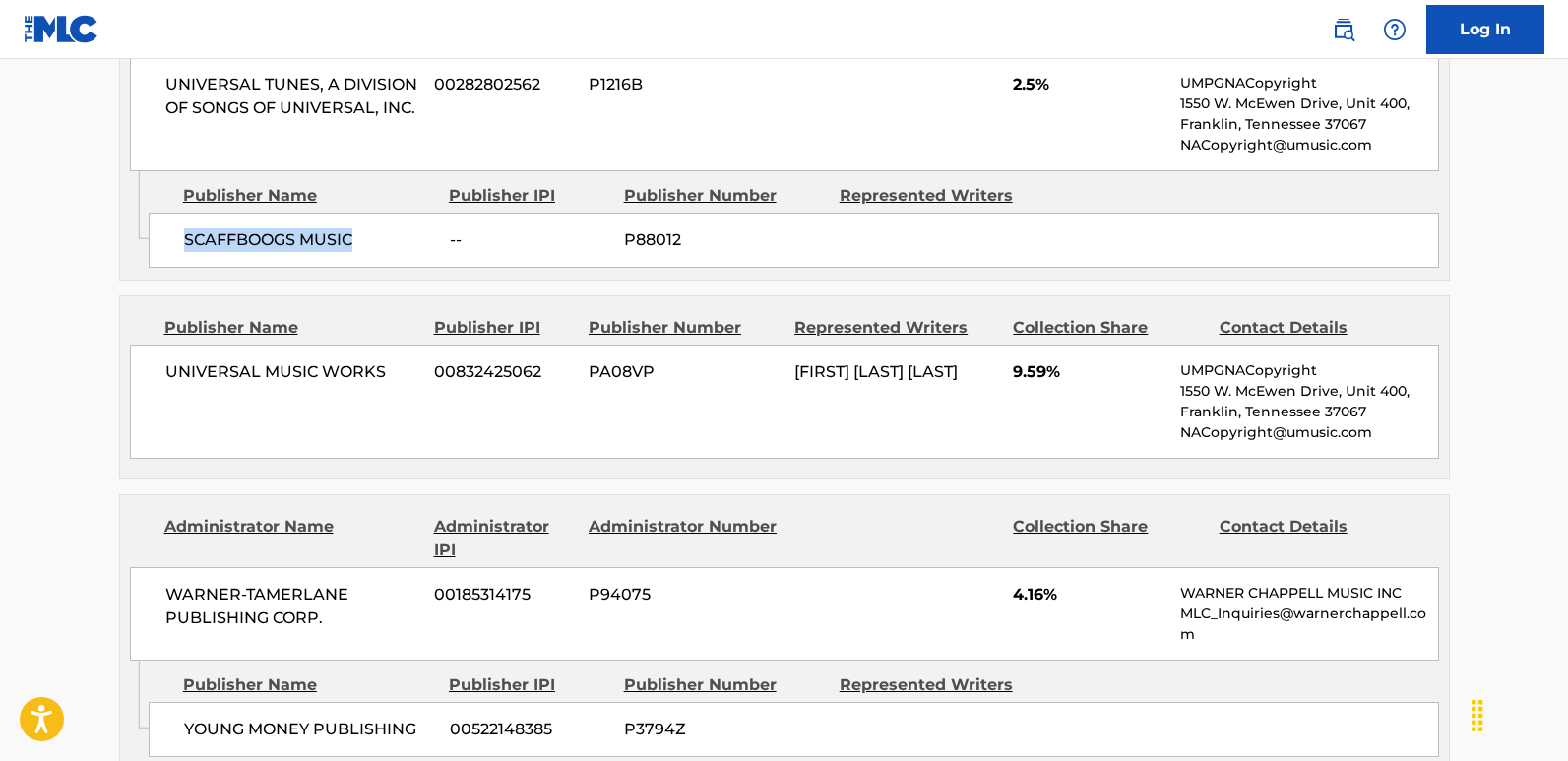 scroll, scrollTop: 1772, scrollLeft: 0, axis: vertical 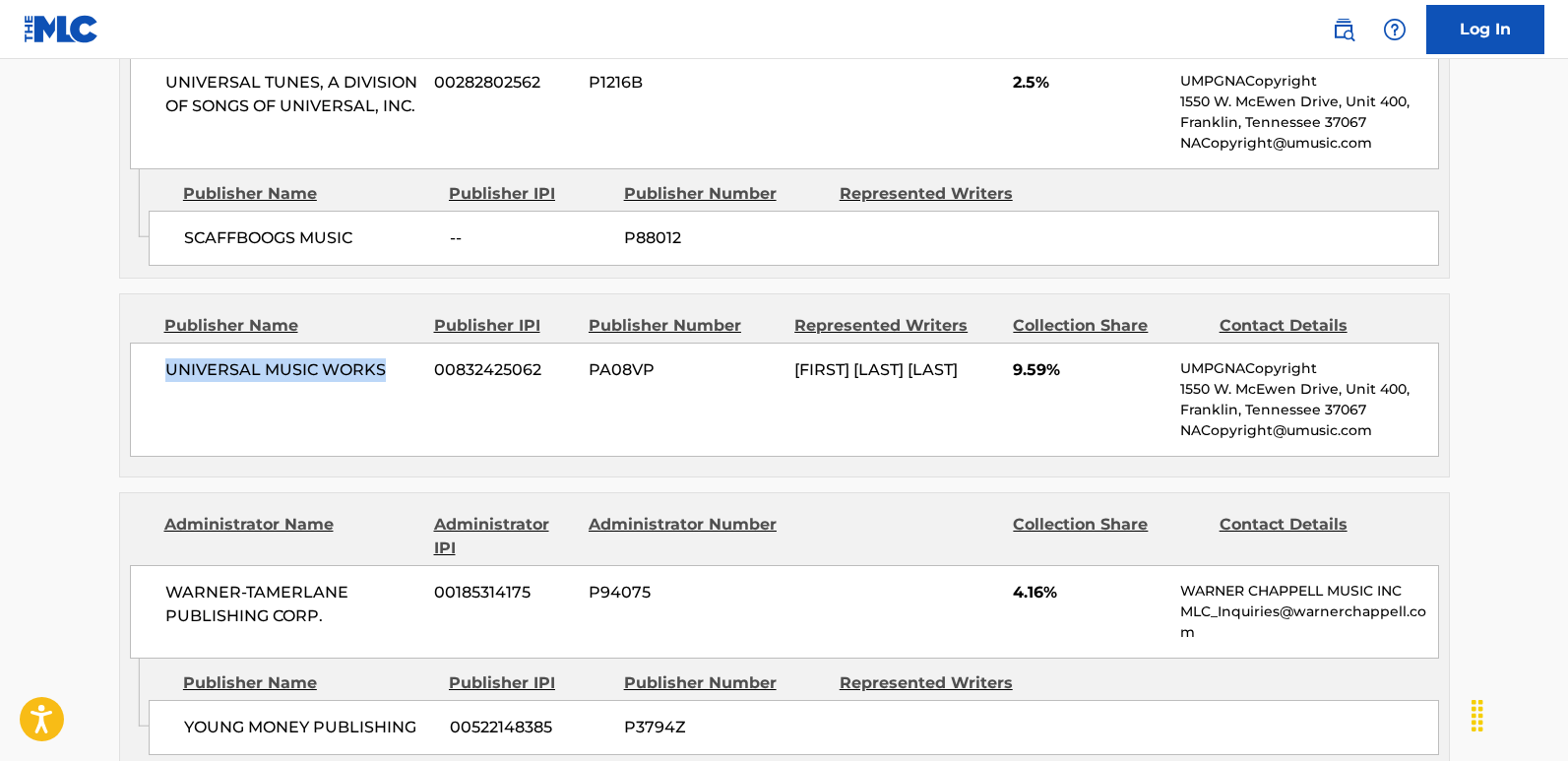 drag, startPoint x: 190, startPoint y: 362, endPoint x: 383, endPoint y: 361, distance: 193.00259 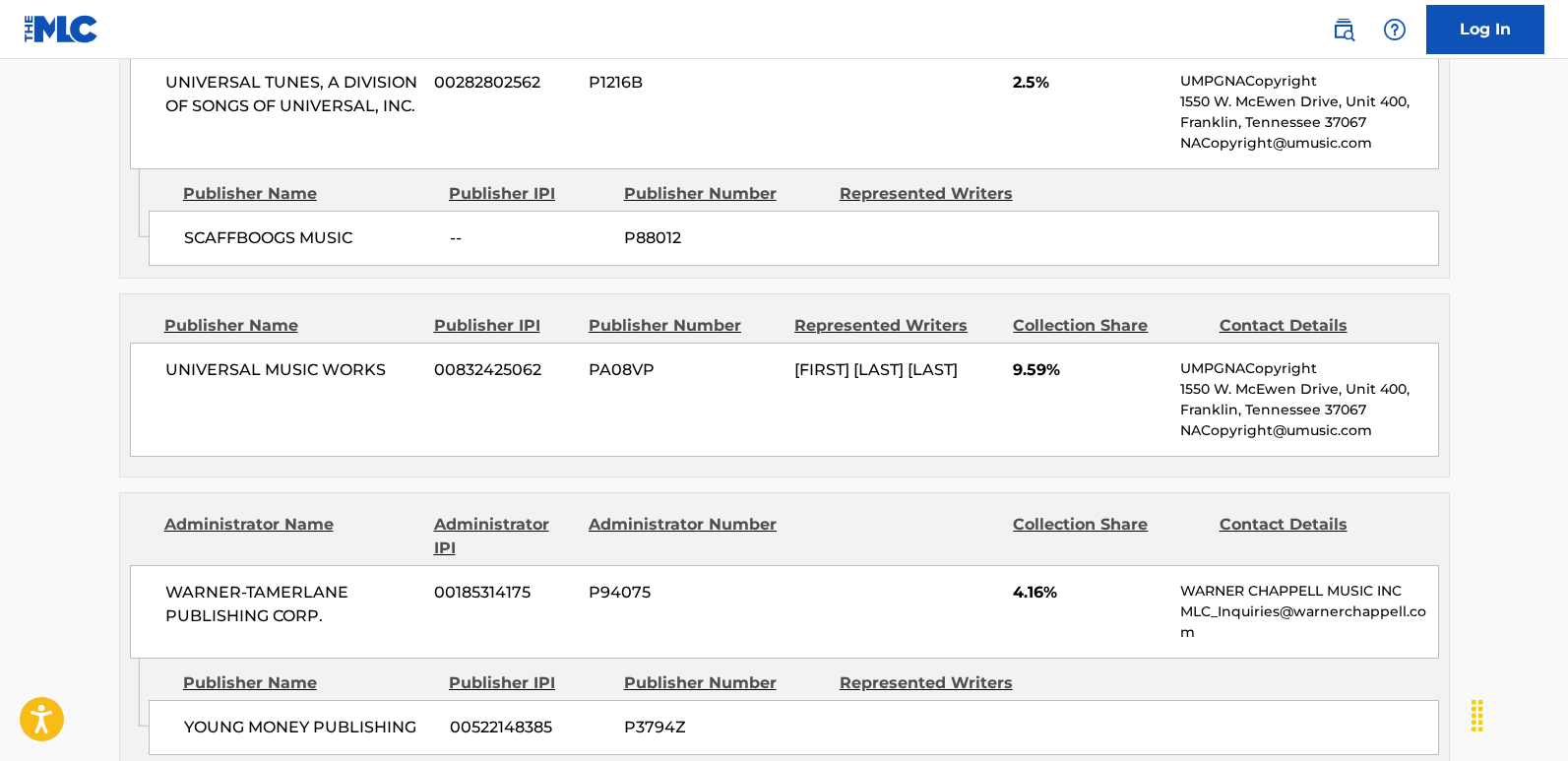 click on "9.59%" at bounding box center [1089, 370] 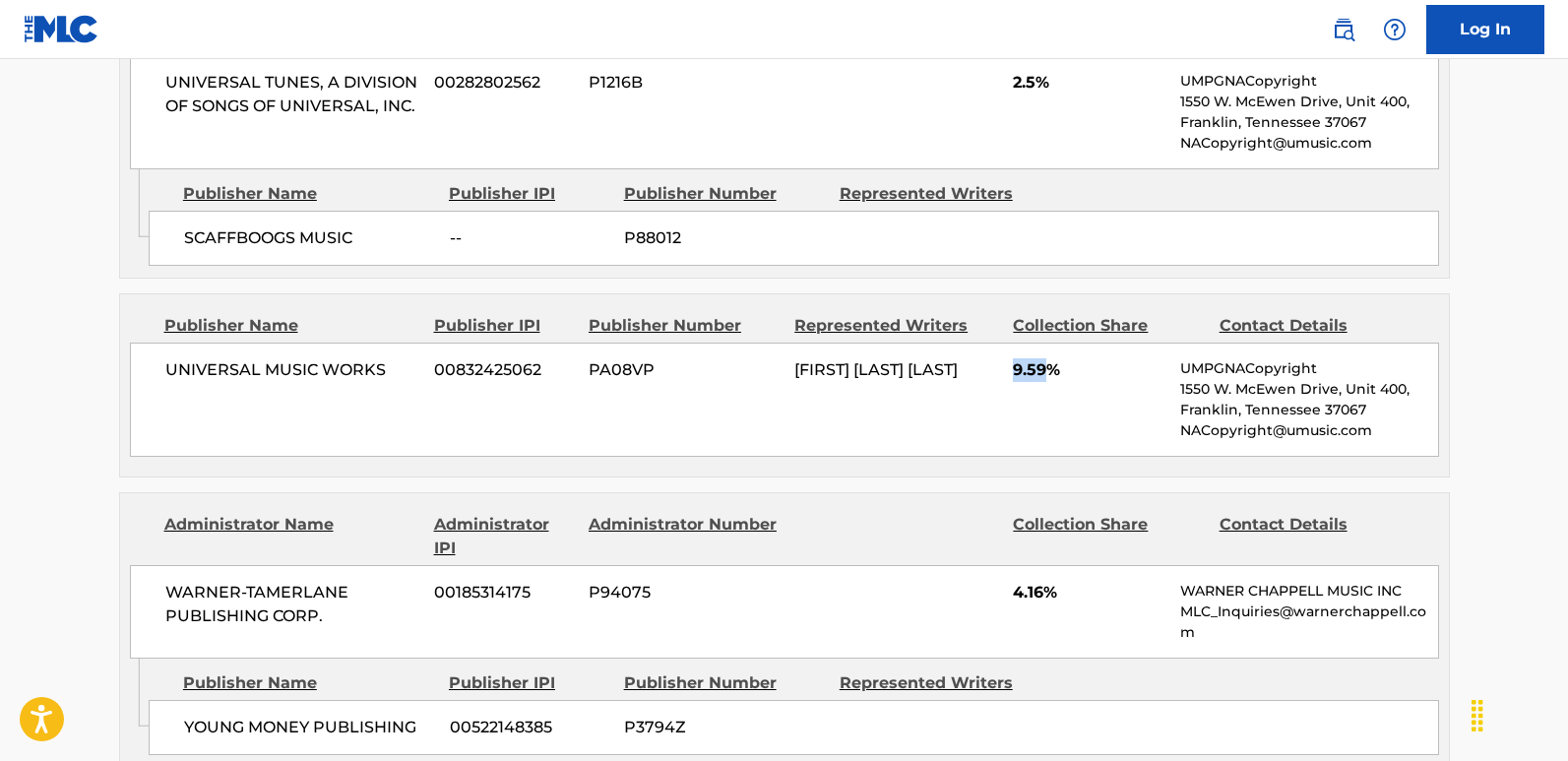 click on "9.59%" at bounding box center [1089, 370] 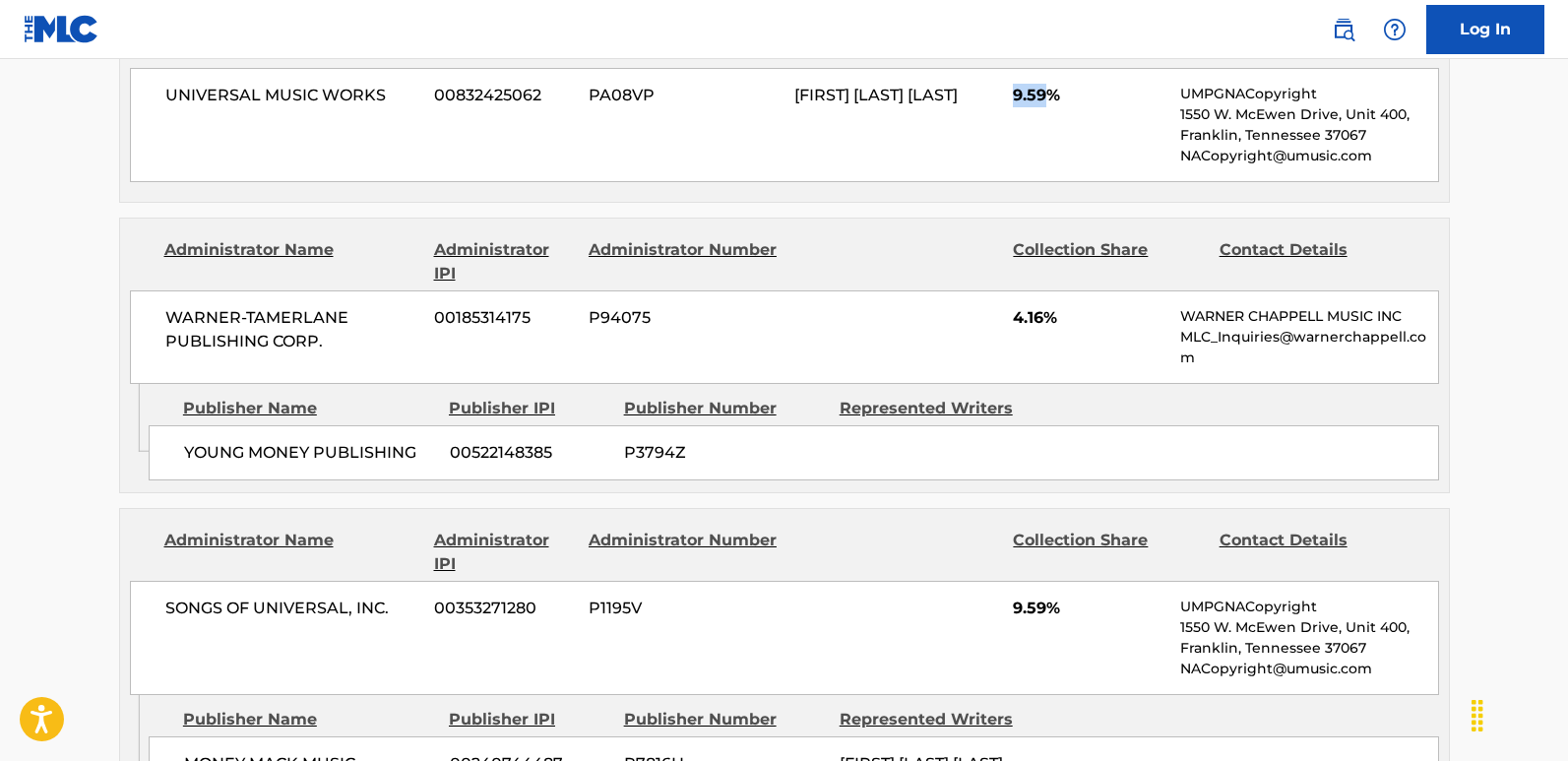 scroll, scrollTop: 2067, scrollLeft: 0, axis: vertical 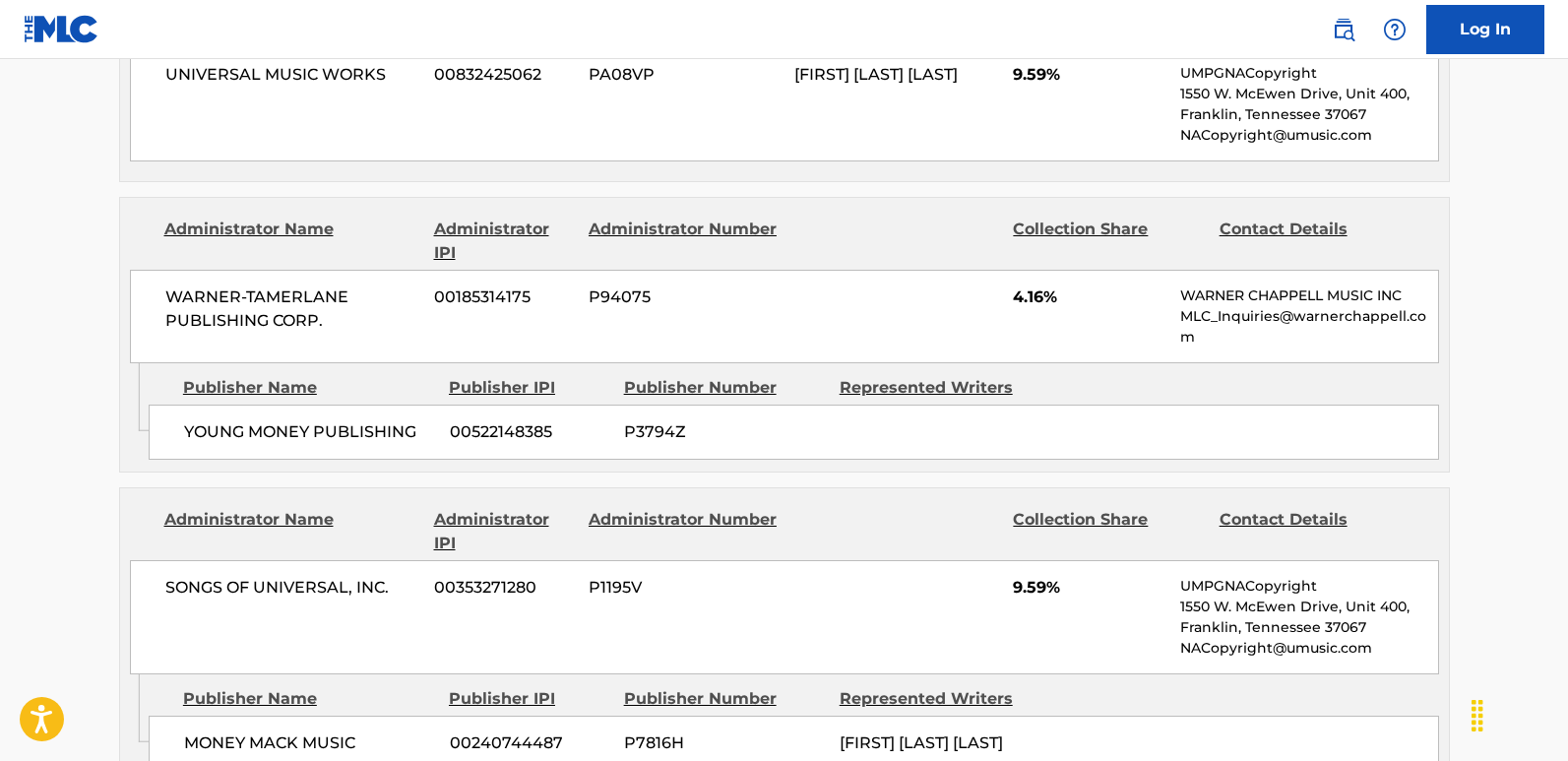 click on "YOUNG MONEY PUBLISHING [SSN] P3794Z" at bounding box center [793, 432] 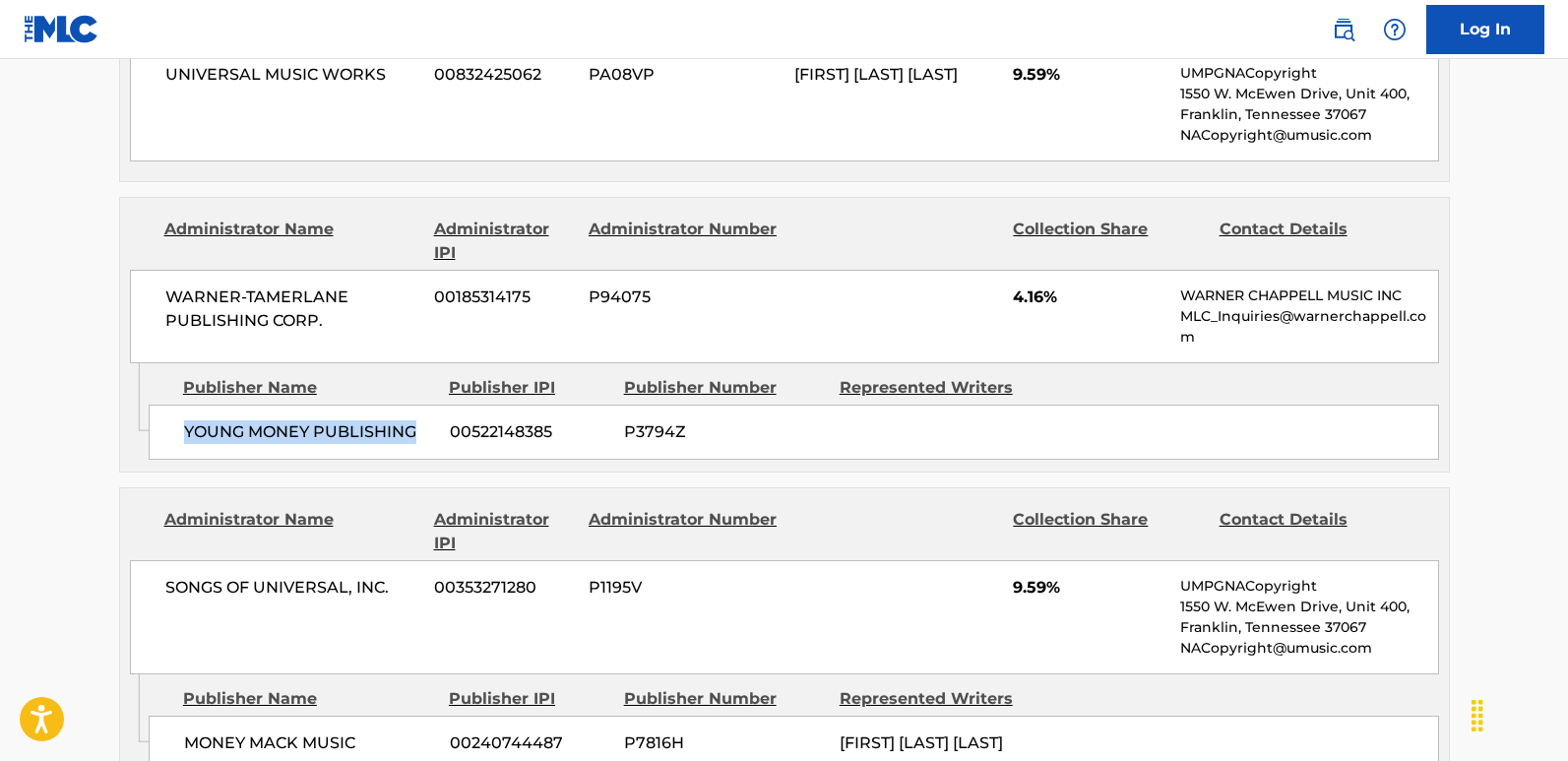 drag, startPoint x: 185, startPoint y: 396, endPoint x: 422, endPoint y: 402, distance: 237.07594 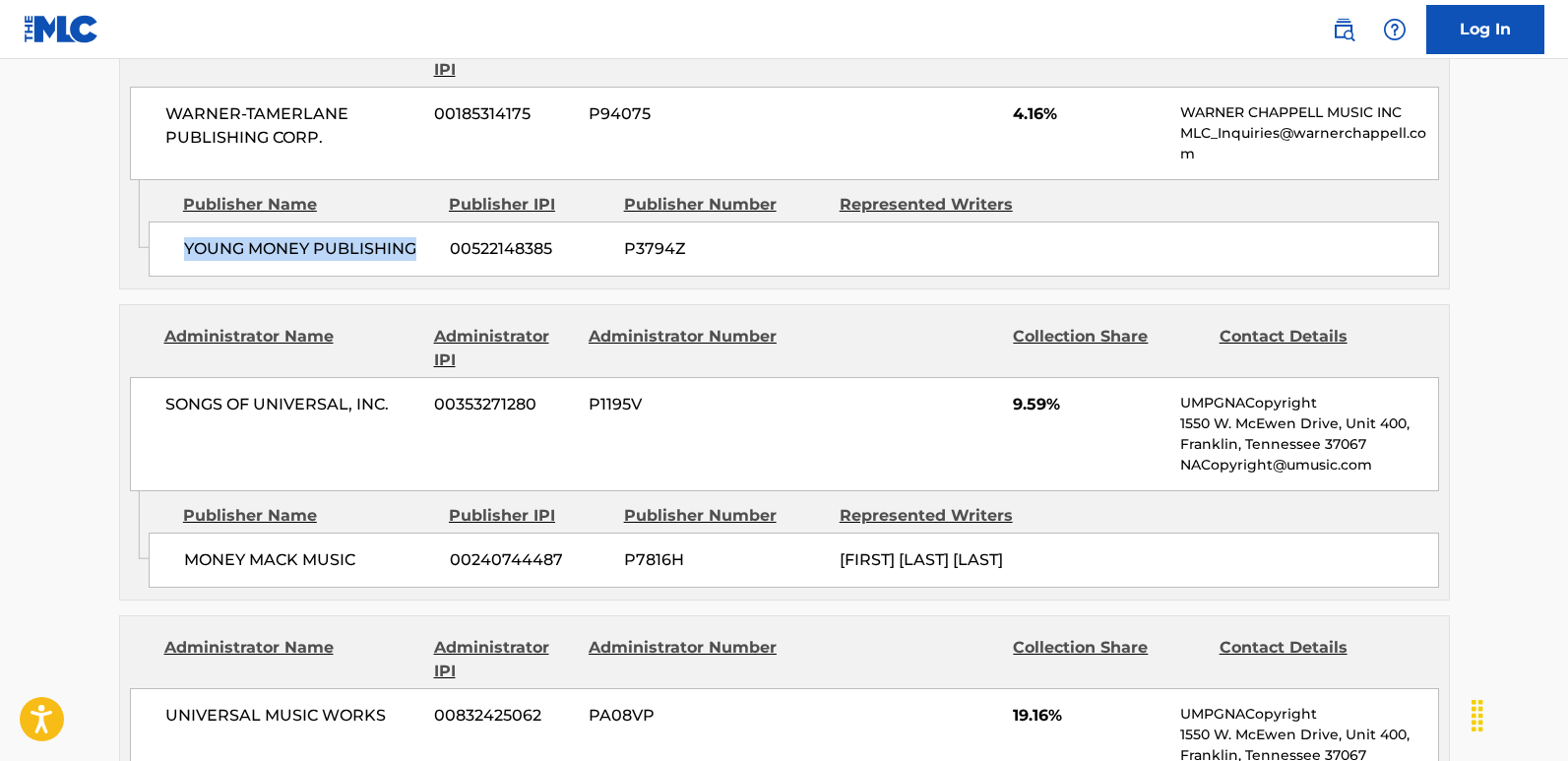 scroll, scrollTop: 2264, scrollLeft: 0, axis: vertical 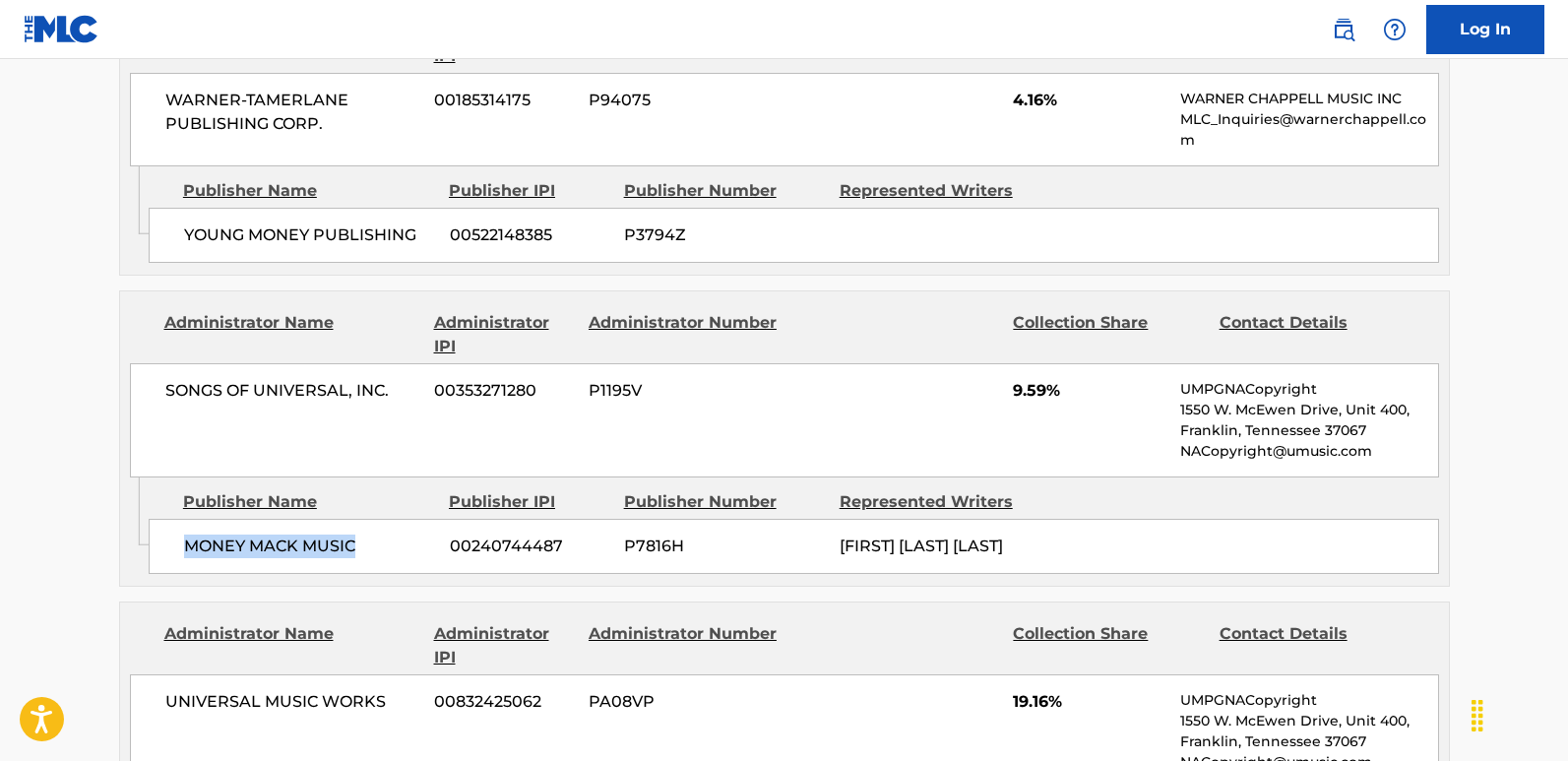 drag, startPoint x: 186, startPoint y: 516, endPoint x: 364, endPoint y: 526, distance: 178.28068 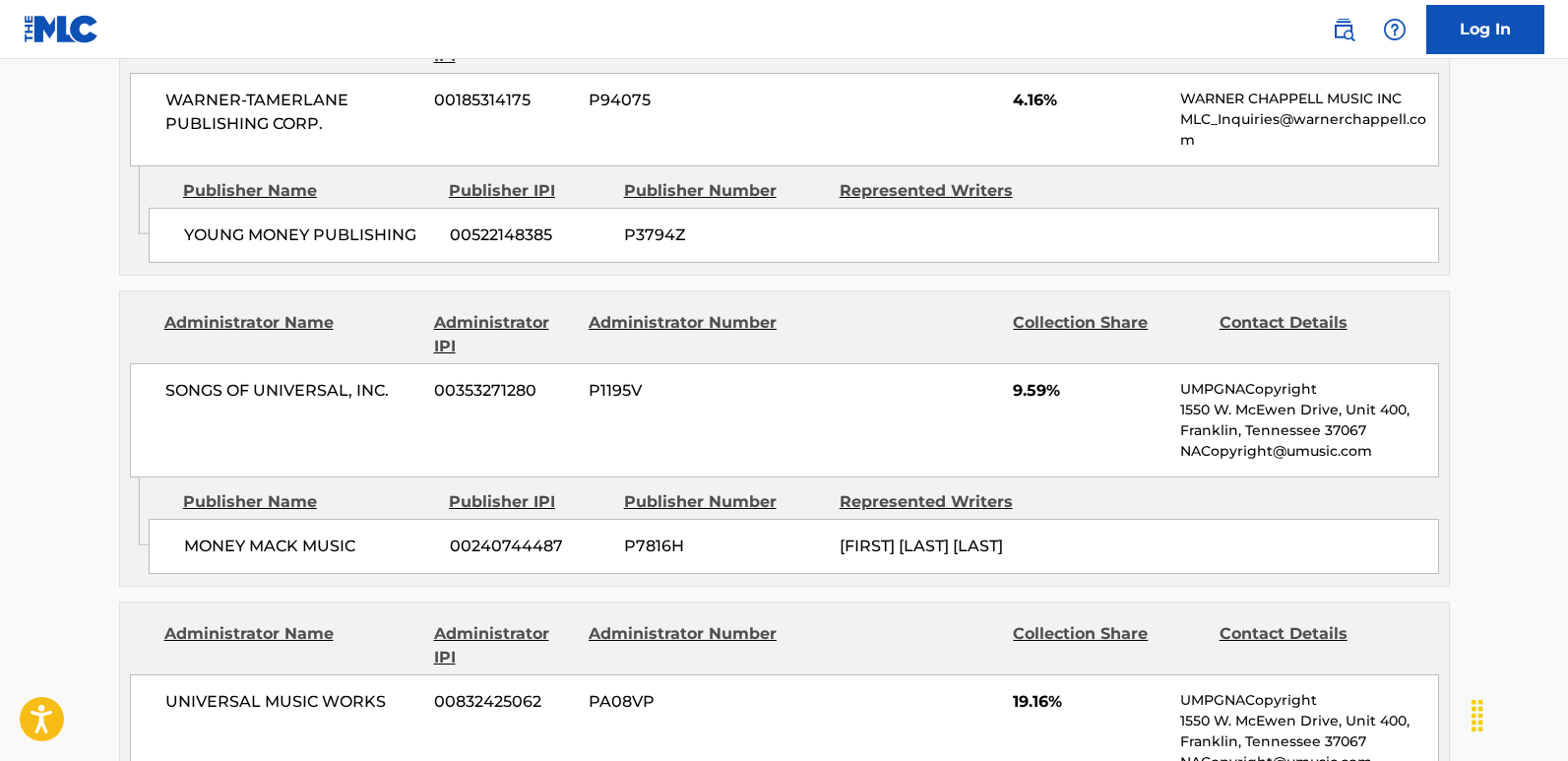 click on "Publisher Name" at bounding box center [308, 502] 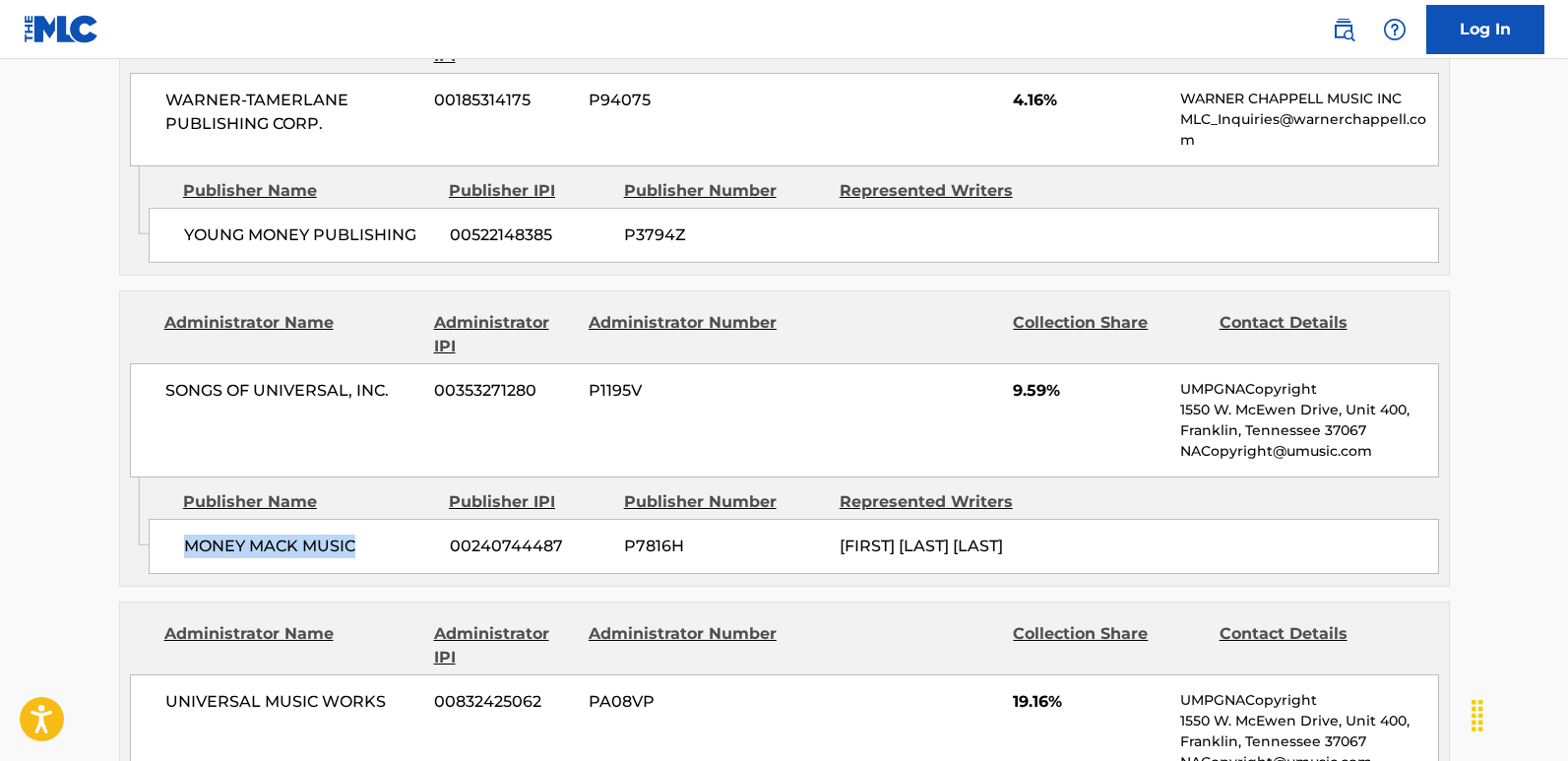 drag, startPoint x: 187, startPoint y: 525, endPoint x: 406, endPoint y: 546, distance: 220.00455 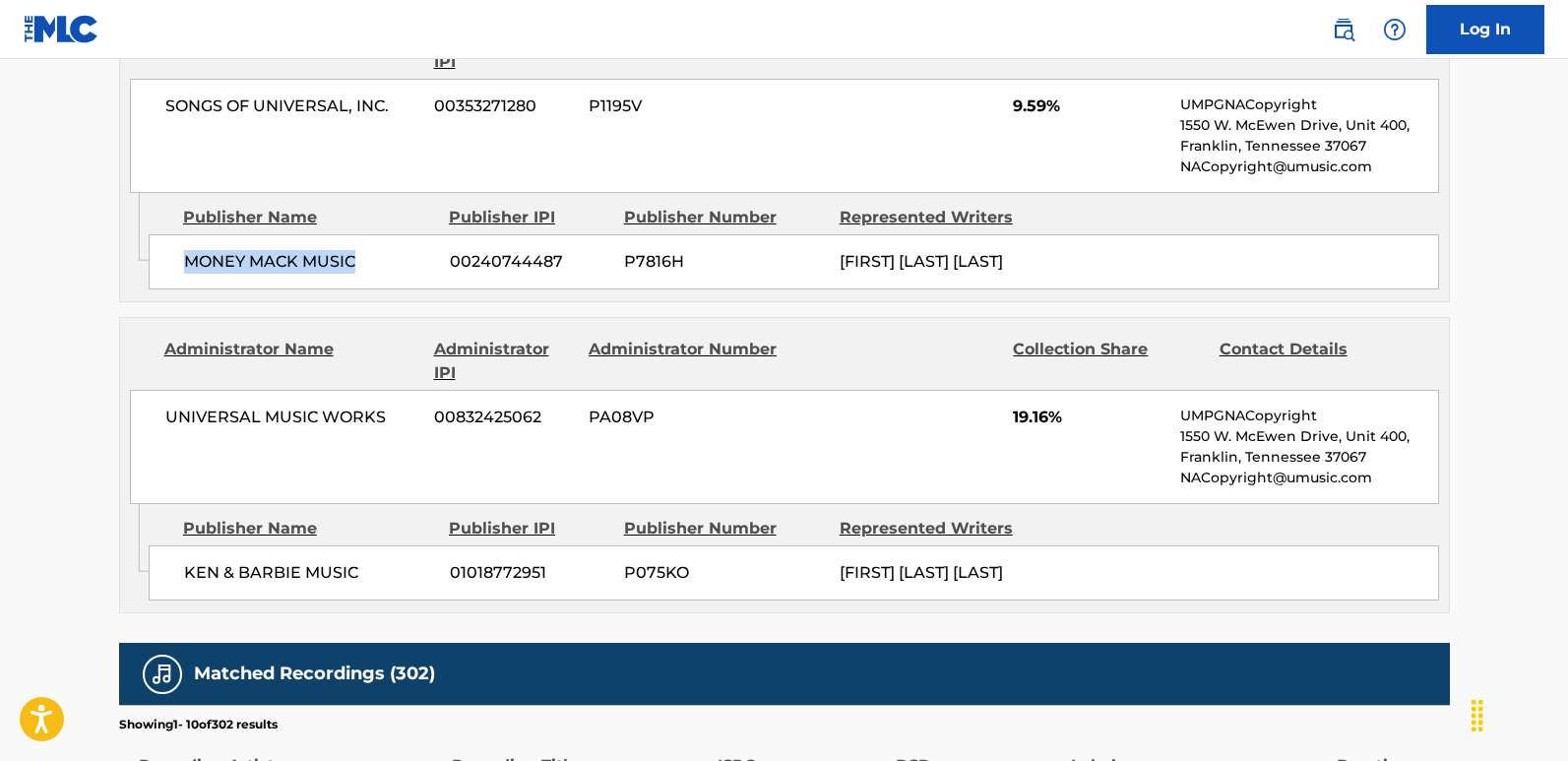 scroll, scrollTop: 2658, scrollLeft: 0, axis: vertical 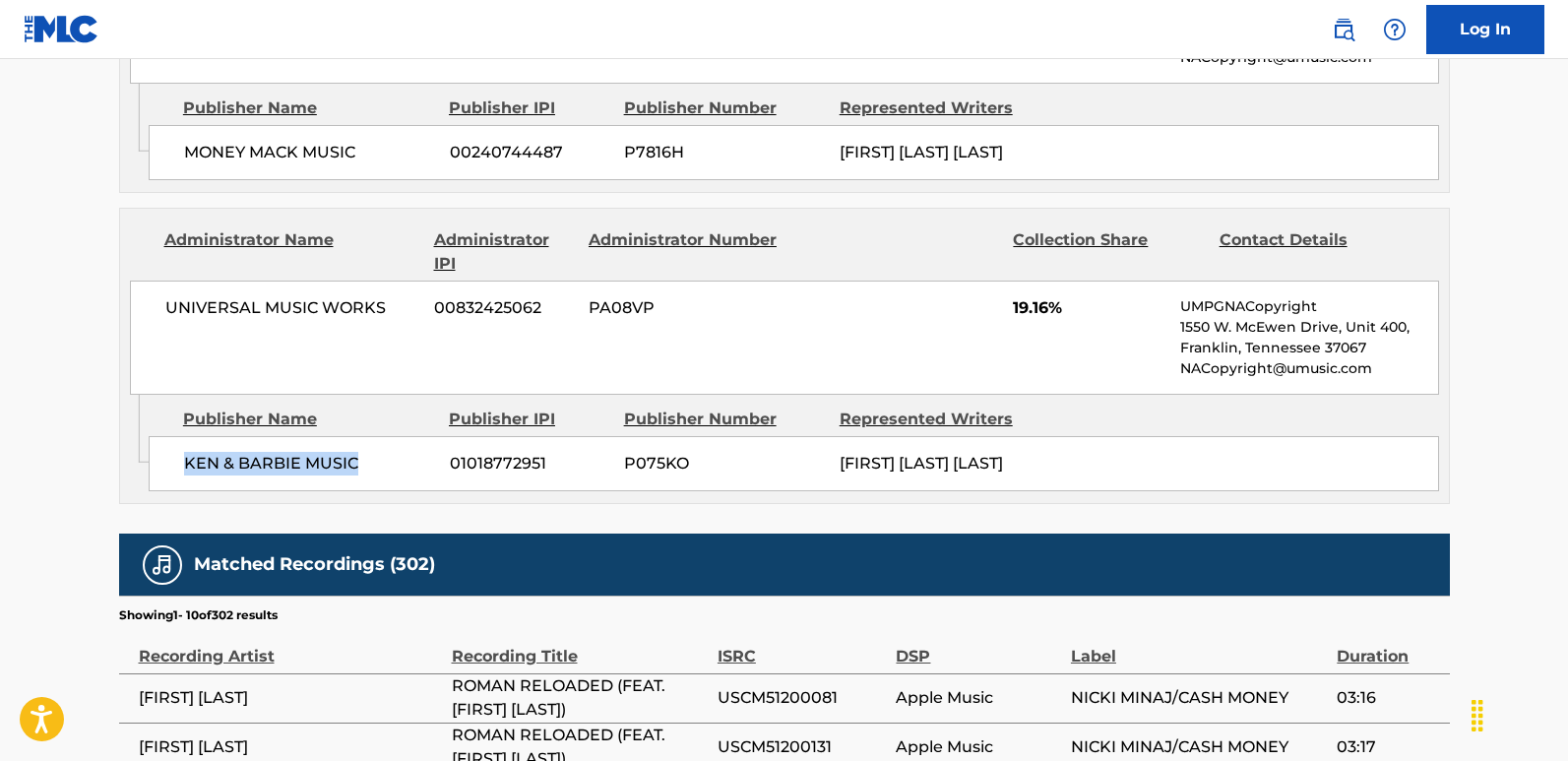 drag, startPoint x: 180, startPoint y: 444, endPoint x: 379, endPoint y: 447, distance: 199.02261 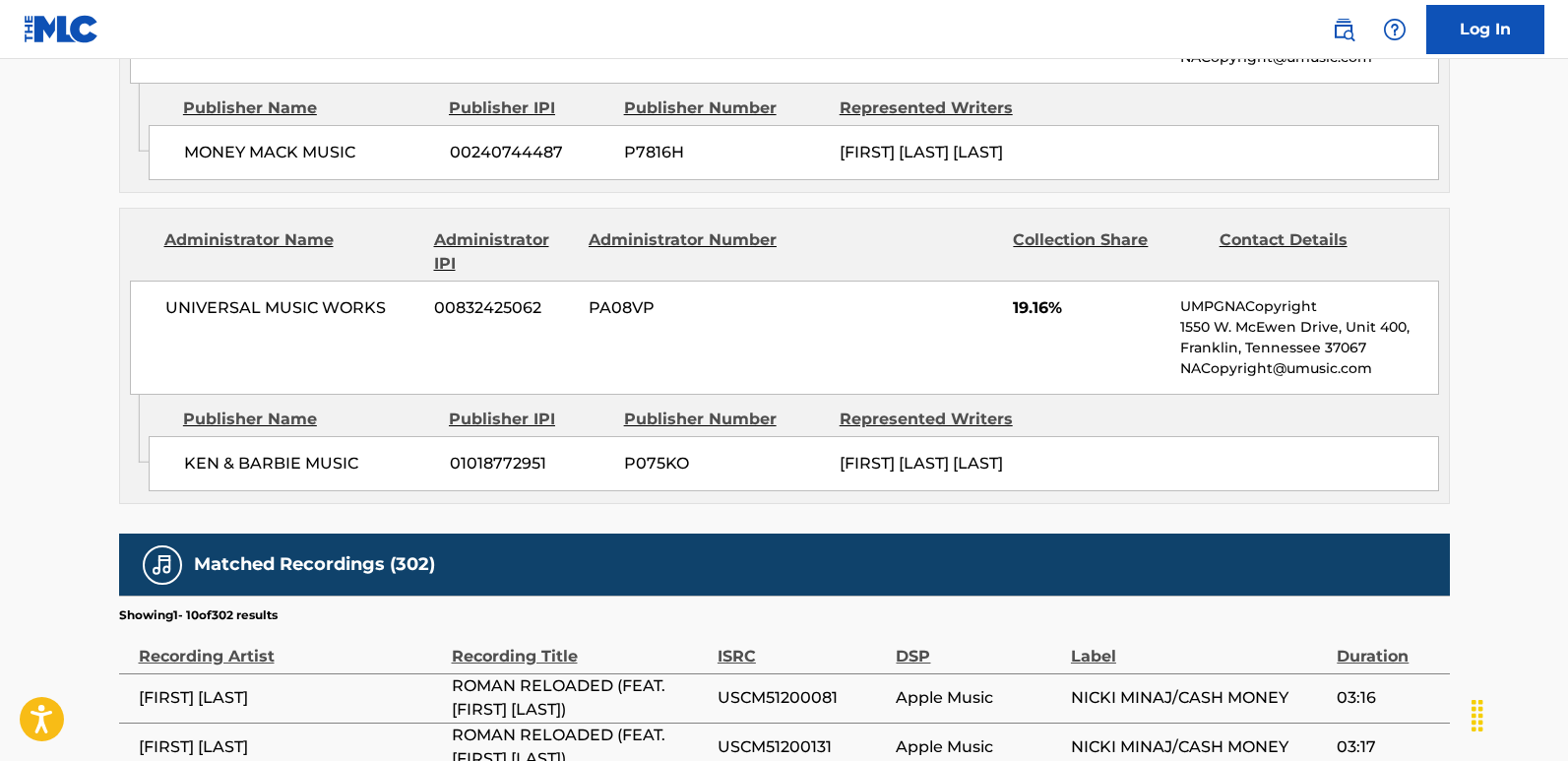 click on "UNIVERSAL MUSIC WORKS 00832425062 PA08VP 19.16% UMPGNACopyright 1550 W. McEwen Drive, Unit 400,  [CITY], [STATE] NACopyright@umusic.com" at bounding box center (784, 338) 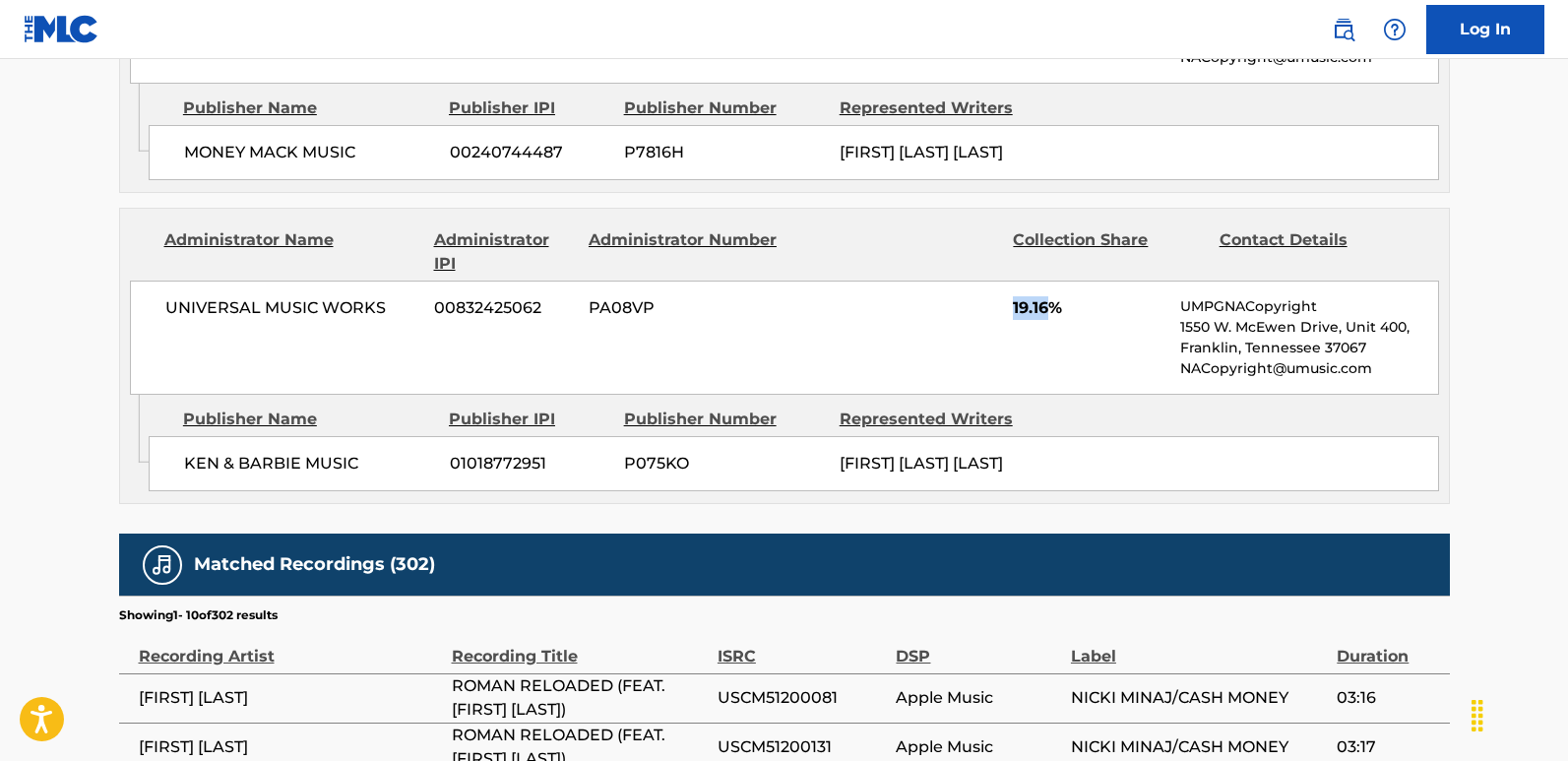 click on "UNIVERSAL MUSIC WORKS 00832425062 PA08VP 19.16% UMPGNACopyright 1550 W. McEwen Drive, Unit 400,  [CITY], [STATE] NACopyright@umusic.com" at bounding box center (784, 338) 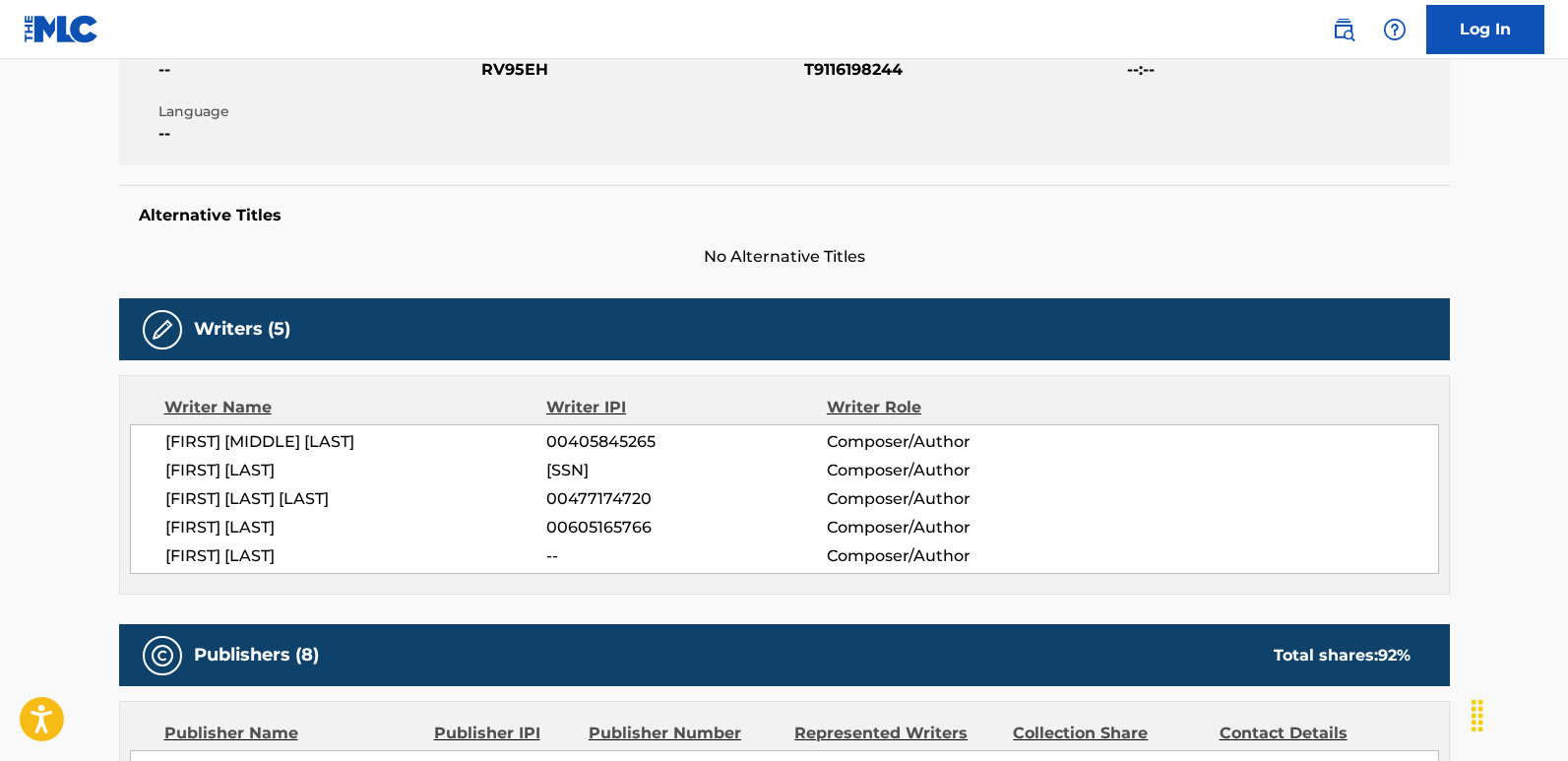 scroll, scrollTop: 0, scrollLeft: 0, axis: both 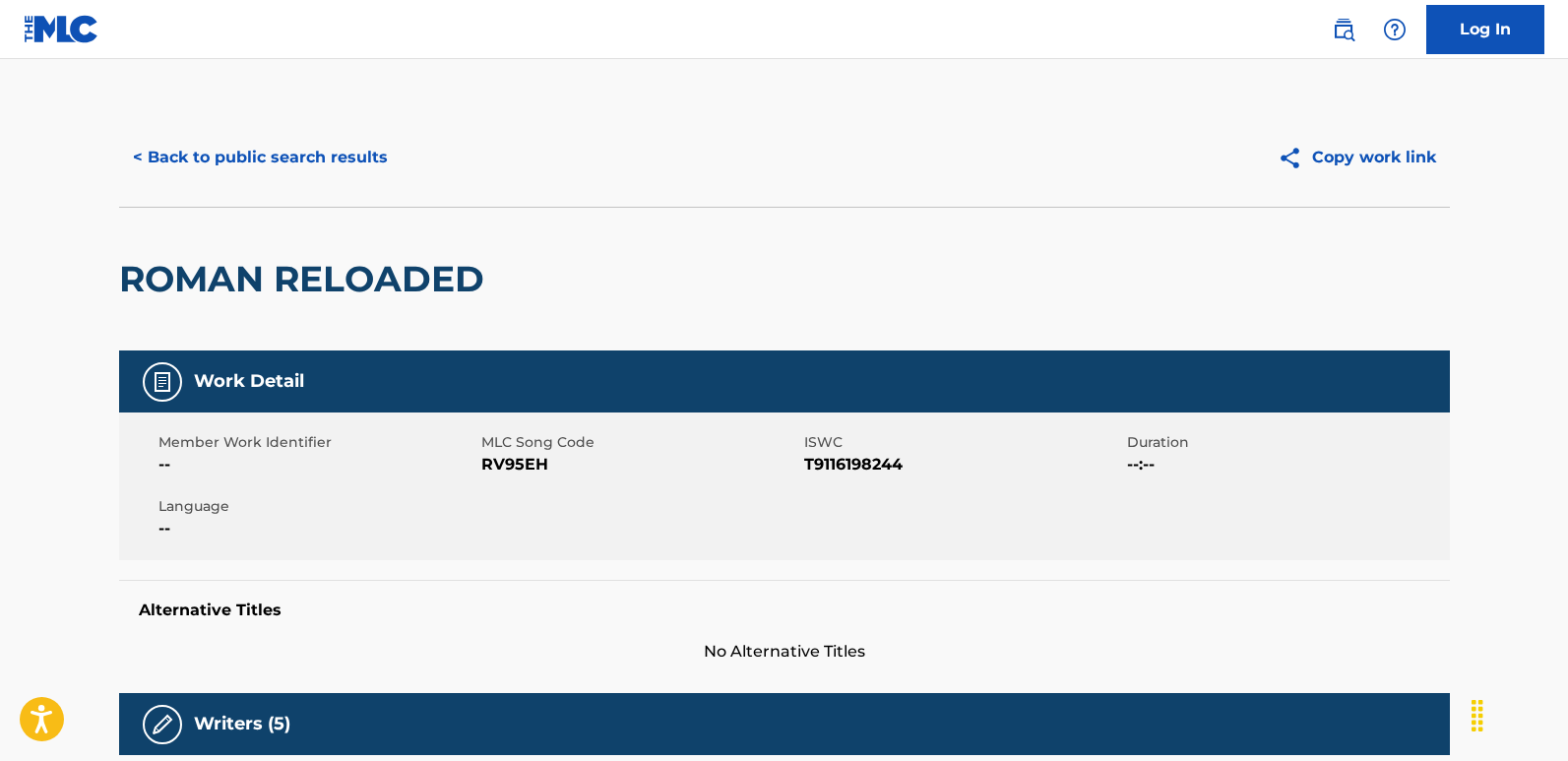 click on "< Back to public search results Copy work link" at bounding box center [784, 158] 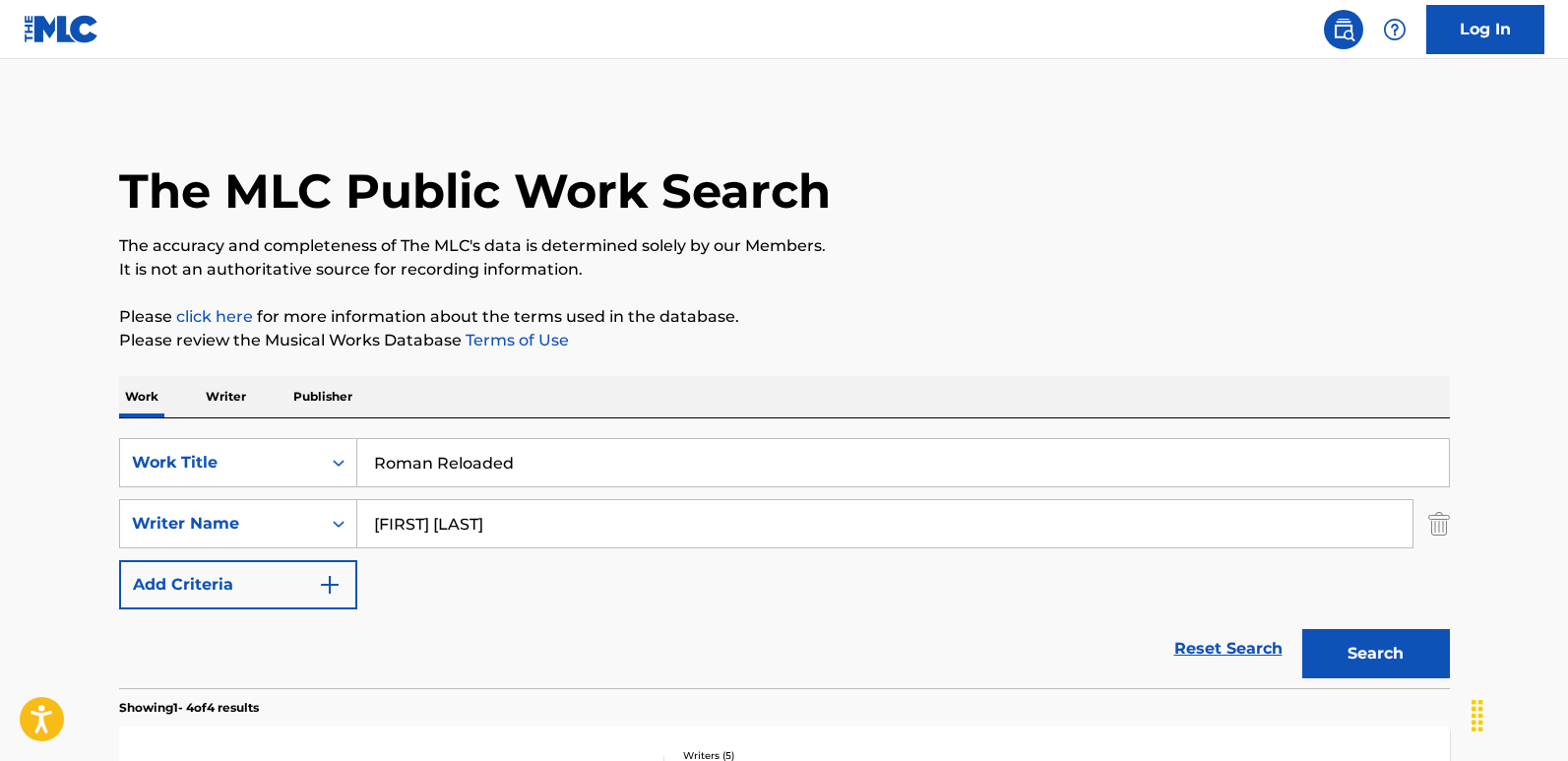 scroll, scrollTop: 295, scrollLeft: 0, axis: vertical 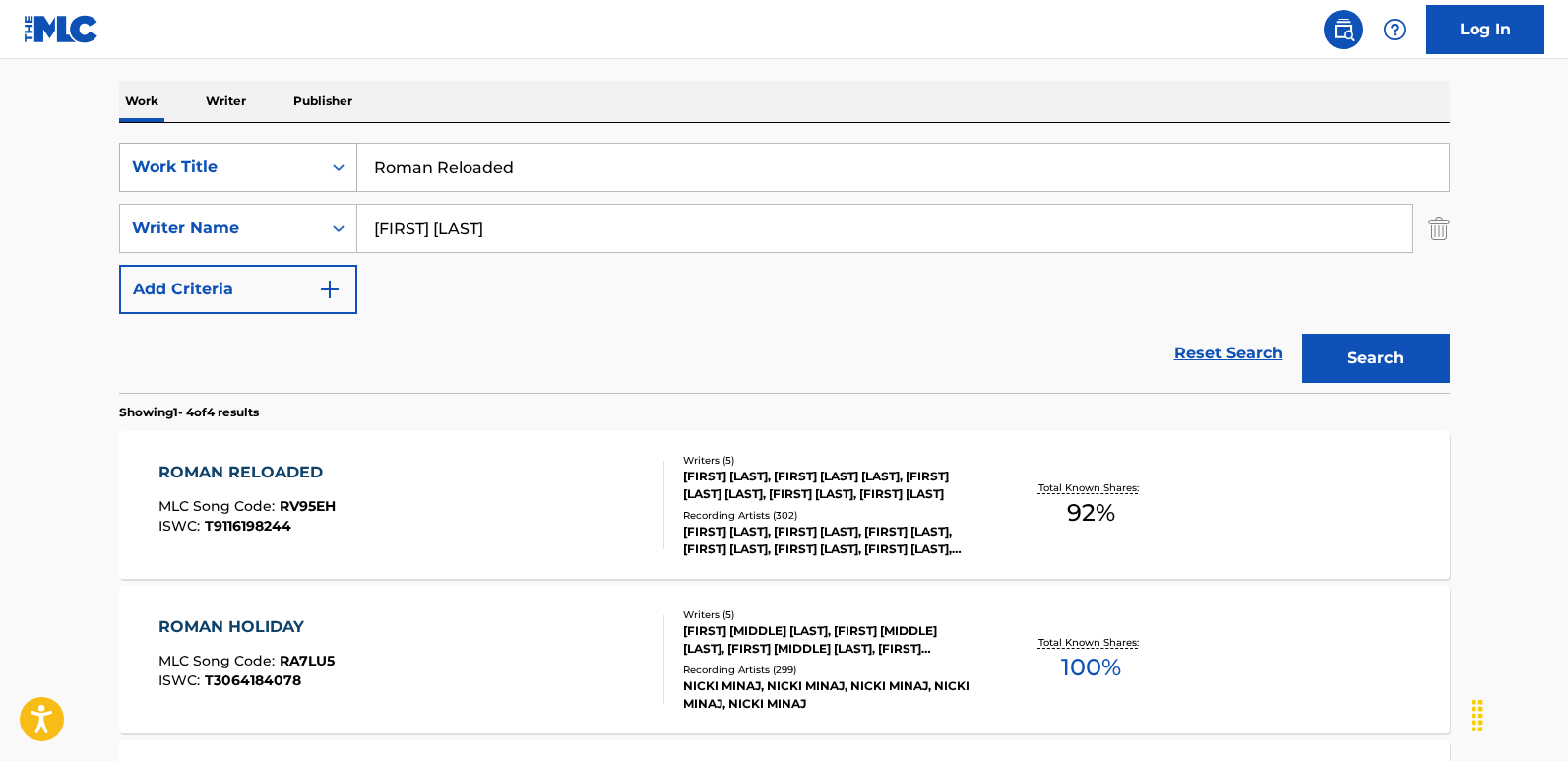 drag, startPoint x: 596, startPoint y: 161, endPoint x: 167, endPoint y: 179, distance: 429.3775 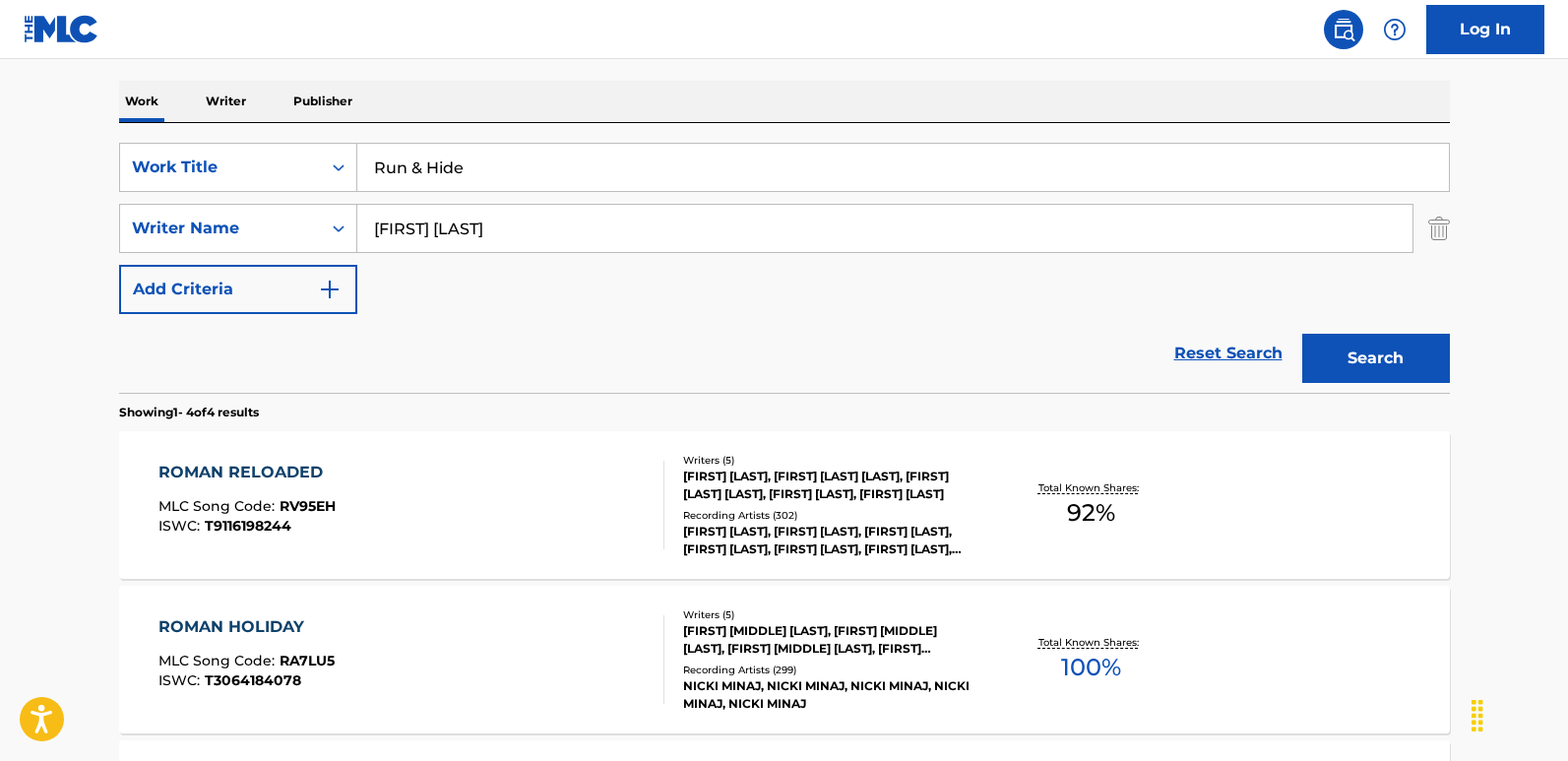 type on "Run & Hide" 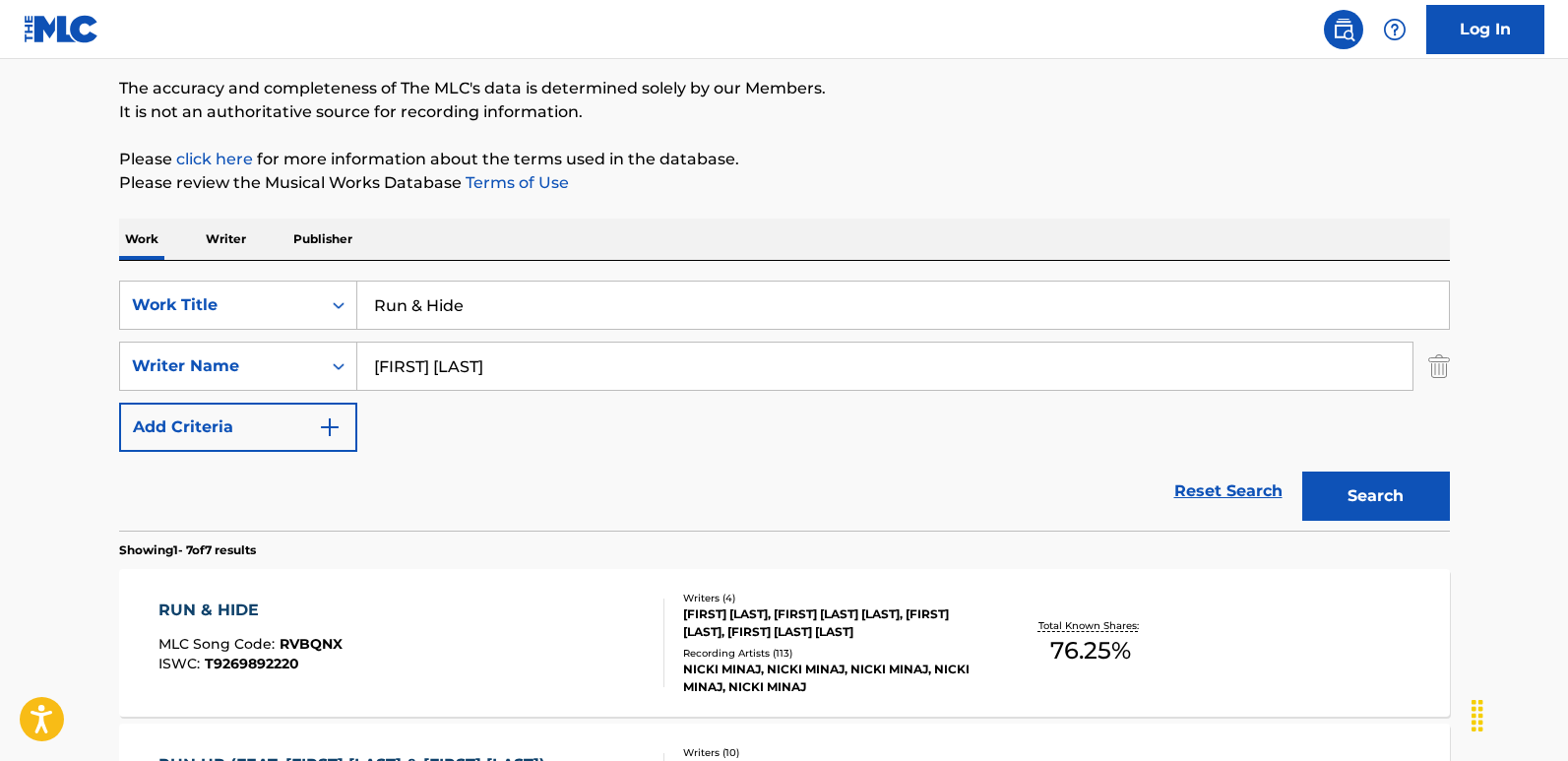 scroll, scrollTop: 295, scrollLeft: 0, axis: vertical 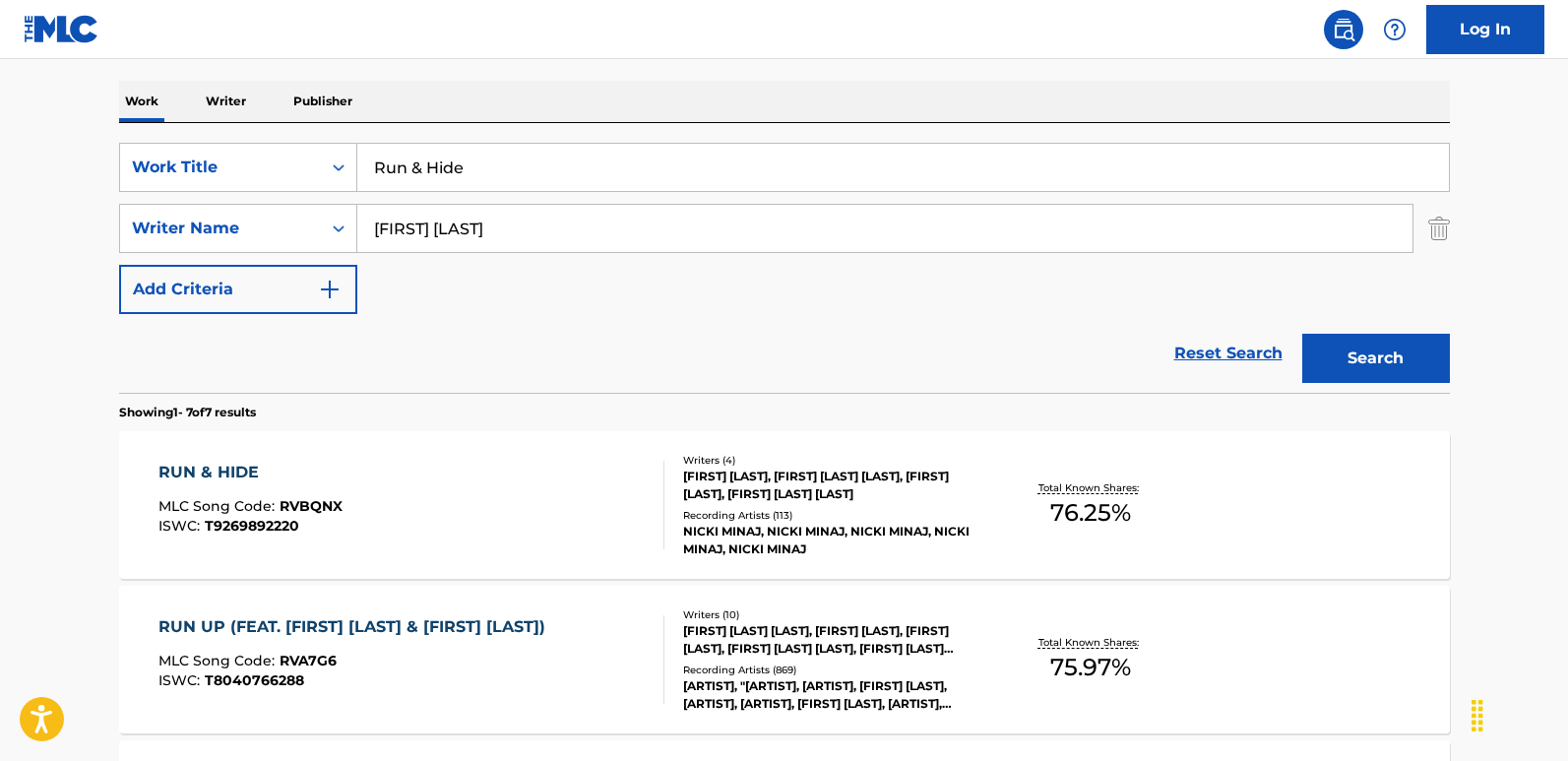 click on "RUN & HIDE" at bounding box center [250, 473] 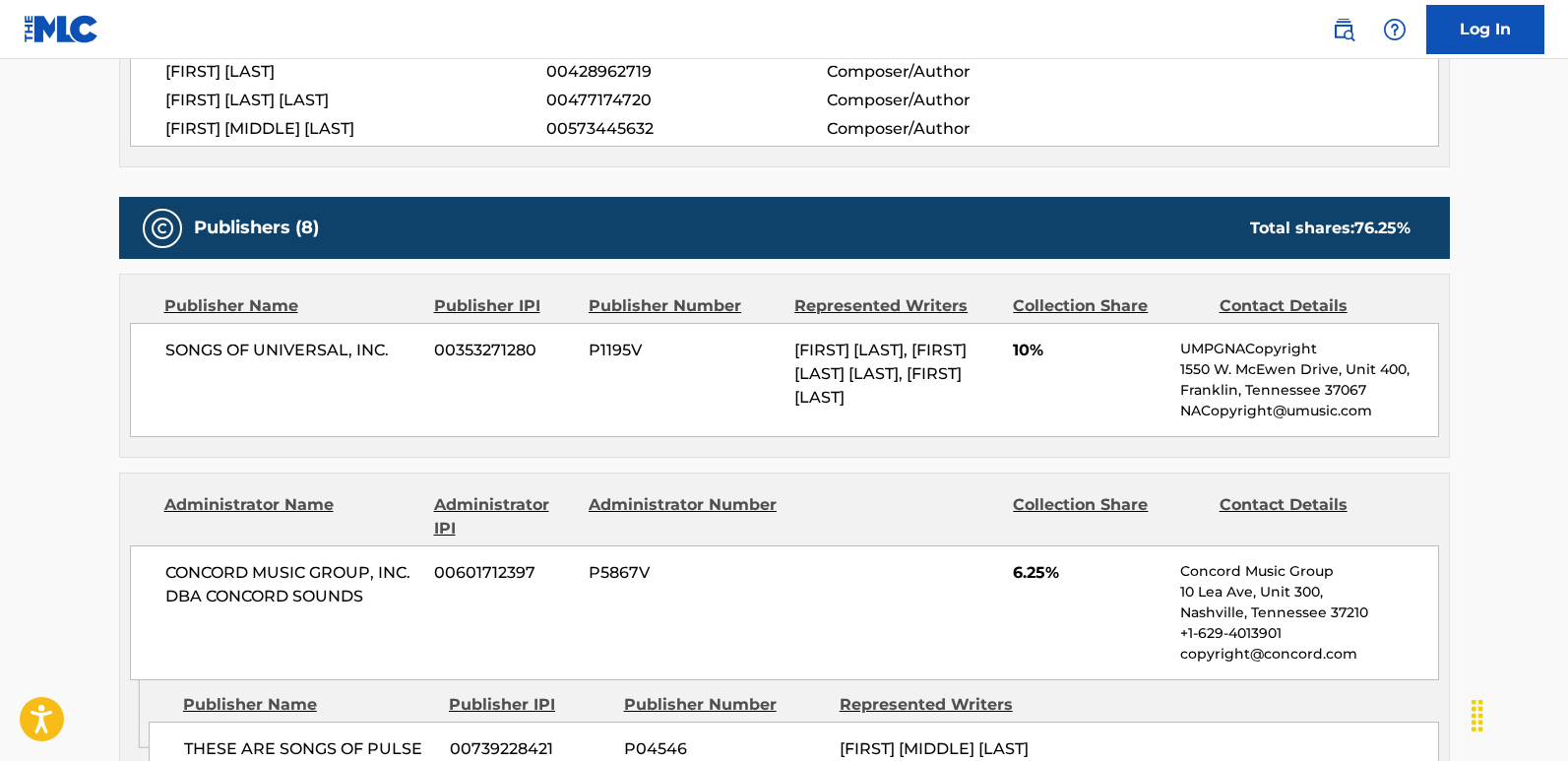 scroll, scrollTop: 886, scrollLeft: 0, axis: vertical 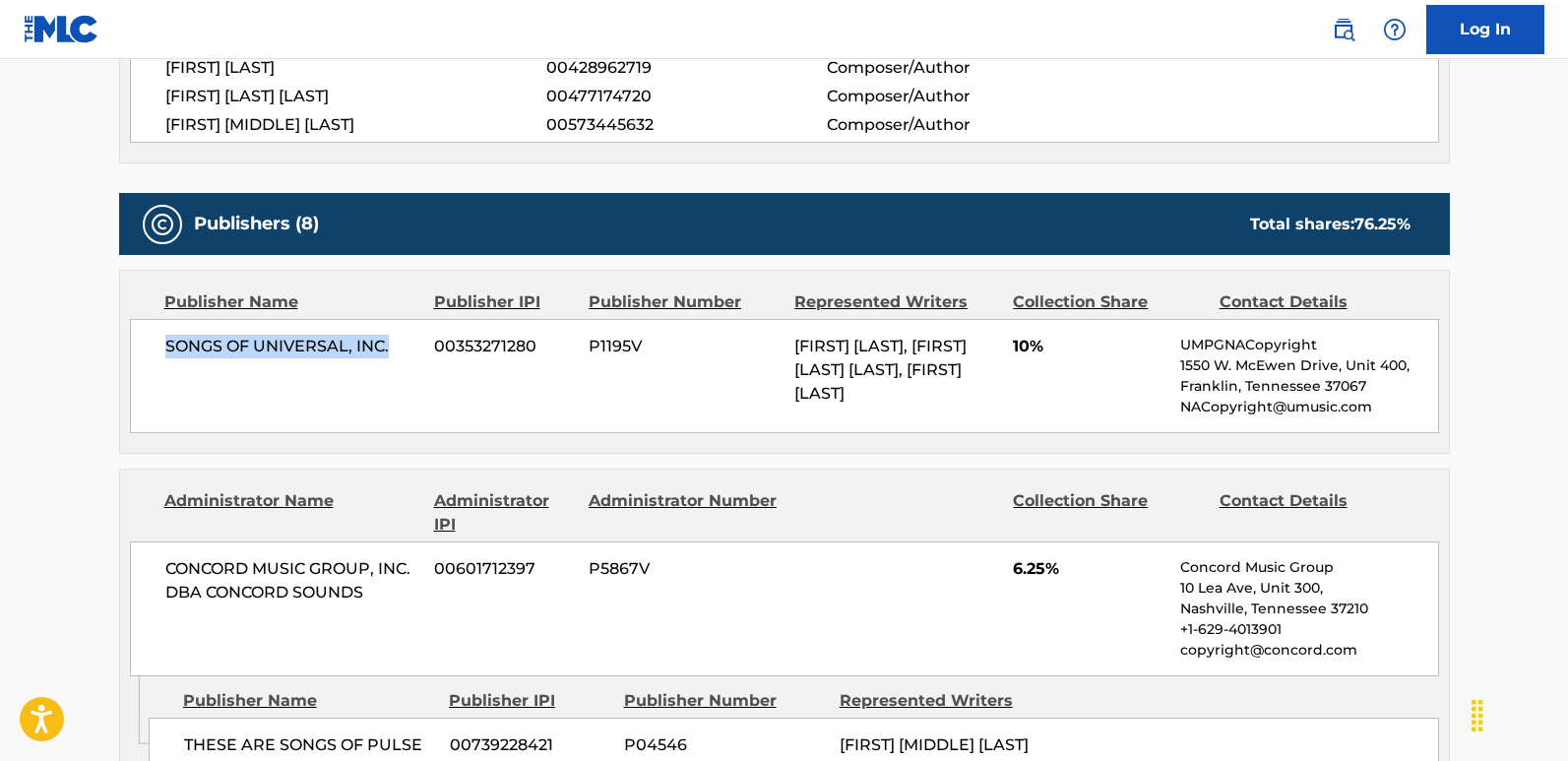 drag, startPoint x: 139, startPoint y: 355, endPoint x: 409, endPoint y: 355, distance: 270 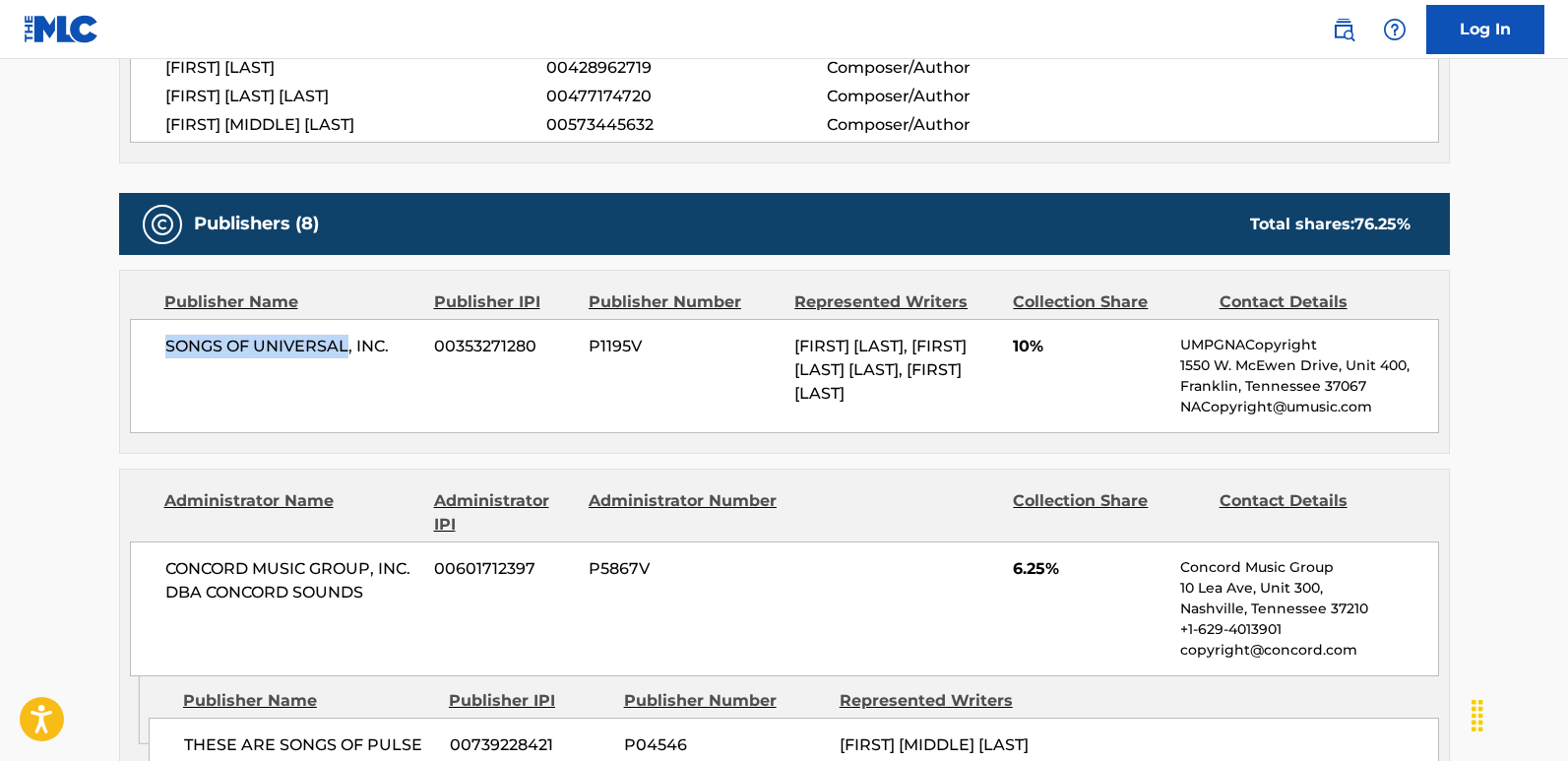 drag, startPoint x: 159, startPoint y: 348, endPoint x: 344, endPoint y: 350, distance: 185.01081 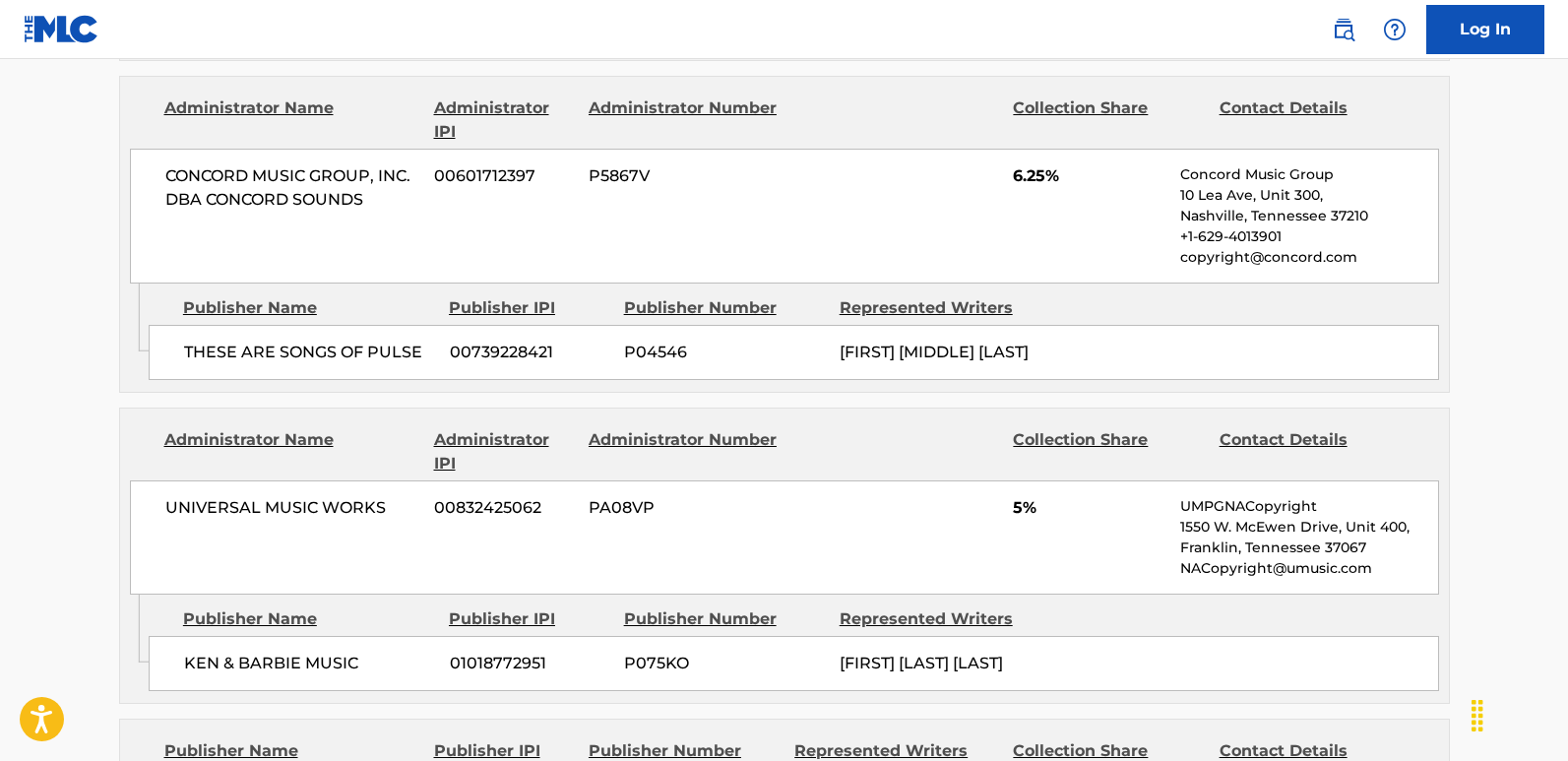 scroll, scrollTop: 1280, scrollLeft: 0, axis: vertical 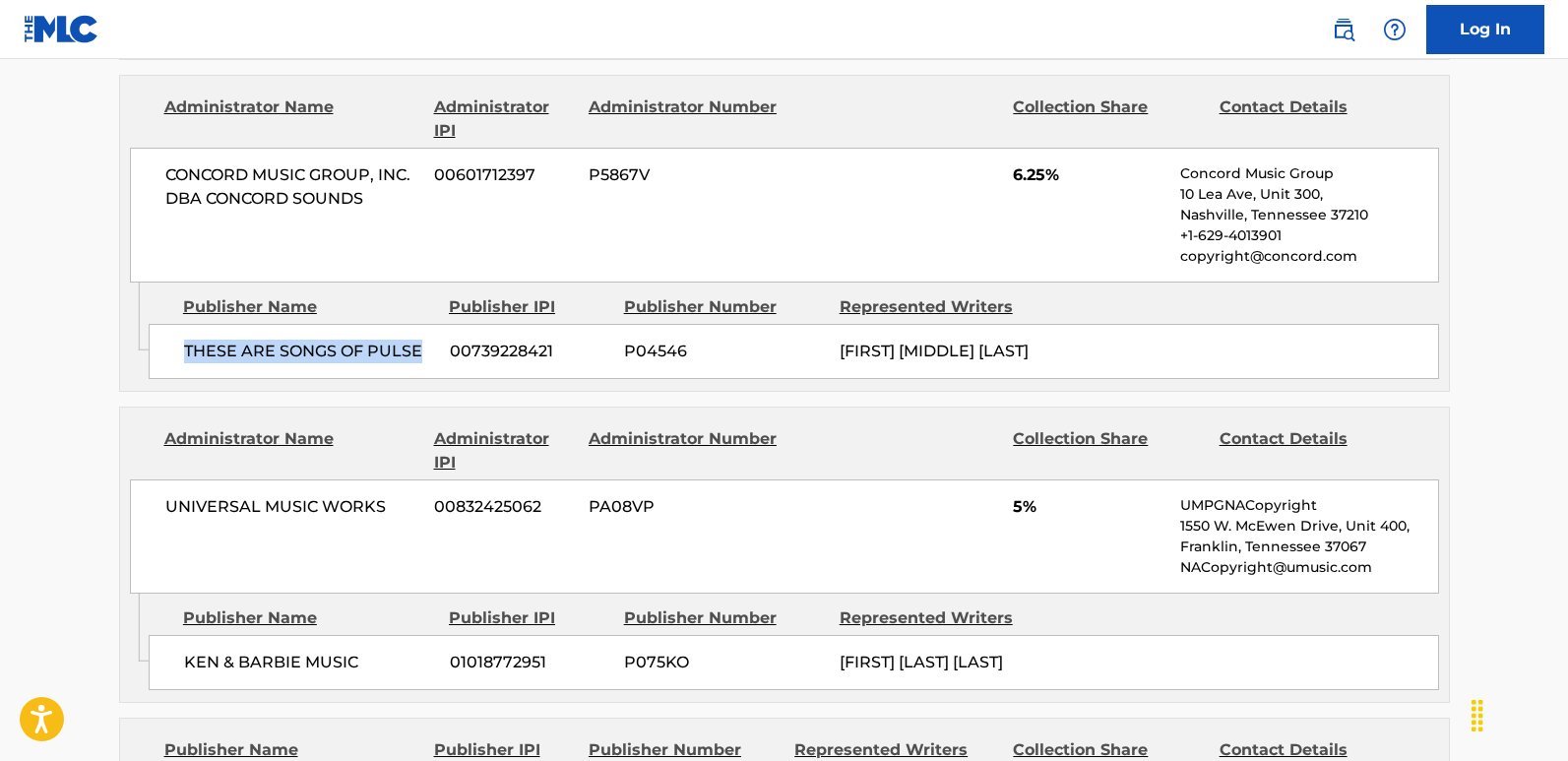 drag, startPoint x: 185, startPoint y: 364, endPoint x: 420, endPoint y: 361, distance: 235.01915 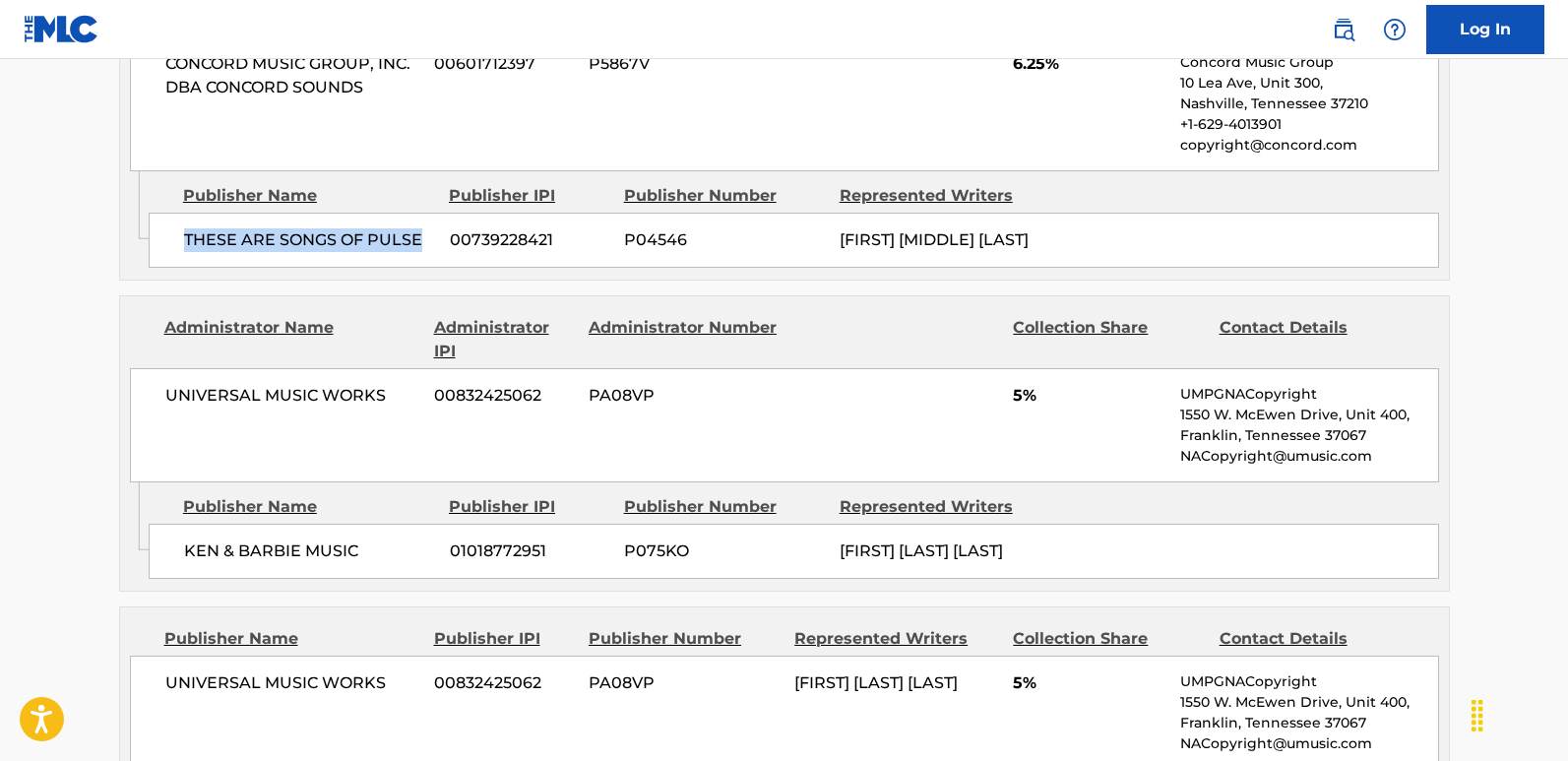 scroll, scrollTop: 1575, scrollLeft: 0, axis: vertical 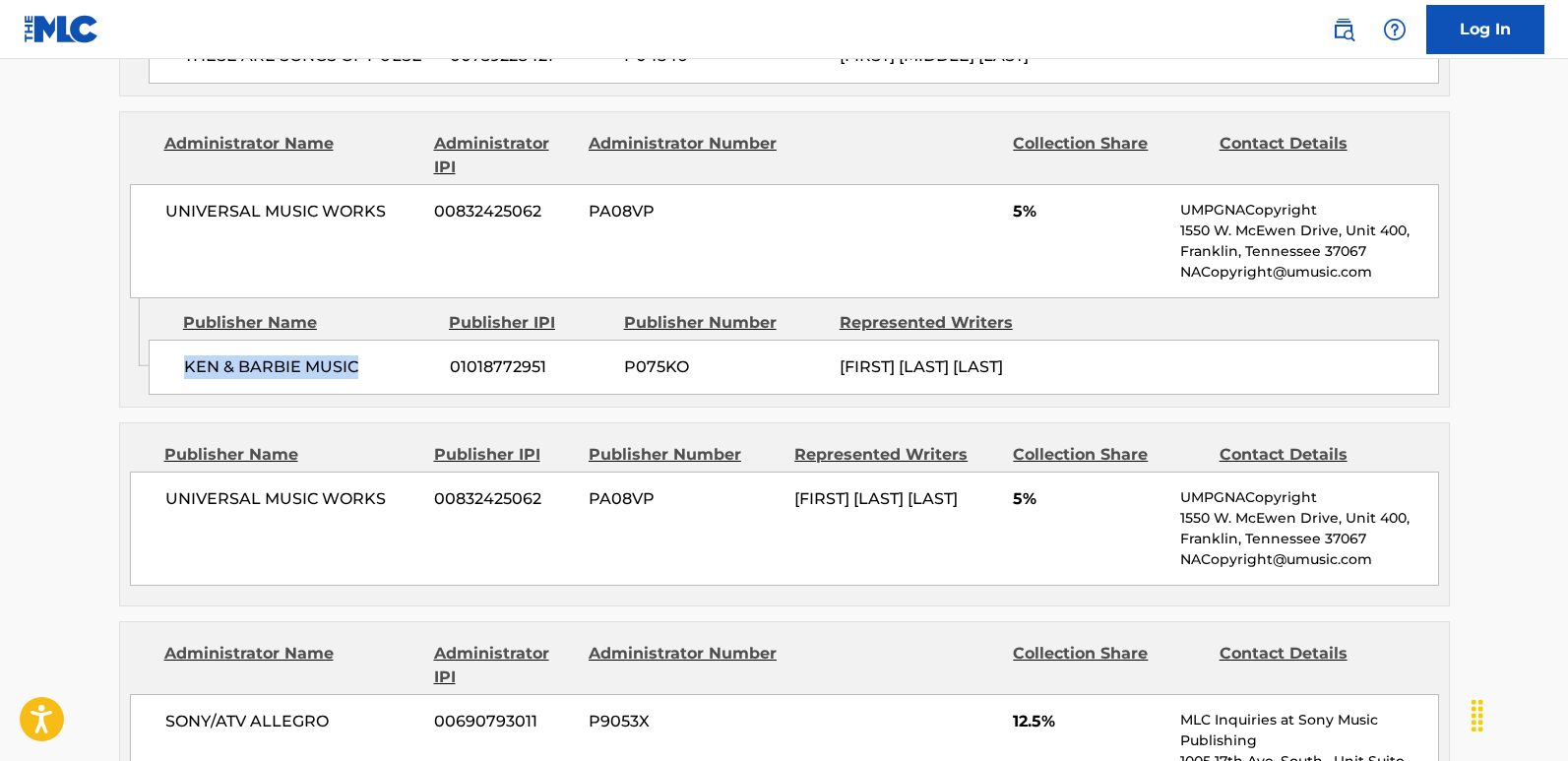 drag, startPoint x: 179, startPoint y: 410, endPoint x: 407, endPoint y: 409, distance: 228.00219 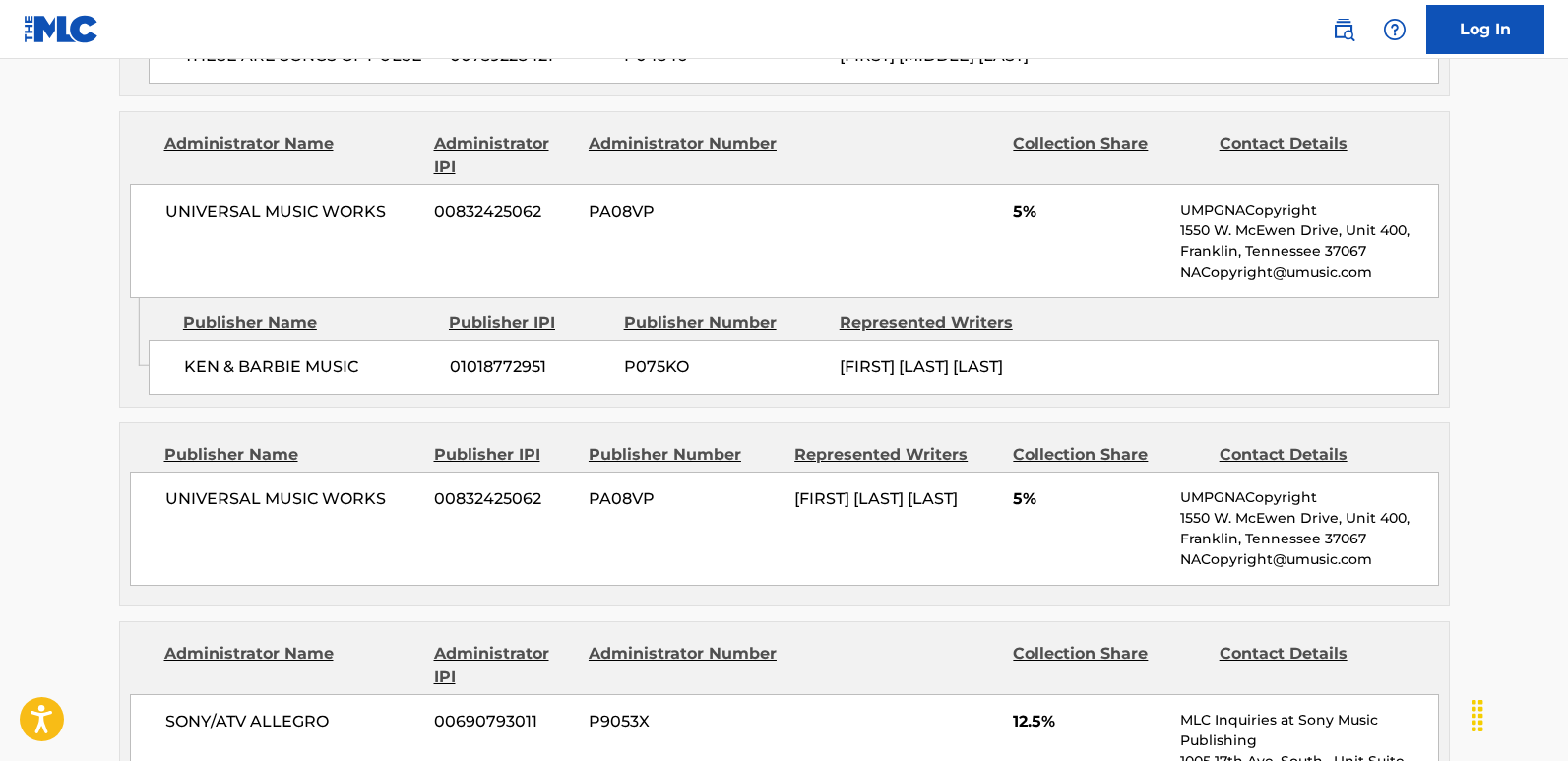 click on "5%" at bounding box center (1089, 212) 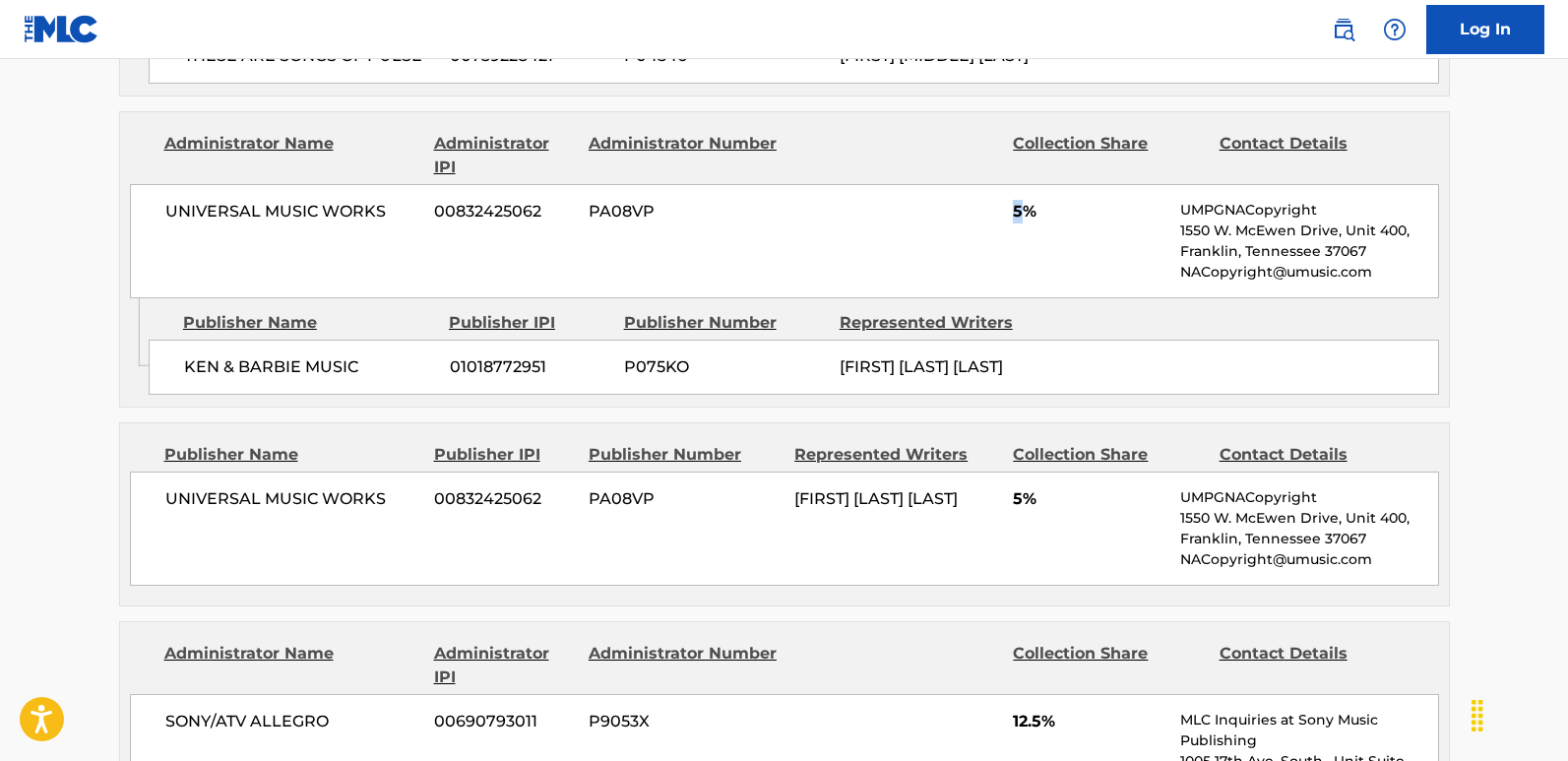 click on "5%" at bounding box center (1089, 212) 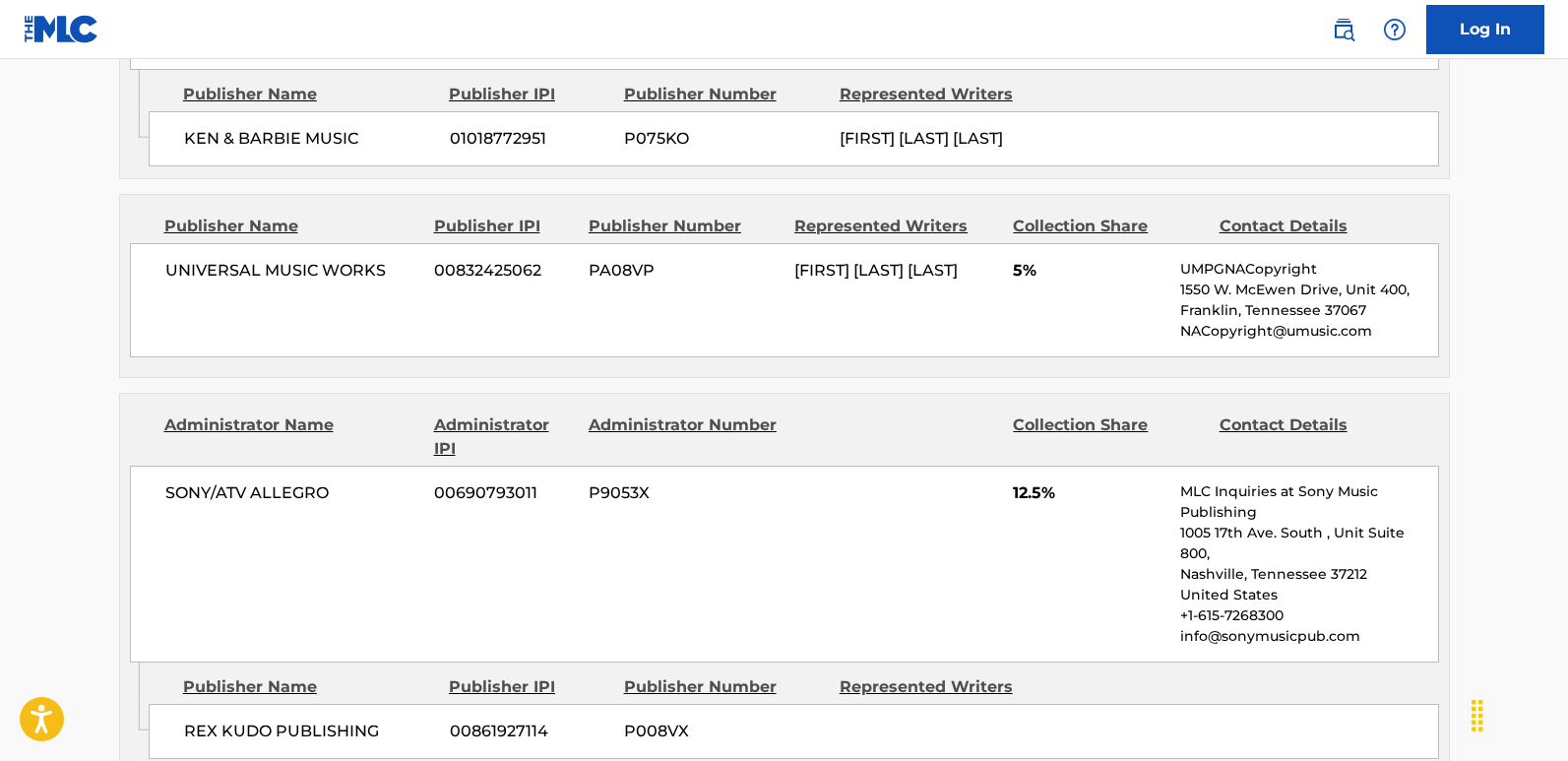 scroll, scrollTop: 1871, scrollLeft: 0, axis: vertical 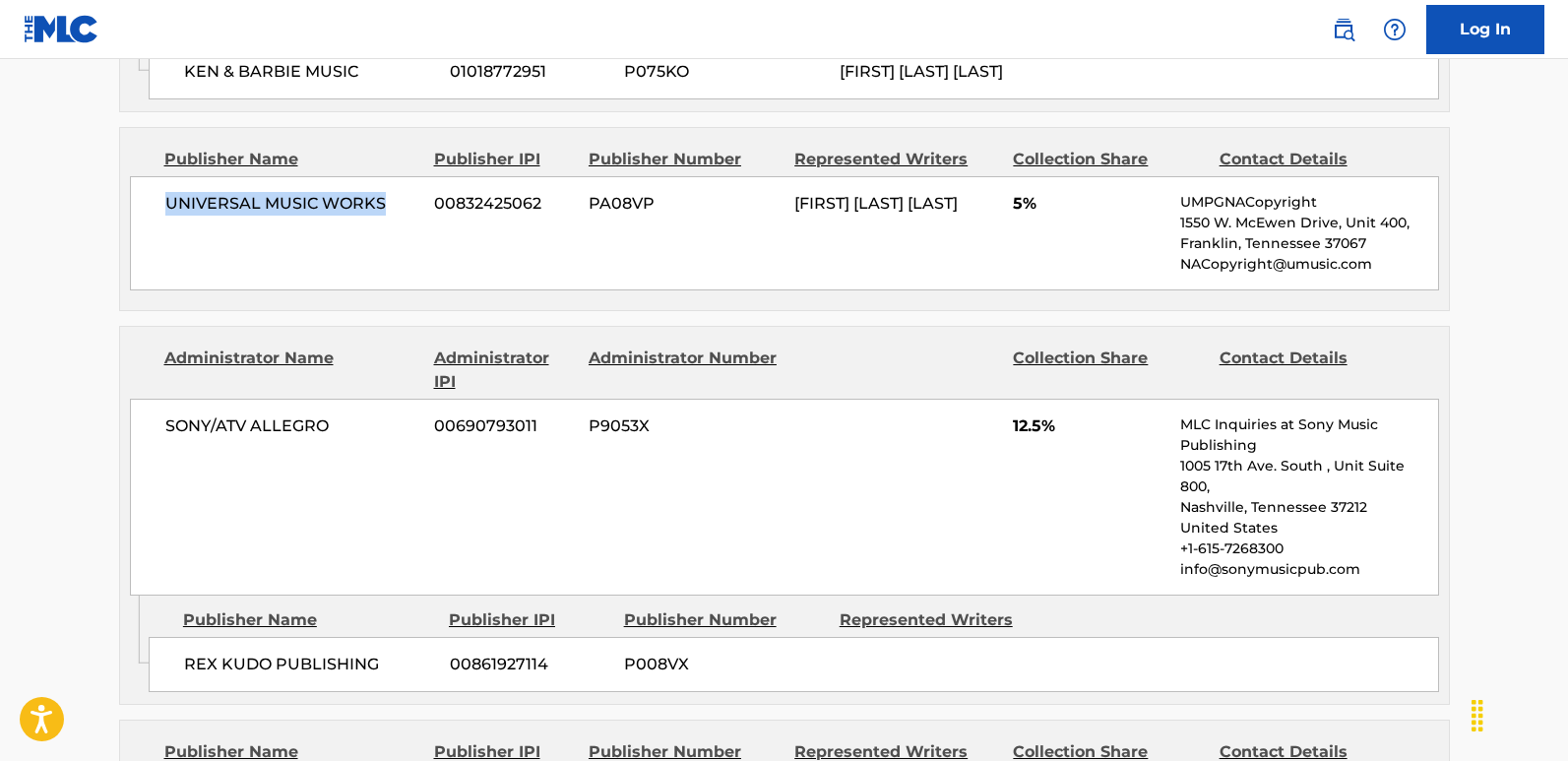 drag, startPoint x: 165, startPoint y: 233, endPoint x: 395, endPoint y: 244, distance: 230.2629 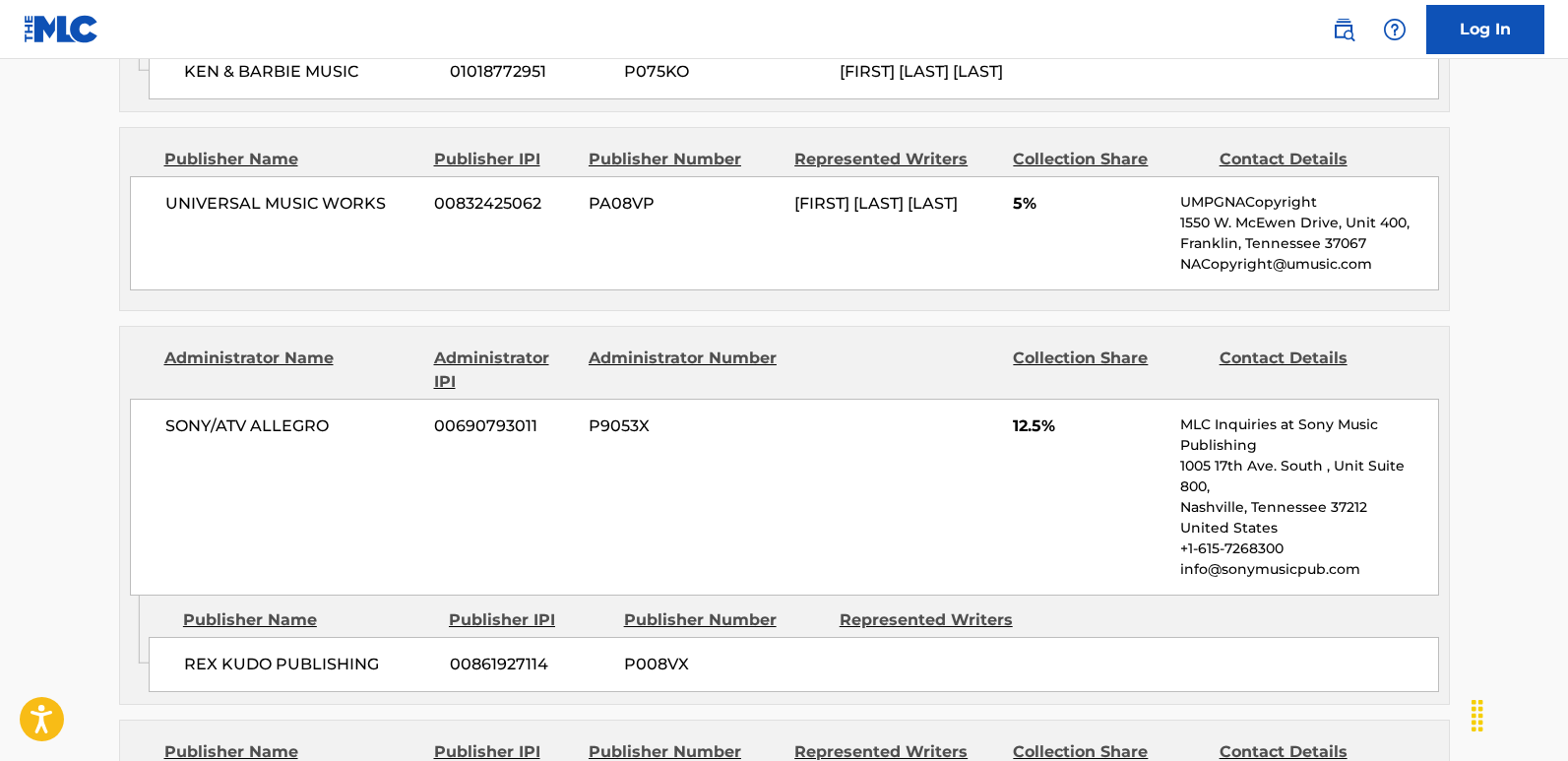 click on "5%" at bounding box center (1089, 204) 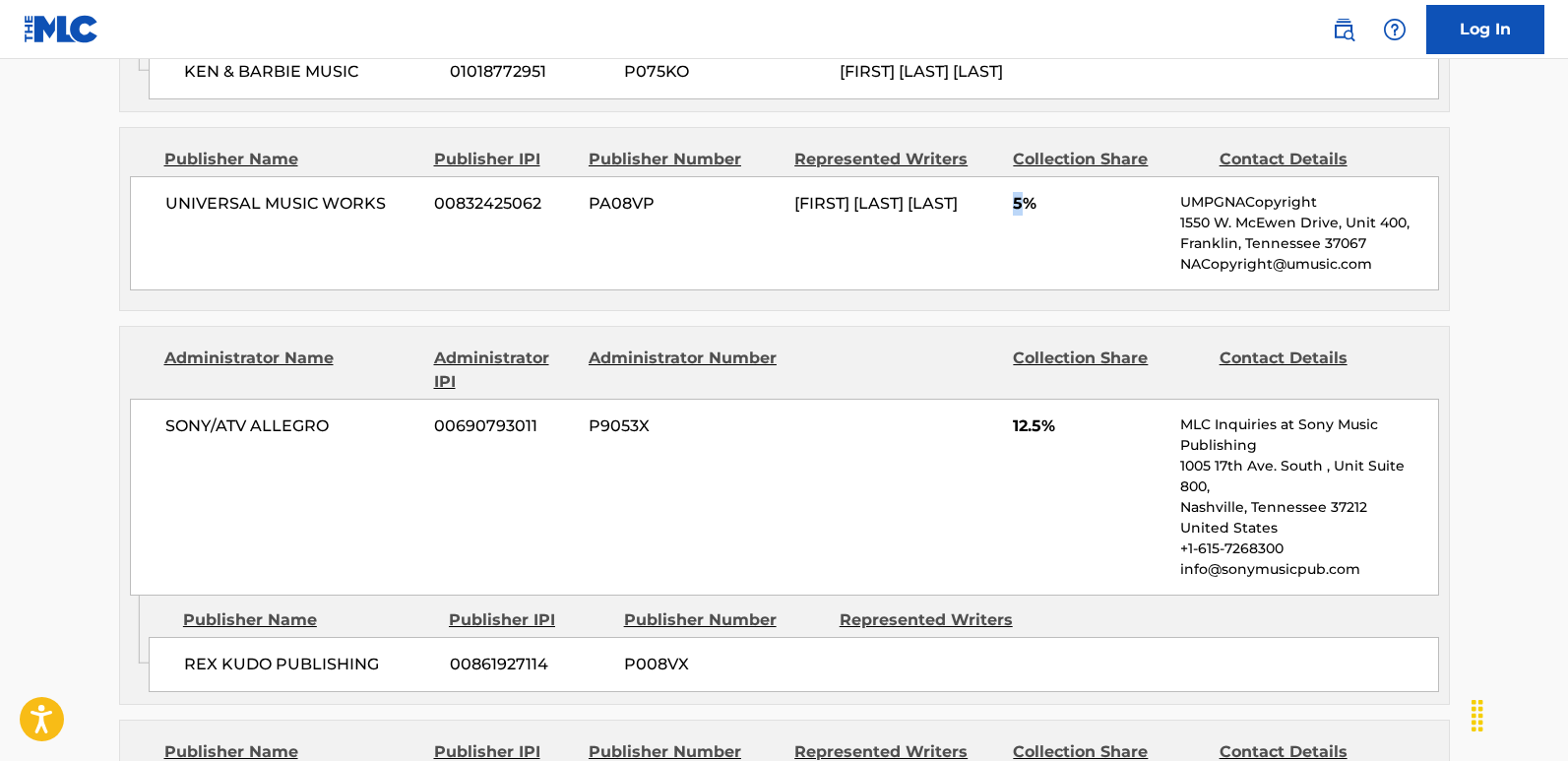 click on "5%" at bounding box center [1089, 204] 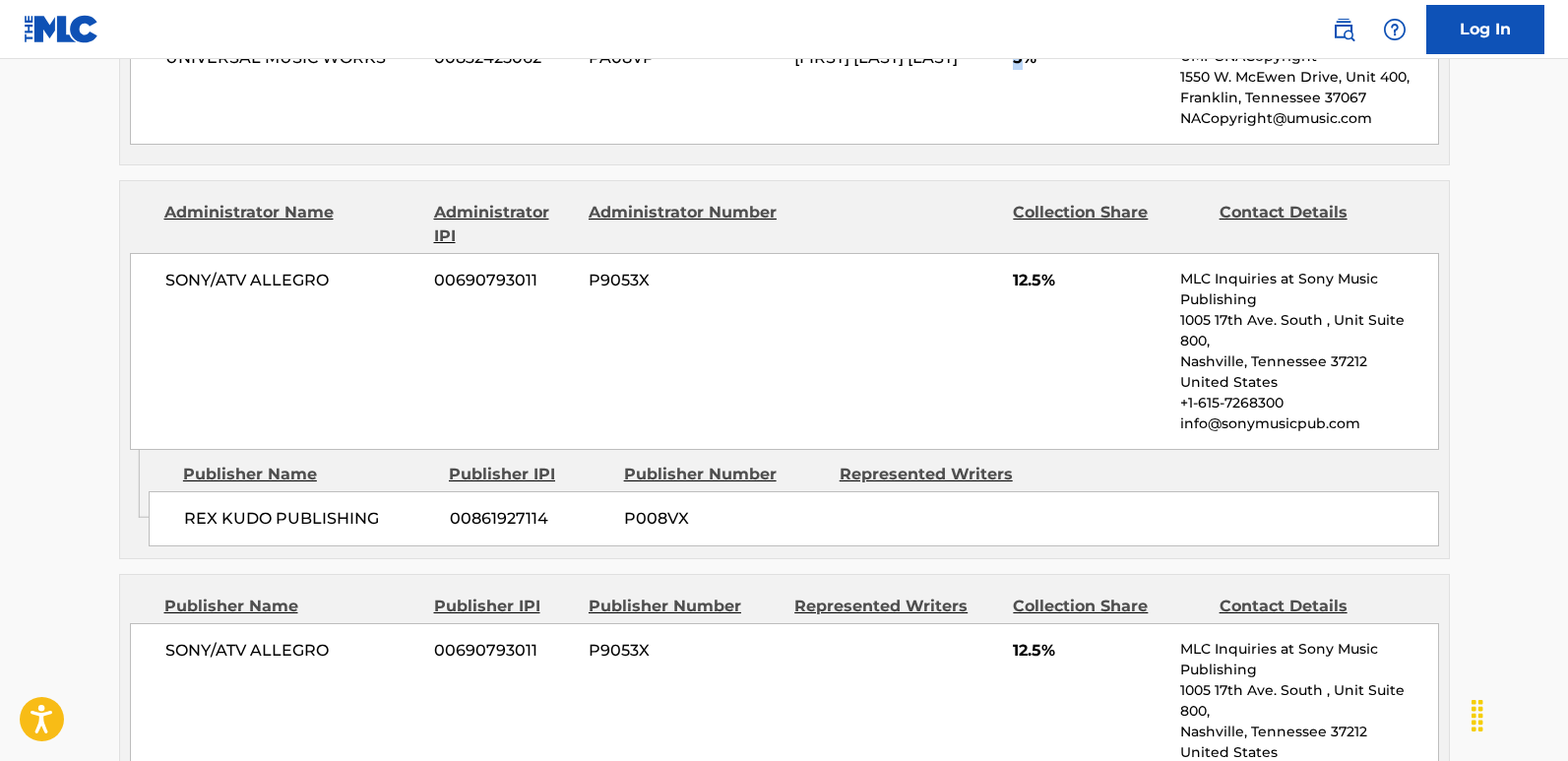 scroll, scrollTop: 2166, scrollLeft: 0, axis: vertical 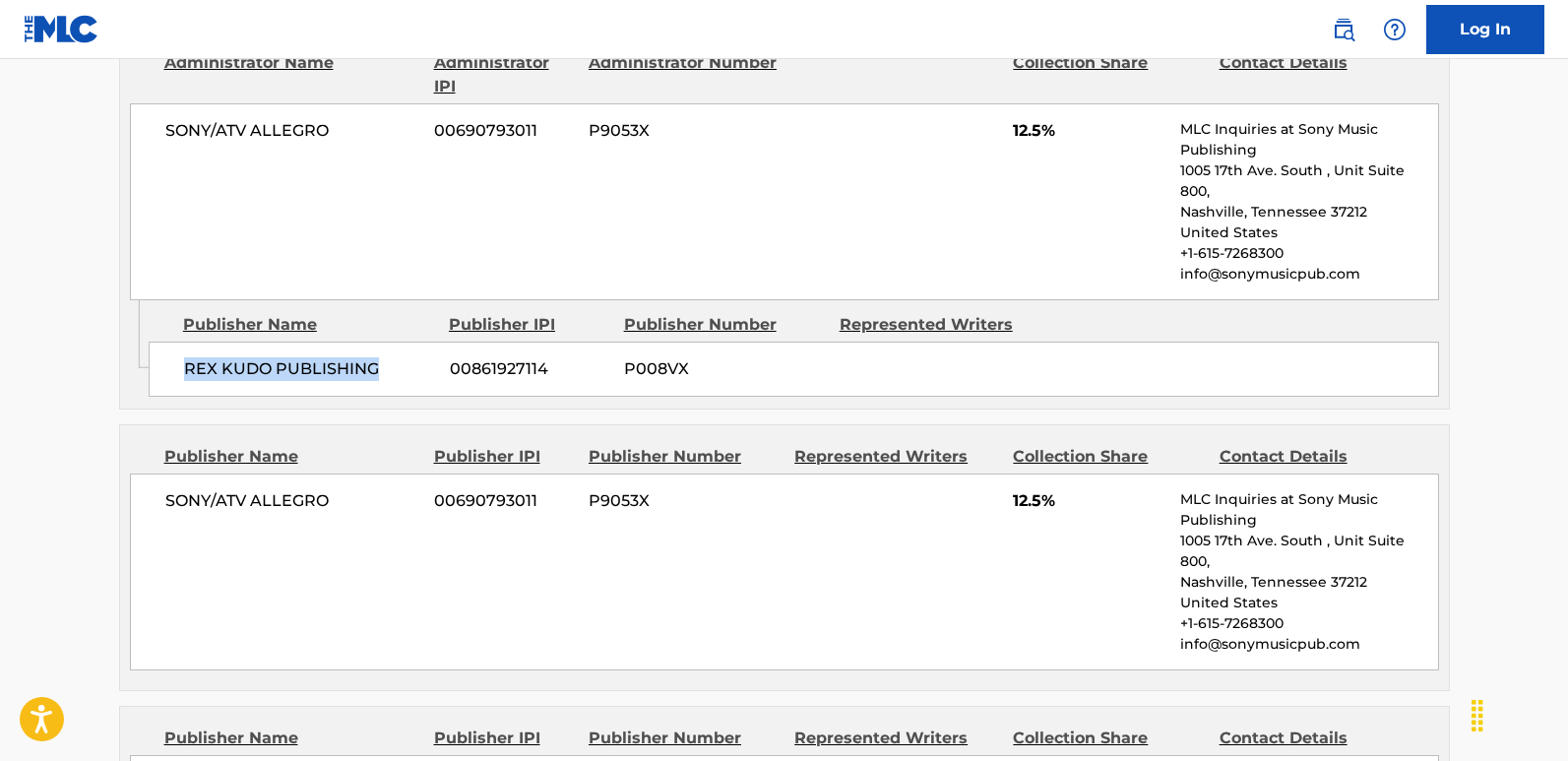drag, startPoint x: 181, startPoint y: 391, endPoint x: 414, endPoint y: 390, distance: 233.0021 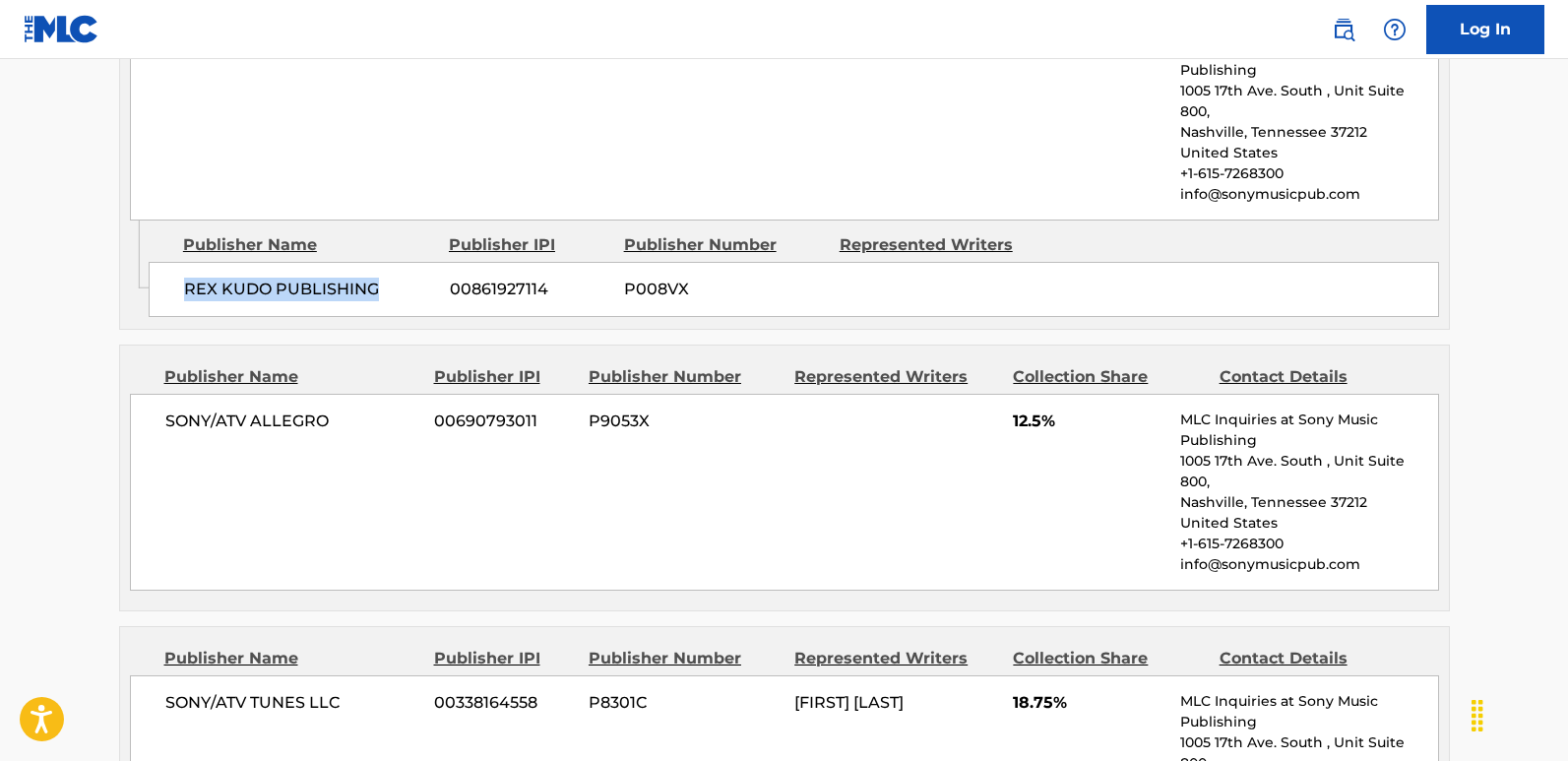 scroll, scrollTop: 2363, scrollLeft: 0, axis: vertical 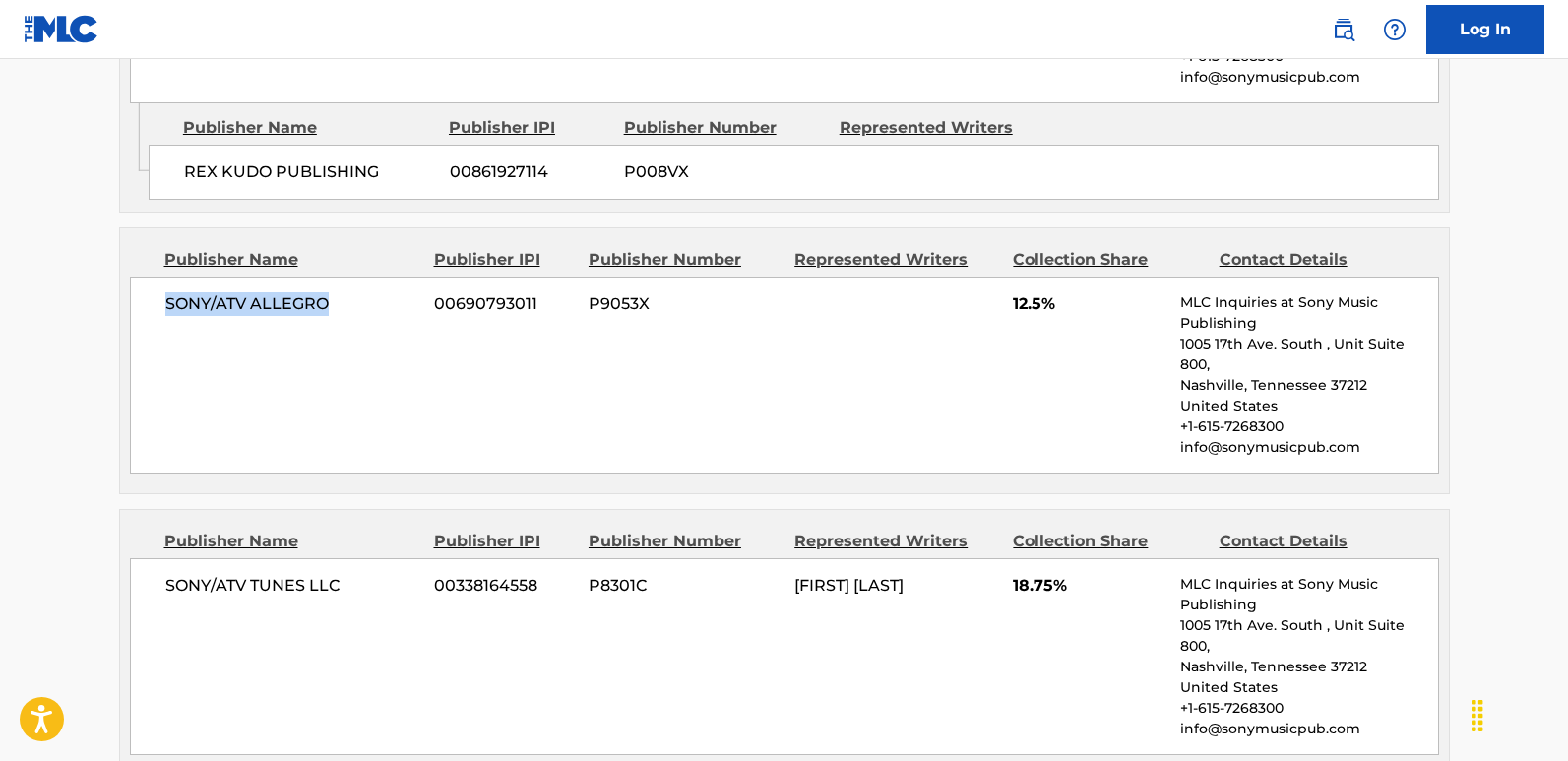 drag, startPoint x: 160, startPoint y: 321, endPoint x: 354, endPoint y: 317, distance: 194.0412 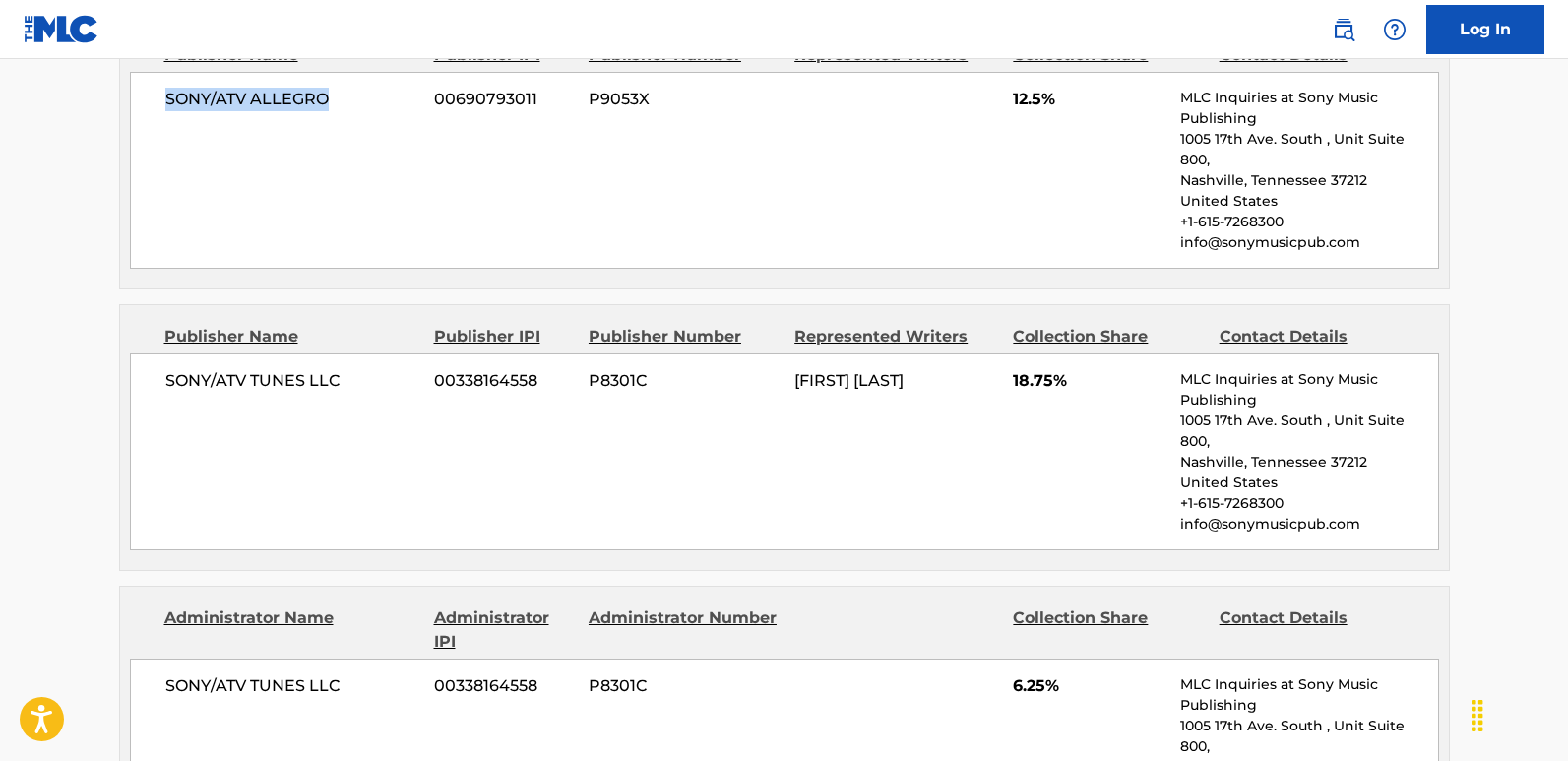 scroll, scrollTop: 2658, scrollLeft: 0, axis: vertical 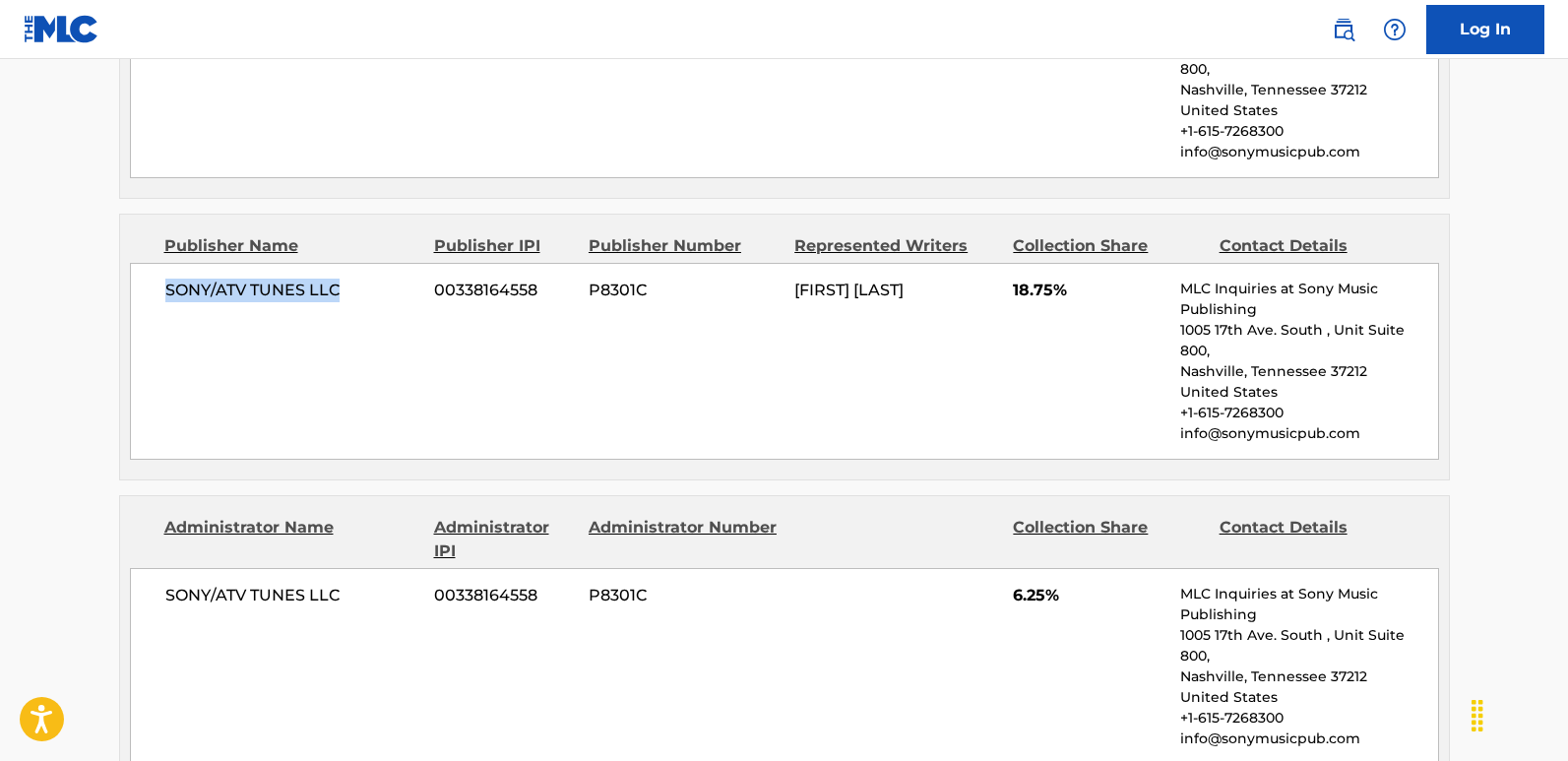drag, startPoint x: 161, startPoint y: 287, endPoint x: 344, endPoint y: 287, distance: 183 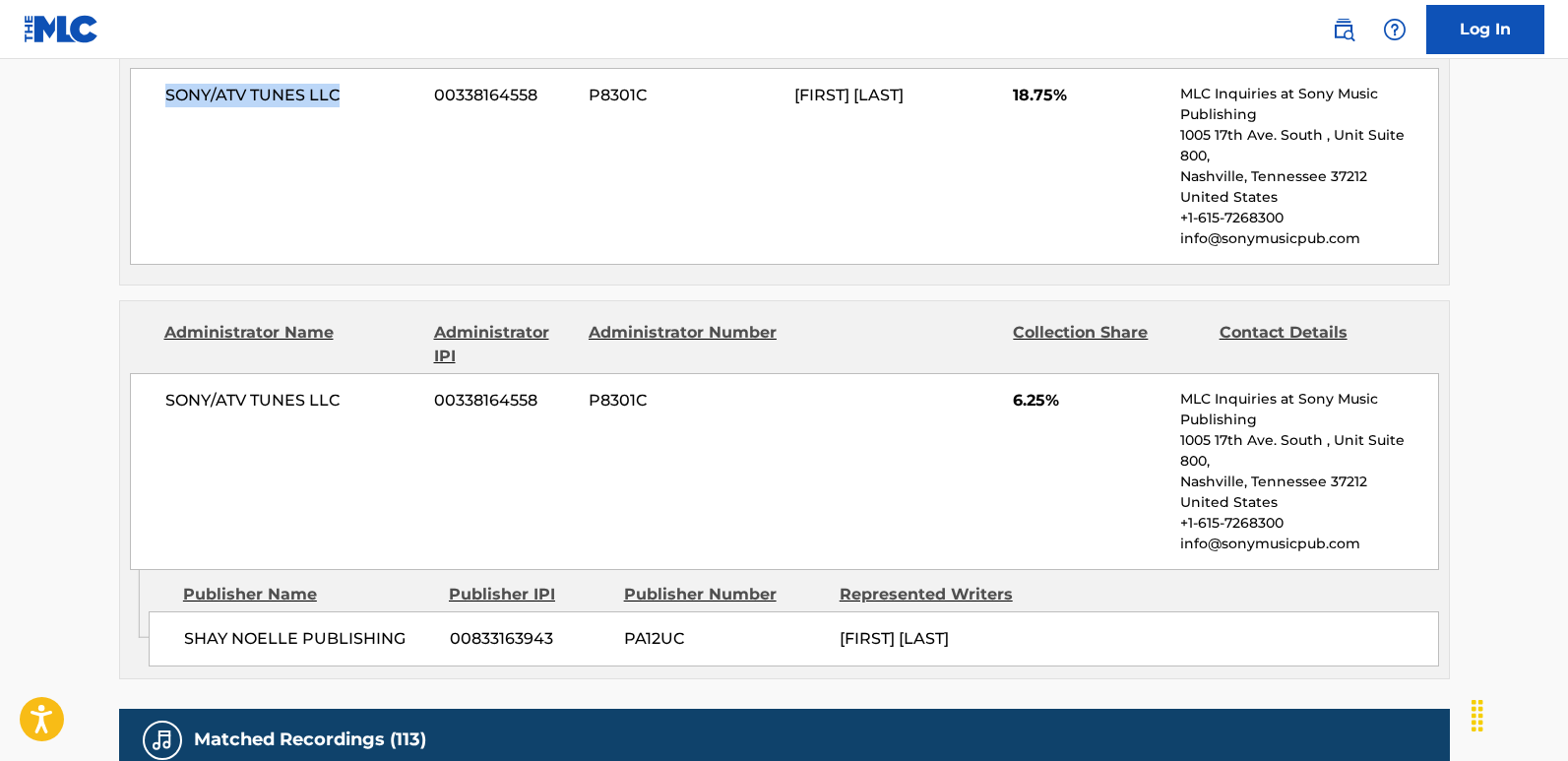 scroll, scrollTop: 2855, scrollLeft: 0, axis: vertical 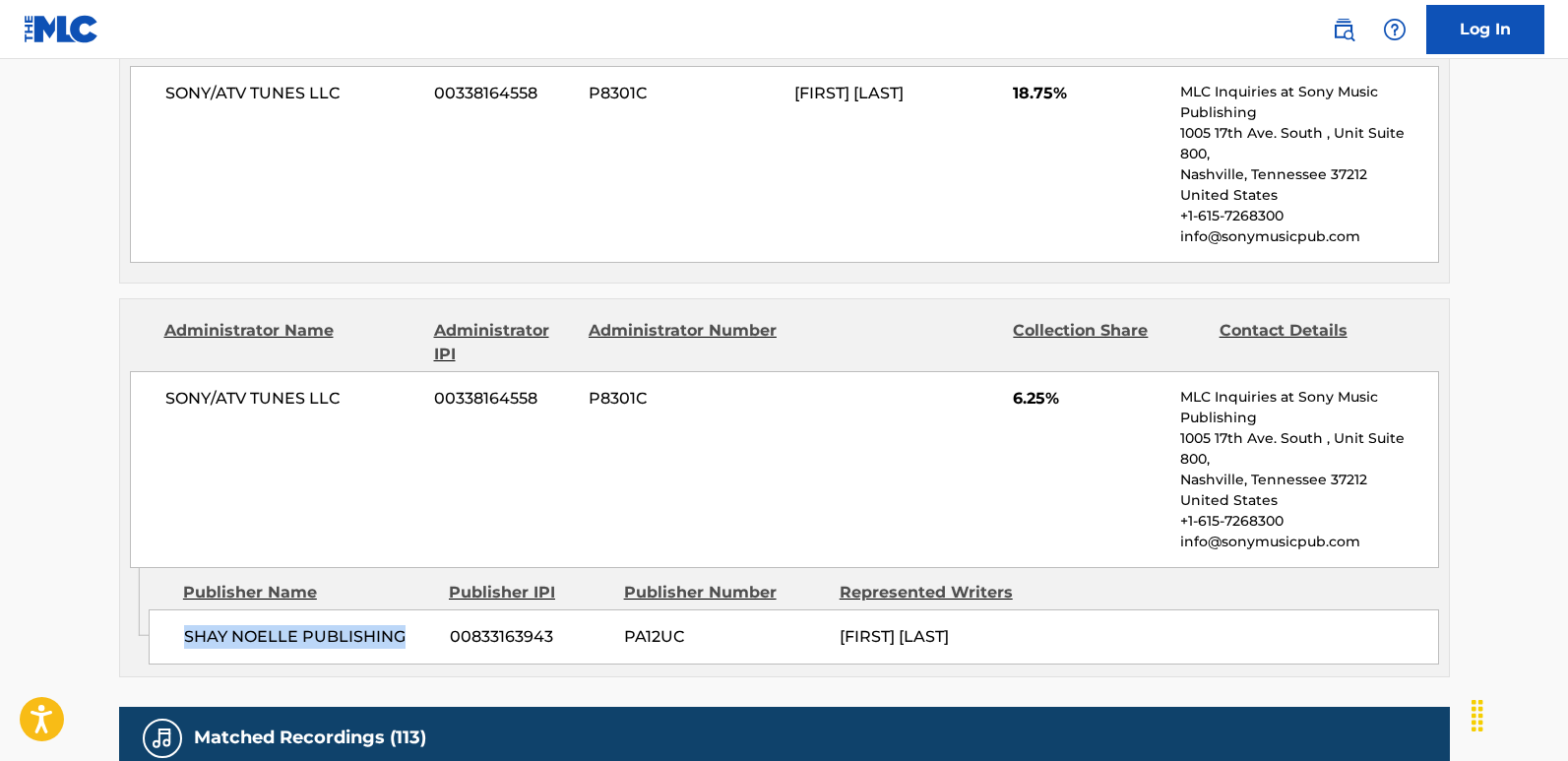 drag, startPoint x: 163, startPoint y: 567, endPoint x: 428, endPoint y: 572, distance: 265.04717 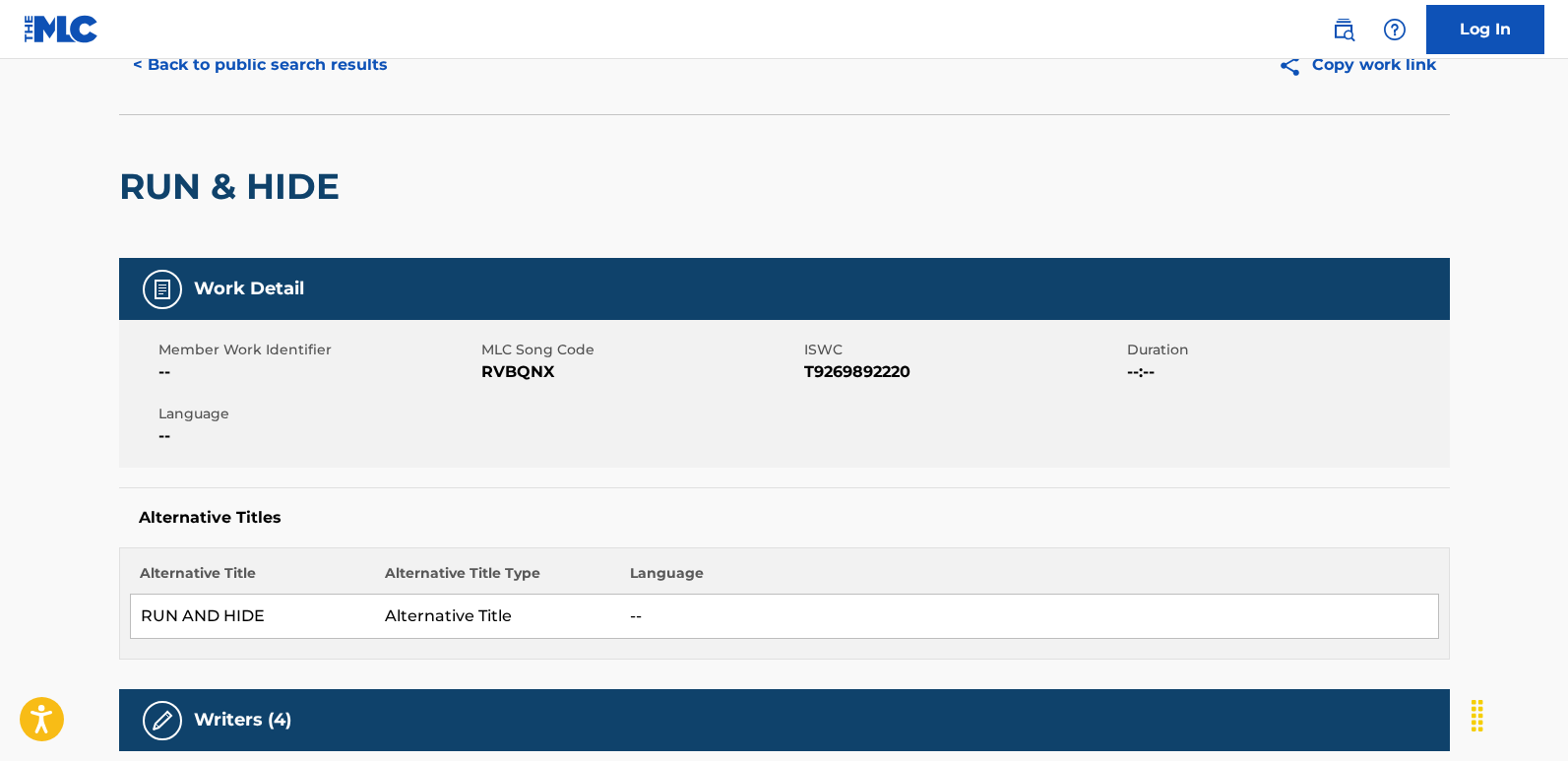 scroll, scrollTop: 0, scrollLeft: 0, axis: both 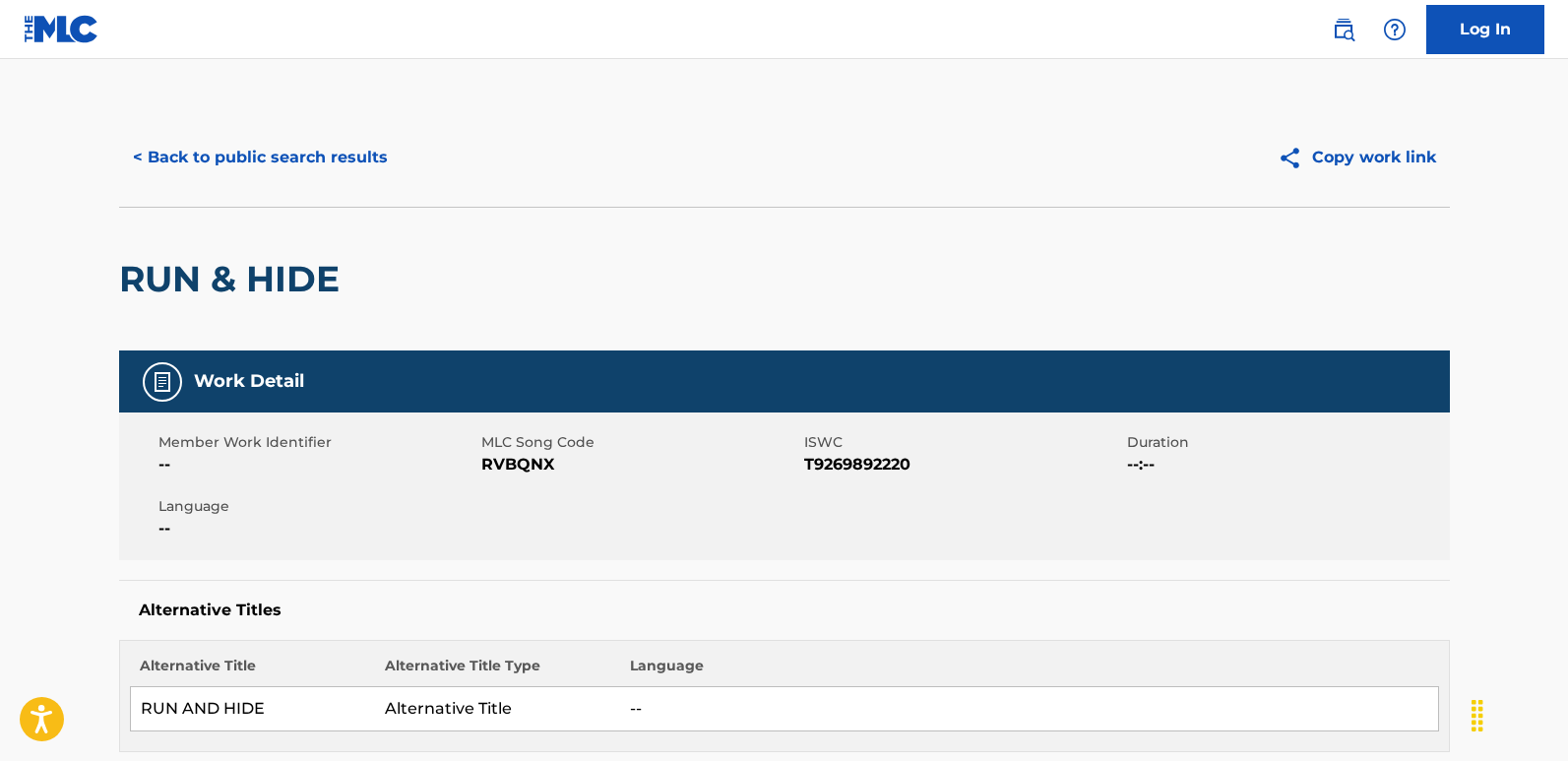 click on "< Back to public search results" at bounding box center (260, 158) 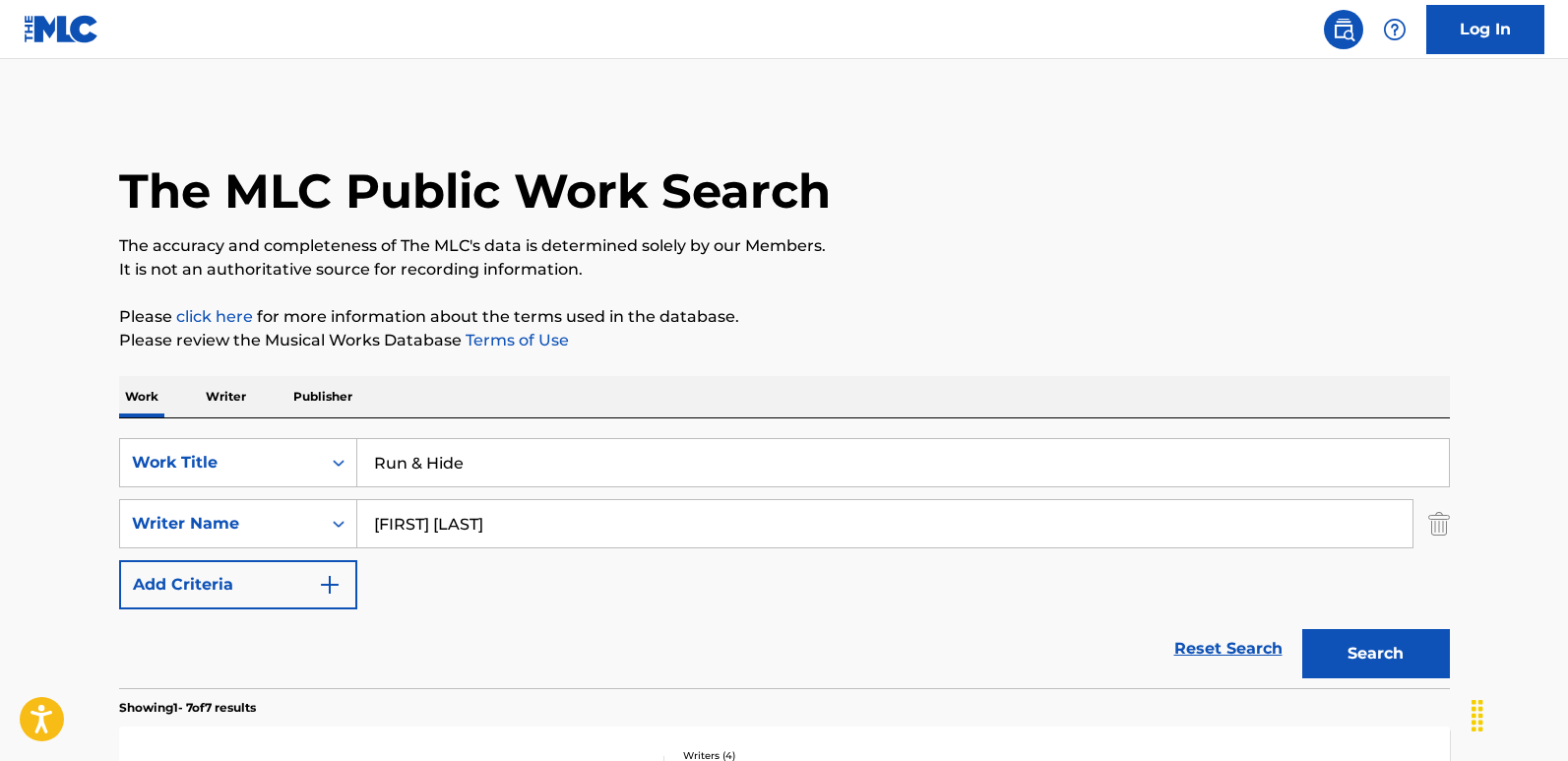 scroll, scrollTop: 295, scrollLeft: 0, axis: vertical 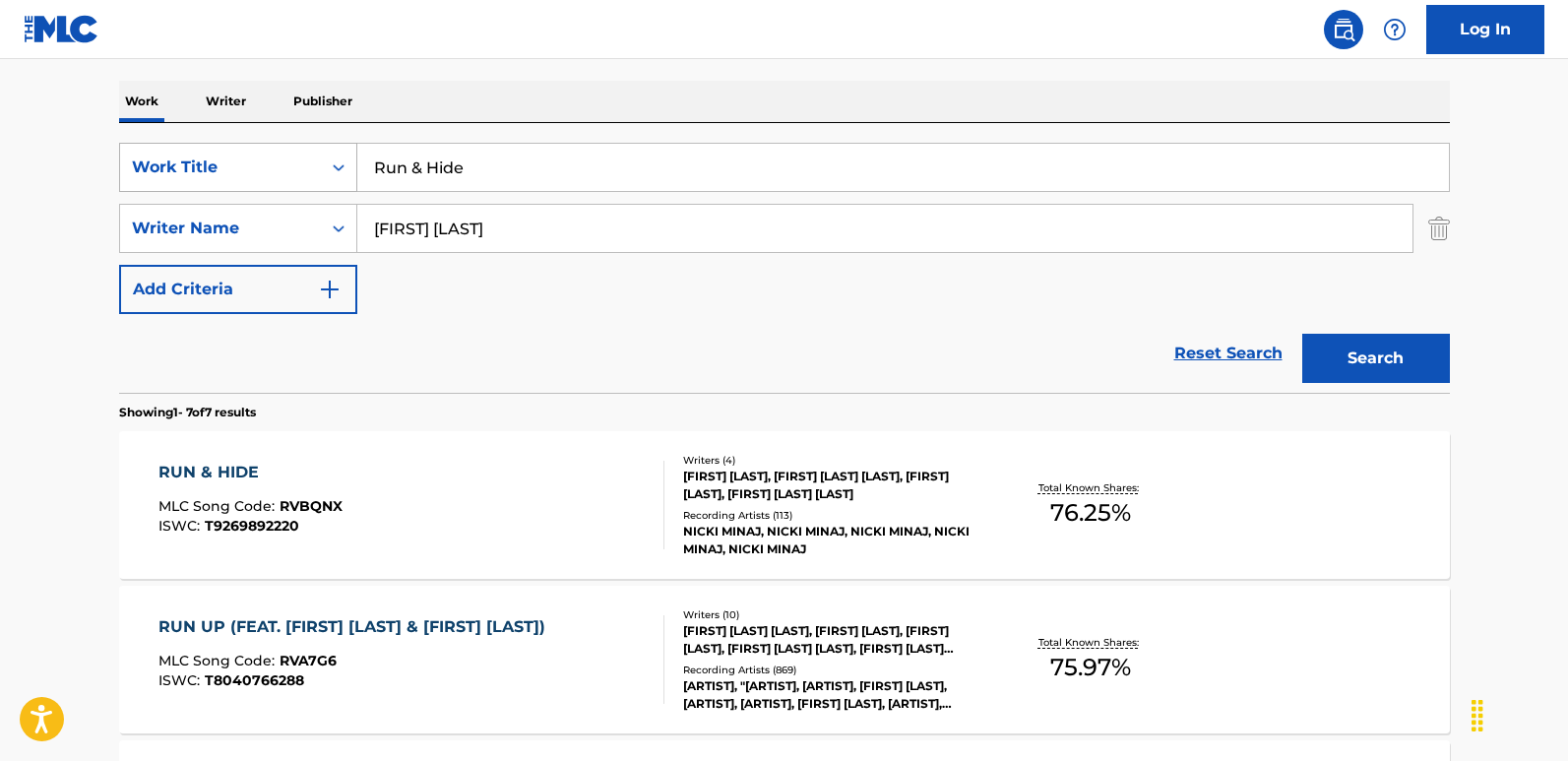 drag, startPoint x: 484, startPoint y: 186, endPoint x: 321, endPoint y: 186, distance: 163 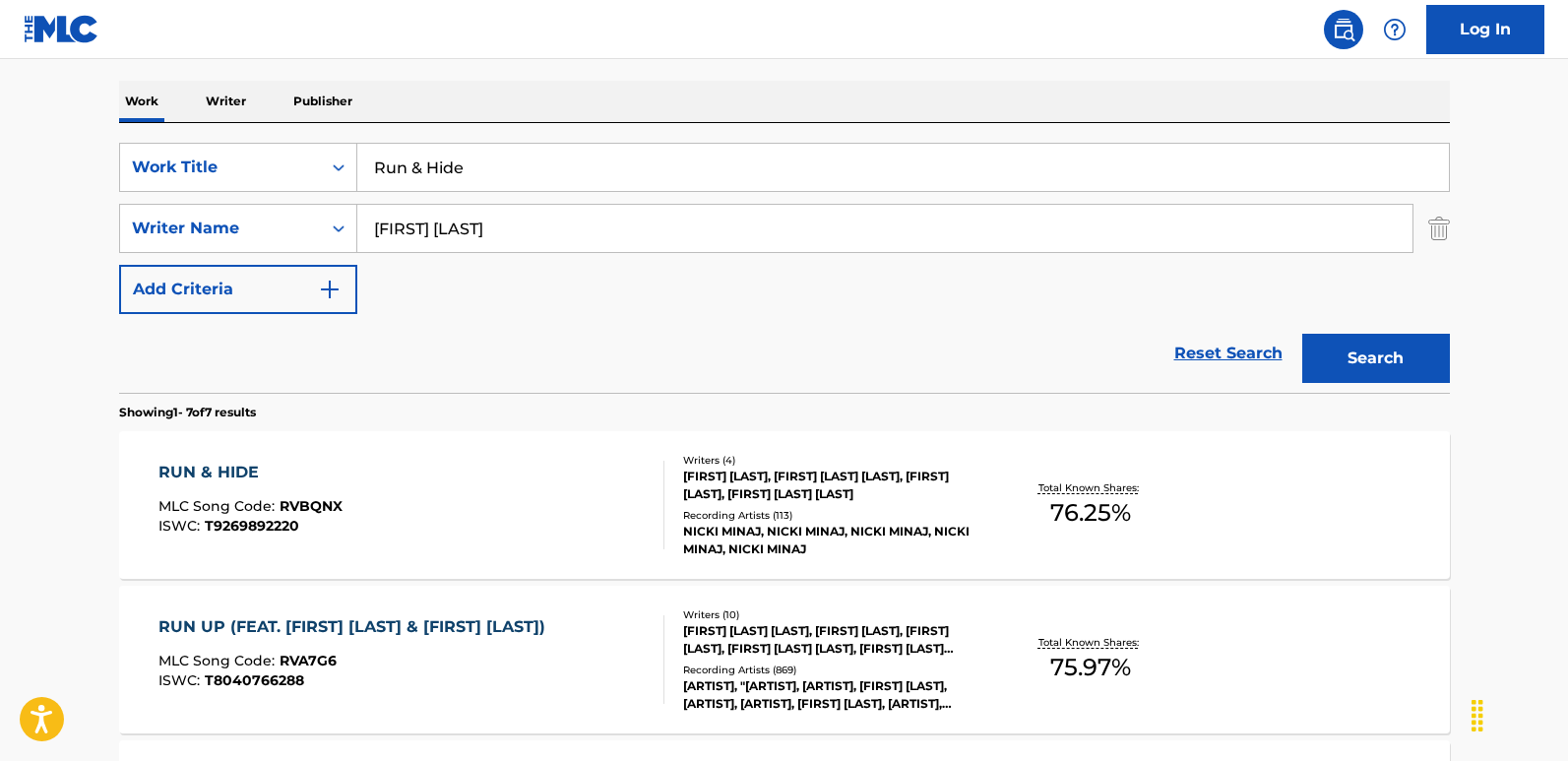 paste on "Sex In The Loung" 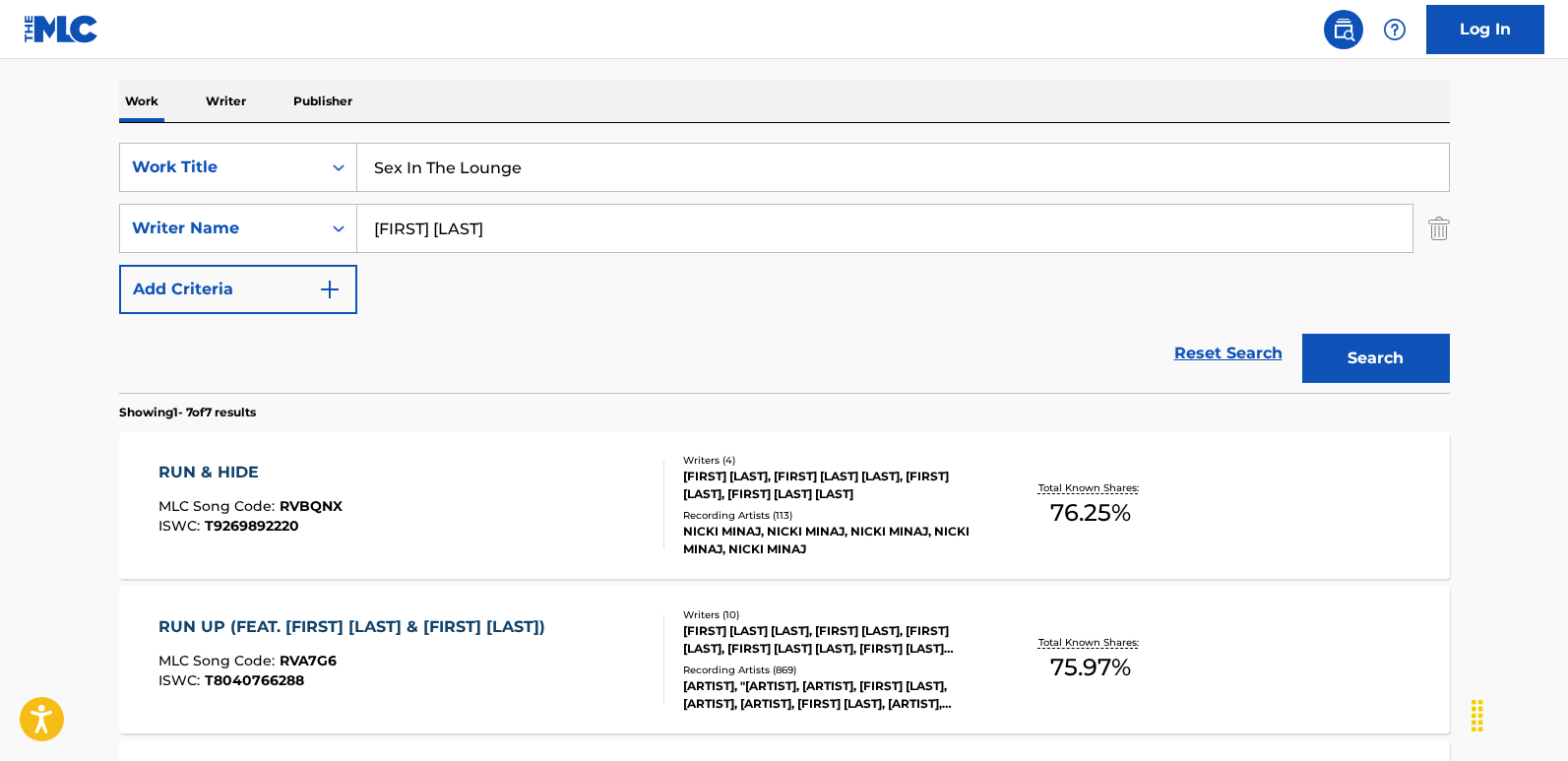type on "Sex In The Lounge" 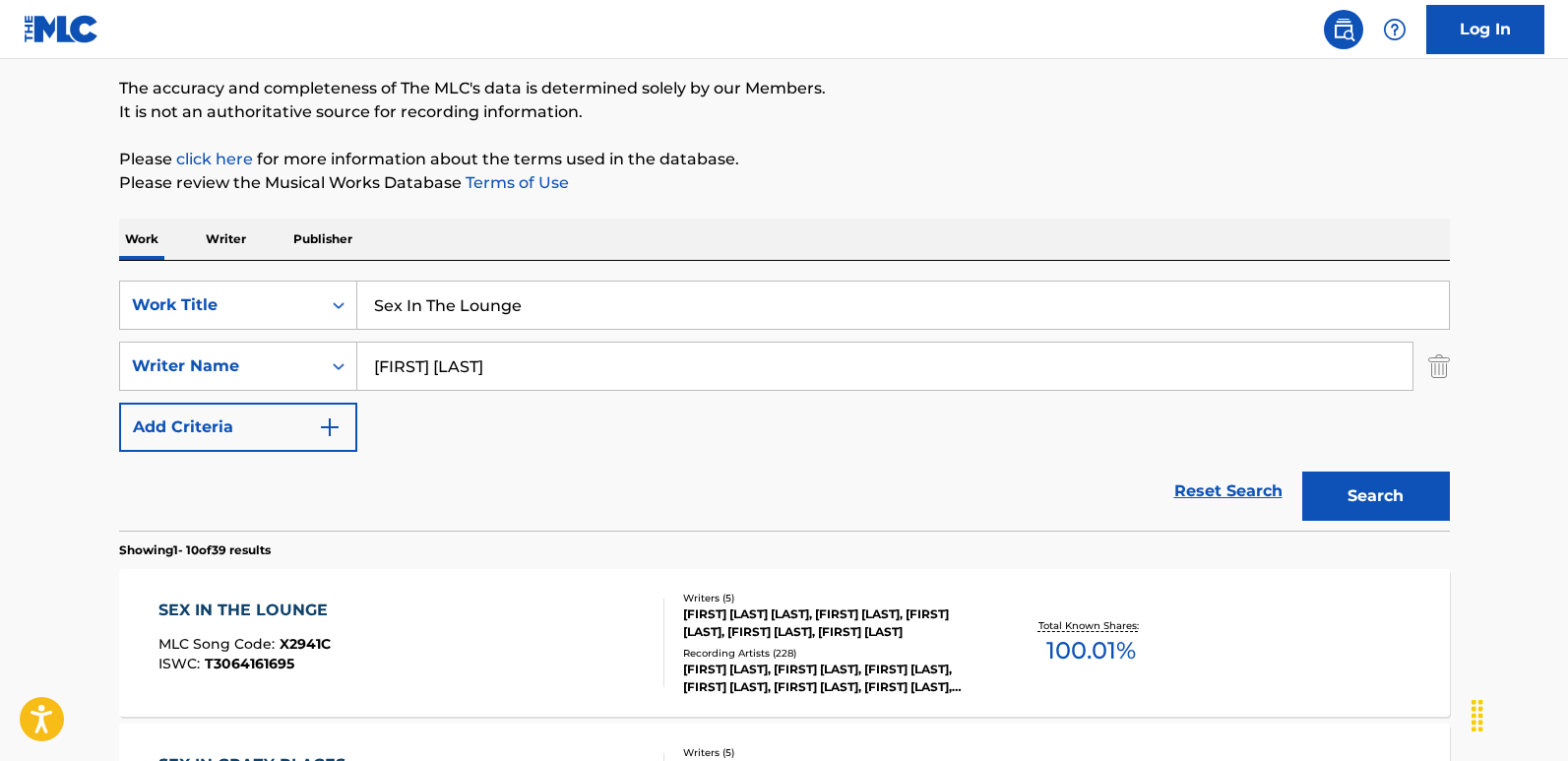 scroll, scrollTop: 295, scrollLeft: 0, axis: vertical 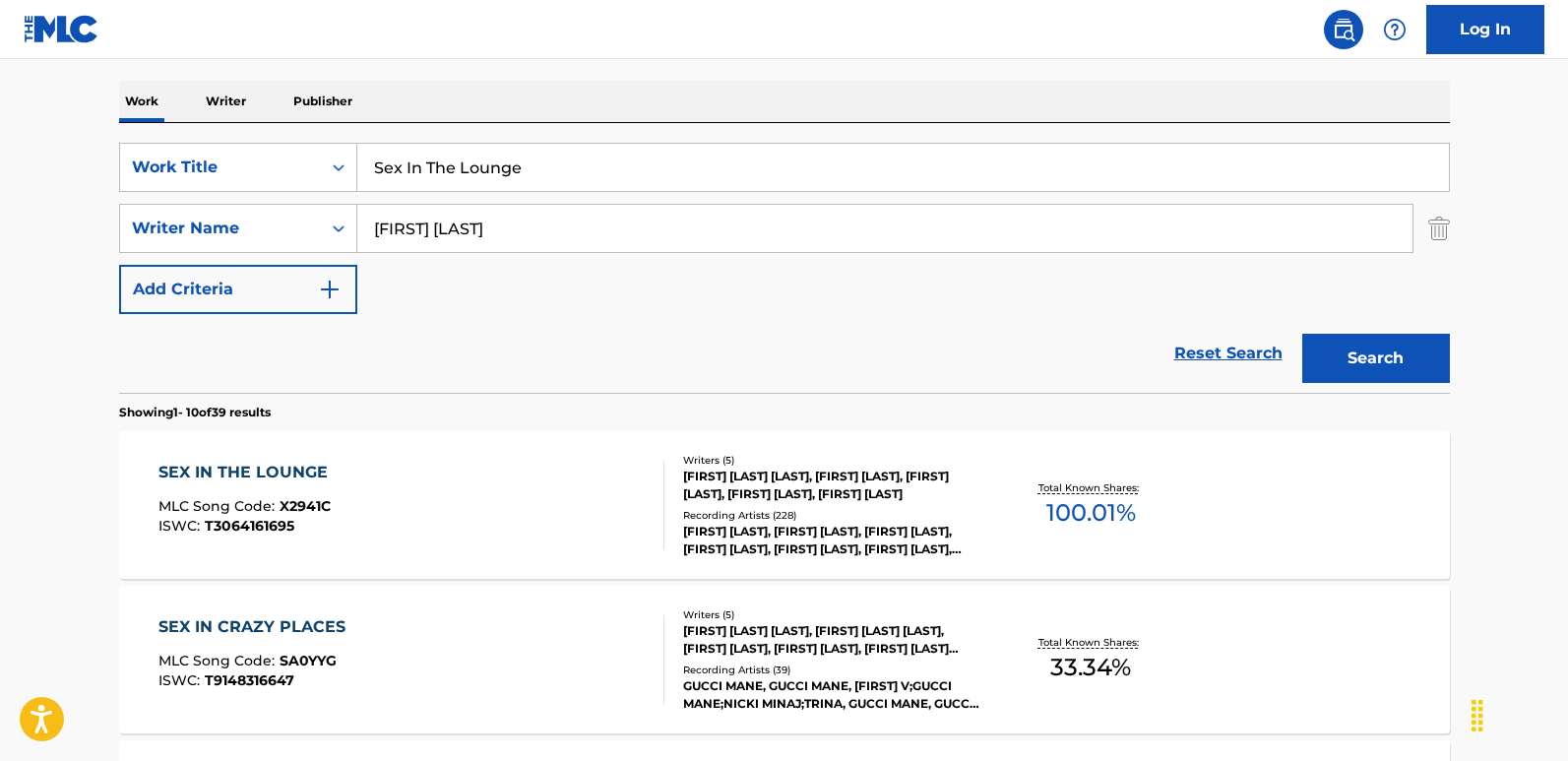 click on "SEX IN THE LOUNGE" at bounding box center (248, 473) 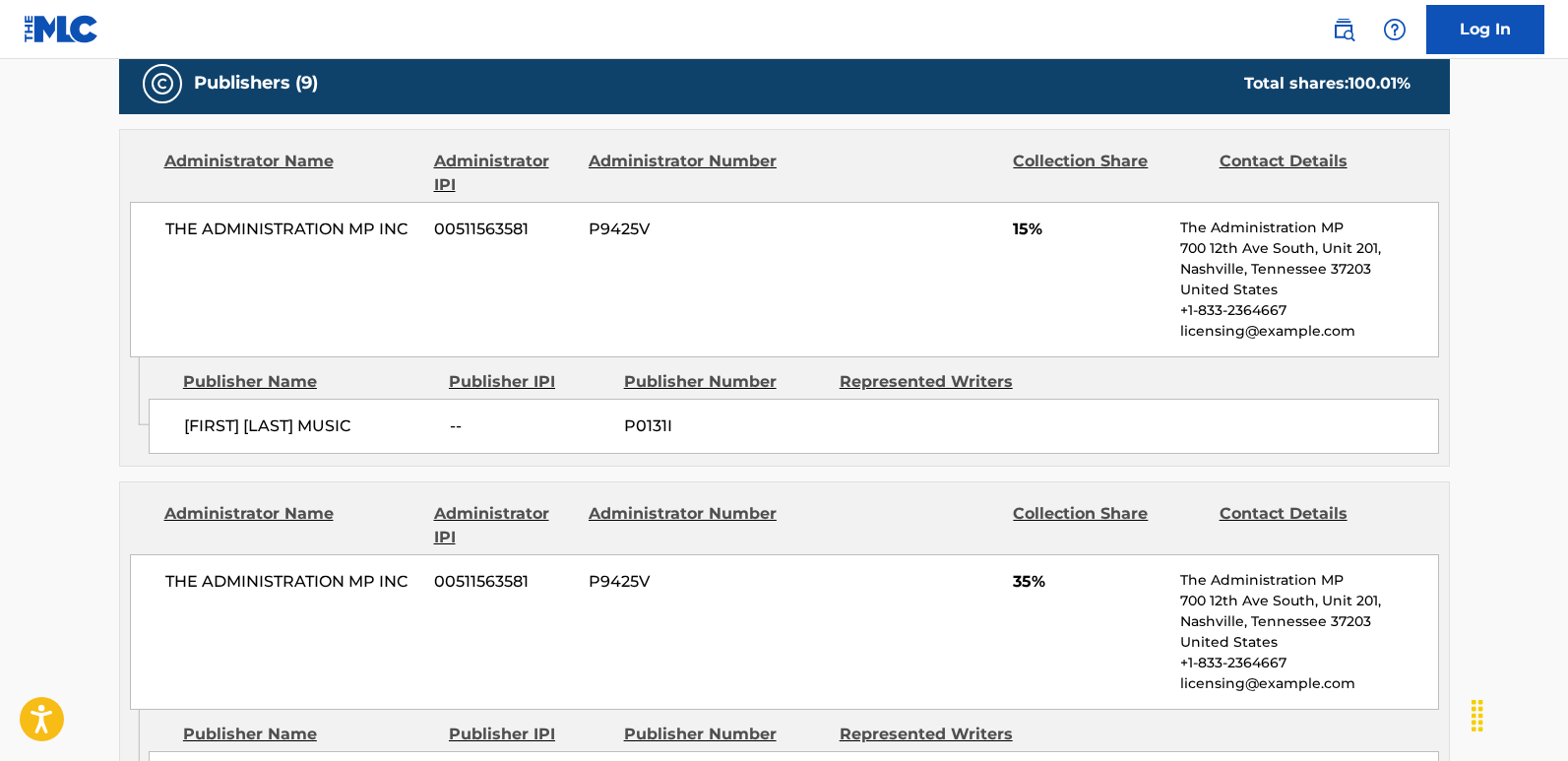 scroll, scrollTop: 984, scrollLeft: 0, axis: vertical 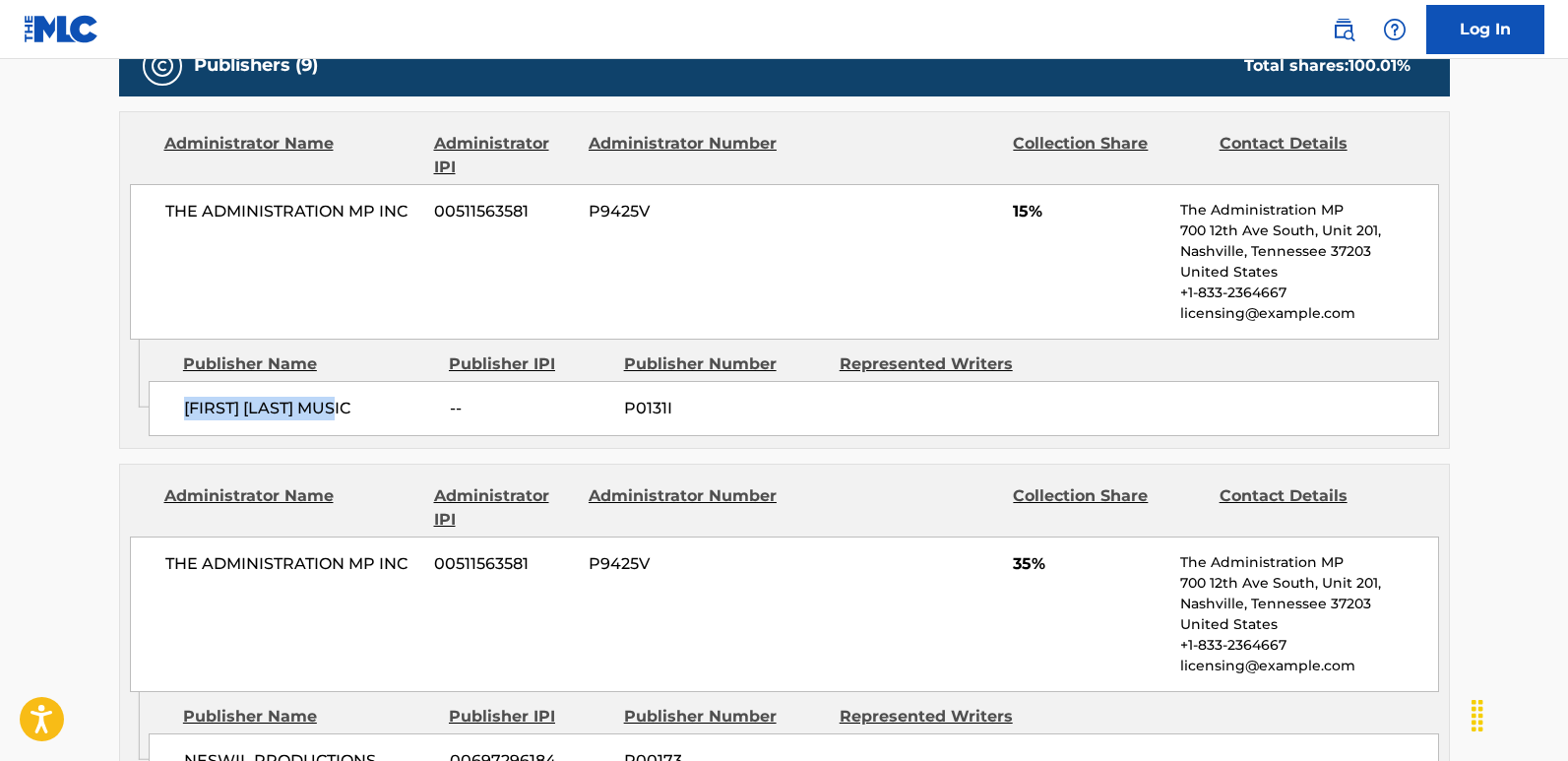 drag, startPoint x: 284, startPoint y: 425, endPoint x: 429, endPoint y: 425, distance: 145 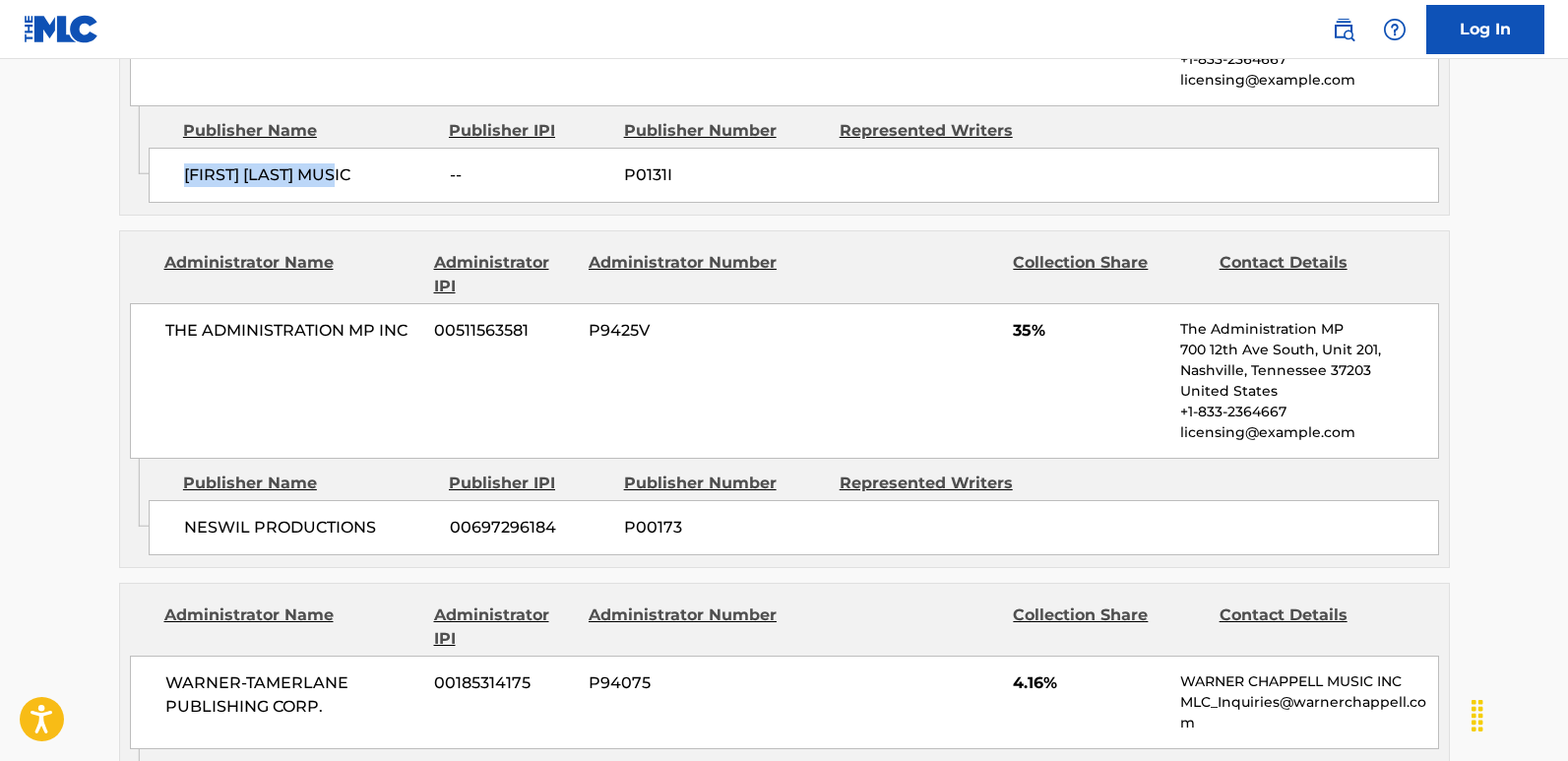 scroll, scrollTop: 1280, scrollLeft: 0, axis: vertical 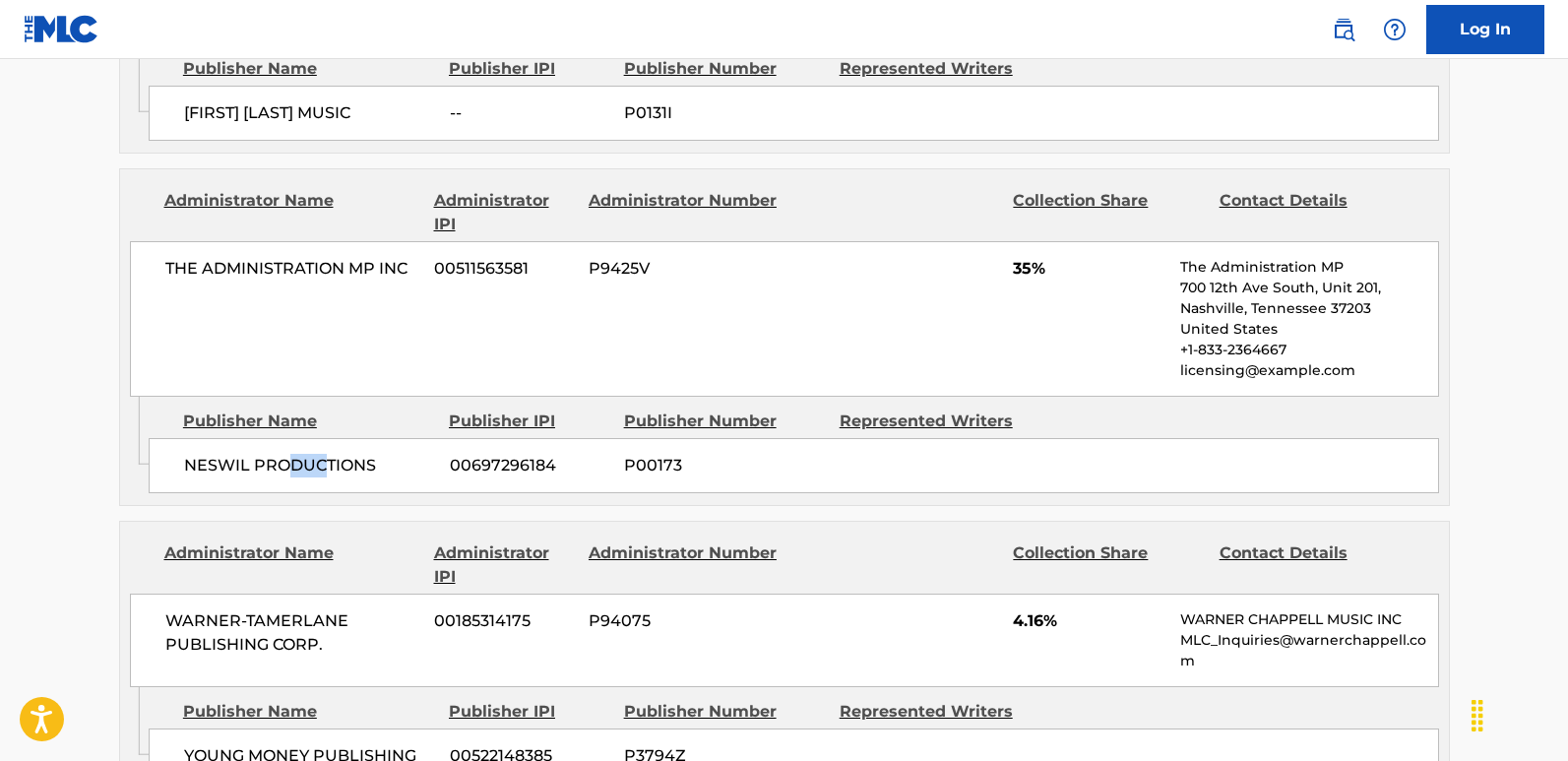 click on "NESWIL PRODUCTIONS" at bounding box center (309, 466) 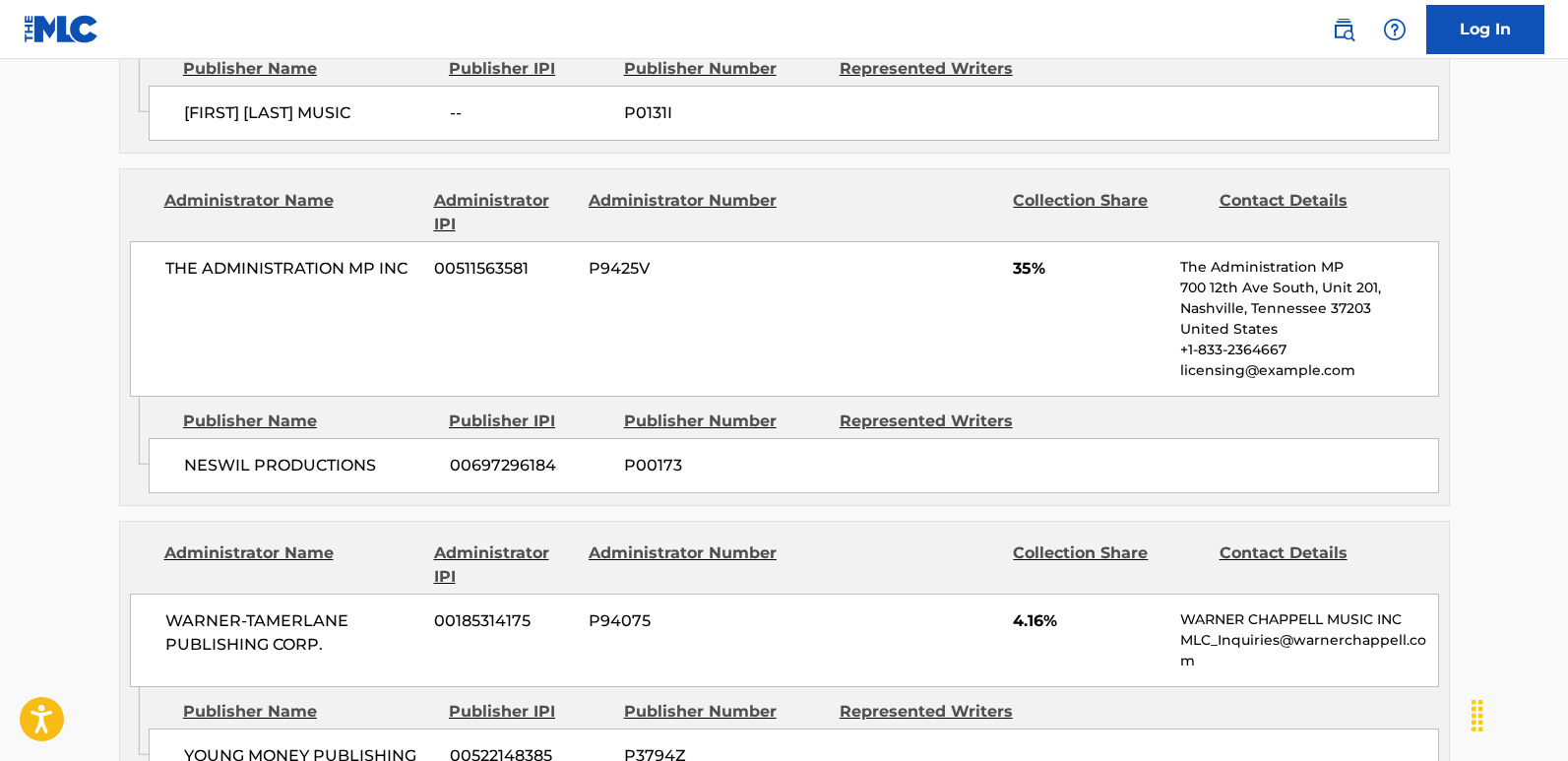 drag, startPoint x: 222, startPoint y: 478, endPoint x: 199, endPoint y: 472, distance: 24 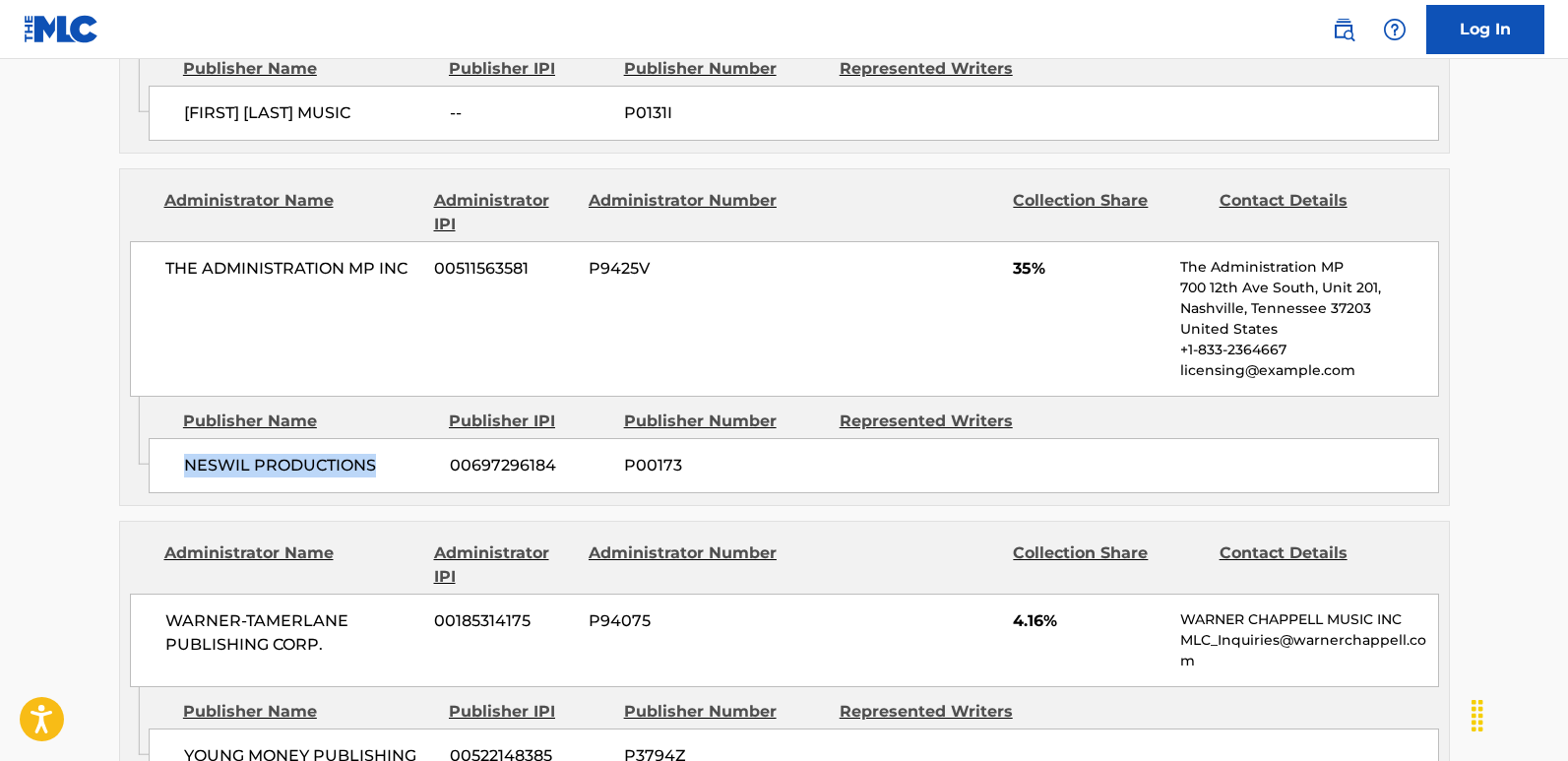 drag, startPoint x: 182, startPoint y: 461, endPoint x: 419, endPoint y: 460, distance: 237.00211 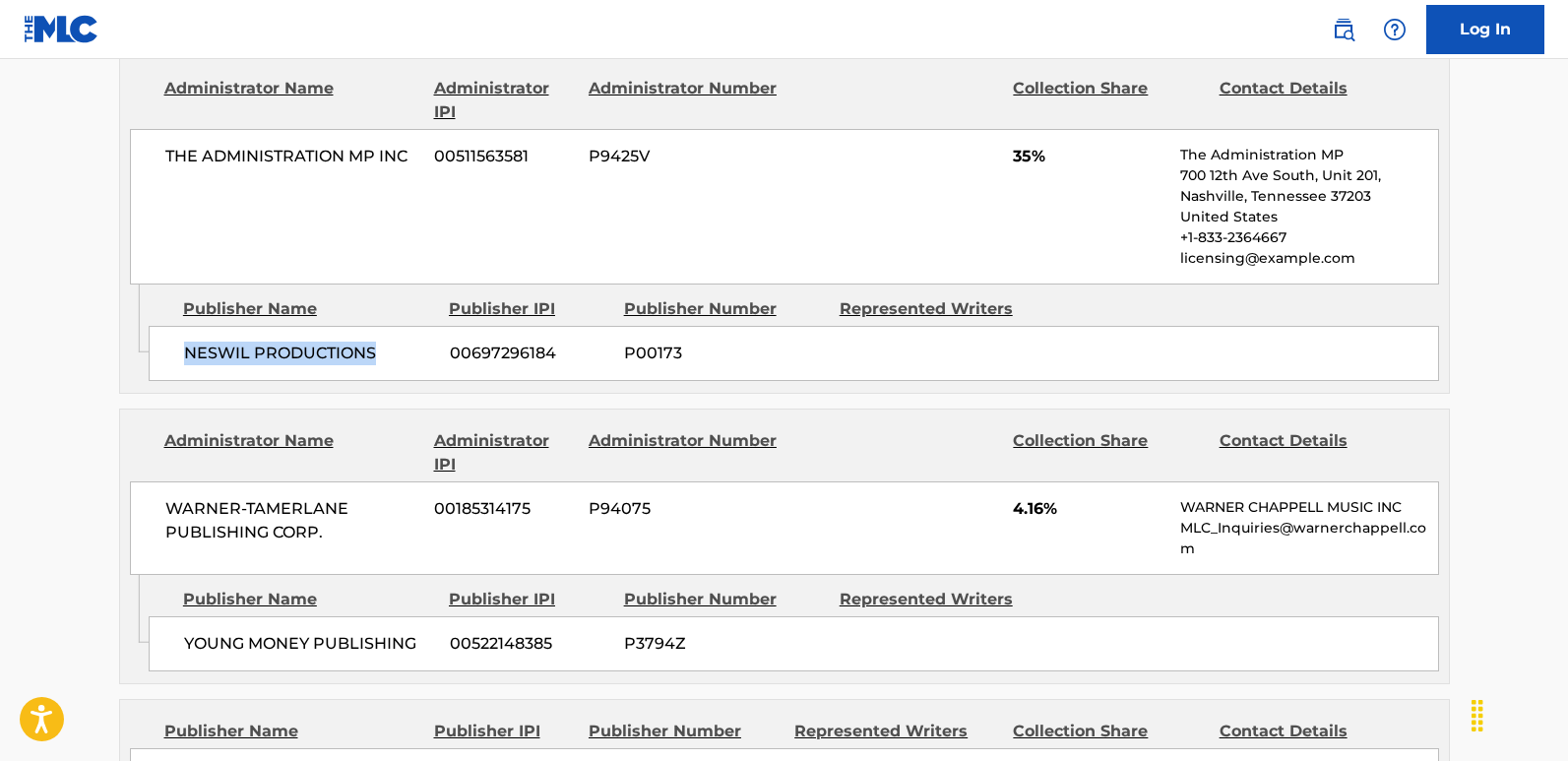 scroll, scrollTop: 1575, scrollLeft: 0, axis: vertical 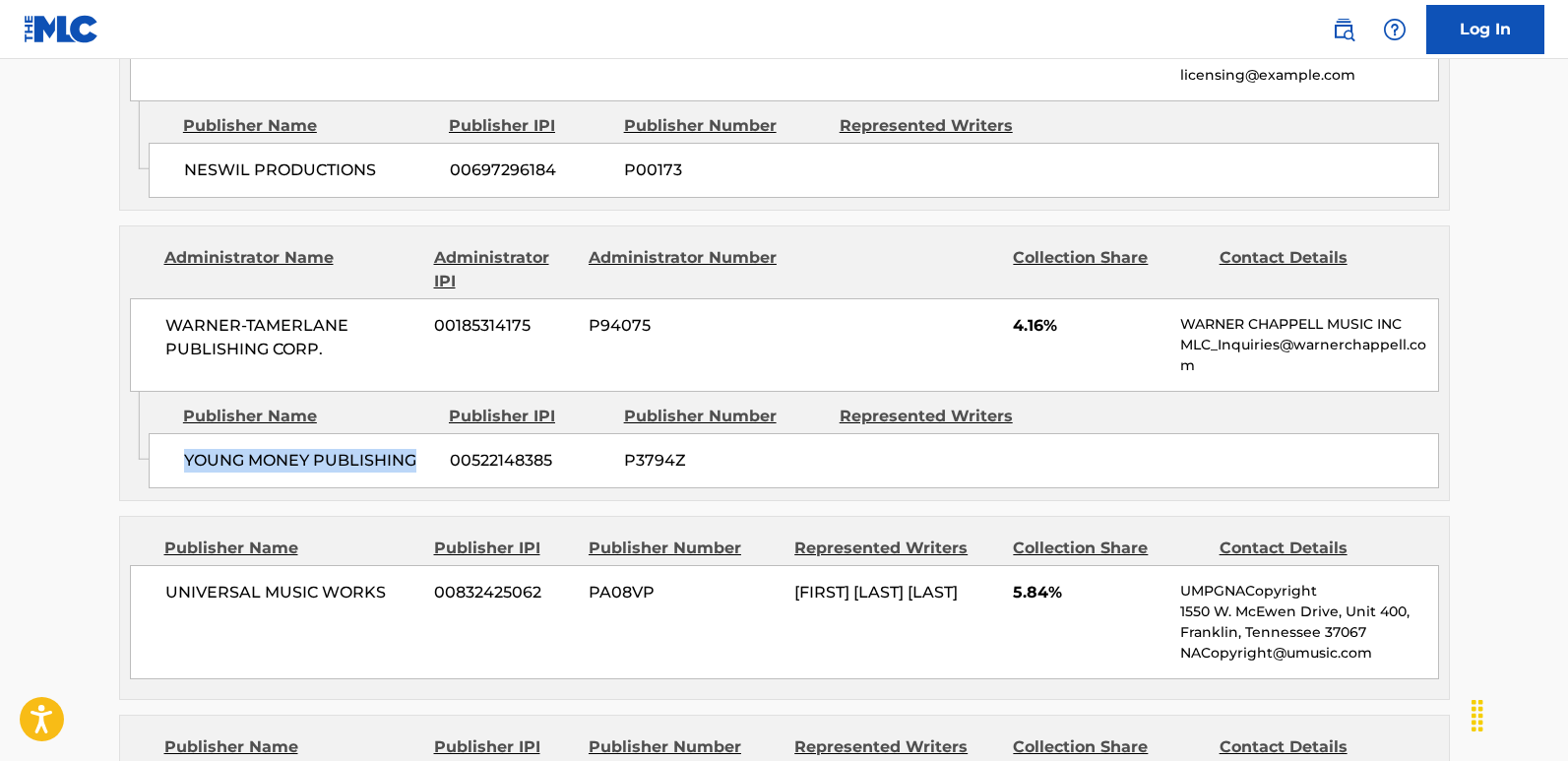 drag, startPoint x: 168, startPoint y: 469, endPoint x: 415, endPoint y: 472, distance: 247.01822 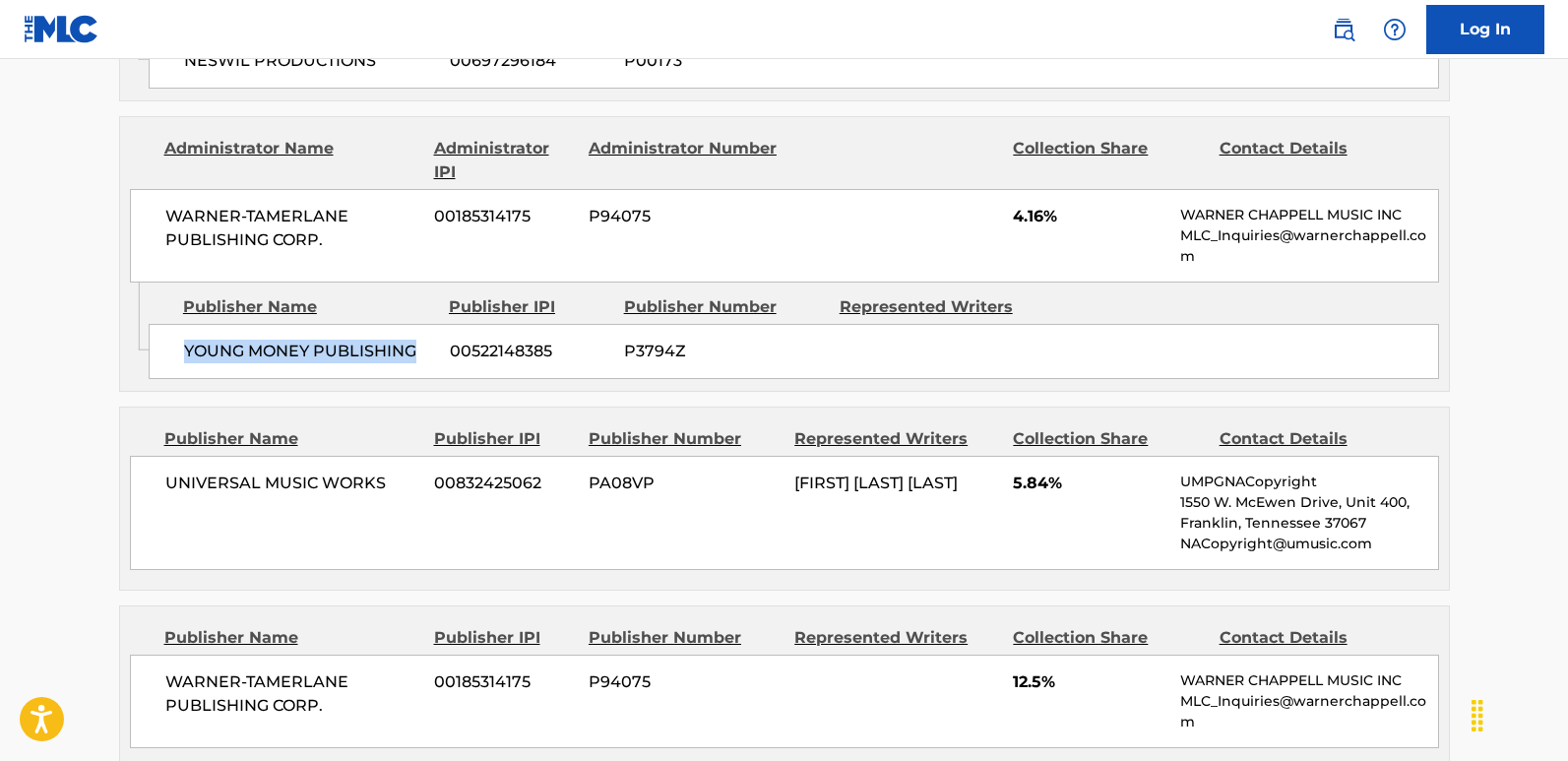 scroll, scrollTop: 1871, scrollLeft: 0, axis: vertical 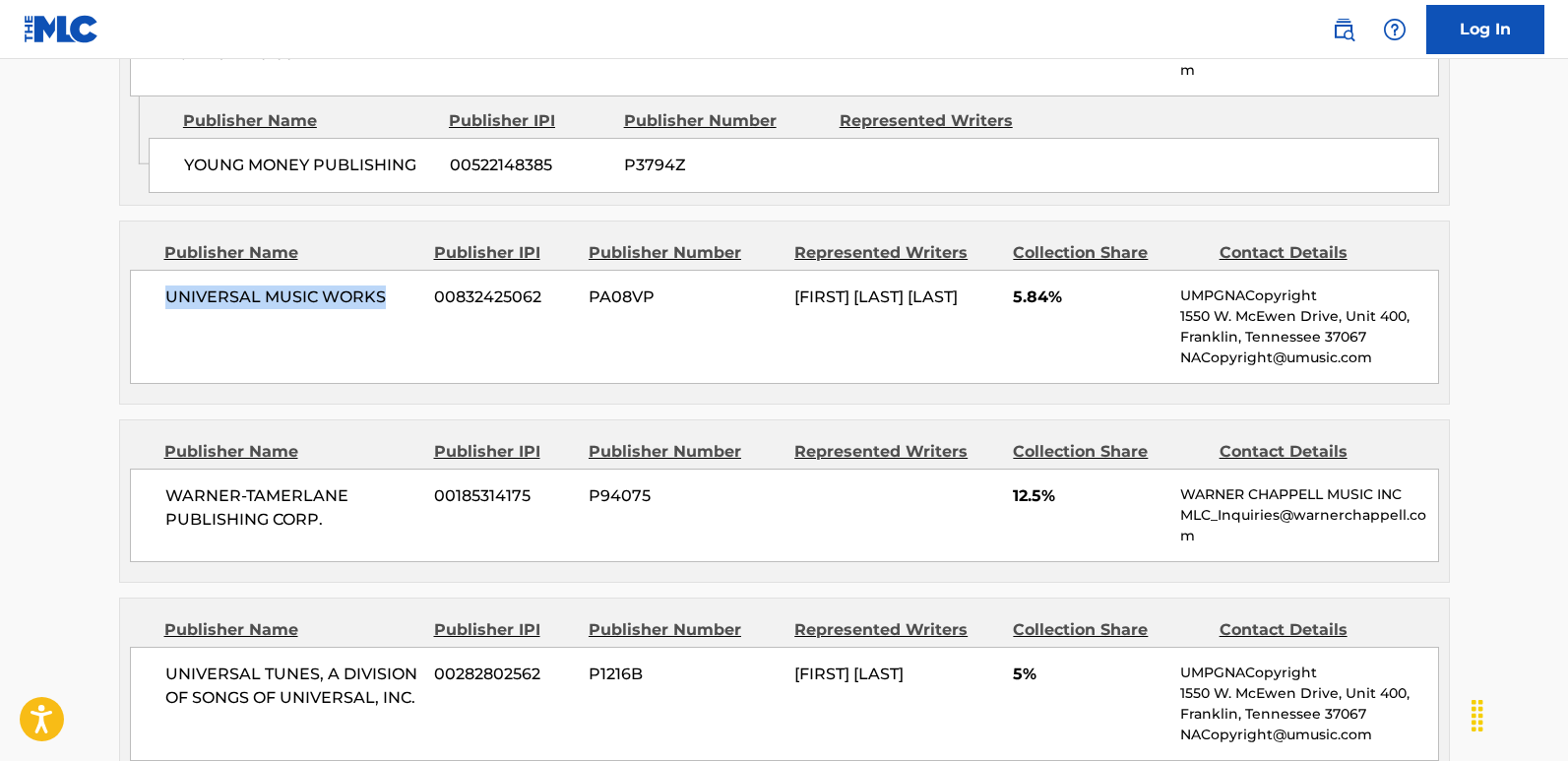 drag, startPoint x: 146, startPoint y: 301, endPoint x: 385, endPoint y: 303, distance: 239.00837 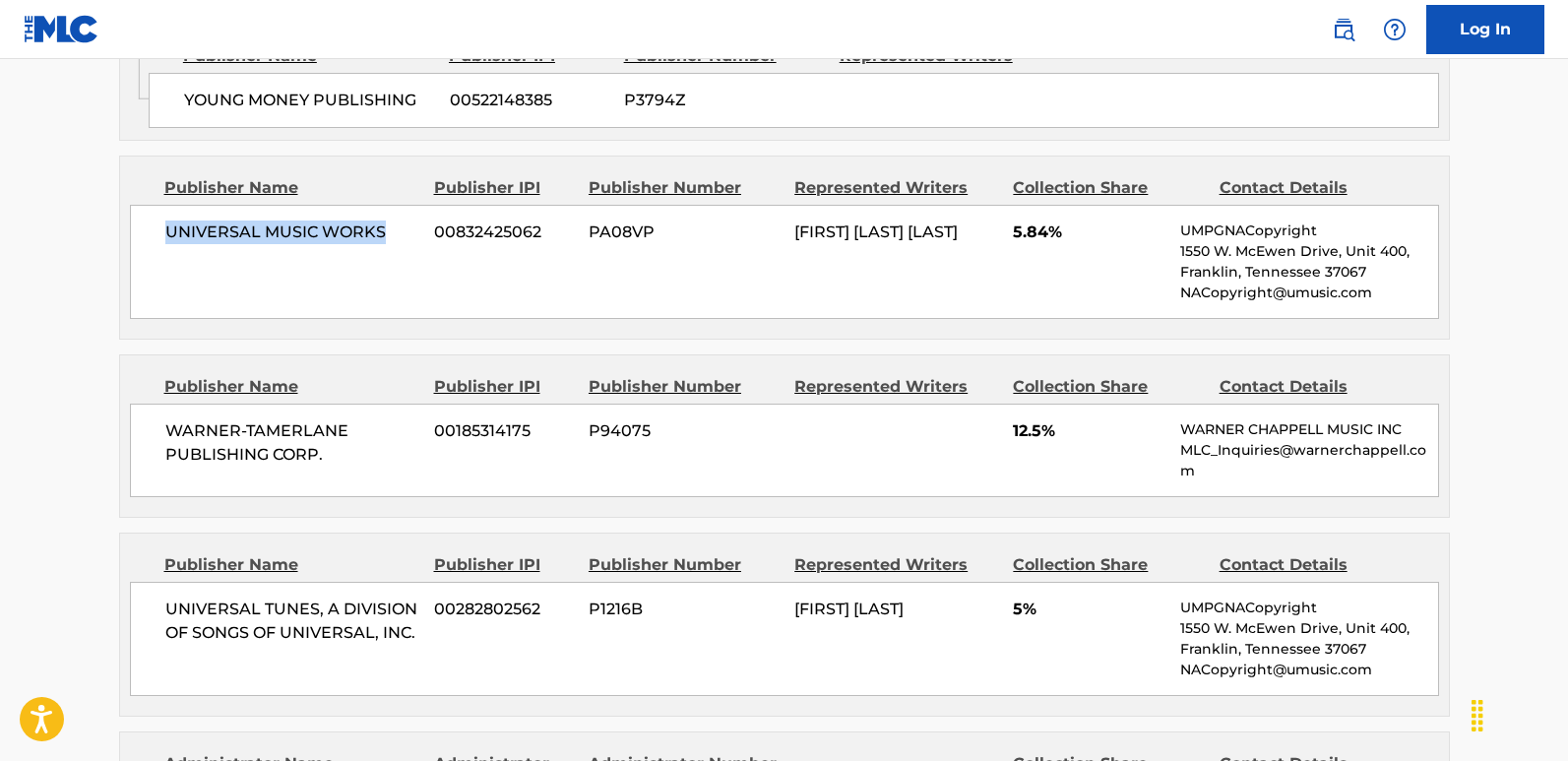 scroll, scrollTop: 1969, scrollLeft: 0, axis: vertical 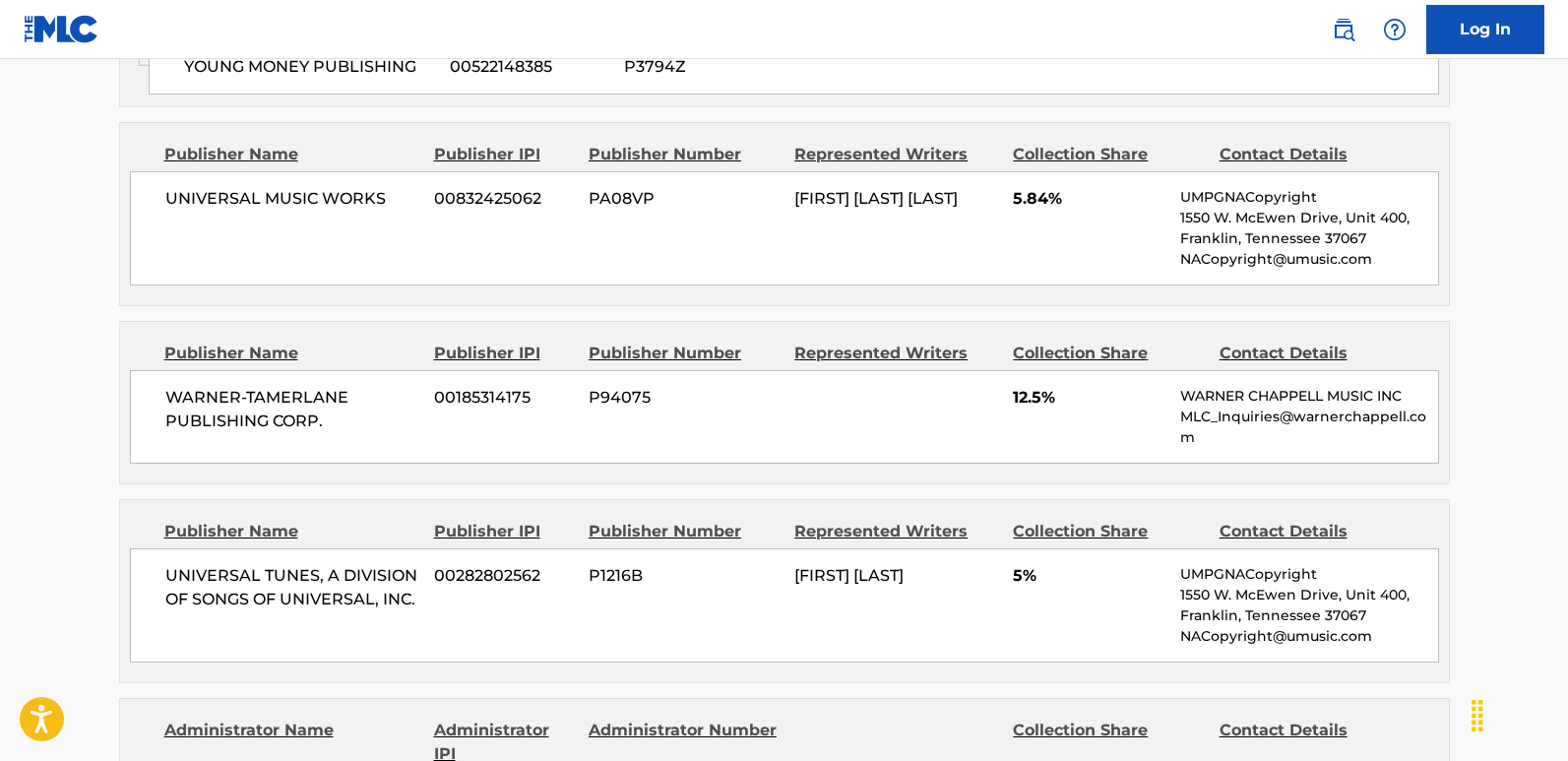 click on "5.84%" at bounding box center (1089, 199) 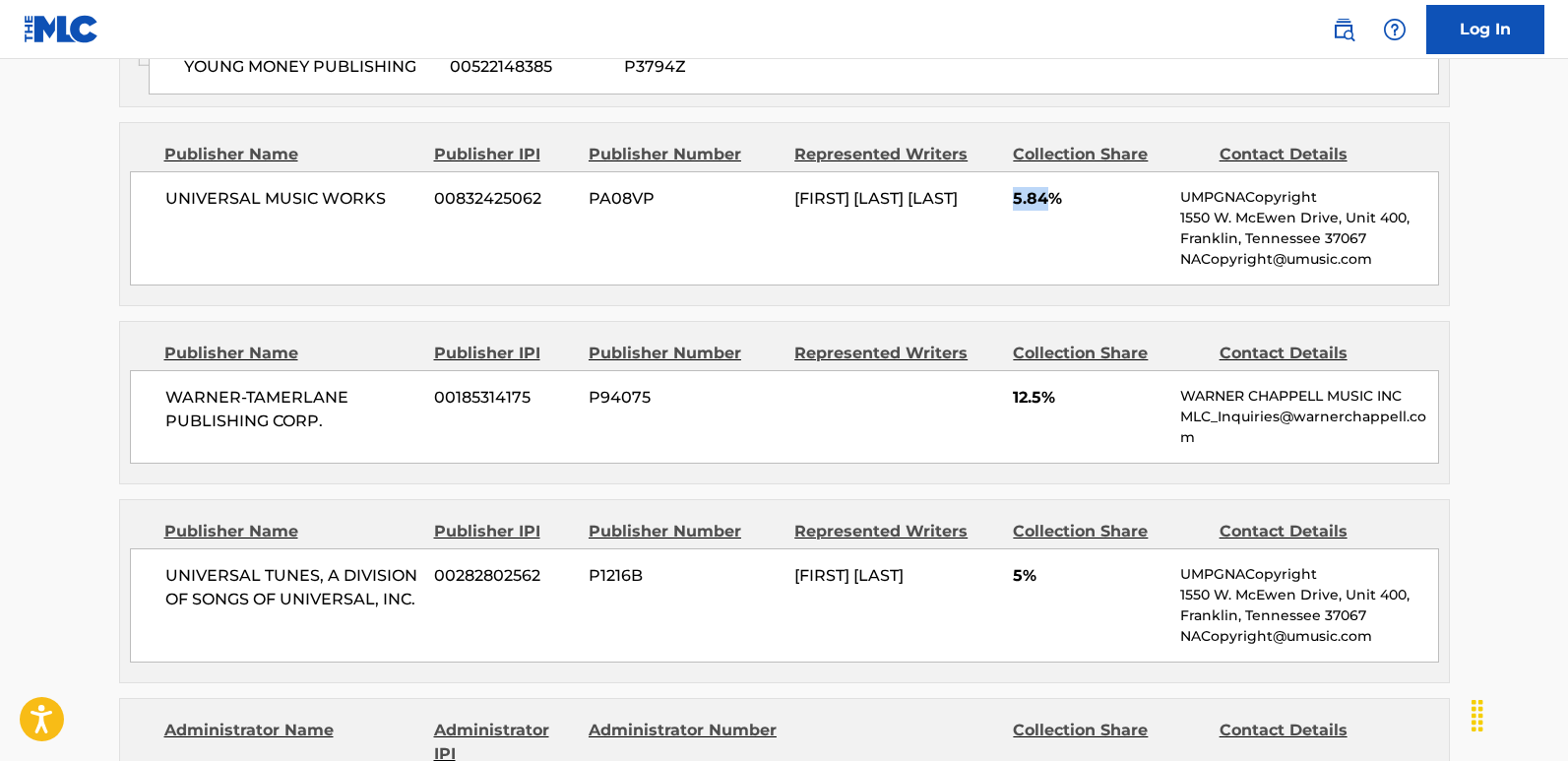 click on "5.84%" at bounding box center [1089, 199] 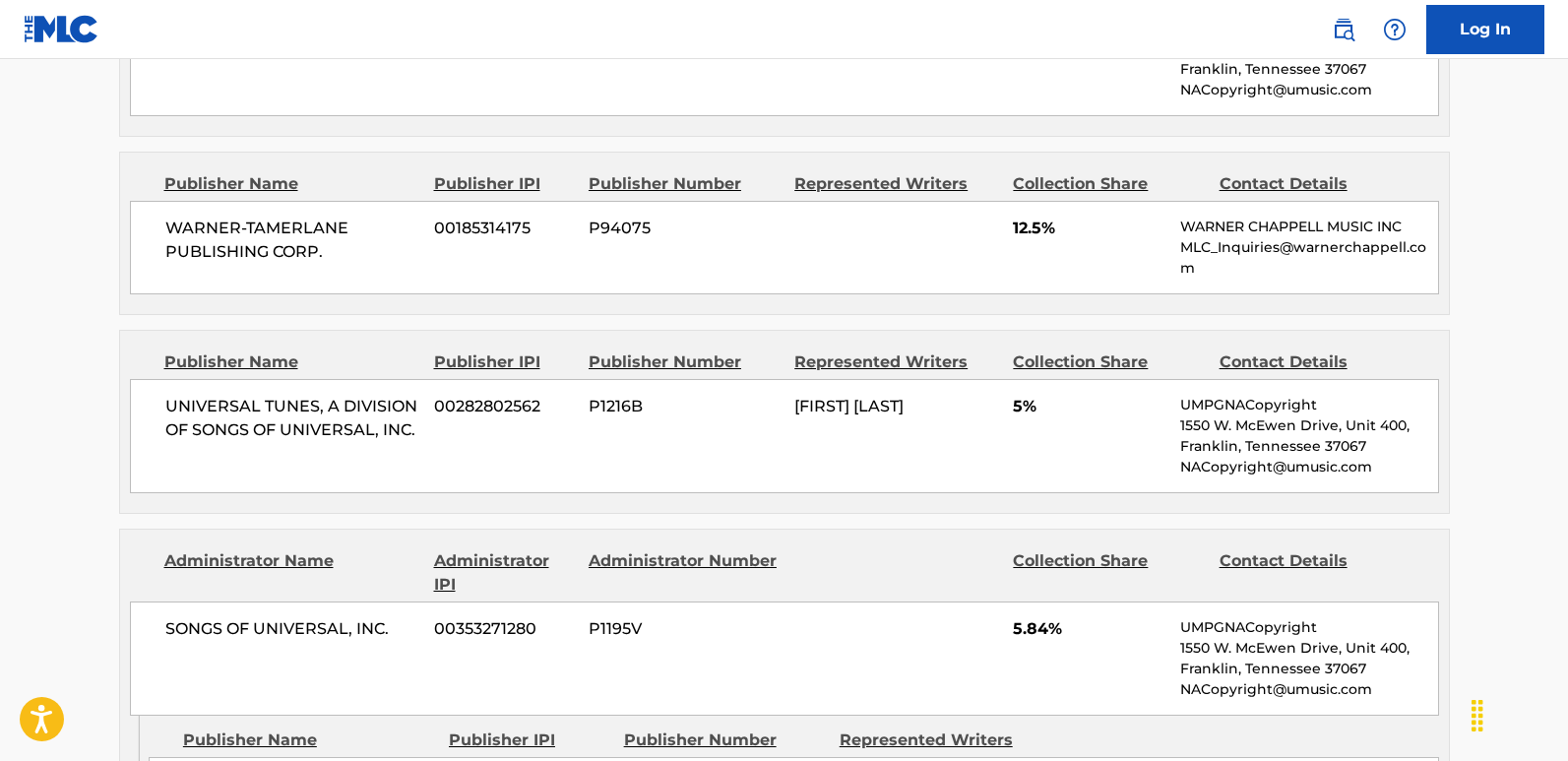scroll, scrollTop: 2166, scrollLeft: 0, axis: vertical 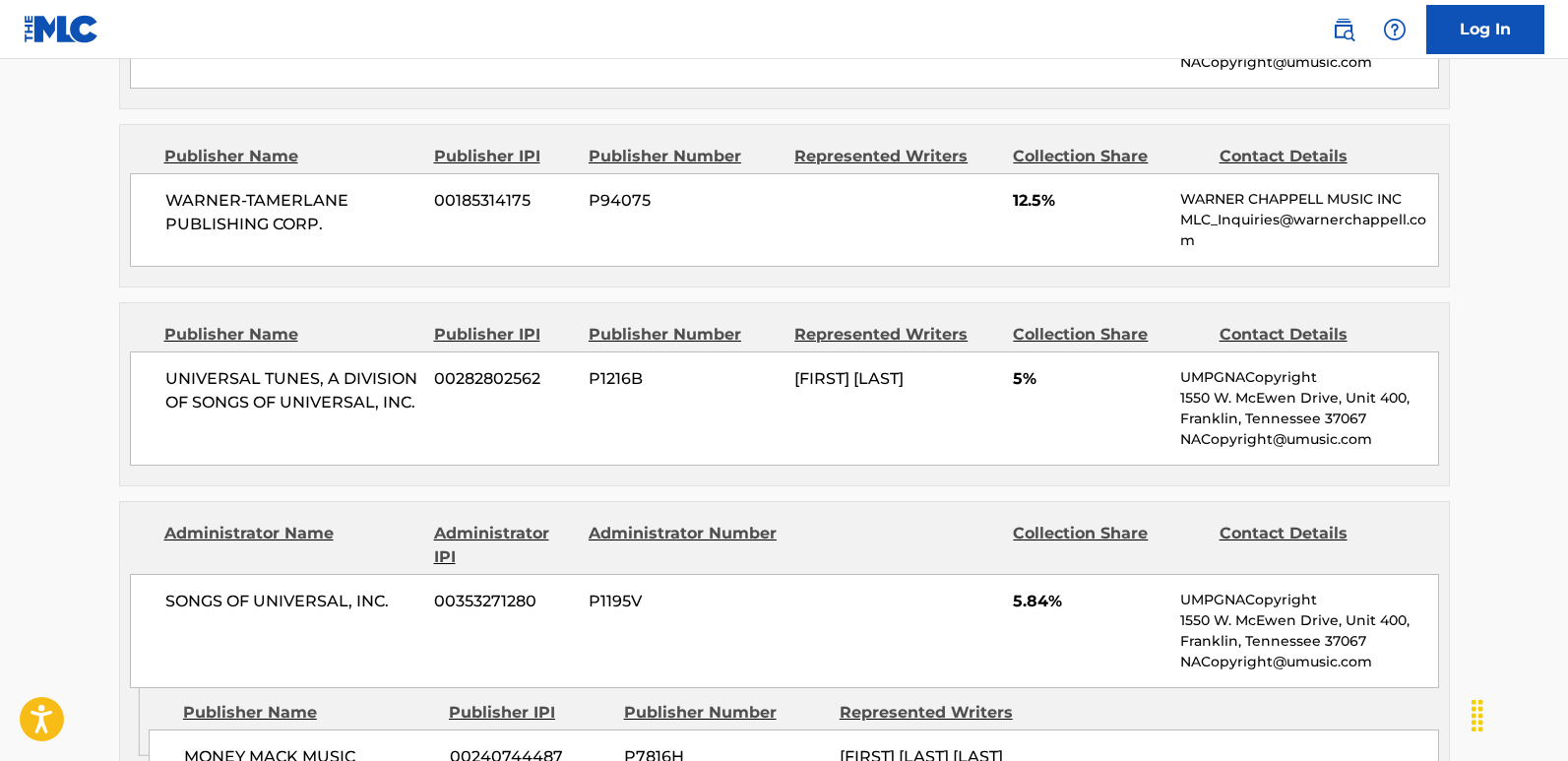 click on "12.5%" at bounding box center (1089, 201) 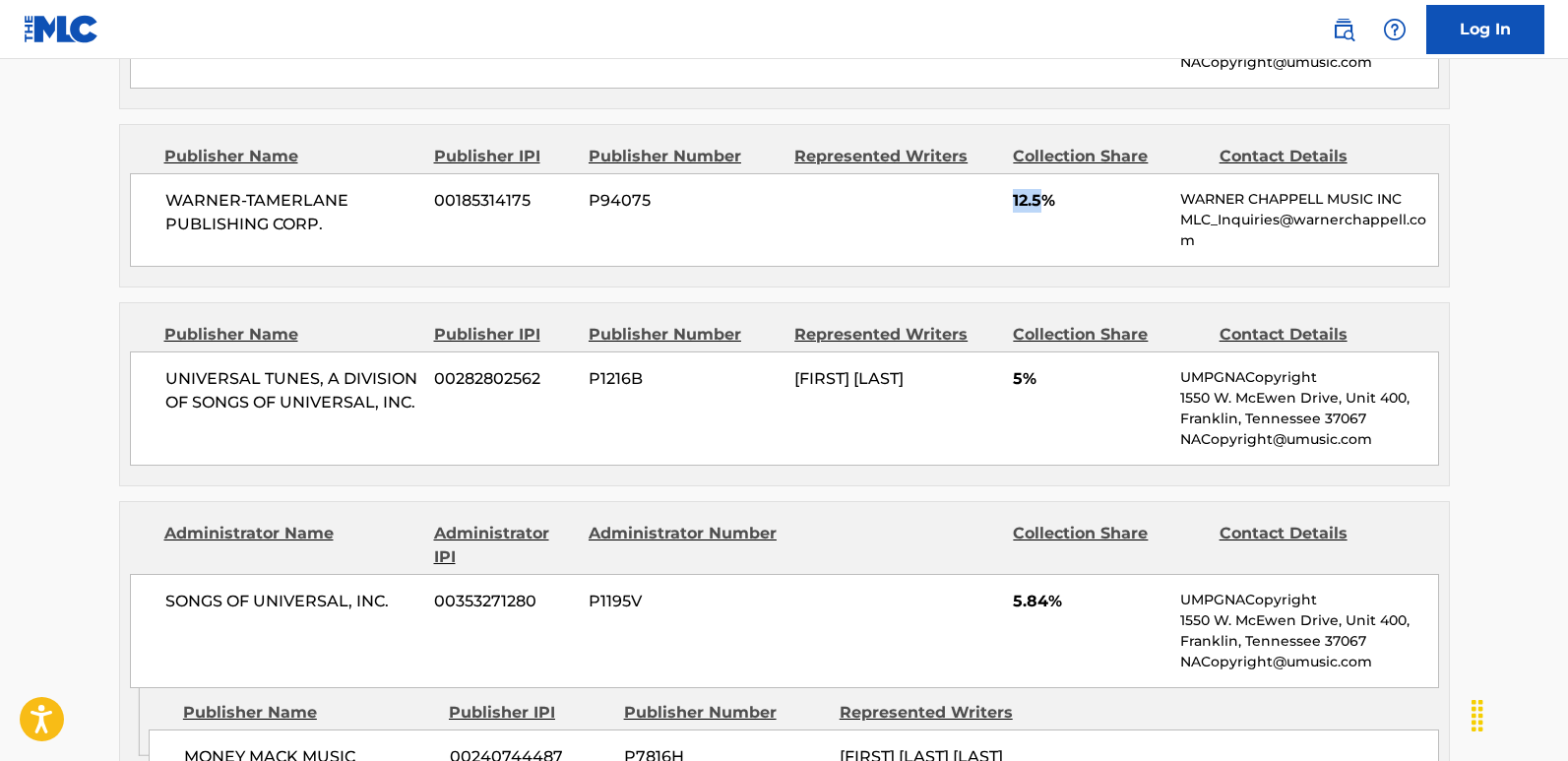 click on "12.5%" at bounding box center [1089, 201] 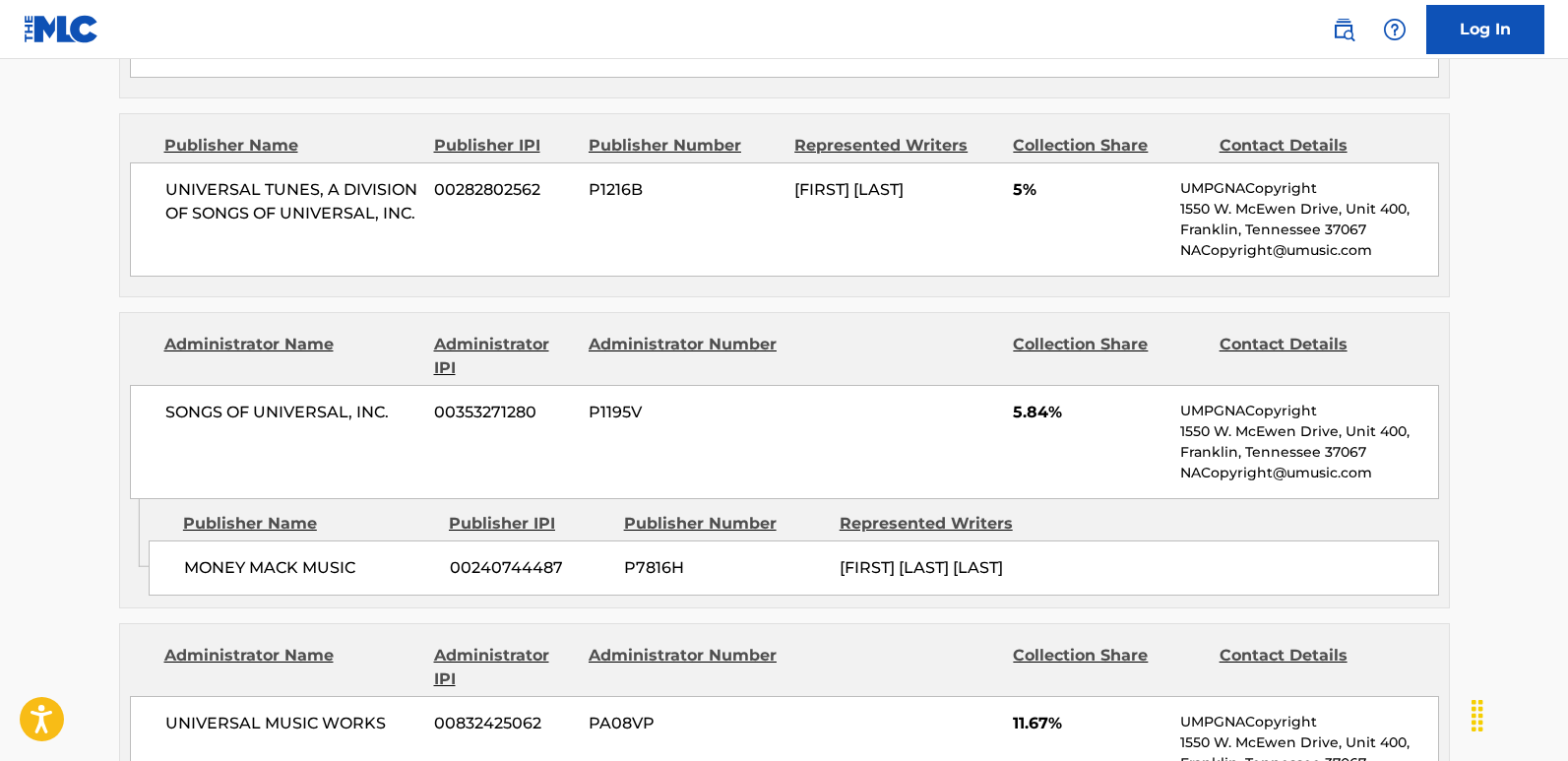 scroll, scrollTop: 2363, scrollLeft: 0, axis: vertical 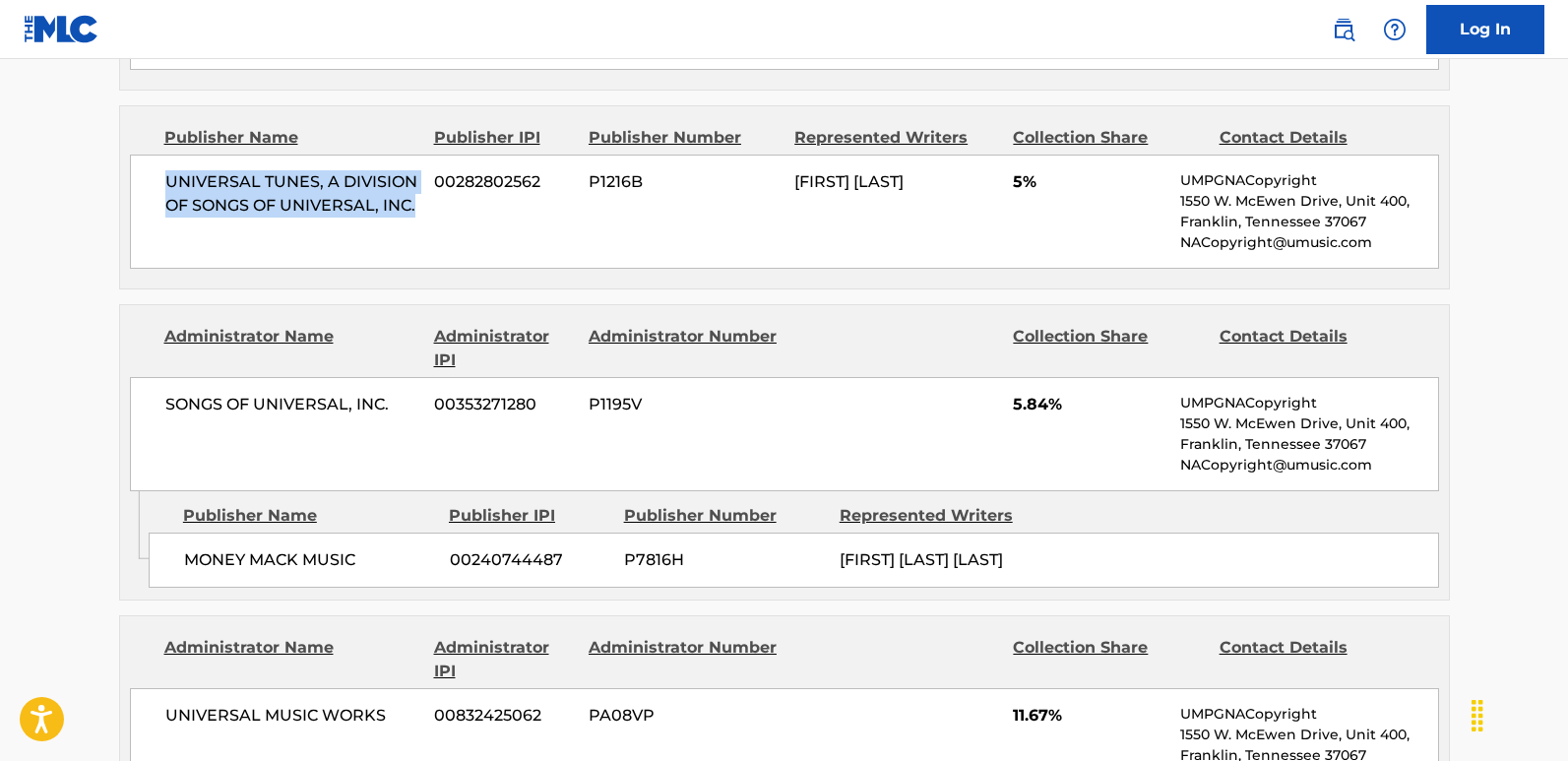 drag, startPoint x: 167, startPoint y: 182, endPoint x: 438, endPoint y: 219, distance: 273.51417 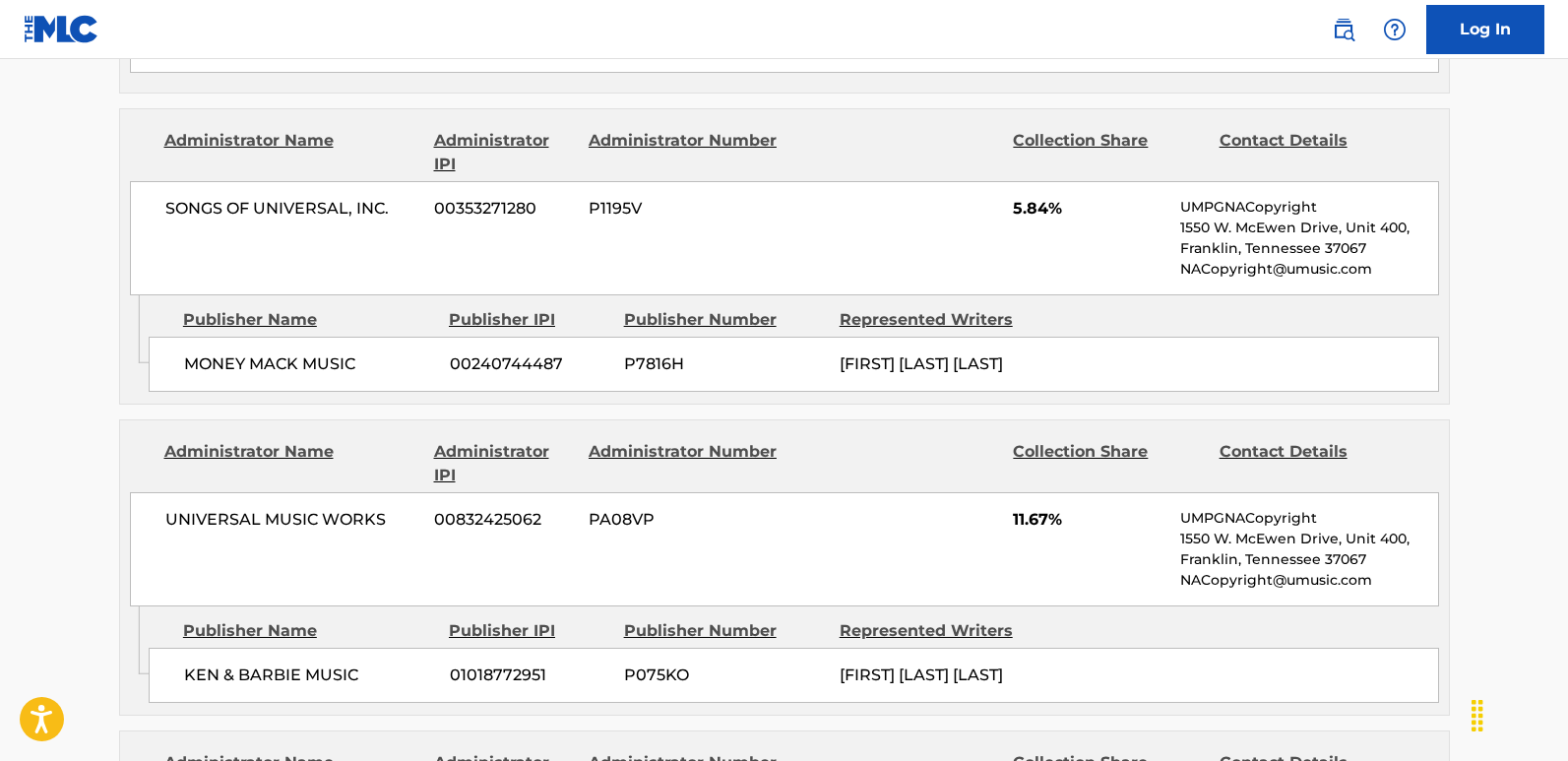 scroll, scrollTop: 2560, scrollLeft: 0, axis: vertical 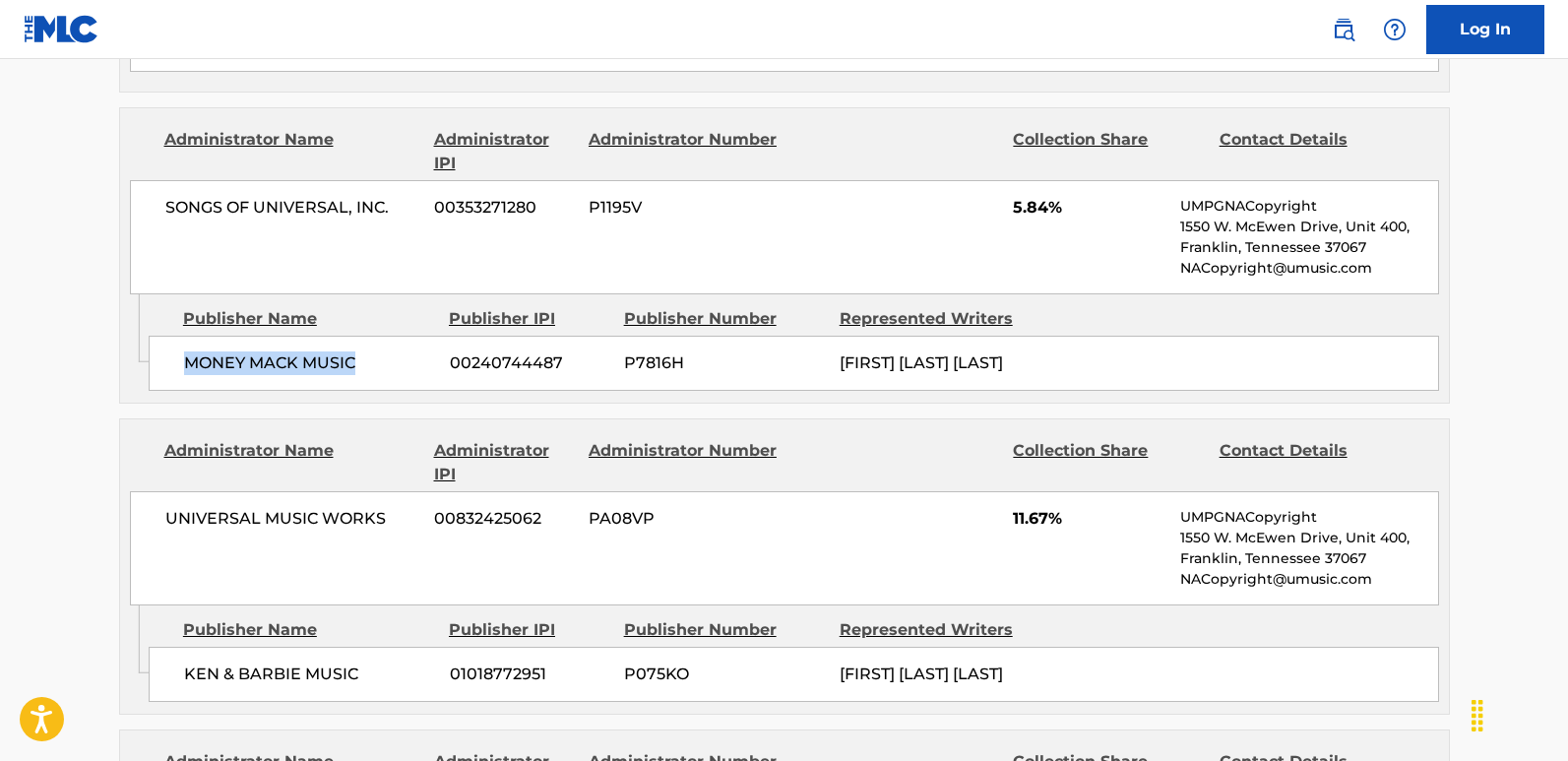 drag, startPoint x: 182, startPoint y: 384, endPoint x: 361, endPoint y: 382, distance: 179.01117 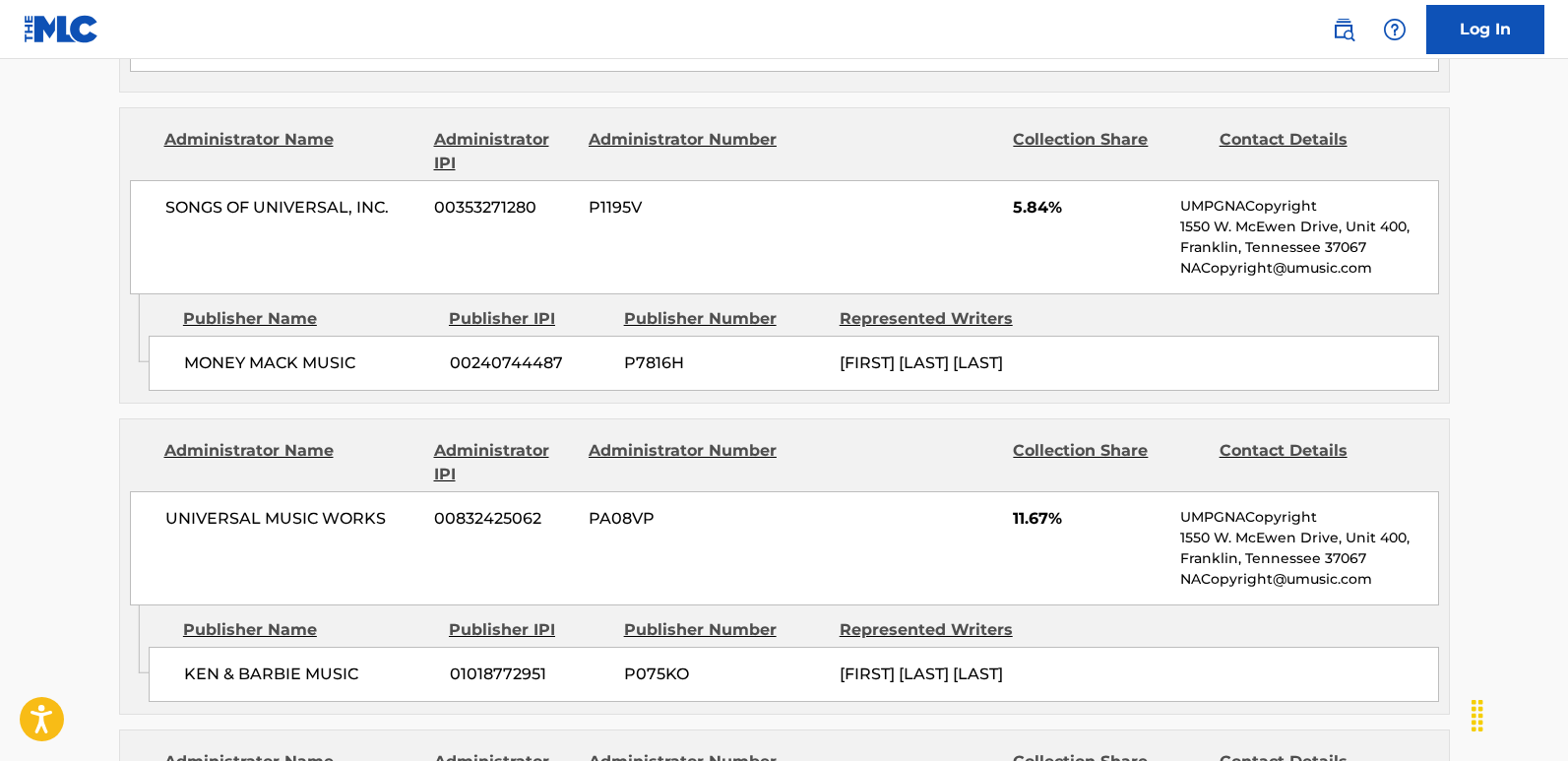 click on "5.84%" at bounding box center [1089, 208] 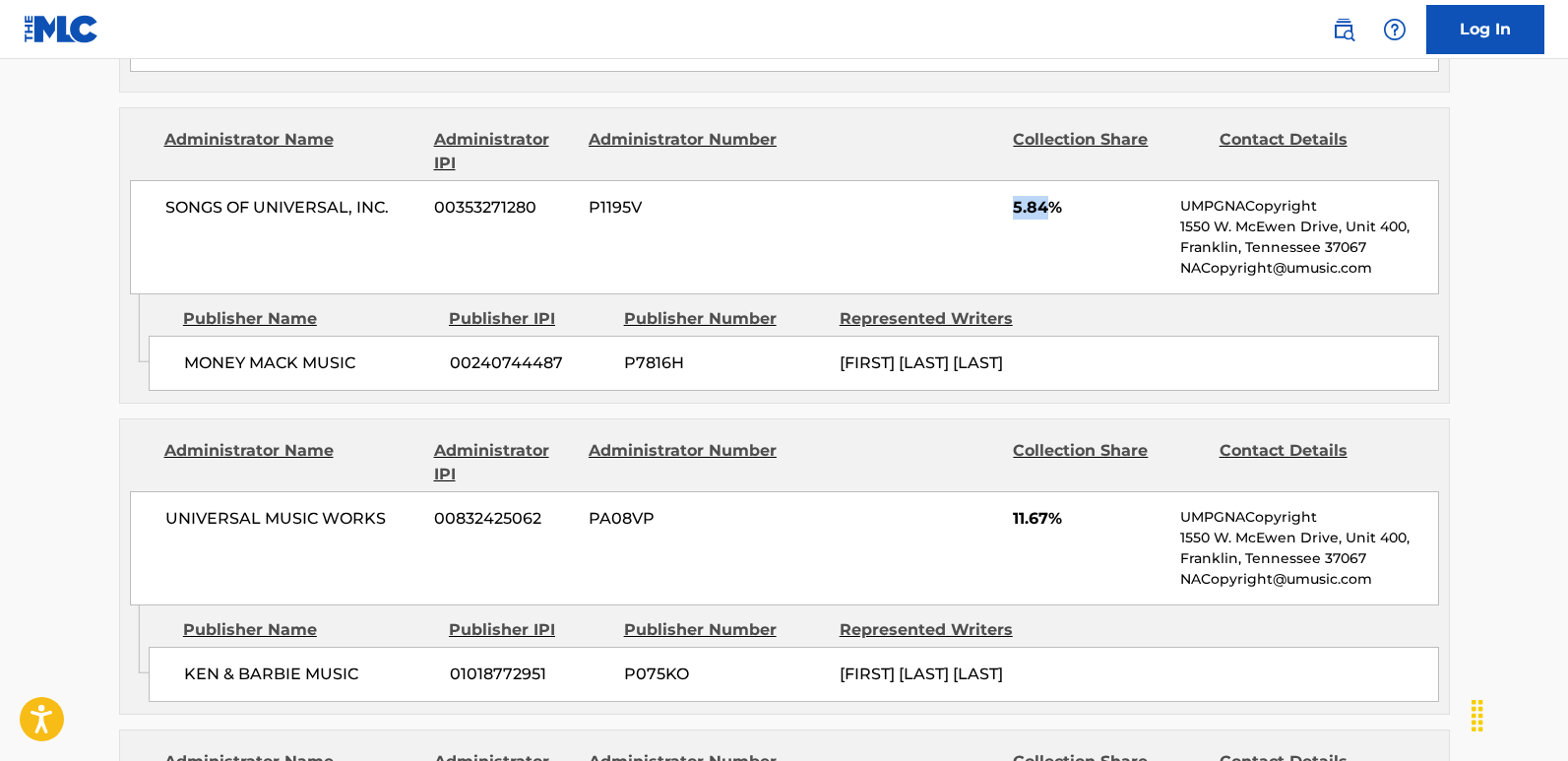 click on "5.84%" at bounding box center [1089, 208] 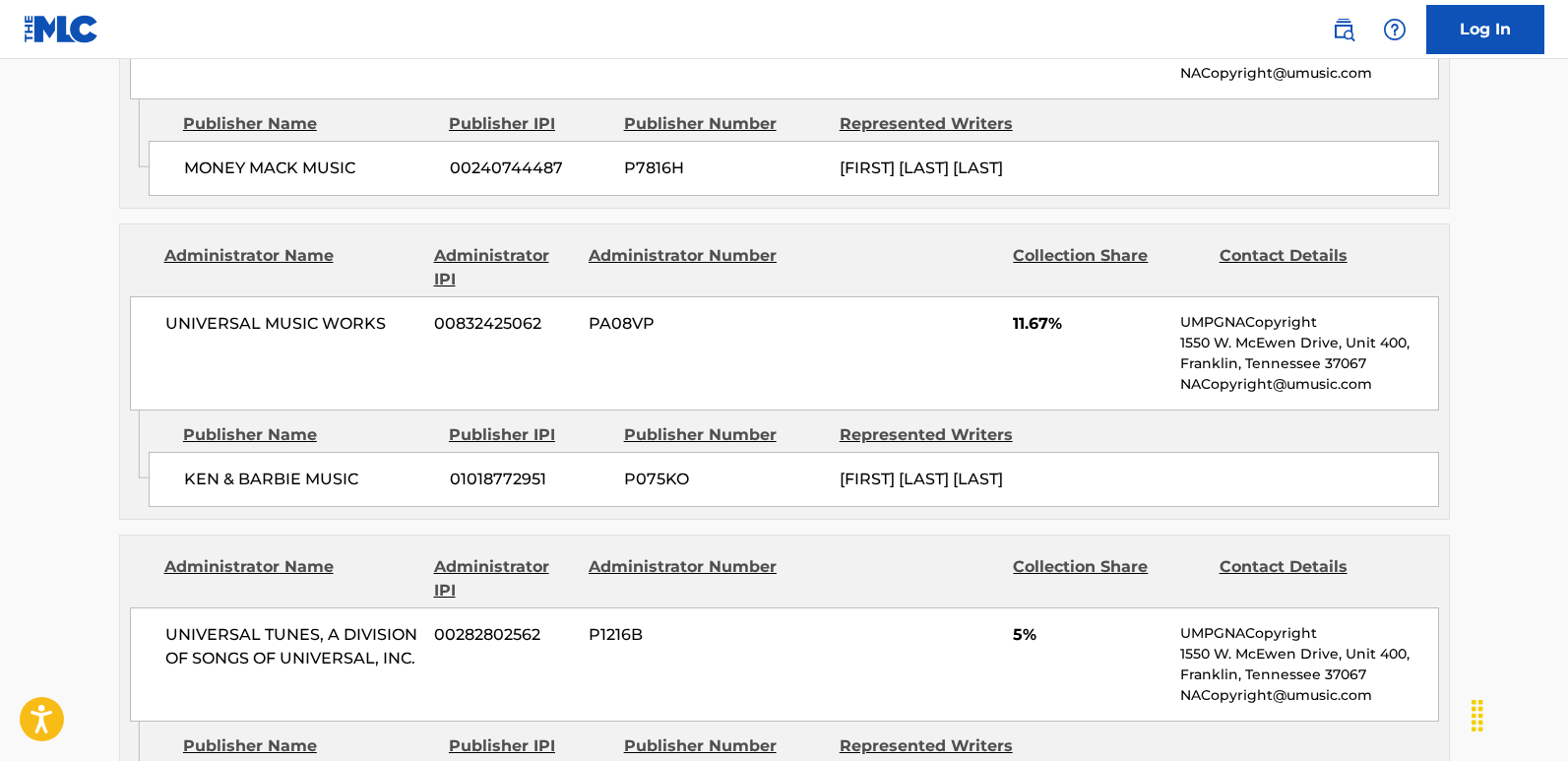 scroll, scrollTop: 2757, scrollLeft: 0, axis: vertical 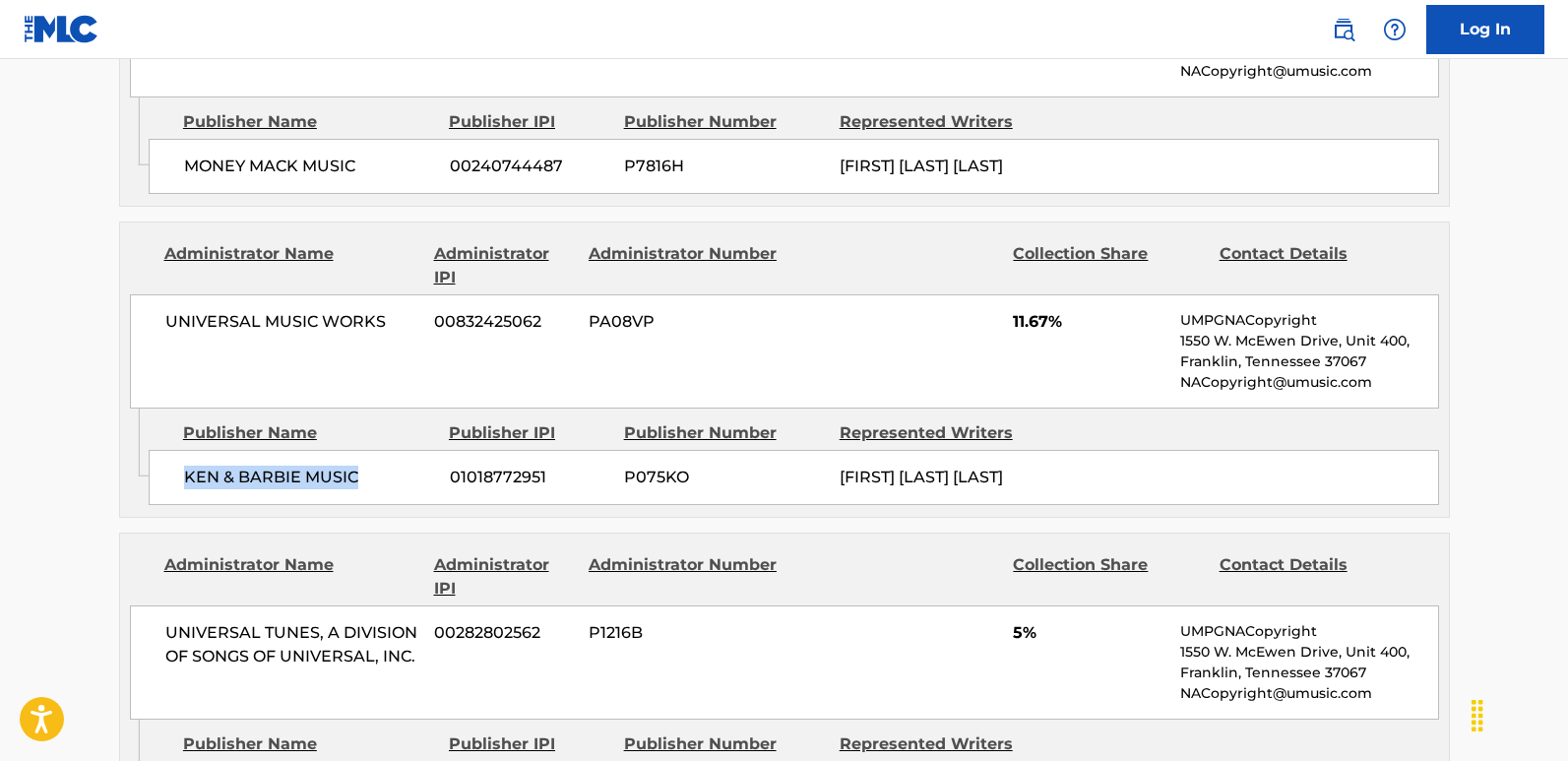 drag, startPoint x: 181, startPoint y: 470, endPoint x: 390, endPoint y: 473, distance: 209.02153 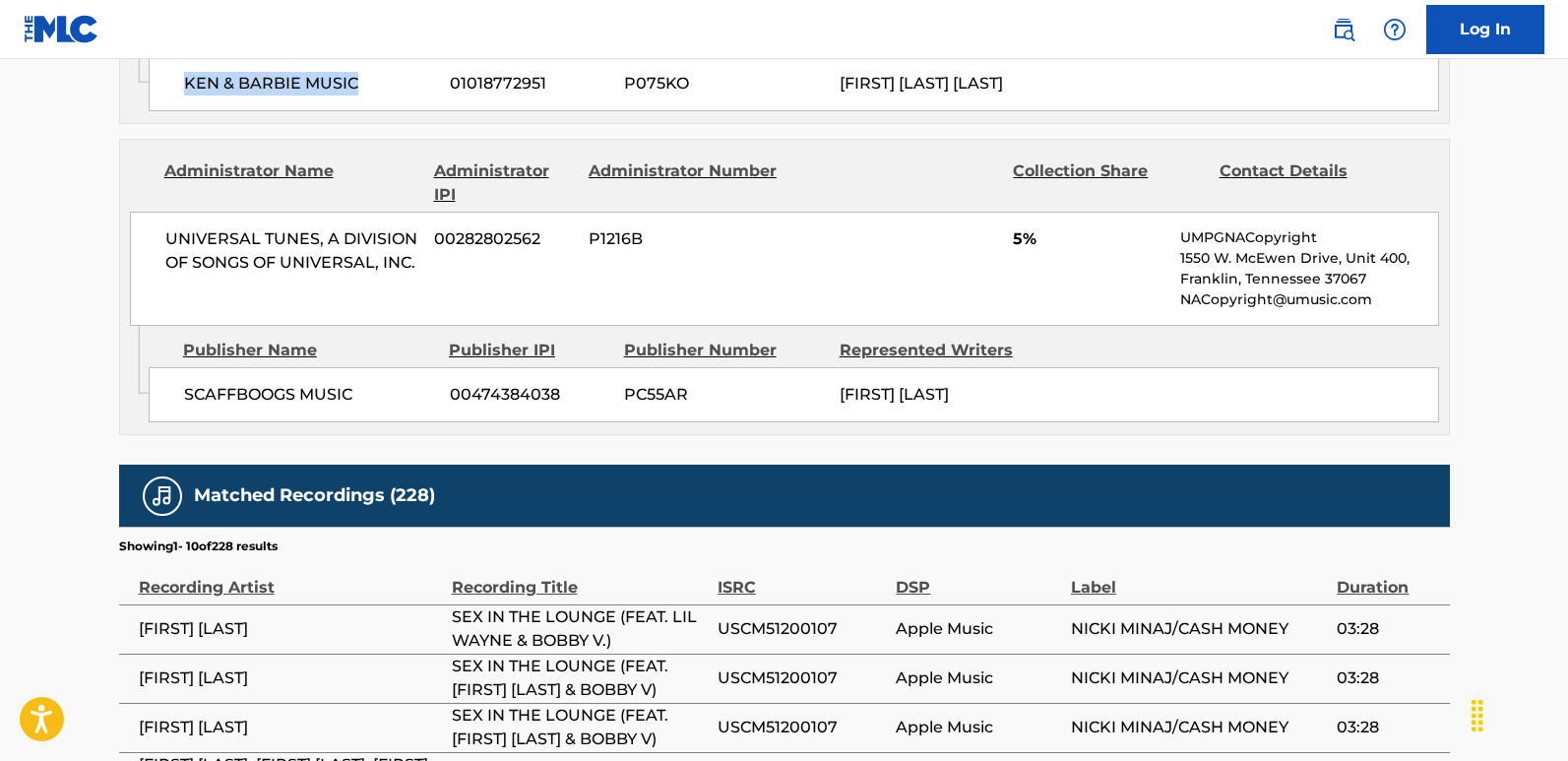scroll, scrollTop: 2953, scrollLeft: 0, axis: vertical 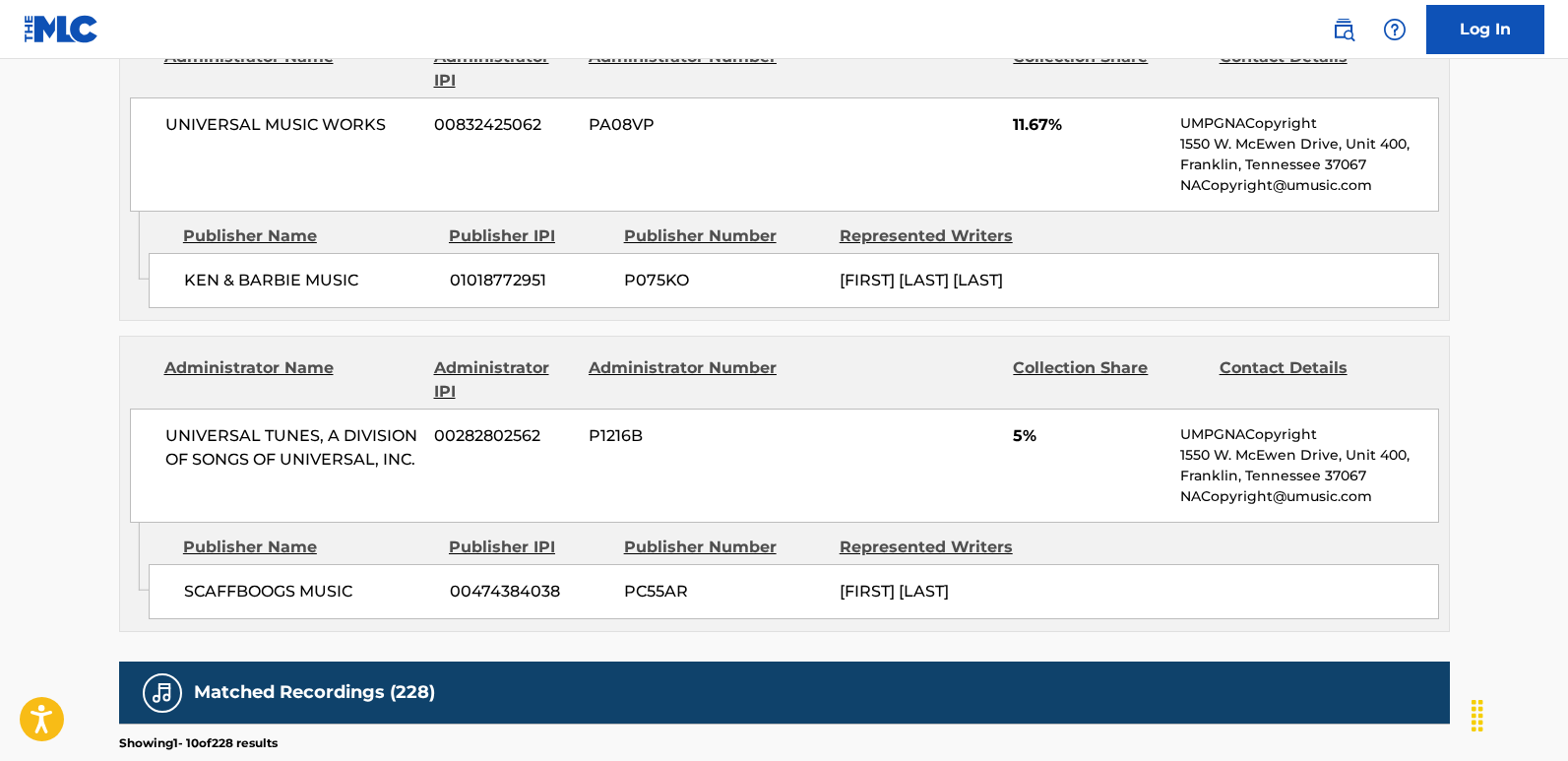 click on "11.67%" at bounding box center (1089, 125) 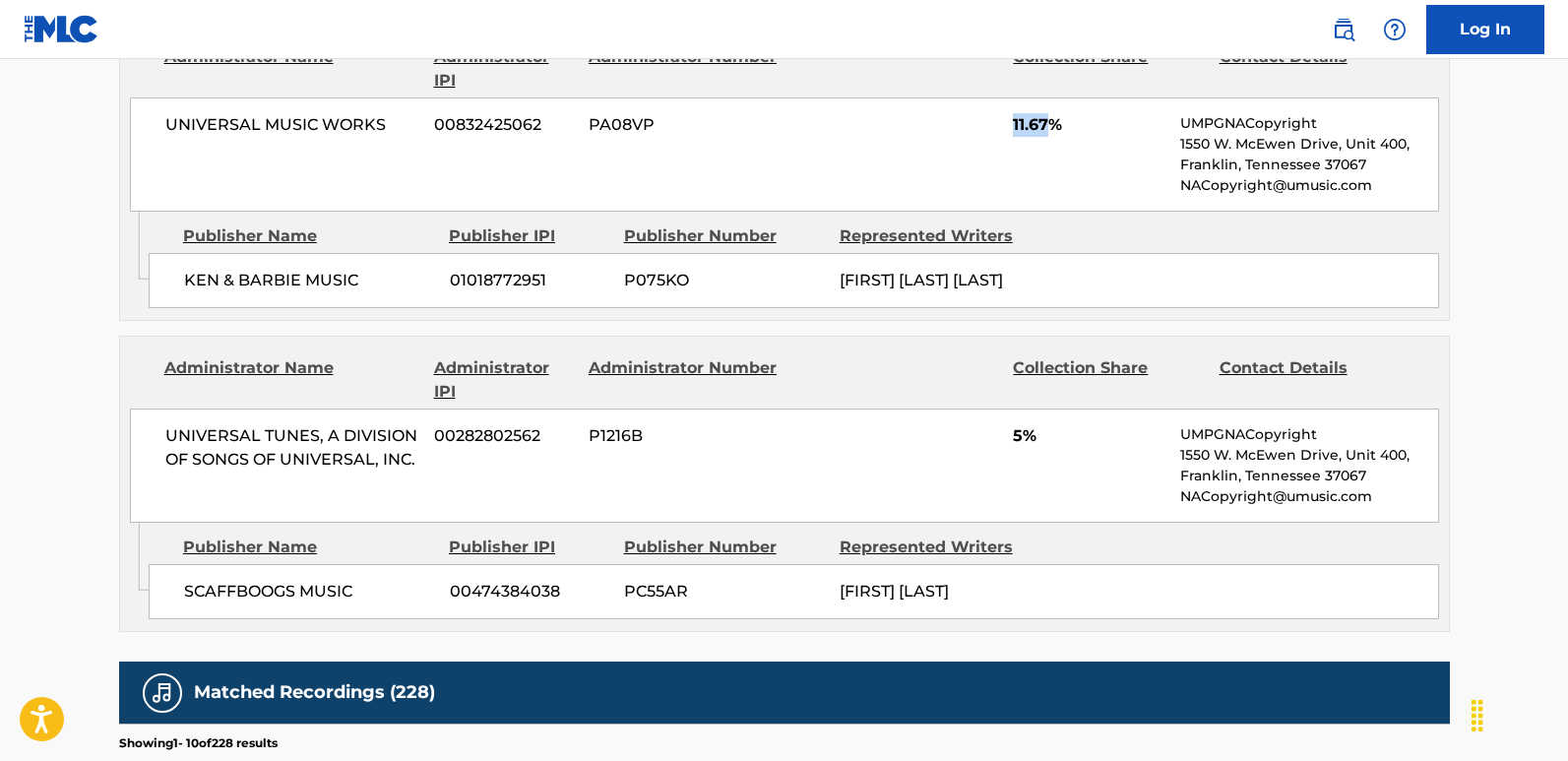 click on "11.67%" at bounding box center (1089, 125) 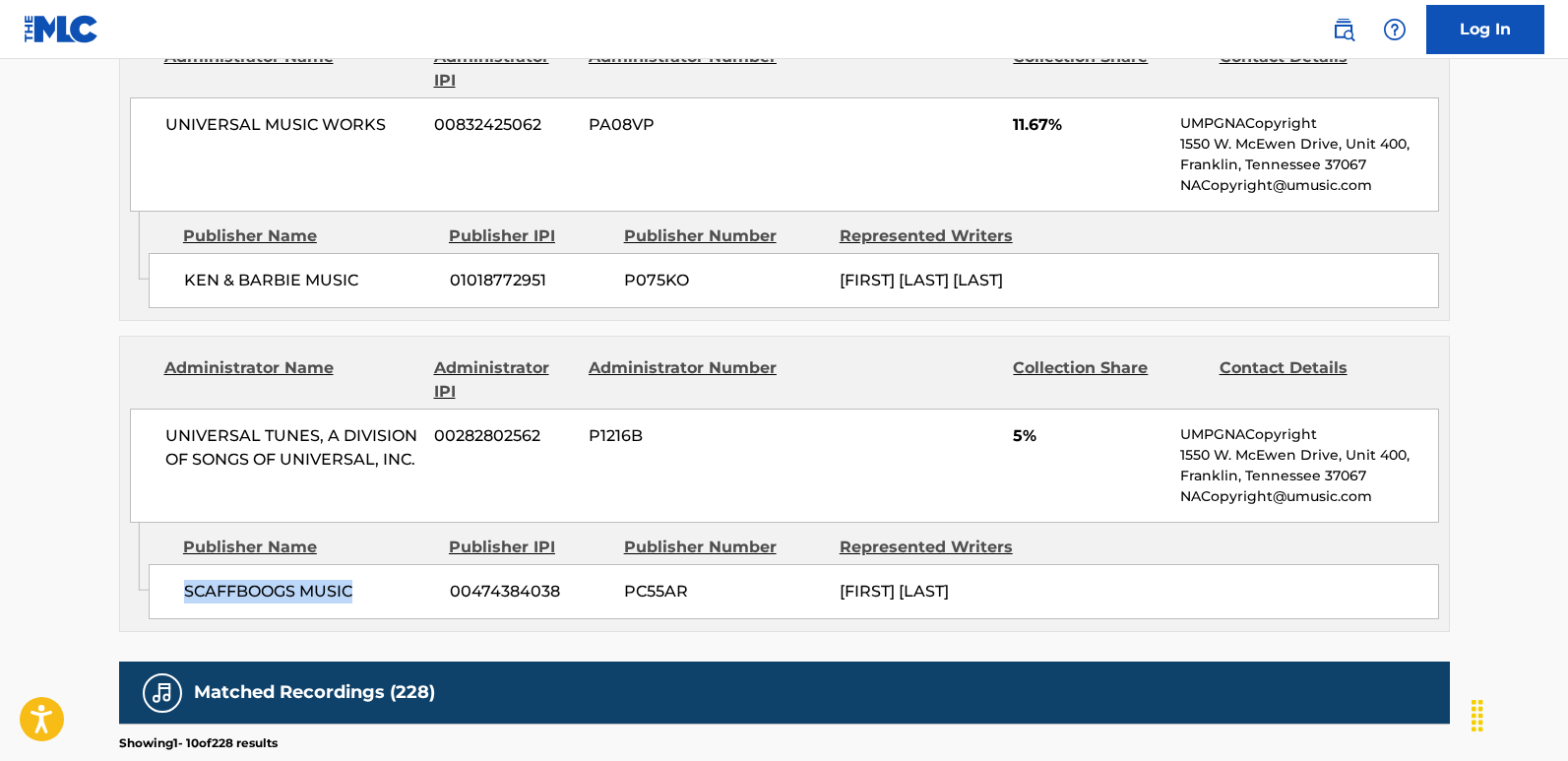 drag, startPoint x: 178, startPoint y: 575, endPoint x: 374, endPoint y: 580, distance: 196.0638 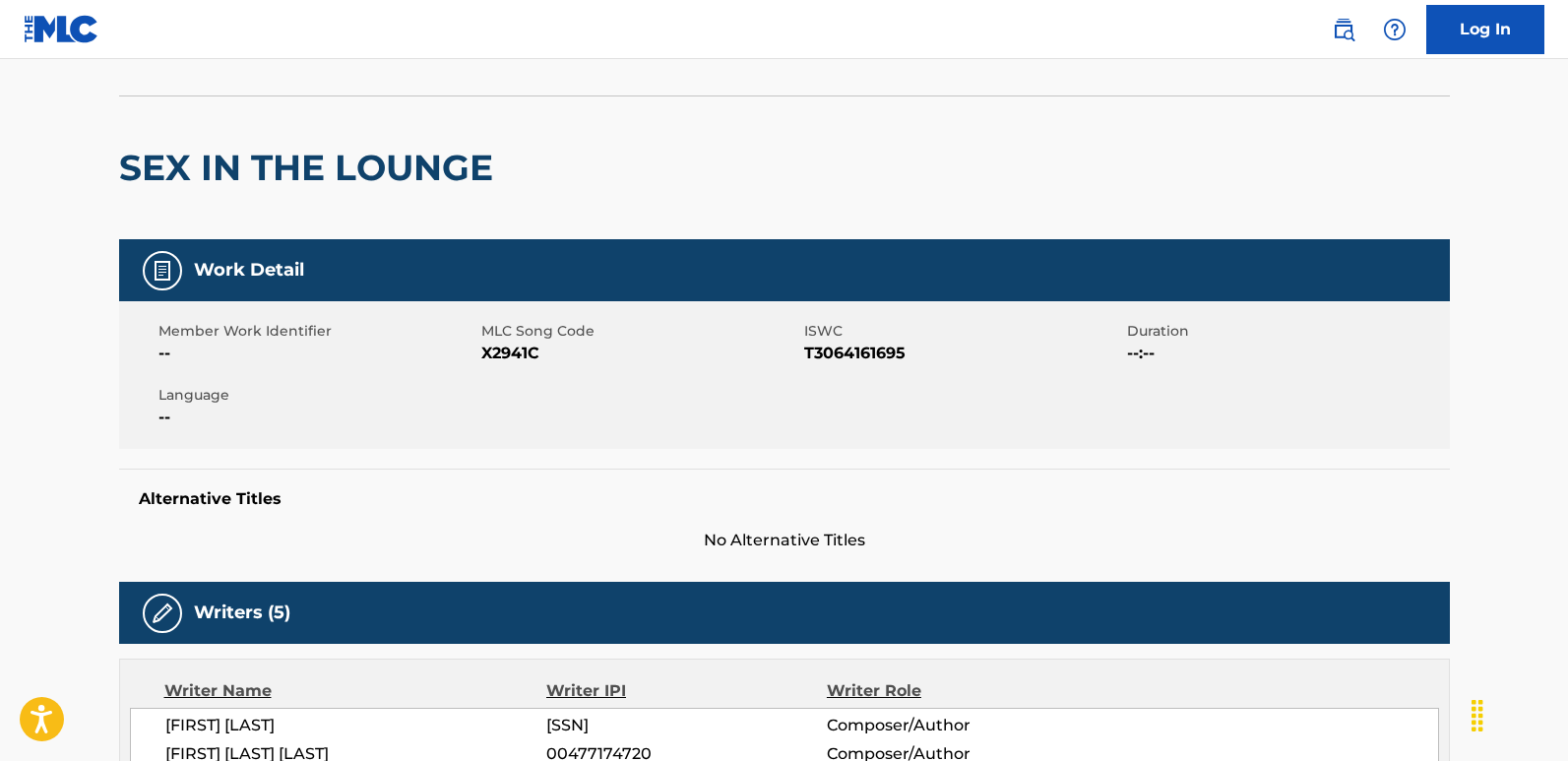 scroll, scrollTop: 0, scrollLeft: 0, axis: both 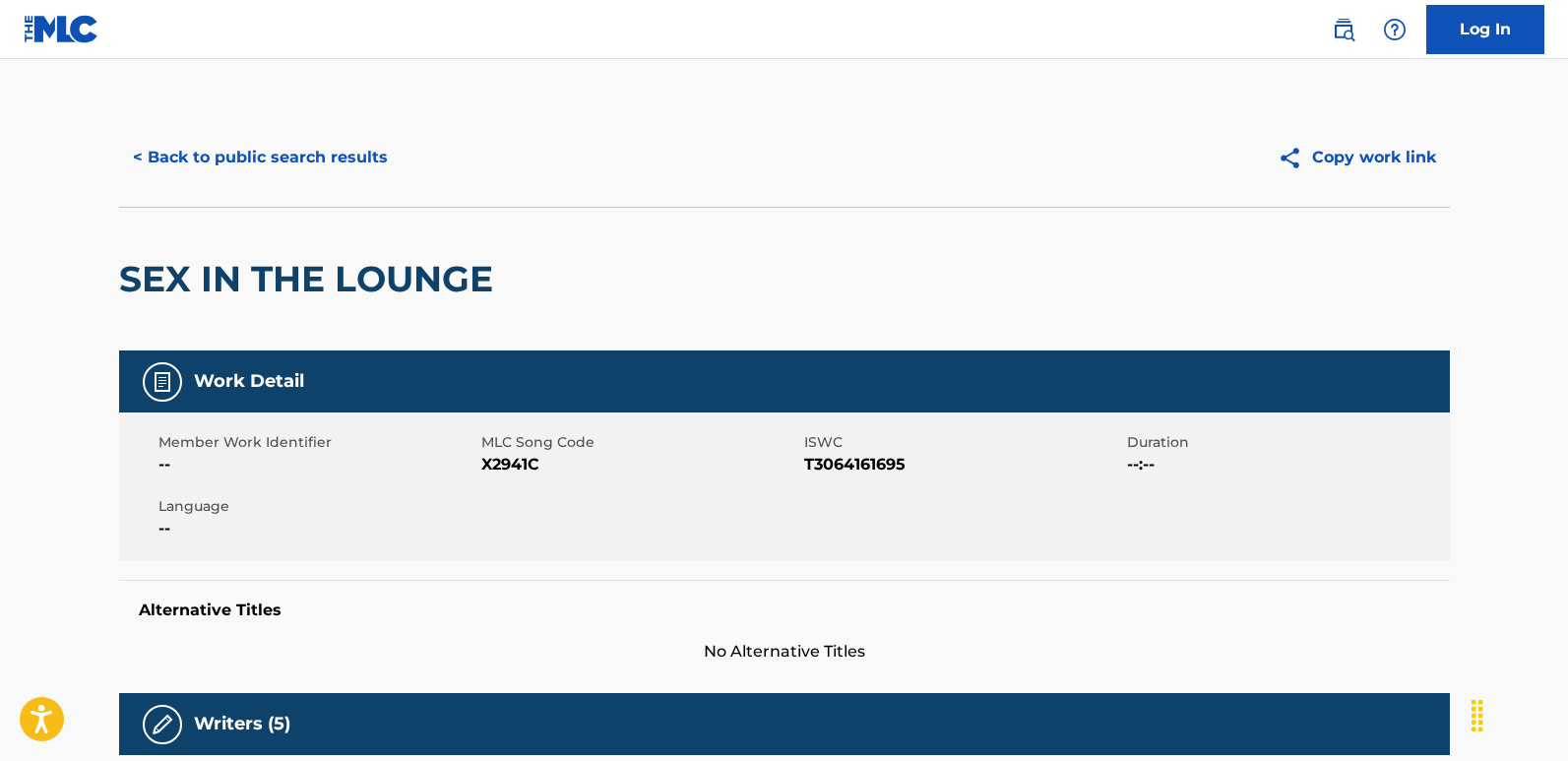 click on "< Back to public search results" at bounding box center [260, 158] 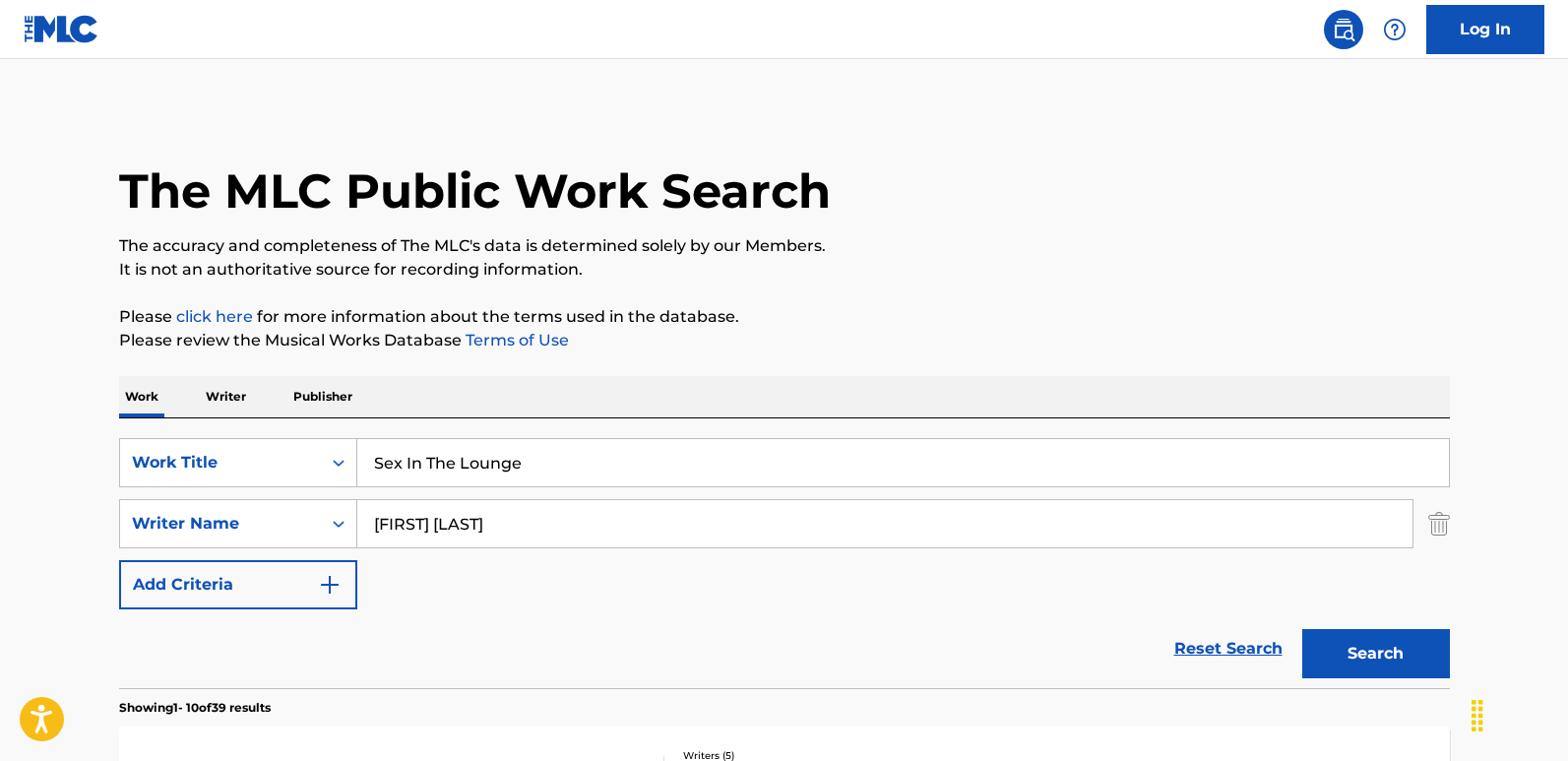 scroll, scrollTop: 295, scrollLeft: 0, axis: vertical 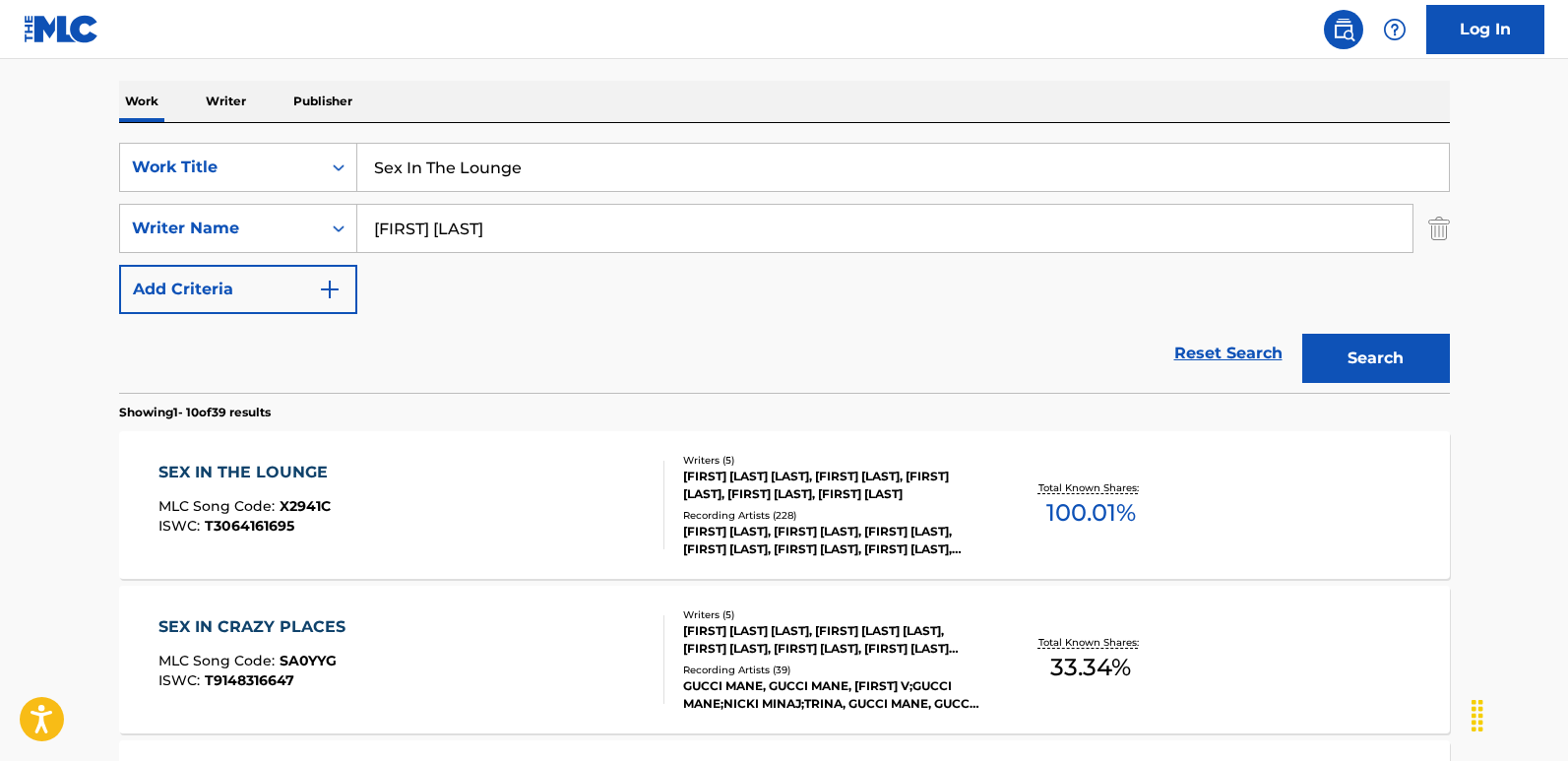 drag, startPoint x: 585, startPoint y: 160, endPoint x: 49, endPoint y: 157, distance: 536.0084 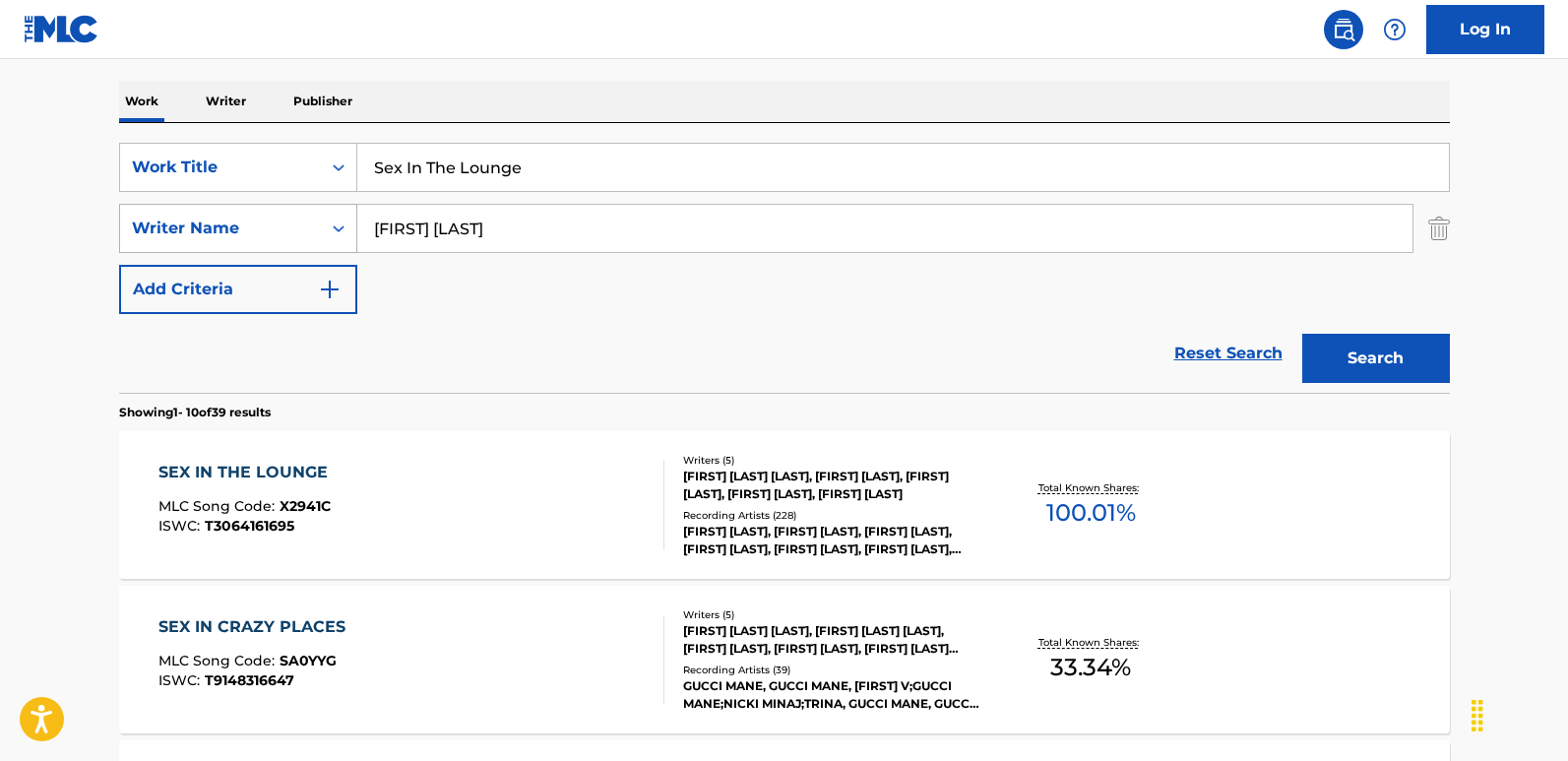 paste on "tarships" 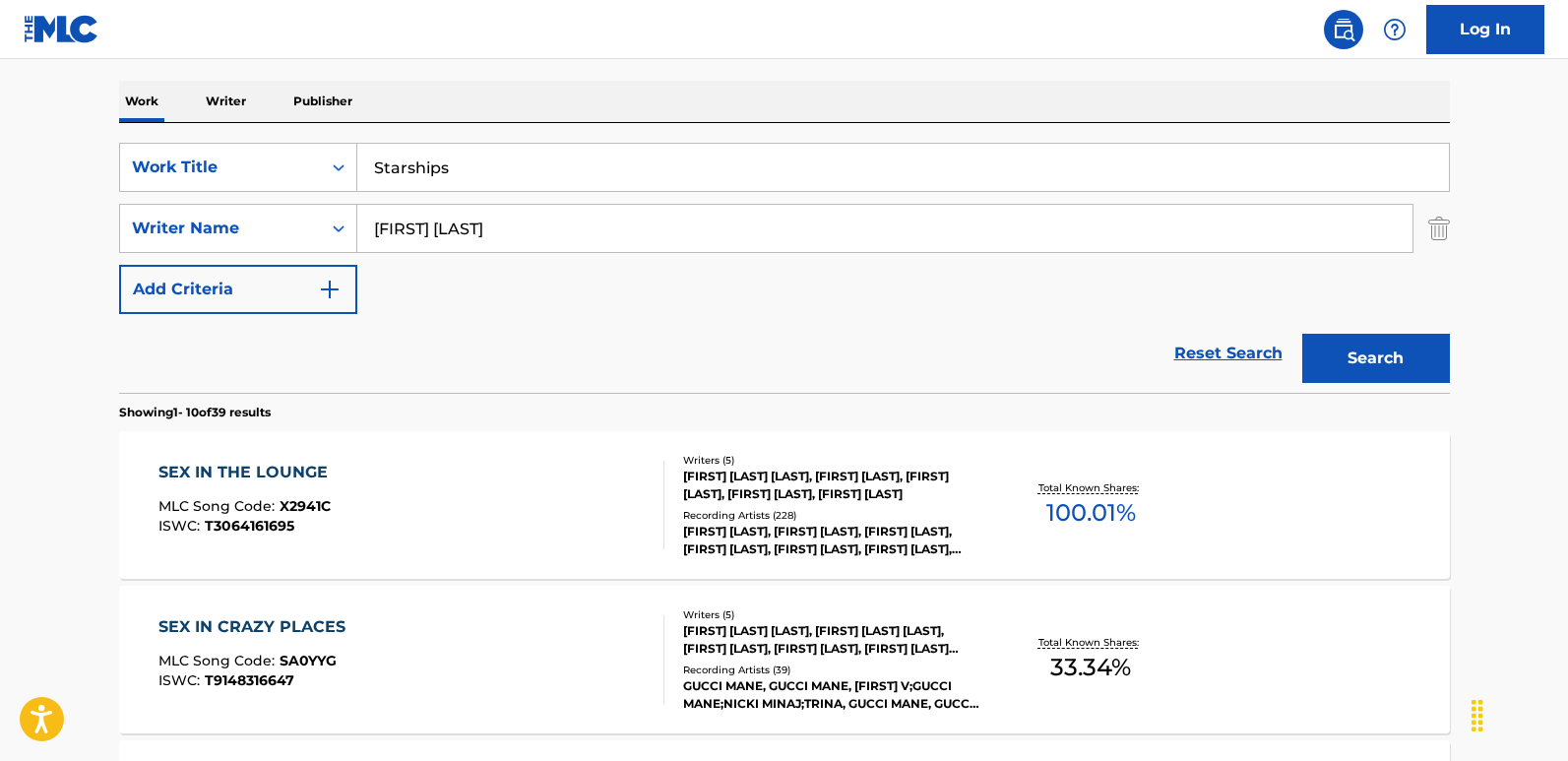 type on "Starships" 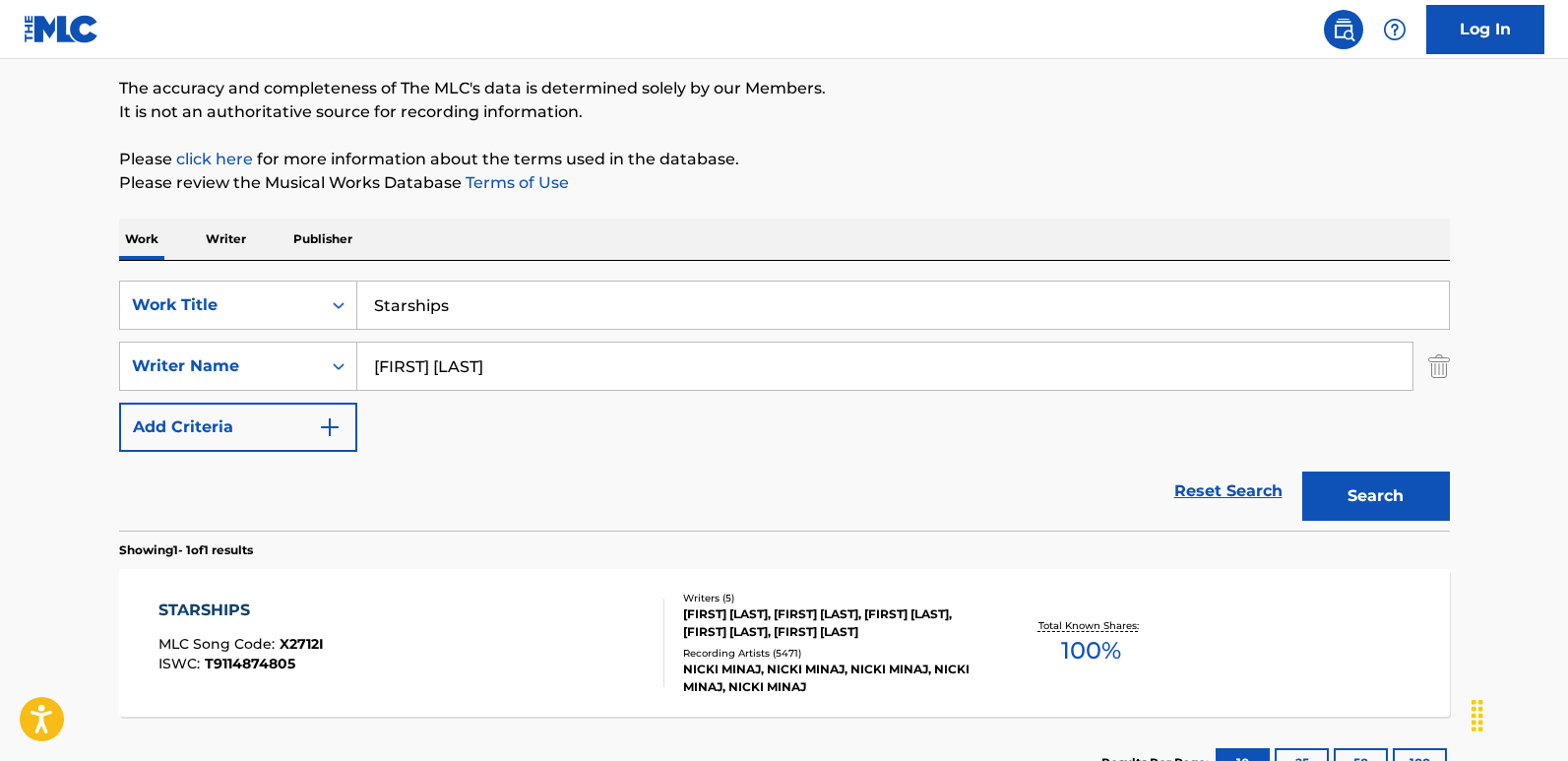 scroll, scrollTop: 295, scrollLeft: 0, axis: vertical 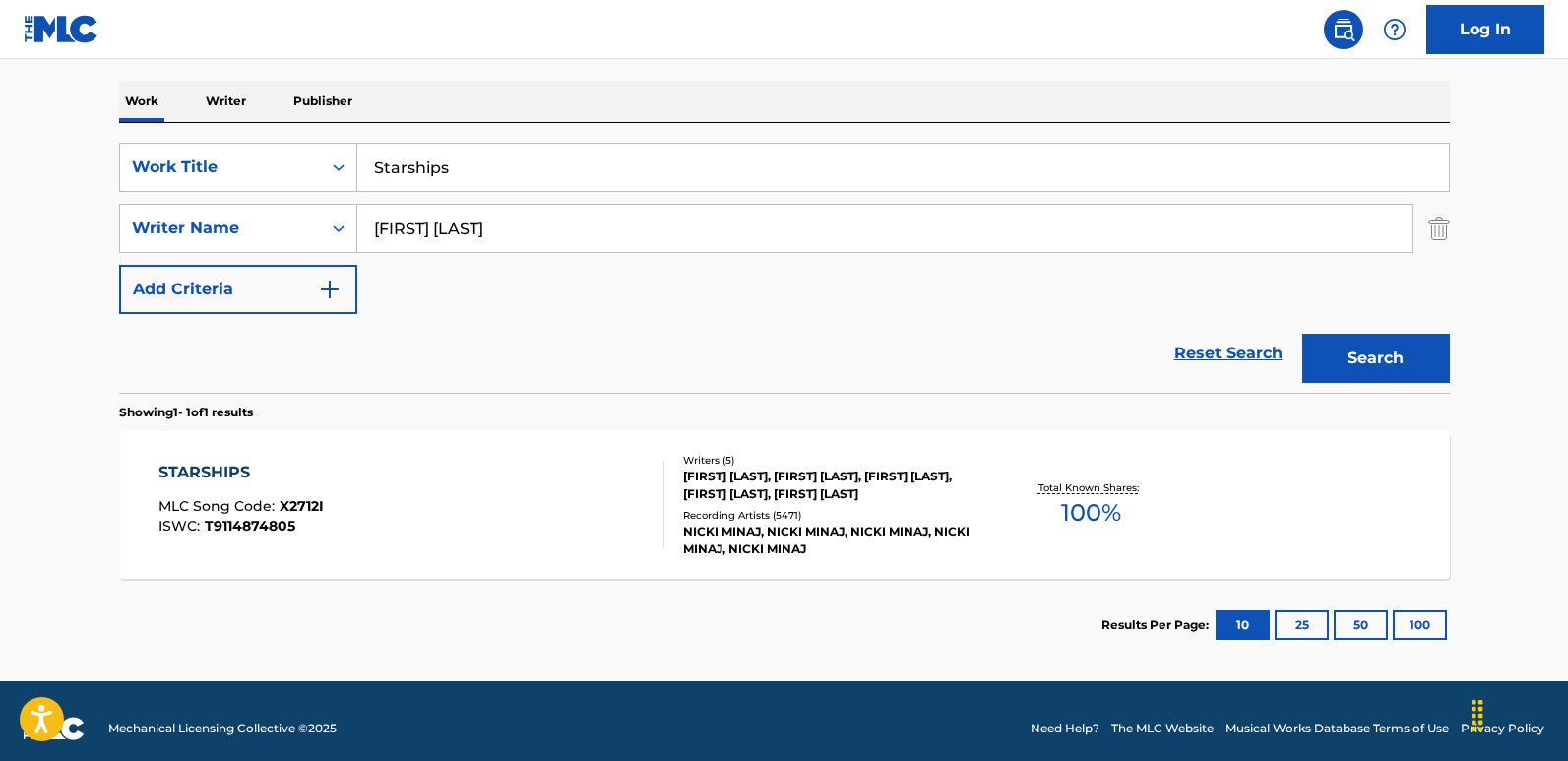 click on "SearchWithCriteria22fa23d7-28af-4165-9c1c-8a2ccfa2ef44 Work Title Starships SearchWithCriteria238cb95c-70a1-409f-bd5f-a8d1d993e70a Writer Name [FIRST] [LAST] Add Criteria" at bounding box center (784, 228) 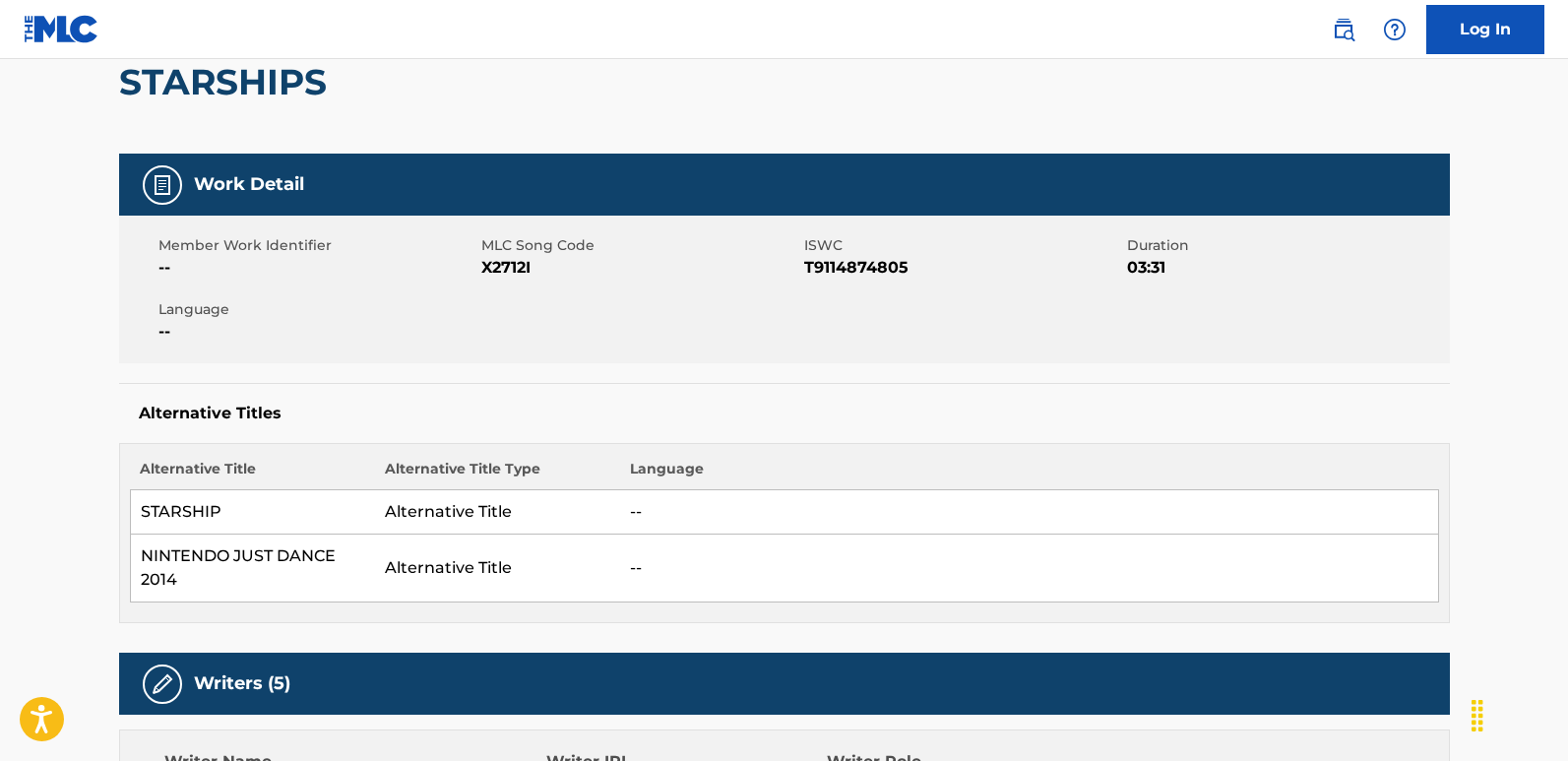 scroll, scrollTop: 0, scrollLeft: 0, axis: both 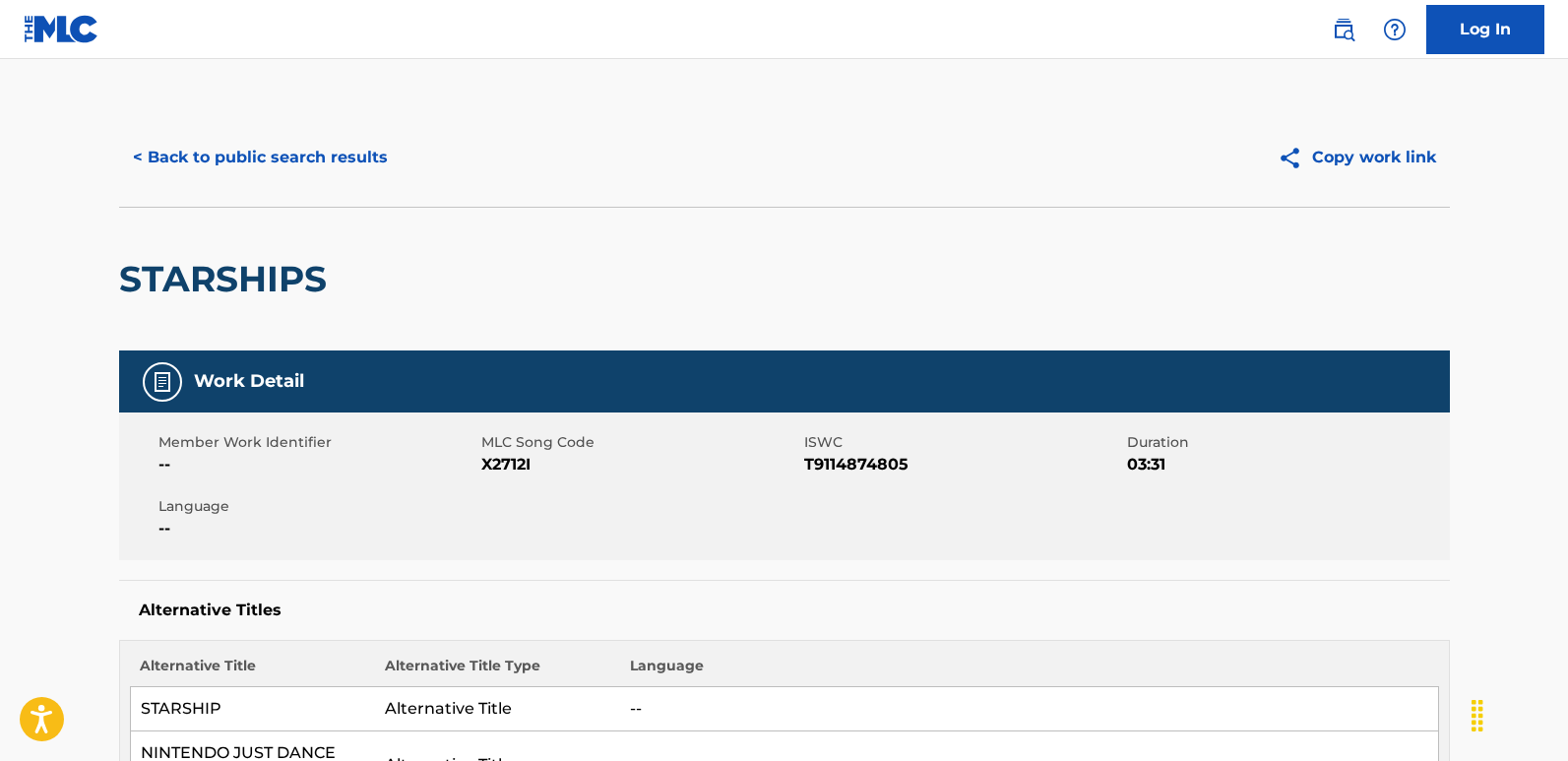 click on "< Back to public search results" at bounding box center (260, 158) 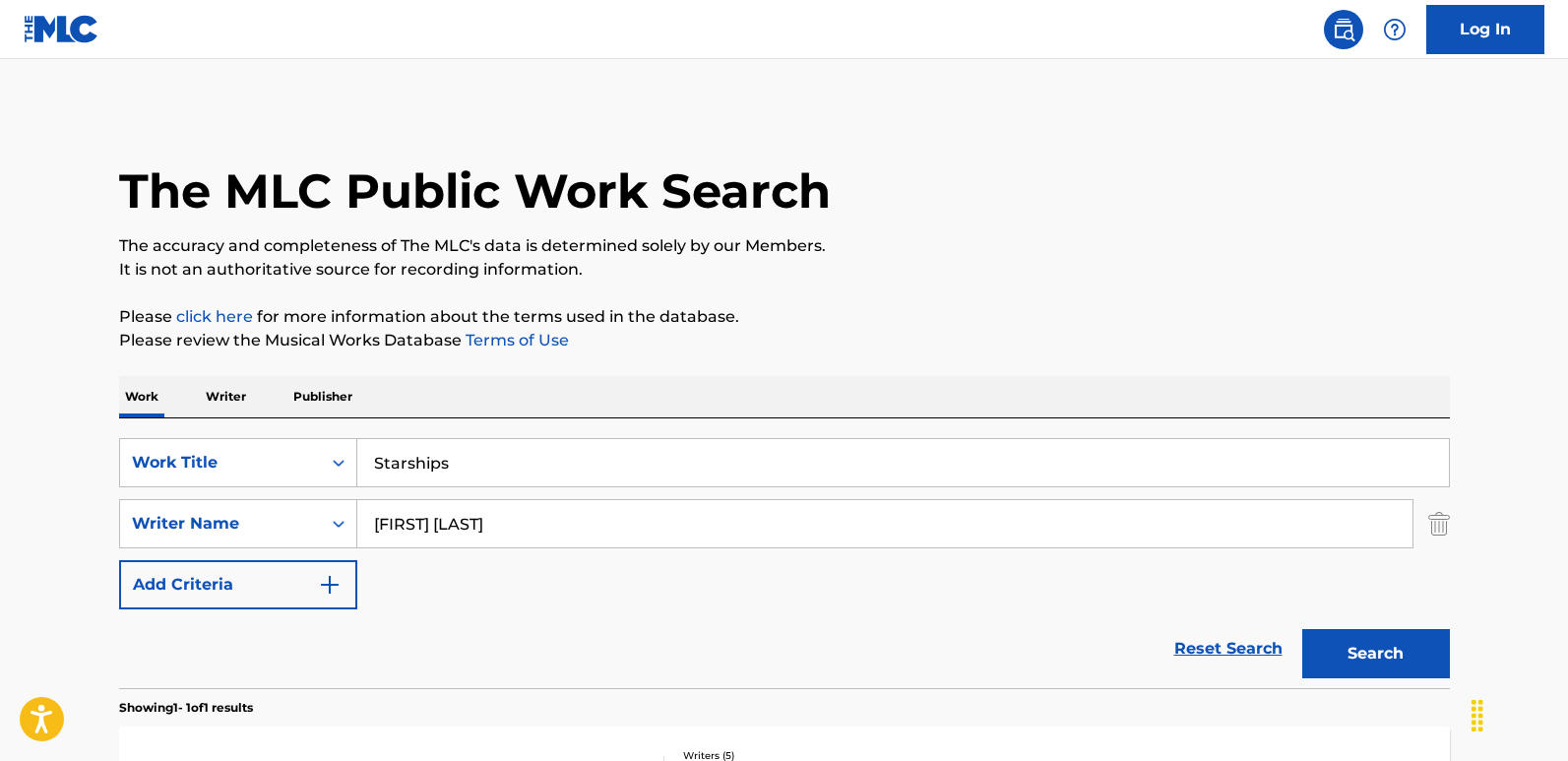 scroll, scrollTop: 198, scrollLeft: 0, axis: vertical 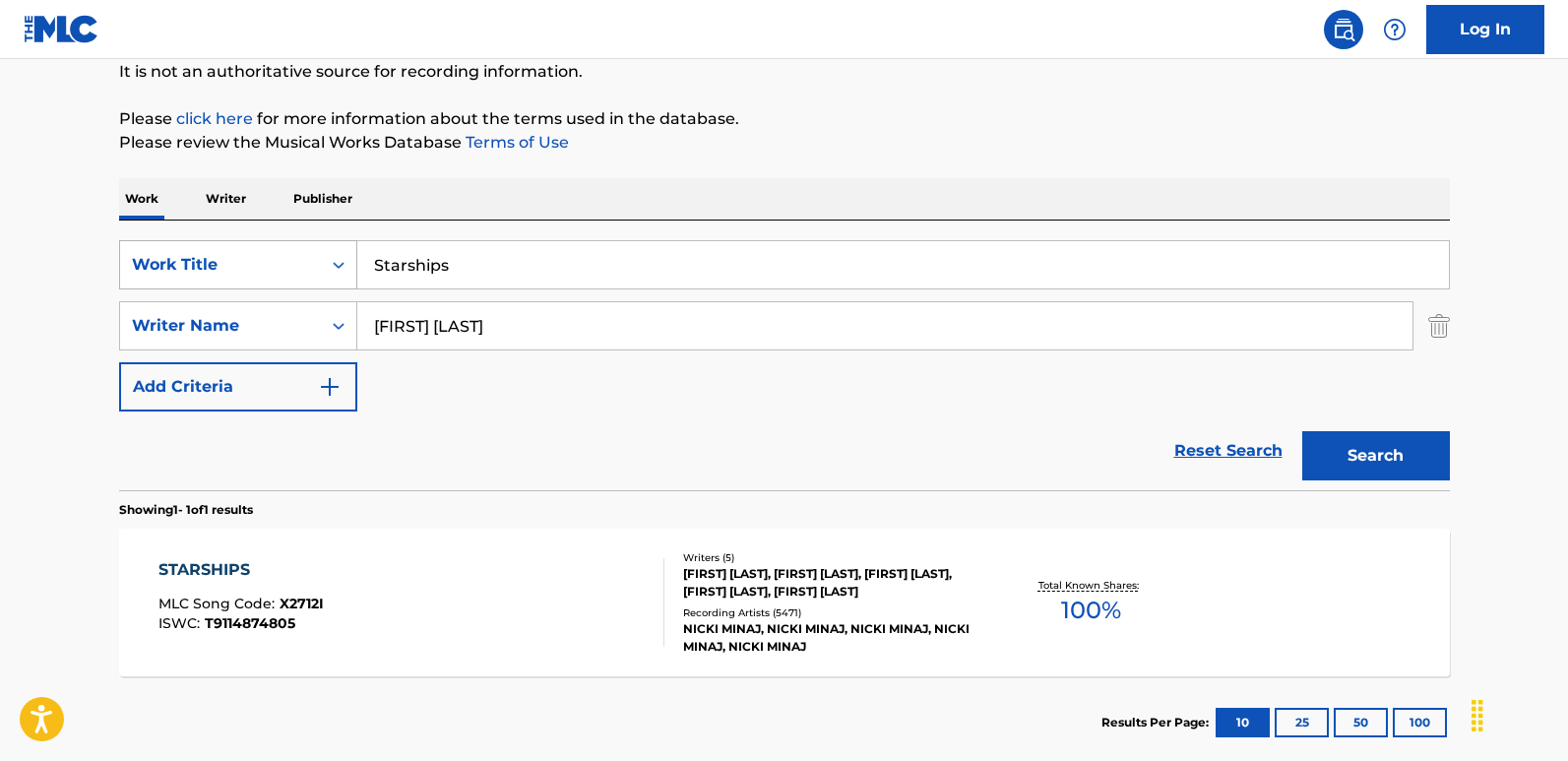 drag, startPoint x: 445, startPoint y: 268, endPoint x: 220, endPoint y: 272, distance: 225.03555 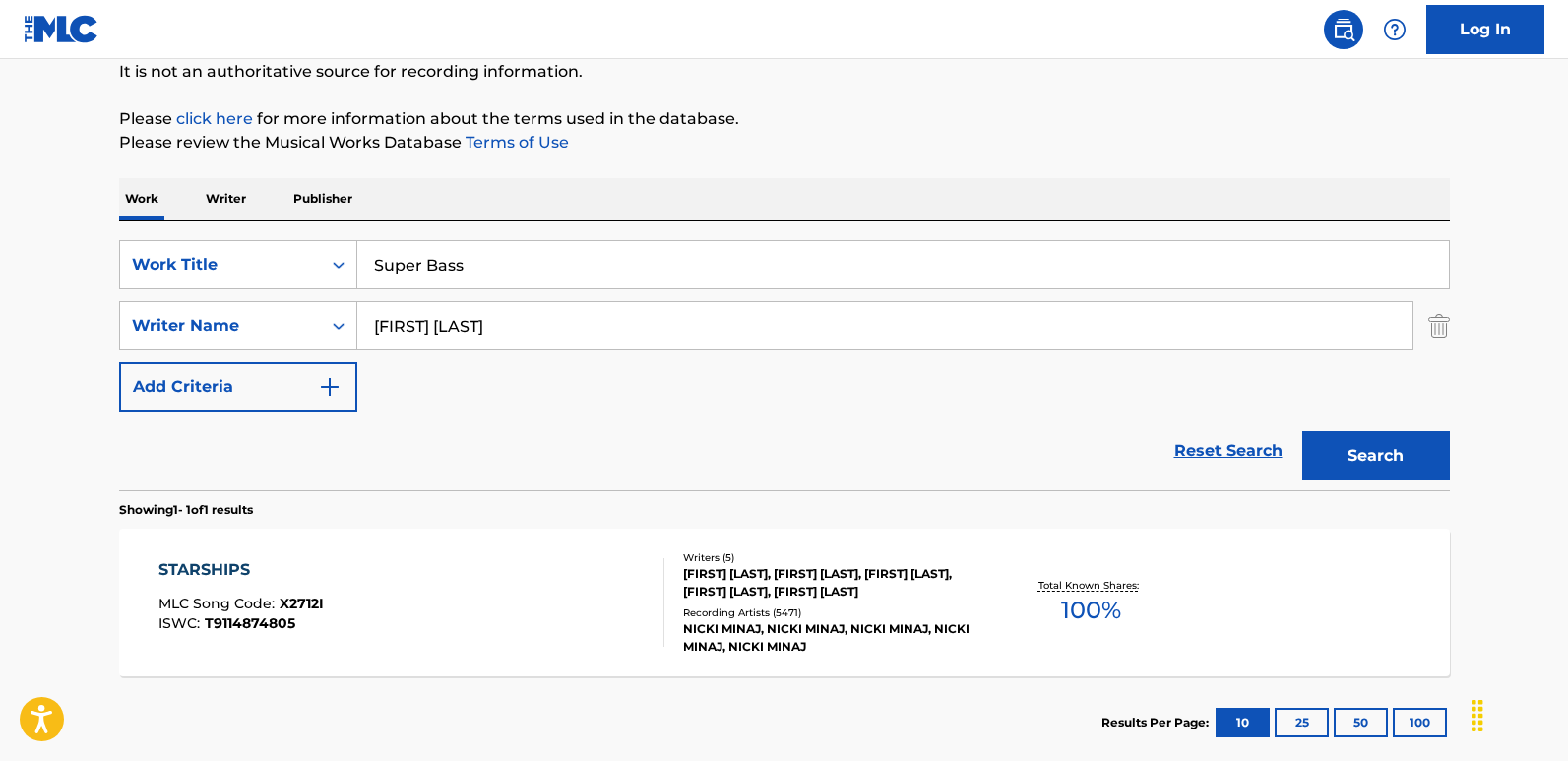 type on "Super Bass" 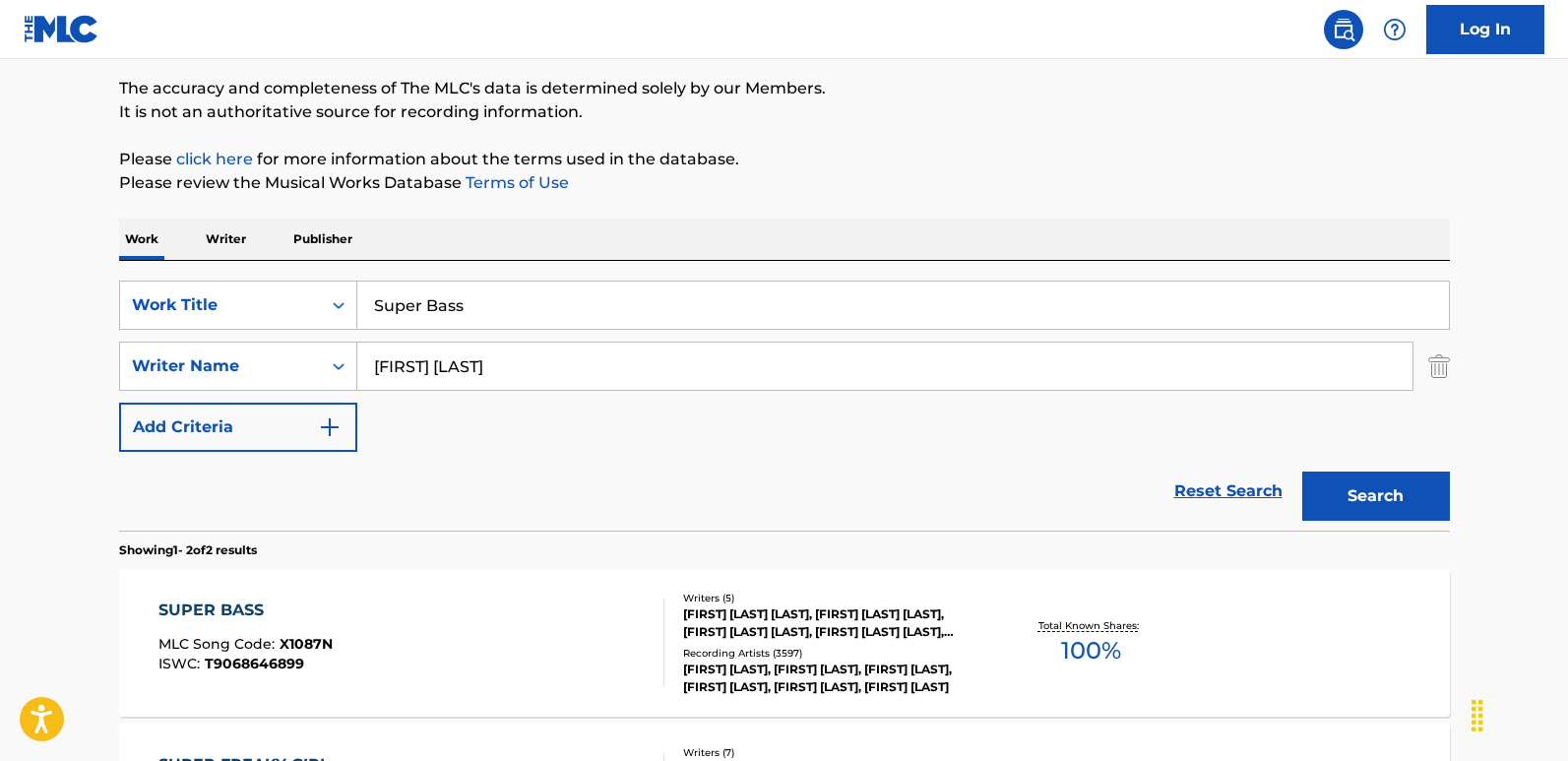 scroll, scrollTop: 198, scrollLeft: 0, axis: vertical 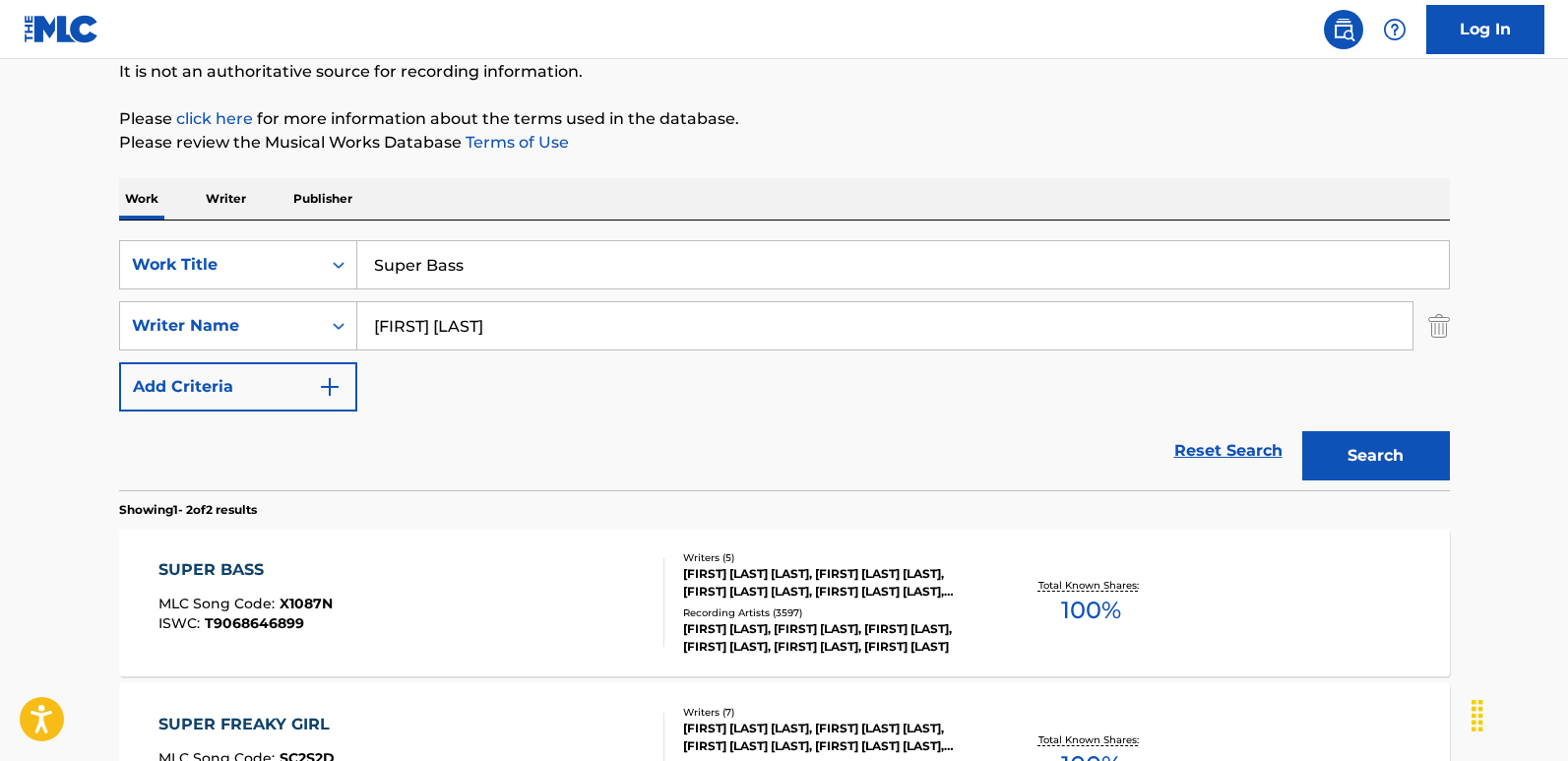 click on "SUPER BASS" at bounding box center (245, 570) 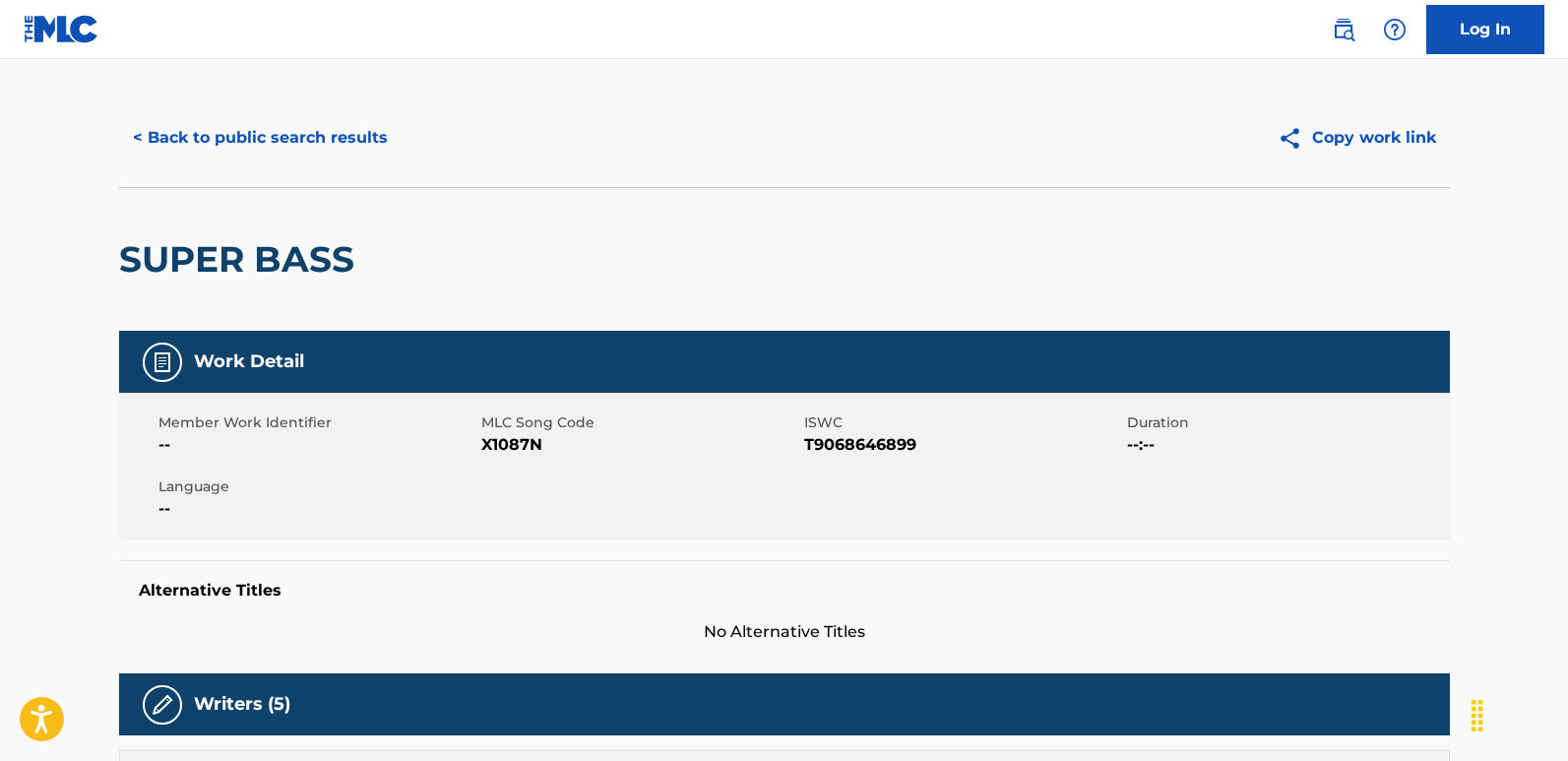 scroll, scrollTop: 0, scrollLeft: 0, axis: both 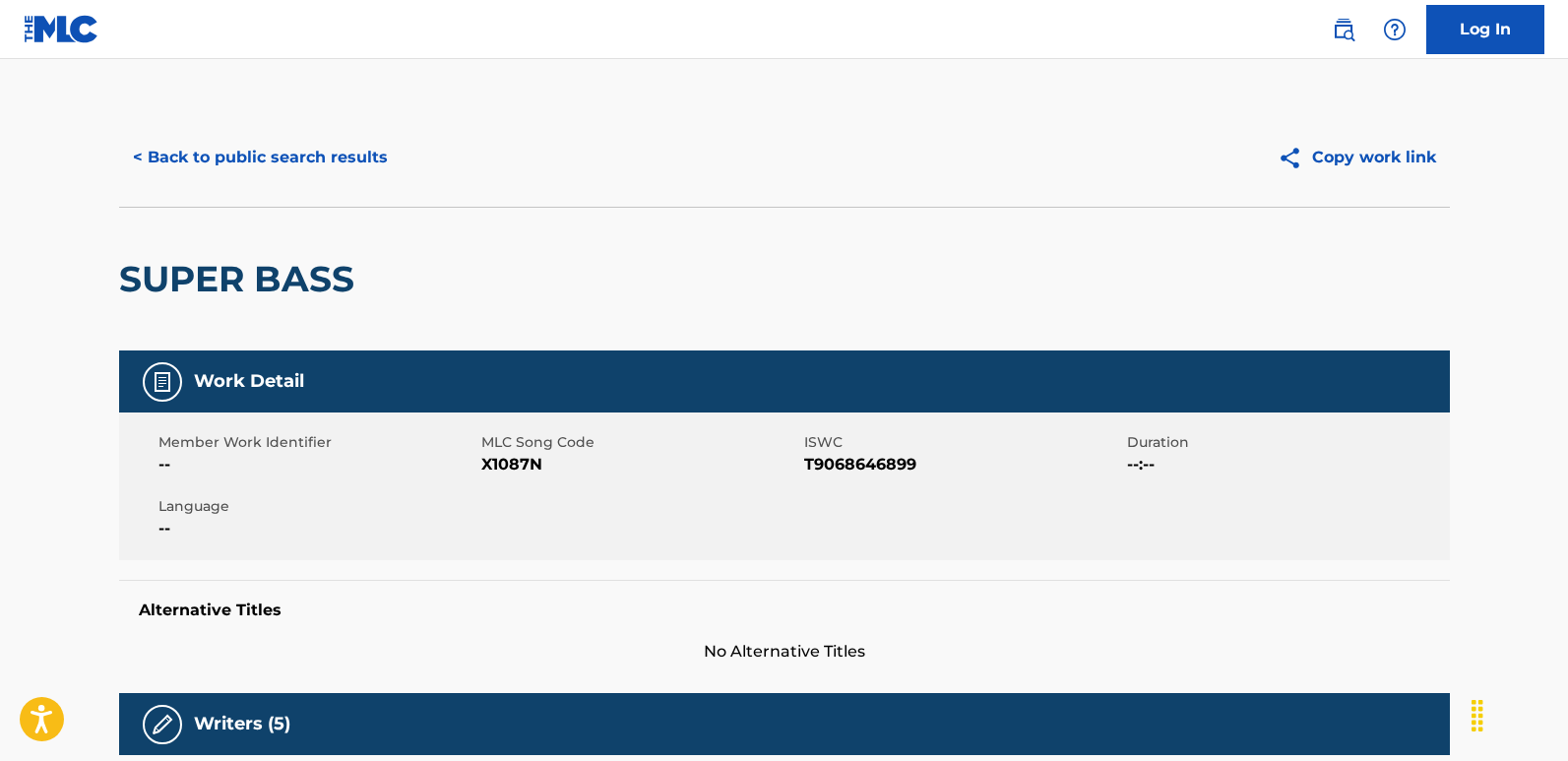 click on "< Back to public search results Copy work link" at bounding box center [784, 158] 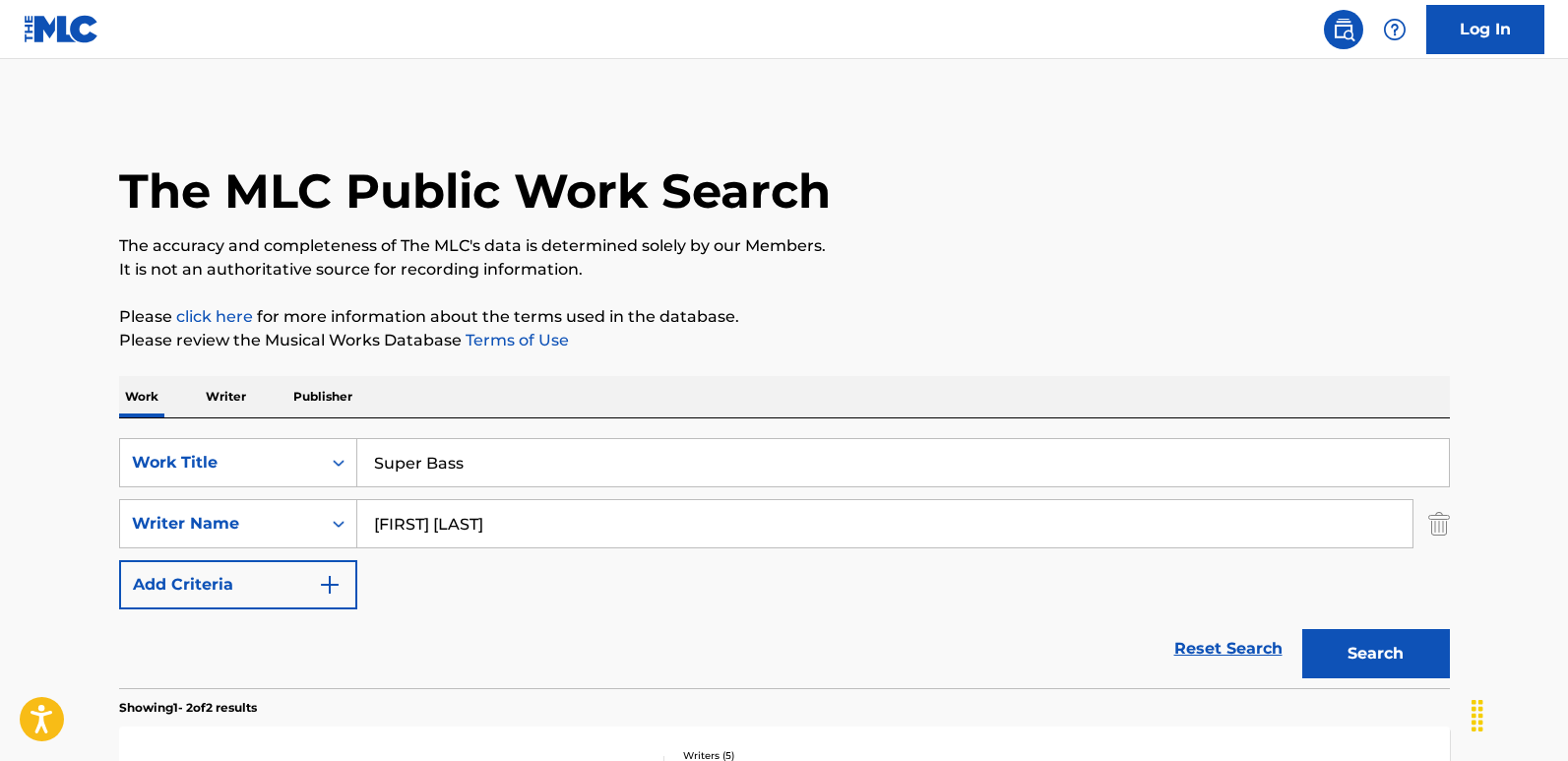 scroll, scrollTop: 198, scrollLeft: 0, axis: vertical 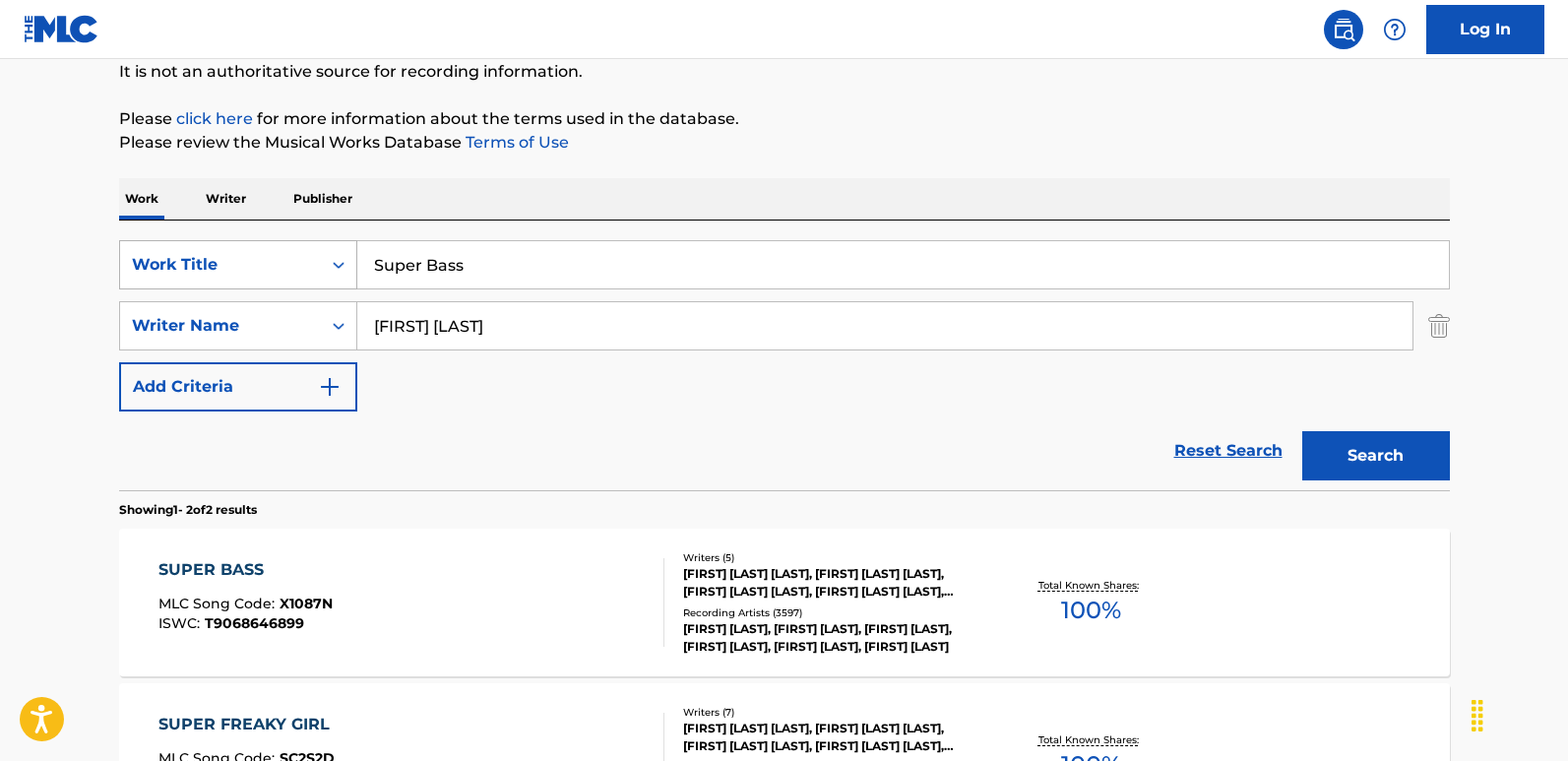 drag, startPoint x: 511, startPoint y: 252, endPoint x: 244, endPoint y: 256, distance: 267.03 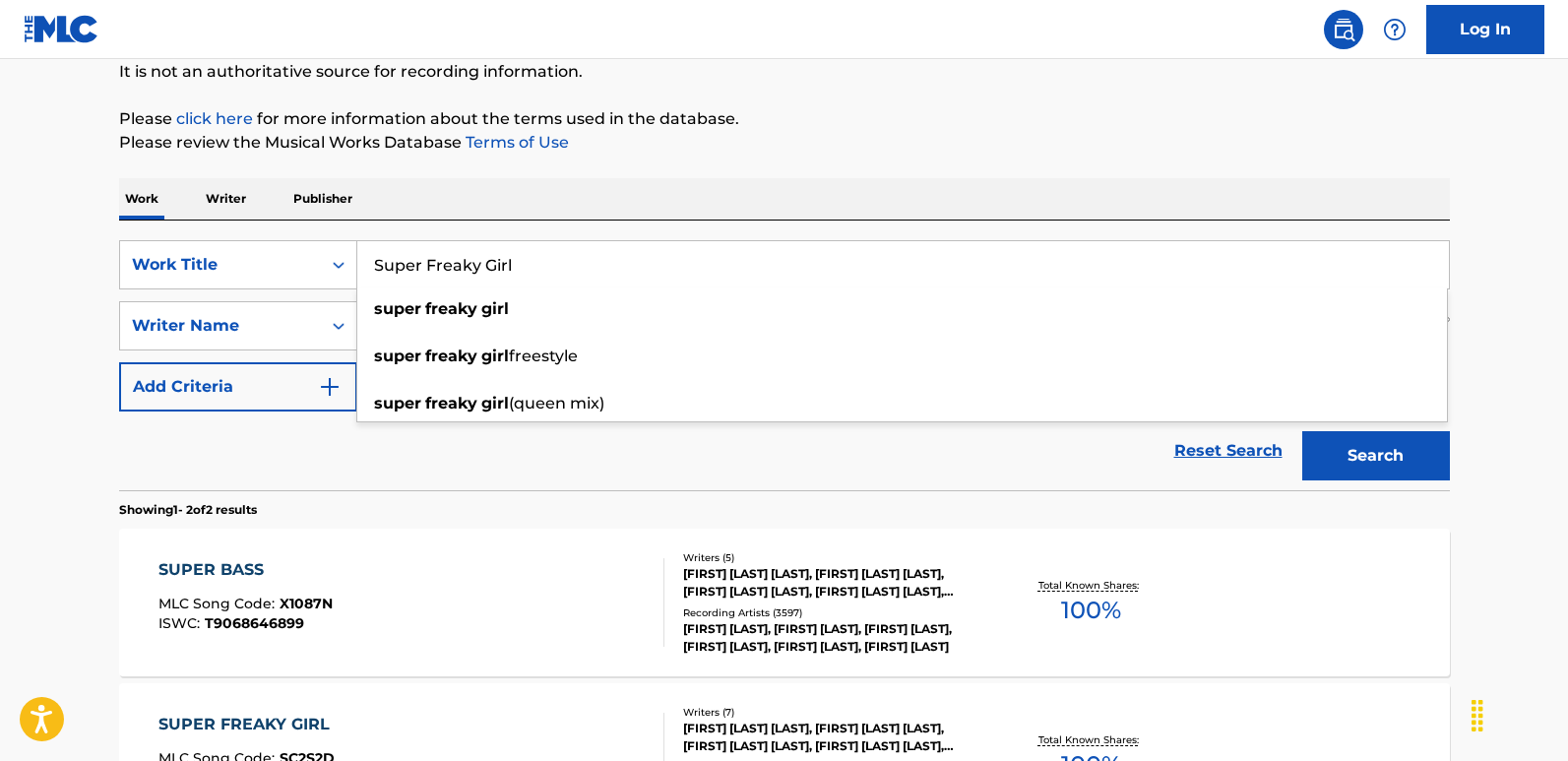 click on "Reset Search Search" at bounding box center (784, 451) 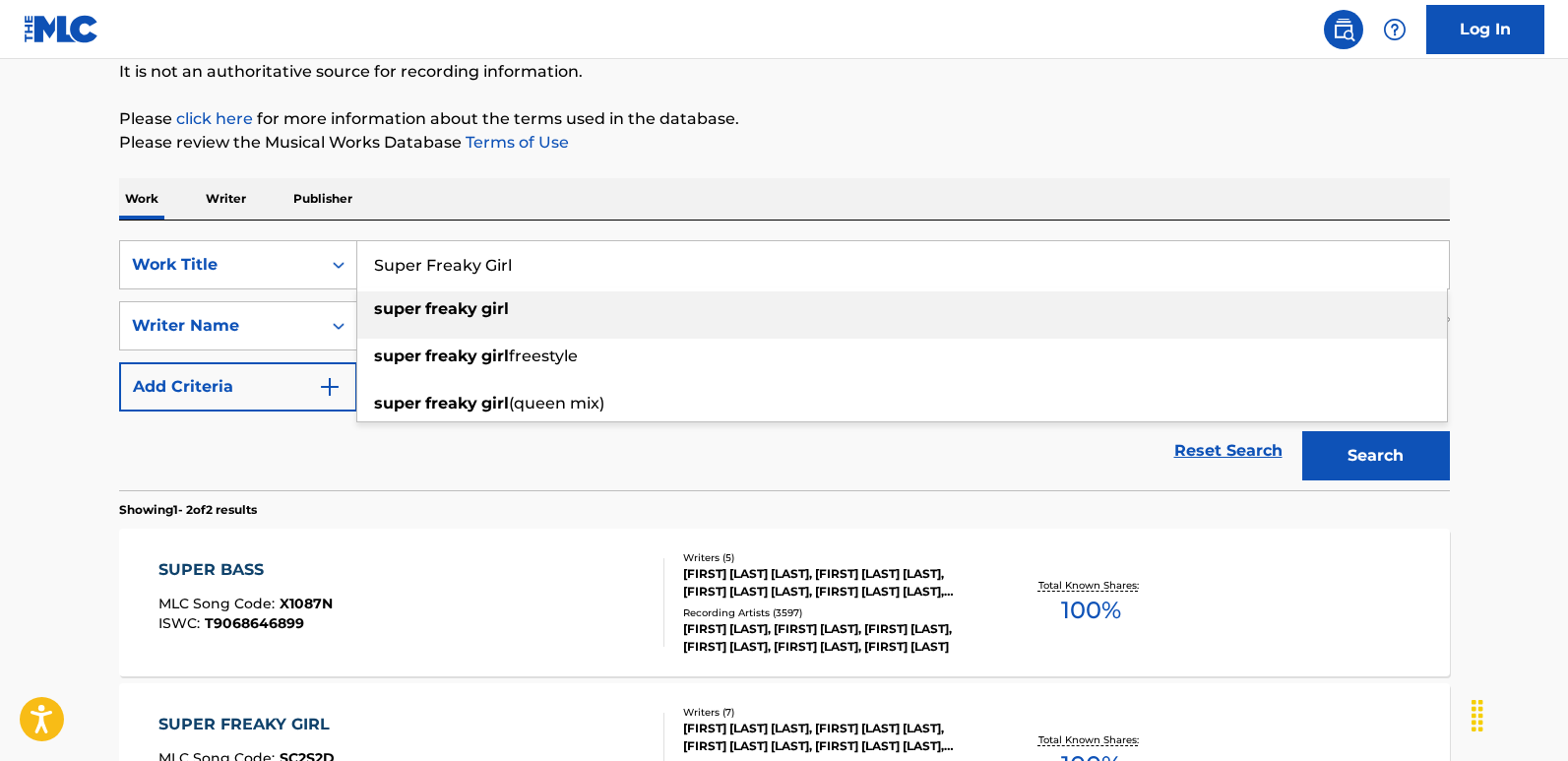 click on "super   freaky   girl" at bounding box center [902, 309] 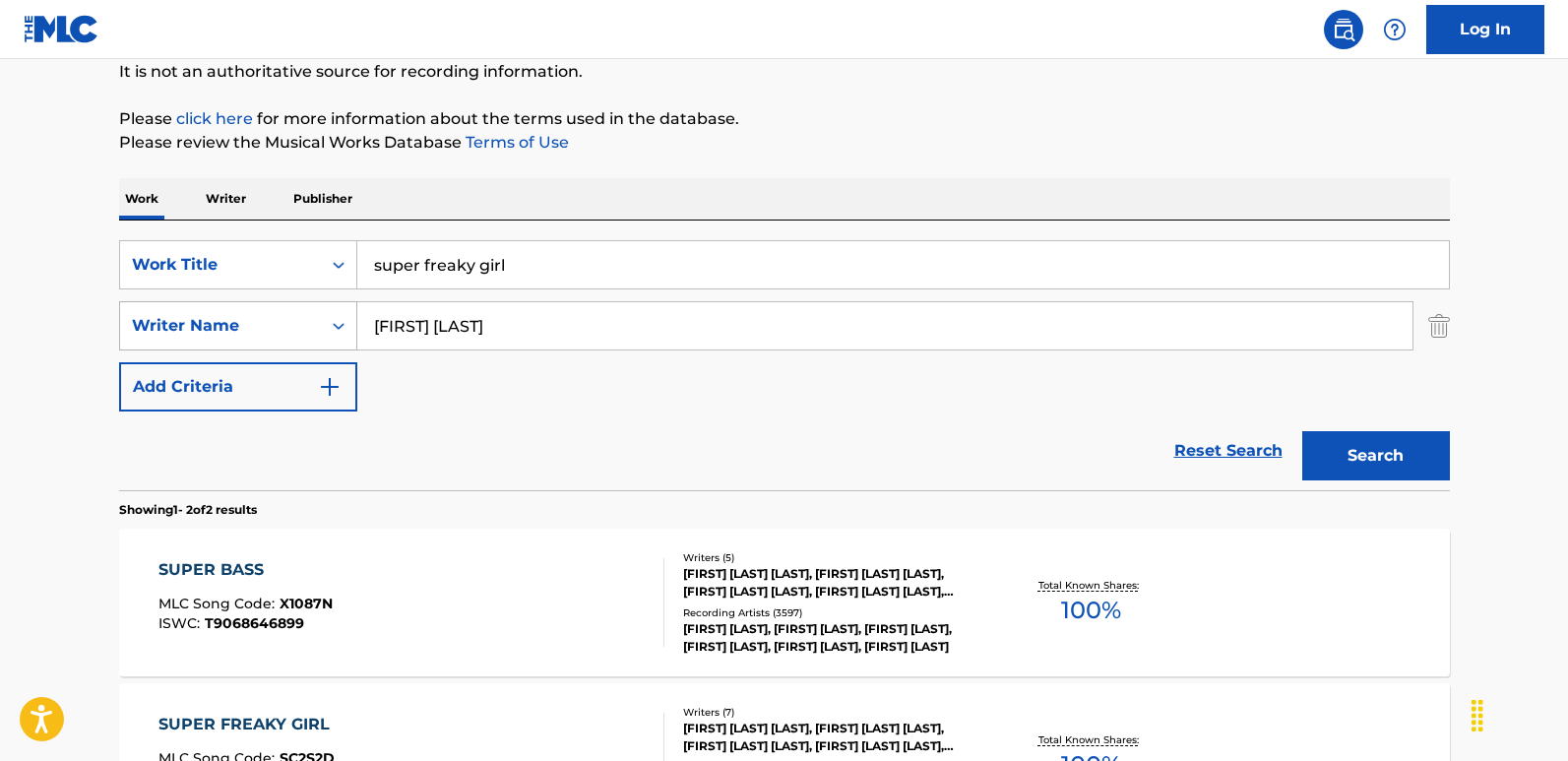 drag, startPoint x: 491, startPoint y: 335, endPoint x: 260, endPoint y: 341, distance: 231.07791 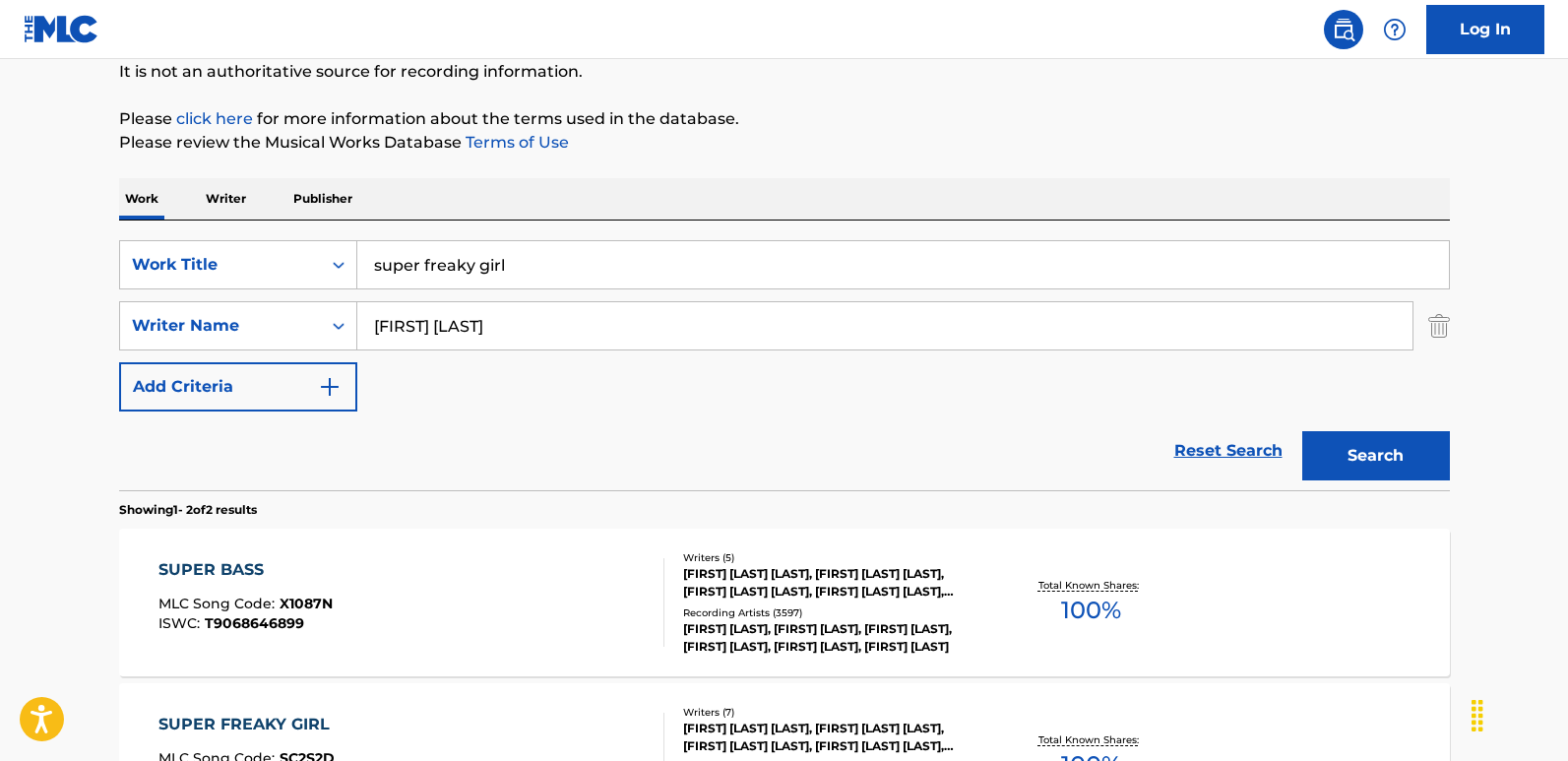 click on "Search" at bounding box center [1376, 456] 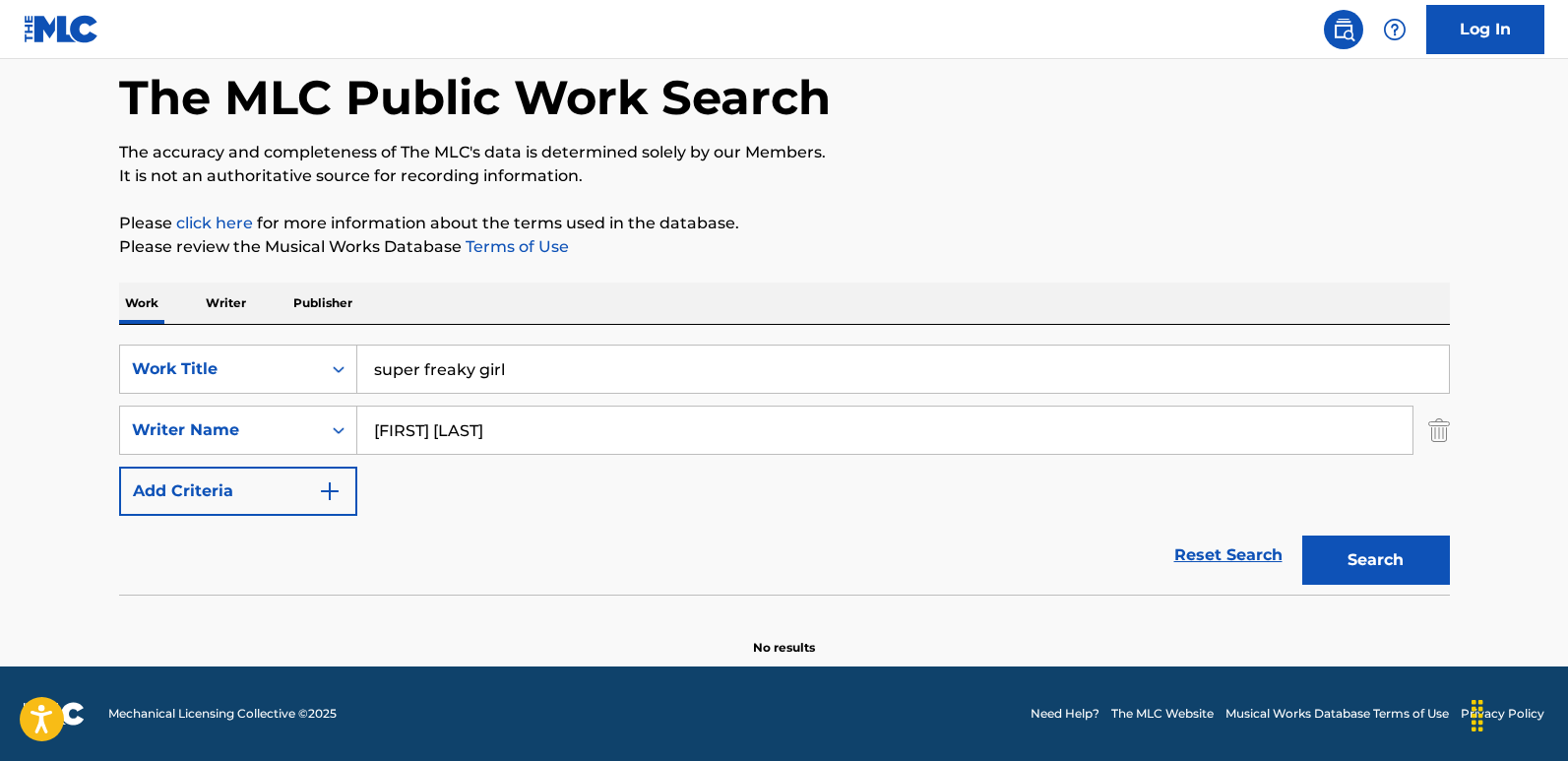scroll, scrollTop: 94, scrollLeft: 0, axis: vertical 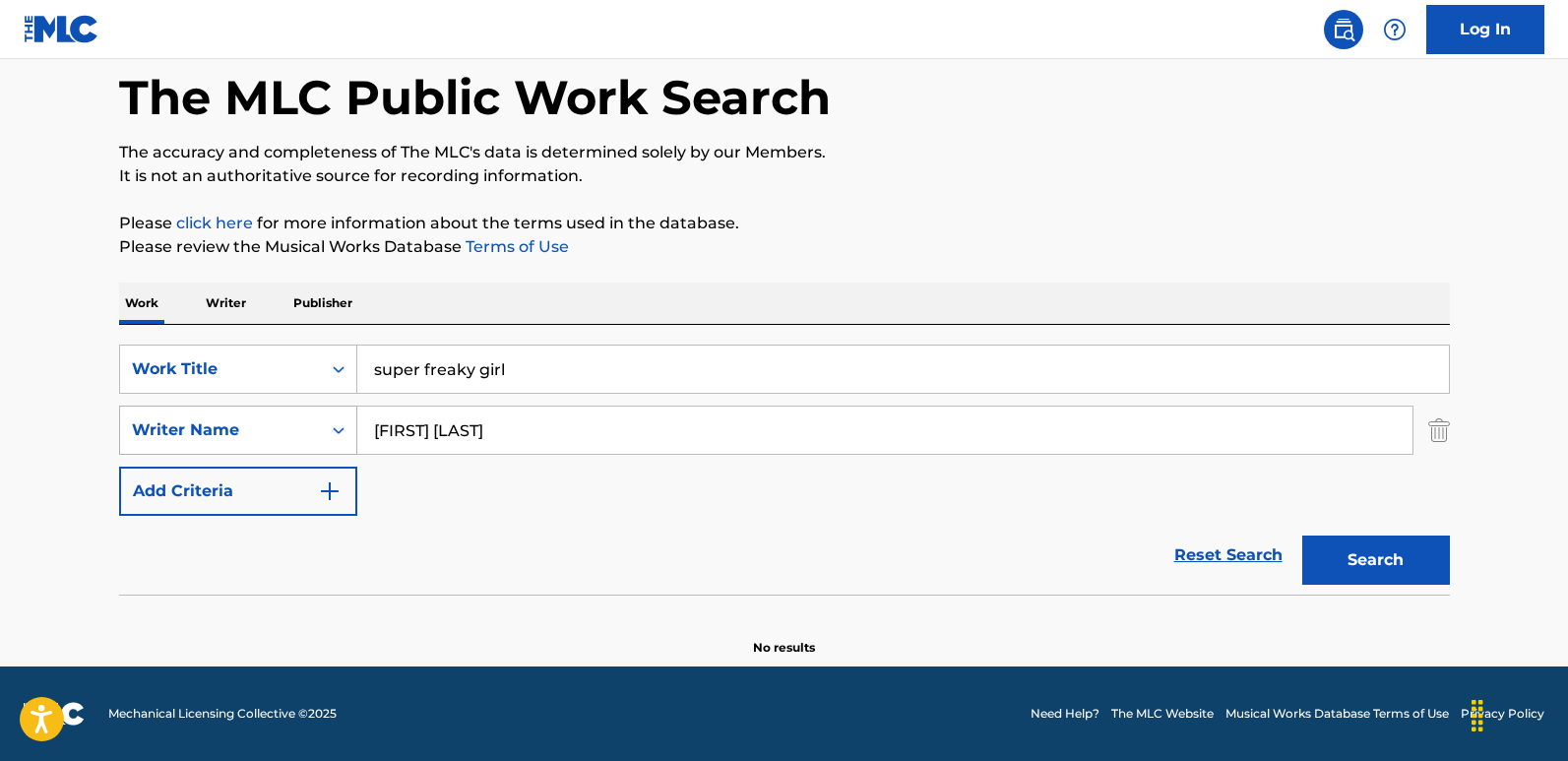 drag, startPoint x: 517, startPoint y: 434, endPoint x: 271, endPoint y: 435, distance: 246.002 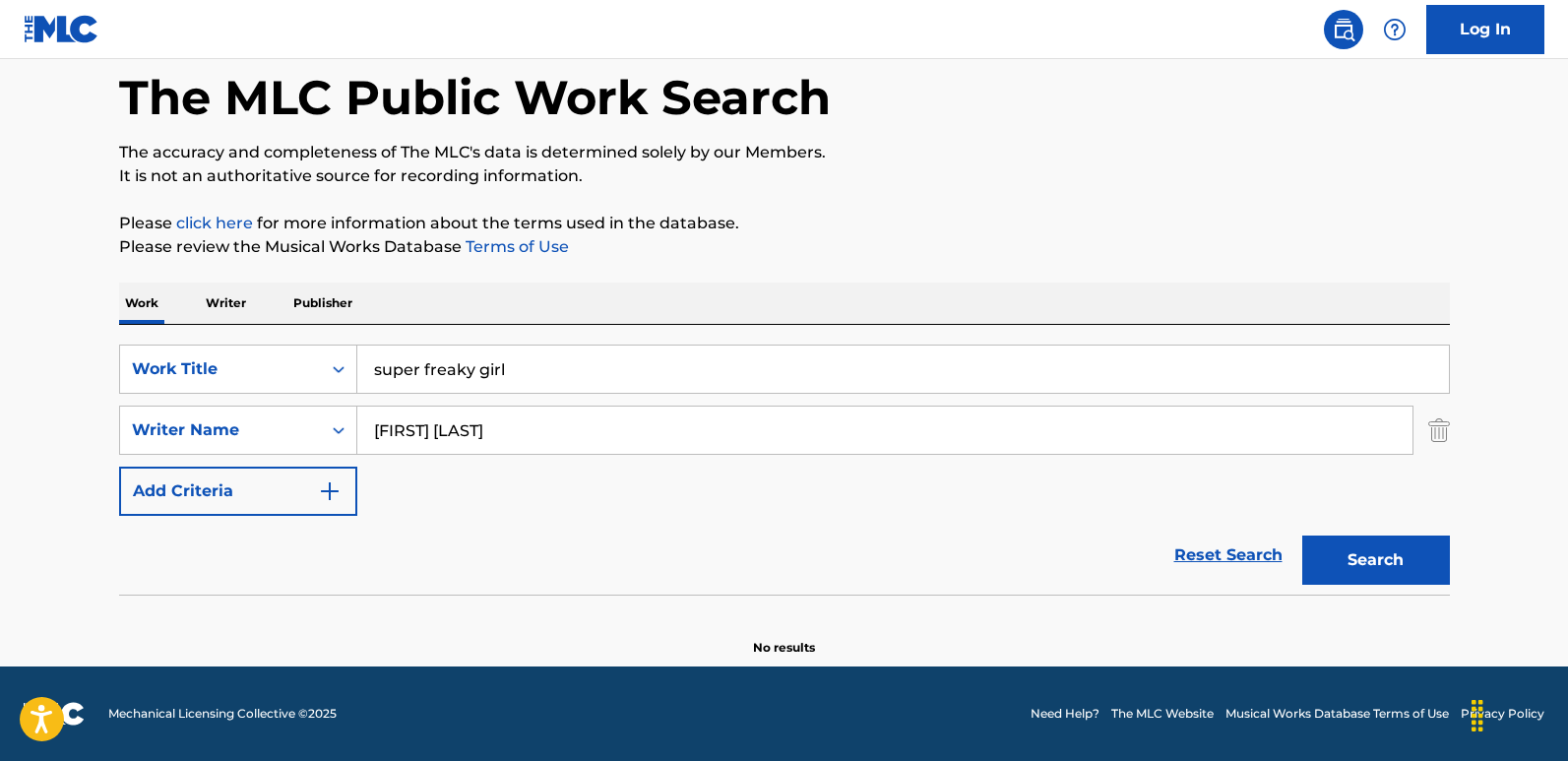 type on "[FIRST] [LAST]" 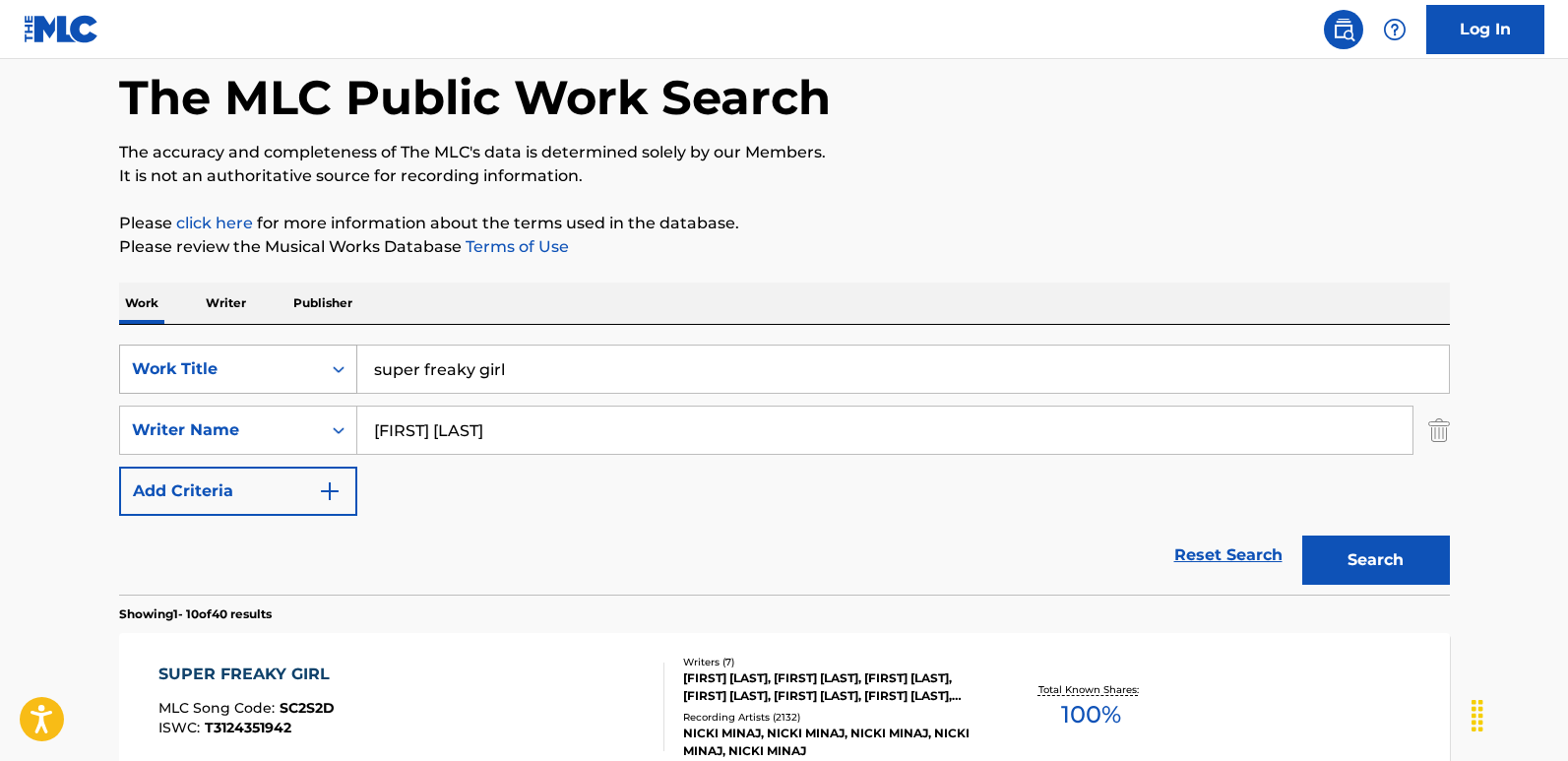 drag, startPoint x: 553, startPoint y: 374, endPoint x: 231, endPoint y: 373, distance: 322.00155 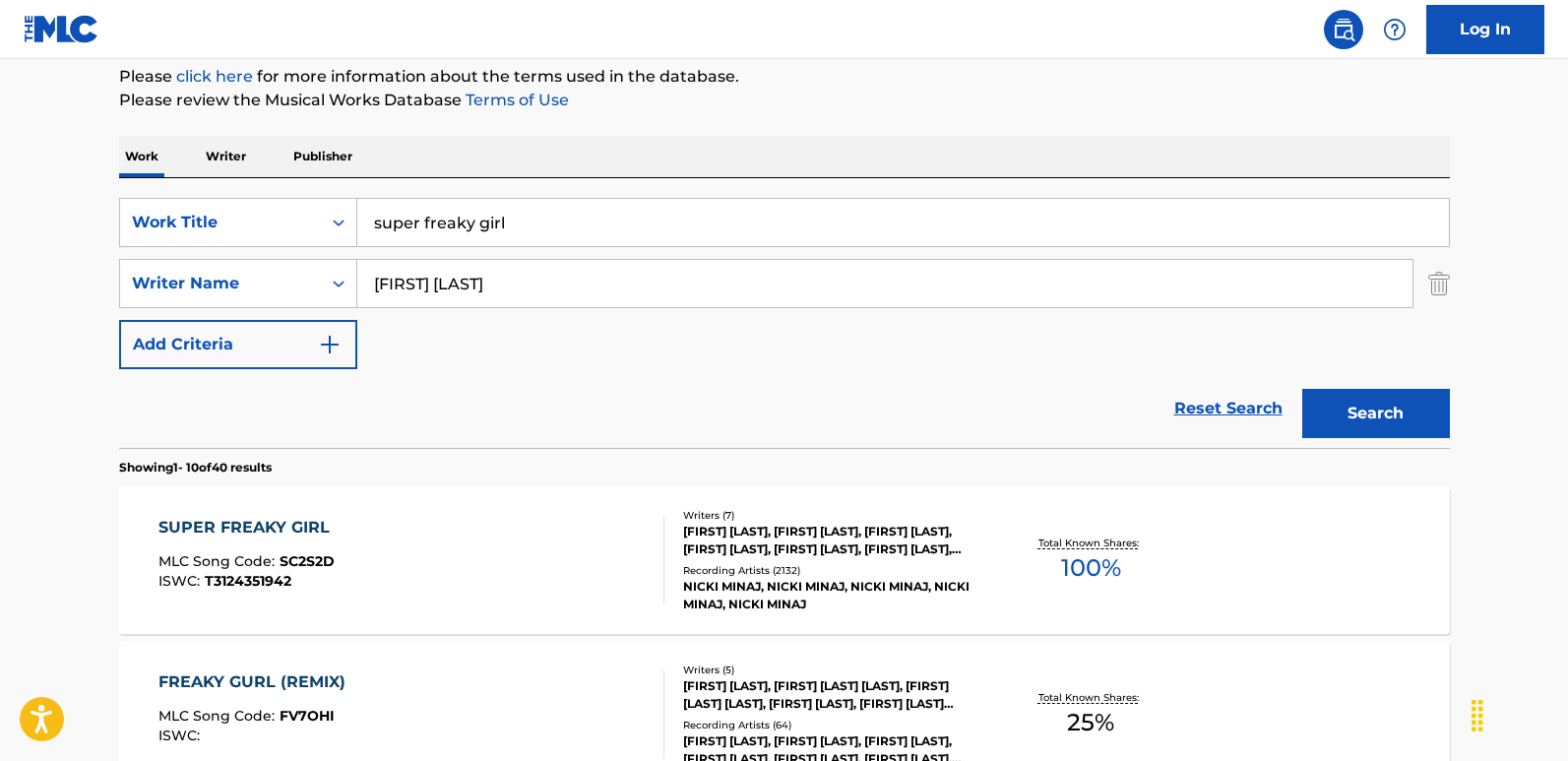 scroll, scrollTop: 389, scrollLeft: 0, axis: vertical 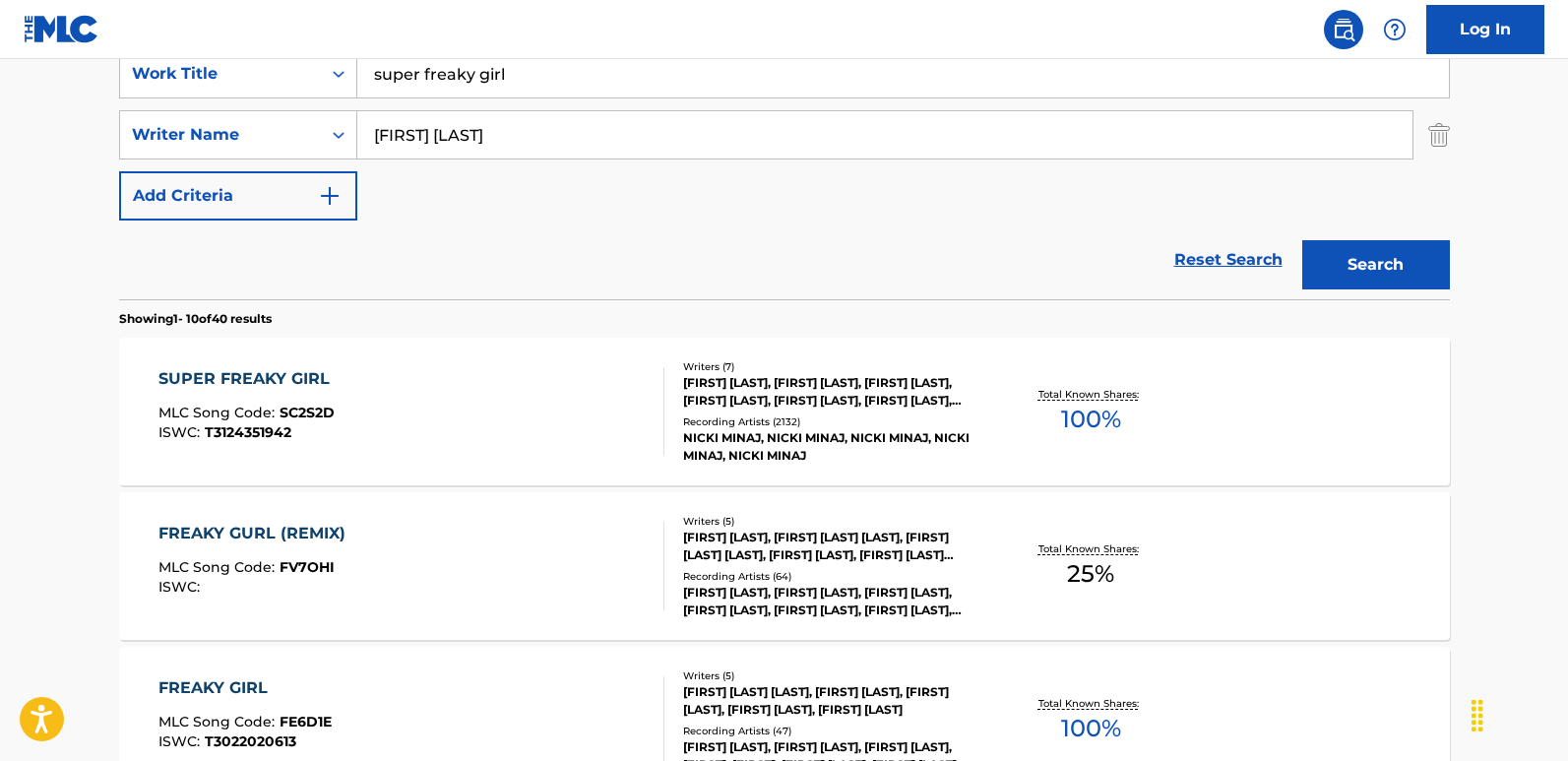 click on "SUPER FREAKY GIRL" at bounding box center [249, 379] 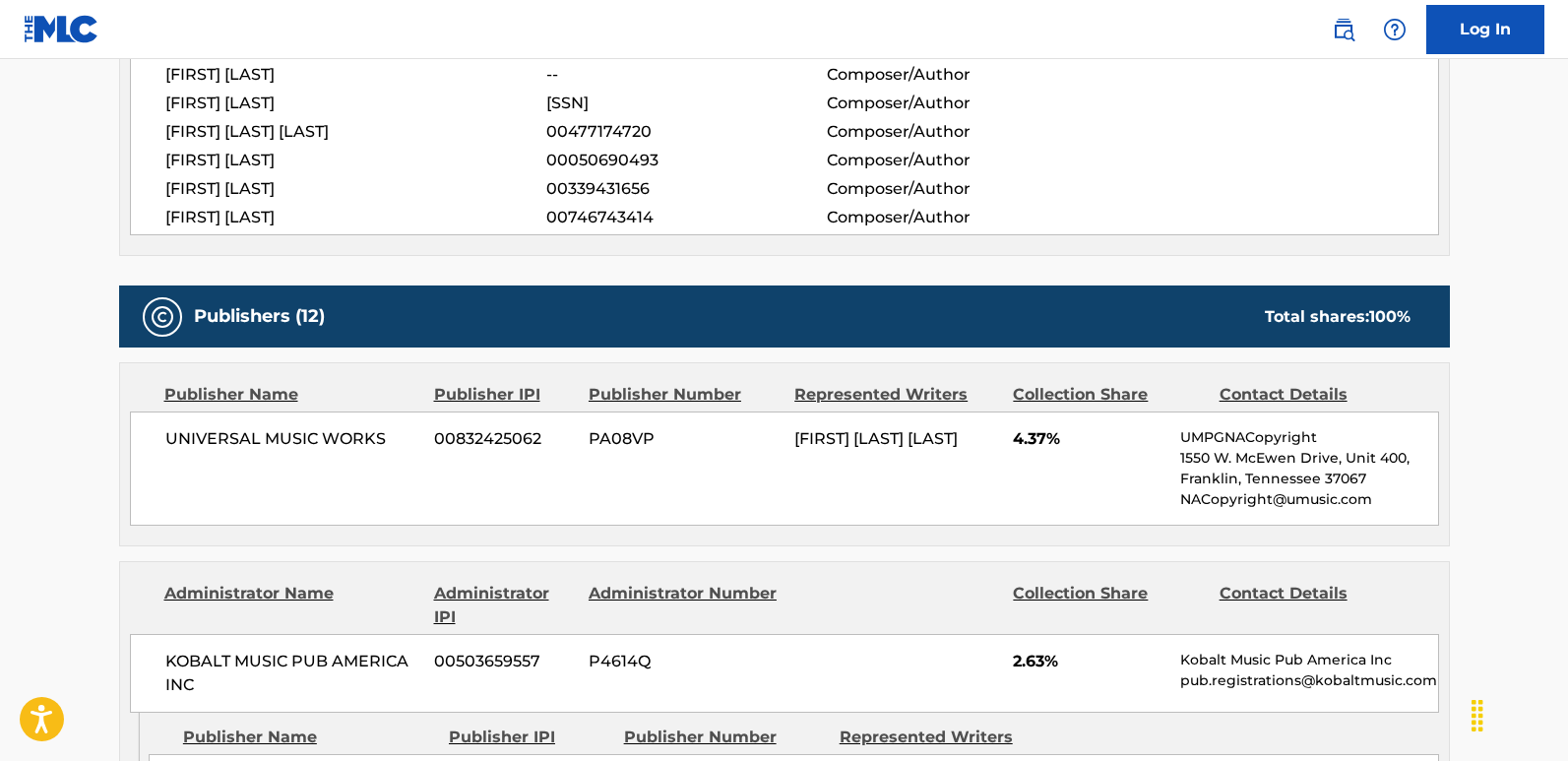scroll, scrollTop: 984, scrollLeft: 0, axis: vertical 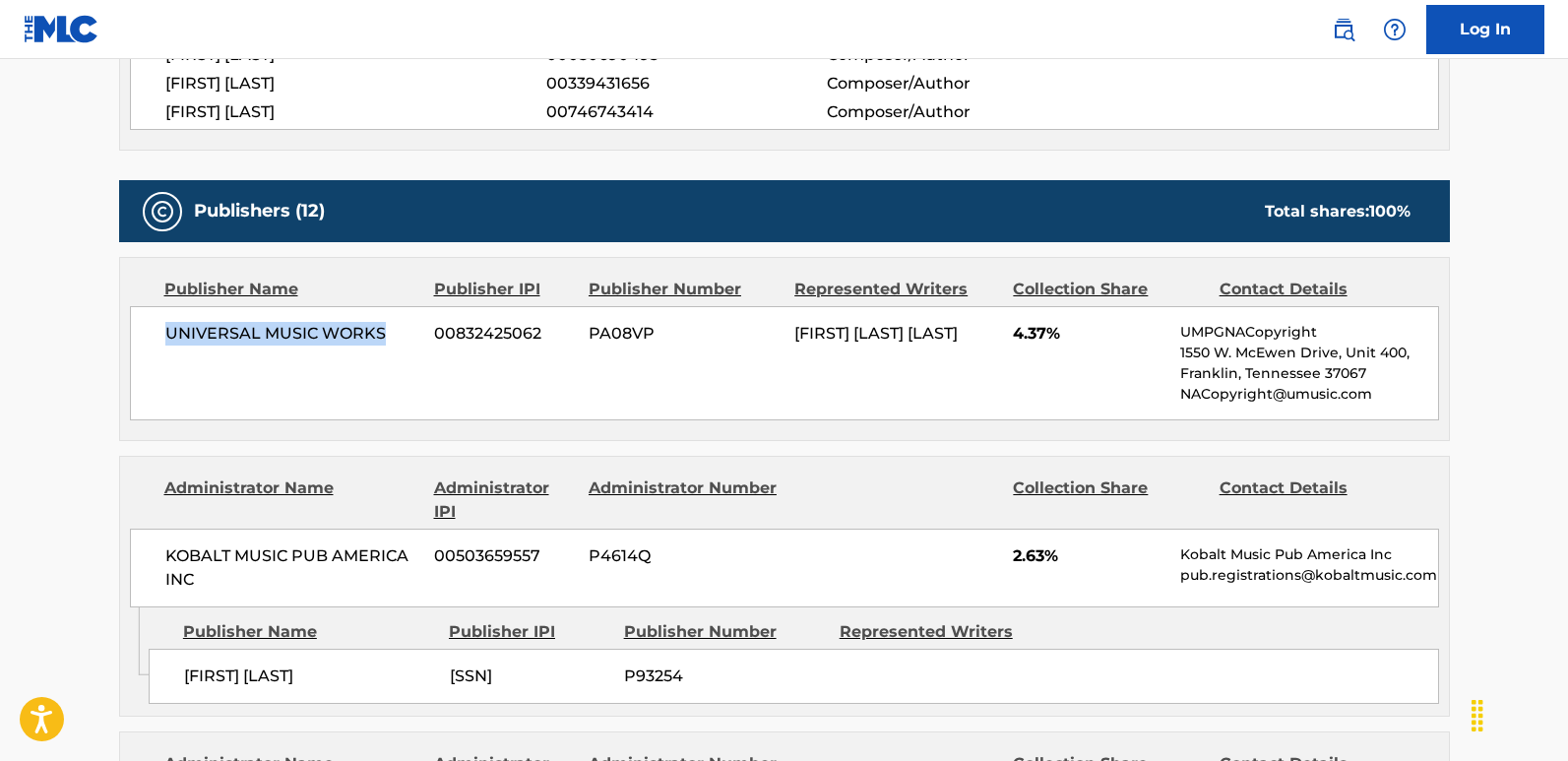 drag, startPoint x: 163, startPoint y: 343, endPoint x: 415, endPoint y: 336, distance: 252.0972 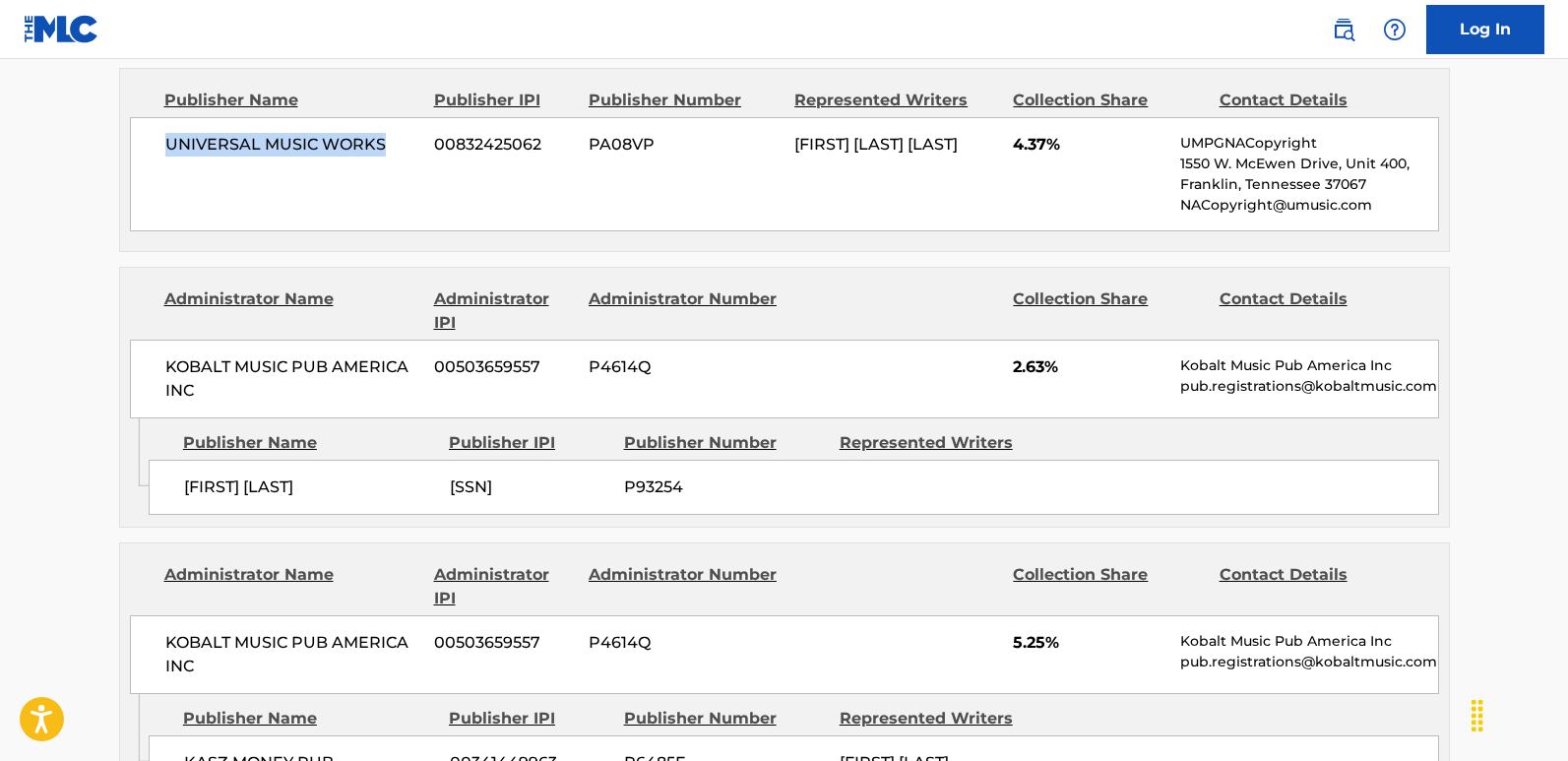 scroll, scrollTop: 1181, scrollLeft: 0, axis: vertical 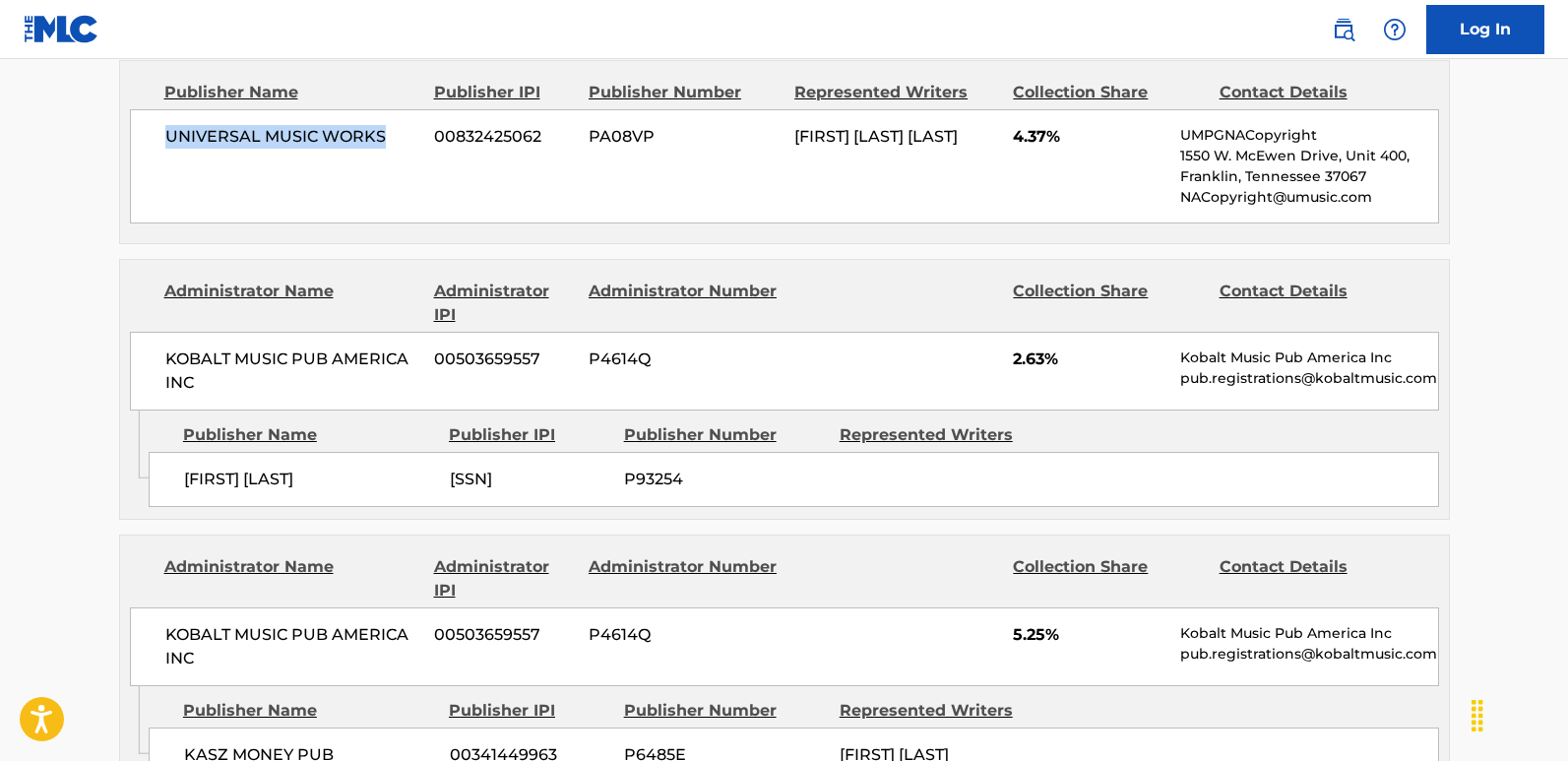 drag, startPoint x: 188, startPoint y: 494, endPoint x: 395, endPoint y: 494, distance: 207 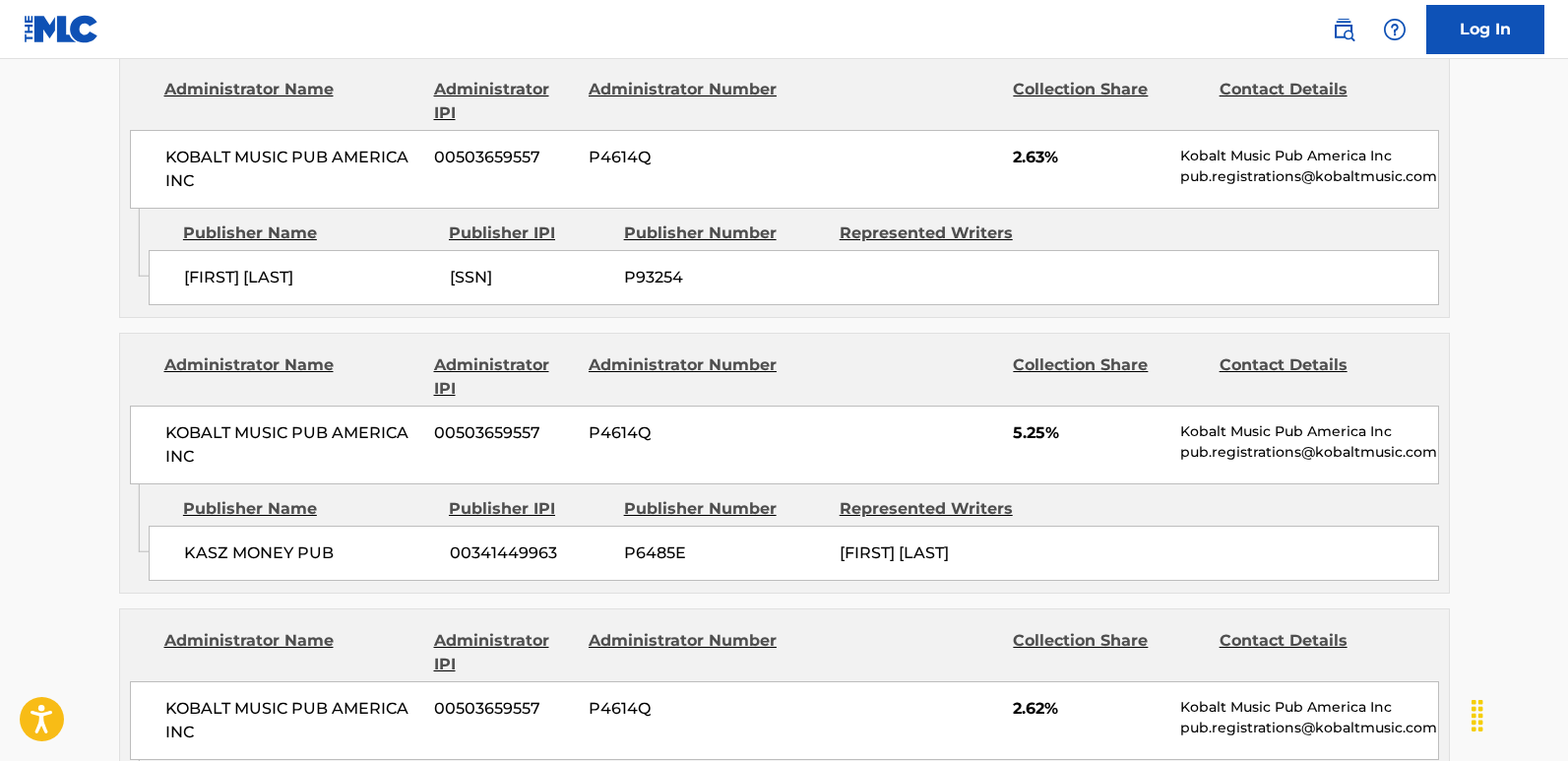 scroll, scrollTop: 1378, scrollLeft: 0, axis: vertical 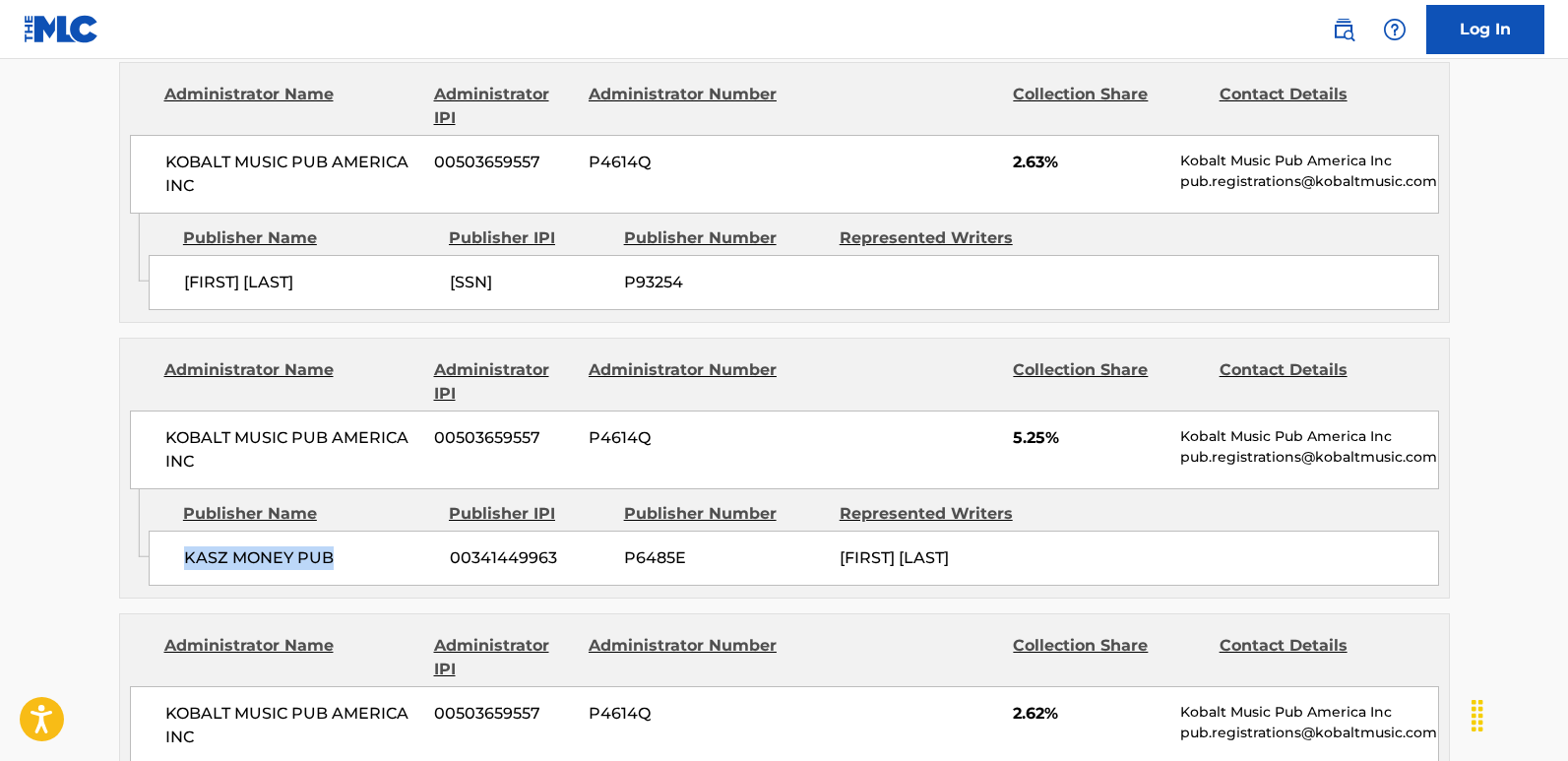 drag, startPoint x: 172, startPoint y: 545, endPoint x: 382, endPoint y: 551, distance: 210.0857 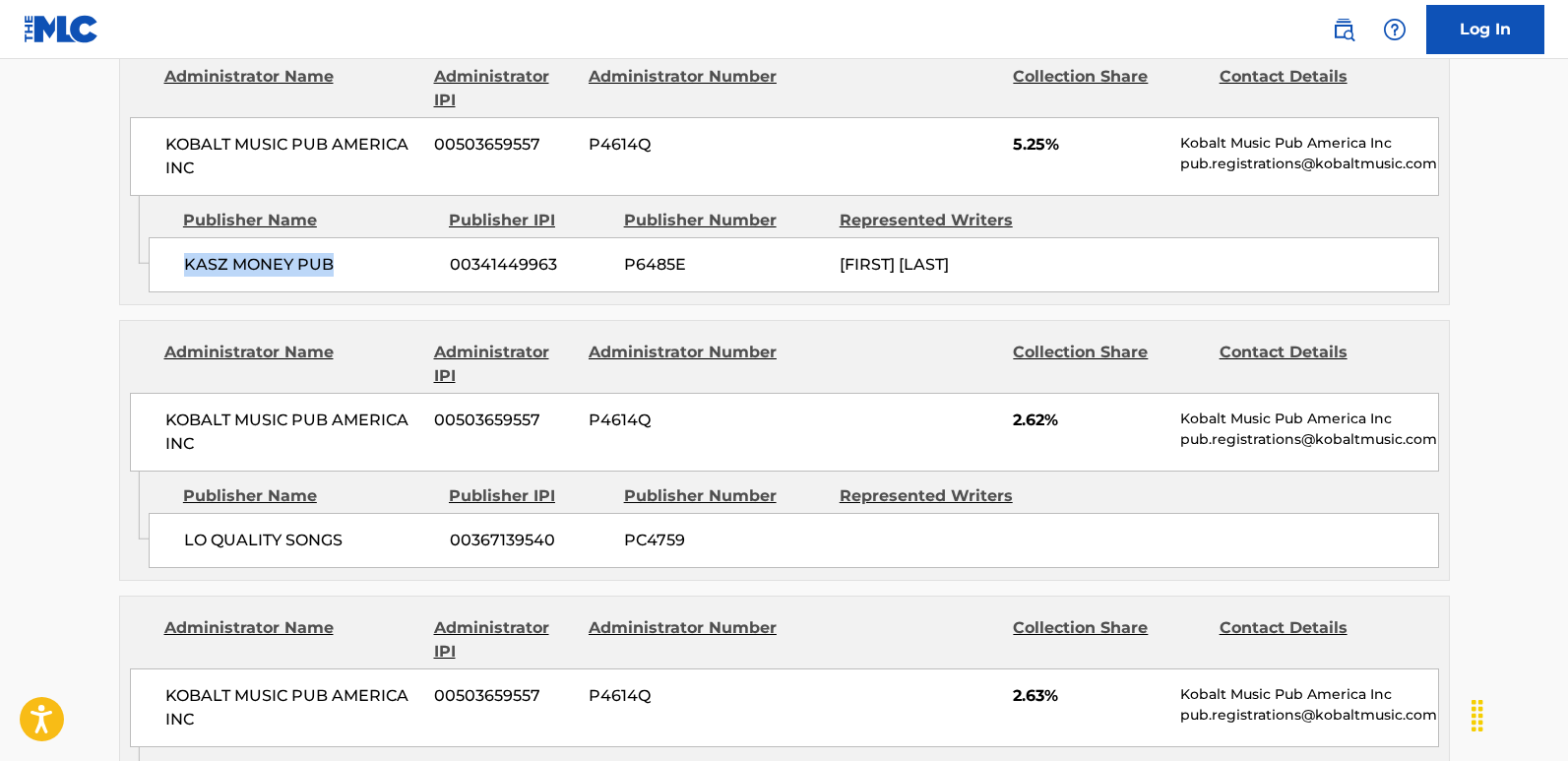 scroll, scrollTop: 1674, scrollLeft: 0, axis: vertical 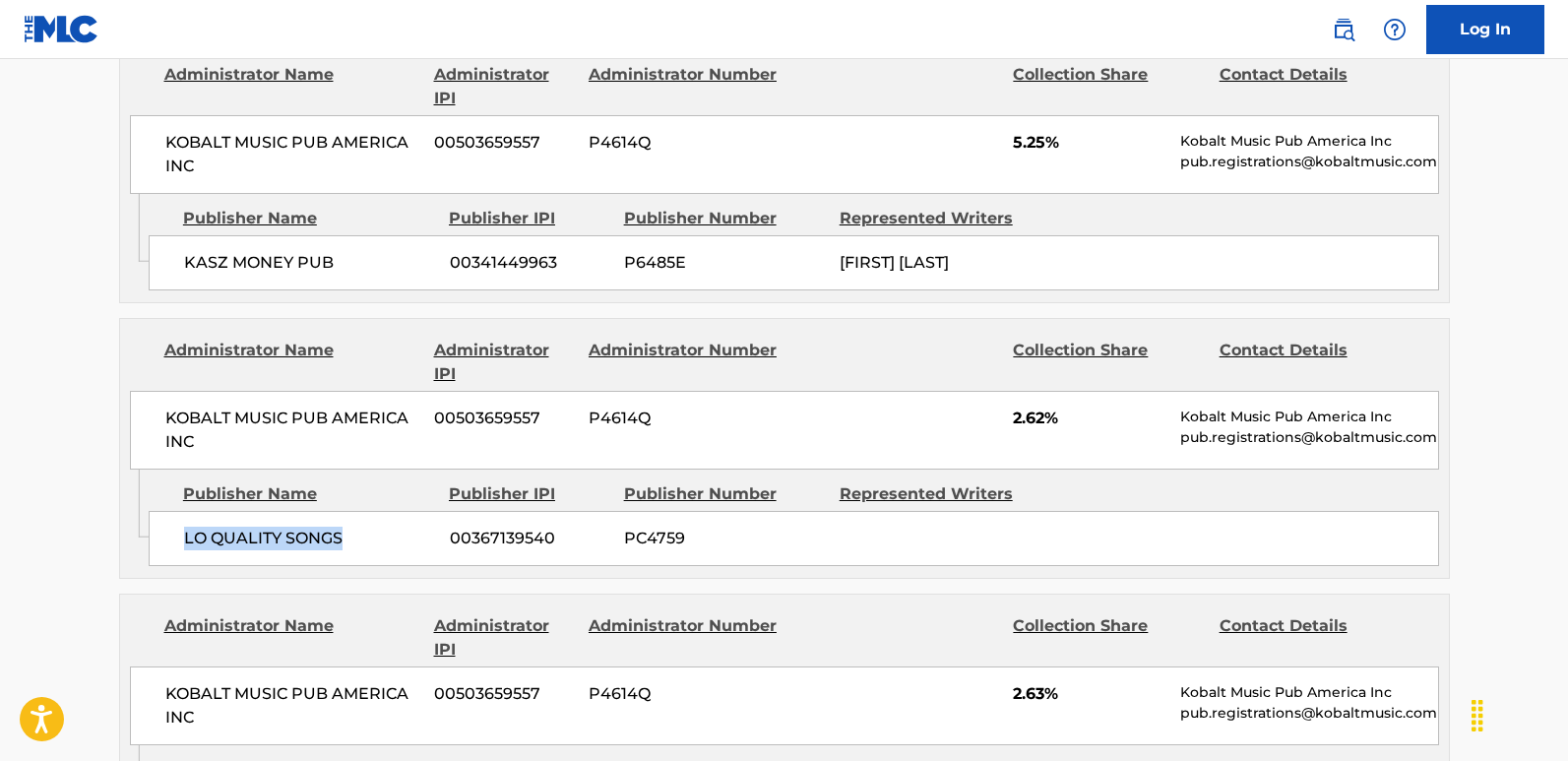 drag, startPoint x: 180, startPoint y: 547, endPoint x: 358, endPoint y: 547, distance: 178 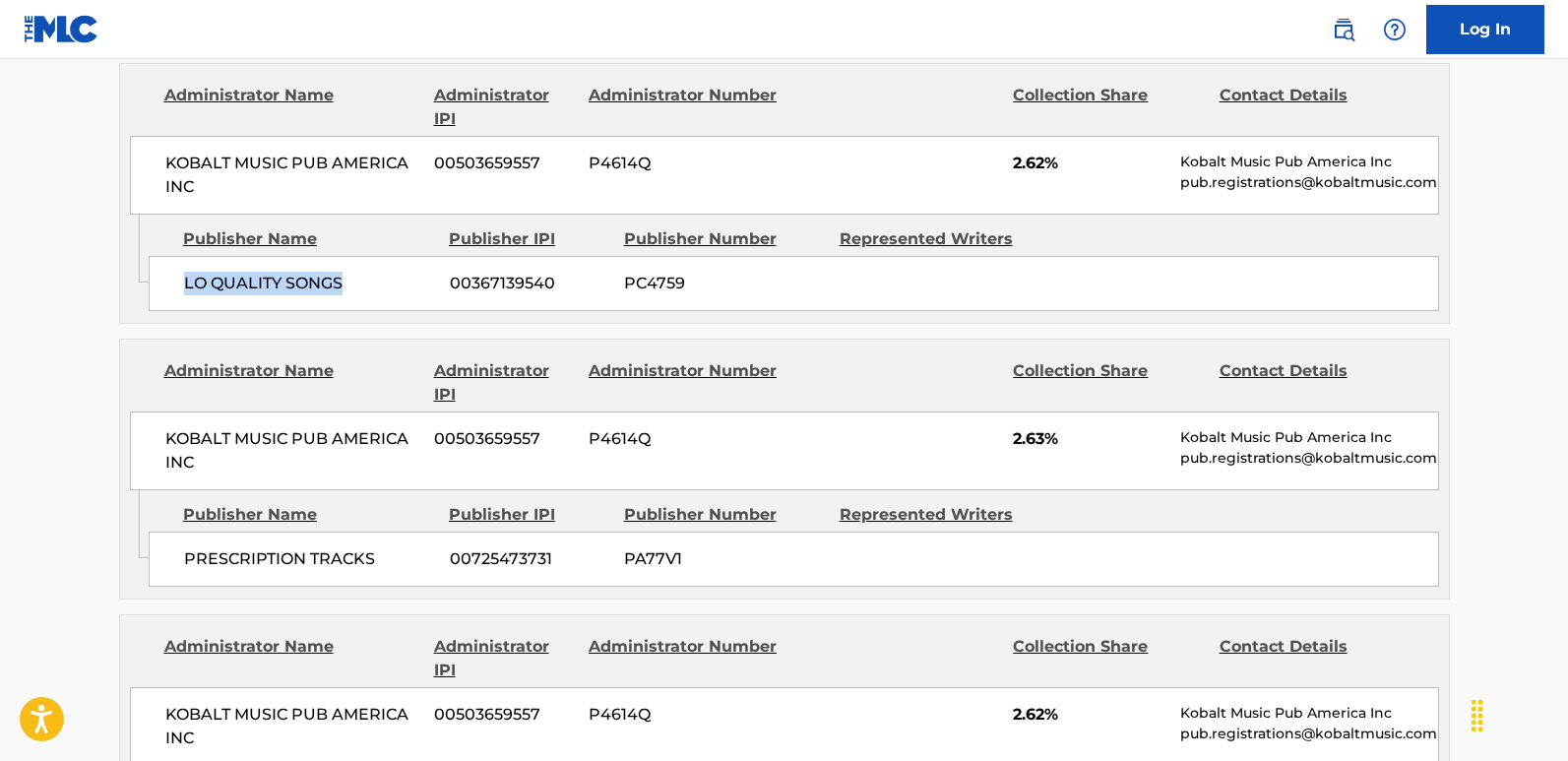 scroll, scrollTop: 1969, scrollLeft: 0, axis: vertical 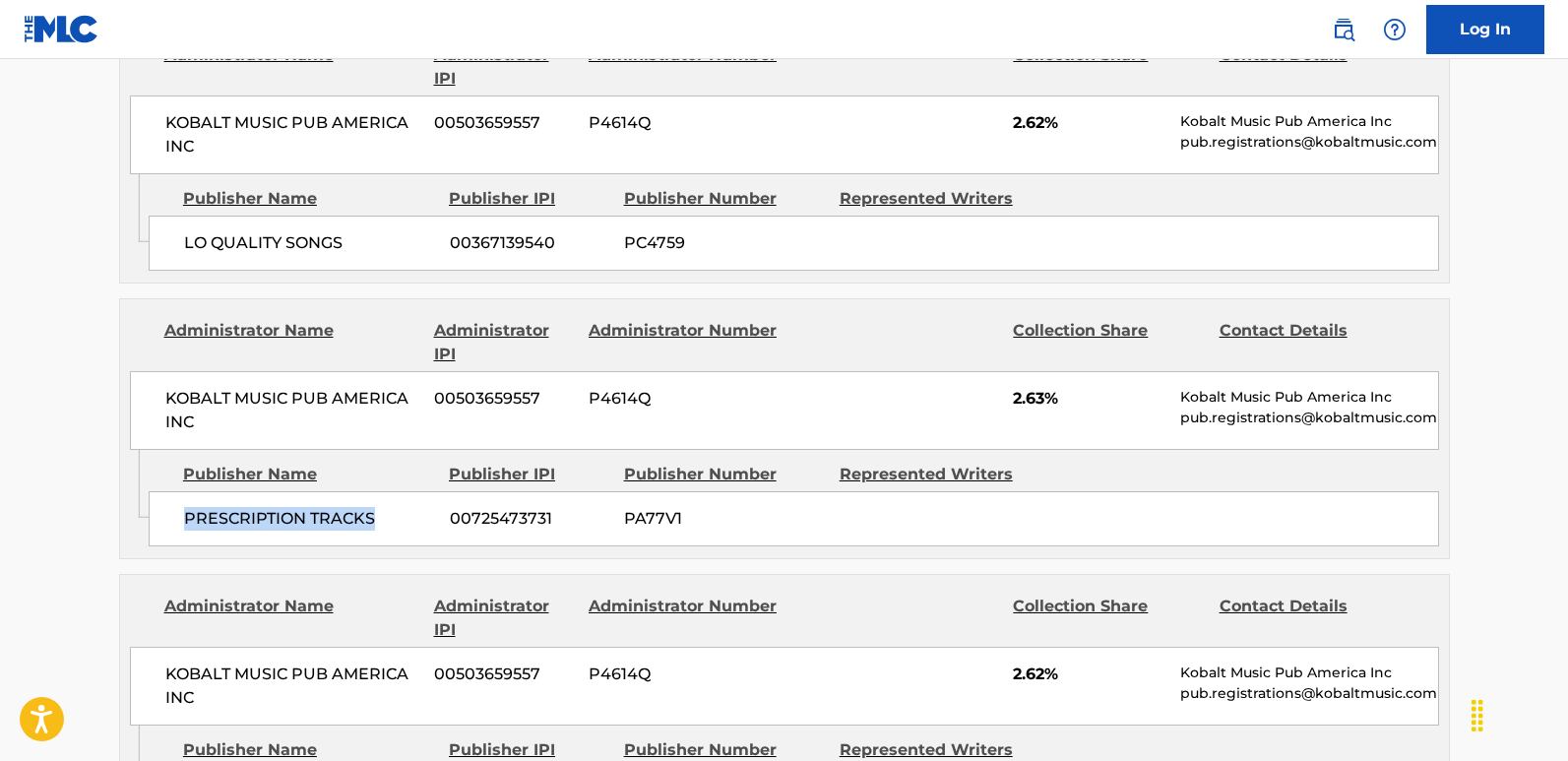 drag, startPoint x: 180, startPoint y: 526, endPoint x: 379, endPoint y: 530, distance: 199.0402 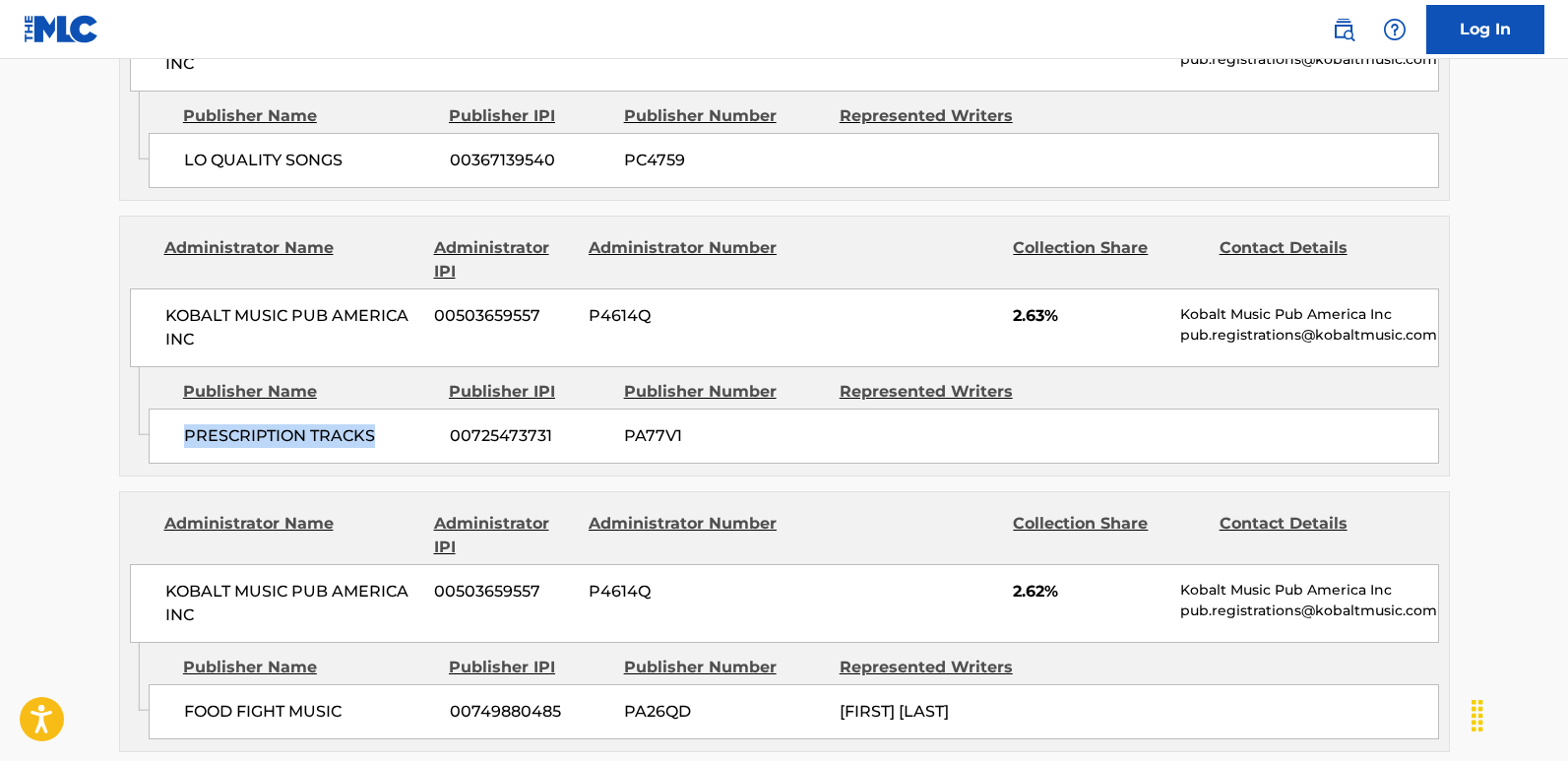 scroll, scrollTop: 2166, scrollLeft: 0, axis: vertical 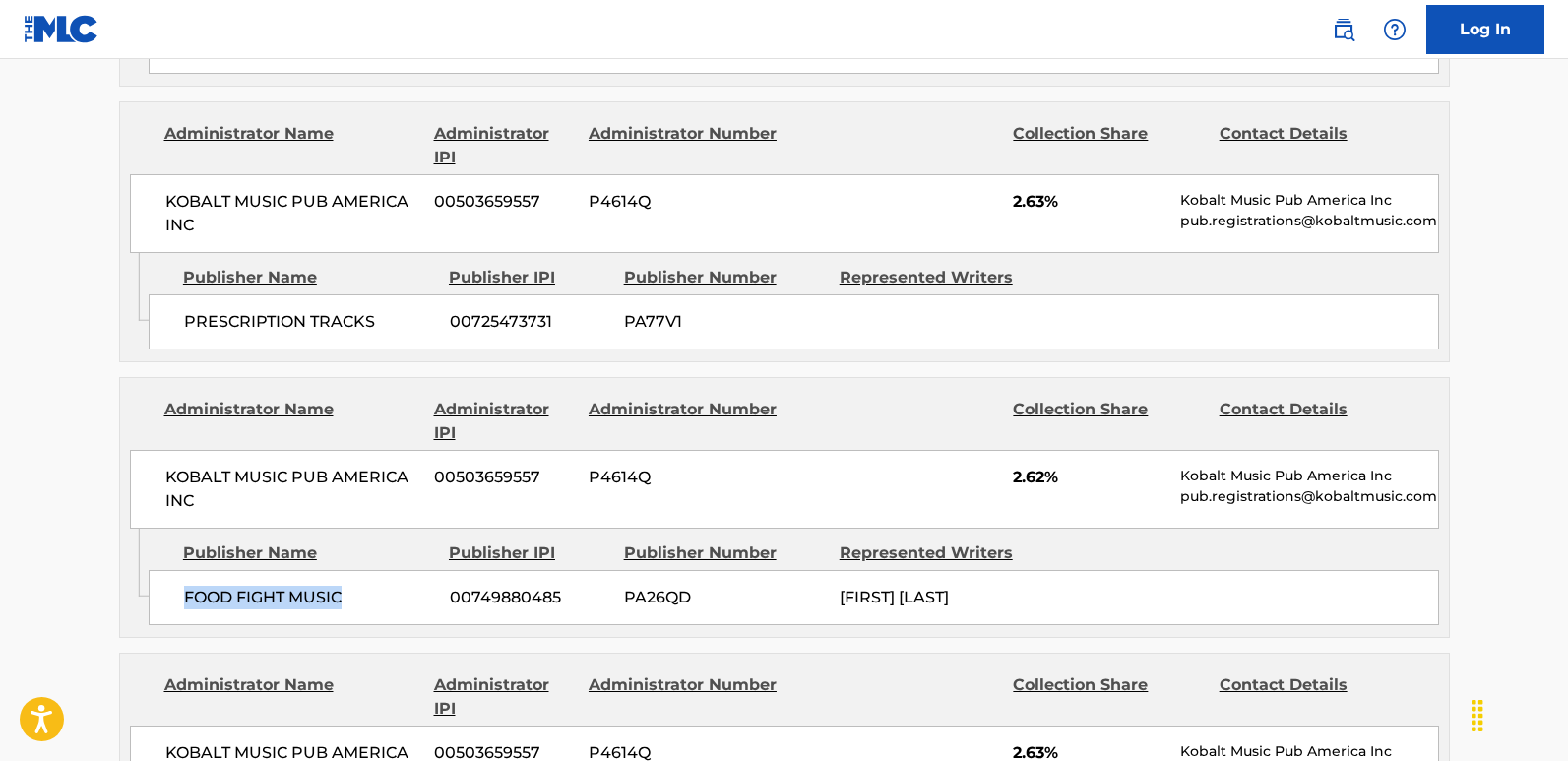 drag, startPoint x: 187, startPoint y: 598, endPoint x: 346, endPoint y: 600, distance: 159.01258 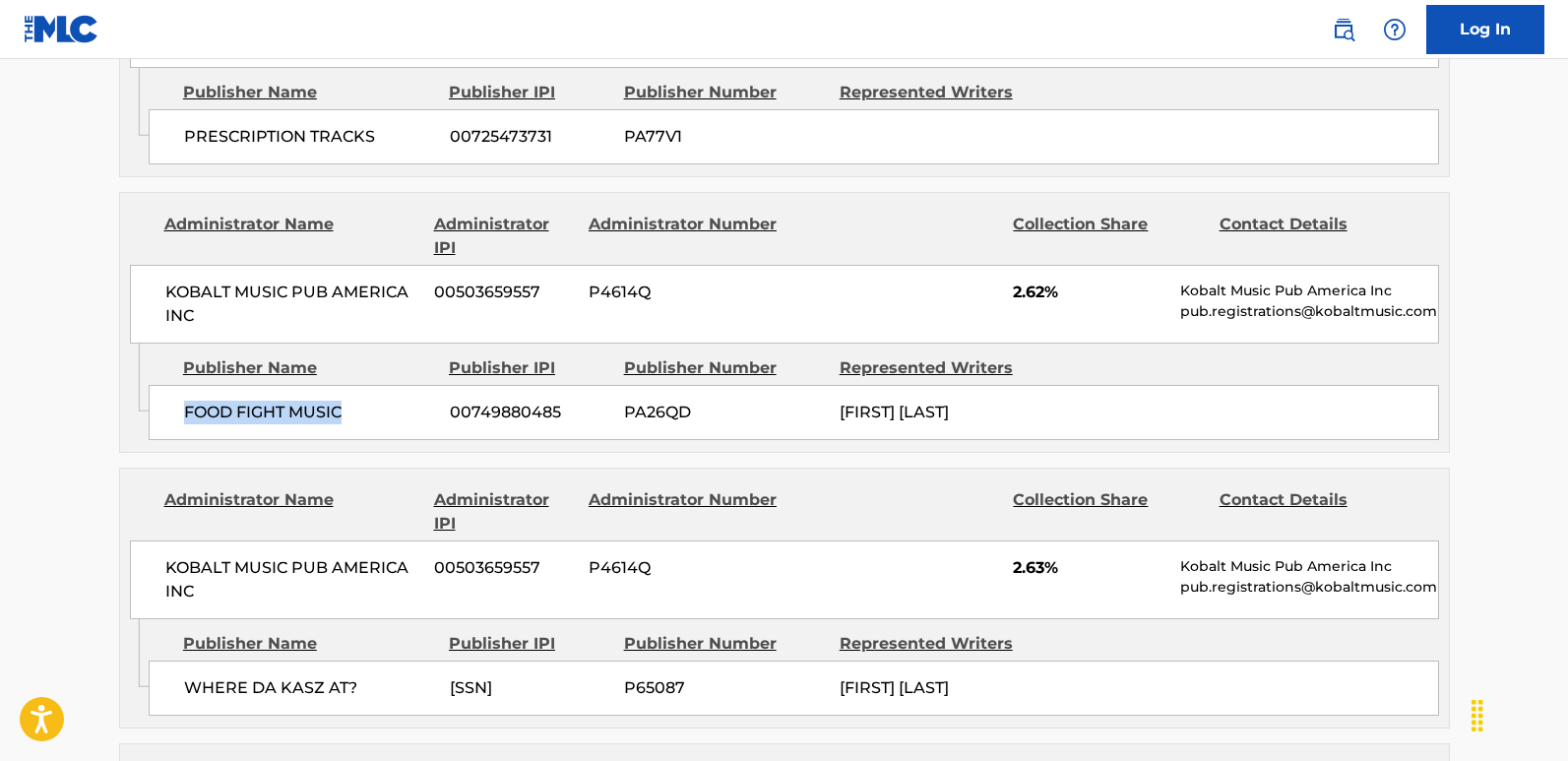scroll, scrollTop: 2363, scrollLeft: 0, axis: vertical 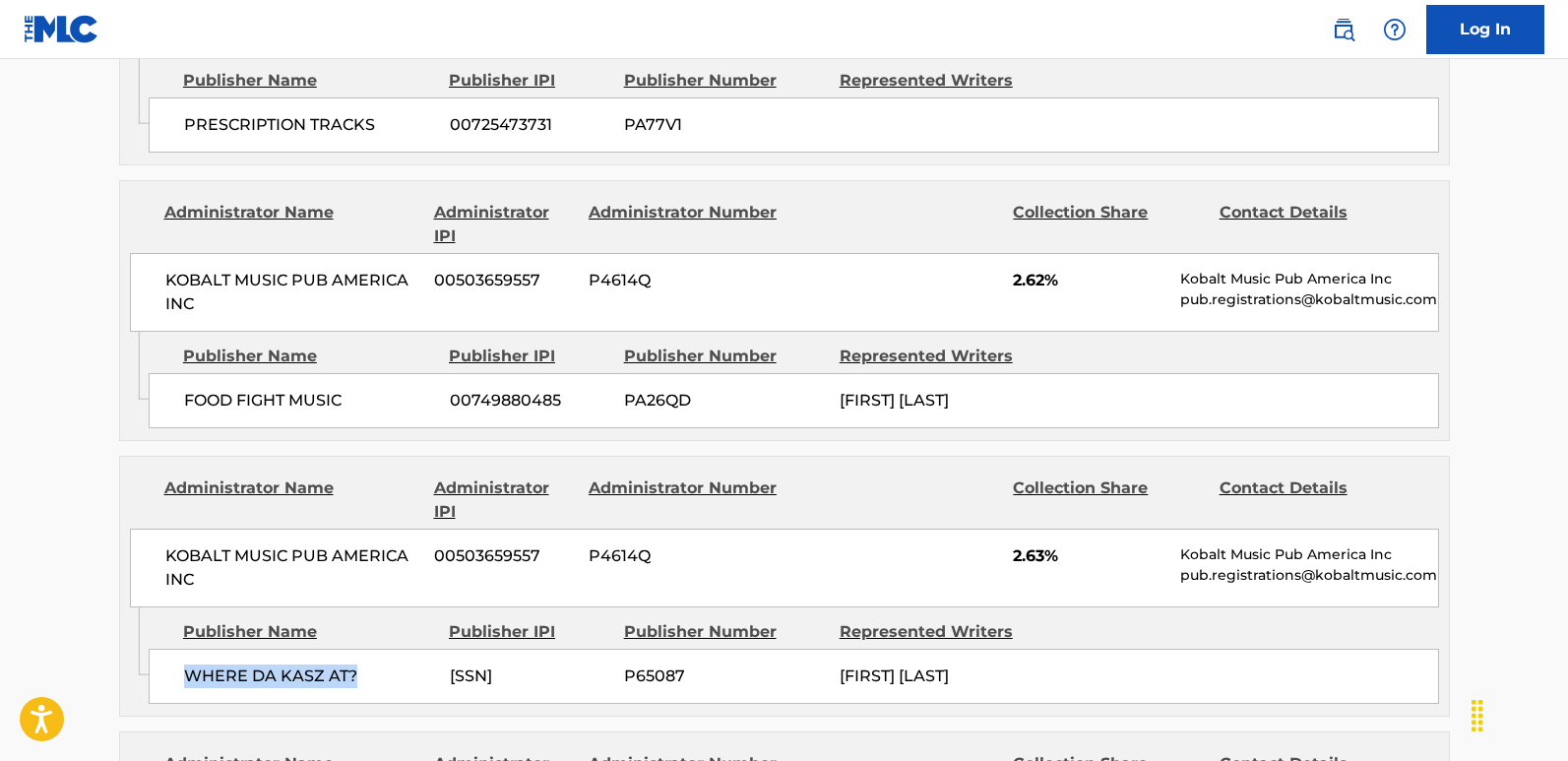 drag, startPoint x: 160, startPoint y: 673, endPoint x: 375, endPoint y: 673, distance: 215 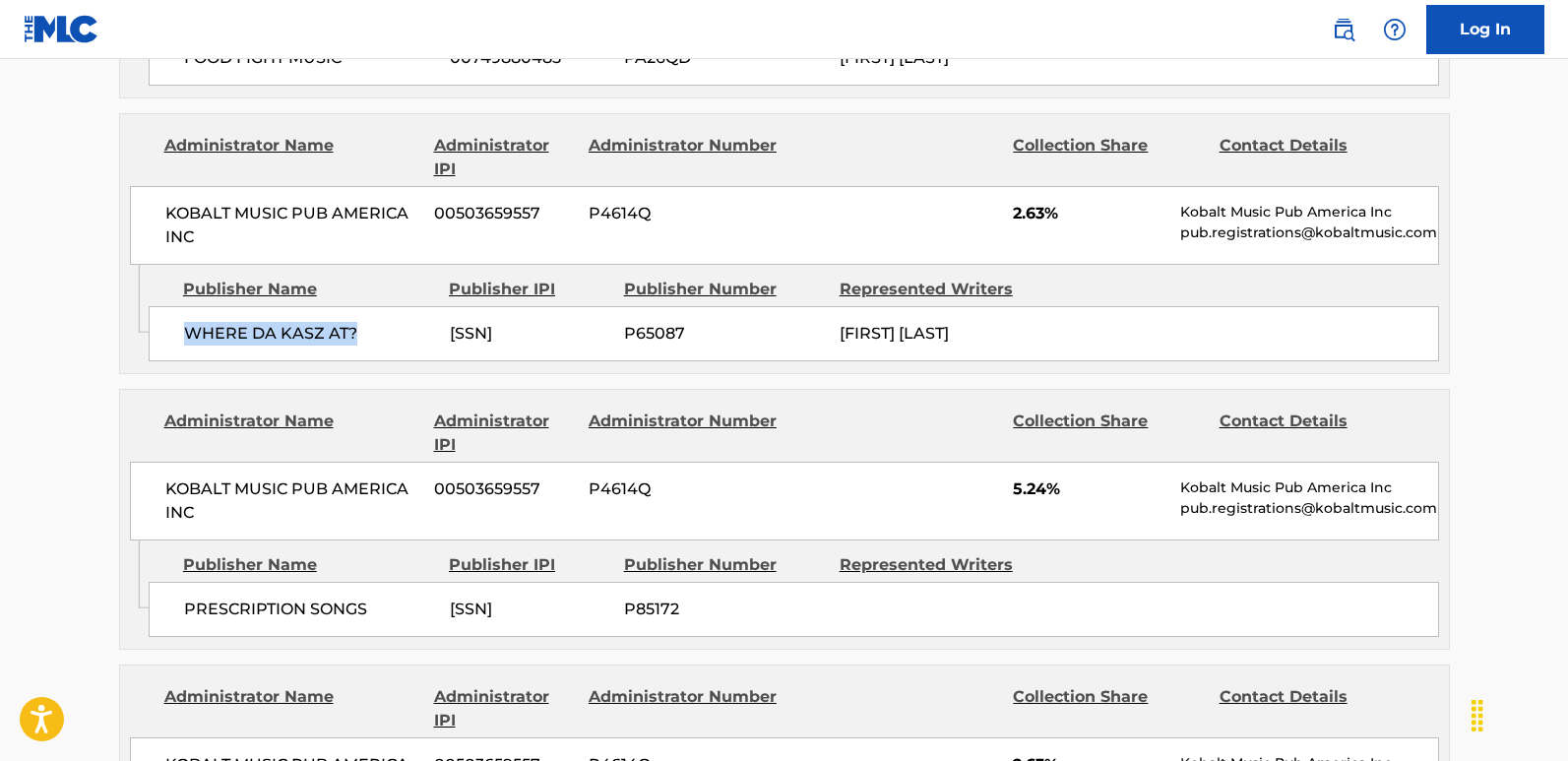 scroll, scrollTop: 2757, scrollLeft: 0, axis: vertical 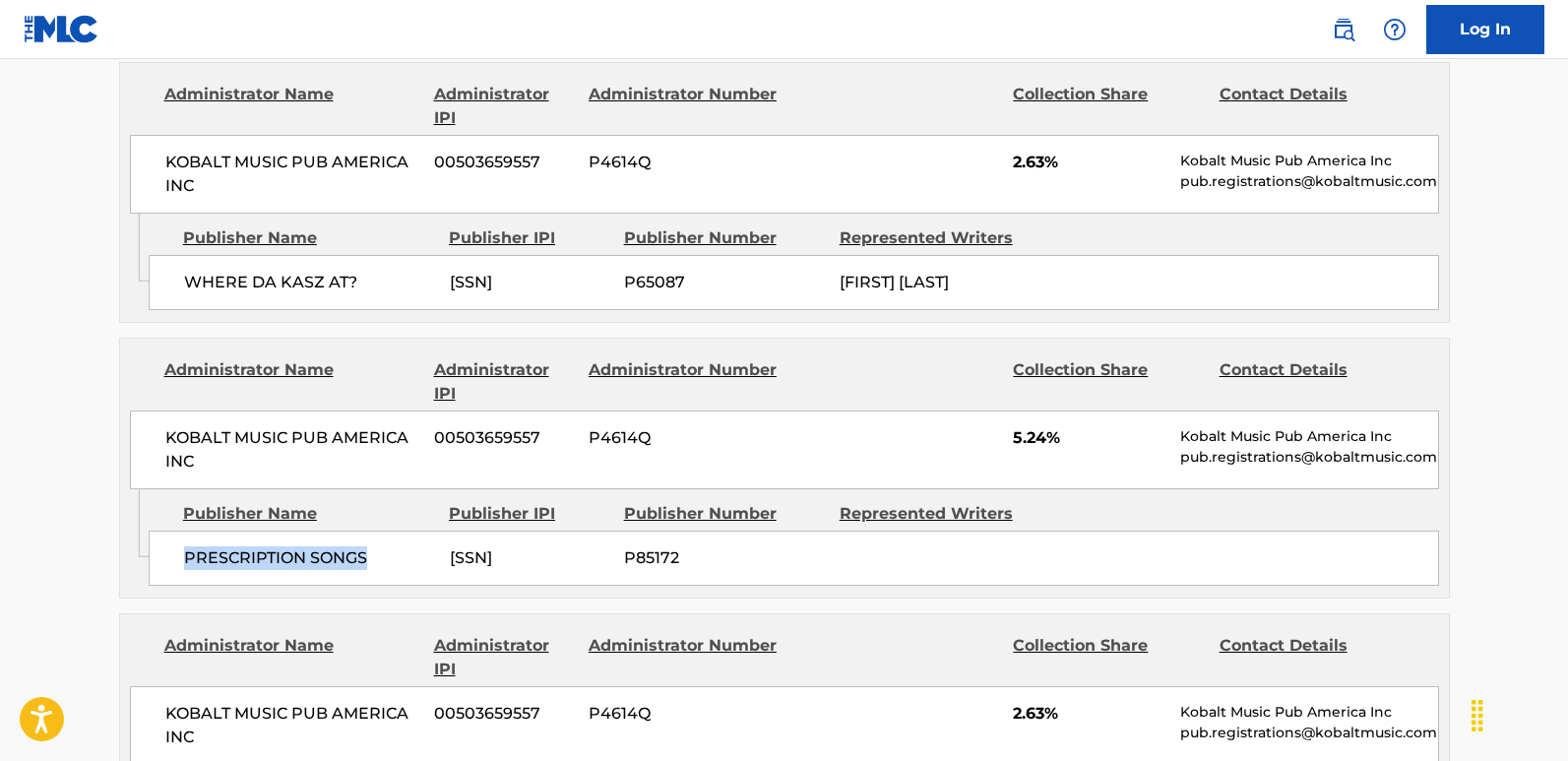 drag, startPoint x: 179, startPoint y: 552, endPoint x: 387, endPoint y: 552, distance: 208 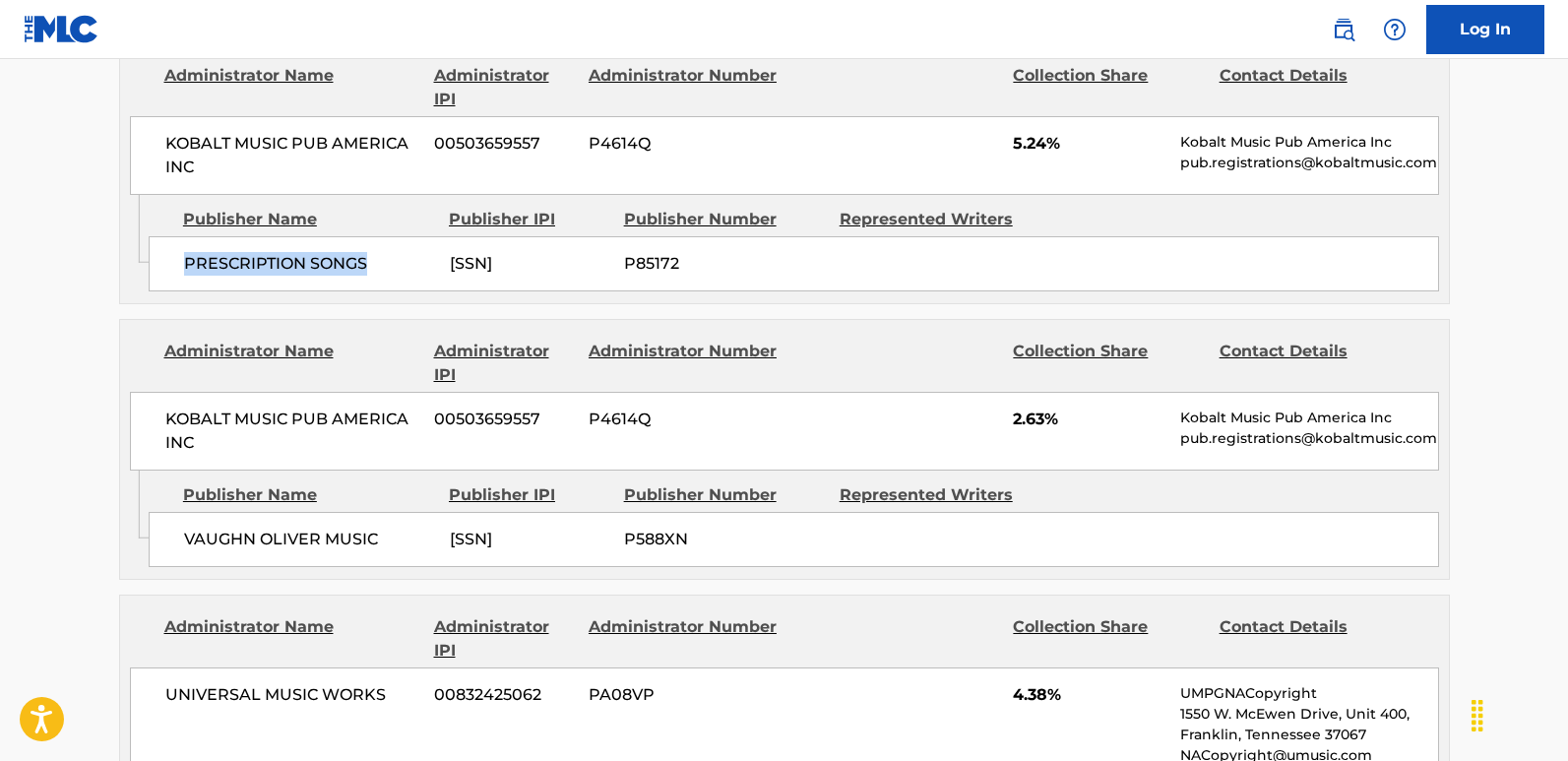 scroll, scrollTop: 3052, scrollLeft: 0, axis: vertical 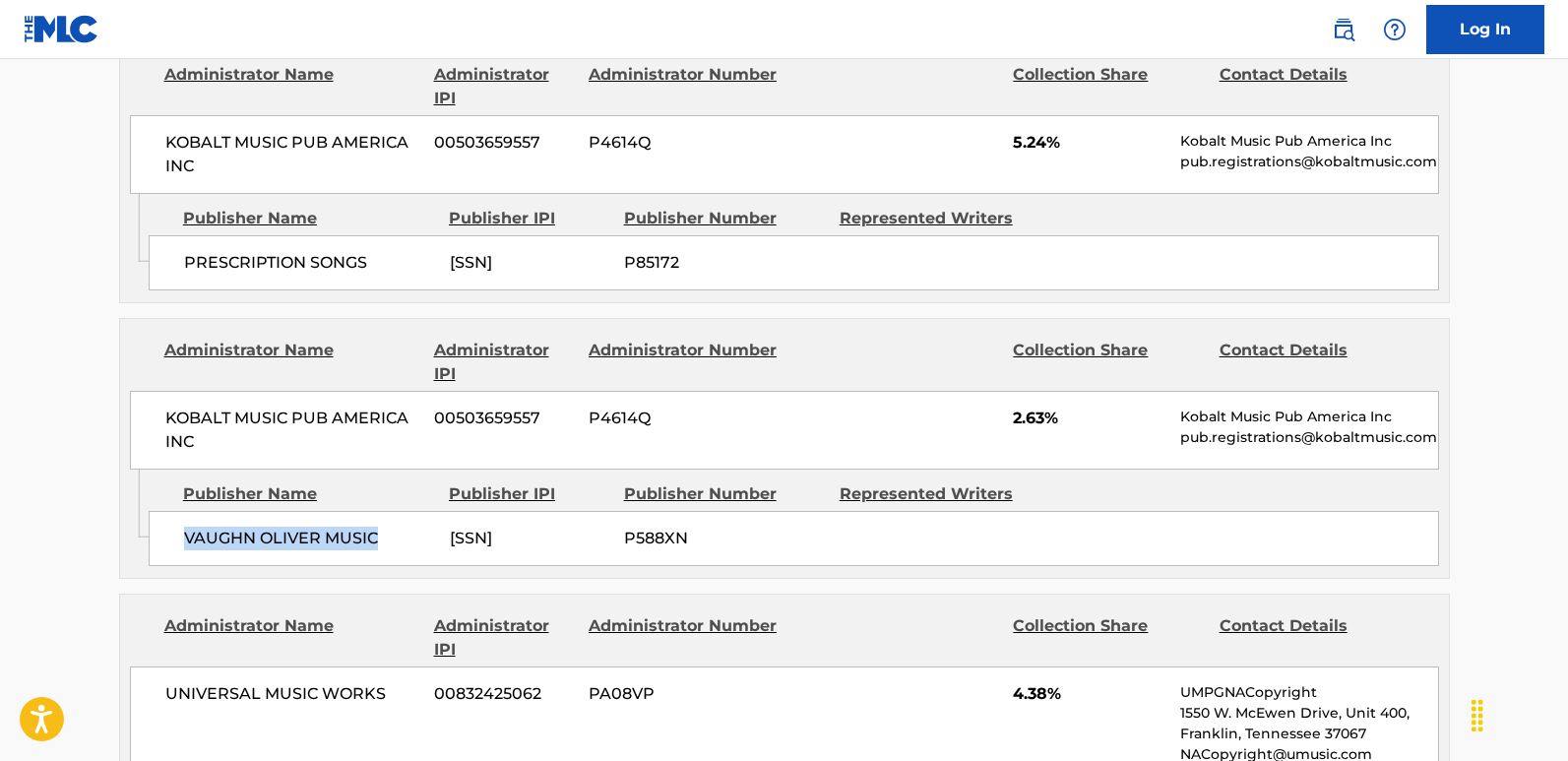 drag, startPoint x: 174, startPoint y: 540, endPoint x: 408, endPoint y: 539, distance: 234.0021 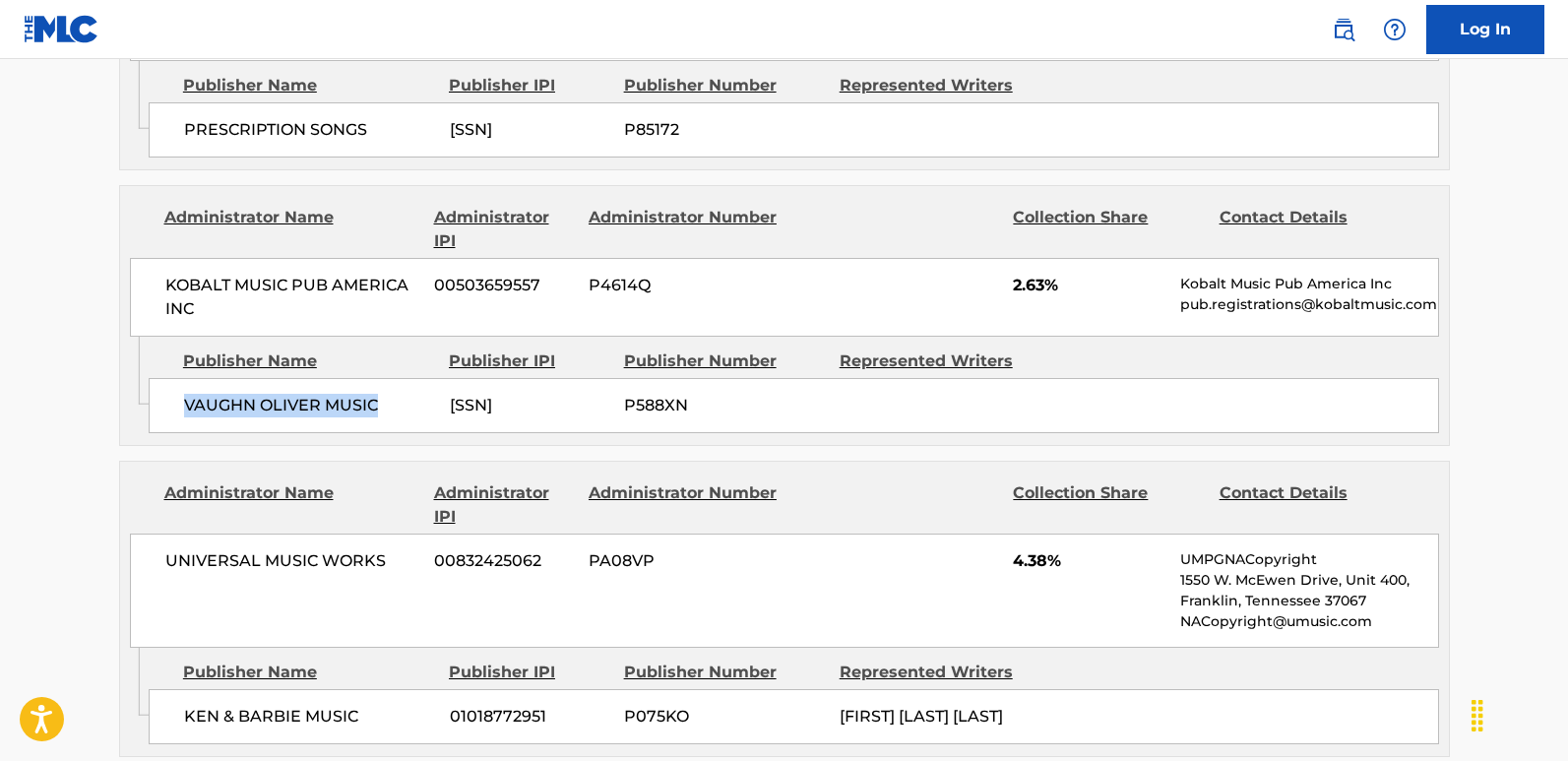 scroll, scrollTop: 3347, scrollLeft: 0, axis: vertical 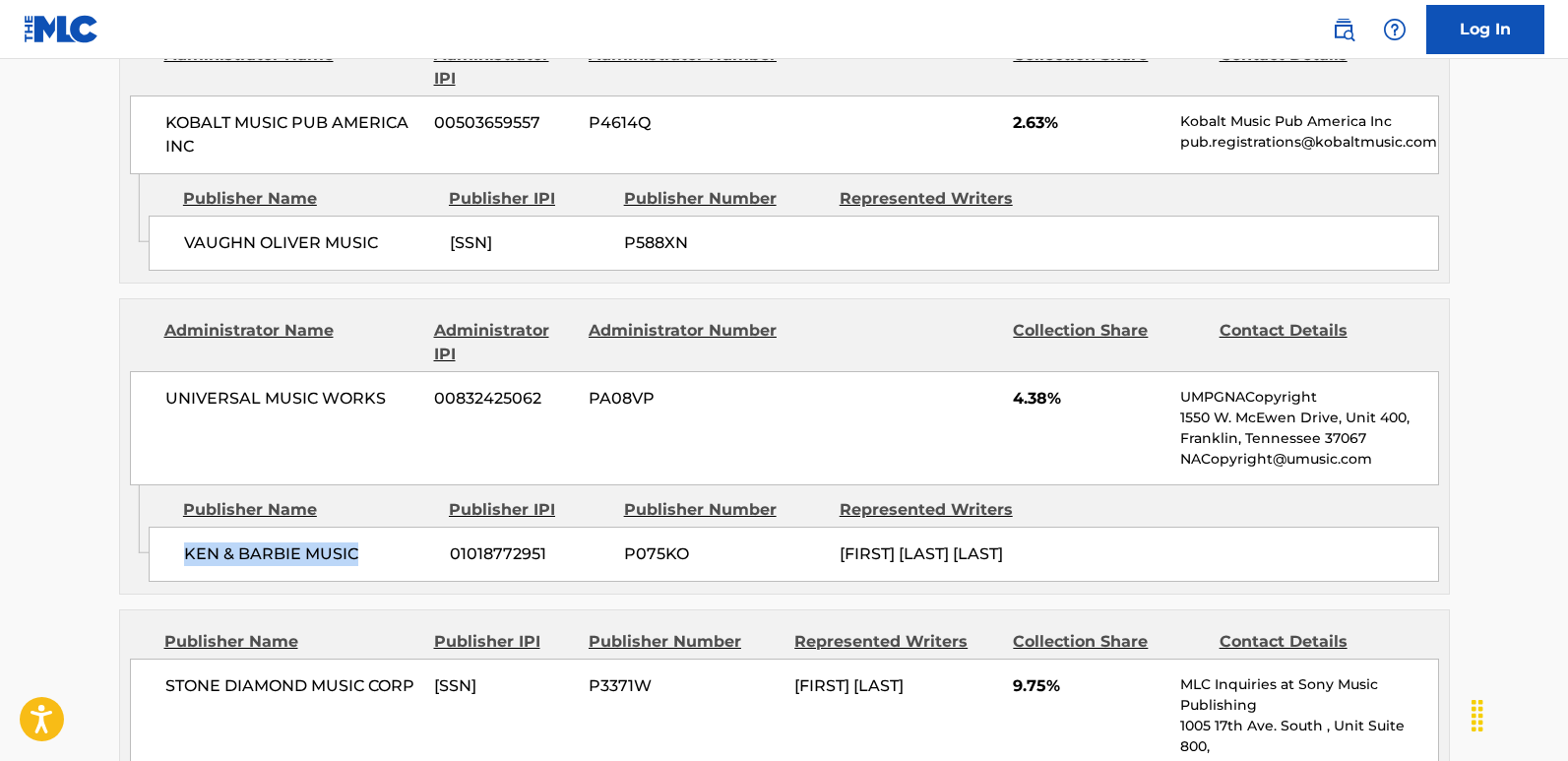 drag, startPoint x: 173, startPoint y: 551, endPoint x: 408, endPoint y: 551, distance: 235 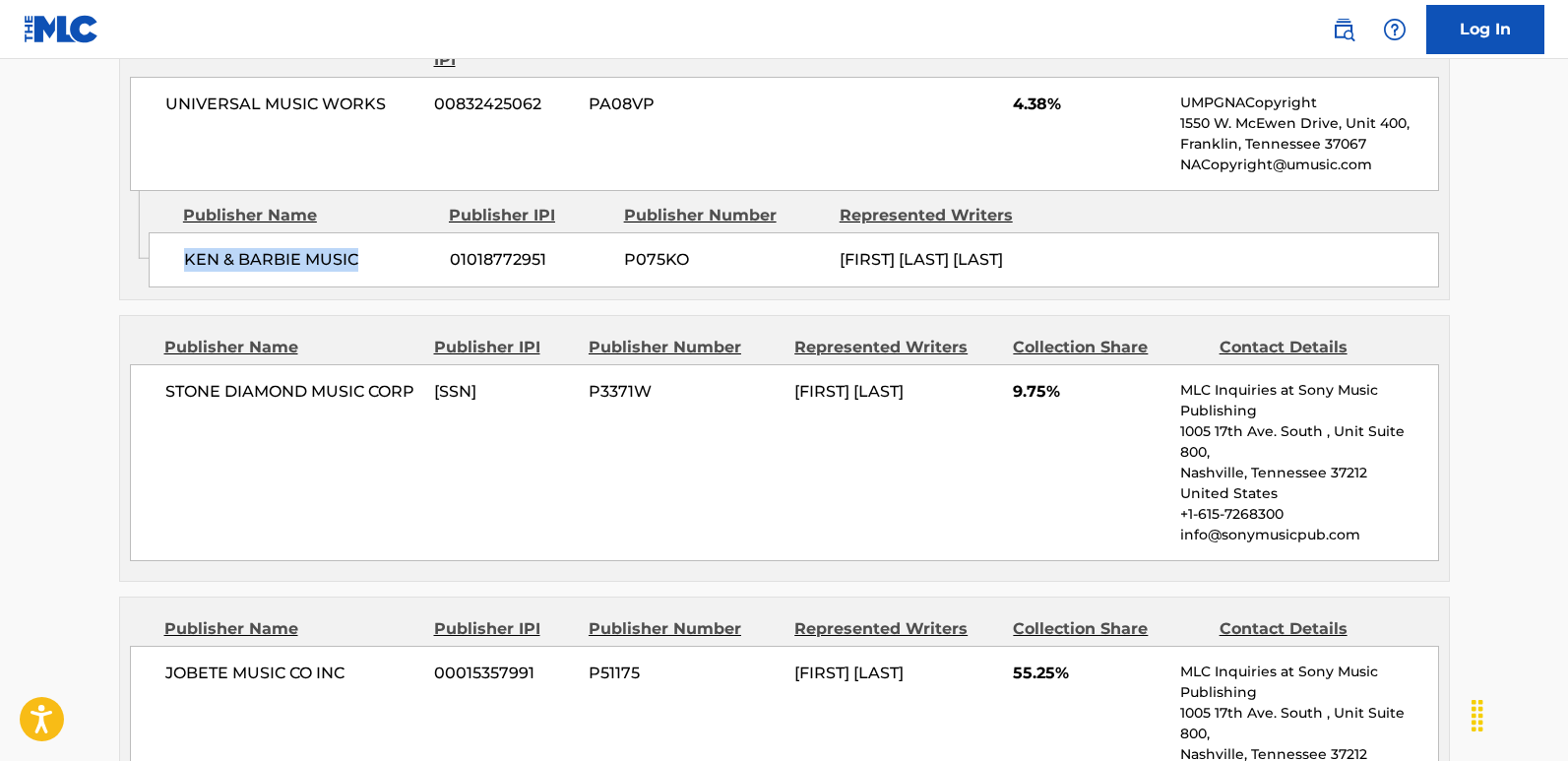 scroll, scrollTop: 3643, scrollLeft: 0, axis: vertical 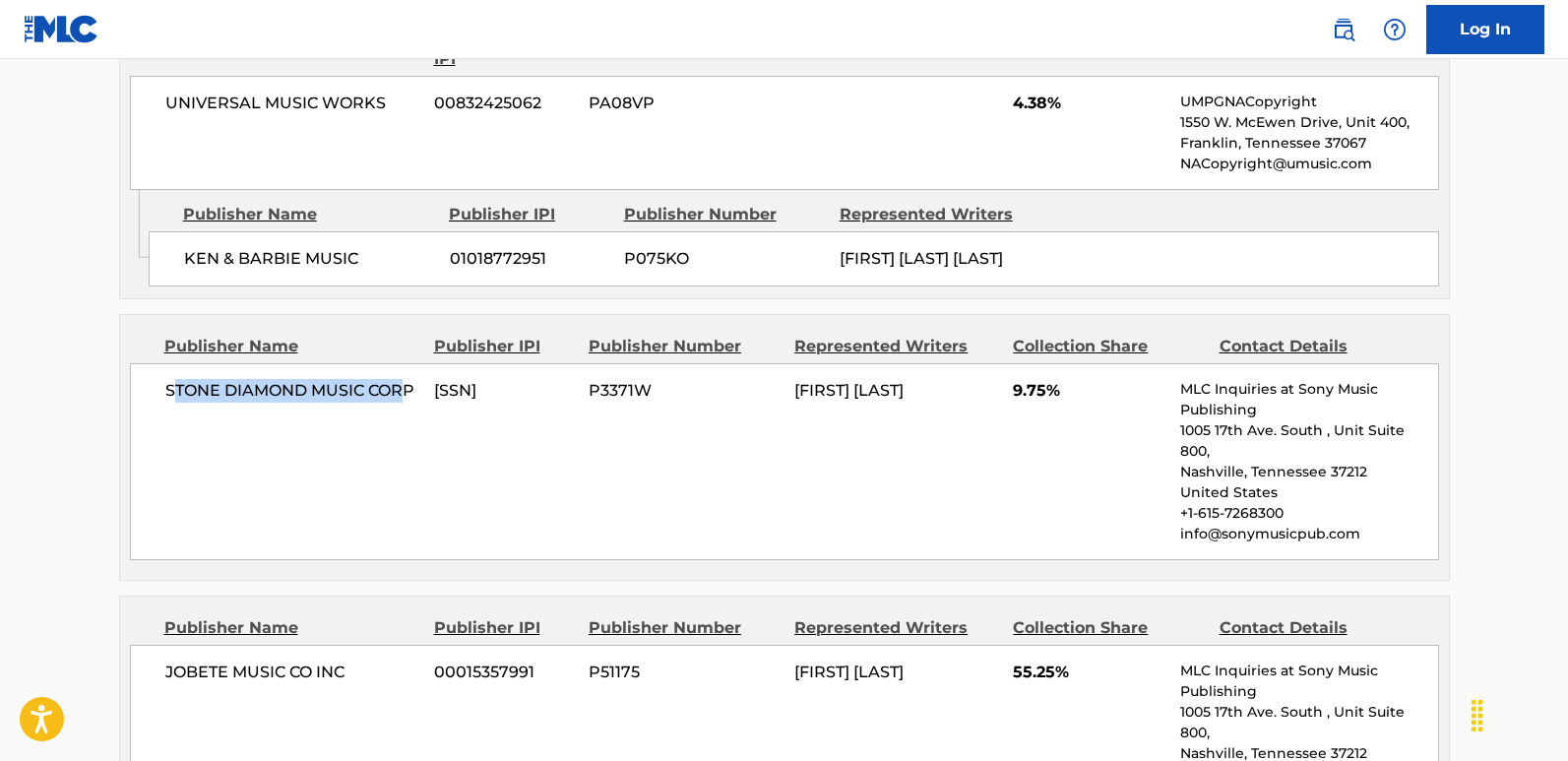 drag, startPoint x: 172, startPoint y: 393, endPoint x: 409, endPoint y: 391, distance: 237.0084 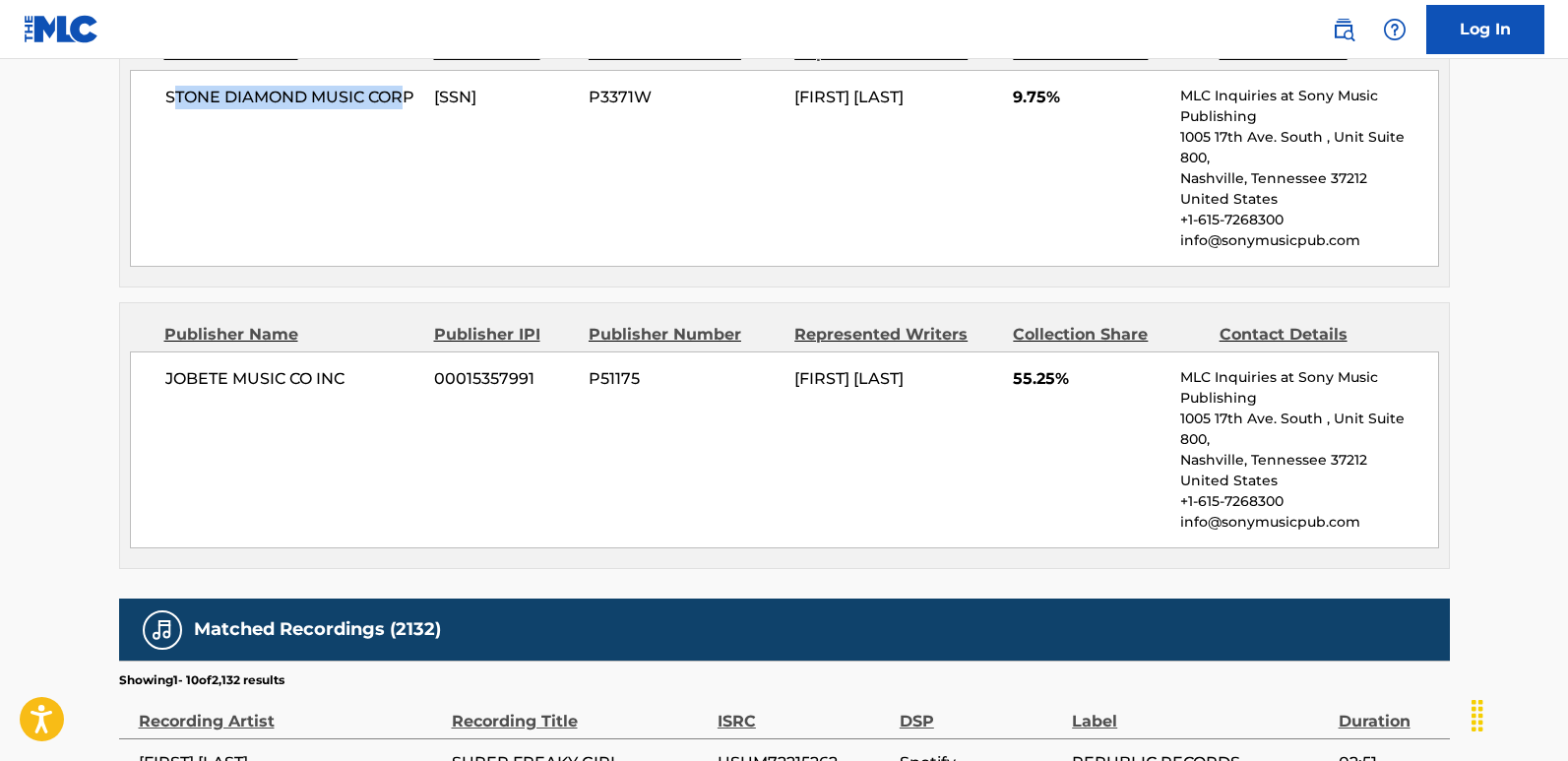 scroll, scrollTop: 3938, scrollLeft: 0, axis: vertical 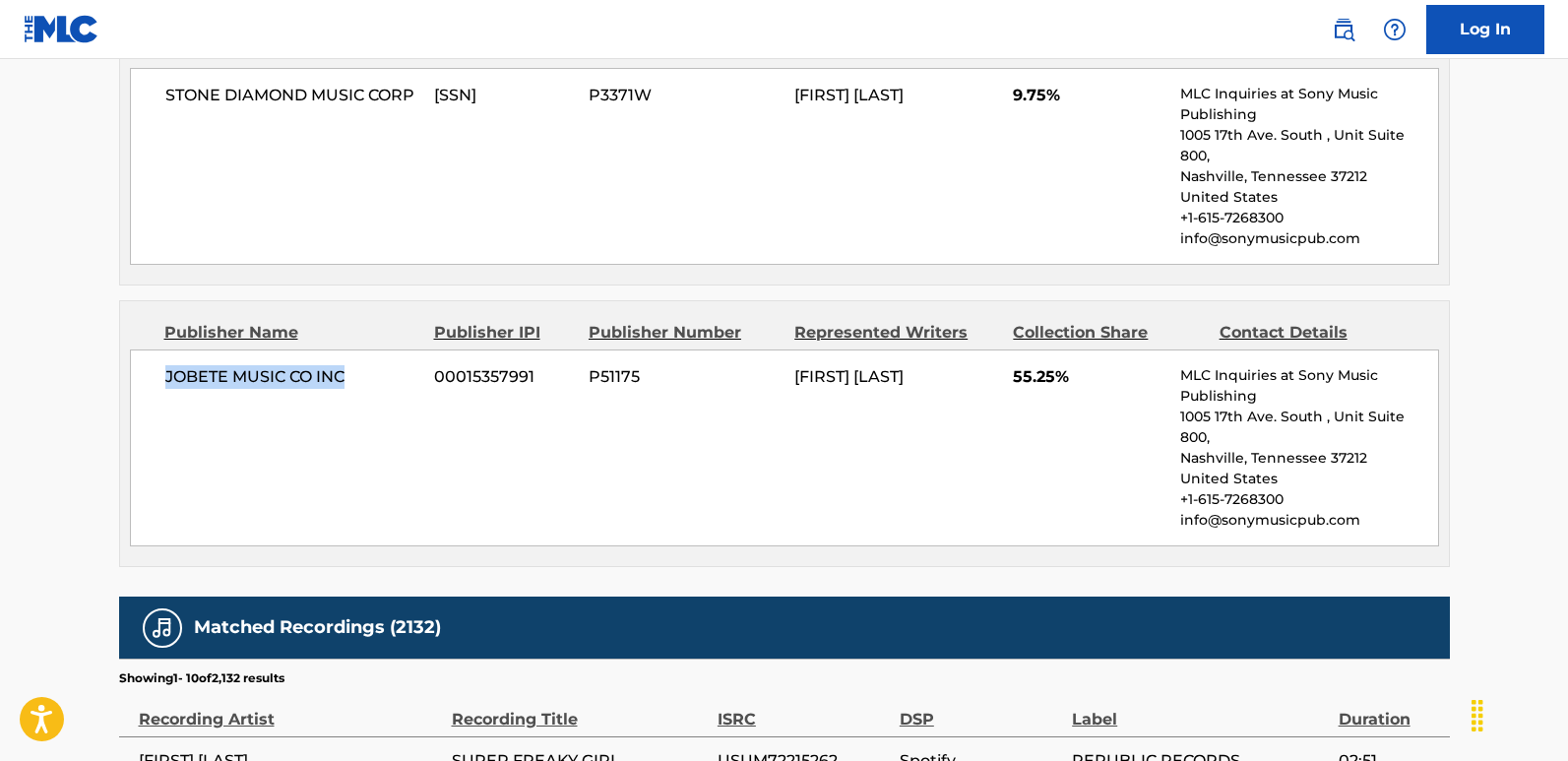 drag, startPoint x: 155, startPoint y: 334, endPoint x: 359, endPoint y: 336, distance: 204.0098 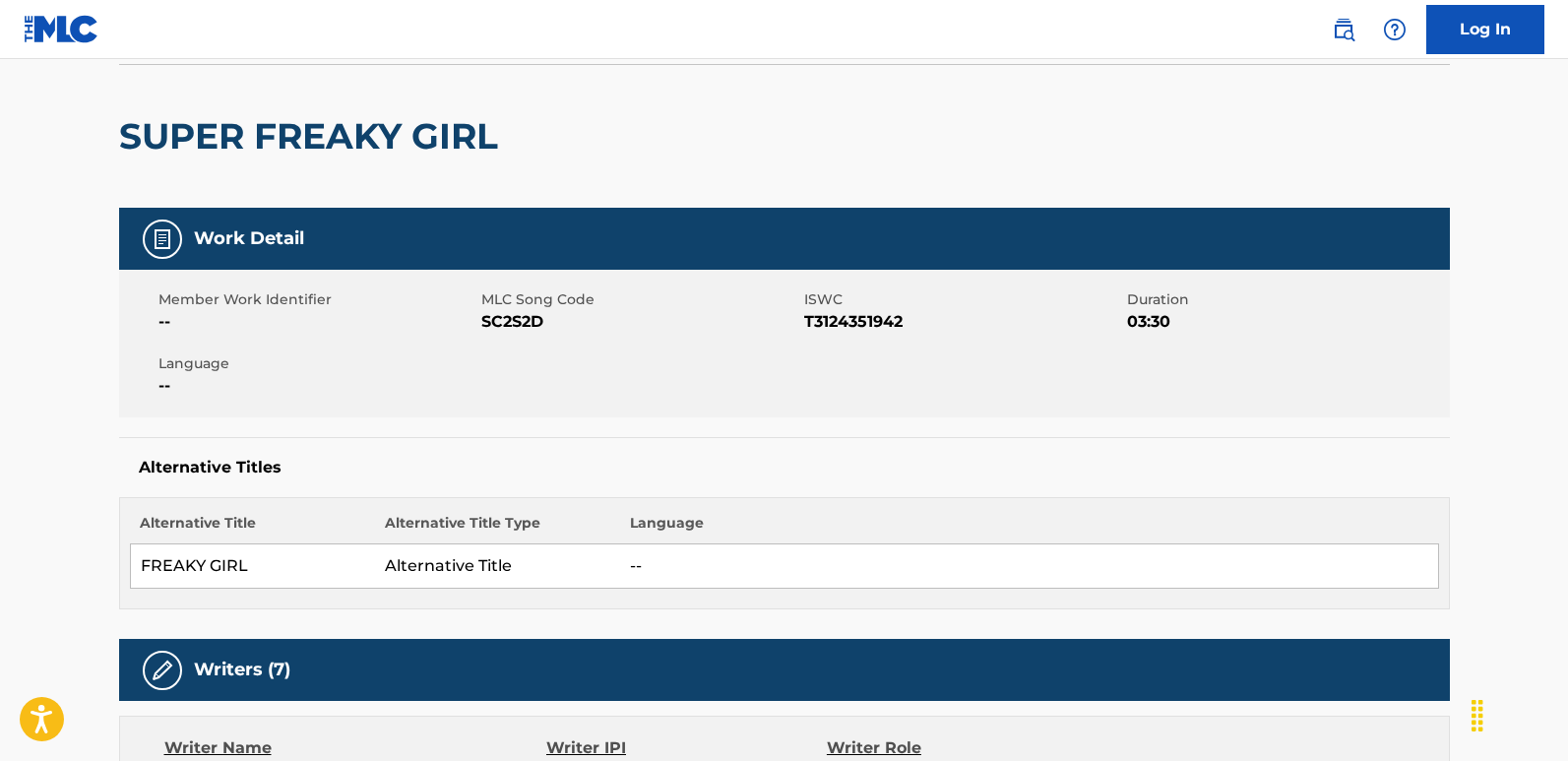 scroll, scrollTop: 0, scrollLeft: 0, axis: both 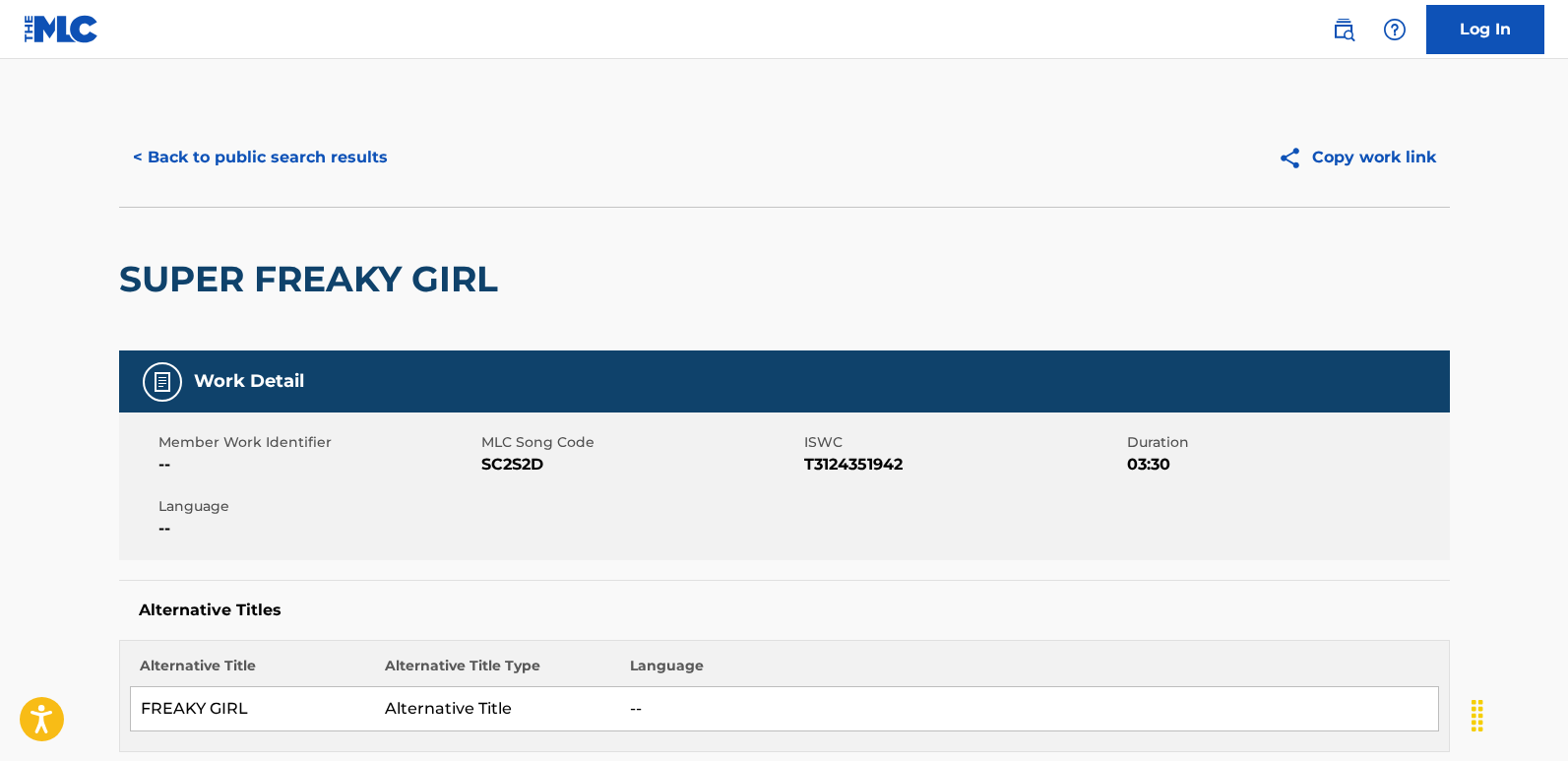 click on "< Back to public search results" at bounding box center (260, 158) 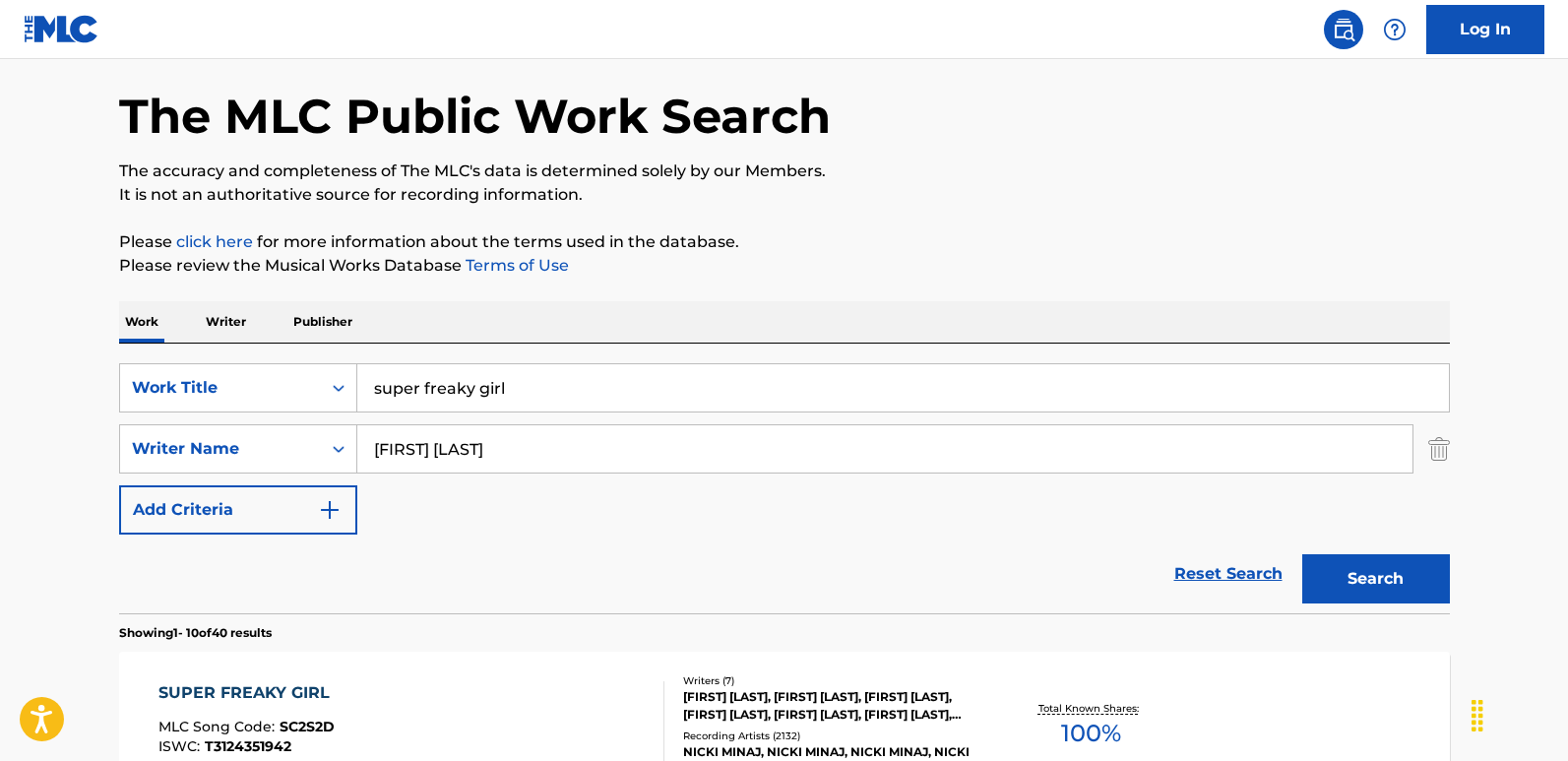 scroll, scrollTop: 0, scrollLeft: 0, axis: both 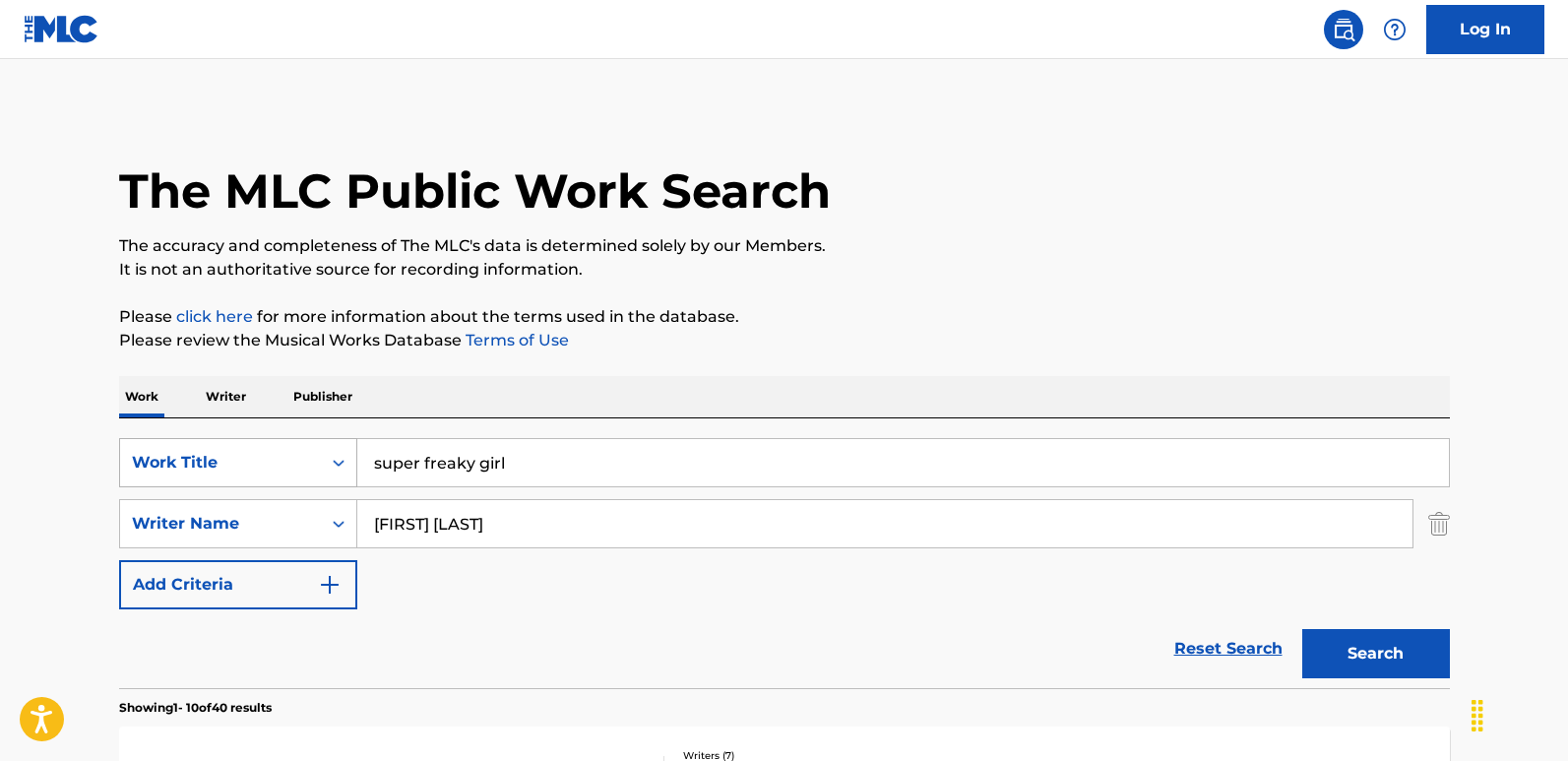 drag, startPoint x: 461, startPoint y: 472, endPoint x: 287, endPoint y: 475, distance: 174.02586 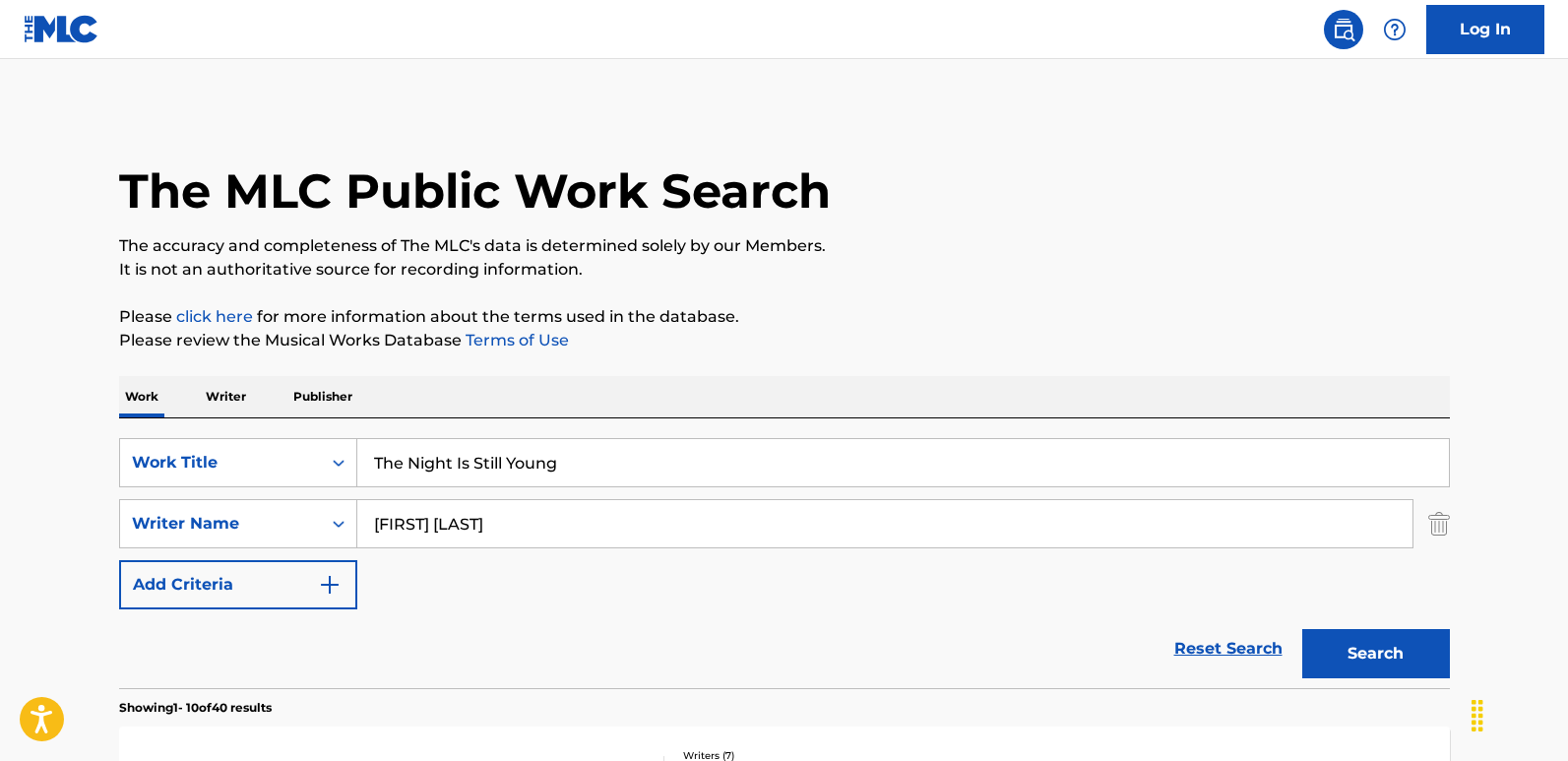 type on "The Night Is Still Young" 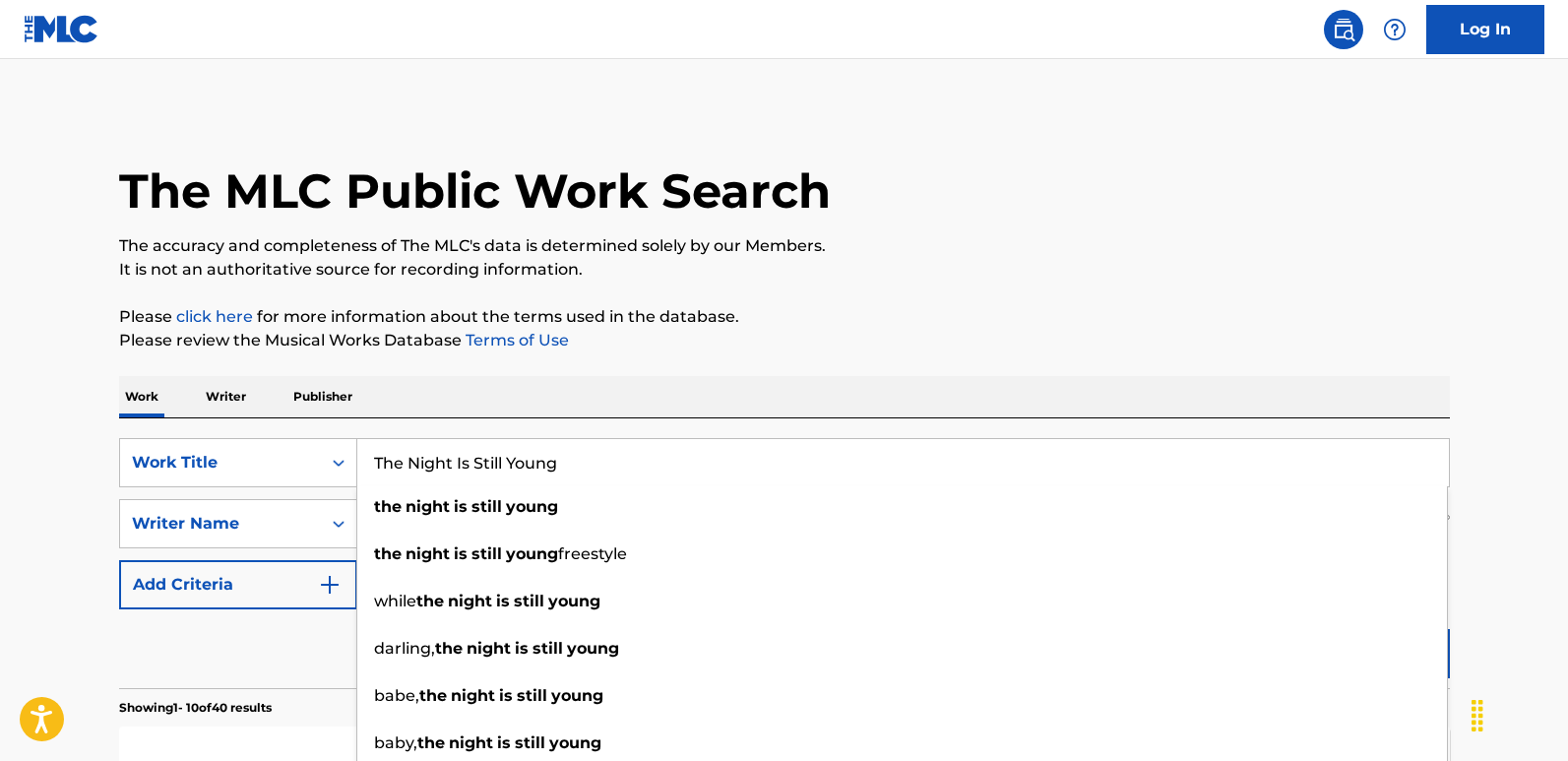 click on "The MLC Public Work Search The accuracy and completeness of The MLC's data is determined solely by our Members. It is not an authoritative source for recording information. Please   click here   for more information about the terms used in the database. Please review the Musical Works Database   Terms of Use Work Writer Publisher SearchWithCriteria22fa23d7-28af-4165-9c1c-8a2ccfa2ef44 Work Title The Night Is Still Young the   night   is   still   young the   night   is   still   young  freestyle while  the   night   is   still   young darling,  the   night   is   still   young babe,  the   night   is   still   young baby,  the   night   is   still   young the   night   is   still   young  aalibrary dearest  the   night   is   still   young the   night   is   still   young  (feat. blake) the   night   is   still   young  (benga namina) SearchWithCriteria238cb95c-70a1-409f-bd5f-a8d1d993e70a Writer Name [FIRST] [LAST] Add Criteria Reset Search Search Showing  1  -   10  of  40   results   SUPER FREAKY GIRL : ISWC" at bounding box center [784, 1218] 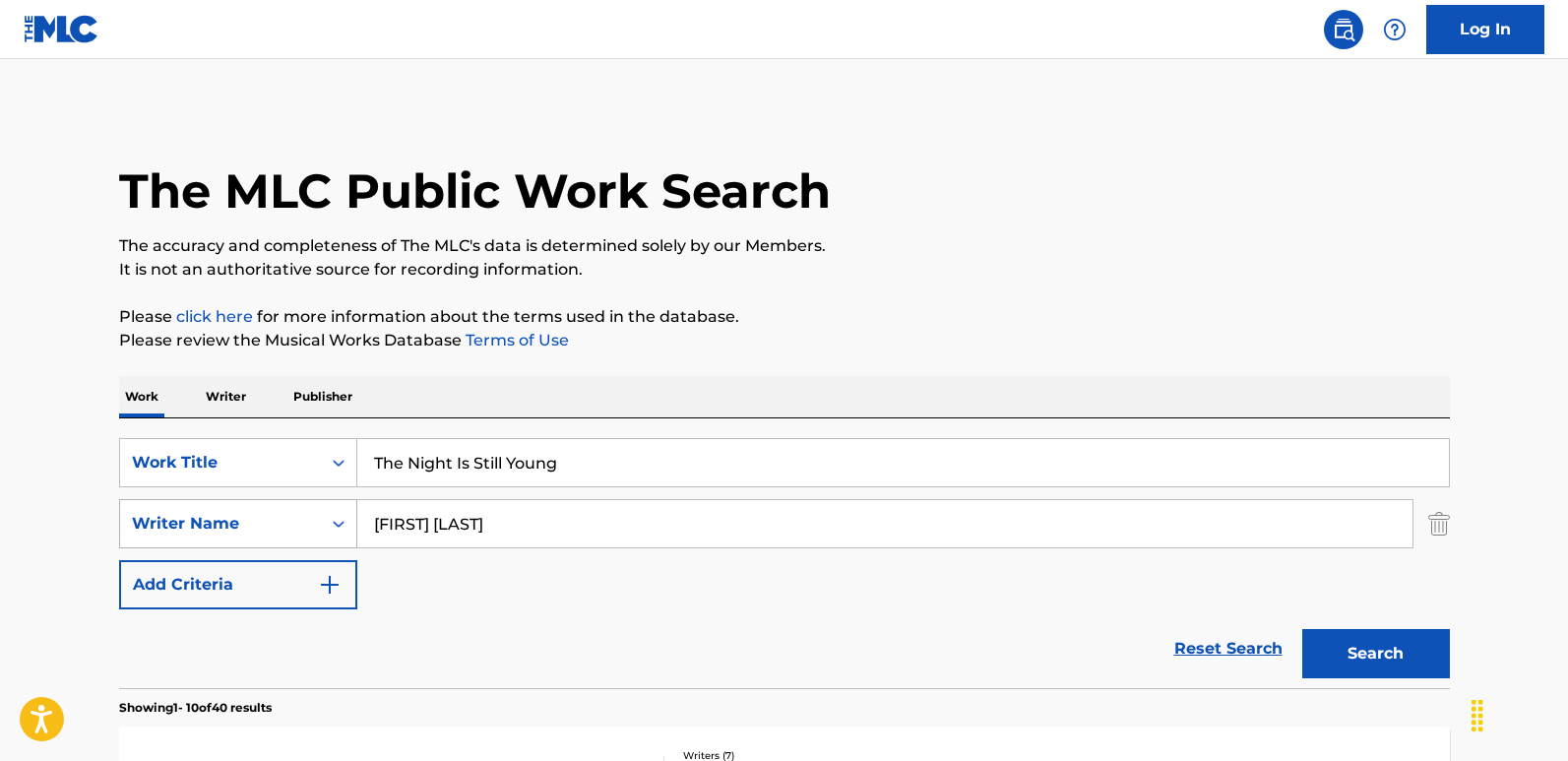 drag, startPoint x: 578, startPoint y: 534, endPoint x: 269, endPoint y: 528, distance: 309.0582 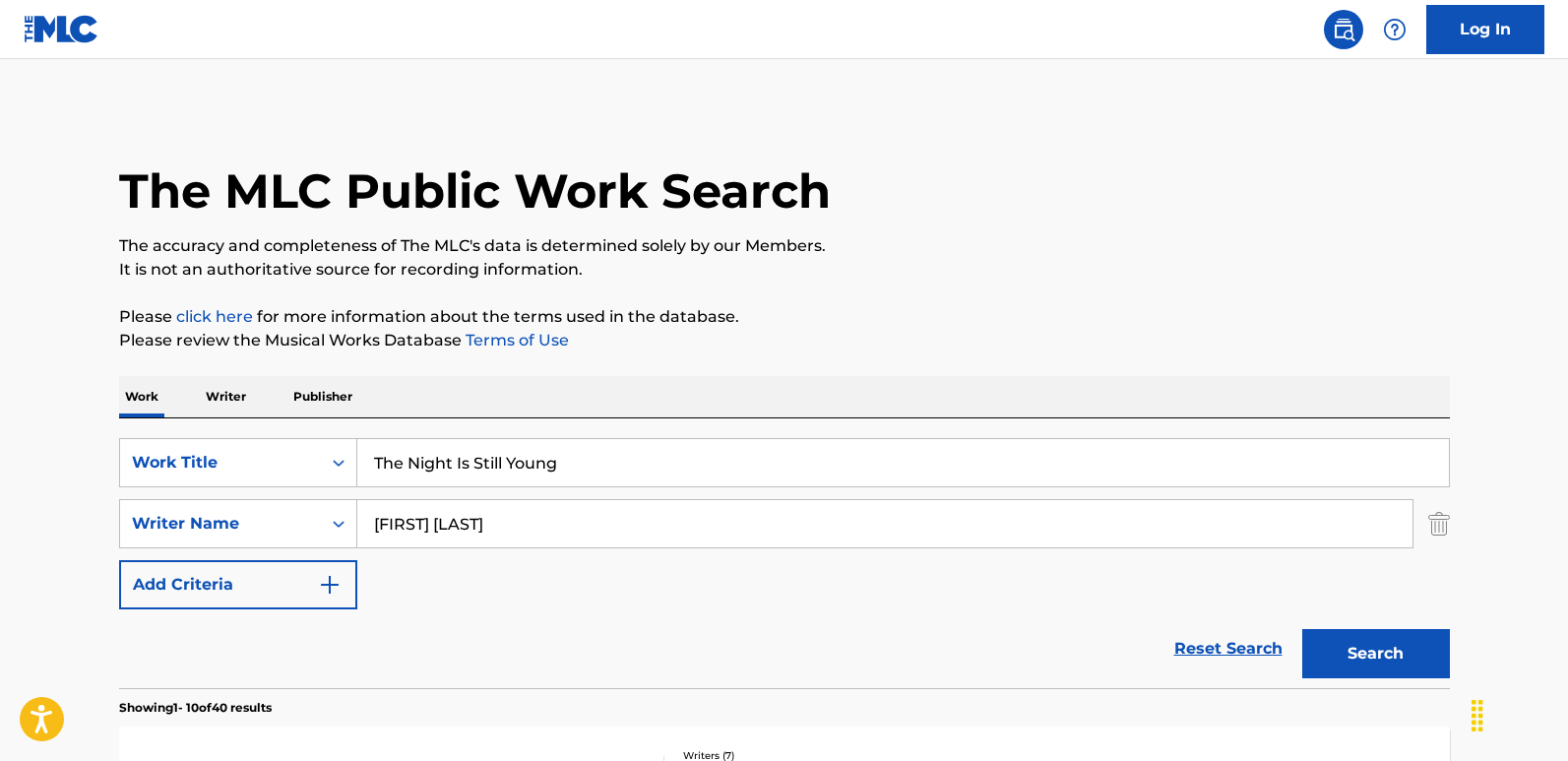 type on "[FIRST] [LAST]" 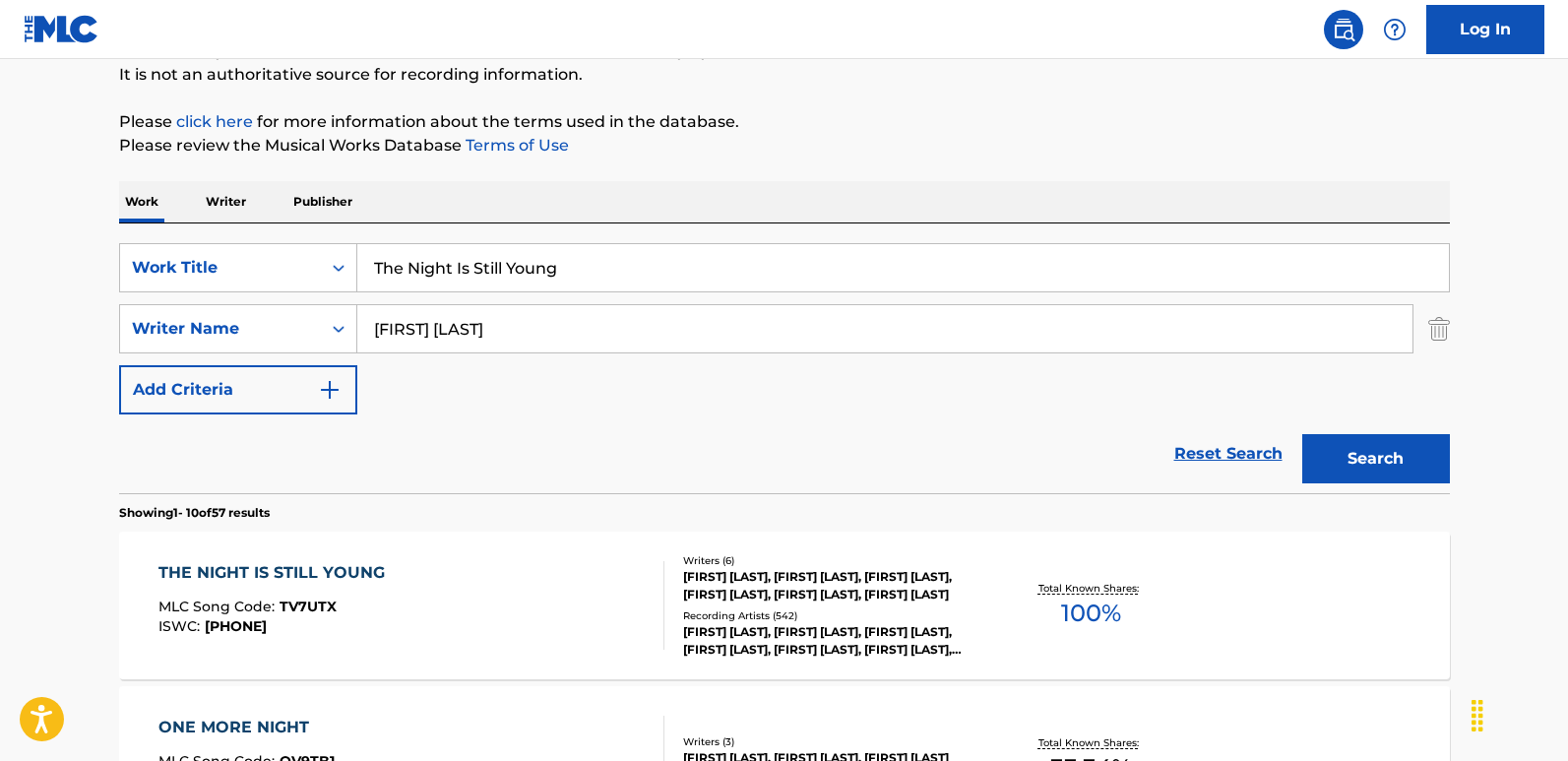 scroll, scrollTop: 197, scrollLeft: 0, axis: vertical 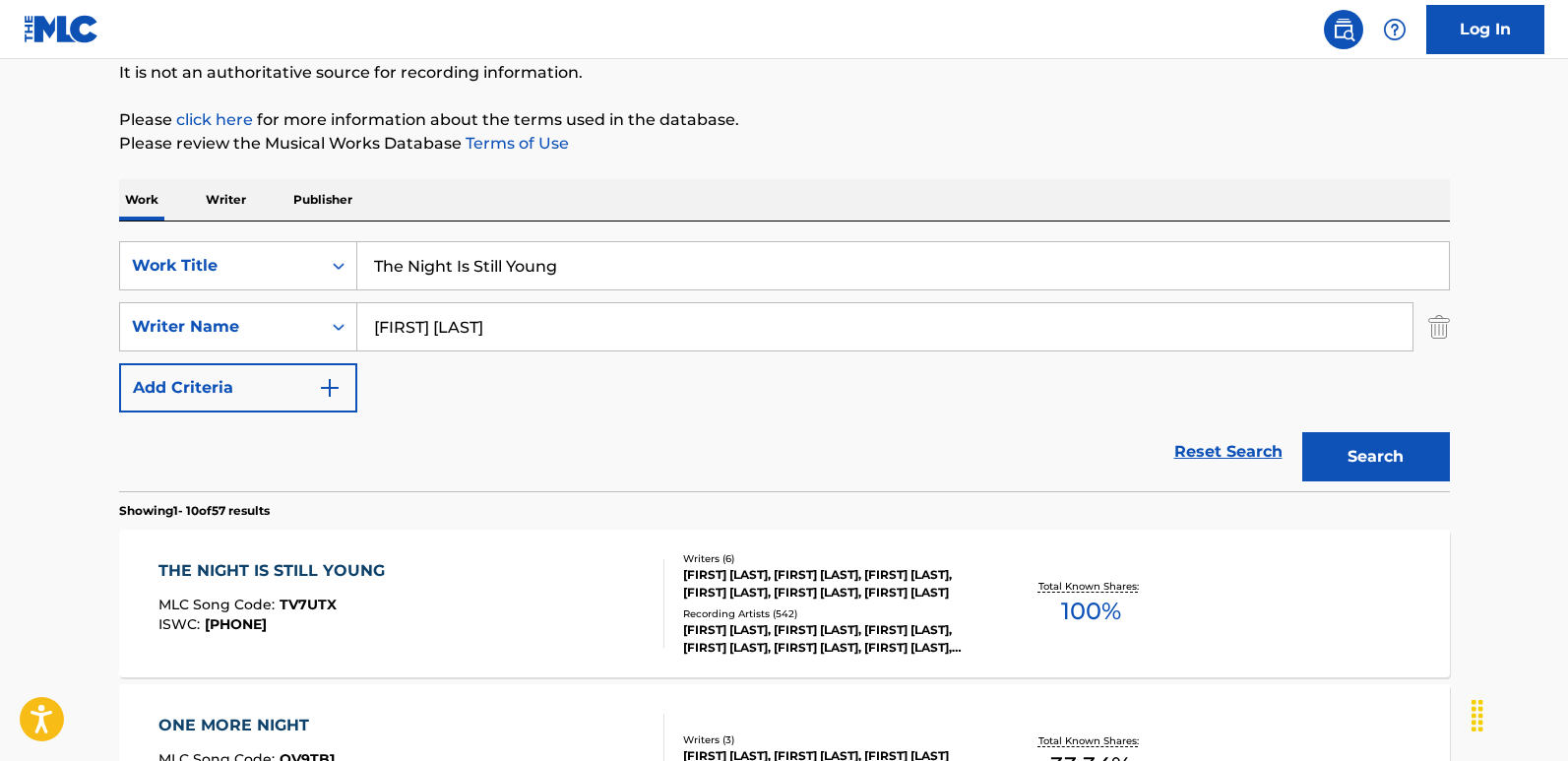 click on "Reset Search Search" at bounding box center (784, 452) 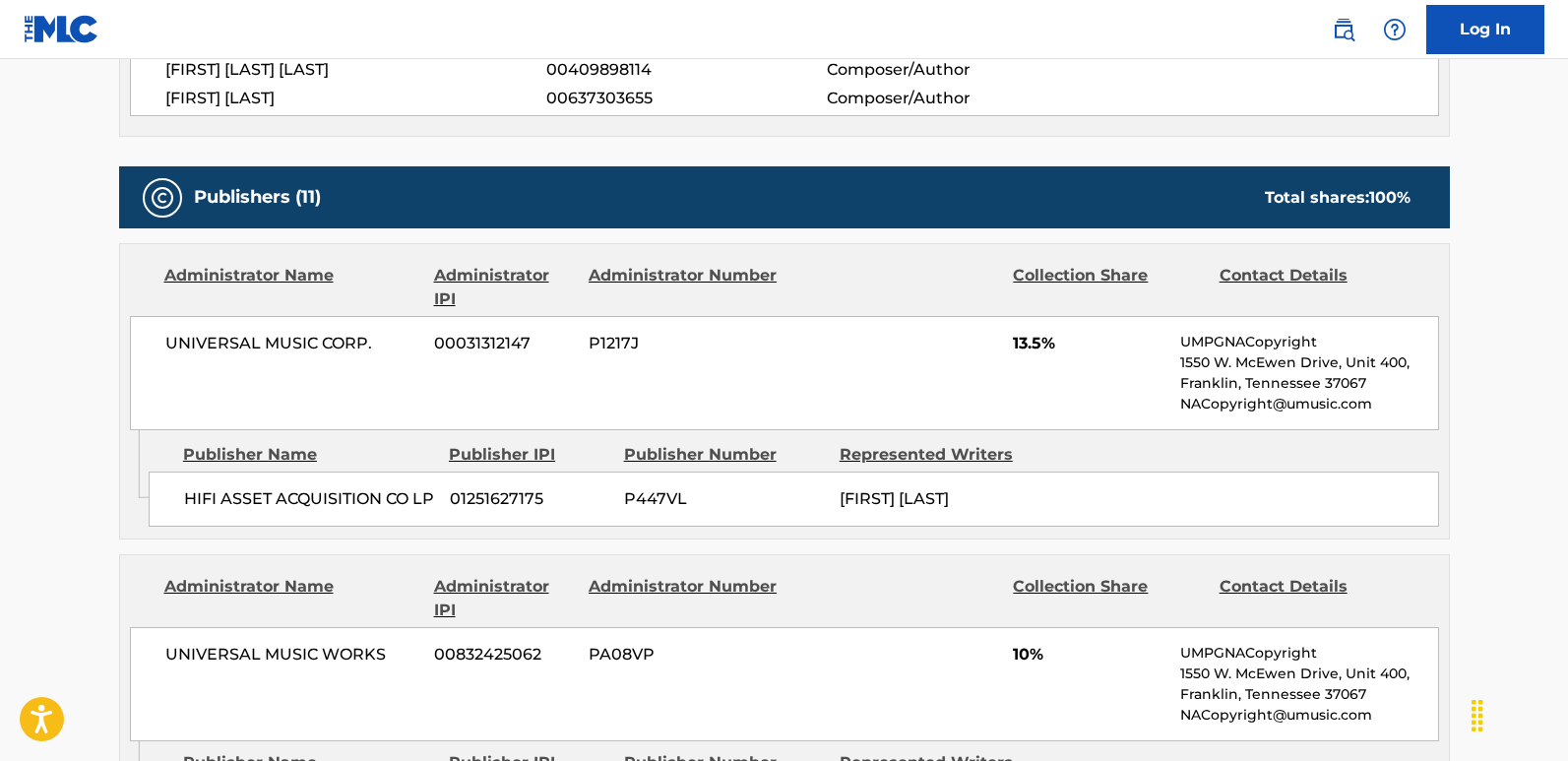 scroll, scrollTop: 886, scrollLeft: 0, axis: vertical 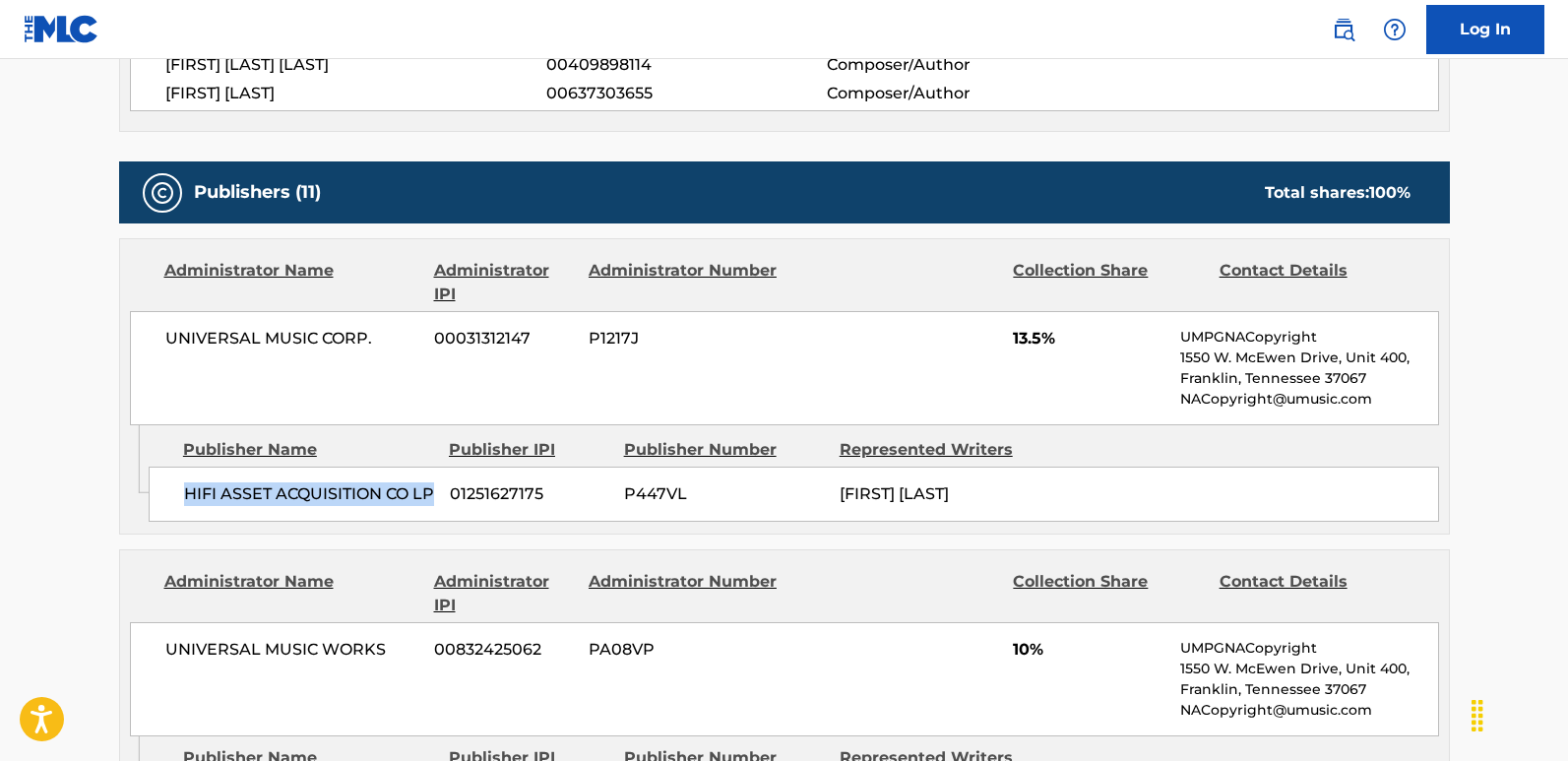 drag, startPoint x: 176, startPoint y: 479, endPoint x: 330, endPoint y: 539, distance: 165.27553 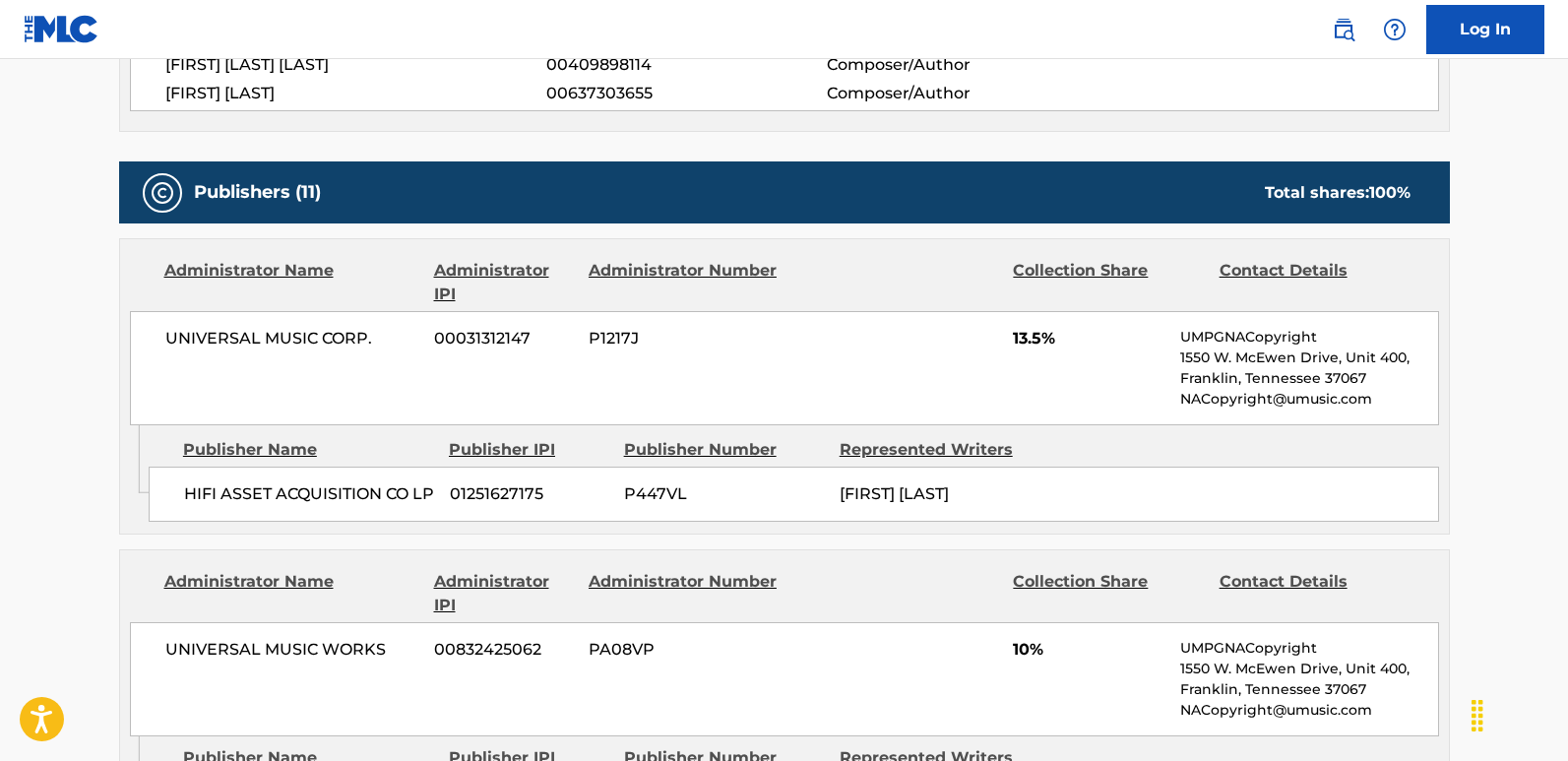 click on "Administrator IPI" at bounding box center [504, 283] 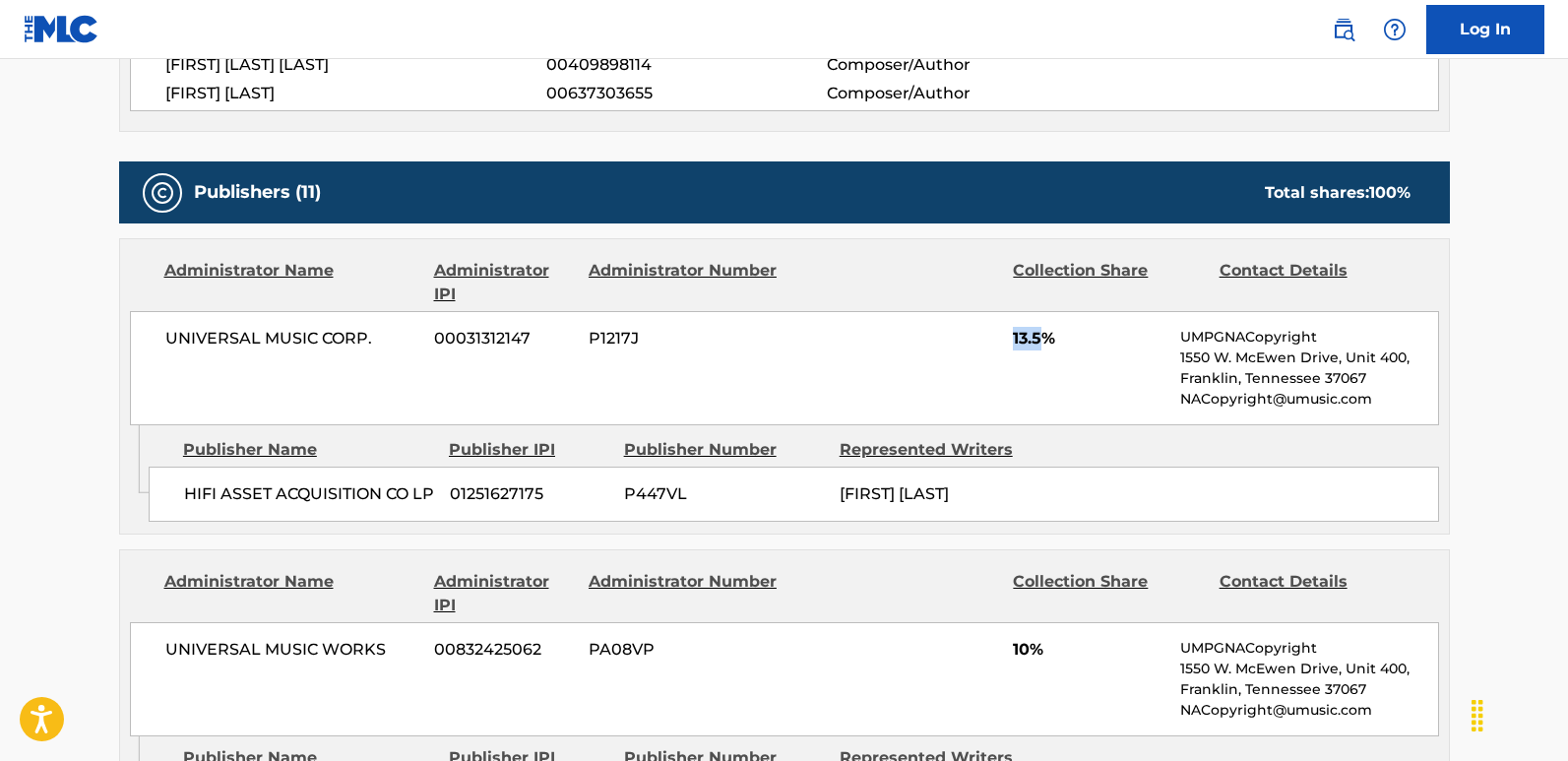 click on "13.5%" at bounding box center (1089, 339) 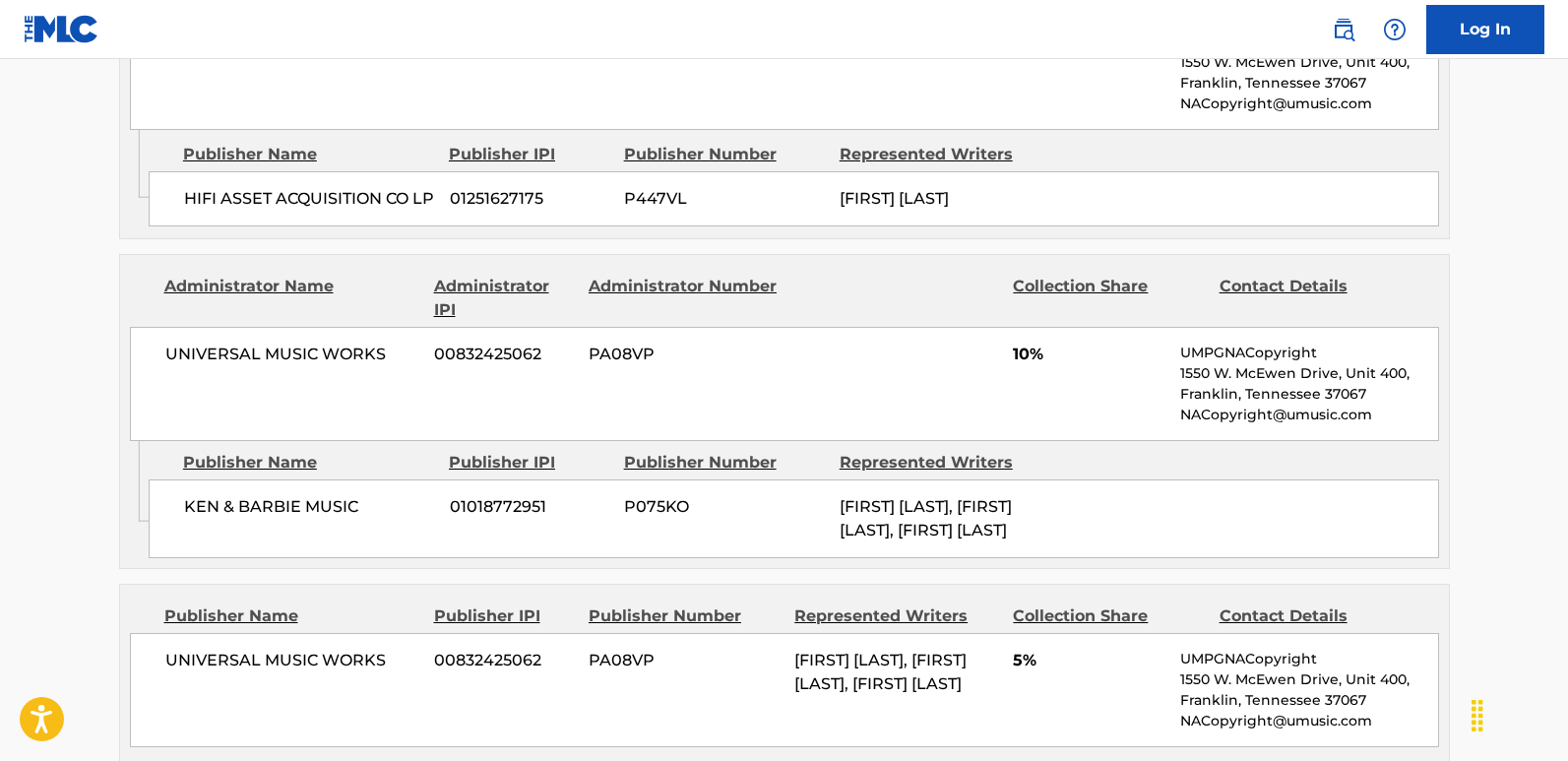 scroll, scrollTop: 1280, scrollLeft: 0, axis: vertical 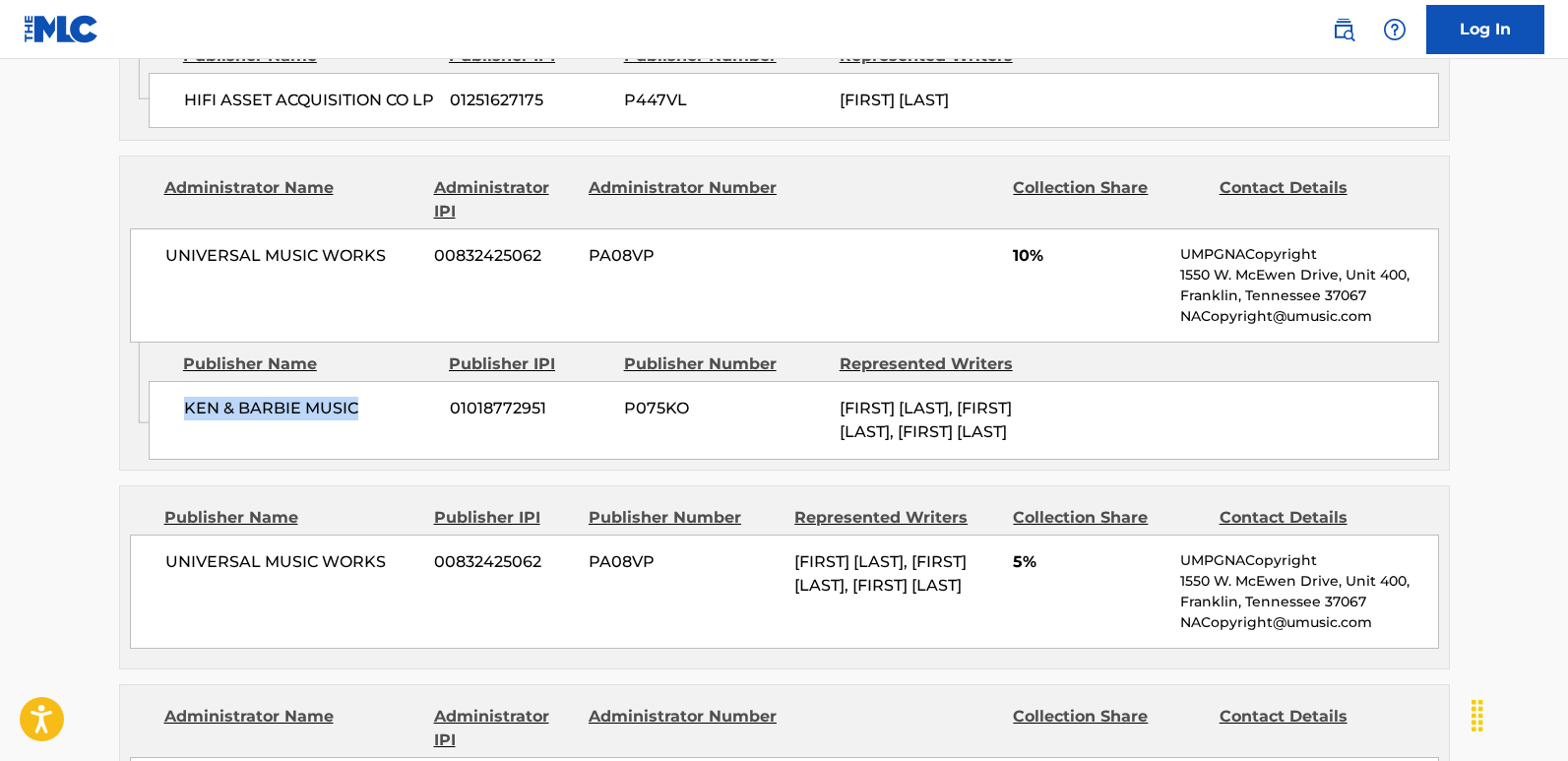 drag, startPoint x: 177, startPoint y: 432, endPoint x: 352, endPoint y: 411, distance: 176.2555 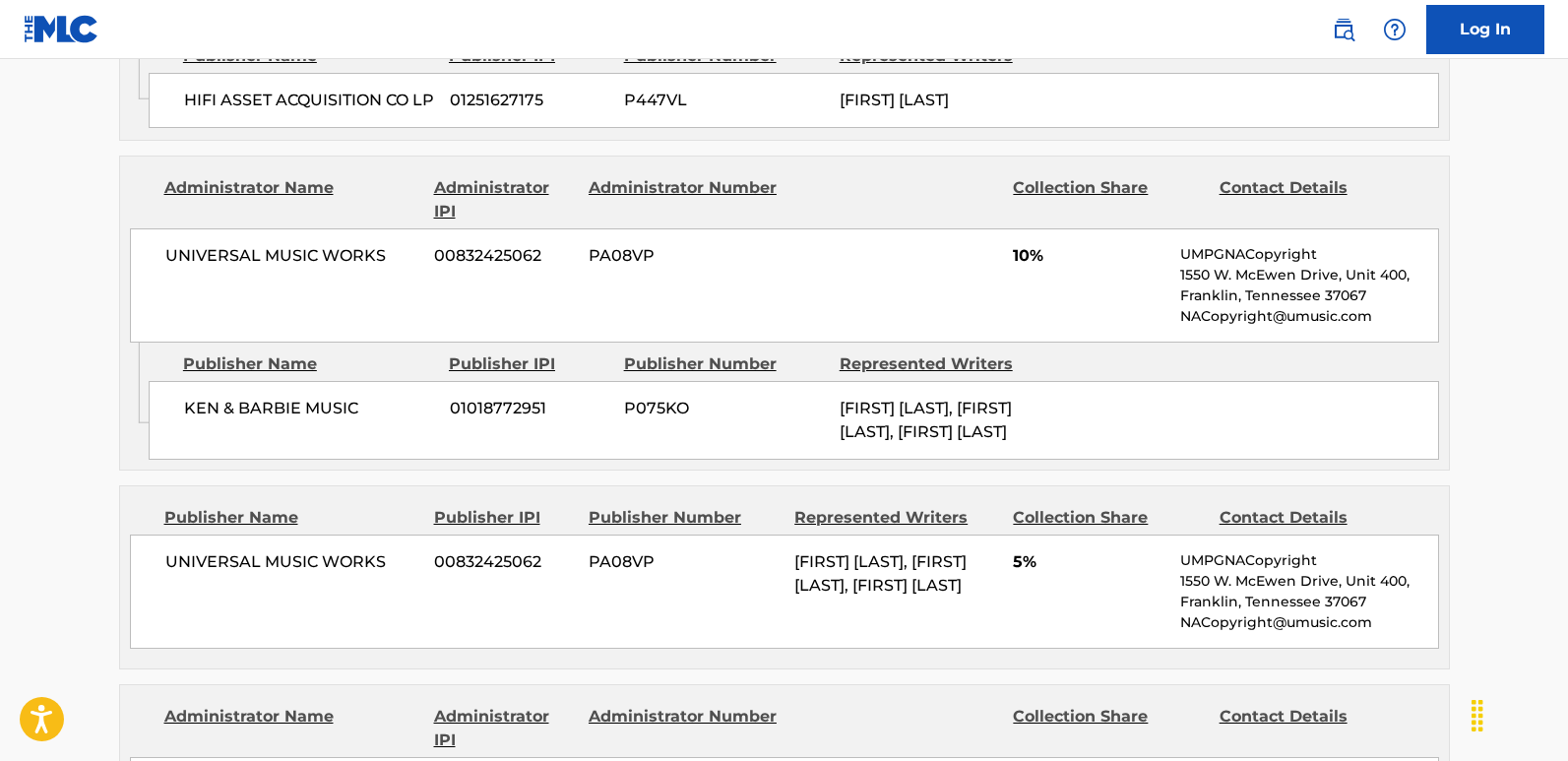 click on "10%" at bounding box center [1089, 256] 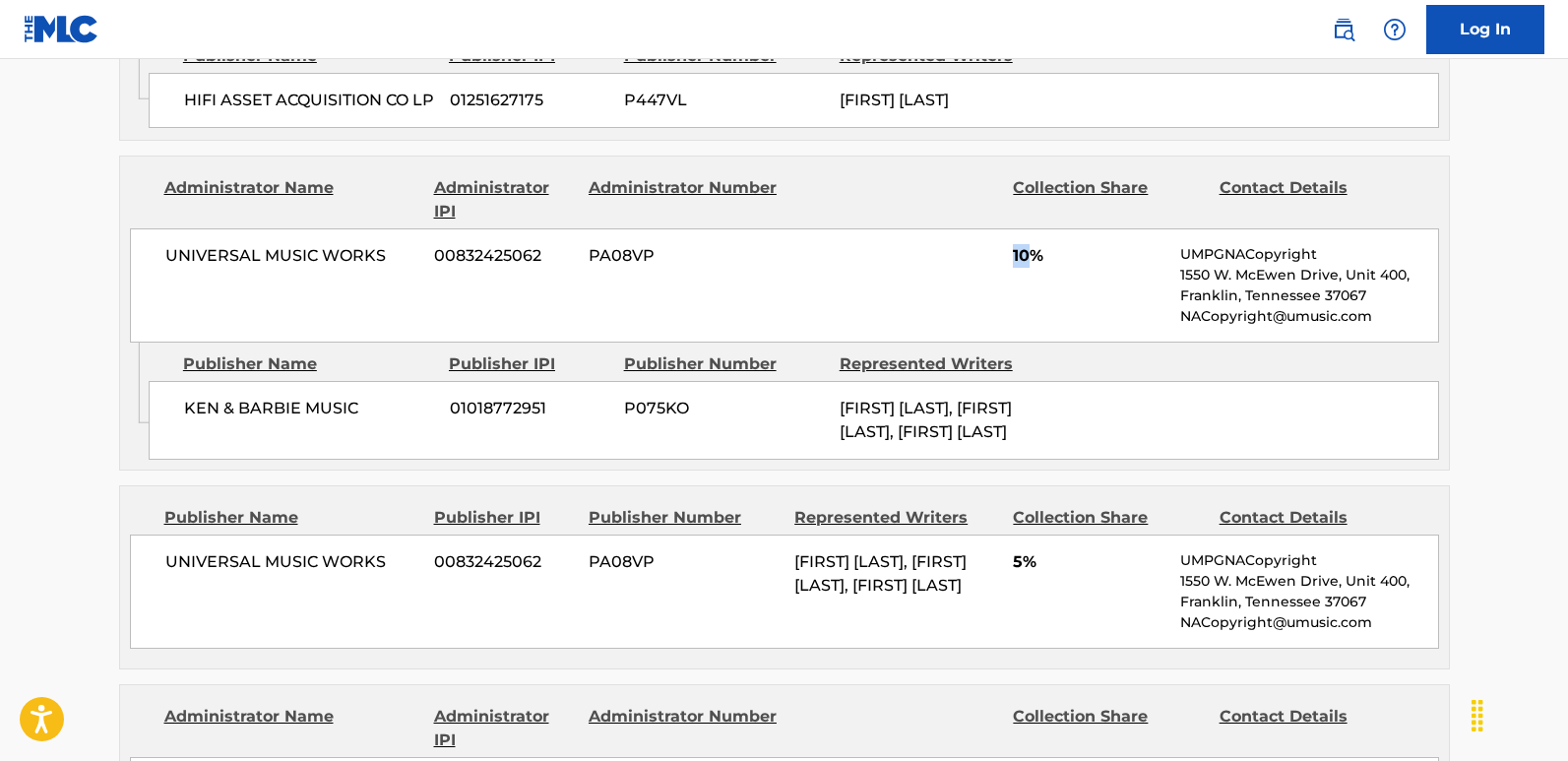 click on "10%" at bounding box center (1089, 256) 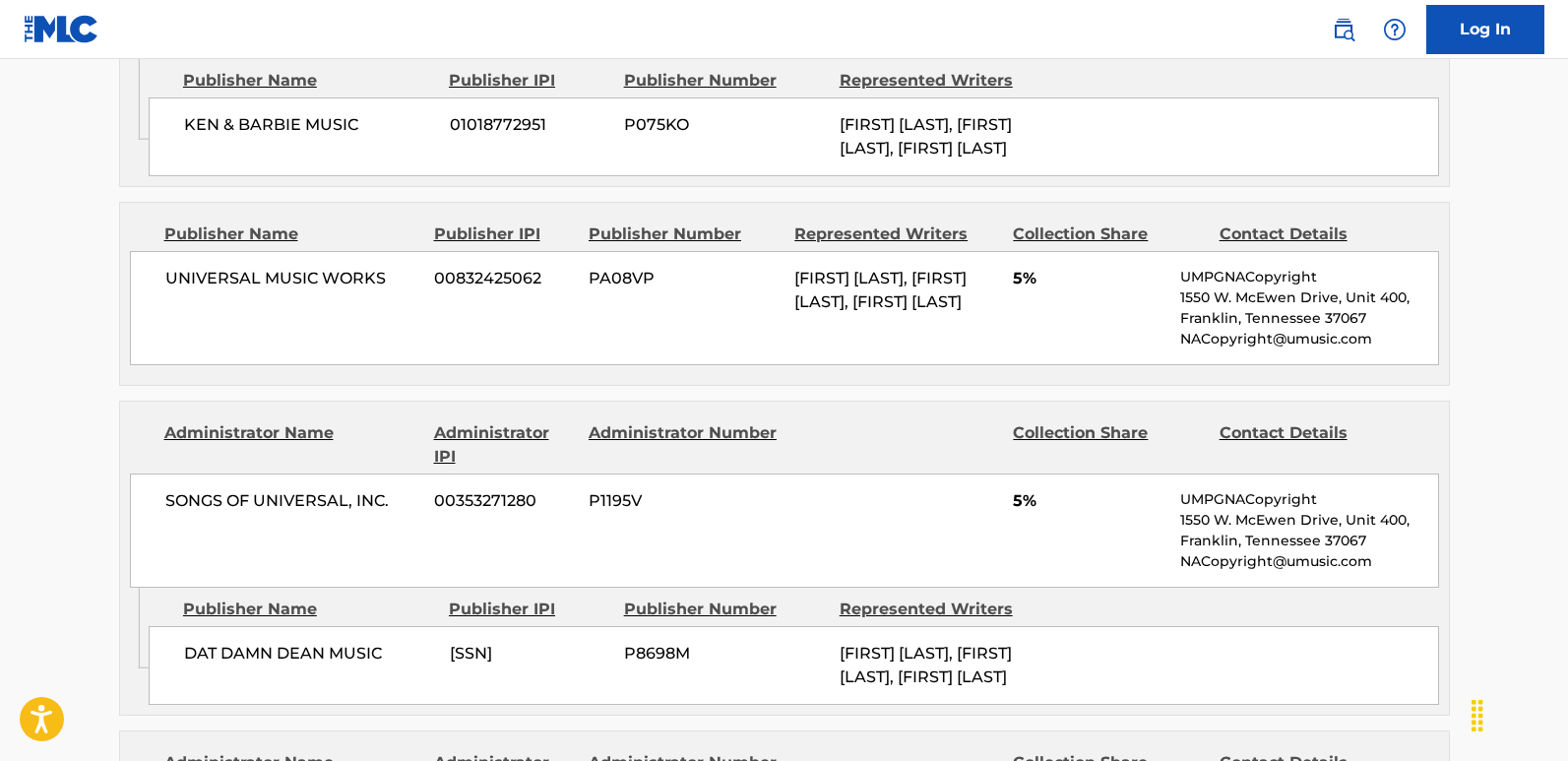 scroll, scrollTop: 1575, scrollLeft: 0, axis: vertical 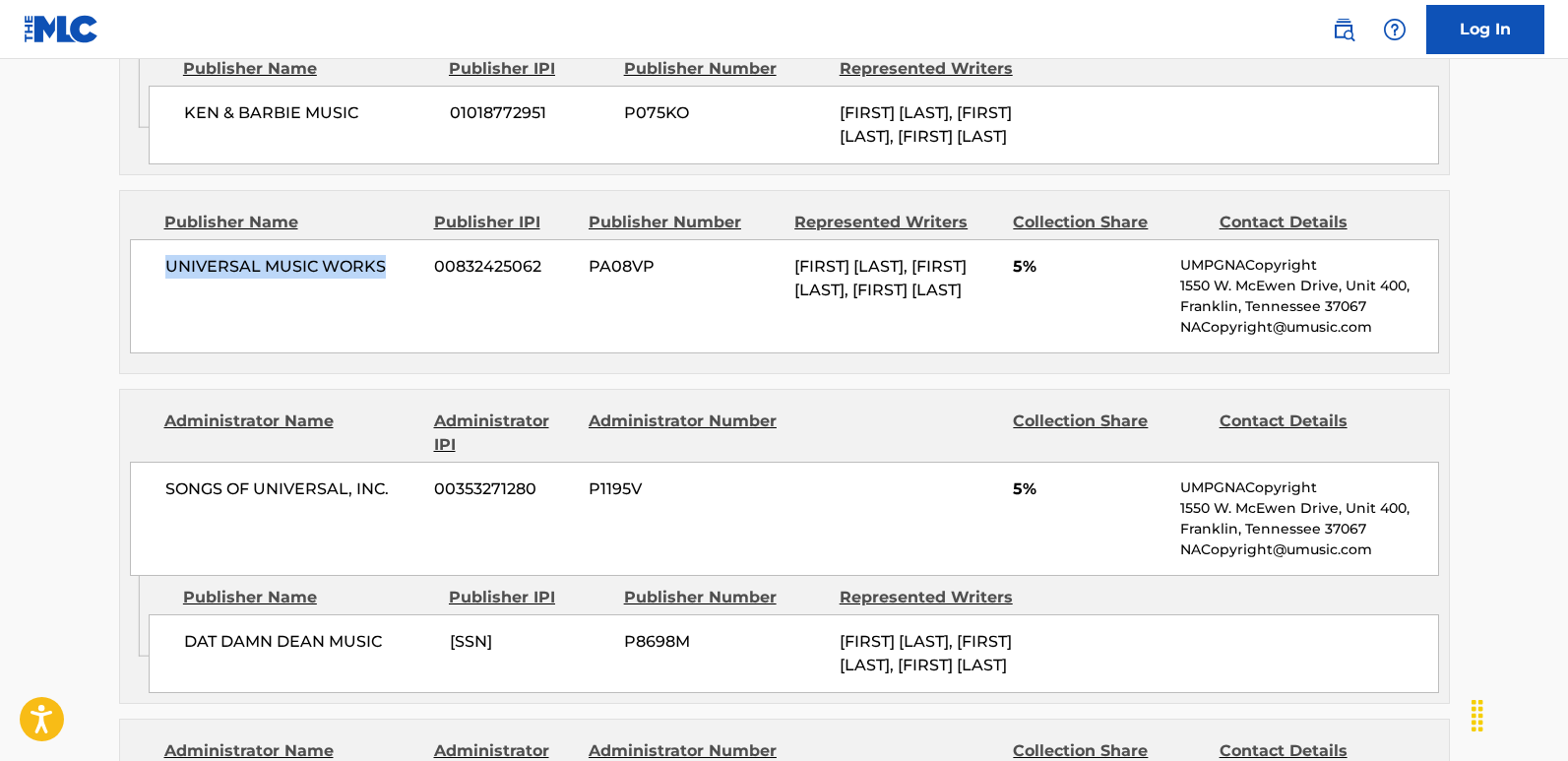 drag, startPoint x: 159, startPoint y: 309, endPoint x: 410, endPoint y: 308, distance: 251.00199 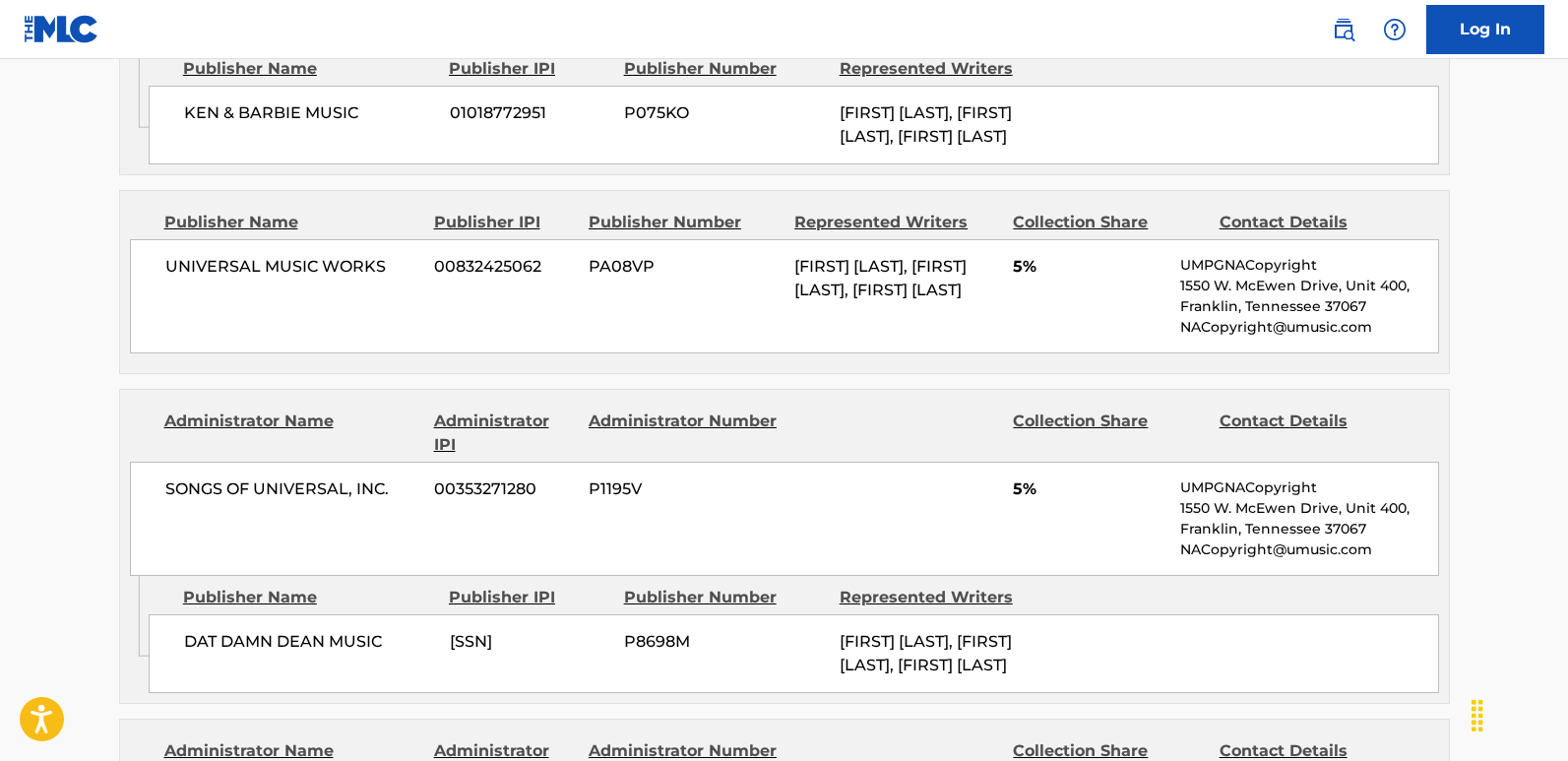click on "5%" at bounding box center (1089, 267) 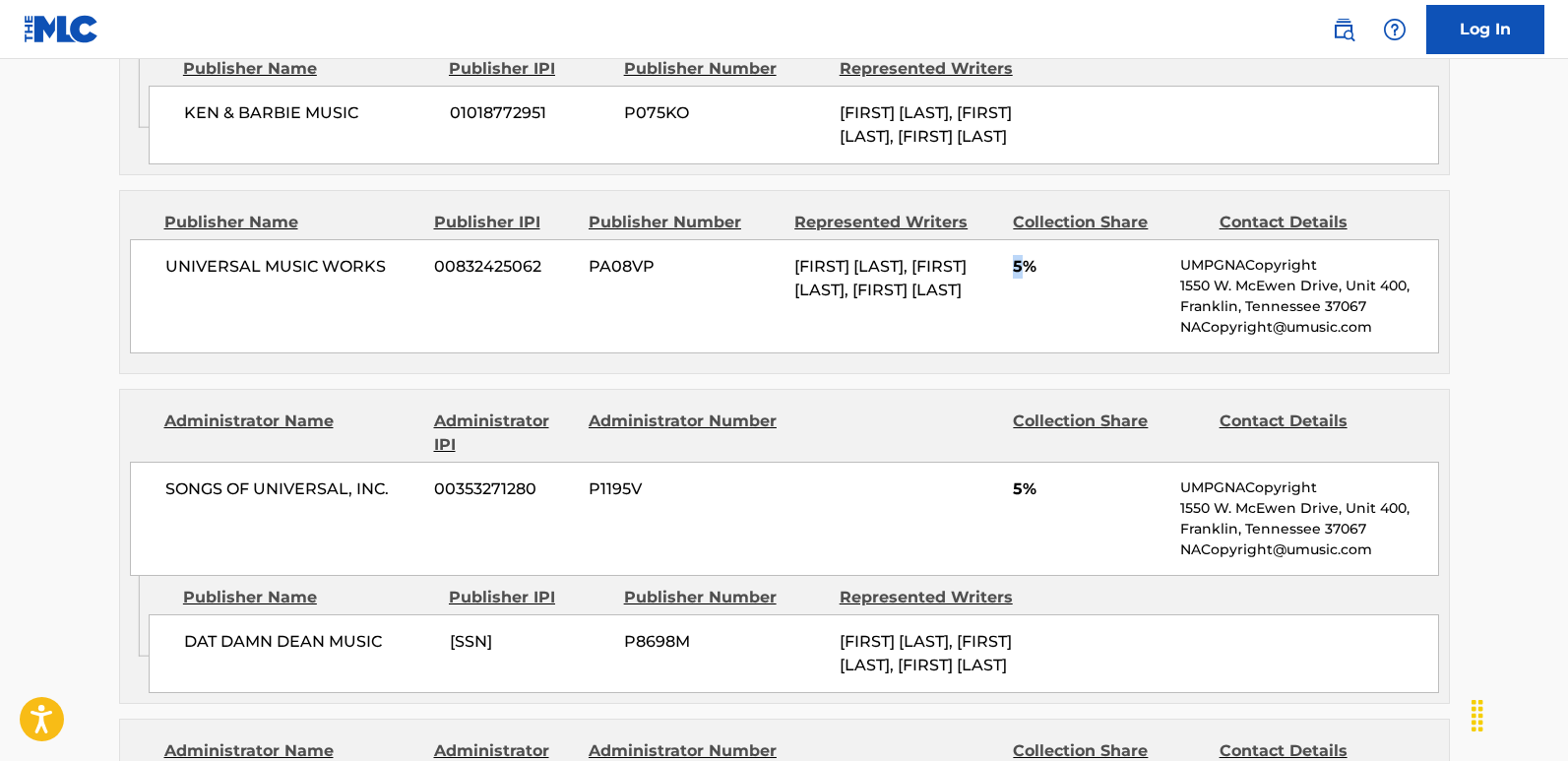 click on "5%" at bounding box center (1089, 267) 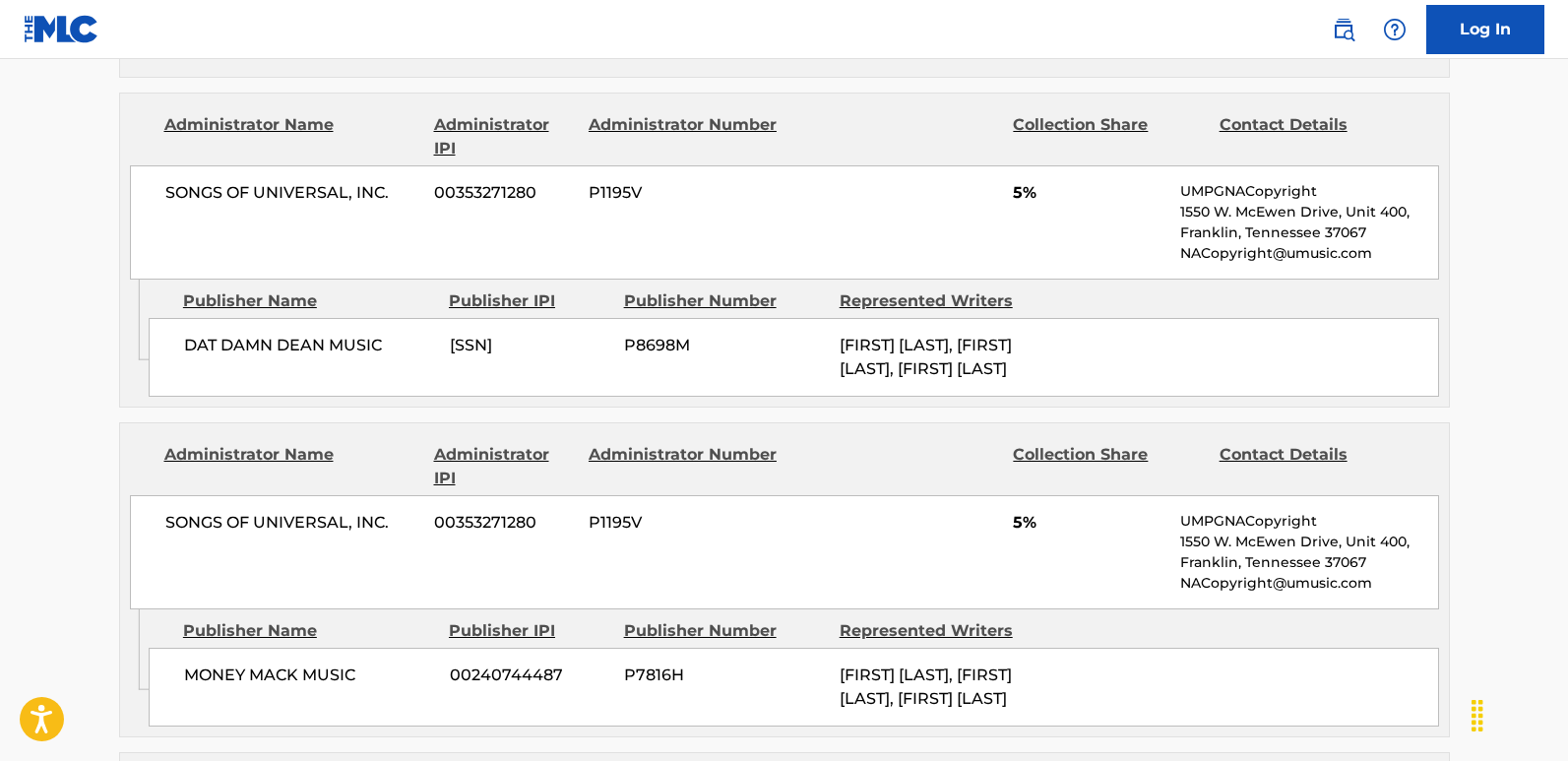 scroll, scrollTop: 1969, scrollLeft: 0, axis: vertical 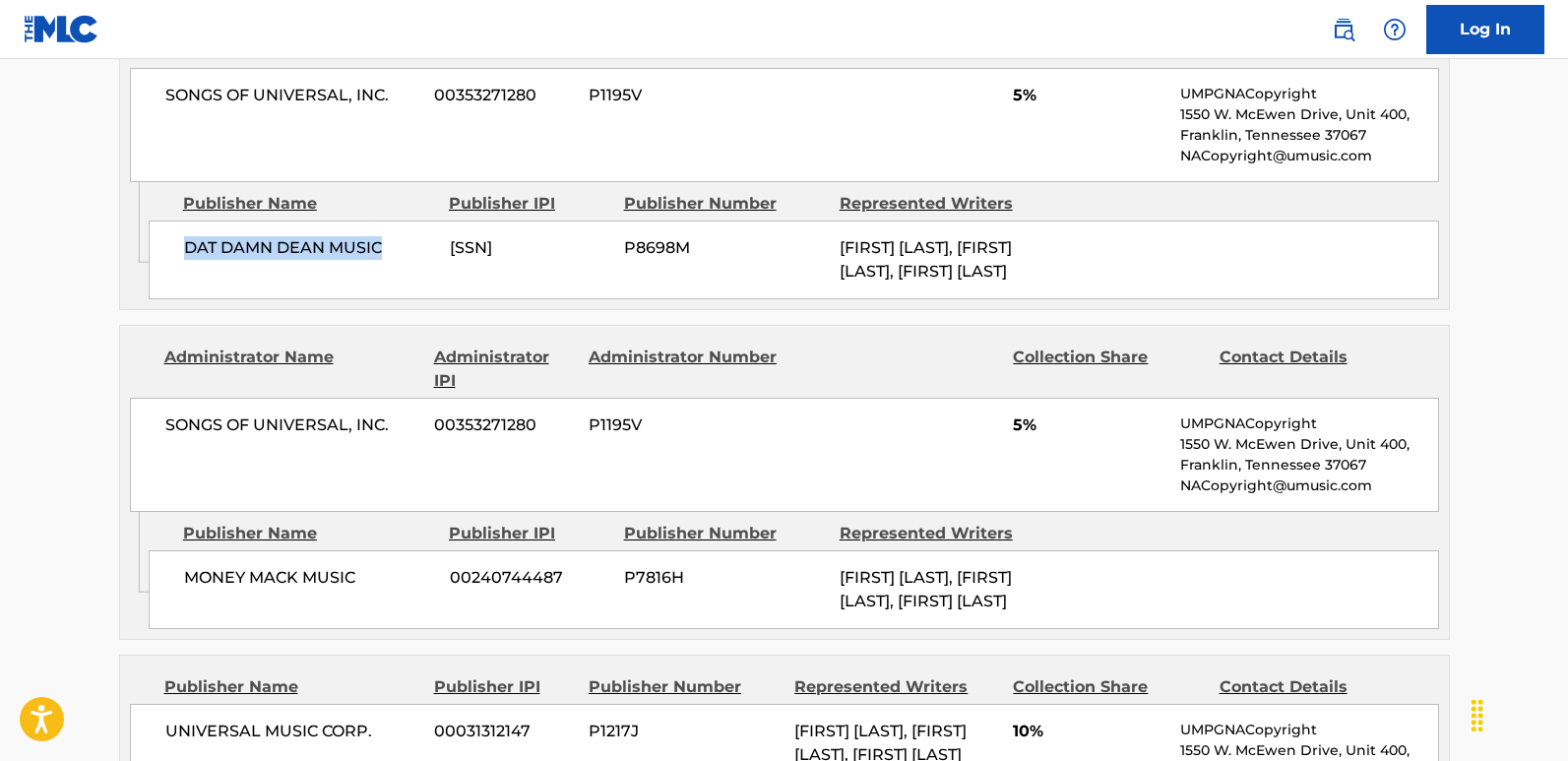 drag, startPoint x: 181, startPoint y: 291, endPoint x: 391, endPoint y: 290, distance: 210.00238 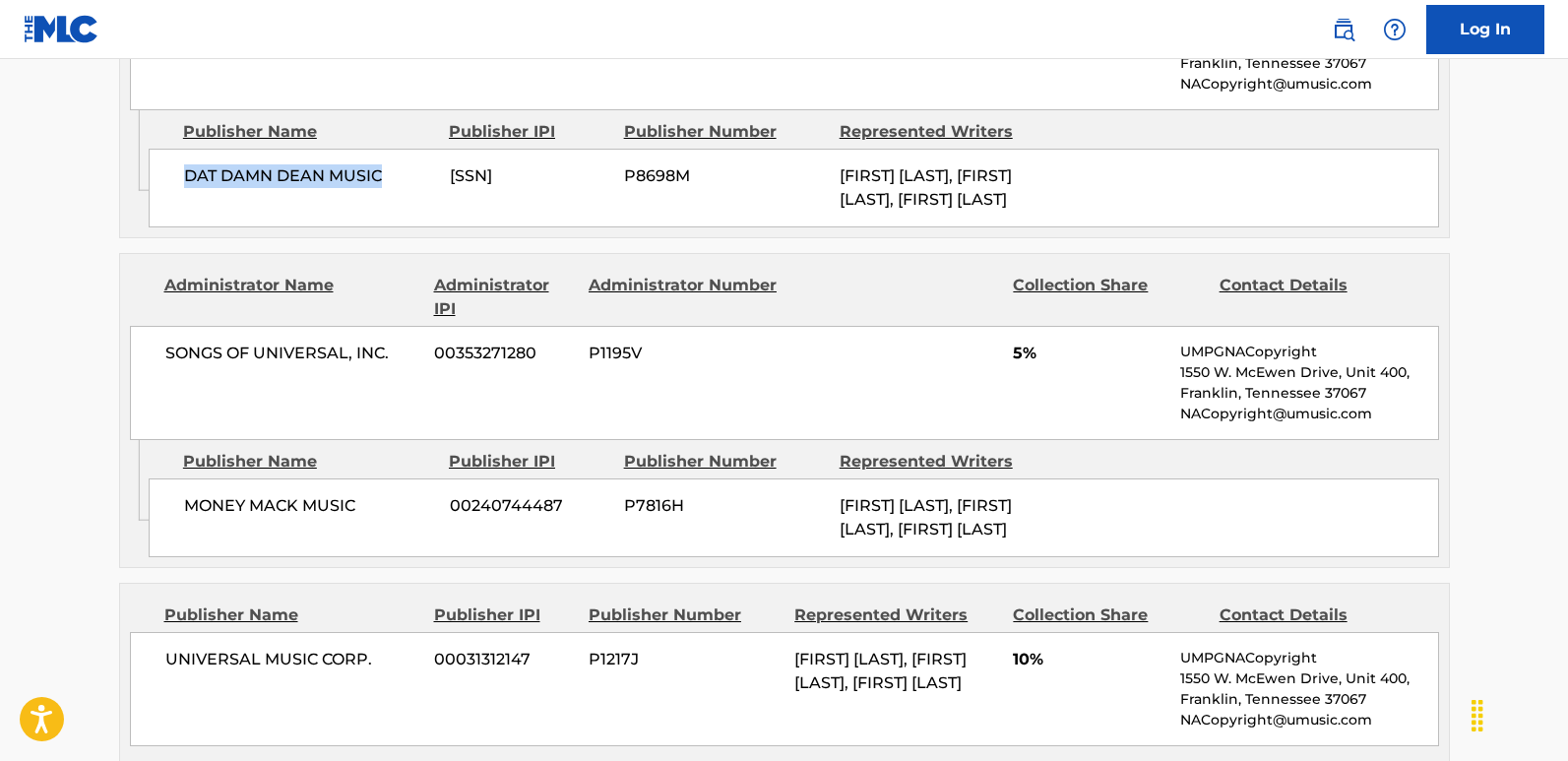 scroll, scrollTop: 2166, scrollLeft: 0, axis: vertical 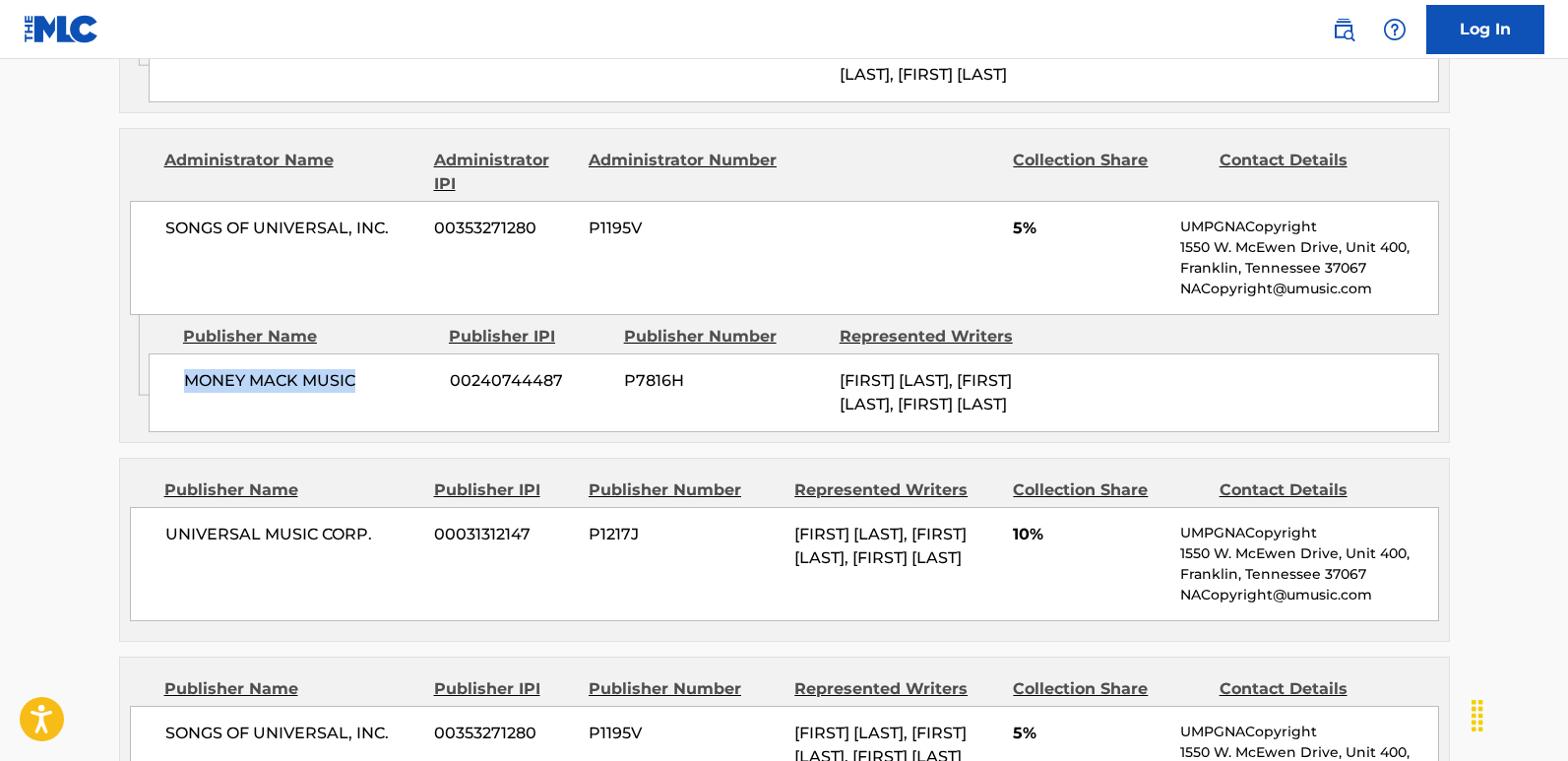 drag, startPoint x: 182, startPoint y: 451, endPoint x: 378, endPoint y: 451, distance: 196 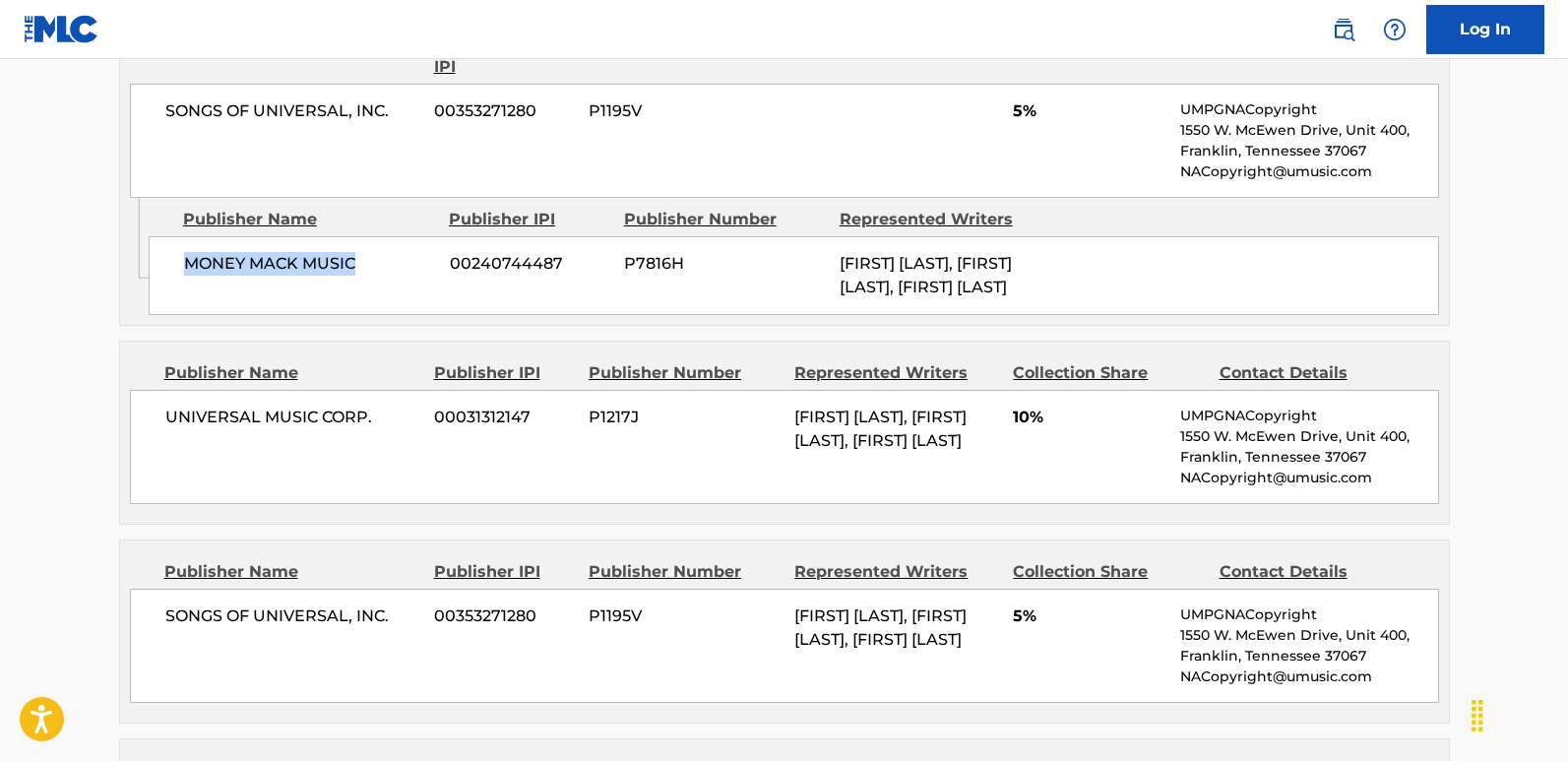 scroll, scrollTop: 2461, scrollLeft: 0, axis: vertical 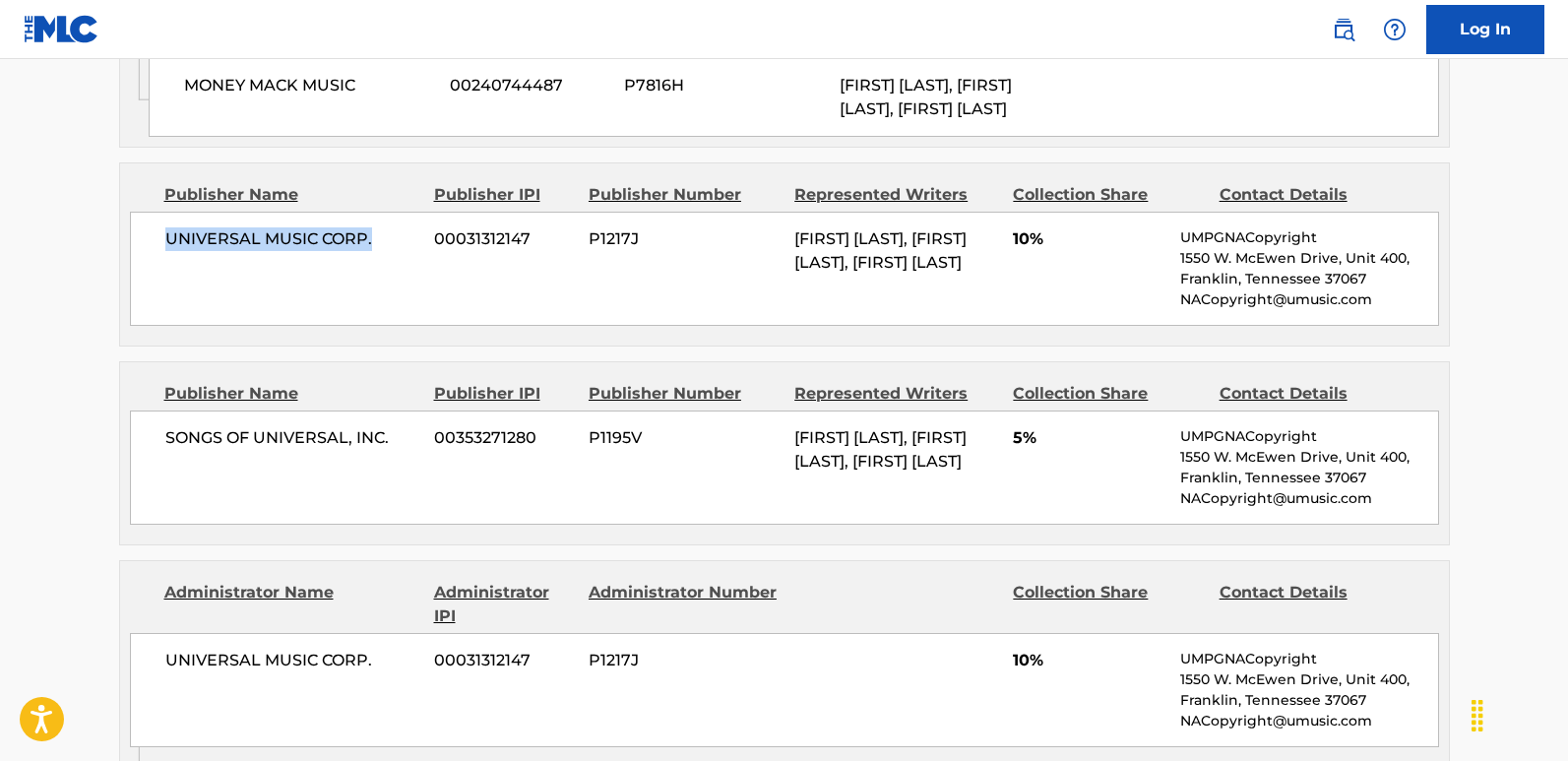 drag, startPoint x: 255, startPoint y: 331, endPoint x: 390, endPoint y: 331, distance: 135 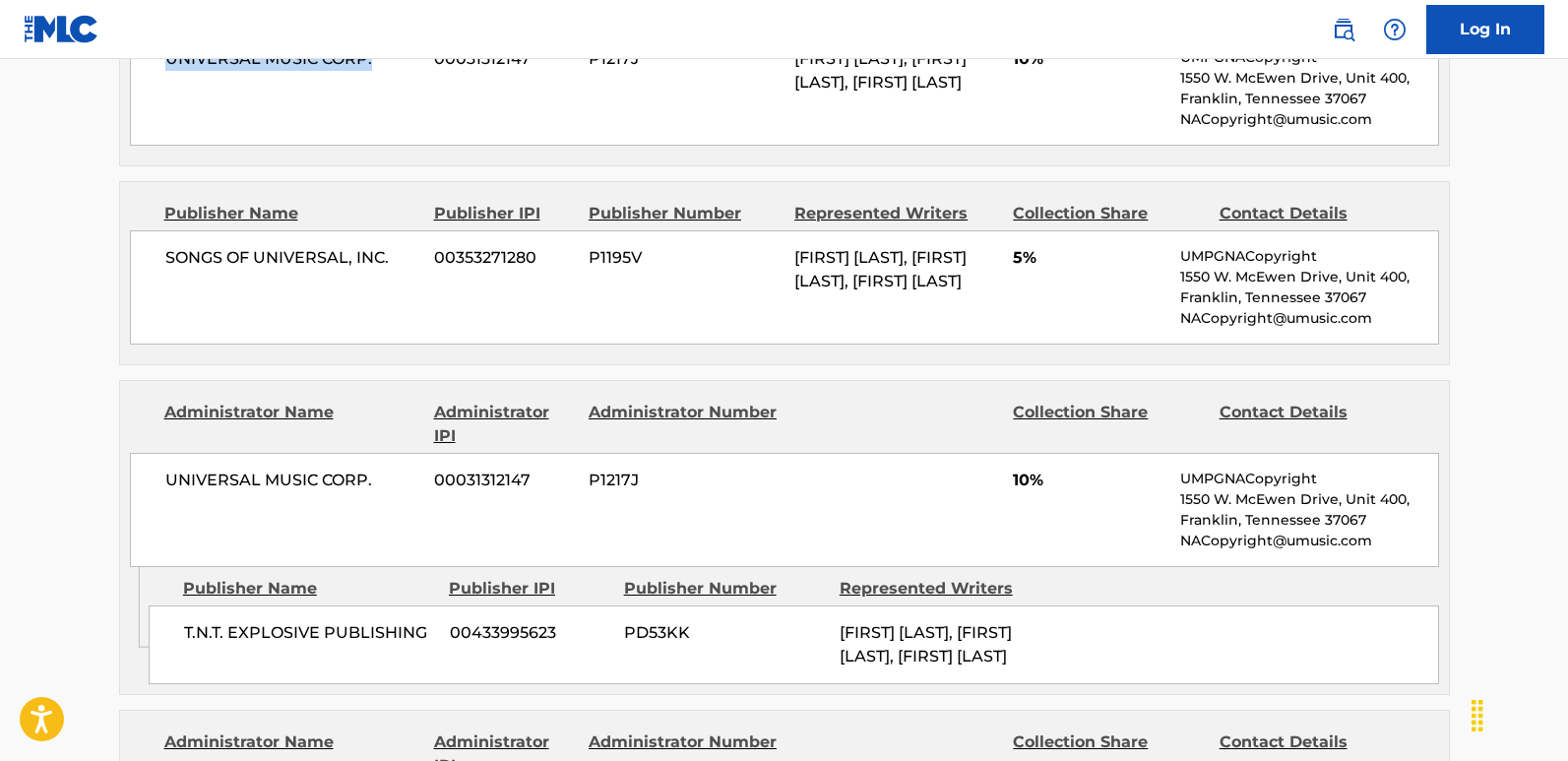 scroll, scrollTop: 2658, scrollLeft: 0, axis: vertical 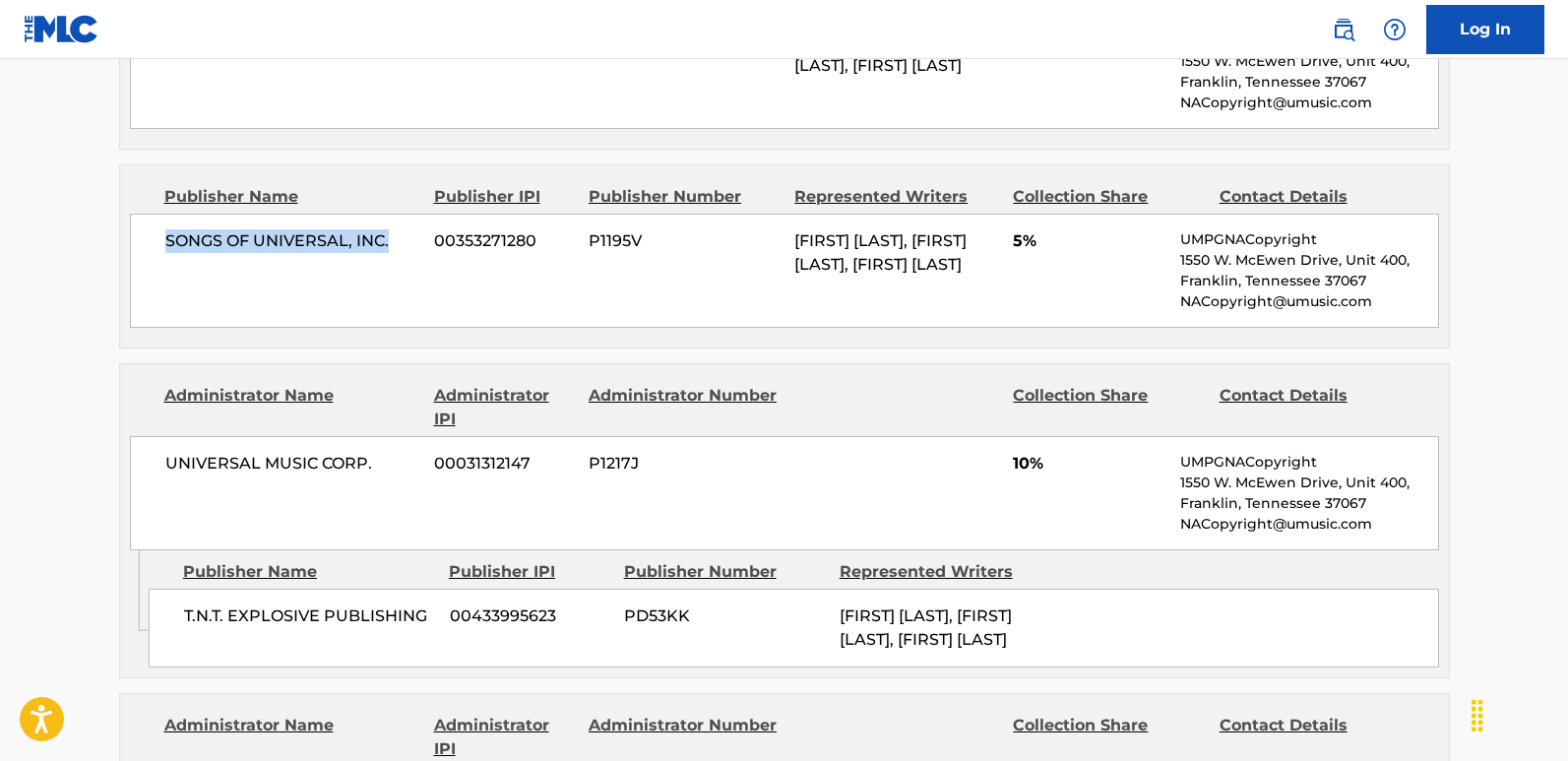 drag, startPoint x: 162, startPoint y: 362, endPoint x: 421, endPoint y: 361, distance: 259.0019 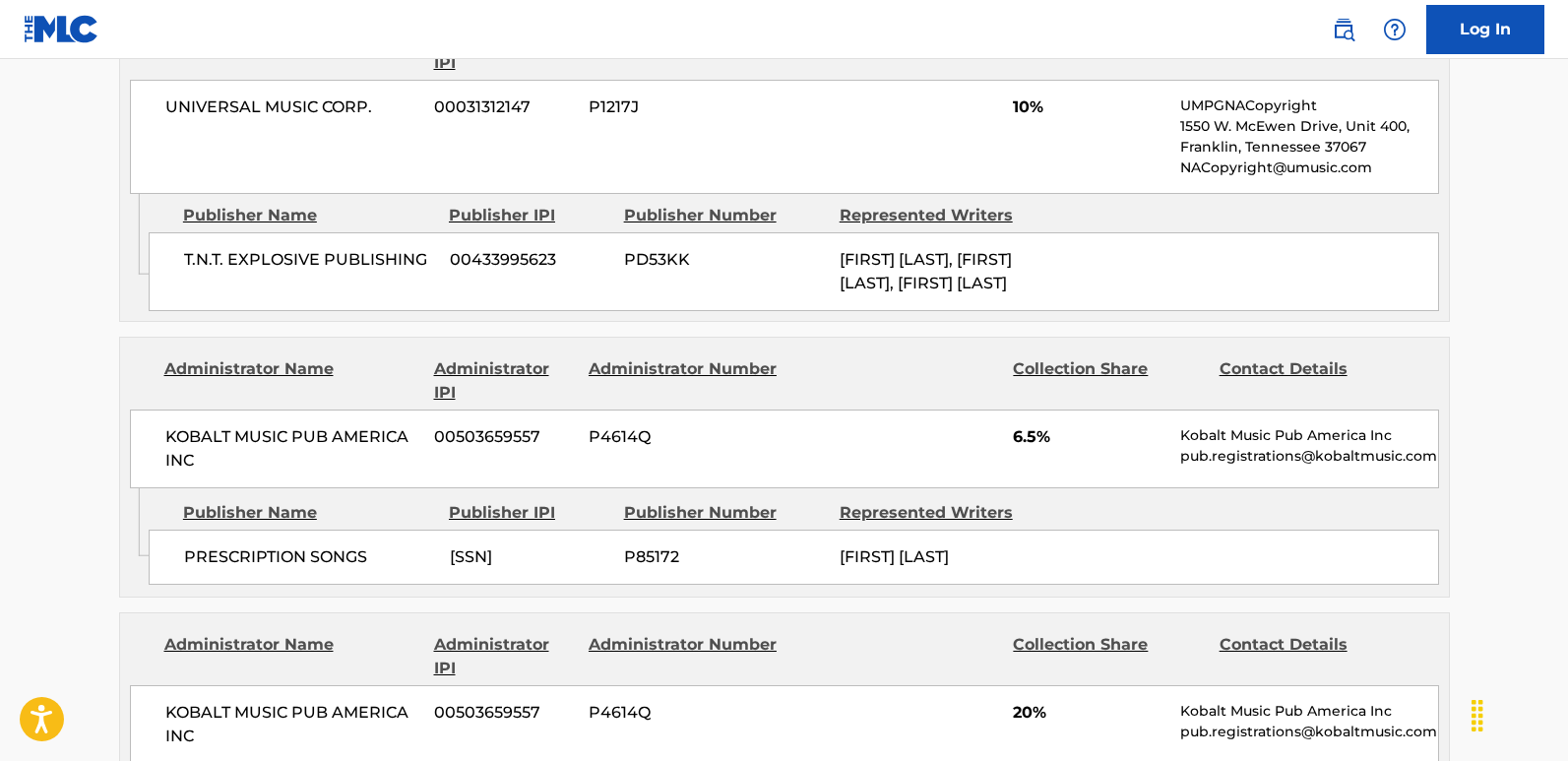 scroll, scrollTop: 3052, scrollLeft: 0, axis: vertical 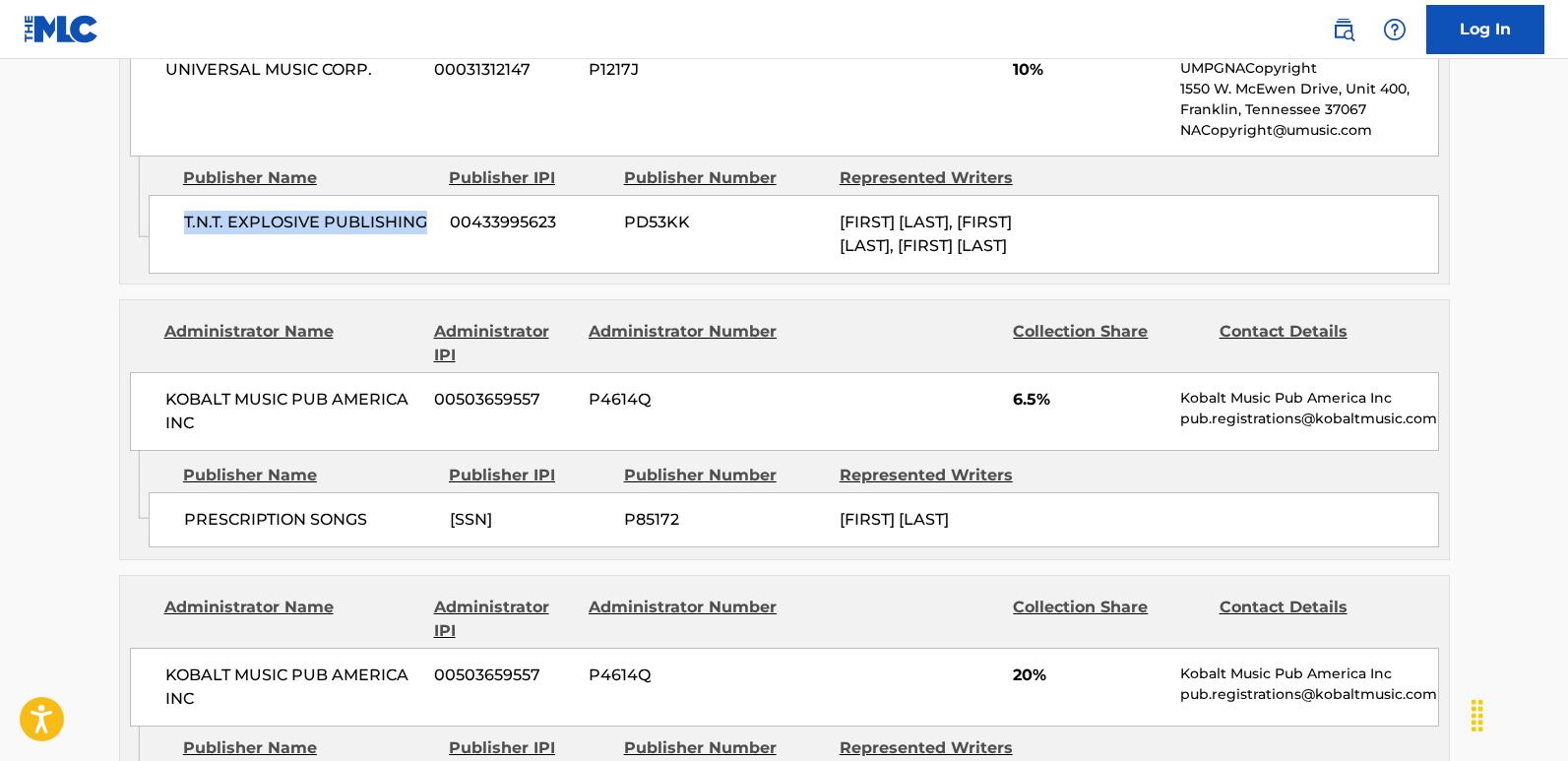 drag, startPoint x: 177, startPoint y: 350, endPoint x: 421, endPoint y: 353, distance: 244.01844 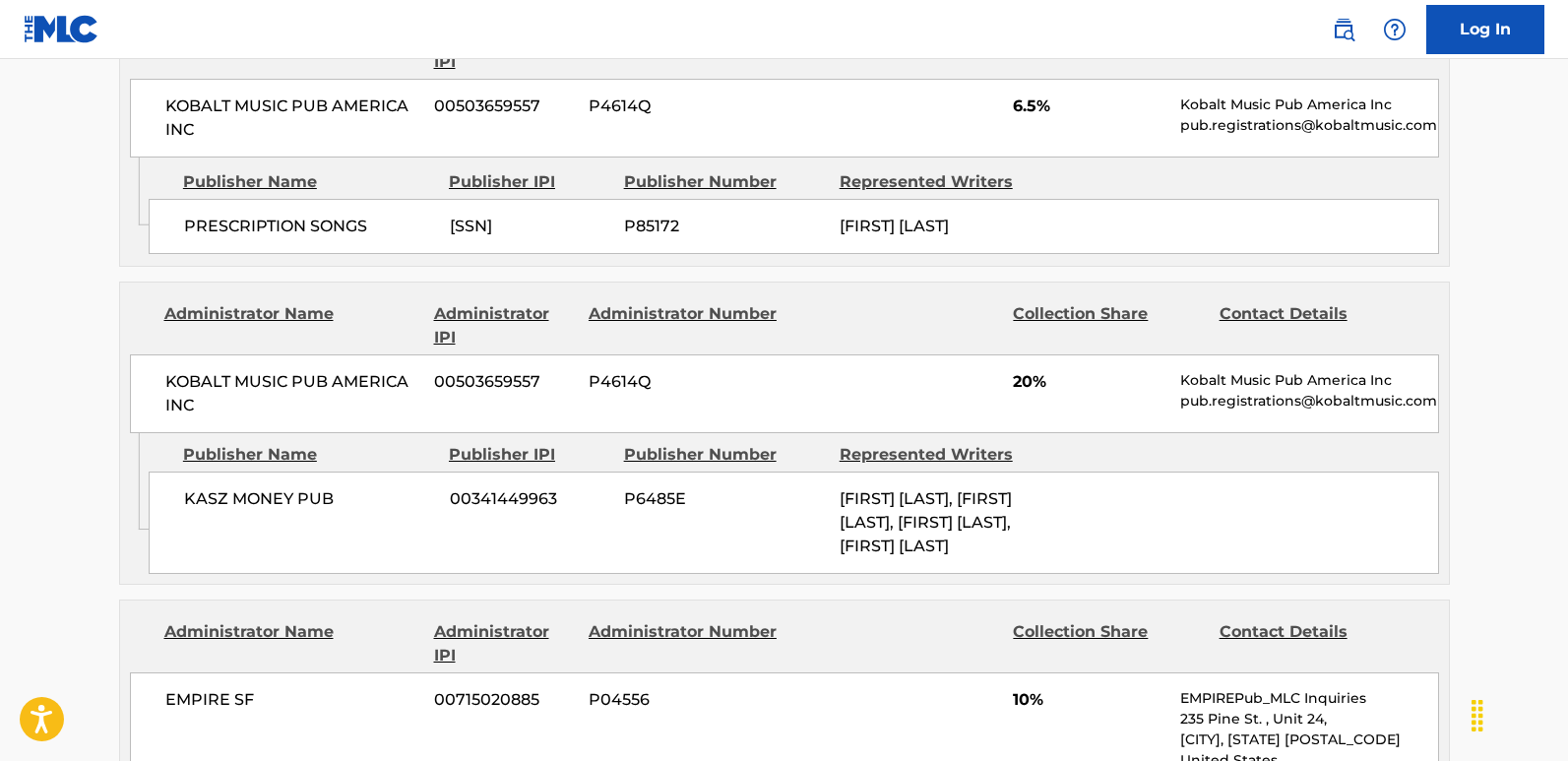 scroll, scrollTop: 3347, scrollLeft: 0, axis: vertical 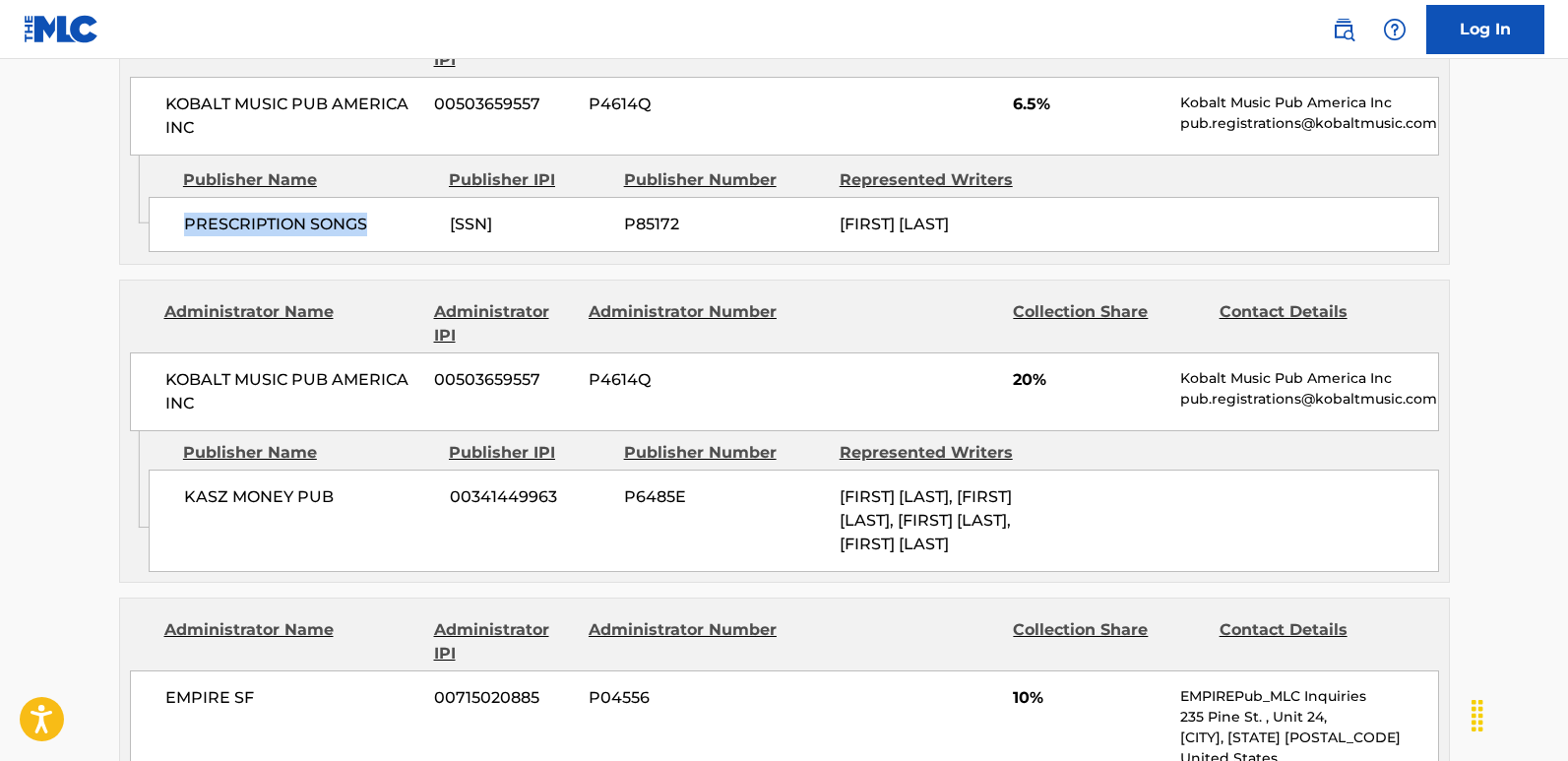 drag, startPoint x: 178, startPoint y: 415, endPoint x: 419, endPoint y: 430, distance: 241.46635 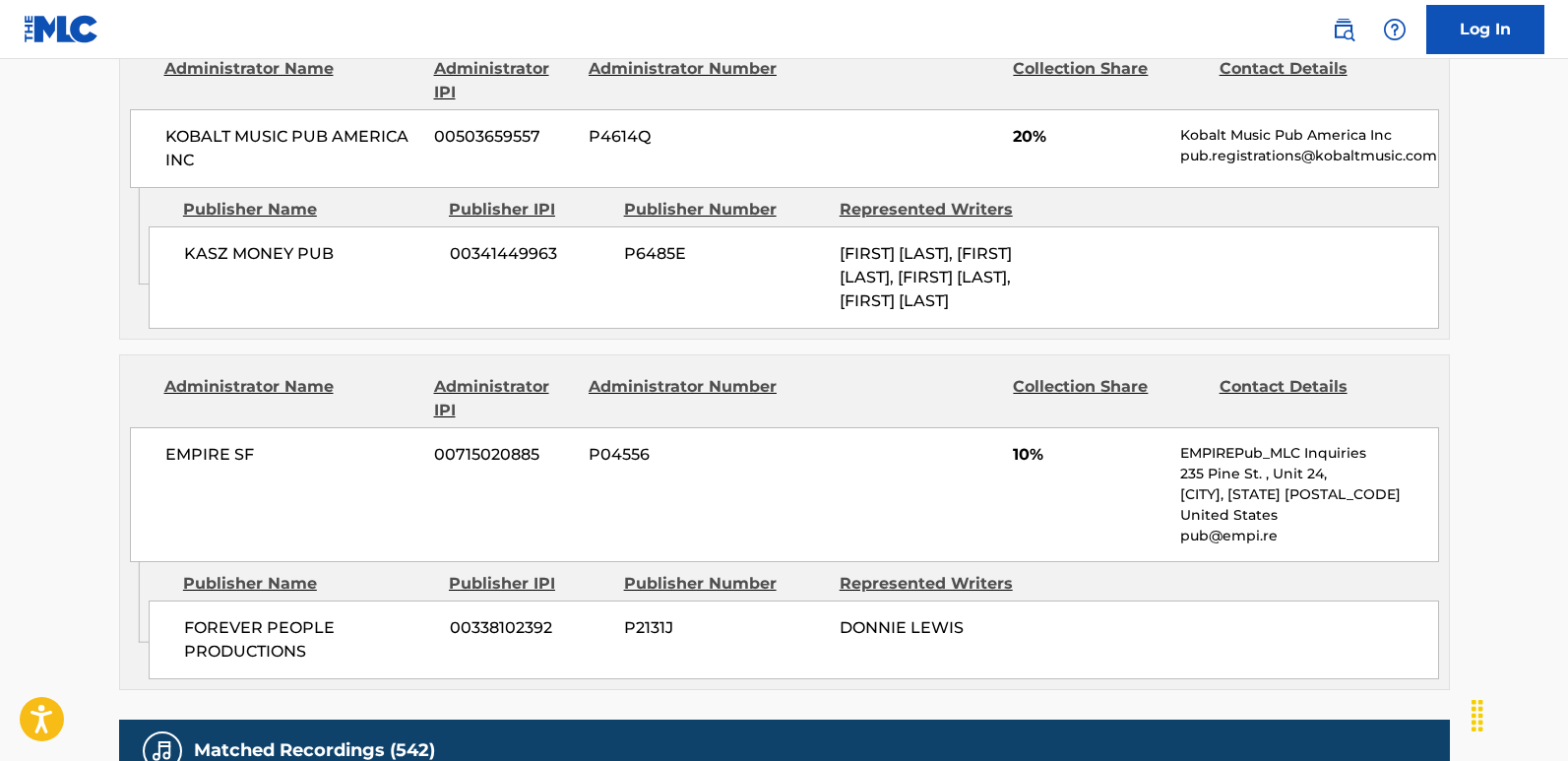 scroll, scrollTop: 3643, scrollLeft: 0, axis: vertical 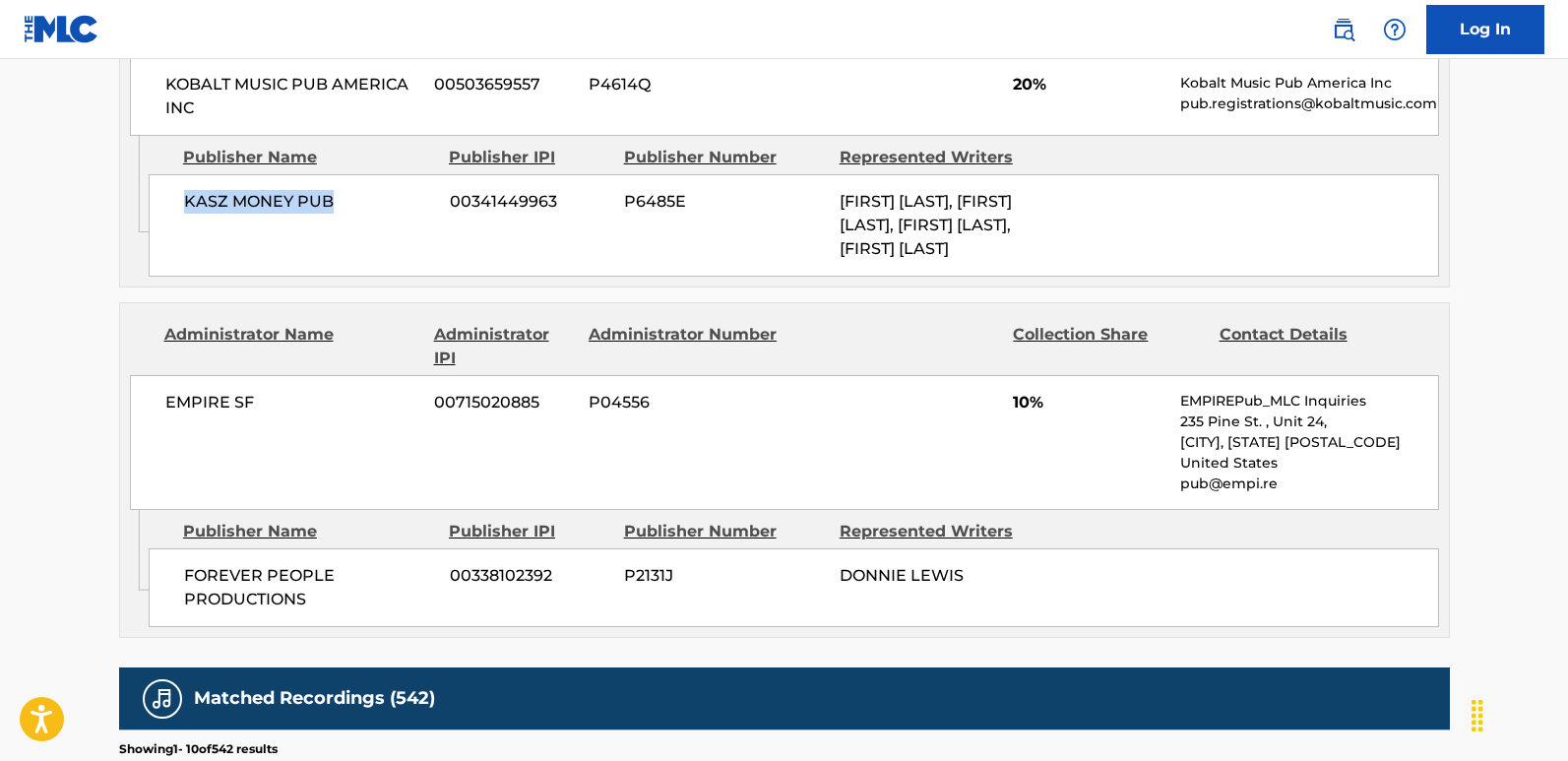drag, startPoint x: 181, startPoint y: 415, endPoint x: 421, endPoint y: 415, distance: 240 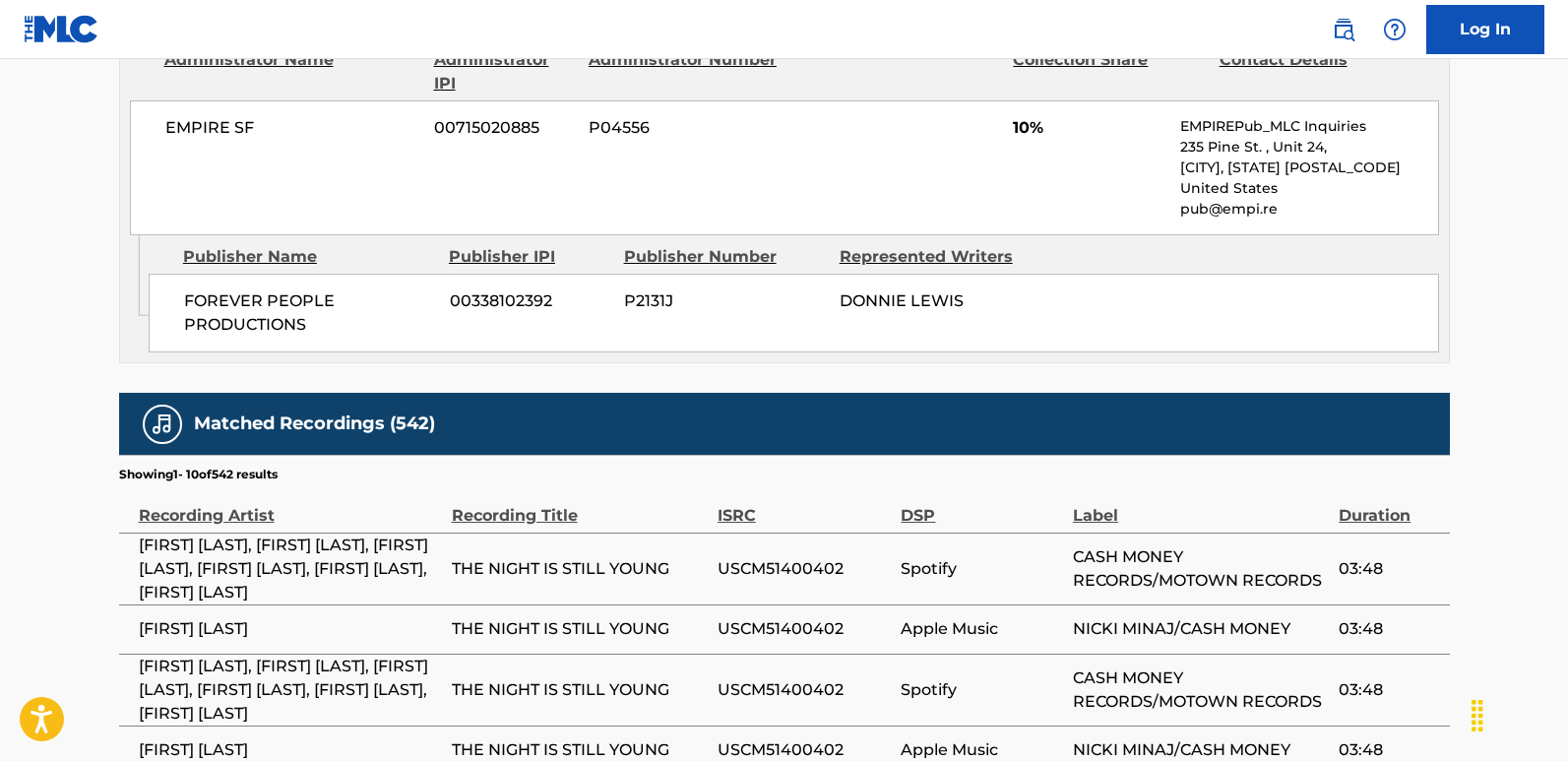 scroll, scrollTop: 3938, scrollLeft: 0, axis: vertical 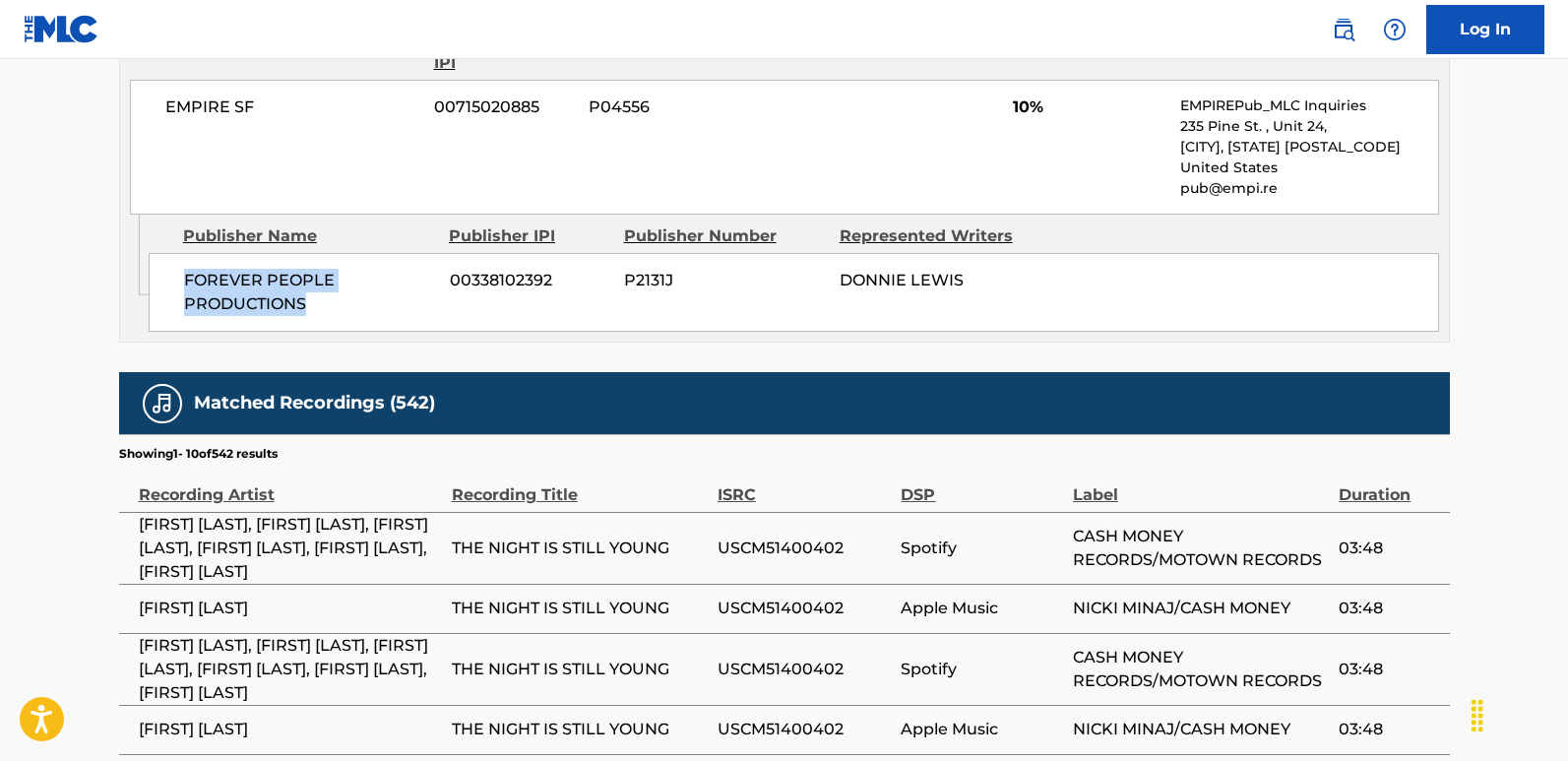 drag, startPoint x: 174, startPoint y: 517, endPoint x: 368, endPoint y: 552, distance: 197.13194 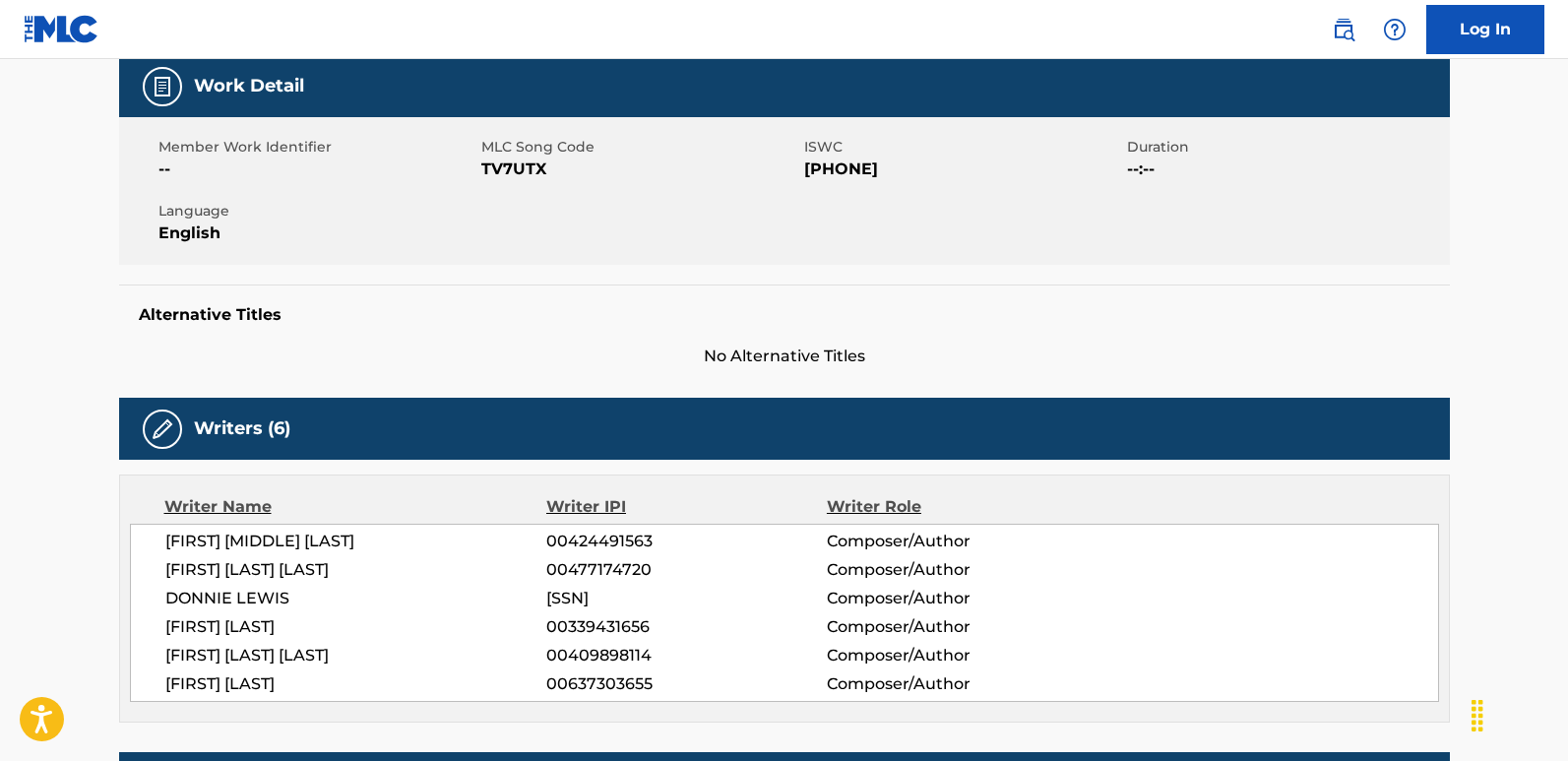 scroll, scrollTop: 0, scrollLeft: 0, axis: both 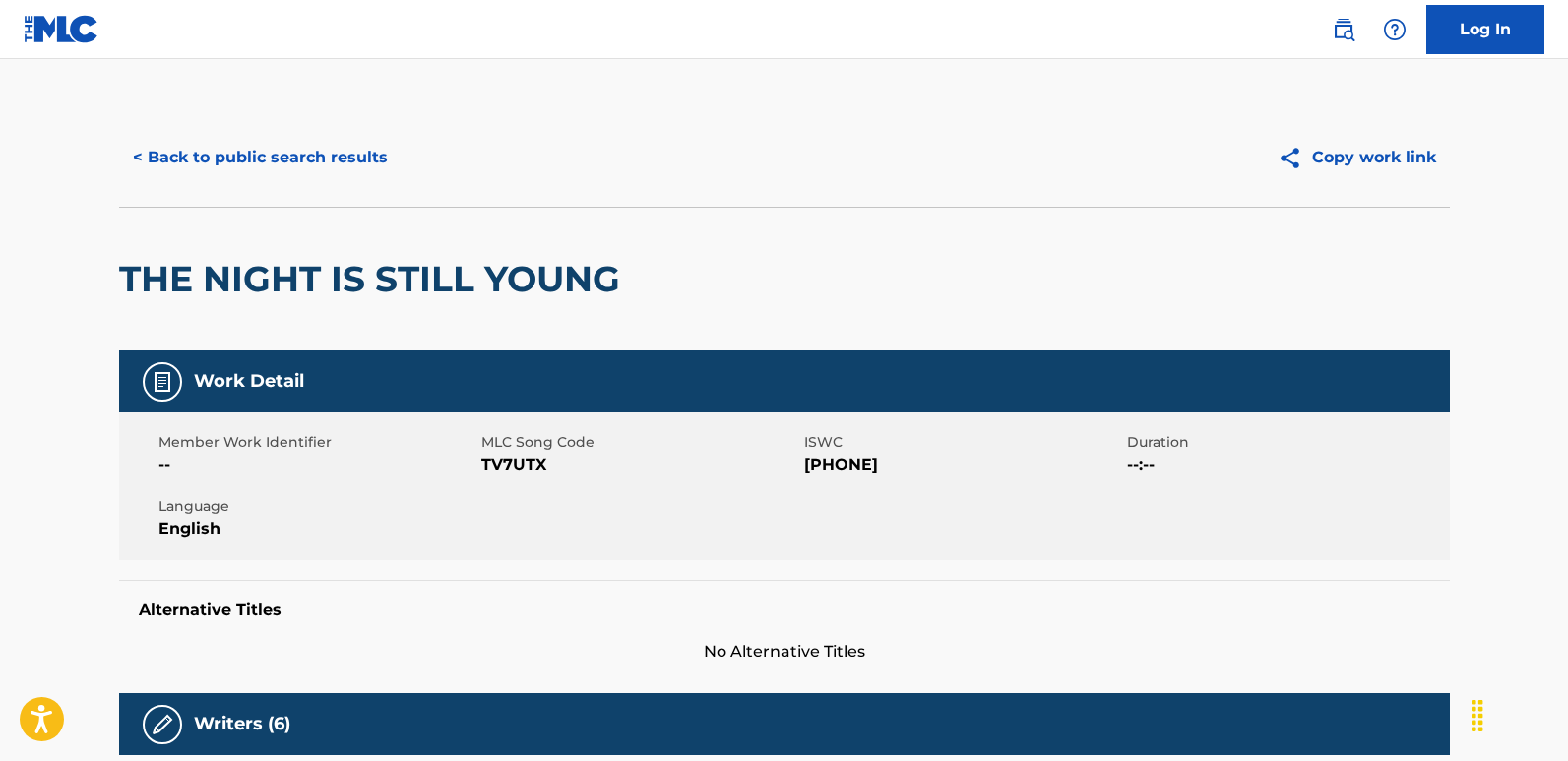 click on "< Back to public search results" at bounding box center (260, 158) 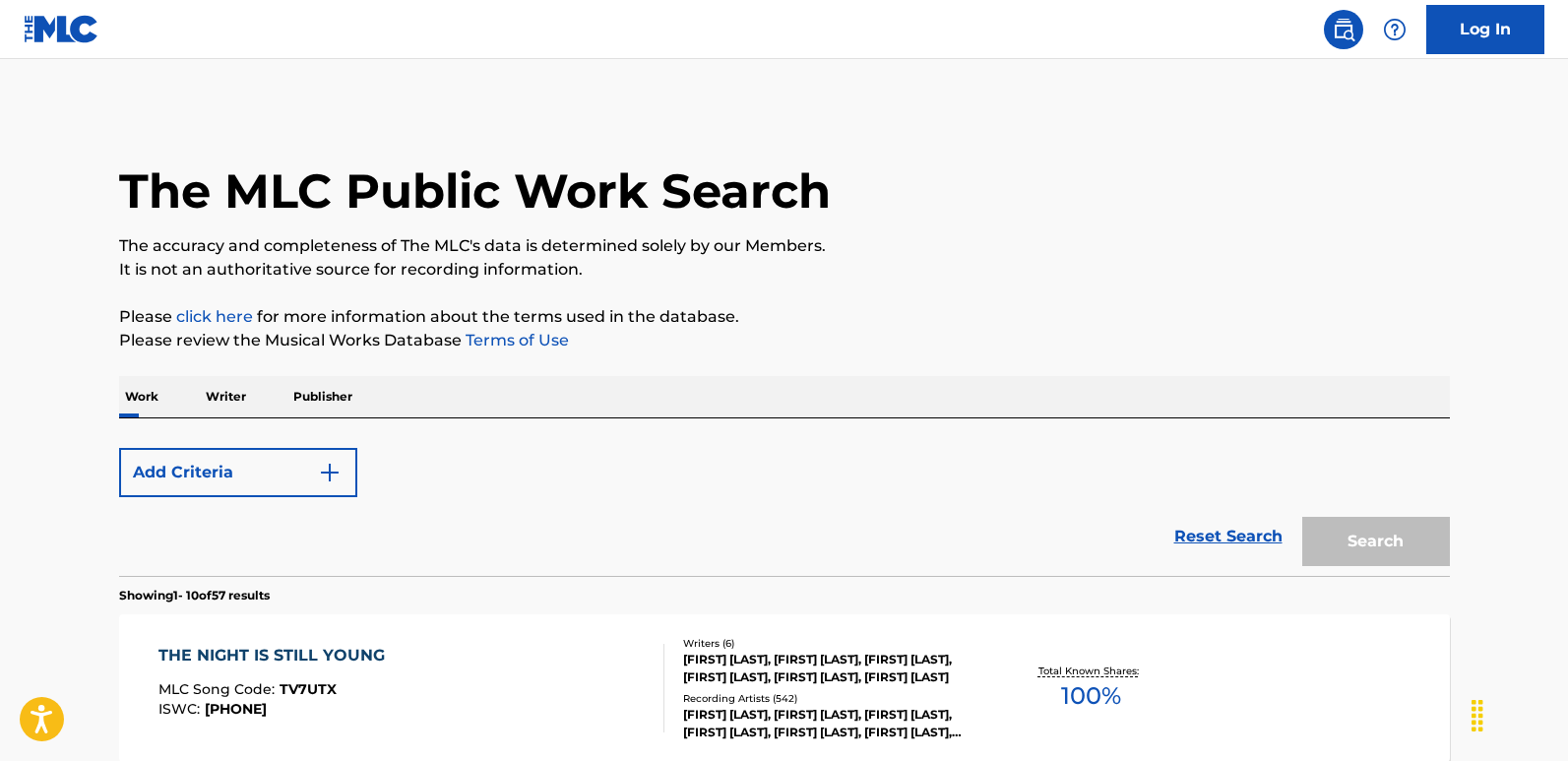scroll, scrollTop: 197, scrollLeft: 0, axis: vertical 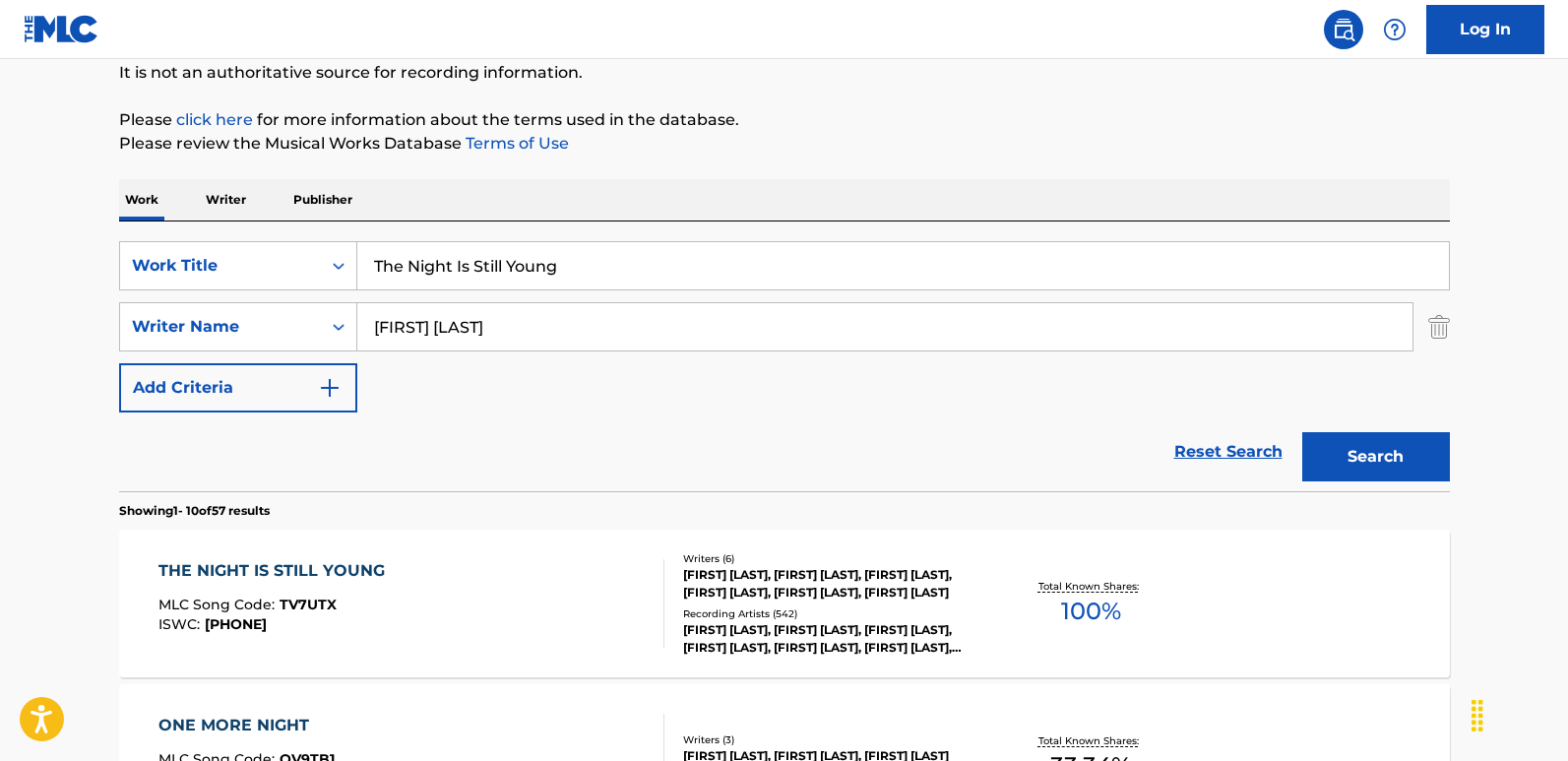 click on "Reset Search" at bounding box center (1228, 452) 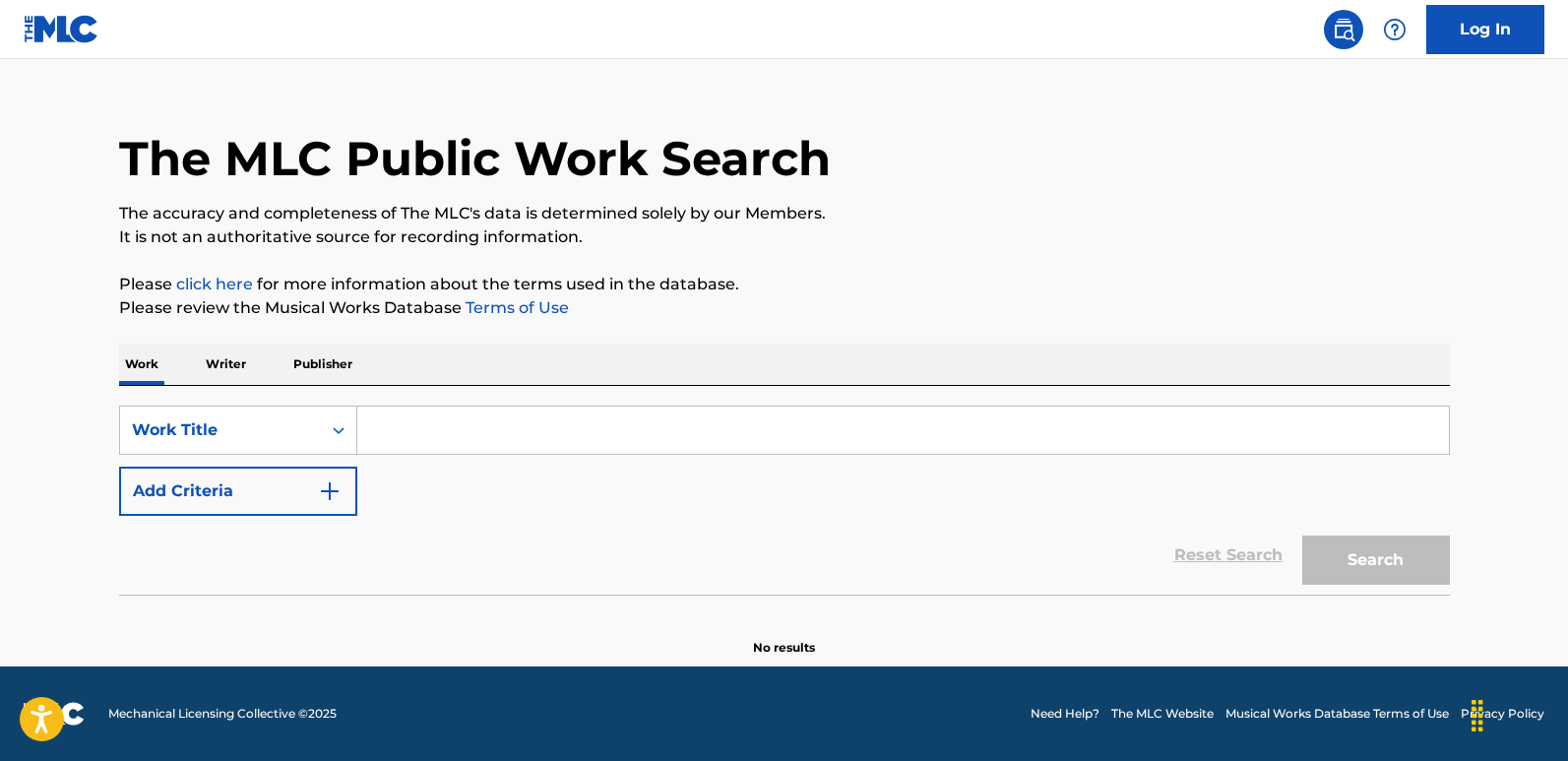 scroll, scrollTop: 0, scrollLeft: 0, axis: both 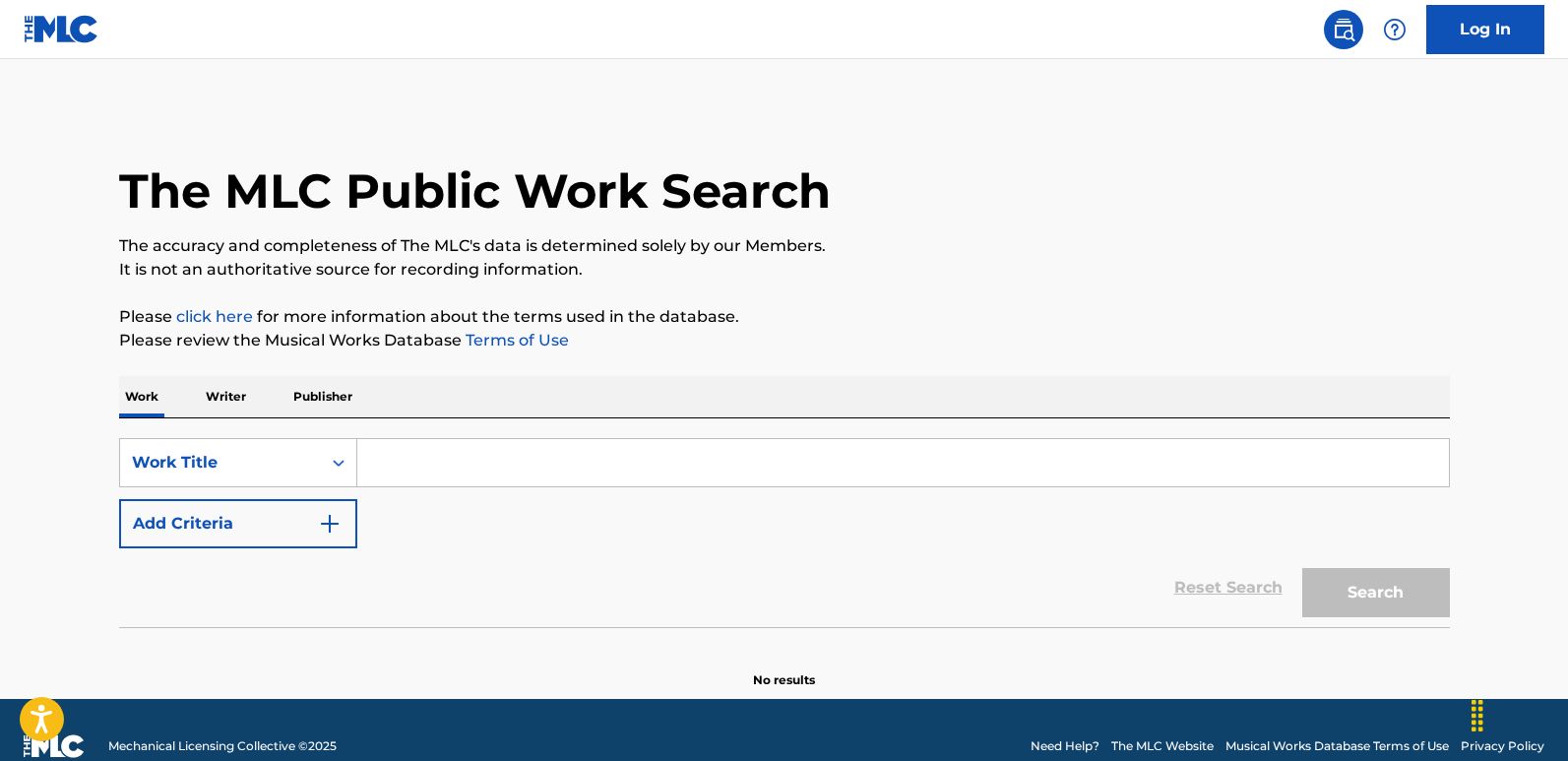 click at bounding box center [903, 463] 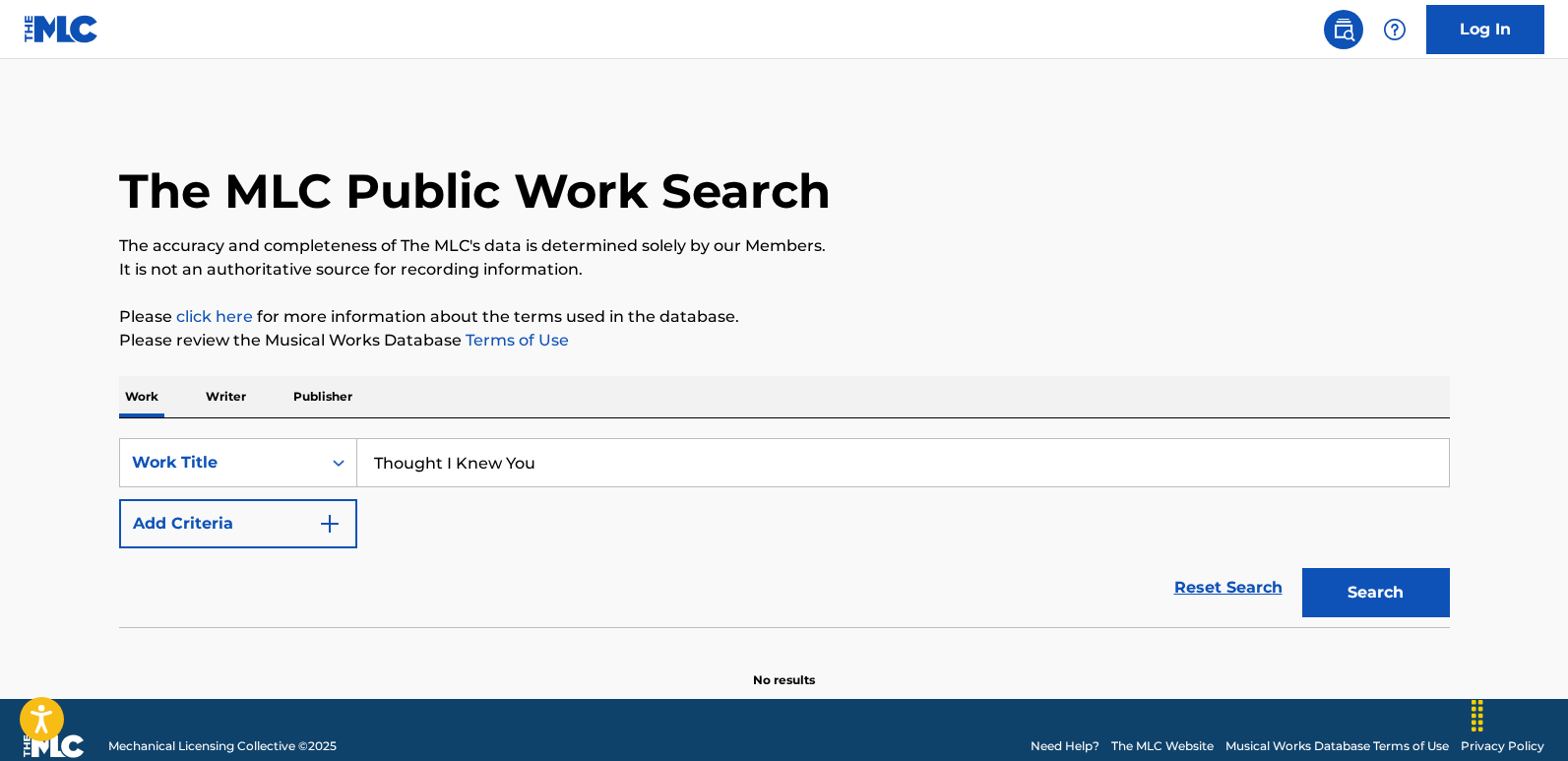 type on "Thought I Knew You" 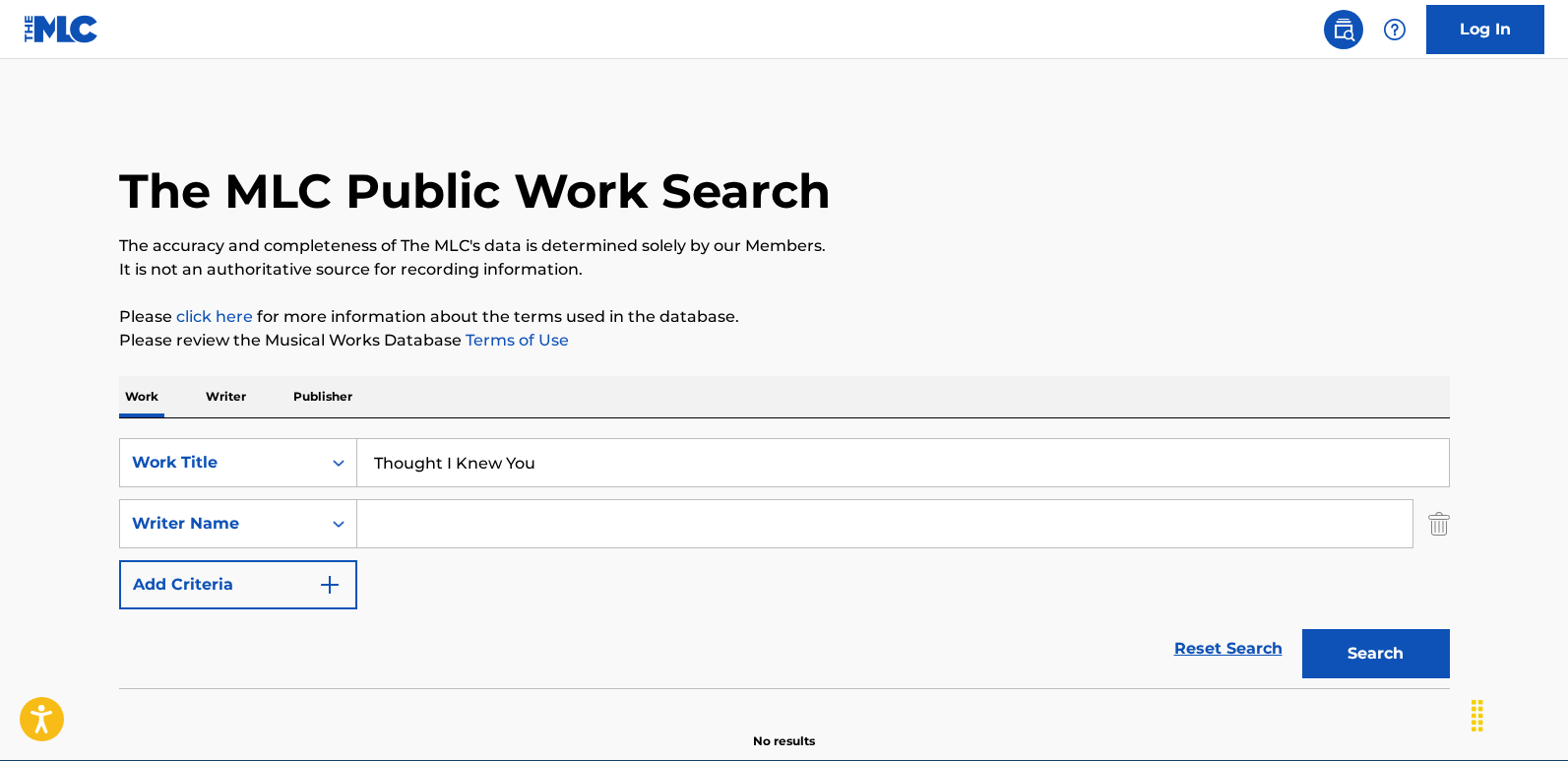 drag, startPoint x: 314, startPoint y: 530, endPoint x: 494, endPoint y: 530, distance: 180 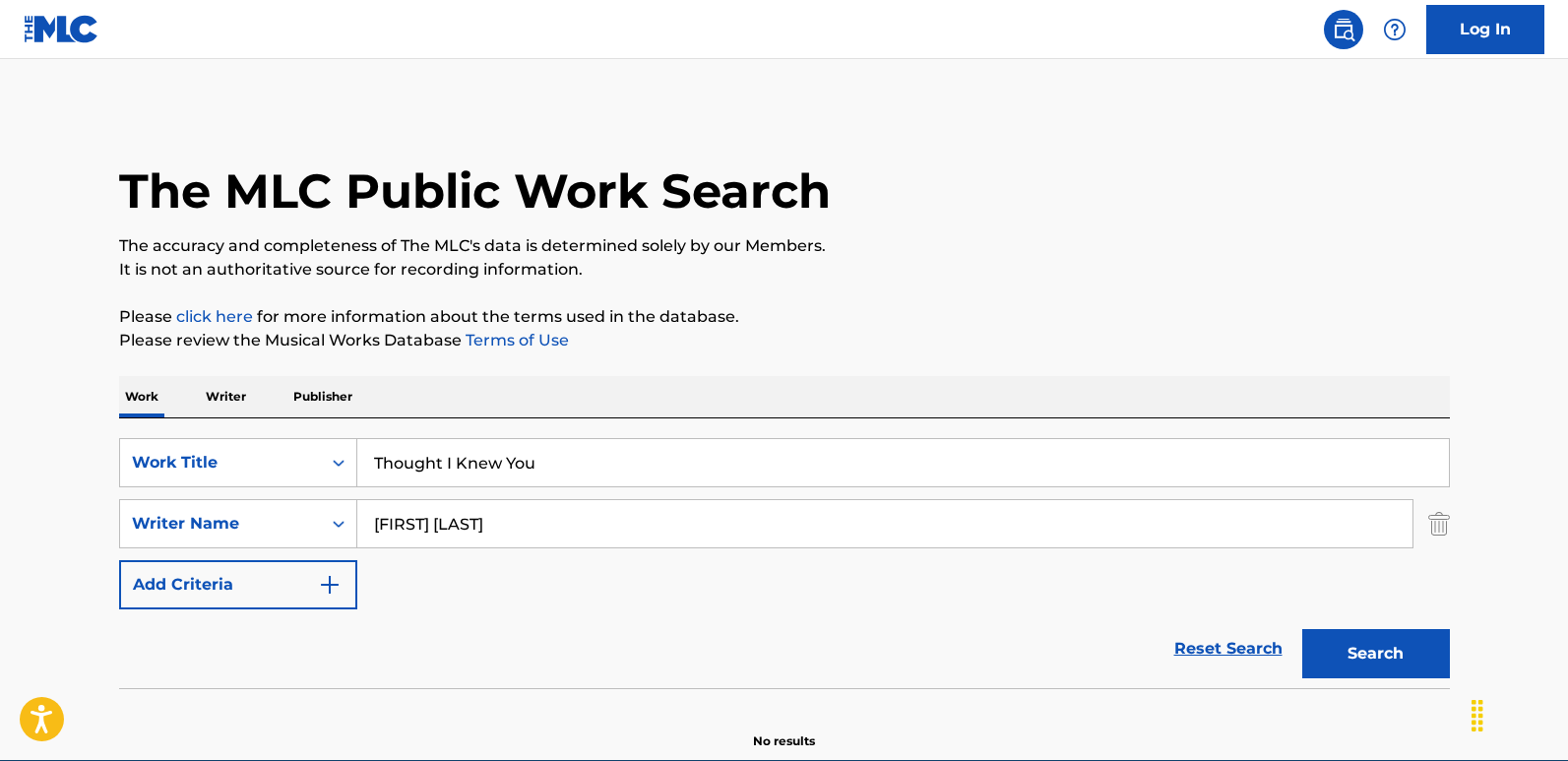 type on "[FIRST] [LAST]" 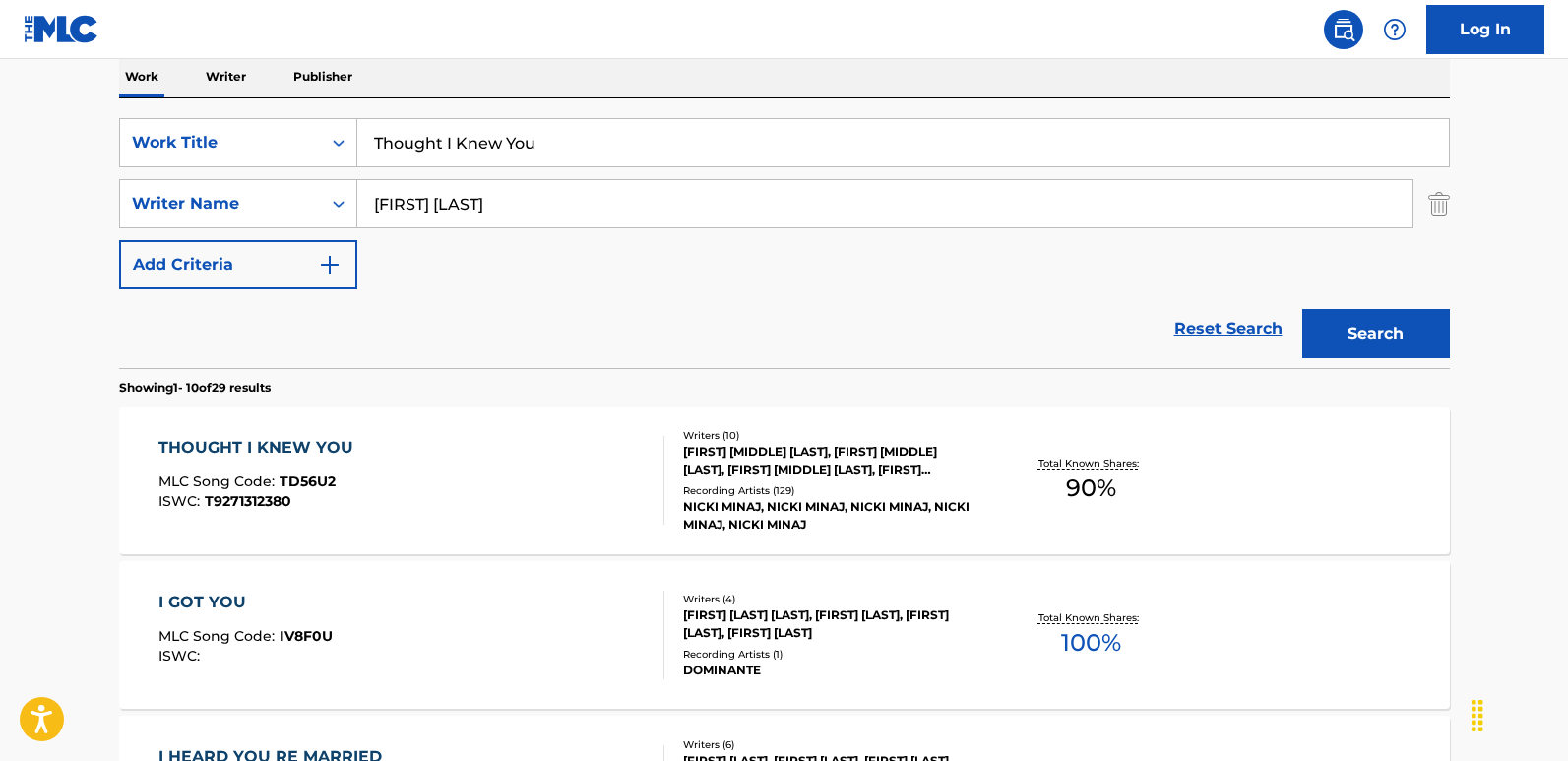scroll, scrollTop: 354, scrollLeft: 0, axis: vertical 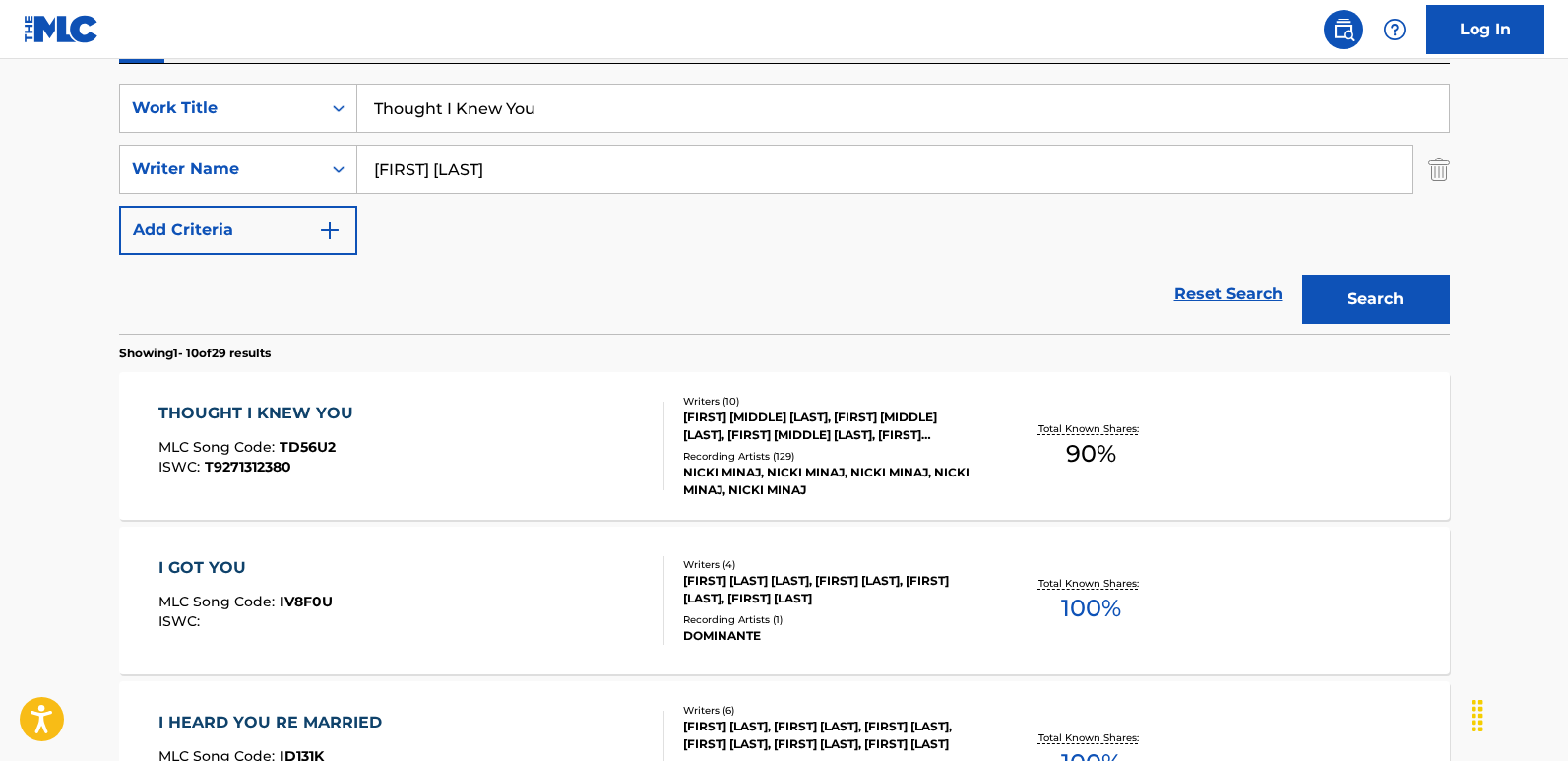 click on "THOUGHT I KNEW YOU" at bounding box center [261, 413] 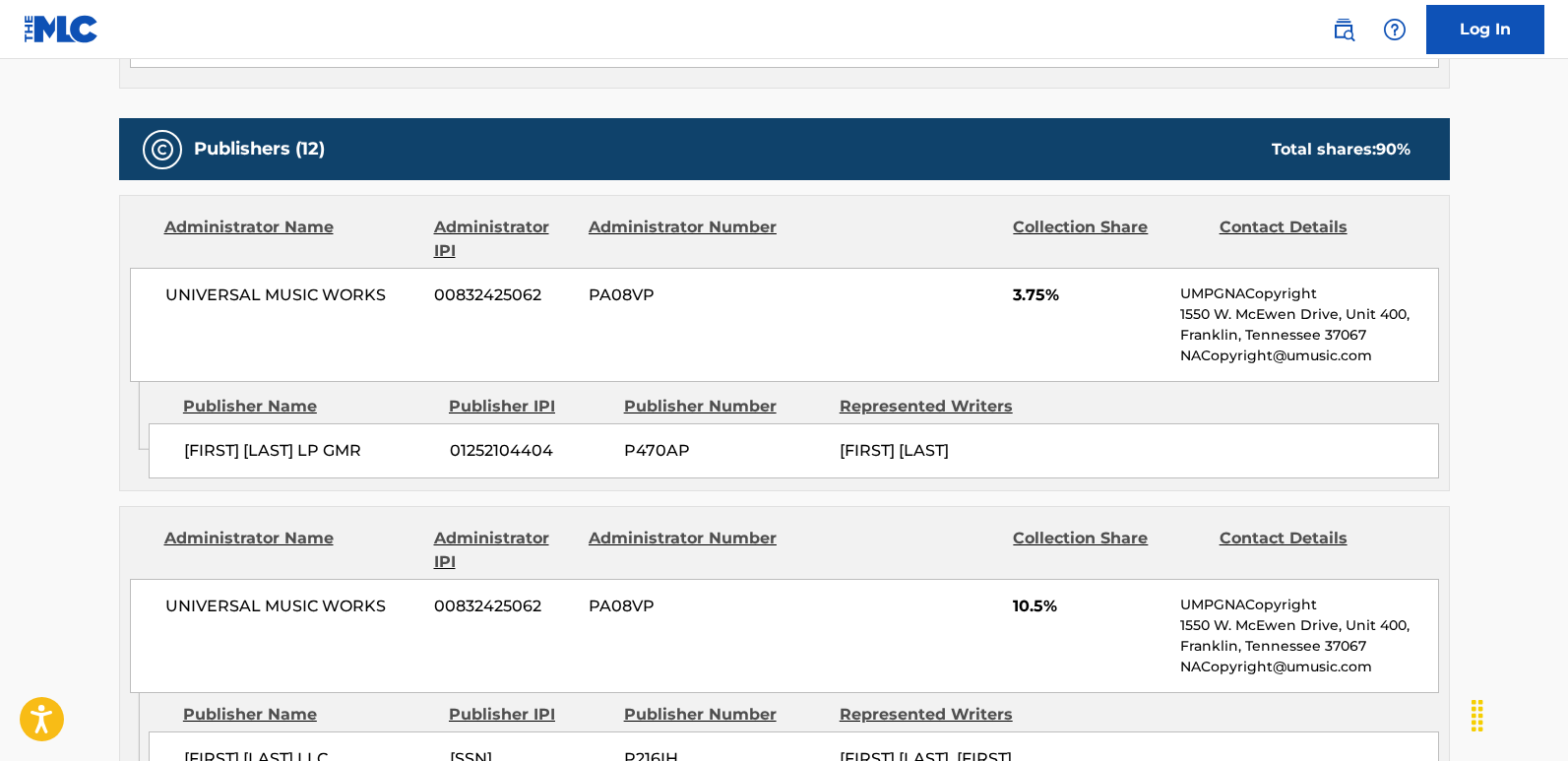scroll, scrollTop: 1271, scrollLeft: 0, axis: vertical 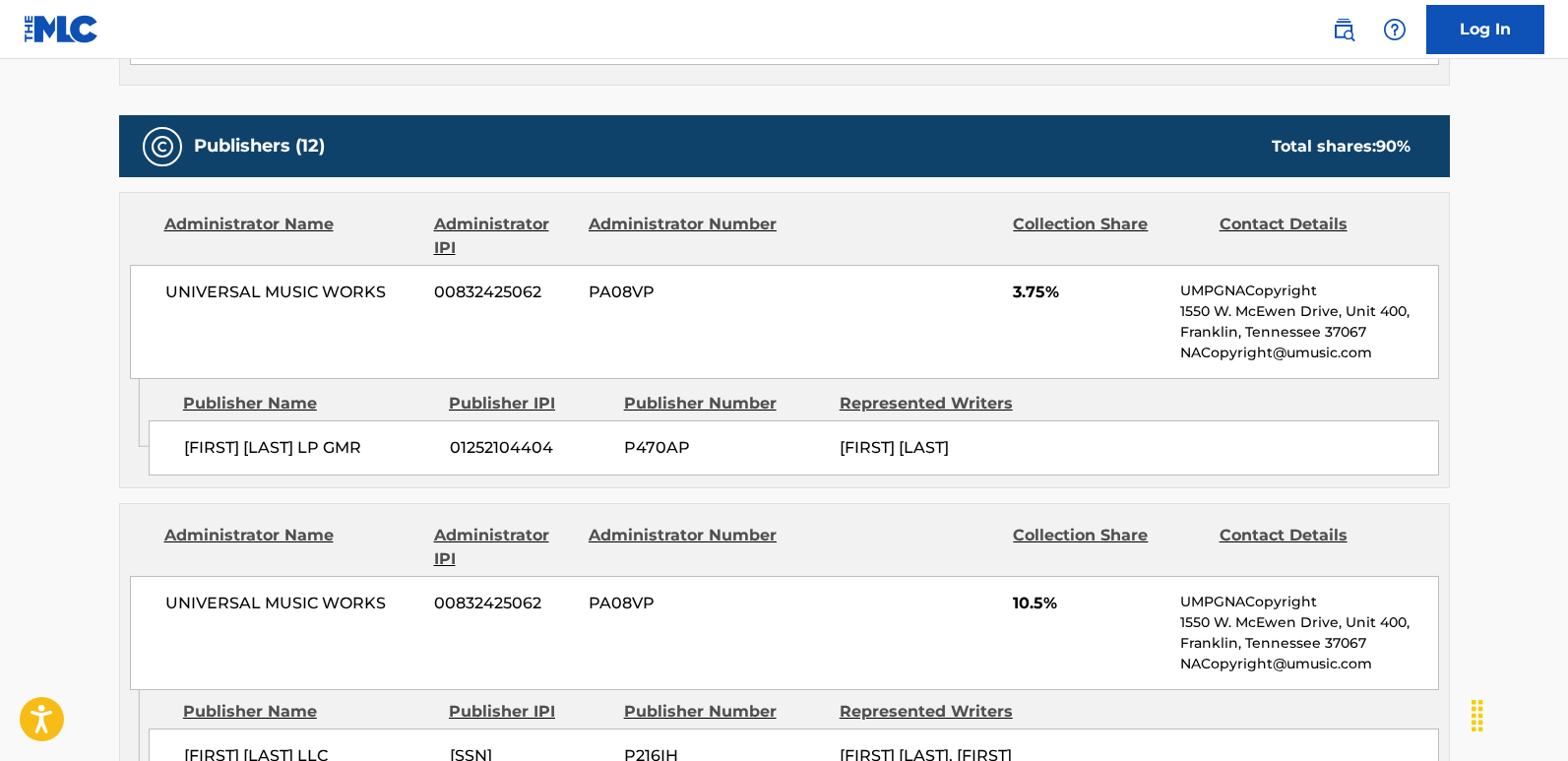 drag, startPoint x: 183, startPoint y: 449, endPoint x: 336, endPoint y: 472, distance: 154.7191 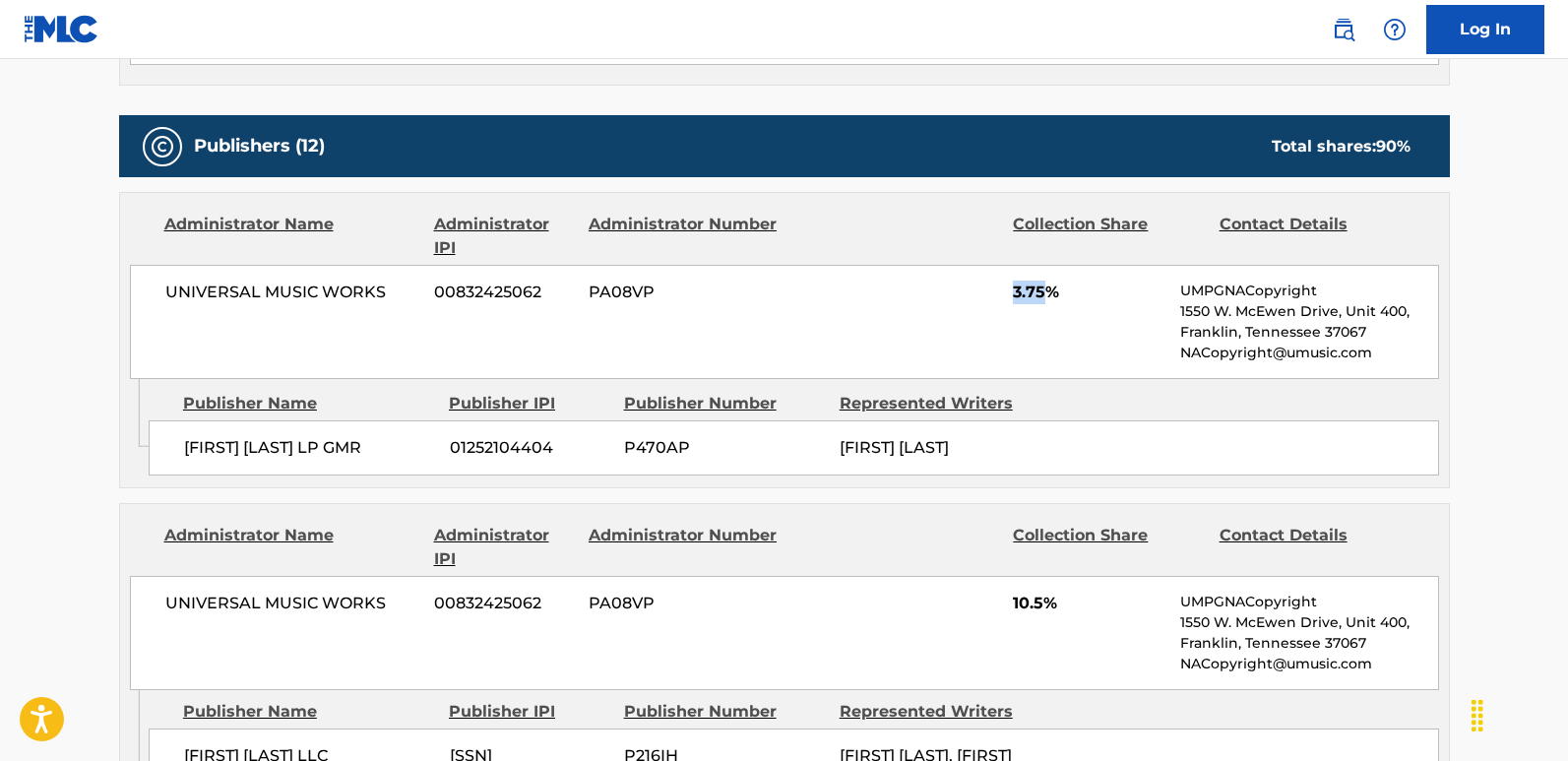 click on "3.75%" at bounding box center [1089, 292] 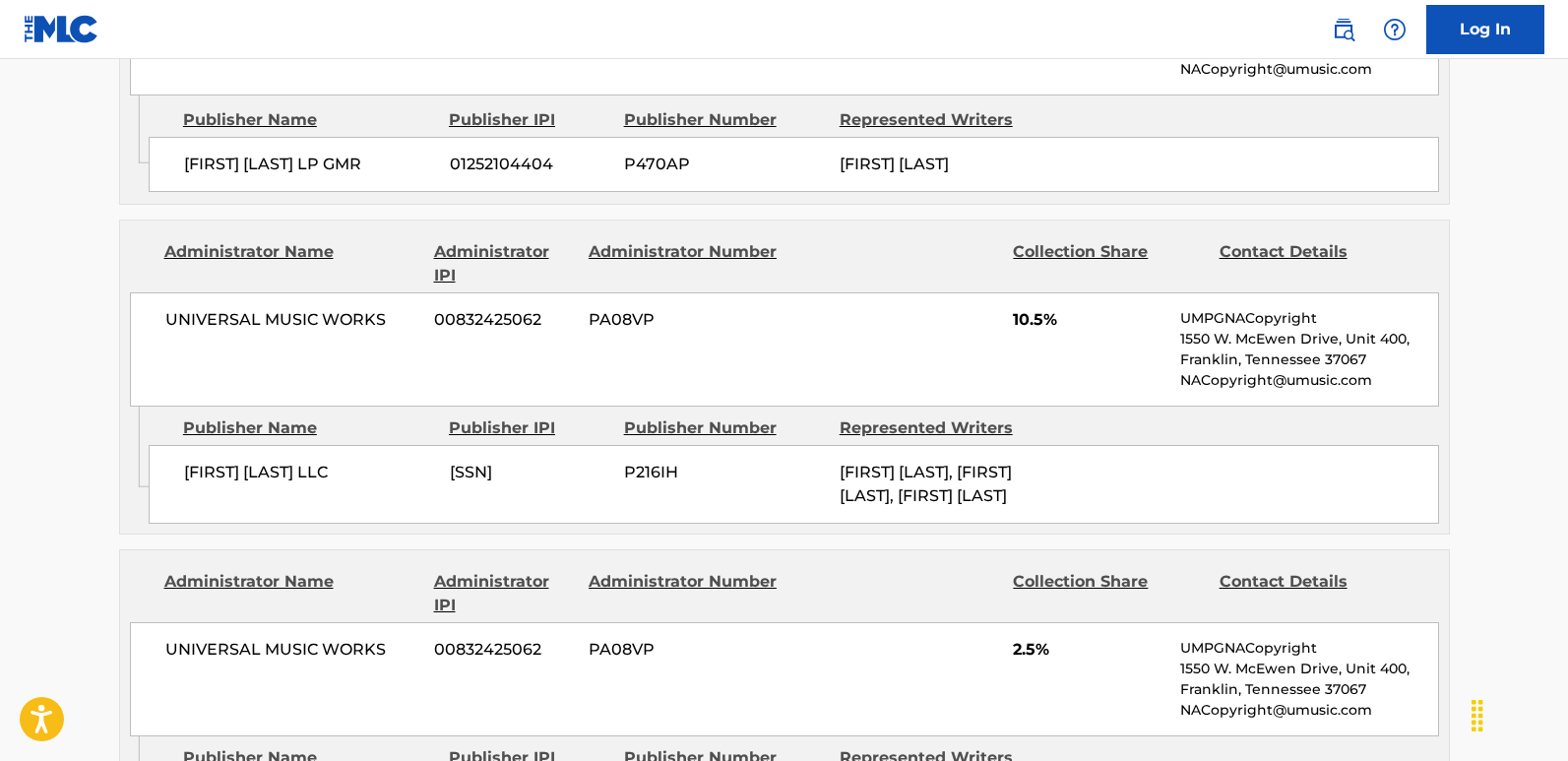 scroll, scrollTop: 1665, scrollLeft: 0, axis: vertical 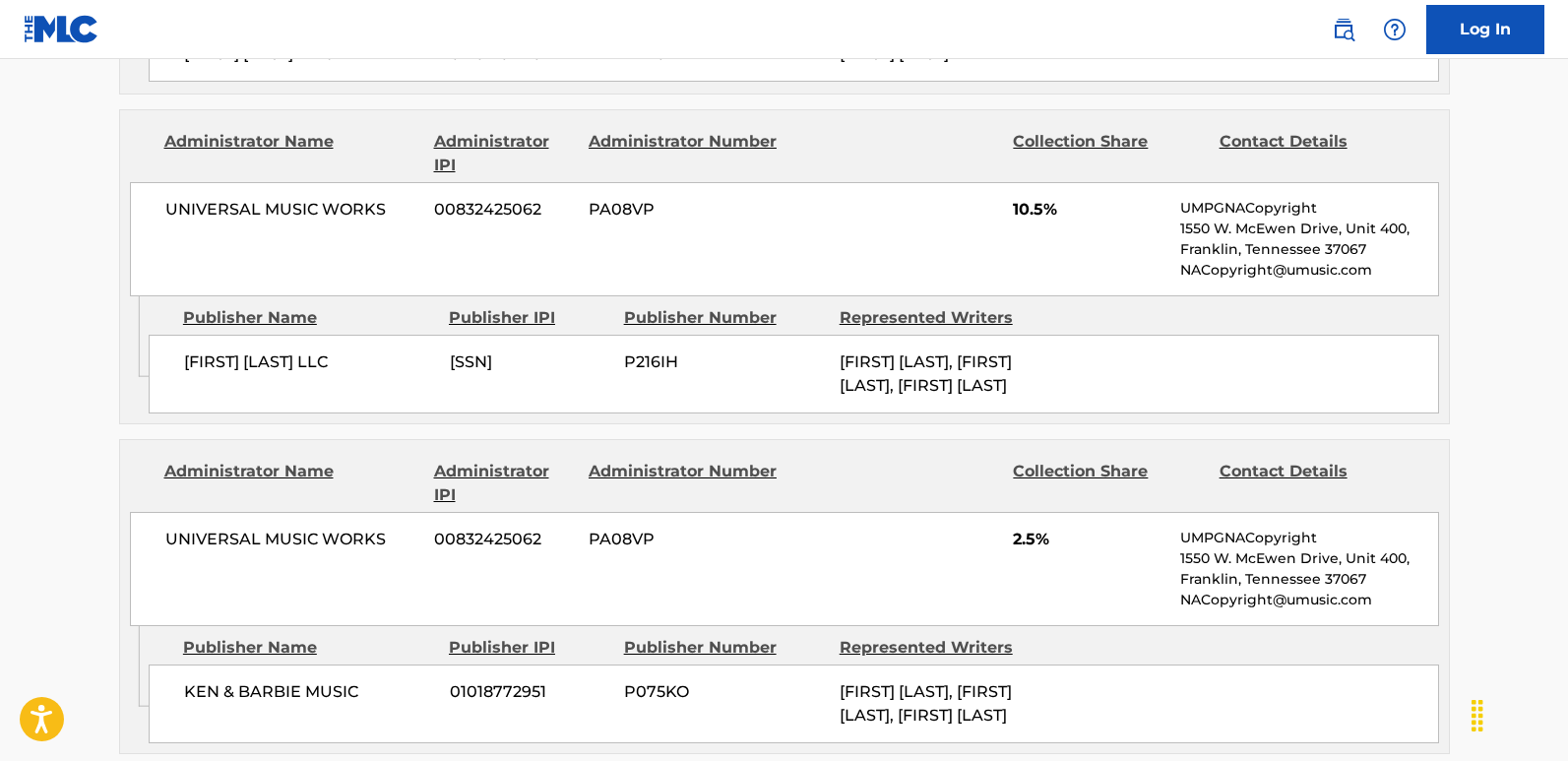 drag, startPoint x: 166, startPoint y: 375, endPoint x: 423, endPoint y: 374, distance: 257.00195 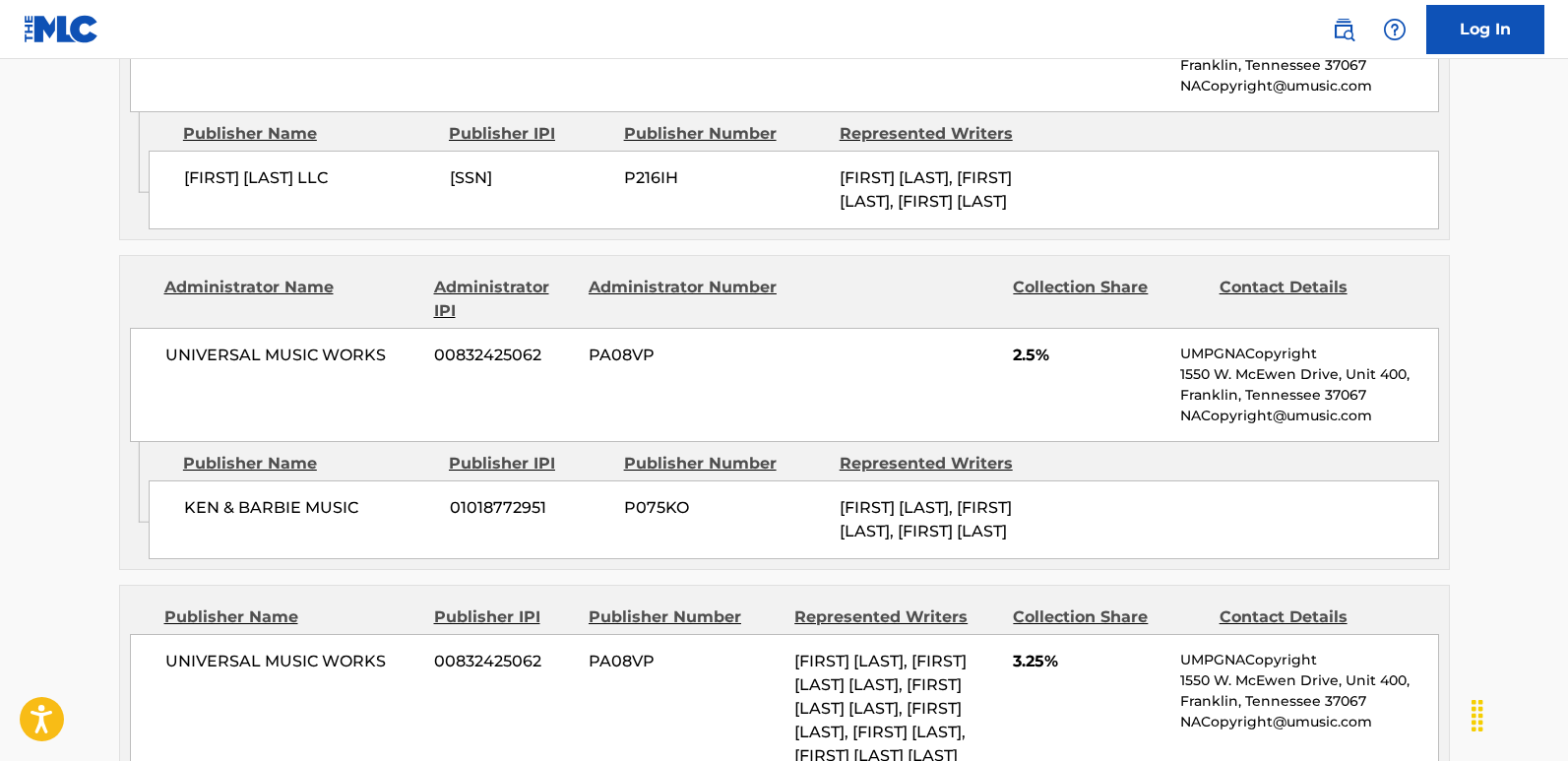 scroll, scrollTop: 1960, scrollLeft: 0, axis: vertical 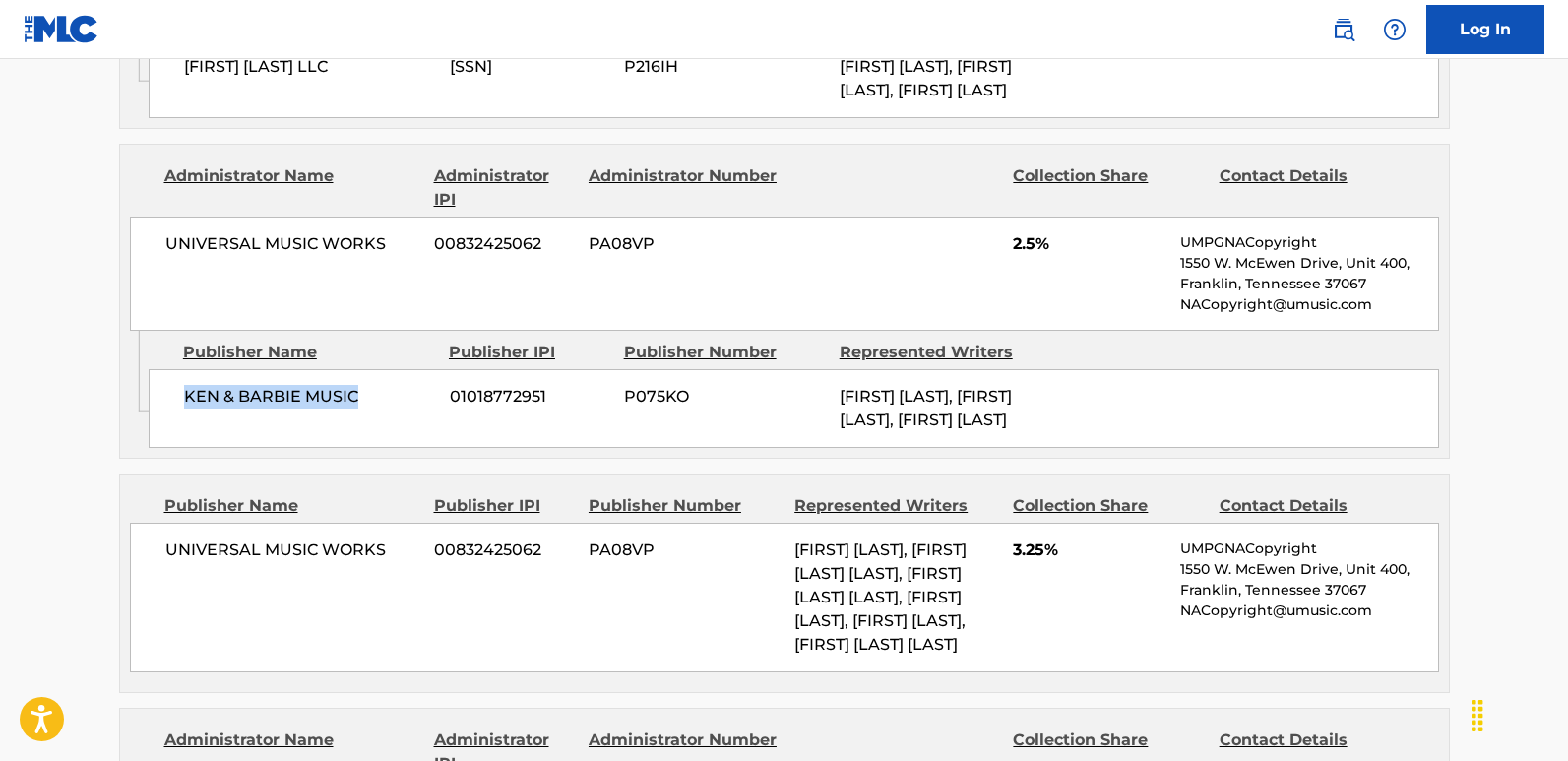 drag, startPoint x: 180, startPoint y: 412, endPoint x: 399, endPoint y: 414, distance: 219.00913 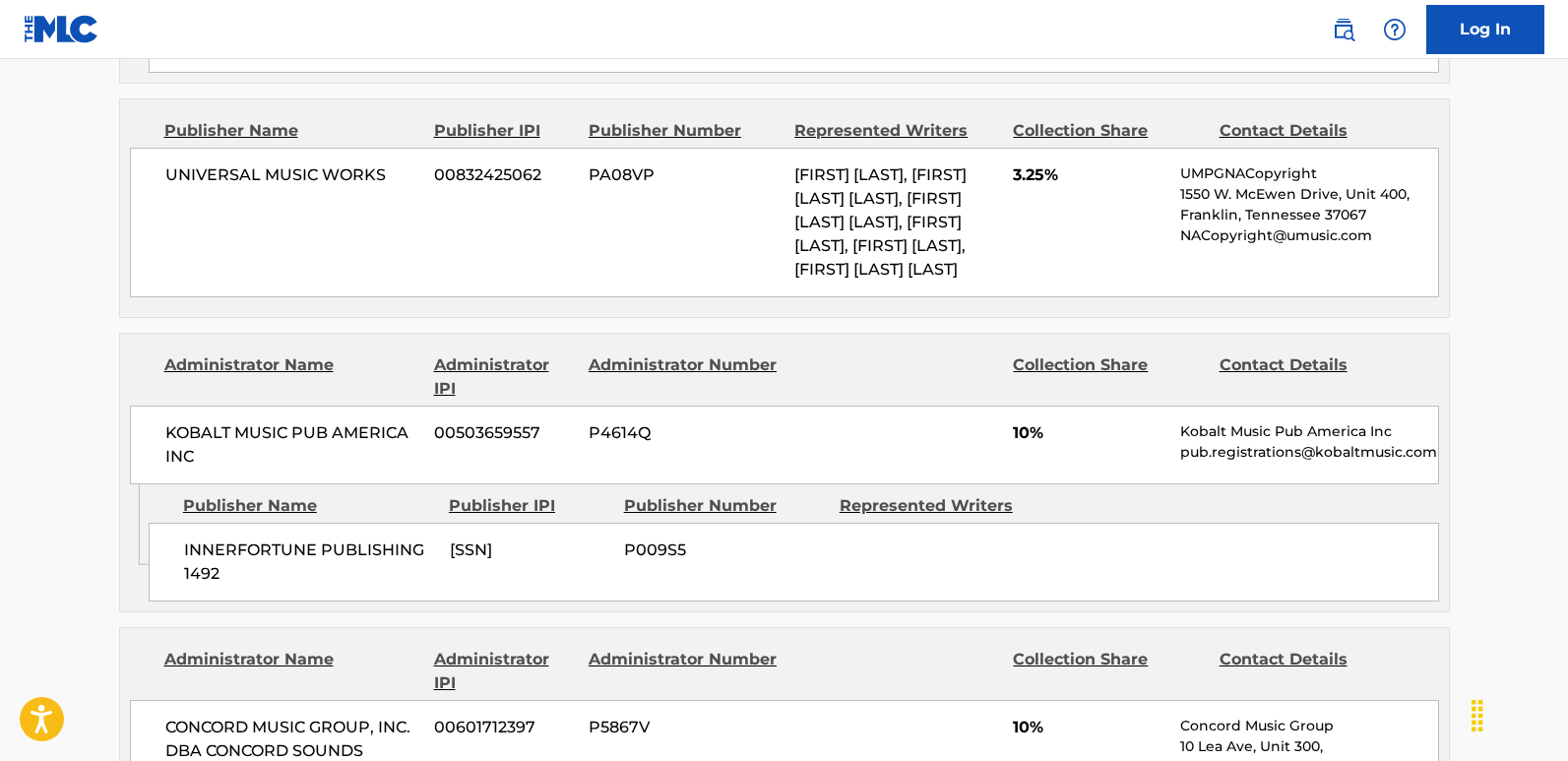 scroll, scrollTop: 2354, scrollLeft: 0, axis: vertical 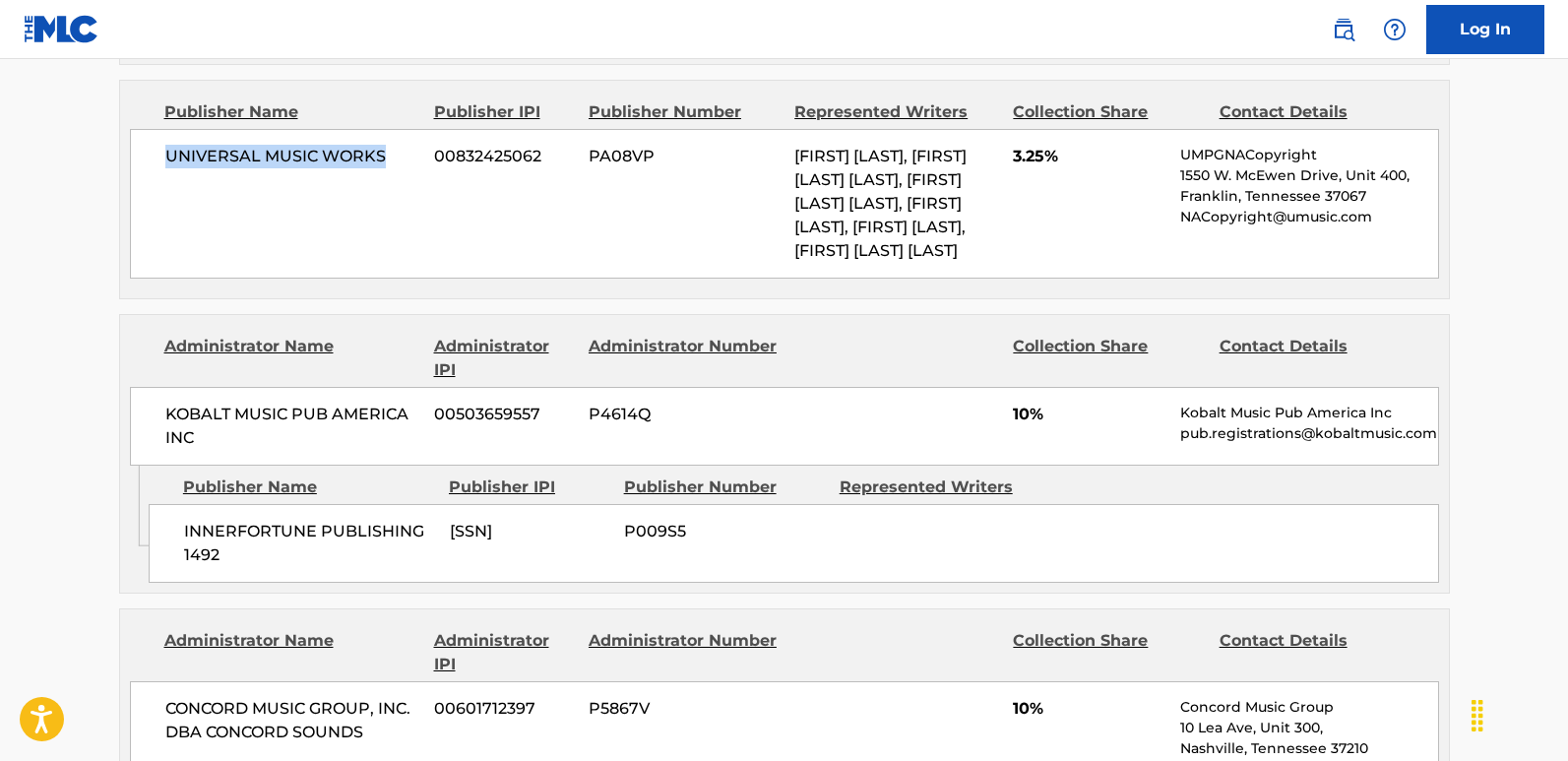 drag, startPoint x: 159, startPoint y: 195, endPoint x: 412, endPoint y: 195, distance: 253 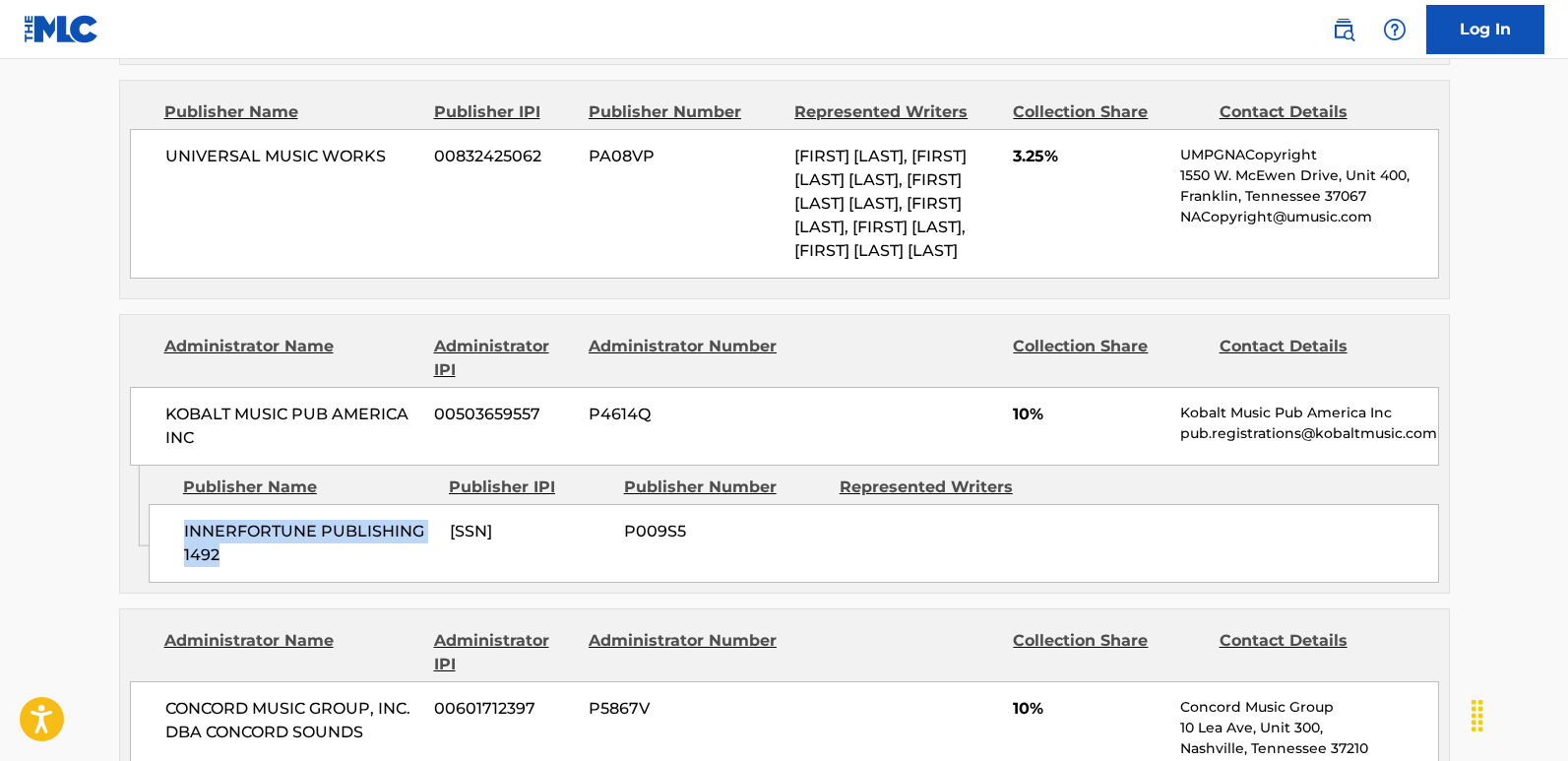 drag, startPoint x: 184, startPoint y: 569, endPoint x: 282, endPoint y: 601, distance: 103.09219 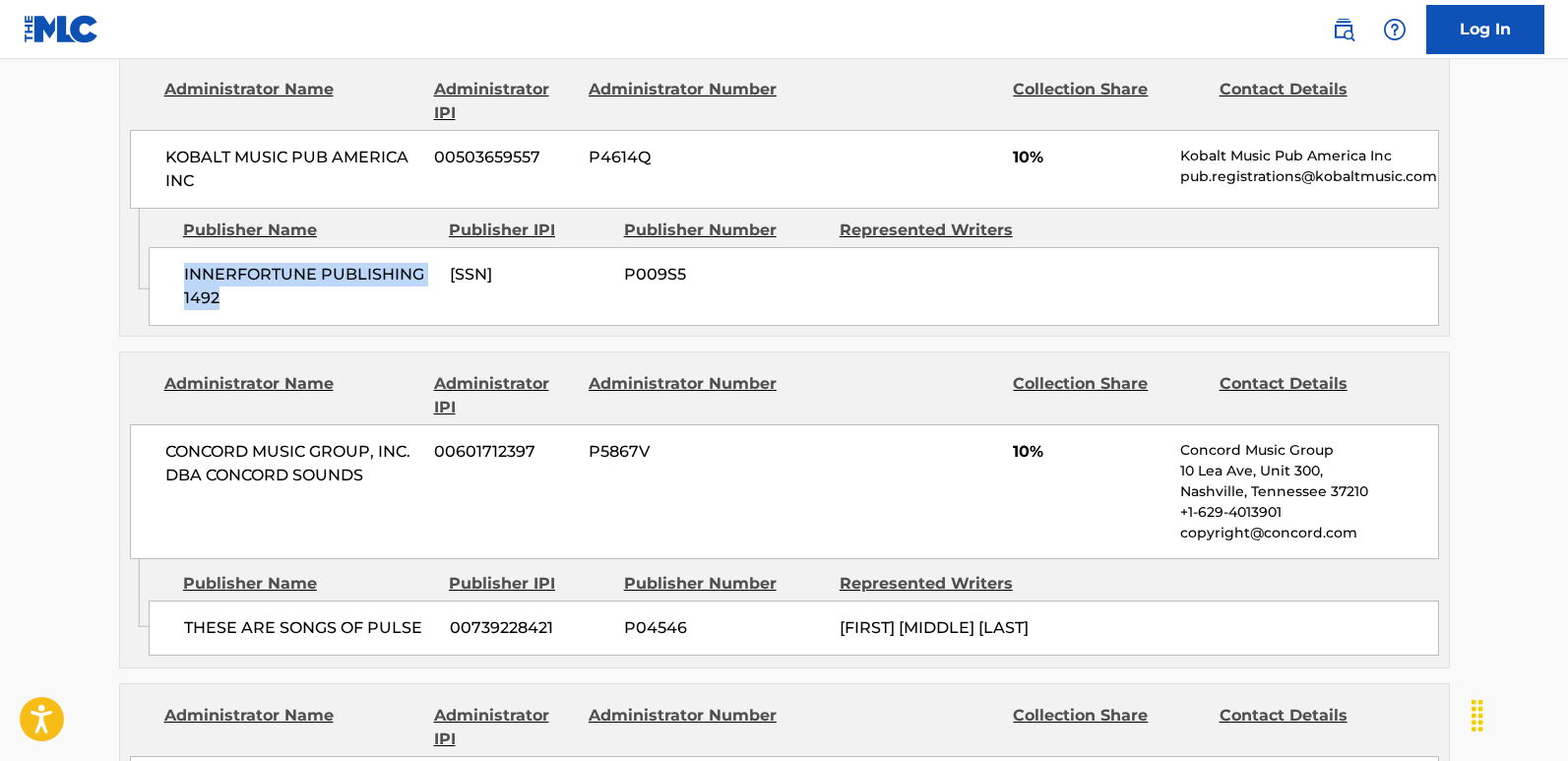scroll, scrollTop: 2649, scrollLeft: 0, axis: vertical 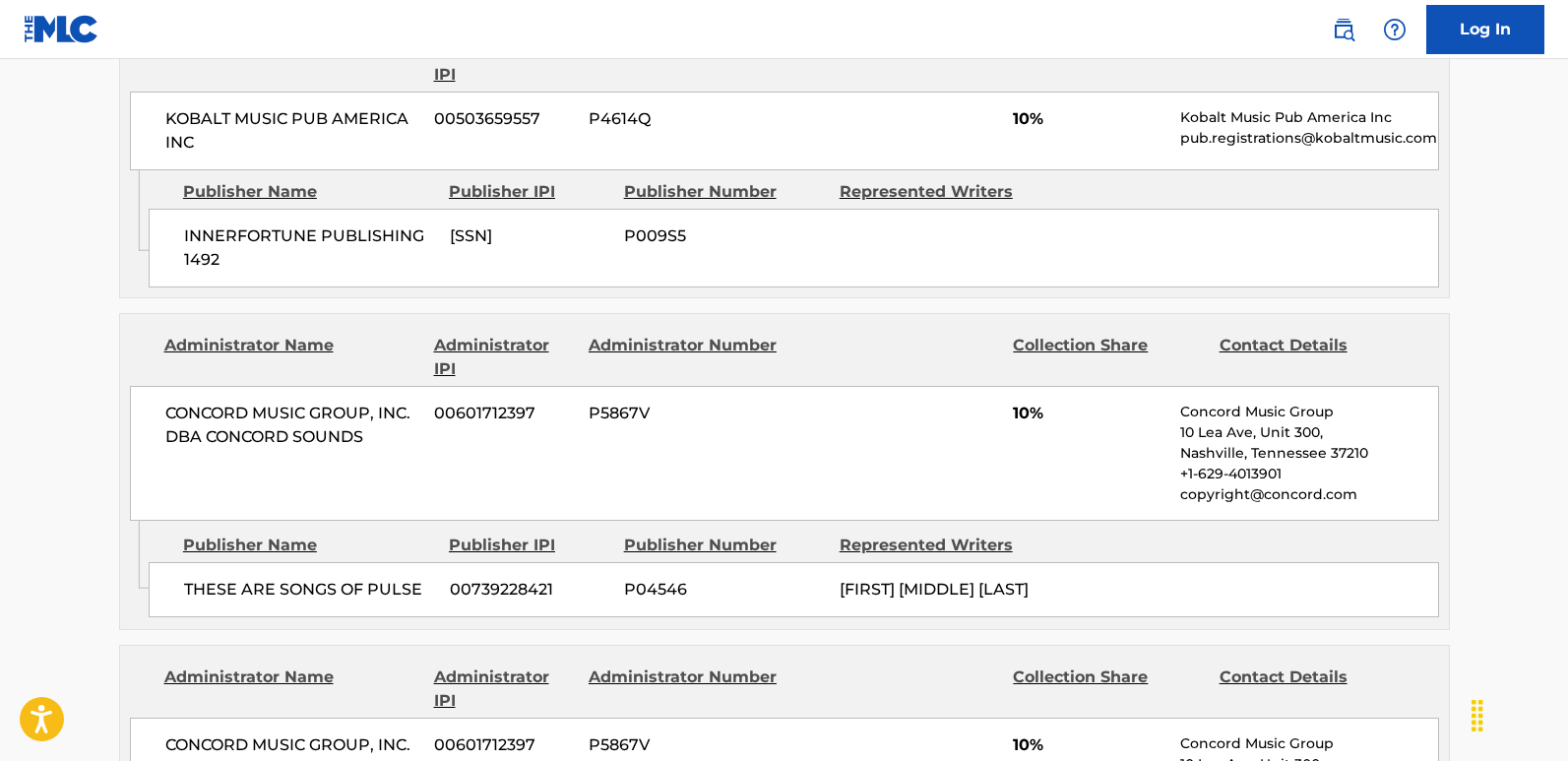 click on "10%" at bounding box center (1089, 119) 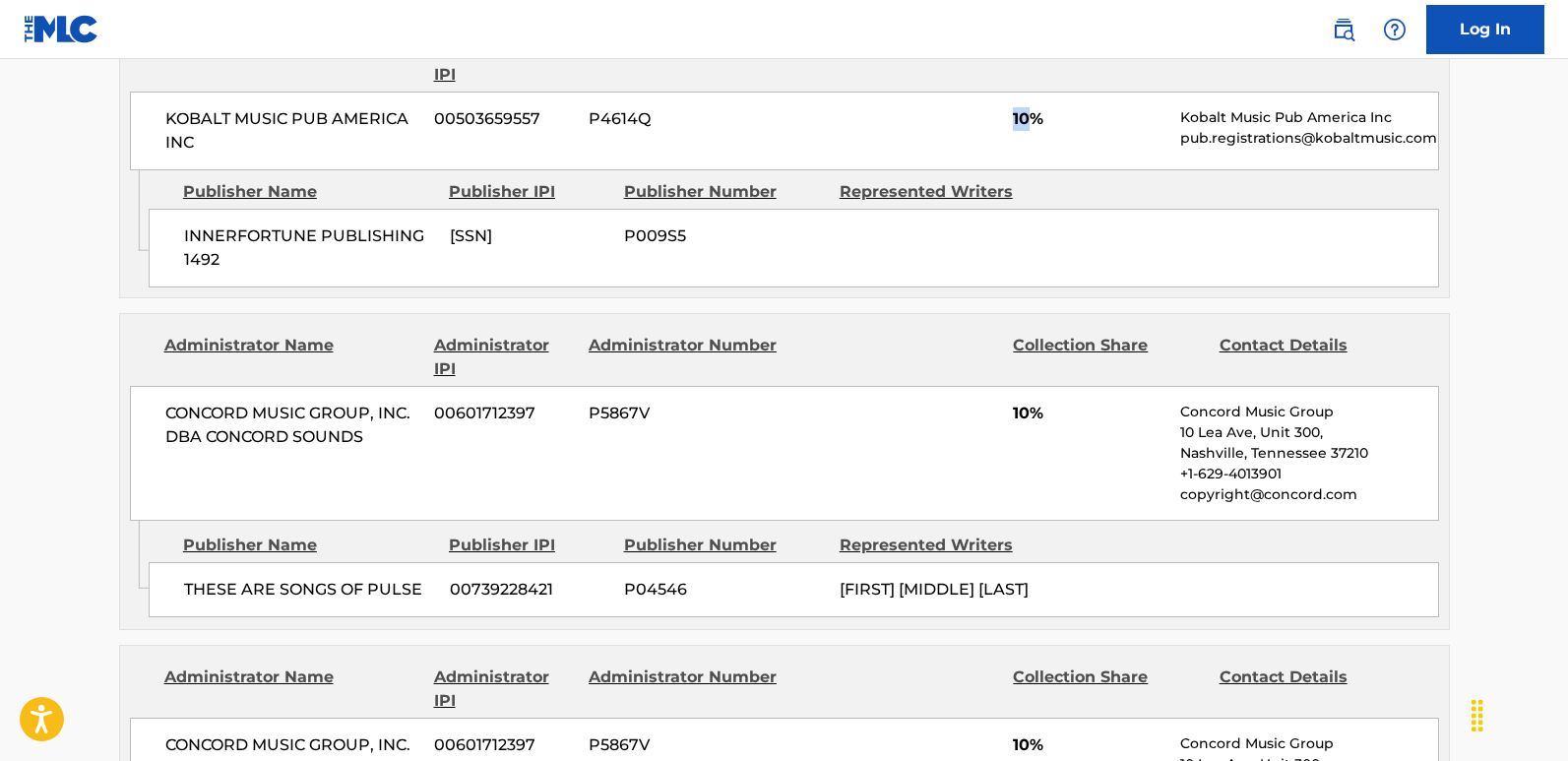 click on "10%" at bounding box center [1089, 119] 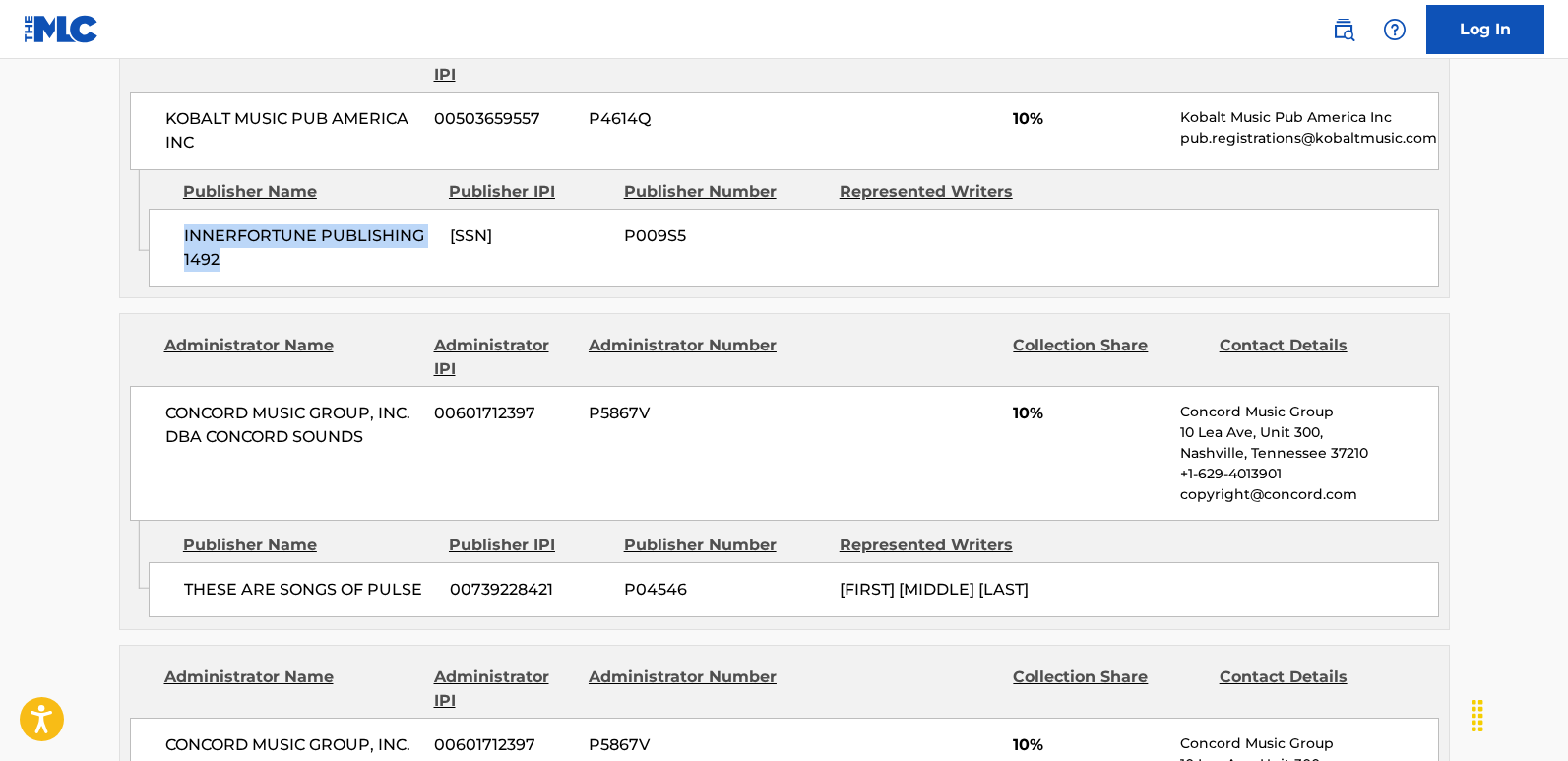 drag, startPoint x: 183, startPoint y: 285, endPoint x: 278, endPoint y: 305, distance: 97.082439 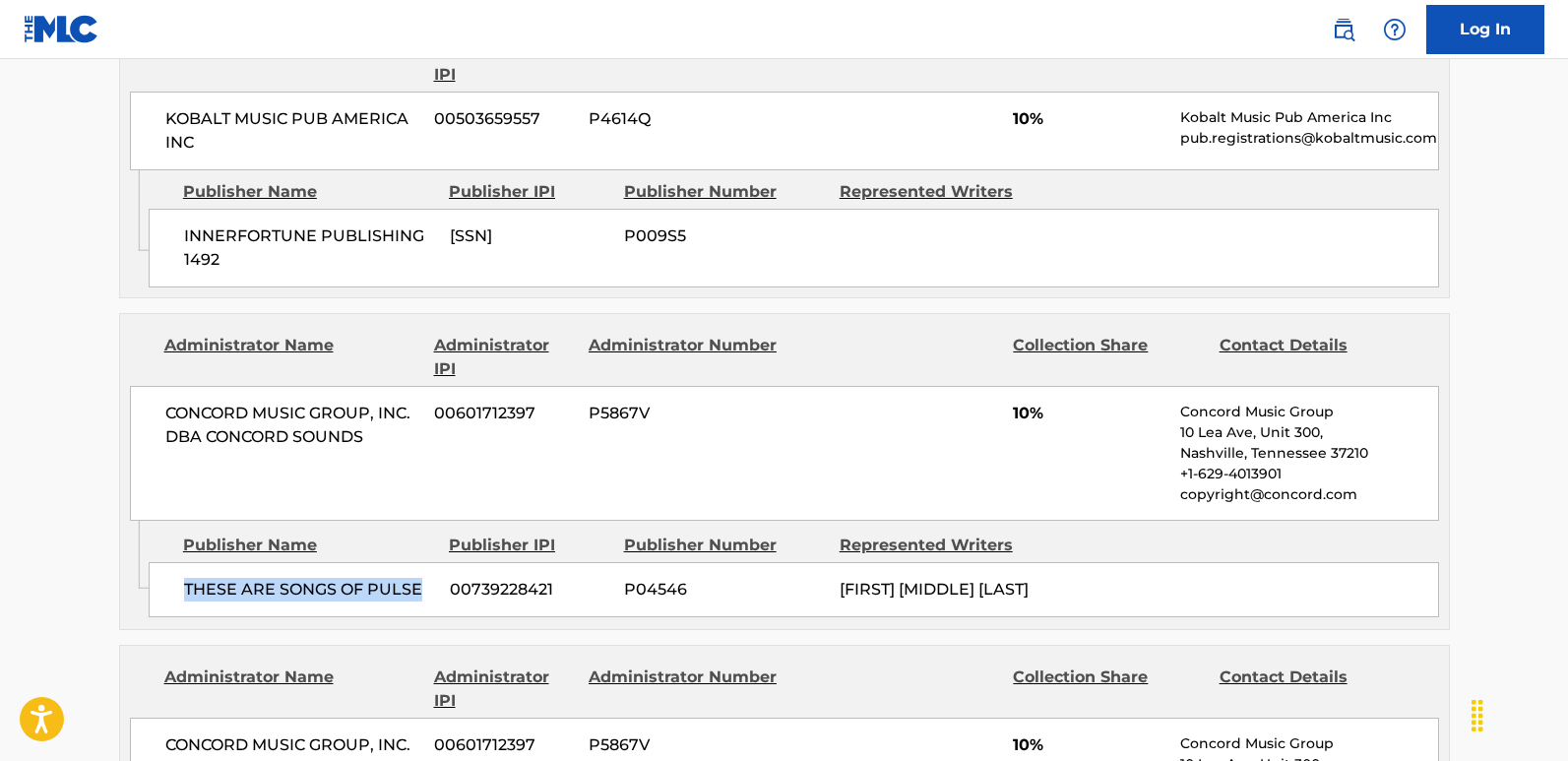 drag, startPoint x: 177, startPoint y: 630, endPoint x: 422, endPoint y: 644, distance: 245.39967 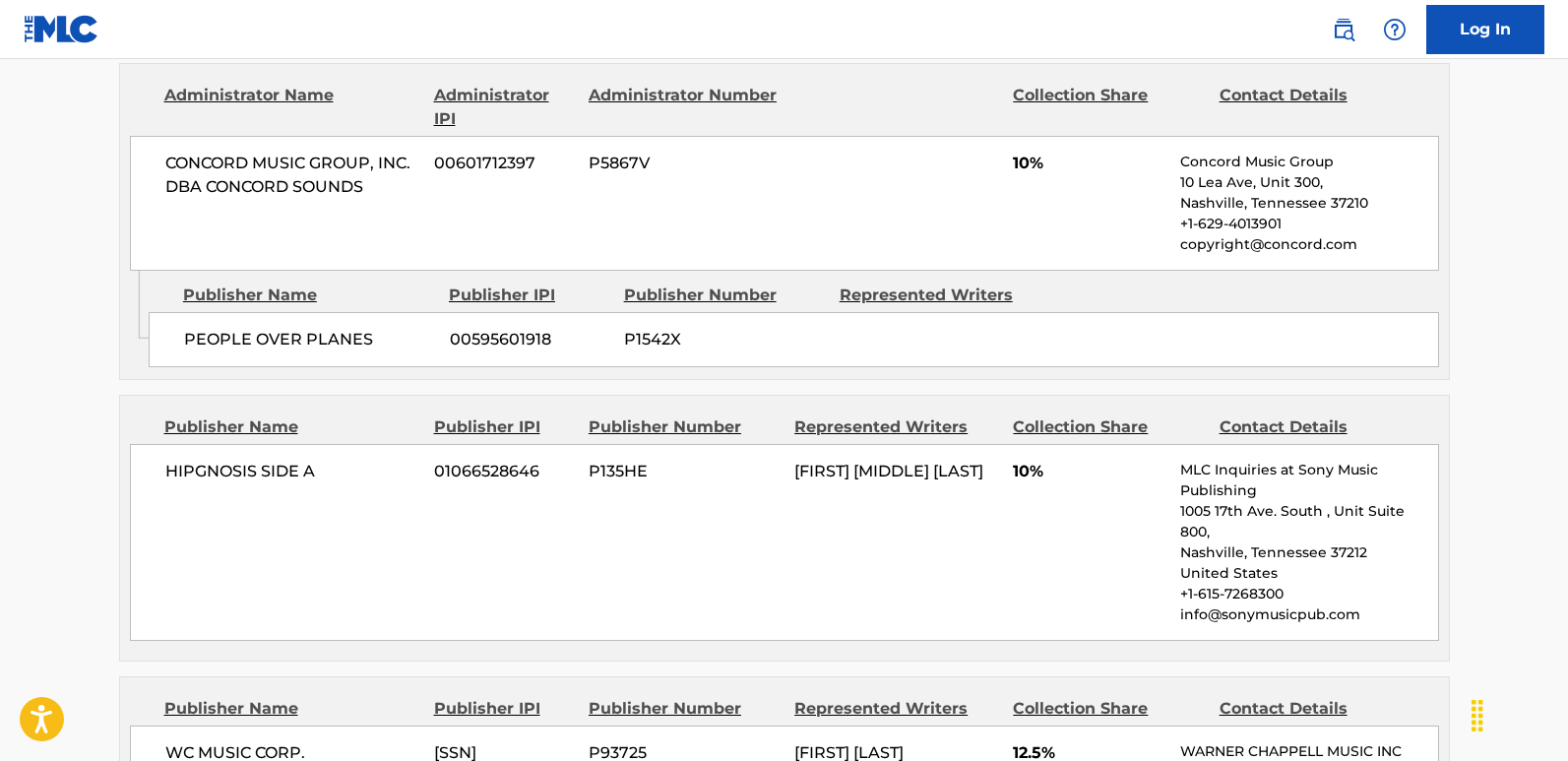 scroll, scrollTop: 3240, scrollLeft: 0, axis: vertical 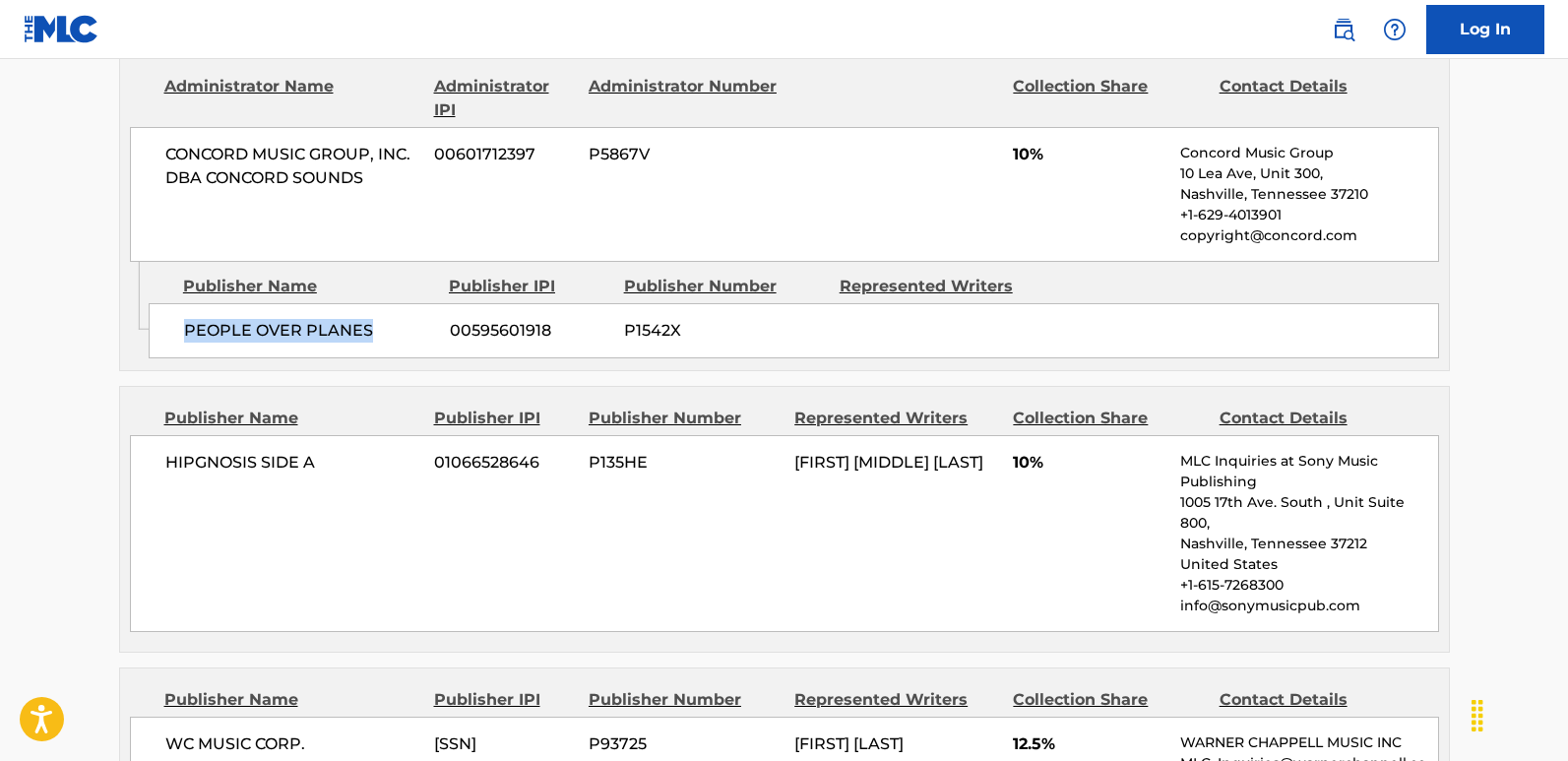 drag, startPoint x: 167, startPoint y: 400, endPoint x: 388, endPoint y: 398, distance: 221.00905 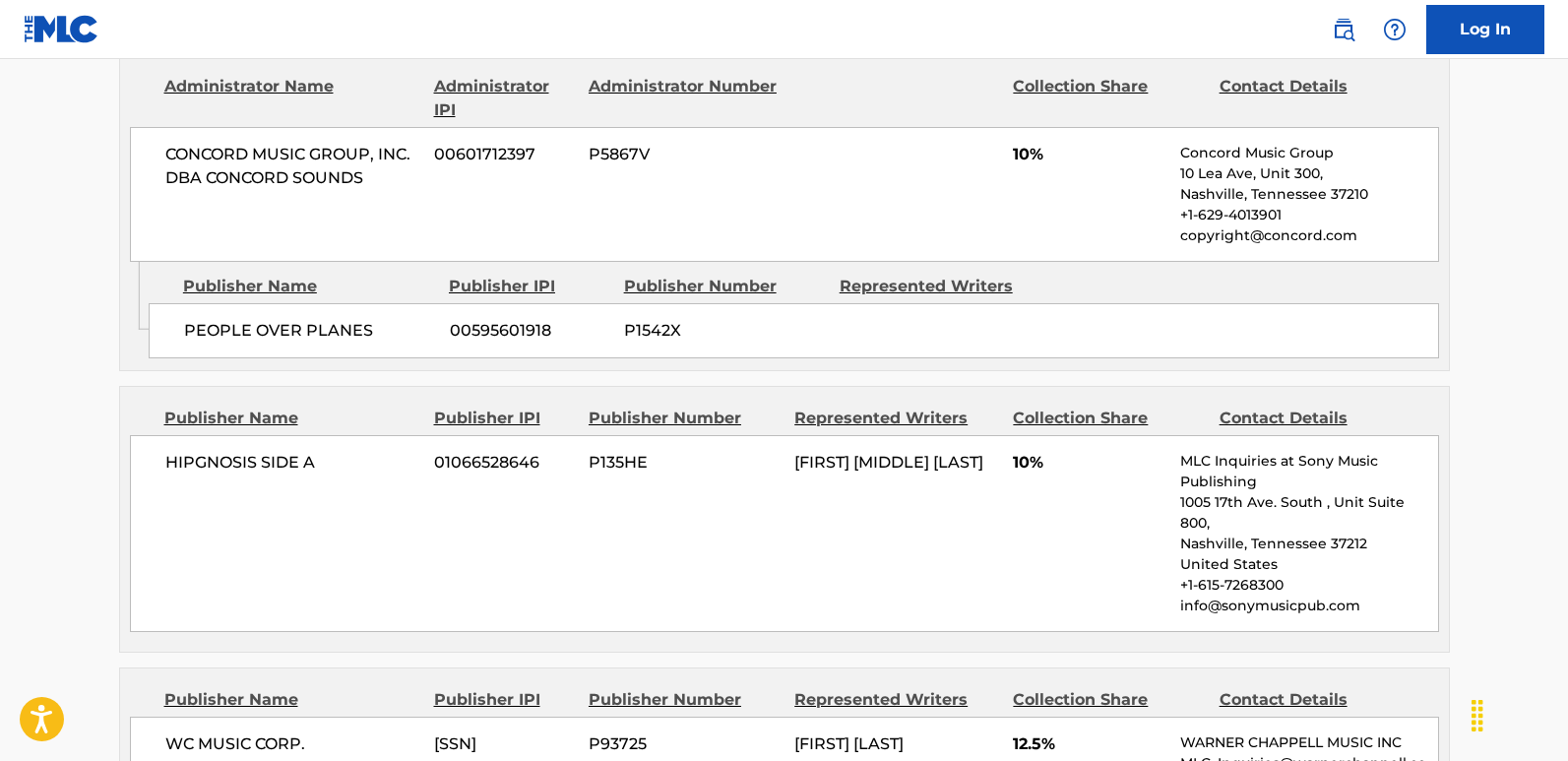 click on "10%" at bounding box center [1089, 155] 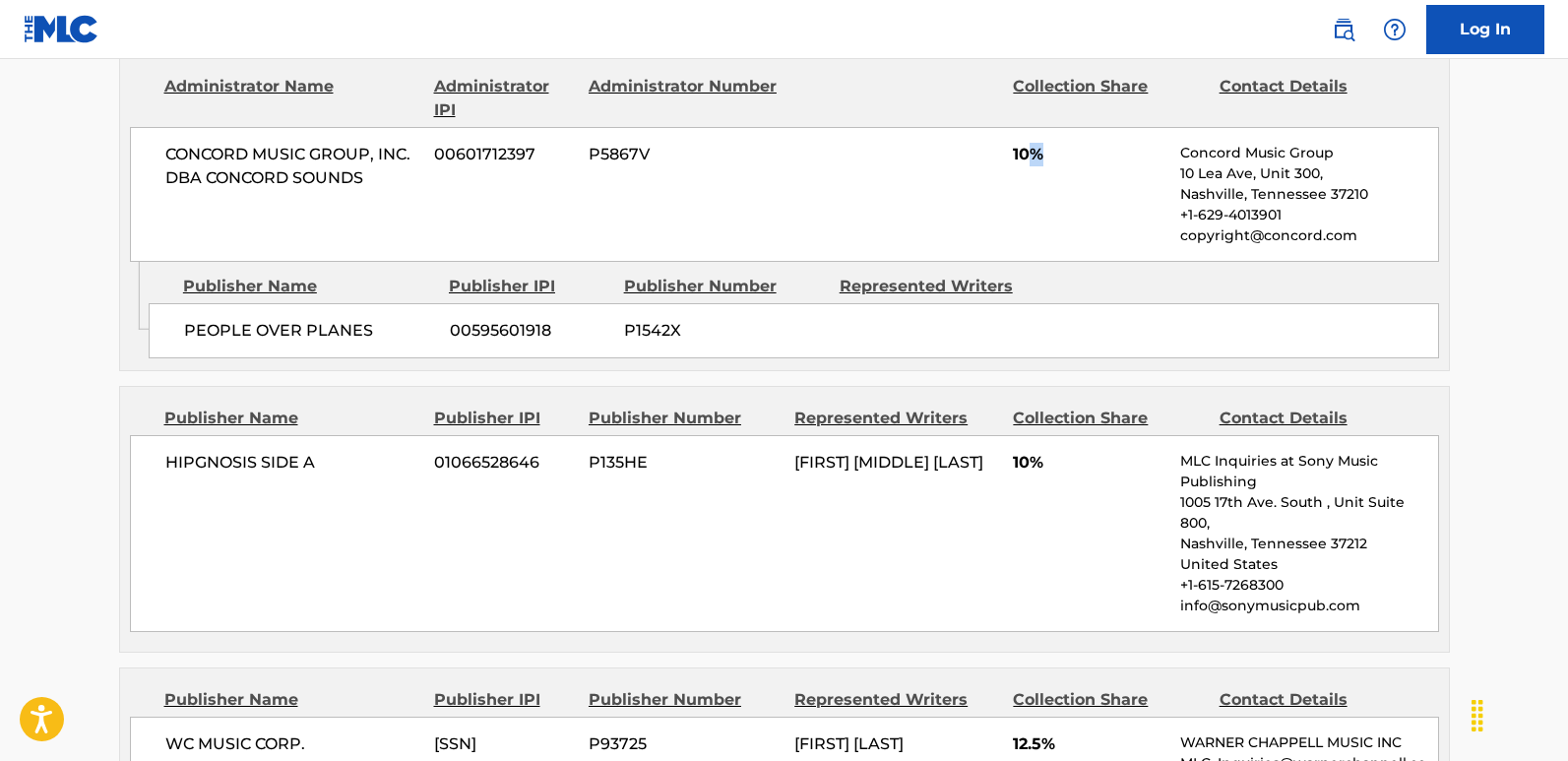 click on "10%" at bounding box center (1089, 155) 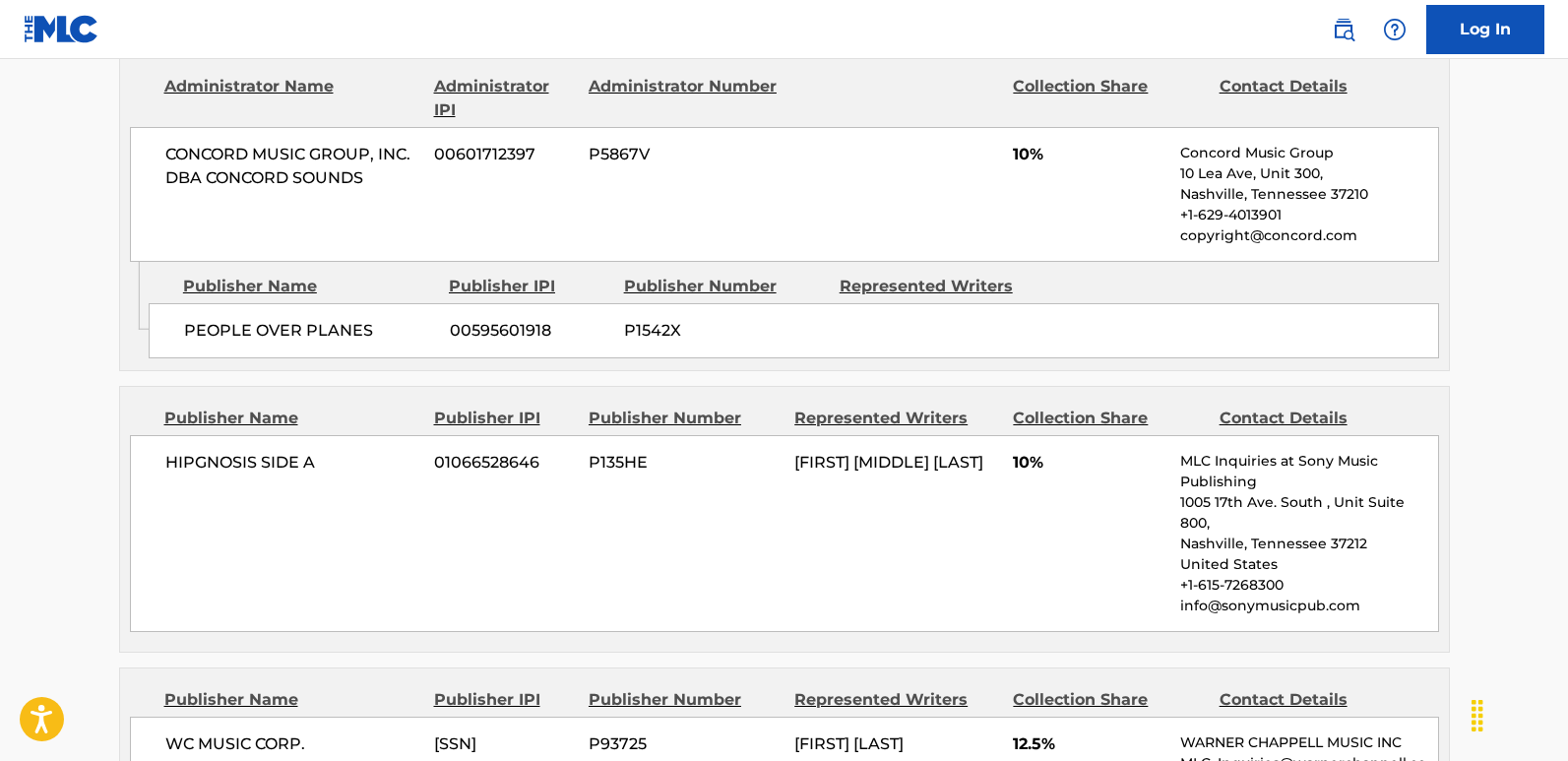 click on "CONCORD MUSIC GROUP, INC. DBA CONCORD SOUNDS 00601712397 P5867V 10% Concord Music Group 10 Lea Ave, Unit 300,  [CITY], [STATE] [ZIP] +1-[PHONE] copyright@concord.com" at bounding box center (784, 194) 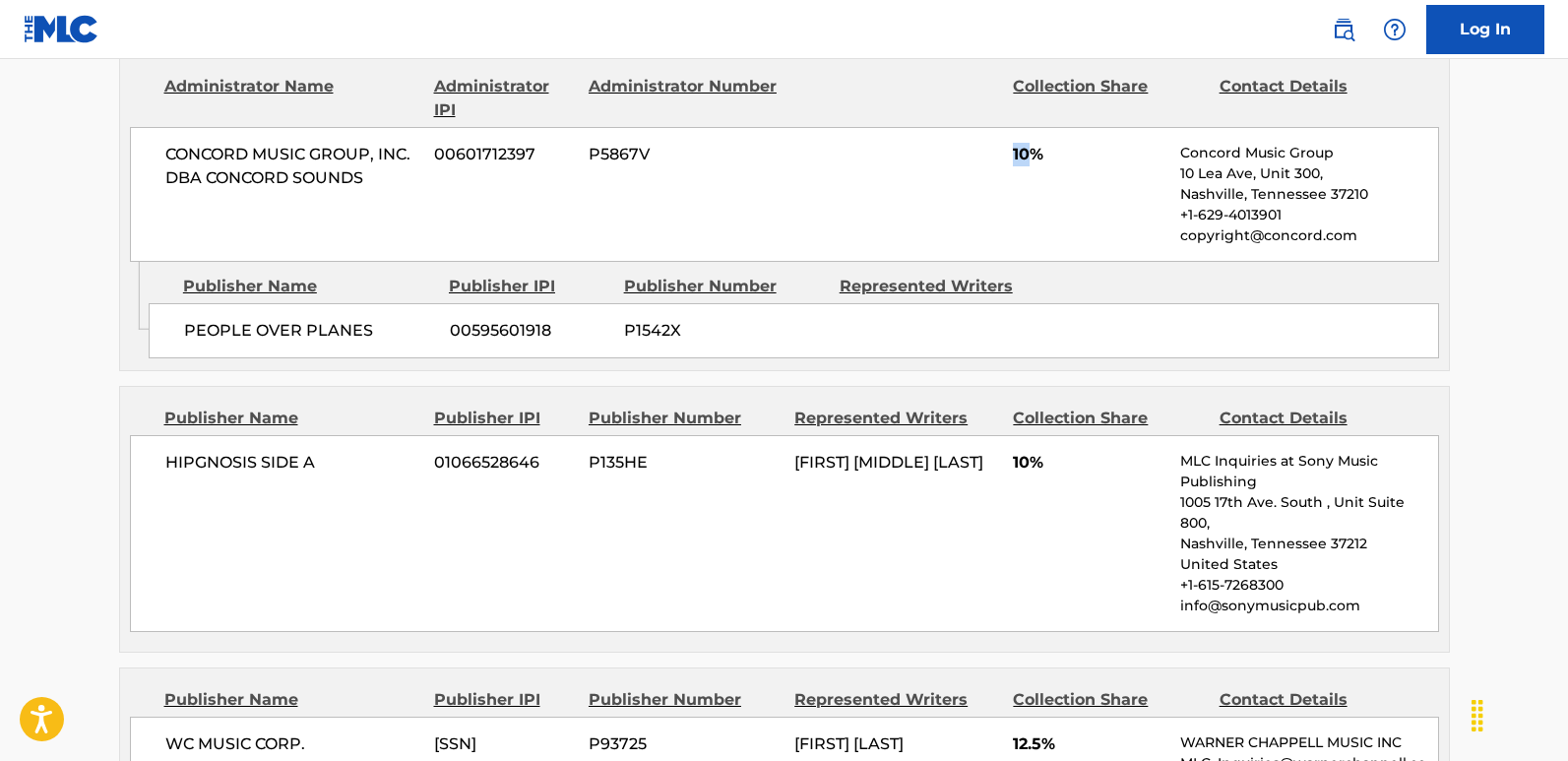 click on "CONCORD MUSIC GROUP, INC. DBA CONCORD SOUNDS 00601712397 P5867V 10% Concord Music Group 10 Lea Ave, Unit 300,  [CITY], [STATE] [ZIP] +1-[PHONE] copyright@concord.com" at bounding box center (784, 194) 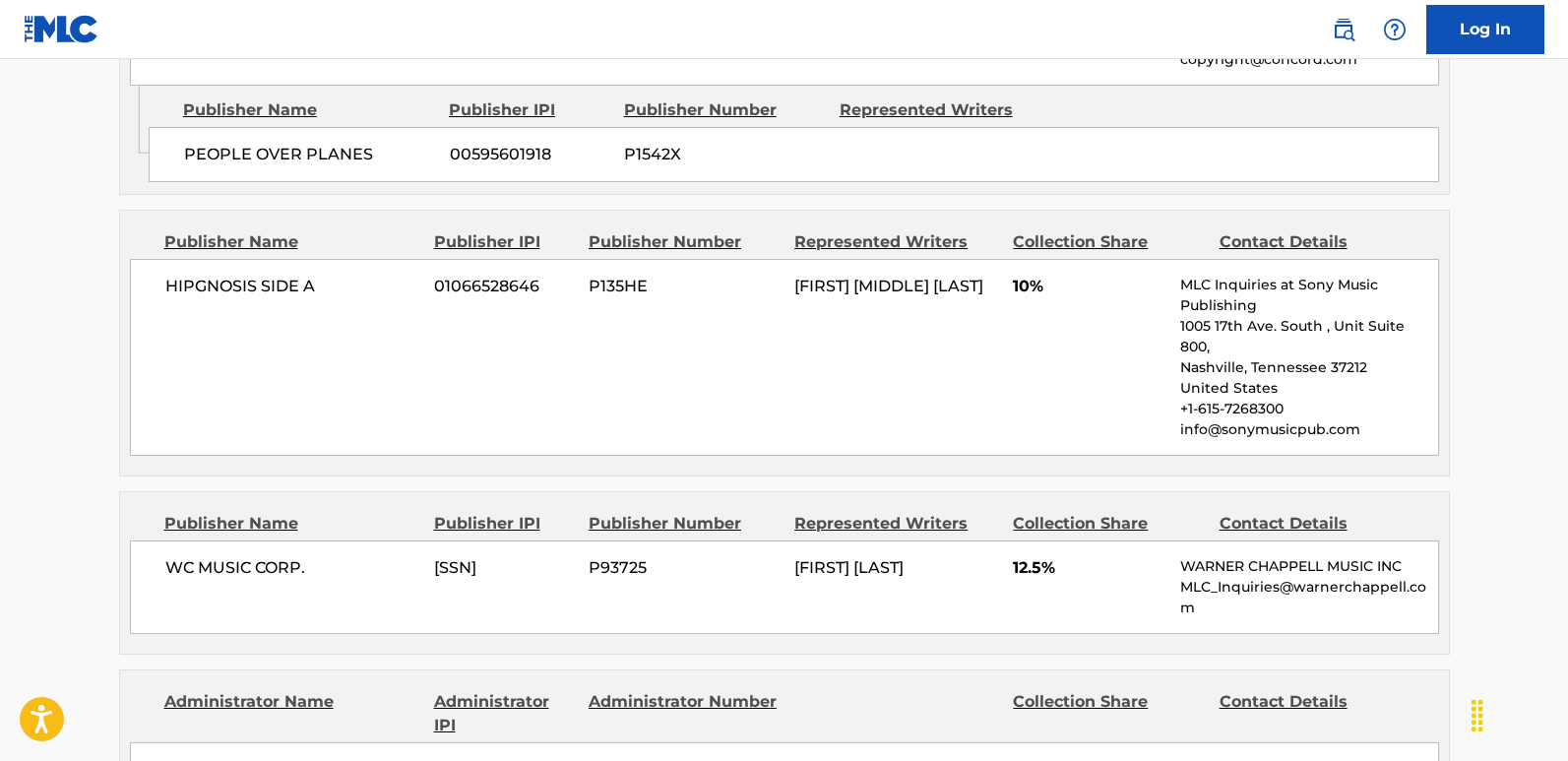 scroll, scrollTop: 3437, scrollLeft: 0, axis: vertical 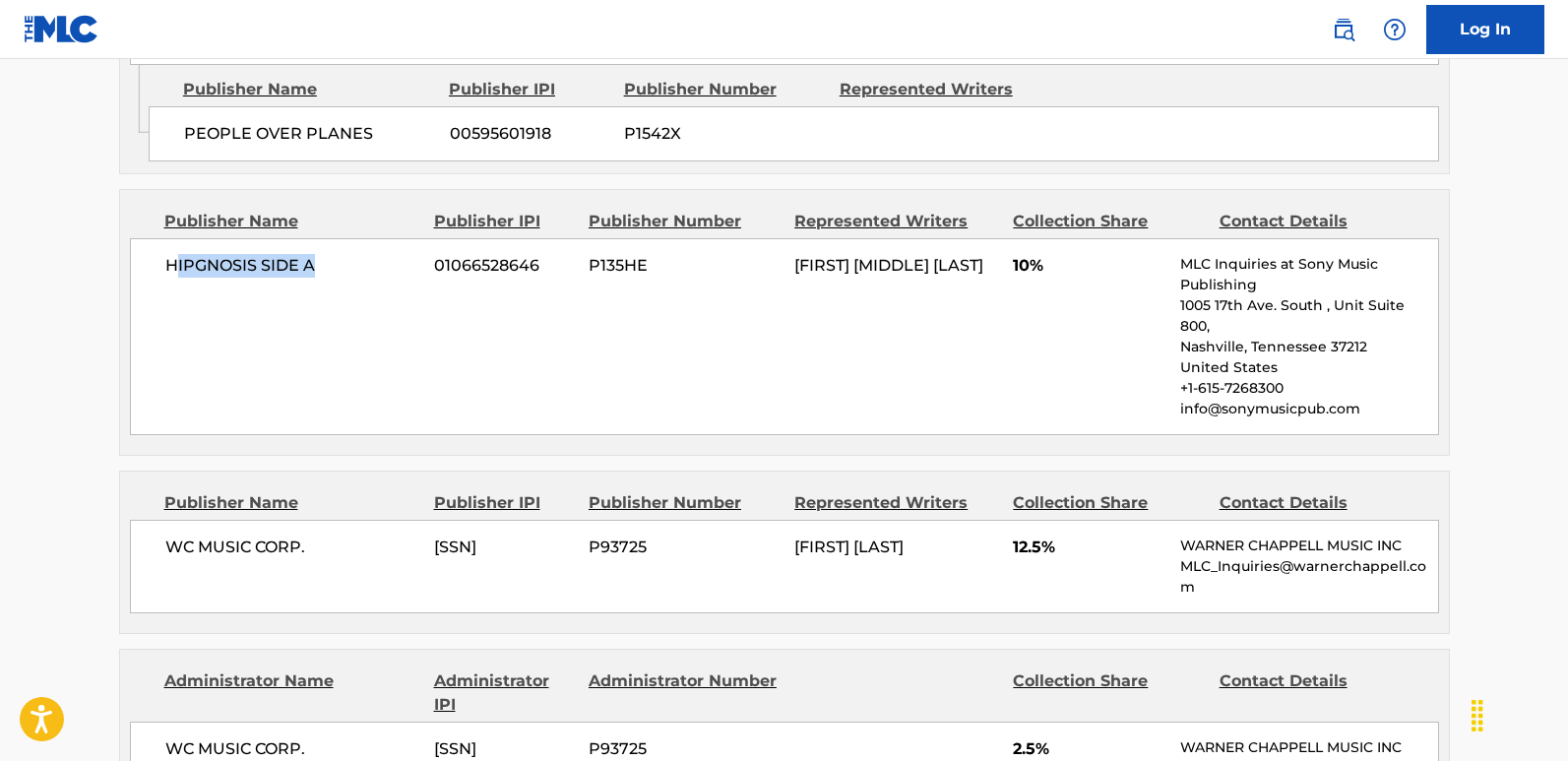 drag, startPoint x: 171, startPoint y: 334, endPoint x: 358, endPoint y: 333, distance: 187.00267 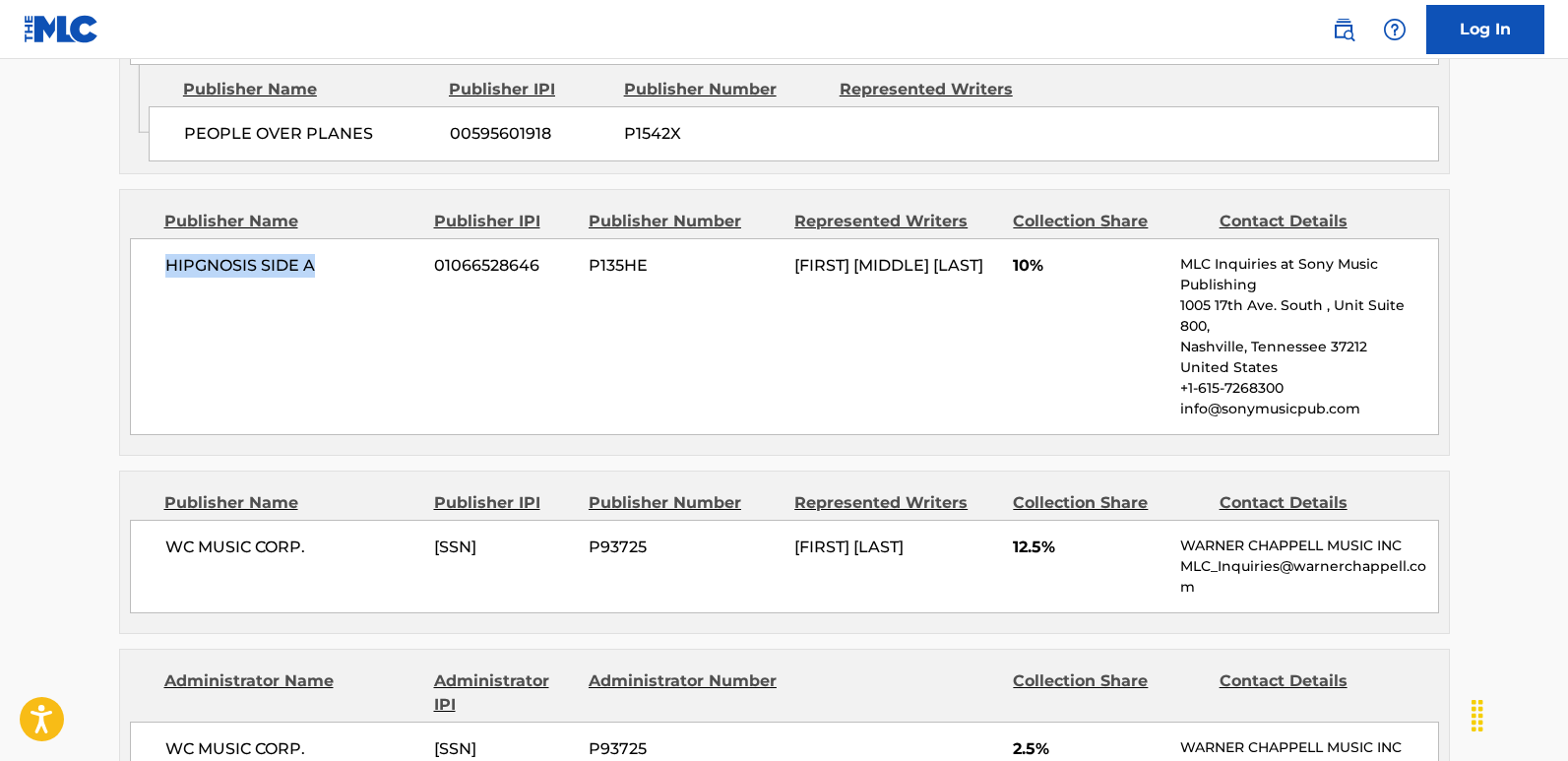drag, startPoint x: 163, startPoint y: 336, endPoint x: 328, endPoint y: 337, distance: 165.00303 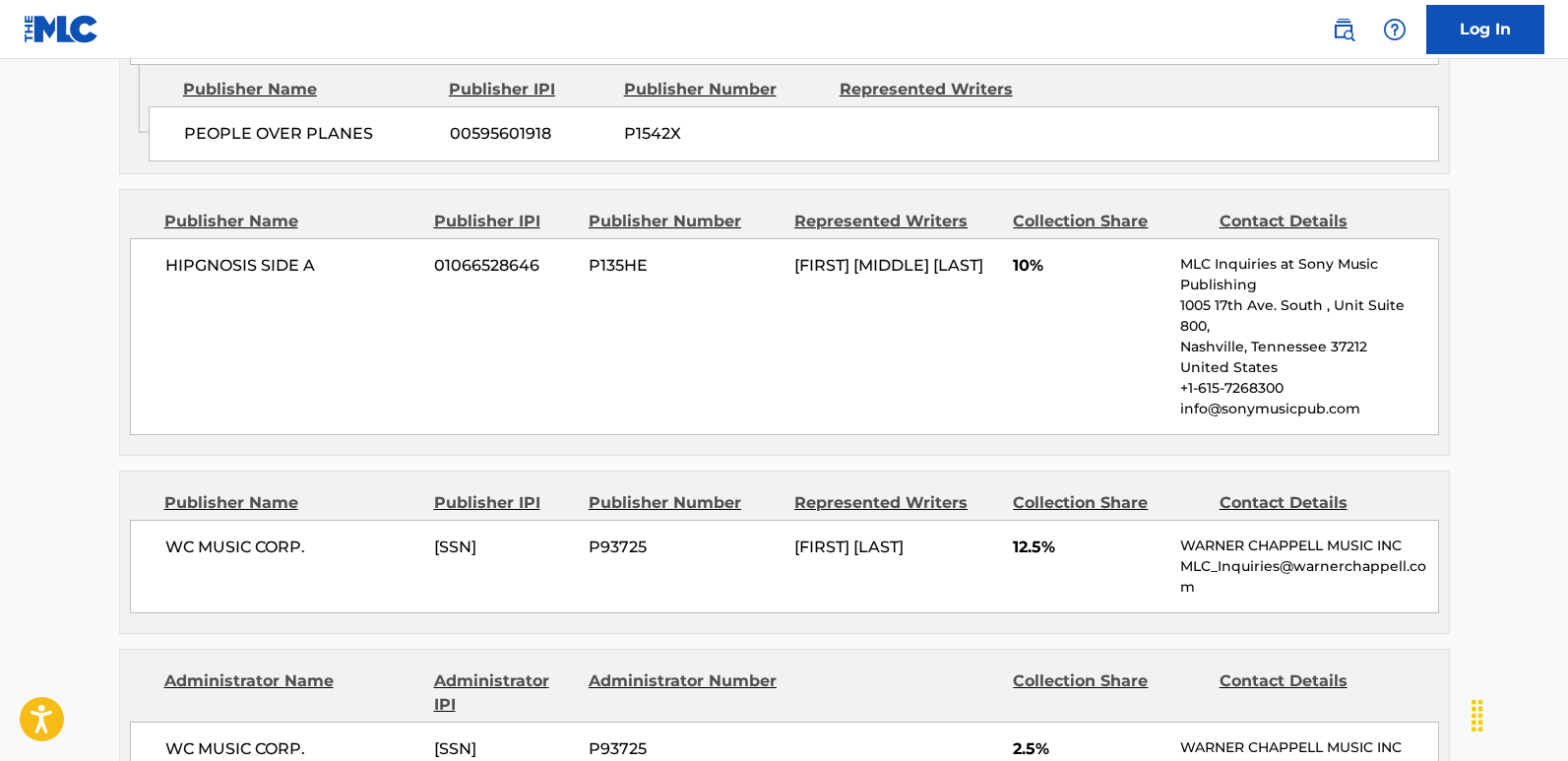 click on "10%" at bounding box center (1089, 266) 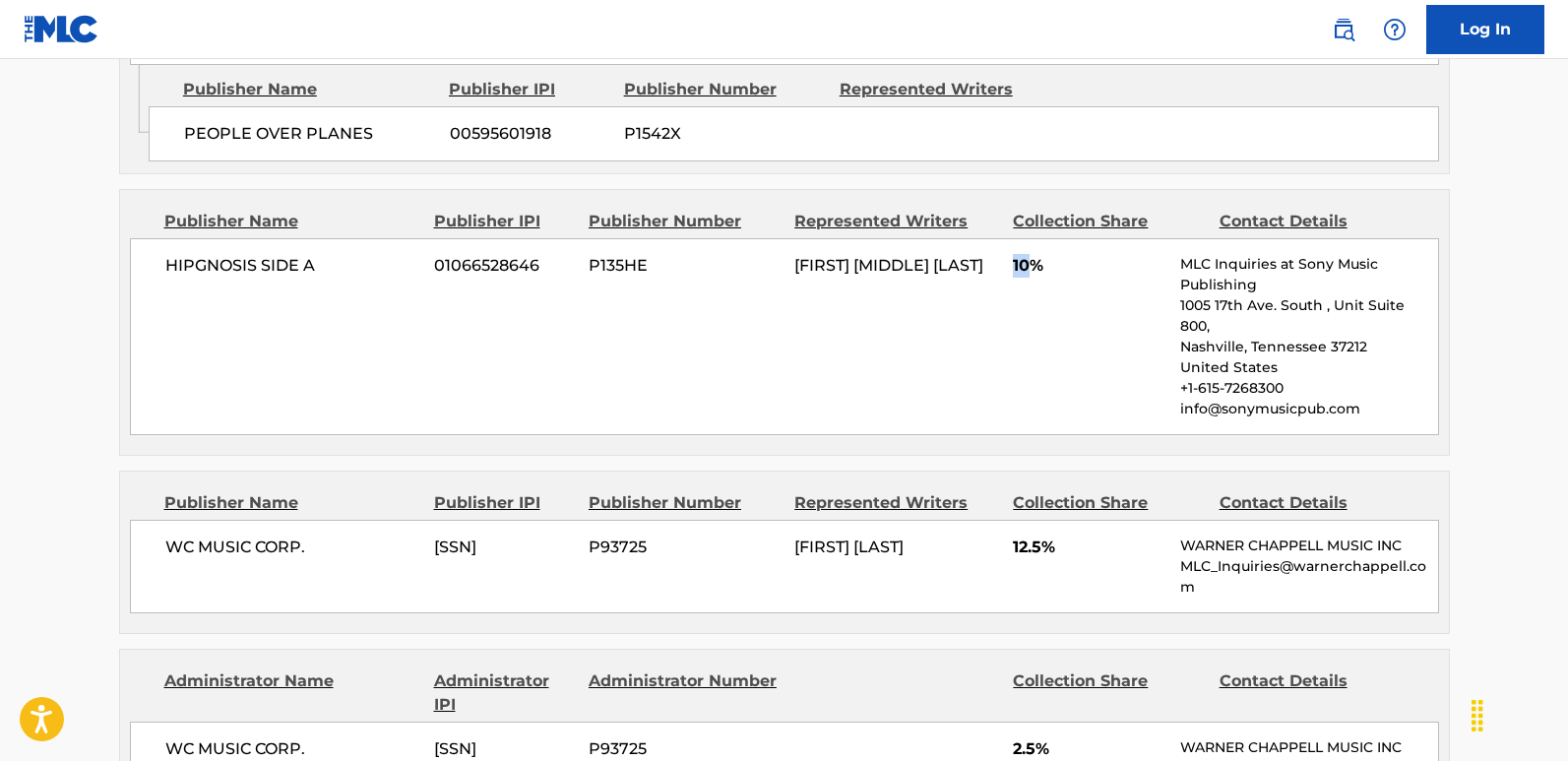 click on "10%" at bounding box center [1089, 266] 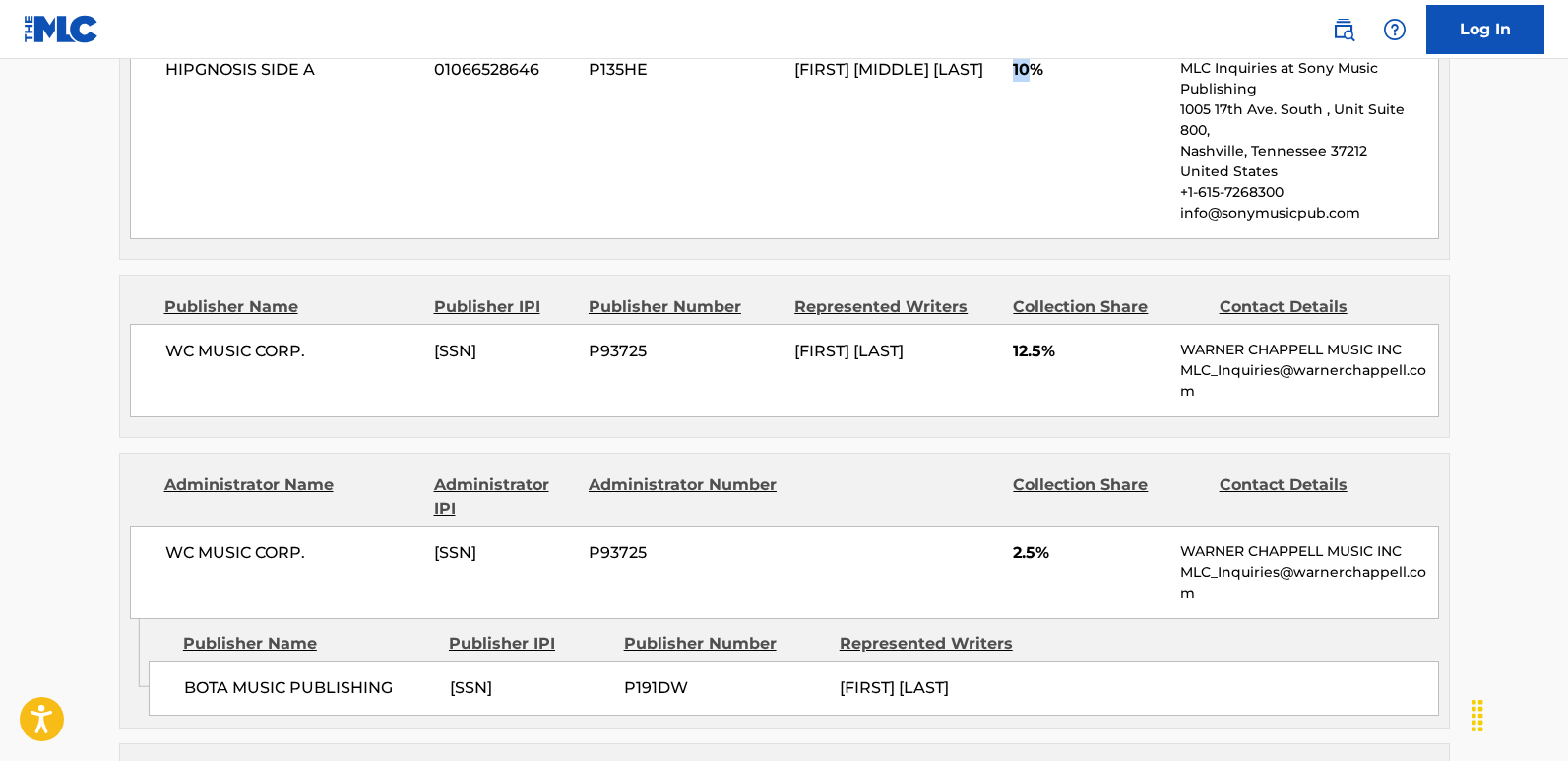 scroll, scrollTop: 3634, scrollLeft: 0, axis: vertical 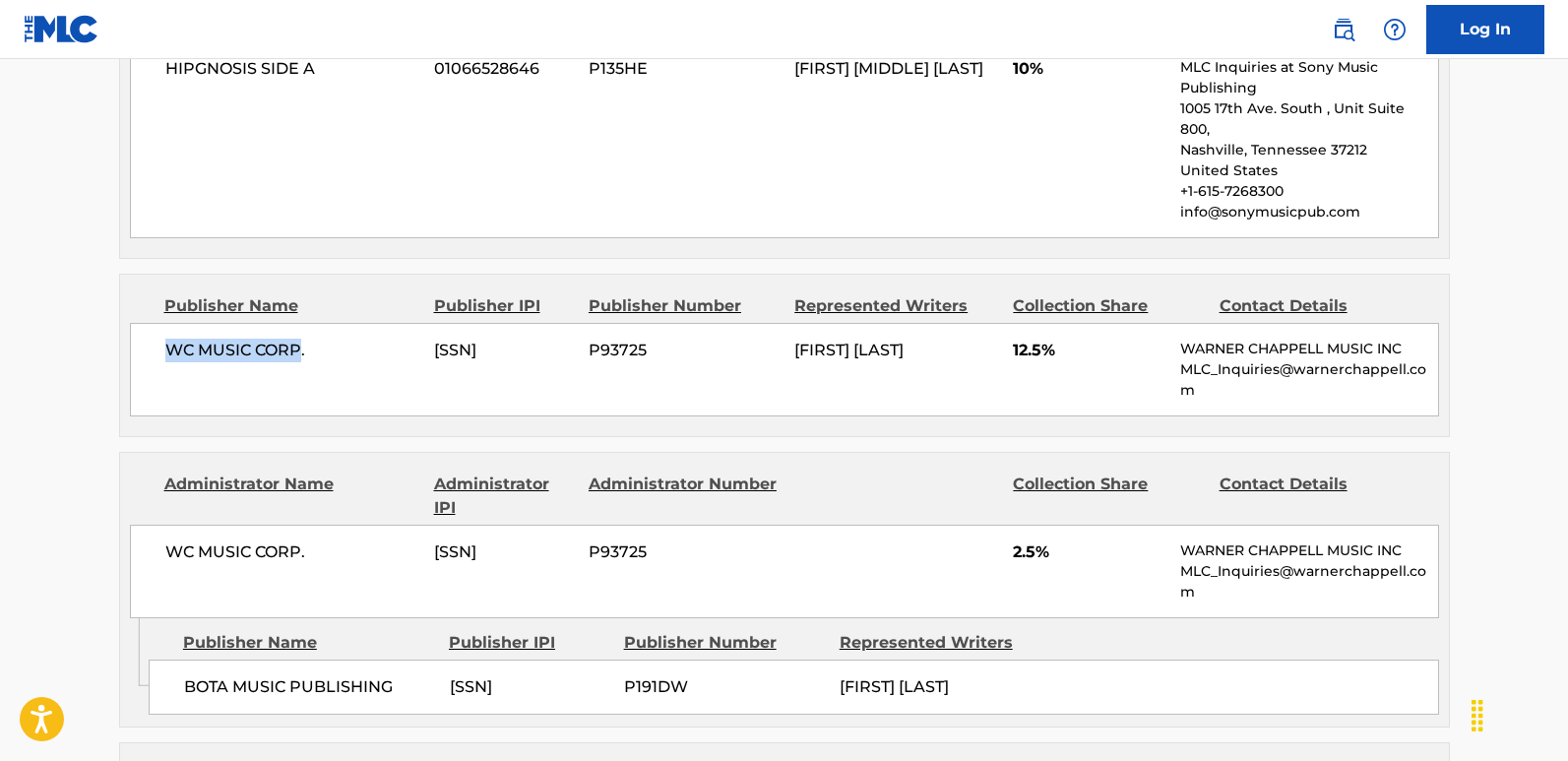 drag, startPoint x: 159, startPoint y: 387, endPoint x: 302, endPoint y: 383, distance: 143.05593 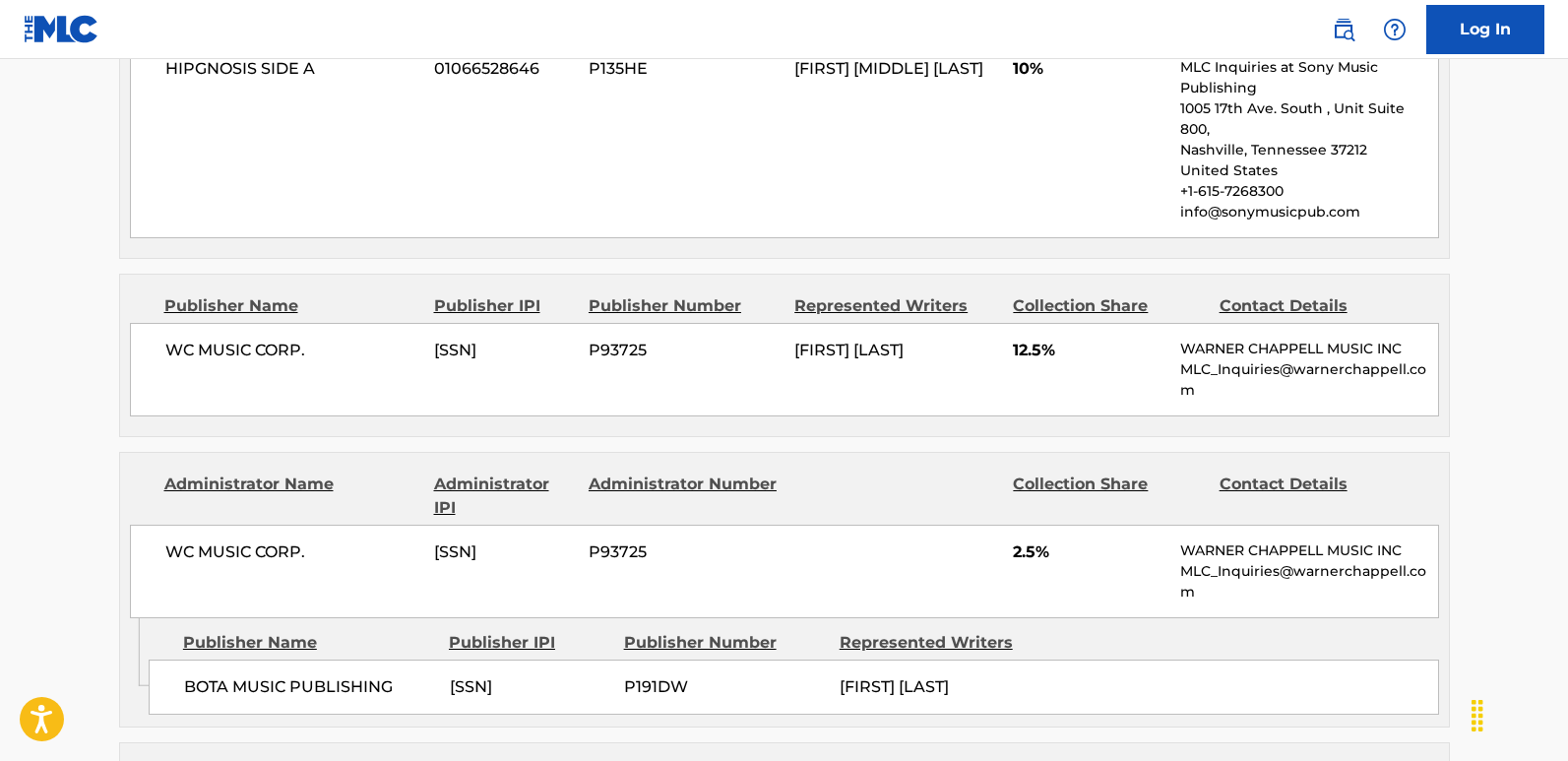 click on "12.5%" at bounding box center (1089, 350) 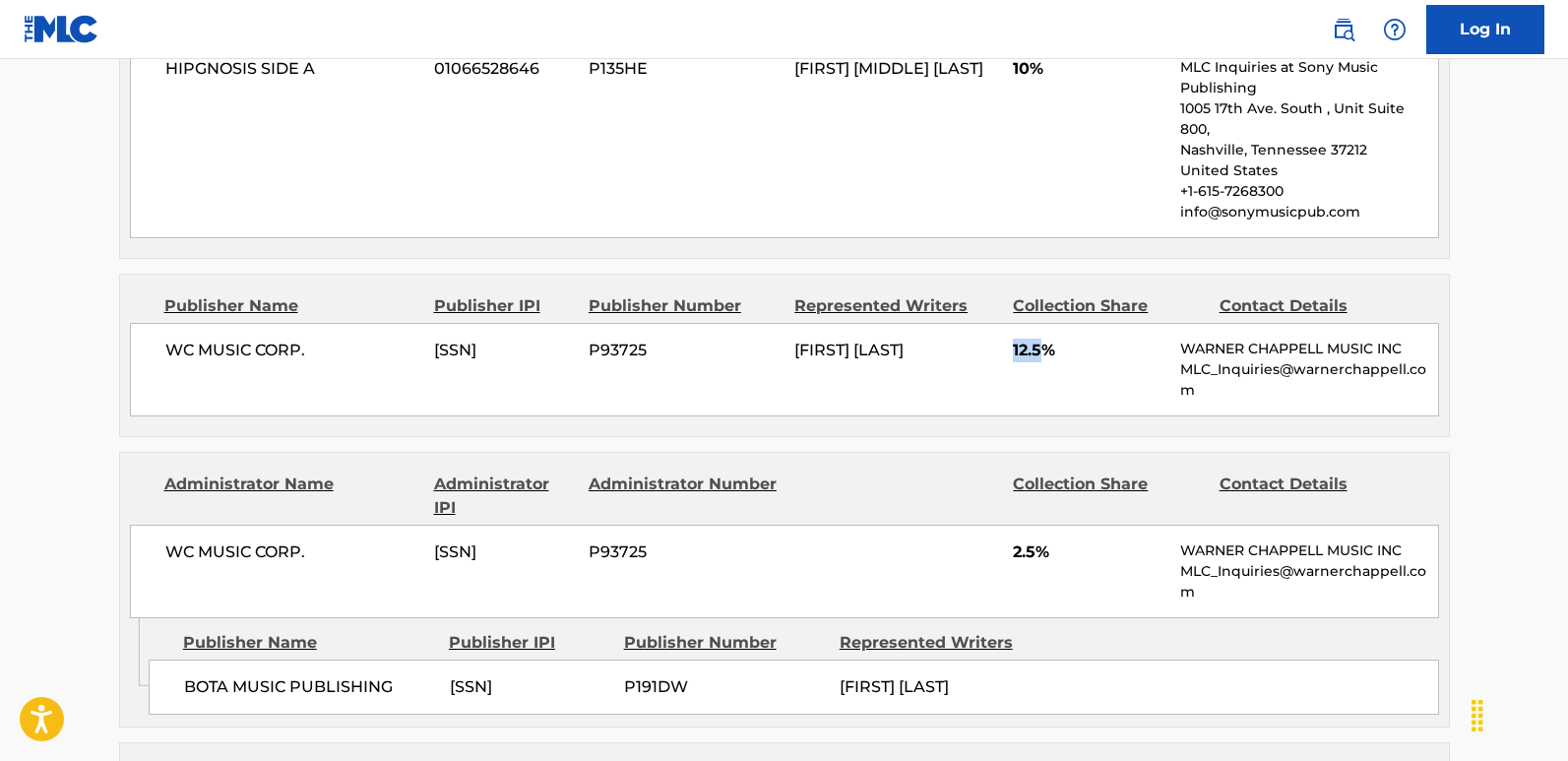 click on "12.5%" at bounding box center [1089, 350] 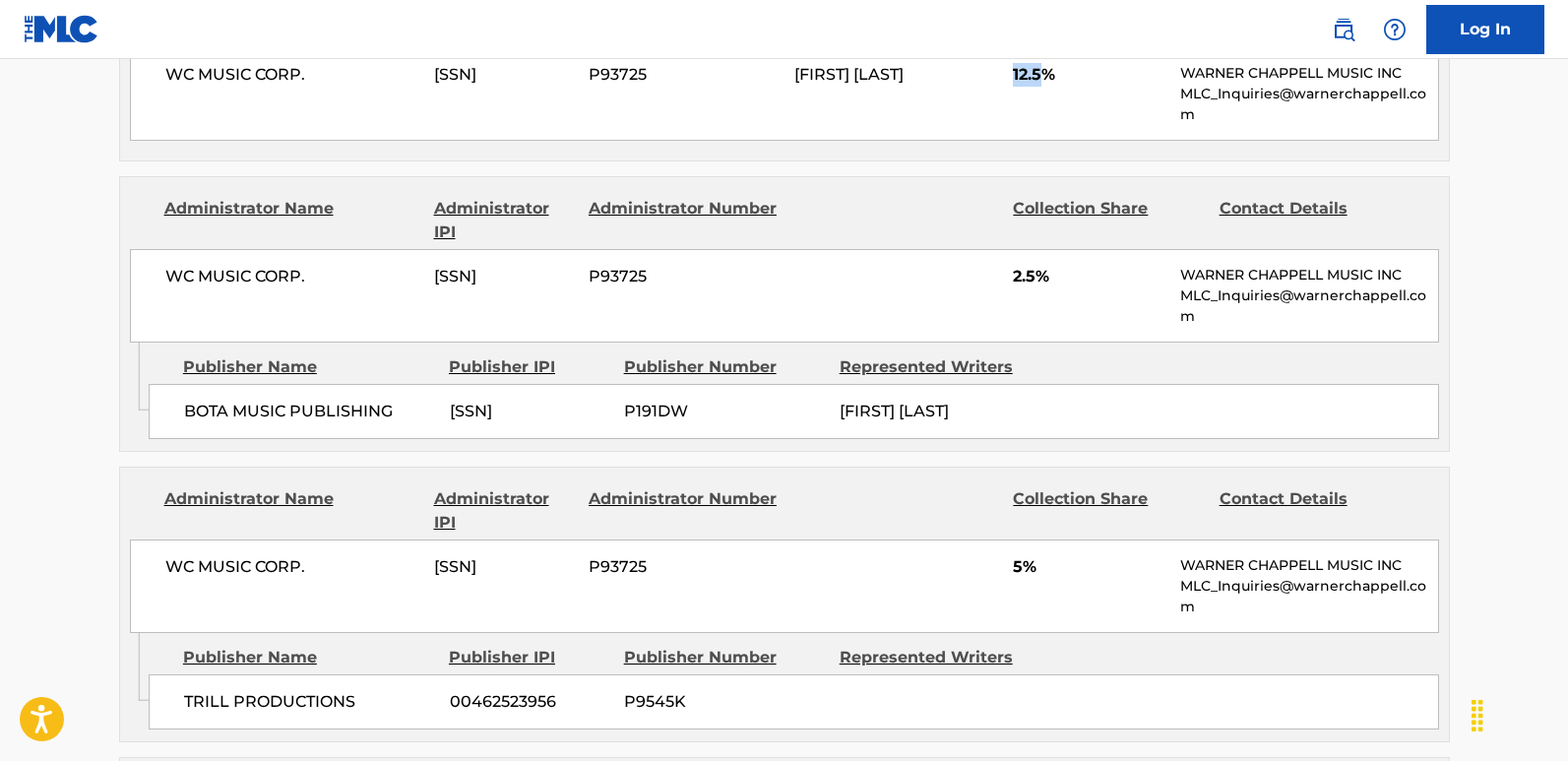 scroll, scrollTop: 3929, scrollLeft: 0, axis: vertical 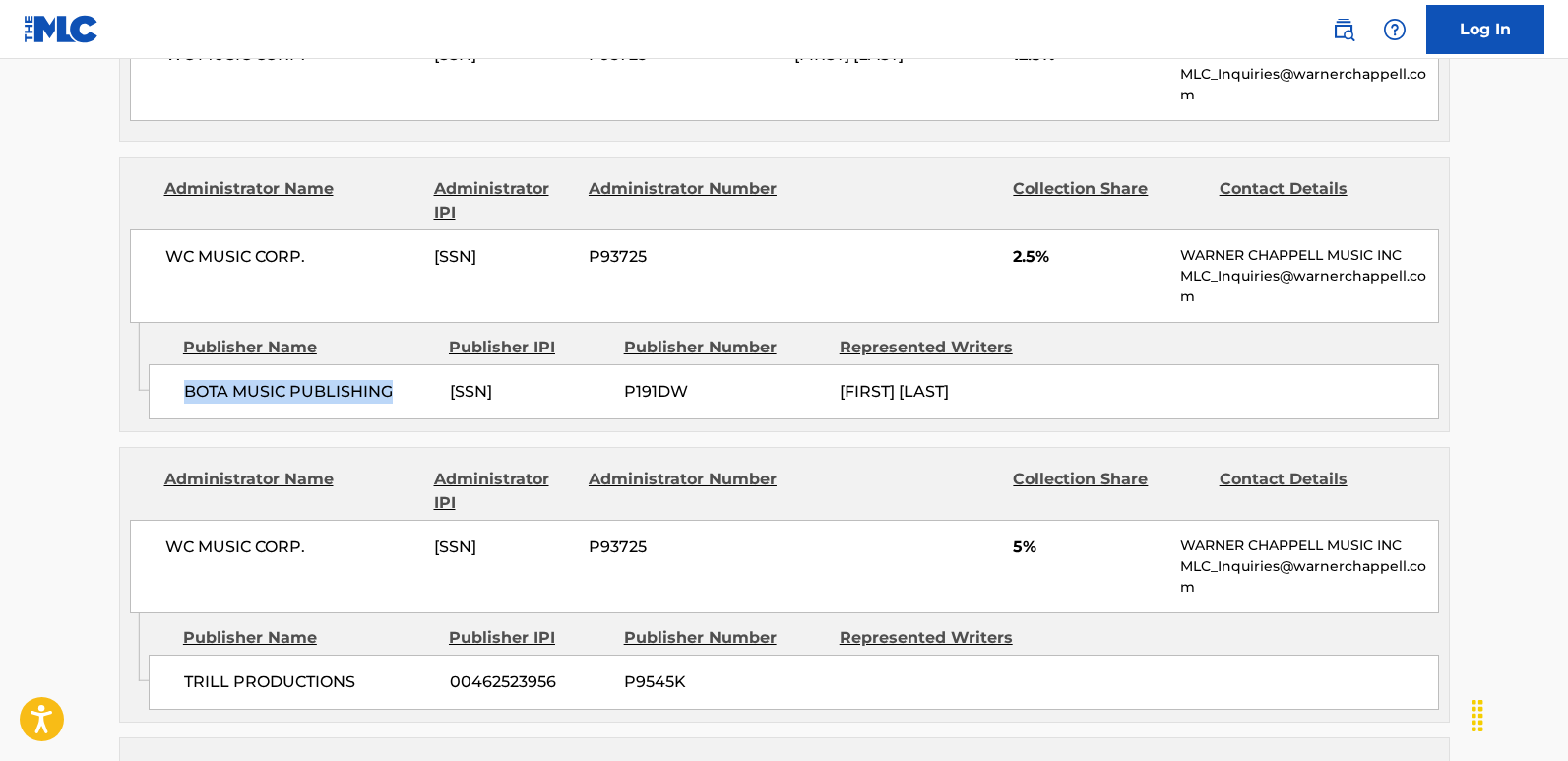 drag, startPoint x: 171, startPoint y: 439, endPoint x: 411, endPoint y: 463, distance: 241.19701 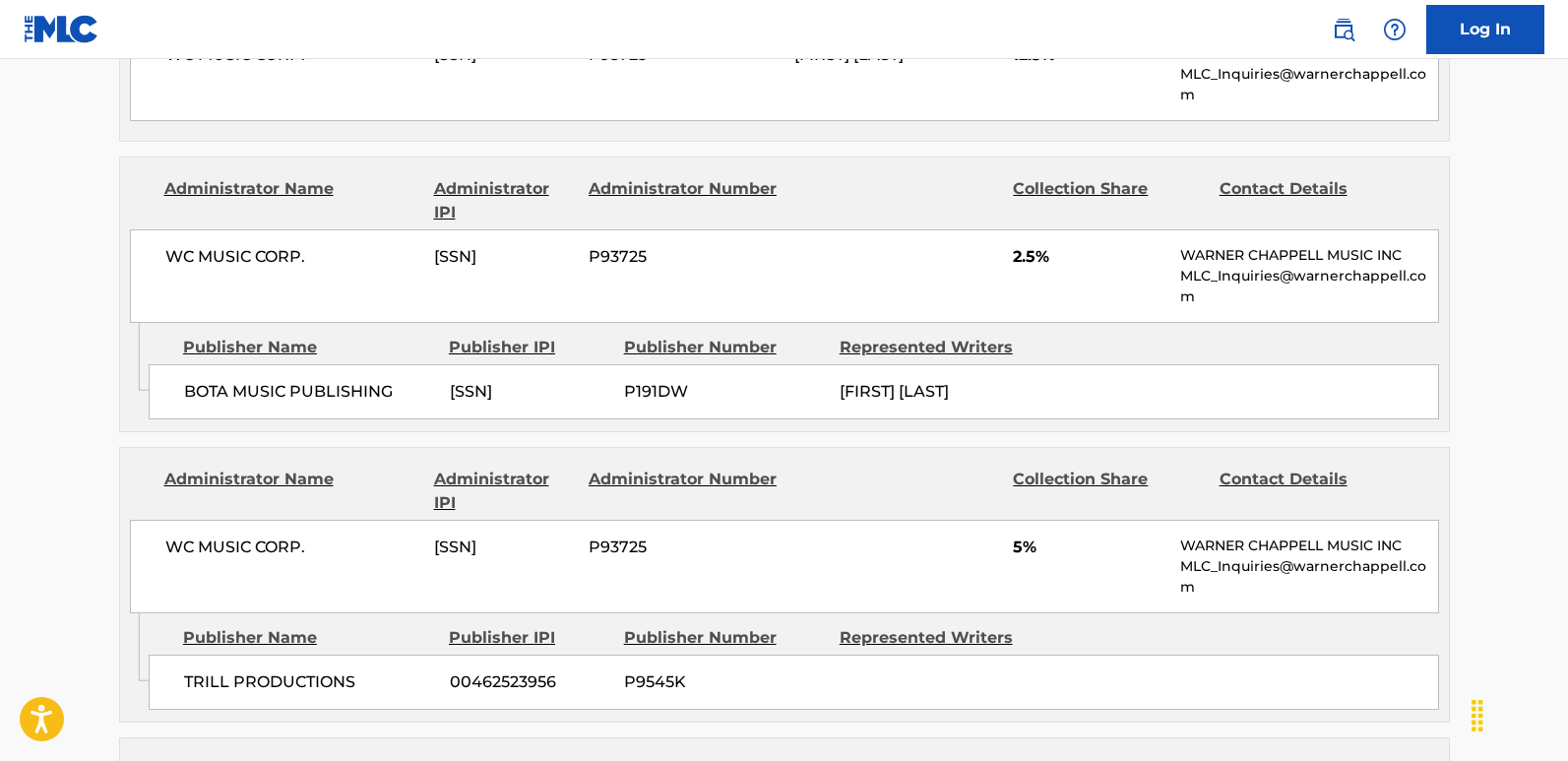 click on "2.5%" at bounding box center (1089, 257) 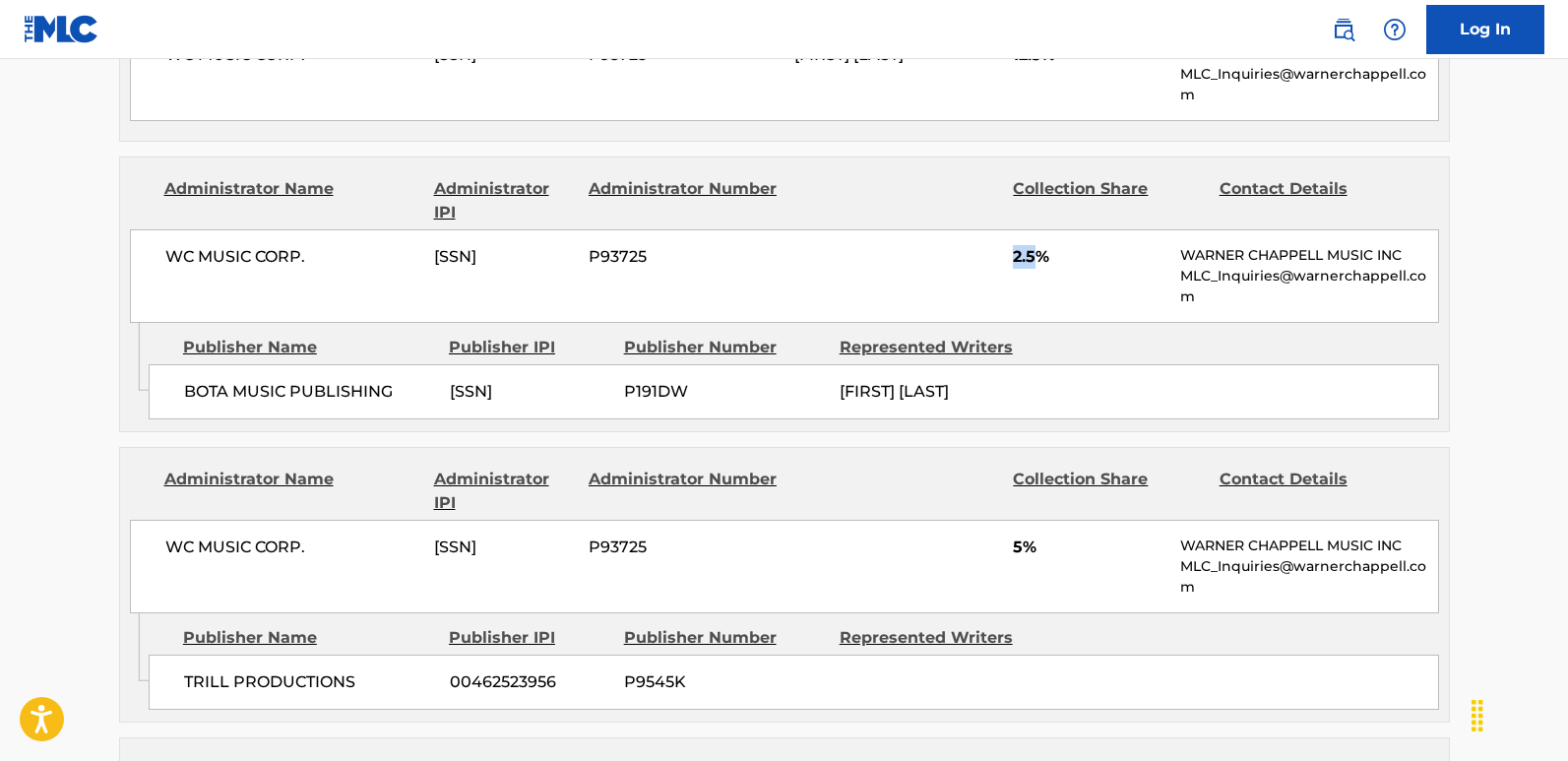 click on "2.5%" at bounding box center (1089, 257) 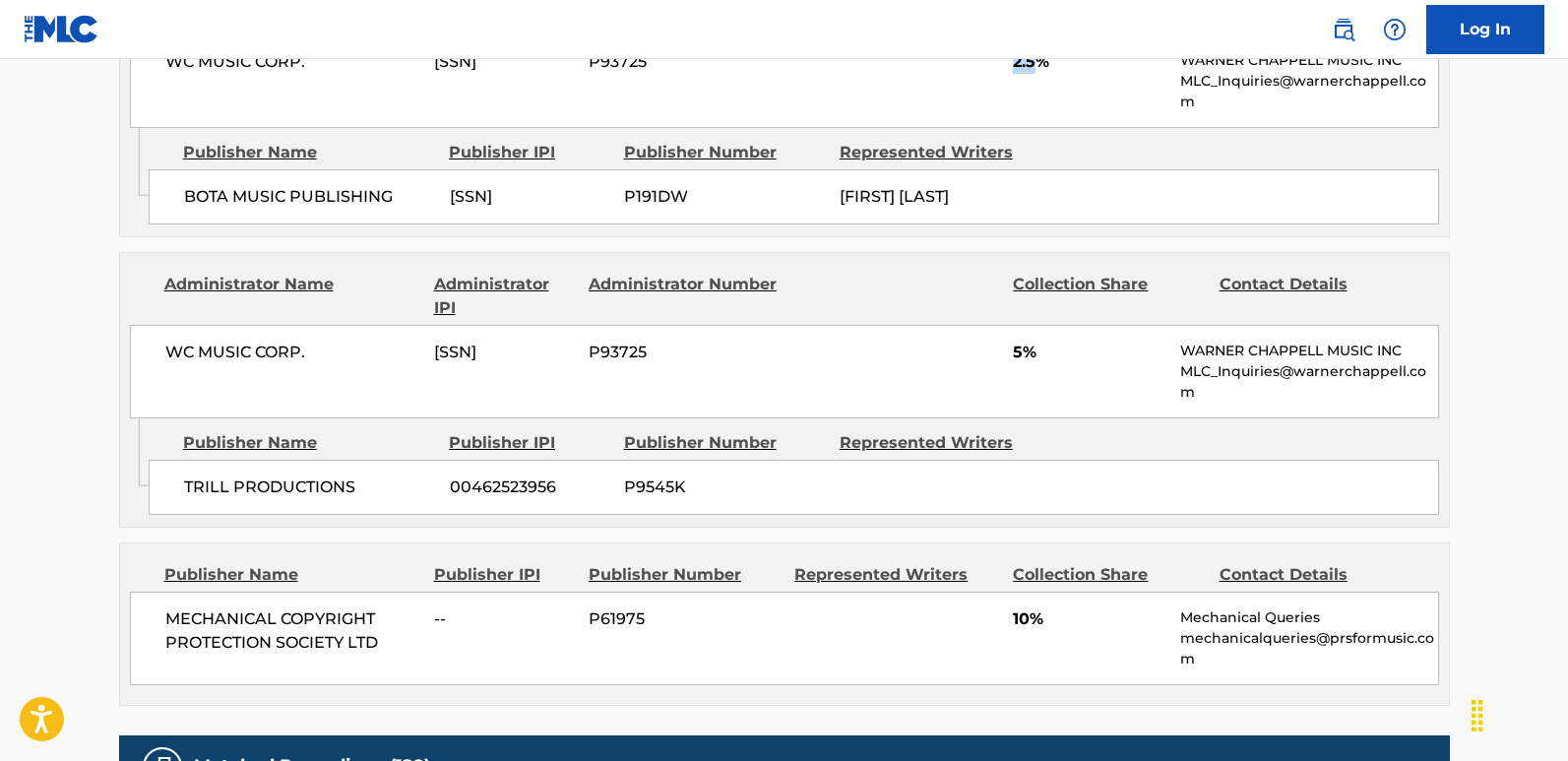 scroll, scrollTop: 4126, scrollLeft: 0, axis: vertical 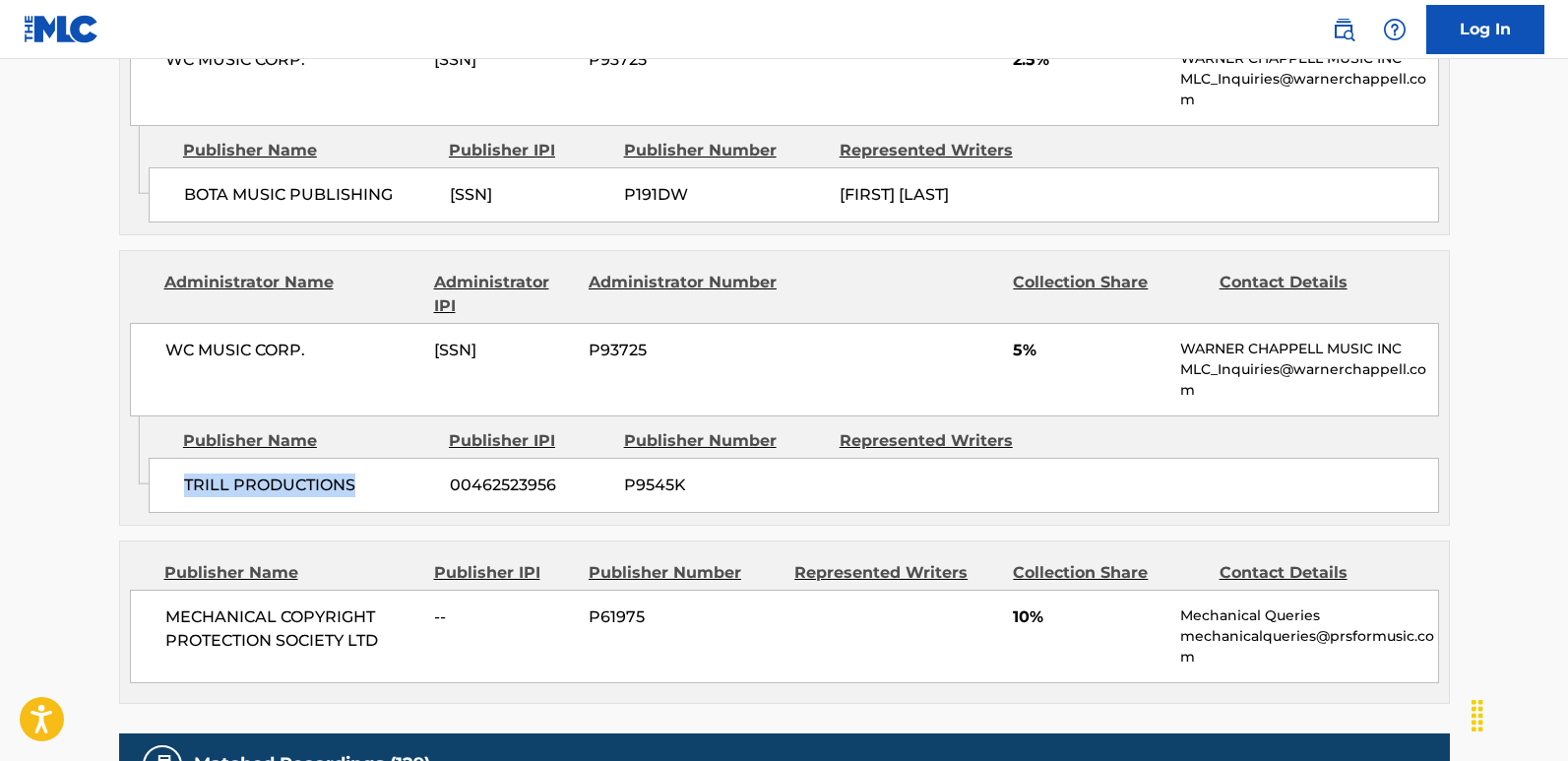 drag, startPoint x: 166, startPoint y: 521, endPoint x: 386, endPoint y: 526, distance: 220.05681 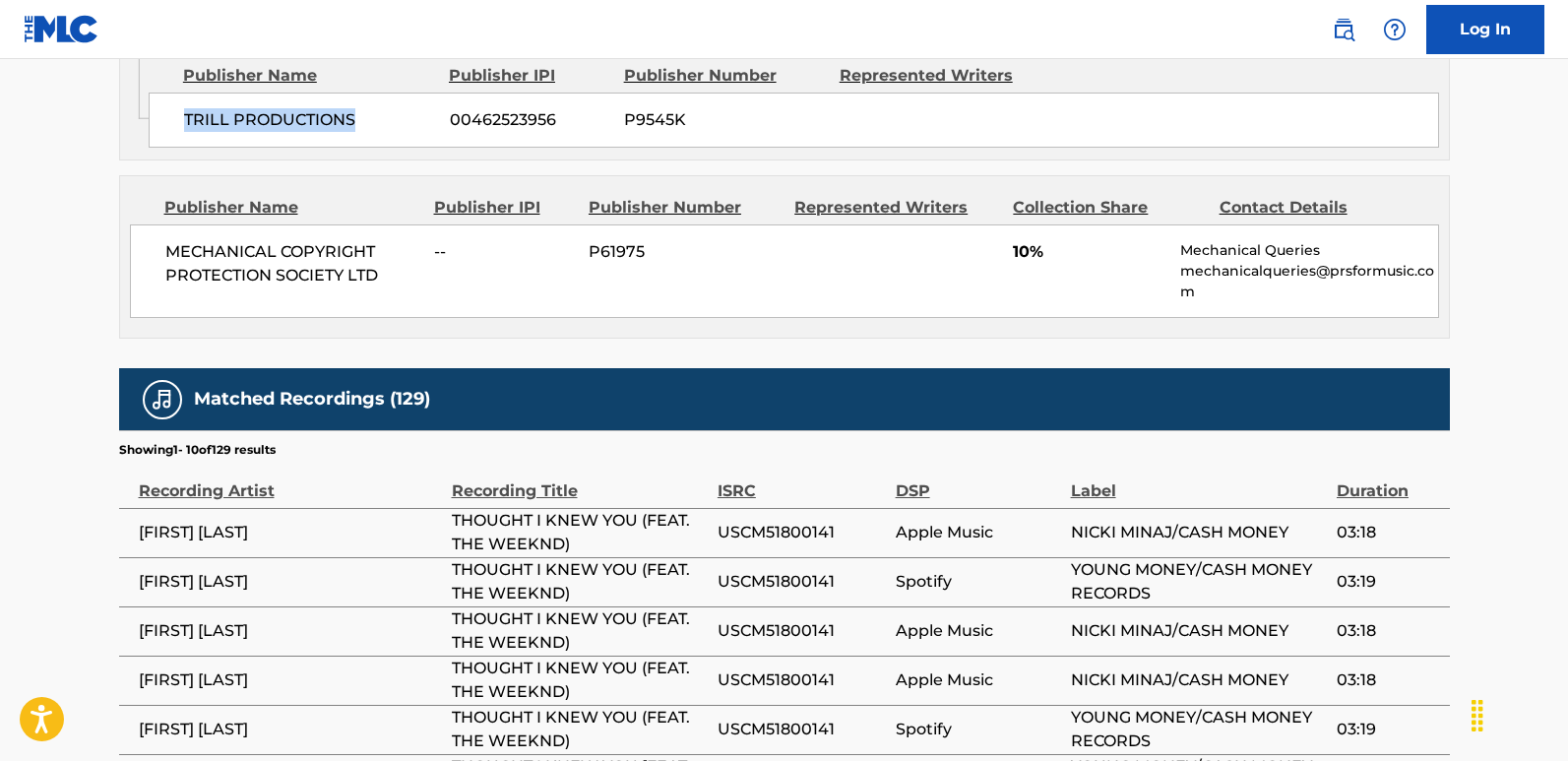 scroll, scrollTop: 4520, scrollLeft: 0, axis: vertical 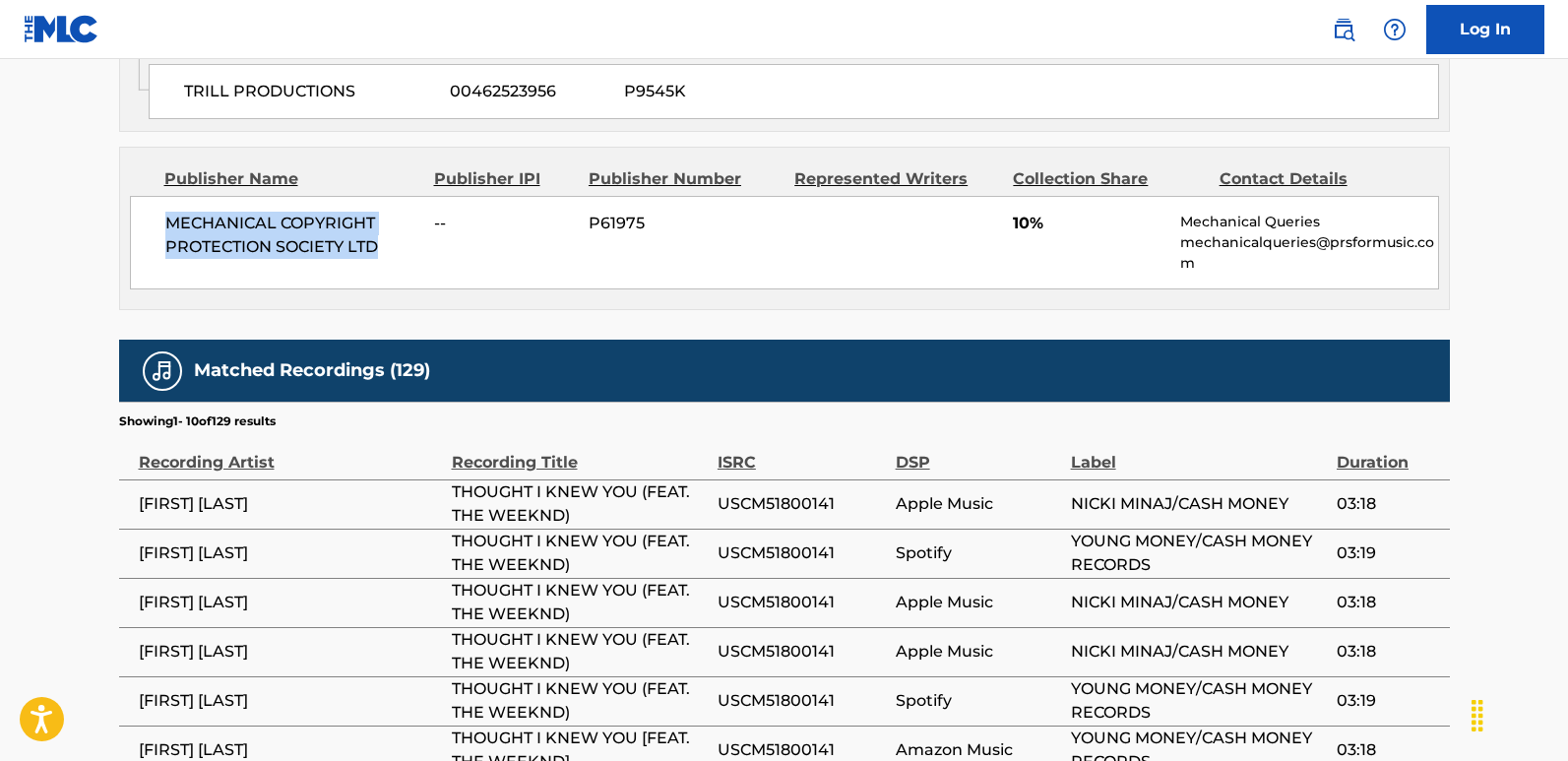 drag, startPoint x: 154, startPoint y: 250, endPoint x: 418, endPoint y: 282, distance: 265.93232 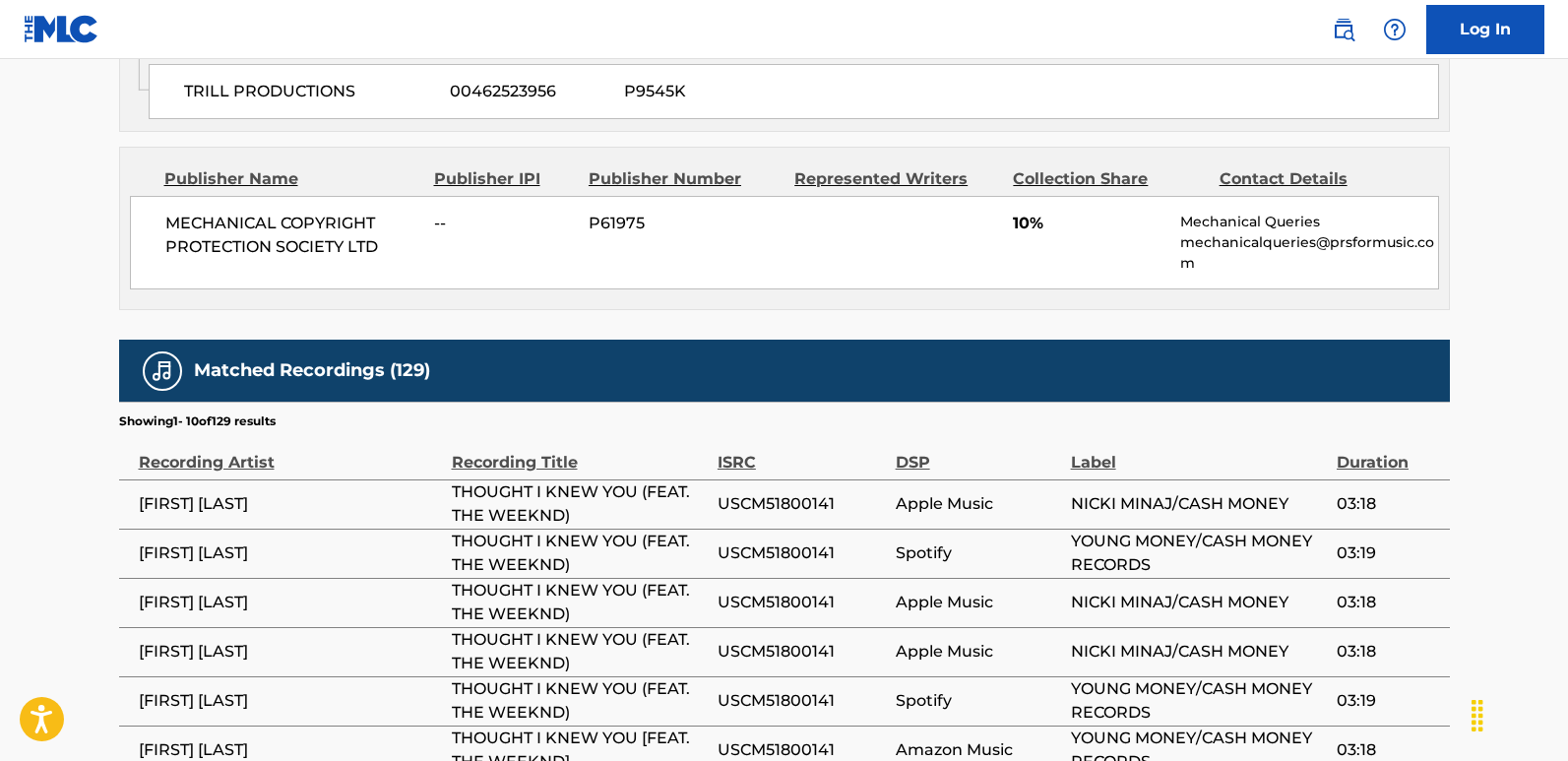 click on "10%" at bounding box center [1089, 223] 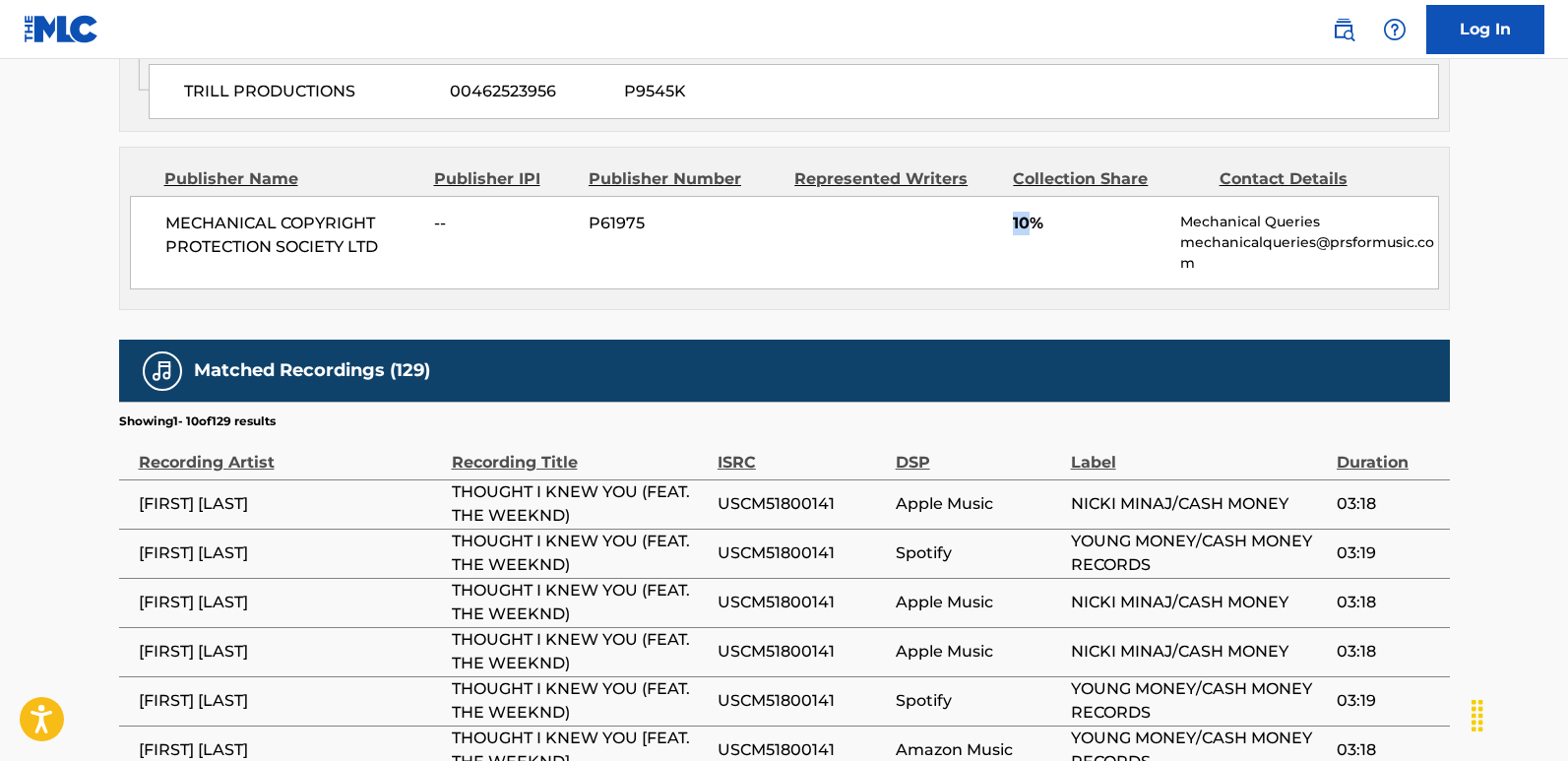 click on "10%" at bounding box center [1089, 223] 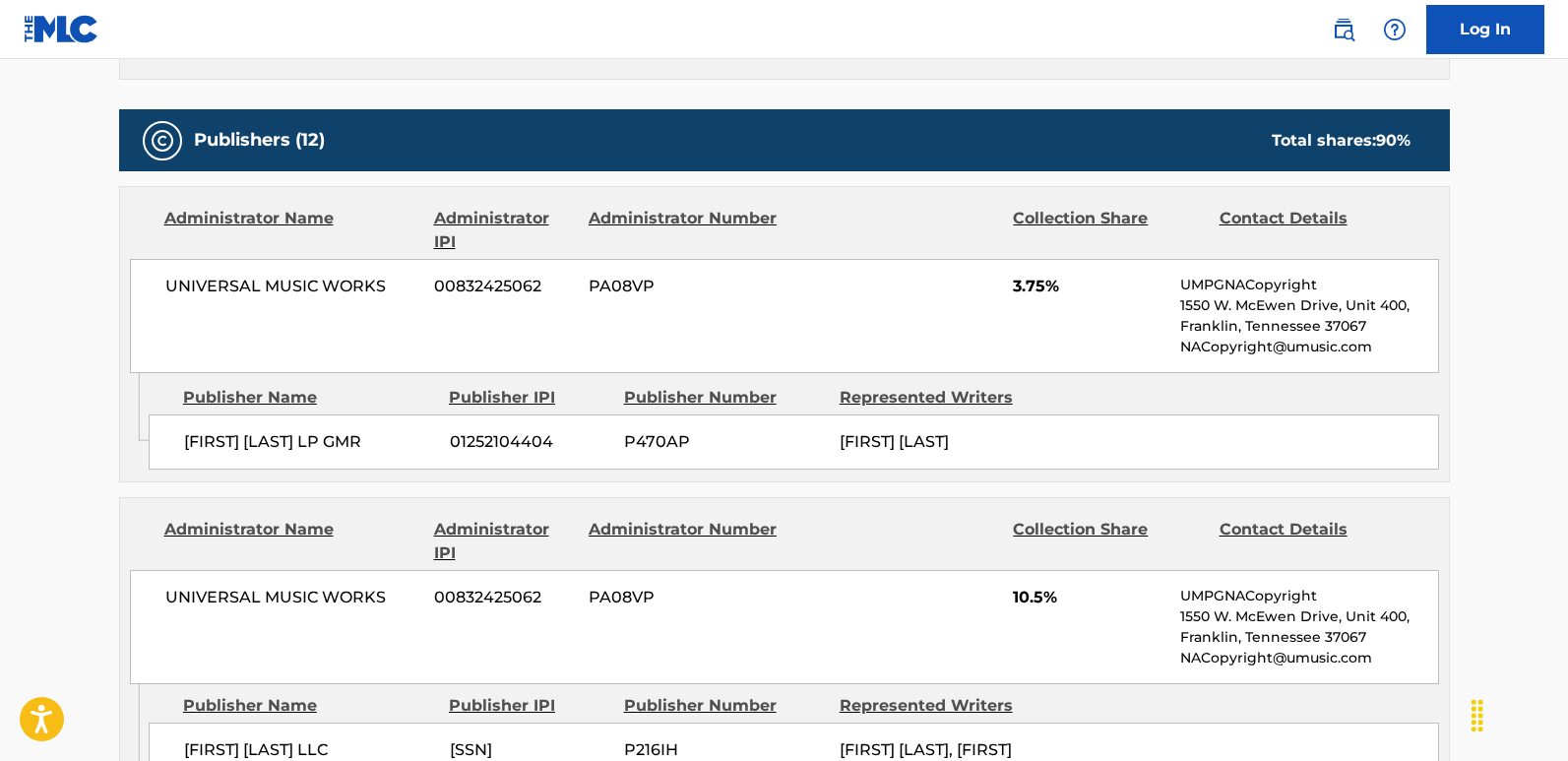 scroll, scrollTop: 1271, scrollLeft: 0, axis: vertical 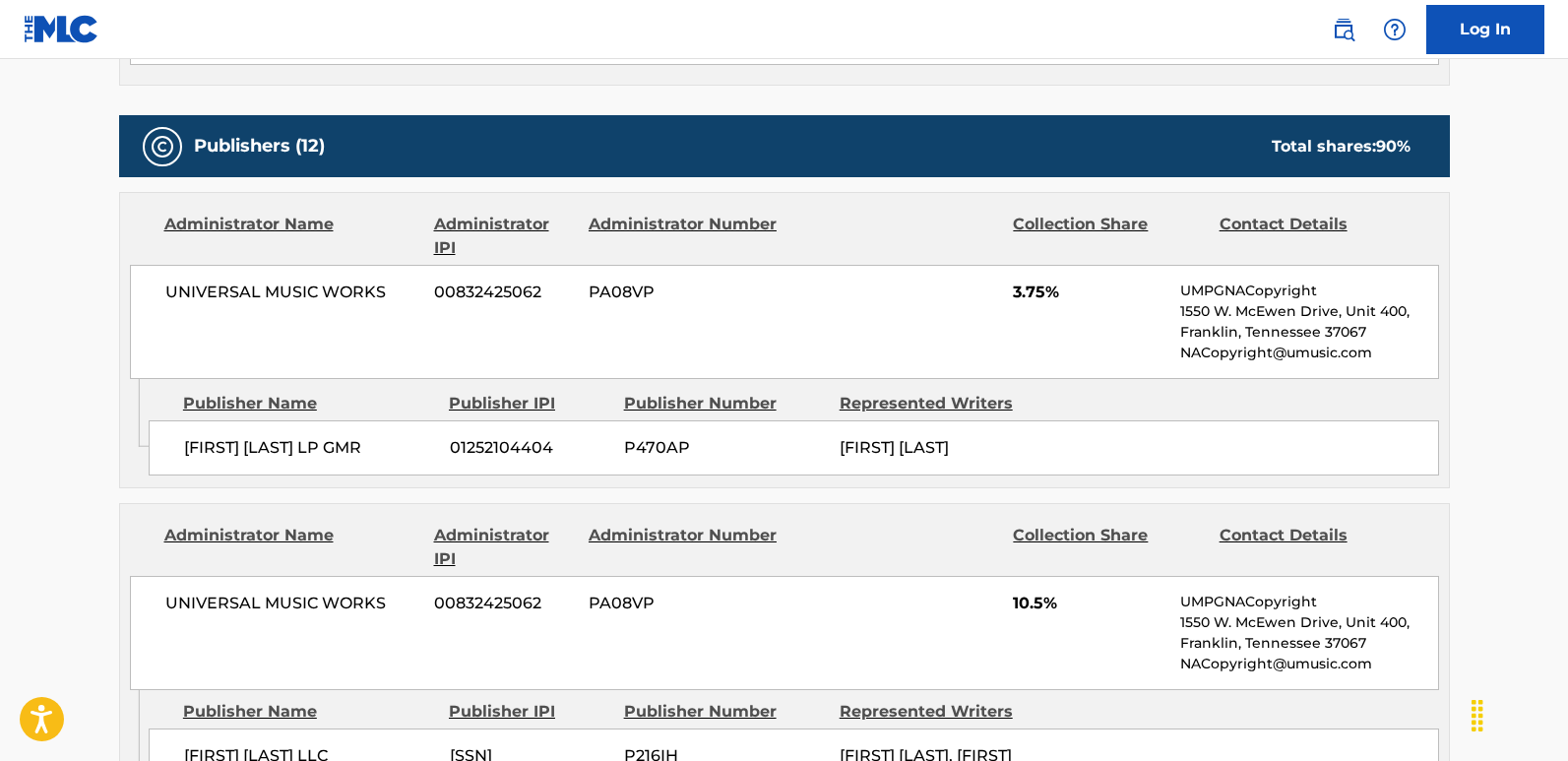 click on "Member Work Identifier -- MLC Song Code TD56U2 ISWC T9271312380 Duration 05:18 Language English Alternative Titles Alternative Title Alternative Title Type Language [TITLE] Alternative Title -- [TITLE] Alternative Title -- [TITLE] Alternative Title -- Writers   (10) Writer Name Writer IPI Writer Role [FIRST] [LAST] [NUMBER] Composer/Author [FIRST] [LAST] [NUMBER] Composer/Author [FIRST] [LAST] [NUMBER] Composer/Author [FIRST] [LAST] [NUMBER] Composer/Author [FIRST] [LAST] [NUMBER] Composer/Author [FIRST] [LAST] [NUMBER] Composer/Author [FIRST] [LAST] [NUMBER] Composer/Author [FIRST] [LAST] [NUMBER] Composer/Author [FIRST] [LAST] [NUMBER] Composer/Author [FIRST] [LAST] [NUMBER] Composer/Author Publishers   (12) Total shares:  90 % Administrator Name Administrator IPI Administrator Number Collection Share PA08VP 10%" at bounding box center (784, 1555) 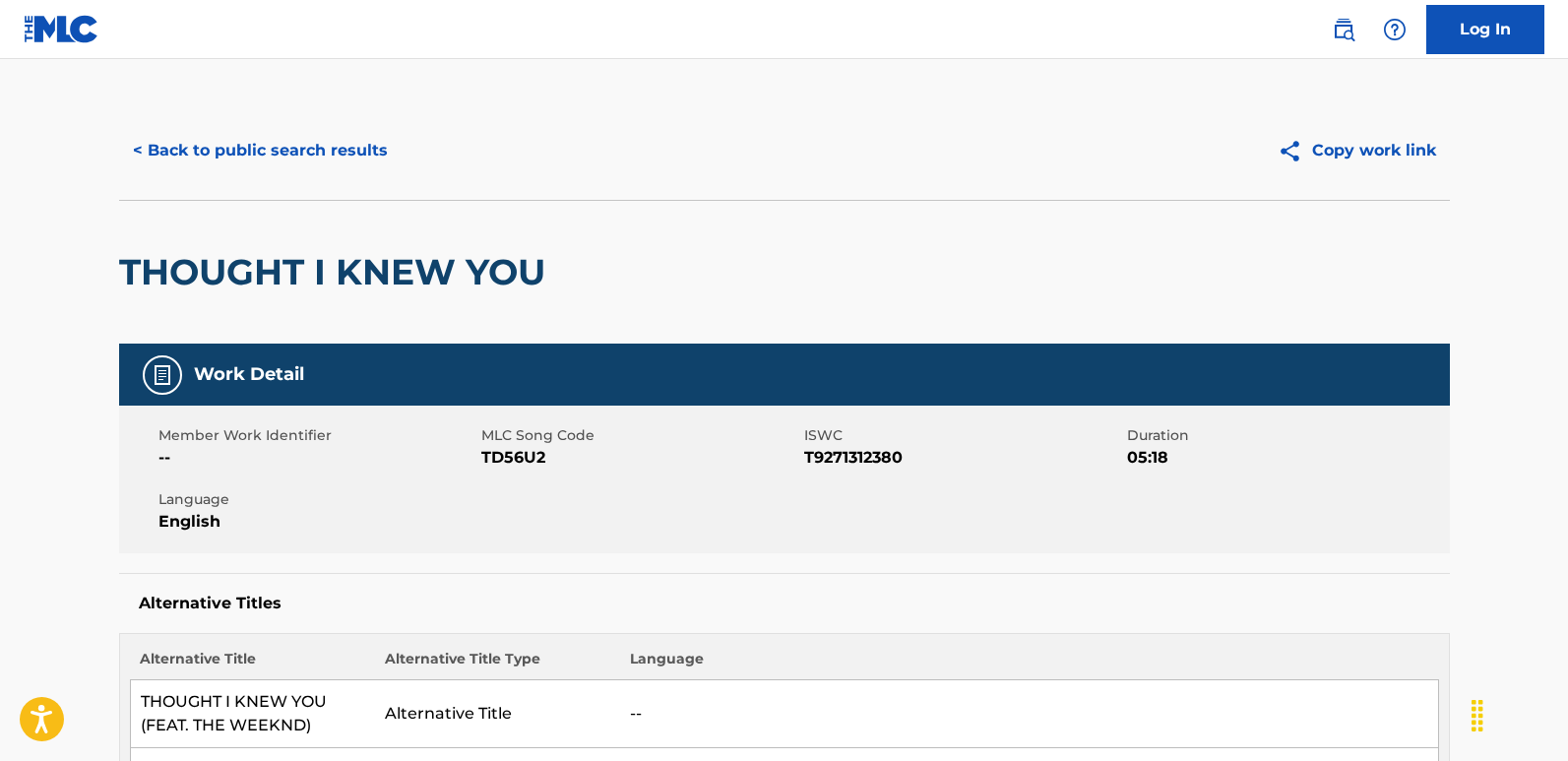 scroll, scrollTop: 0, scrollLeft: 0, axis: both 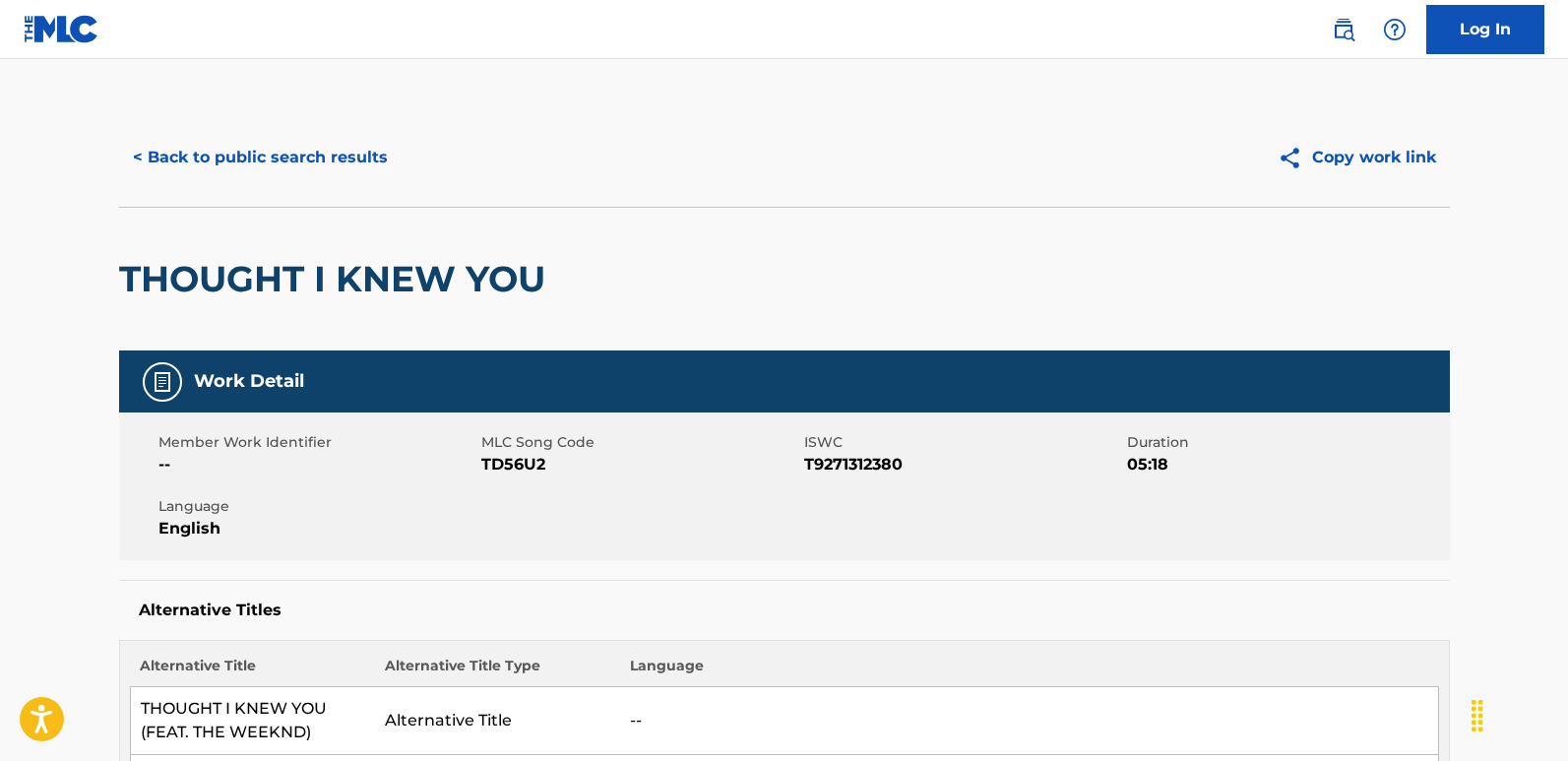 click on "< Back to public search results" at bounding box center (260, 158) 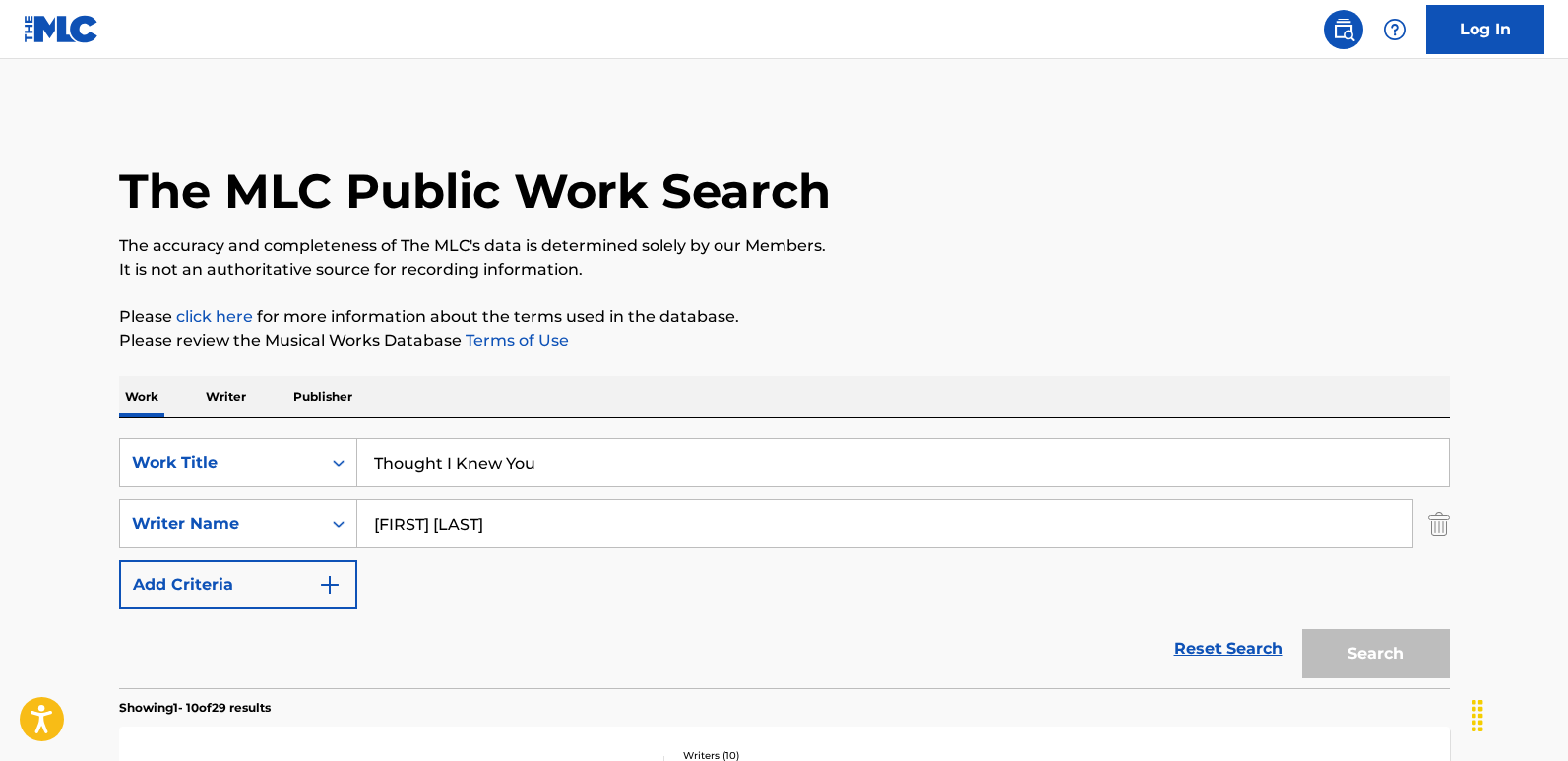 scroll, scrollTop: 354, scrollLeft: 0, axis: vertical 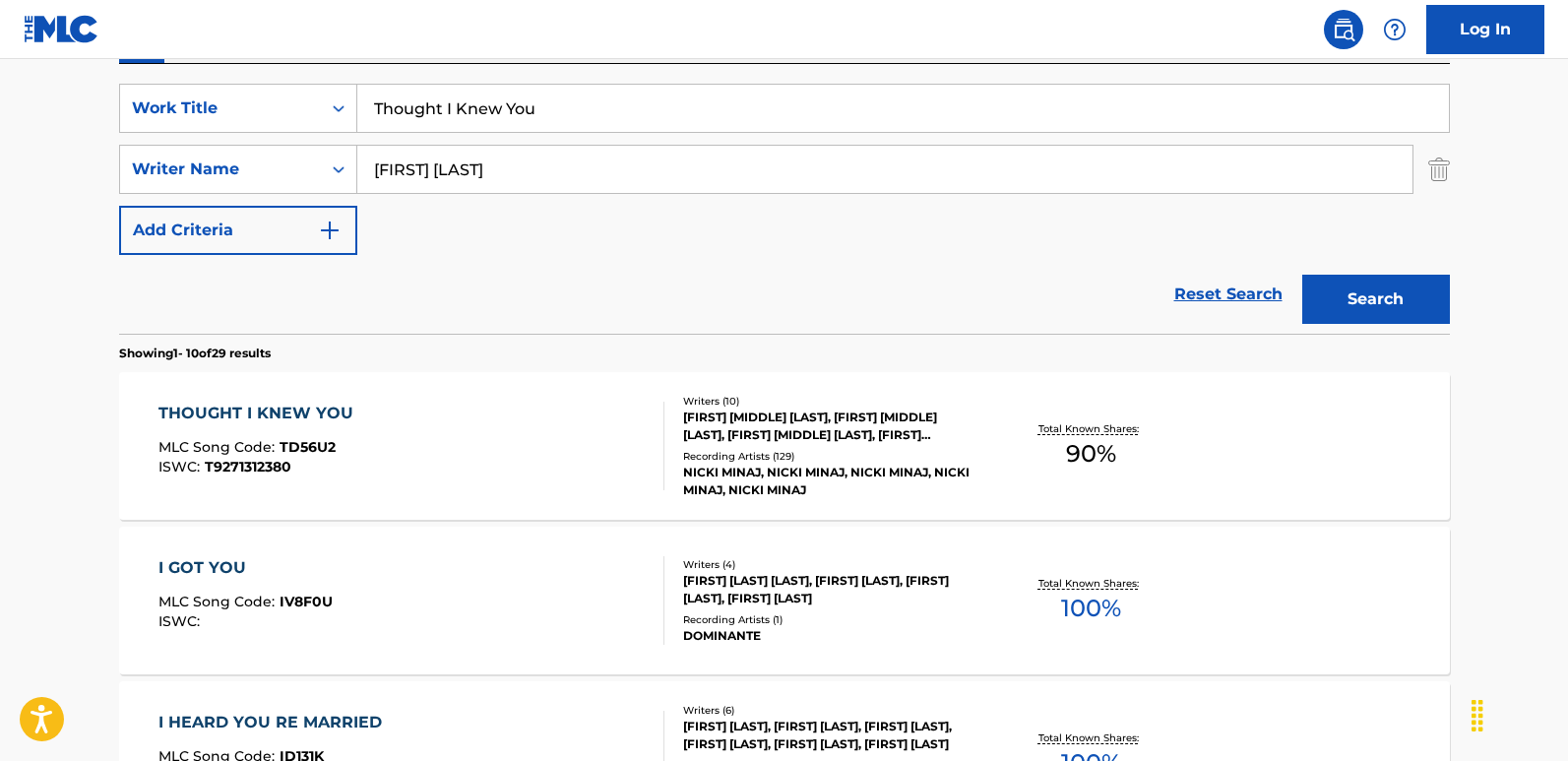 drag, startPoint x: 589, startPoint y: 115, endPoint x: 359, endPoint y: 112, distance: 230.01956 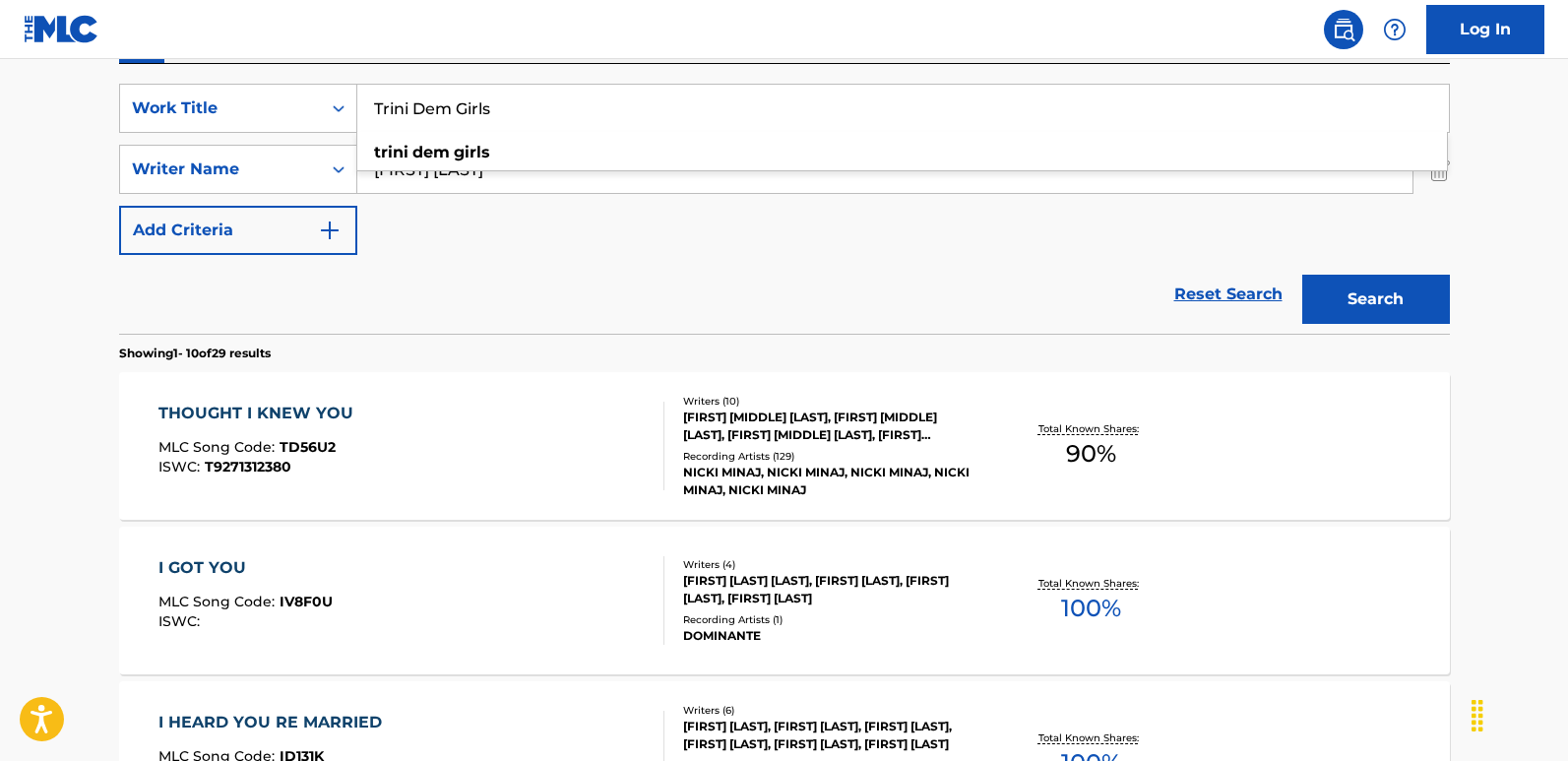 type on "Trini Dem Girls" 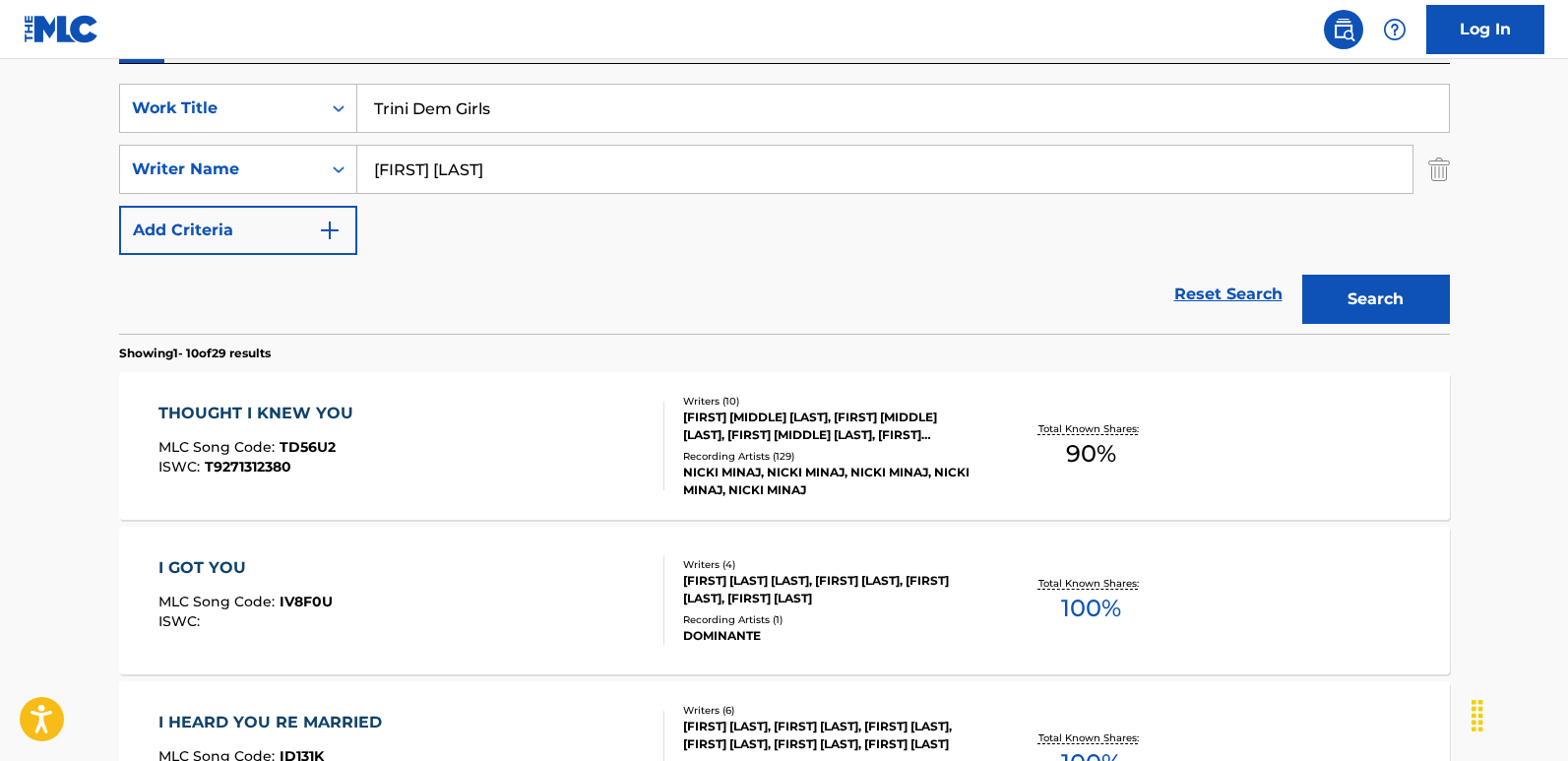 click on "SearchWithCriteria22fa23d7-28af-4165-9c1c-8a2ccfa2ef44 Work Title Trini Dem Girls SearchWithCriteria238cb95c-70a1-409f-bd5f-a8d1d993e70a Writer Name [FIRST] [LAST] Add Criteria" at bounding box center [784, 169] 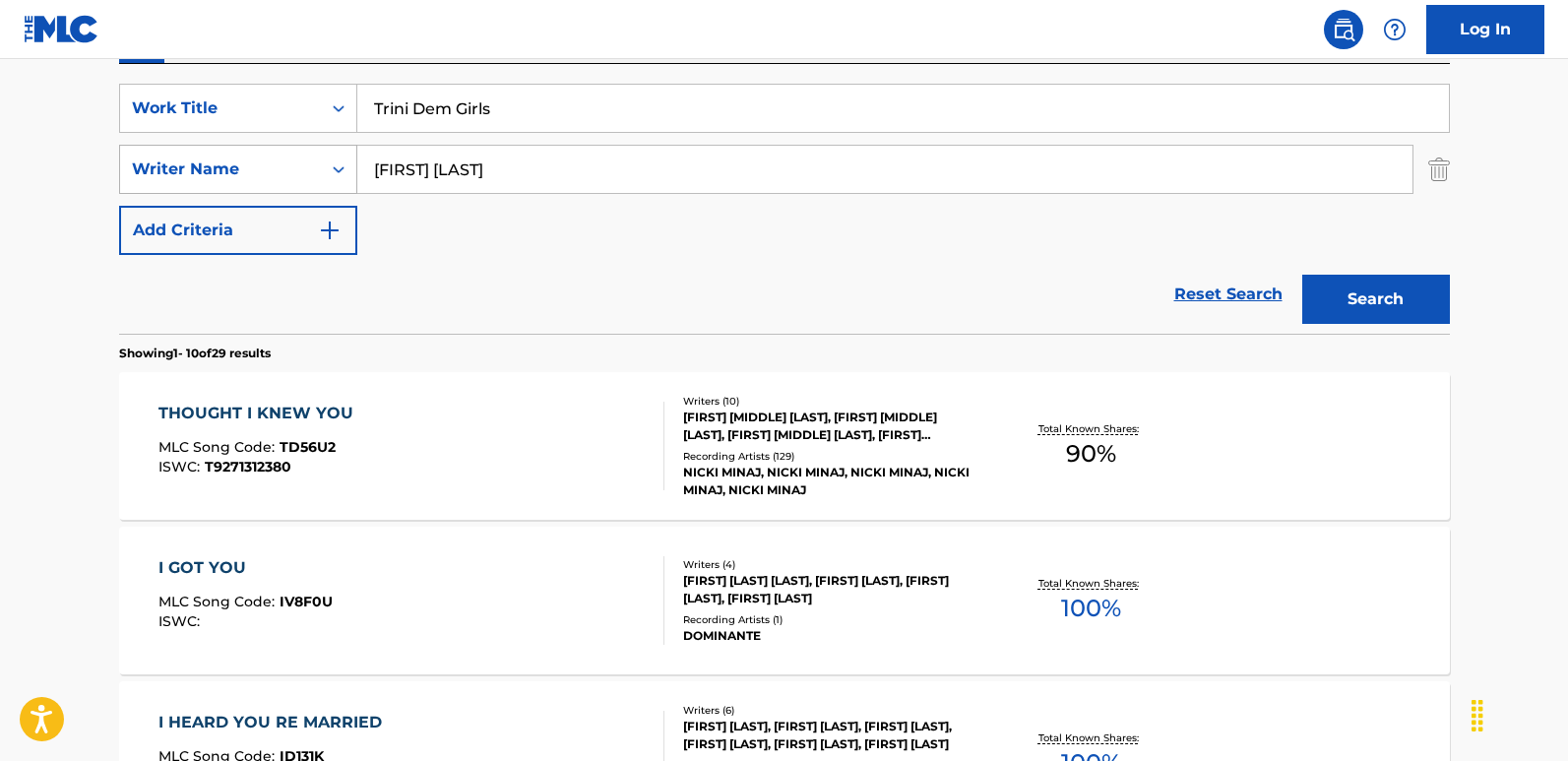 drag, startPoint x: 402, startPoint y: 168, endPoint x: 263, endPoint y: 166, distance: 139.01439 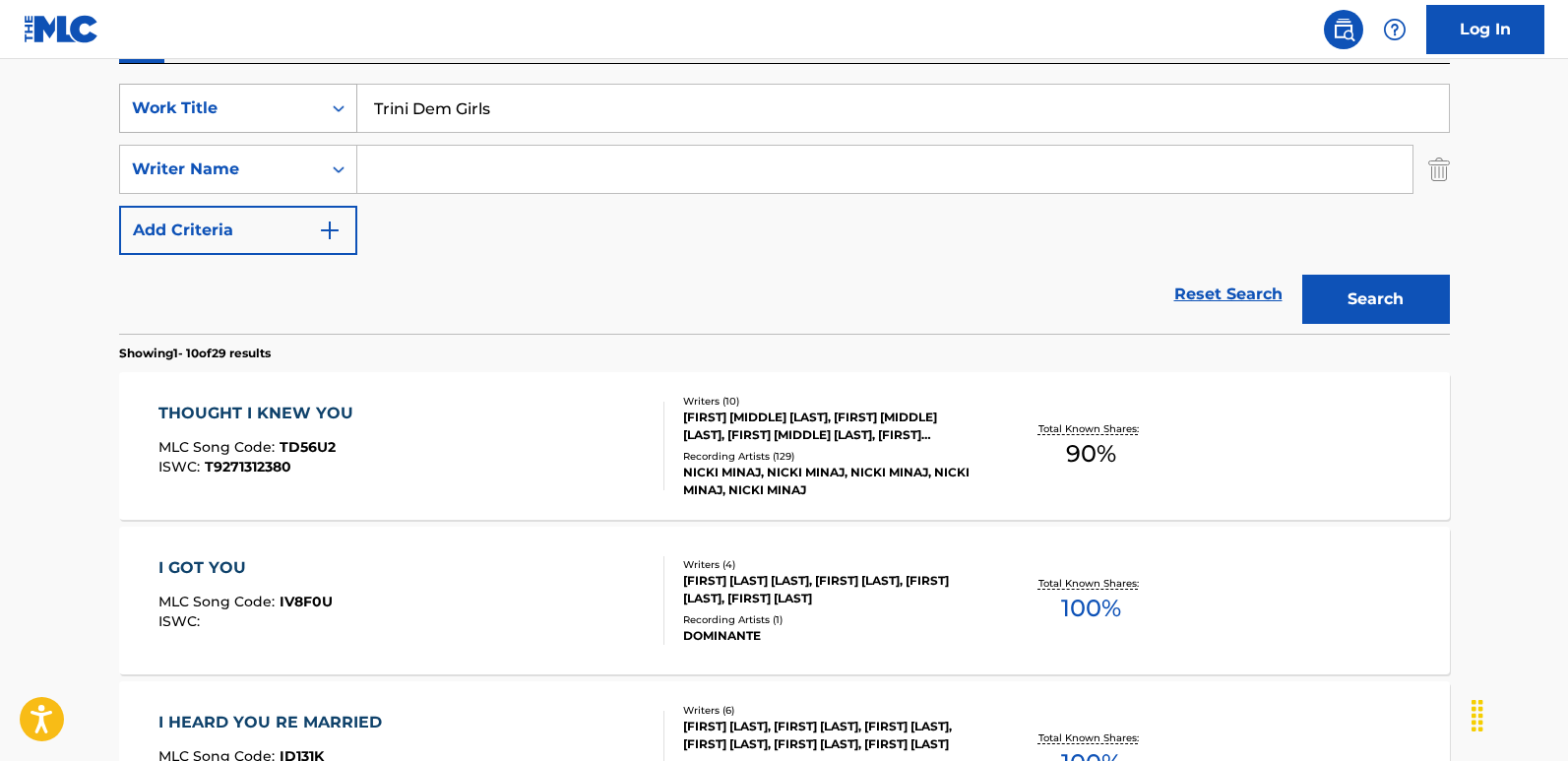 drag, startPoint x: 399, startPoint y: 125, endPoint x: 202, endPoint y: 125, distance: 197 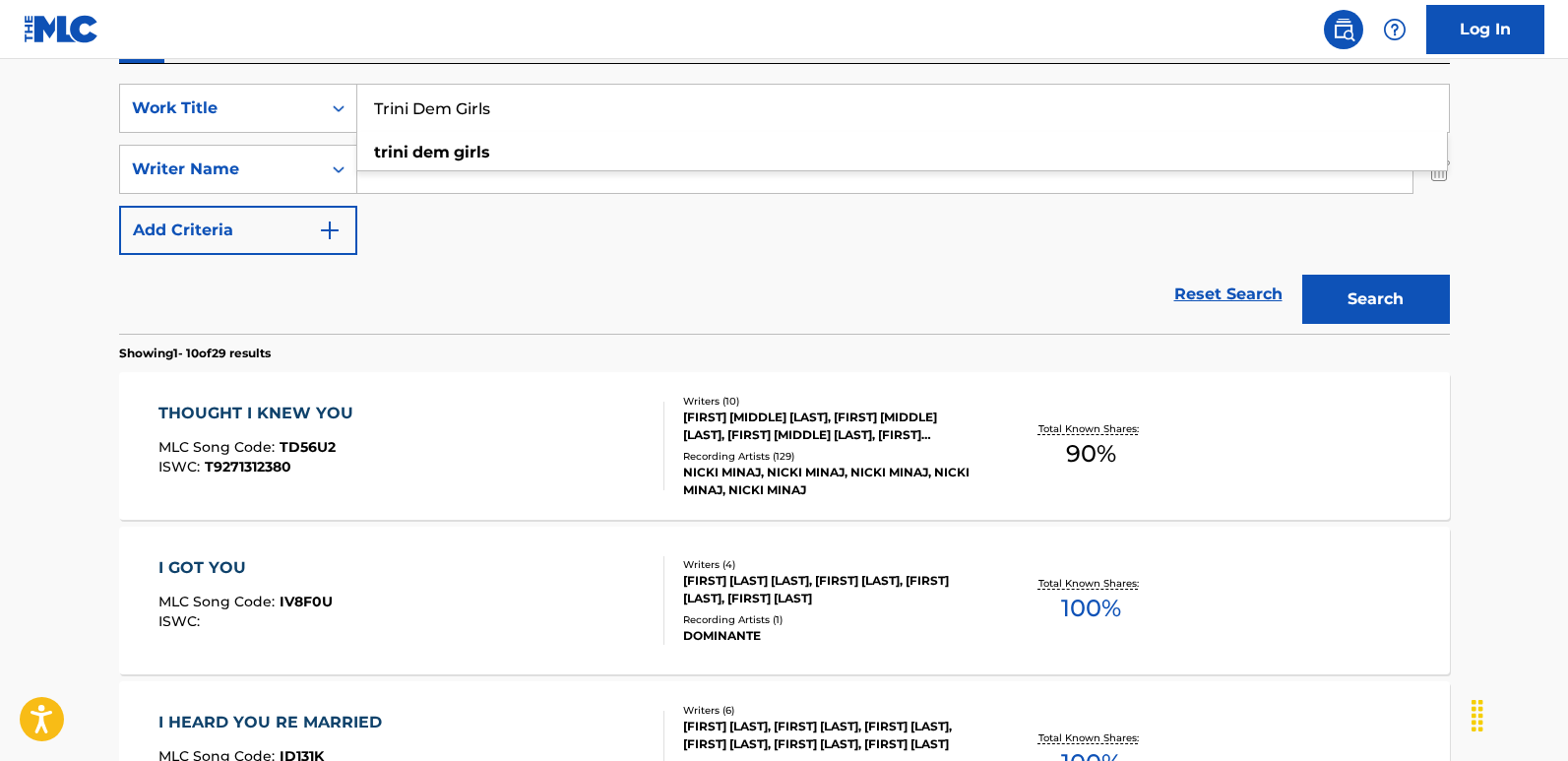 click on "Reset Search Search" at bounding box center (784, 294) 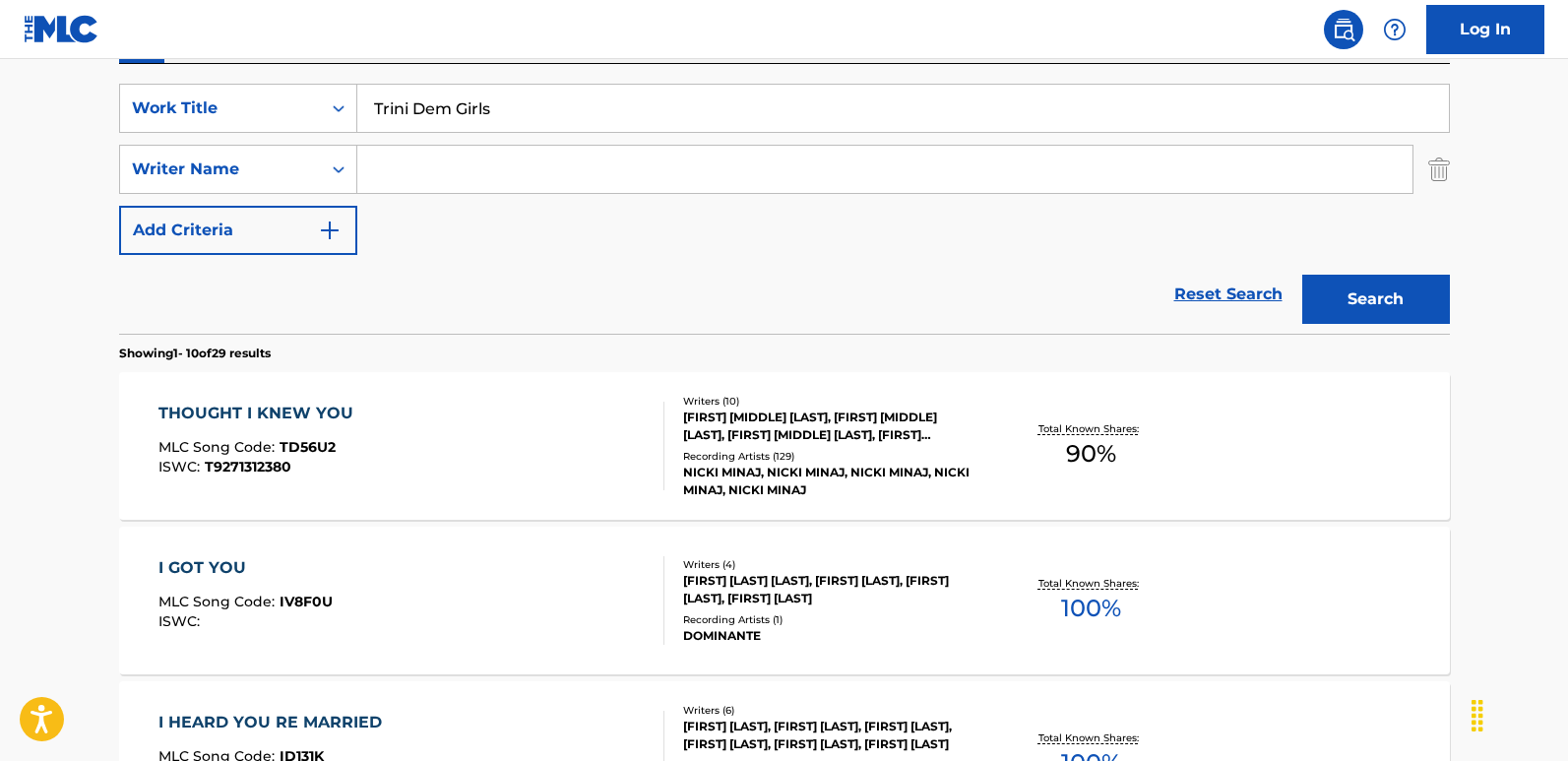 click at bounding box center (885, 169) 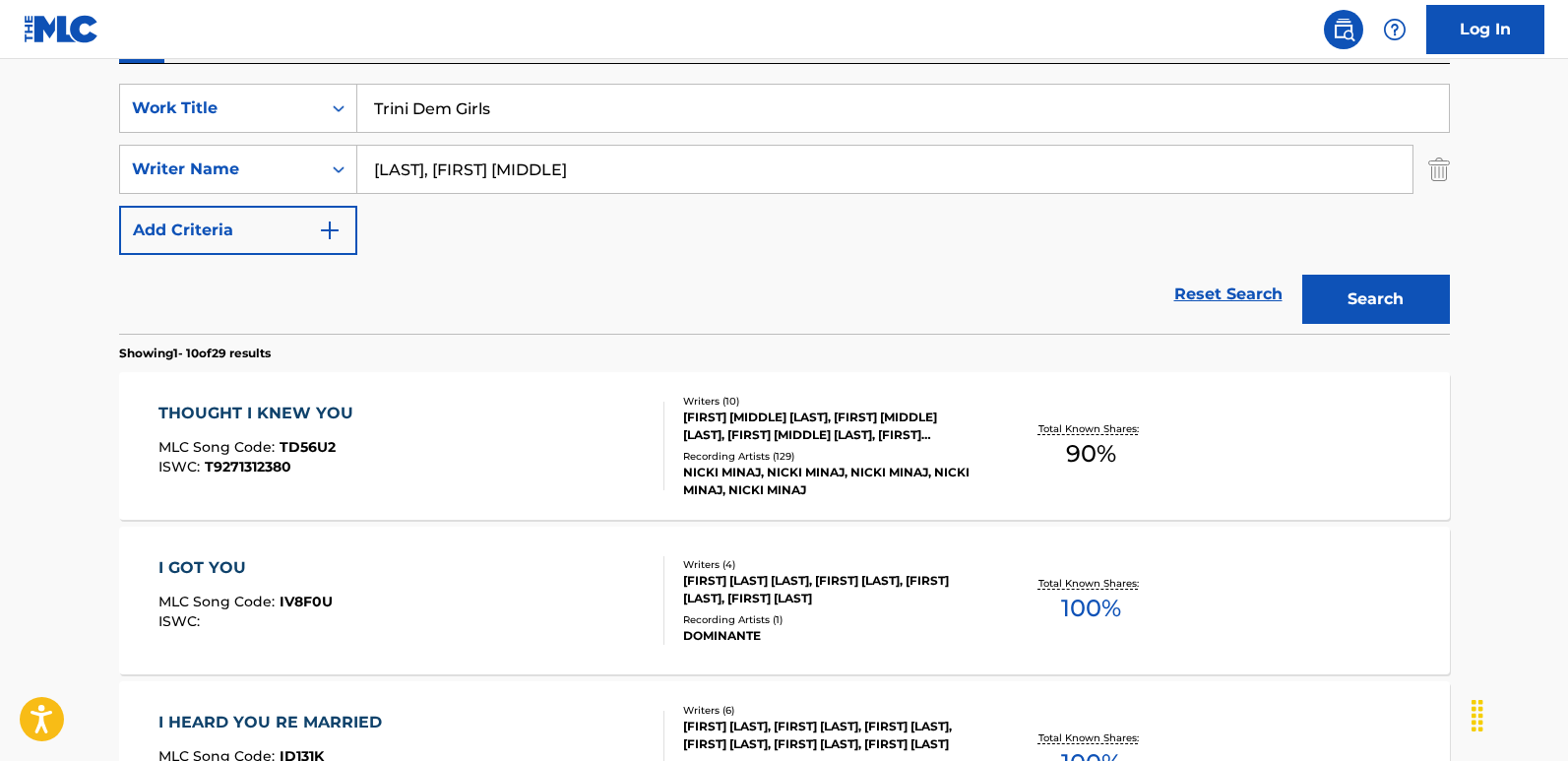click on "[LAST], [FIRST] [MIDDLE]" at bounding box center (885, 169) 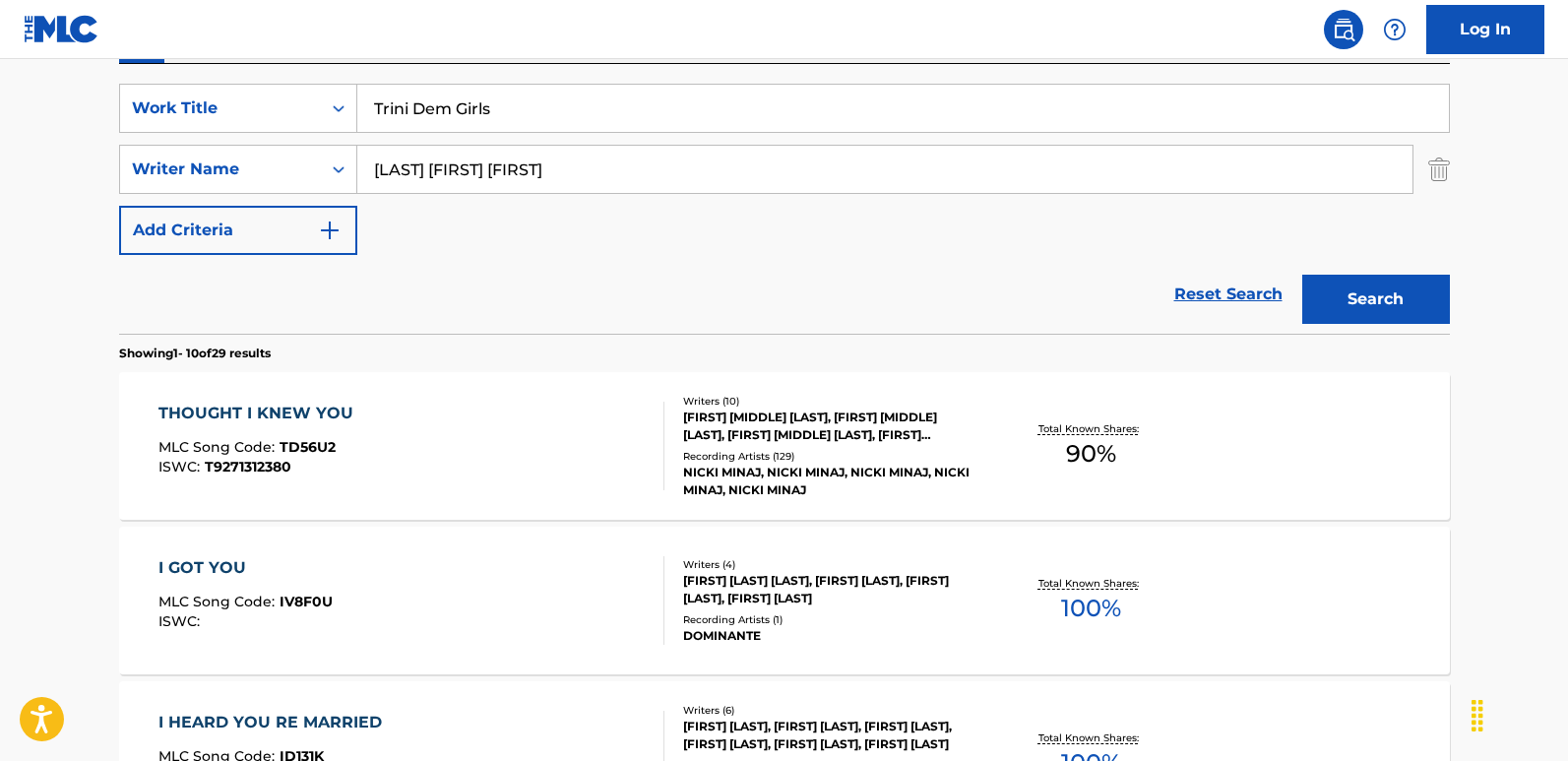 type on "[LAST] [FIRST] [FIRST]" 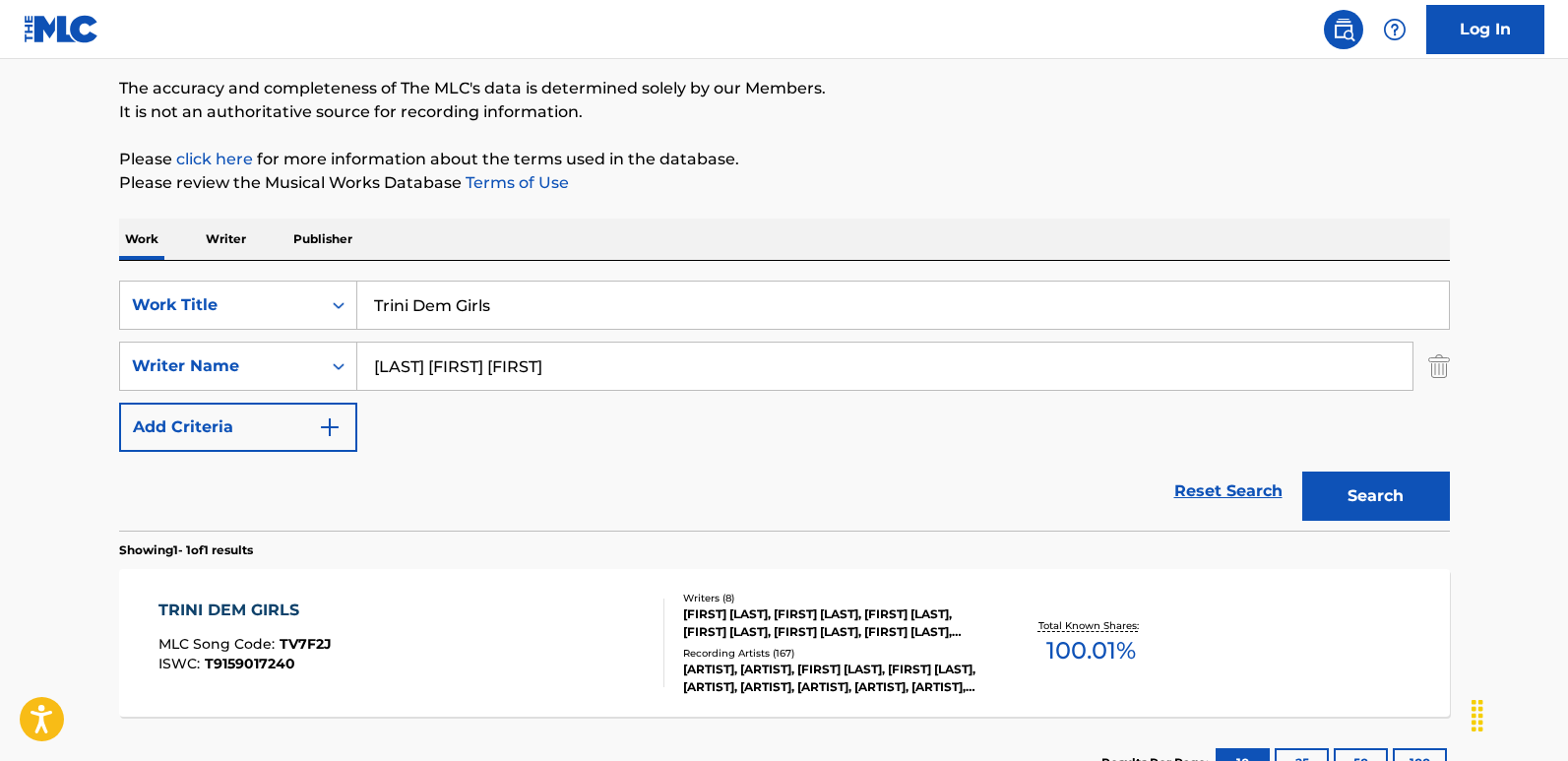 scroll, scrollTop: 310, scrollLeft: 0, axis: vertical 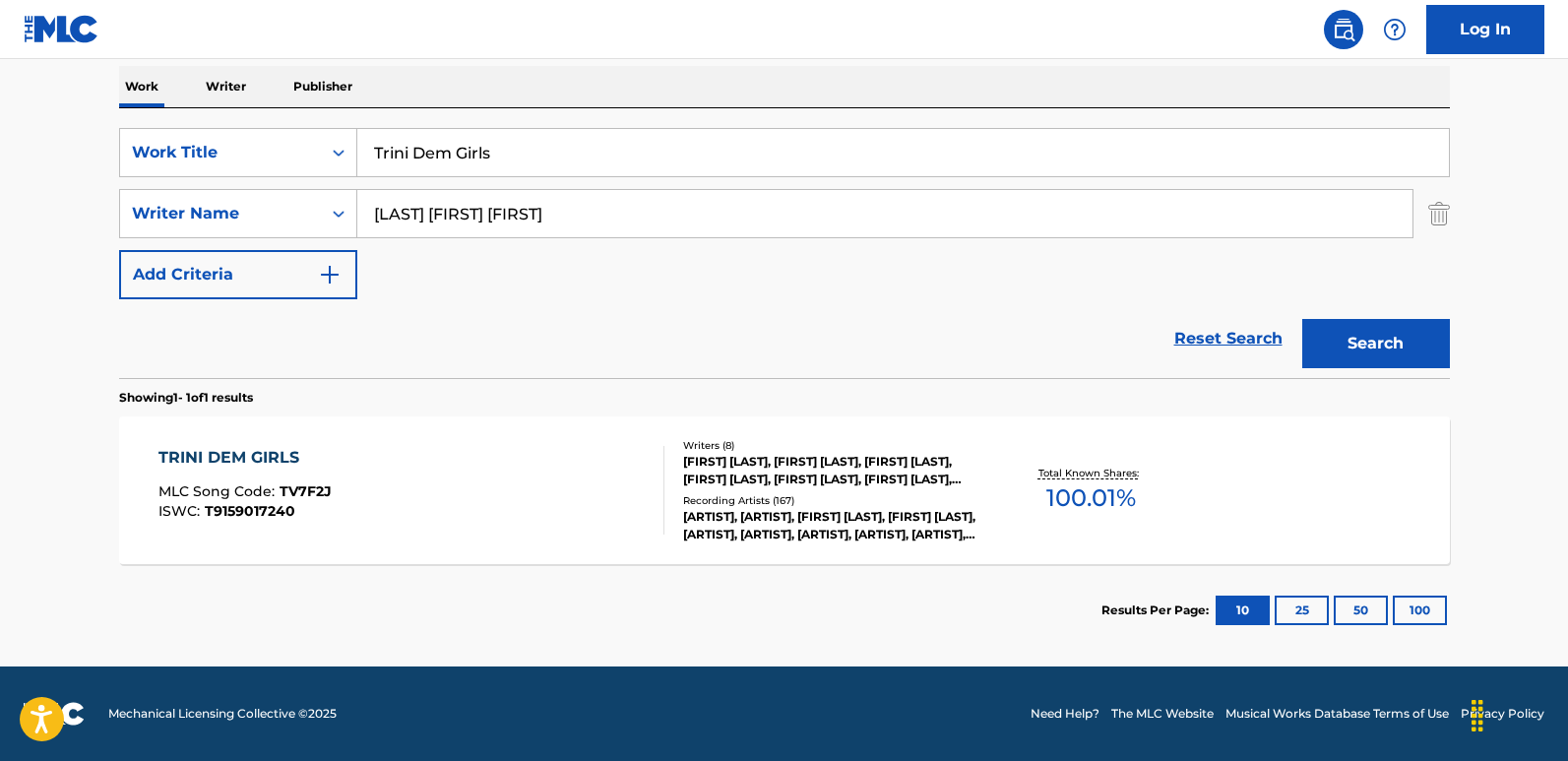 click on "TRINI DEM GIRLS" at bounding box center [245, 458] 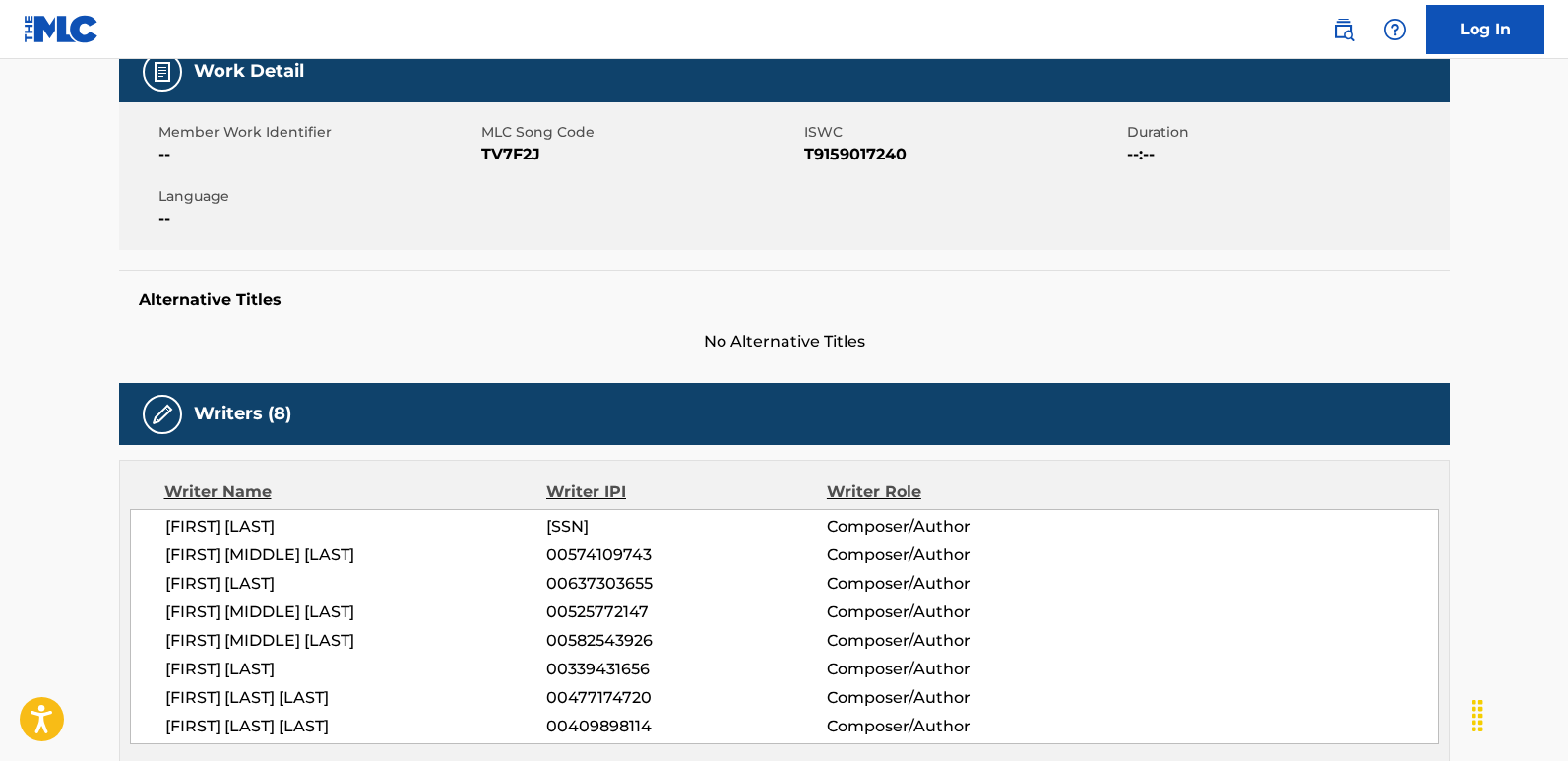 scroll, scrollTop: 0, scrollLeft: 0, axis: both 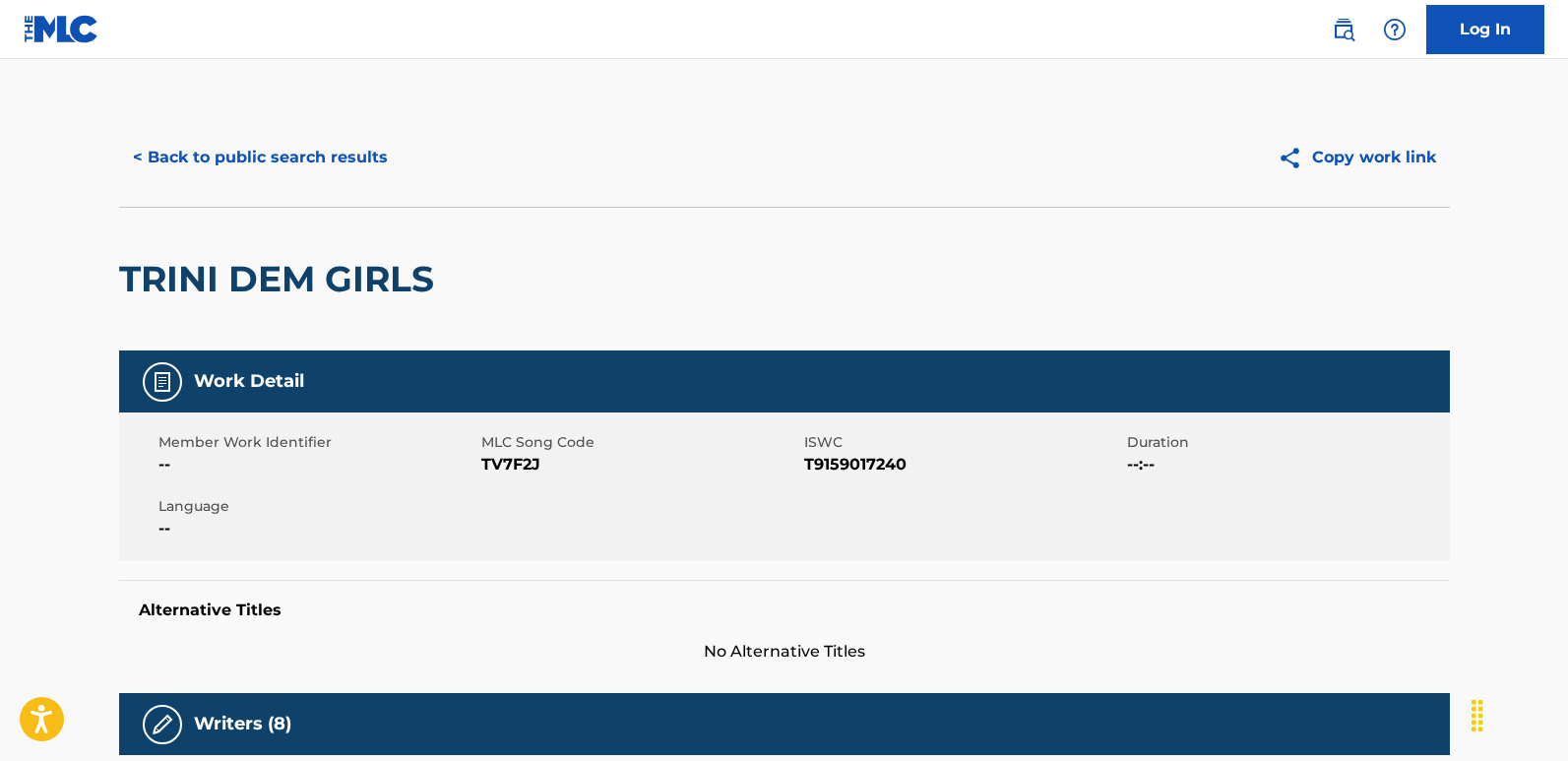 click on "< Back to public search results Copy work link" at bounding box center (784, 158) 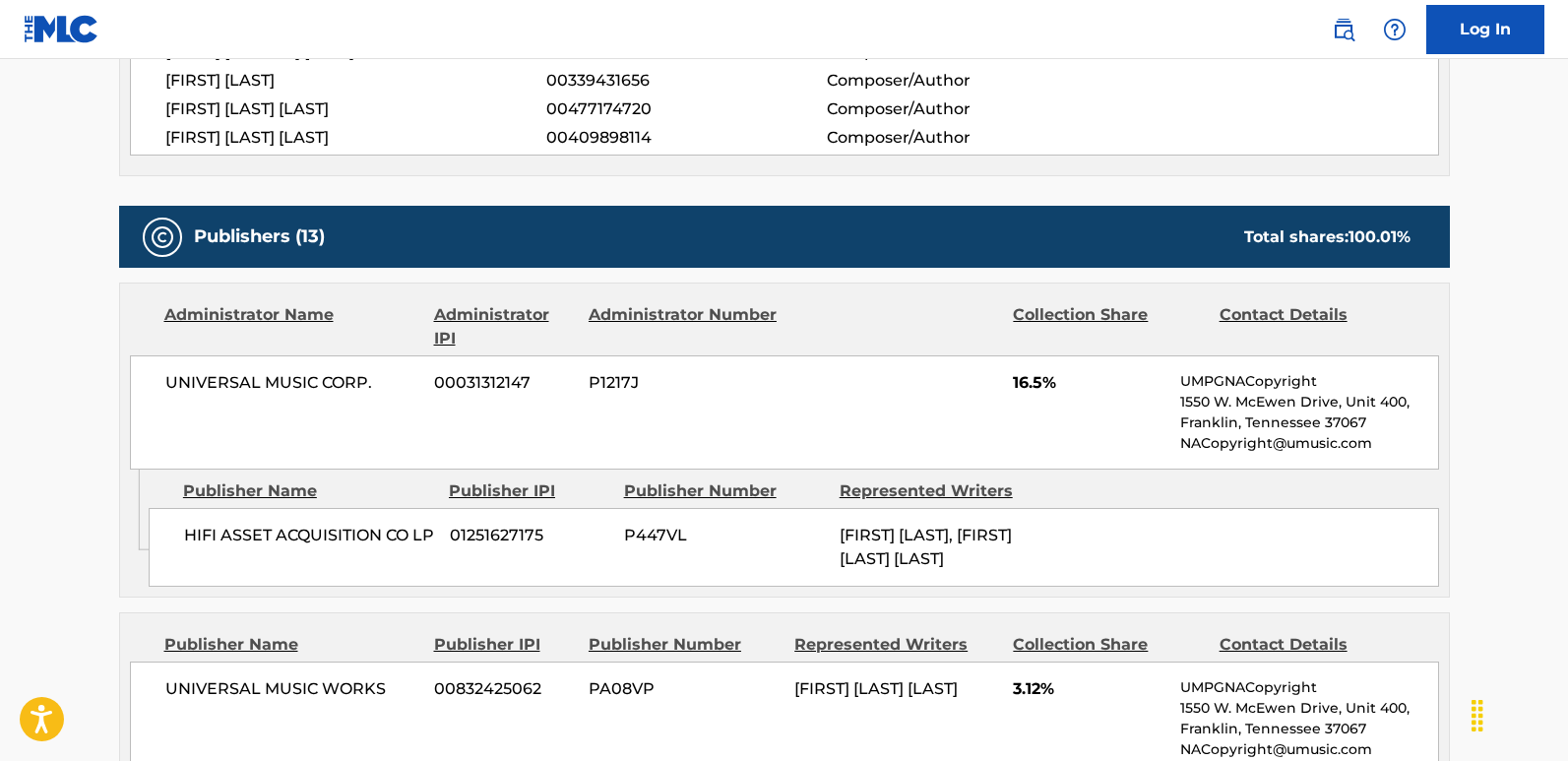 scroll, scrollTop: 1083, scrollLeft: 0, axis: vertical 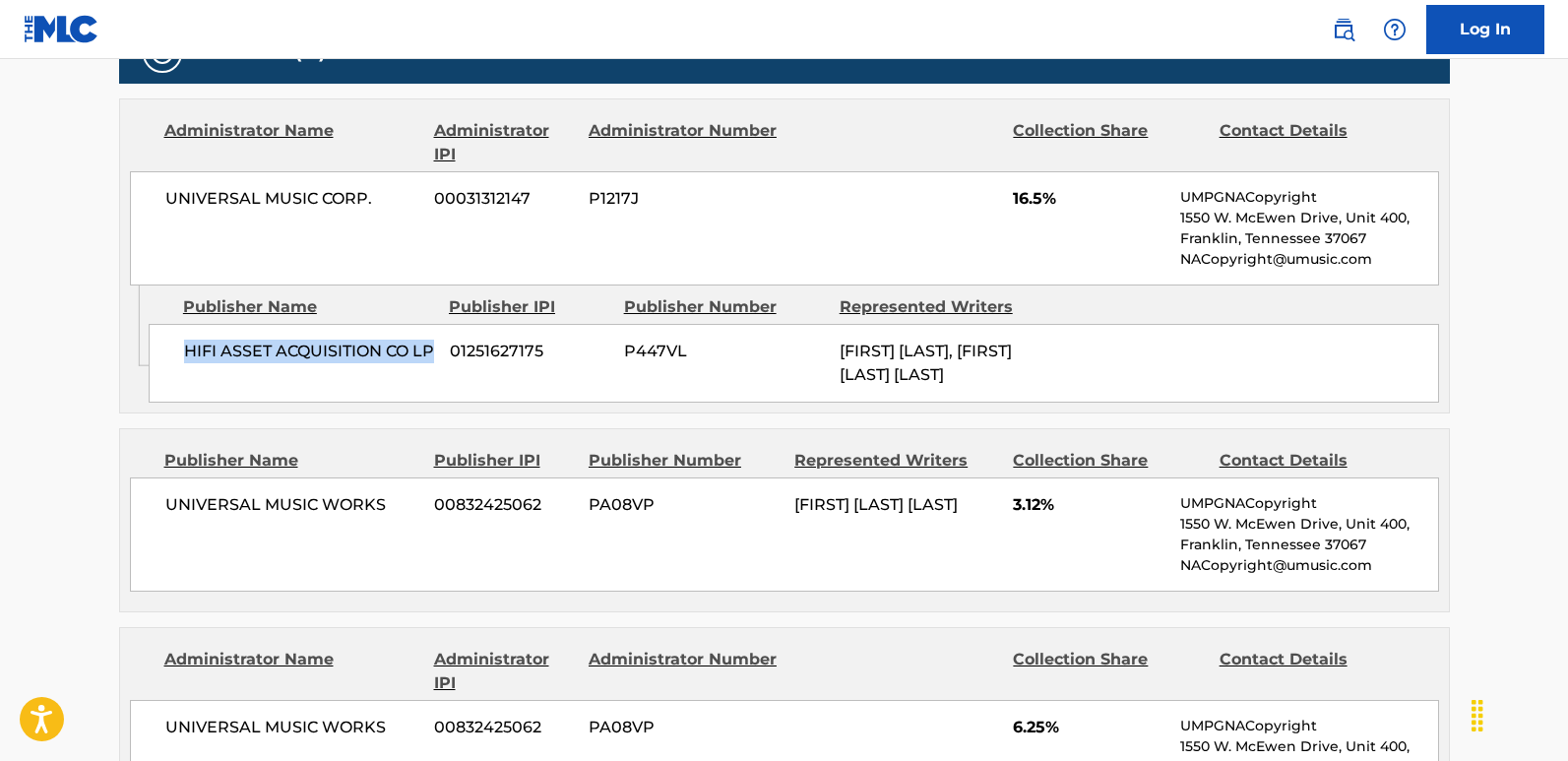 drag, startPoint x: 174, startPoint y: 348, endPoint x: 230, endPoint y: 371, distance: 60.539243 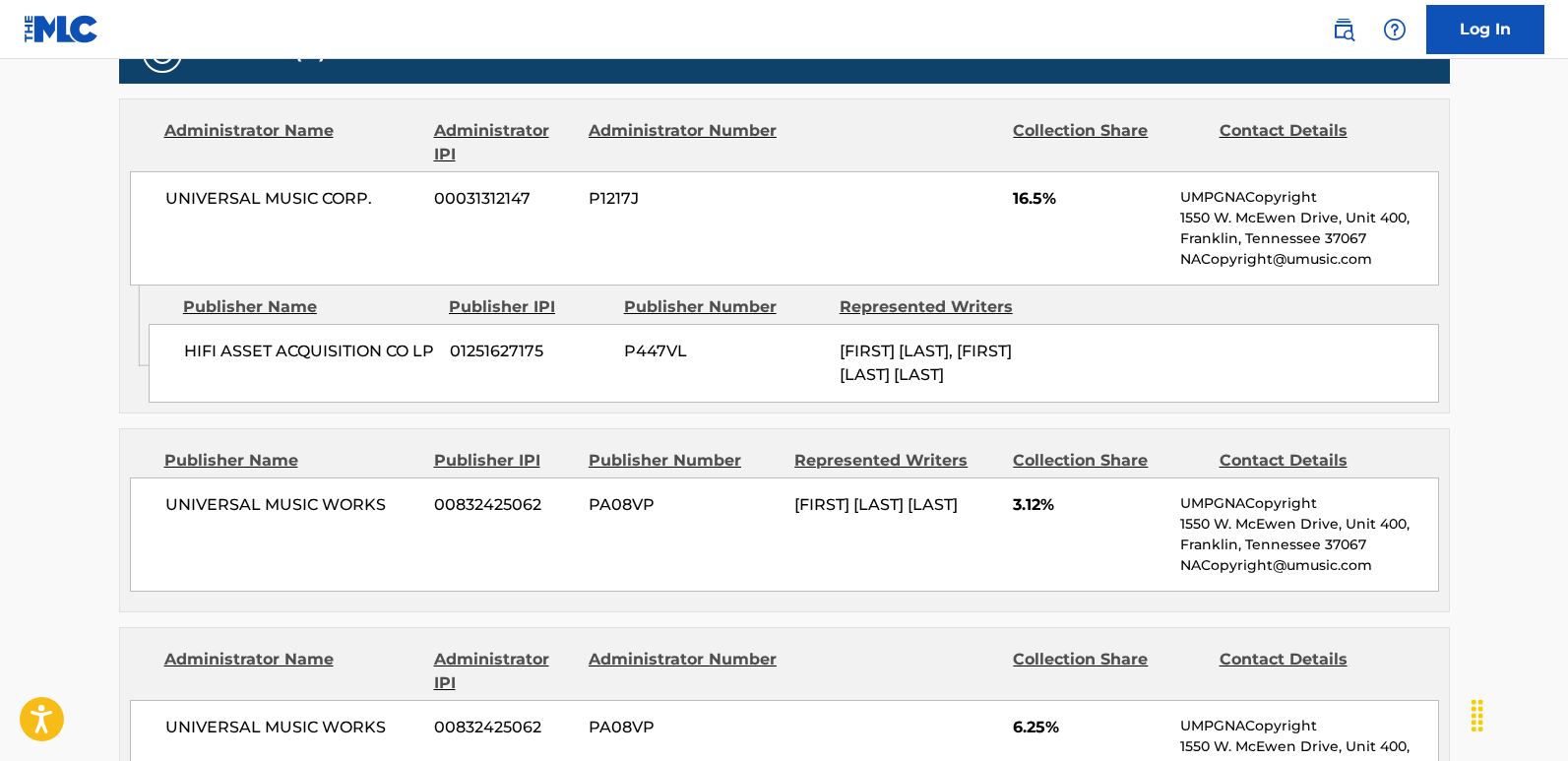click on "UNIVERSAL MUSIC CORP. [NUMBER] P1217J 16.5% UMPGNACopyright [NUMBER] W. McEwen Drive, Unit 400, [CITY], [STATE] [POSTAL_CODE] NACopyright@umusic.com" at bounding box center [784, 228] 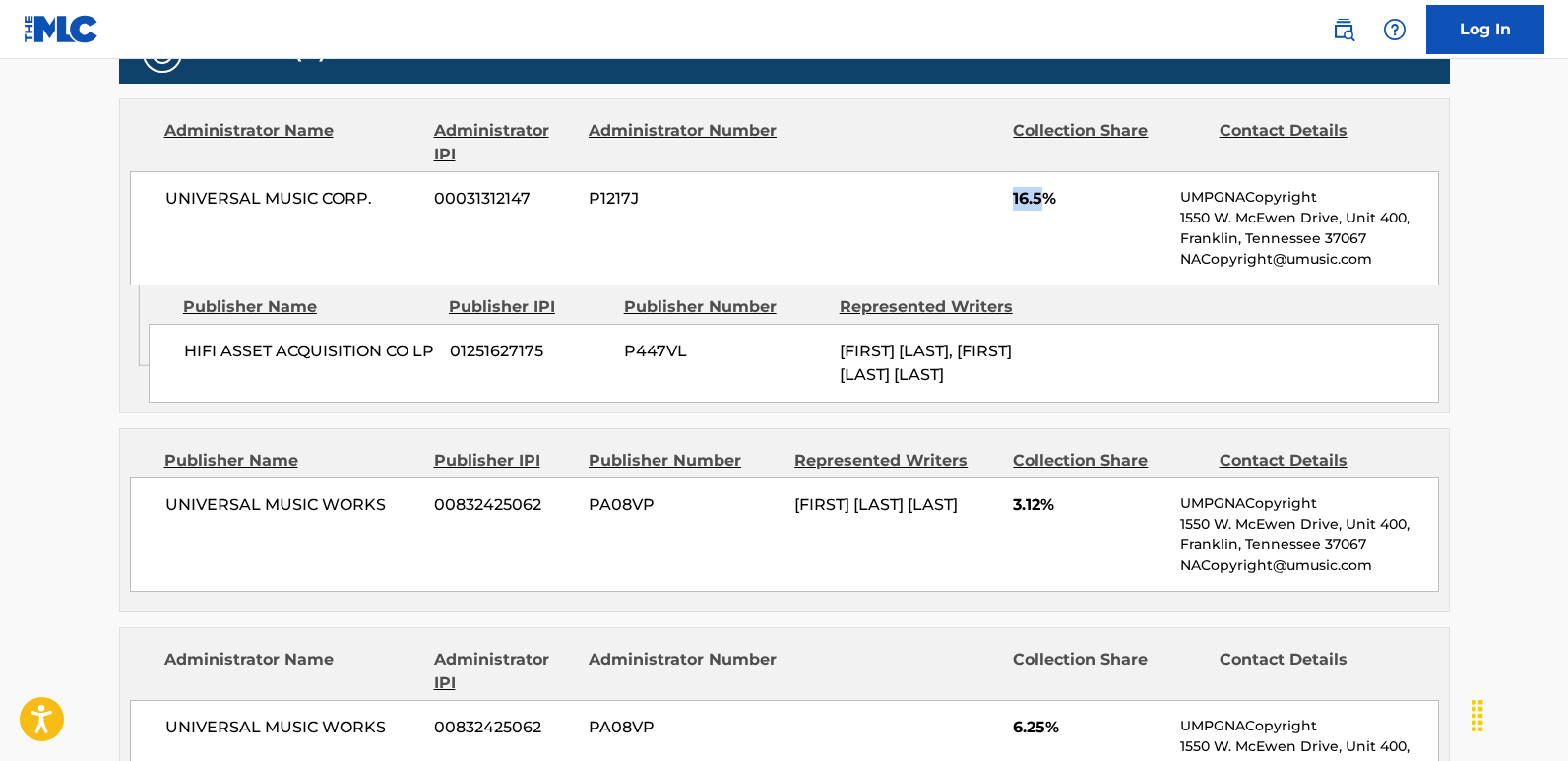 click on "UNIVERSAL MUSIC CORP. [NUMBER] P1217J 16.5% UMPGNACopyright [NUMBER] W. McEwen Drive, Unit 400, [CITY], [STATE] [POSTAL_CODE] NACopyright@umusic.com" at bounding box center [784, 228] 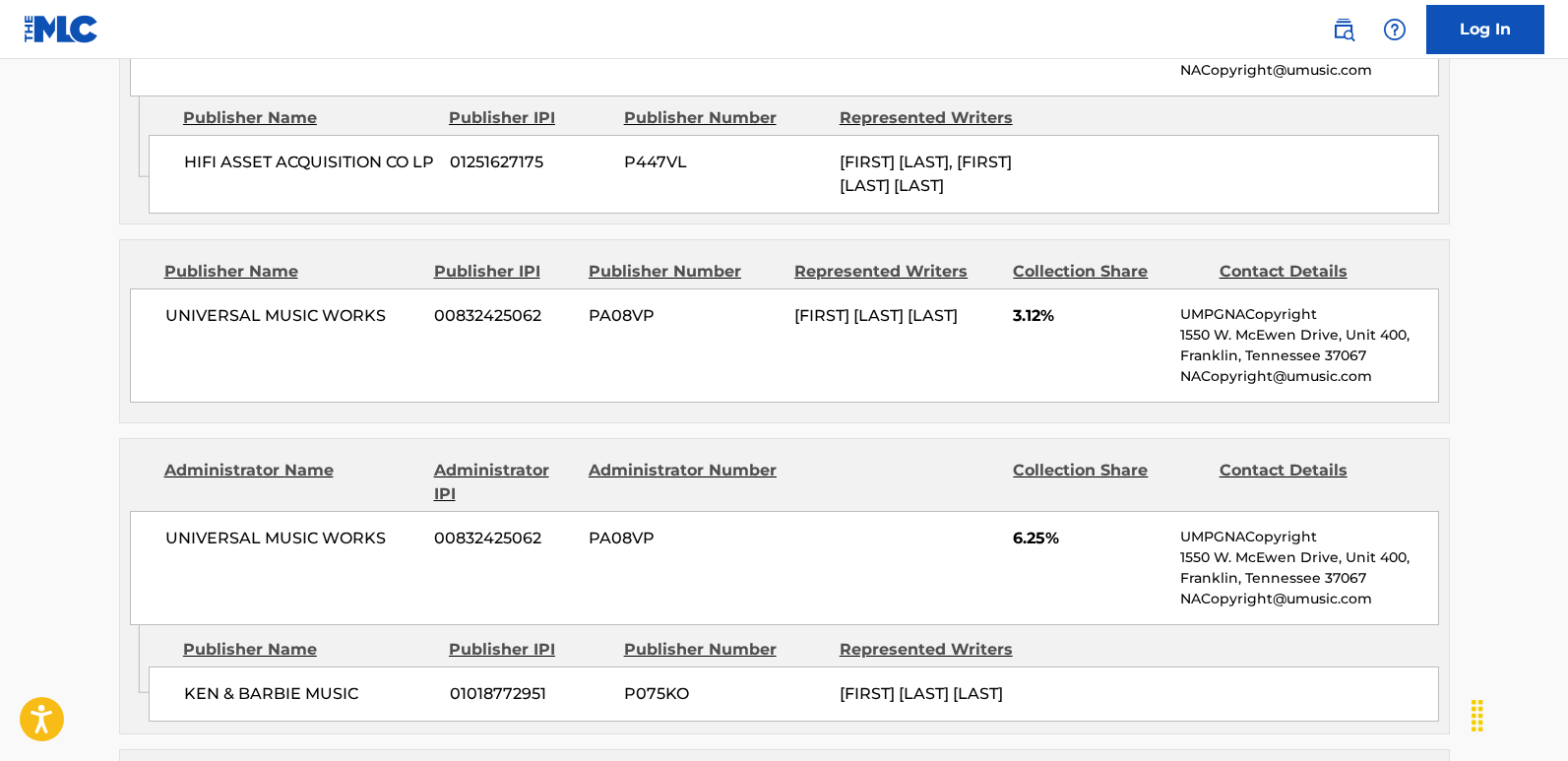 scroll, scrollTop: 1280, scrollLeft: 0, axis: vertical 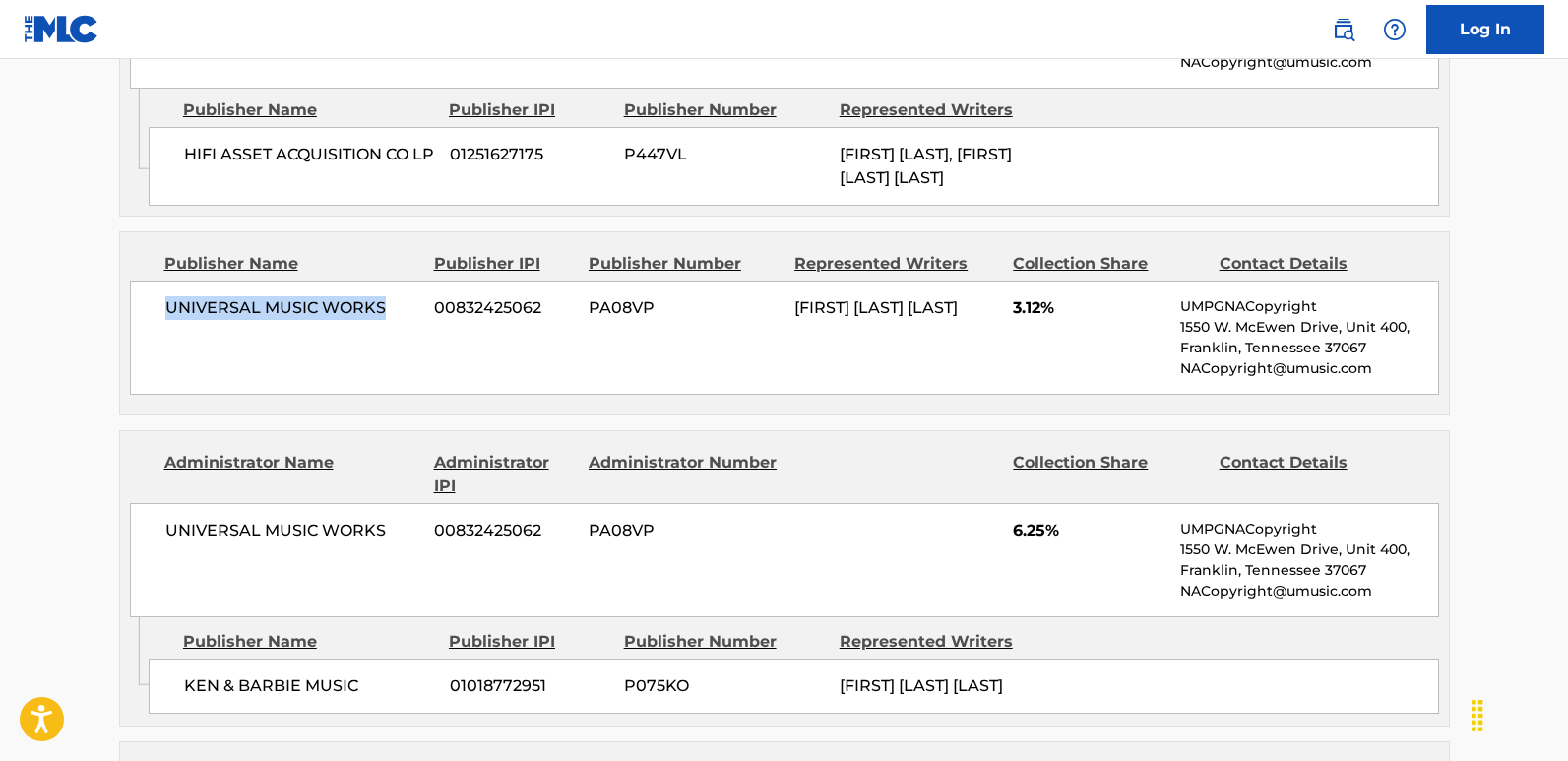 drag, startPoint x: 153, startPoint y: 334, endPoint x: 398, endPoint y: 328, distance: 245.07346 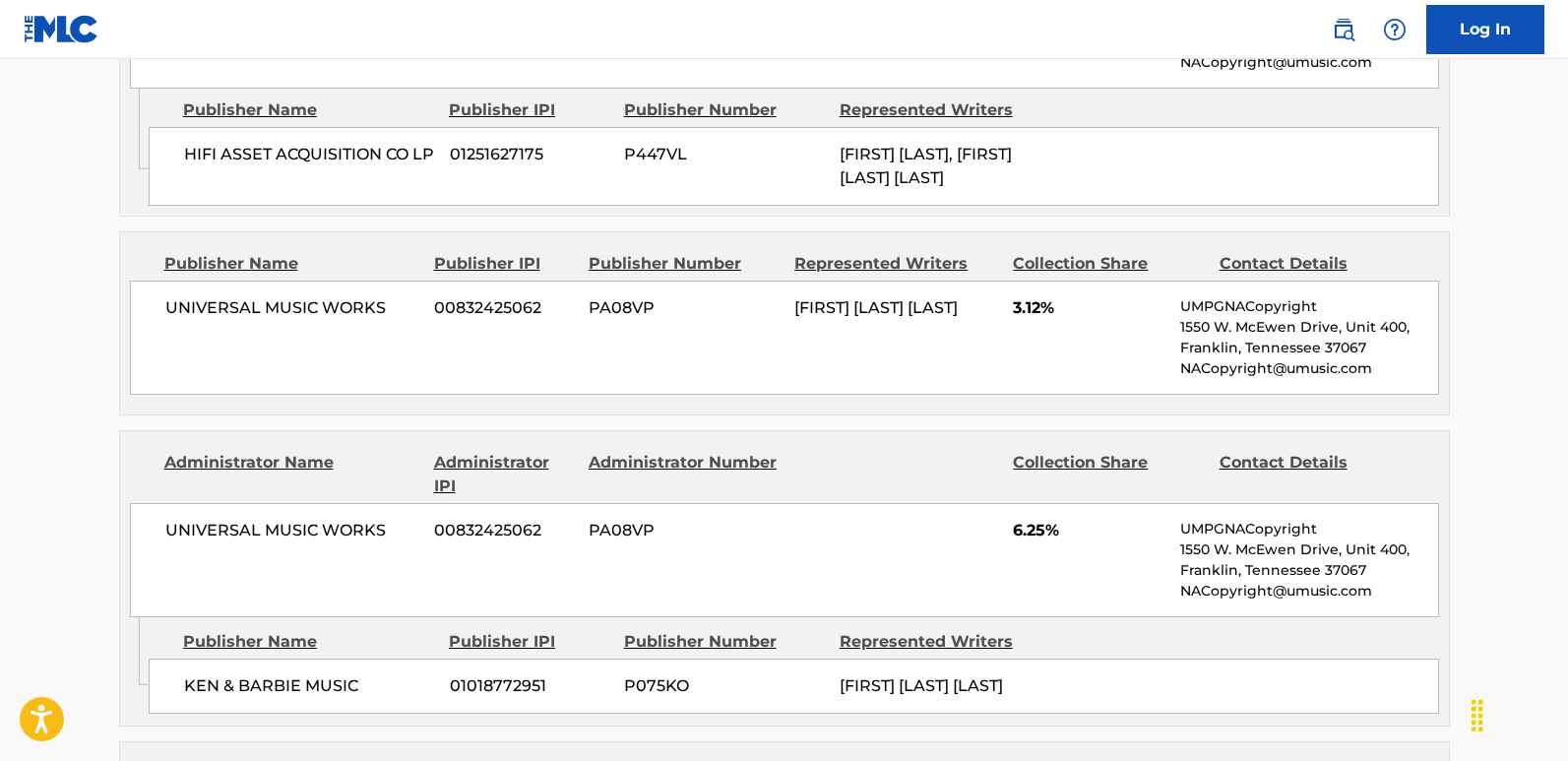 click on "3.12%" at bounding box center (1089, 308) 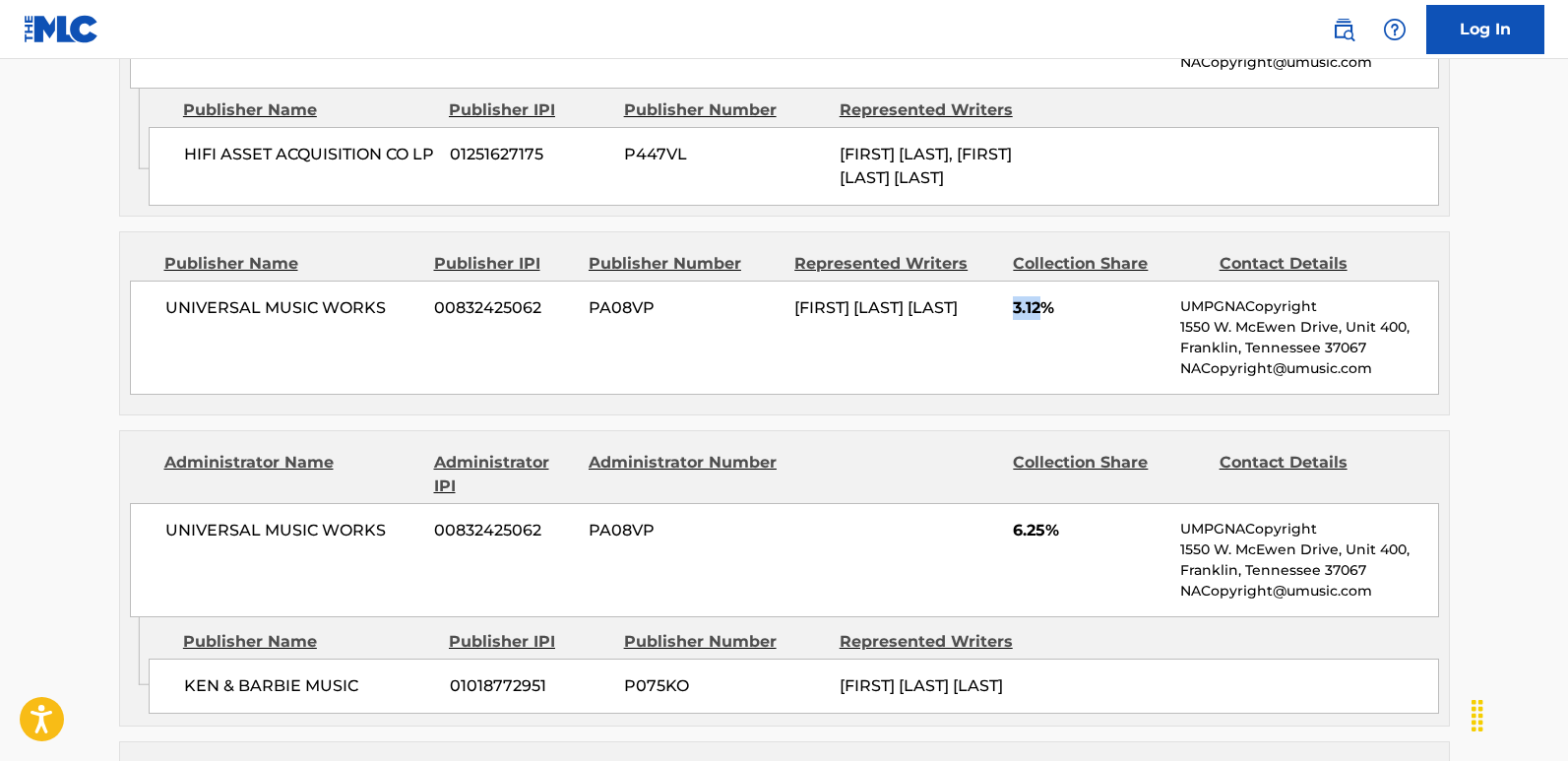 click on "3.12%" at bounding box center [1089, 308] 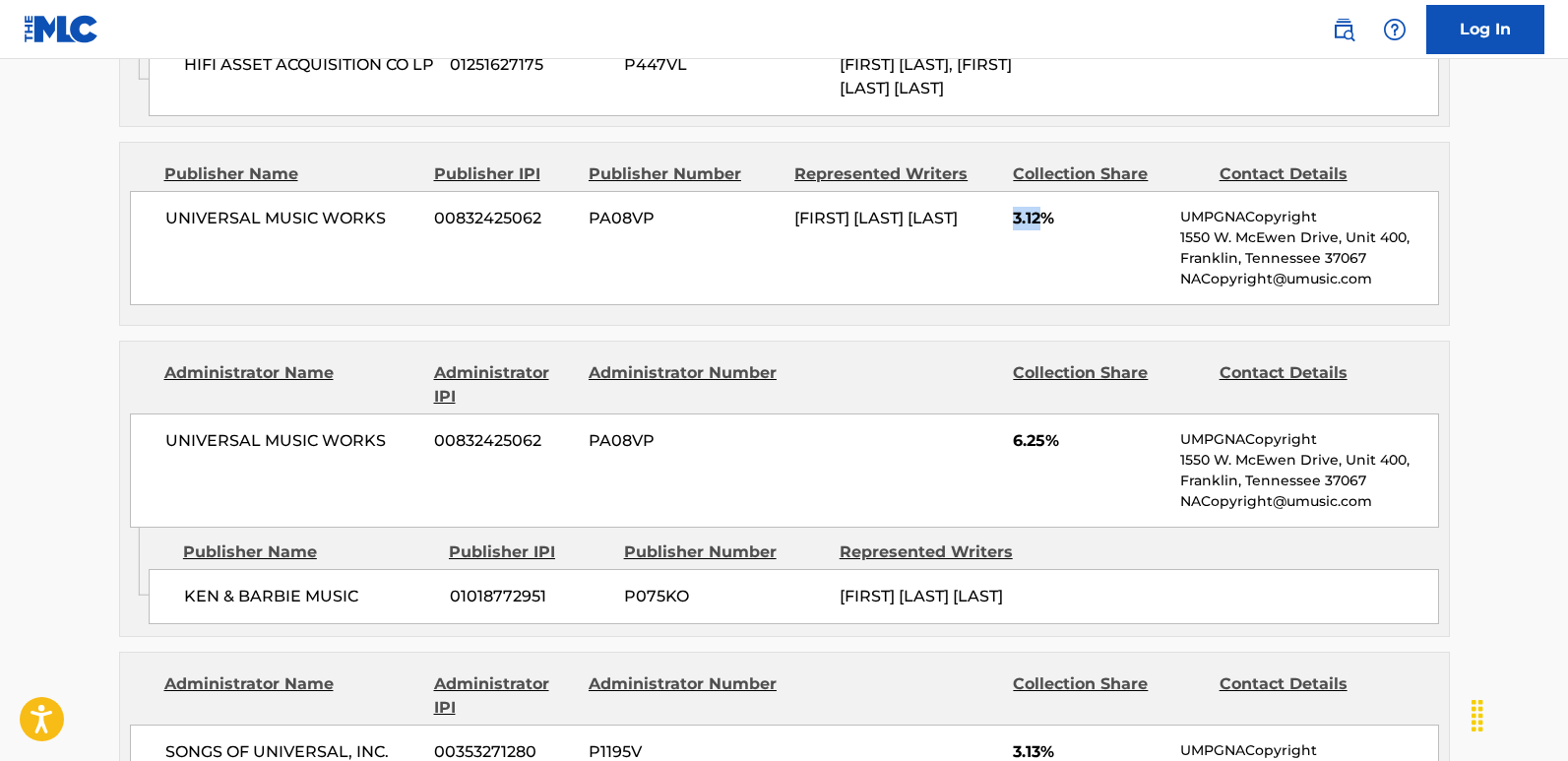 scroll, scrollTop: 1575, scrollLeft: 0, axis: vertical 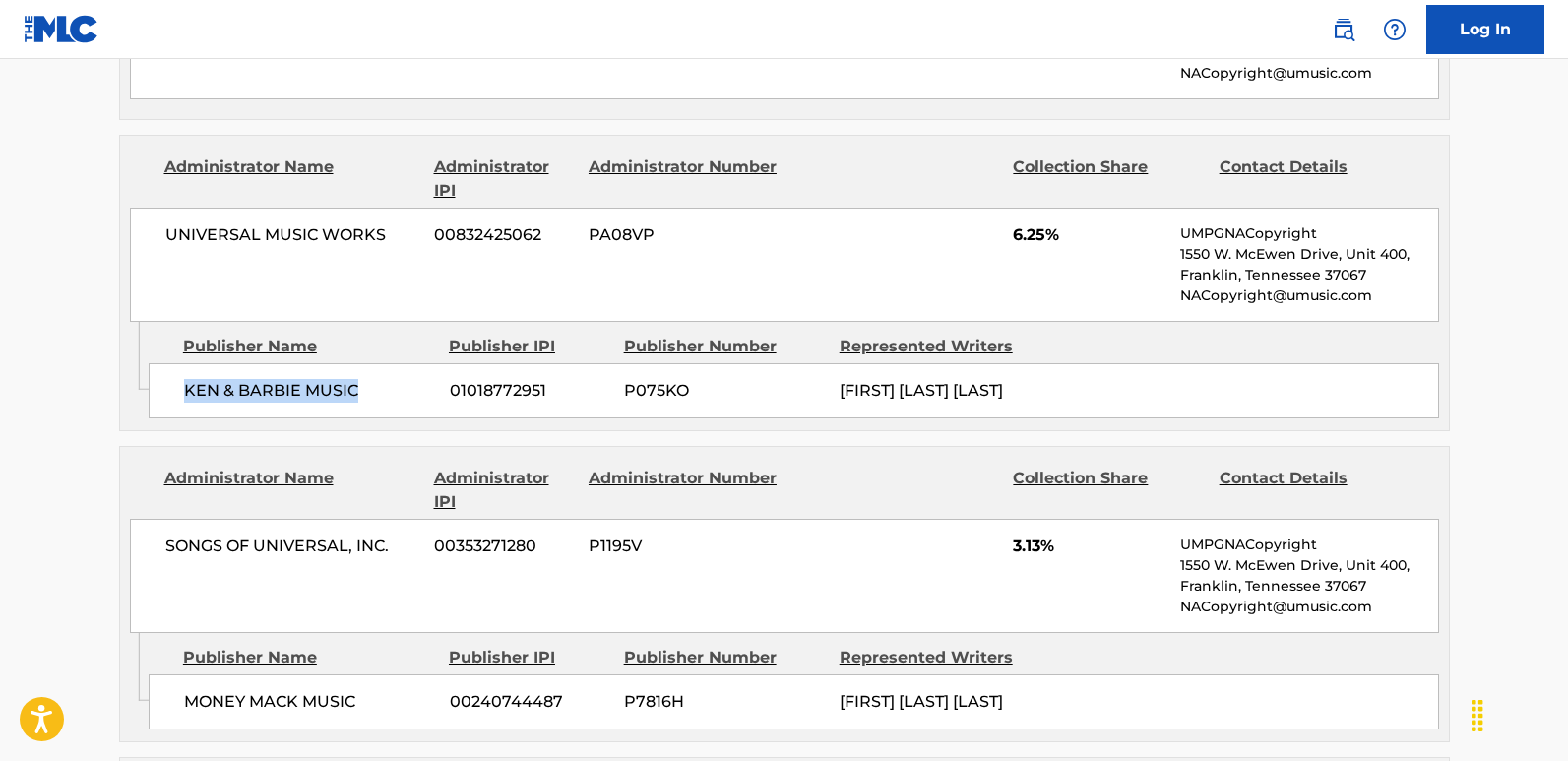 drag, startPoint x: 180, startPoint y: 419, endPoint x: 402, endPoint y: 438, distance: 222.8116 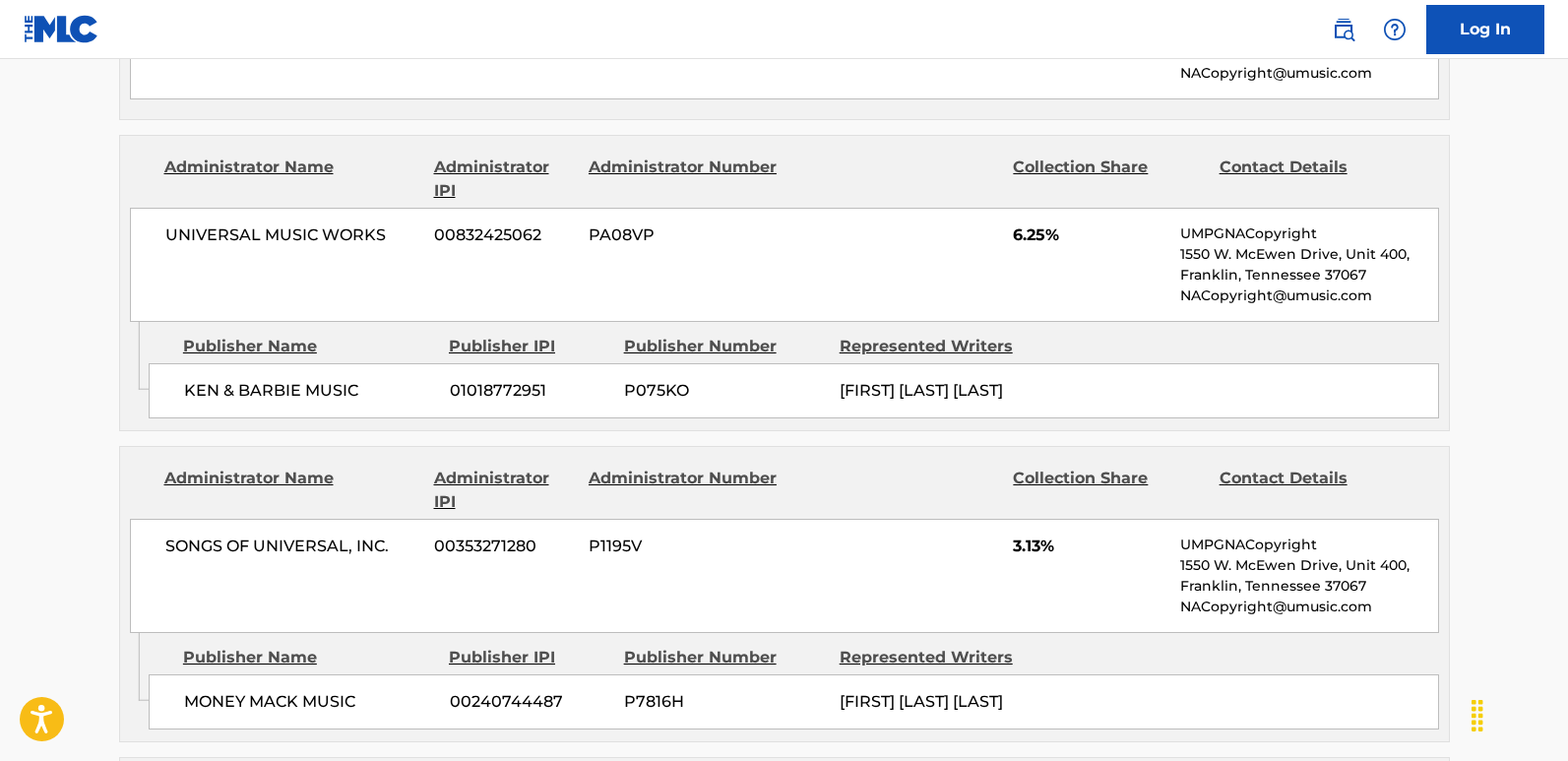 click on "6.25%" at bounding box center (1089, 235) 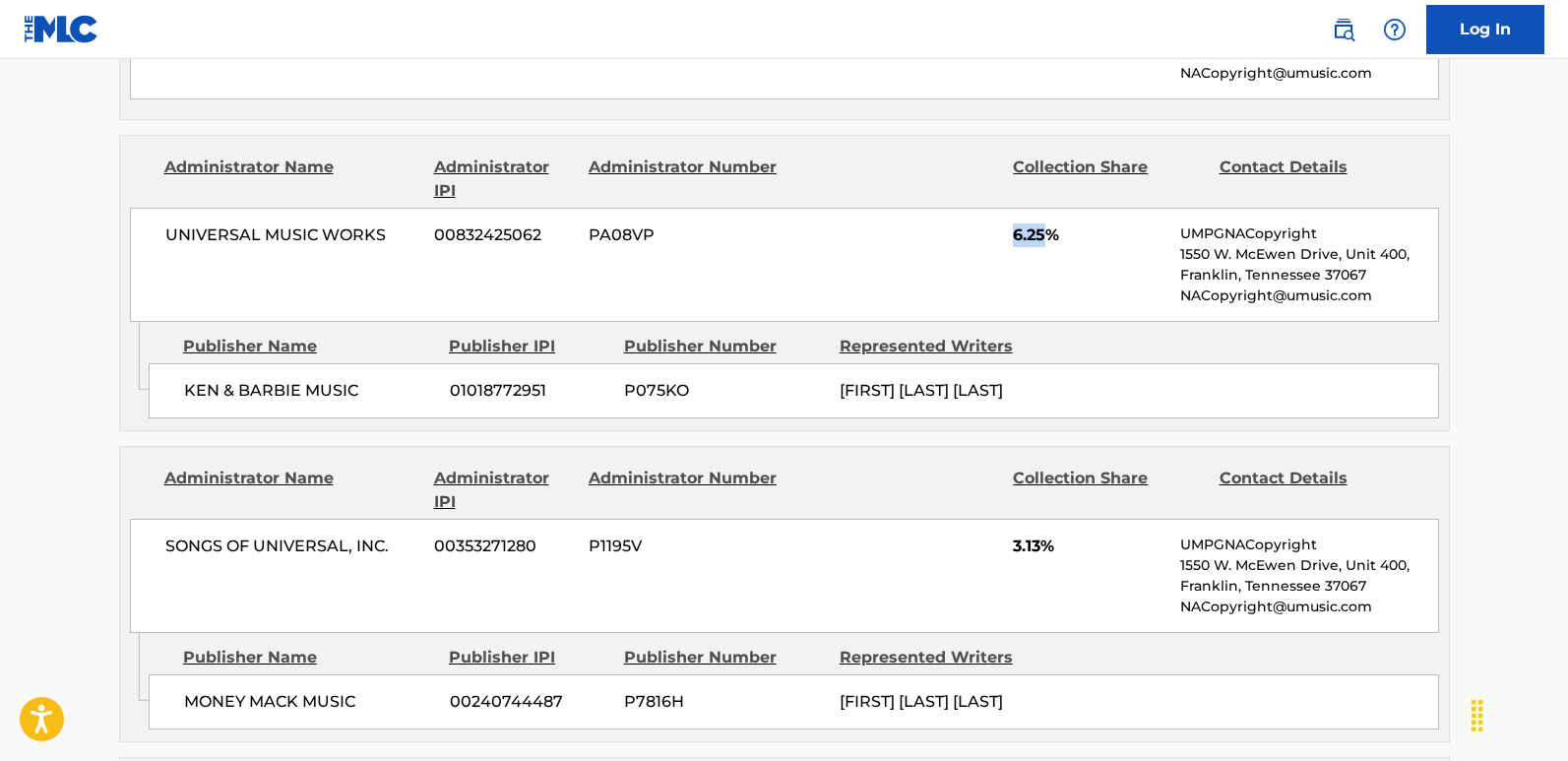 click on "6.25%" at bounding box center [1089, 235] 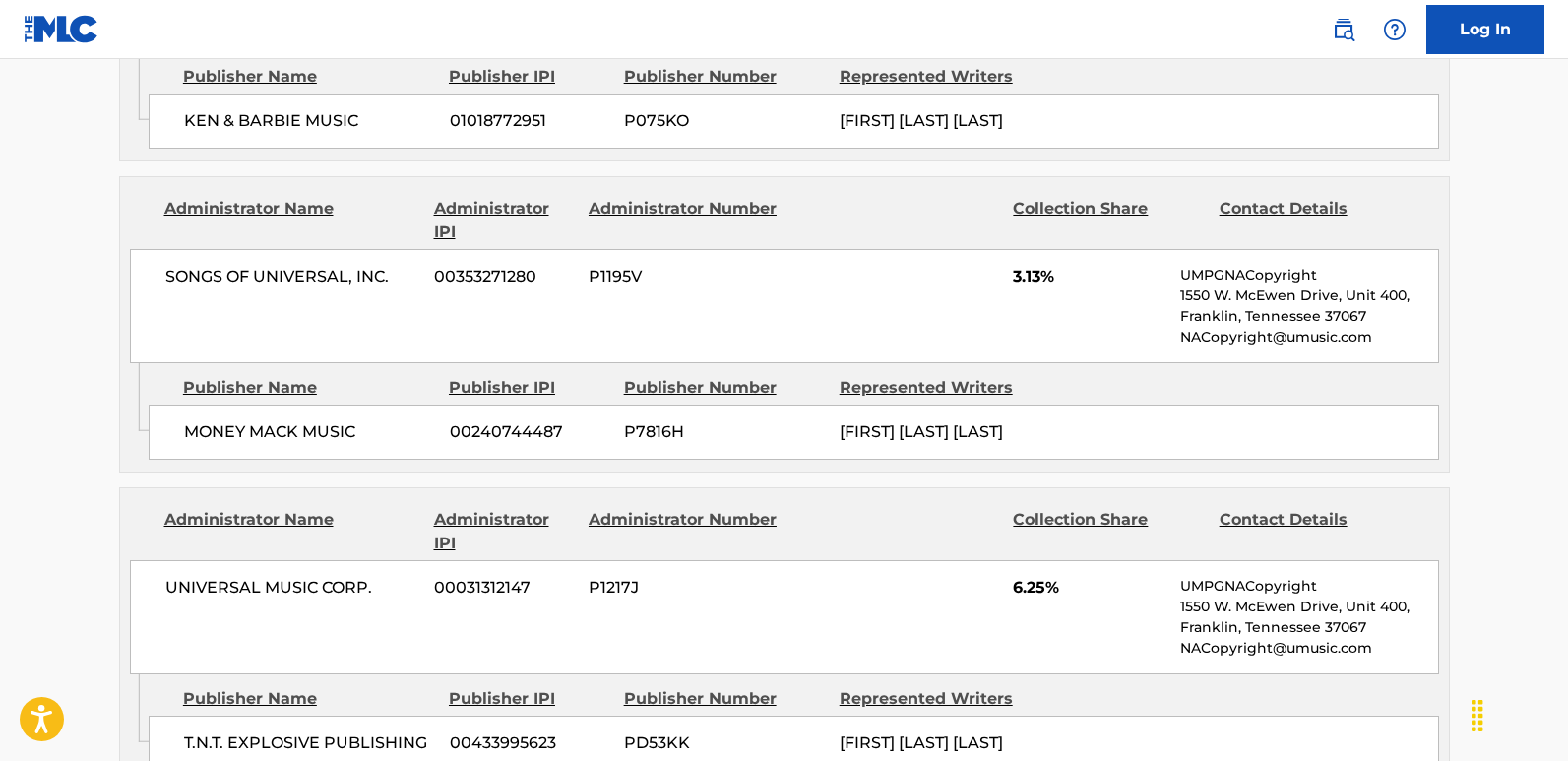 scroll, scrollTop: 1871, scrollLeft: 0, axis: vertical 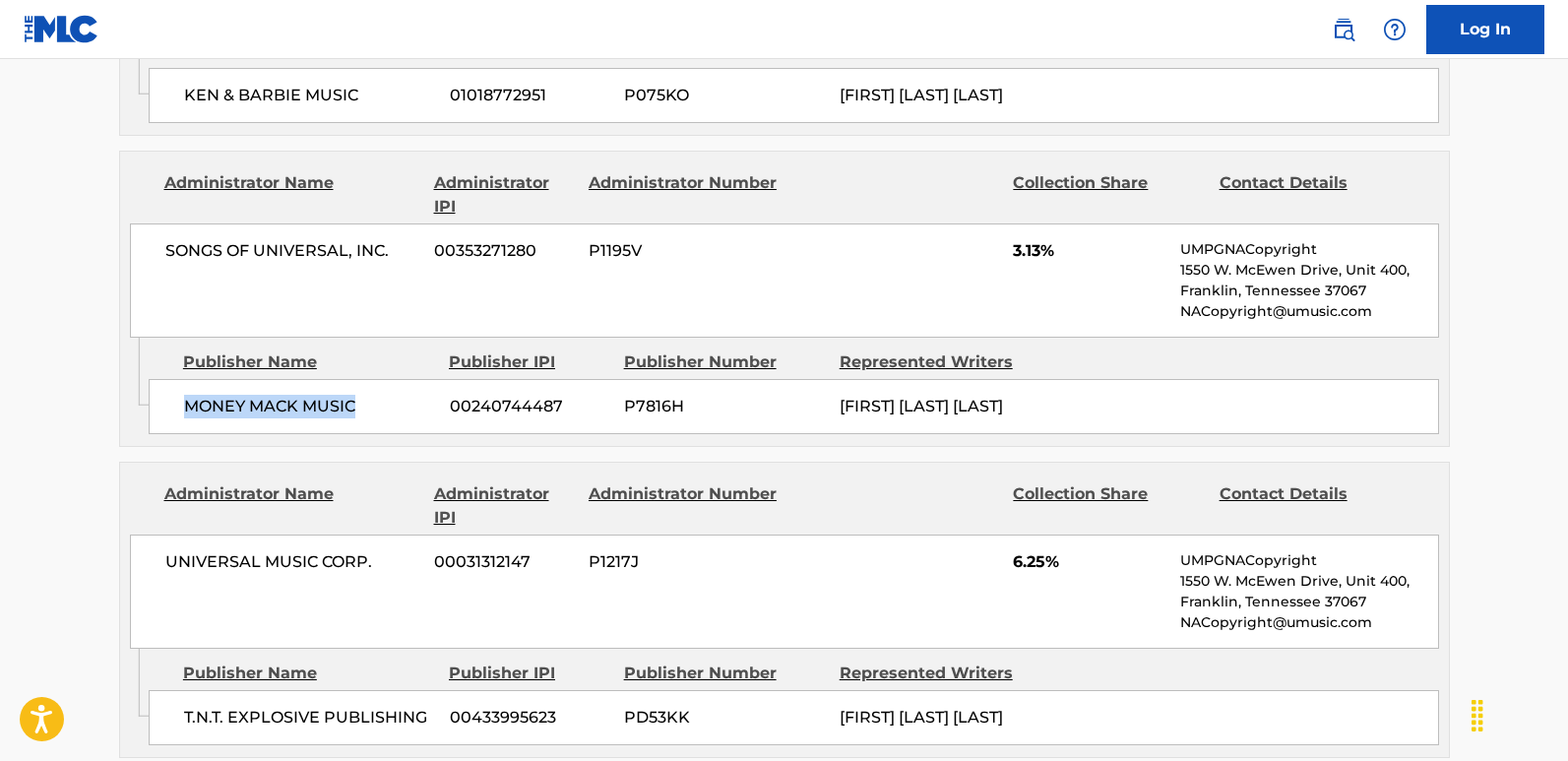 drag, startPoint x: 186, startPoint y: 425, endPoint x: 361, endPoint y: 421, distance: 175.04571 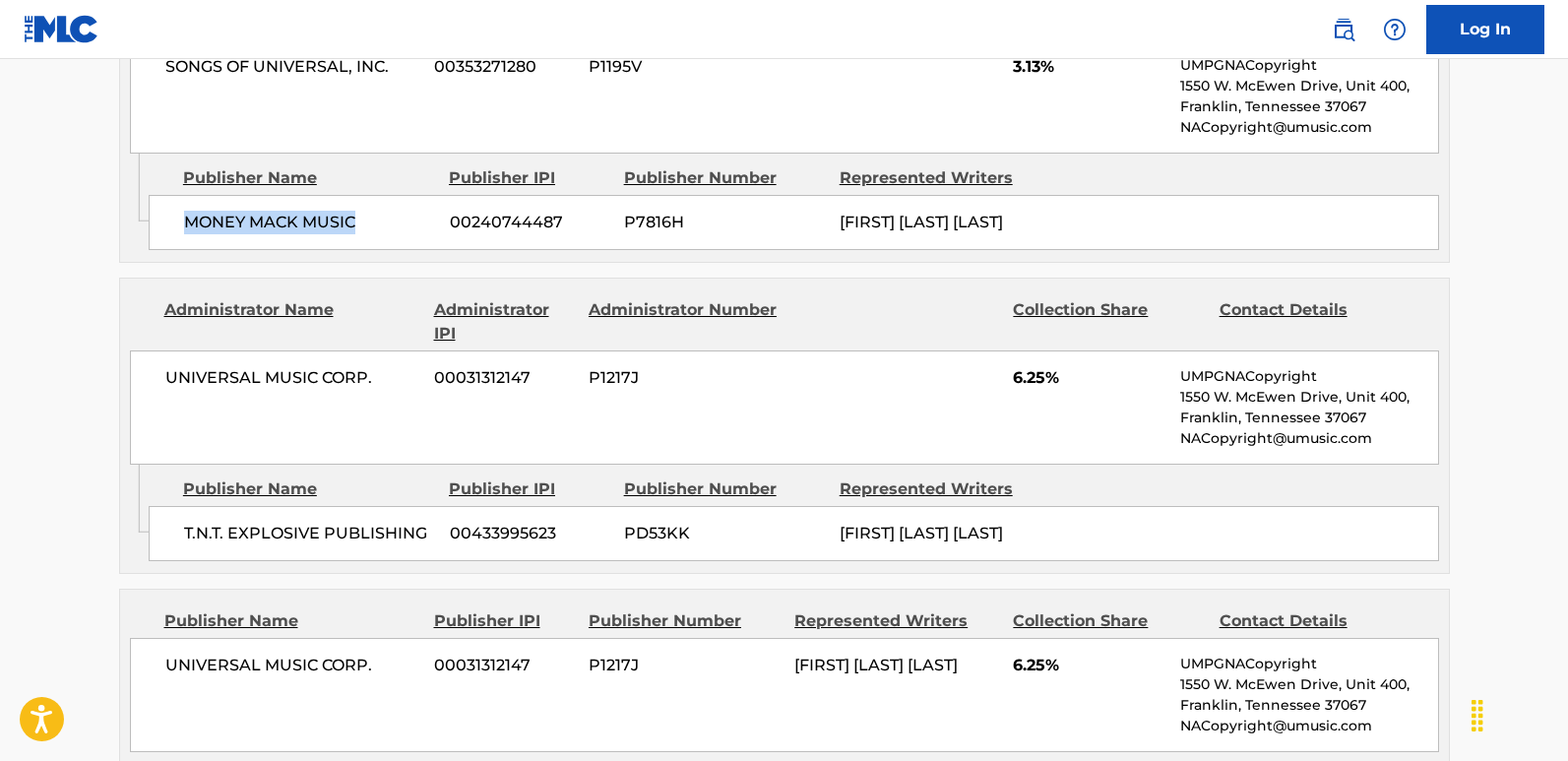 scroll, scrollTop: 2067, scrollLeft: 0, axis: vertical 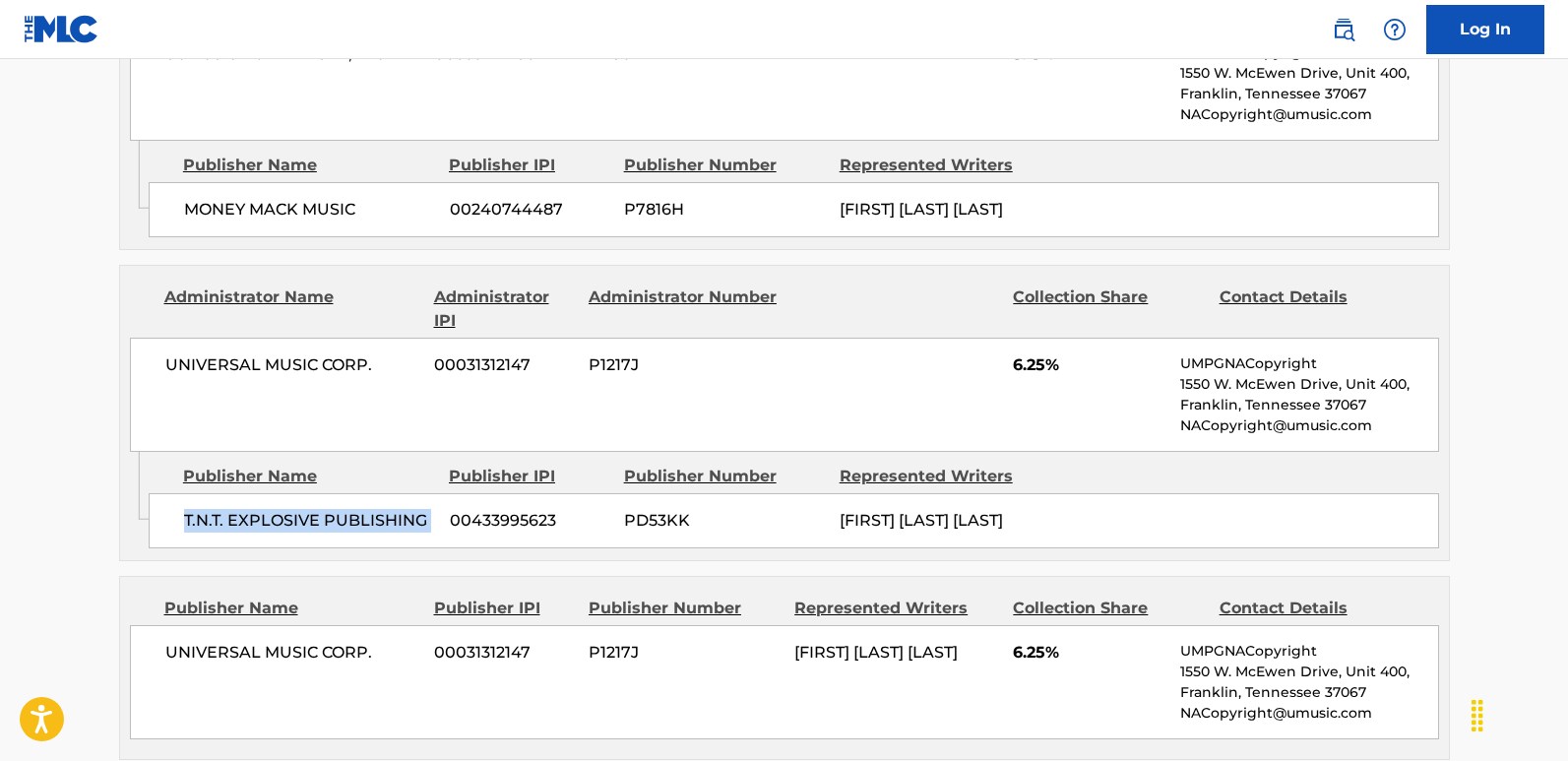 drag, startPoint x: 175, startPoint y: 559, endPoint x: 445, endPoint y: 556, distance: 270.01667 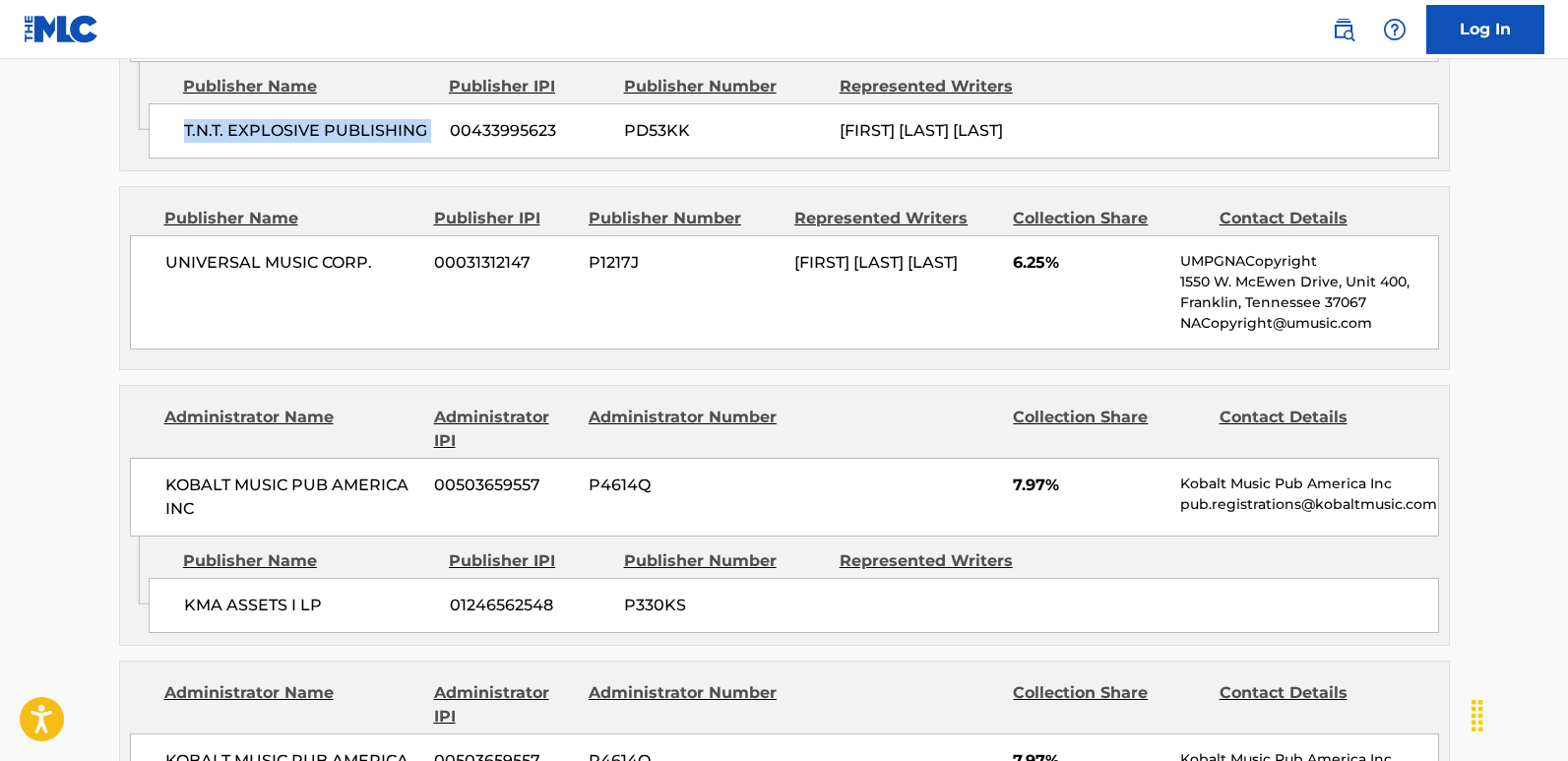 scroll, scrollTop: 2461, scrollLeft: 0, axis: vertical 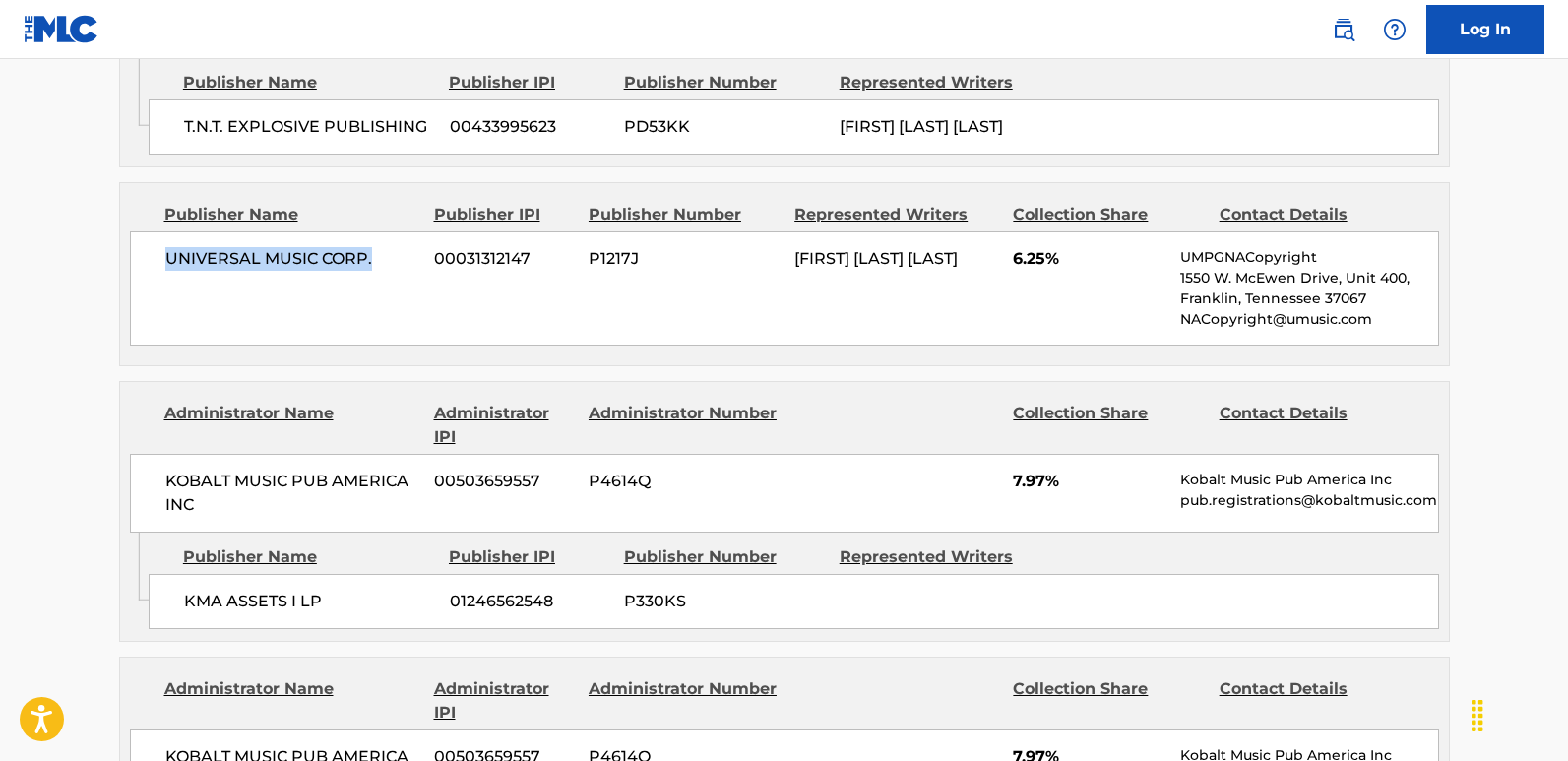 drag, startPoint x: 157, startPoint y: 308, endPoint x: 375, endPoint y: 321, distance: 218.38727 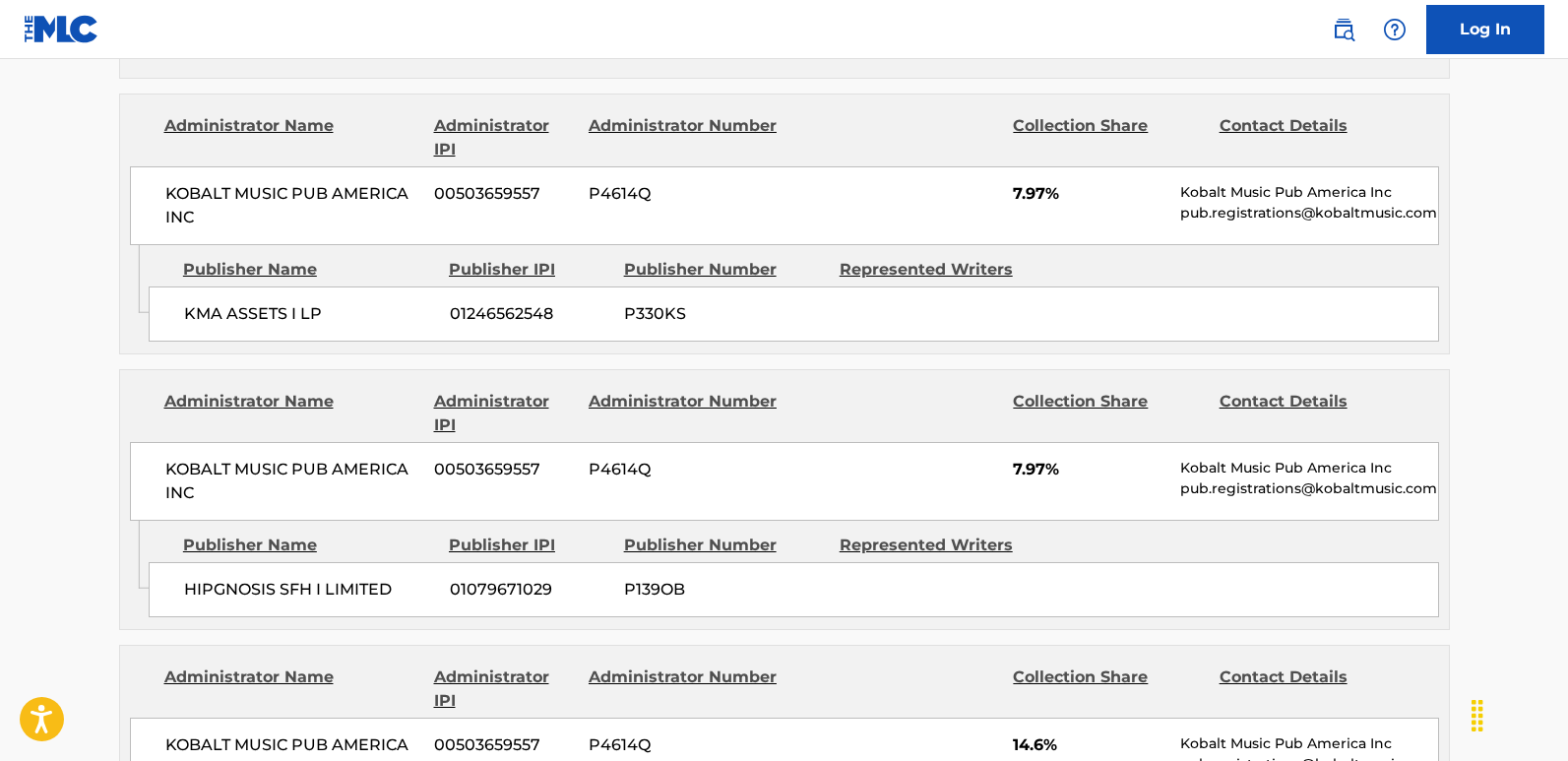 scroll, scrollTop: 2757, scrollLeft: 0, axis: vertical 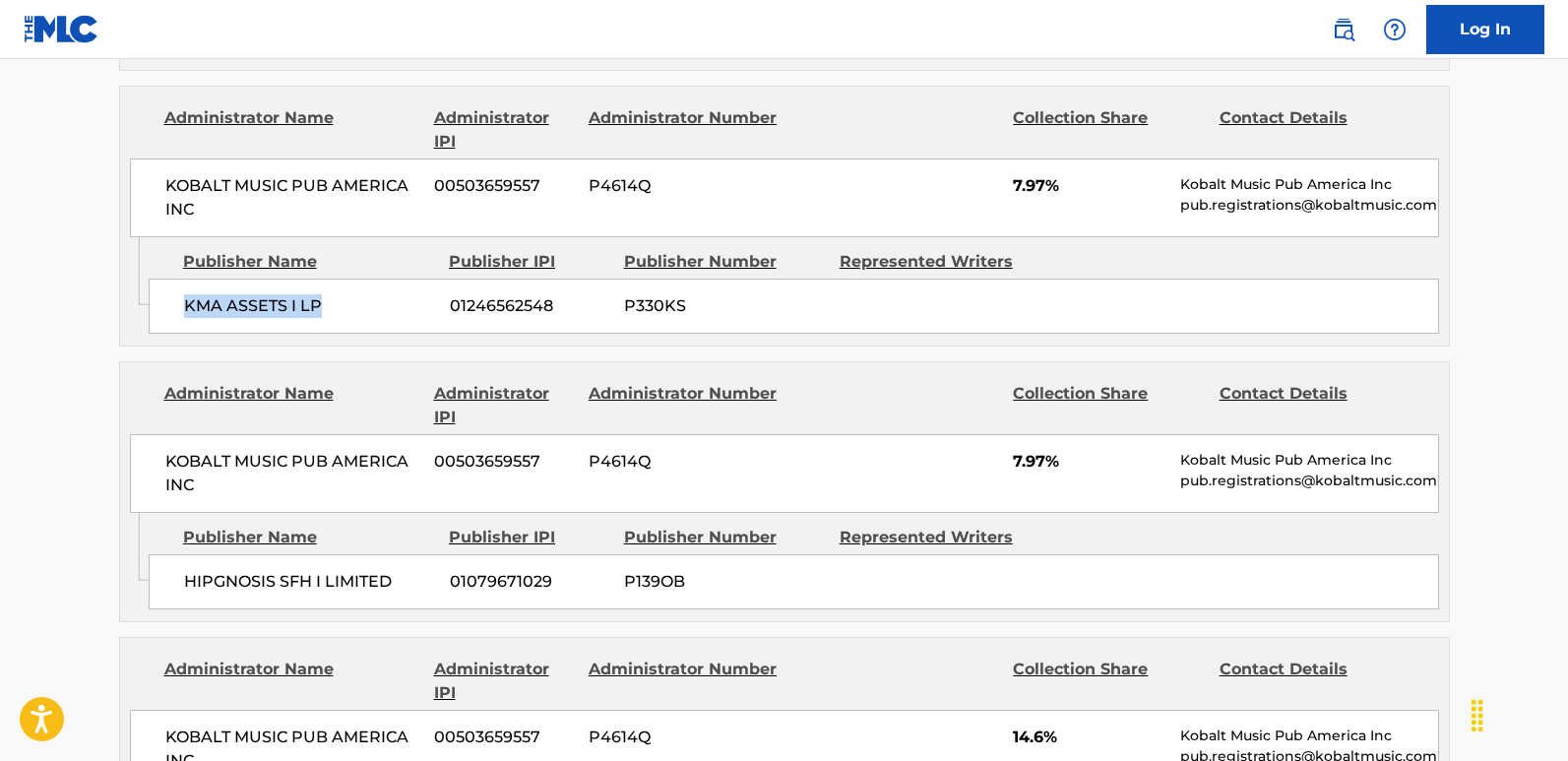 drag, startPoint x: 188, startPoint y: 353, endPoint x: 348, endPoint y: 361, distance: 160.1999 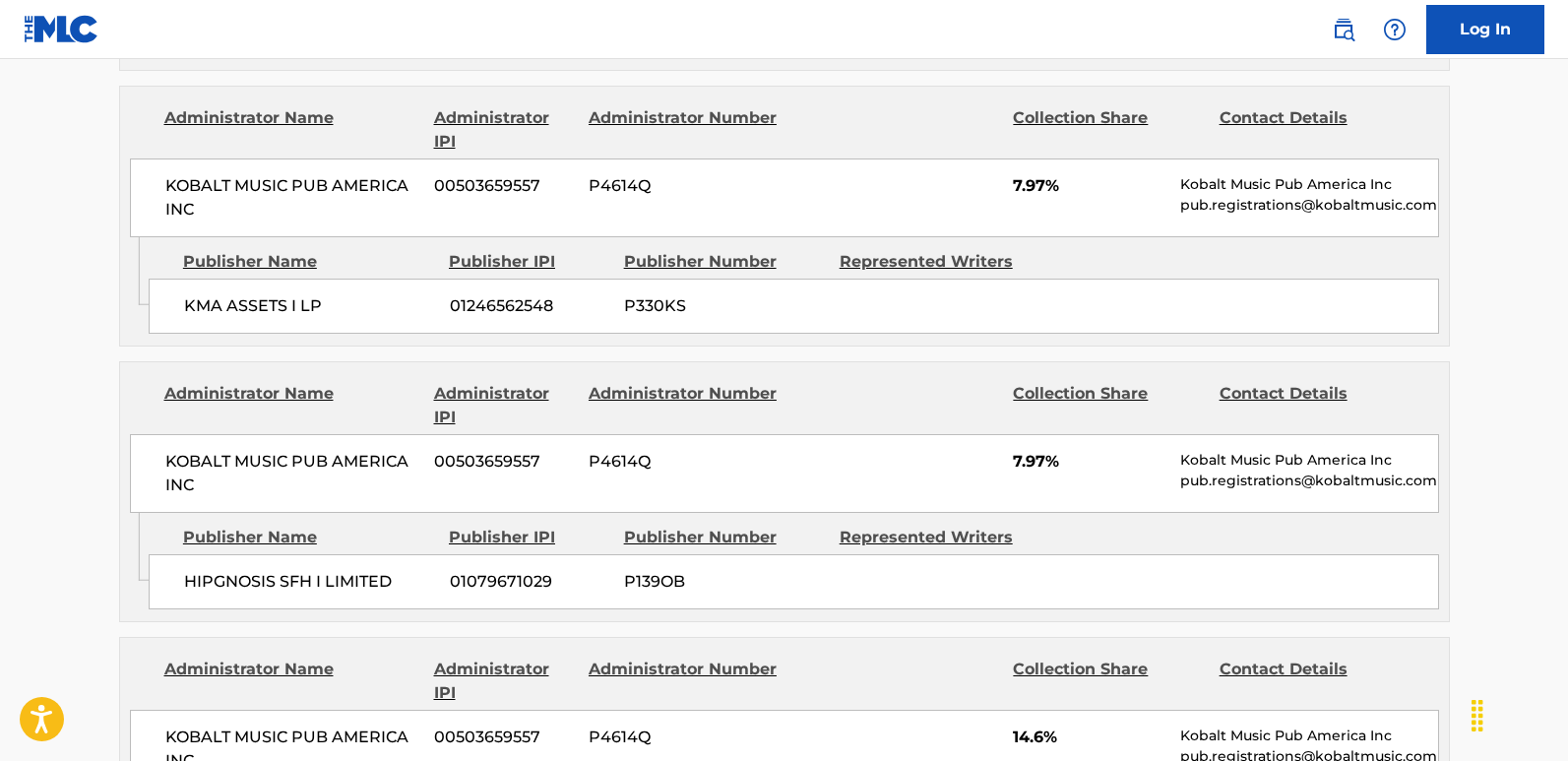 click on "7.97%" at bounding box center (1089, 186) 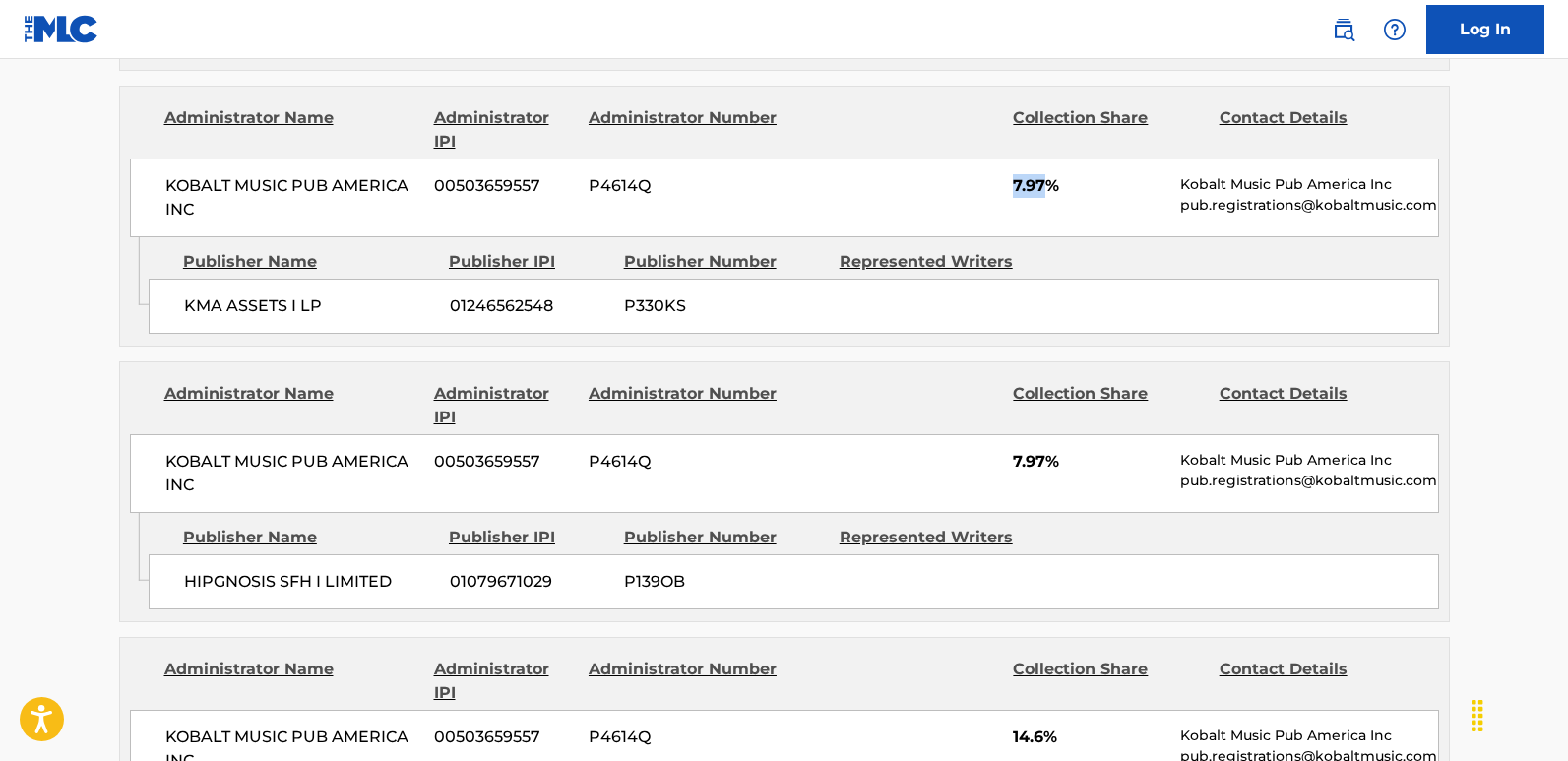 click on "7.97%" at bounding box center [1089, 186] 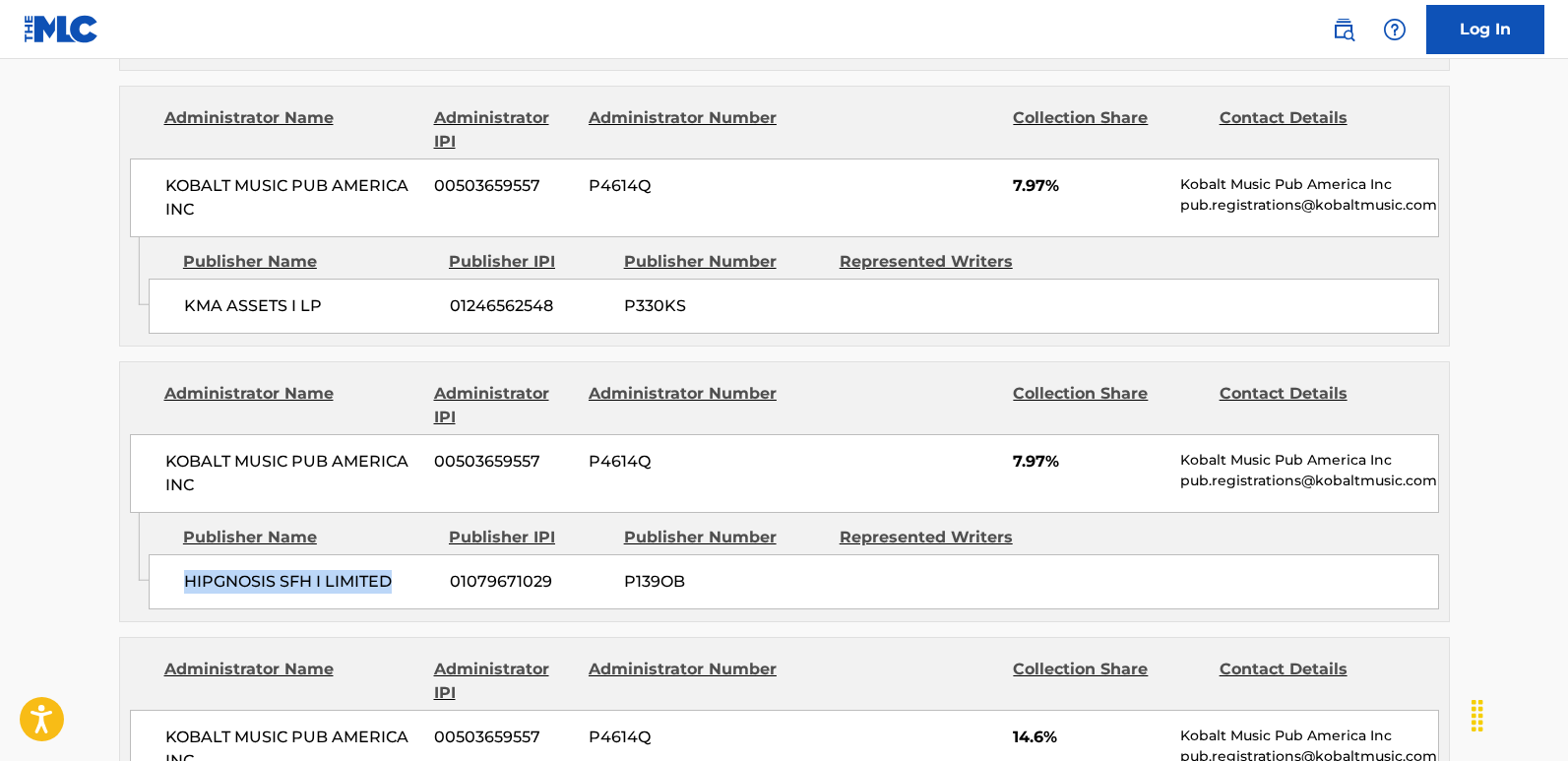 drag, startPoint x: 167, startPoint y: 616, endPoint x: 394, endPoint y: 638, distance: 228.06359 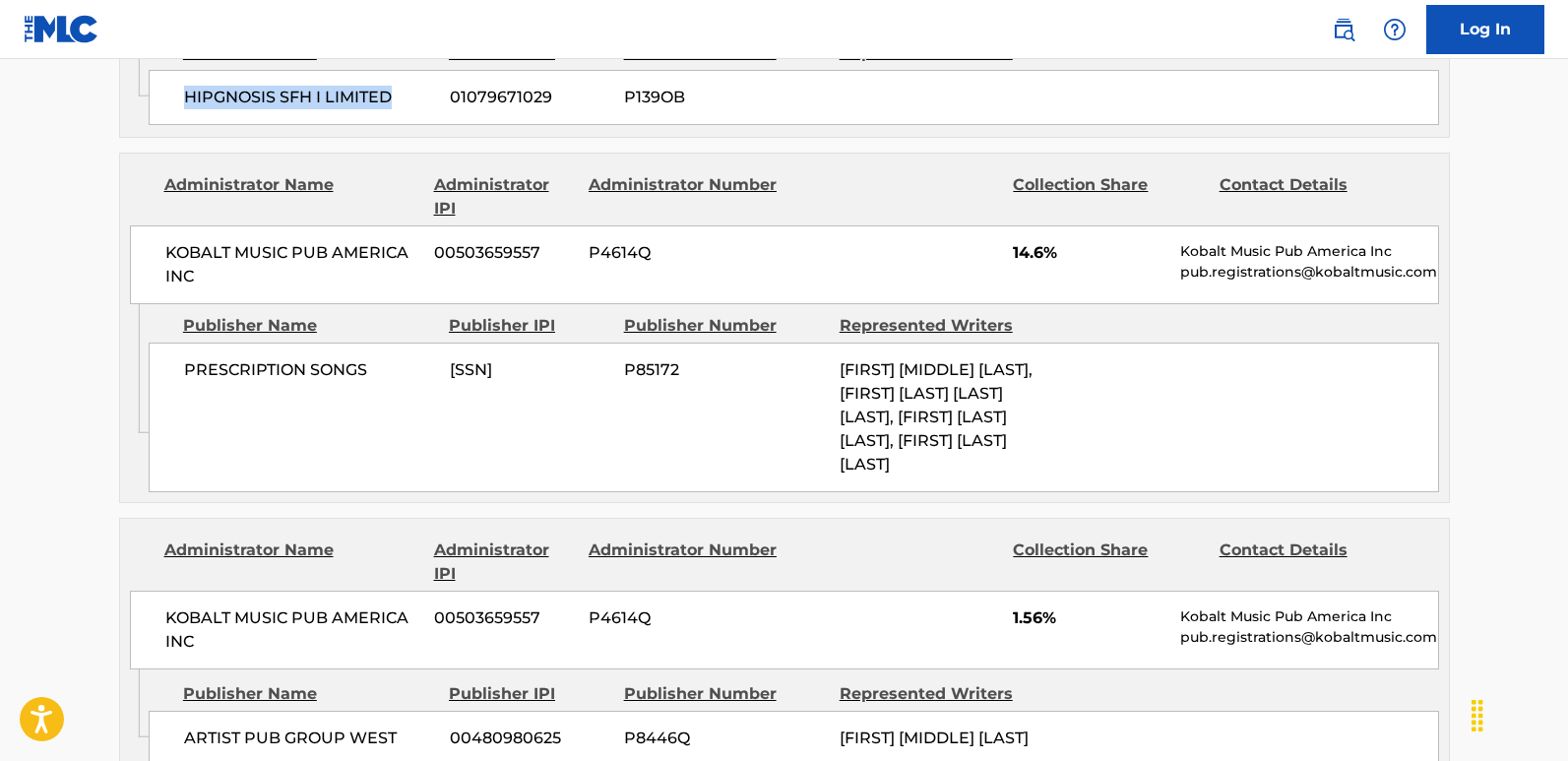 scroll, scrollTop: 3249, scrollLeft: 0, axis: vertical 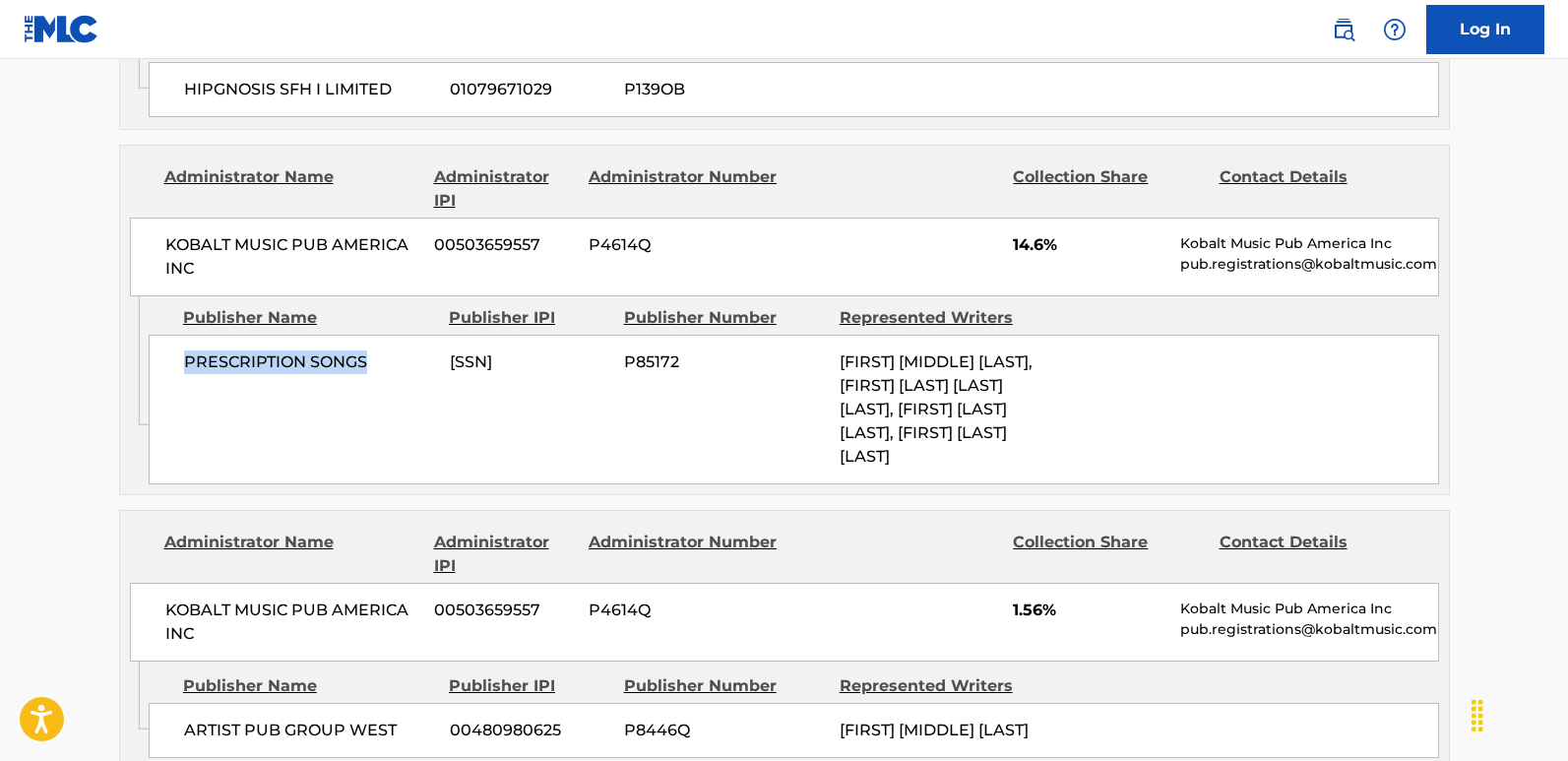 drag, startPoint x: 180, startPoint y: 408, endPoint x: 409, endPoint y: 412, distance: 229.03493 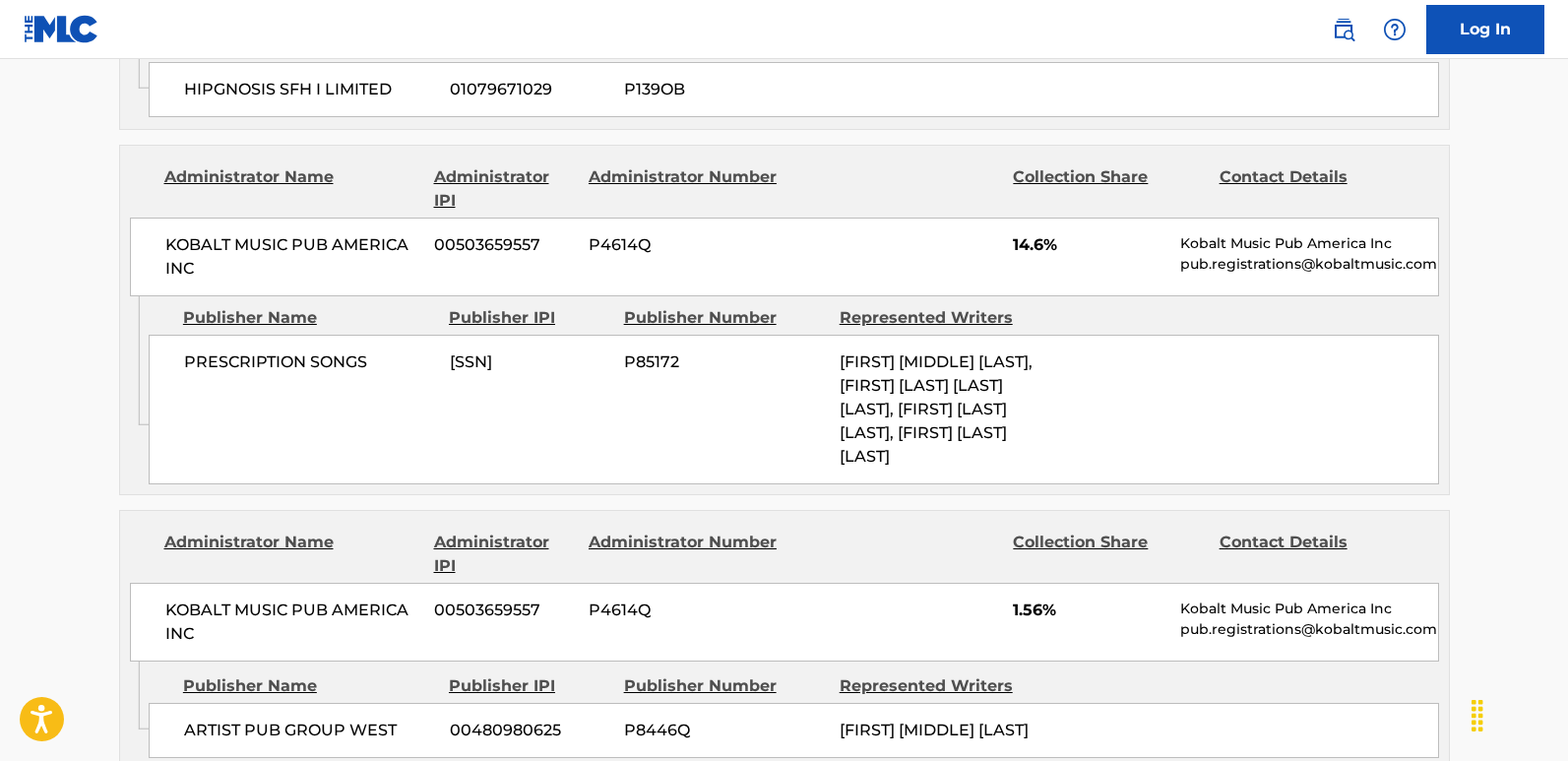 click on "14.6%" at bounding box center [1089, 245] 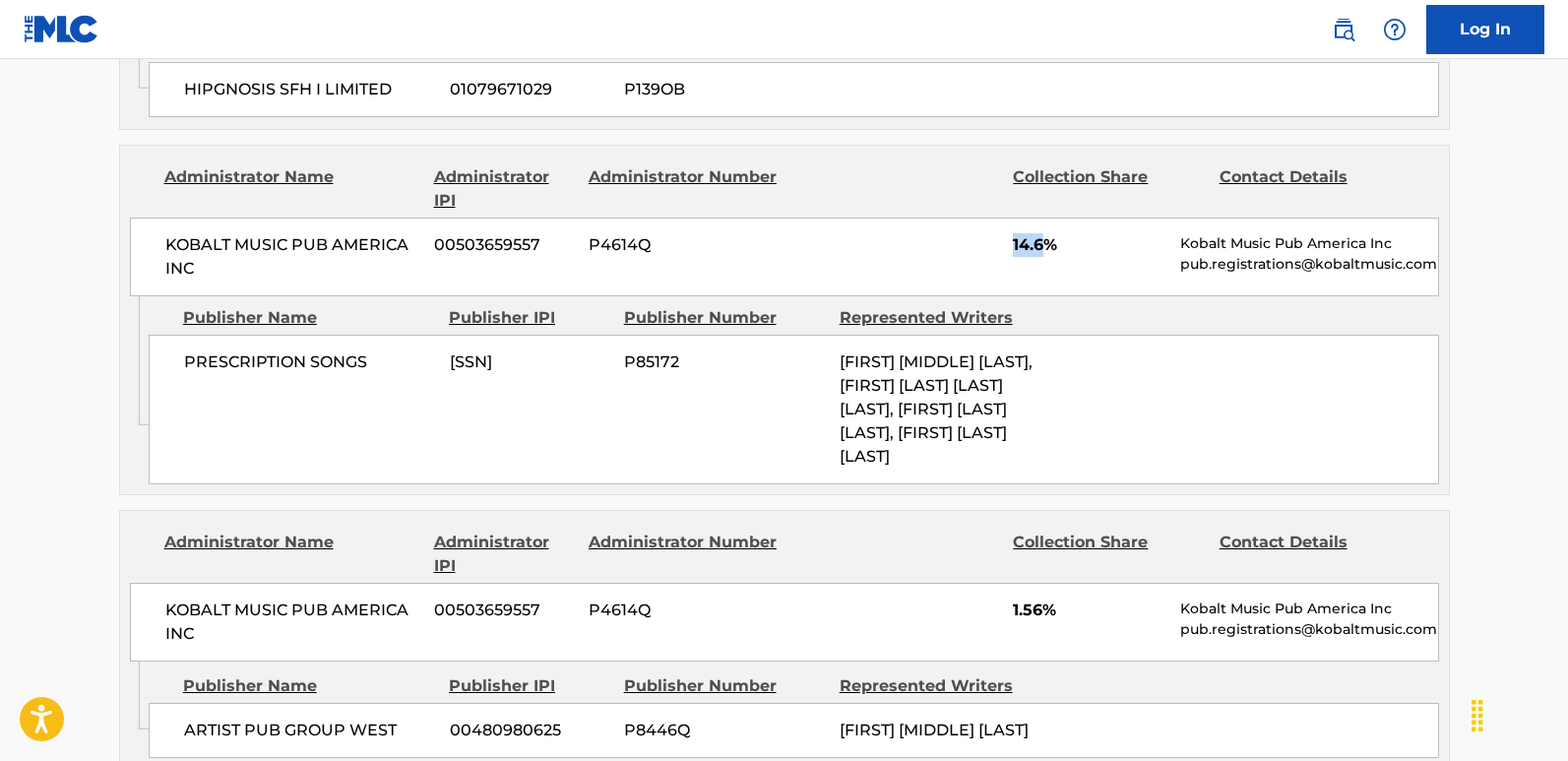 click on "14.6%" at bounding box center [1089, 245] 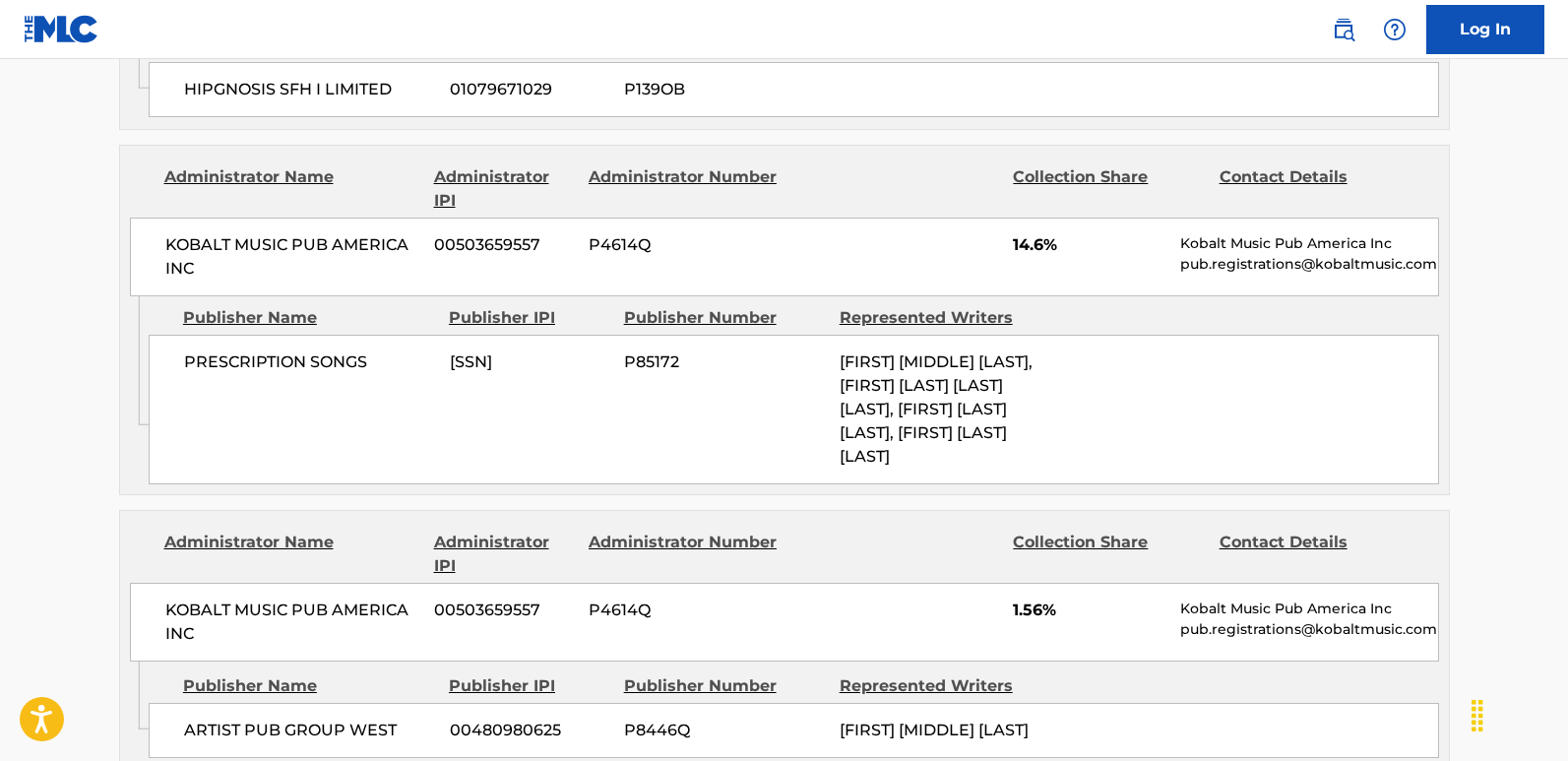 click on "PRESCRIPTION SONGS [SSN] P85172 [FIRST] [MIDDLE] [LAST], [FIRST] [LAST] [LAST] [LAST], [FIRST] [LAST] [LAST], [FIRST] [LAST] [LAST]" at bounding box center [793, 410] 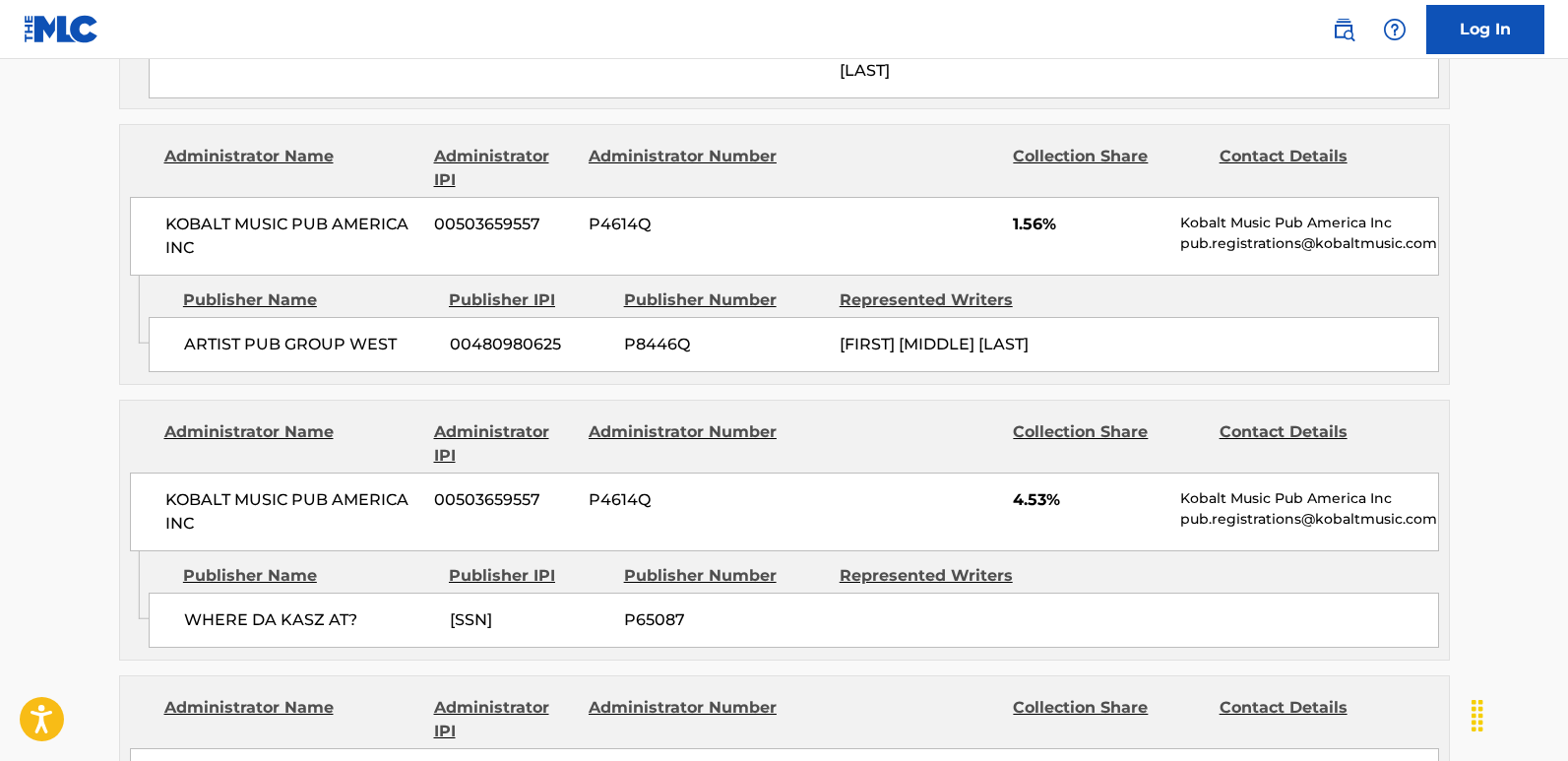 scroll, scrollTop: 3643, scrollLeft: 0, axis: vertical 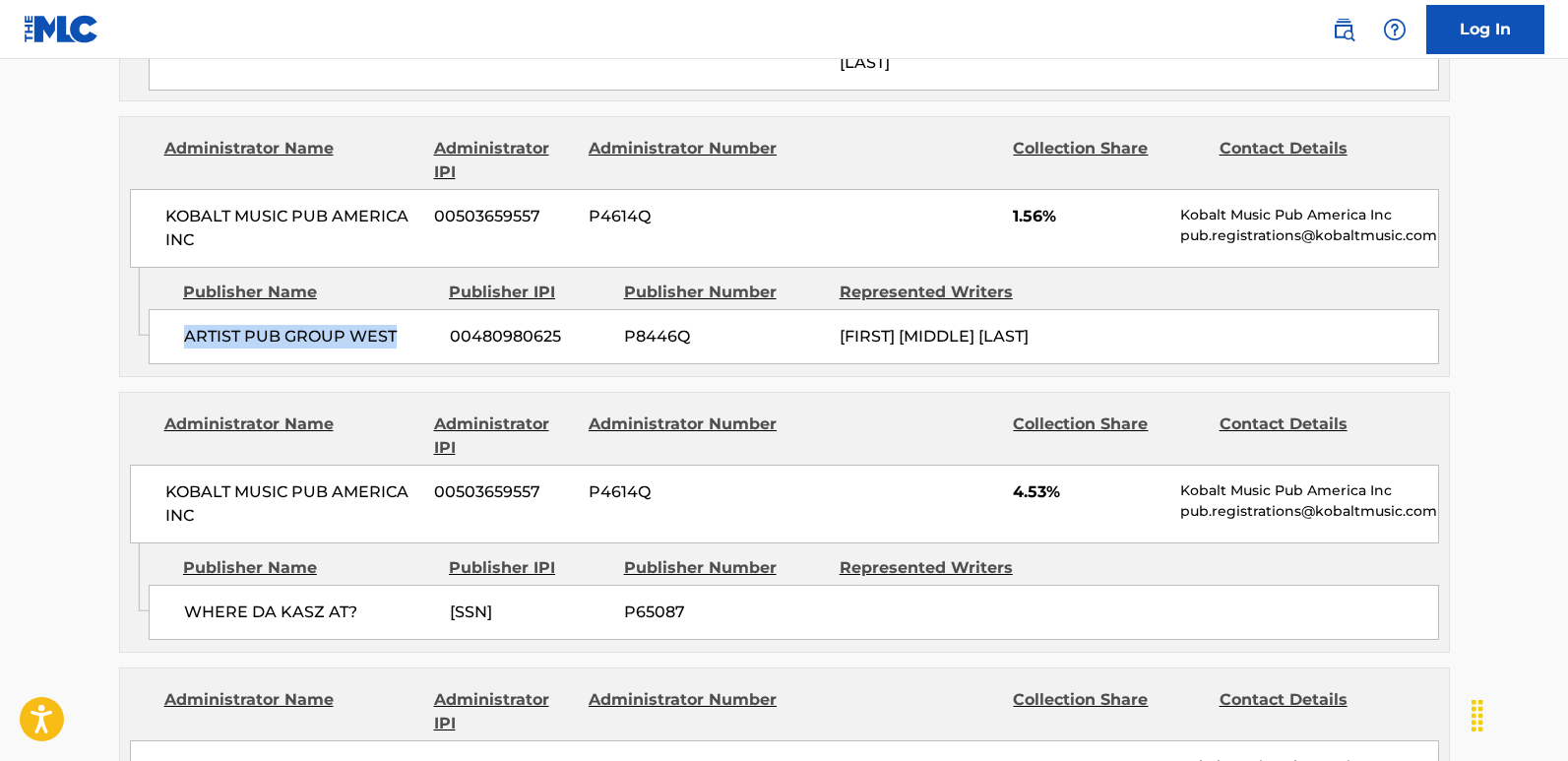 drag, startPoint x: 177, startPoint y: 426, endPoint x: 402, endPoint y: 434, distance: 225.1422 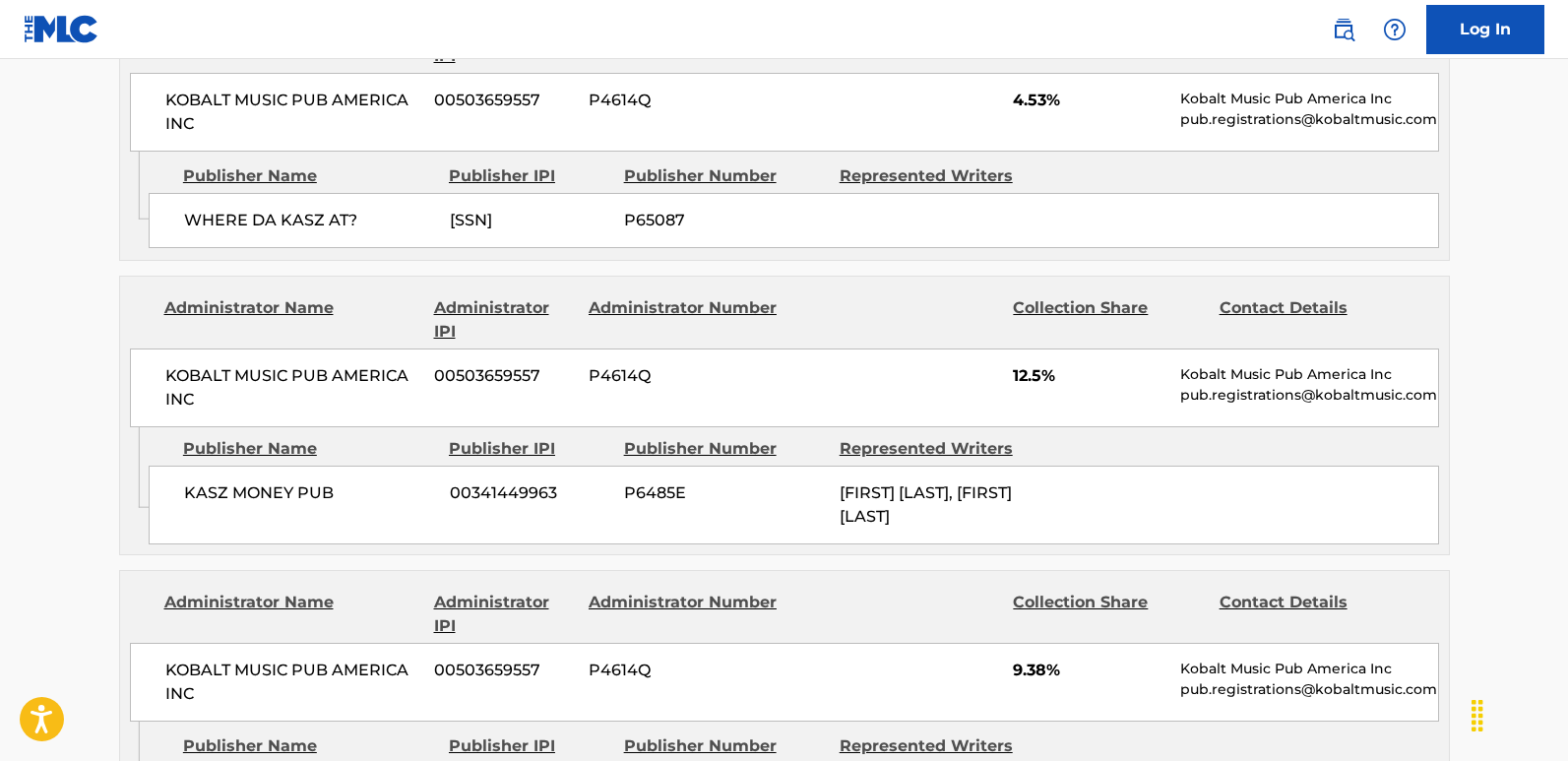 scroll, scrollTop: 4036, scrollLeft: 0, axis: vertical 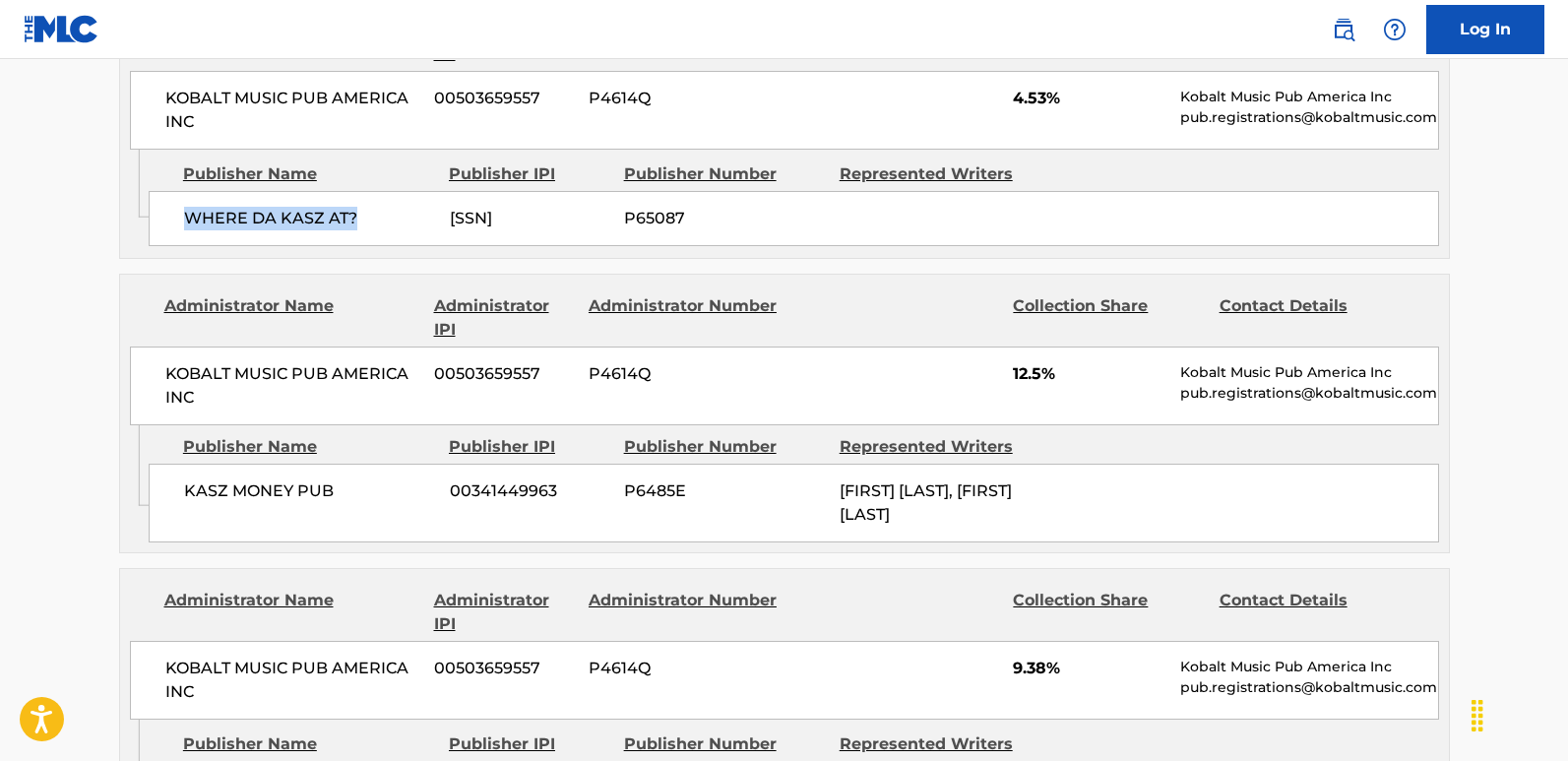 drag, startPoint x: 183, startPoint y: 329, endPoint x: 398, endPoint y: 328, distance: 215.00233 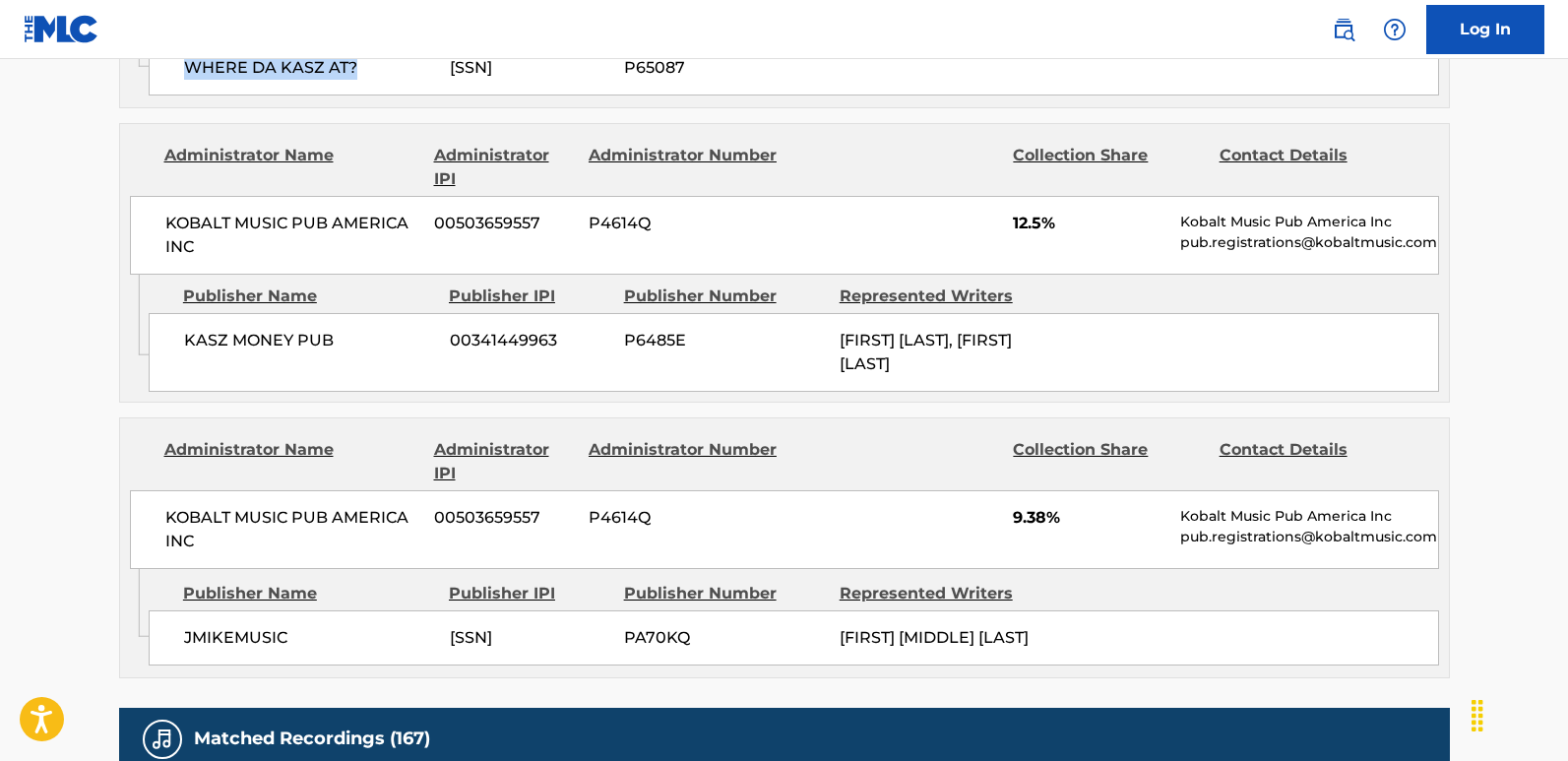 scroll, scrollTop: 4233, scrollLeft: 0, axis: vertical 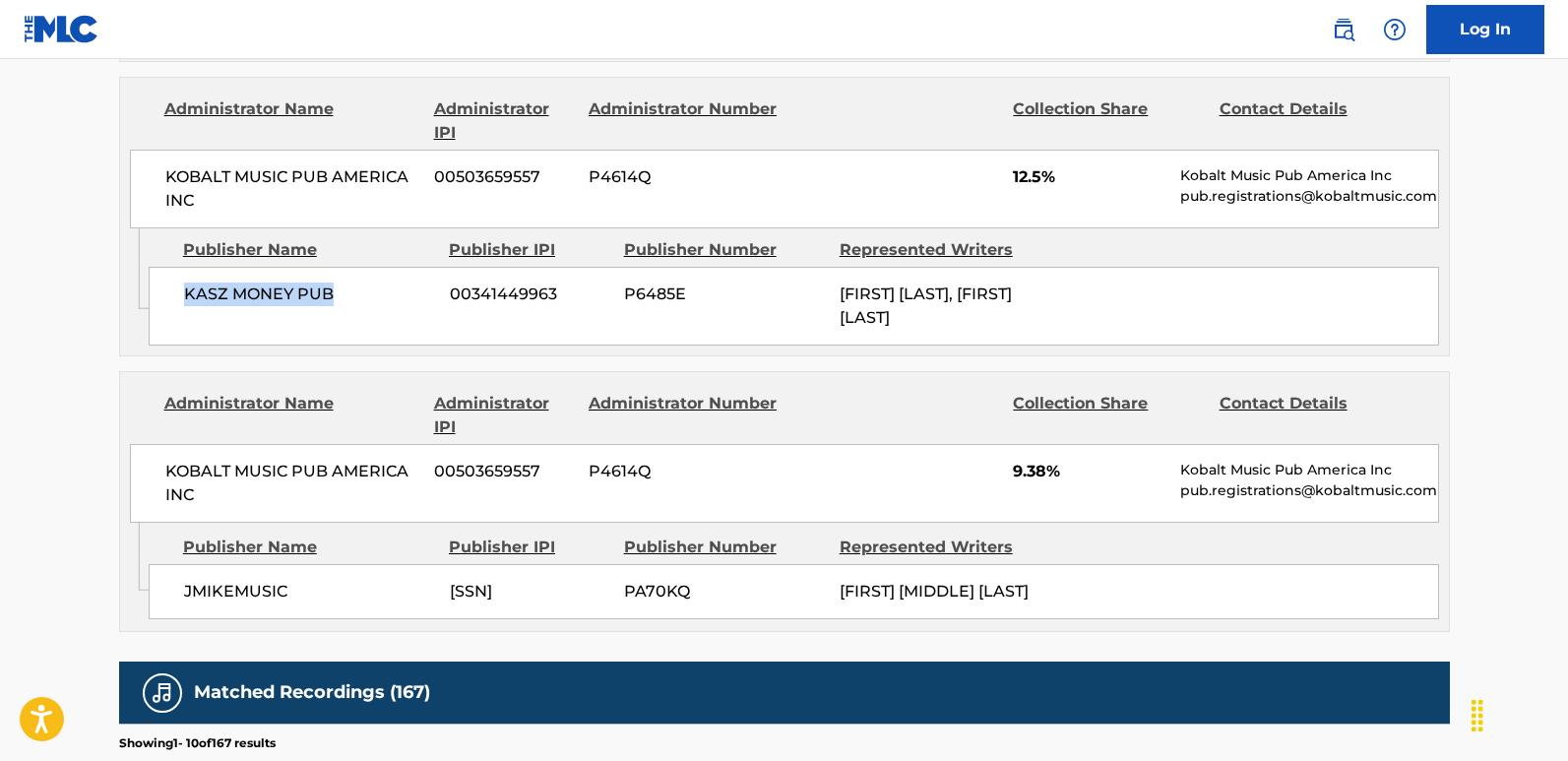 drag, startPoint x: 165, startPoint y: 397, endPoint x: 363, endPoint y: 410, distance: 198.42631 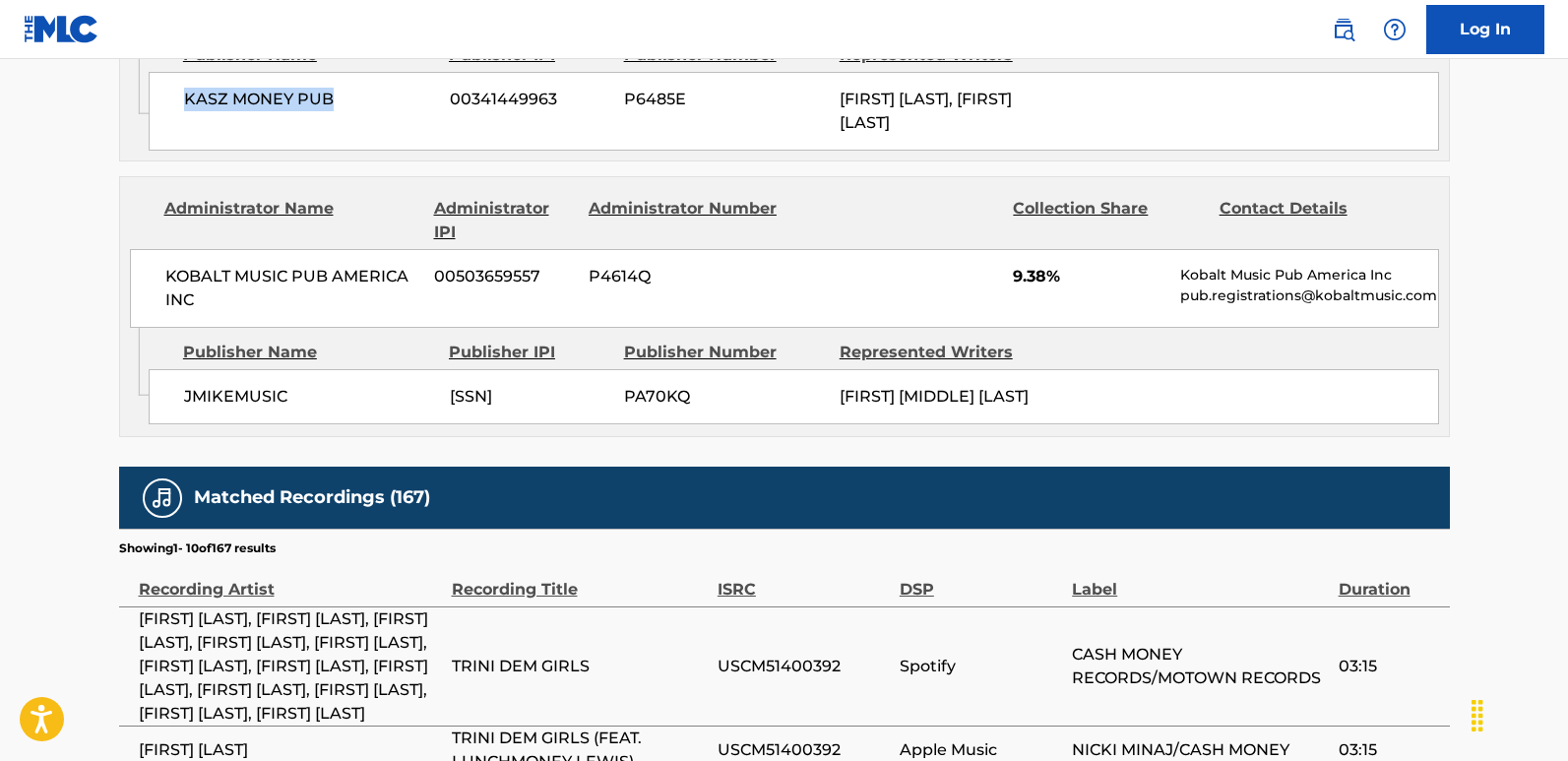 scroll, scrollTop: 4430, scrollLeft: 0, axis: vertical 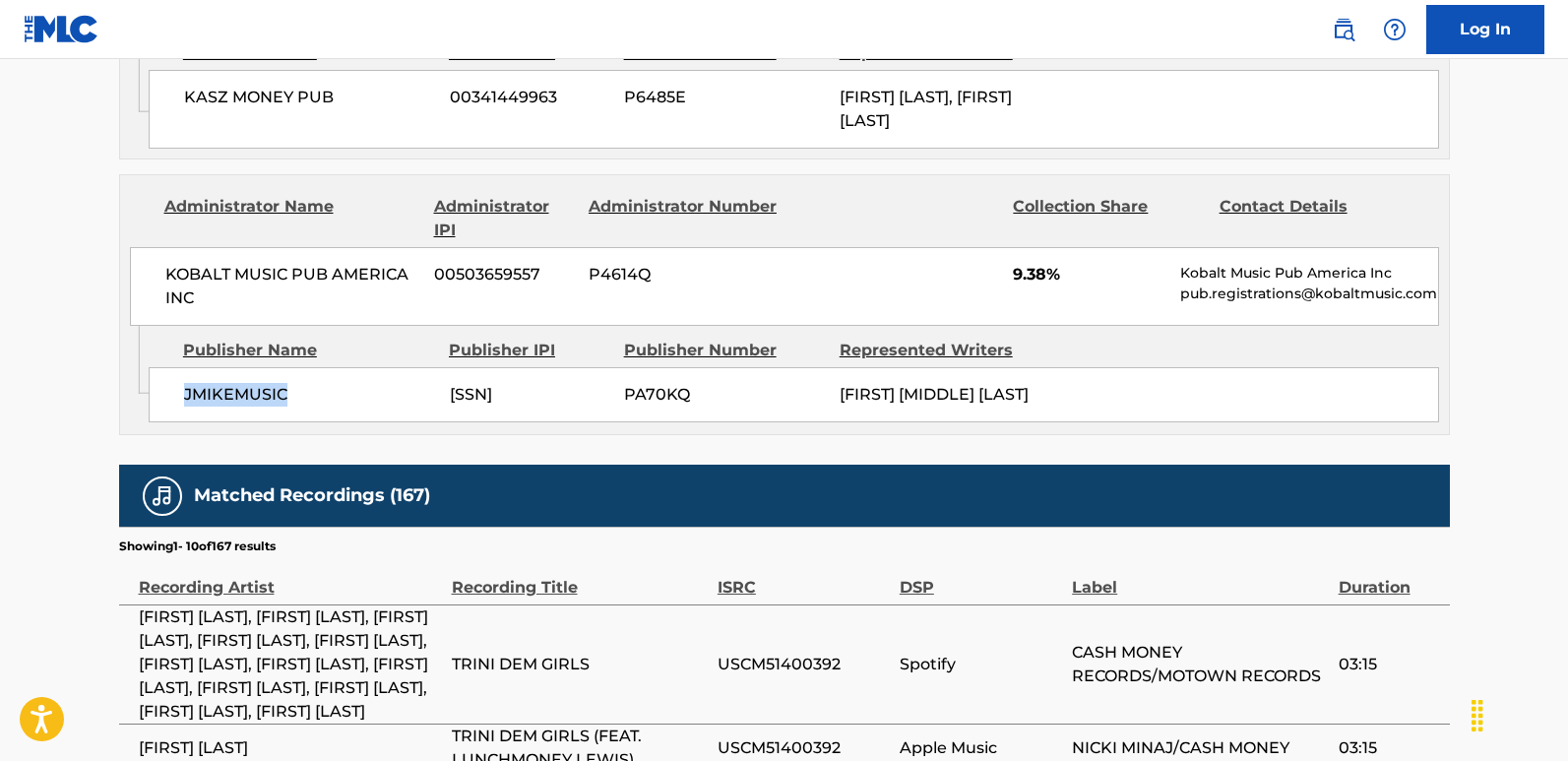 drag, startPoint x: 175, startPoint y: 510, endPoint x: 305, endPoint y: 509, distance: 130.00385 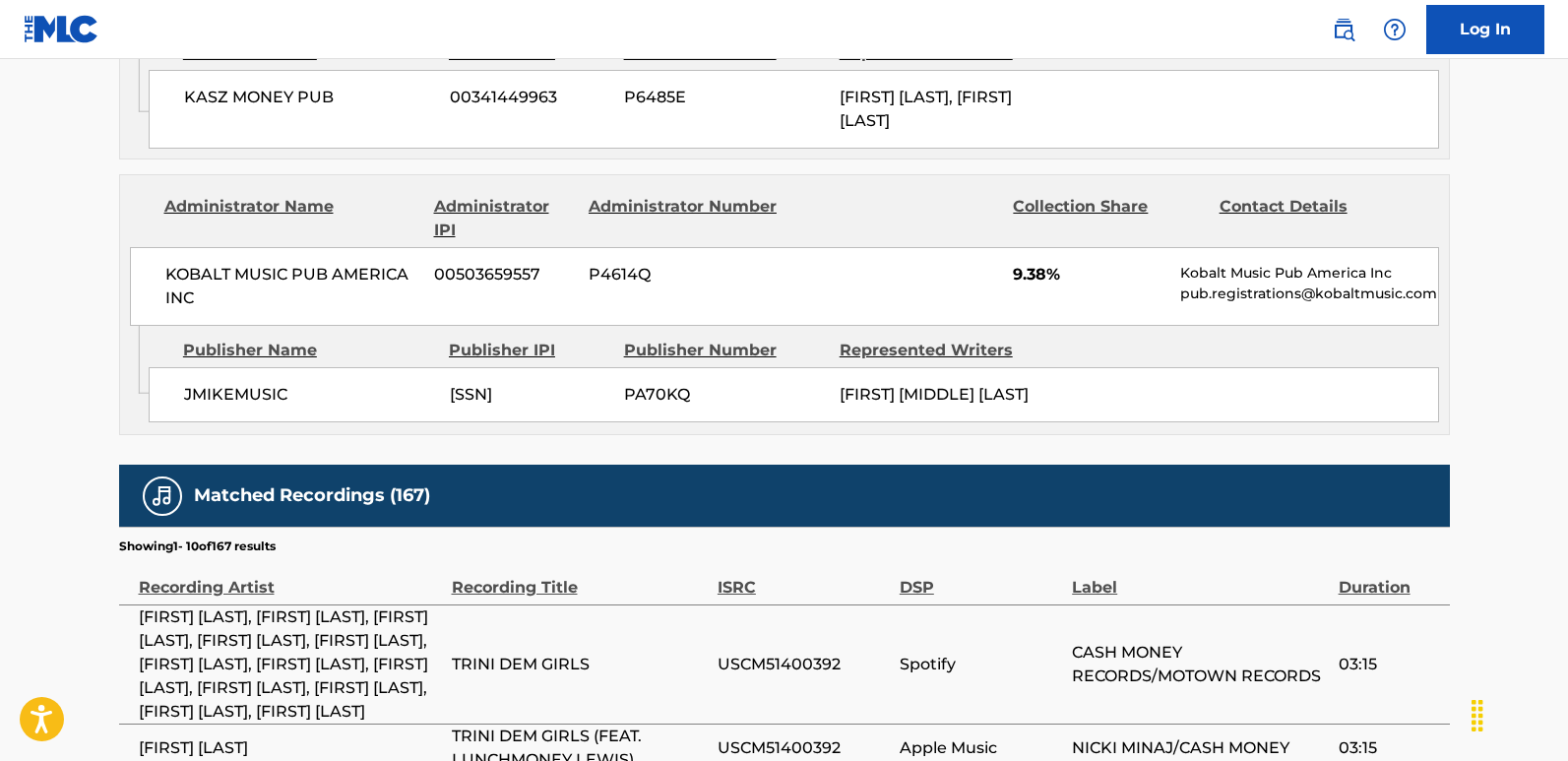 click on "9.38%" at bounding box center (1089, 275) 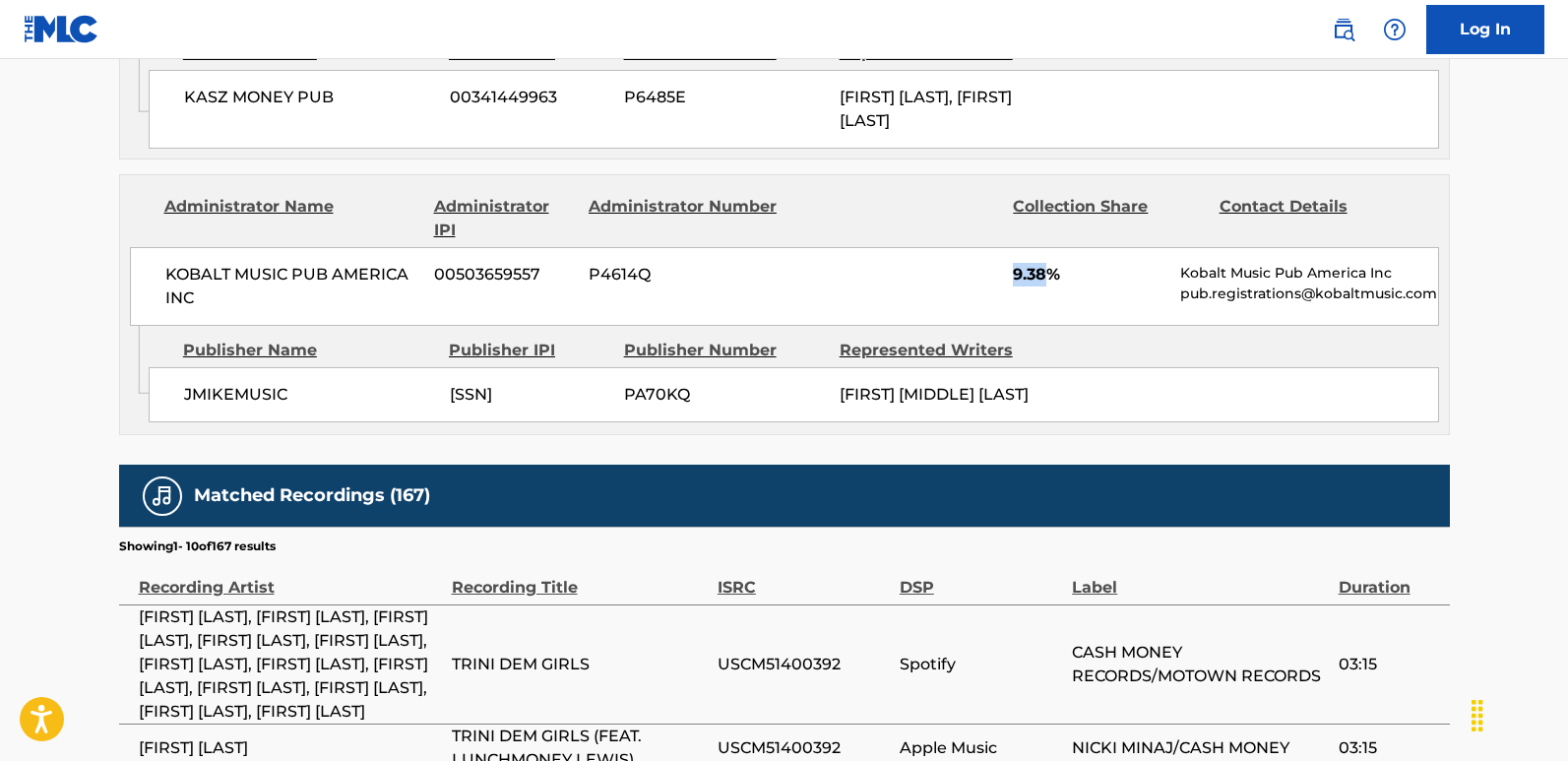 click on "9.38%" at bounding box center [1089, 275] 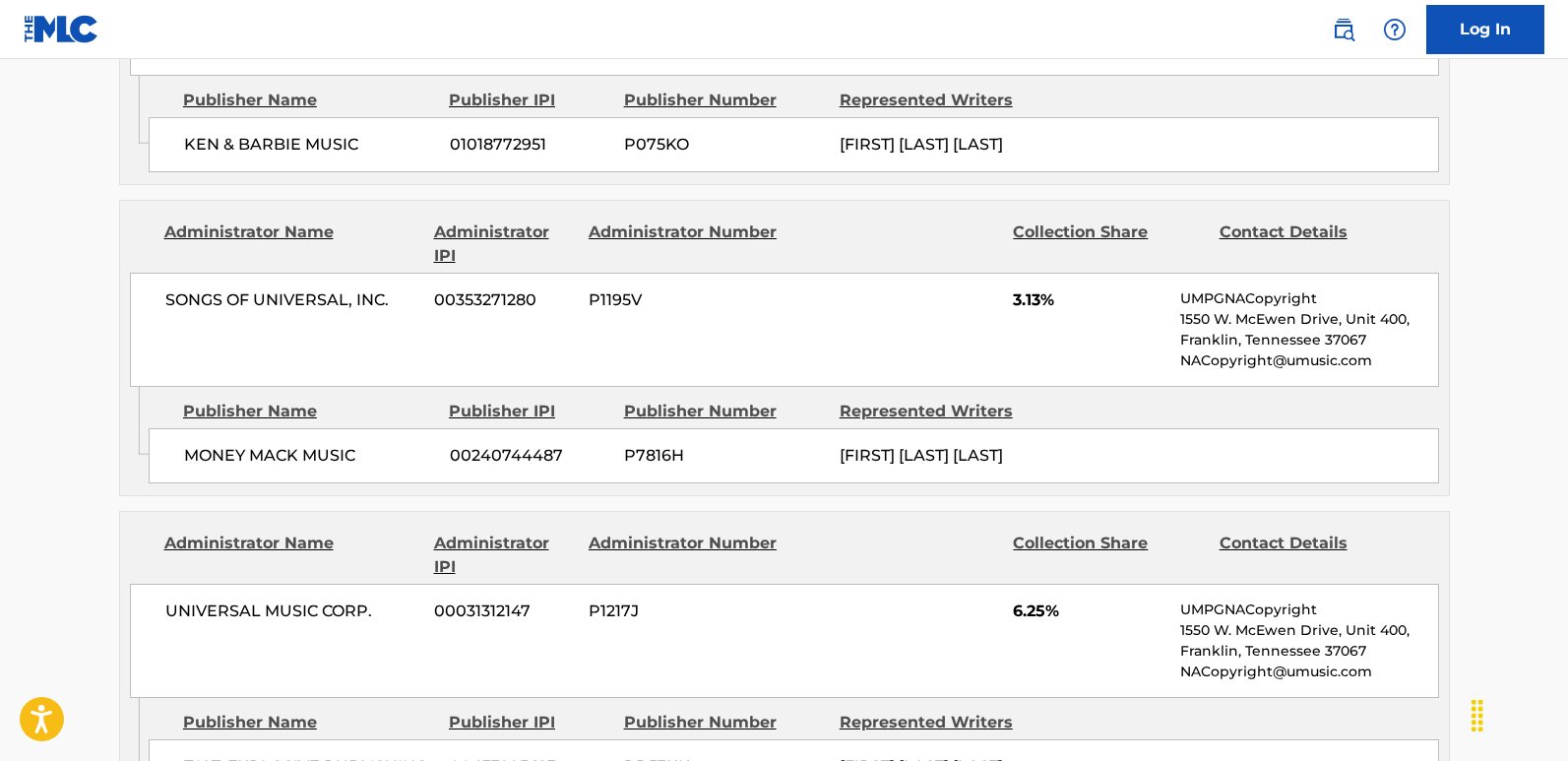 scroll, scrollTop: 541, scrollLeft: 0, axis: vertical 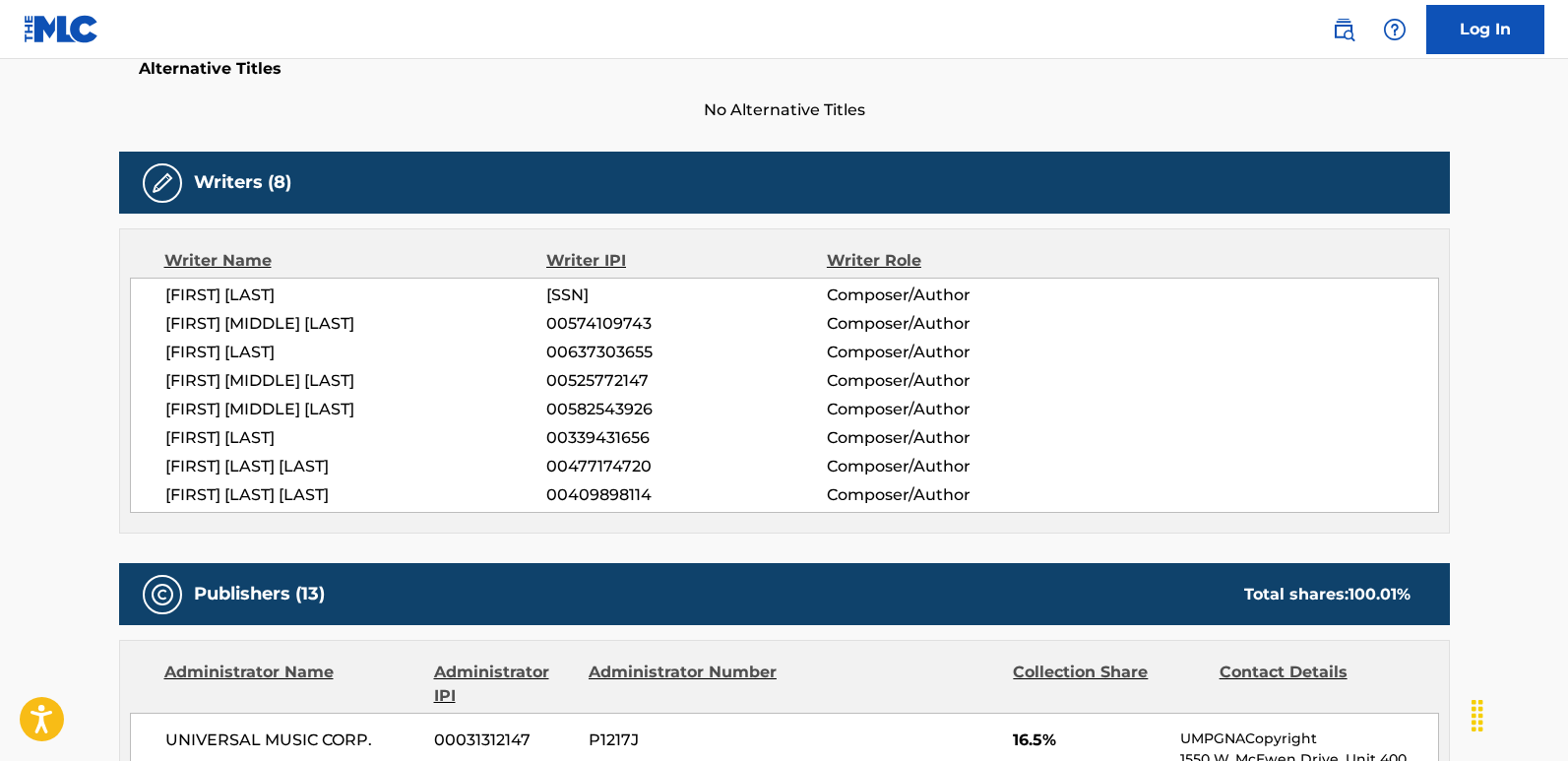 click on "Alternative Titles" at bounding box center (784, 69) 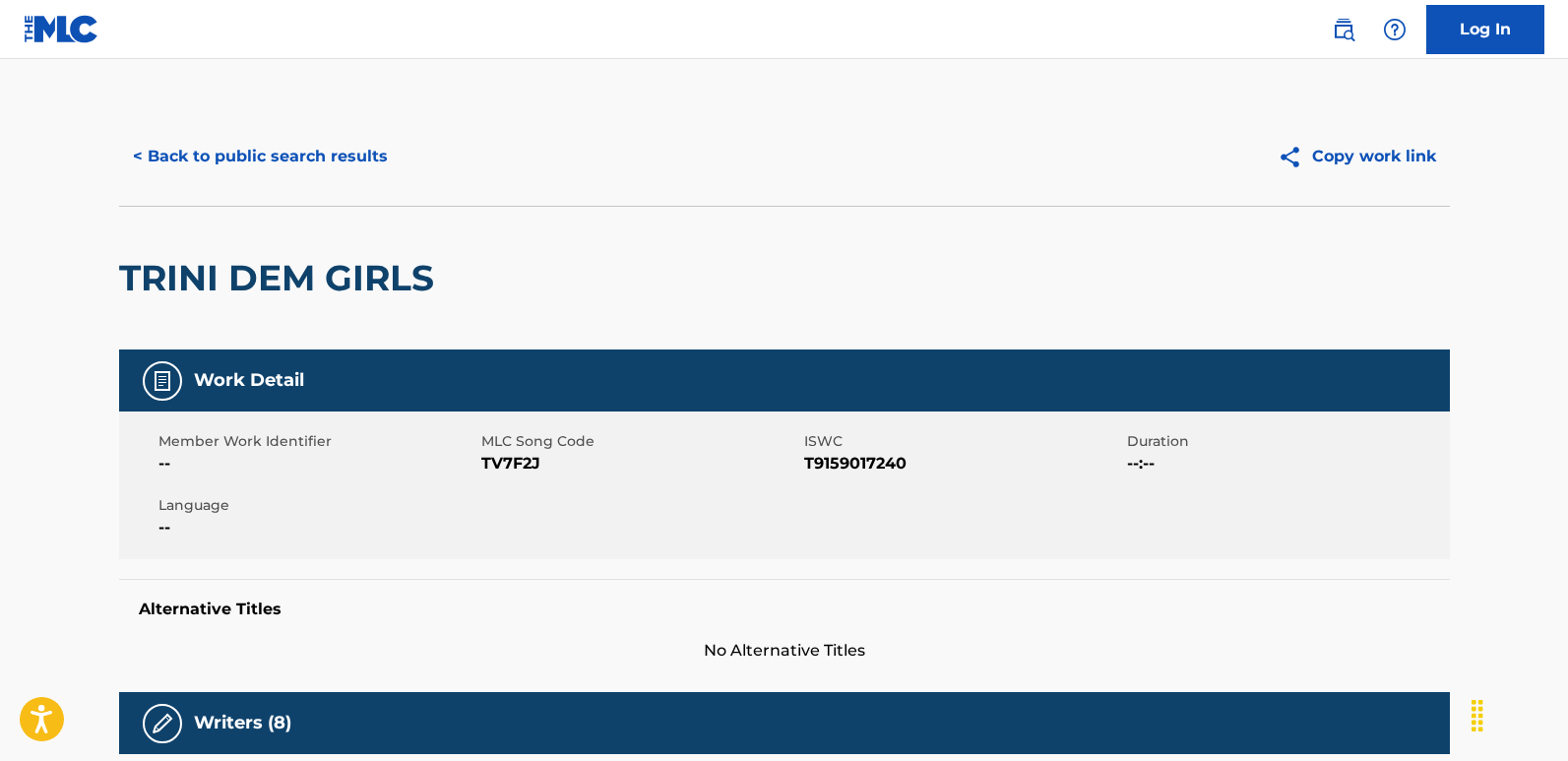 scroll, scrollTop: 0, scrollLeft: 0, axis: both 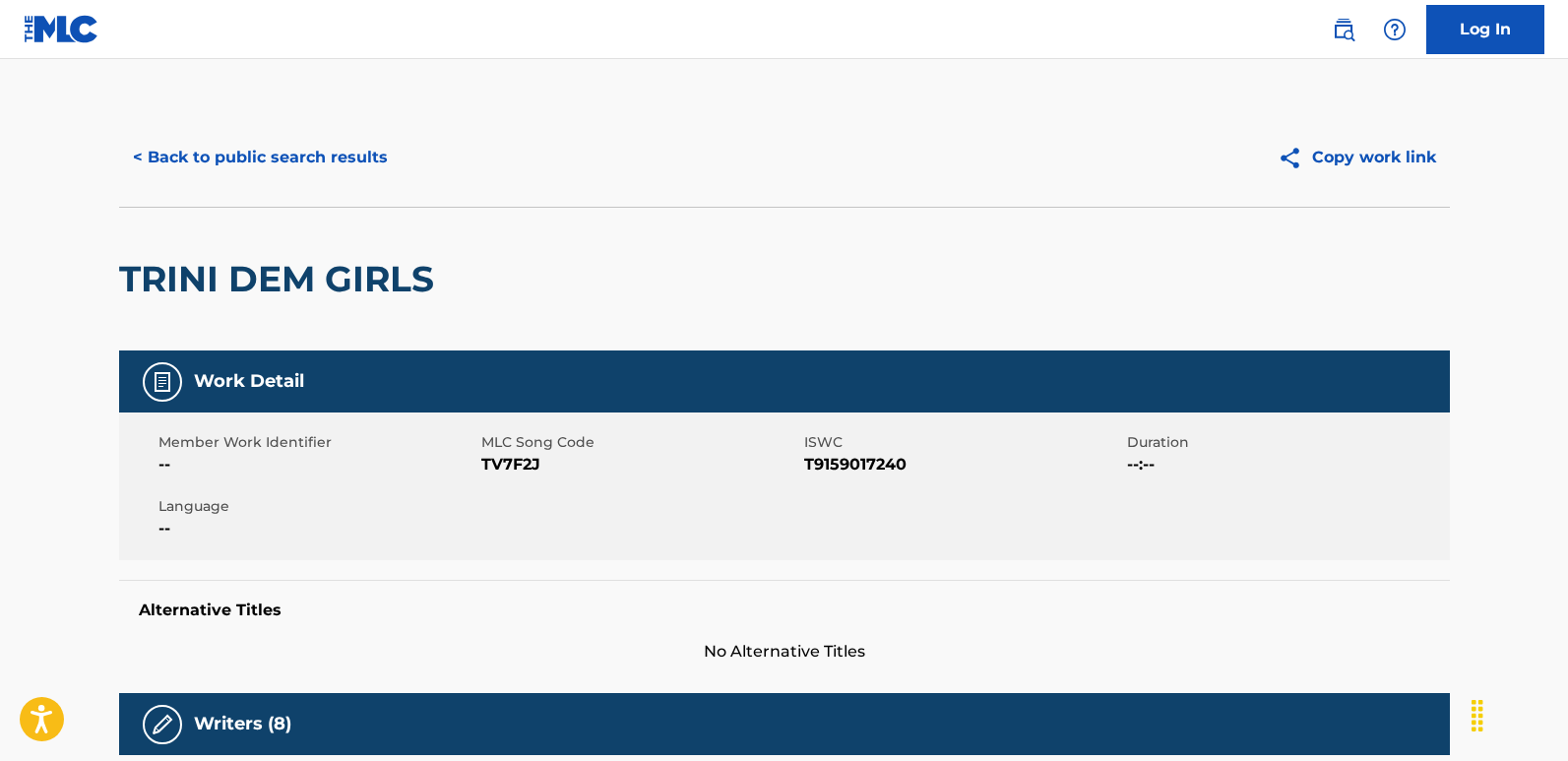 click on "< Back to public search results" at bounding box center (260, 158) 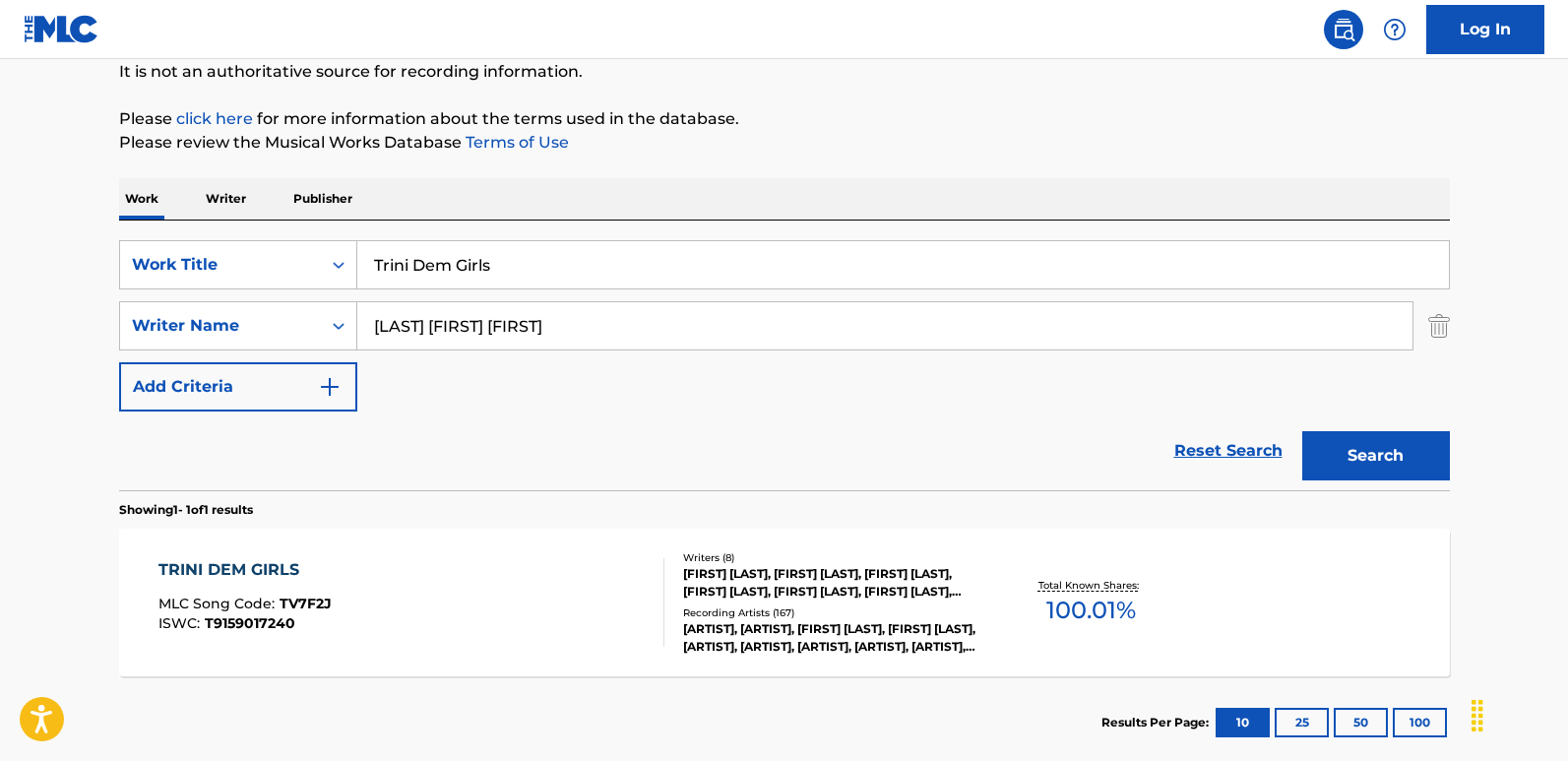 click on "Reset Search Search" at bounding box center [784, 451] 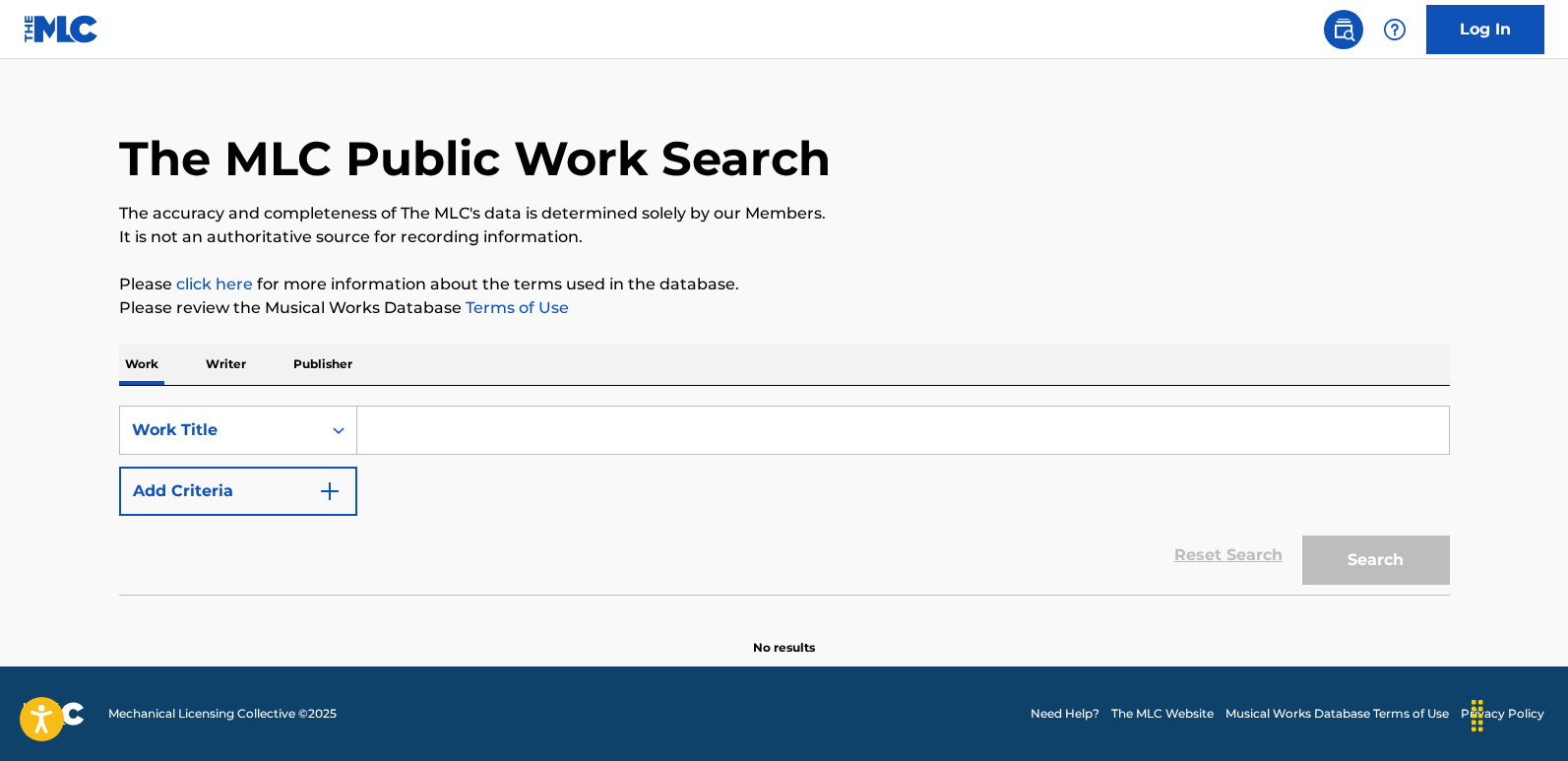 scroll, scrollTop: 0, scrollLeft: 0, axis: both 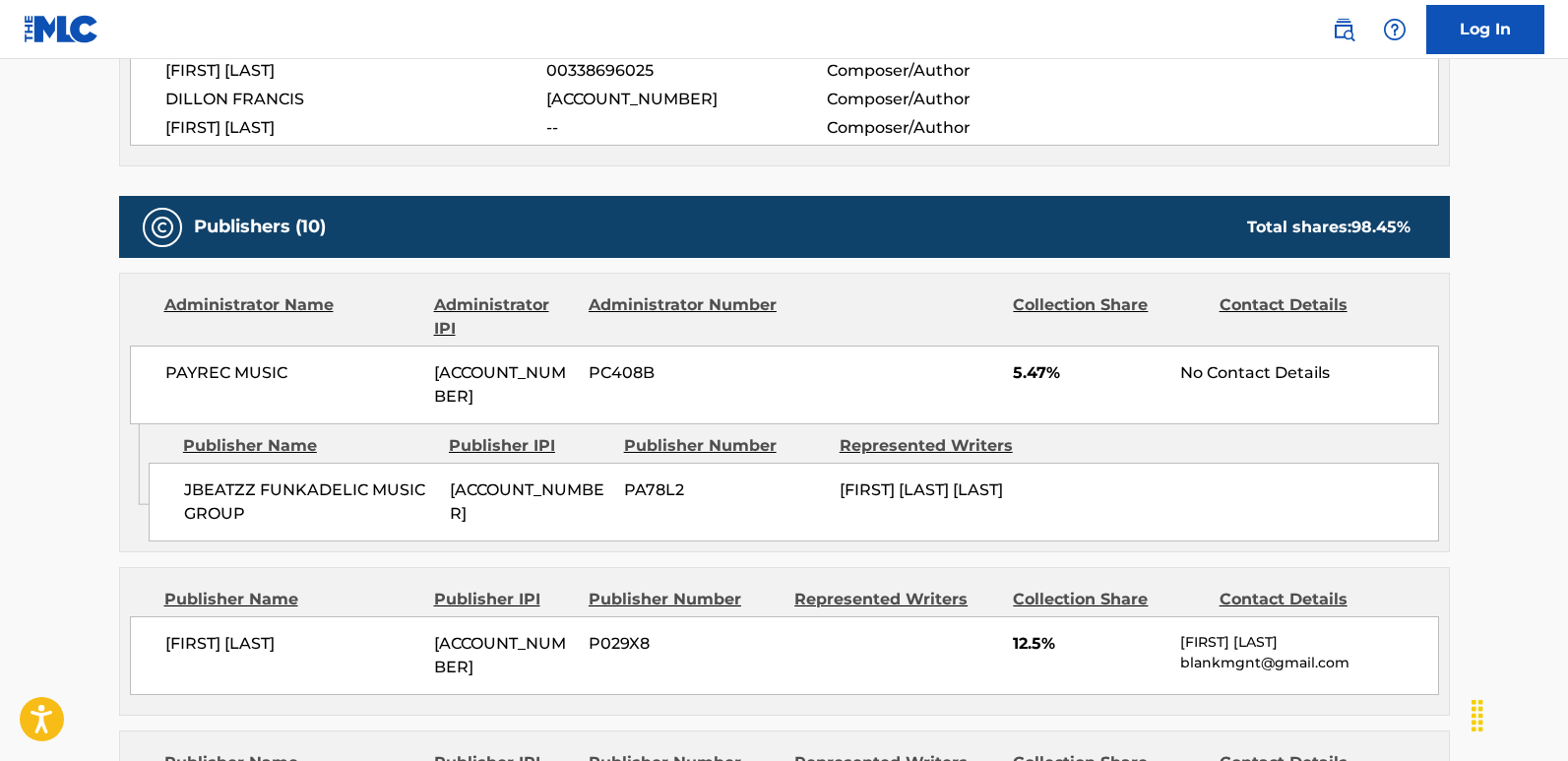 click on "5.47%" at bounding box center (1089, 373) 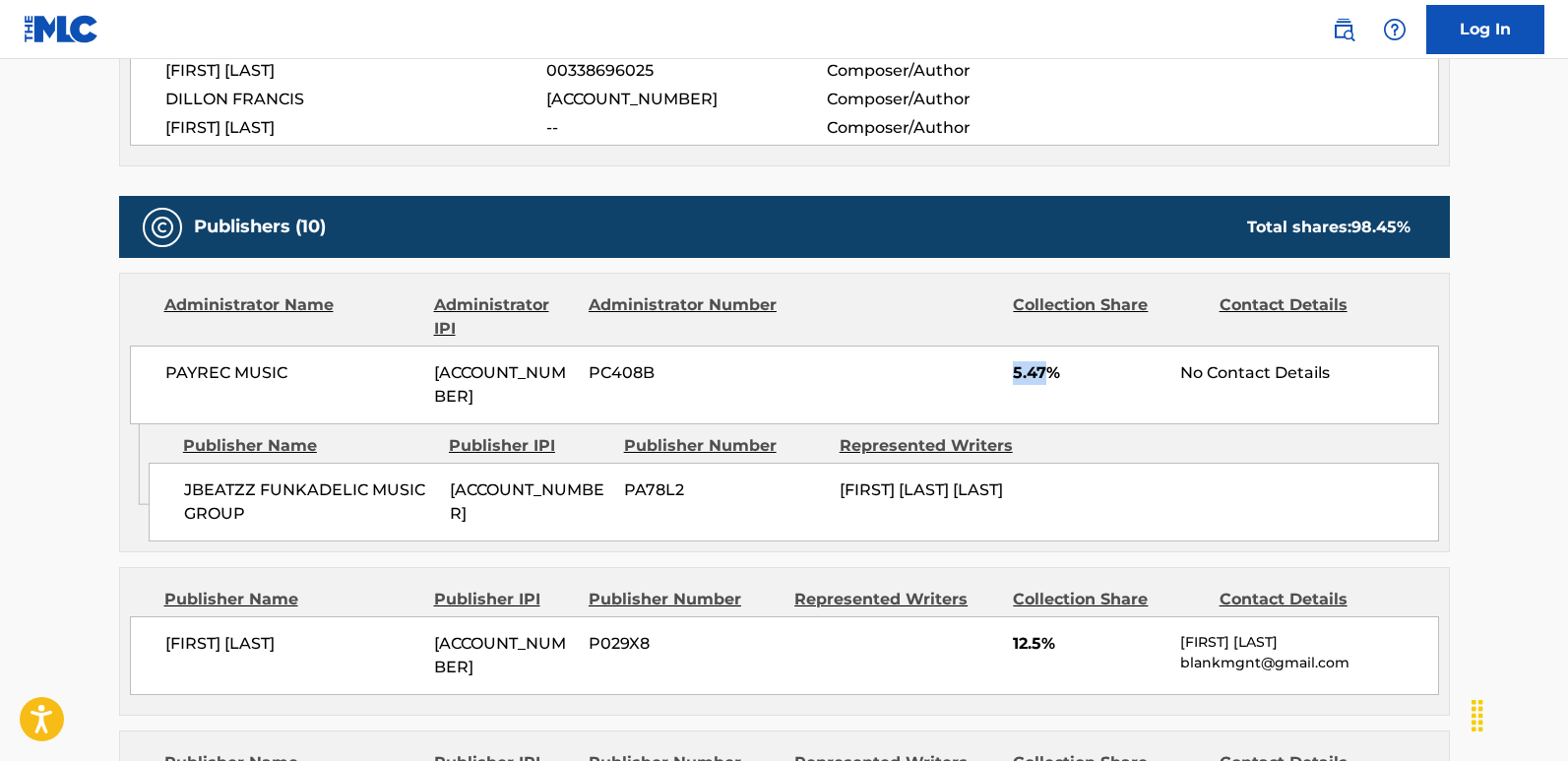 click on "5.47%" at bounding box center (1089, 373) 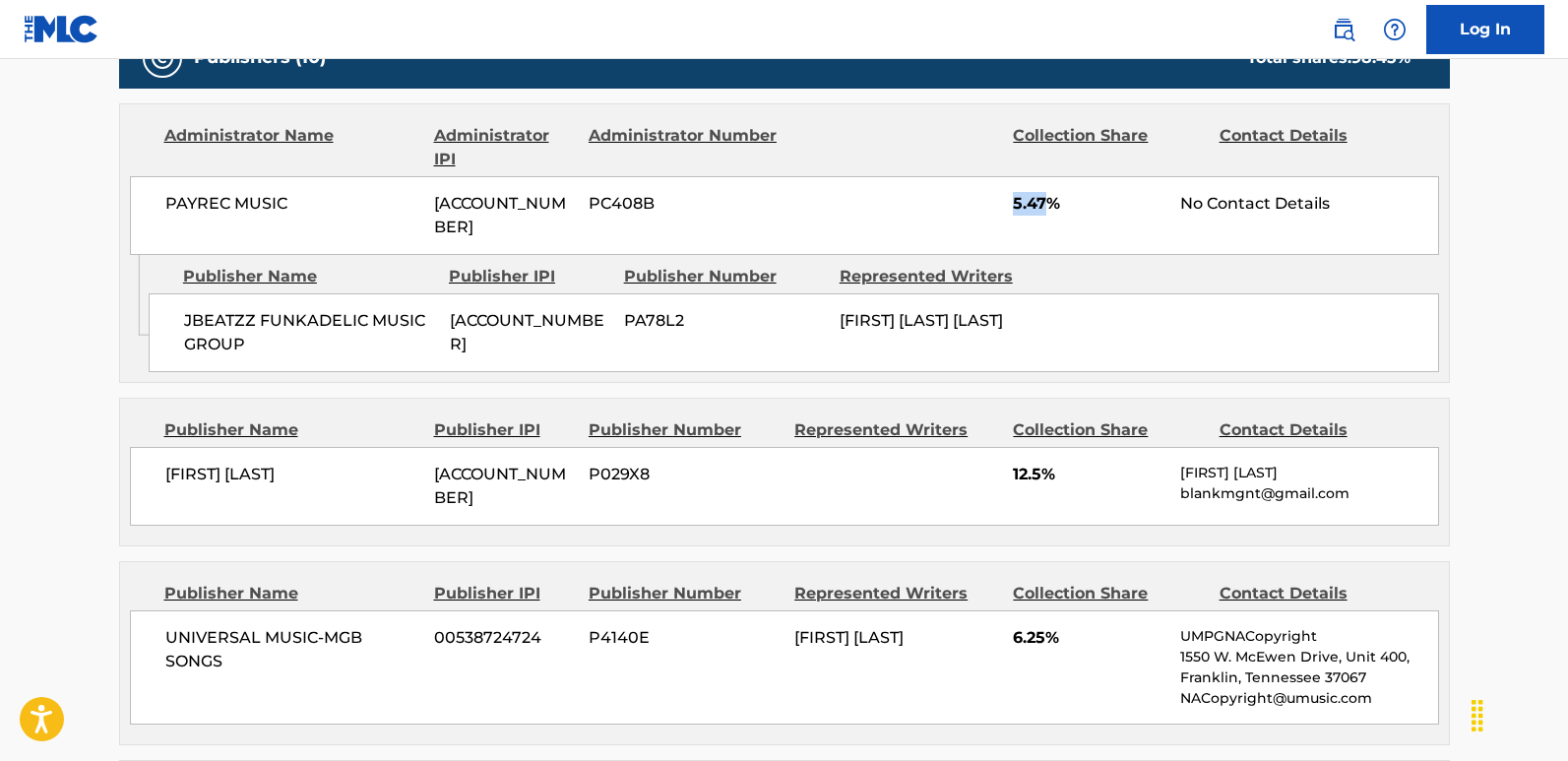 scroll, scrollTop: 1181, scrollLeft: 0, axis: vertical 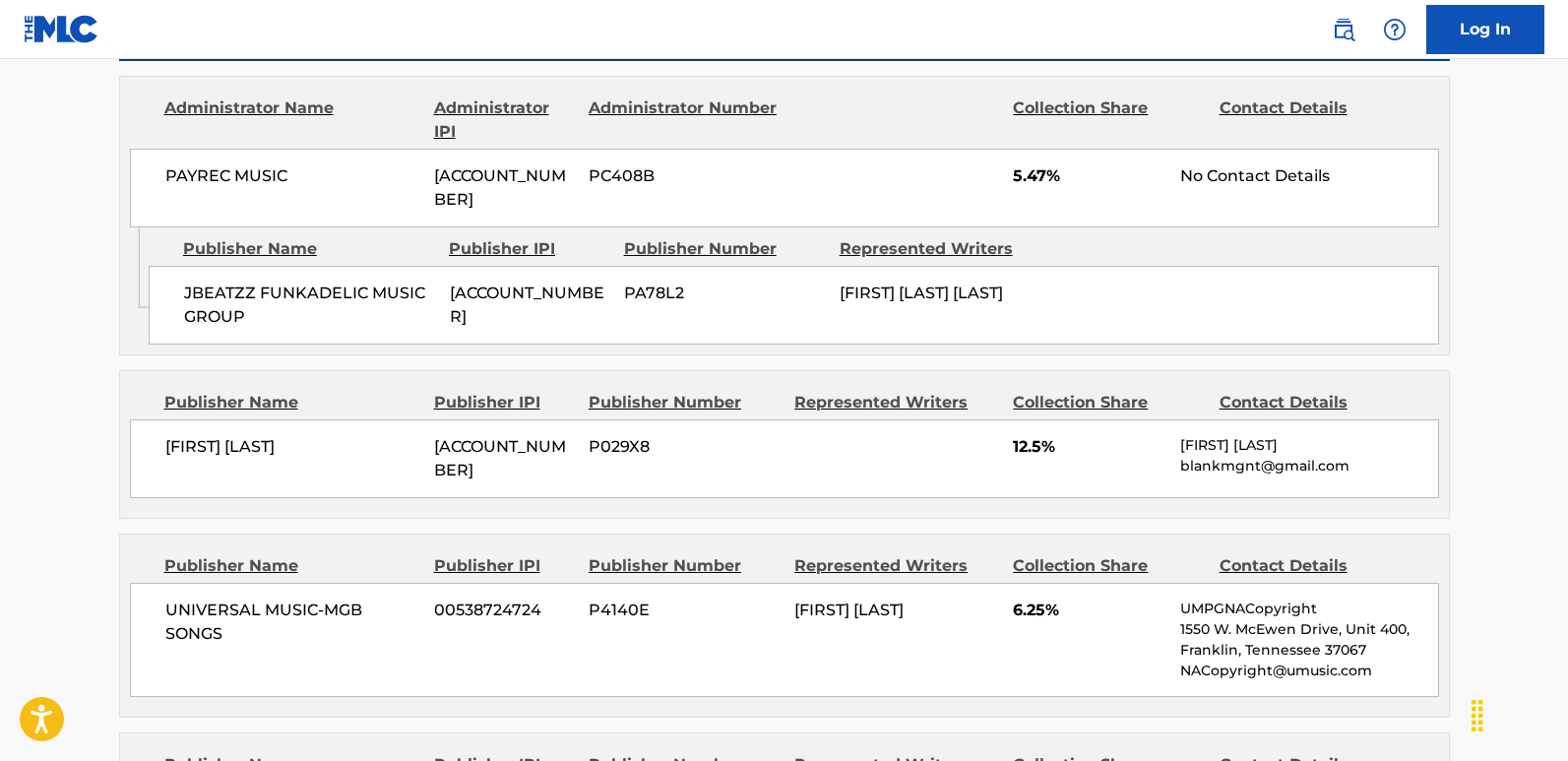 click on "12.5%" at bounding box center [1089, 447] 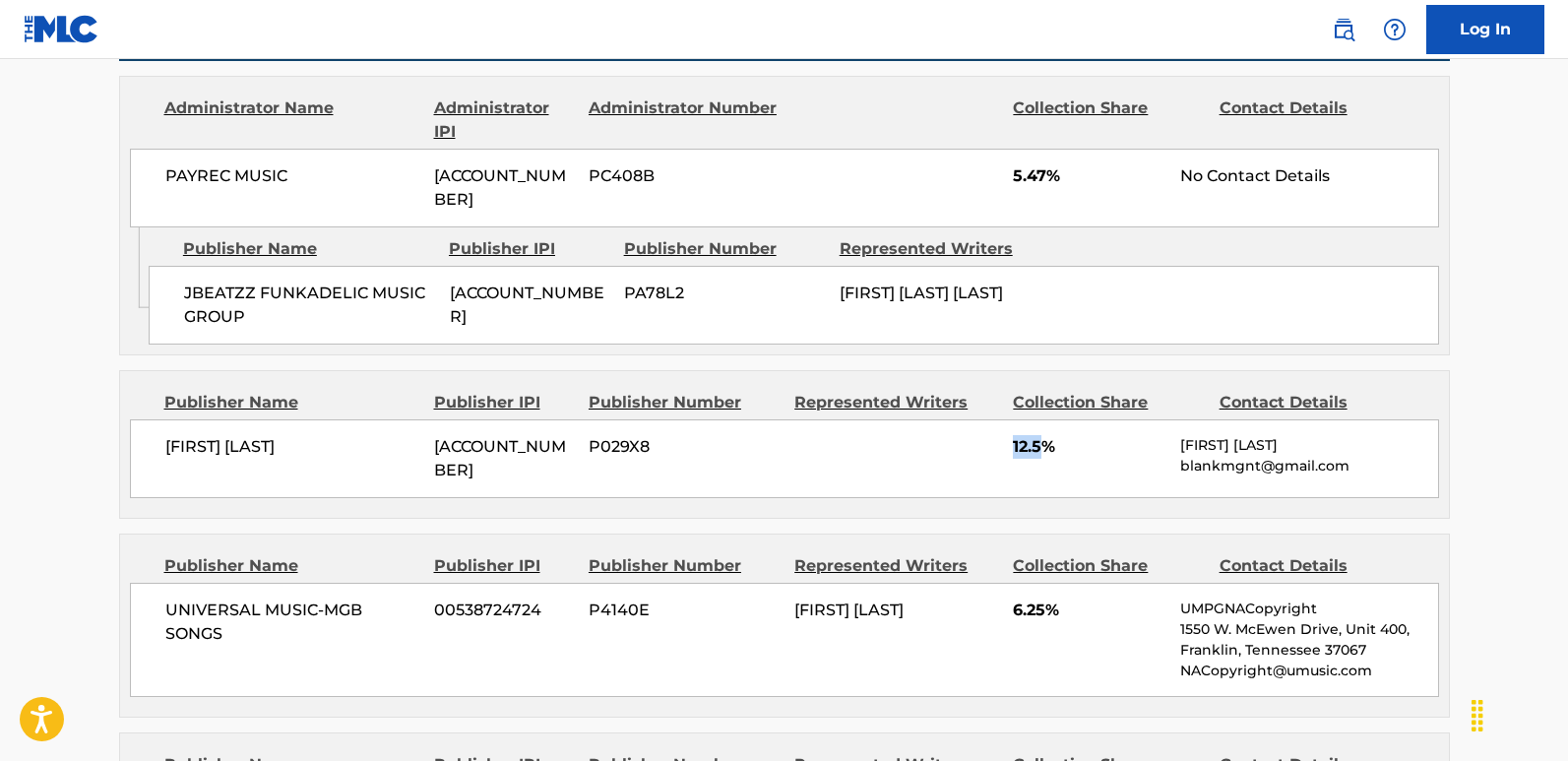 click on "12.5%" at bounding box center [1089, 447] 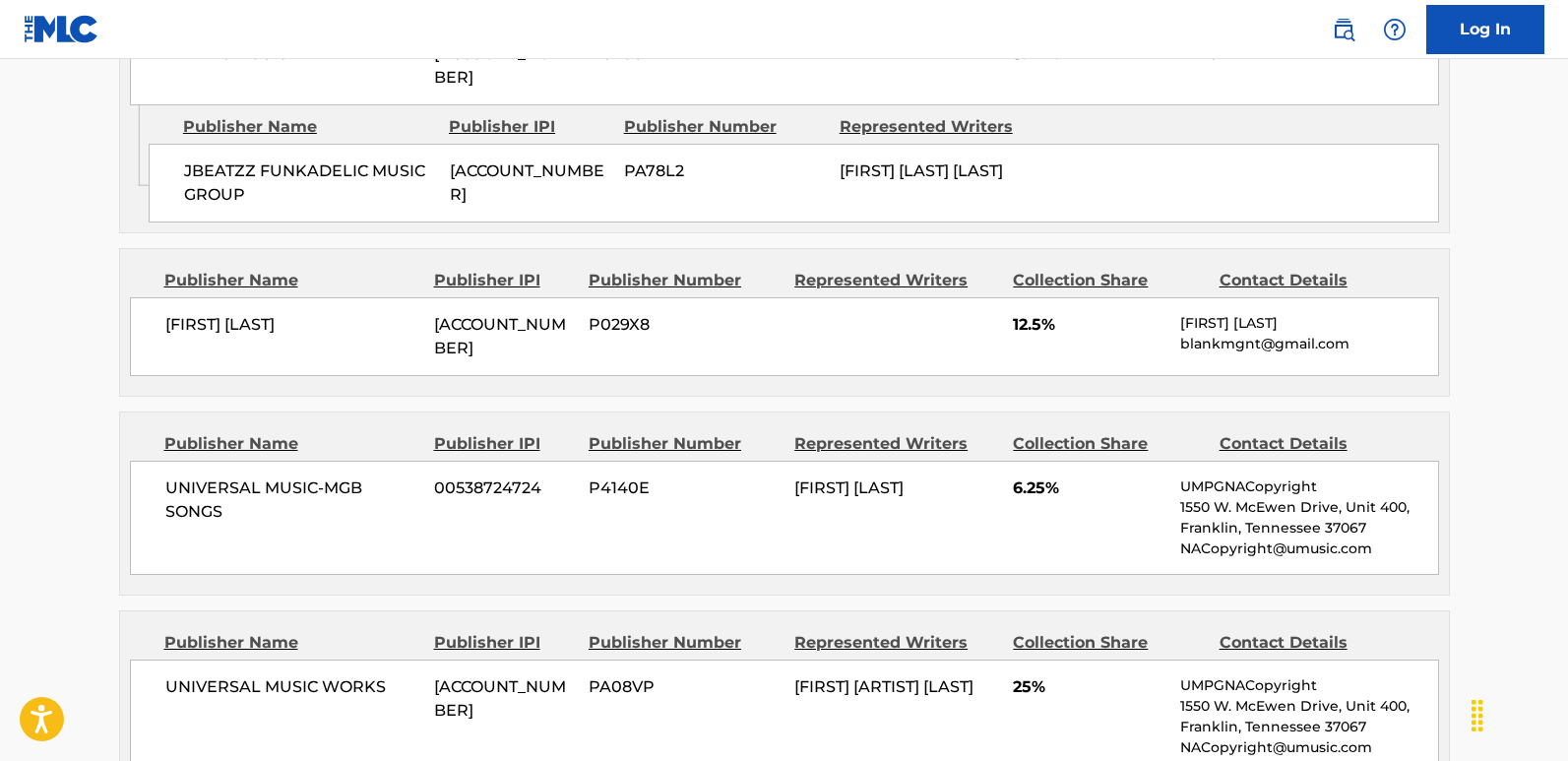 scroll, scrollTop: 1378, scrollLeft: 0, axis: vertical 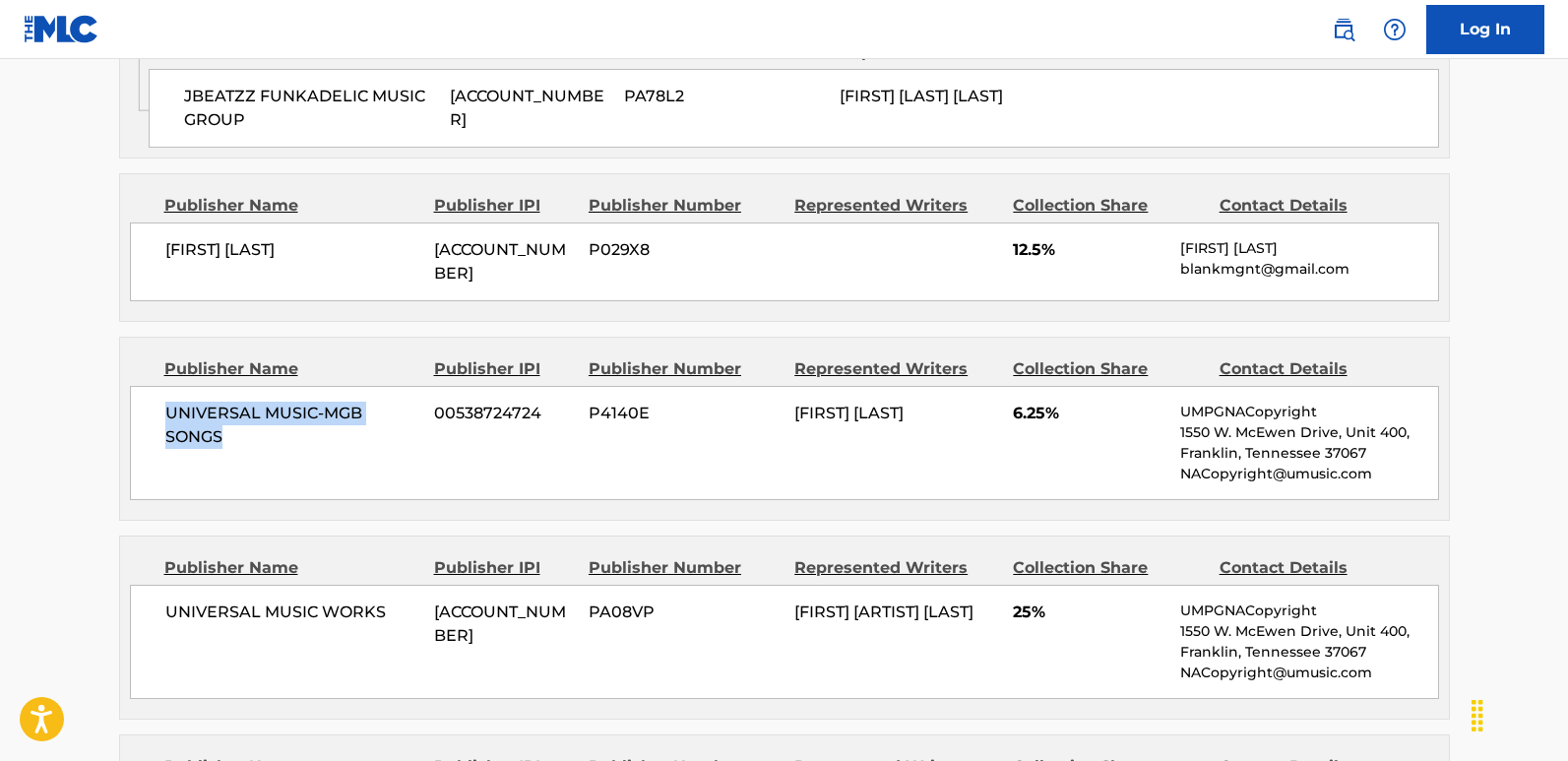drag, startPoint x: 157, startPoint y: 427, endPoint x: 287, endPoint y: 460, distance: 134.12308 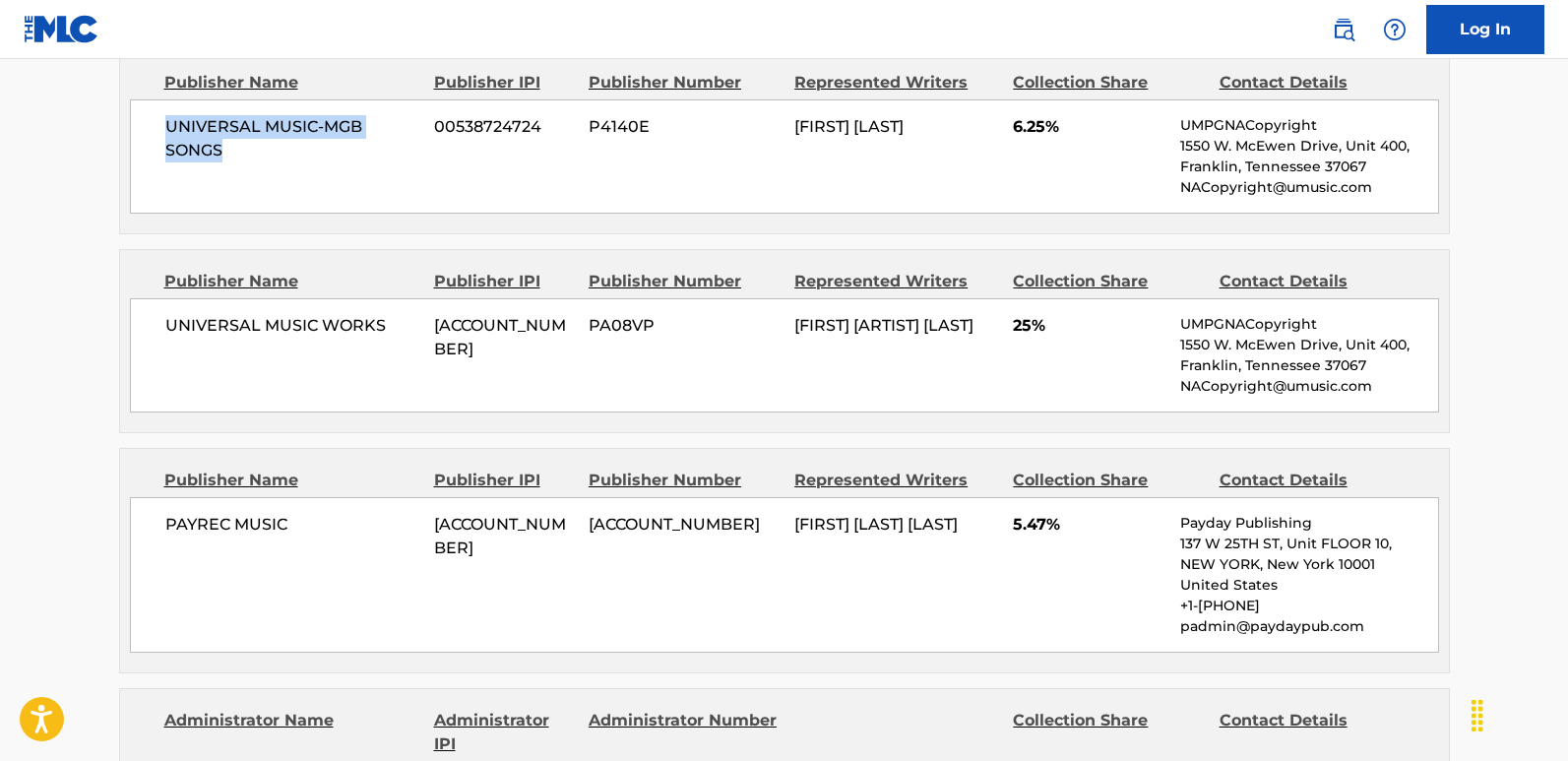 scroll, scrollTop: 1674, scrollLeft: 0, axis: vertical 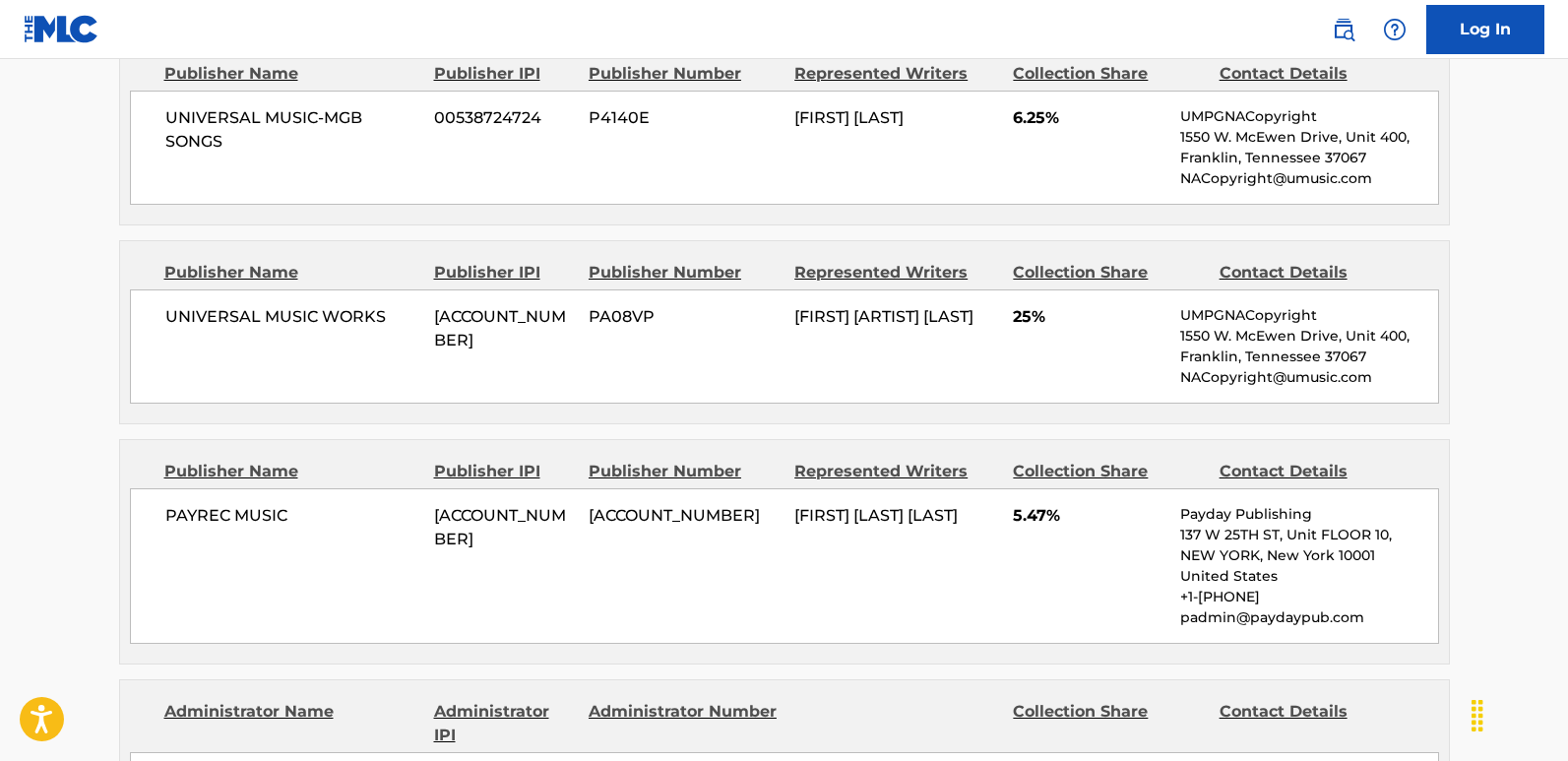 click on "UNIVERSAL MUSIC WORKS" at bounding box center [292, 317] 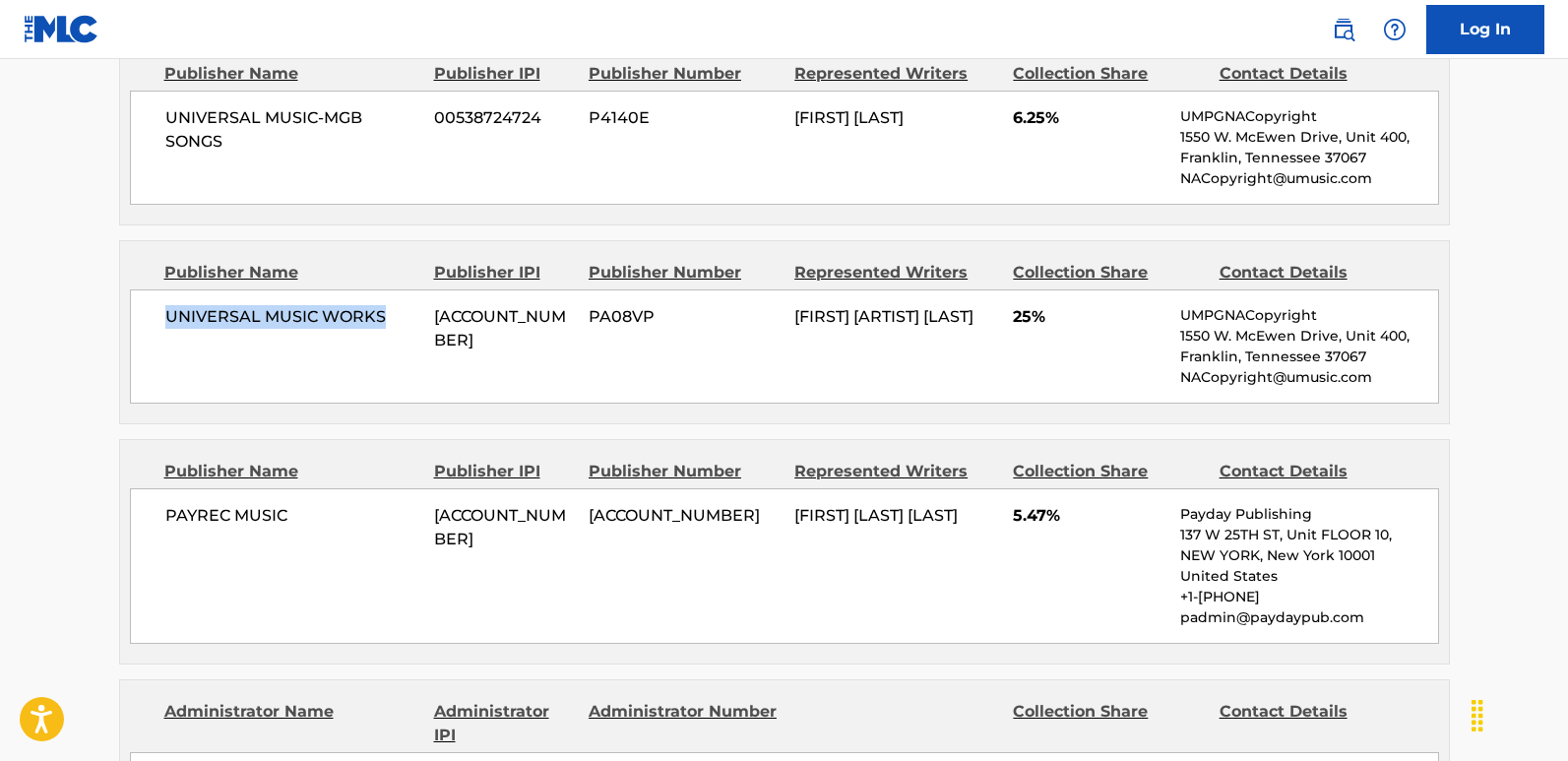 drag, startPoint x: 168, startPoint y: 333, endPoint x: 403, endPoint y: 331, distance: 235.0085 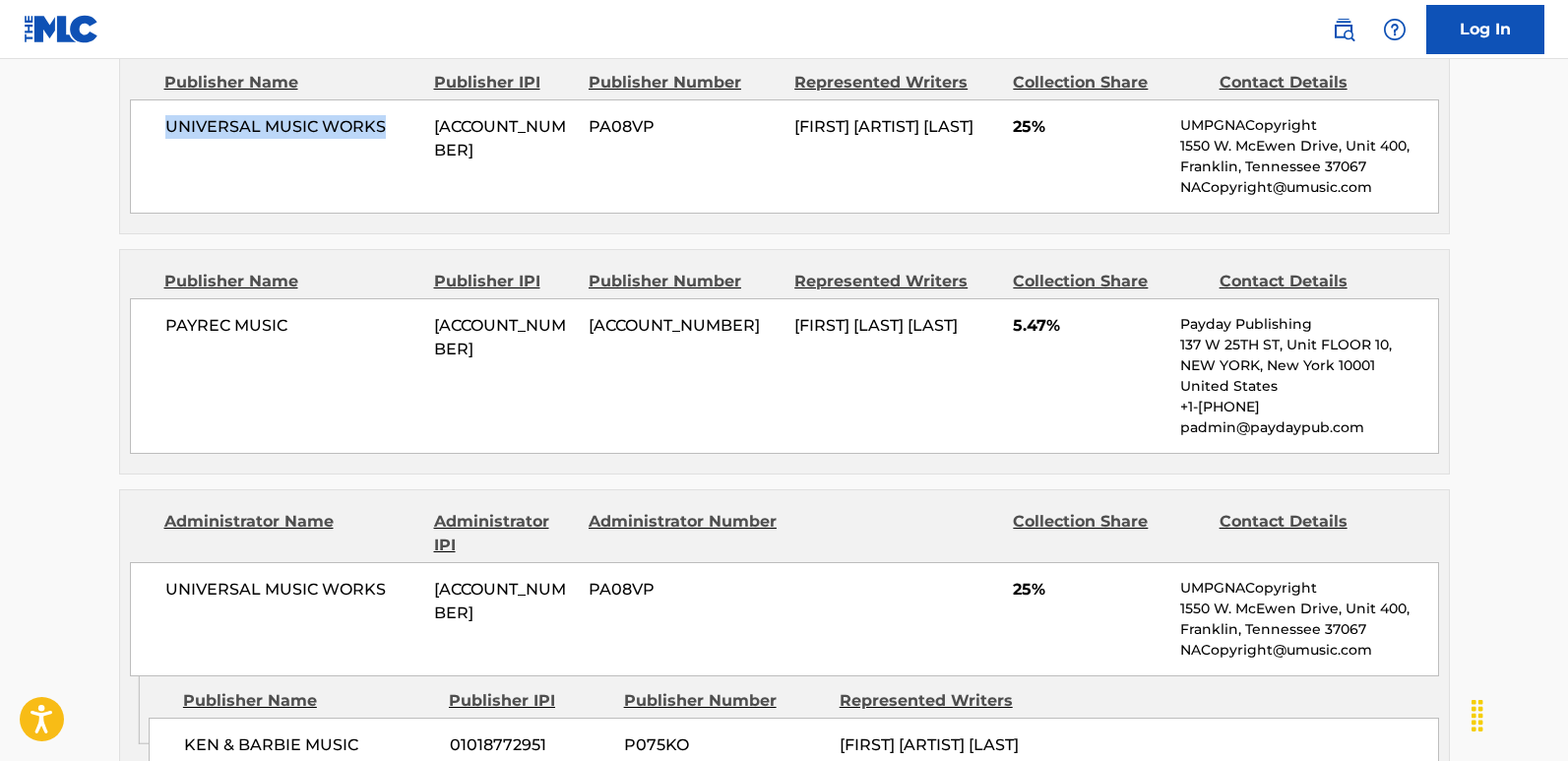scroll, scrollTop: 1871, scrollLeft: 0, axis: vertical 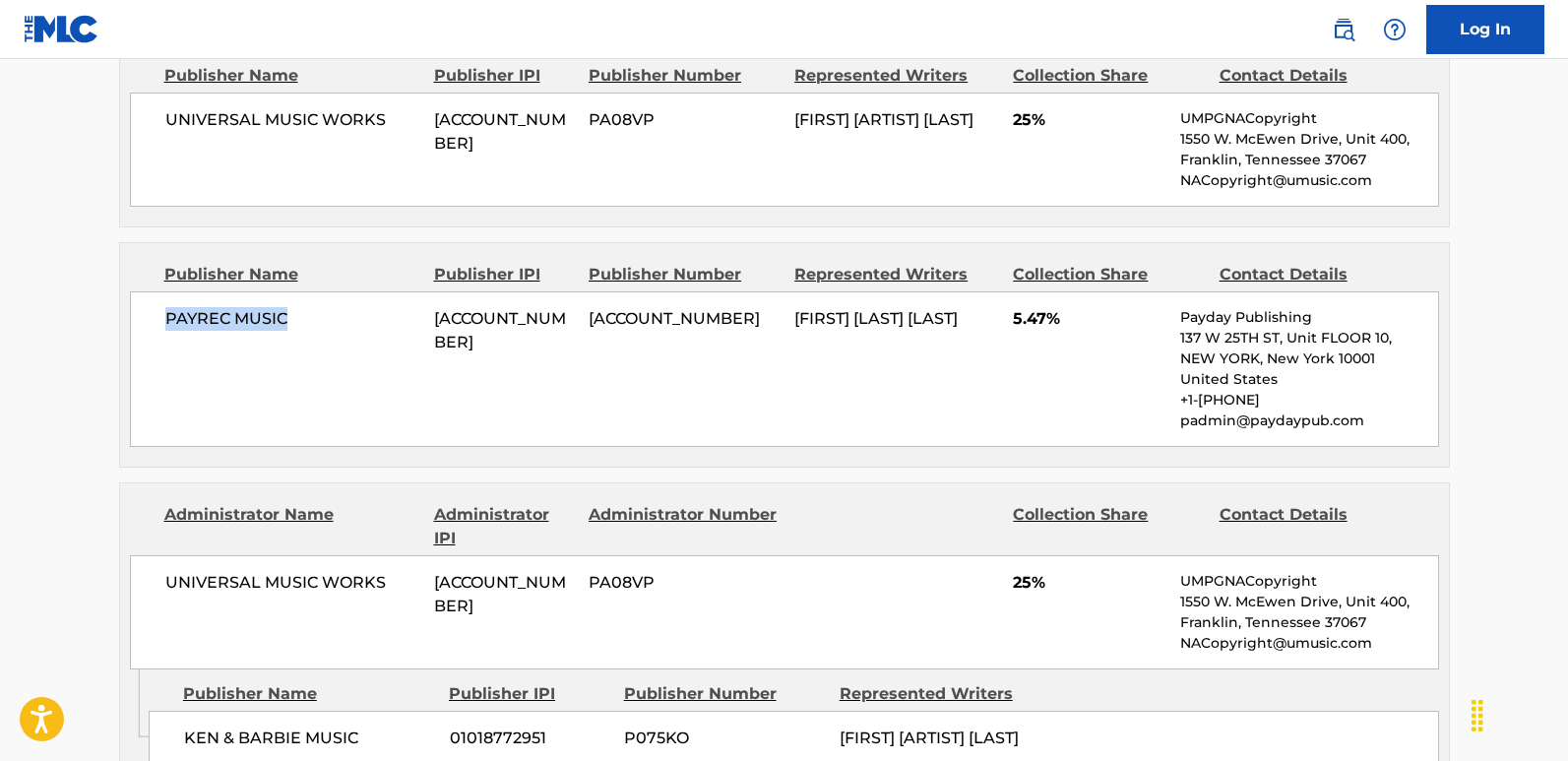 drag, startPoint x: 157, startPoint y: 347, endPoint x: 325, endPoint y: 347, distance: 168 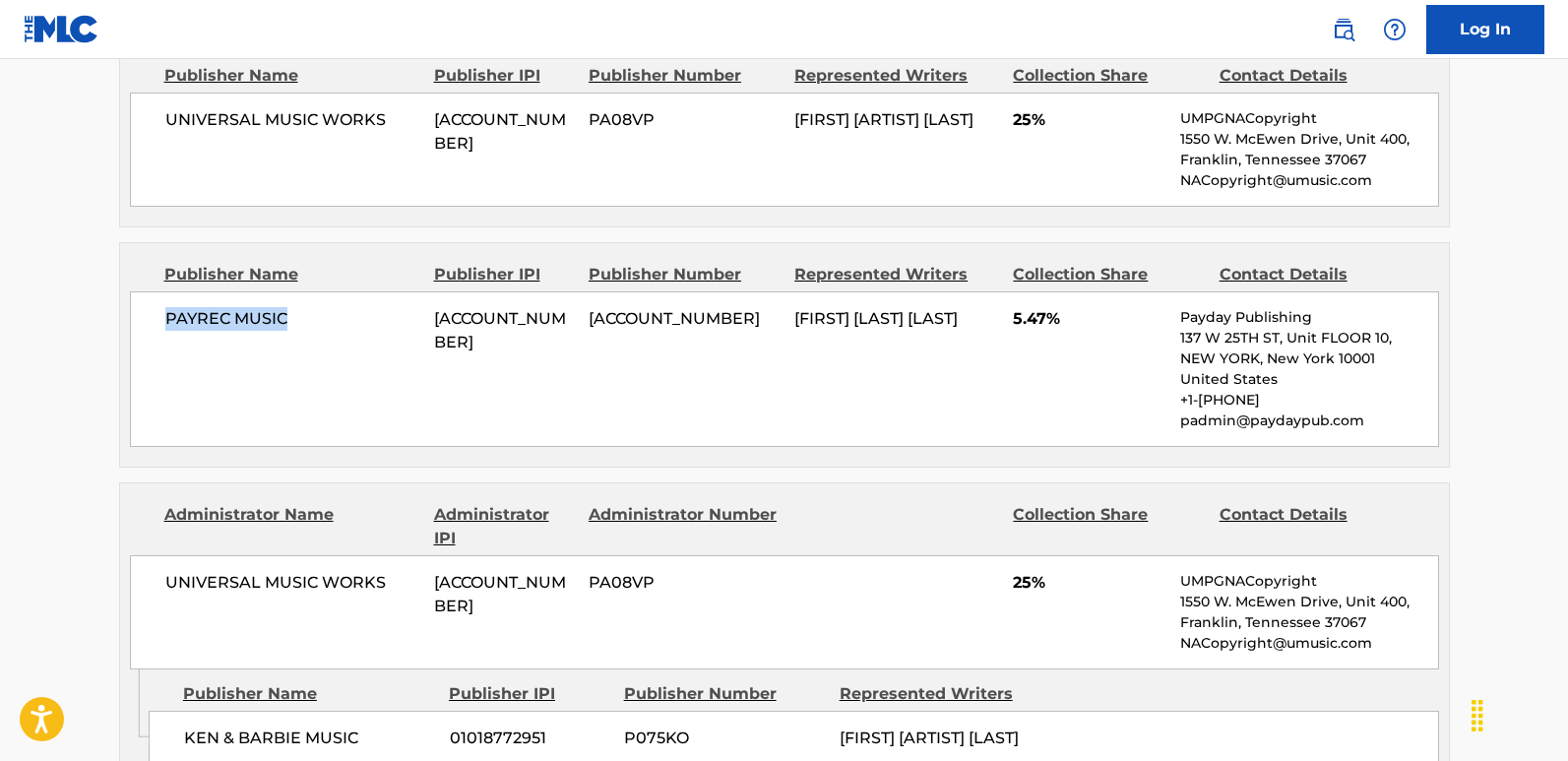 click on "PAYREC MUSIC" at bounding box center (292, 319) 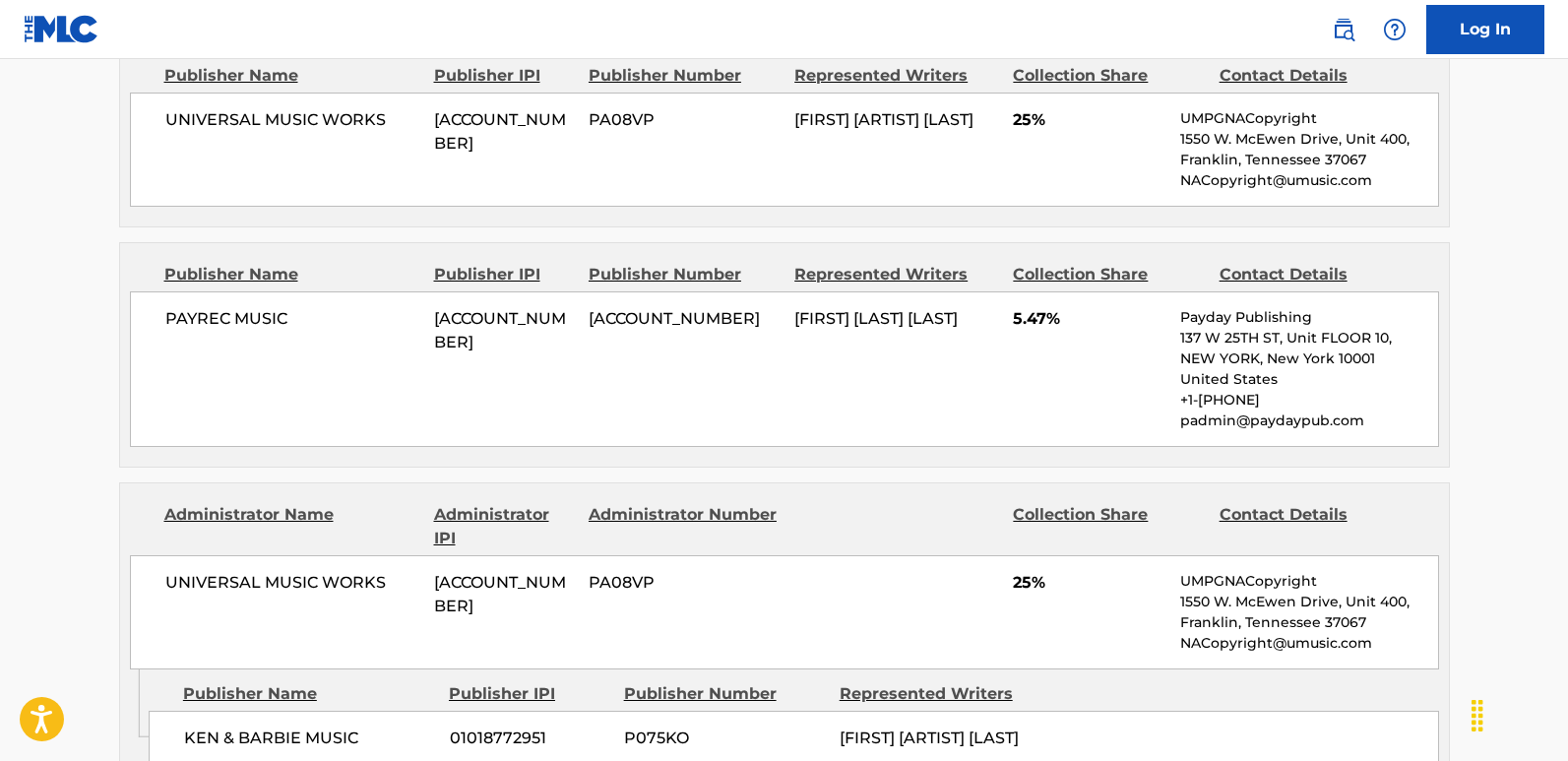 click on "5.47%" at bounding box center [1089, 319] 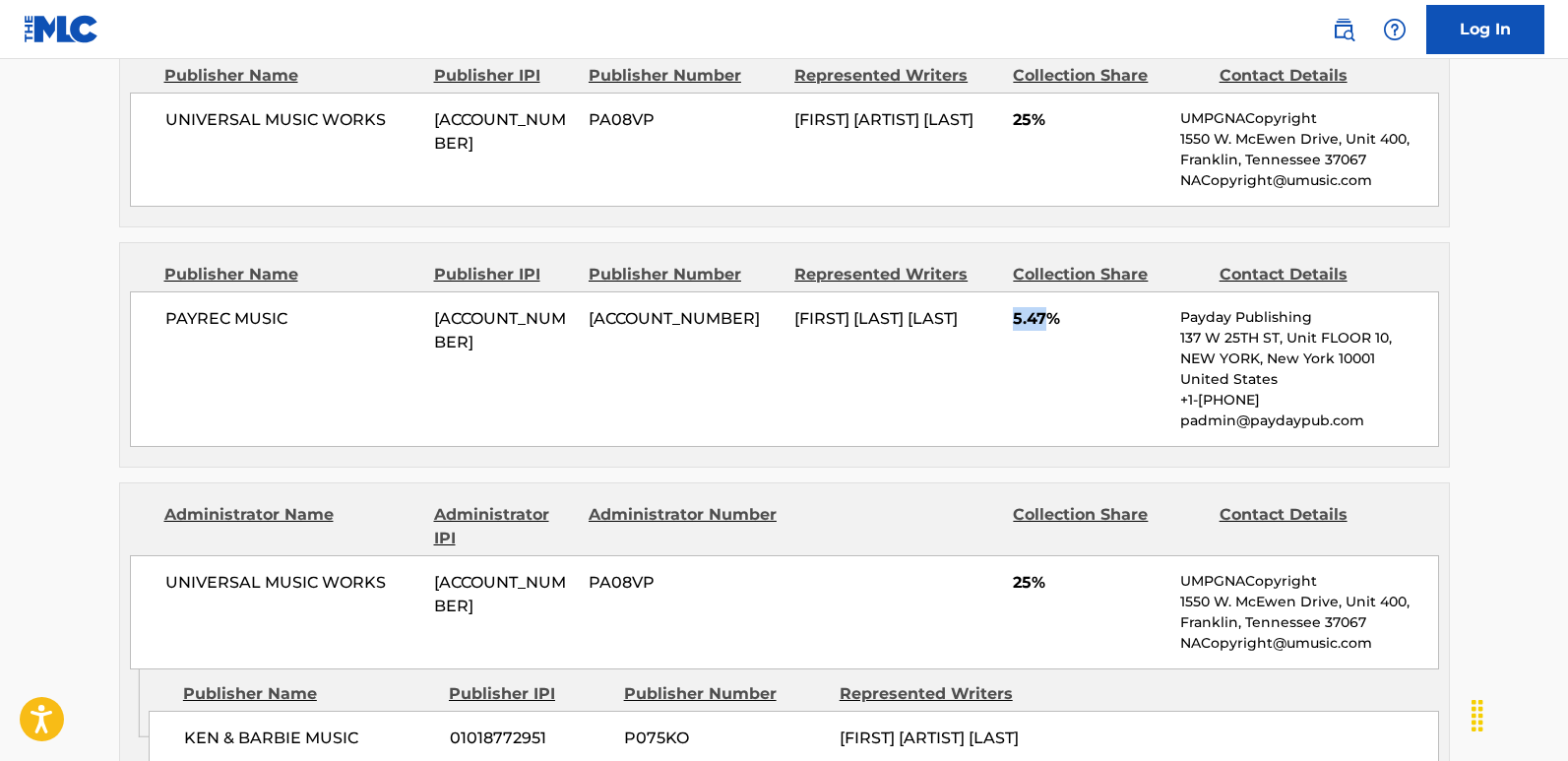 click on "5.47%" at bounding box center (1089, 319) 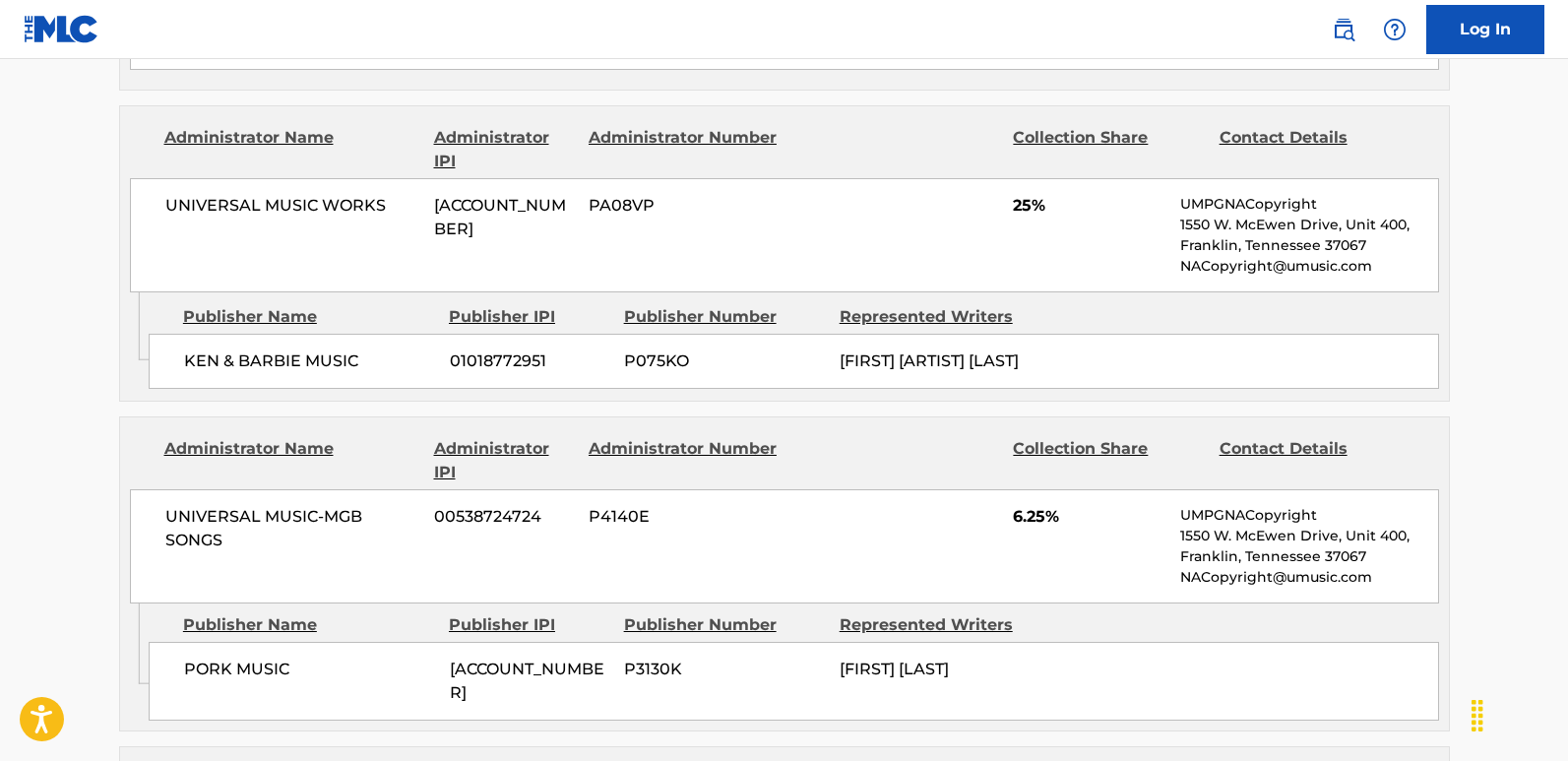 scroll, scrollTop: 2264, scrollLeft: 0, axis: vertical 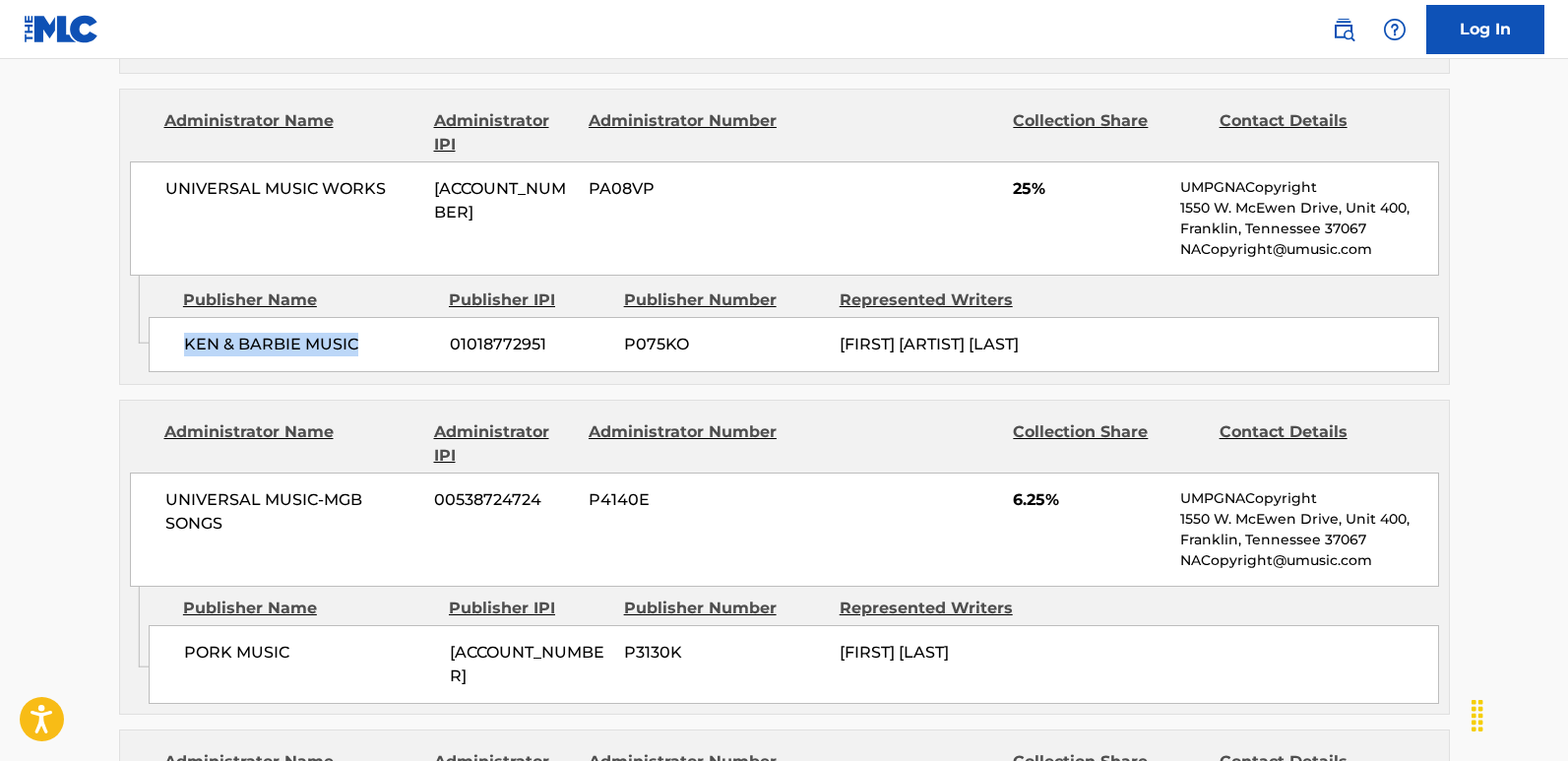 drag, startPoint x: 175, startPoint y: 369, endPoint x: 383, endPoint y: 372, distance: 208.02163 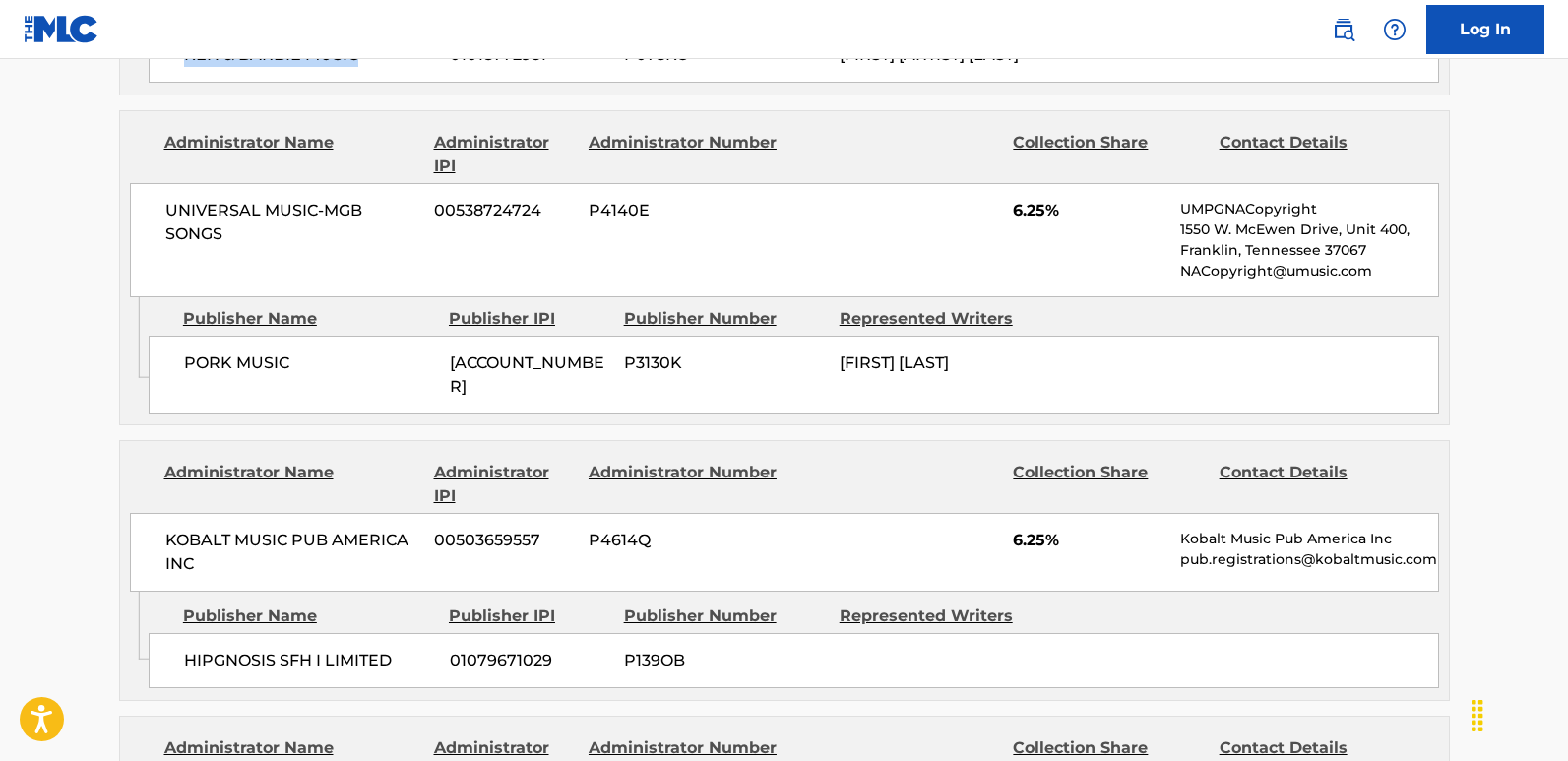 scroll, scrollTop: 2560, scrollLeft: 0, axis: vertical 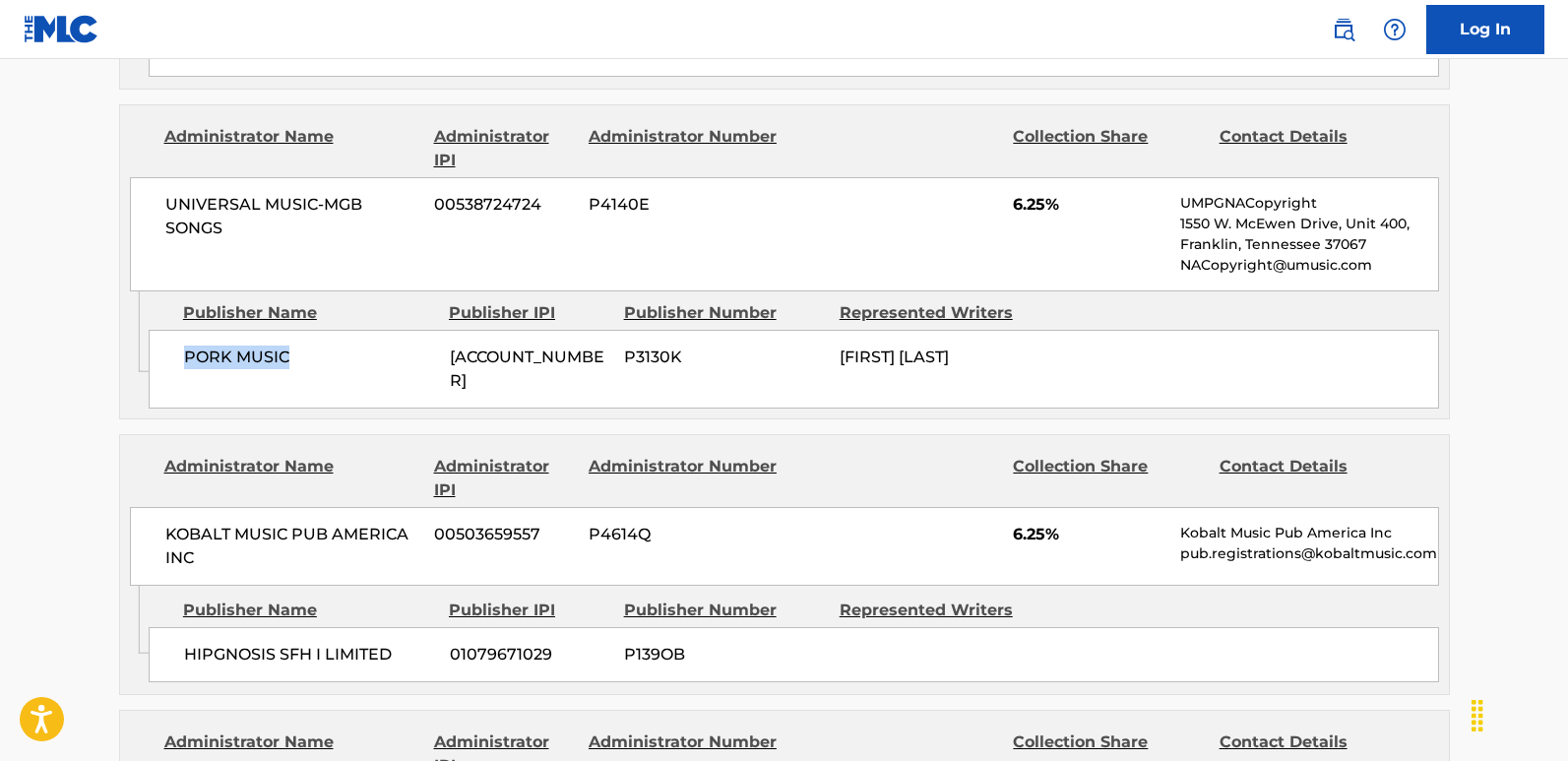 drag, startPoint x: 185, startPoint y: 393, endPoint x: 334, endPoint y: 395, distance: 149.01342 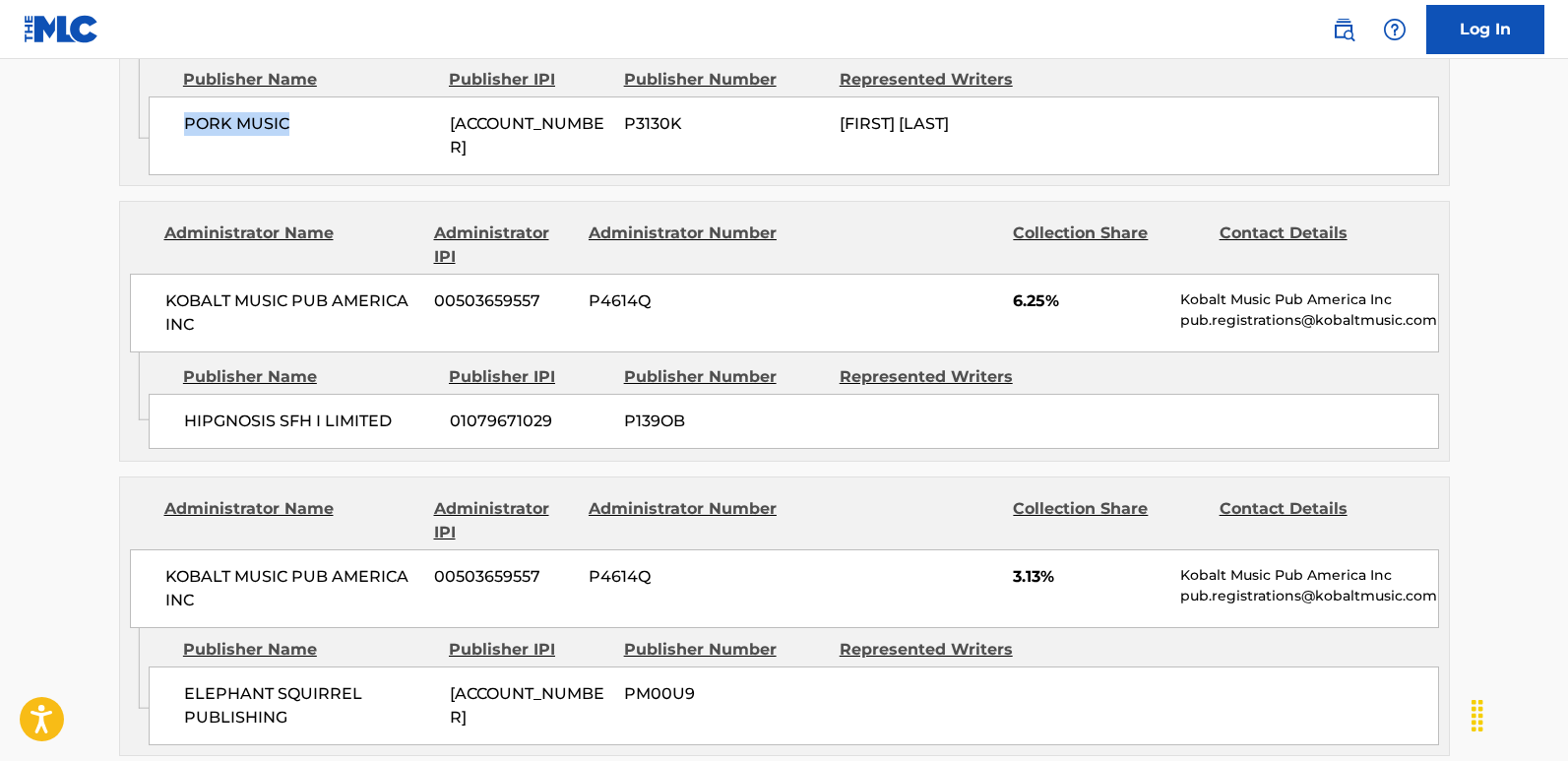 scroll, scrollTop: 2855, scrollLeft: 0, axis: vertical 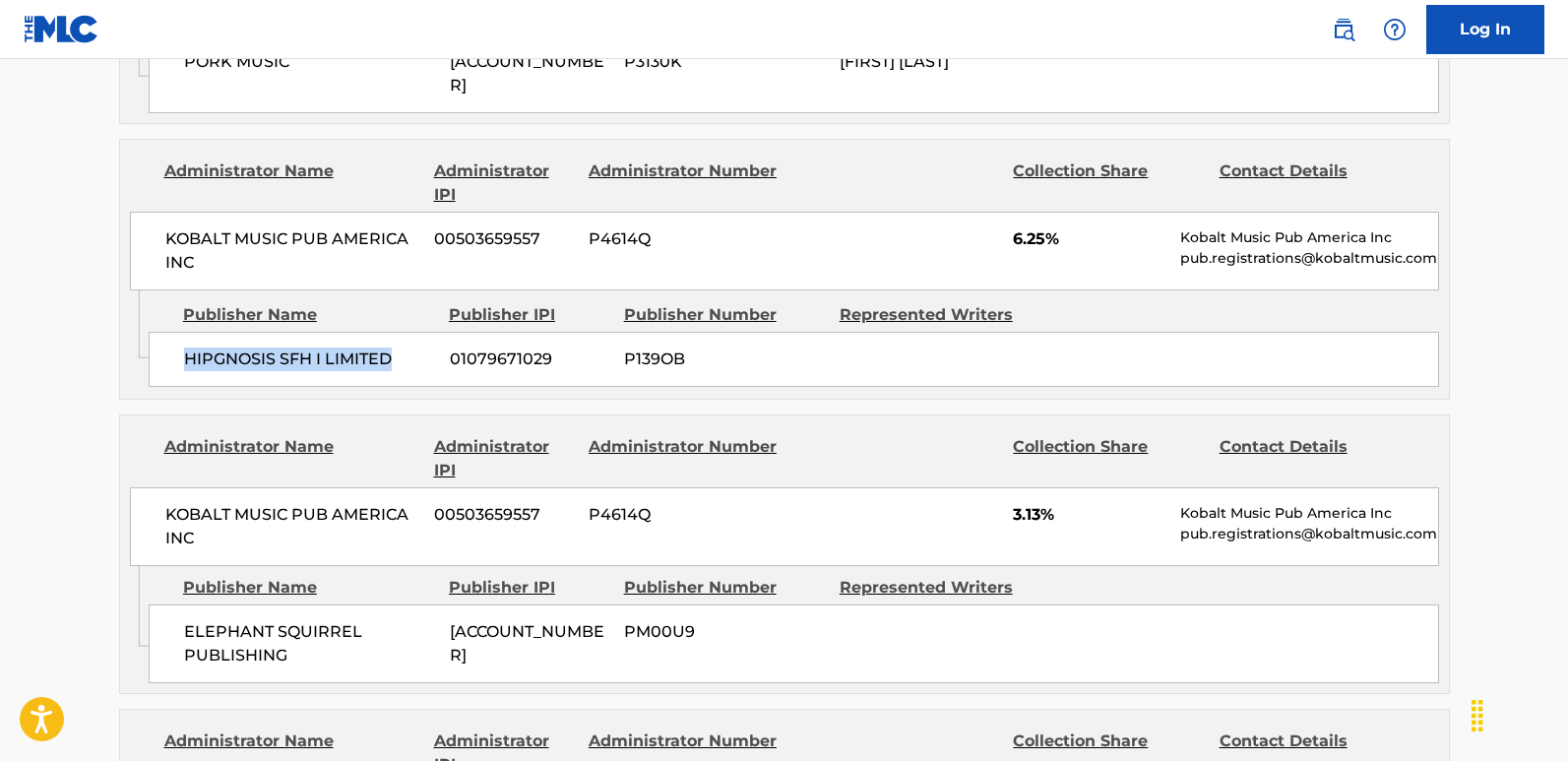 drag, startPoint x: 175, startPoint y: 365, endPoint x: 403, endPoint y: 365, distance: 228 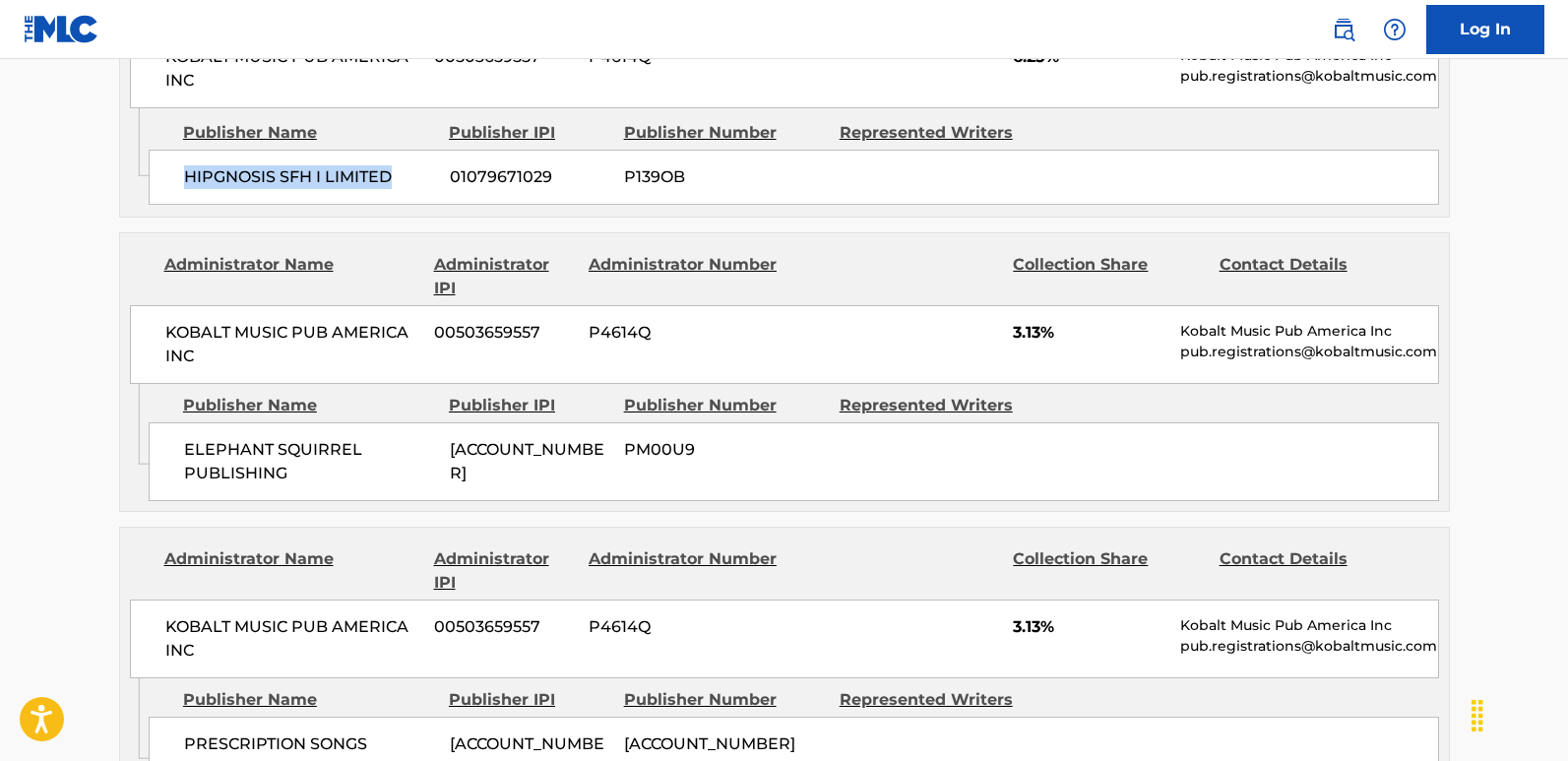 scroll, scrollTop: 3052, scrollLeft: 0, axis: vertical 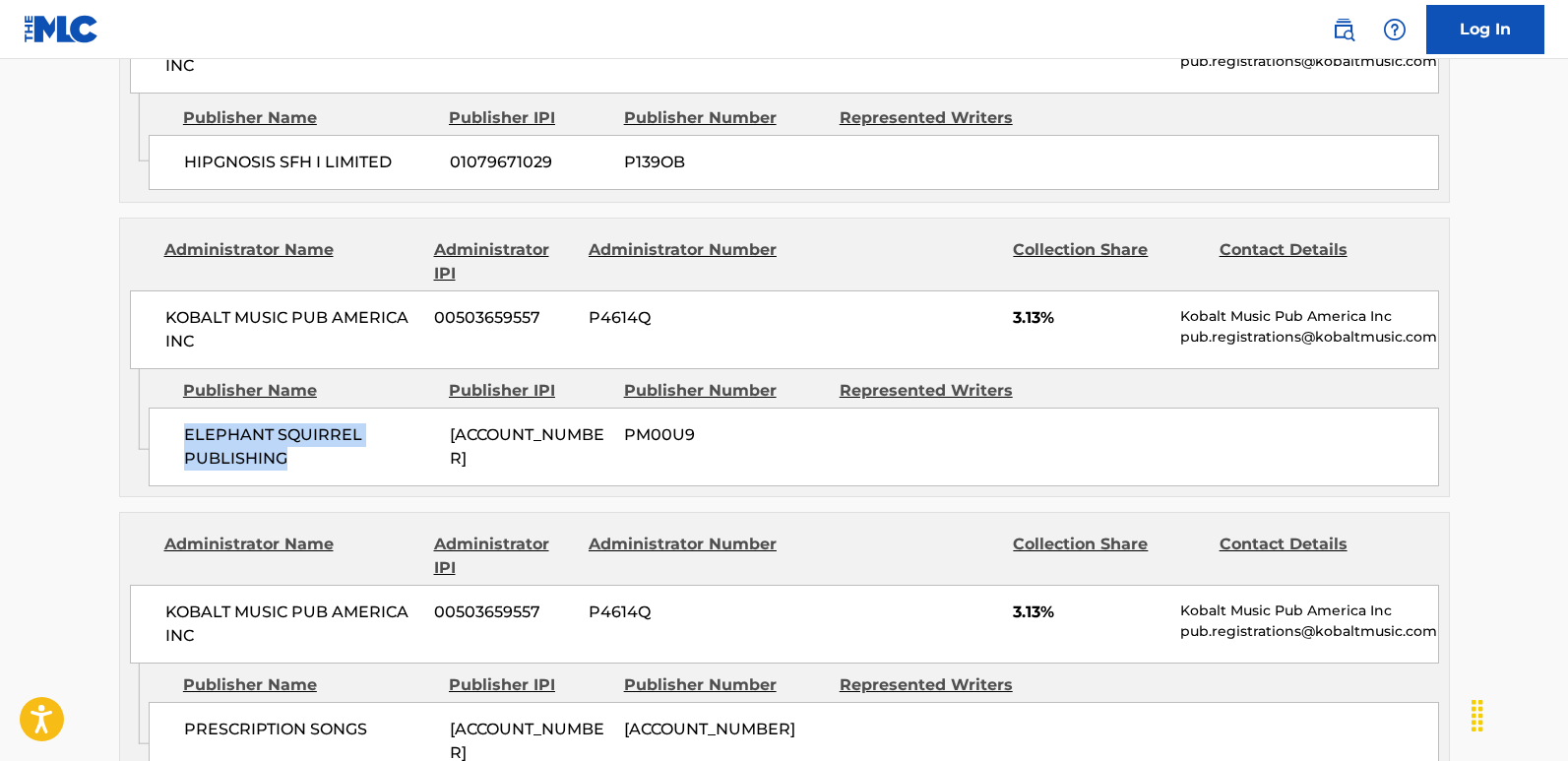 drag, startPoint x: 169, startPoint y: 443, endPoint x: 300, endPoint y: 463, distance: 132.51792 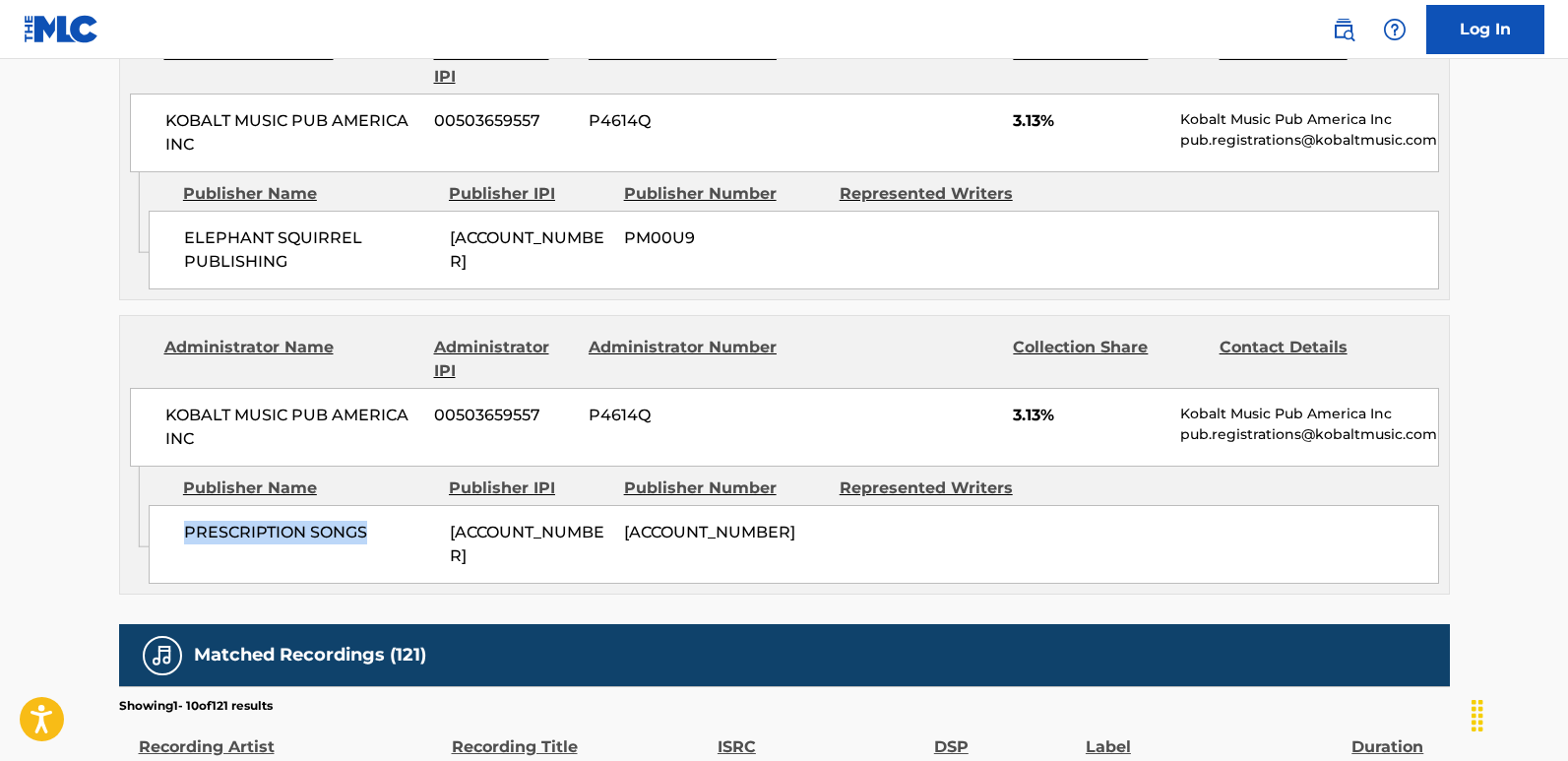 drag, startPoint x: 188, startPoint y: 539, endPoint x: 389, endPoint y: 538, distance: 201.00249 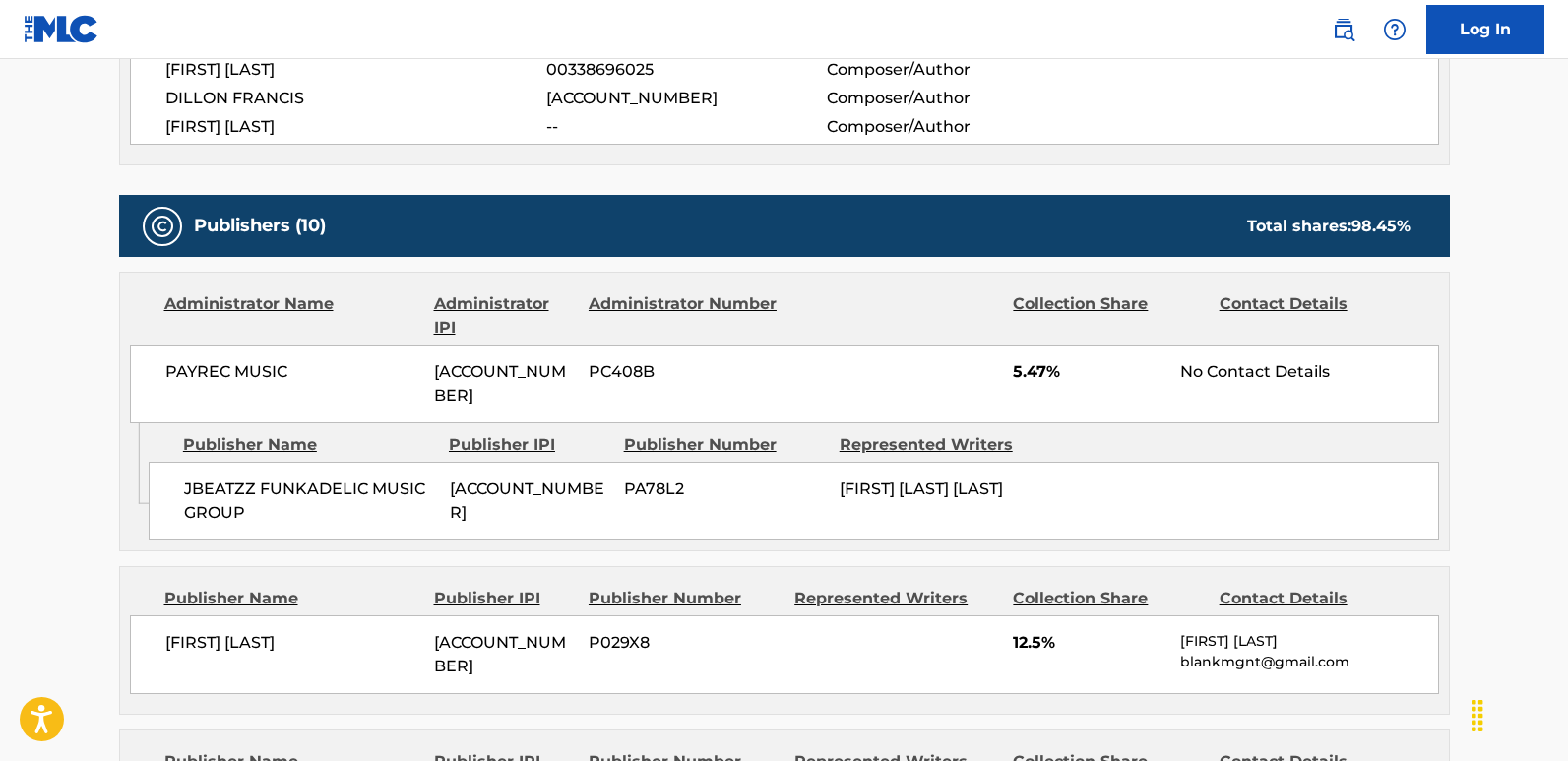 scroll, scrollTop: 984, scrollLeft: 0, axis: vertical 